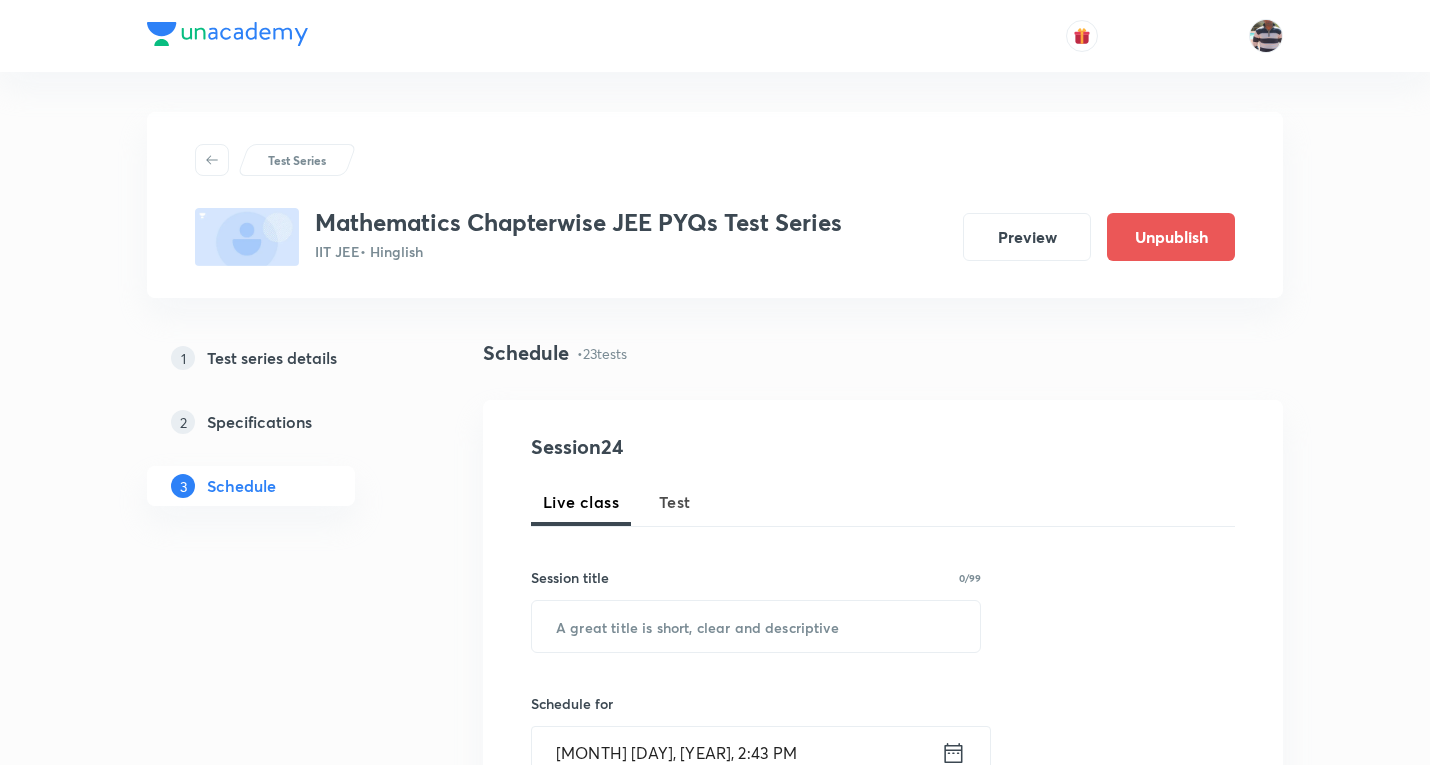 scroll, scrollTop: 590, scrollLeft: 0, axis: vertical 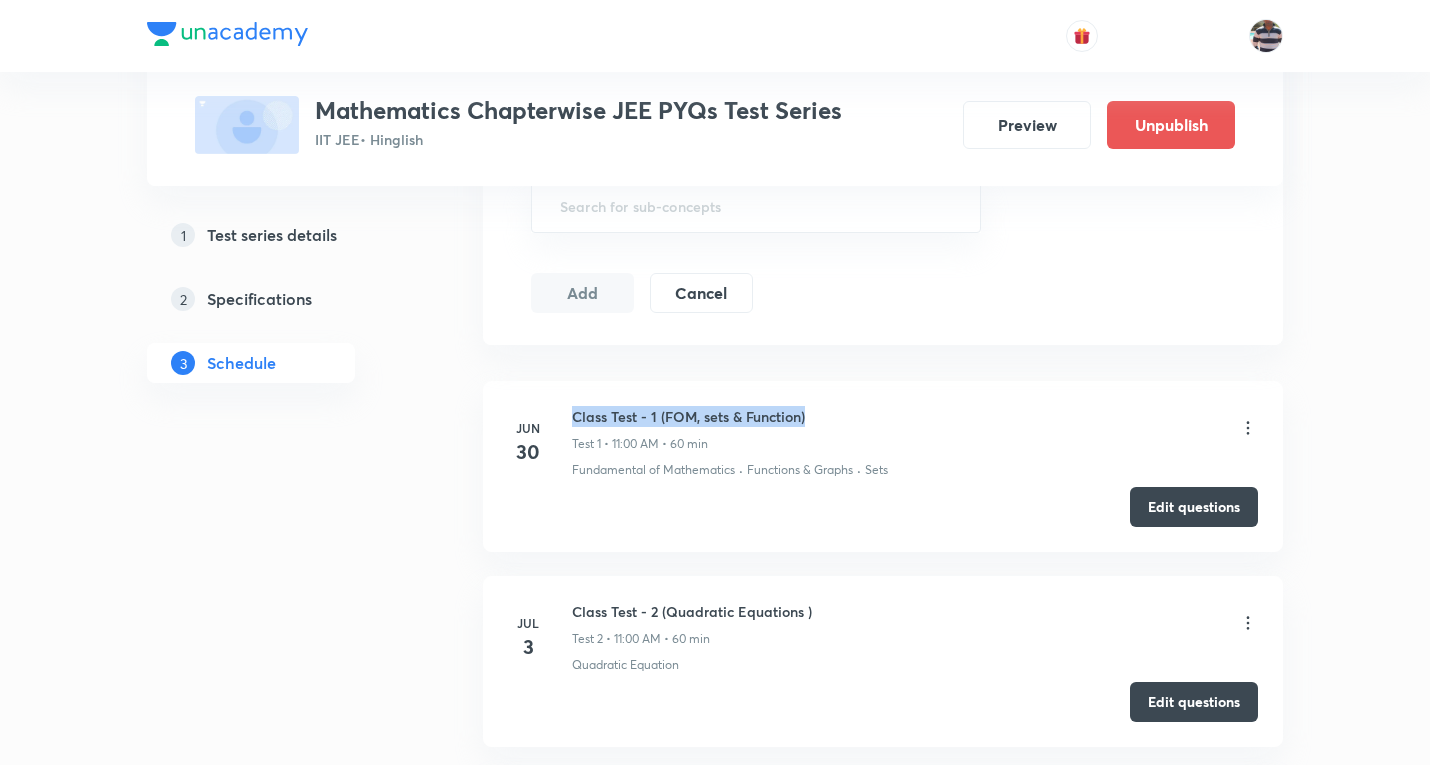 drag, startPoint x: 826, startPoint y: 416, endPoint x: 569, endPoint y: 411, distance: 257.04865 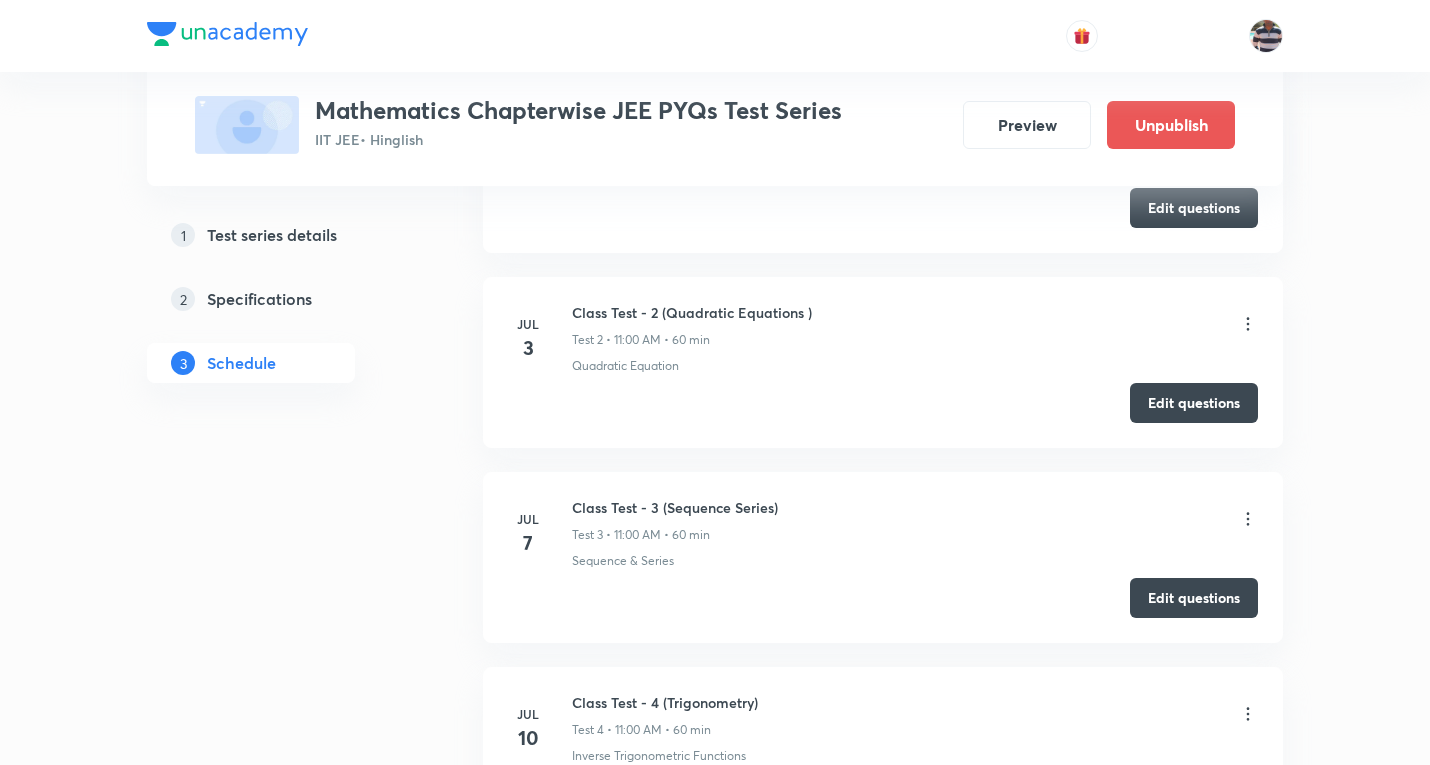 scroll, scrollTop: 1100, scrollLeft: 0, axis: vertical 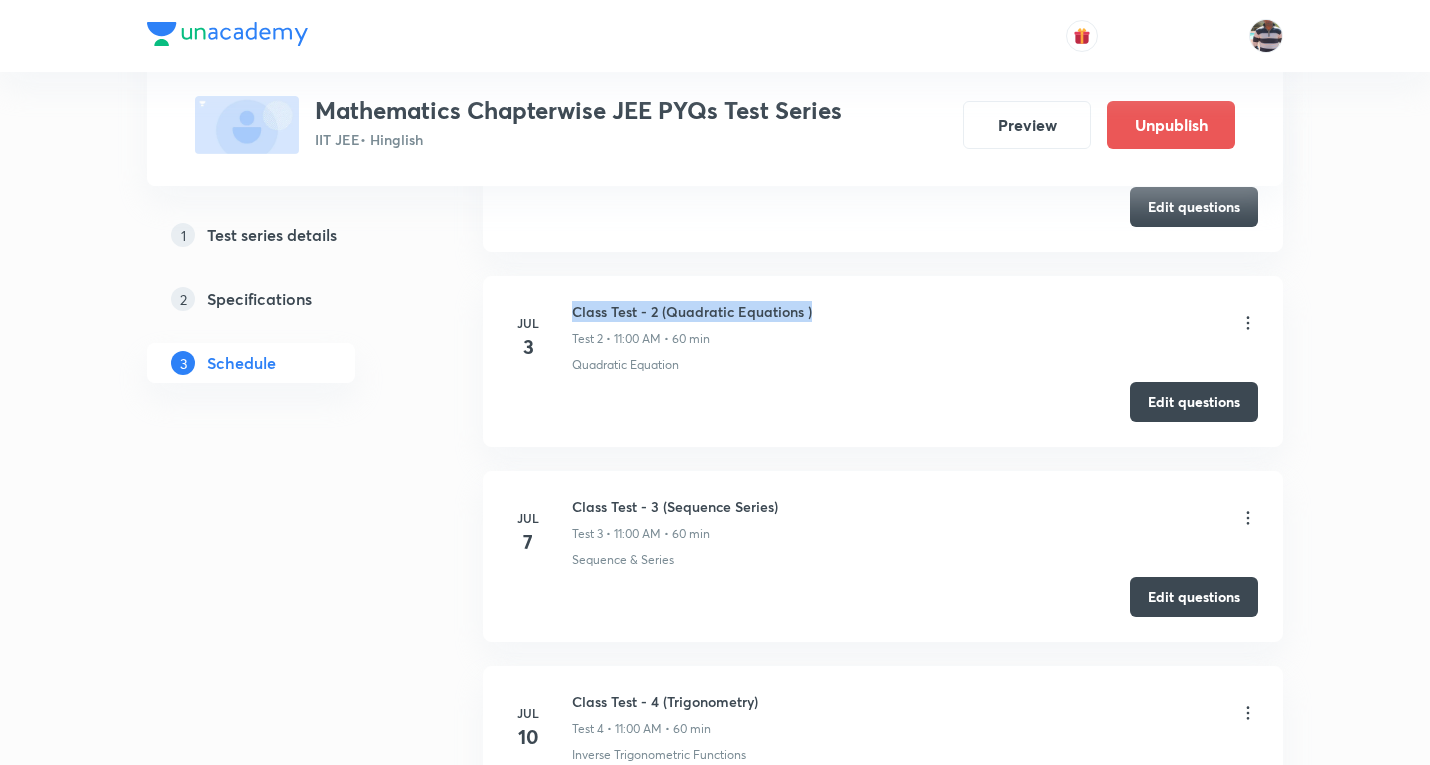 drag, startPoint x: 828, startPoint y: 315, endPoint x: 576, endPoint y: 309, distance: 252.07141 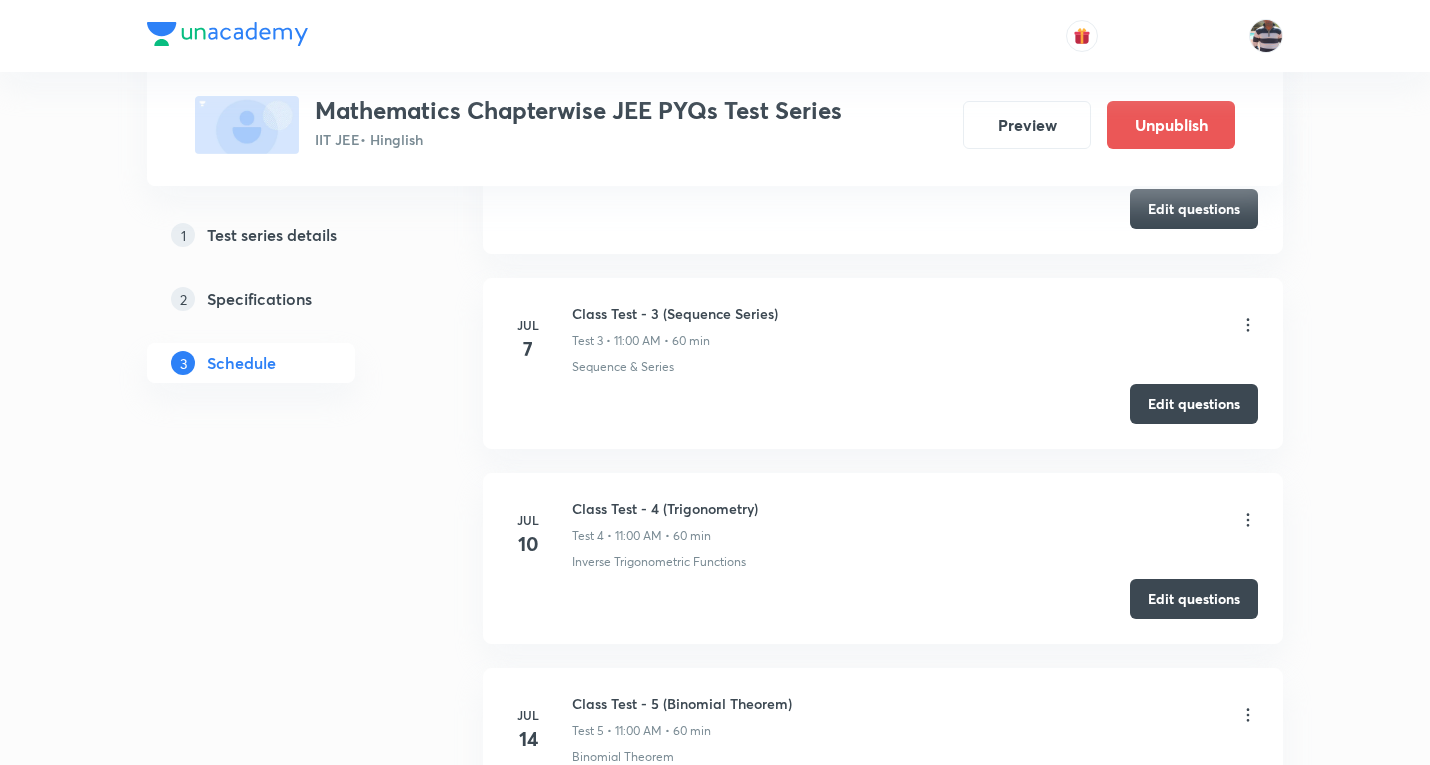 scroll, scrollTop: 1300, scrollLeft: 0, axis: vertical 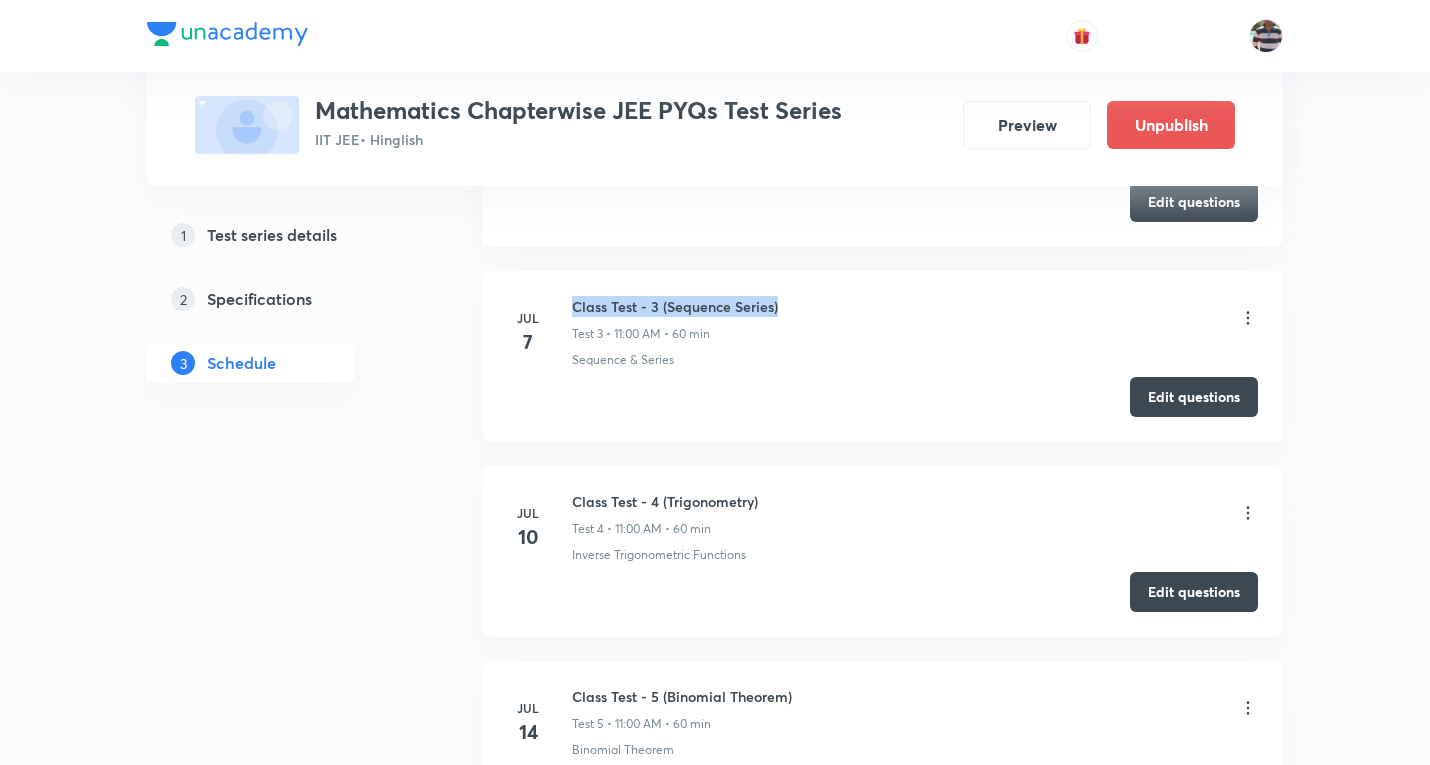 drag, startPoint x: 791, startPoint y: 303, endPoint x: 576, endPoint y: 306, distance: 215.02094 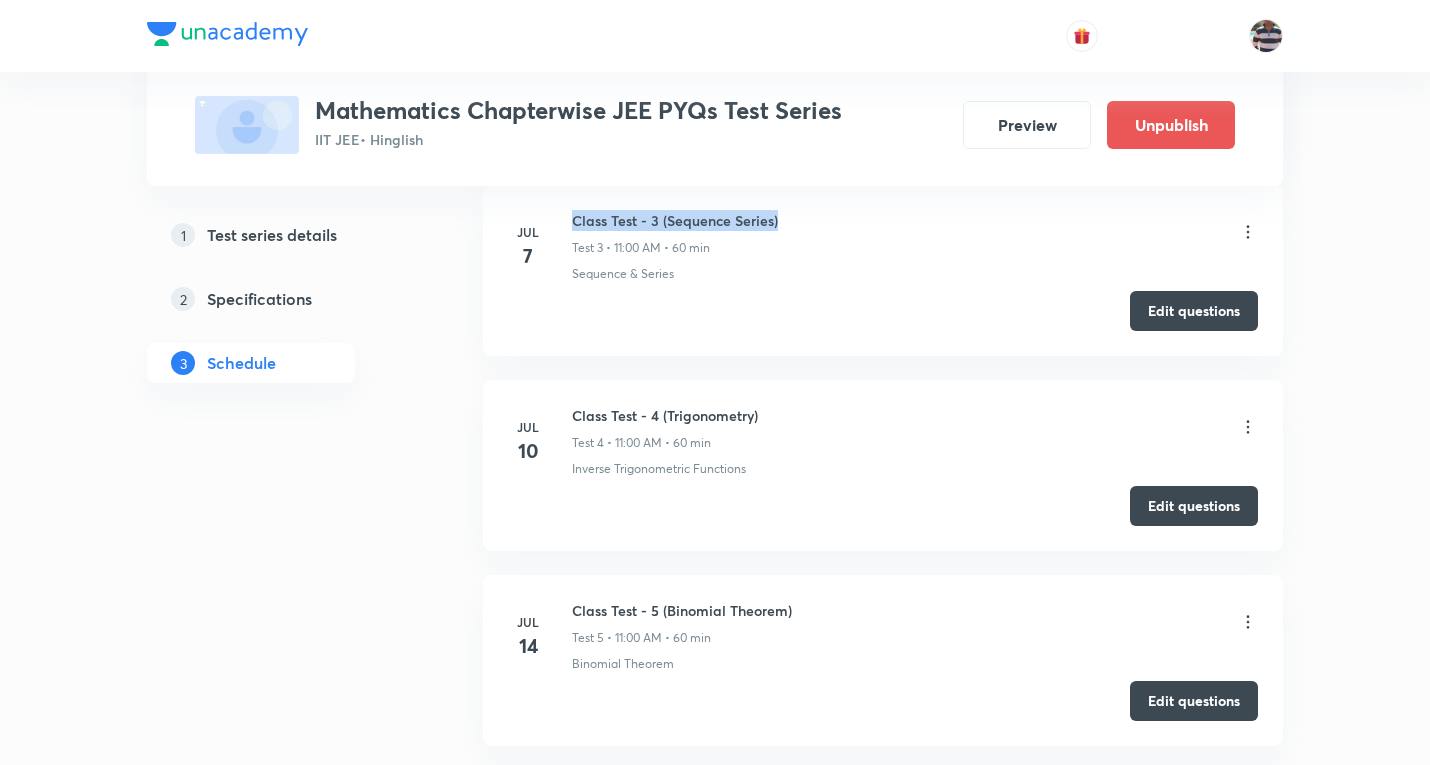 scroll, scrollTop: 1500, scrollLeft: 0, axis: vertical 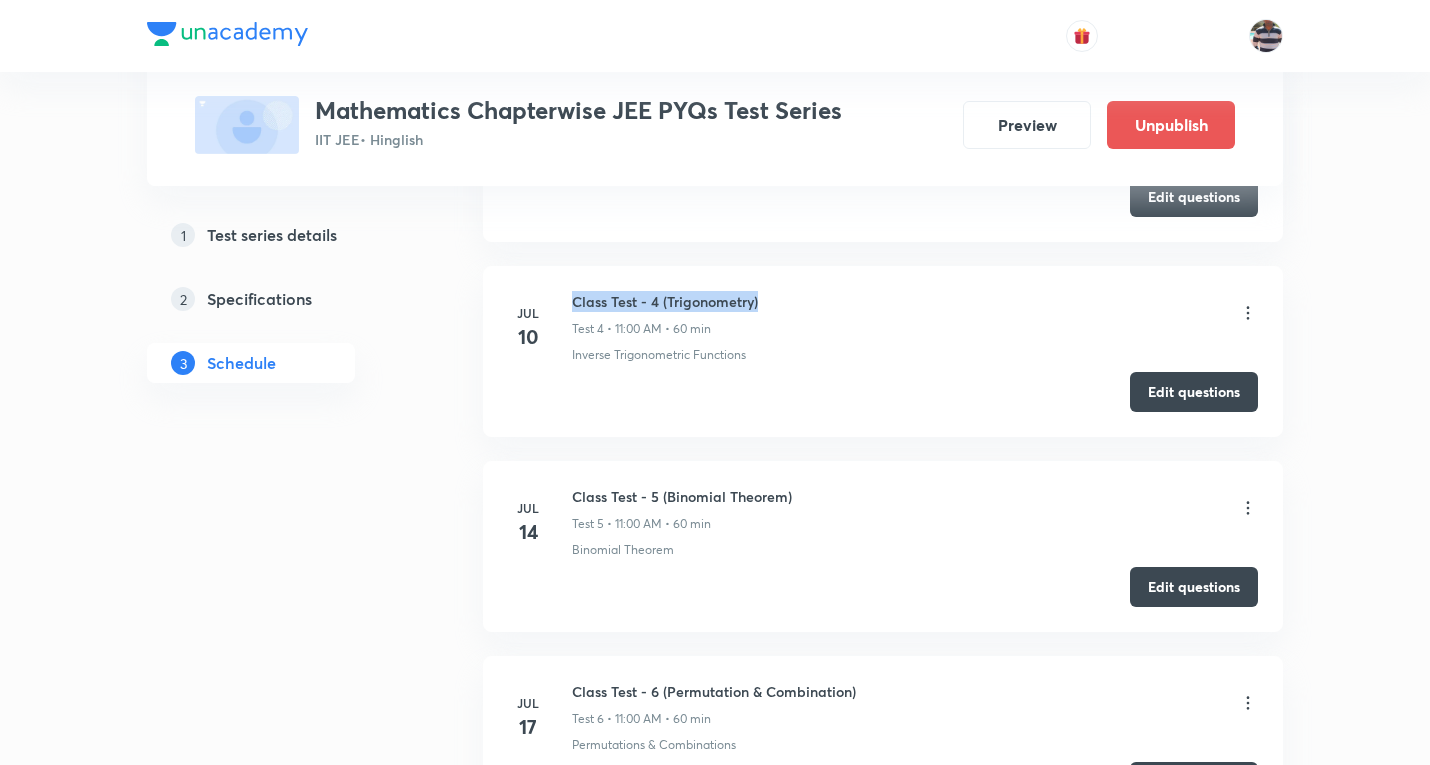 drag, startPoint x: 775, startPoint y: 301, endPoint x: 568, endPoint y: 292, distance: 207.19556 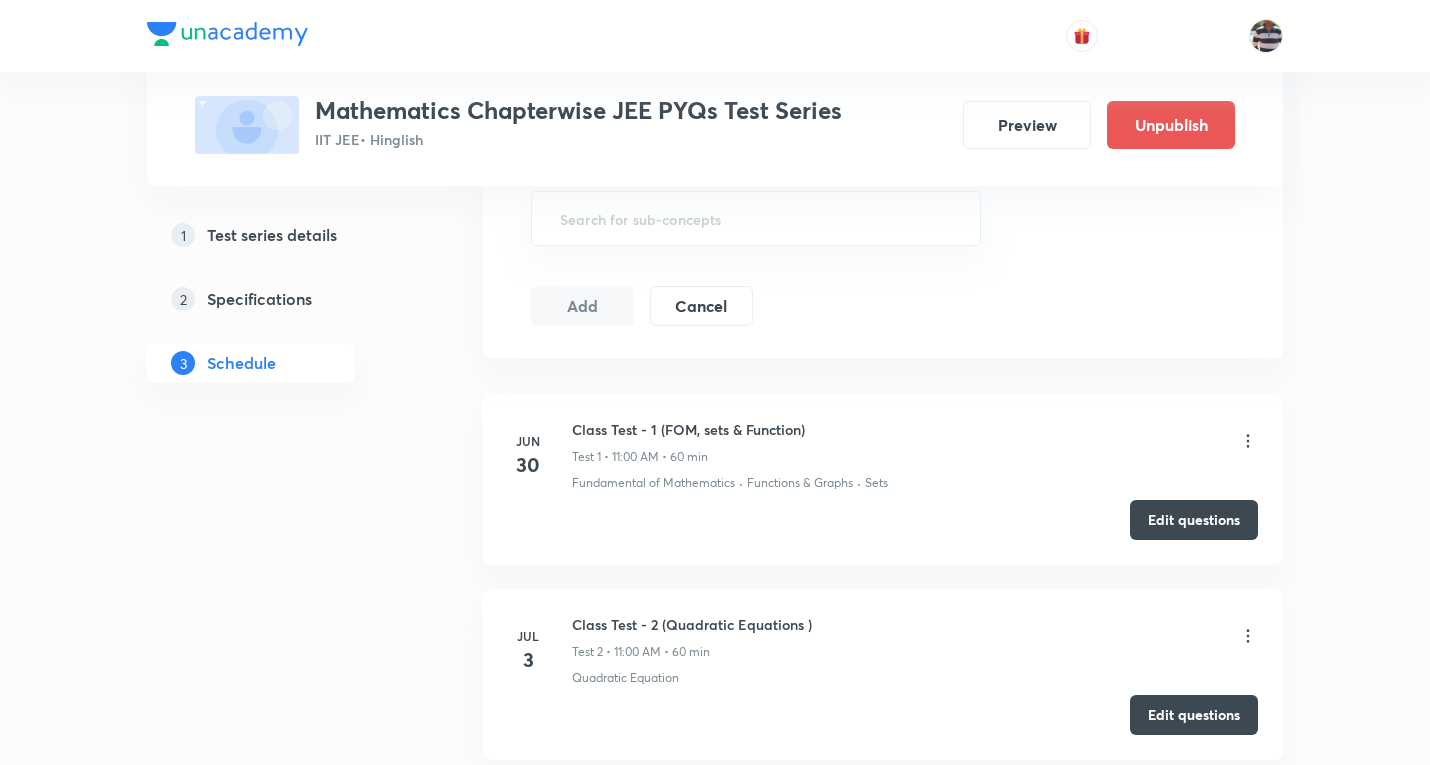 scroll, scrollTop: 900, scrollLeft: 0, axis: vertical 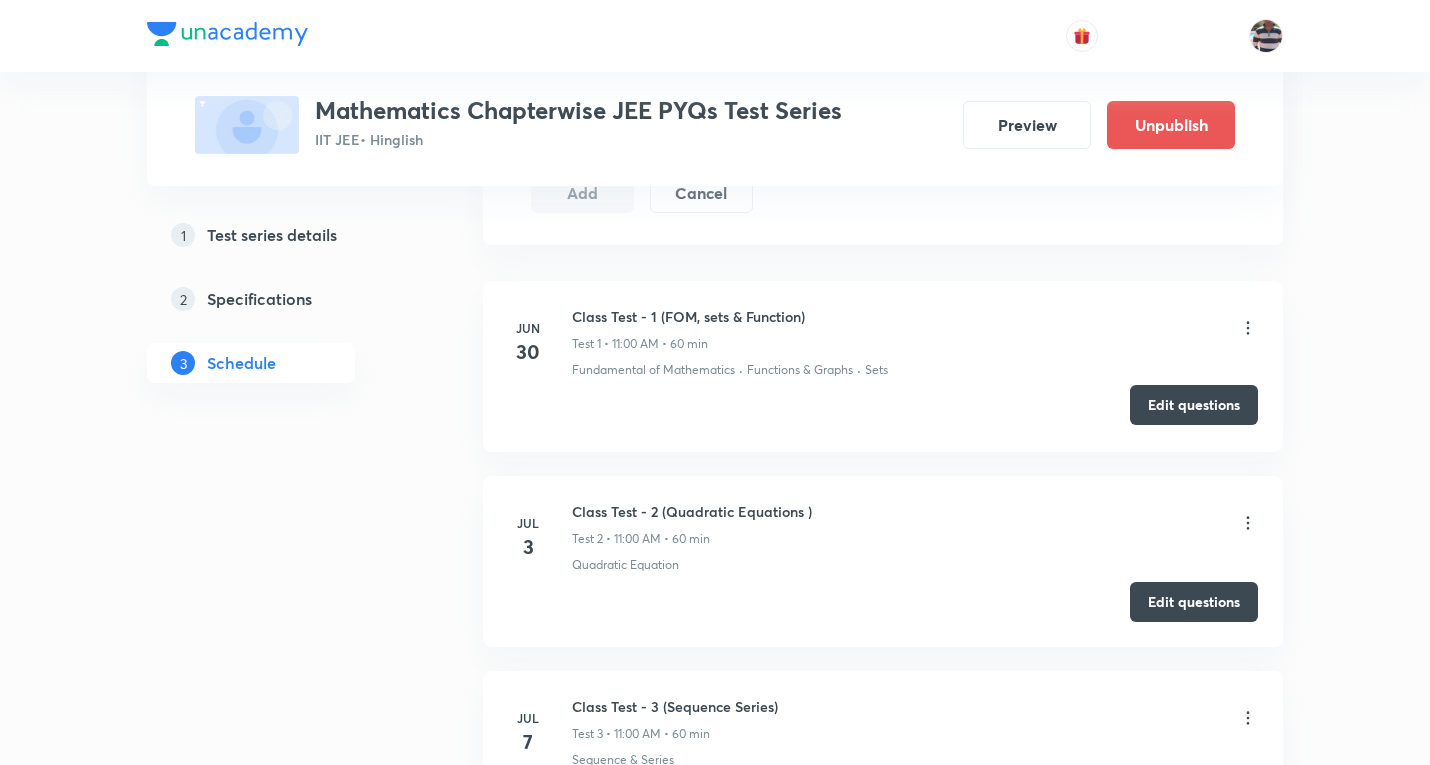 click on "Edit questions" at bounding box center (1194, 405) 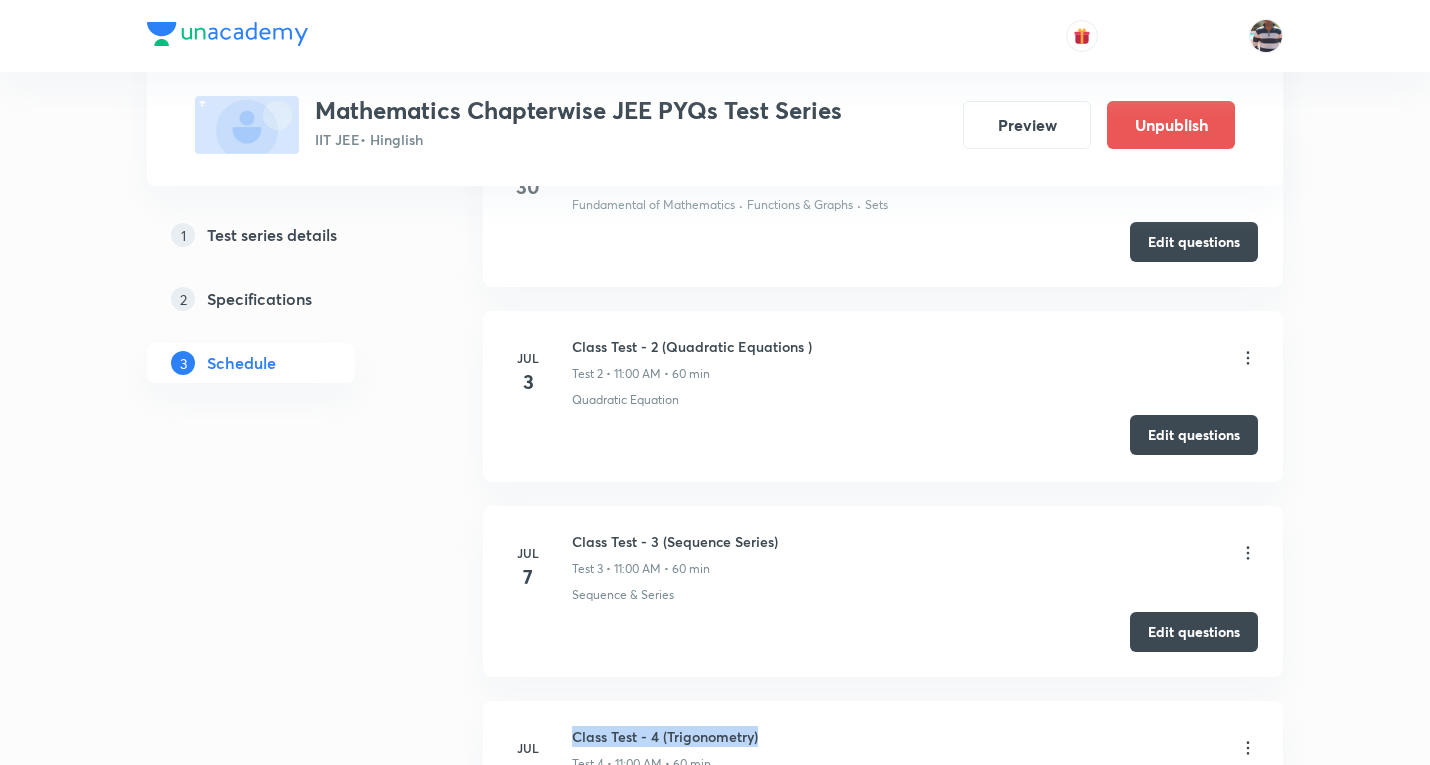scroll, scrollTop: 1100, scrollLeft: 0, axis: vertical 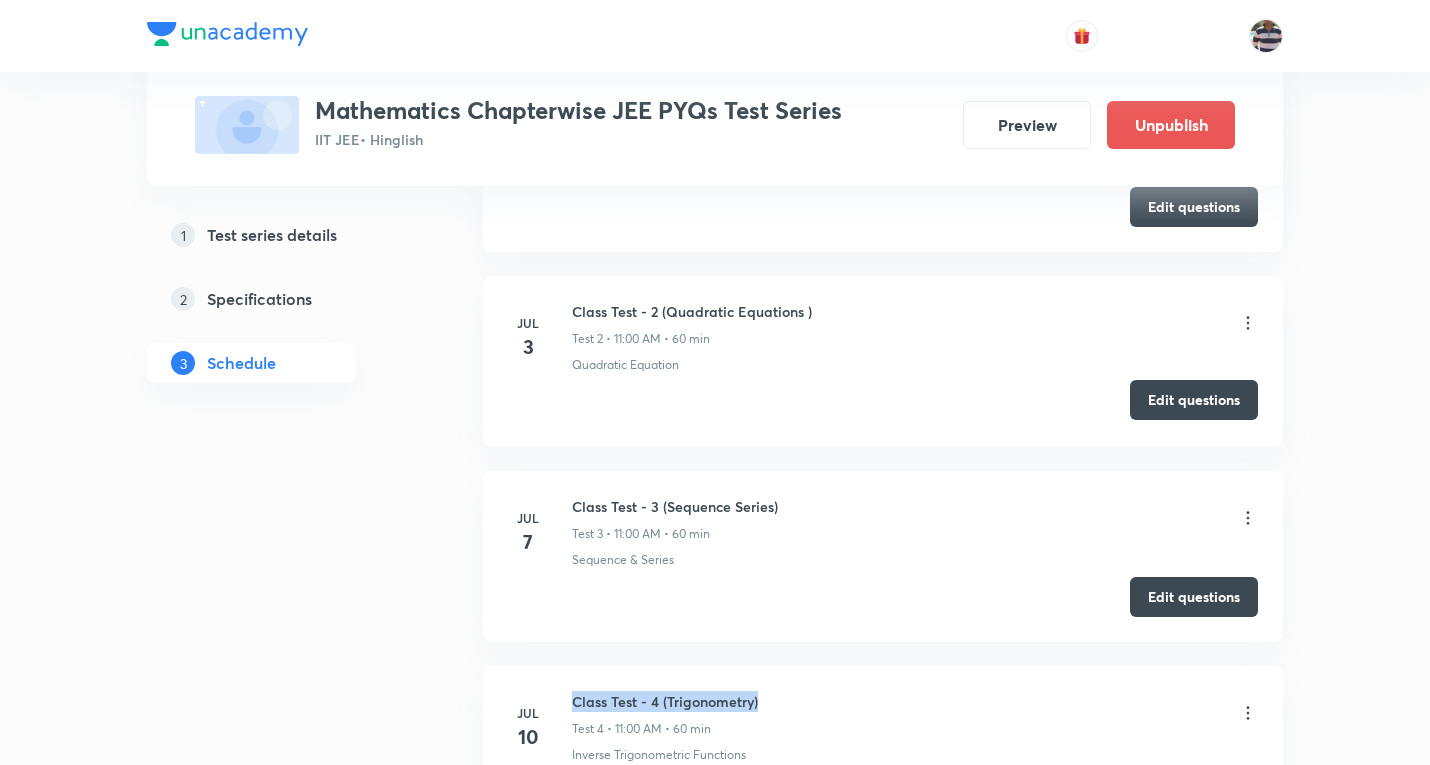 click on "Edit questions" at bounding box center [1194, 400] 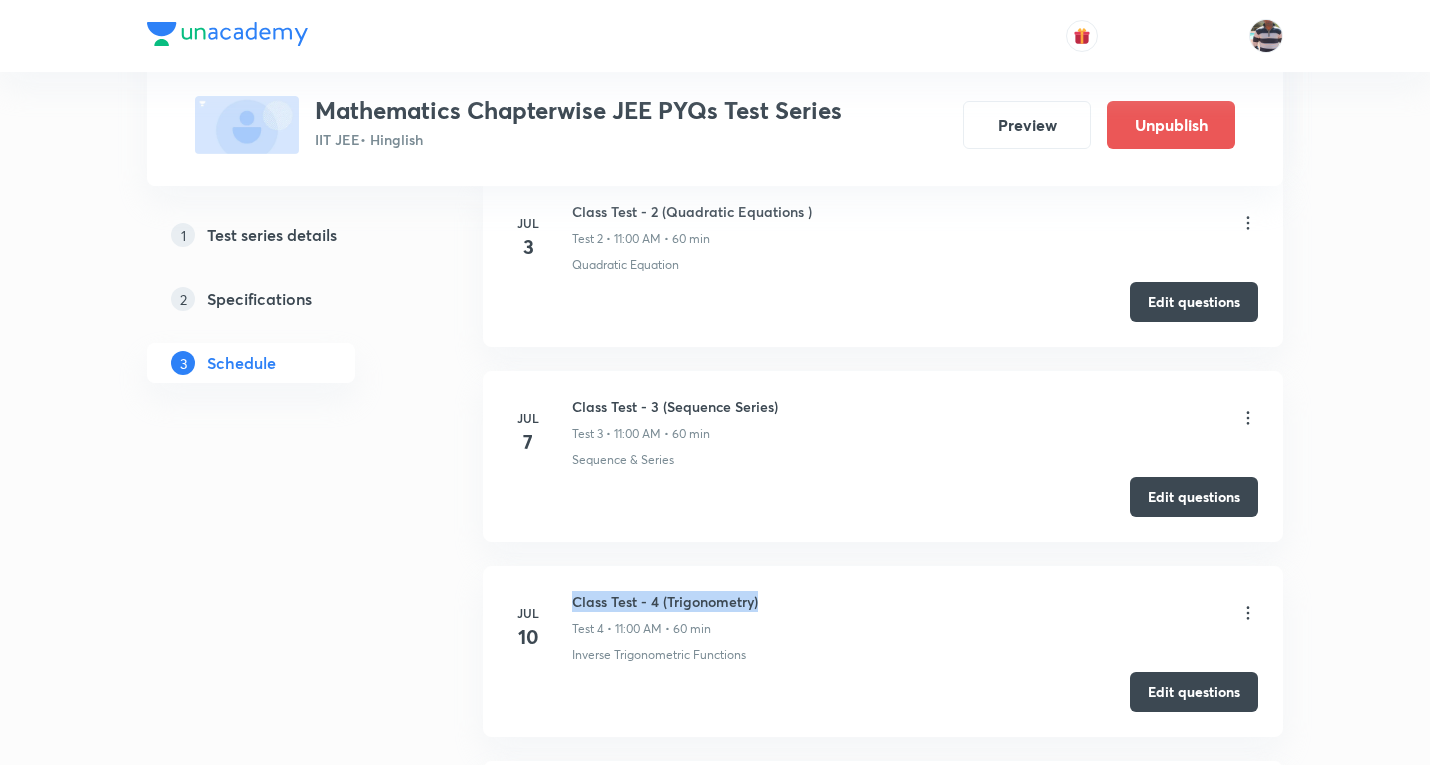 scroll, scrollTop: 1000, scrollLeft: 0, axis: vertical 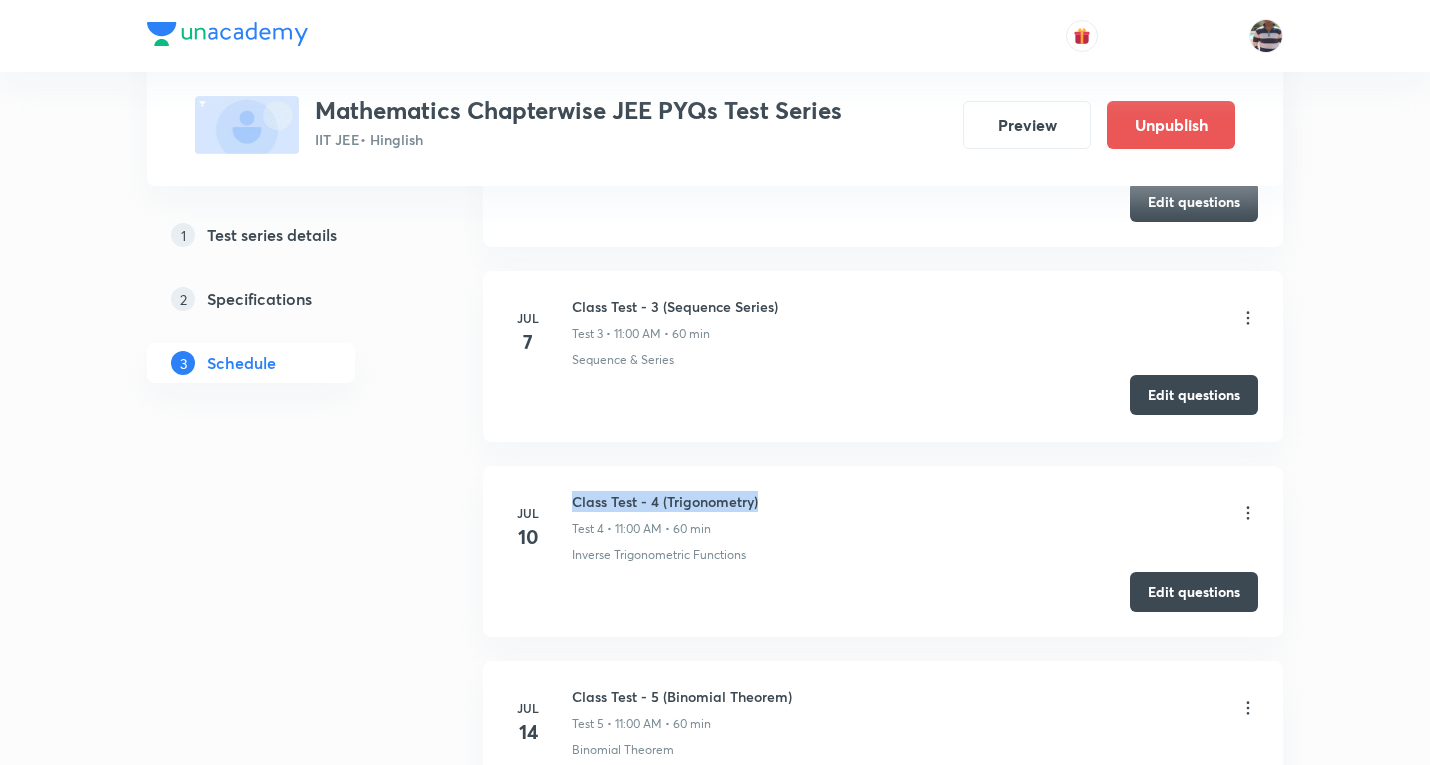 click on "Edit questions" at bounding box center [1194, 395] 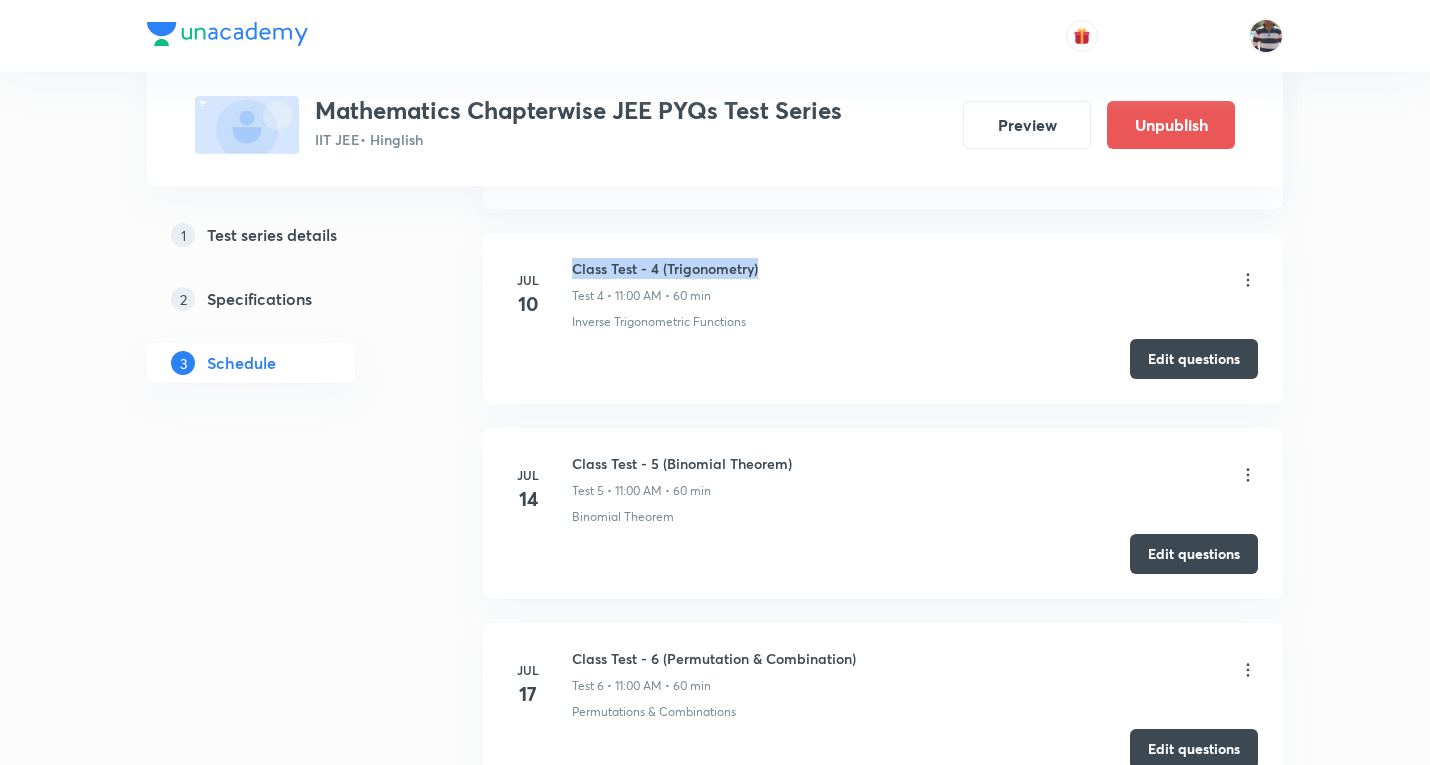 scroll, scrollTop: 1600, scrollLeft: 0, axis: vertical 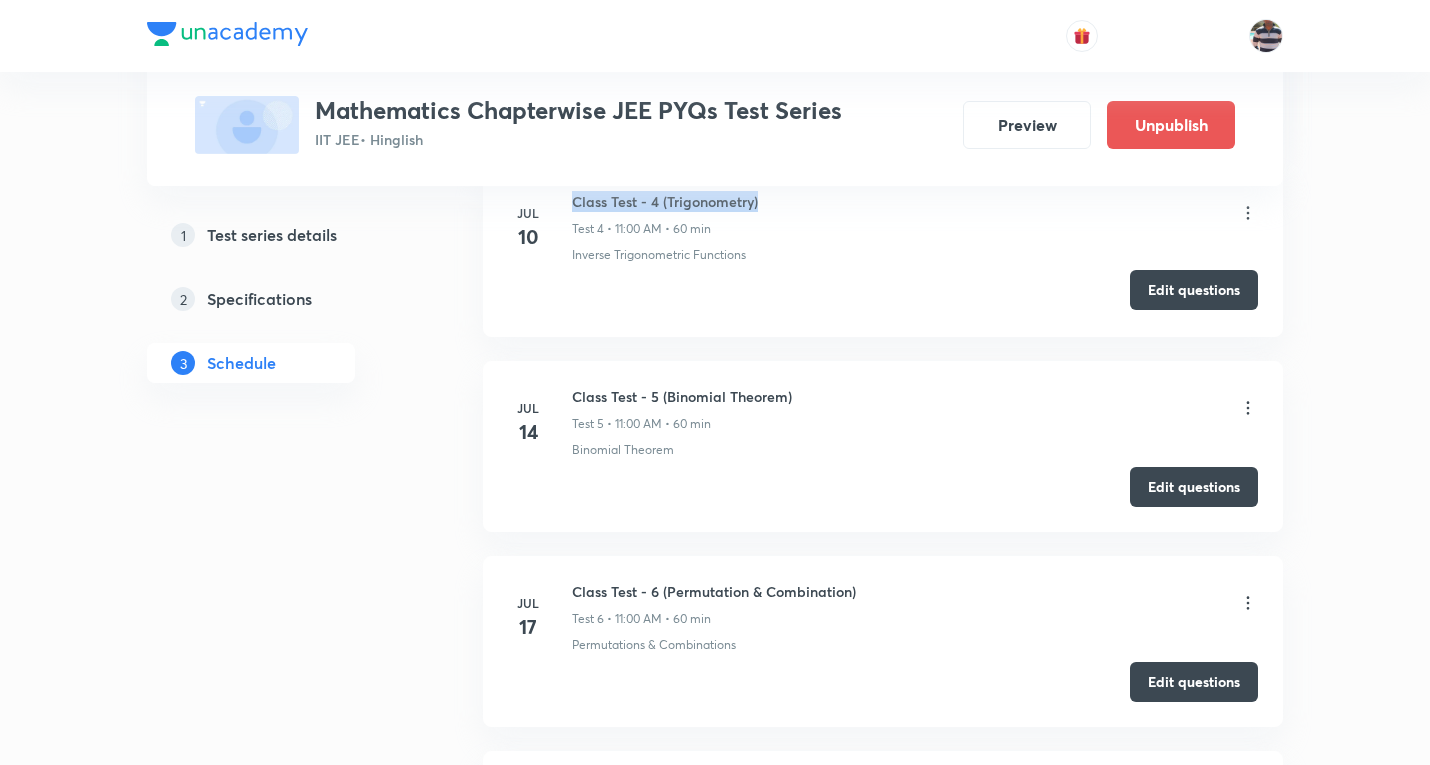 click on "Edit questions" at bounding box center (1194, 290) 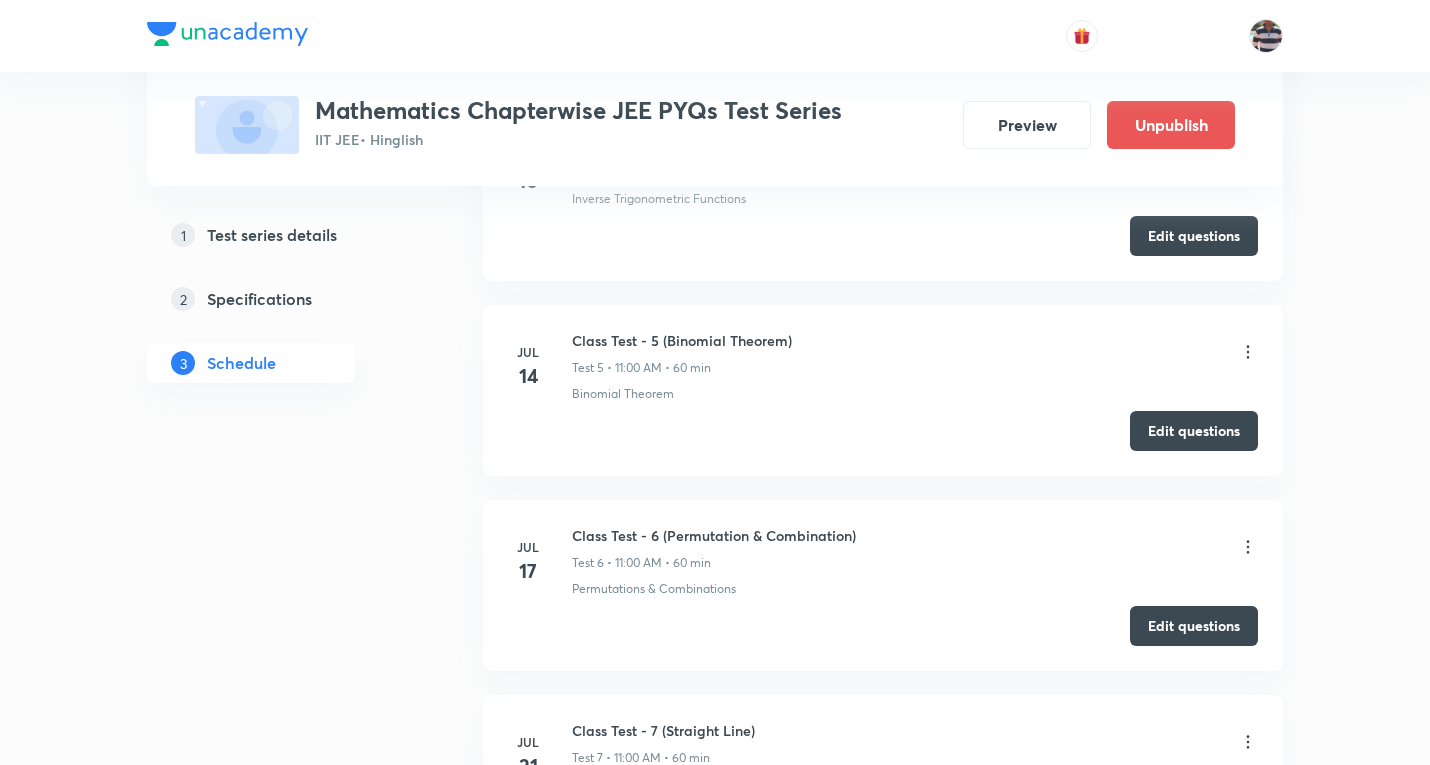 scroll, scrollTop: 1800, scrollLeft: 0, axis: vertical 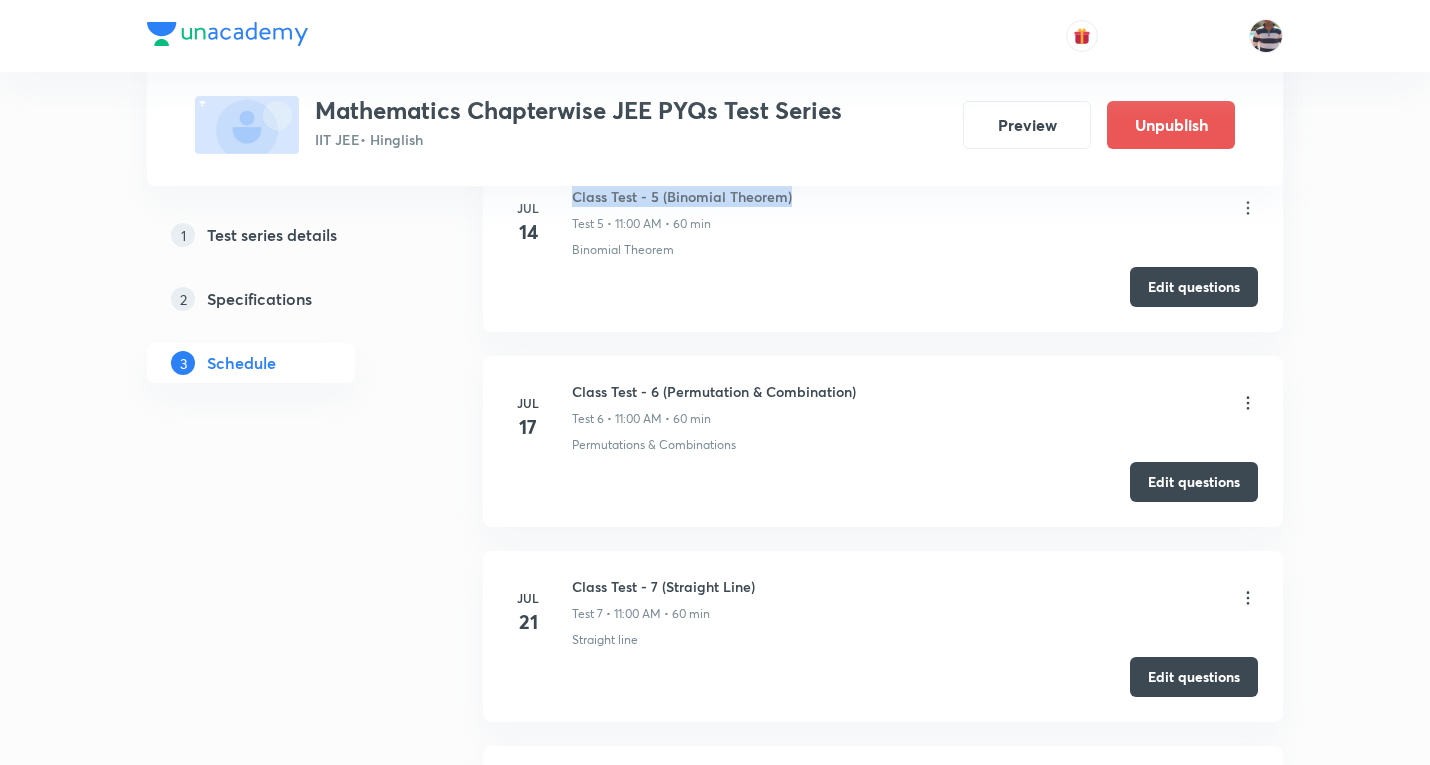 drag, startPoint x: 768, startPoint y: 202, endPoint x: 575, endPoint y: 198, distance: 193.04144 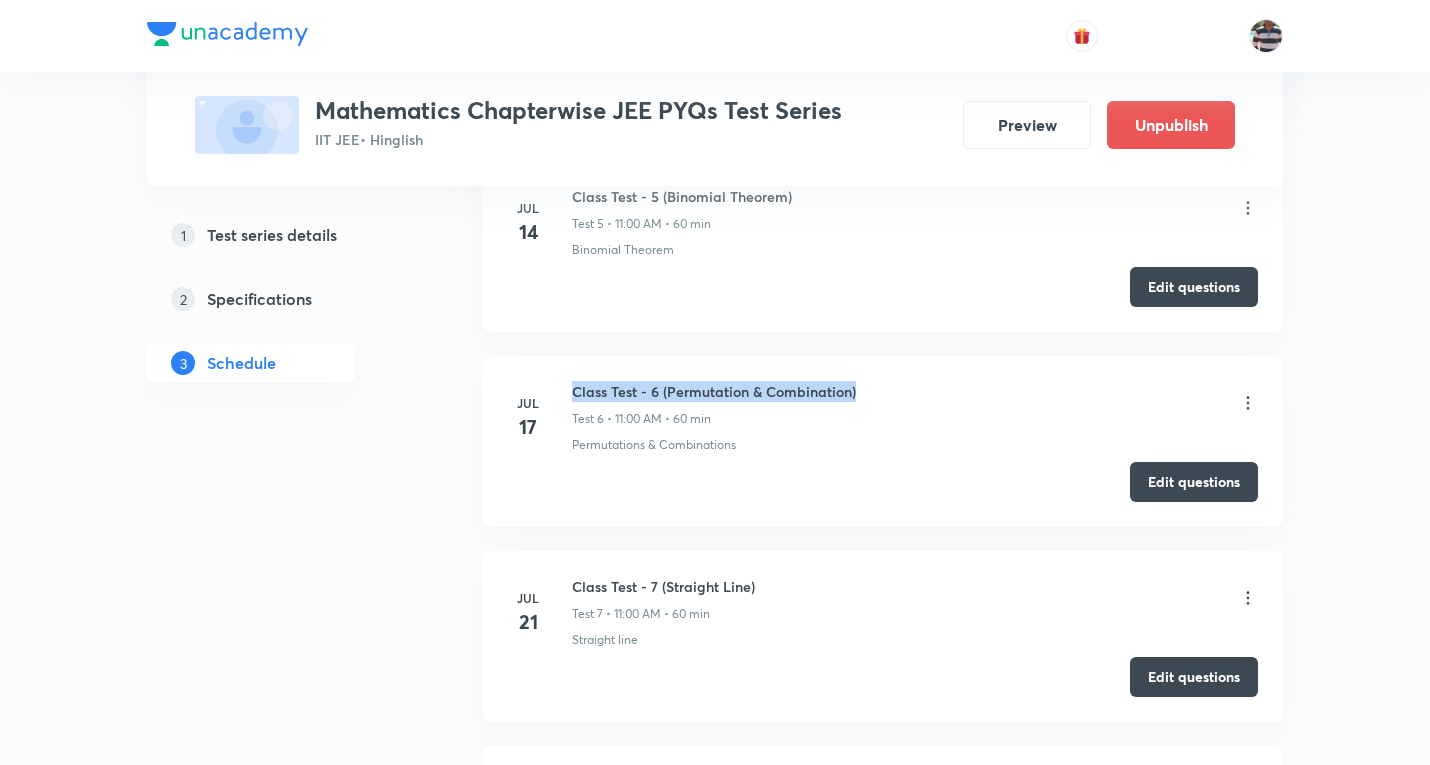 drag, startPoint x: 858, startPoint y: 392, endPoint x: 575, endPoint y: 381, distance: 283.2137 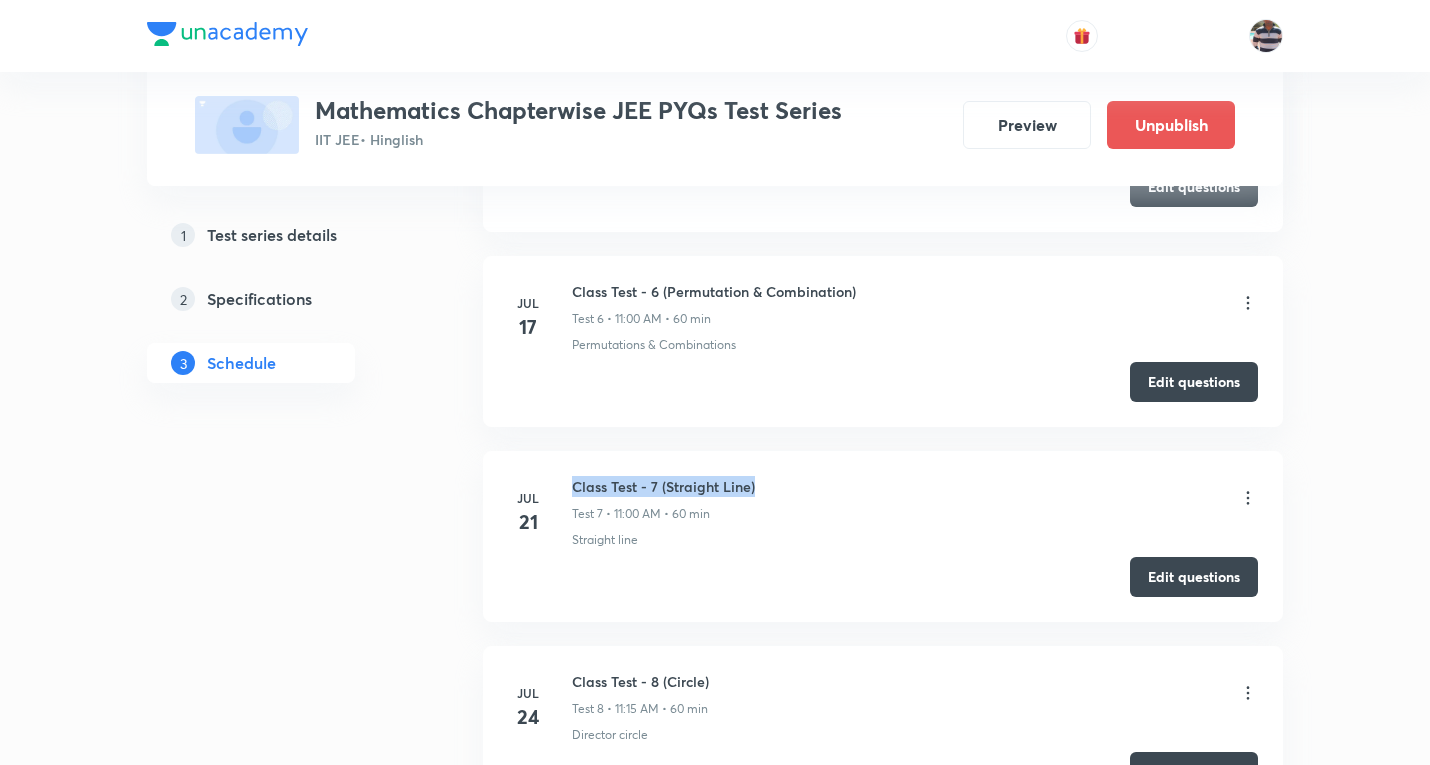 drag, startPoint x: 765, startPoint y: 486, endPoint x: 571, endPoint y: 476, distance: 194.25757 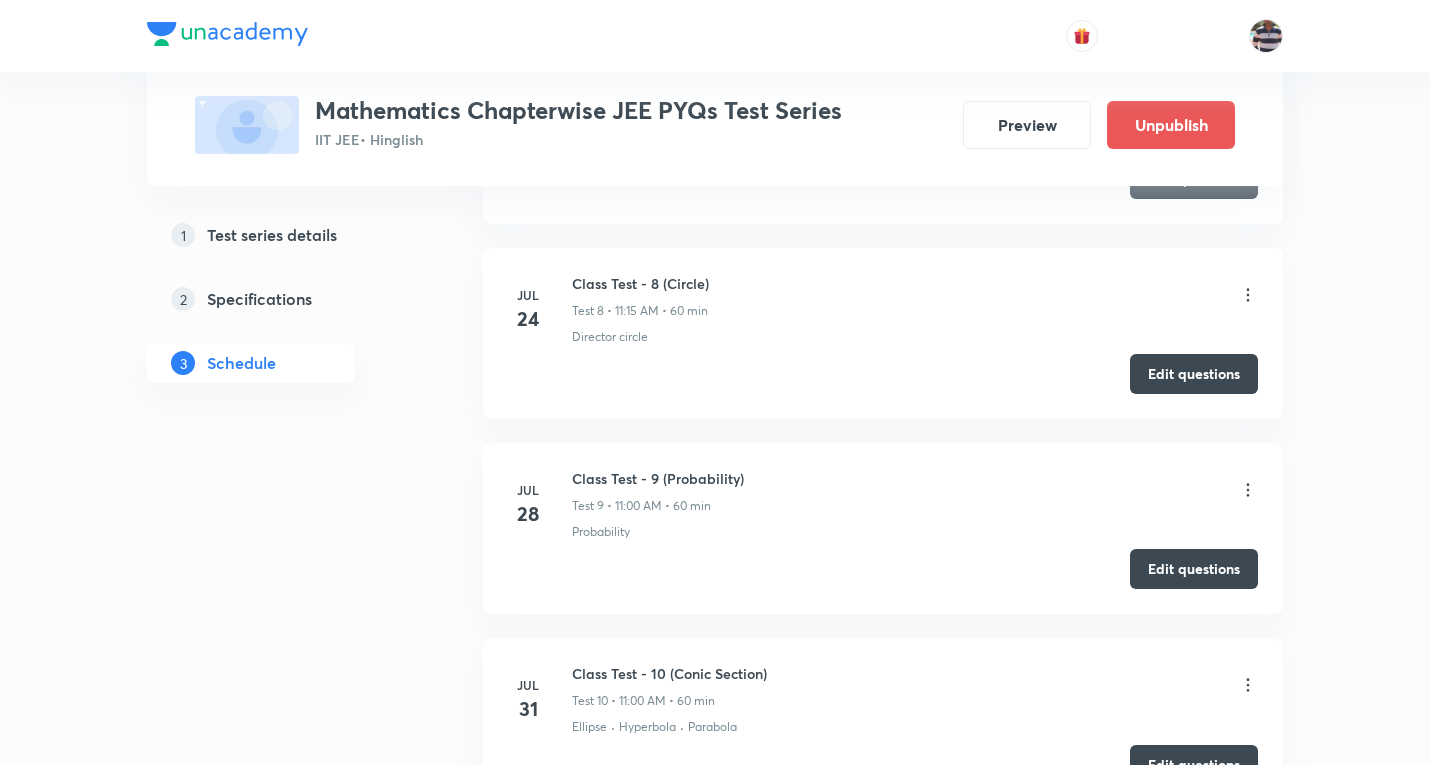 scroll, scrollTop: 2300, scrollLeft: 0, axis: vertical 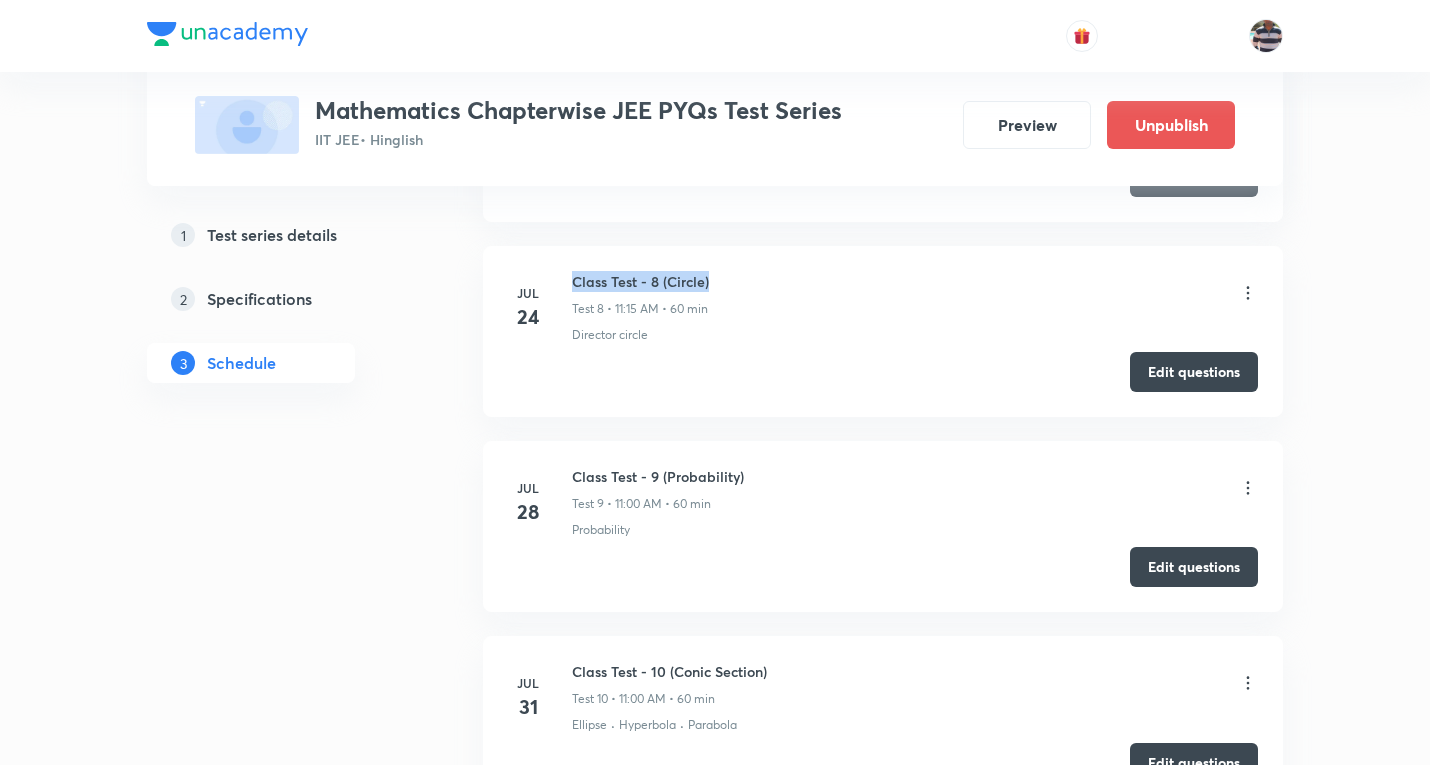 drag, startPoint x: 687, startPoint y: 277, endPoint x: 565, endPoint y: 274, distance: 122.03688 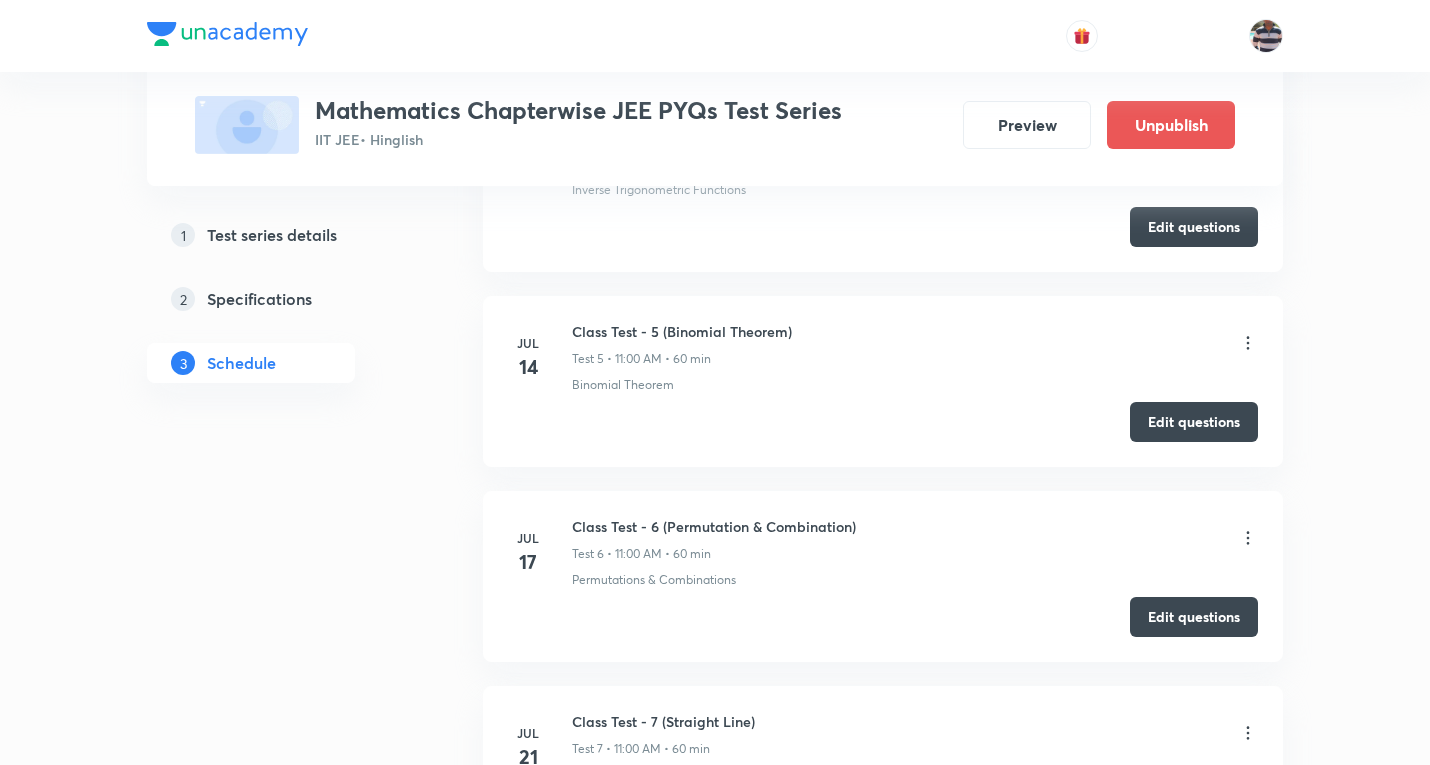 scroll, scrollTop: 1700, scrollLeft: 0, axis: vertical 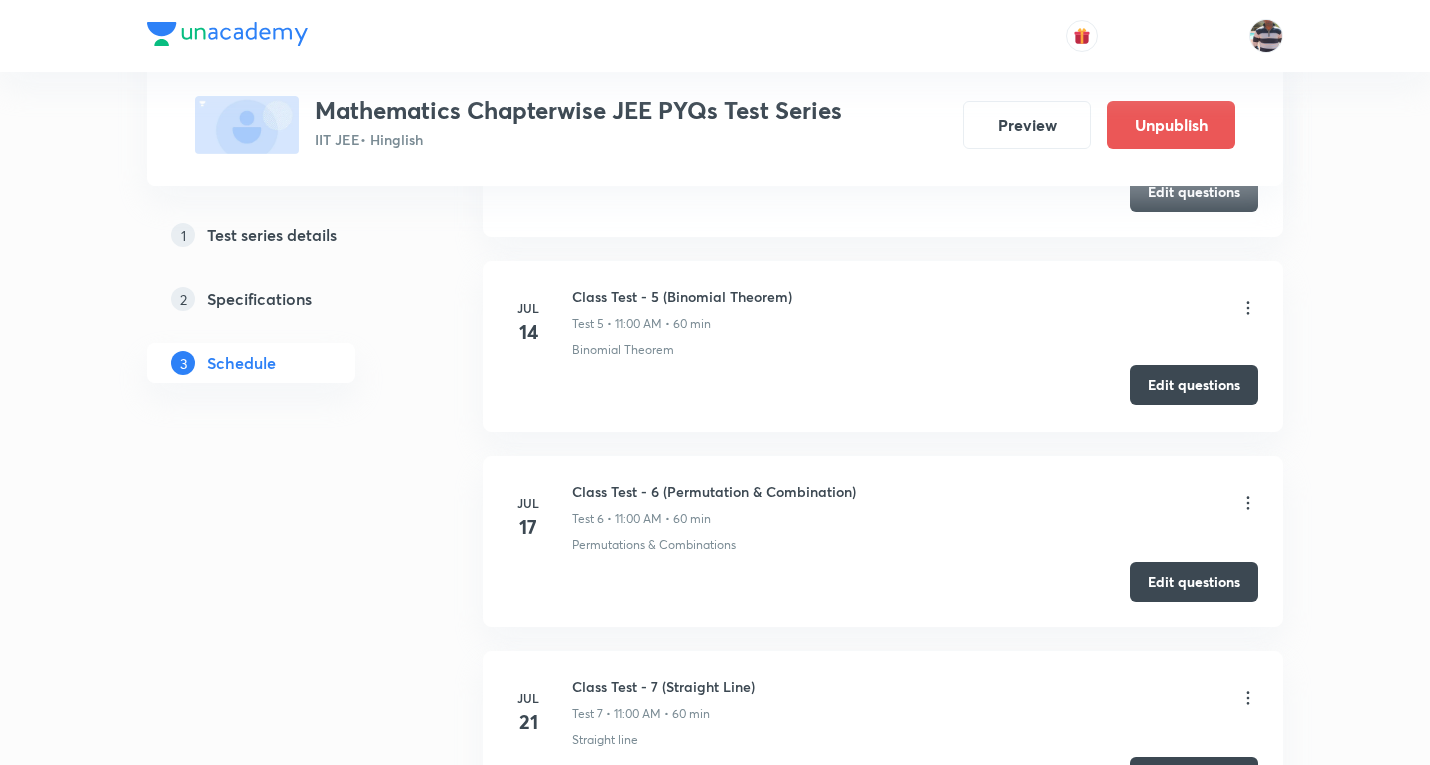click on "Edit questions" at bounding box center [1194, 385] 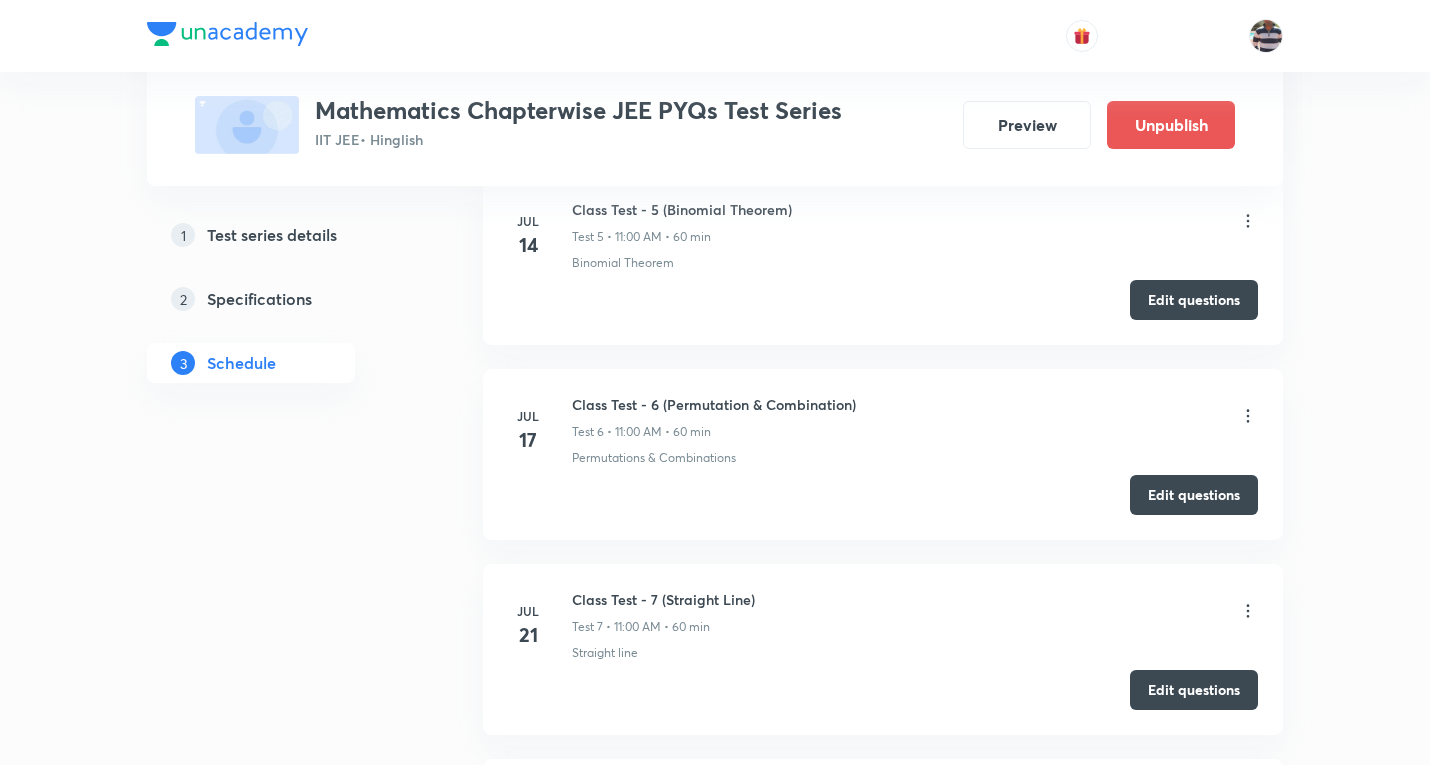 scroll, scrollTop: 1900, scrollLeft: 0, axis: vertical 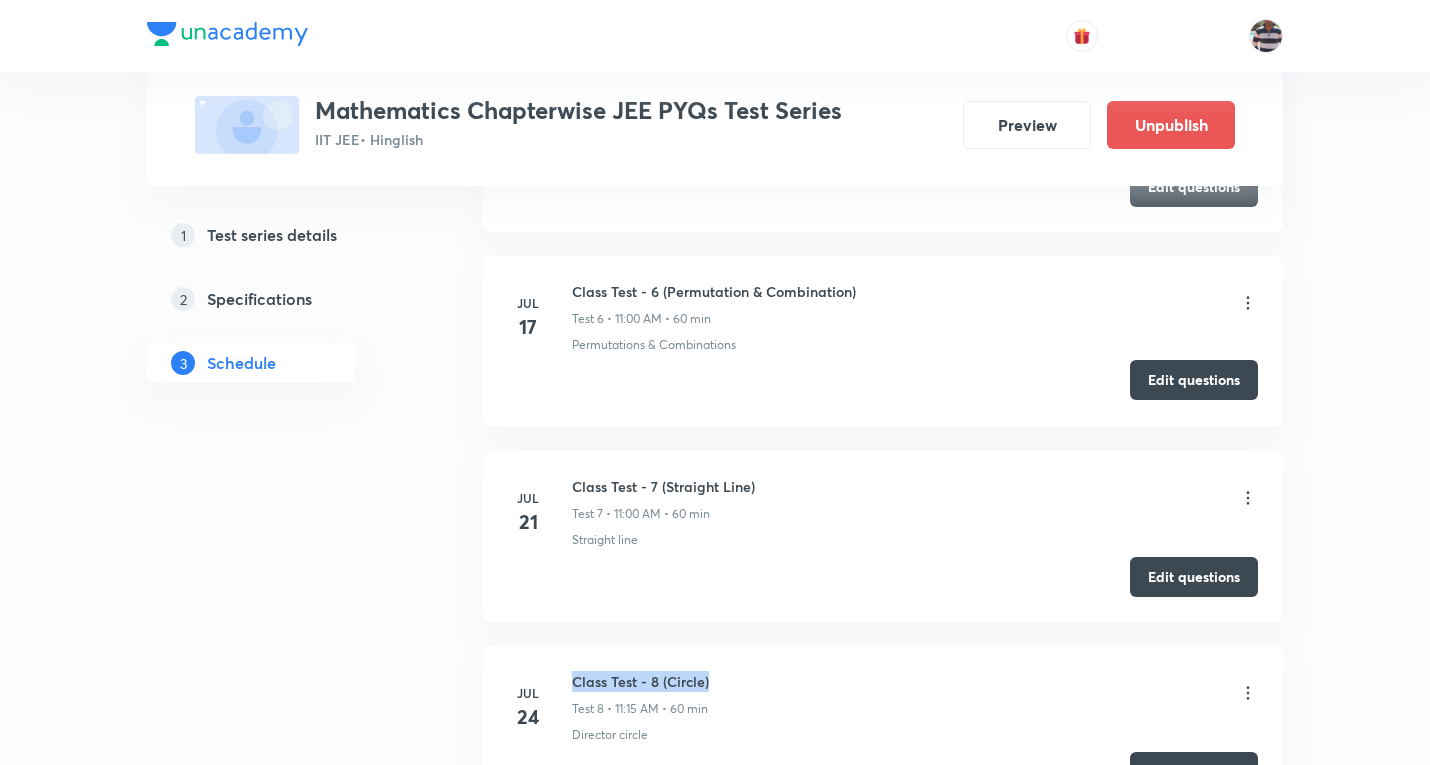 click on "Edit questions" at bounding box center [1194, 380] 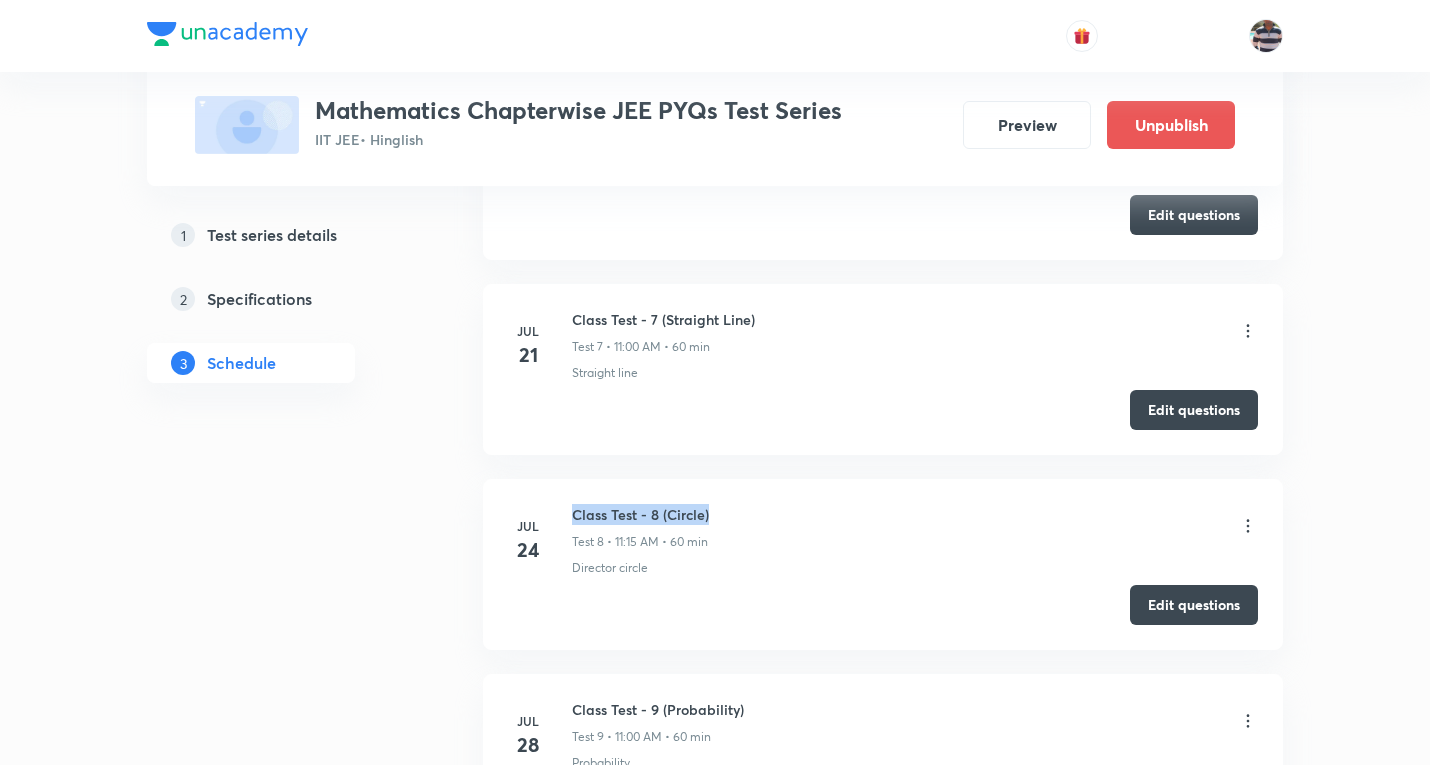 scroll, scrollTop: 2100, scrollLeft: 0, axis: vertical 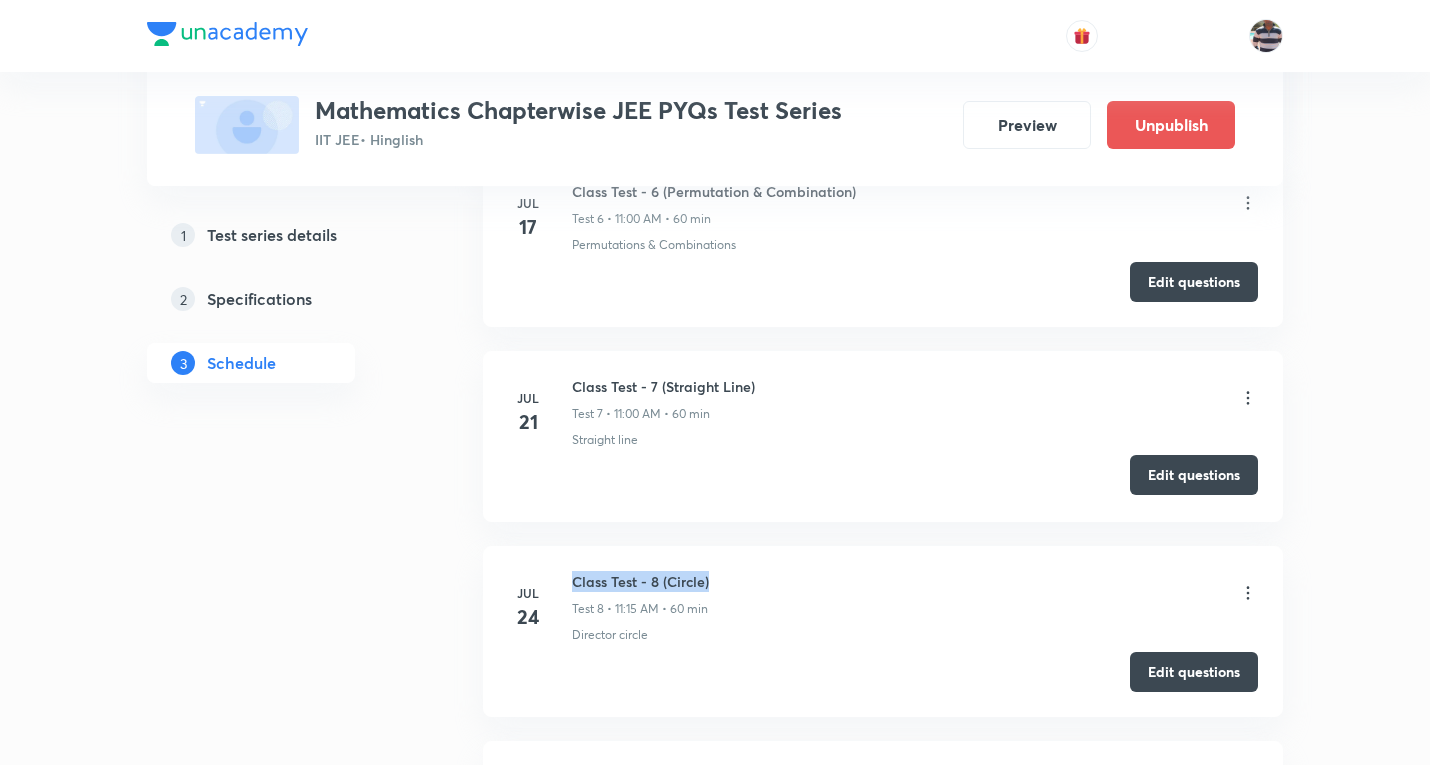 click on "Edit questions" at bounding box center [1194, 475] 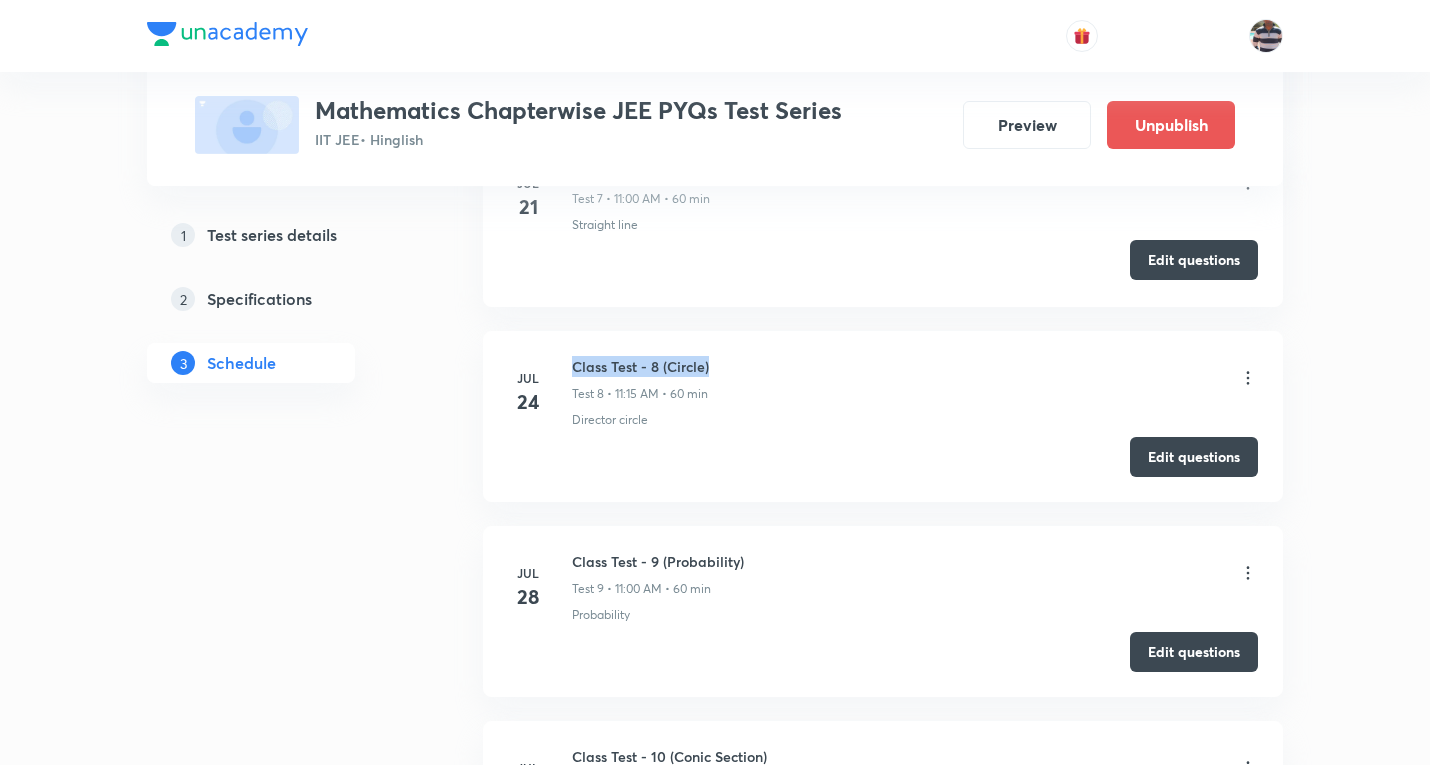 scroll, scrollTop: 2100, scrollLeft: 0, axis: vertical 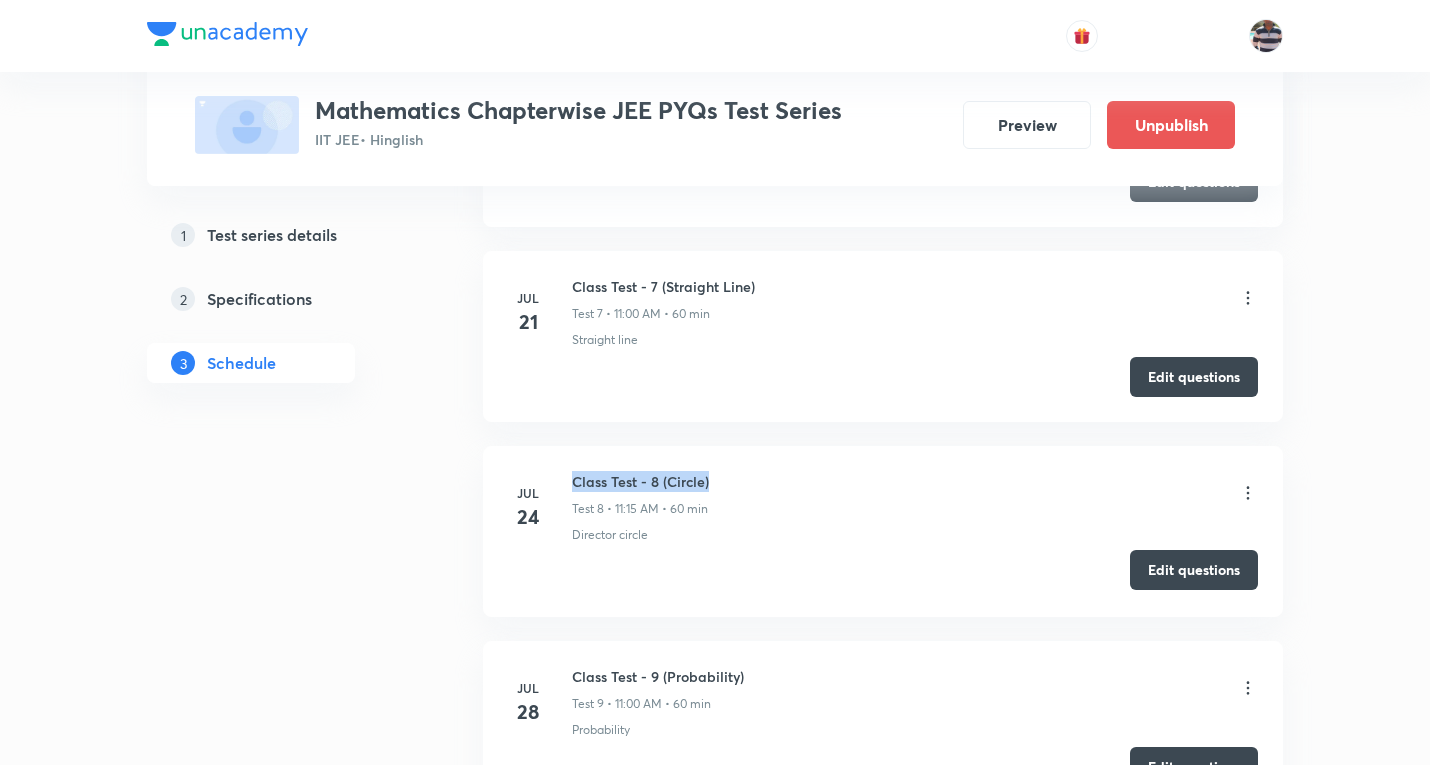 click on "Edit questions" at bounding box center [1194, 570] 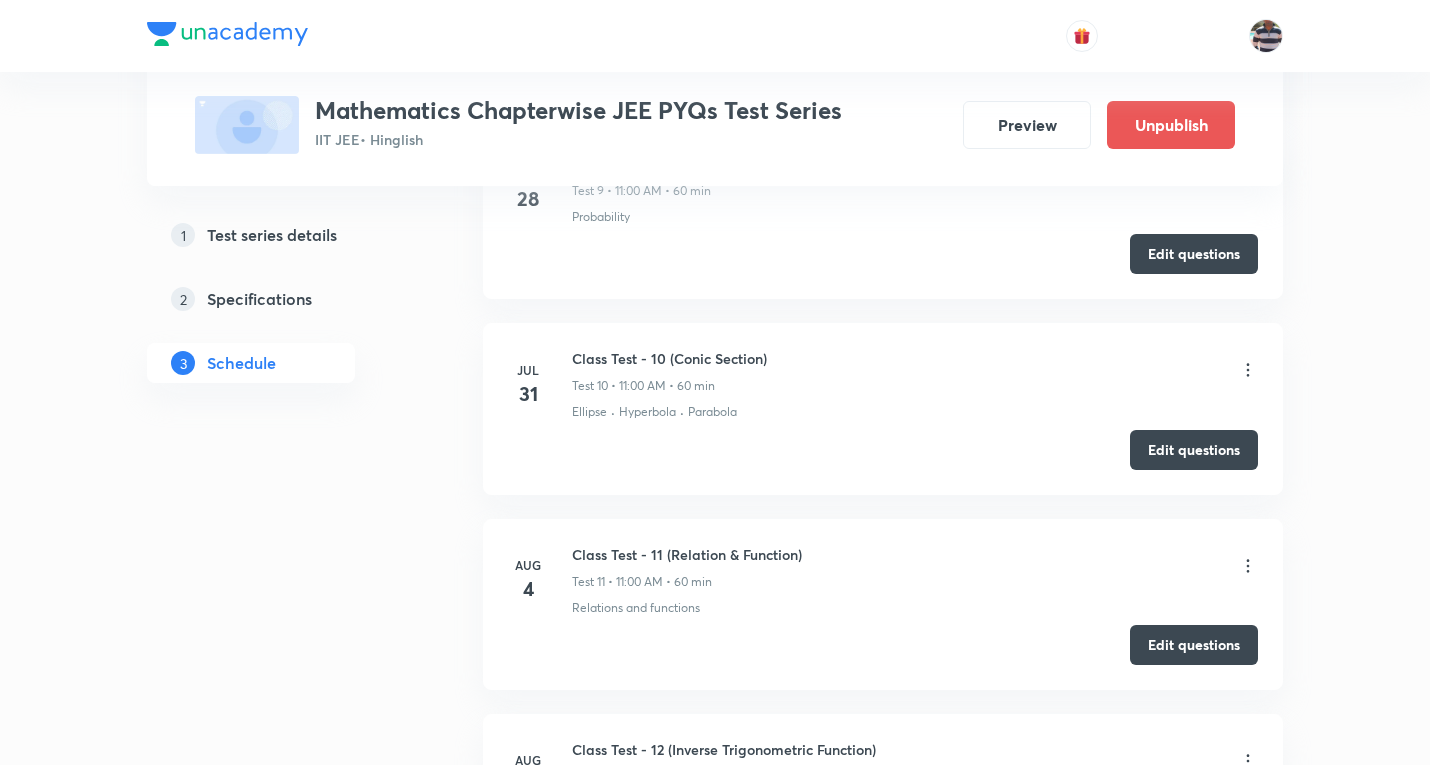 scroll, scrollTop: 2500, scrollLeft: 0, axis: vertical 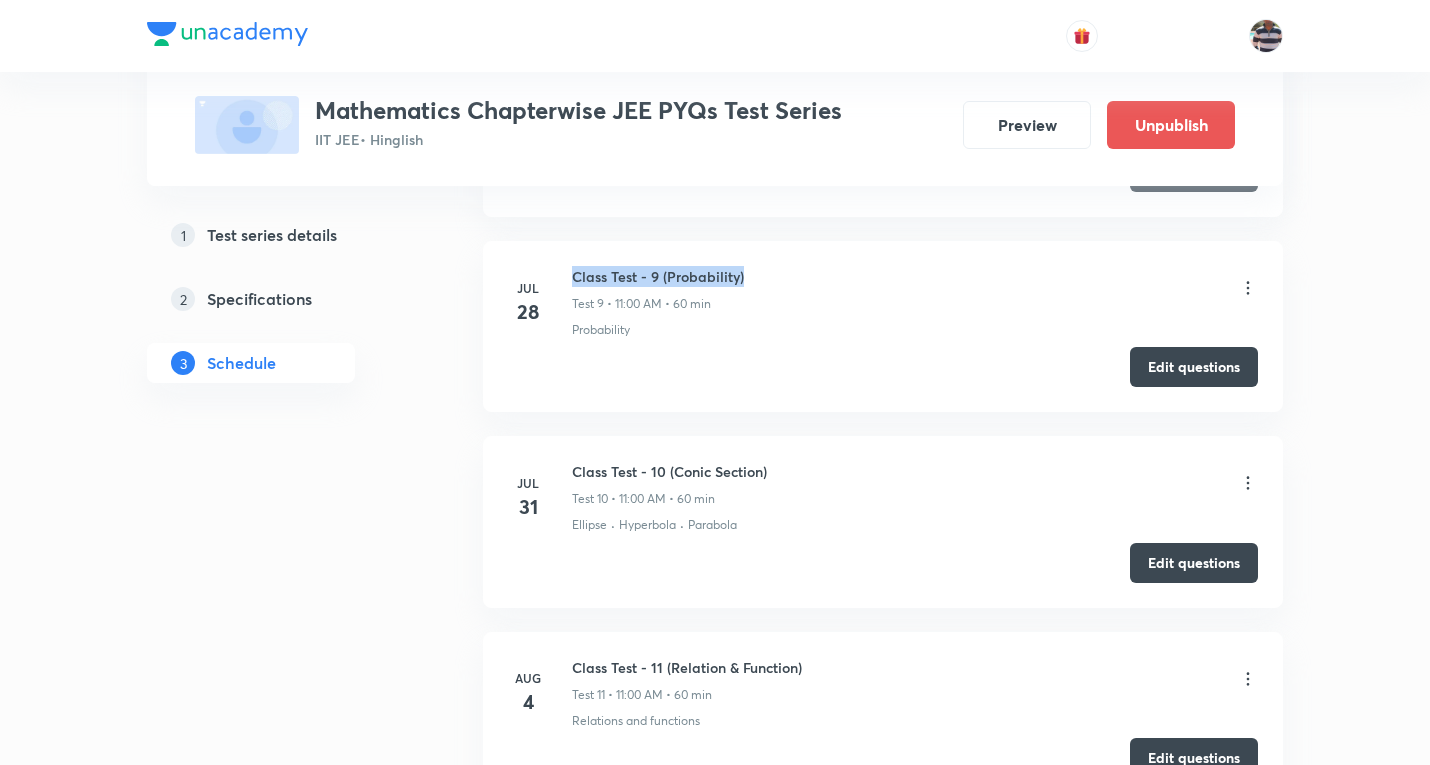 drag, startPoint x: 774, startPoint y: 277, endPoint x: 757, endPoint y: 39, distance: 238.60637 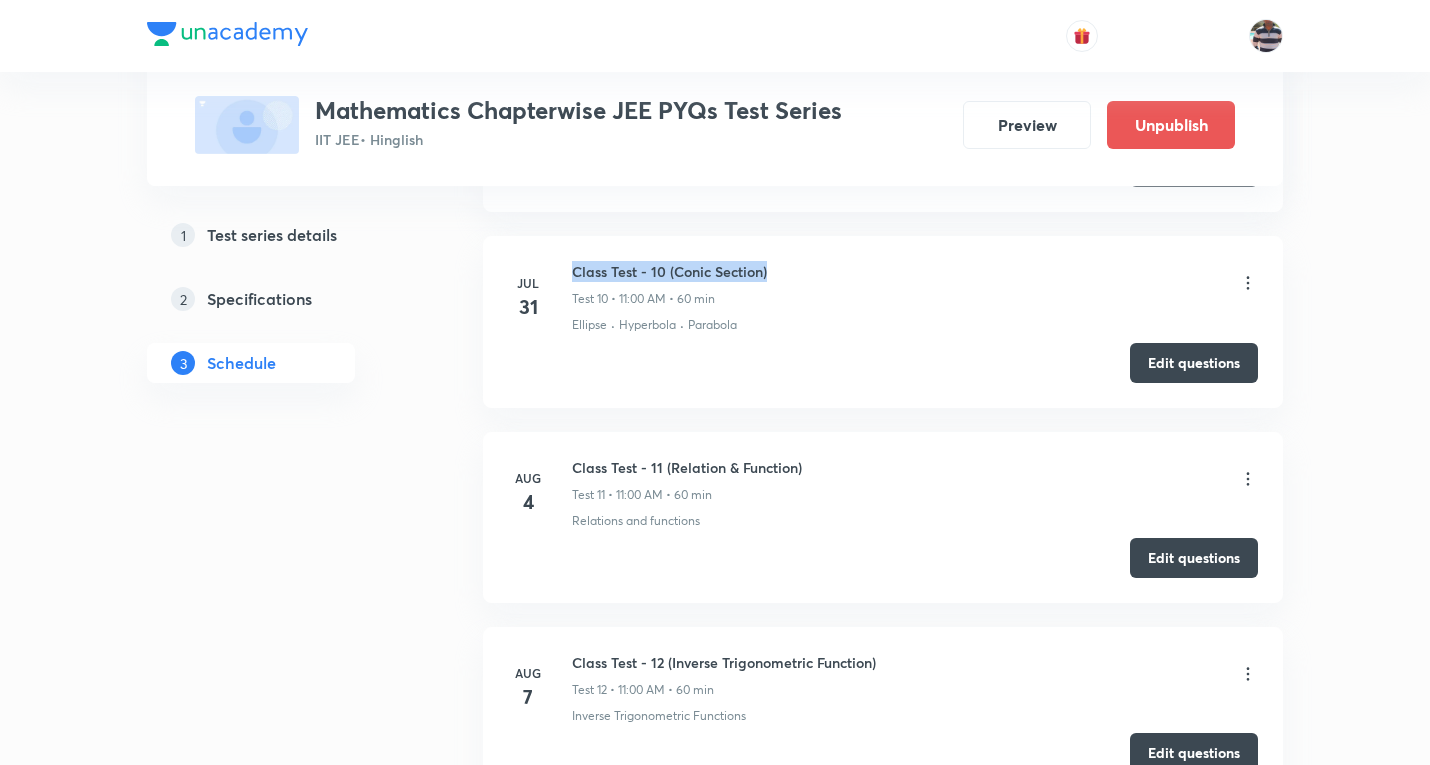 drag, startPoint x: 776, startPoint y: 270, endPoint x: 575, endPoint y: 261, distance: 201.20139 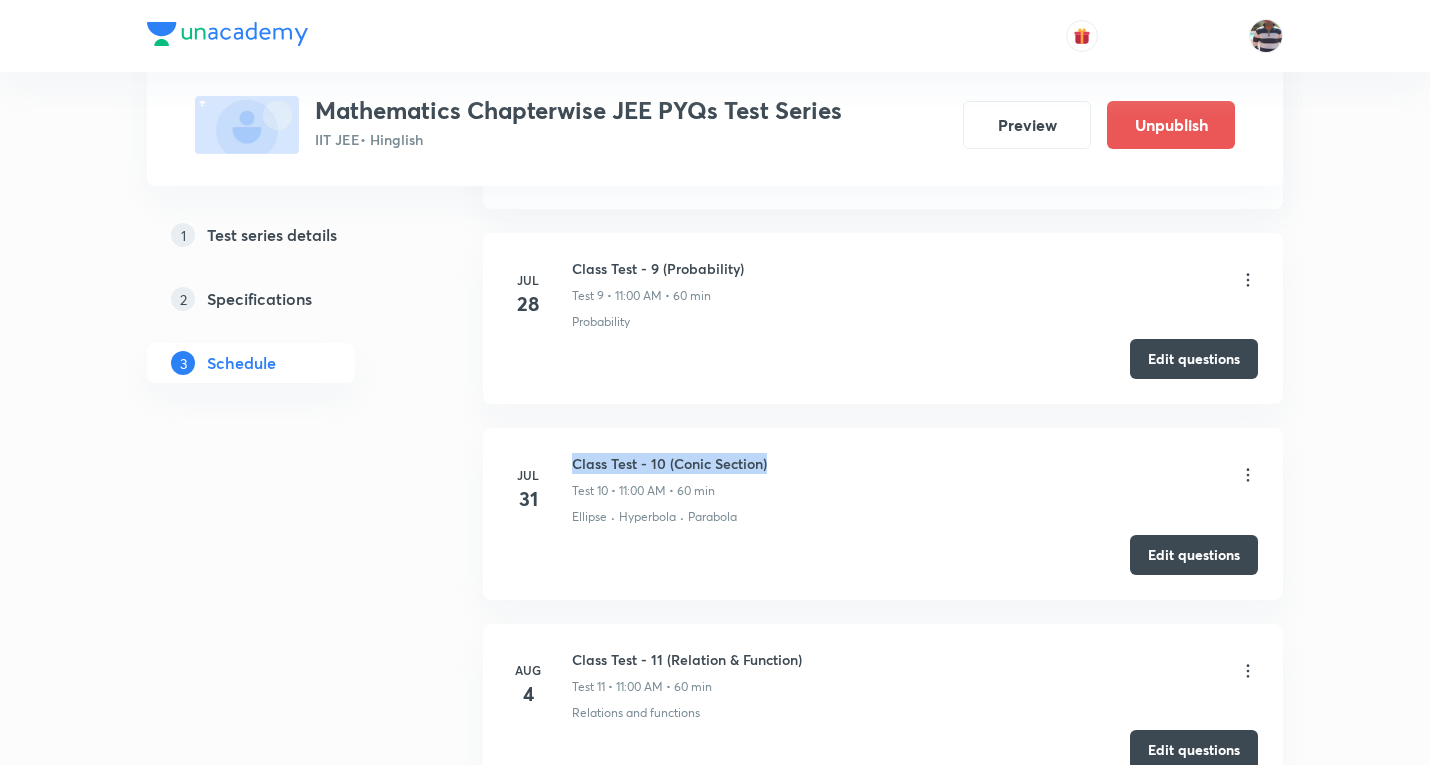 scroll, scrollTop: 2500, scrollLeft: 0, axis: vertical 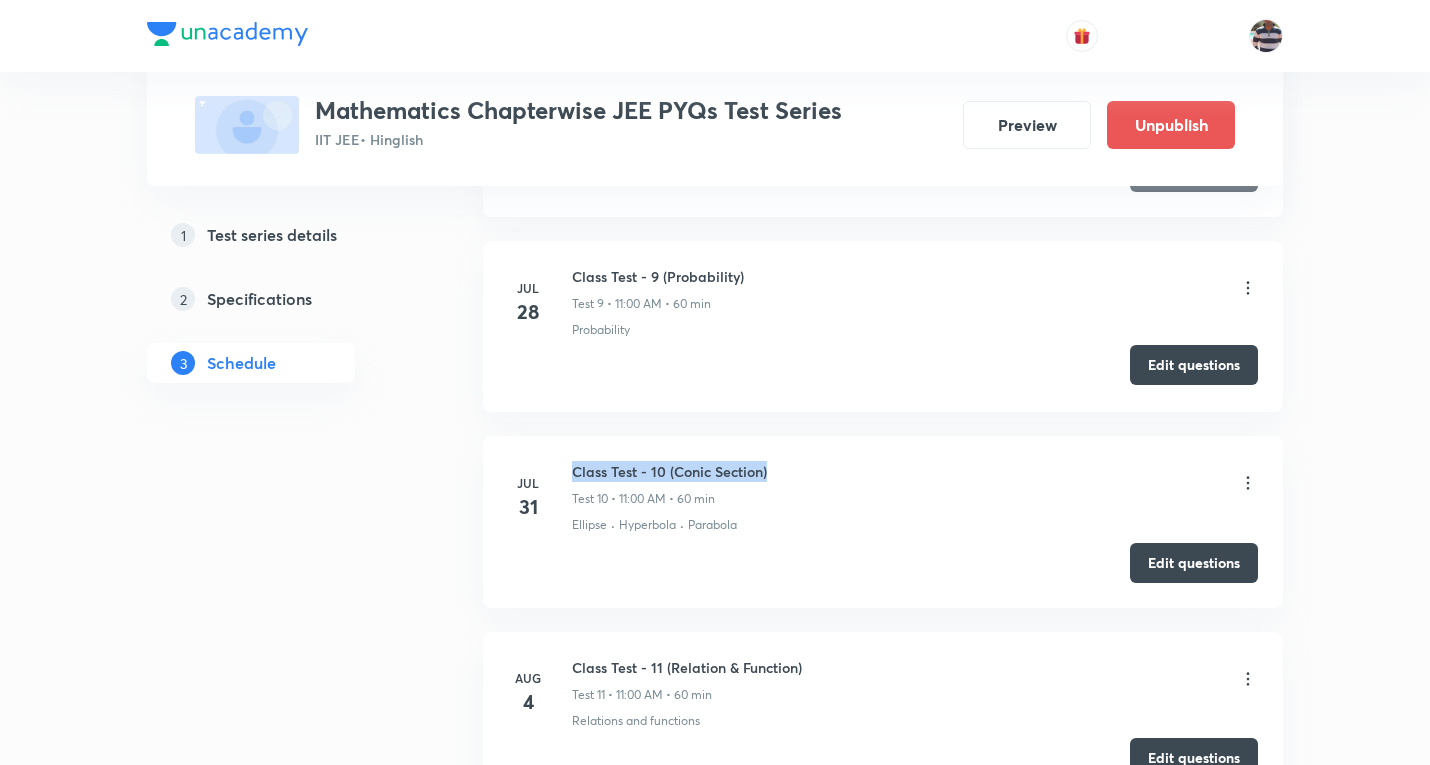 click on "Edit questions" at bounding box center [1194, 365] 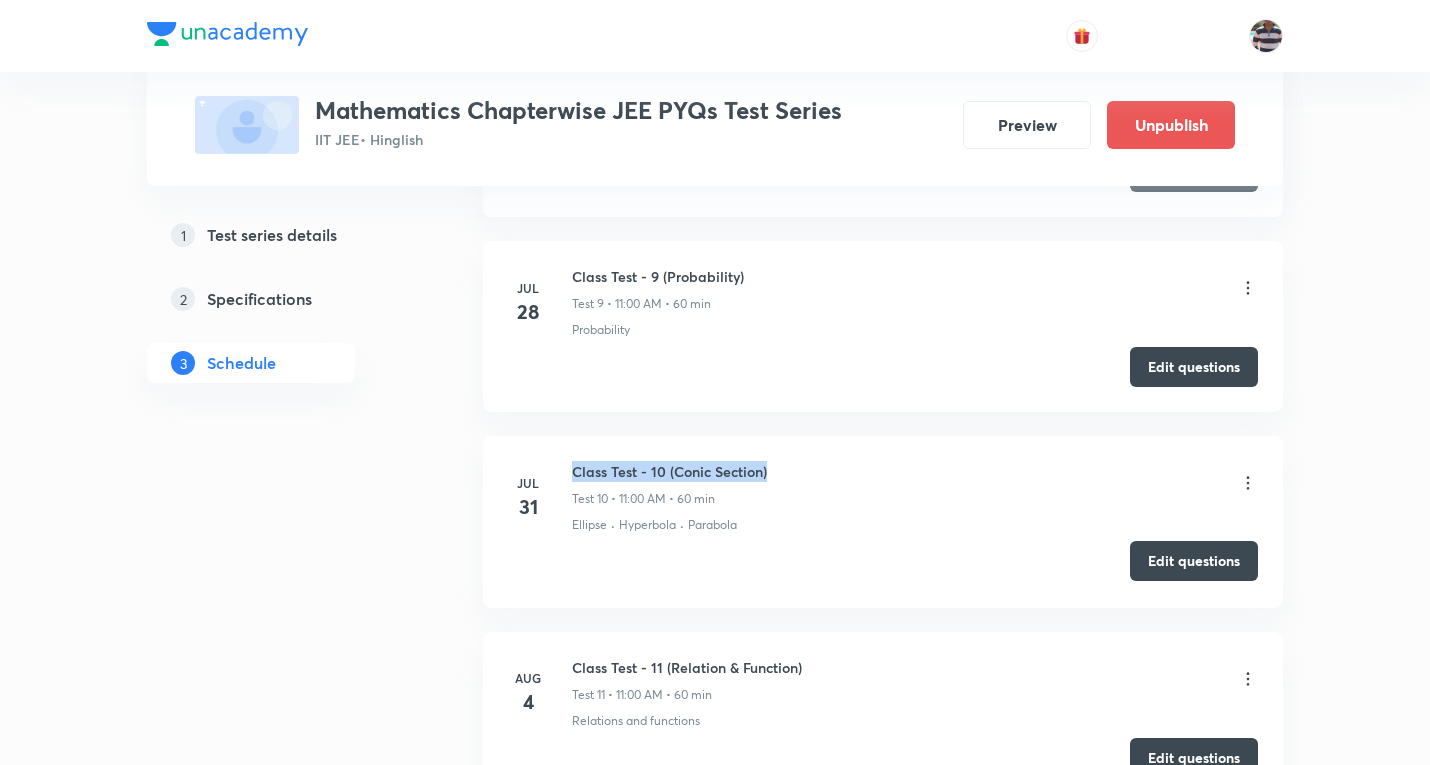 click on "Edit questions" at bounding box center (1194, 561) 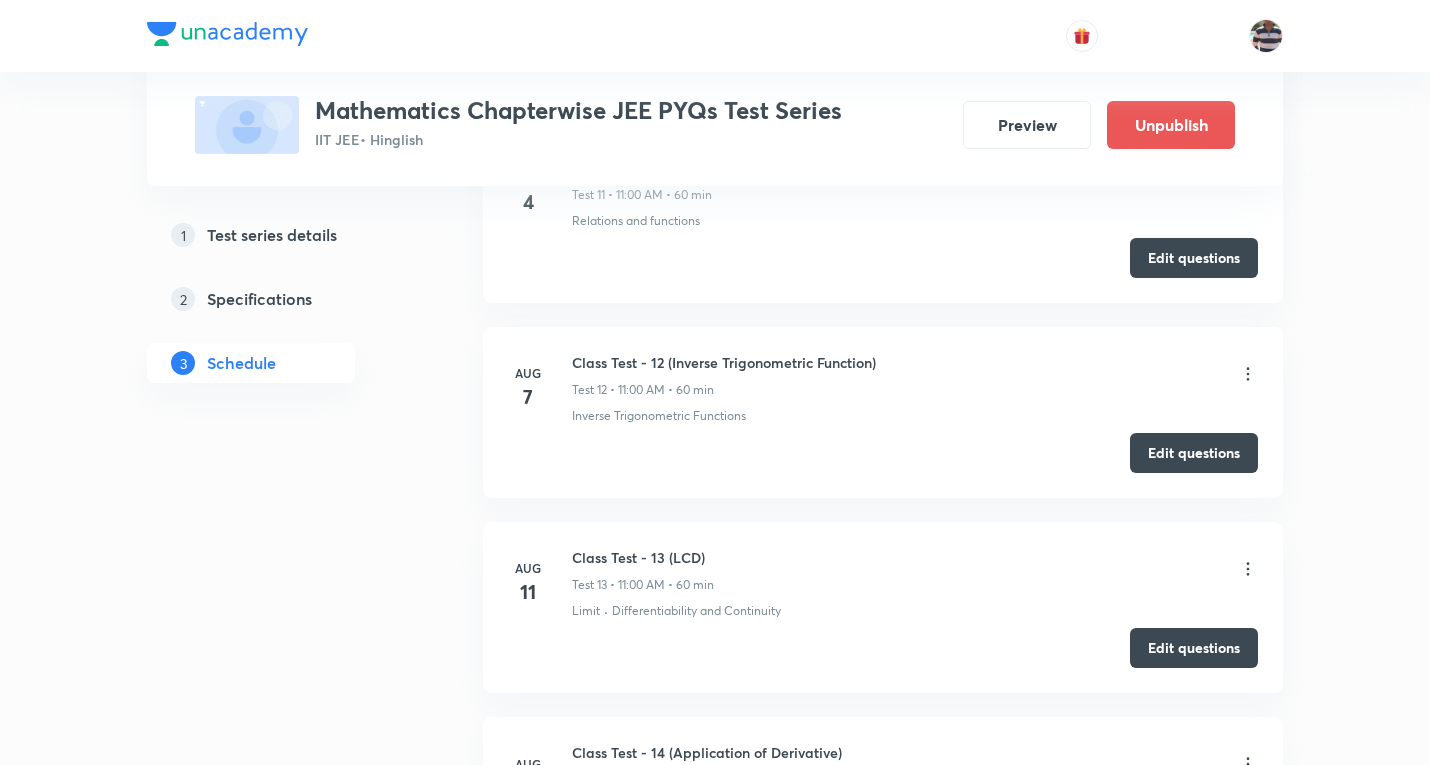 scroll, scrollTop: 2900, scrollLeft: 0, axis: vertical 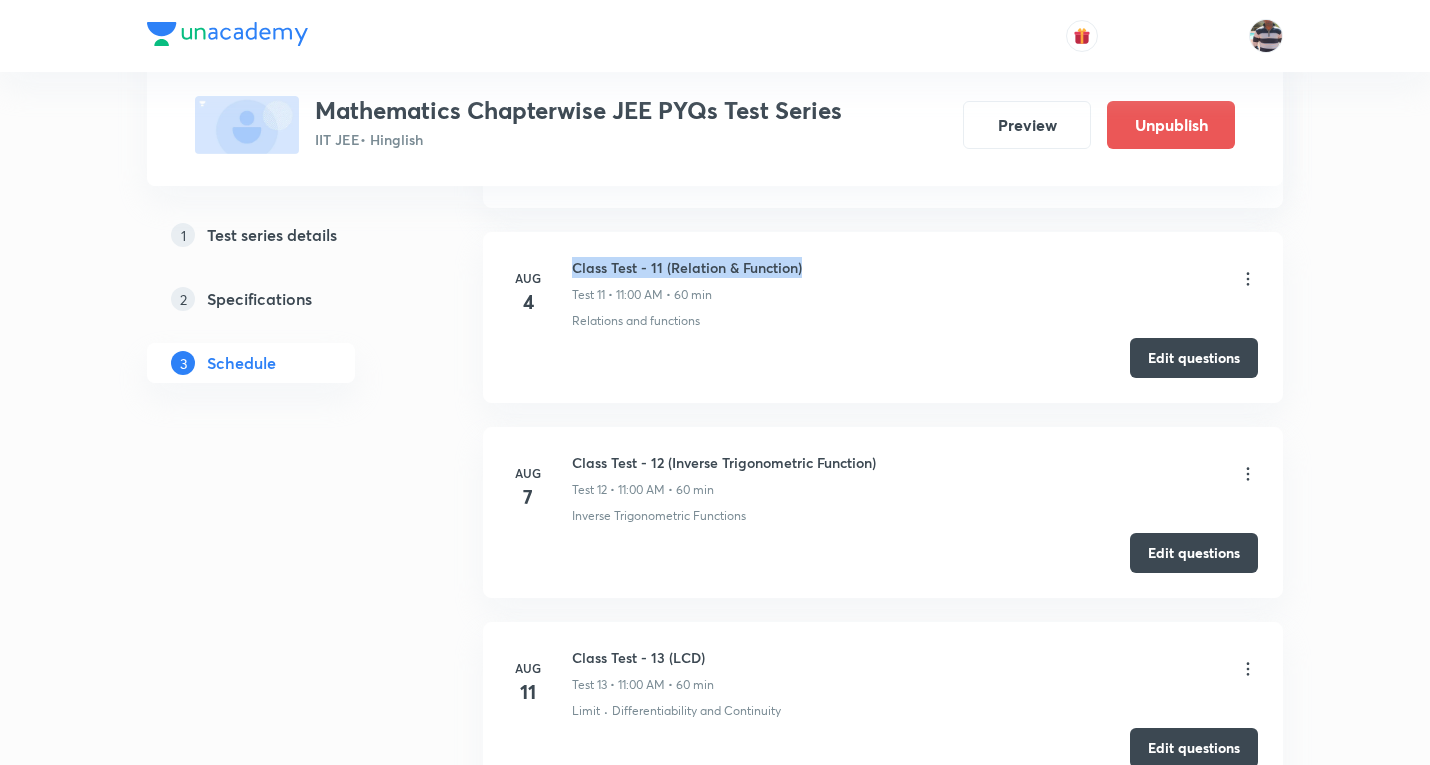 drag, startPoint x: 819, startPoint y: 262, endPoint x: 574, endPoint y: 234, distance: 246.5948 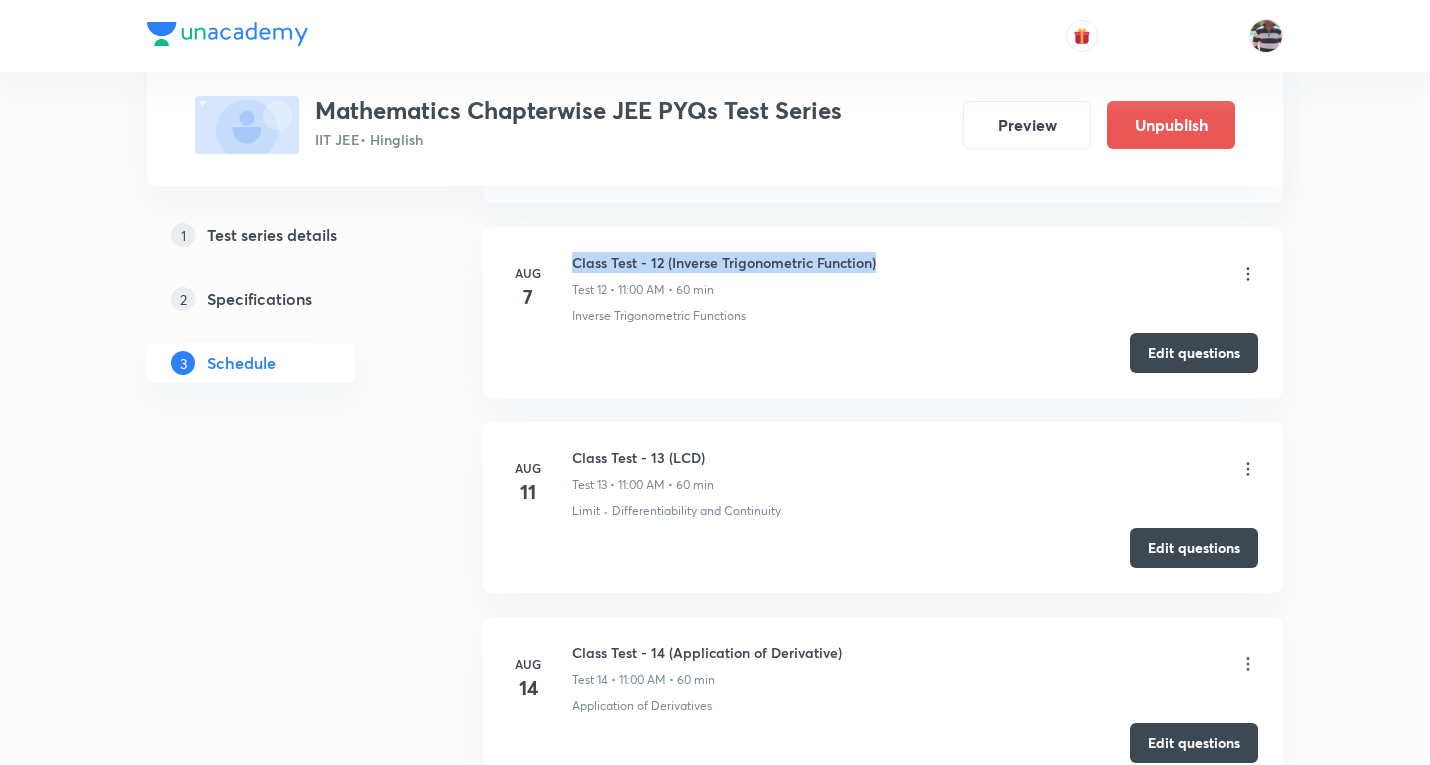 drag, startPoint x: 896, startPoint y: 259, endPoint x: 571, endPoint y: 253, distance: 325.0554 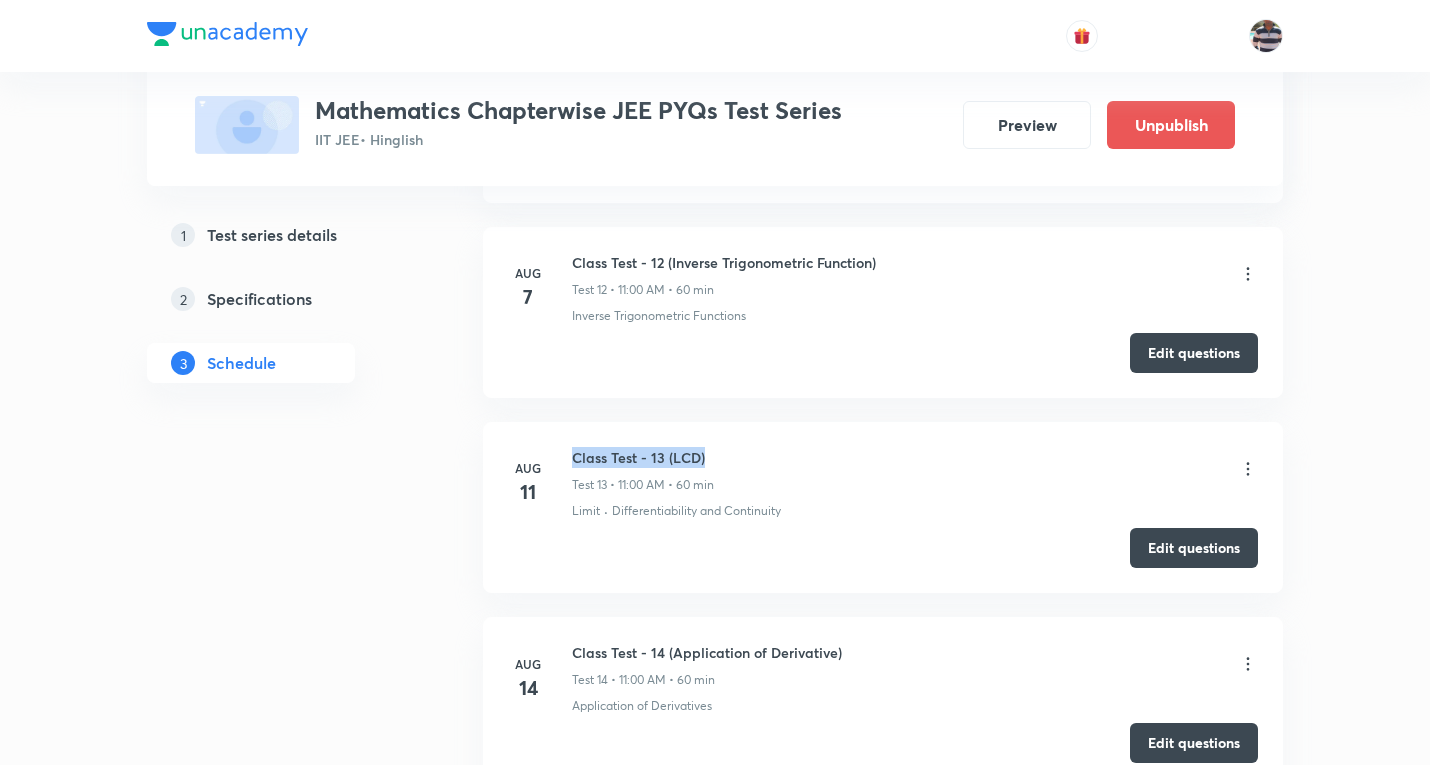 drag, startPoint x: 676, startPoint y: 451, endPoint x: 576, endPoint y: 432, distance: 101.788994 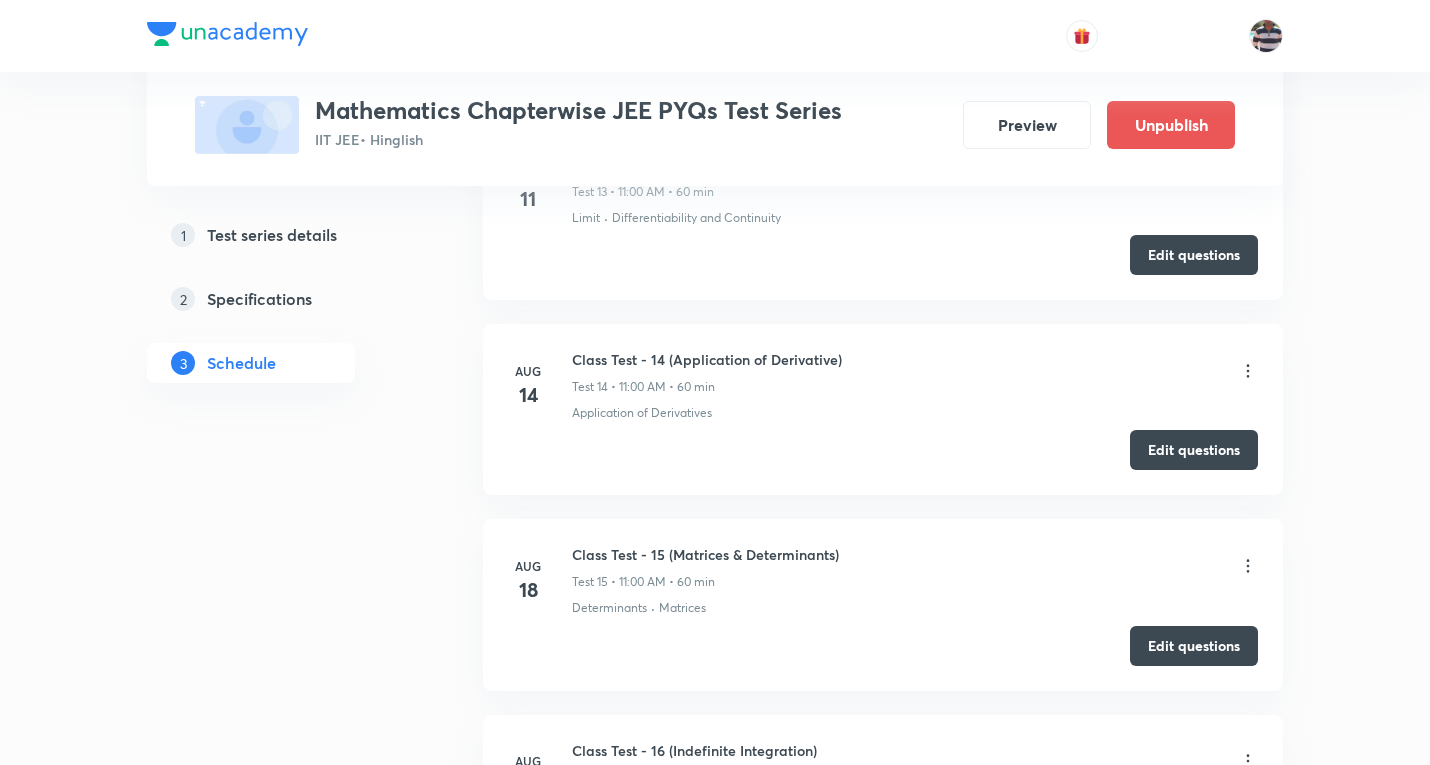 scroll, scrollTop: 3400, scrollLeft: 0, axis: vertical 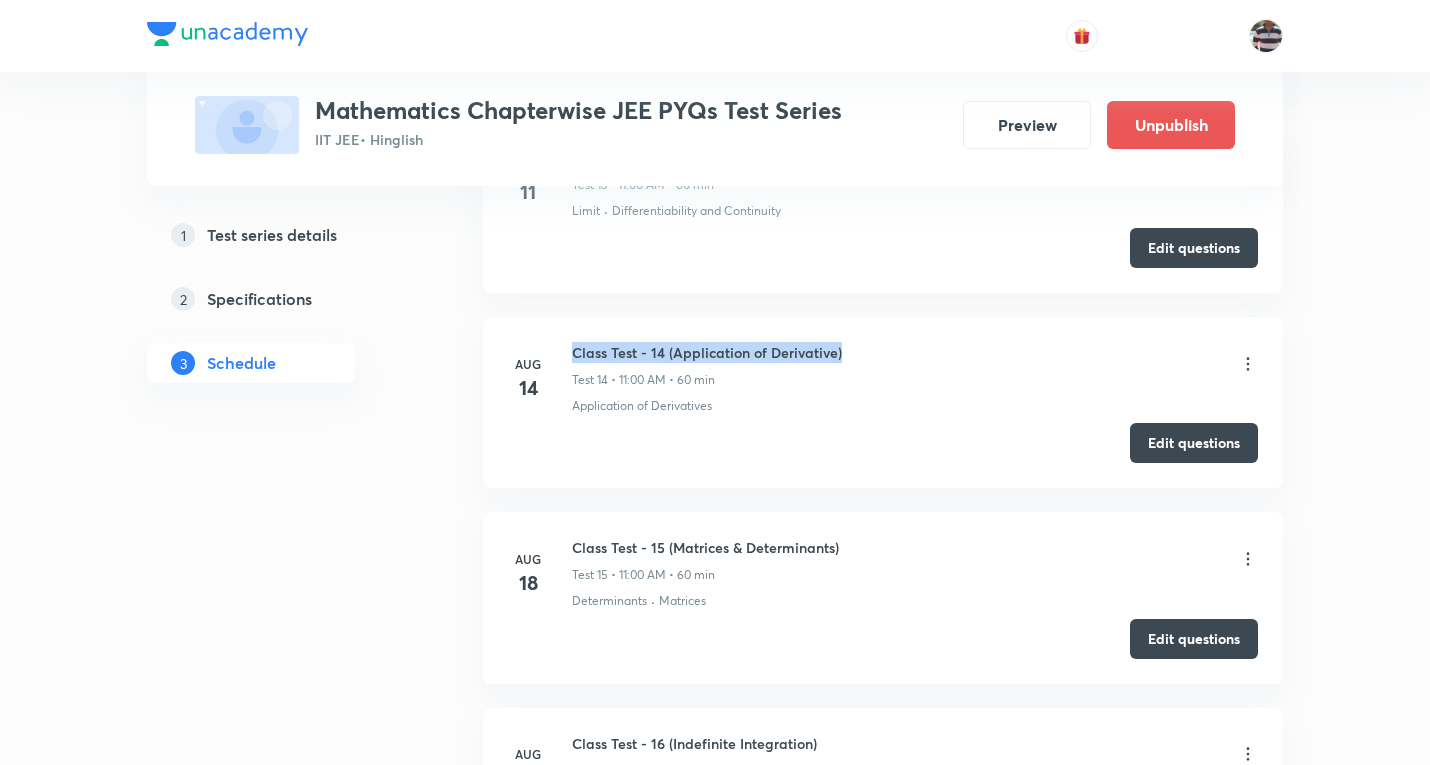 drag, startPoint x: 855, startPoint y: 354, endPoint x: 573, endPoint y: 350, distance: 282.02838 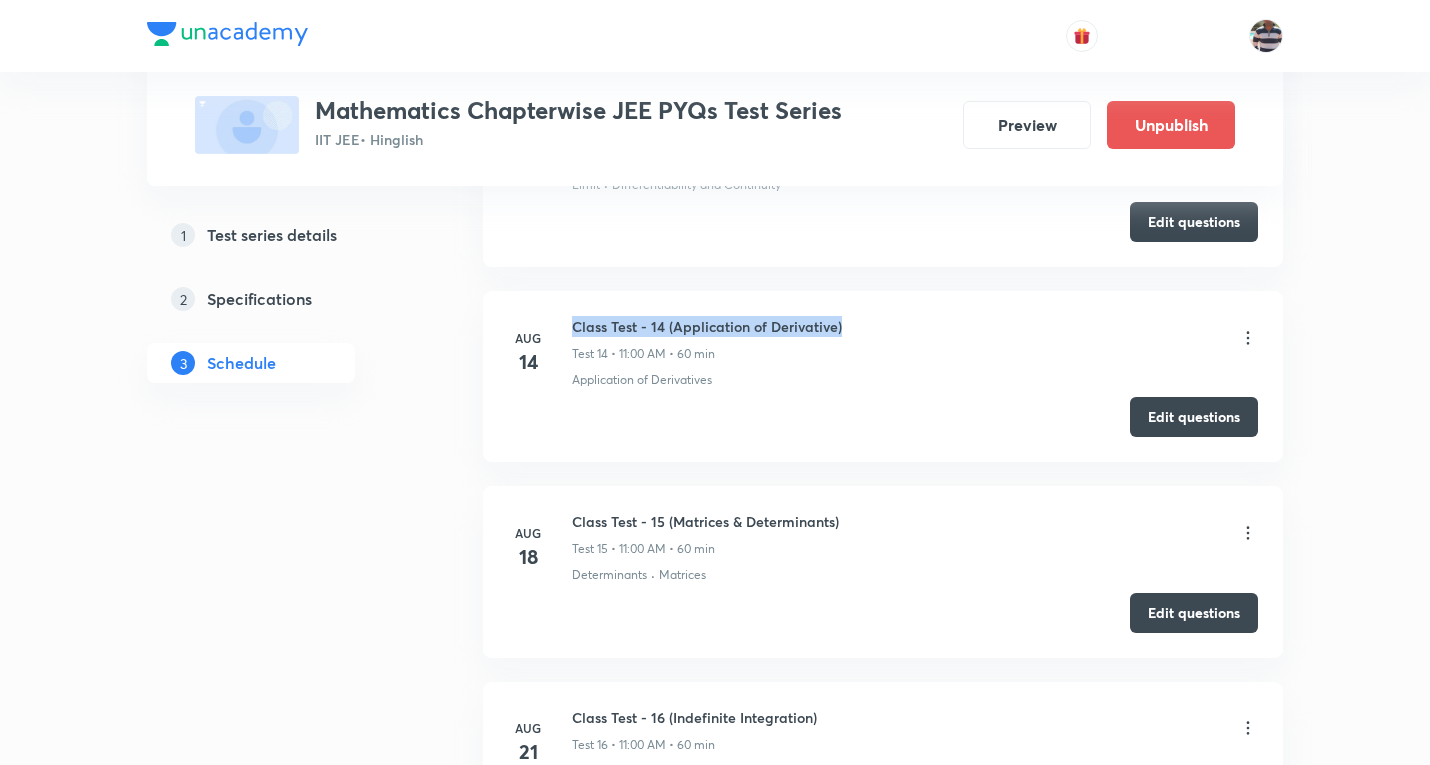 scroll, scrollTop: 3500, scrollLeft: 0, axis: vertical 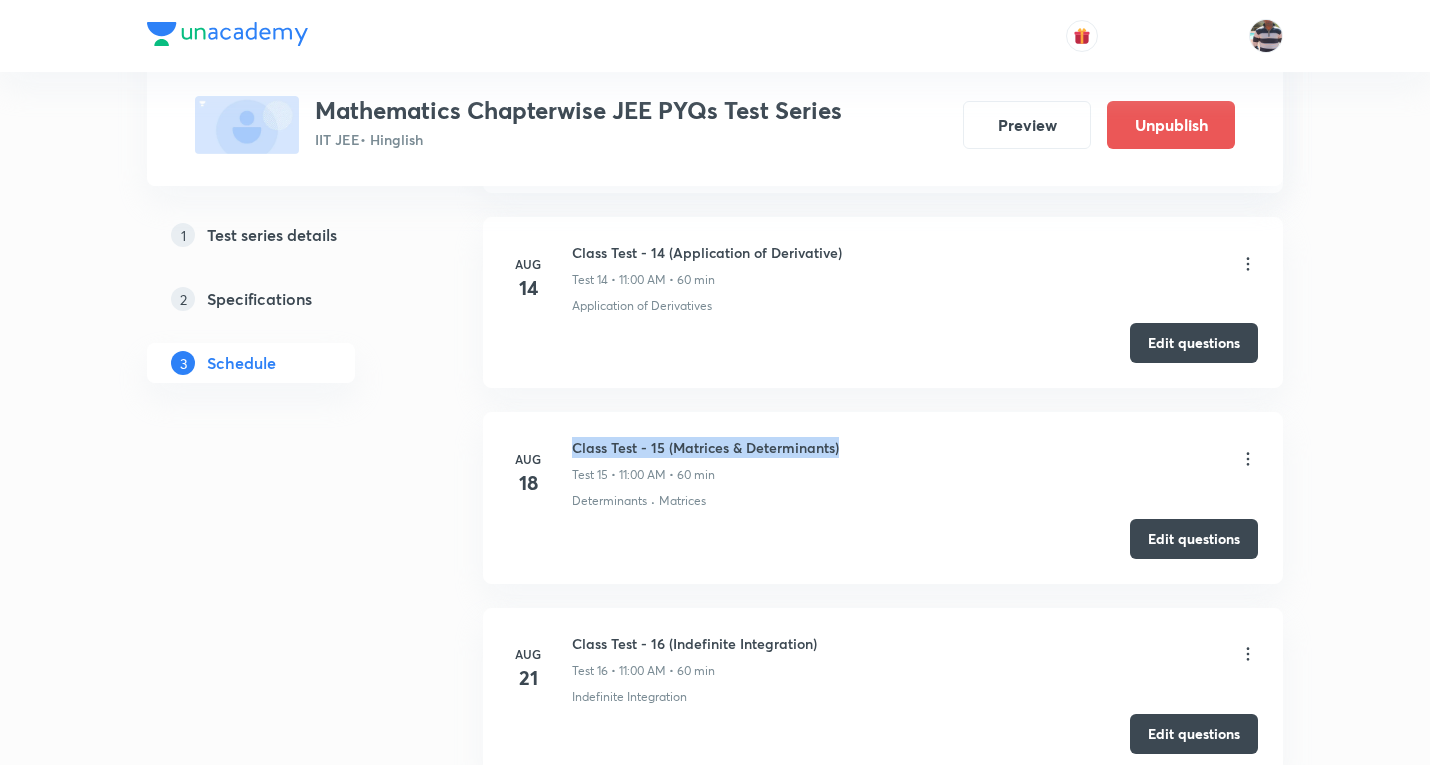 drag, startPoint x: 863, startPoint y: 444, endPoint x: 567, endPoint y: 438, distance: 296.0608 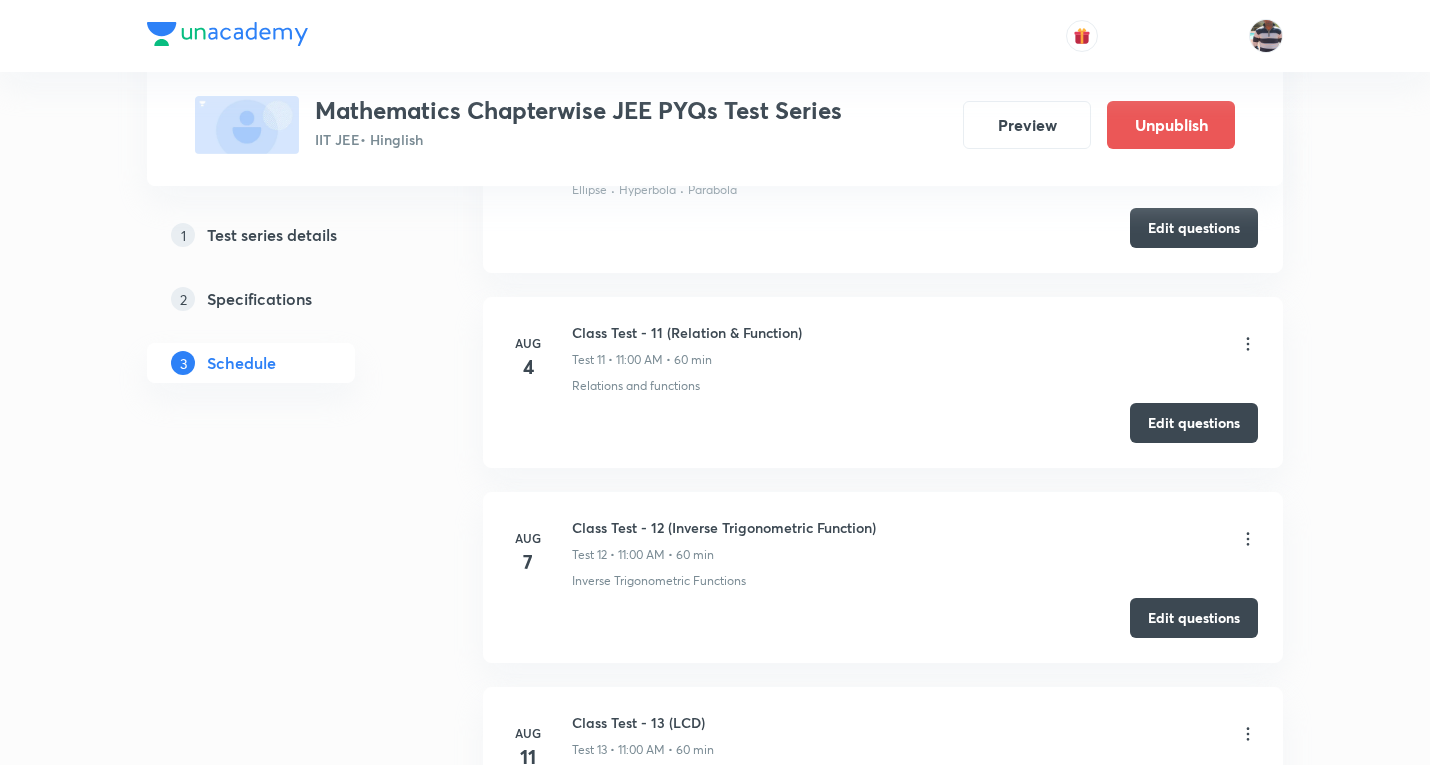 scroll, scrollTop: 2800, scrollLeft: 0, axis: vertical 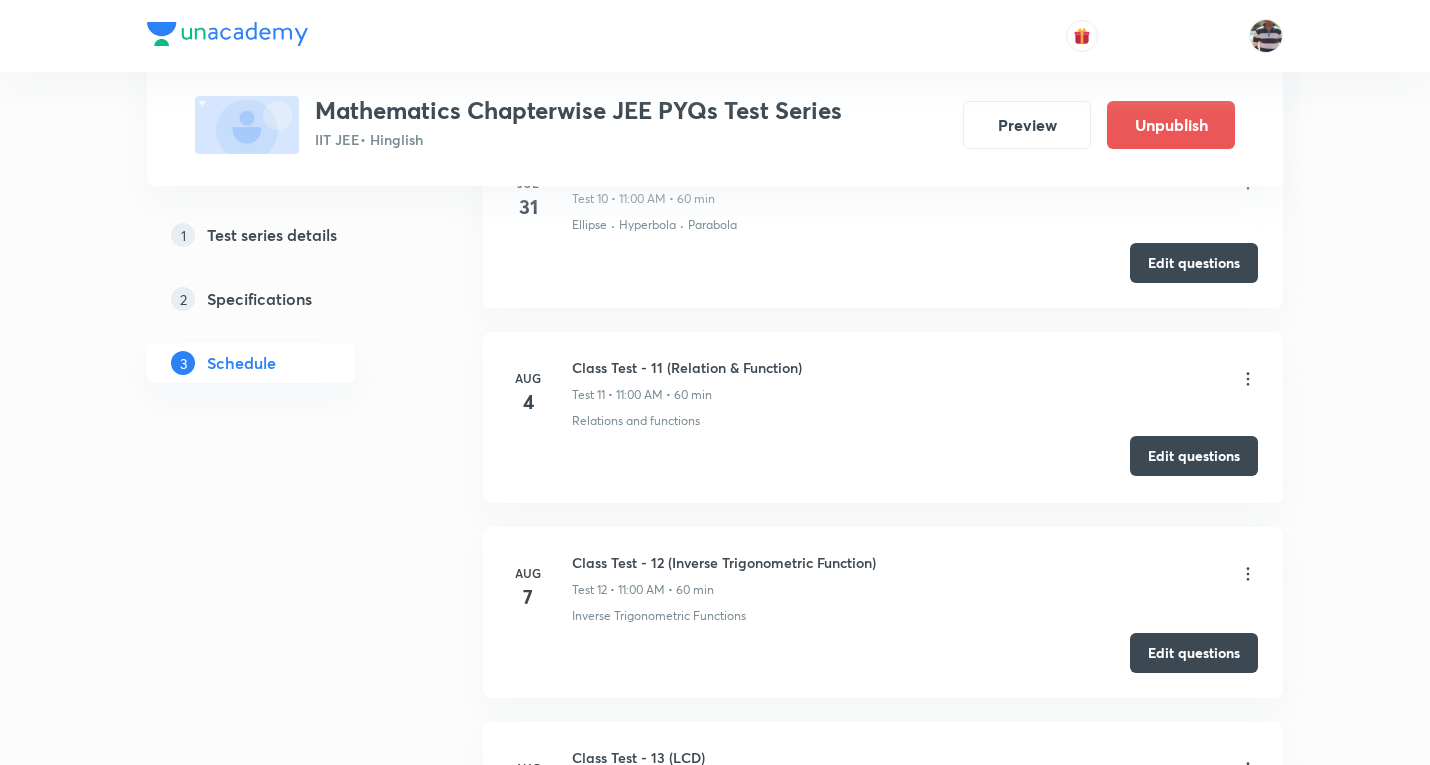 click on "Edit questions" at bounding box center [1194, 456] 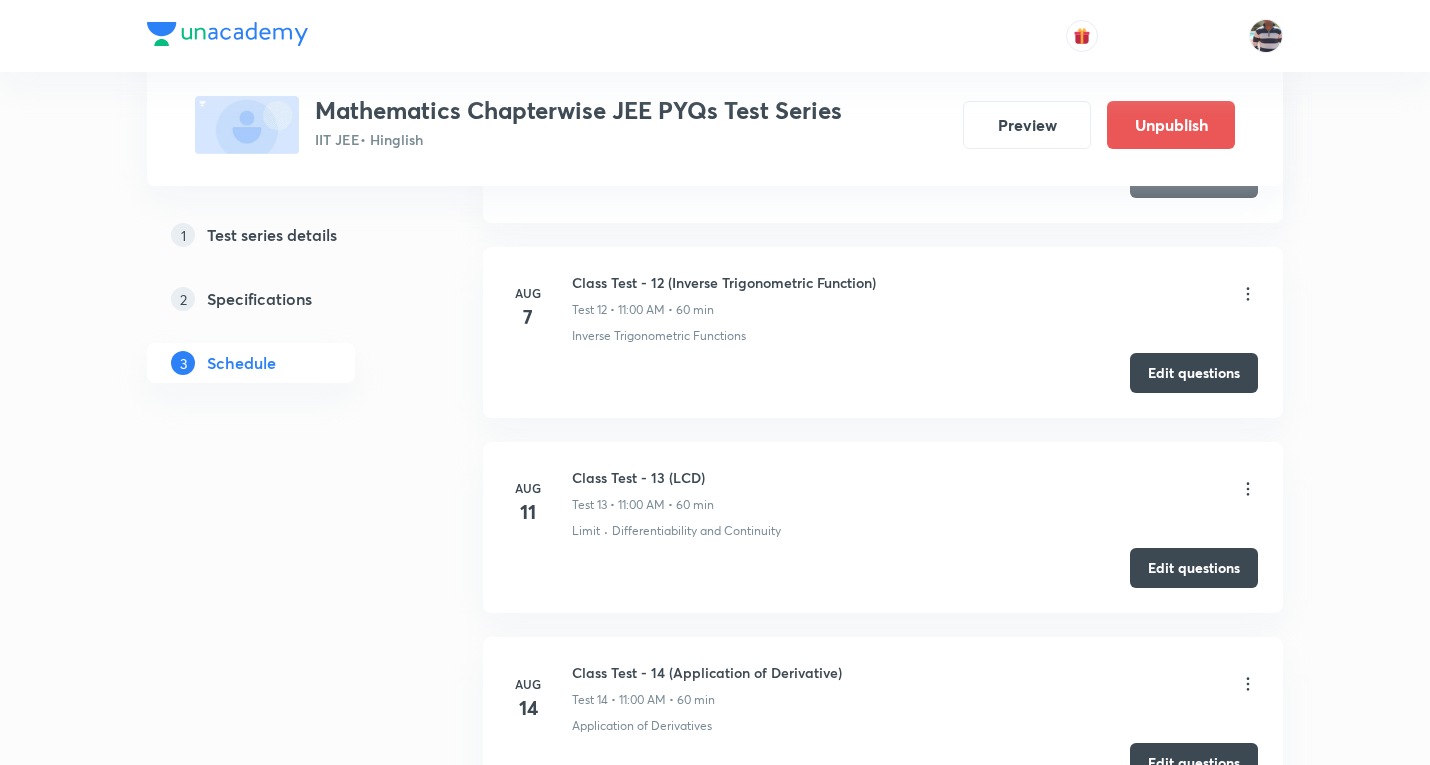 scroll, scrollTop: 3100, scrollLeft: 0, axis: vertical 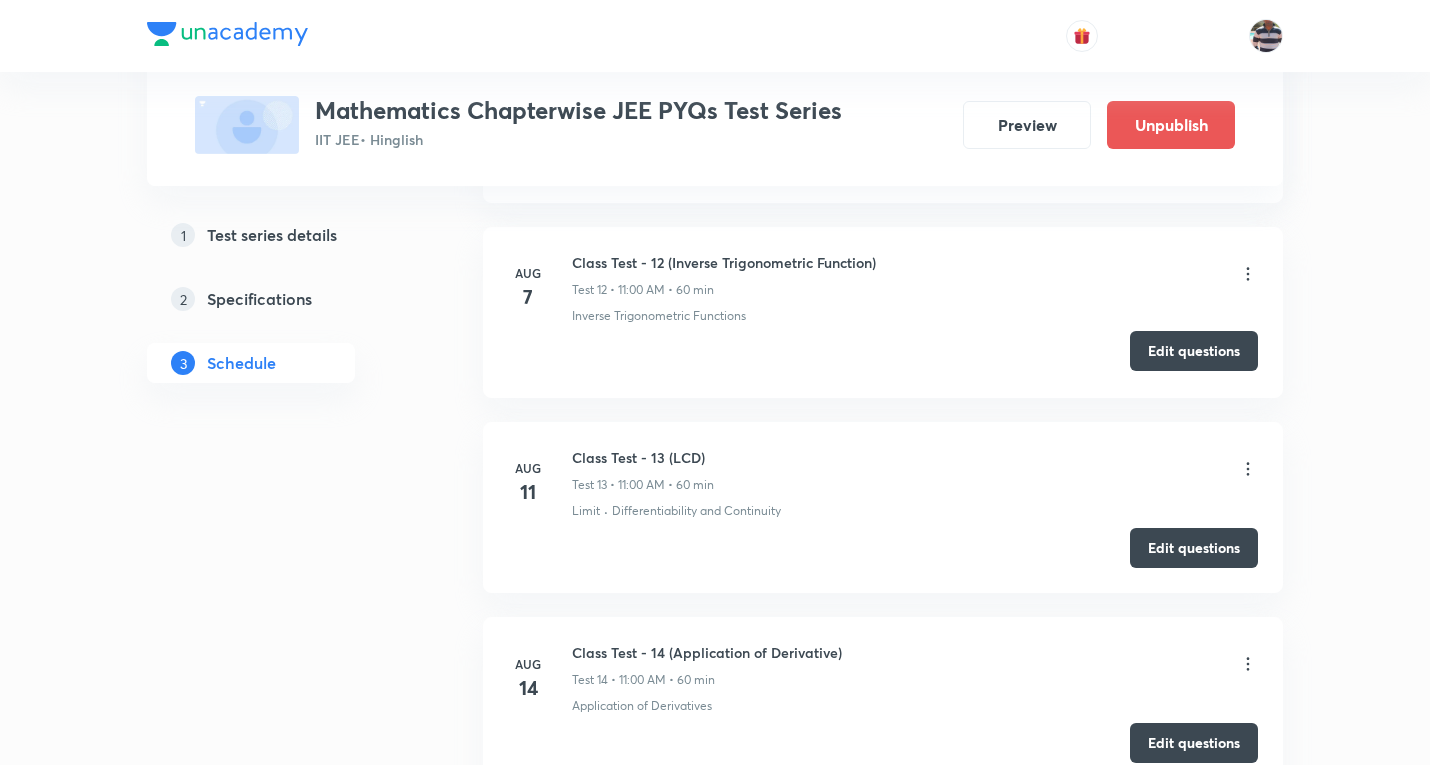 click on "Edit questions" at bounding box center [1194, 351] 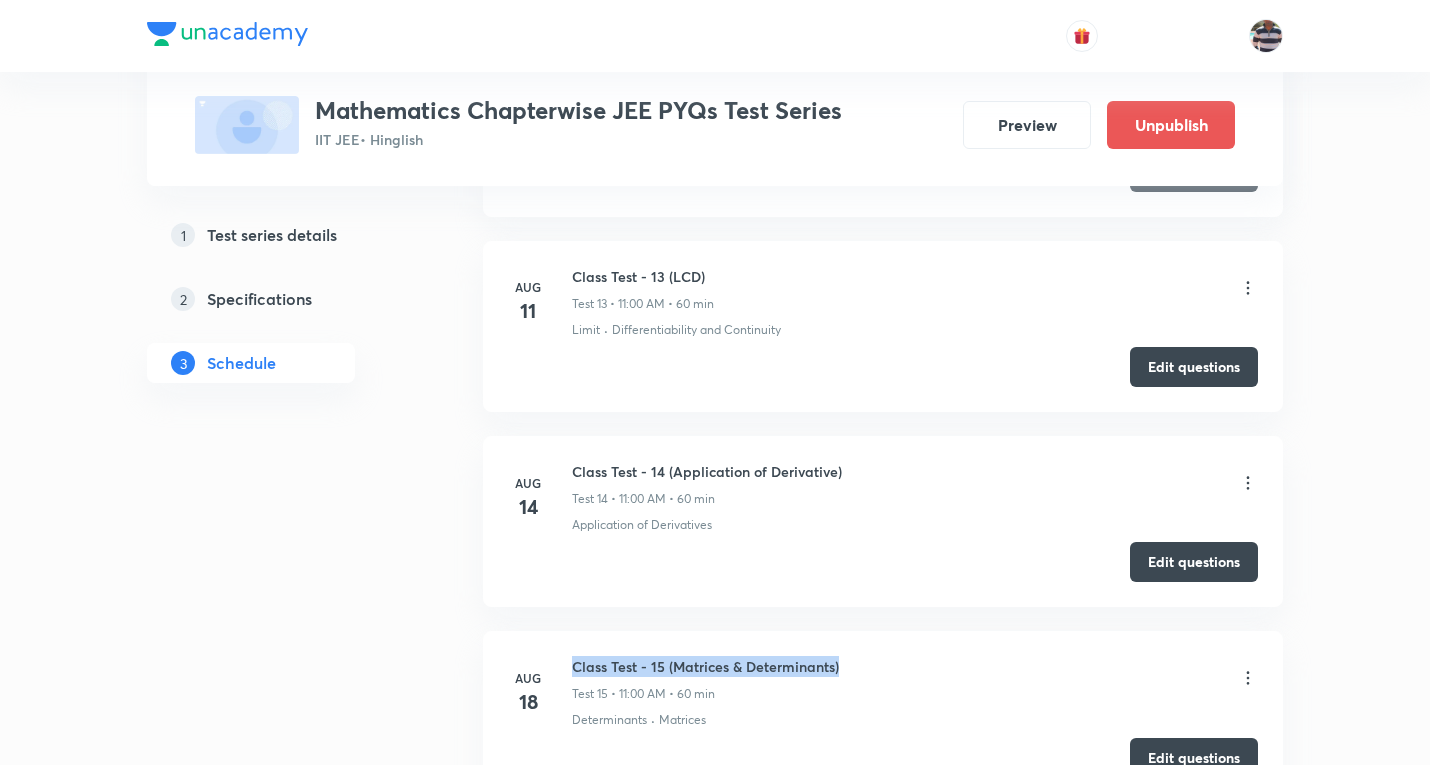 scroll, scrollTop: 3300, scrollLeft: 0, axis: vertical 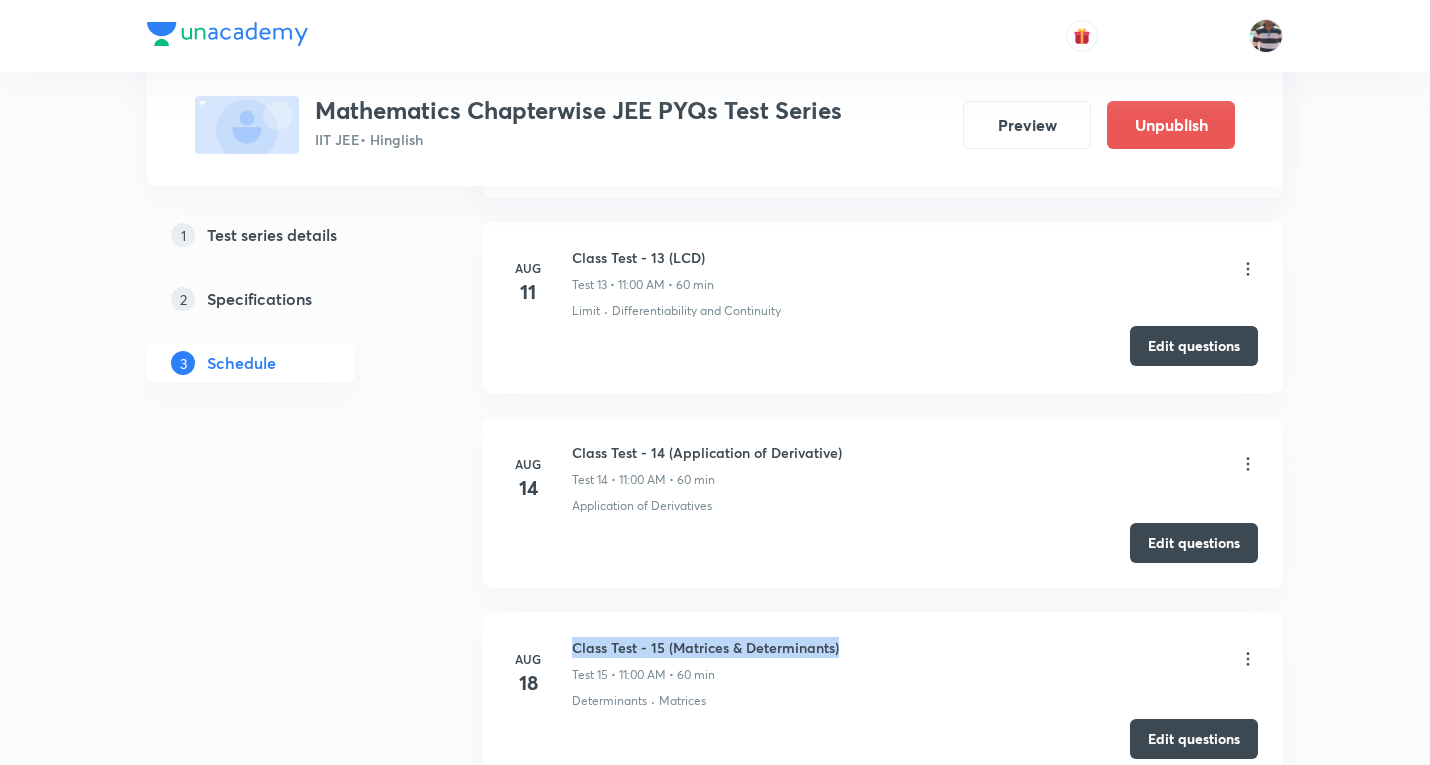 click on "Edit questions" at bounding box center [1194, 346] 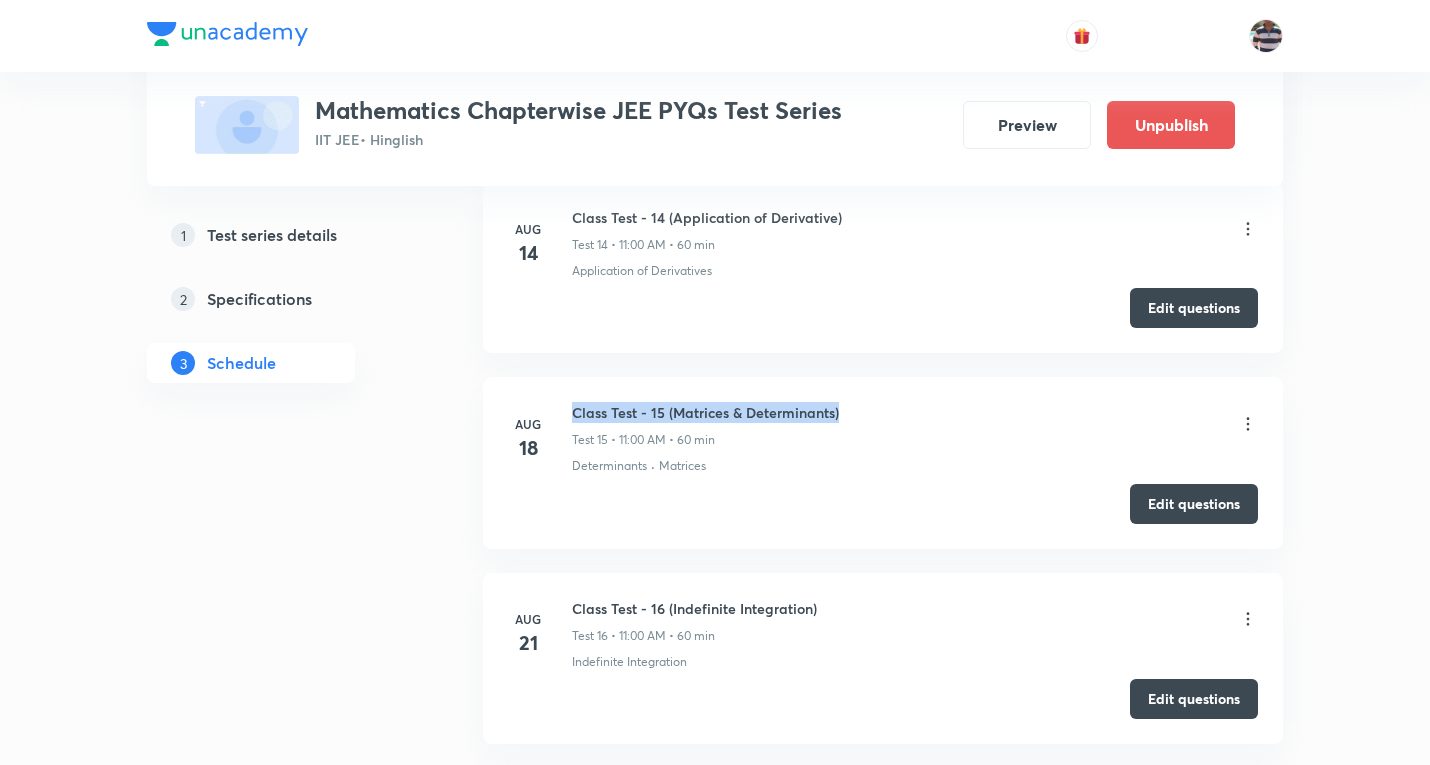 scroll, scrollTop: 3500, scrollLeft: 0, axis: vertical 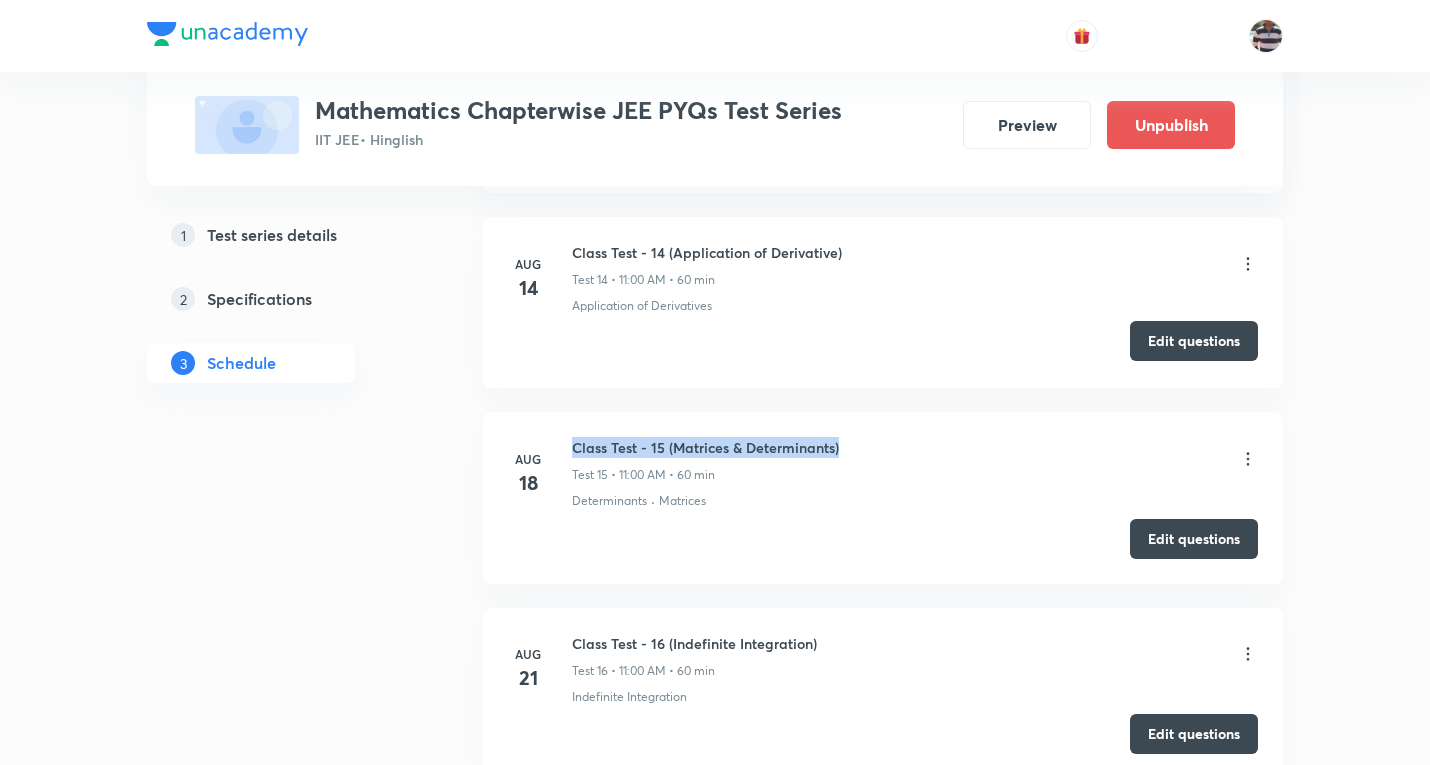 click on "Edit questions" at bounding box center [1194, 341] 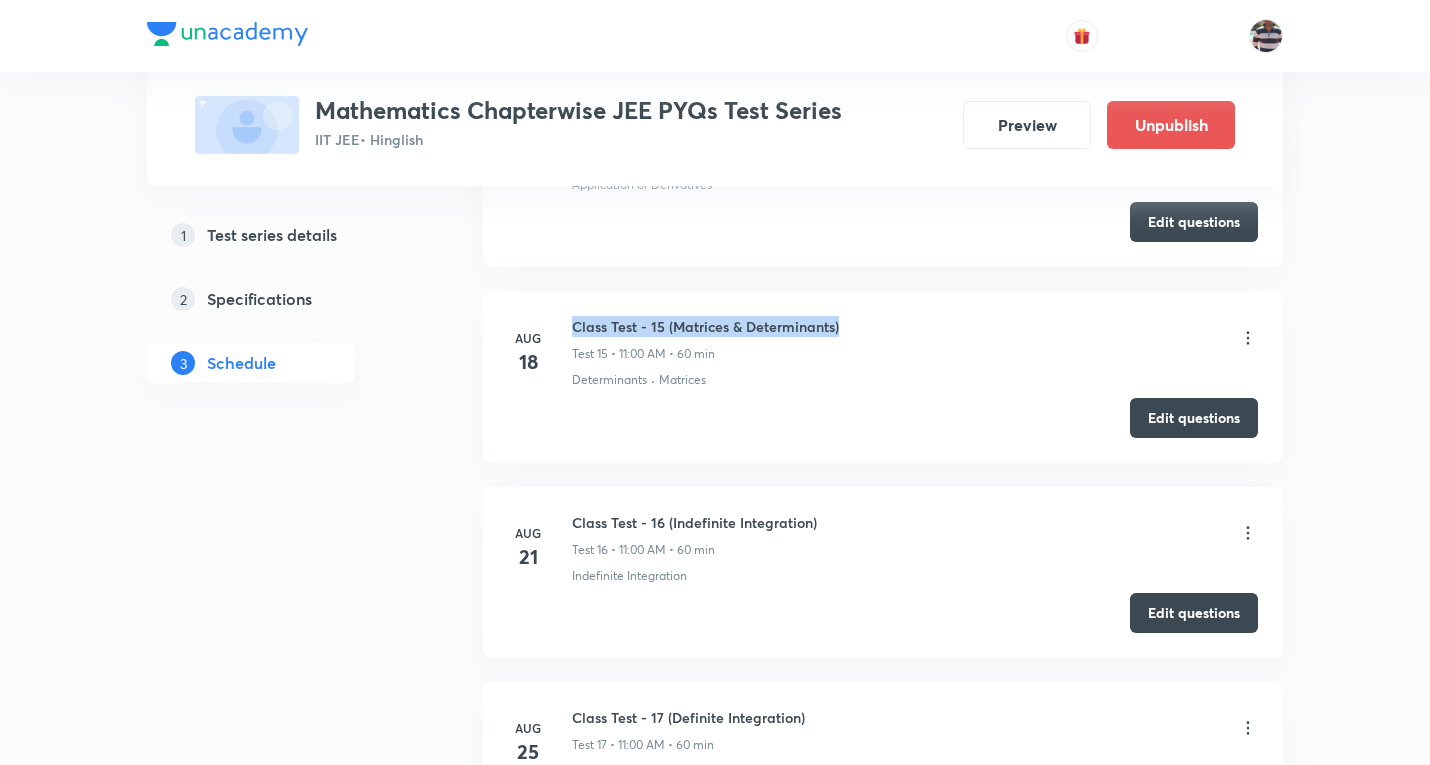 scroll, scrollTop: 3500, scrollLeft: 0, axis: vertical 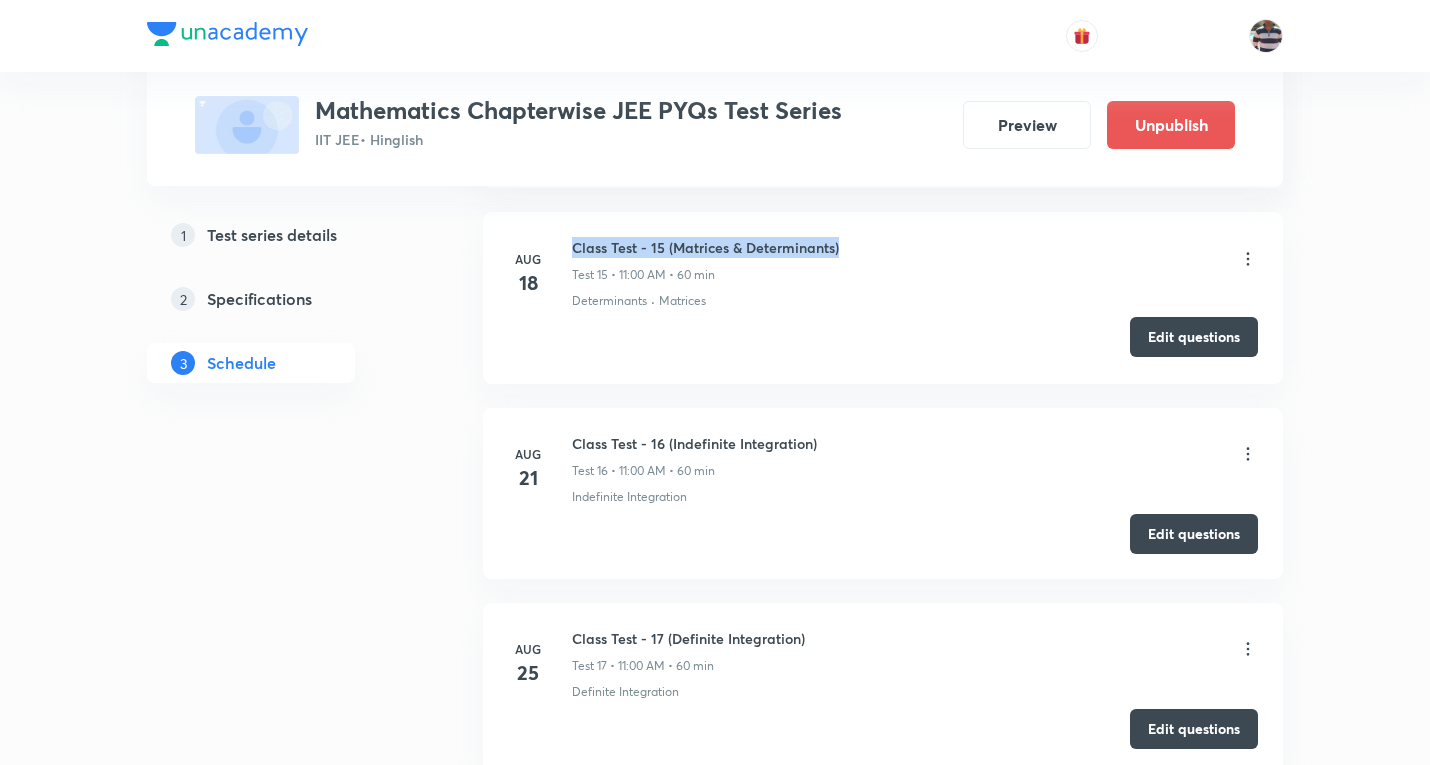 click on "Edit questions" at bounding box center (1194, 337) 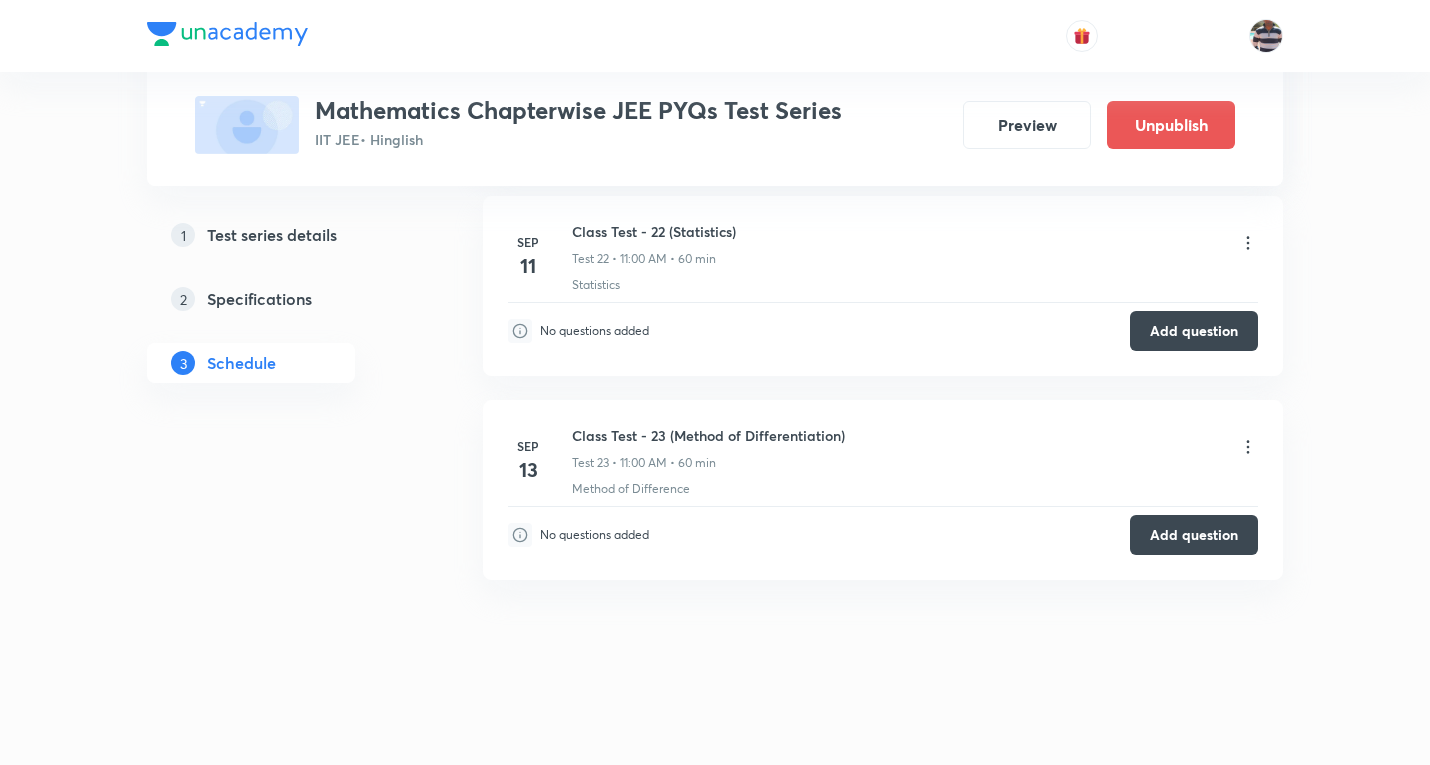 scroll, scrollTop: 5112, scrollLeft: 0, axis: vertical 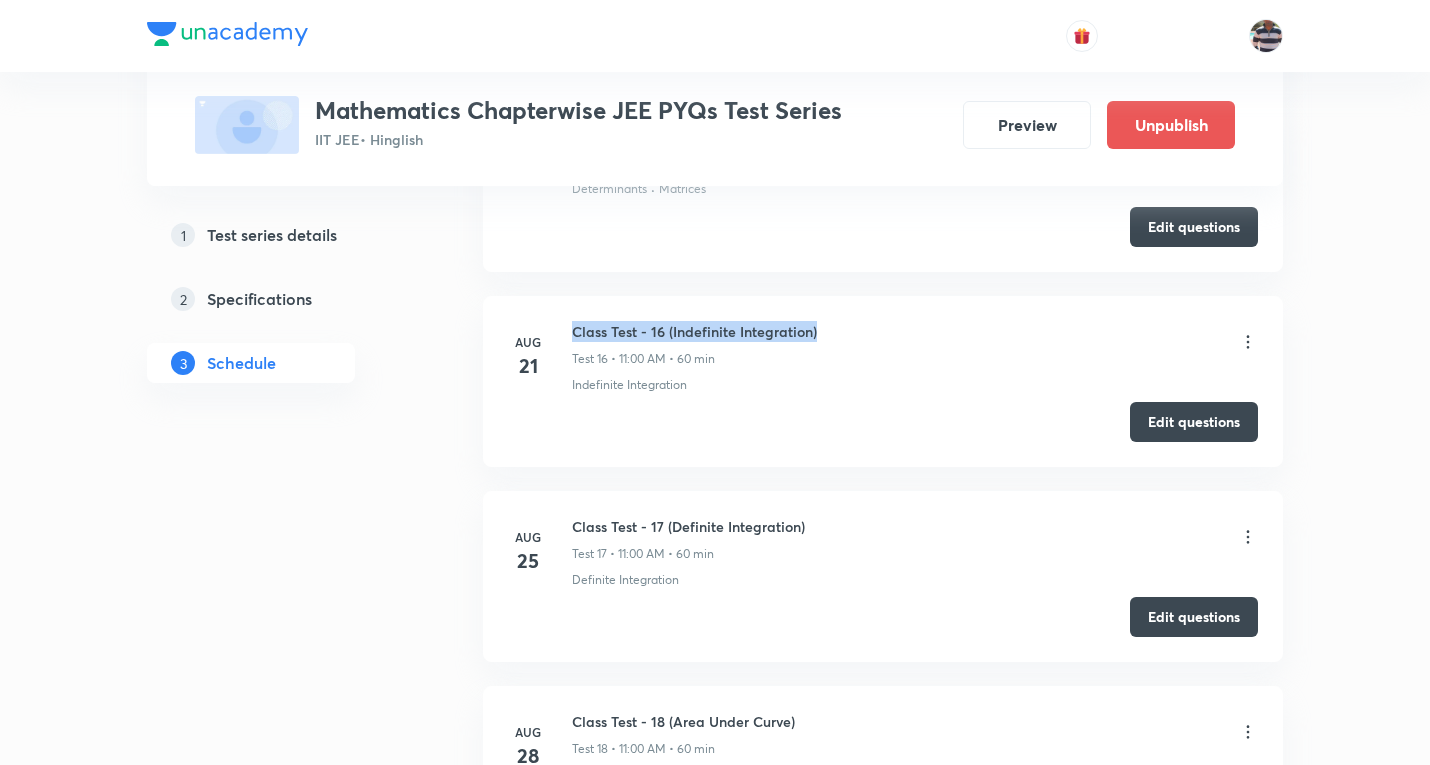 drag, startPoint x: 696, startPoint y: 322, endPoint x: 606, endPoint y: 330, distance: 90.35486 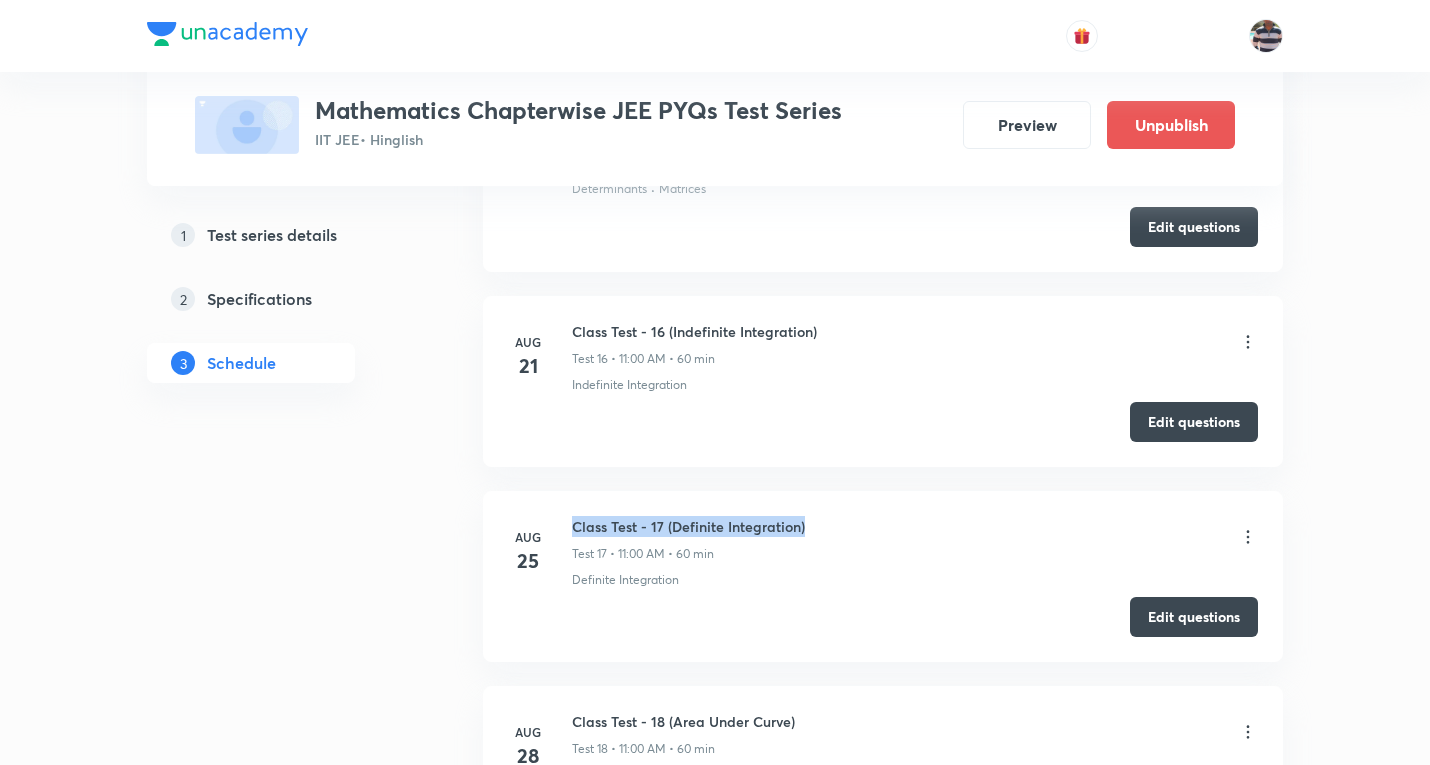 drag, startPoint x: 816, startPoint y: 525, endPoint x: 568, endPoint y: 501, distance: 249.15858 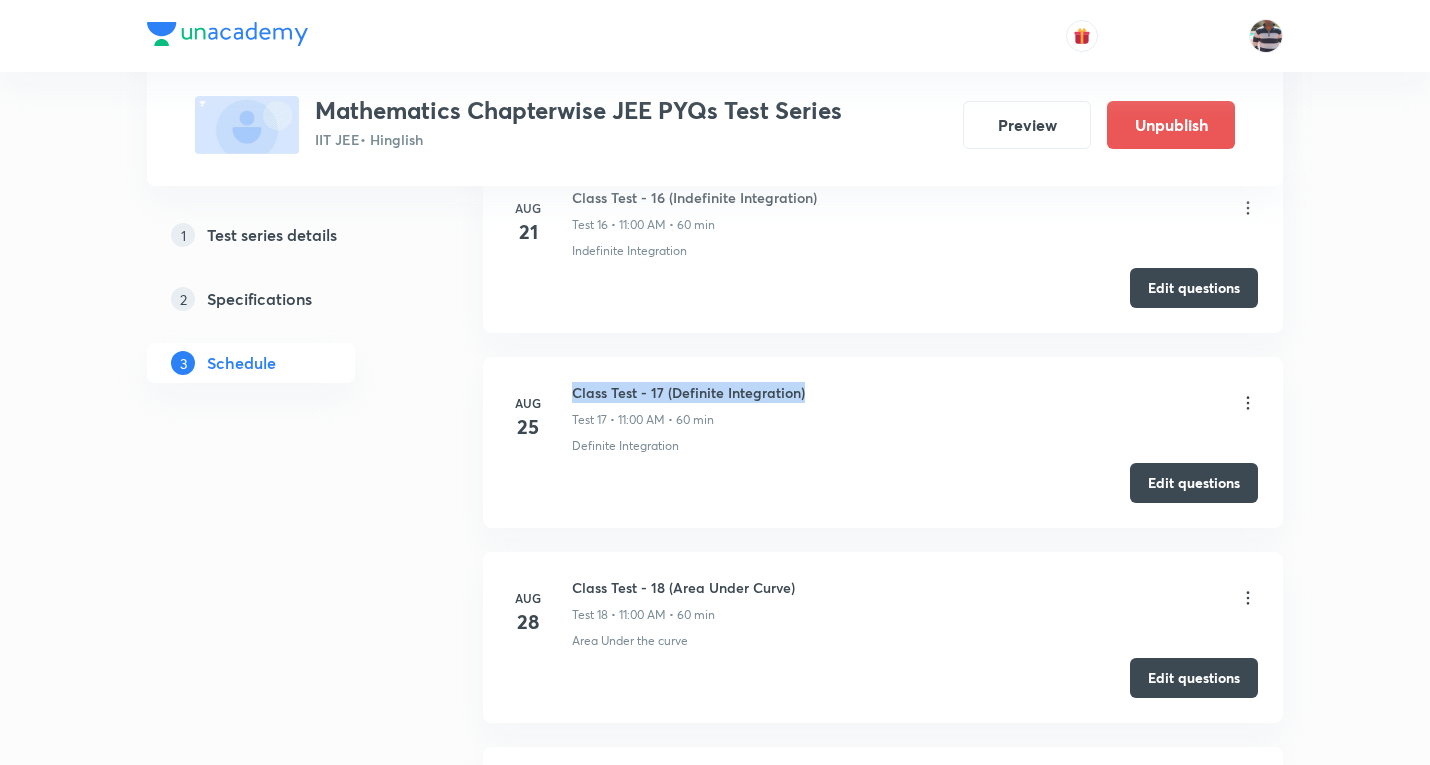 scroll, scrollTop: 4212, scrollLeft: 0, axis: vertical 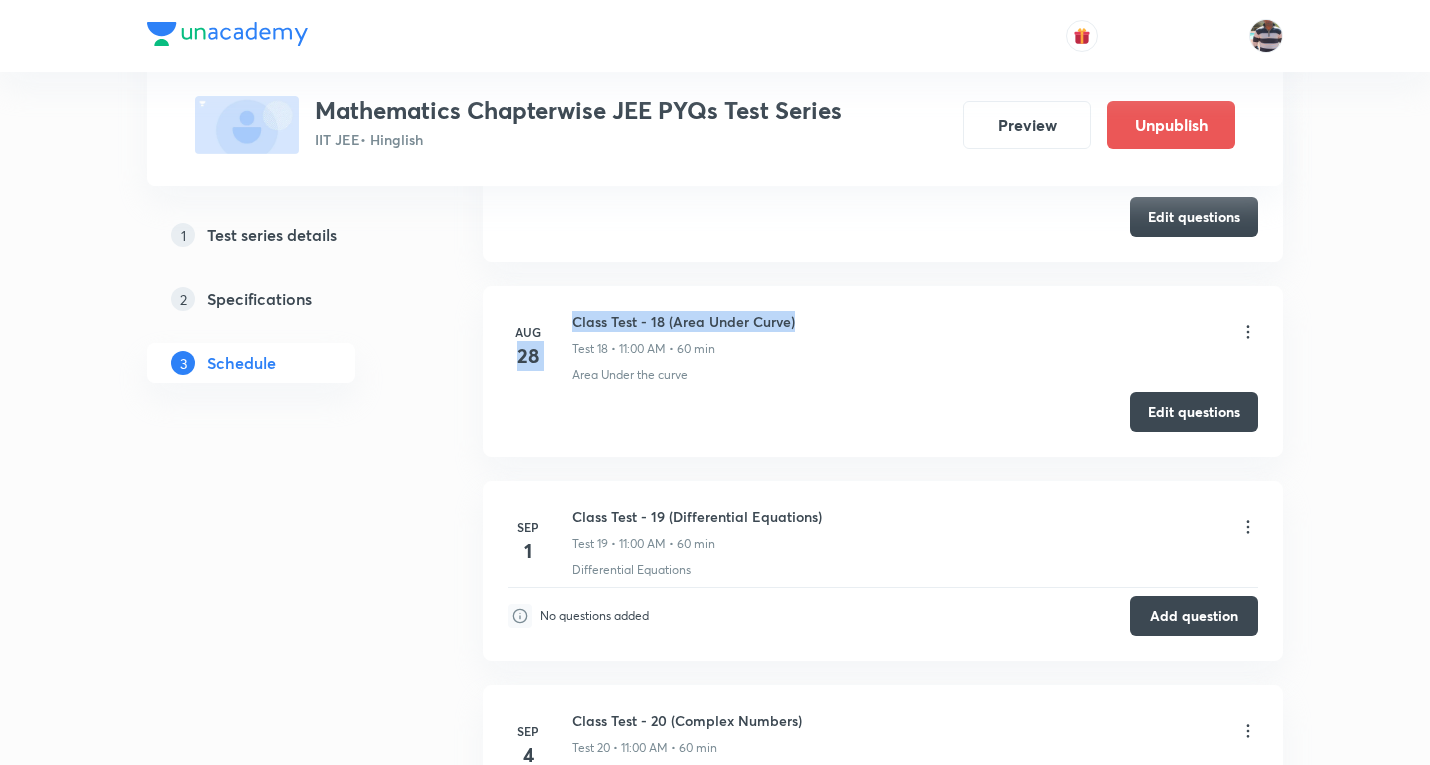drag, startPoint x: 644, startPoint y: 328, endPoint x: 565, endPoint y: 320, distance: 79.40403 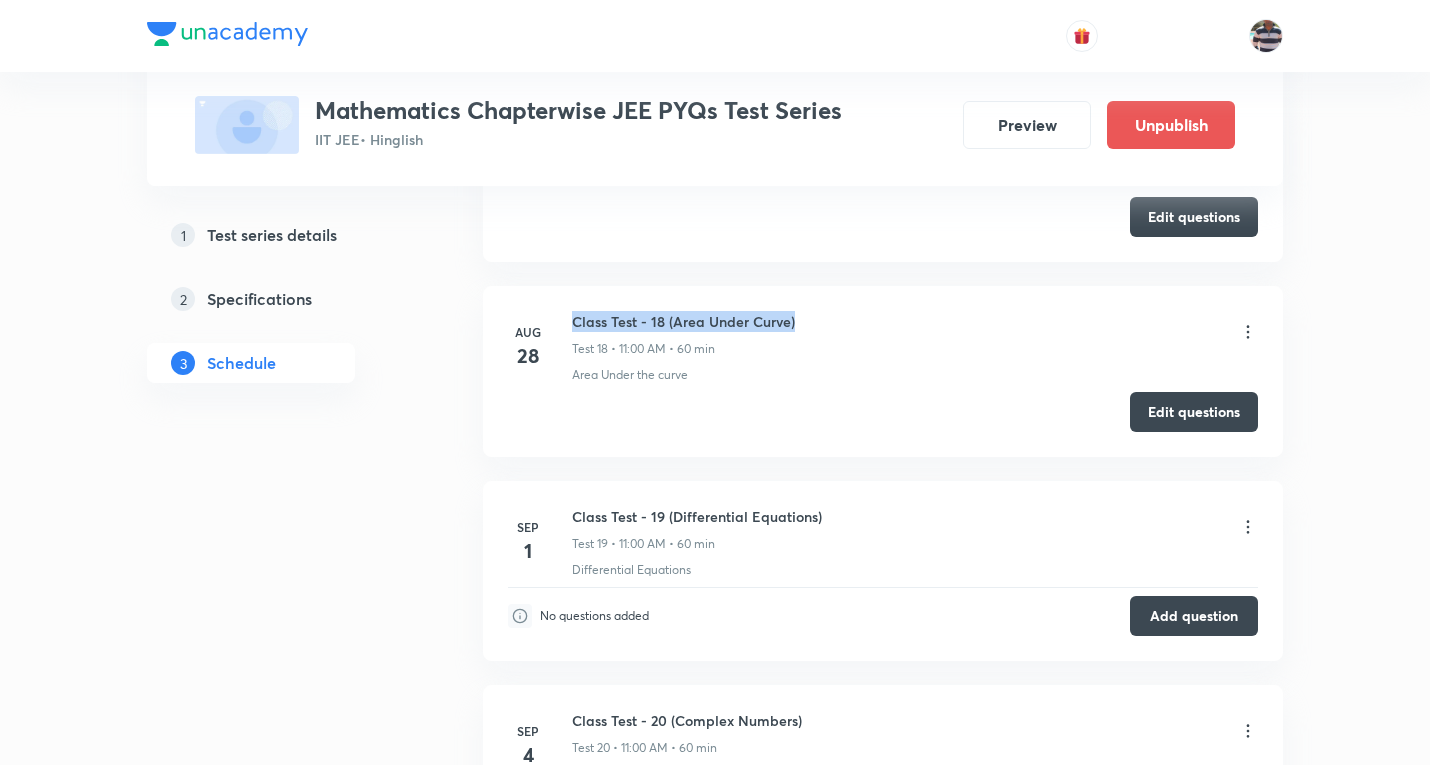 drag, startPoint x: 810, startPoint y: 321, endPoint x: 959, endPoint y: 13, distance: 342.14764 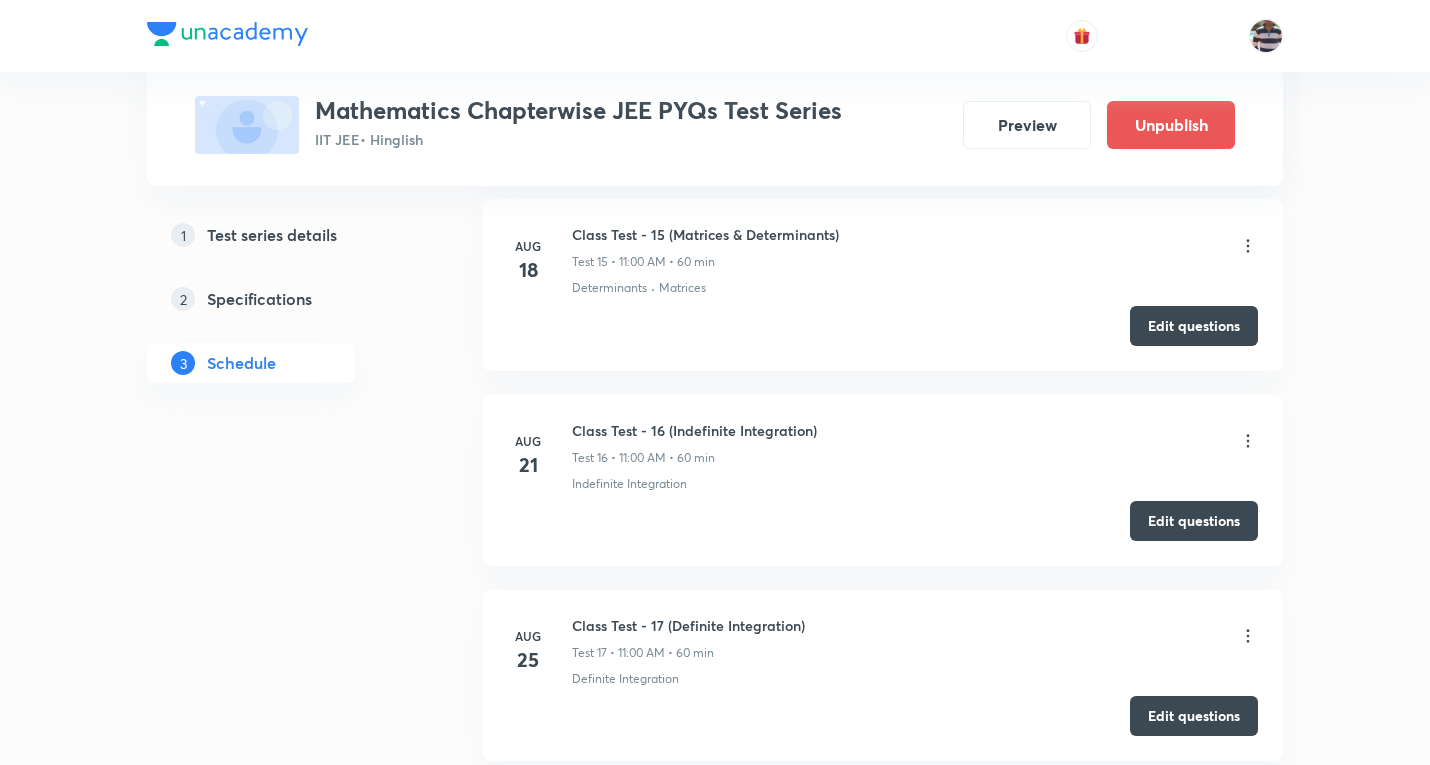 scroll, scrollTop: 3712, scrollLeft: 0, axis: vertical 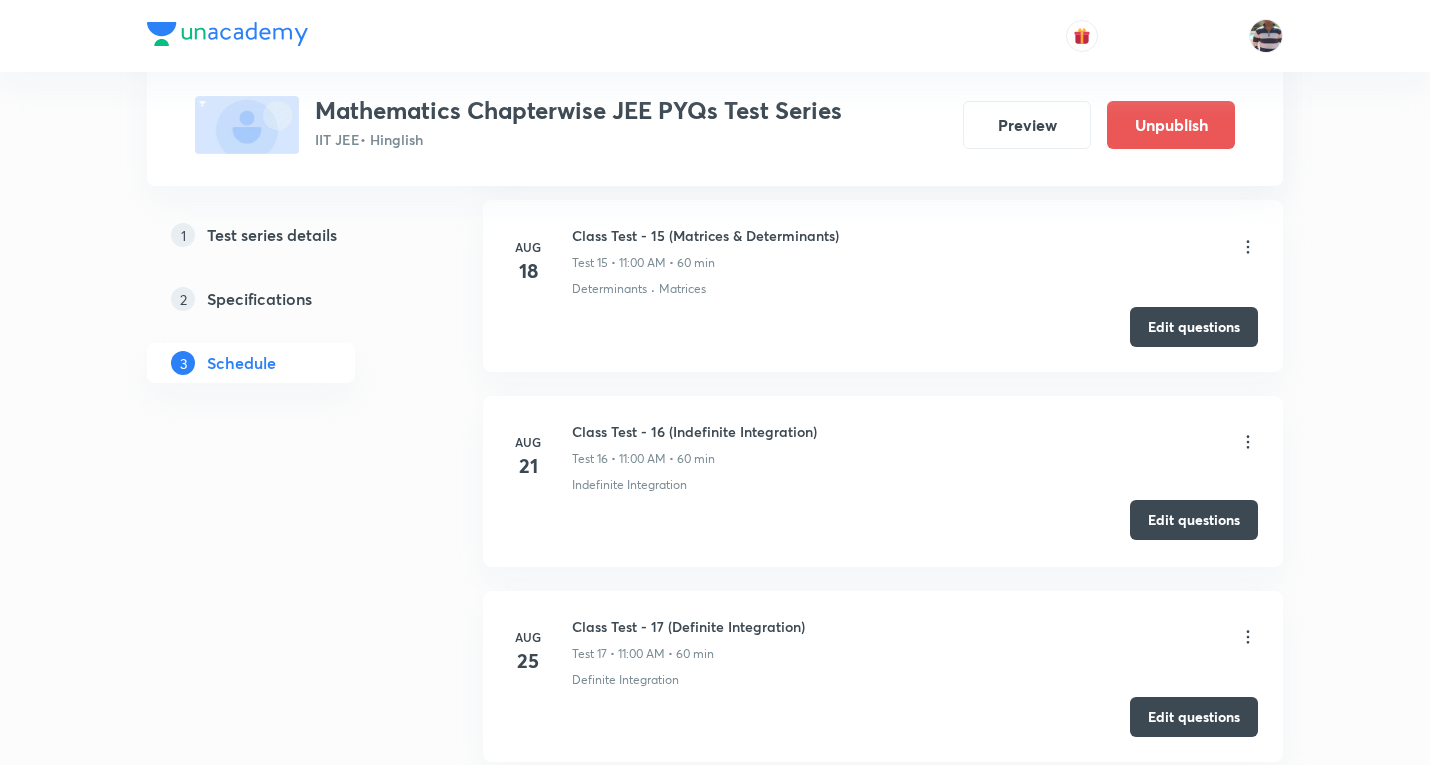 drag, startPoint x: 1176, startPoint y: 518, endPoint x: 1176, endPoint y: 499, distance: 19 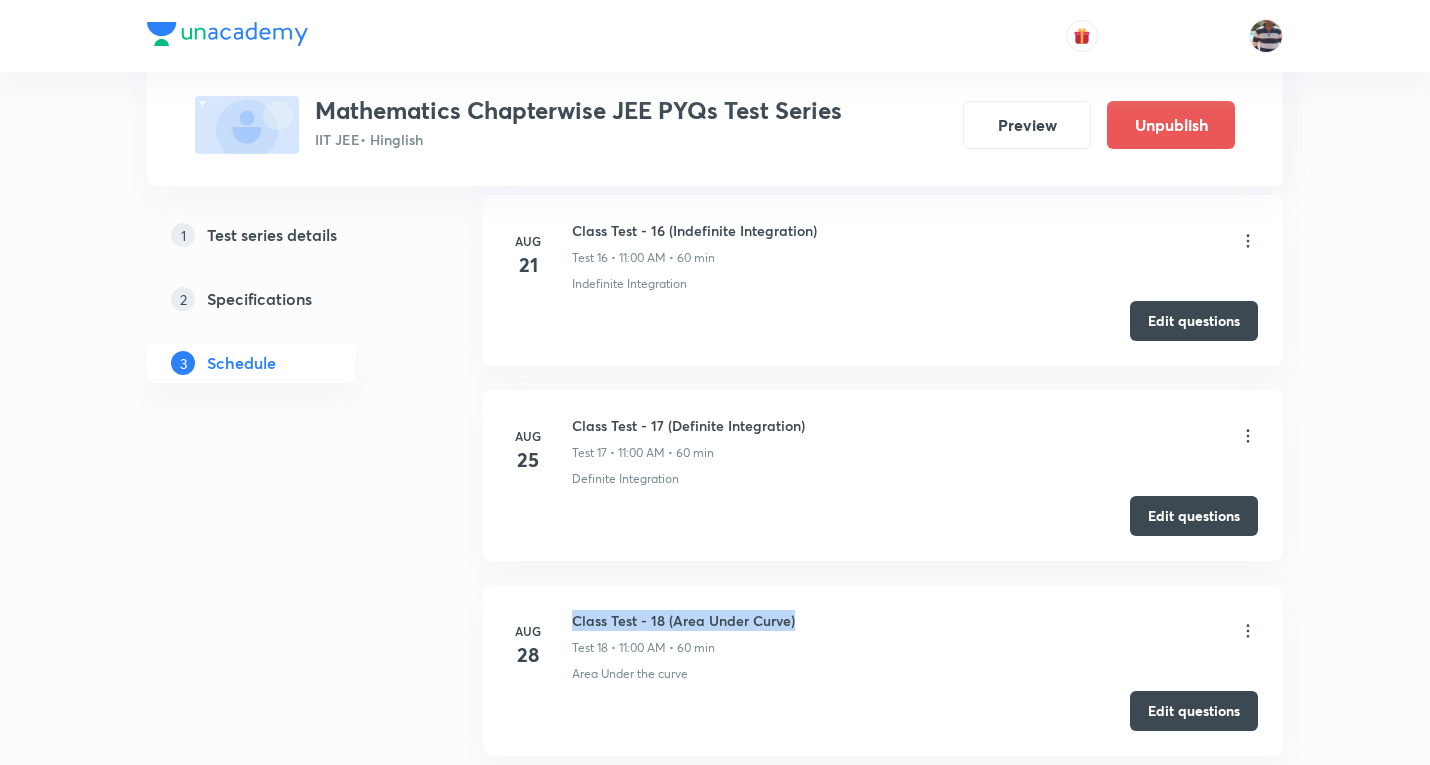 scroll, scrollTop: 4012, scrollLeft: 0, axis: vertical 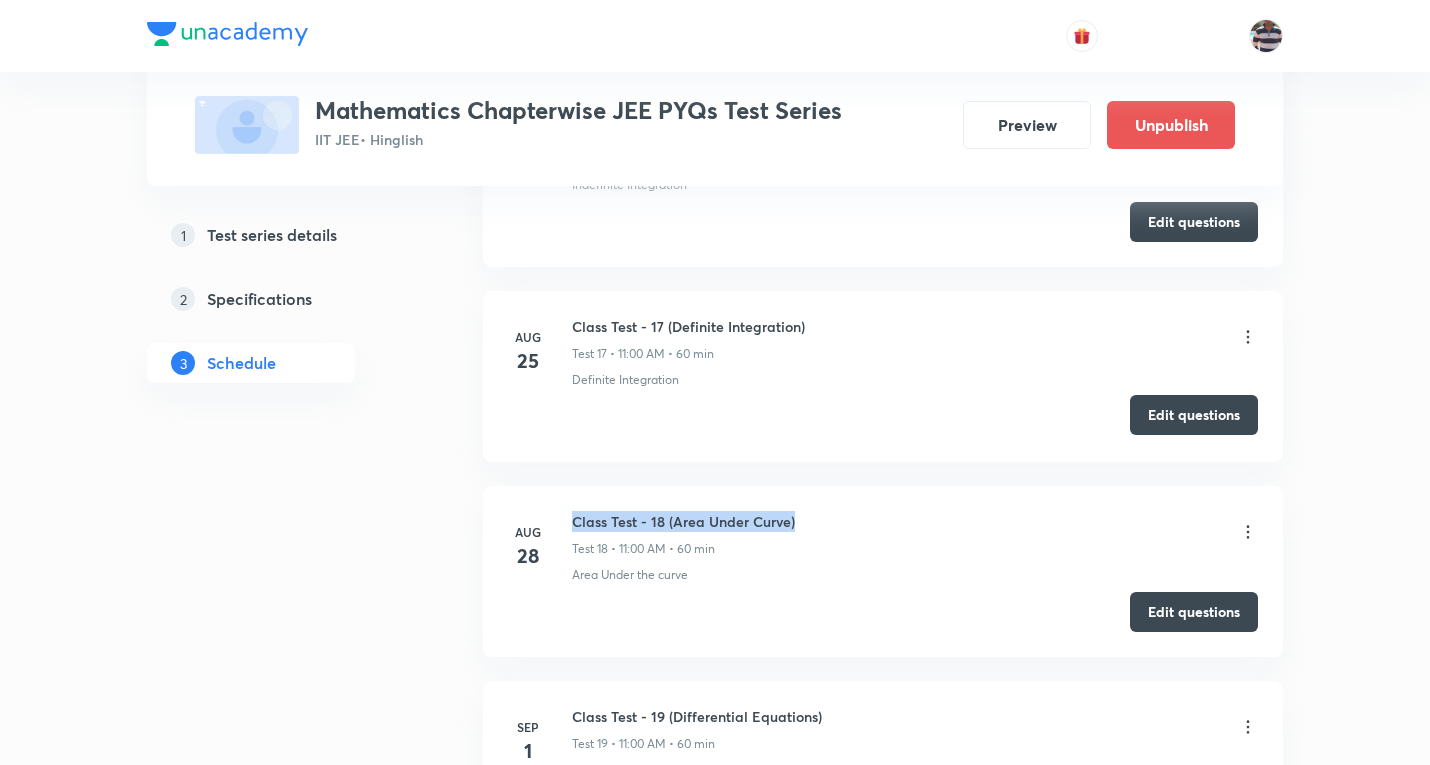 click on "Edit questions" at bounding box center (1194, 415) 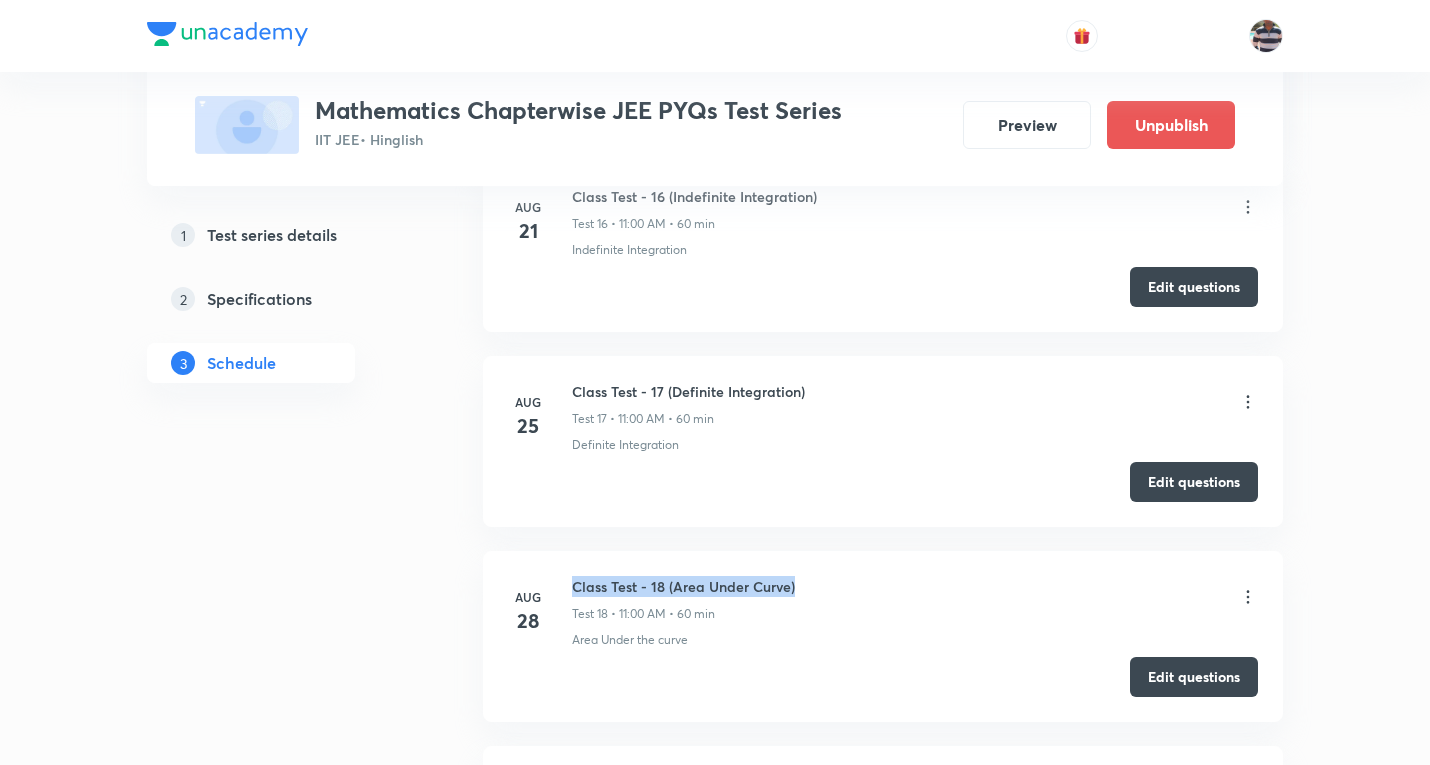 scroll, scrollTop: 3912, scrollLeft: 0, axis: vertical 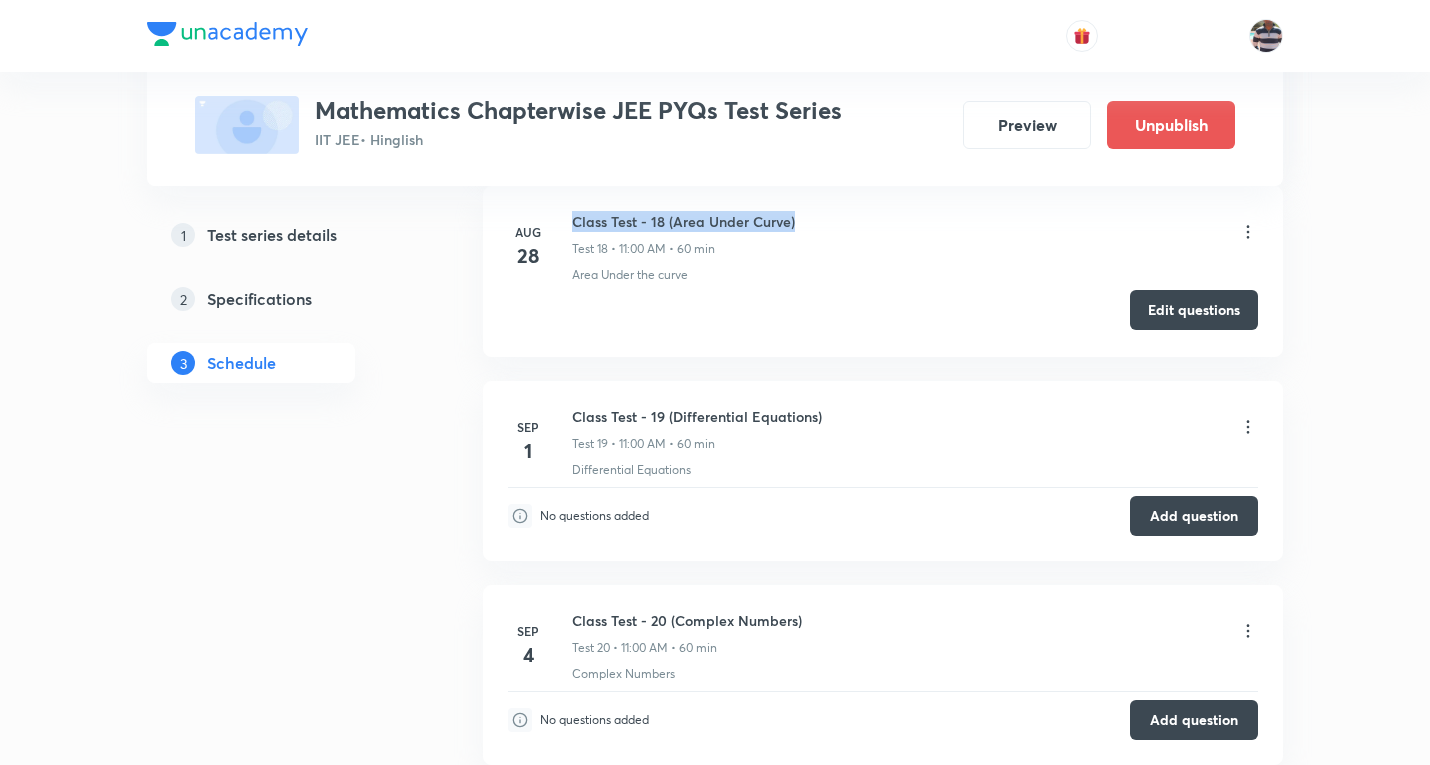 click on "Edit questions" at bounding box center (1194, 310) 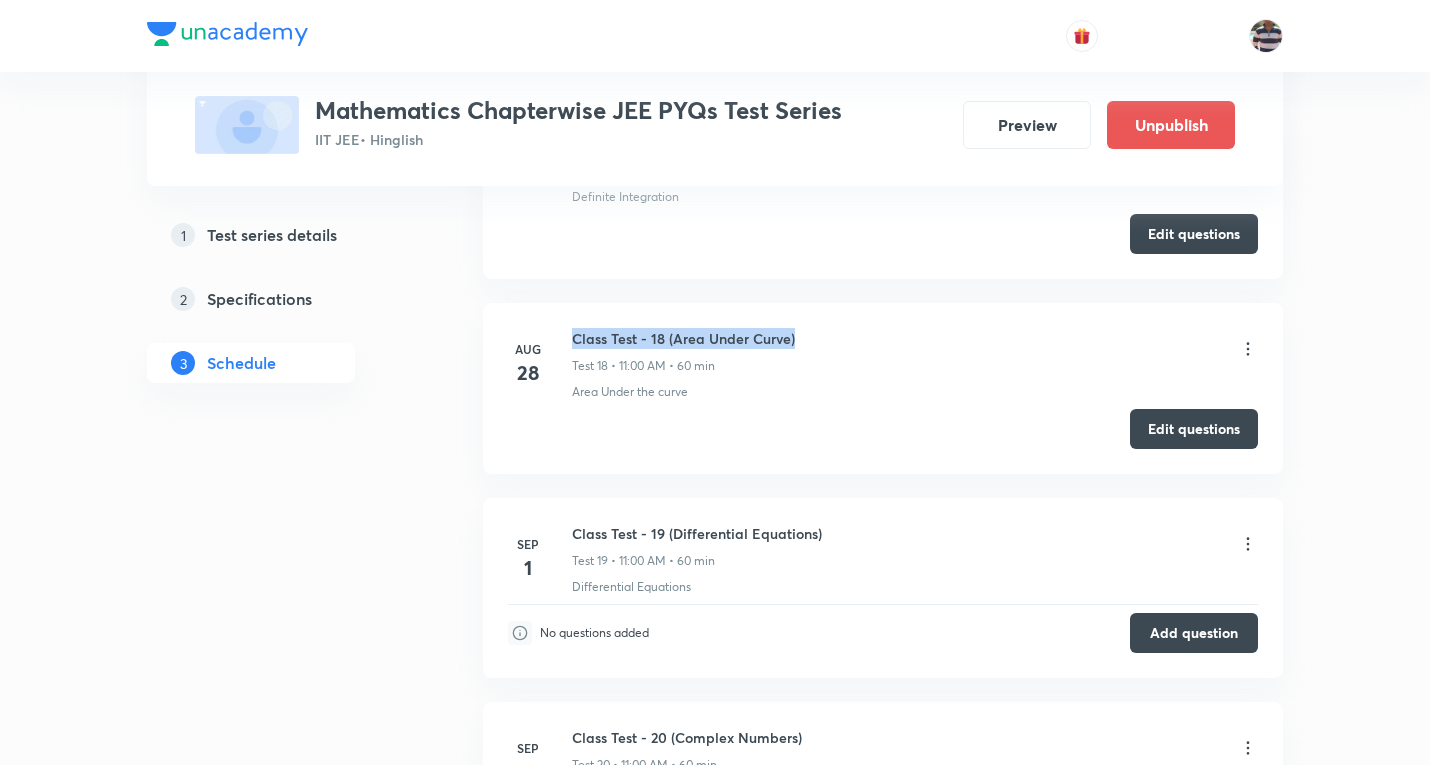 scroll, scrollTop: 4312, scrollLeft: 0, axis: vertical 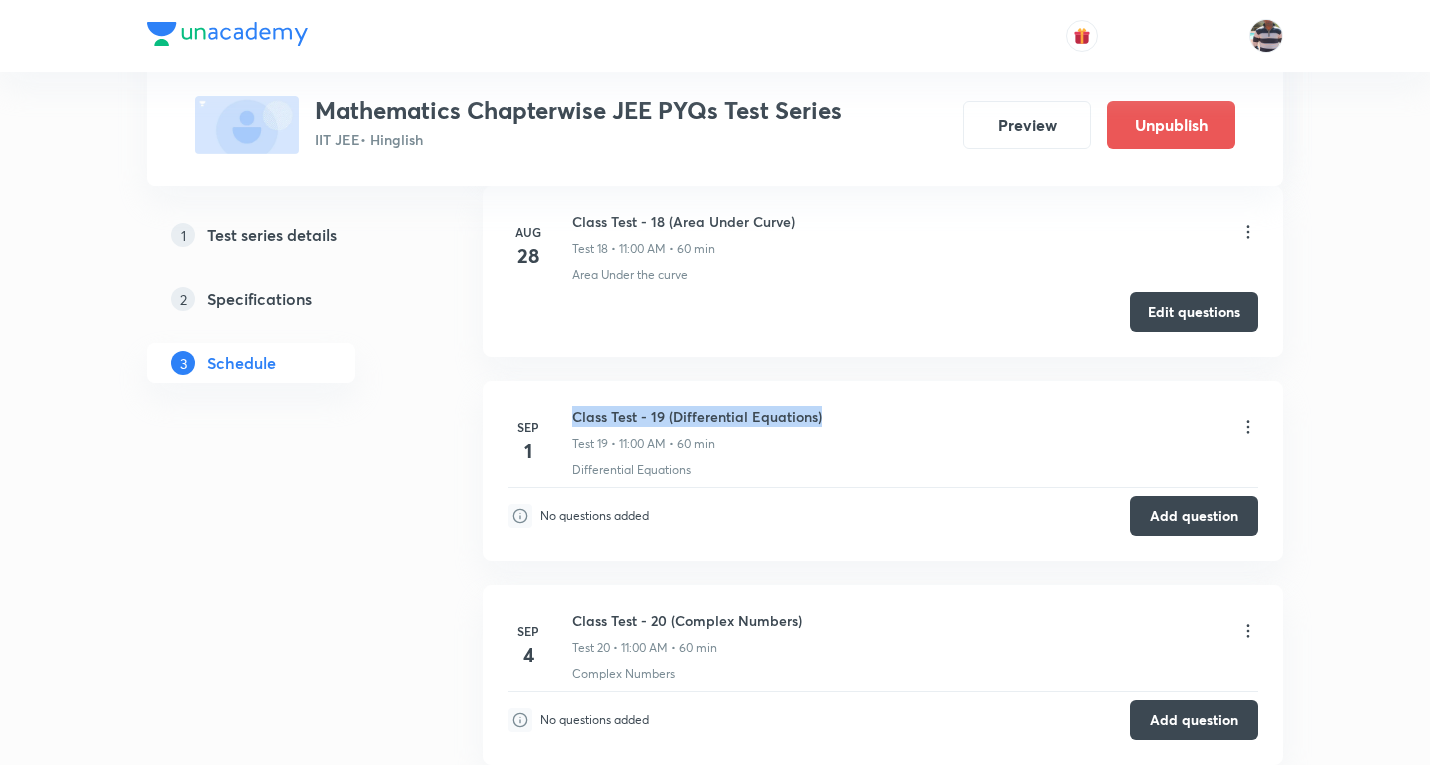drag, startPoint x: 847, startPoint y: 412, endPoint x: 753, endPoint y: 174, distance: 255.8906 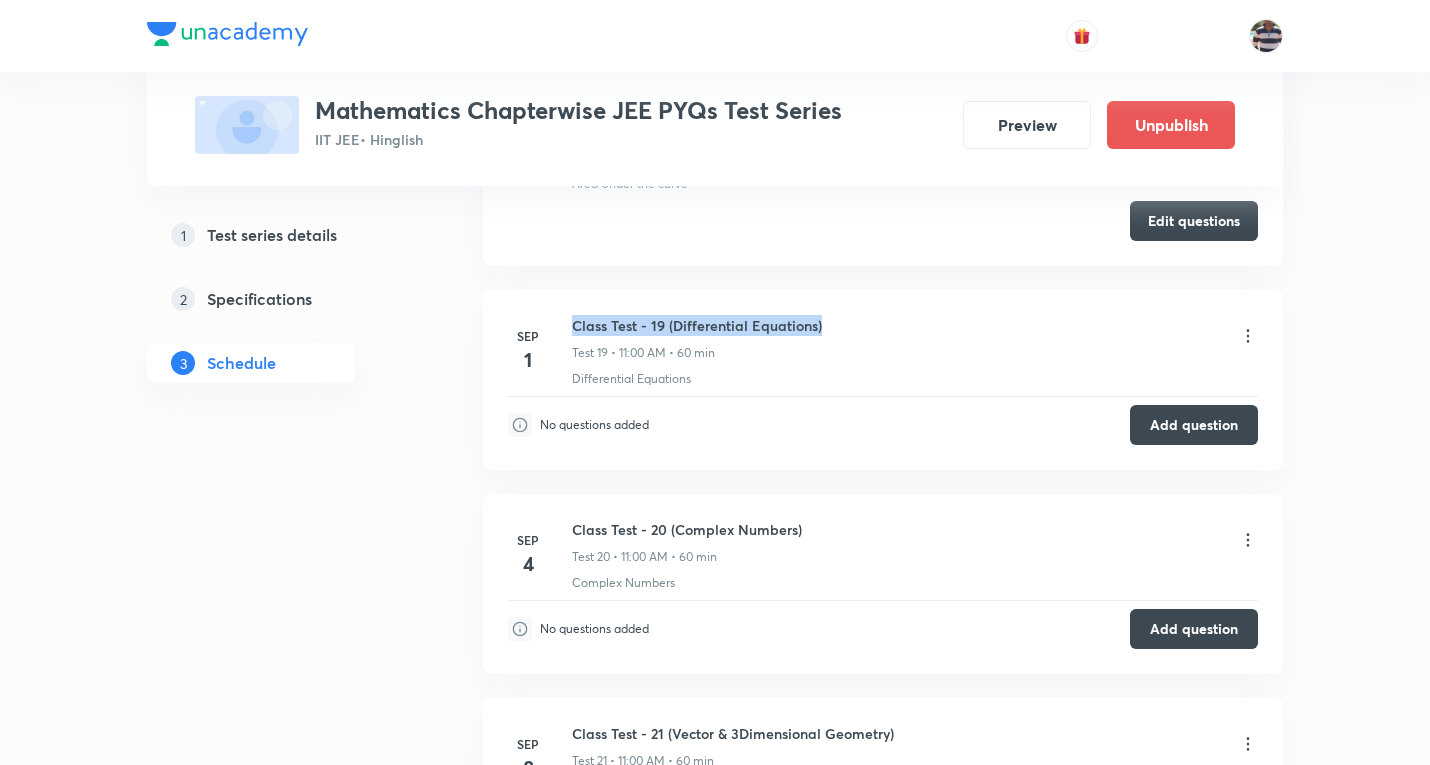 scroll, scrollTop: 4512, scrollLeft: 0, axis: vertical 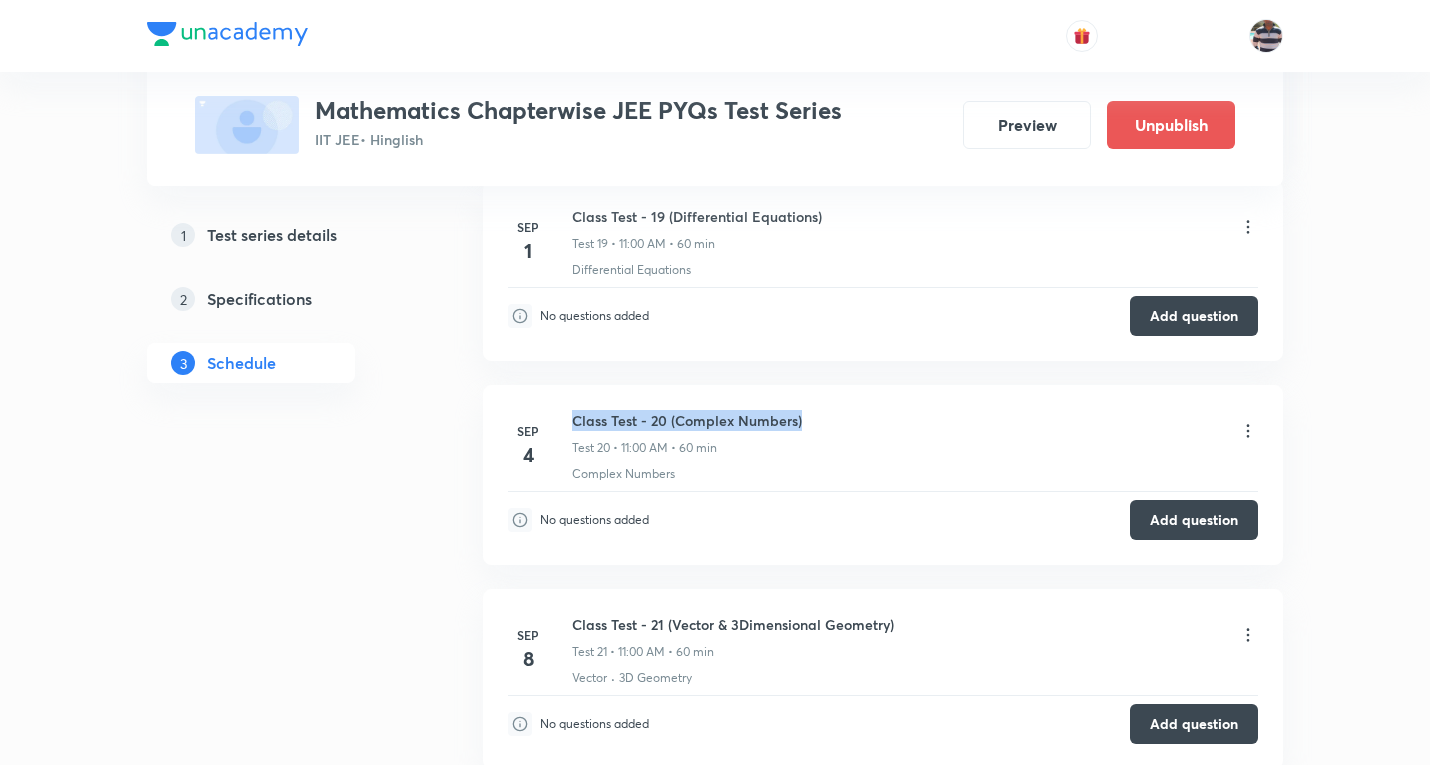 drag, startPoint x: 770, startPoint y: 421, endPoint x: 571, endPoint y: 408, distance: 199.42416 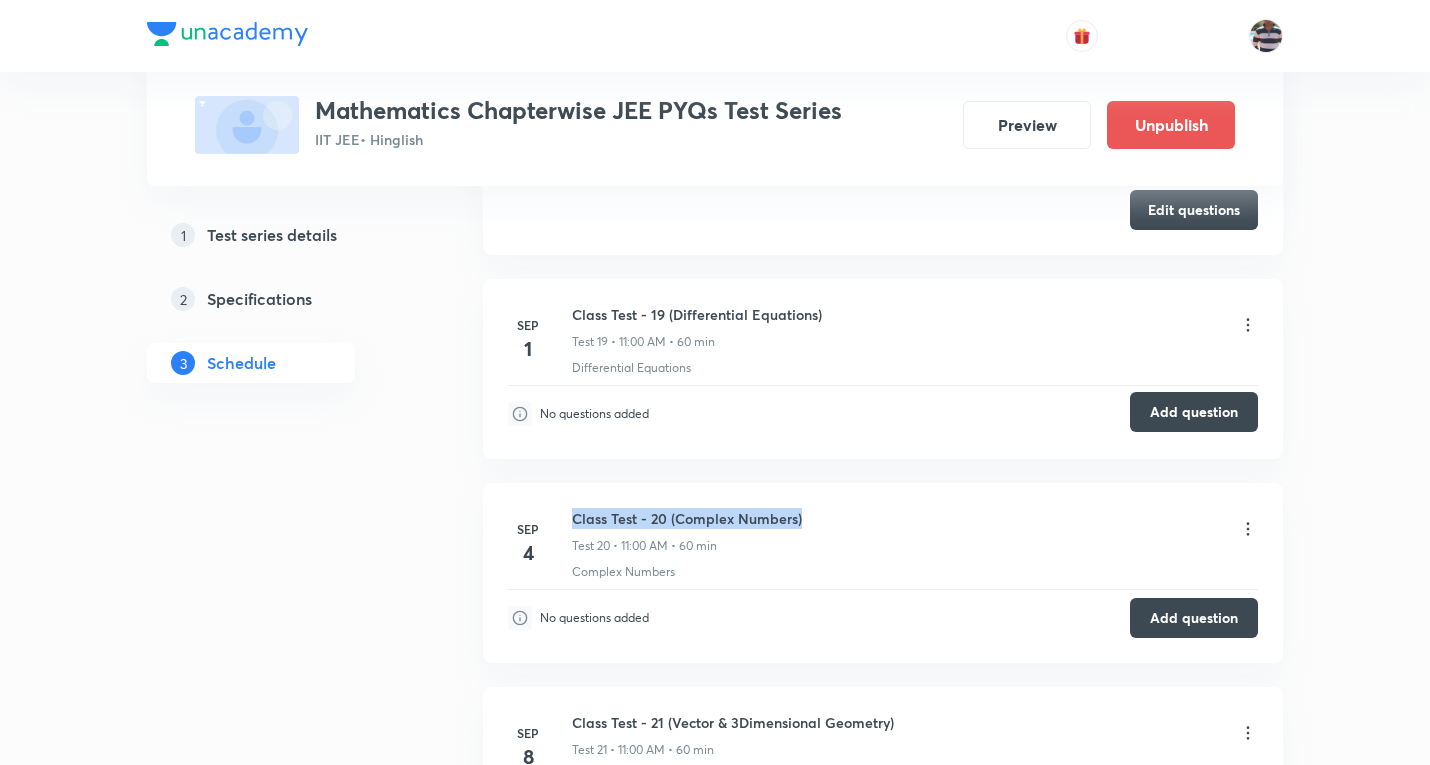 scroll, scrollTop: 4412, scrollLeft: 0, axis: vertical 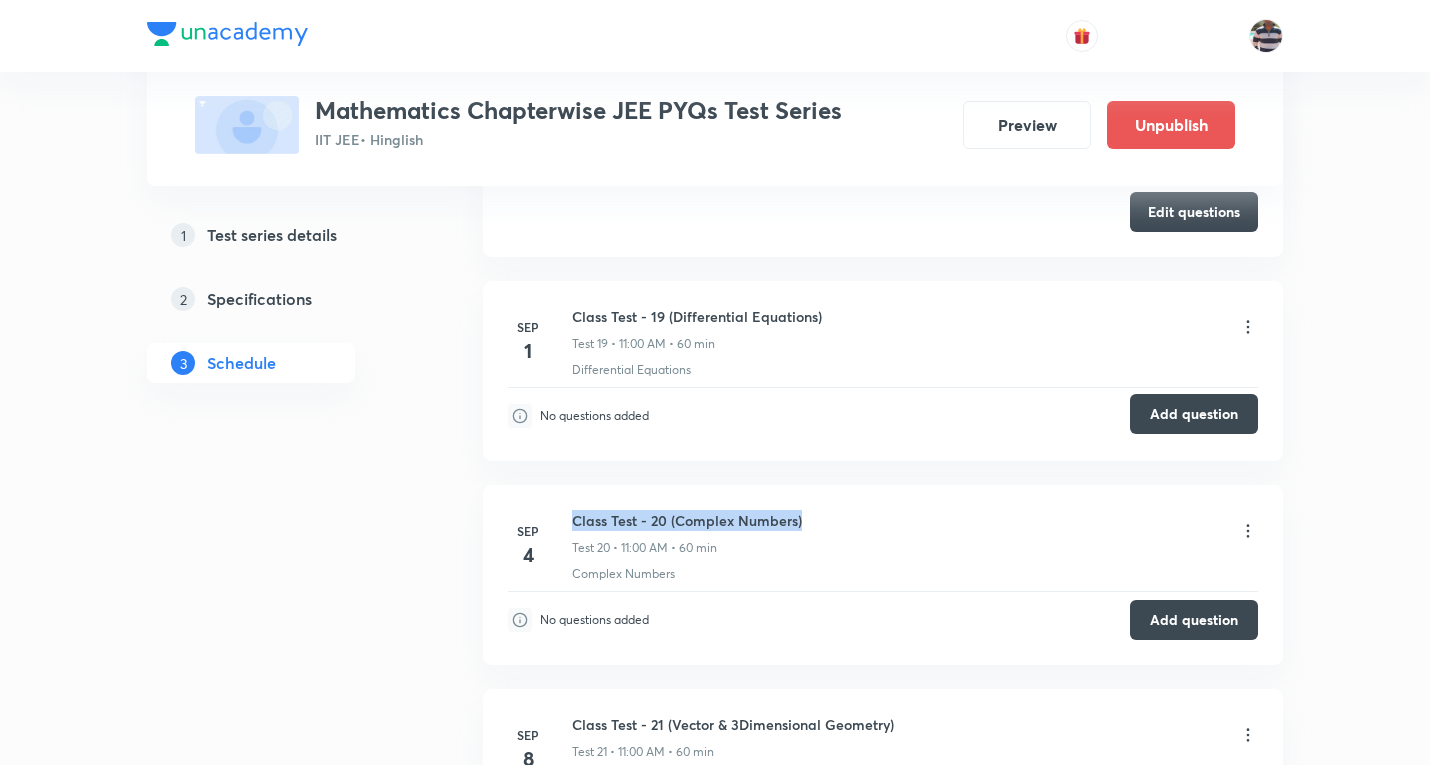 click on "Add question" at bounding box center (1194, 414) 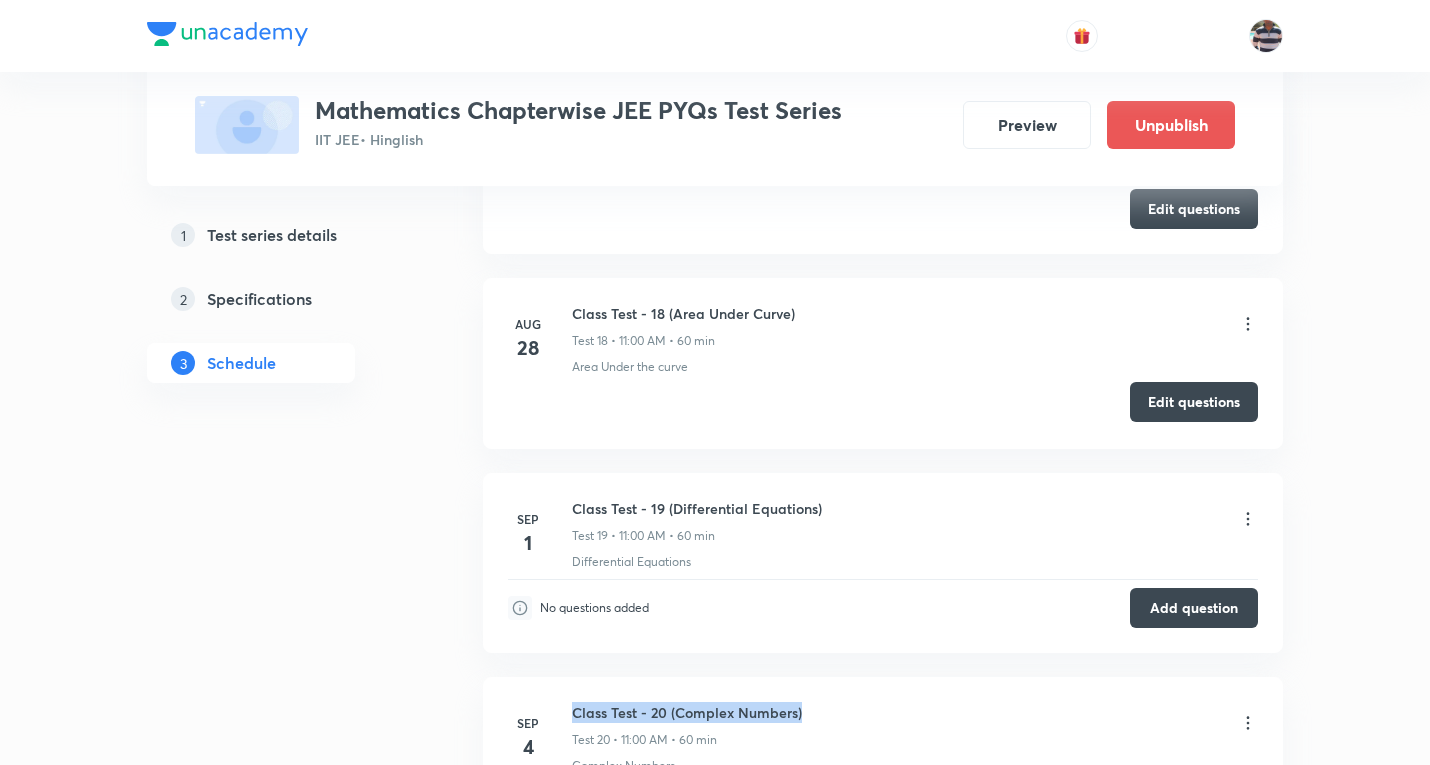 scroll, scrollTop: 4212, scrollLeft: 0, axis: vertical 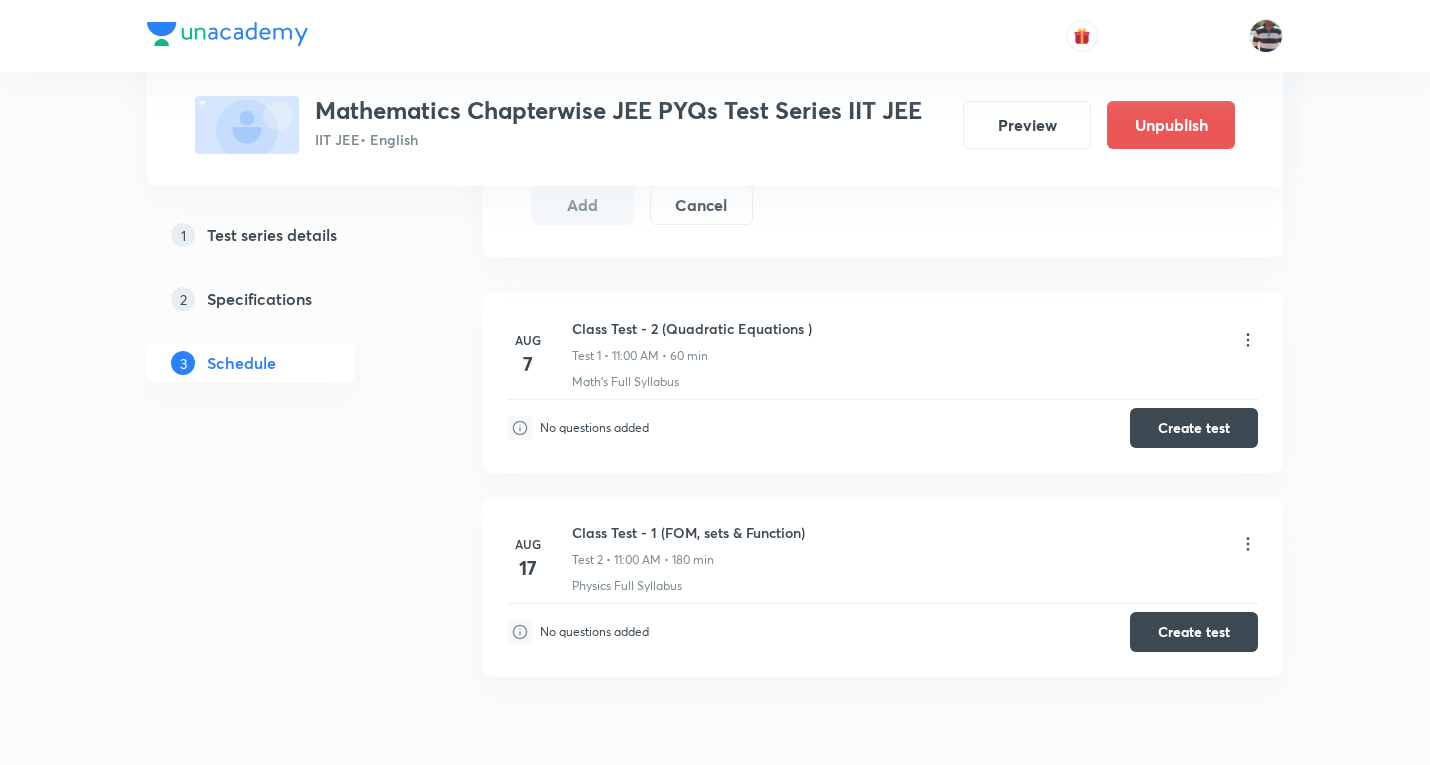 click 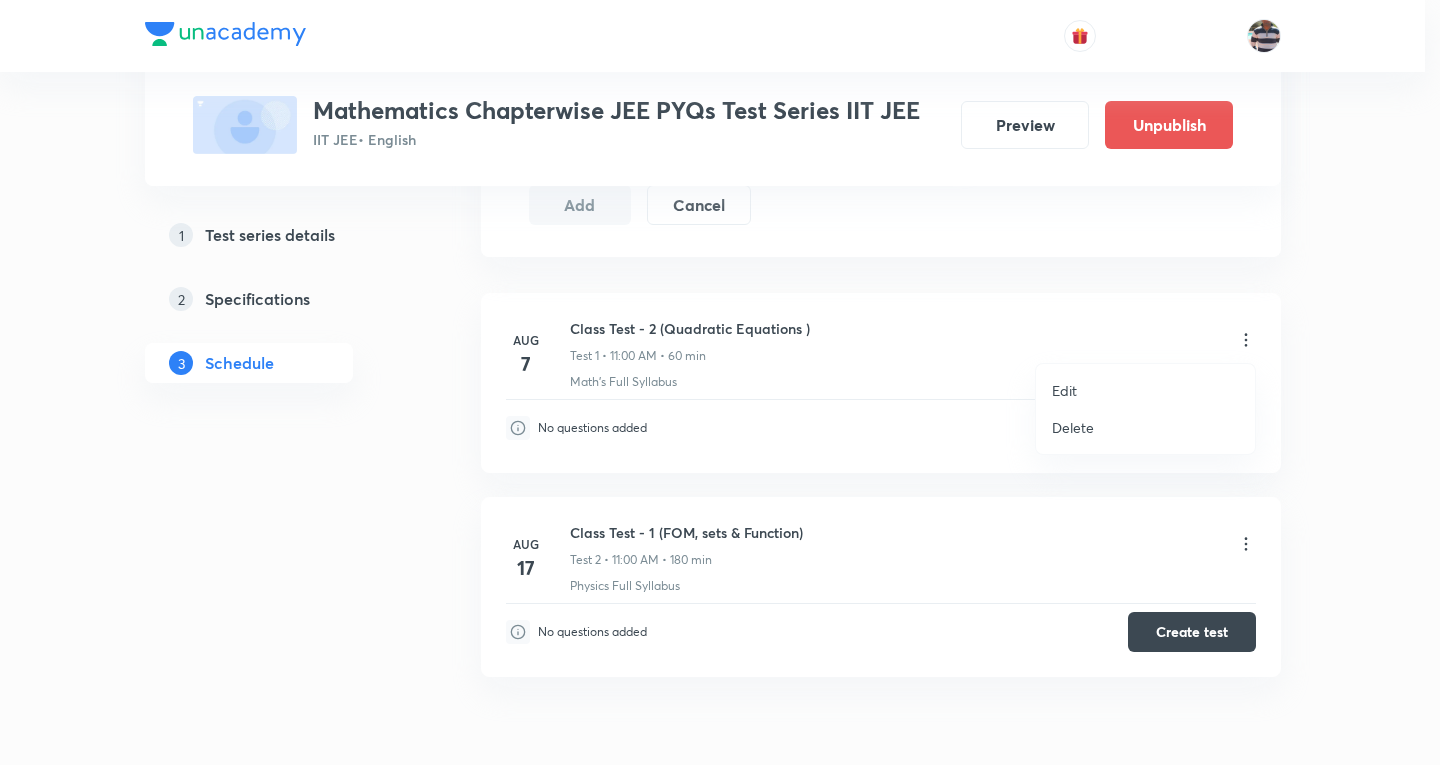 click on "Edit" at bounding box center (1064, 390) 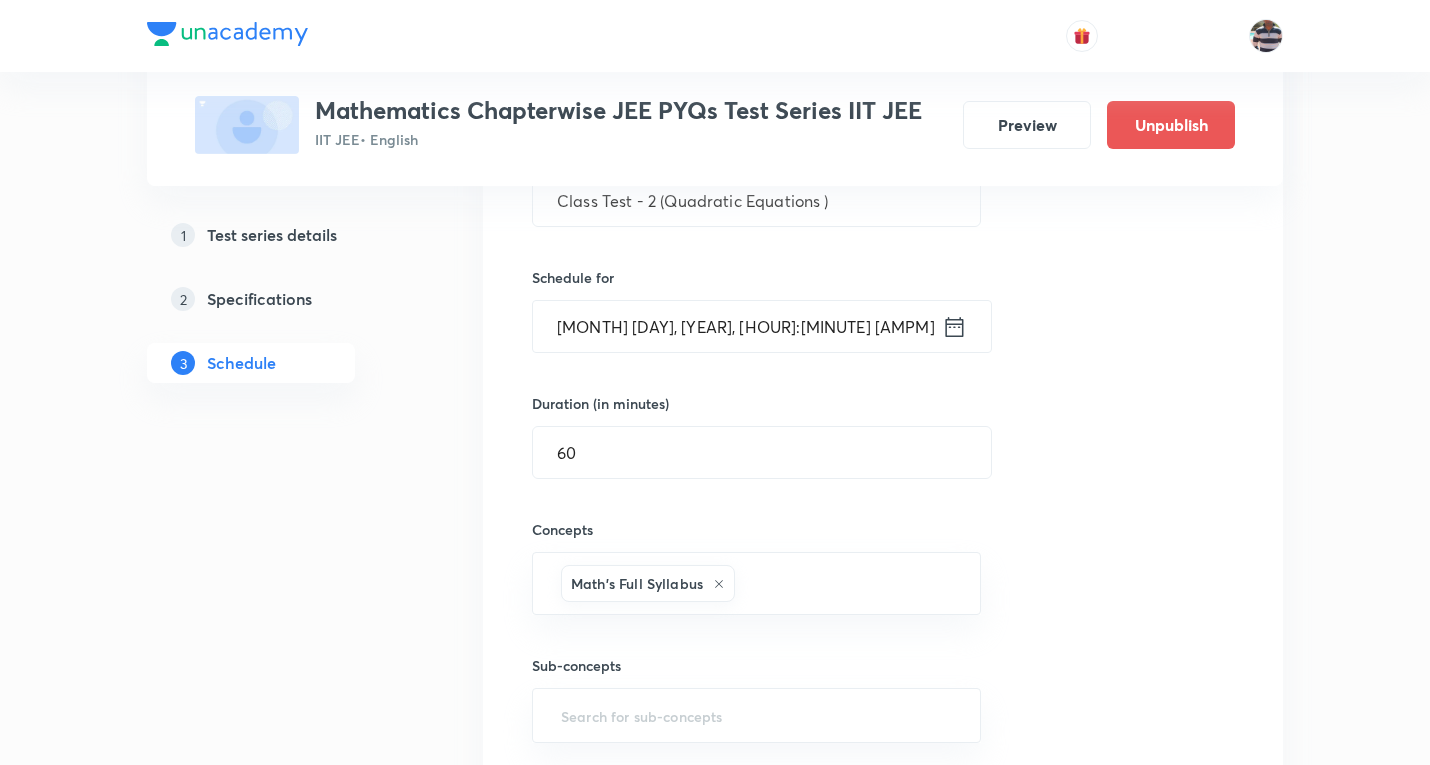 scroll, scrollTop: 388, scrollLeft: 0, axis: vertical 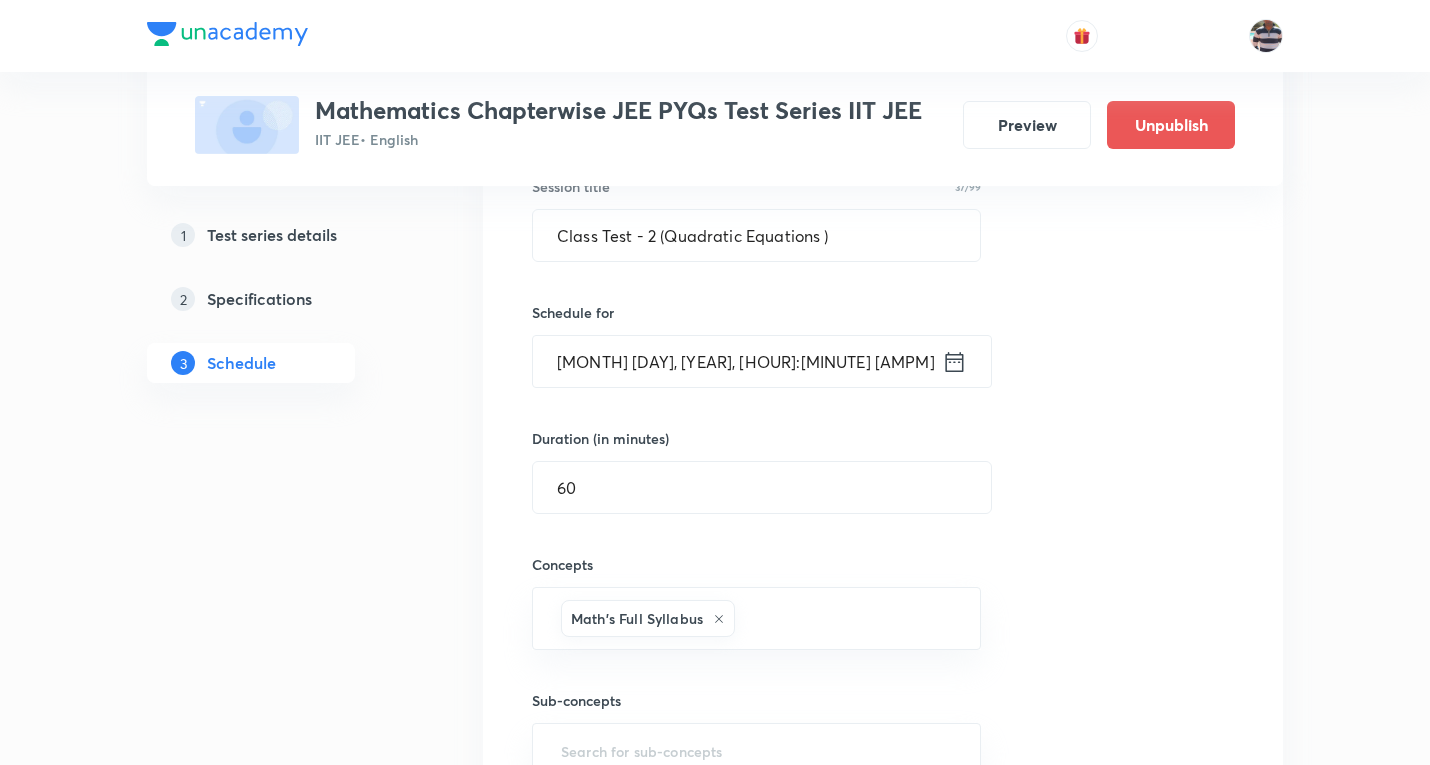 click on "Aug 7, 2025, 11:00 AM" at bounding box center (737, 361) 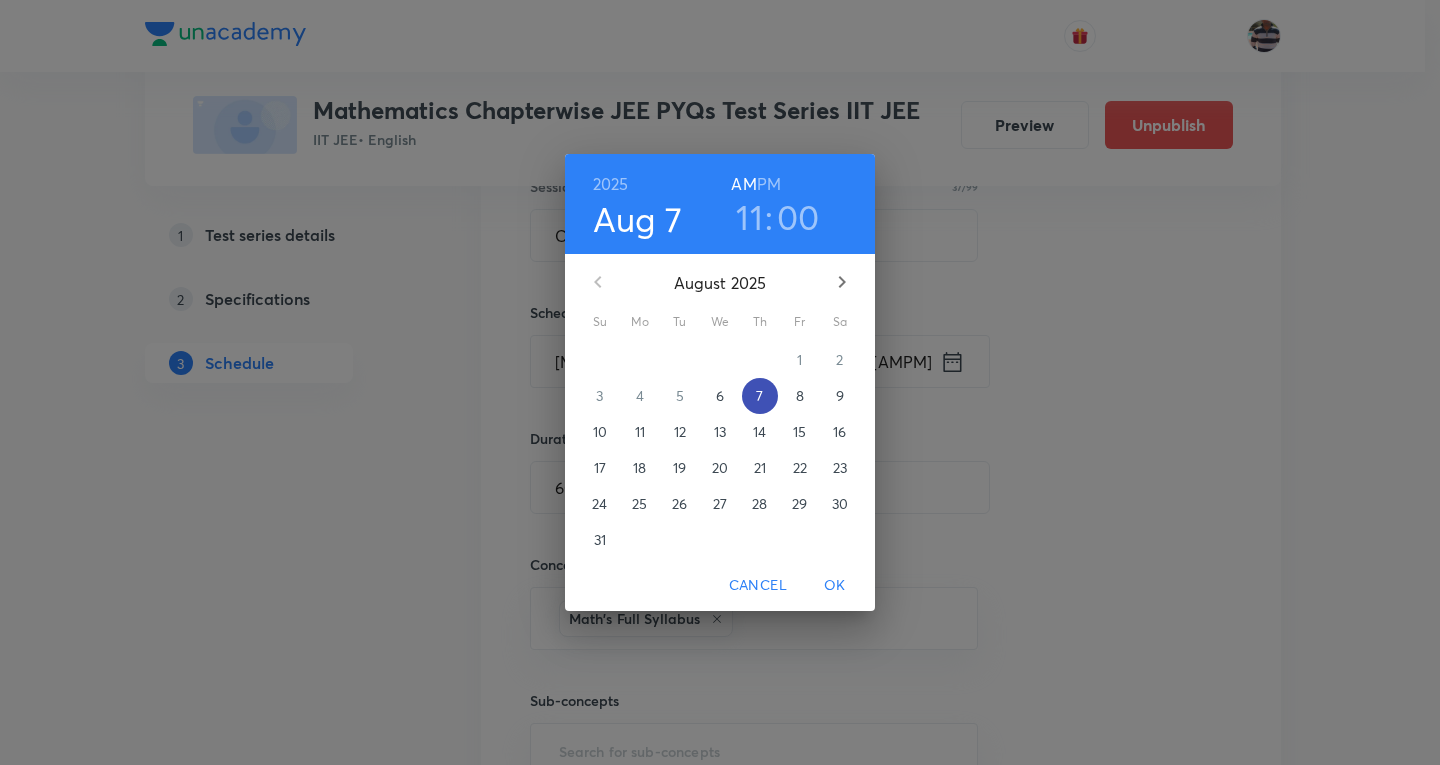 click on "7" at bounding box center (759, 396) 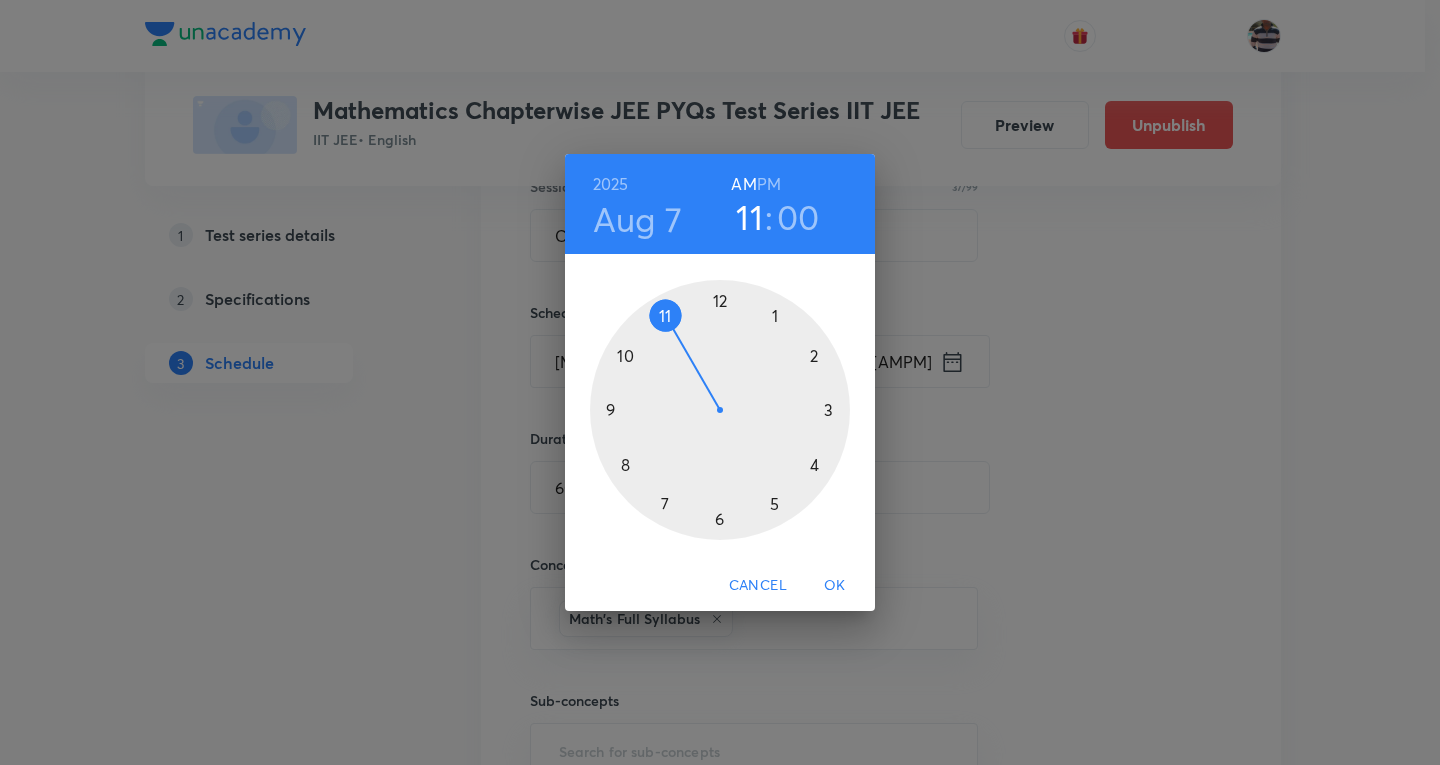 click at bounding box center (720, 410) 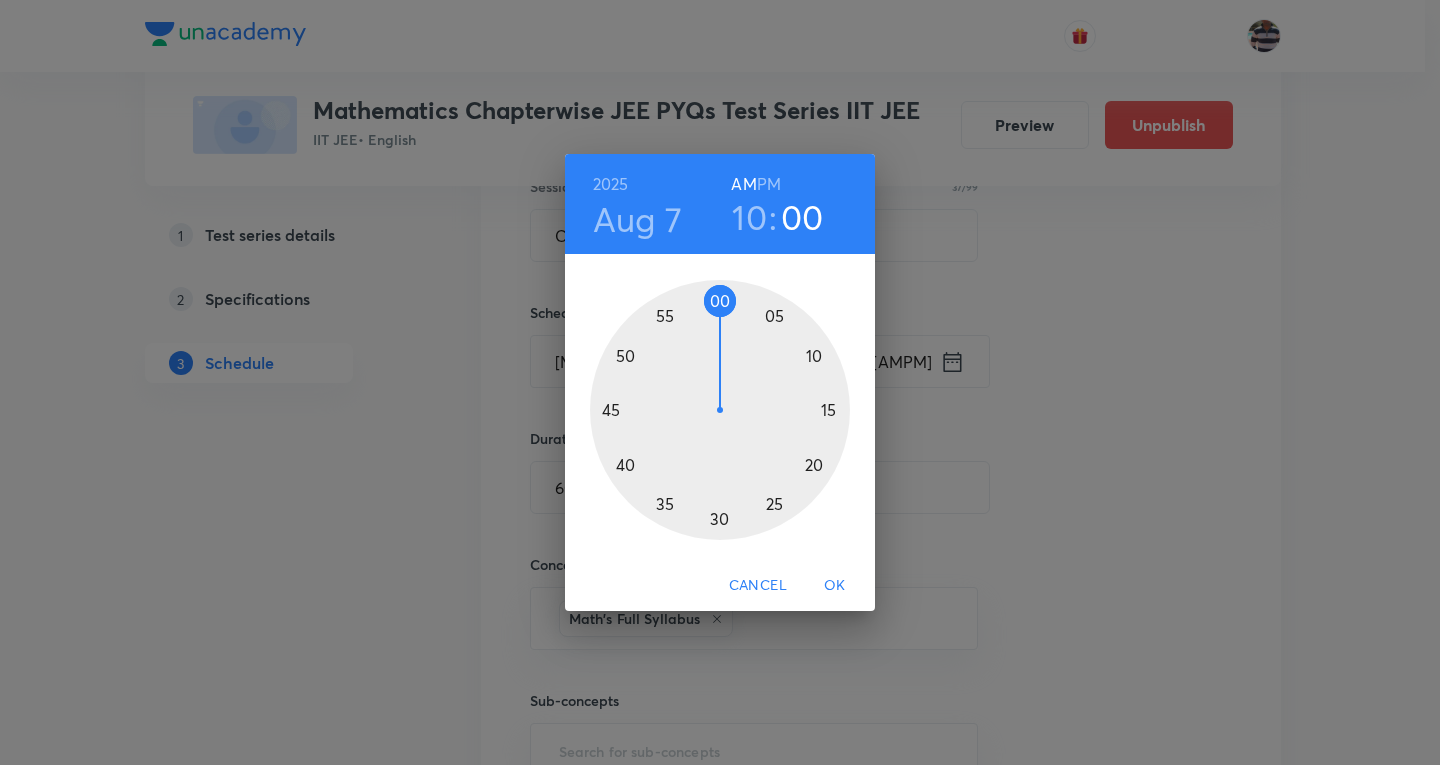 click on "OK" at bounding box center (835, 585) 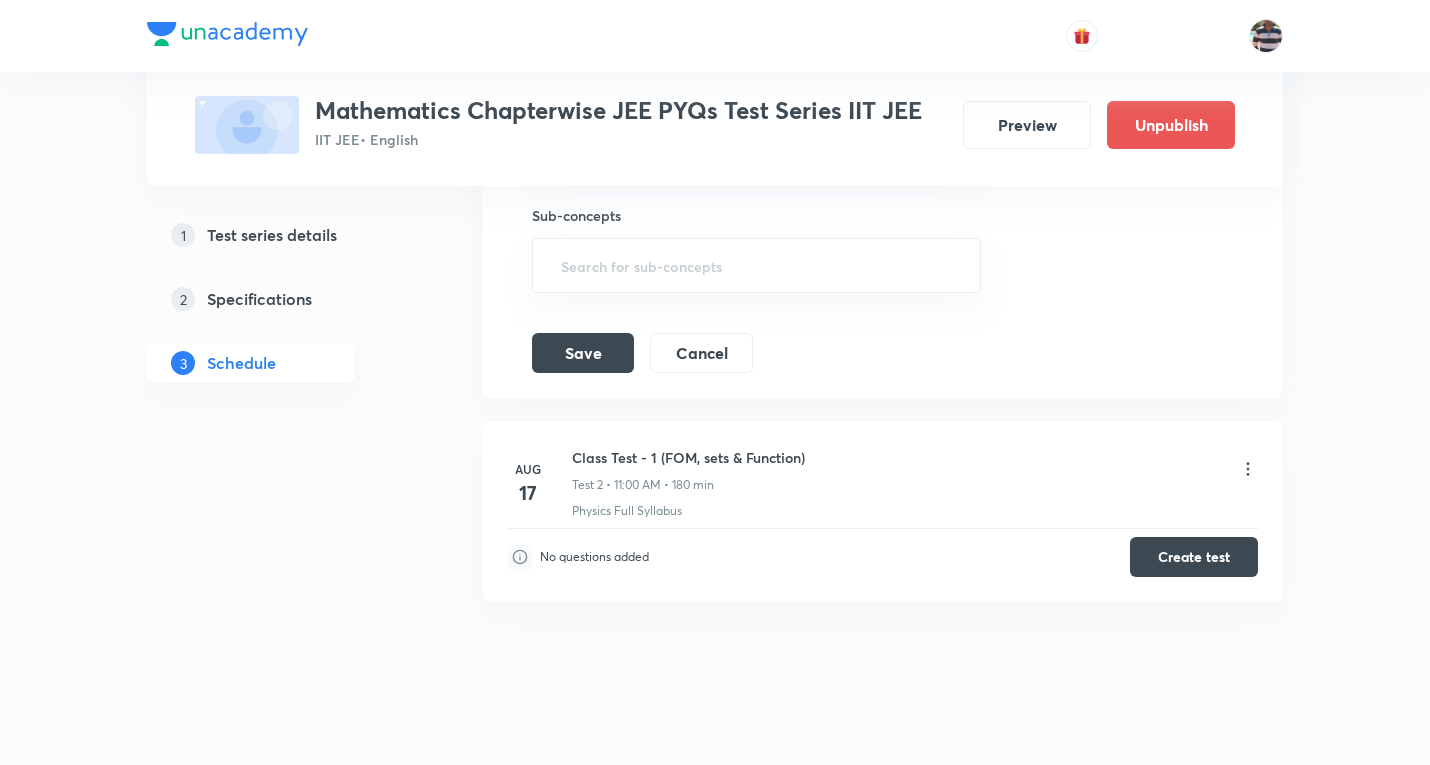 scroll, scrollTop: 898, scrollLeft: 0, axis: vertical 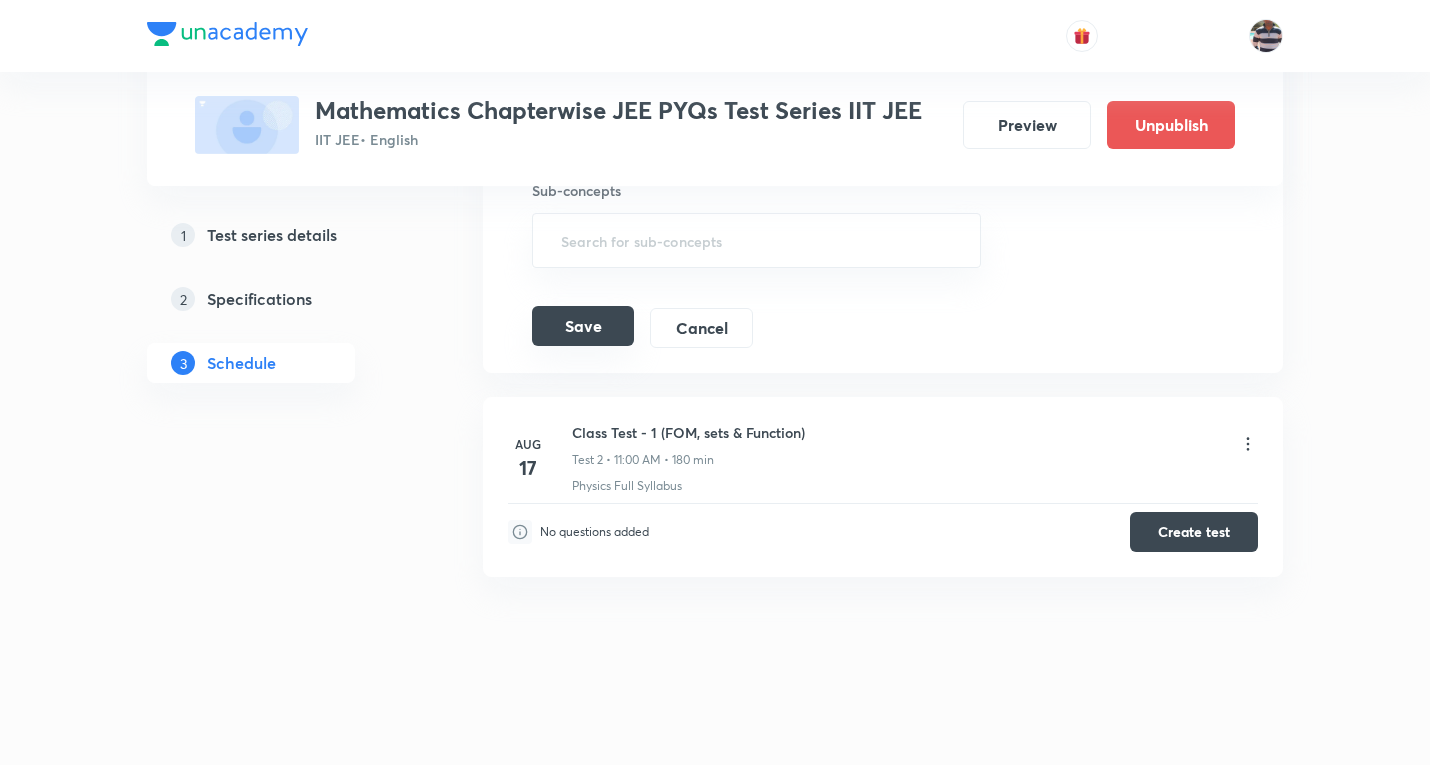 click on "Save" at bounding box center (583, 326) 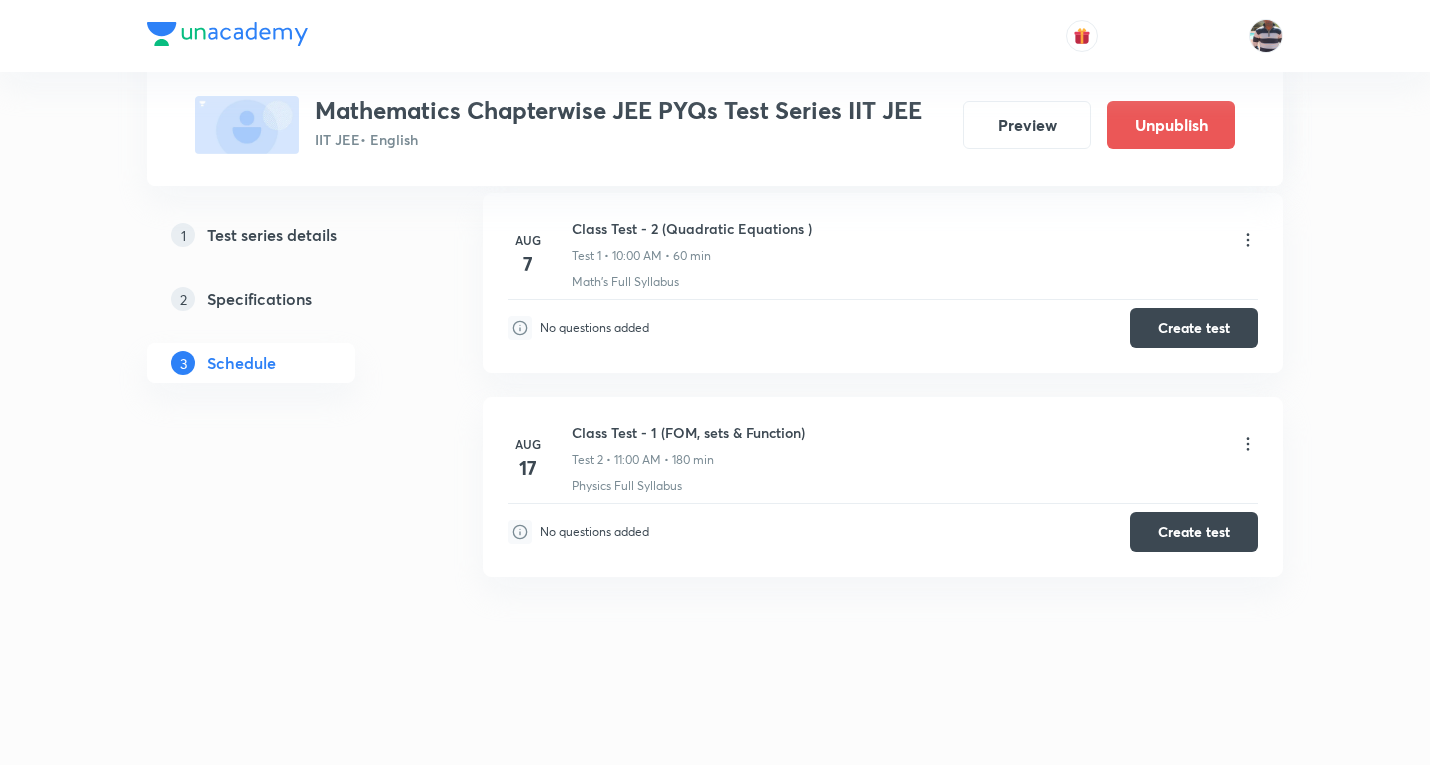 scroll, scrollTop: 327, scrollLeft: 0, axis: vertical 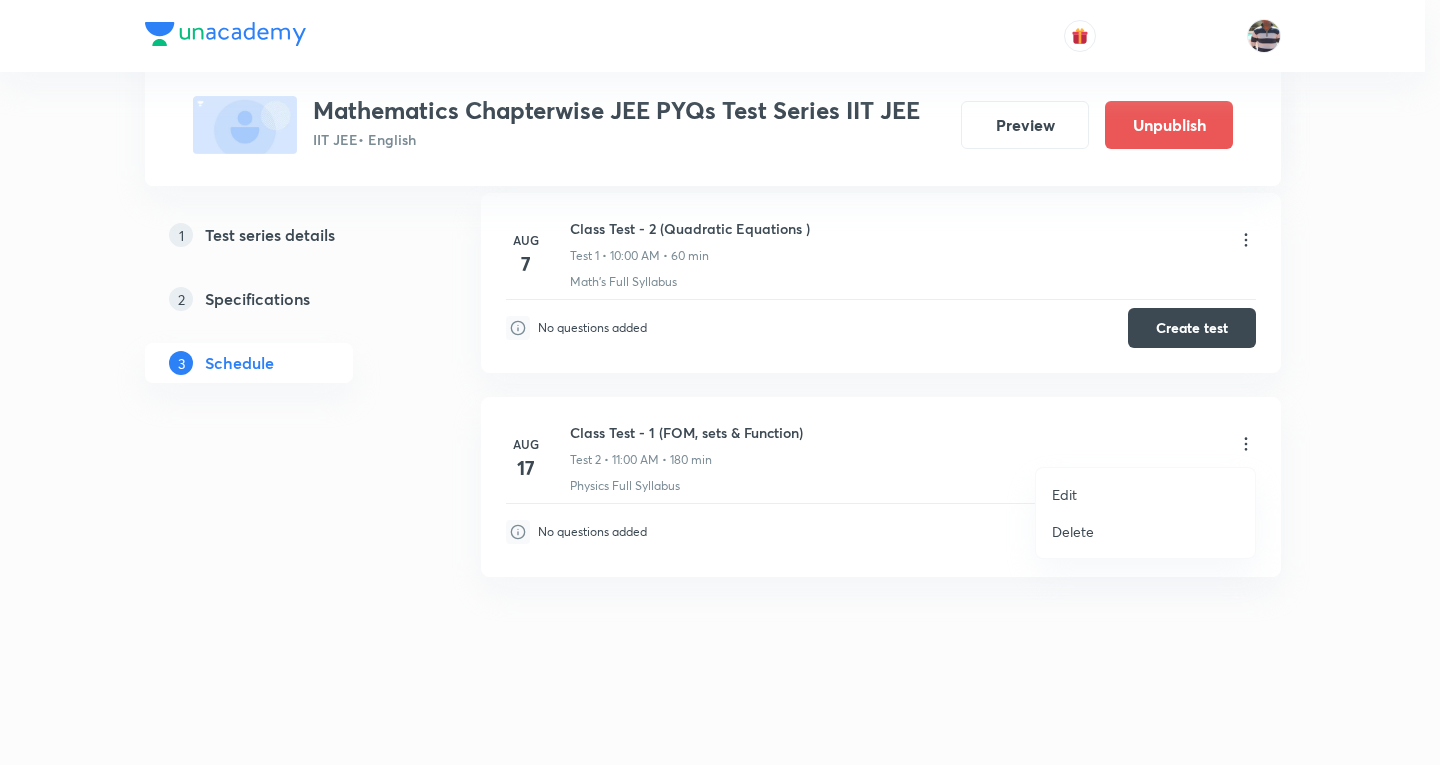 click on "Edit" at bounding box center [1145, 494] 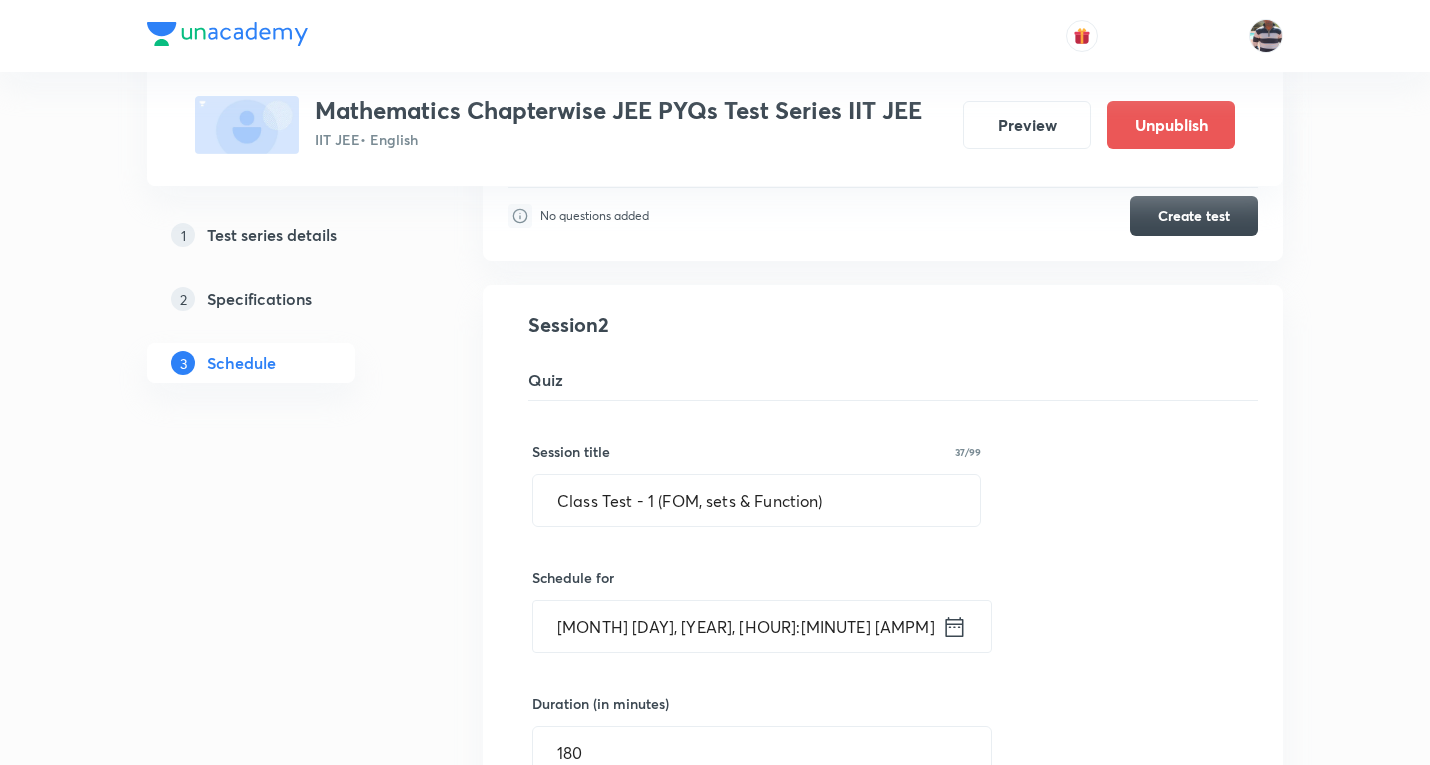 scroll, scrollTop: 427, scrollLeft: 0, axis: vertical 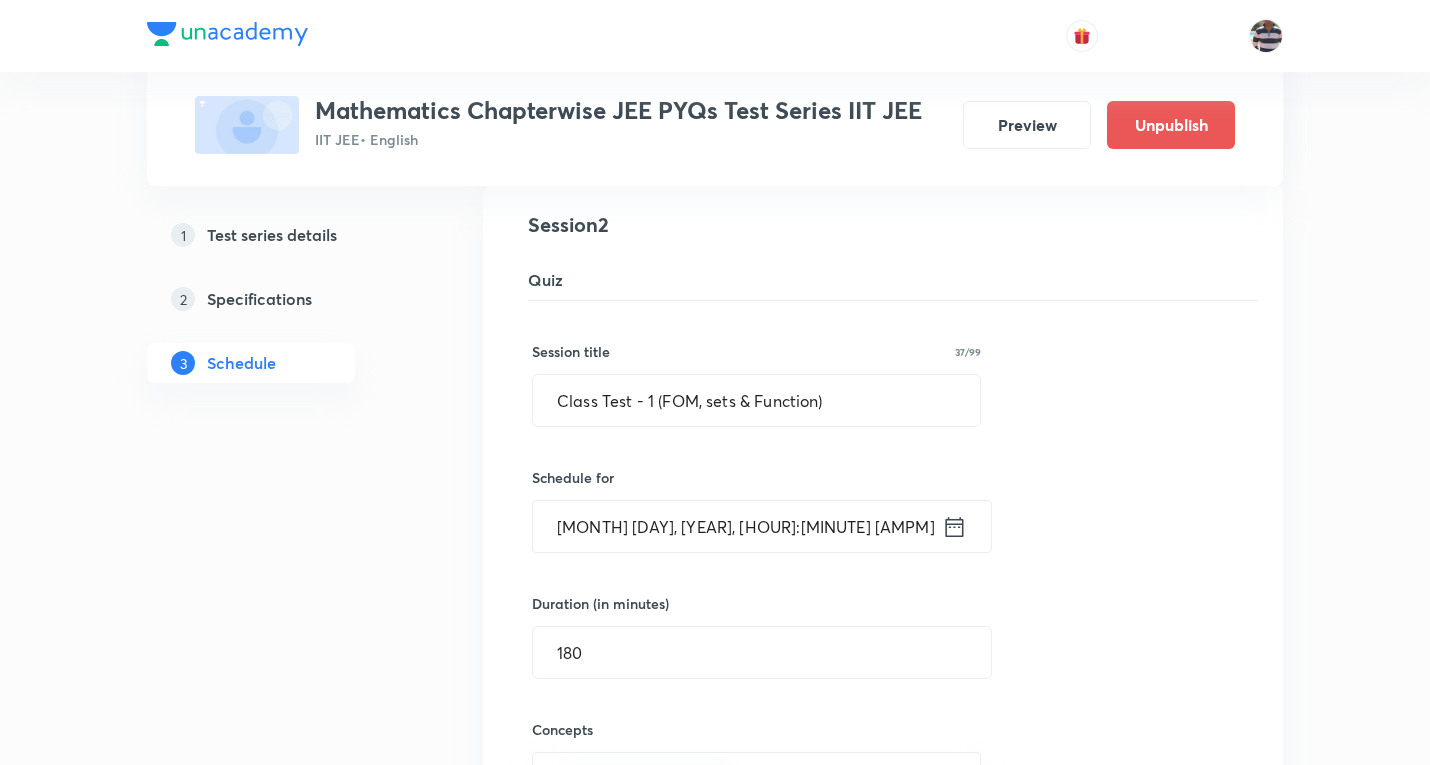 click on "Aug 17, 2025, 11:00 AM" at bounding box center [737, 526] 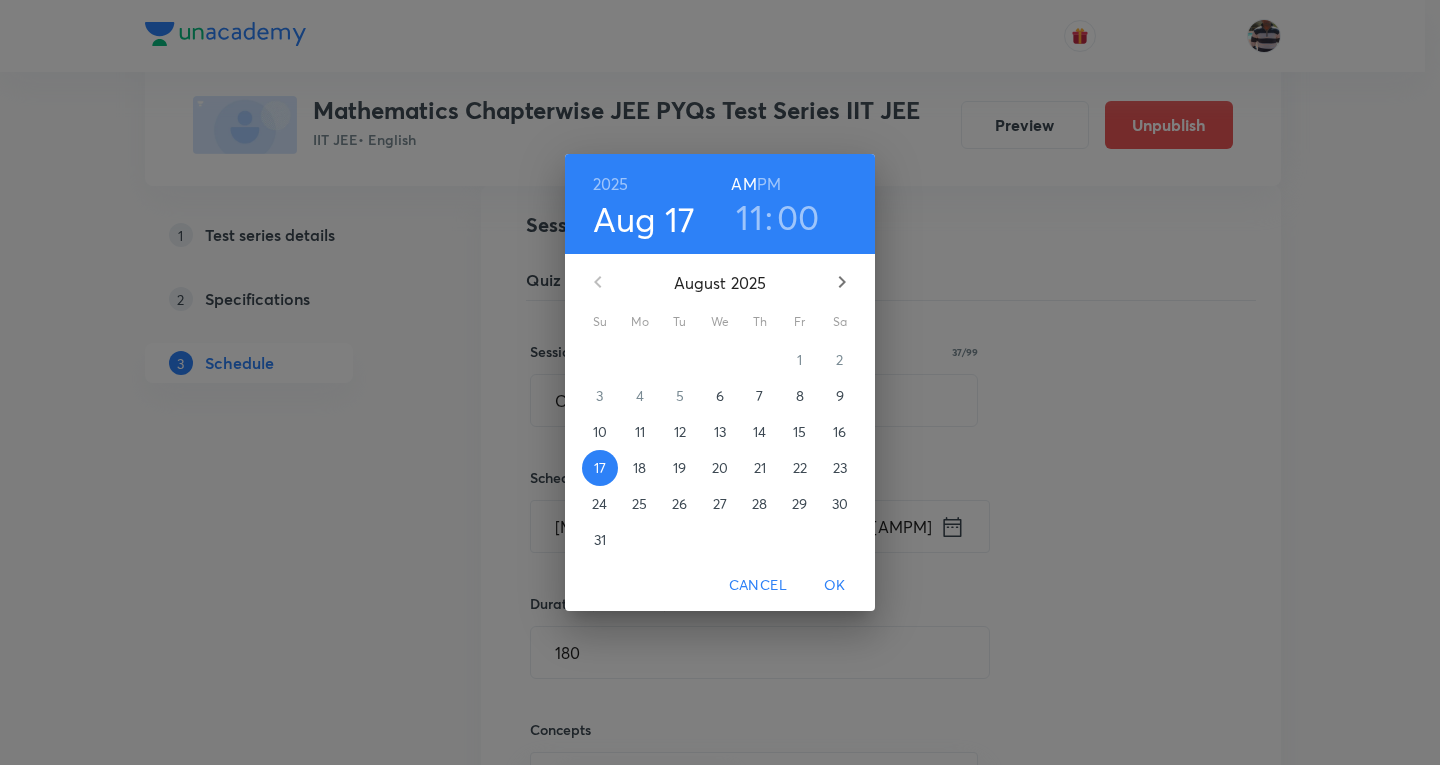 click on "7" at bounding box center (760, 396) 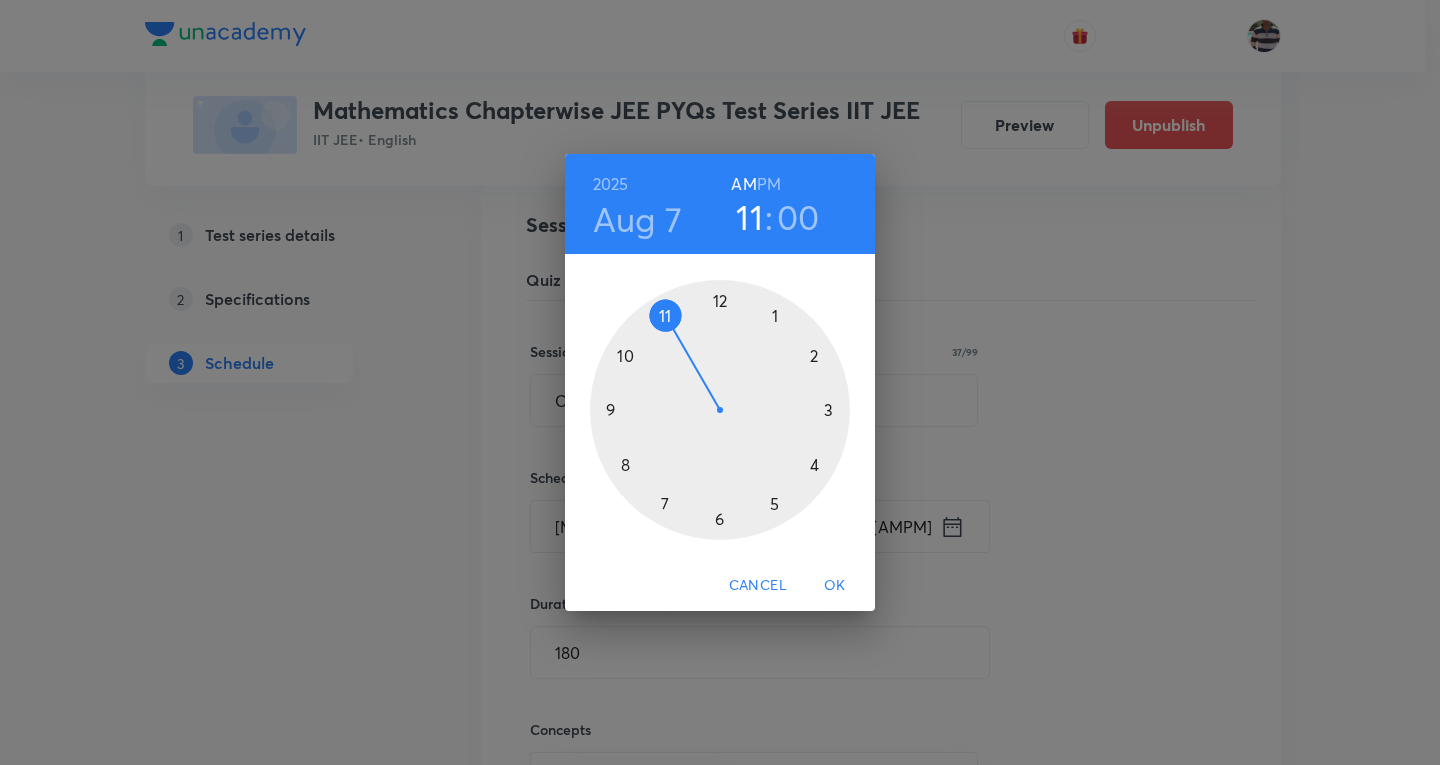 click at bounding box center (720, 410) 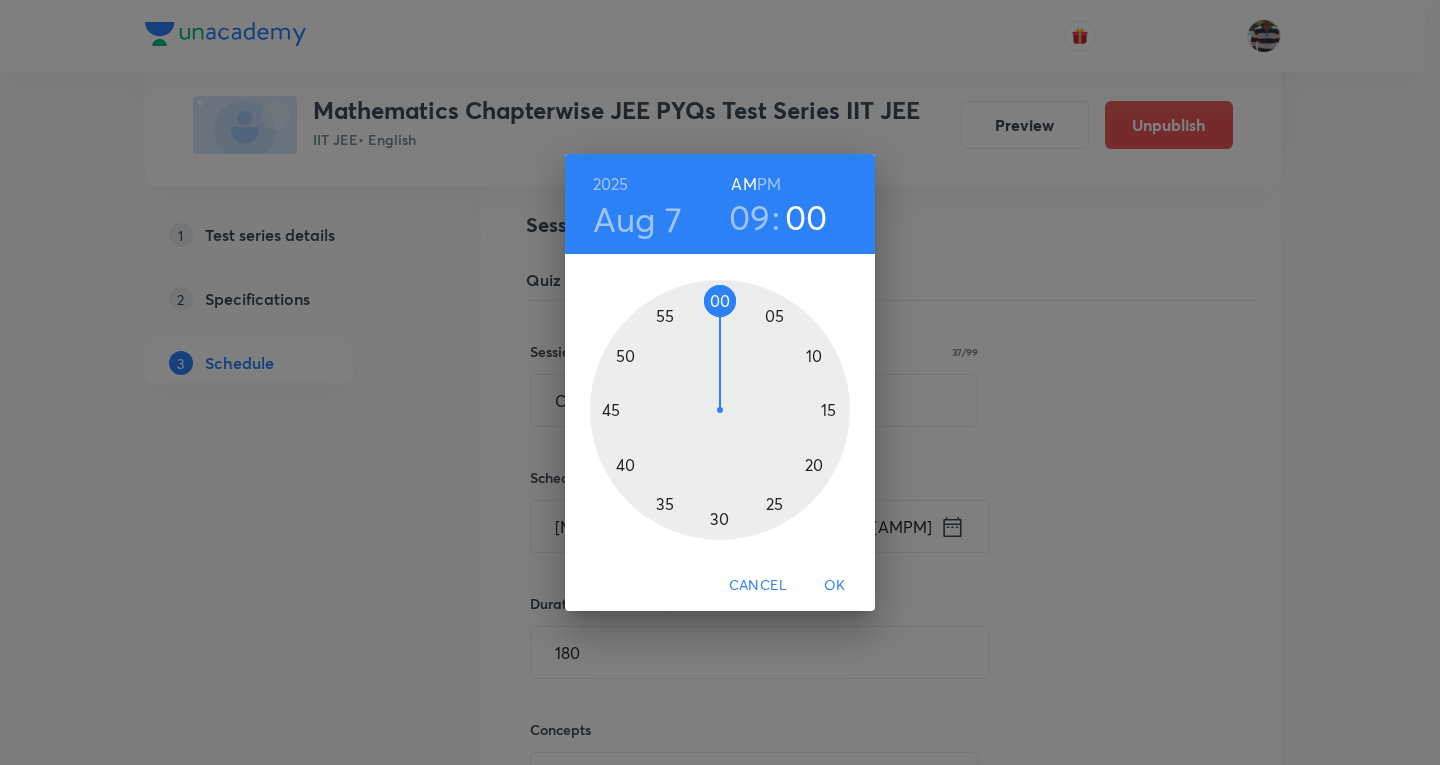 click on "OK" at bounding box center [835, 585] 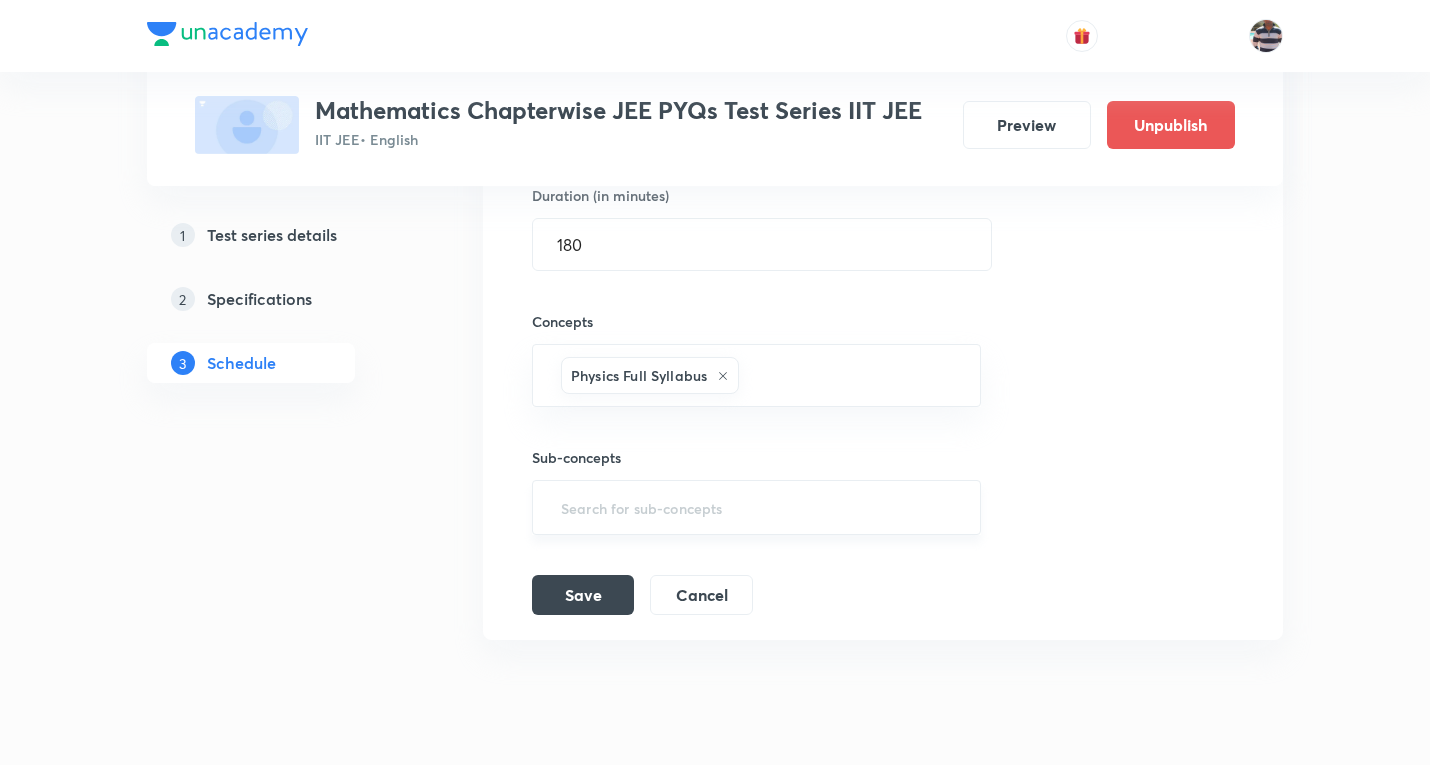 scroll, scrollTop: 898, scrollLeft: 0, axis: vertical 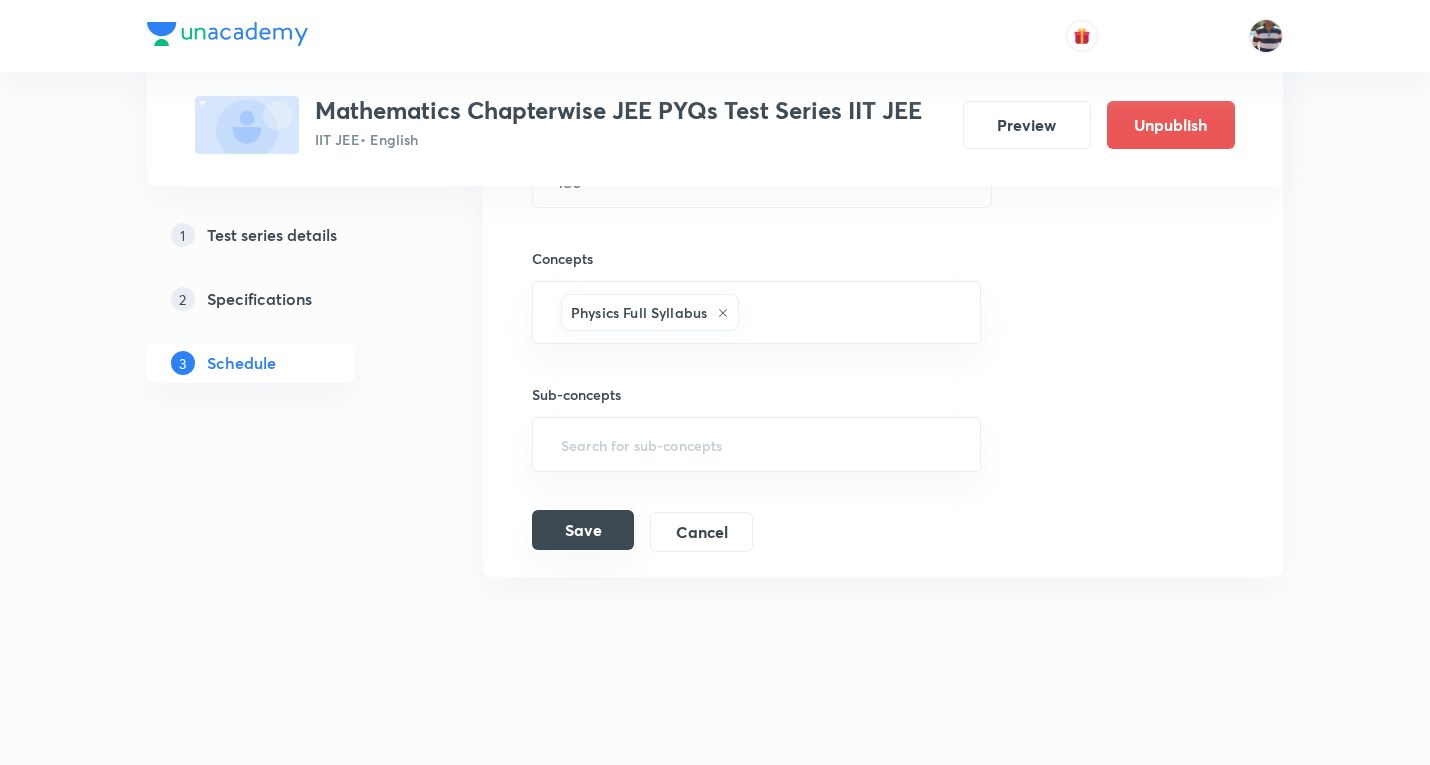 click on "Save" at bounding box center [583, 530] 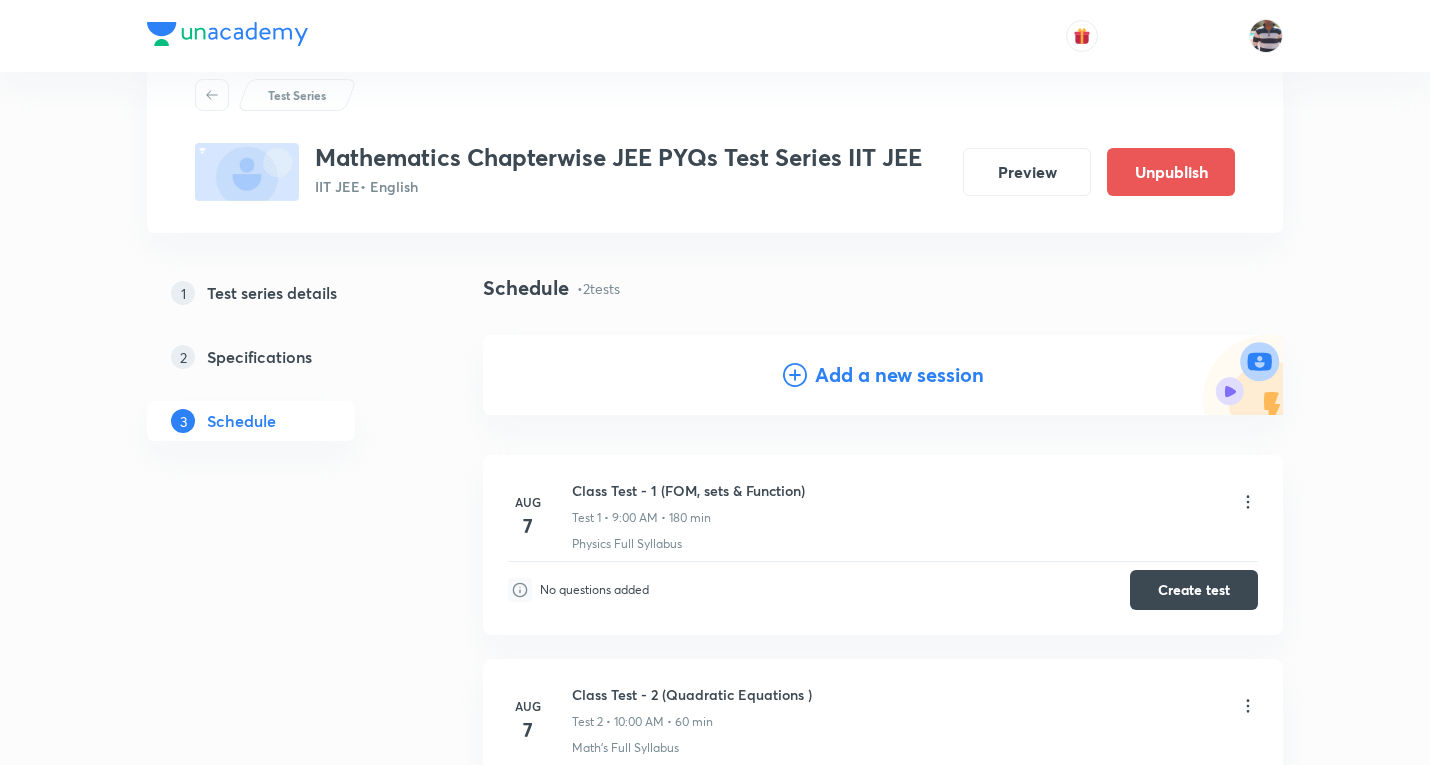 scroll, scrollTop: 100, scrollLeft: 0, axis: vertical 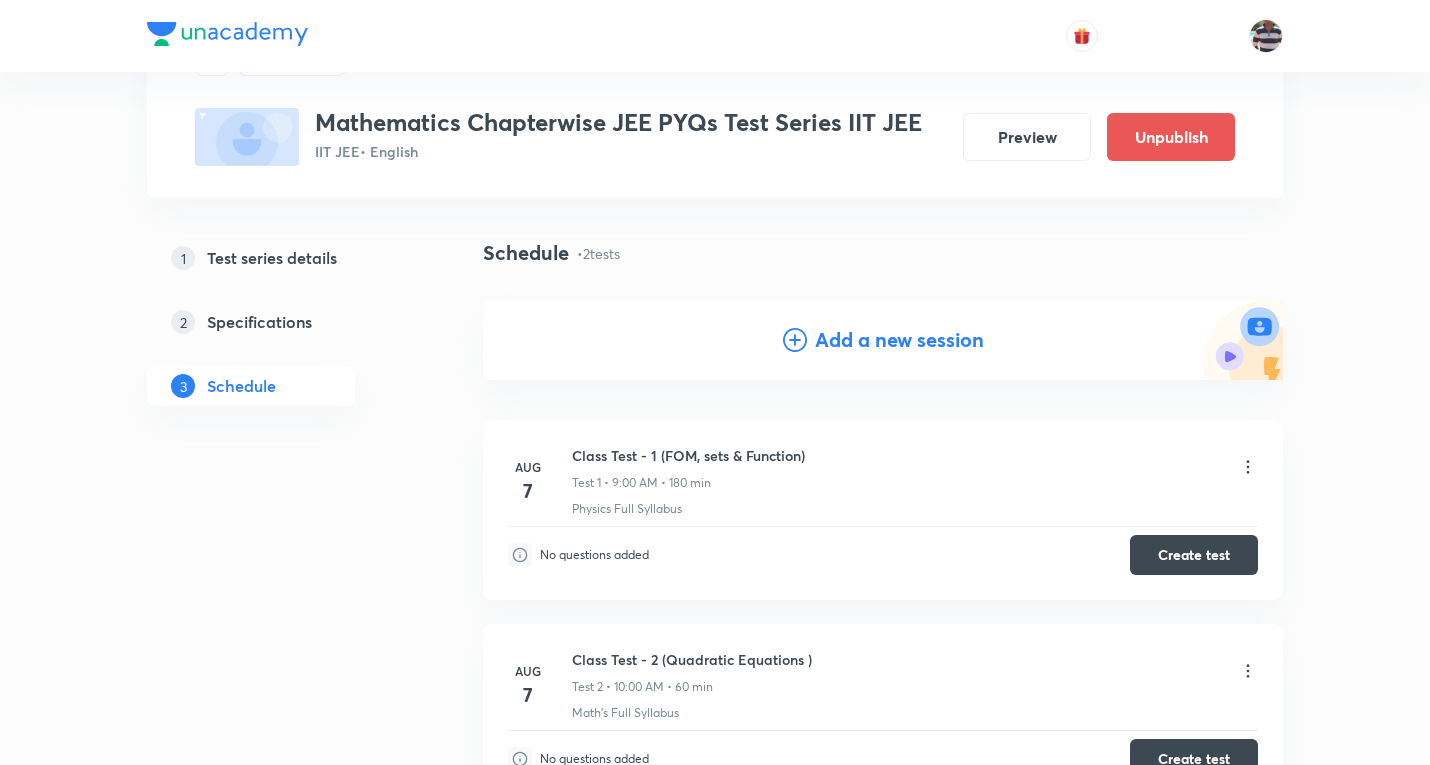 click on "Add a new session" at bounding box center (899, 340) 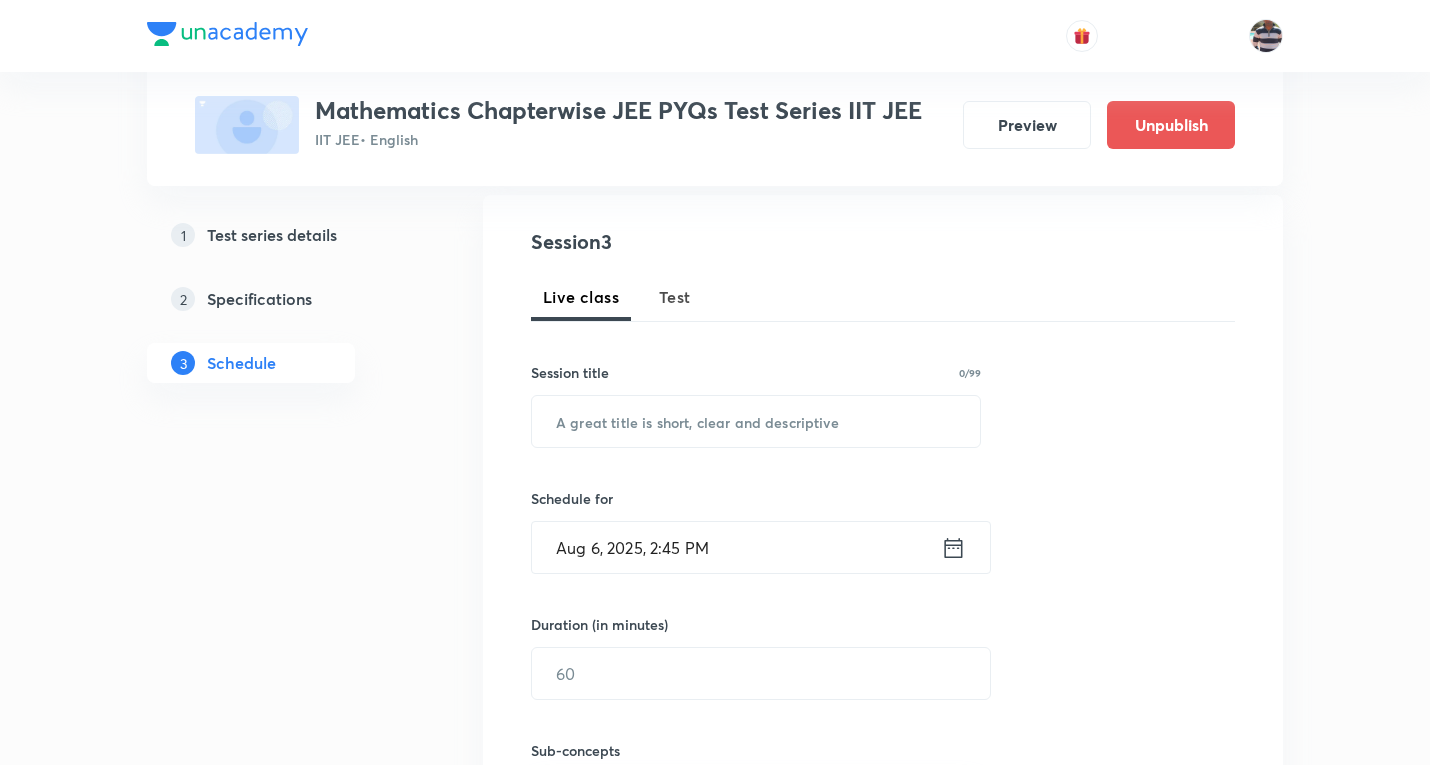 scroll, scrollTop: 300, scrollLeft: 0, axis: vertical 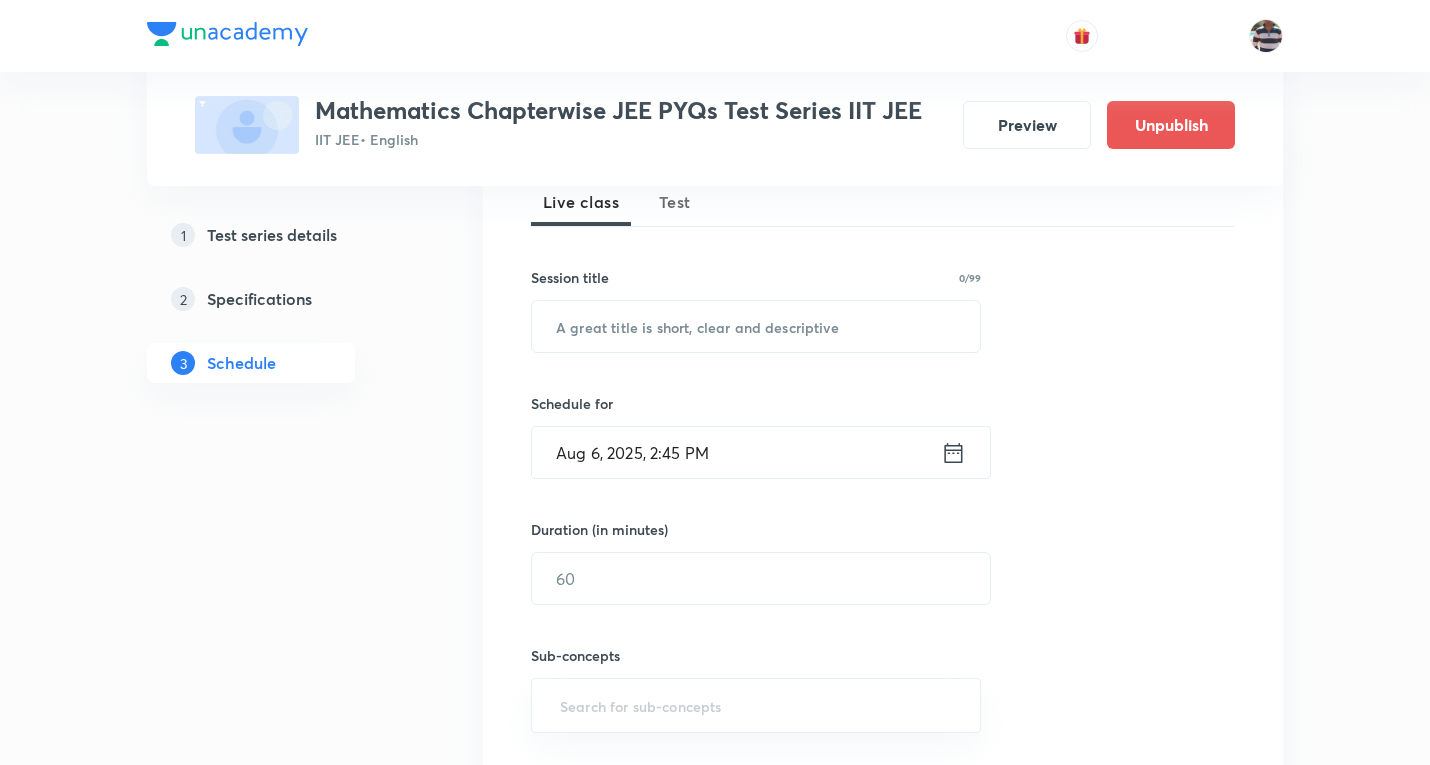 click on "Test" at bounding box center (675, 202) 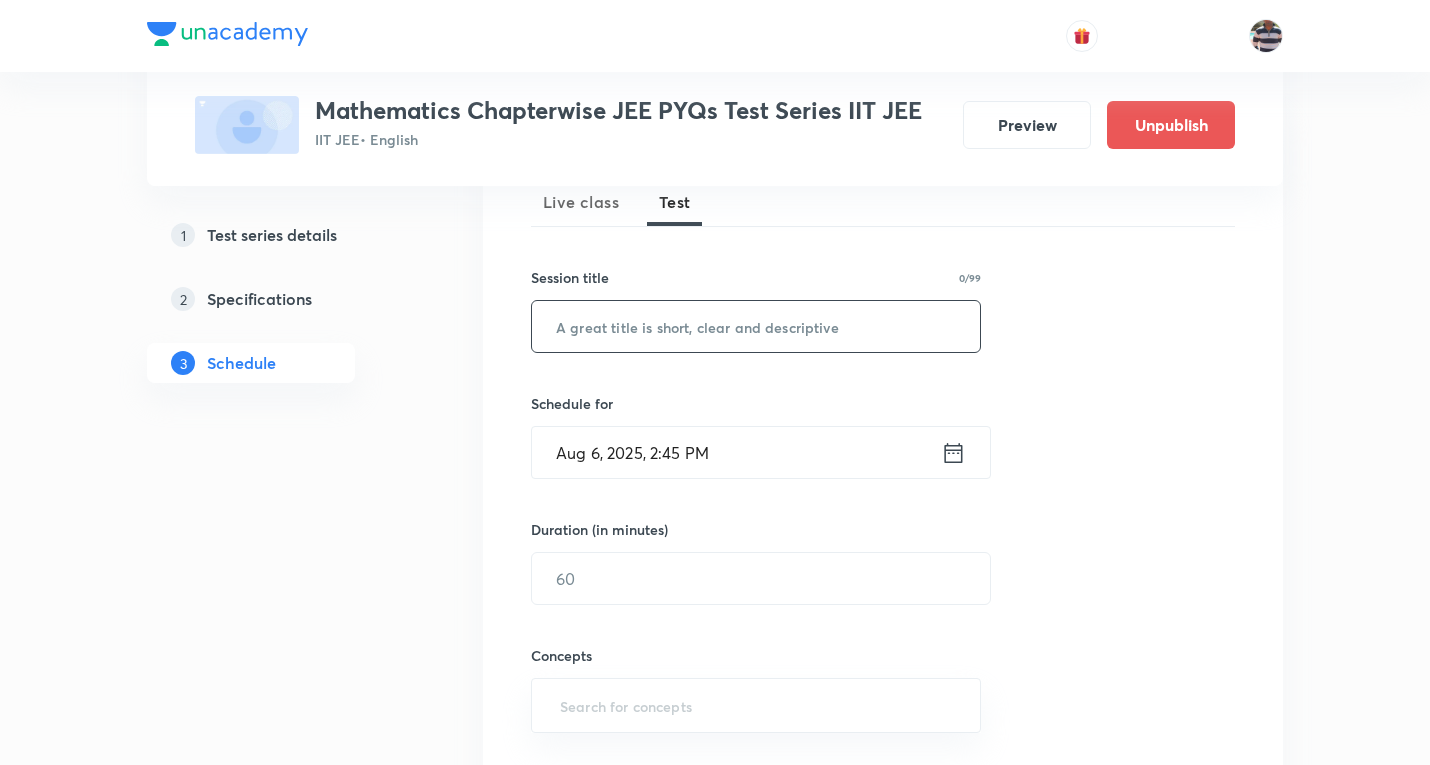 click at bounding box center (756, 326) 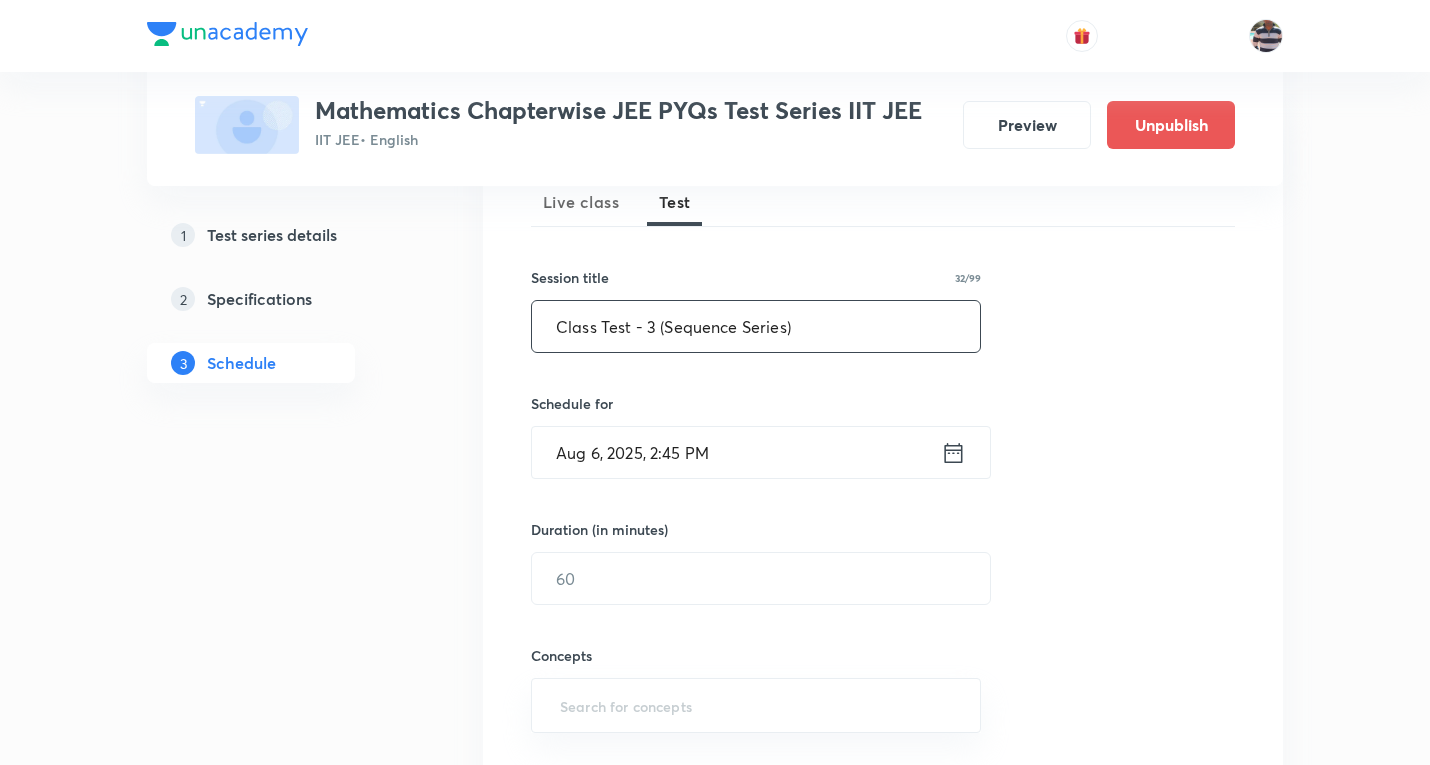 type on "Class Test - 3 (Sequence Series)" 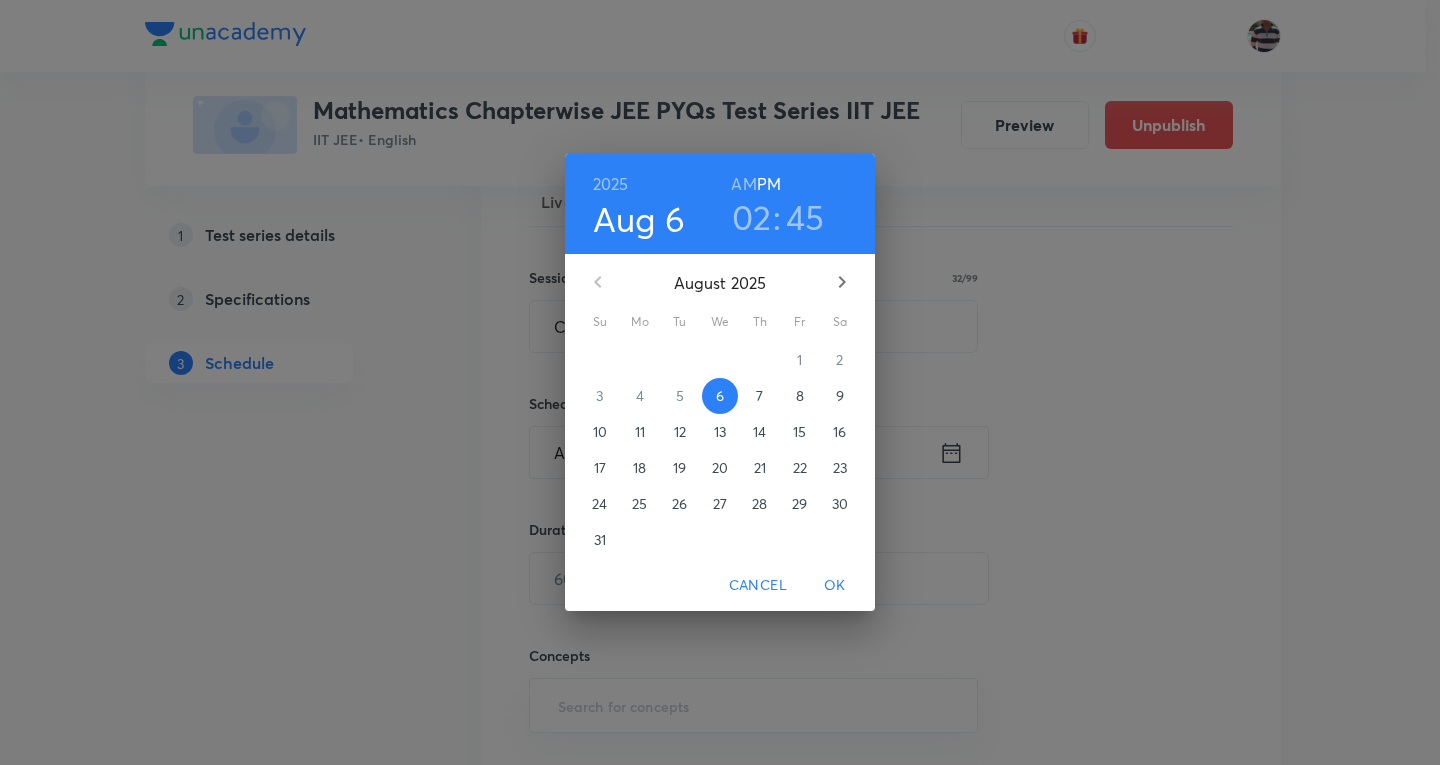 click on "7" at bounding box center [759, 396] 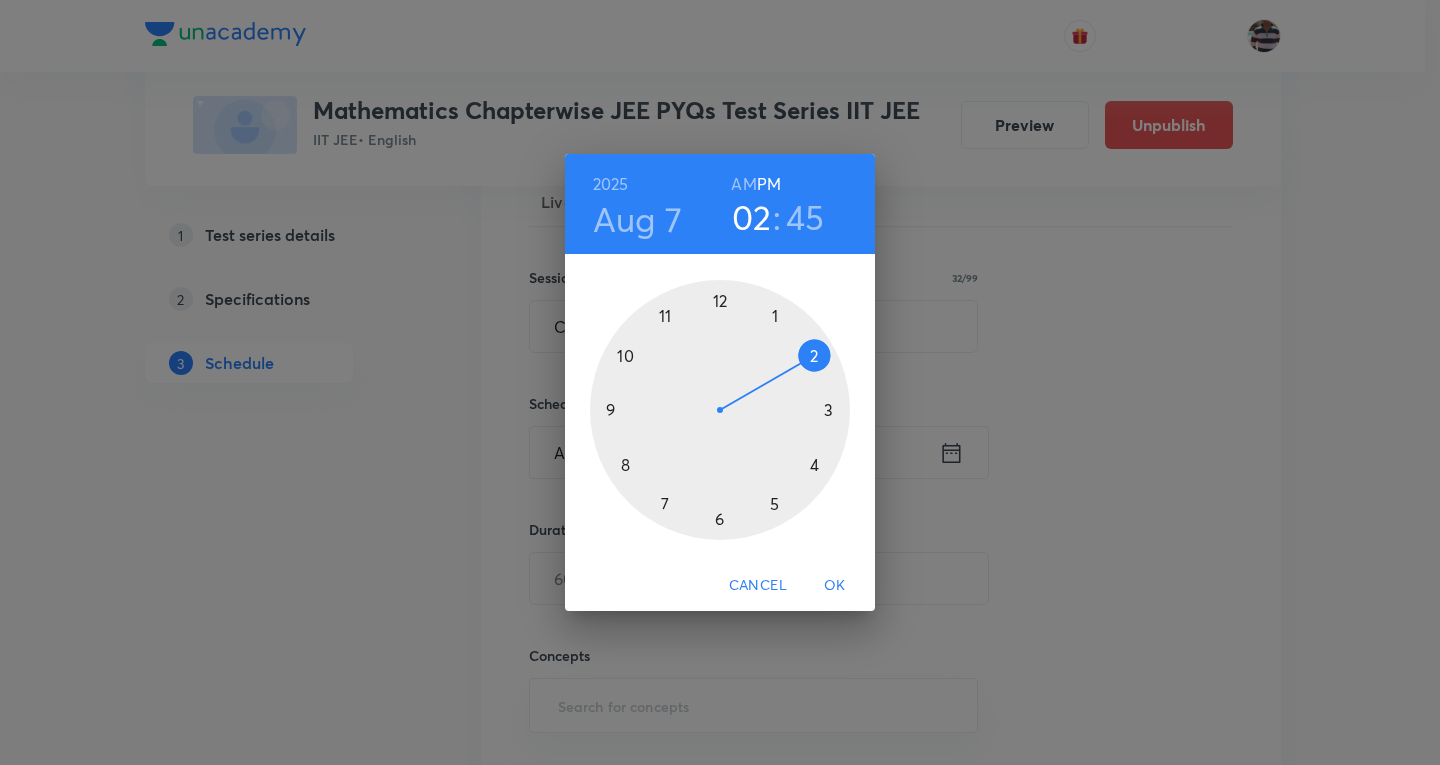 click at bounding box center [720, 410] 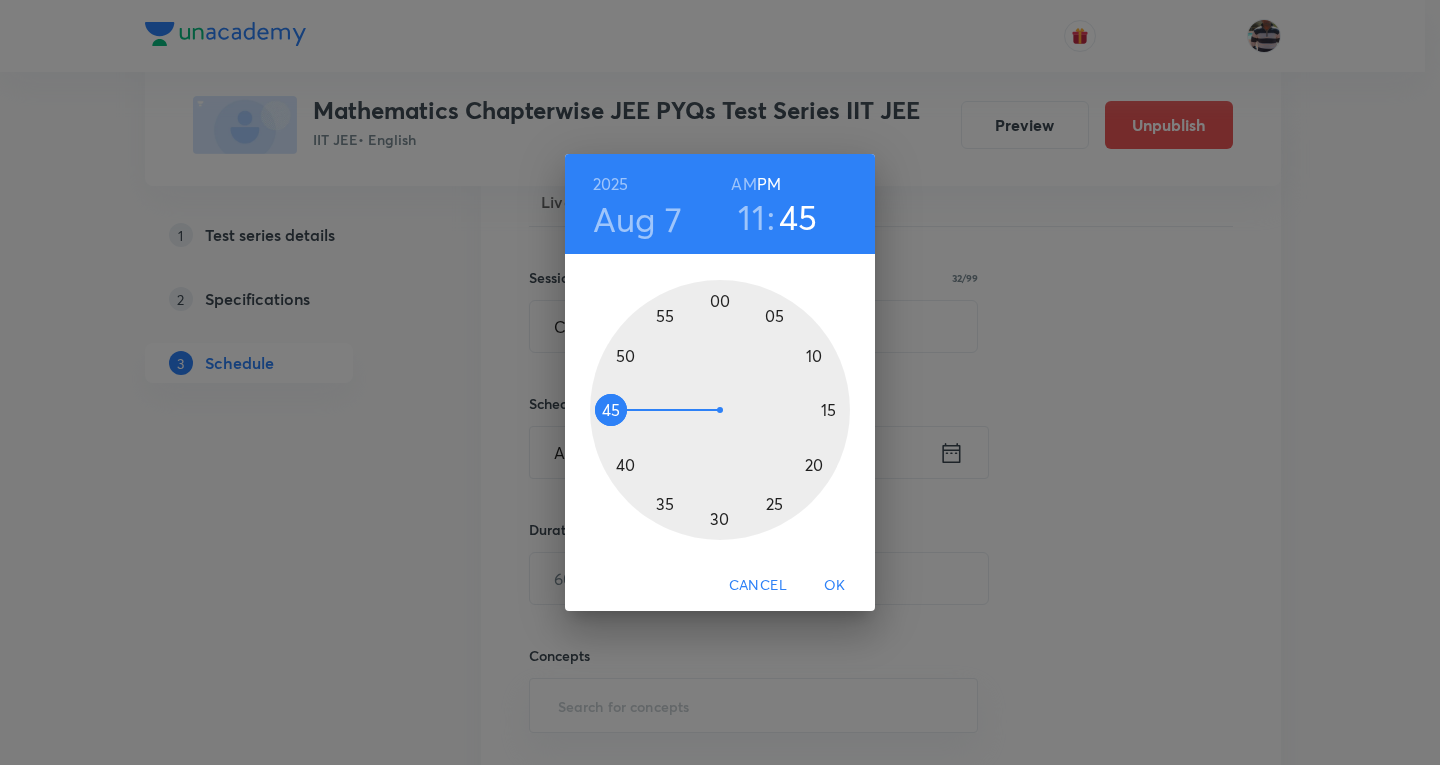click on "AM" at bounding box center [743, 184] 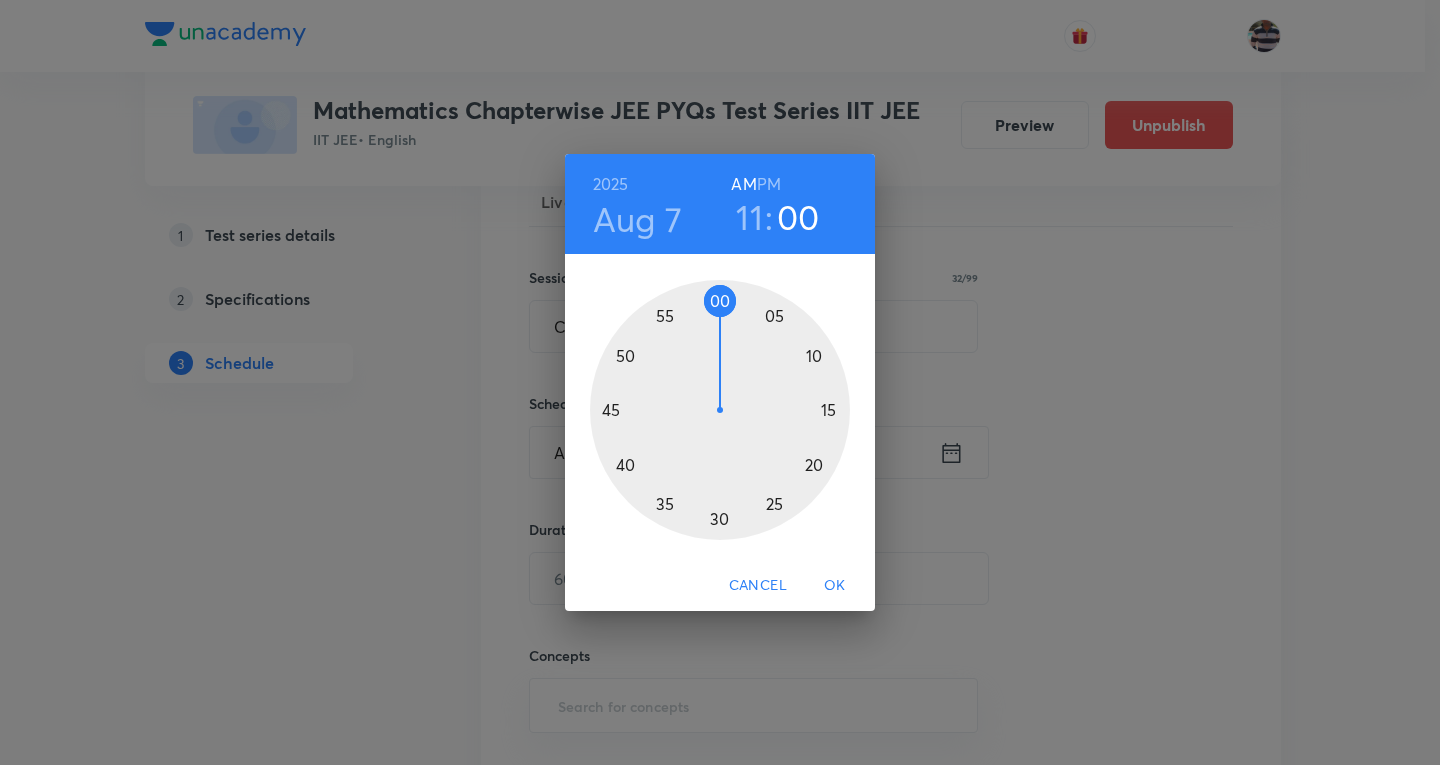 drag, startPoint x: 620, startPoint y: 414, endPoint x: 721, endPoint y: 366, distance: 111.82576 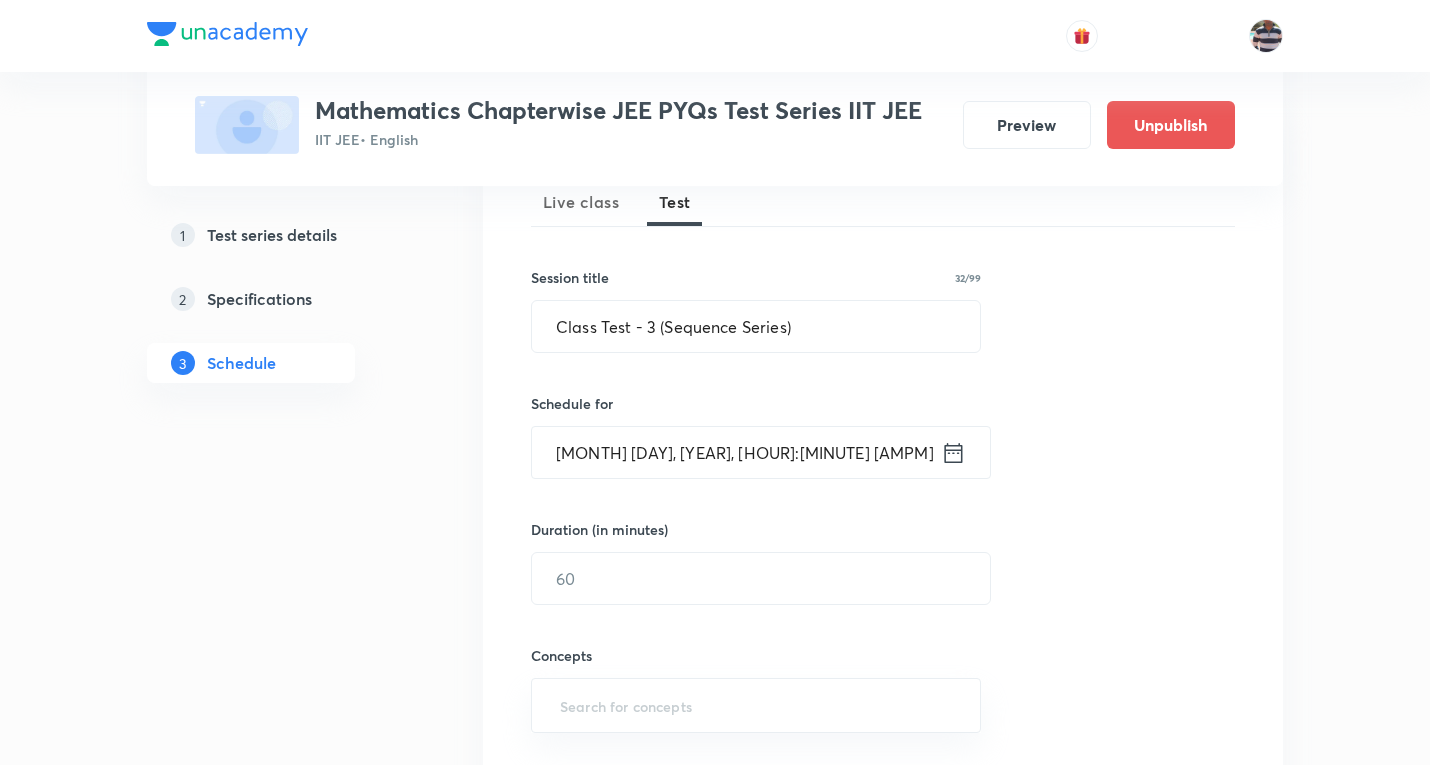 scroll, scrollTop: 500, scrollLeft: 0, axis: vertical 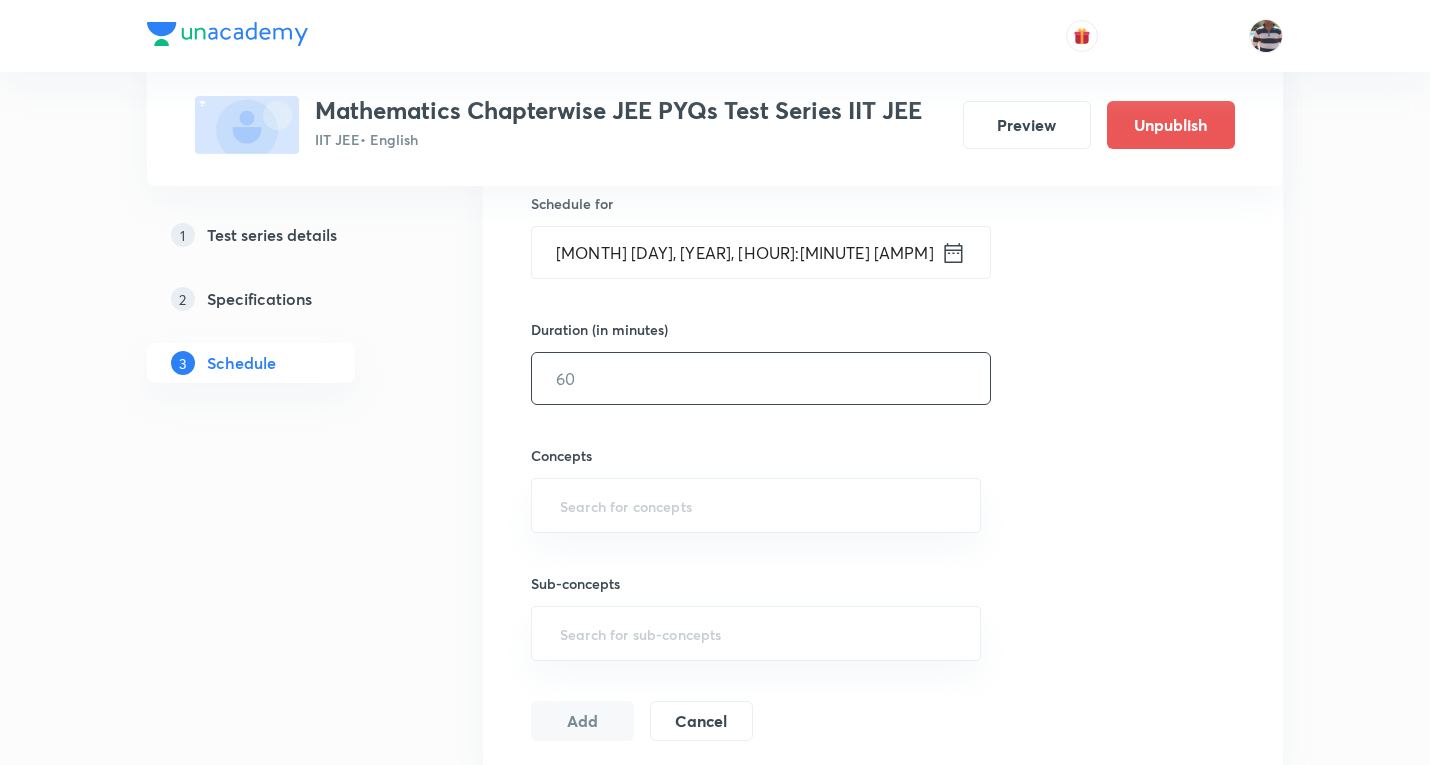 click at bounding box center [761, 378] 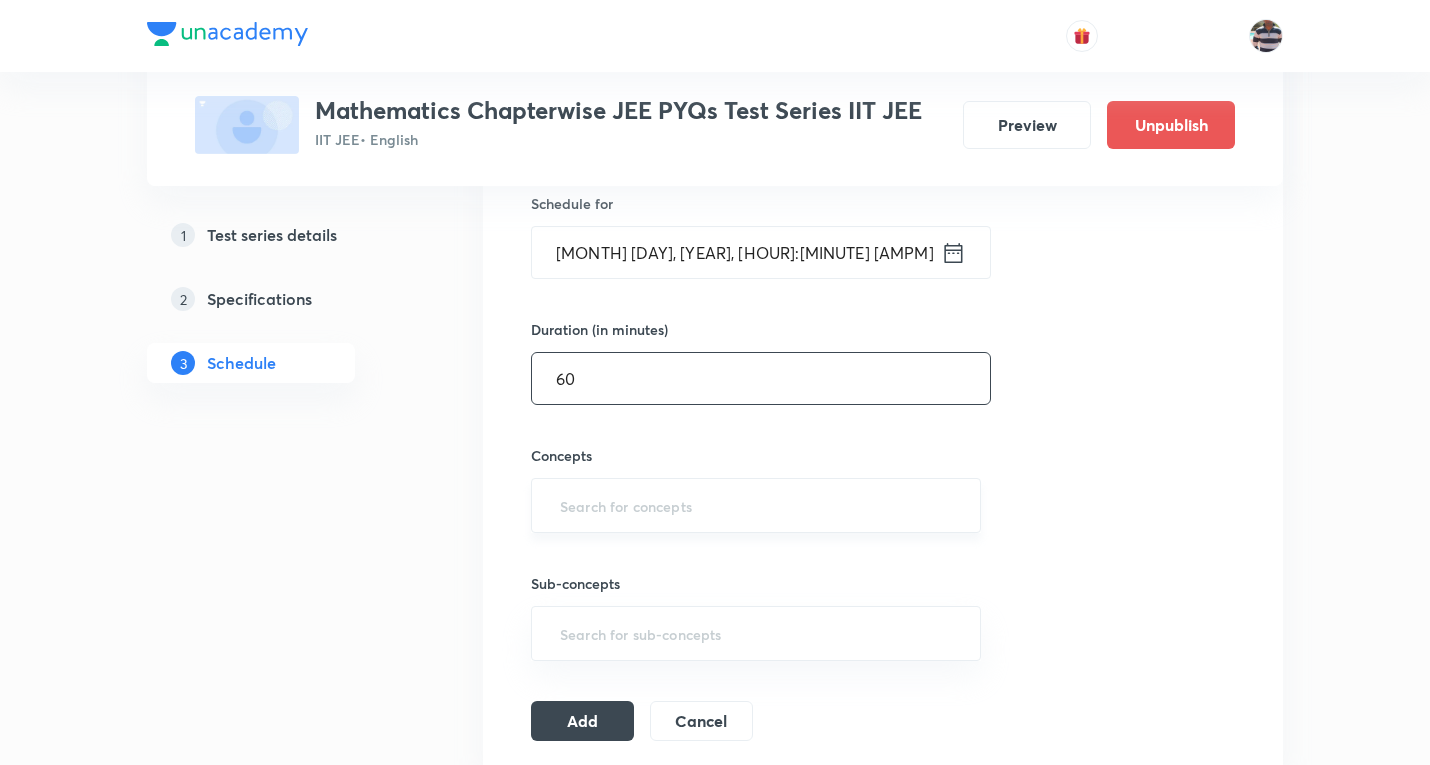 click on "​" at bounding box center (756, 505) 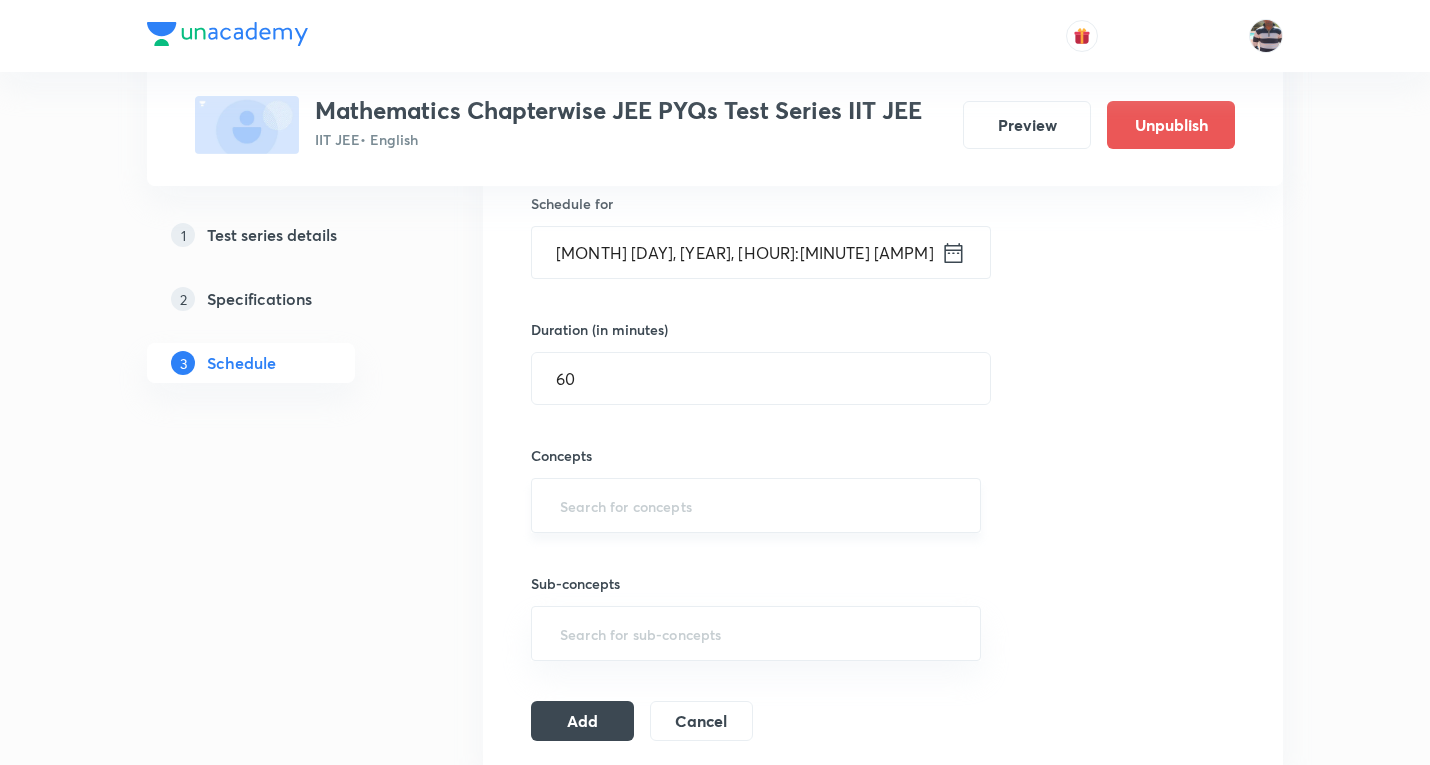 type on "a" 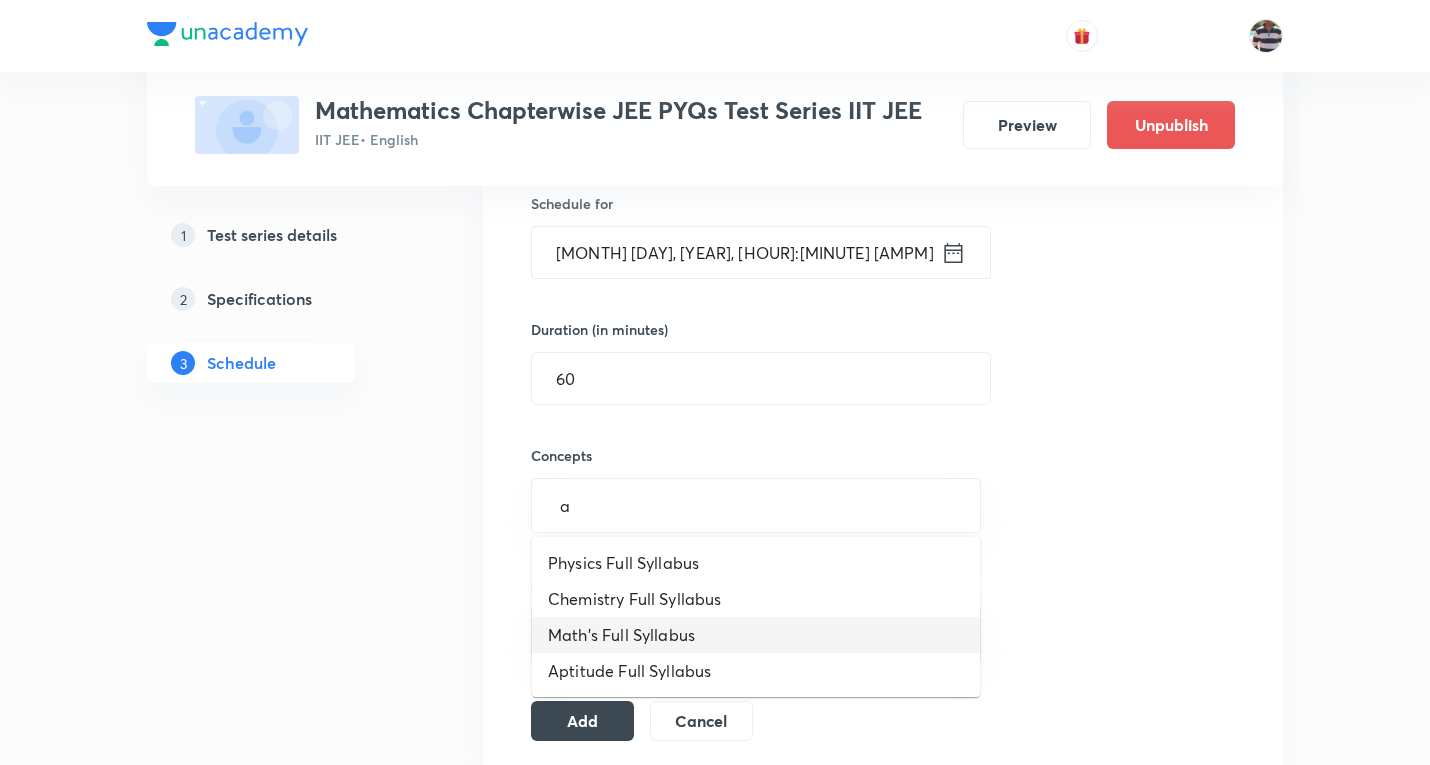 click on "Math's Full Syllabus" at bounding box center [756, 635] 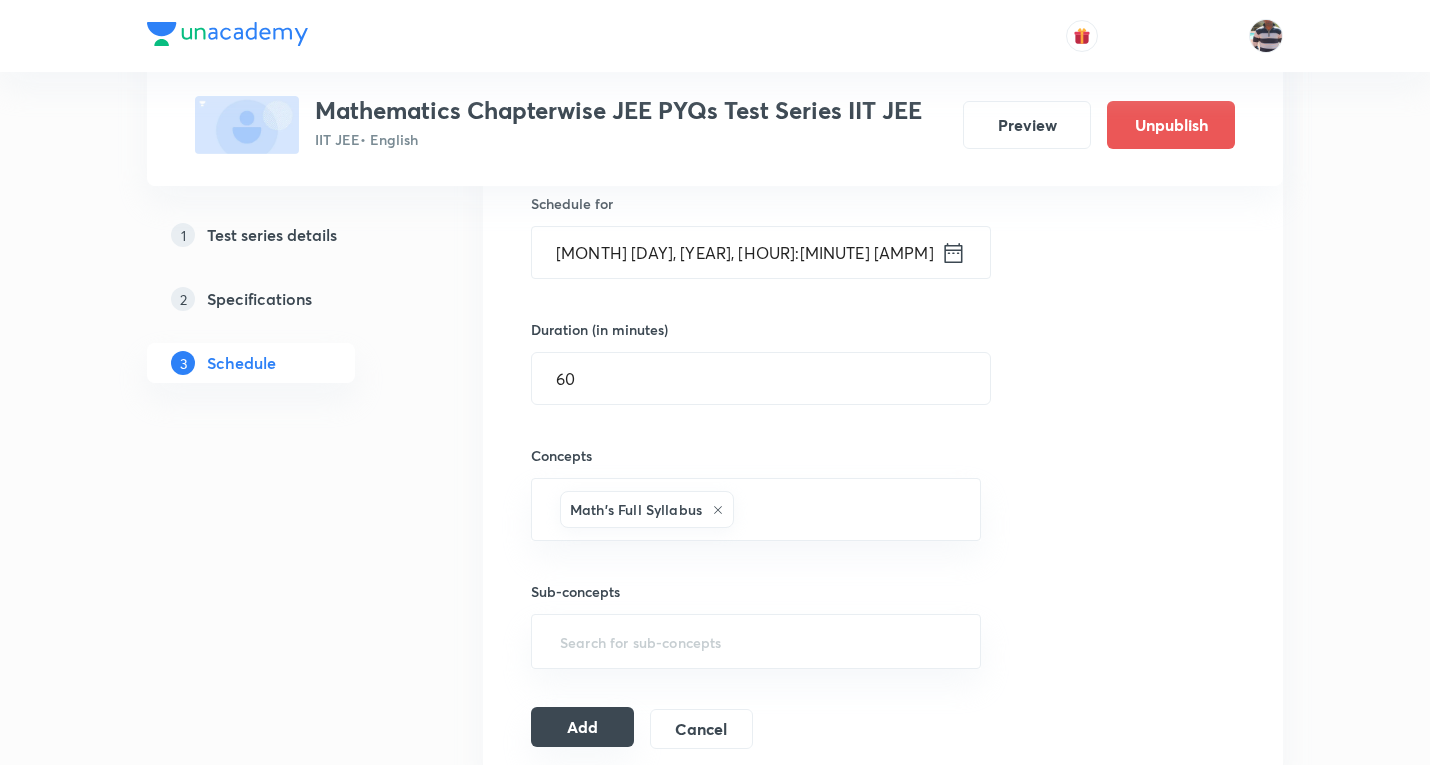 click on "Add" at bounding box center [582, 727] 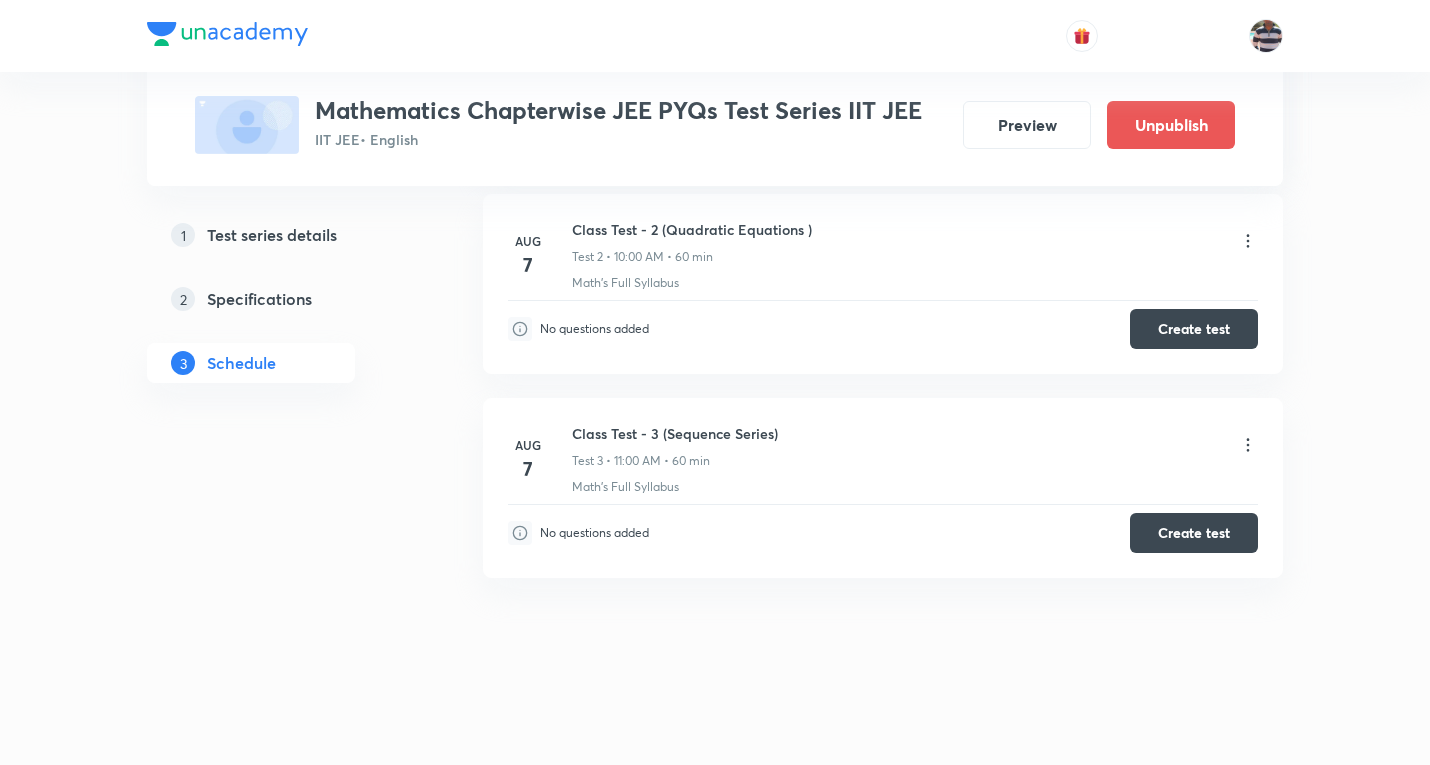 scroll, scrollTop: 531, scrollLeft: 0, axis: vertical 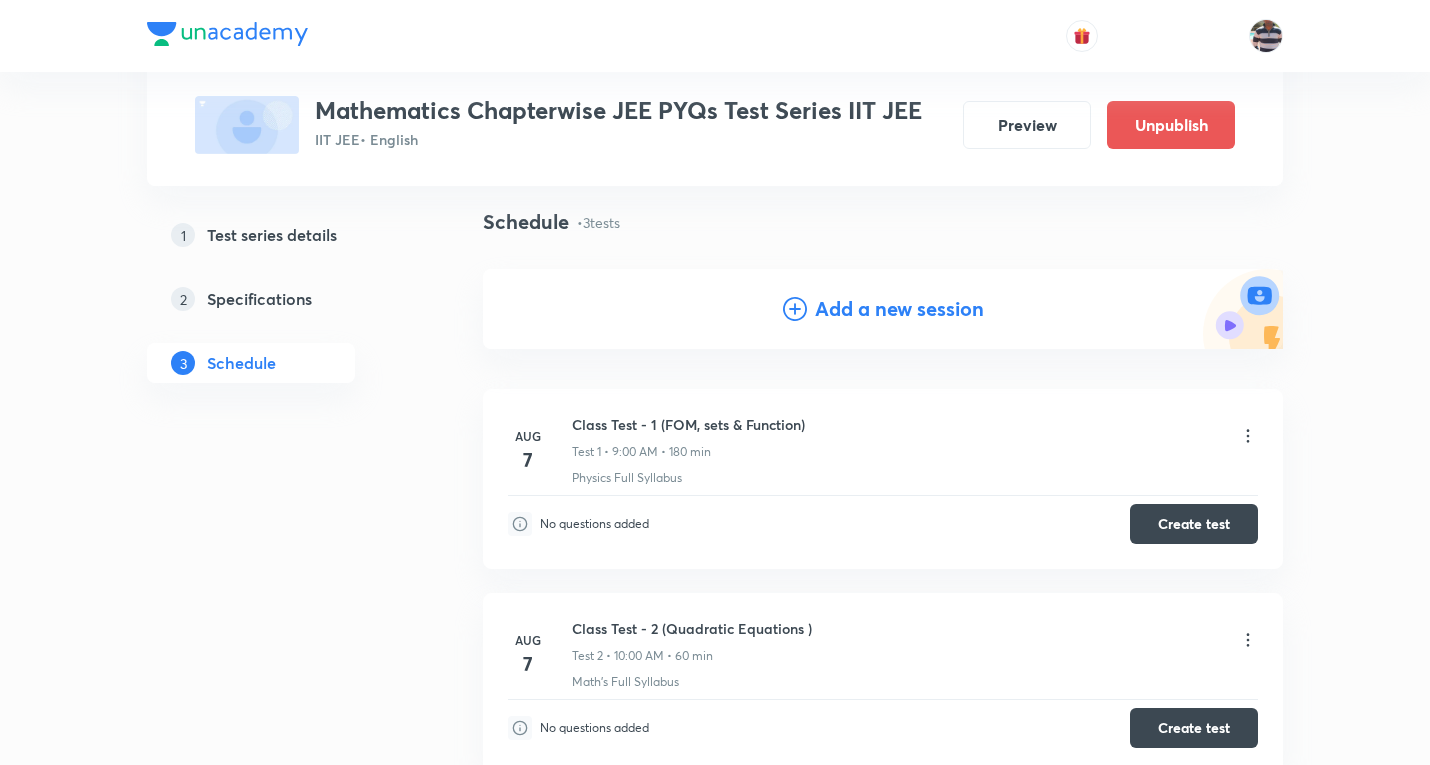 click on "Add a new session" at bounding box center (899, 309) 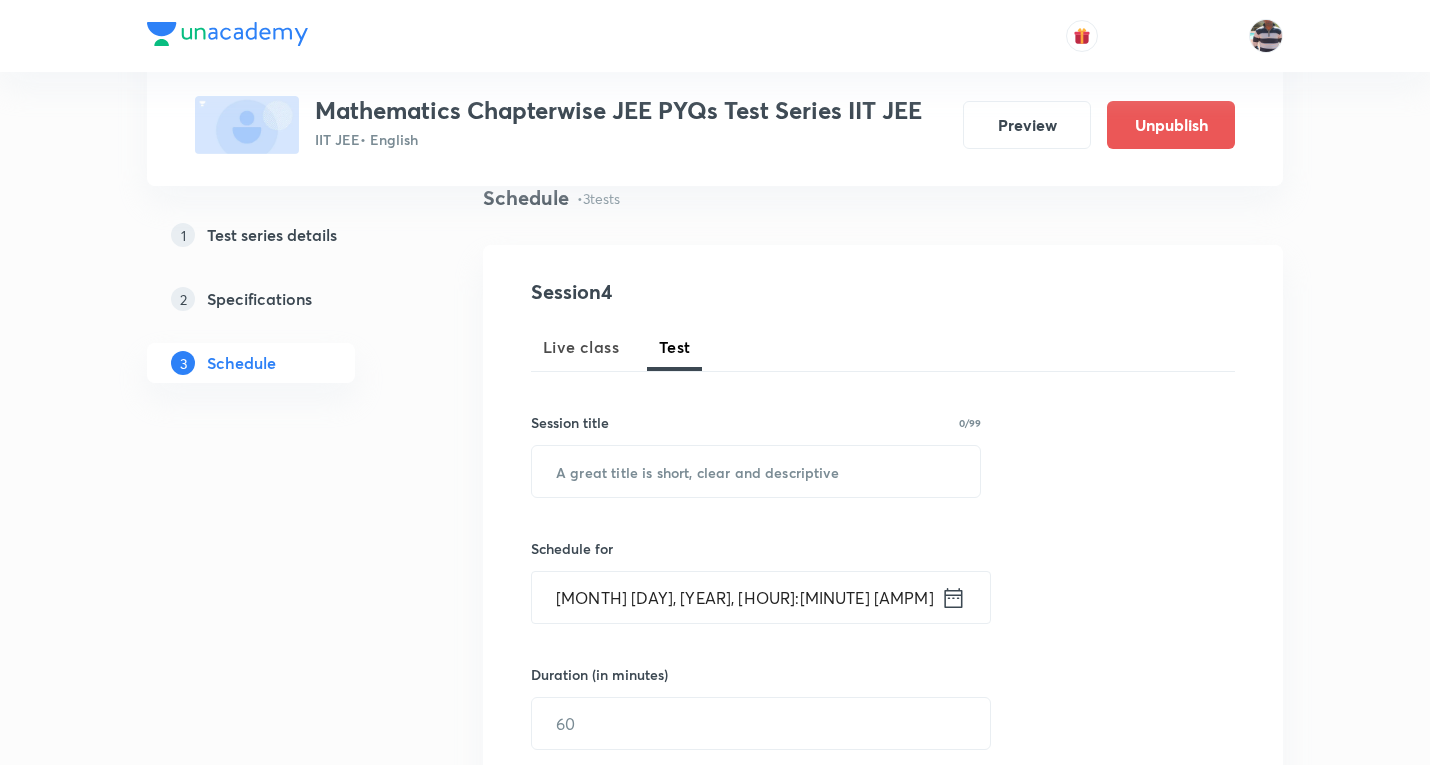 scroll, scrollTop: 331, scrollLeft: 0, axis: vertical 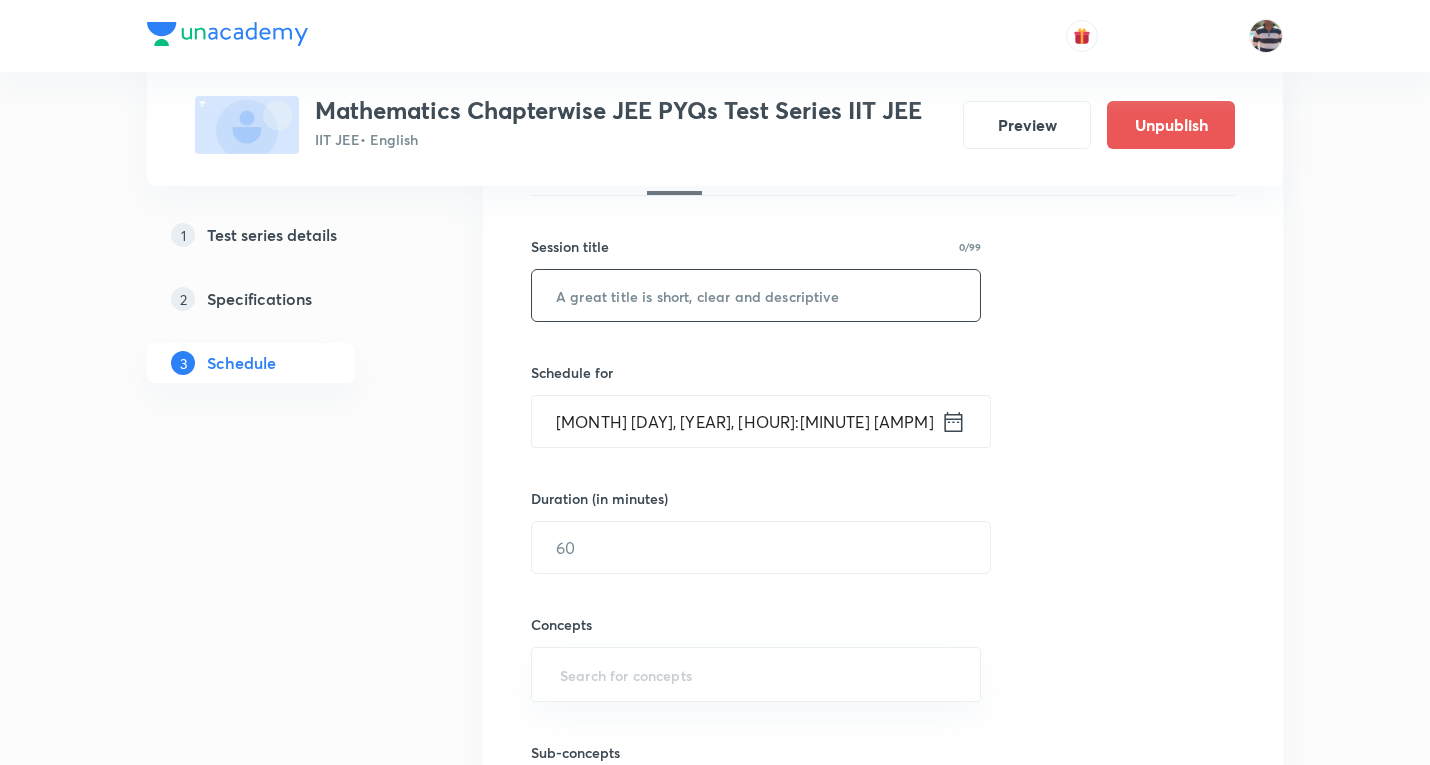 click at bounding box center [756, 295] 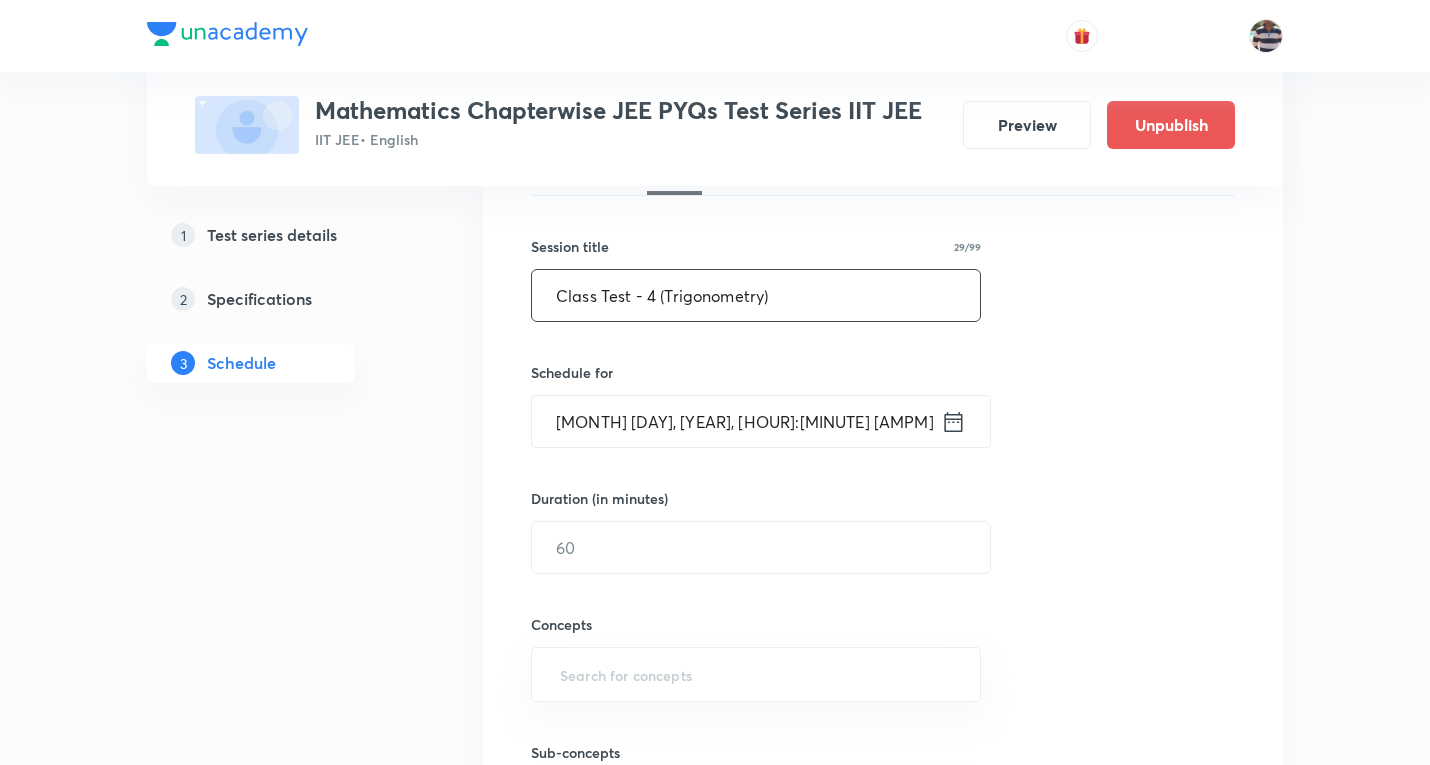 type on "Class Test - 4 (Trigonometry)" 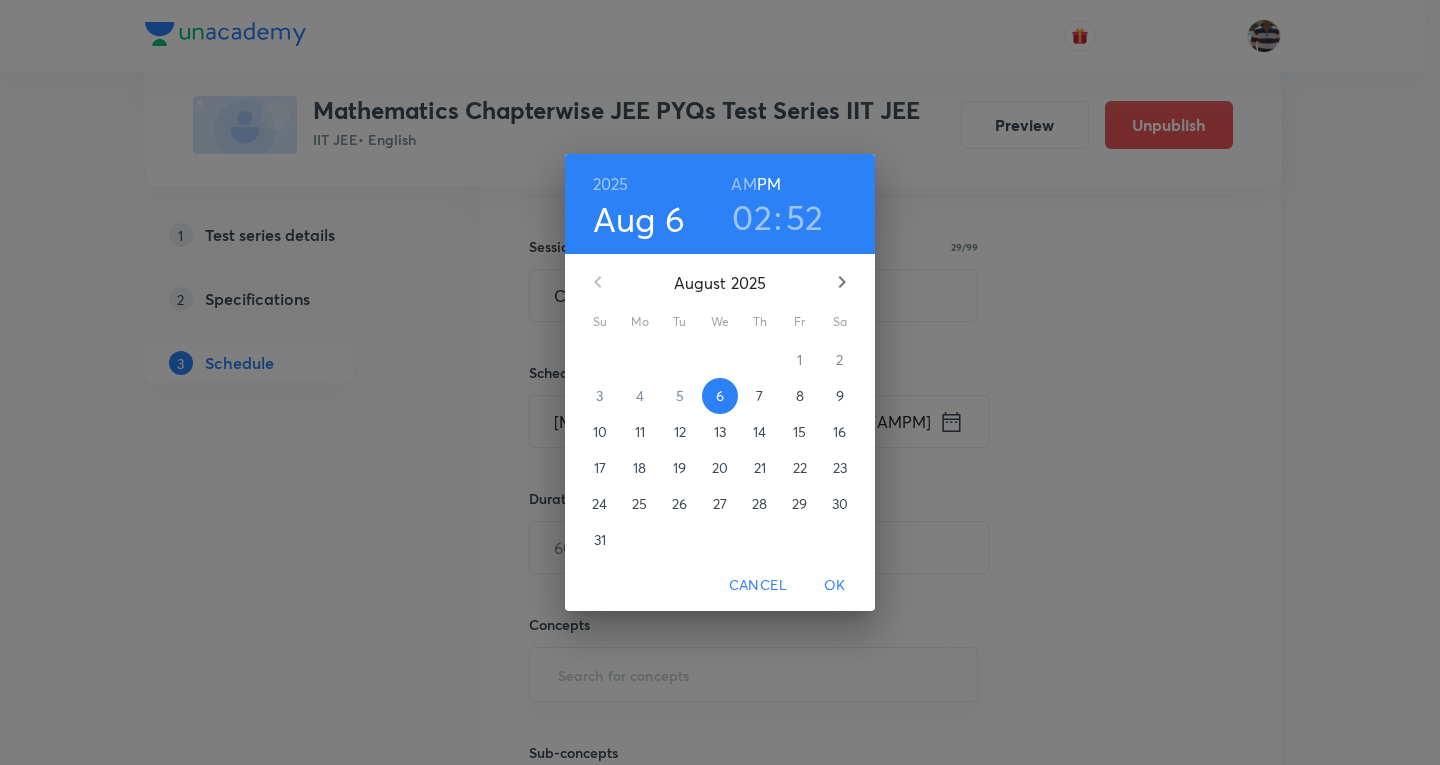 click on "7" at bounding box center (760, 396) 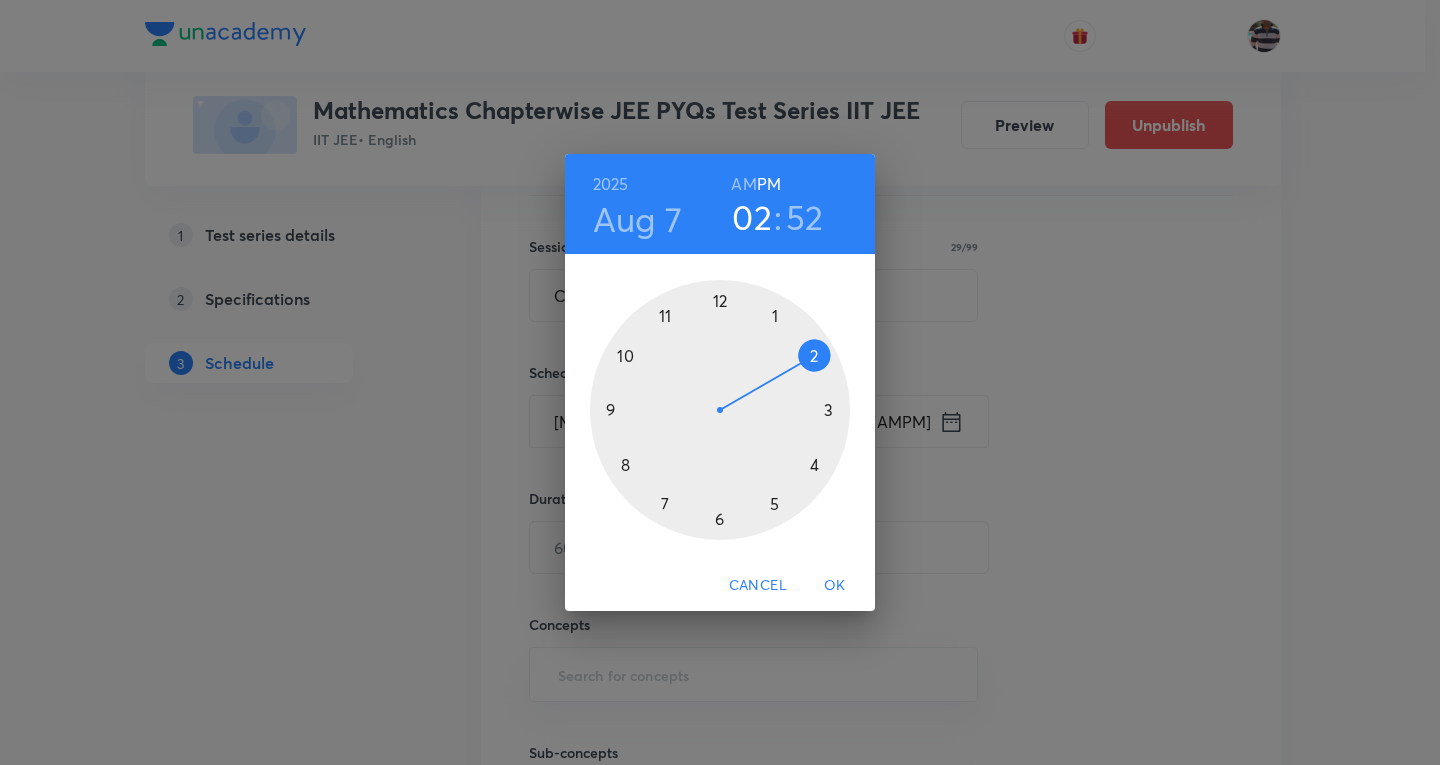 click at bounding box center (720, 410) 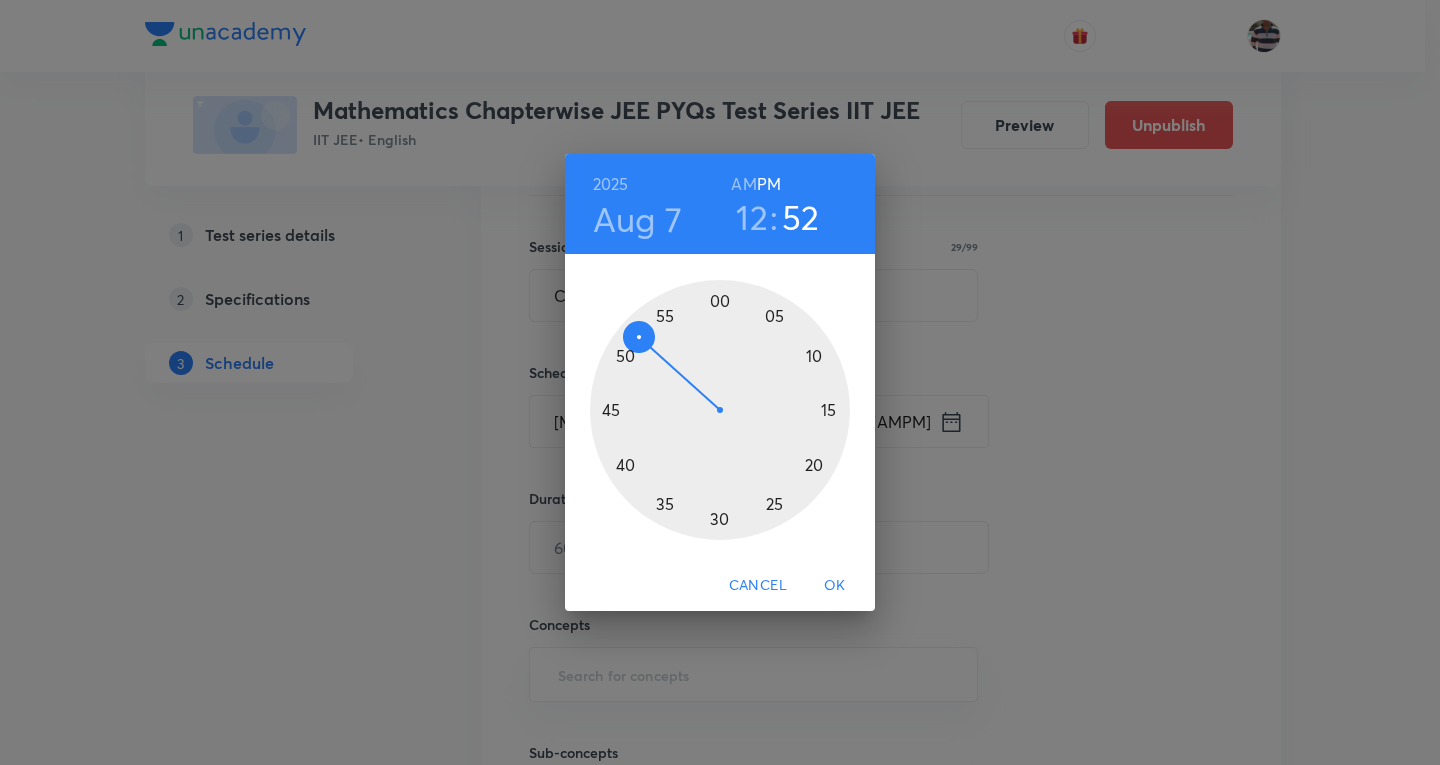 click on "AM" at bounding box center (743, 184) 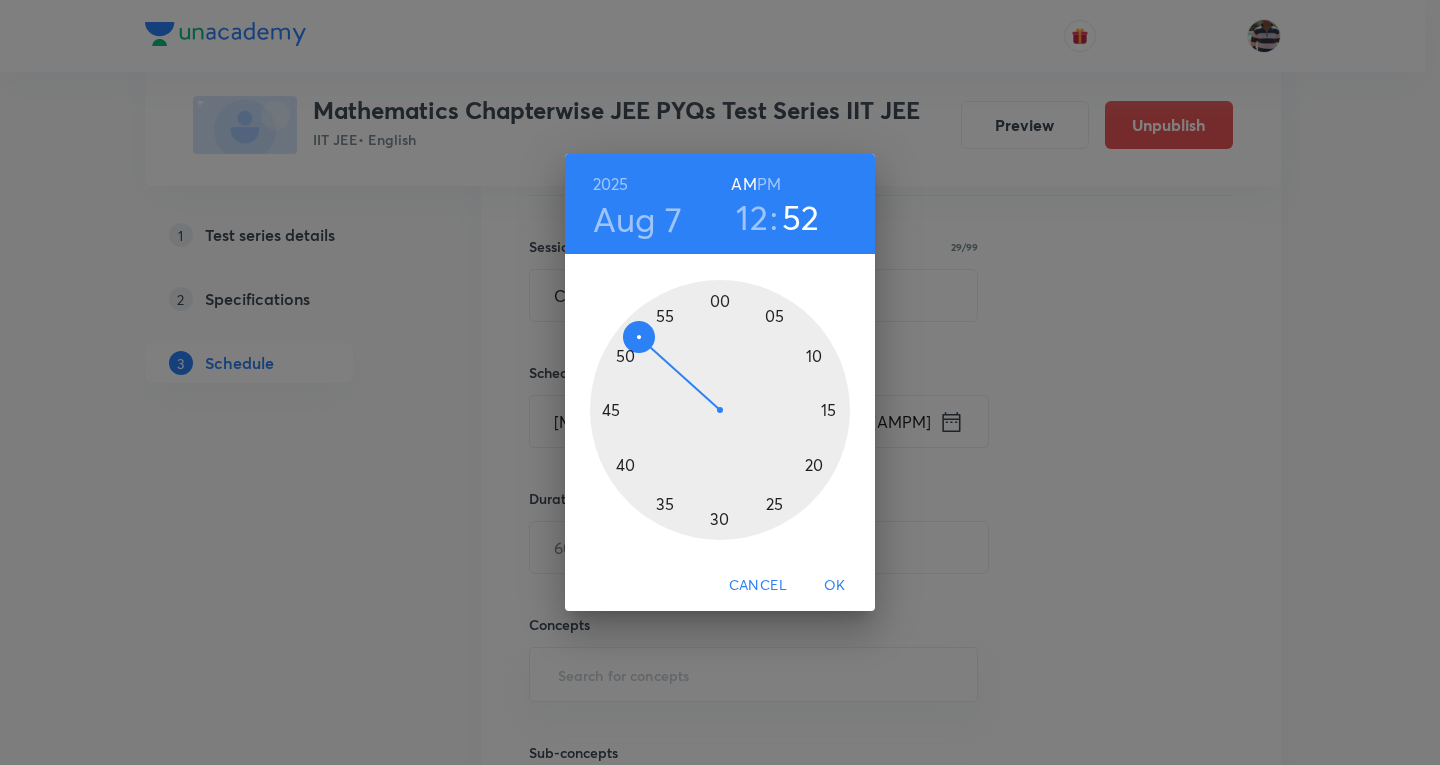 click on "PM" at bounding box center [769, 184] 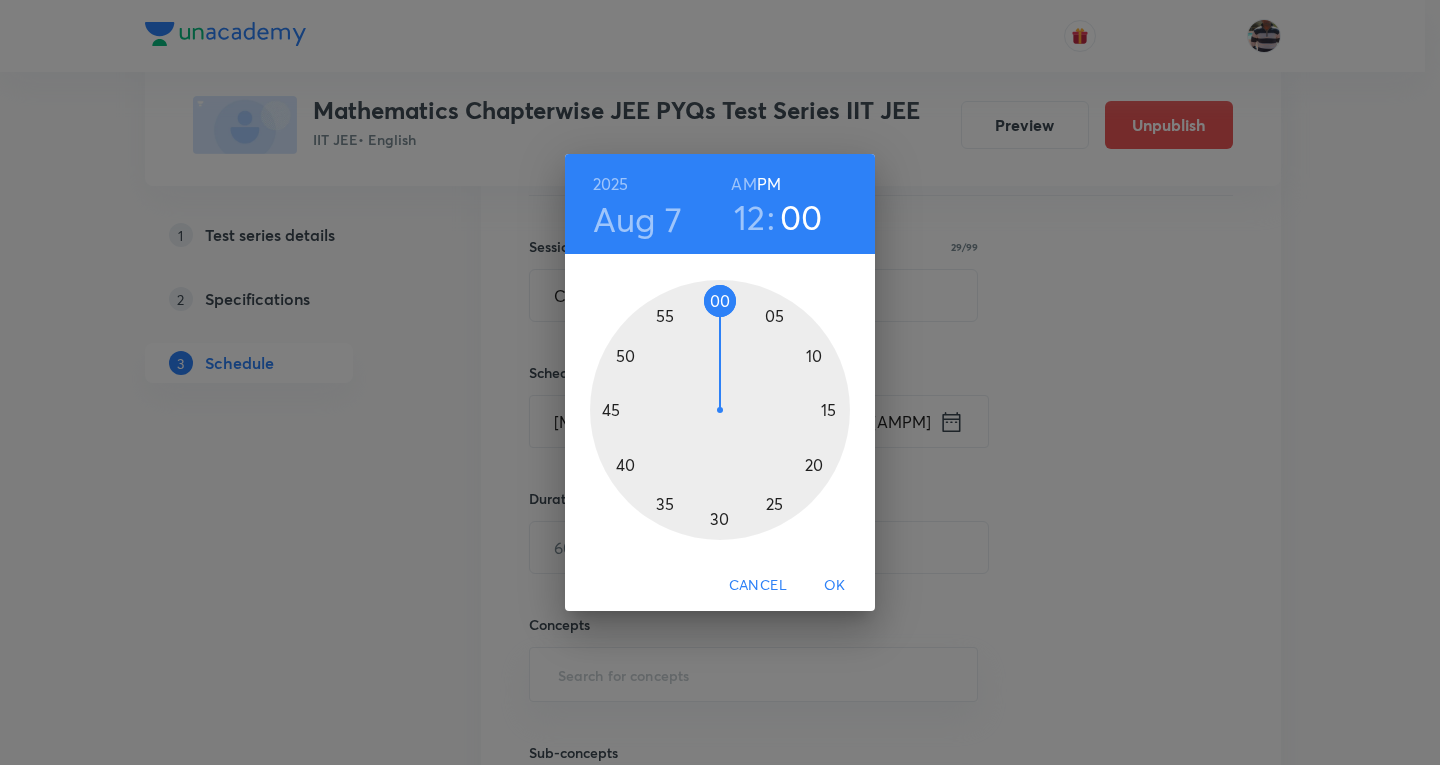 drag, startPoint x: 648, startPoint y: 327, endPoint x: 723, endPoint y: 316, distance: 75.802376 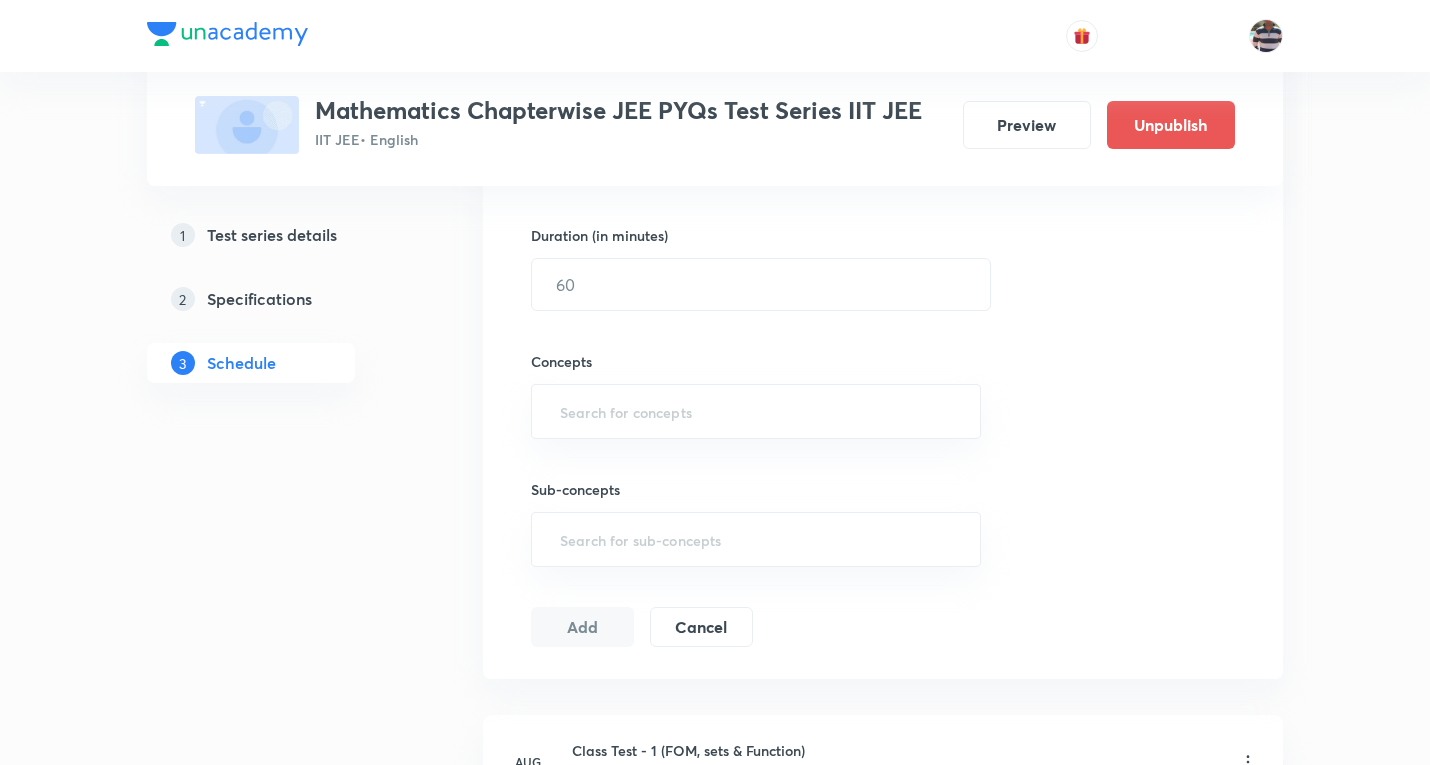 scroll, scrollTop: 631, scrollLeft: 0, axis: vertical 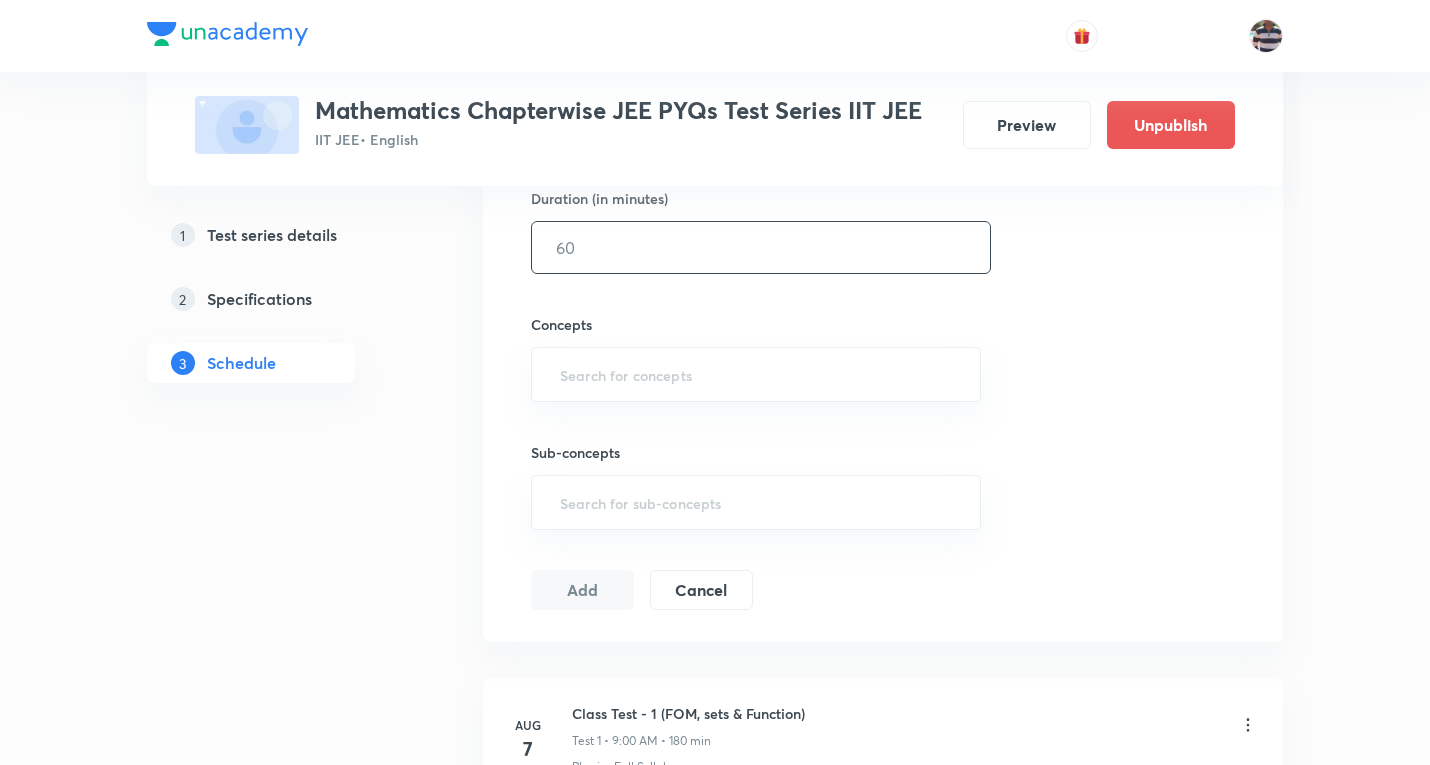 click at bounding box center (761, 247) 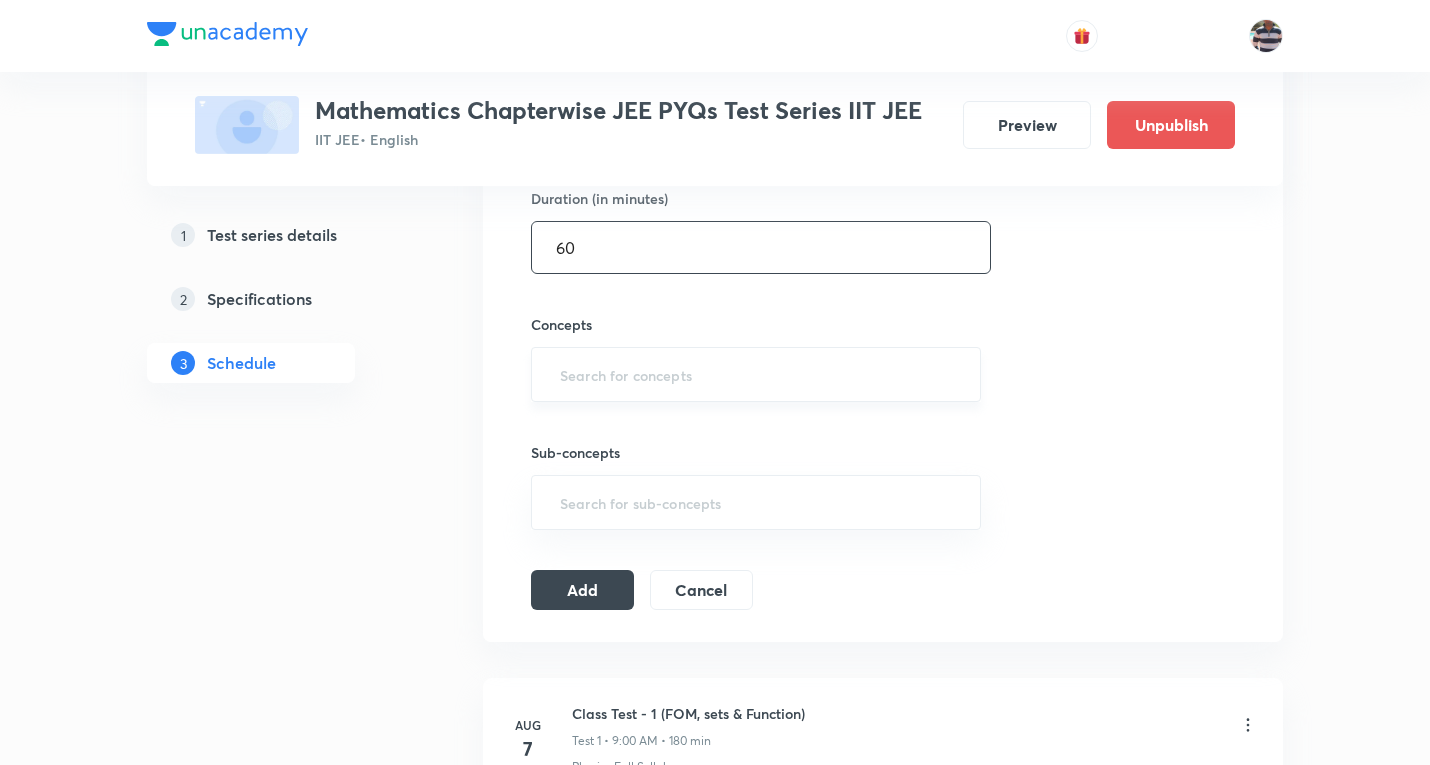 type on "60" 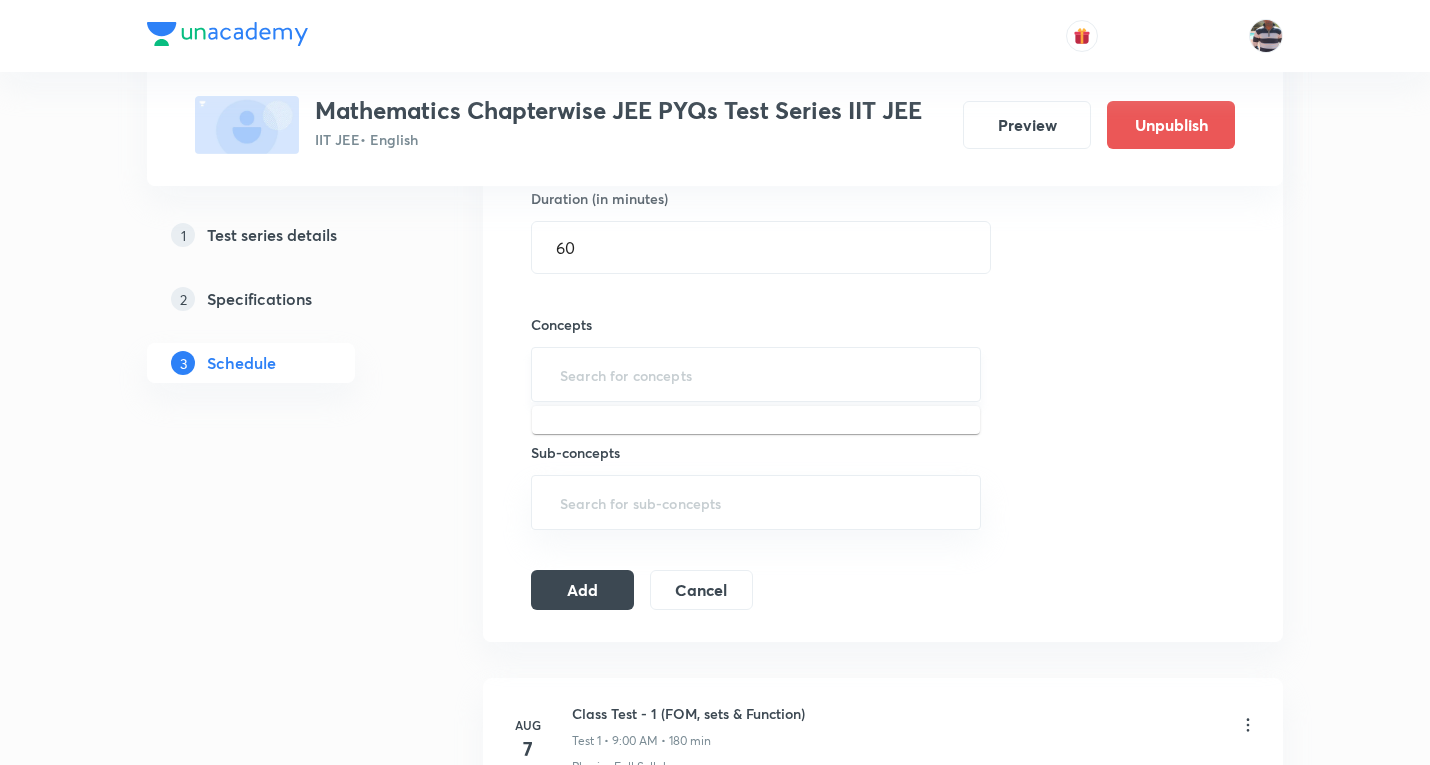 type on "a" 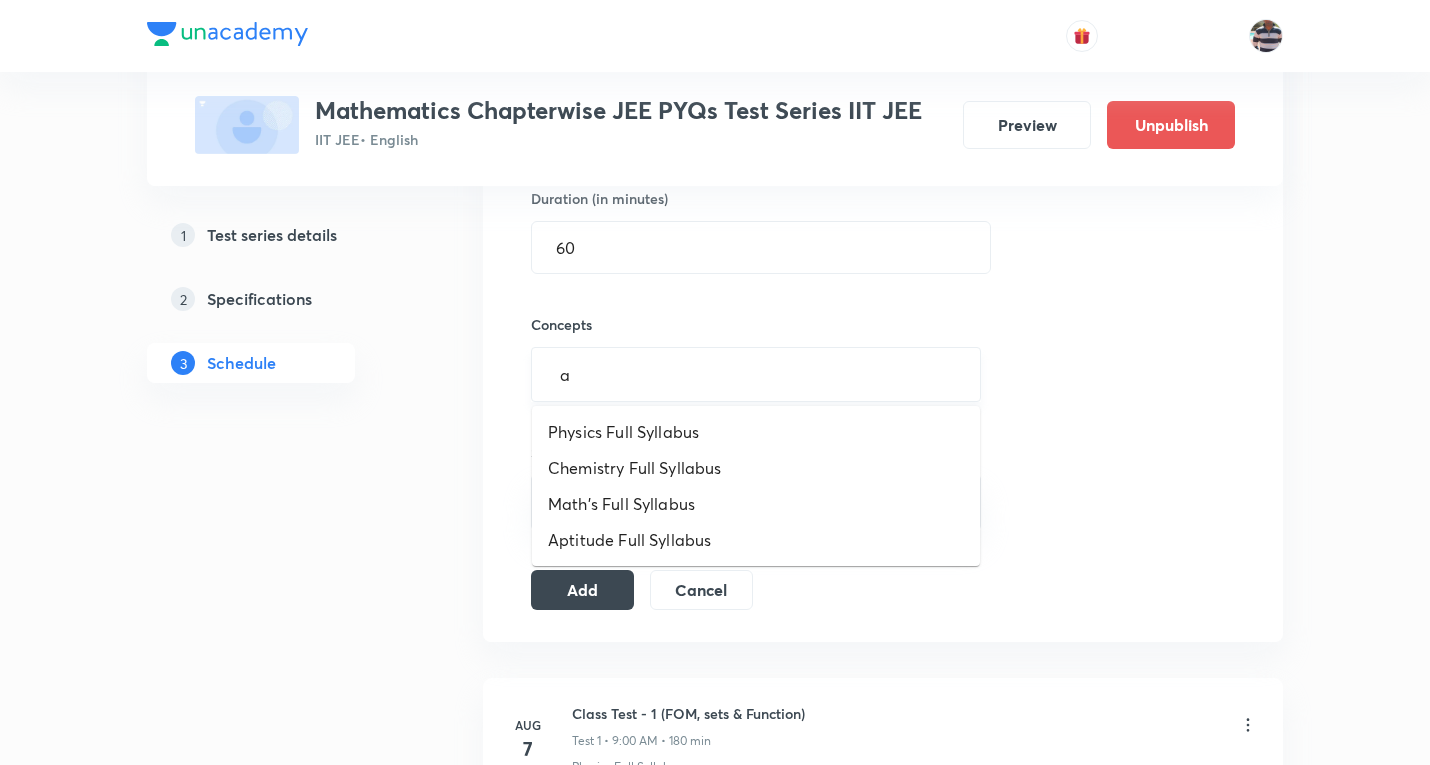 type 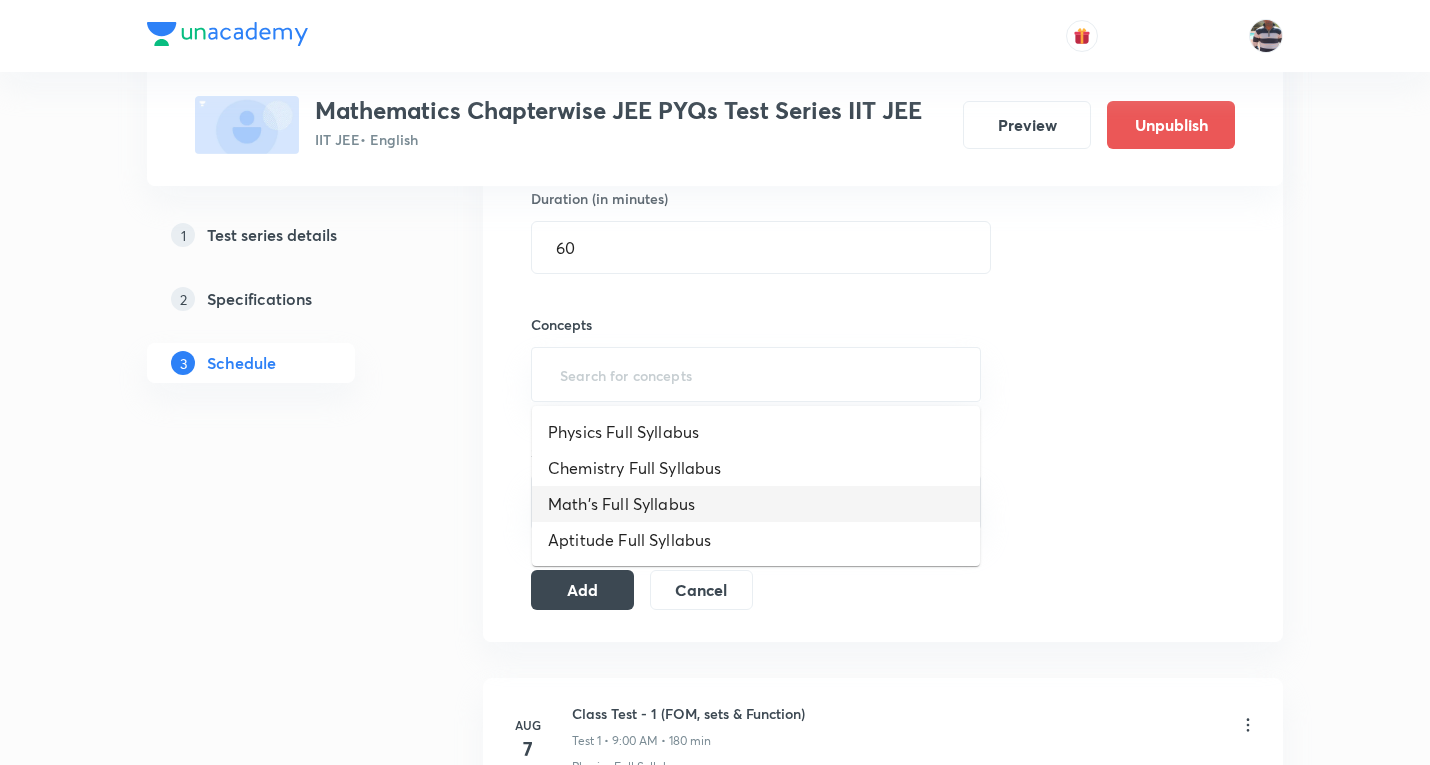 click on "Math's Full Syllabus" at bounding box center [756, 504] 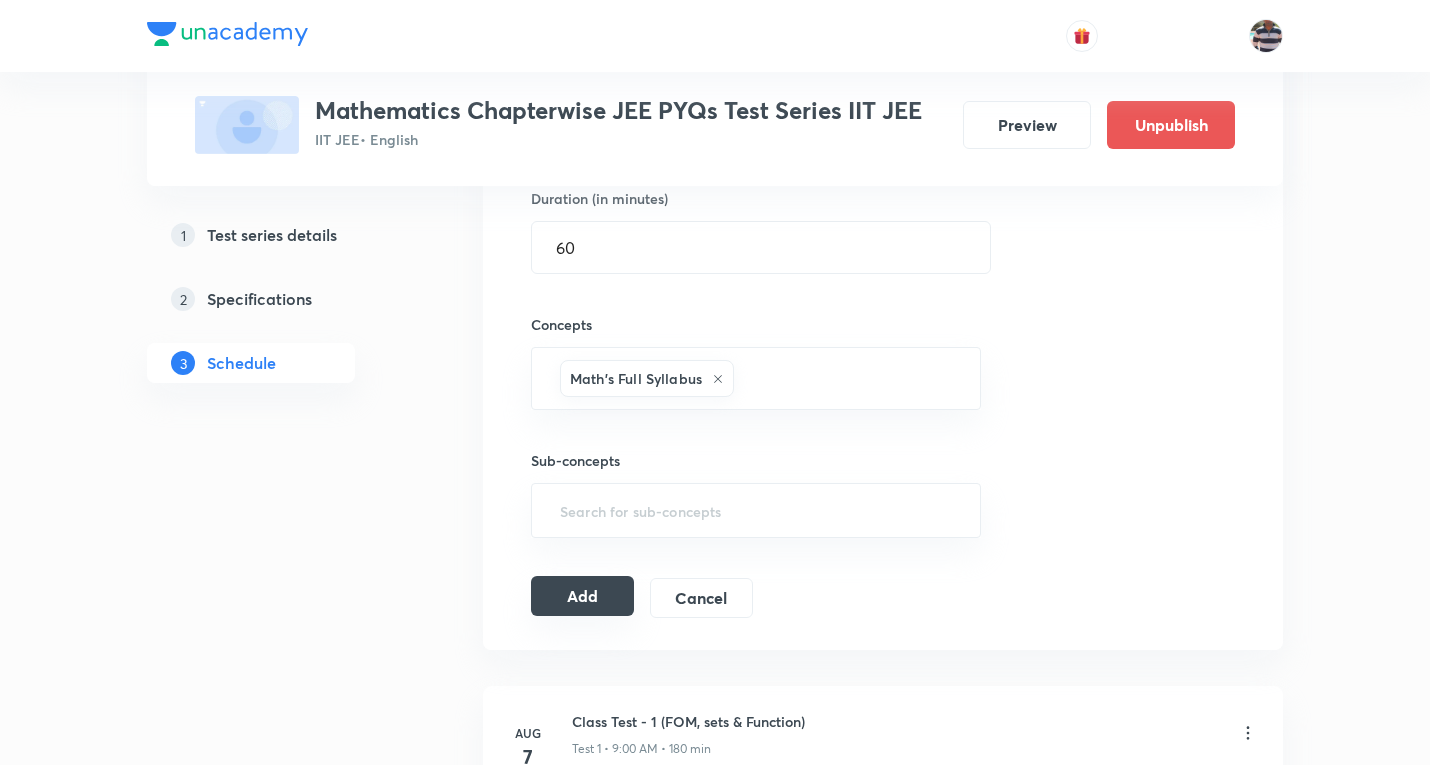 click on "Add" at bounding box center [582, 596] 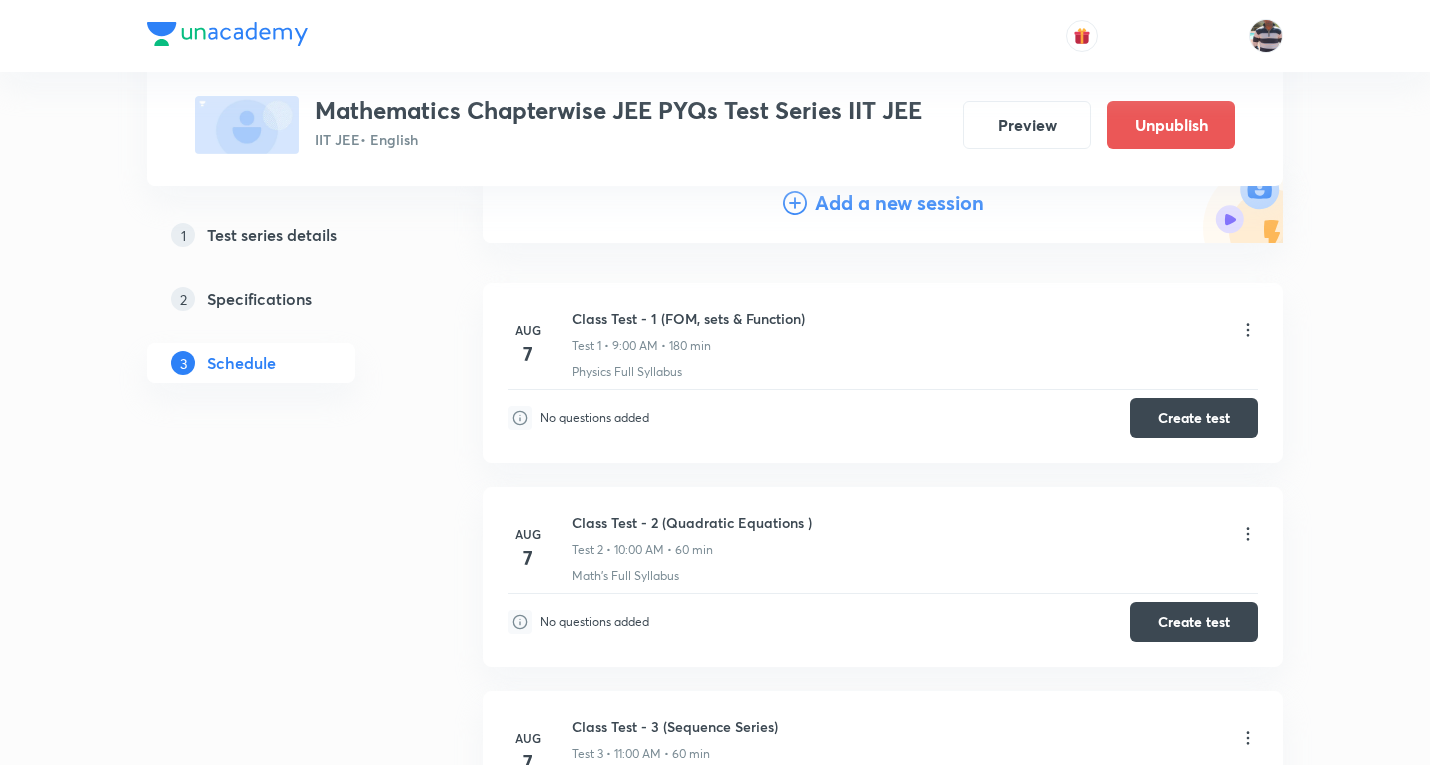scroll, scrollTop: 235, scrollLeft: 0, axis: vertical 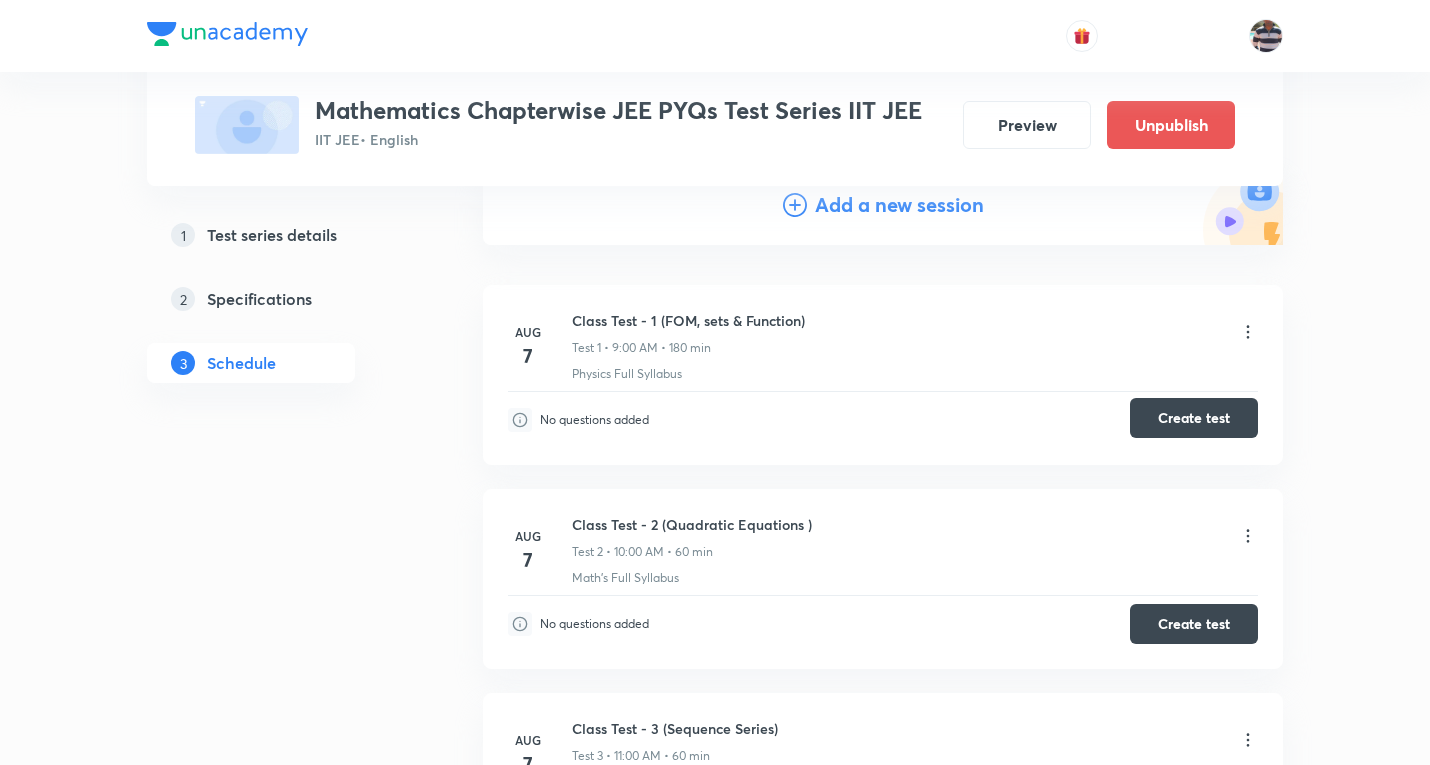 click on "Create test" at bounding box center (1194, 418) 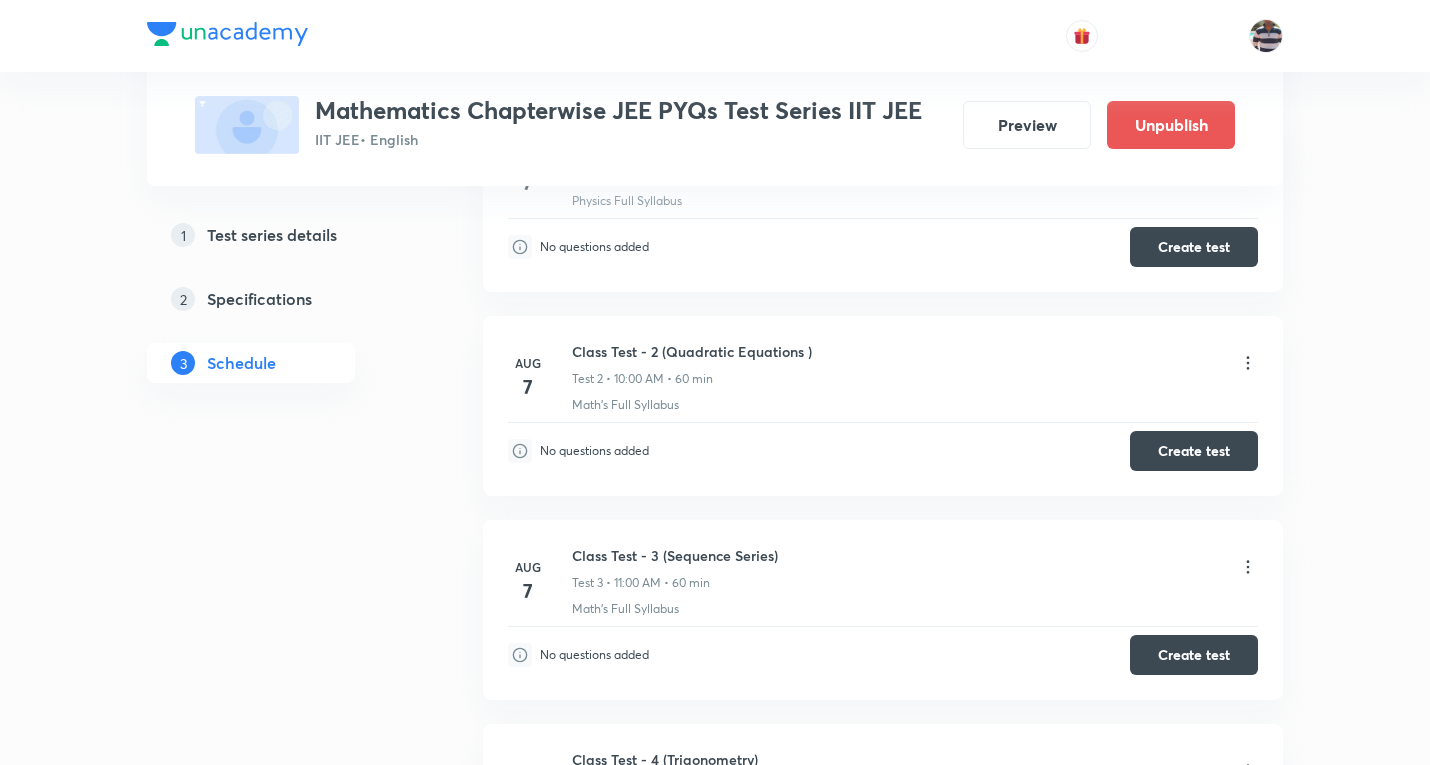 scroll, scrollTop: 535, scrollLeft: 0, axis: vertical 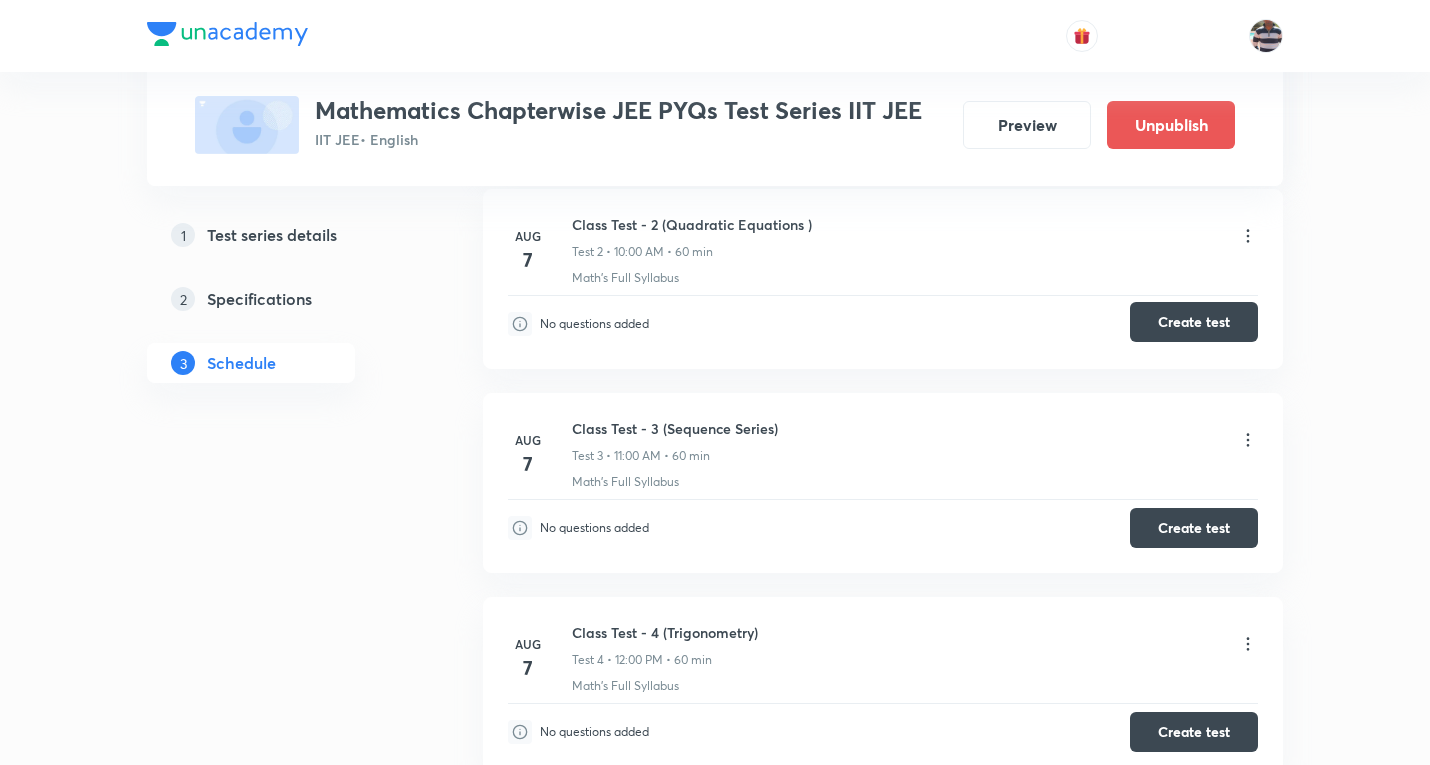 click on "Create test" at bounding box center (1194, 322) 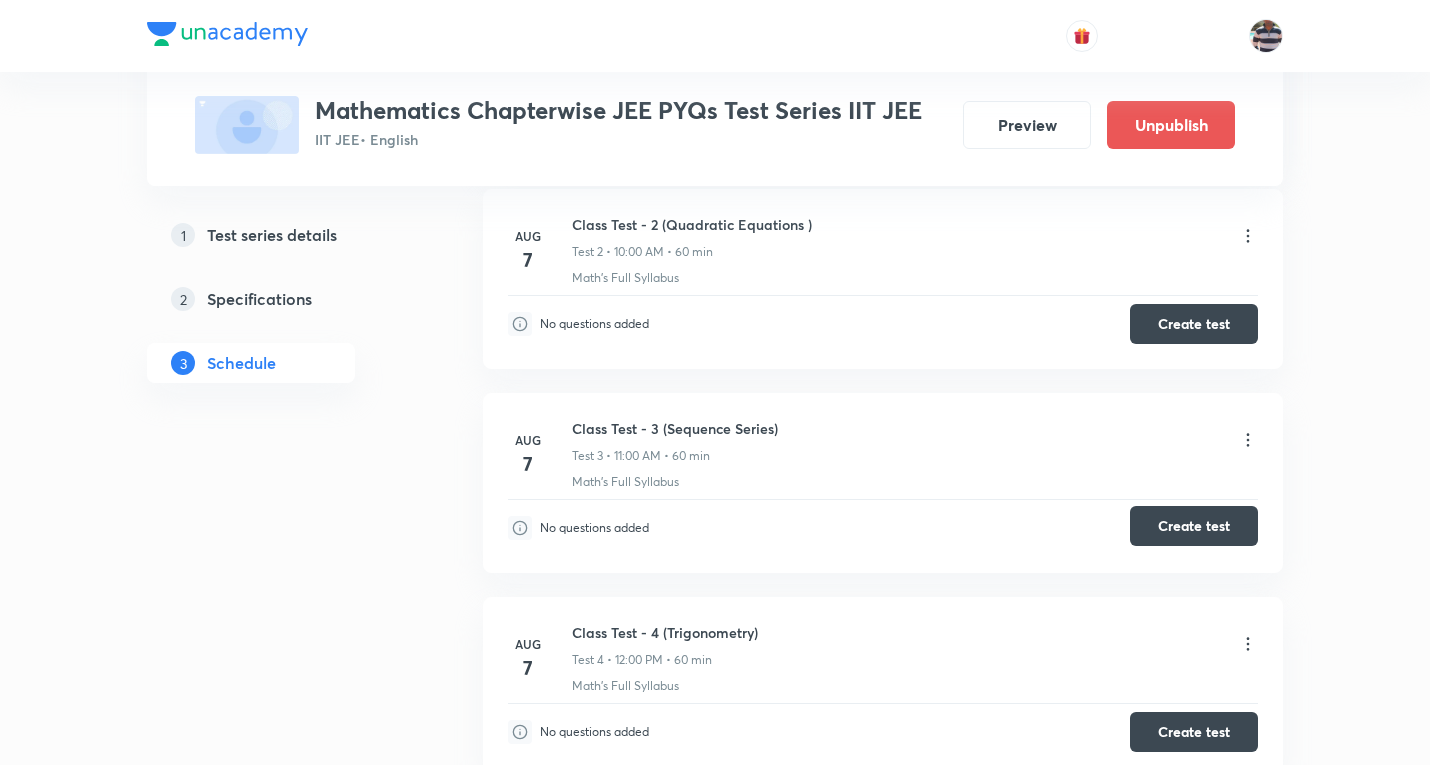 click on "Create test" at bounding box center [1194, 526] 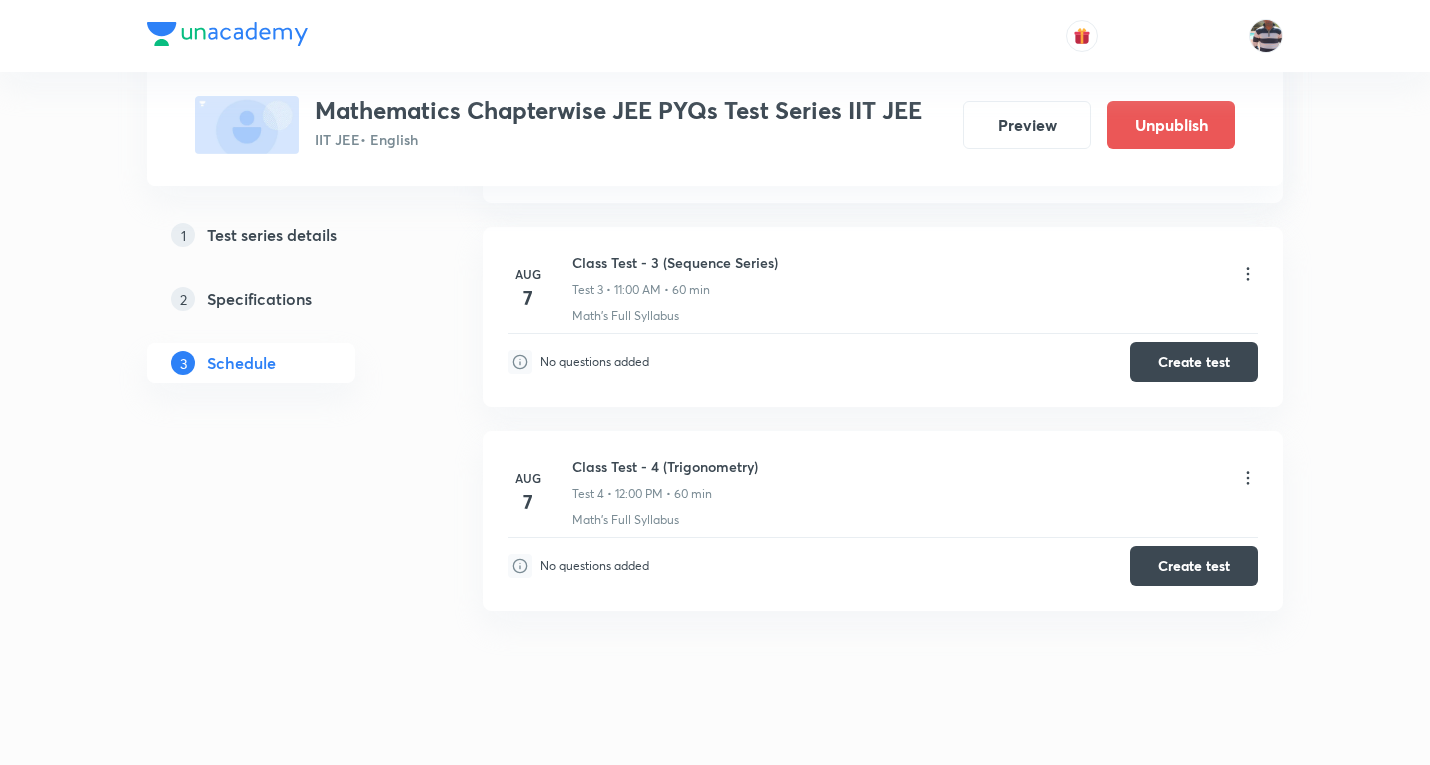 scroll, scrollTop: 735, scrollLeft: 0, axis: vertical 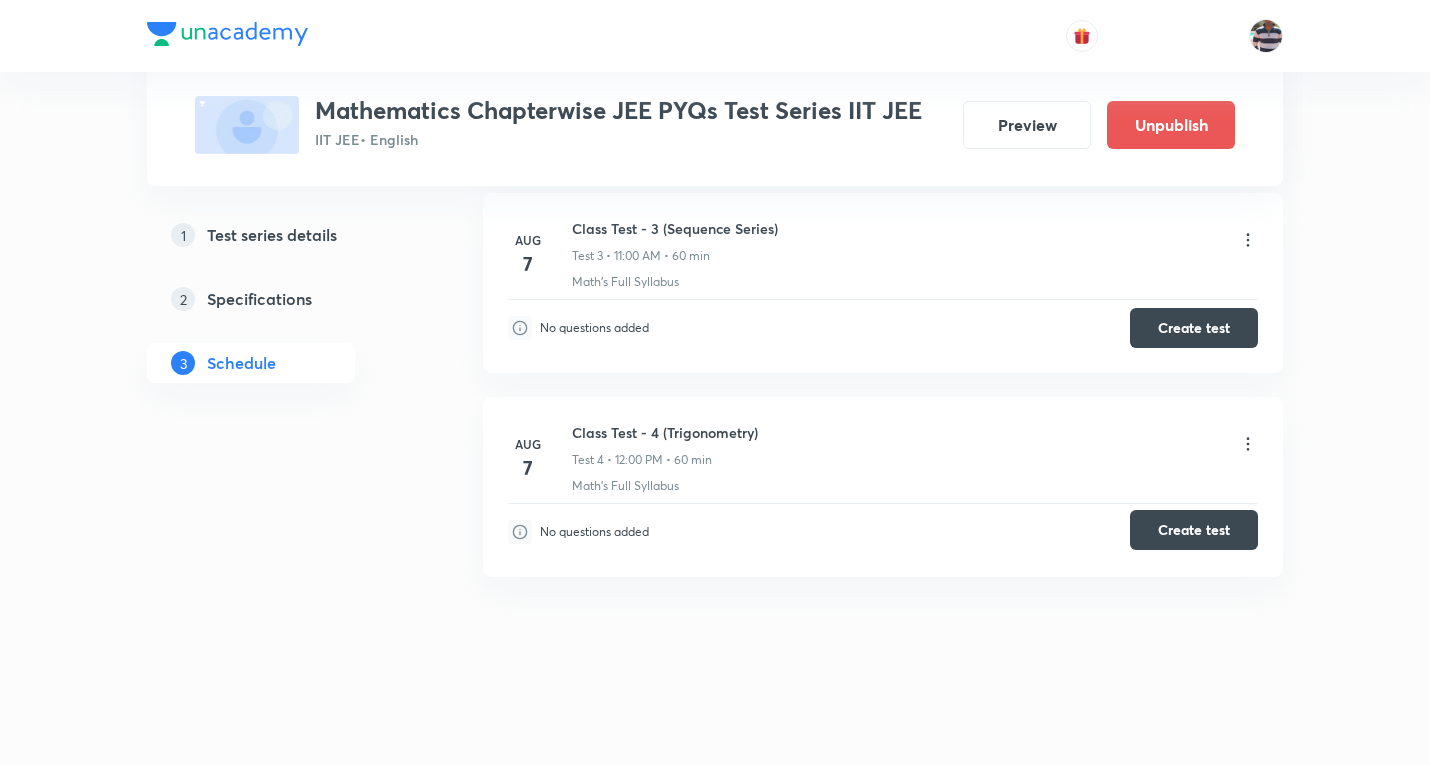 click on "Create test" at bounding box center [1194, 530] 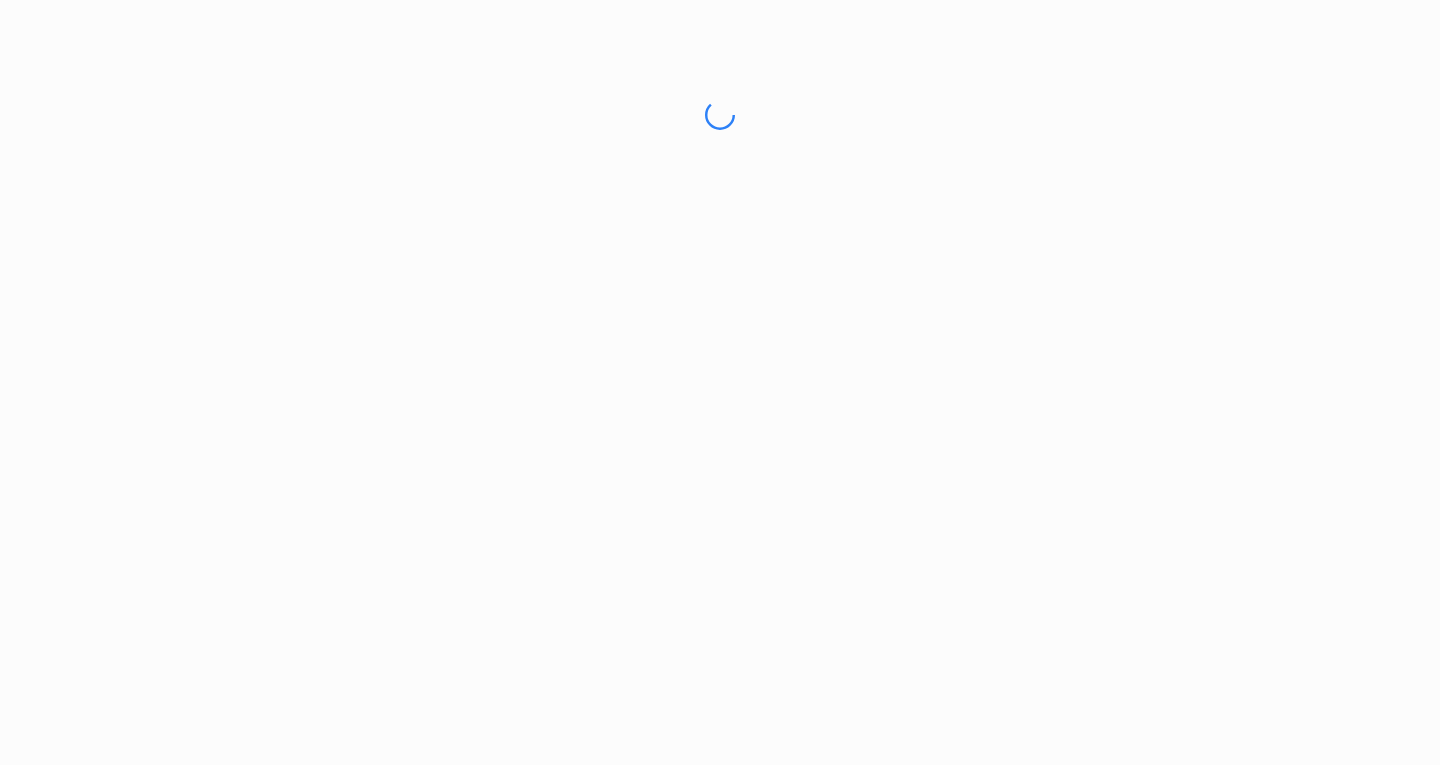 scroll, scrollTop: 0, scrollLeft: 0, axis: both 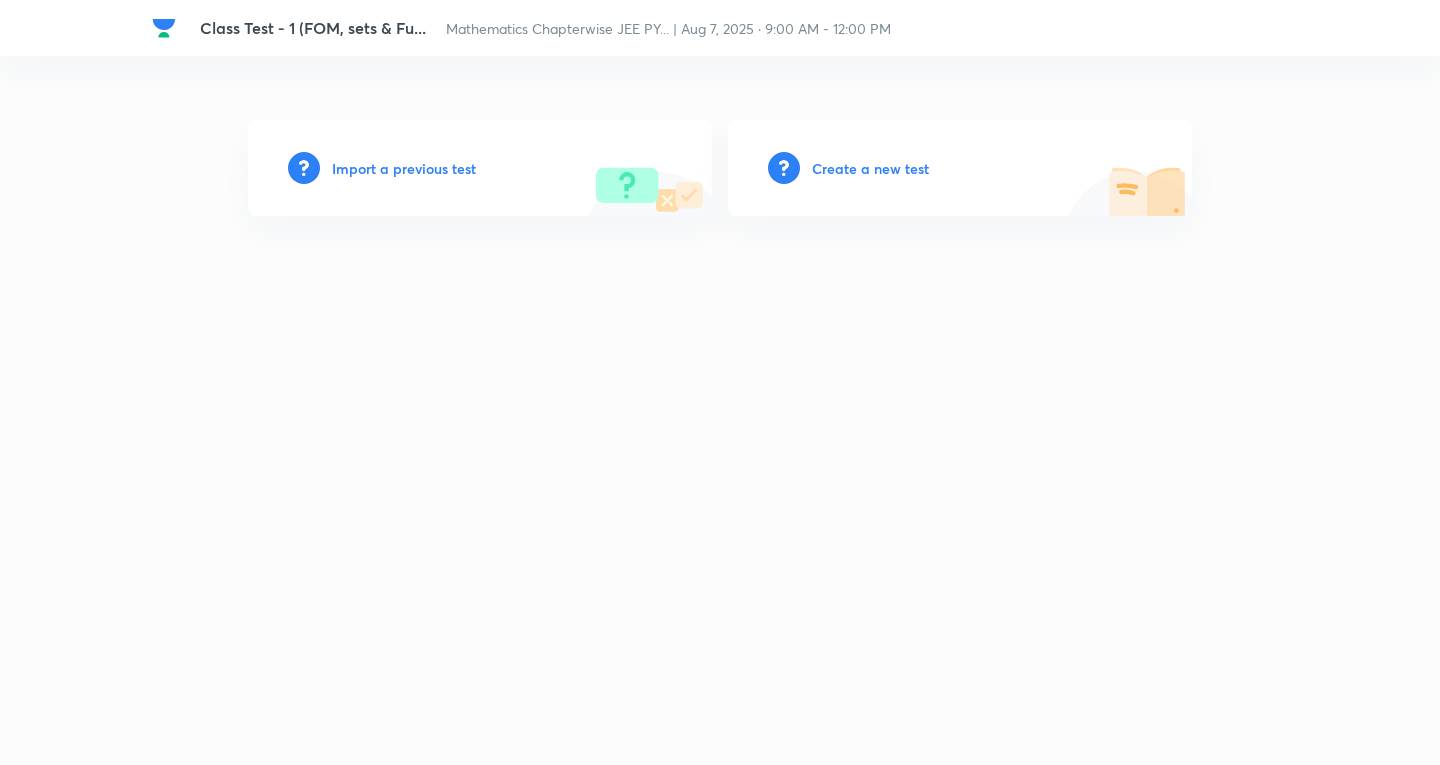 click on "Import a previous test" at bounding box center (404, 168) 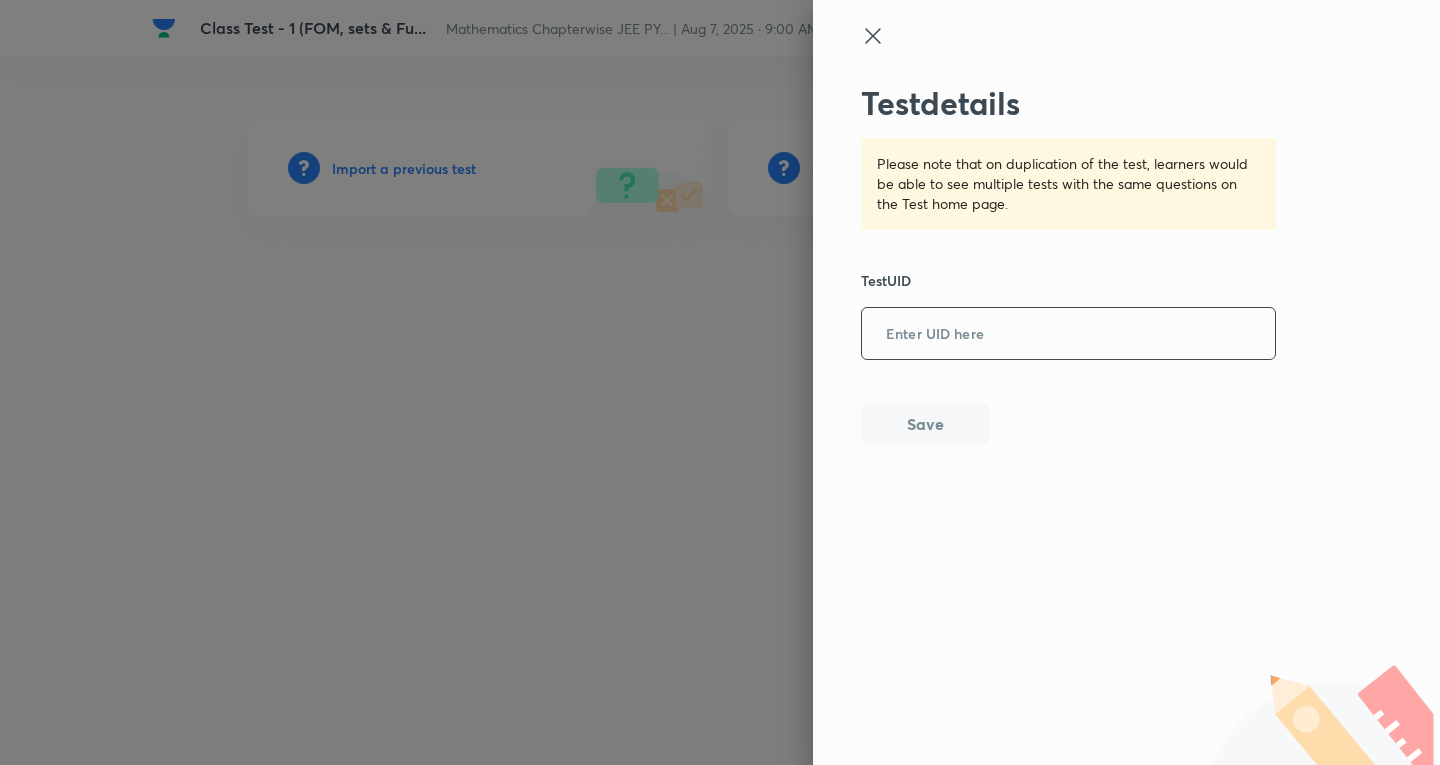 click at bounding box center [1068, 334] 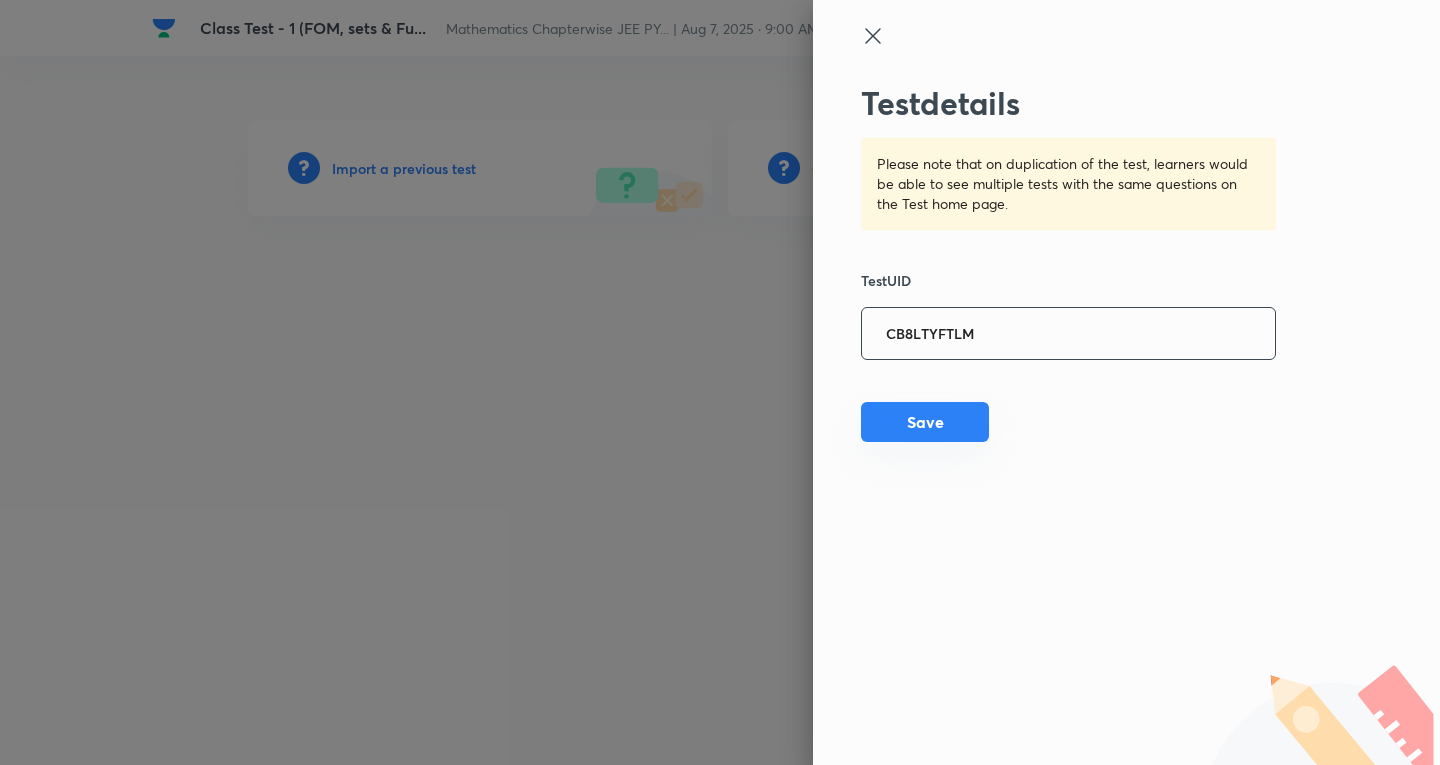 type on "CB8LTYFTLM" 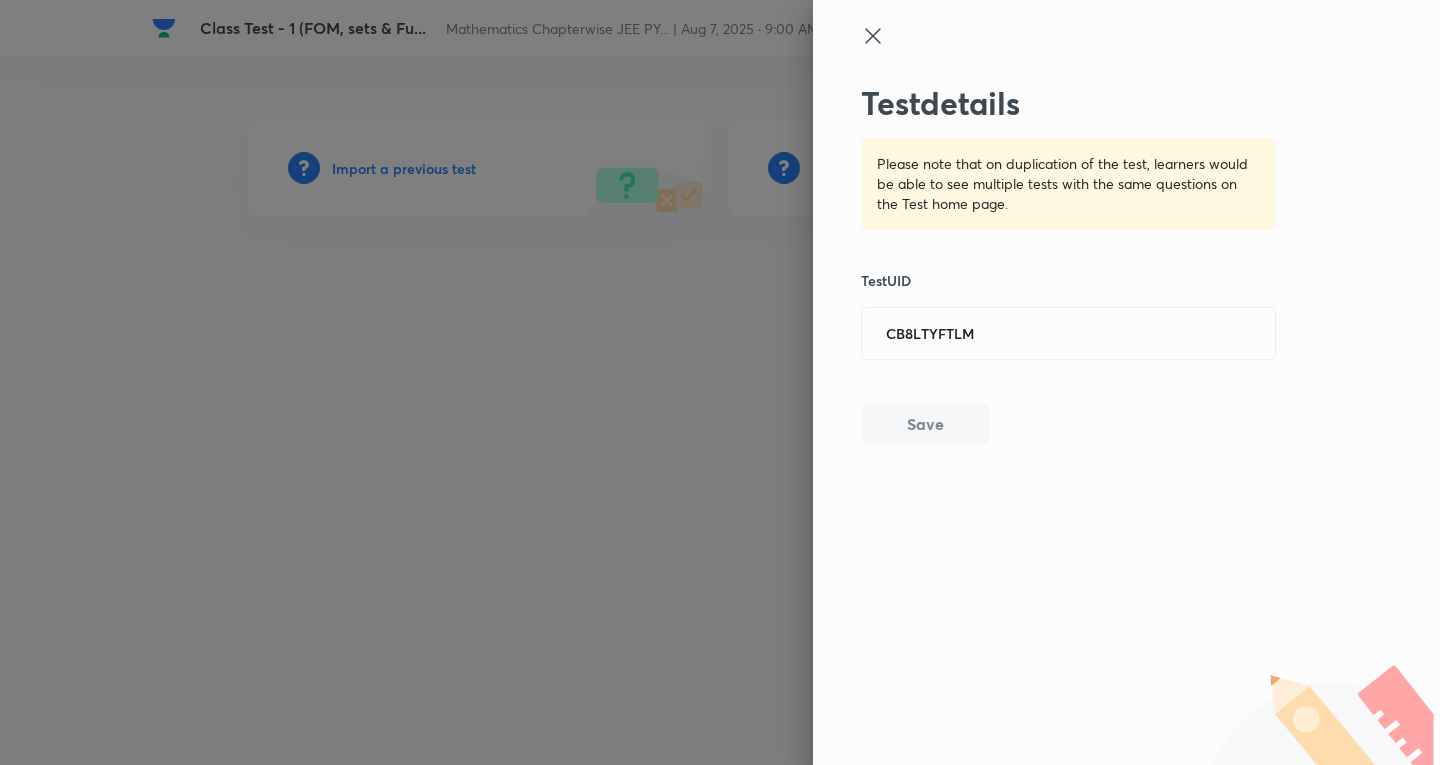 type 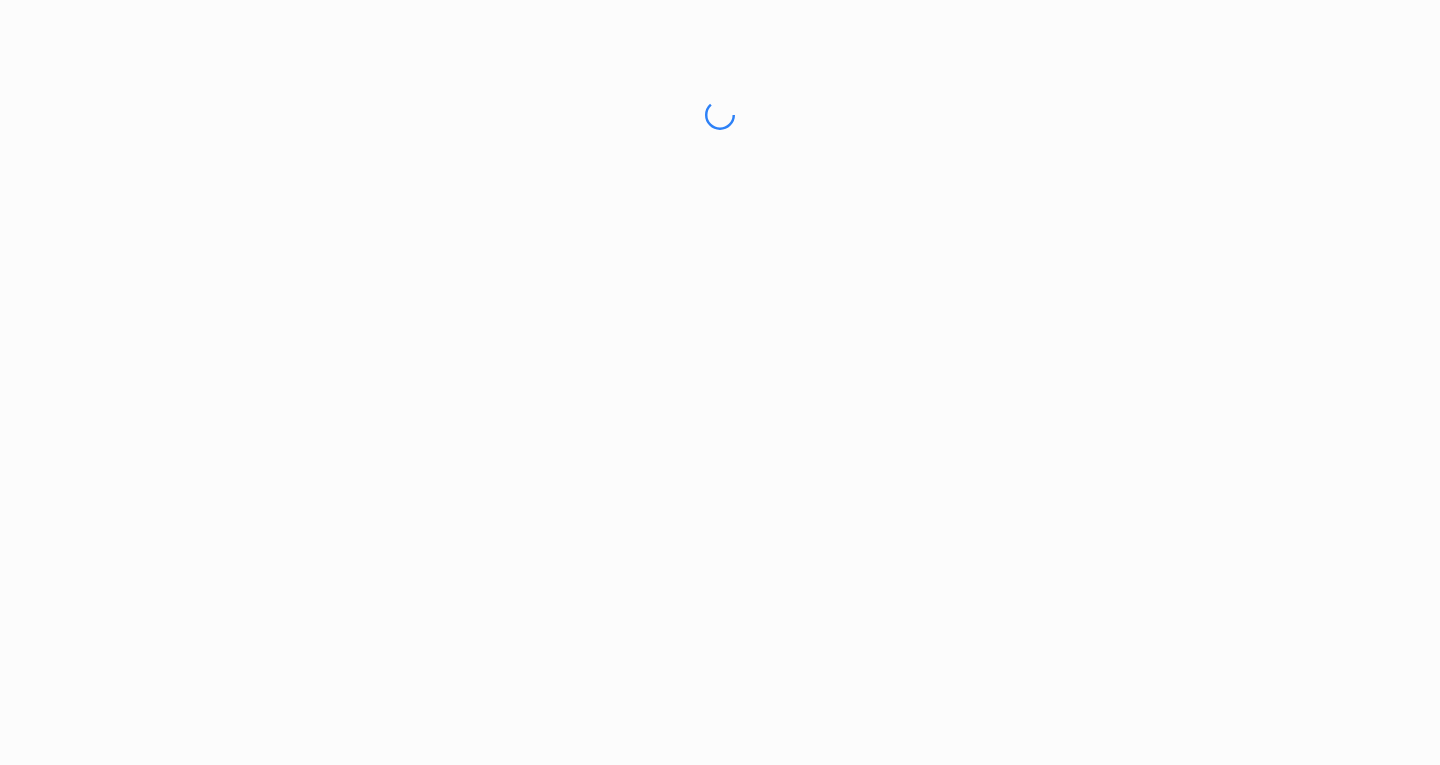 scroll, scrollTop: 0, scrollLeft: 0, axis: both 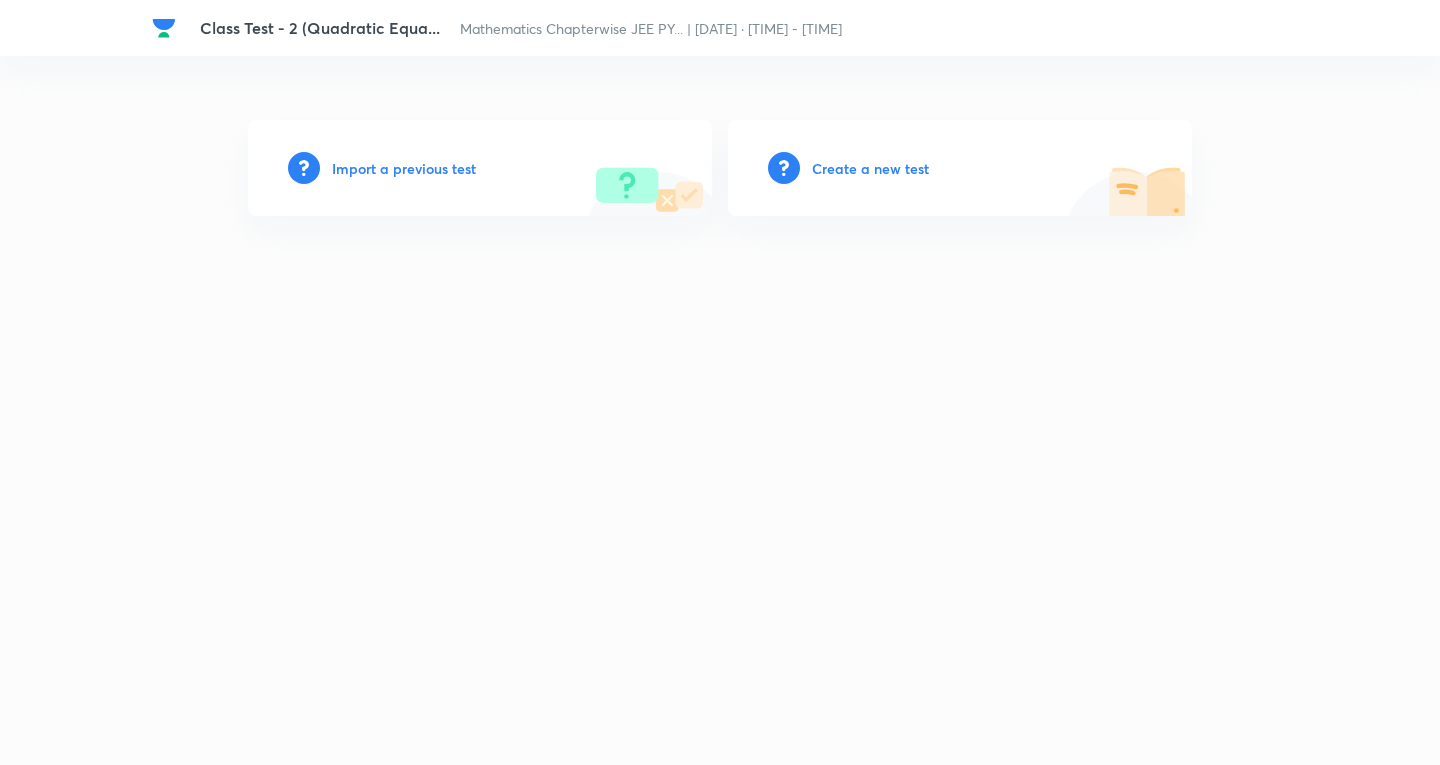 click on "Import a previous test" at bounding box center [404, 168] 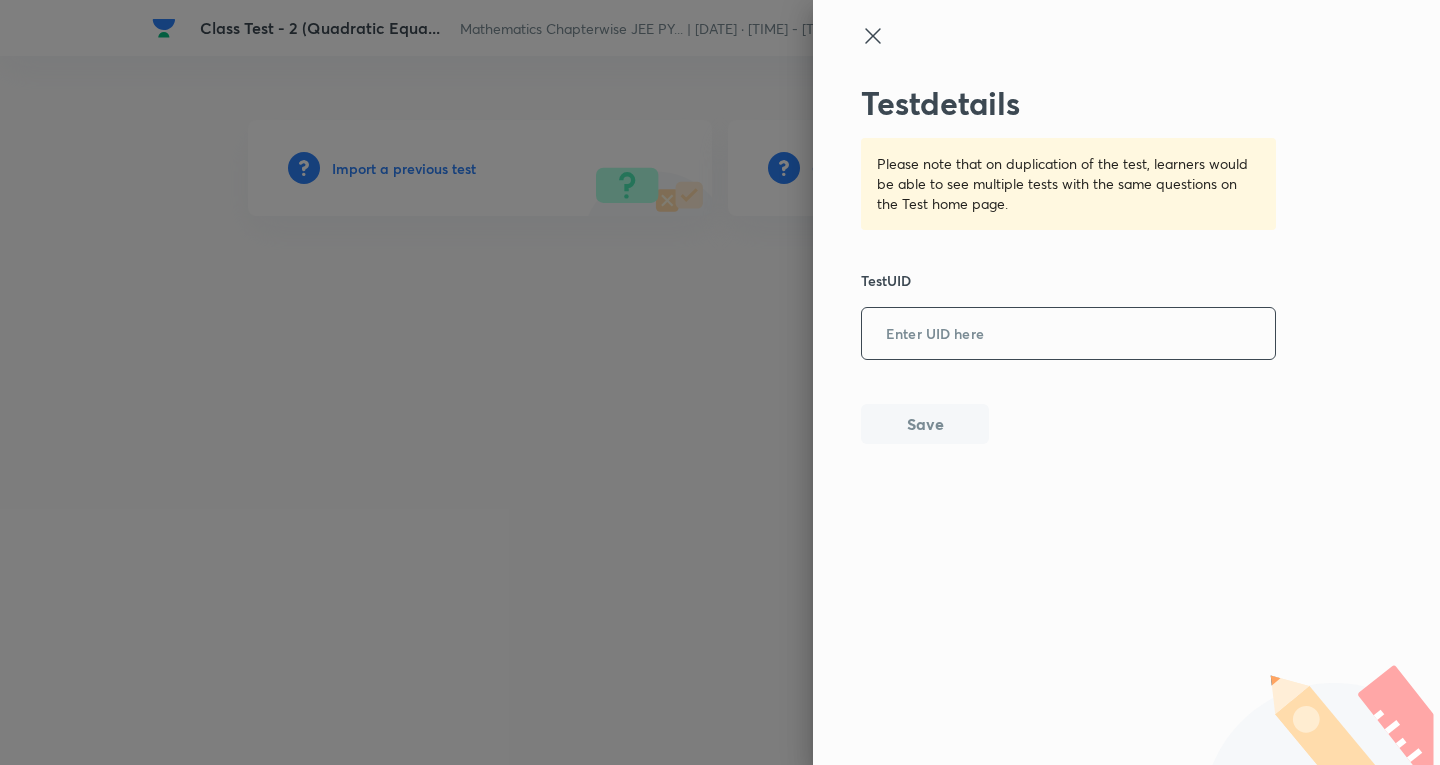 click at bounding box center (1068, 334) 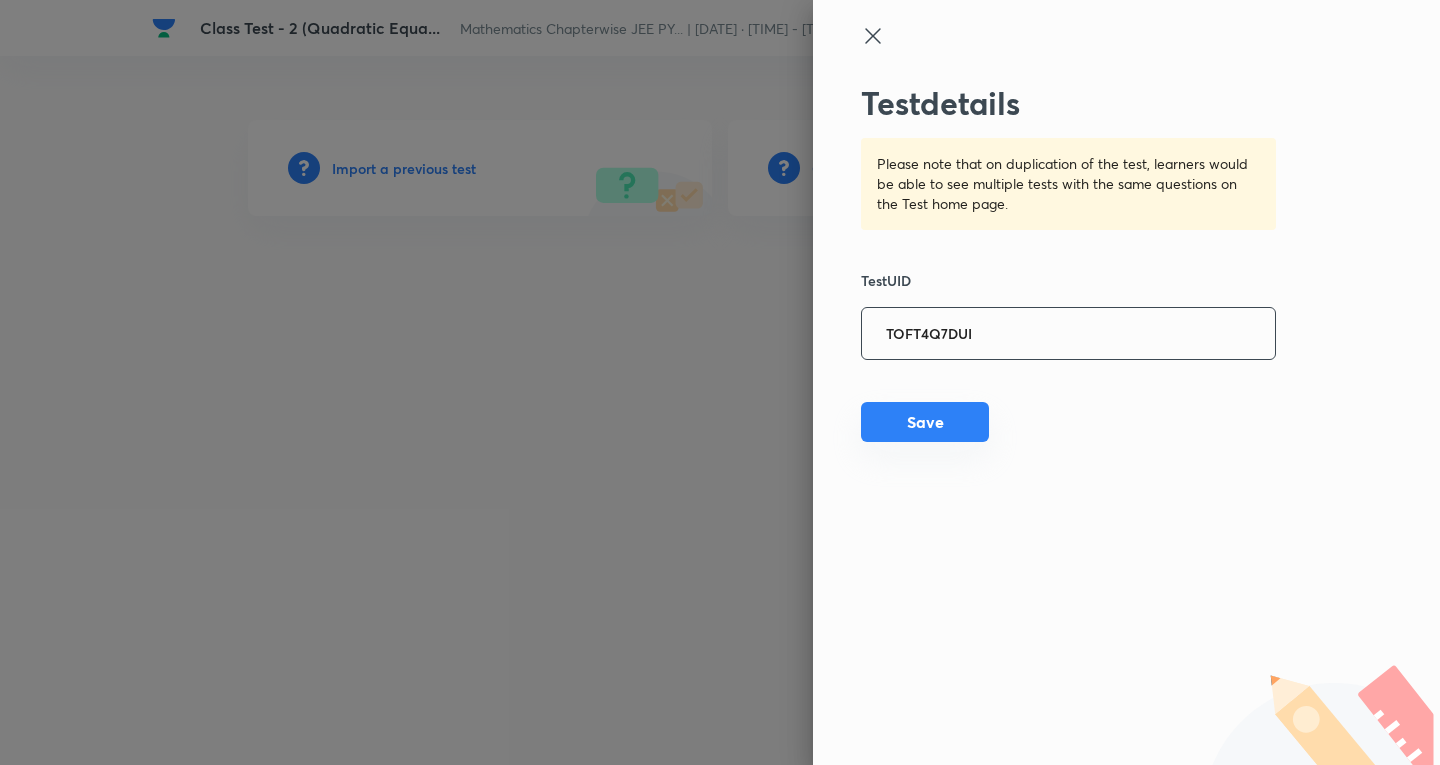 type on "TOFT4Q7DUI" 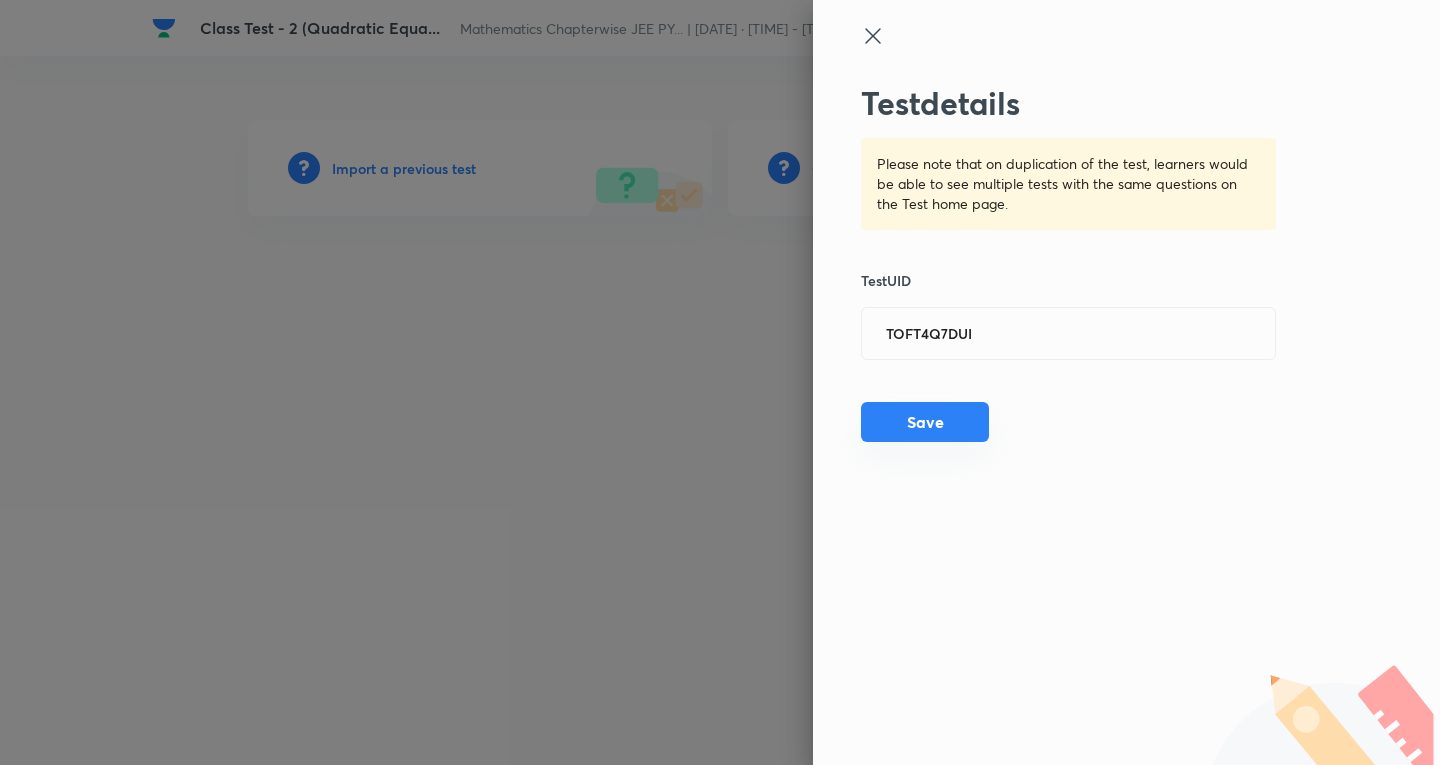 click on "Save" at bounding box center [925, 422] 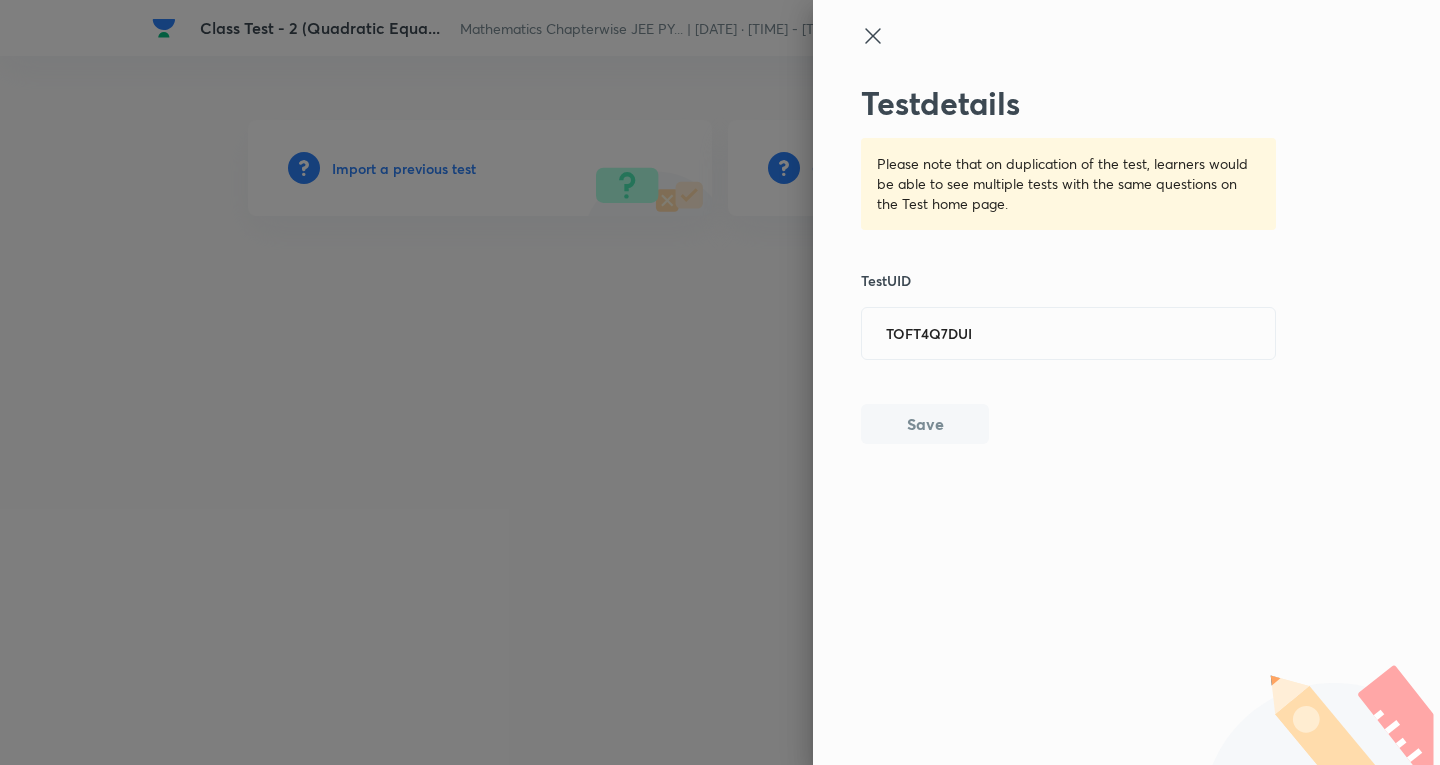 type 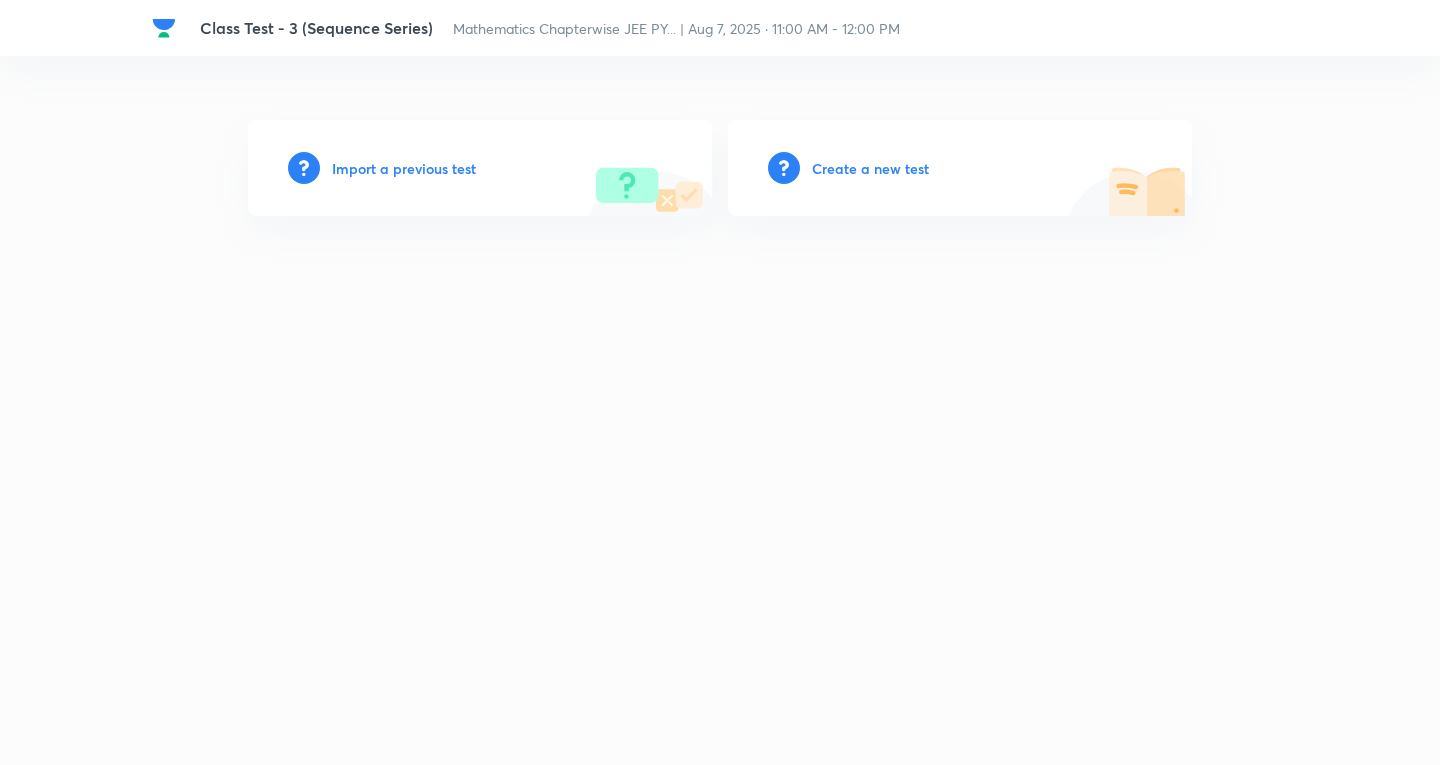 scroll, scrollTop: 0, scrollLeft: 0, axis: both 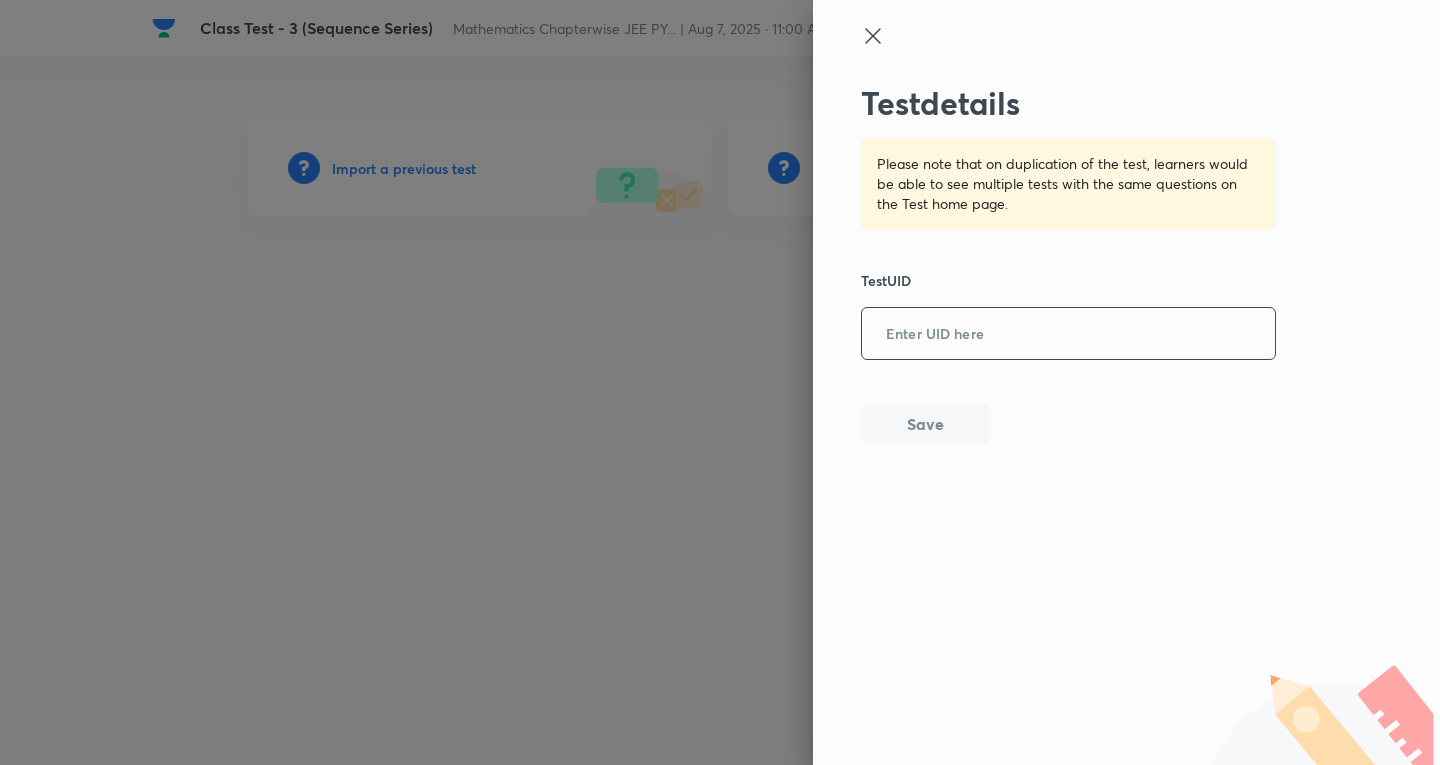click at bounding box center (1068, 334) 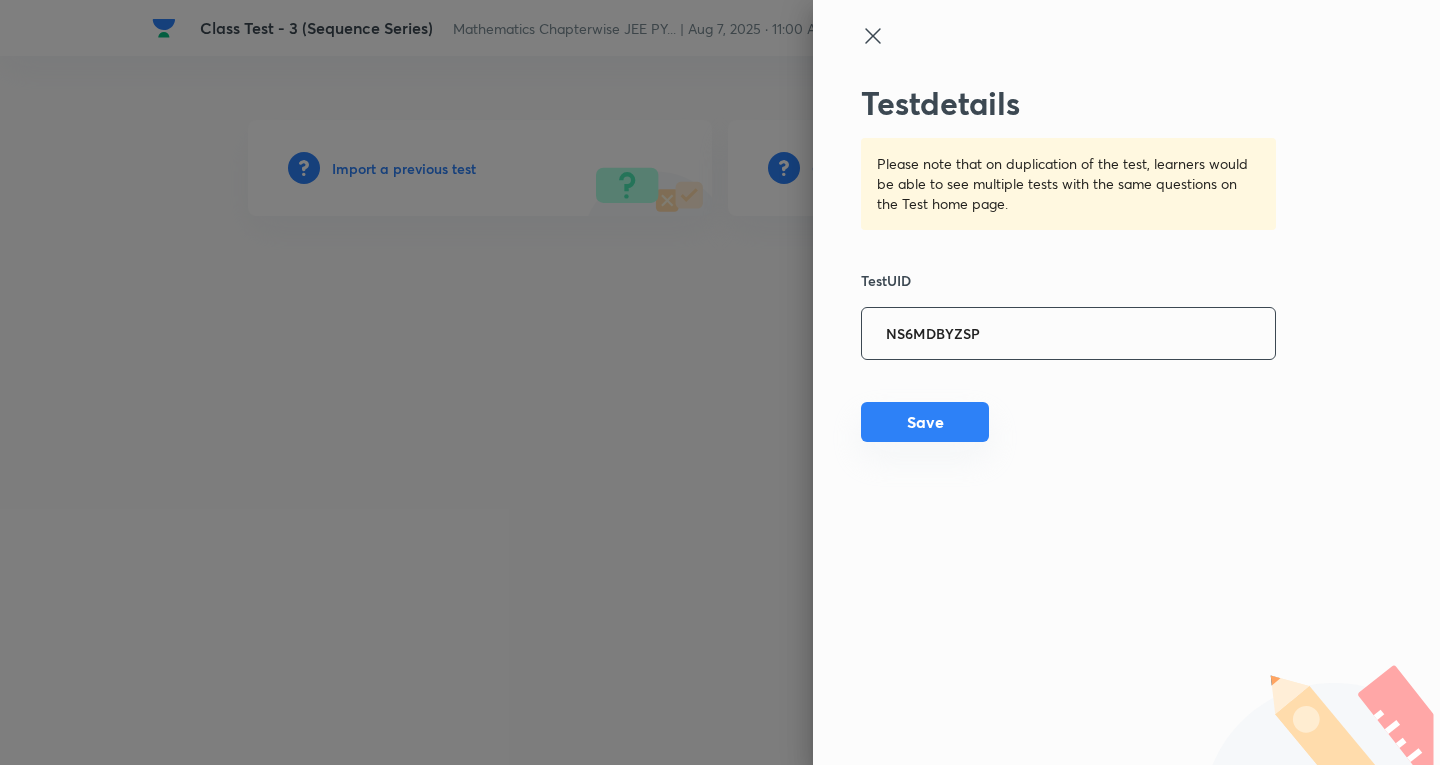 type on "NS6MDBYZSP" 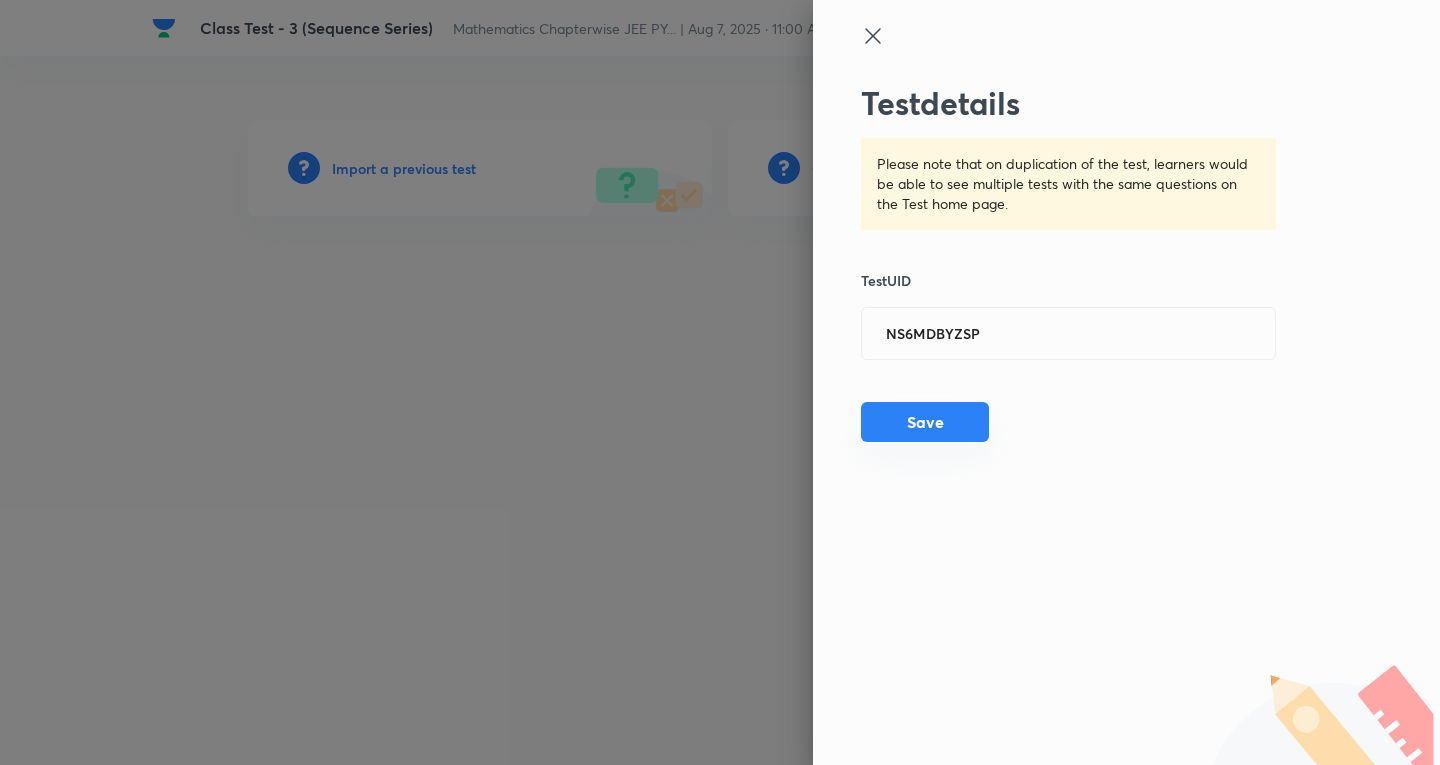 click on "Save" at bounding box center (925, 422) 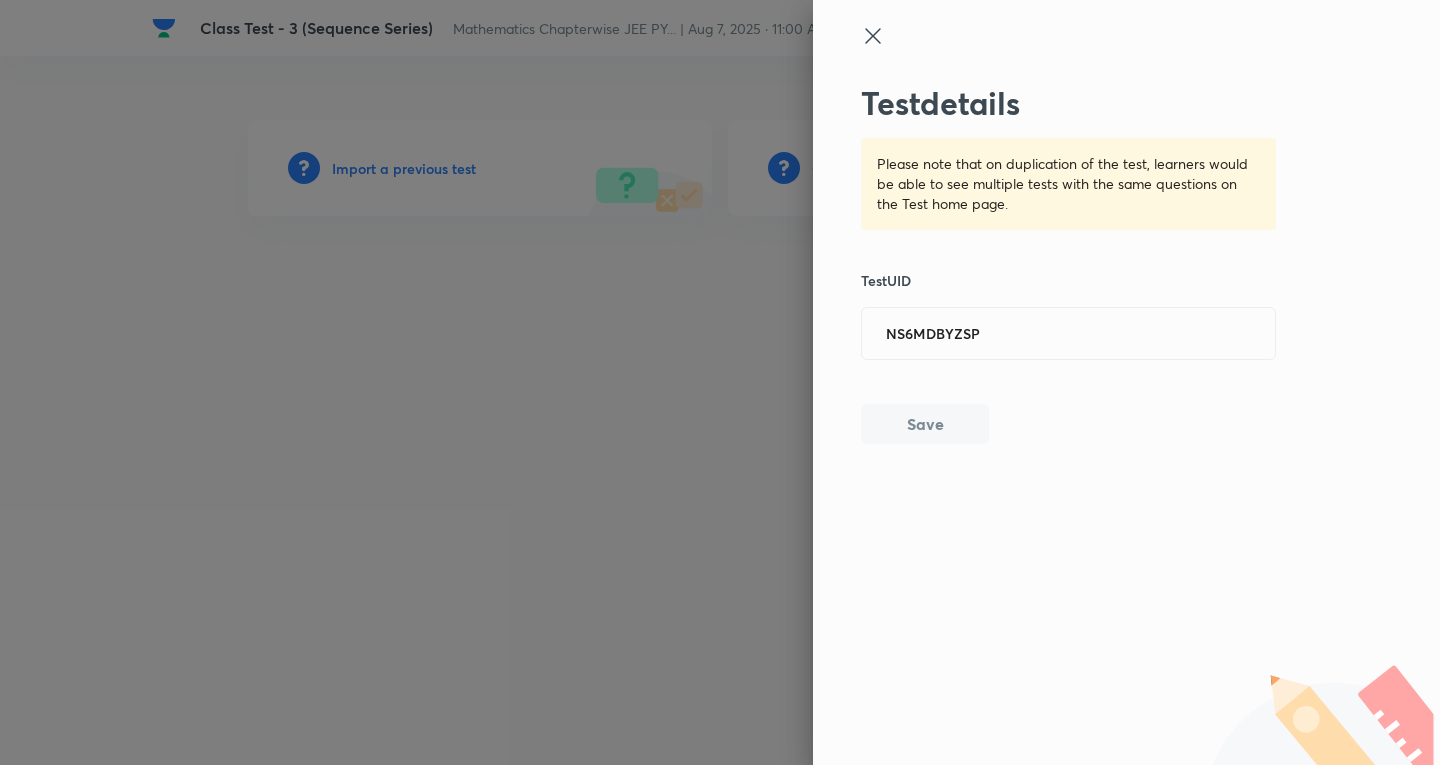 type 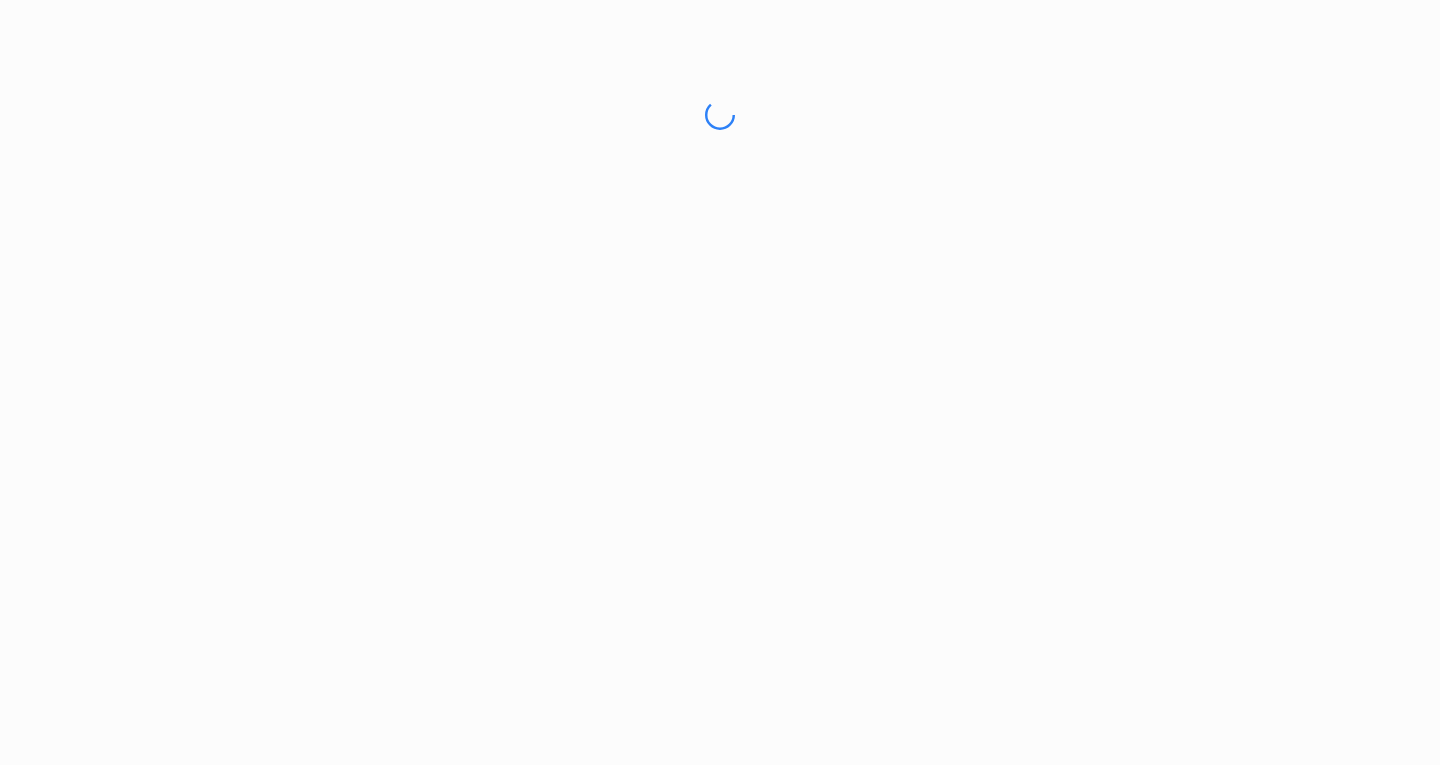 scroll, scrollTop: 0, scrollLeft: 0, axis: both 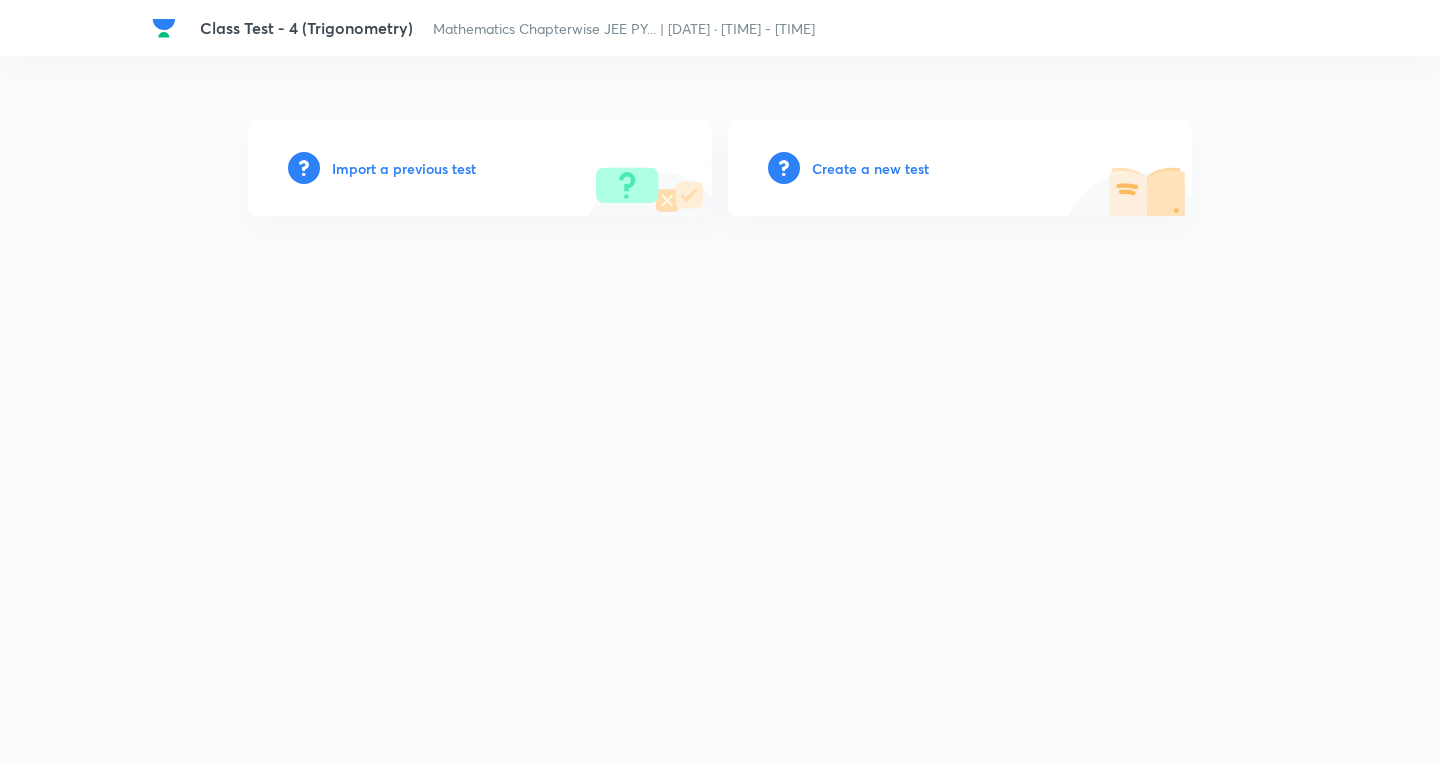 click on "Import a previous test" at bounding box center [404, 168] 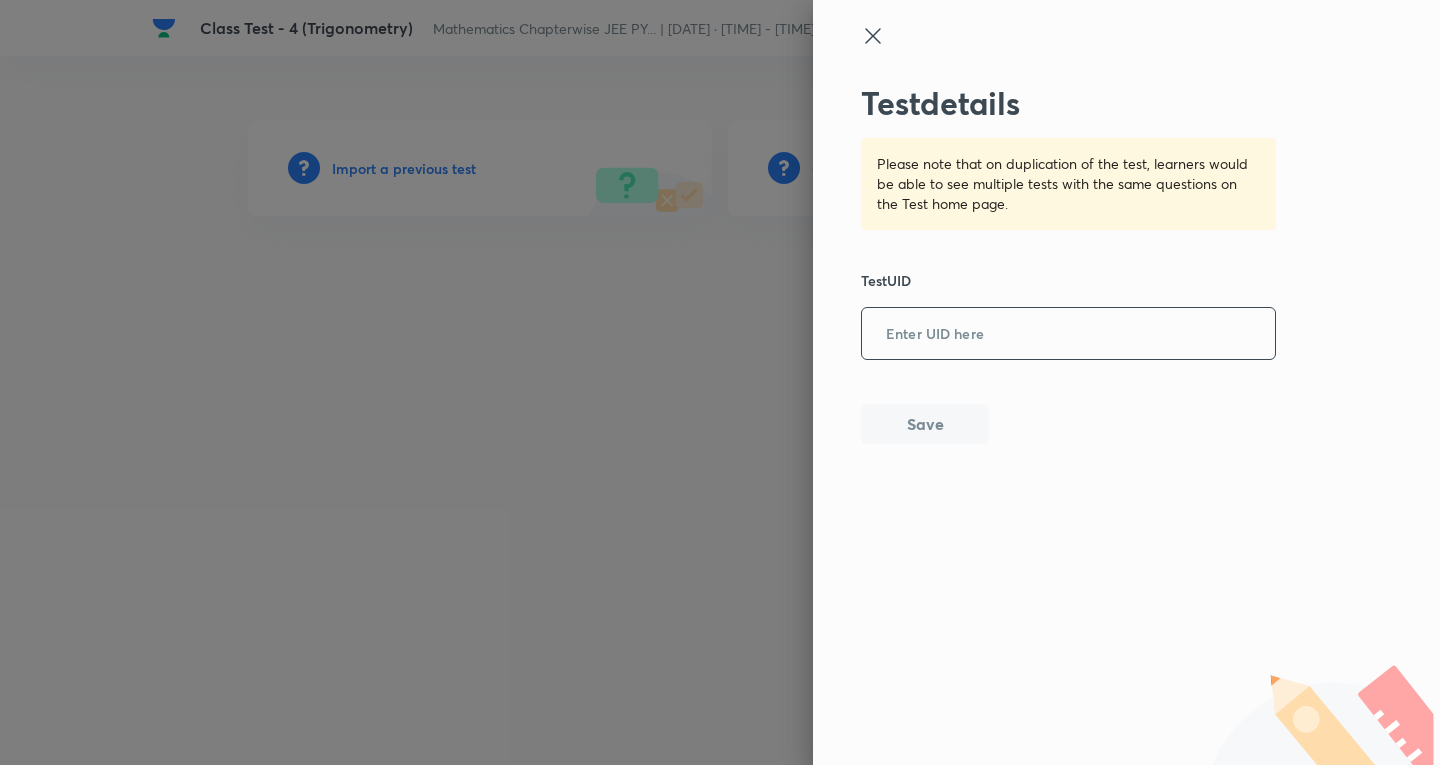 click at bounding box center [1068, 334] 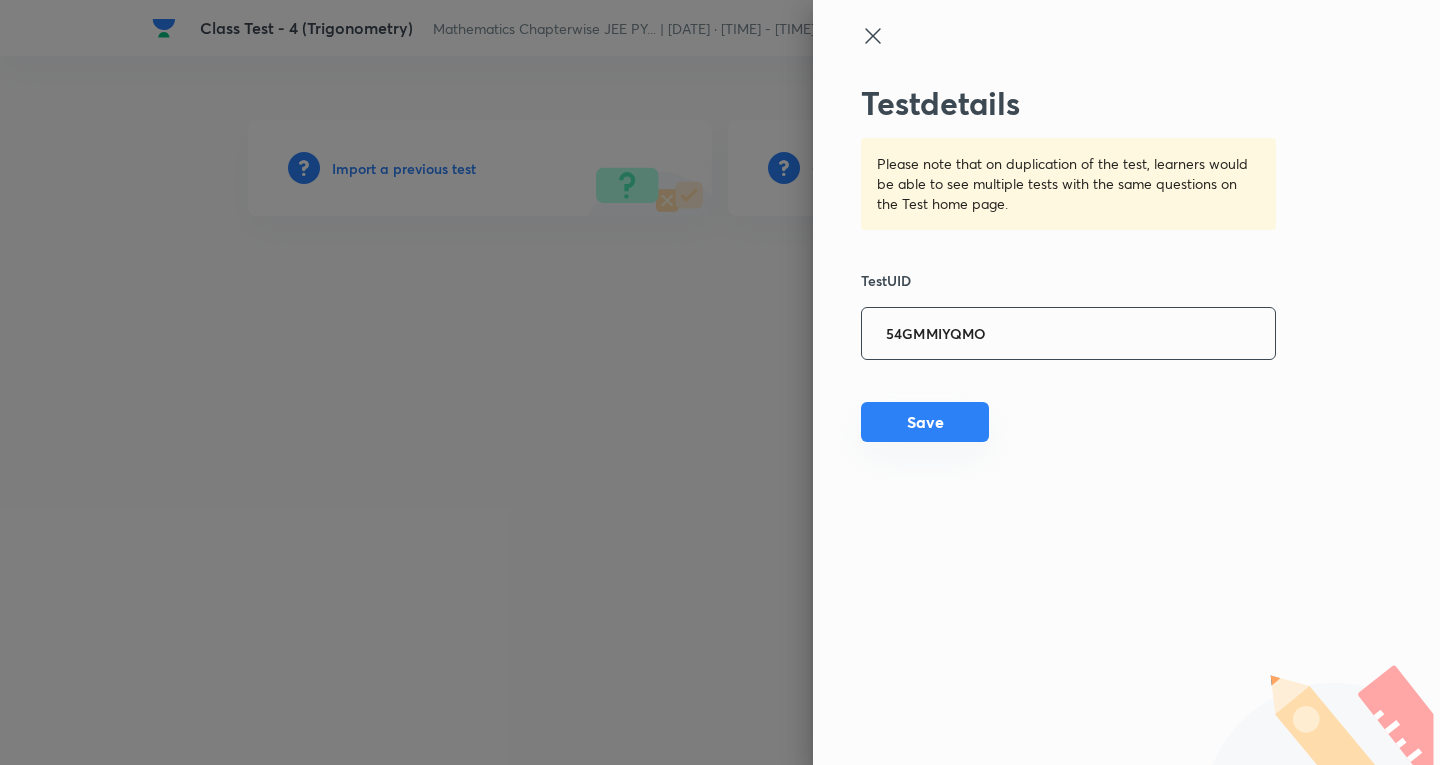 type on "54GMMIYQMO" 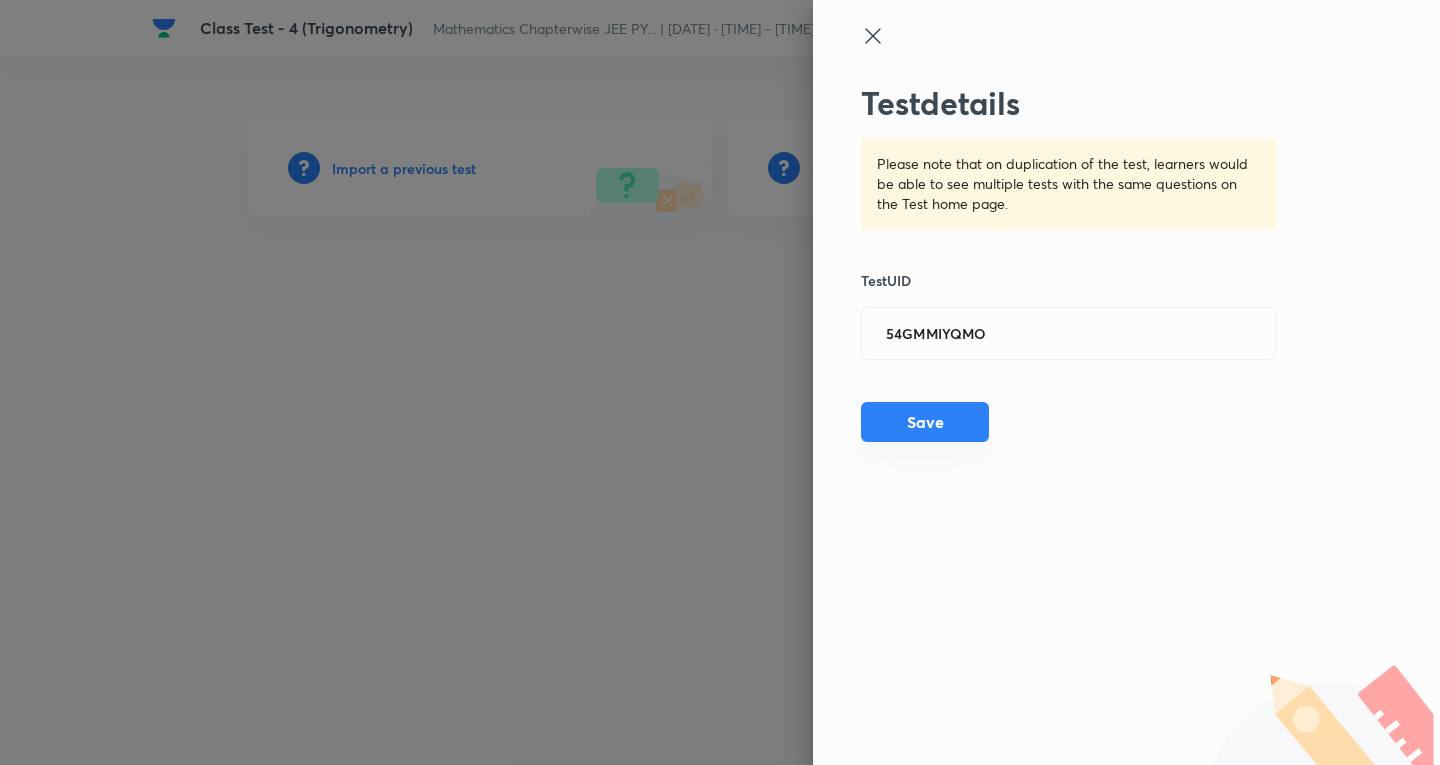 click on "Save" at bounding box center [925, 422] 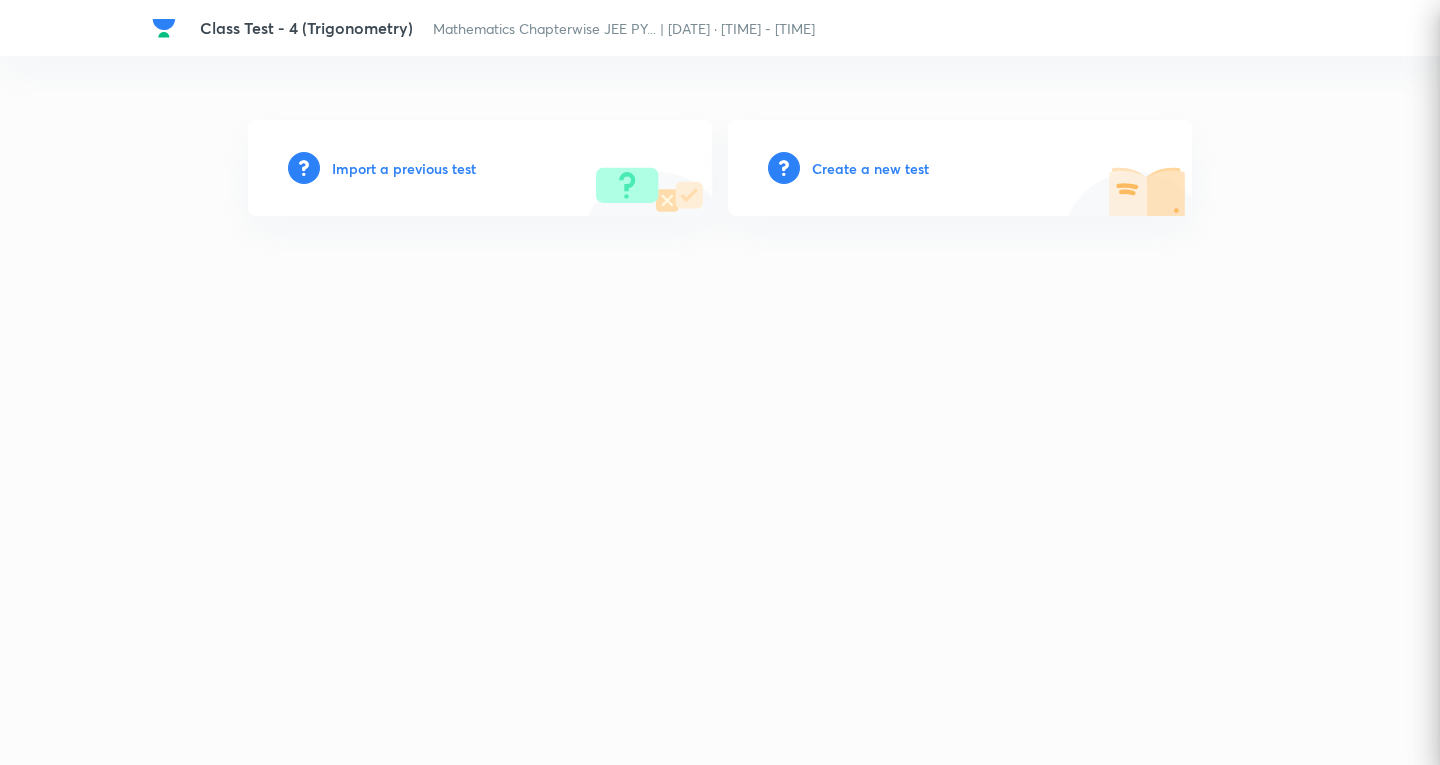 type 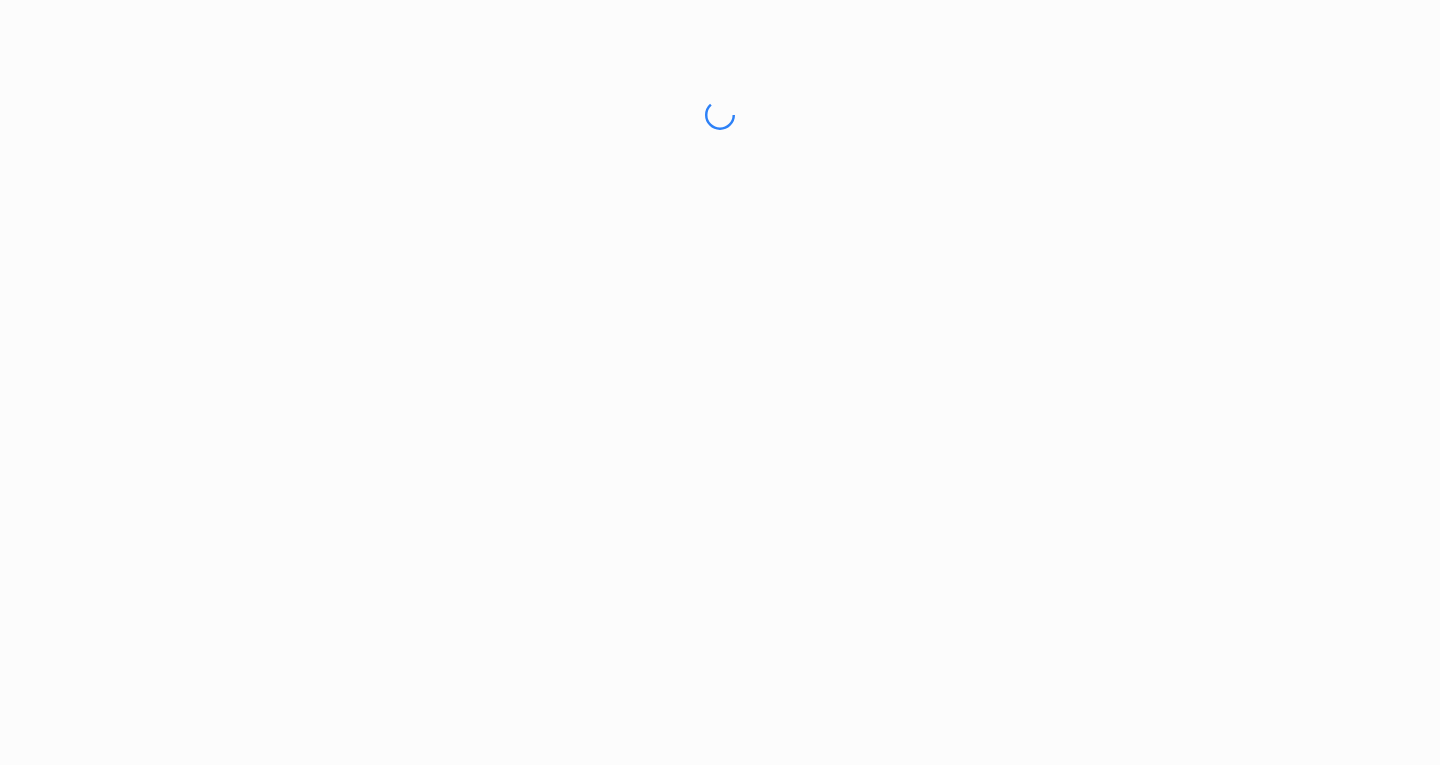 scroll, scrollTop: 0, scrollLeft: 0, axis: both 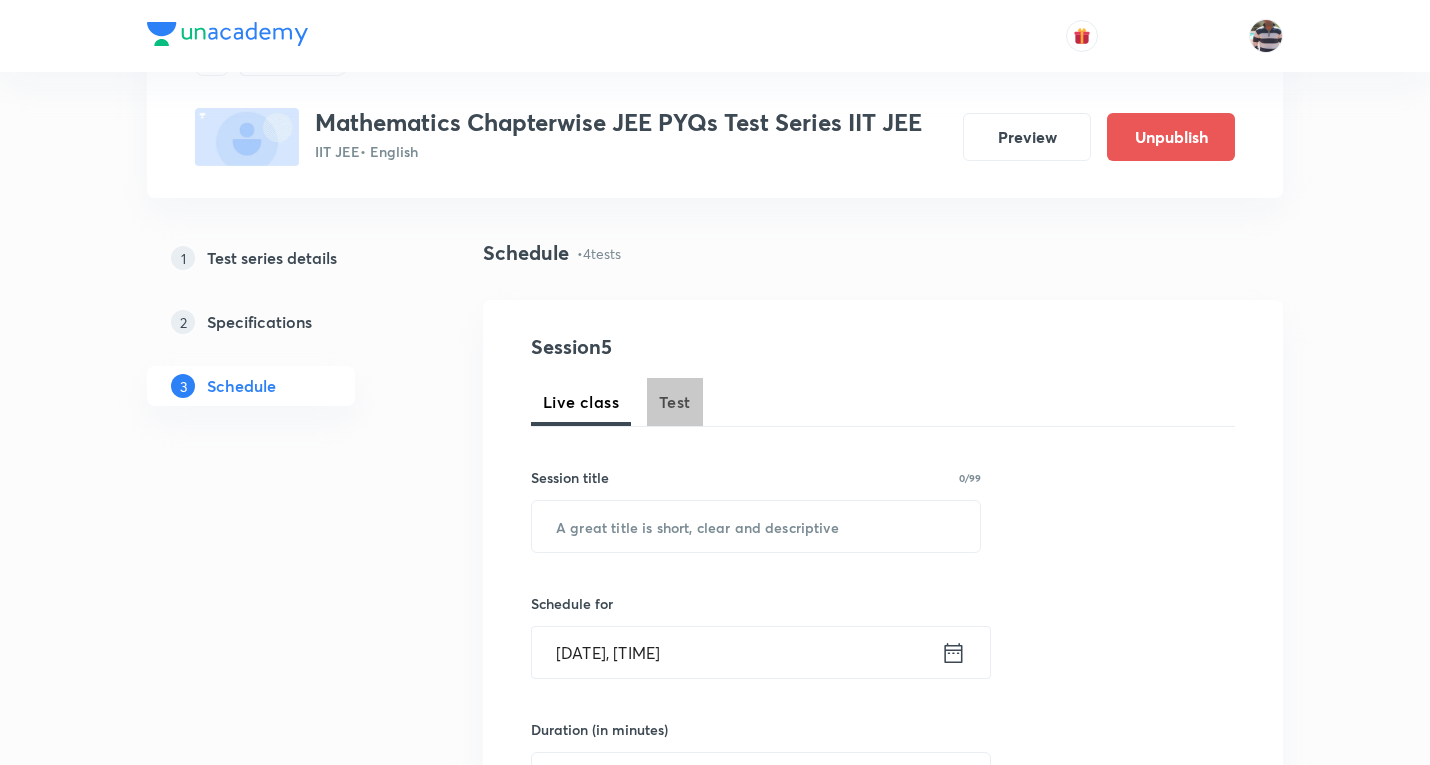 click on "Test" at bounding box center (675, 402) 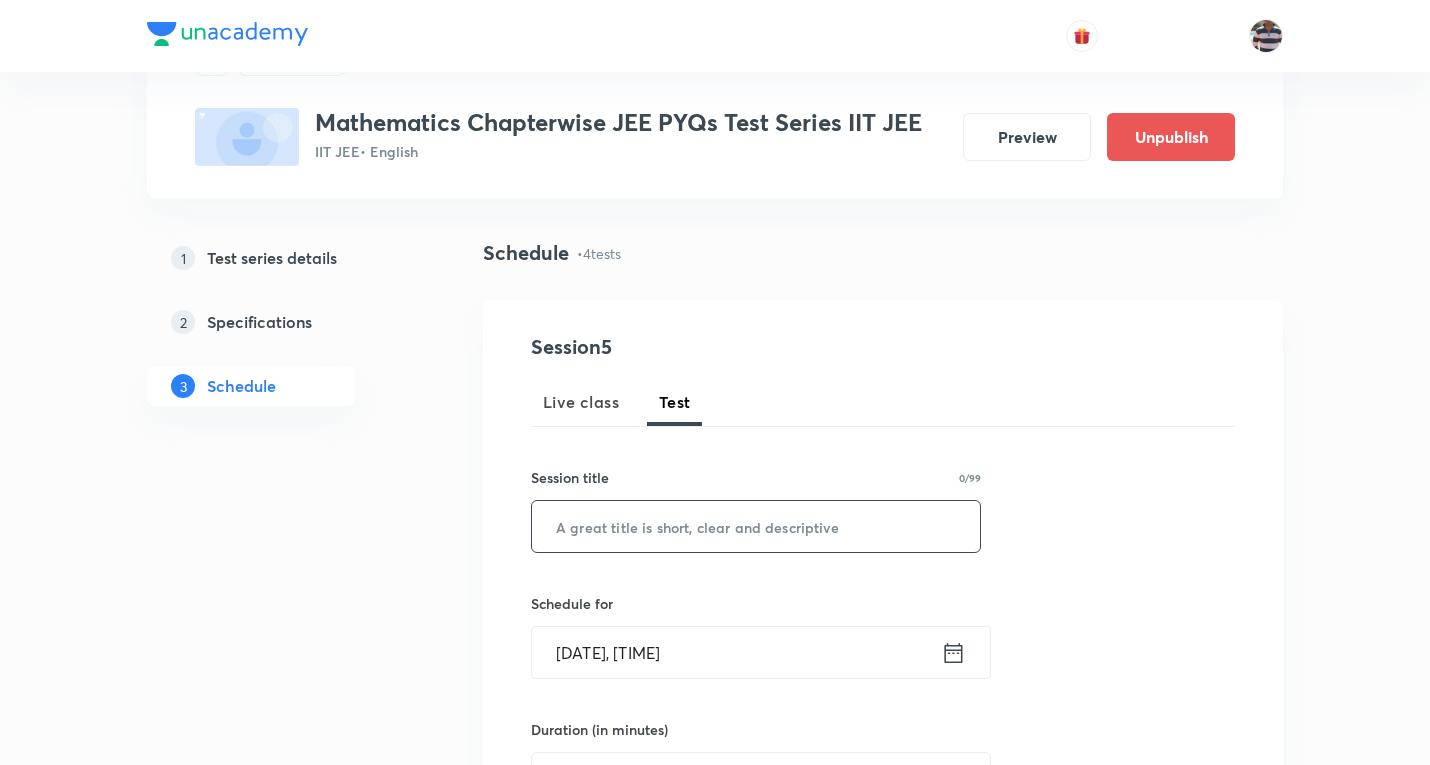 click at bounding box center [756, 526] 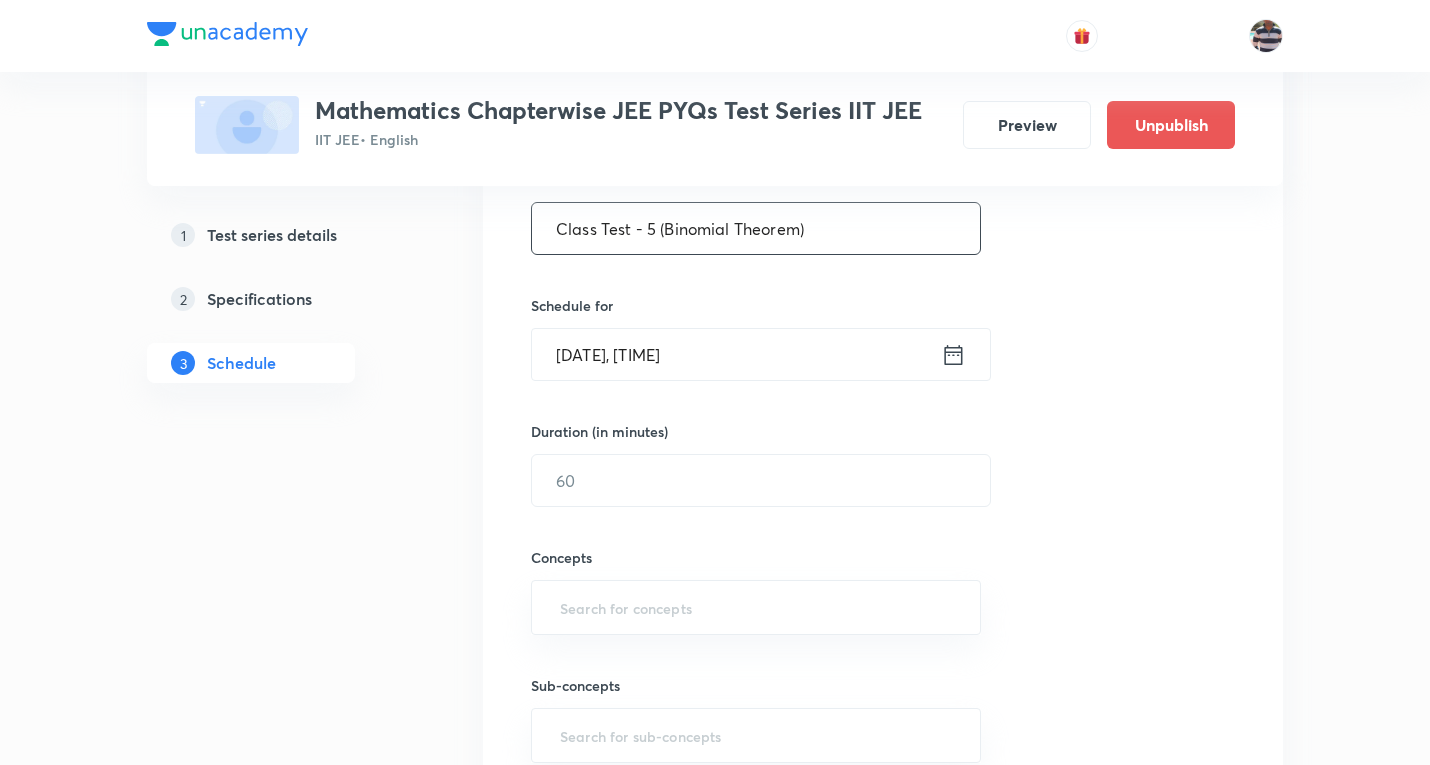 scroll, scrollTop: 400, scrollLeft: 0, axis: vertical 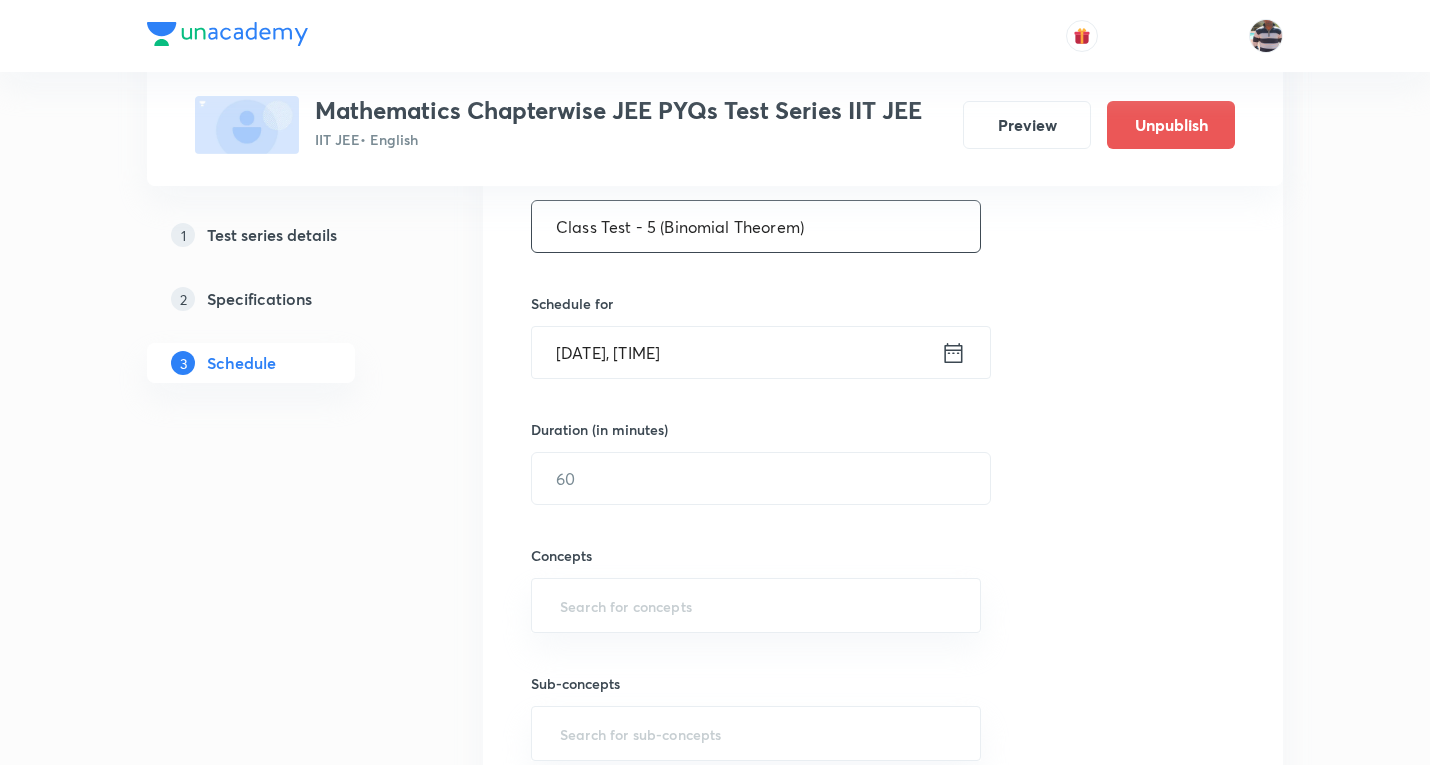 type on "Class Test - 5 (Binomial Theorem)" 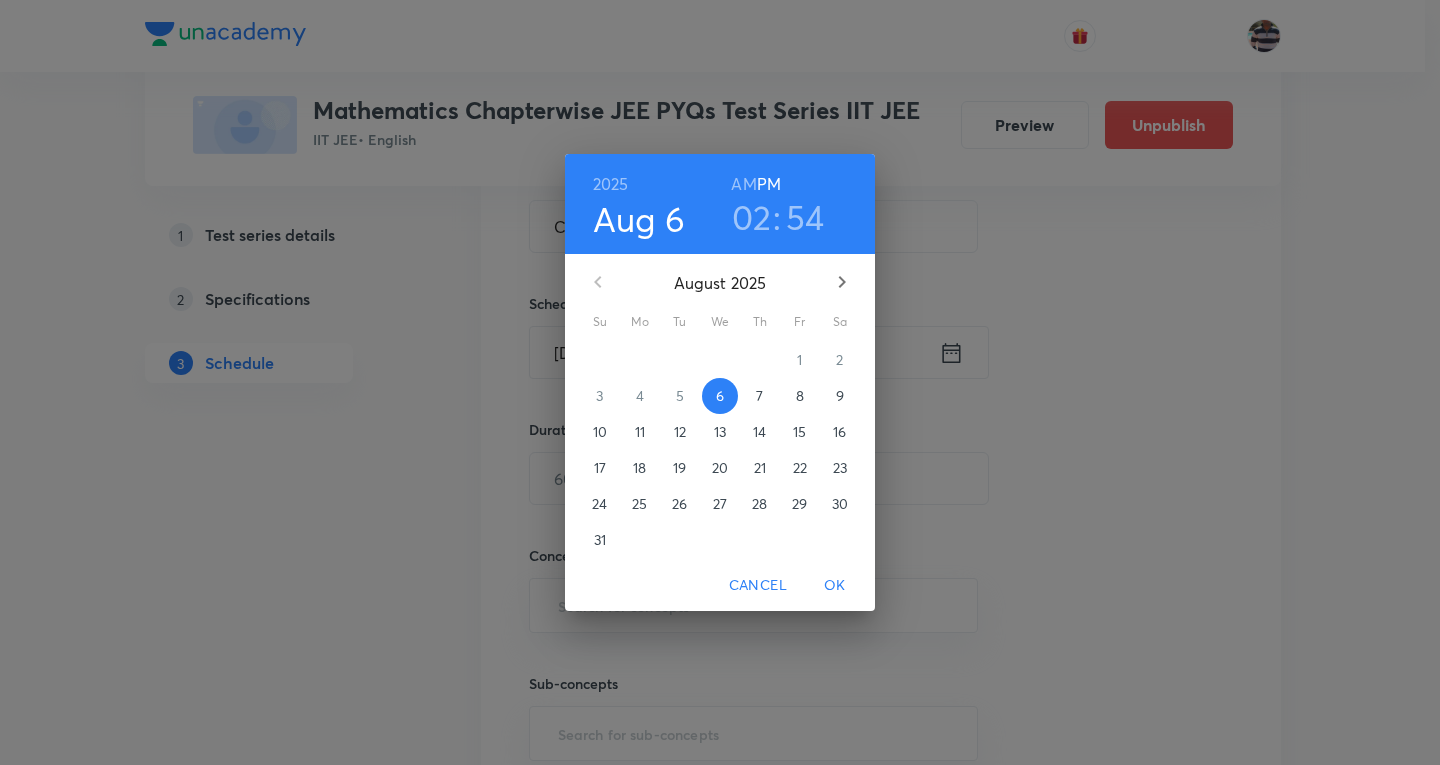 click on "7" at bounding box center (759, 396) 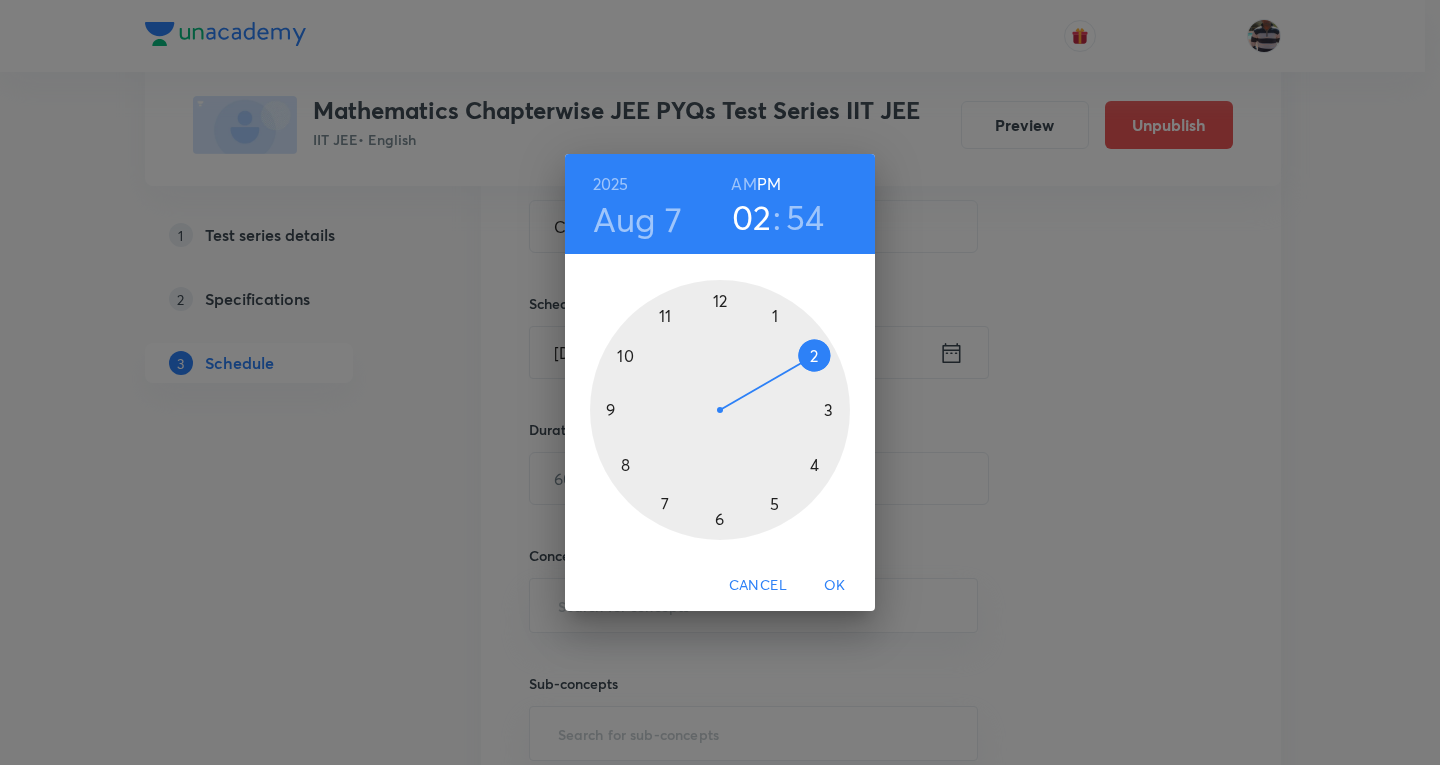 click at bounding box center (720, 410) 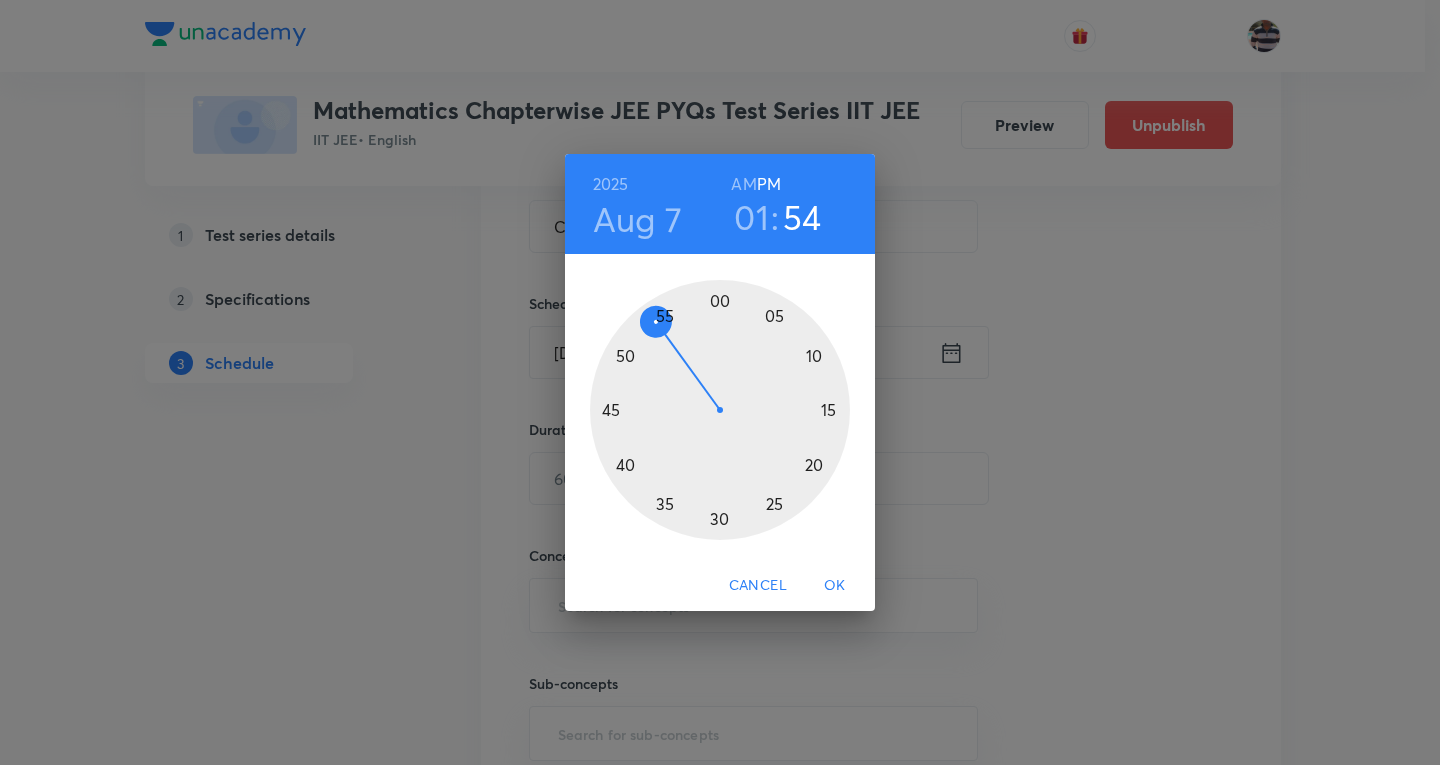 click on "PM" at bounding box center [769, 184] 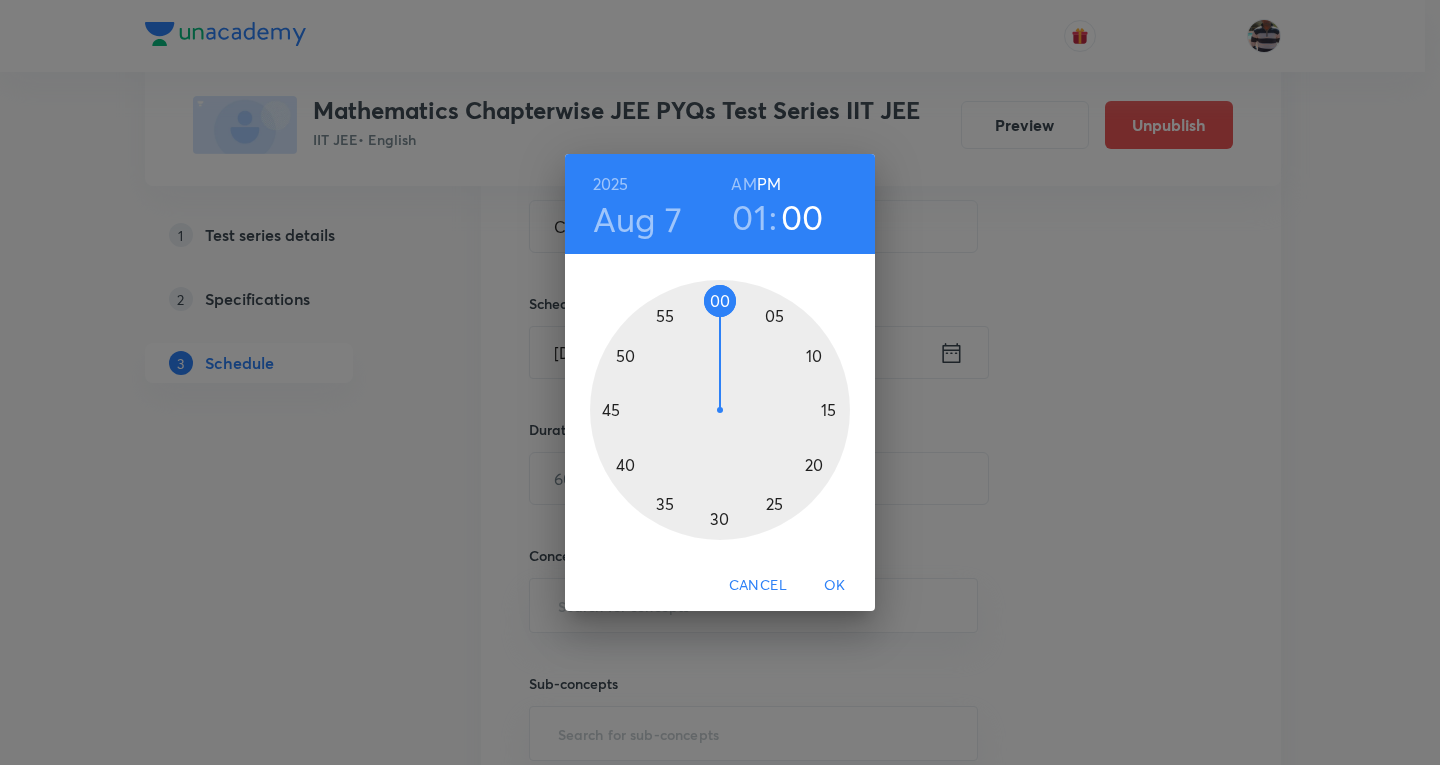 drag, startPoint x: 665, startPoint y: 319, endPoint x: 716, endPoint y: 312, distance: 51.47815 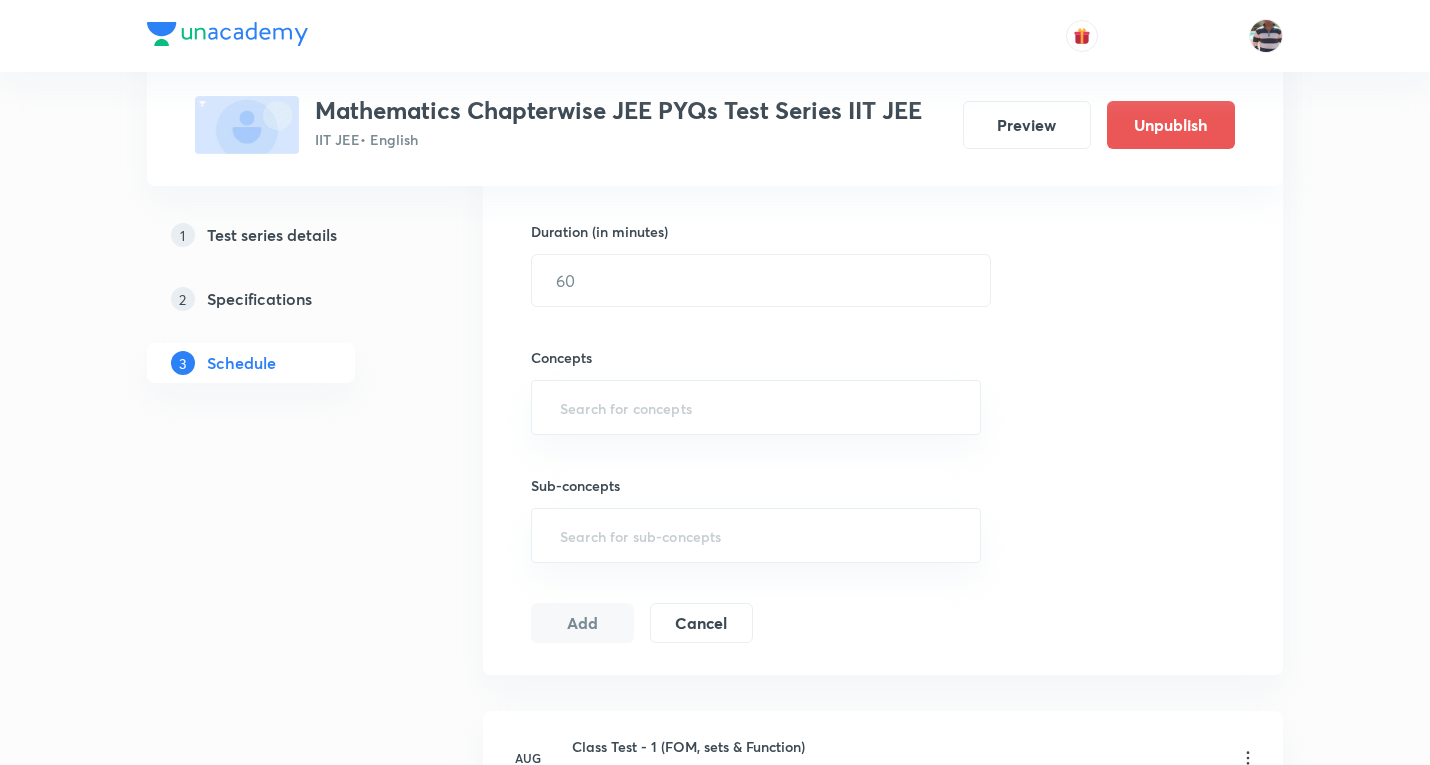 scroll, scrollTop: 600, scrollLeft: 0, axis: vertical 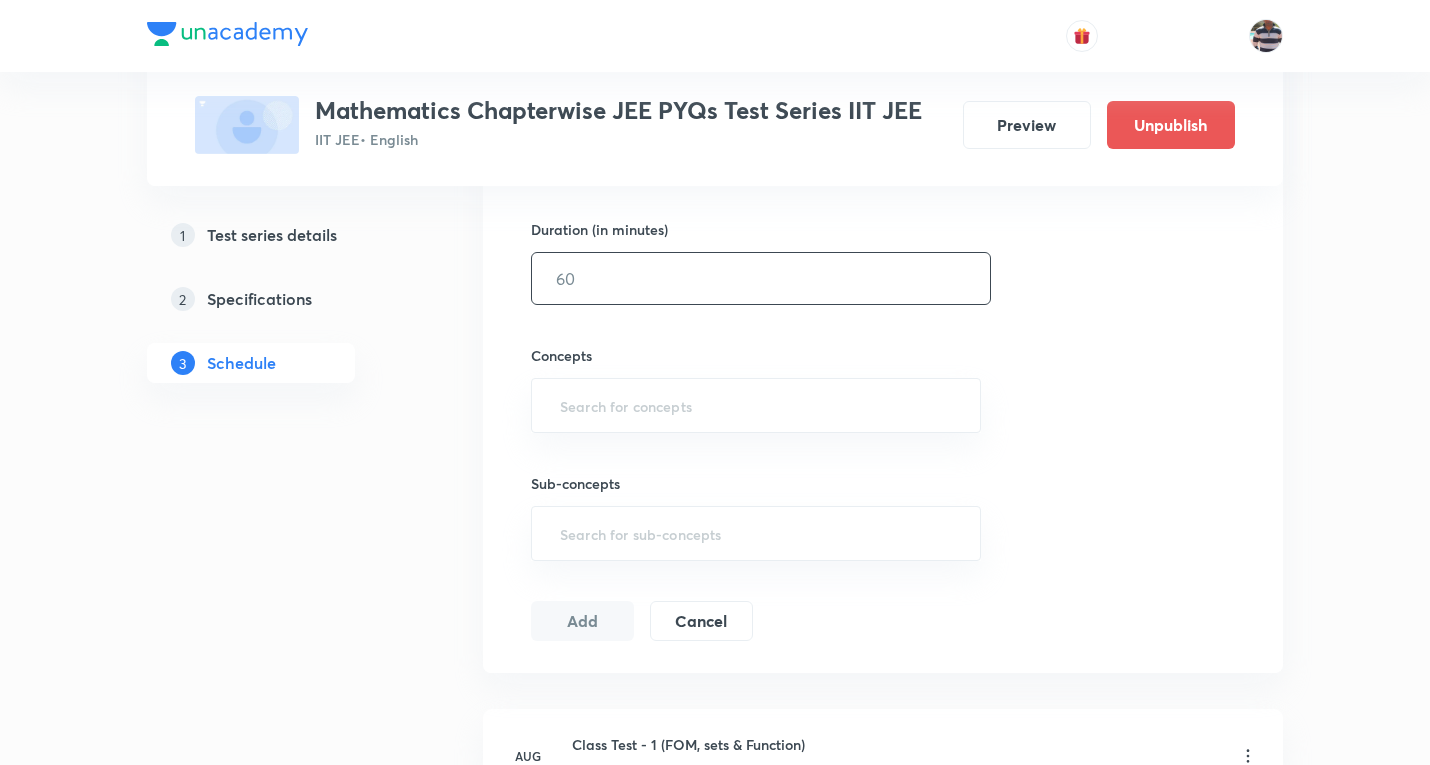 click at bounding box center (761, 278) 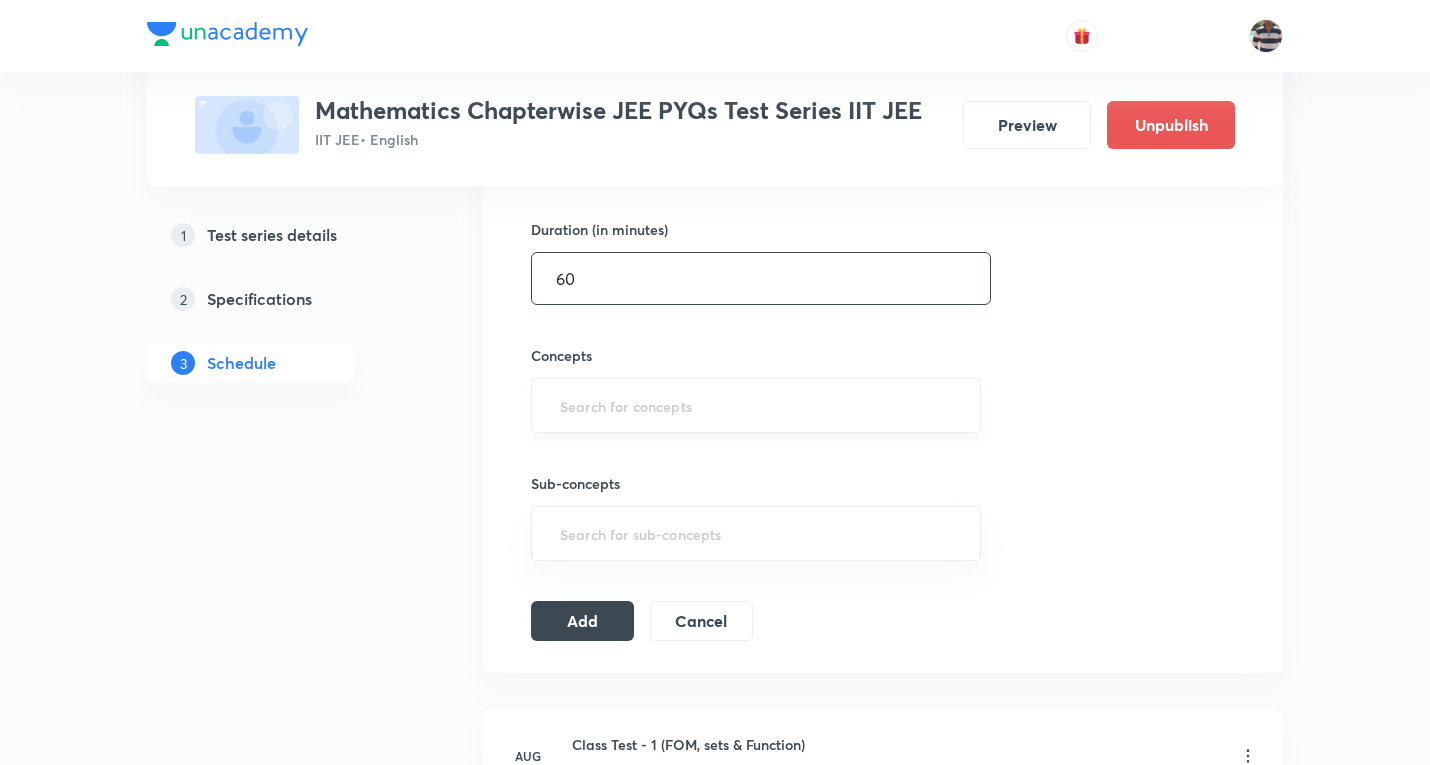 type on "60" 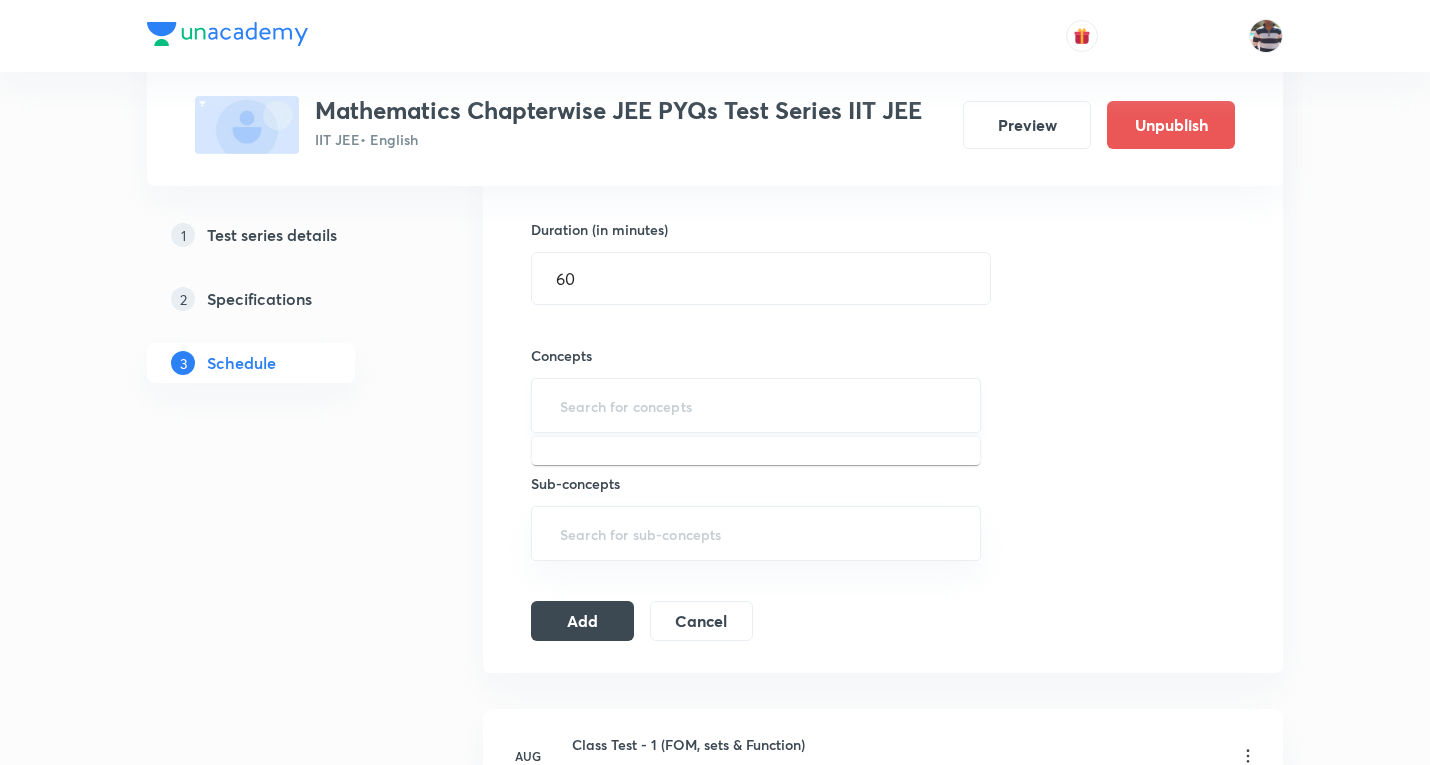type on "a" 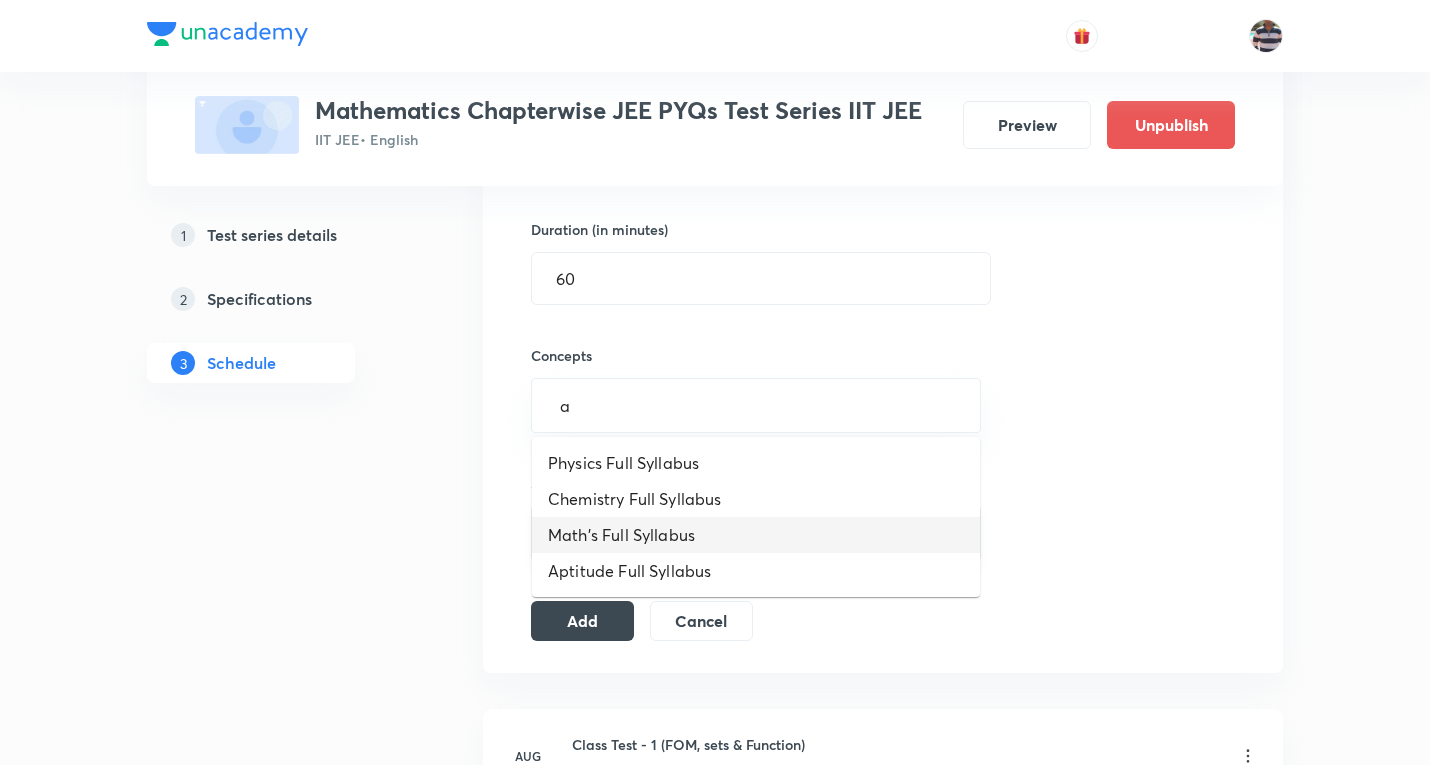 click on "Math's Full Syllabus" at bounding box center (756, 535) 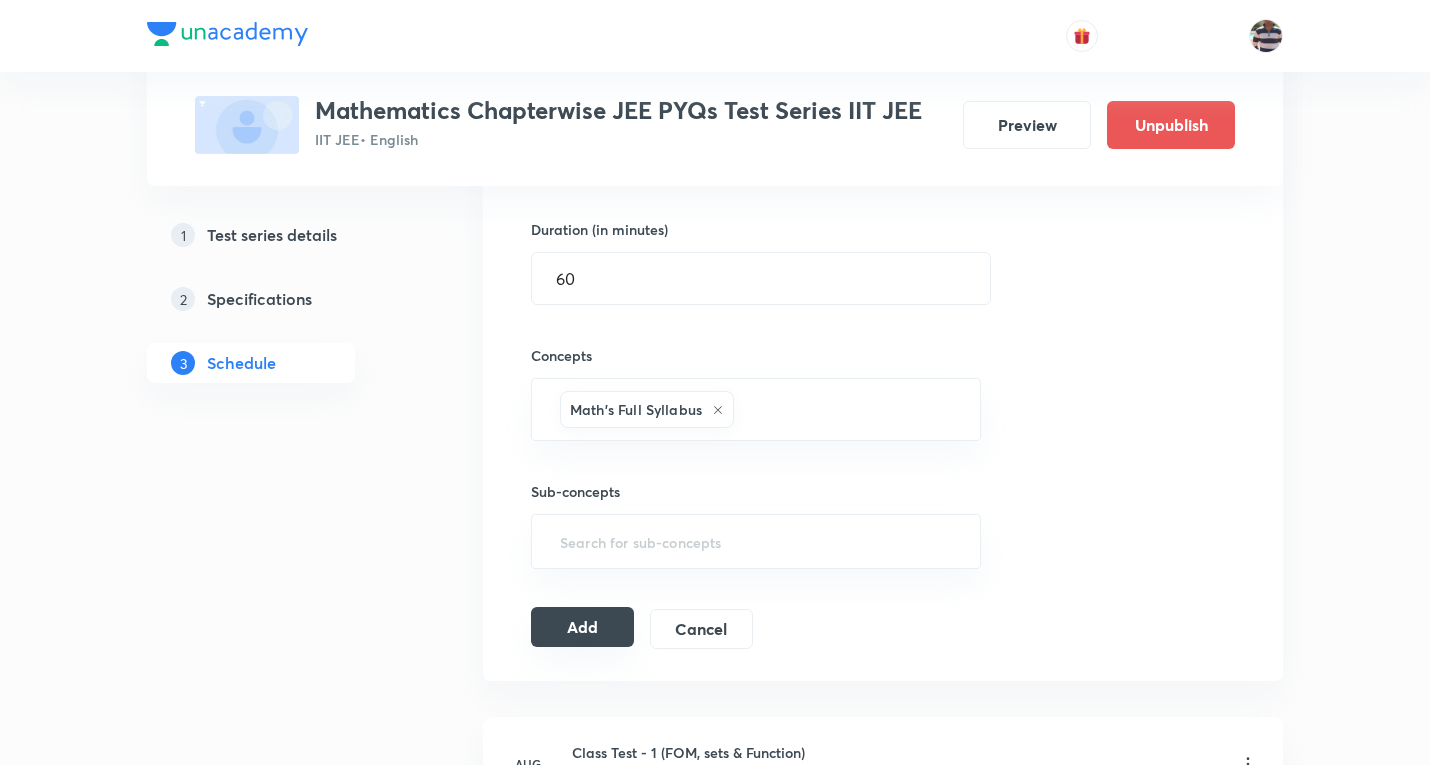 click on "Add" at bounding box center [582, 627] 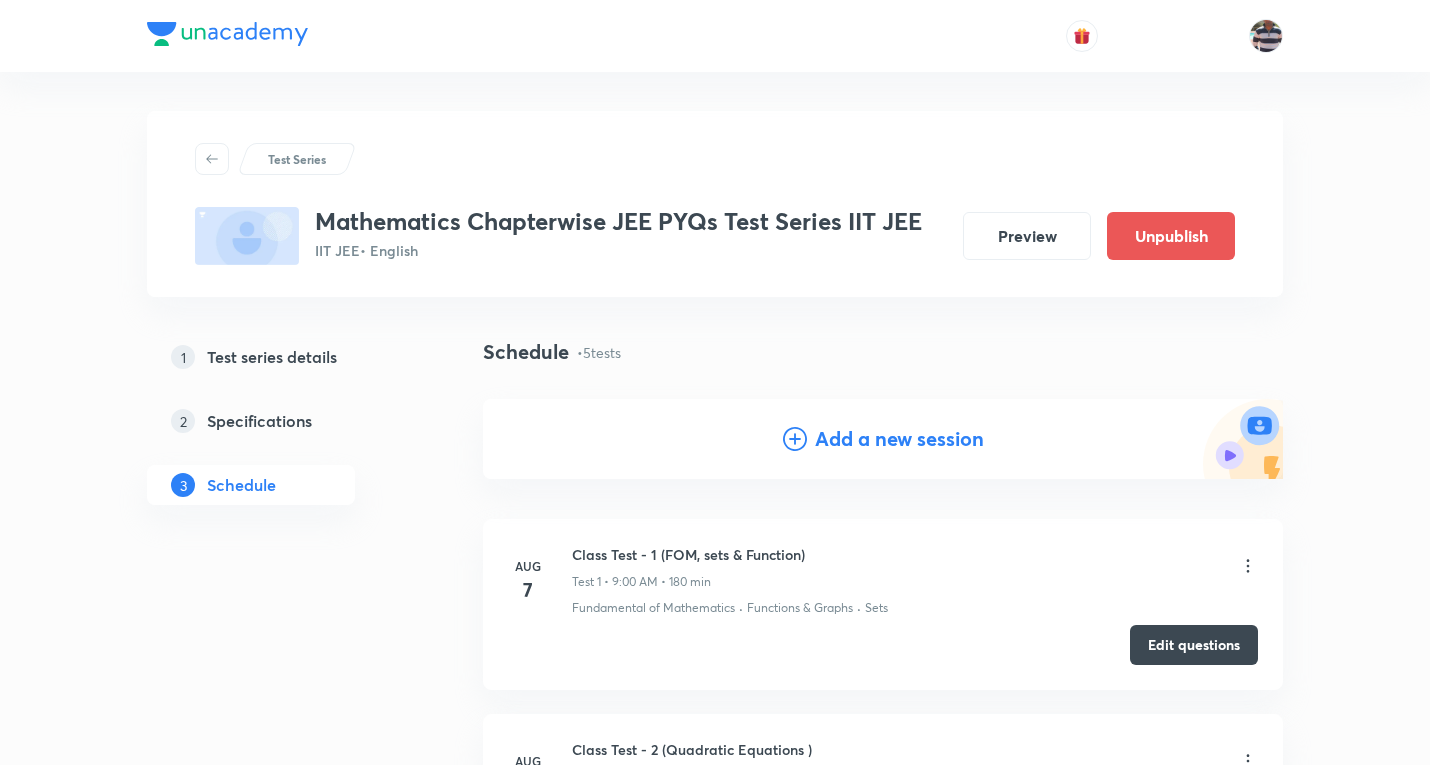 scroll, scrollTop: 0, scrollLeft: 0, axis: both 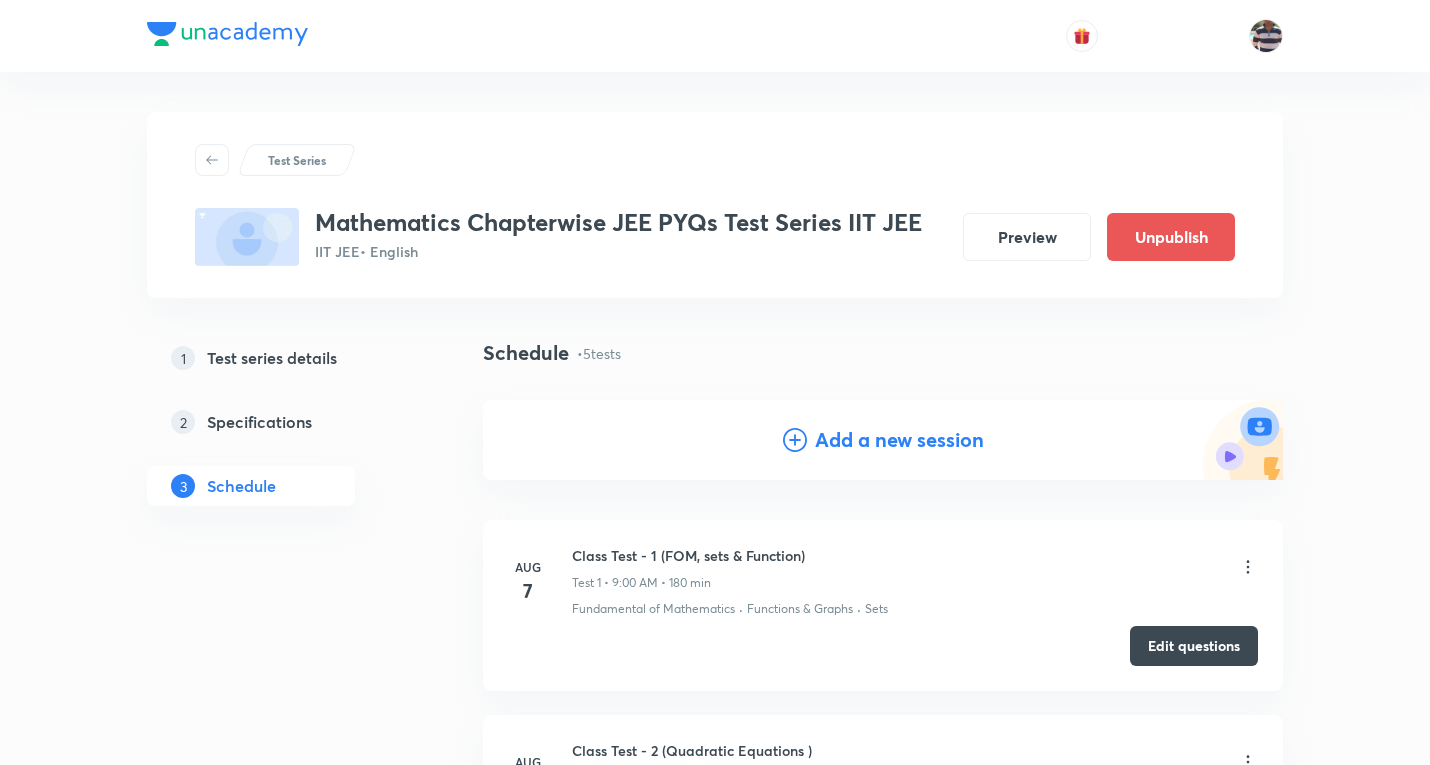 click on "Add a new session" at bounding box center (899, 440) 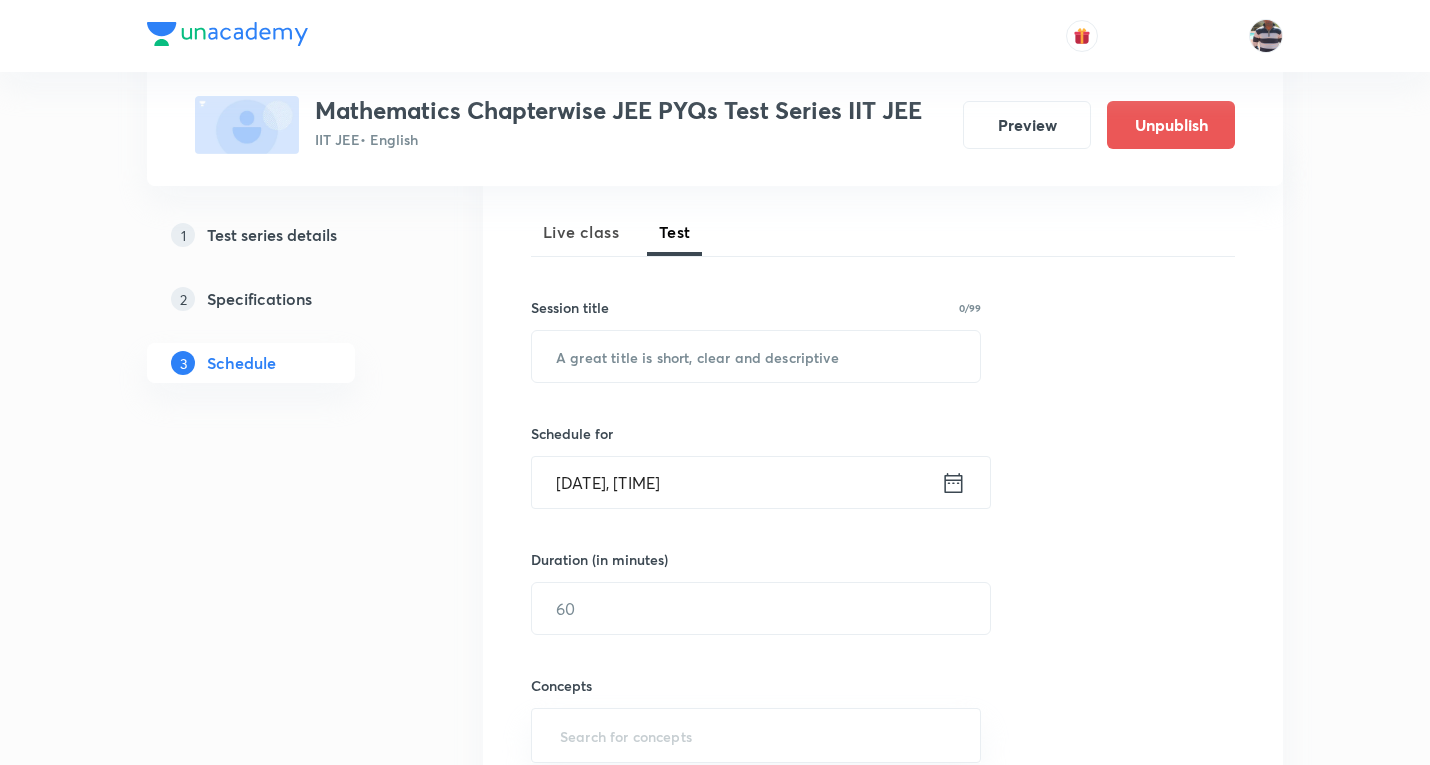scroll, scrollTop: 300, scrollLeft: 0, axis: vertical 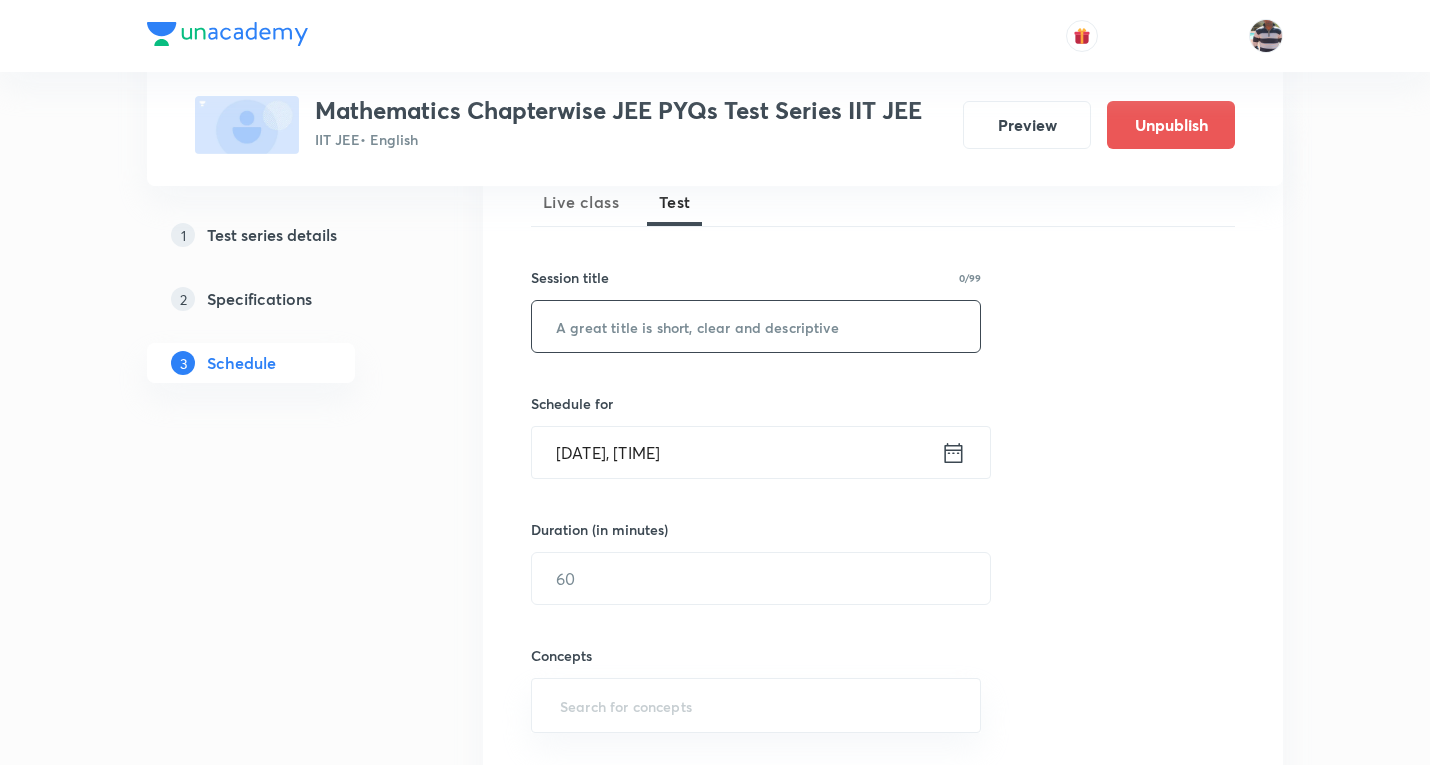 click at bounding box center (756, 326) 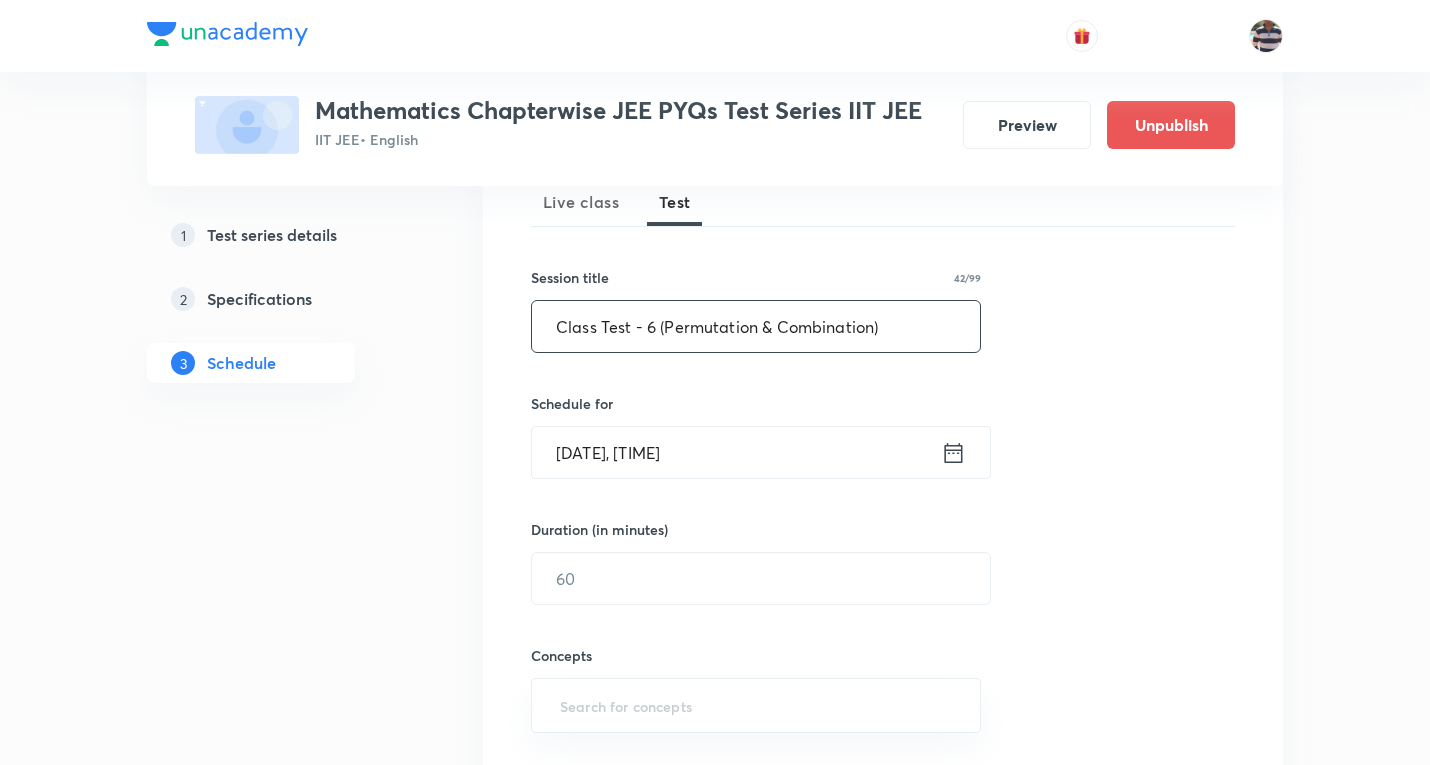 type on "Class Test - 6 (Permutation & Combination)" 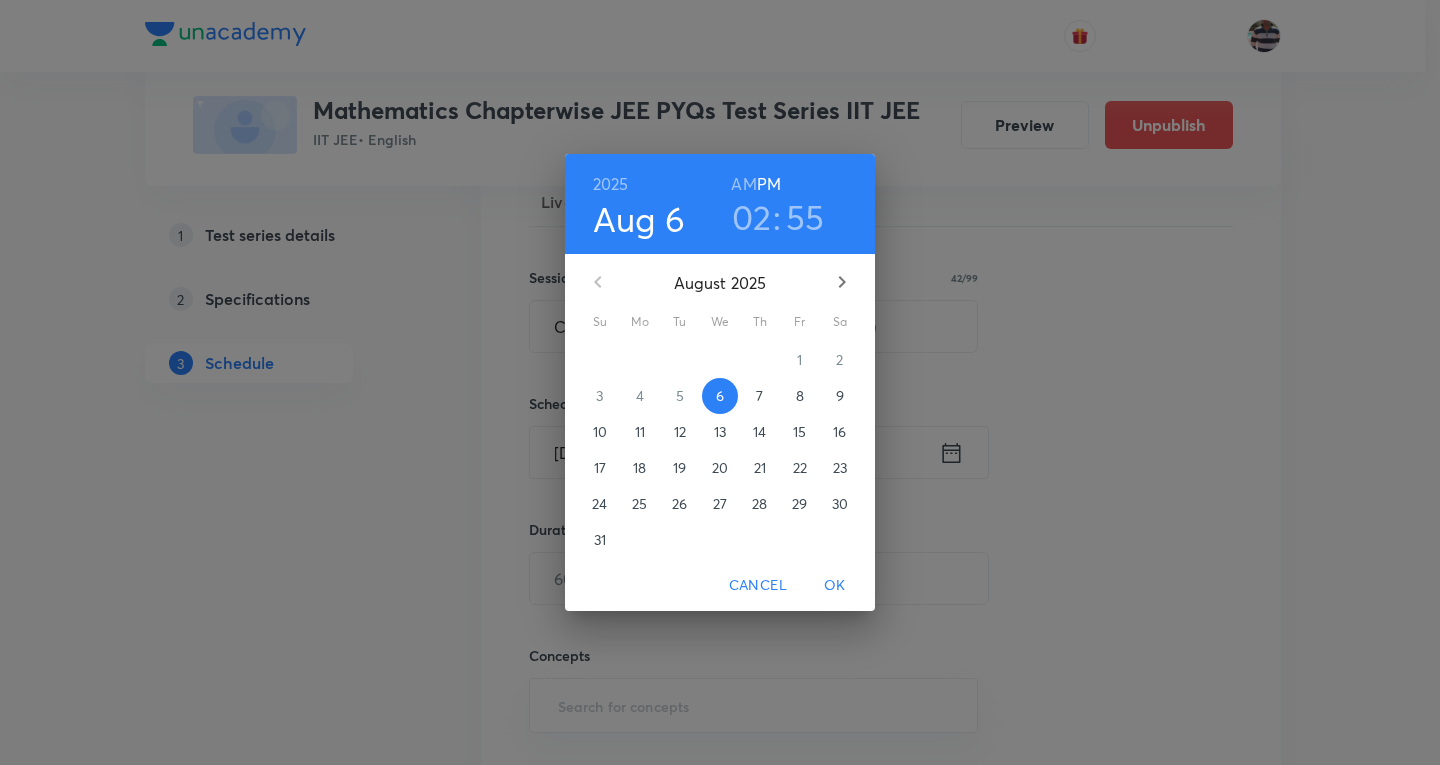 click on "7" at bounding box center (759, 396) 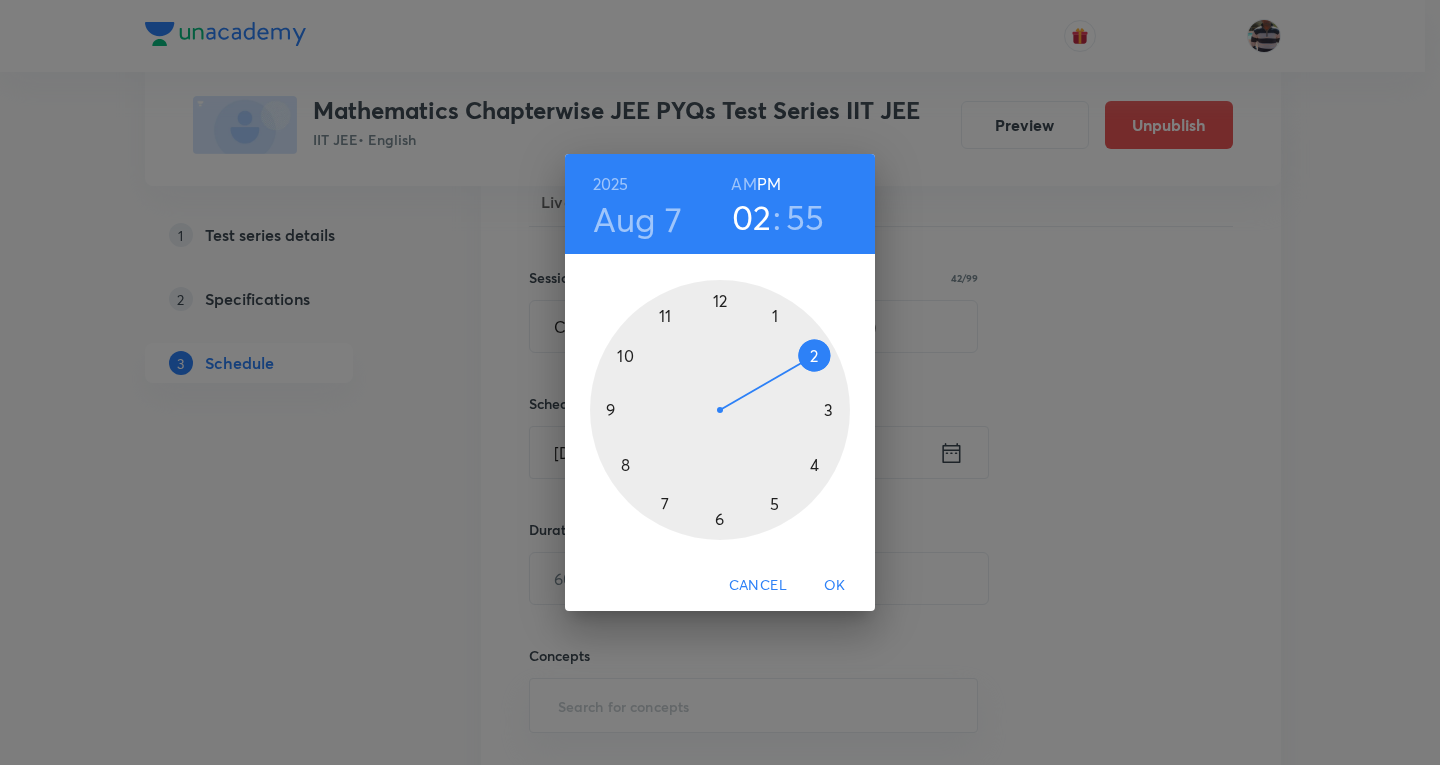 click at bounding box center [720, 410] 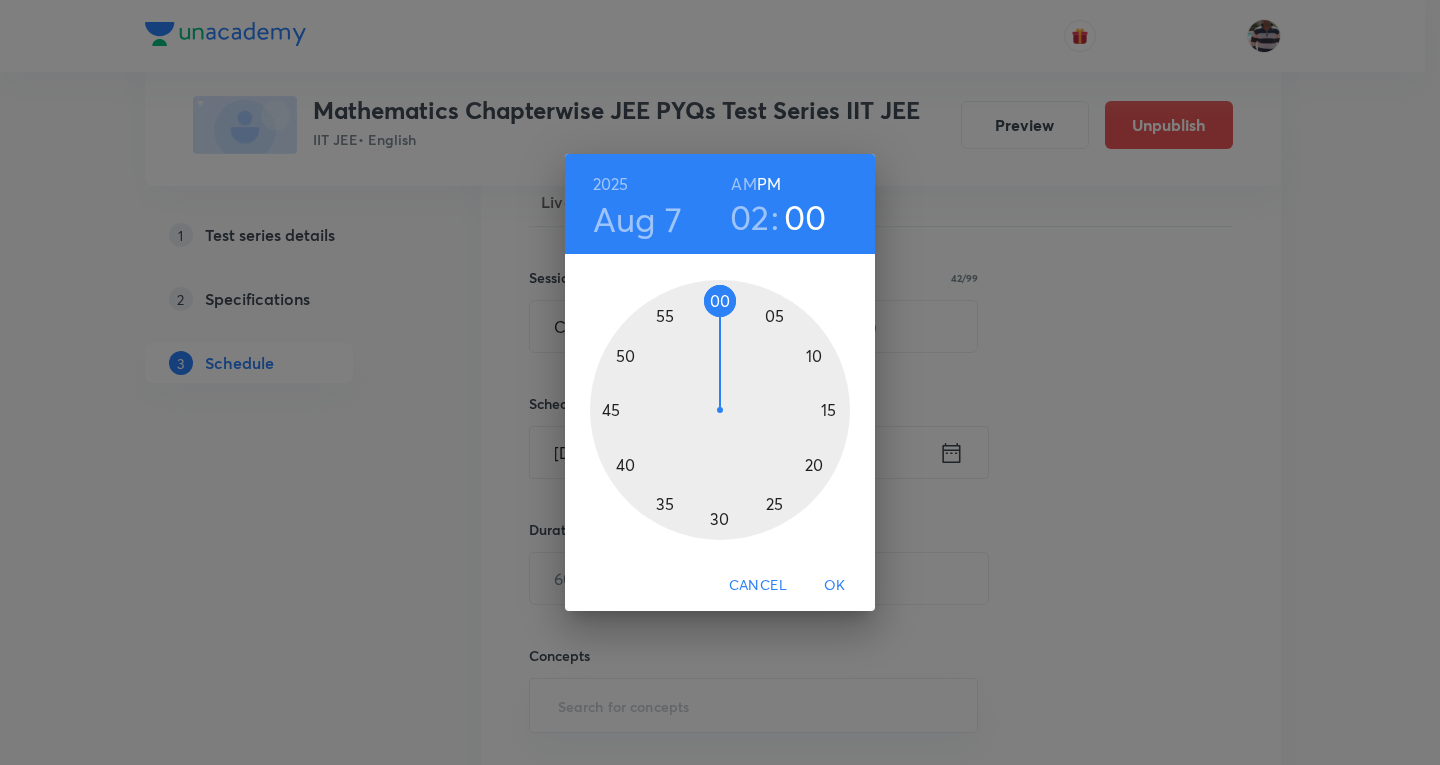 drag, startPoint x: 663, startPoint y: 311, endPoint x: 718, endPoint y: 310, distance: 55.00909 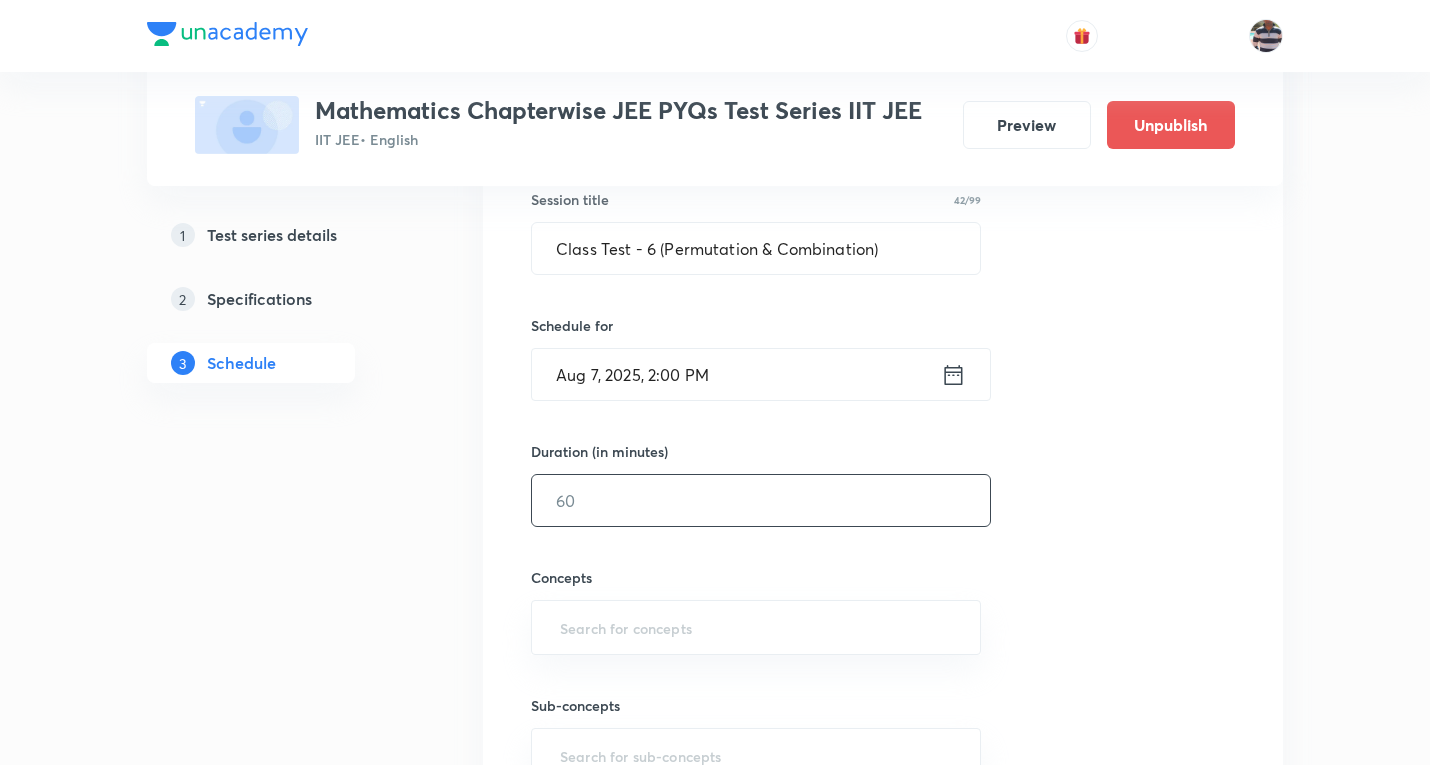 scroll, scrollTop: 500, scrollLeft: 0, axis: vertical 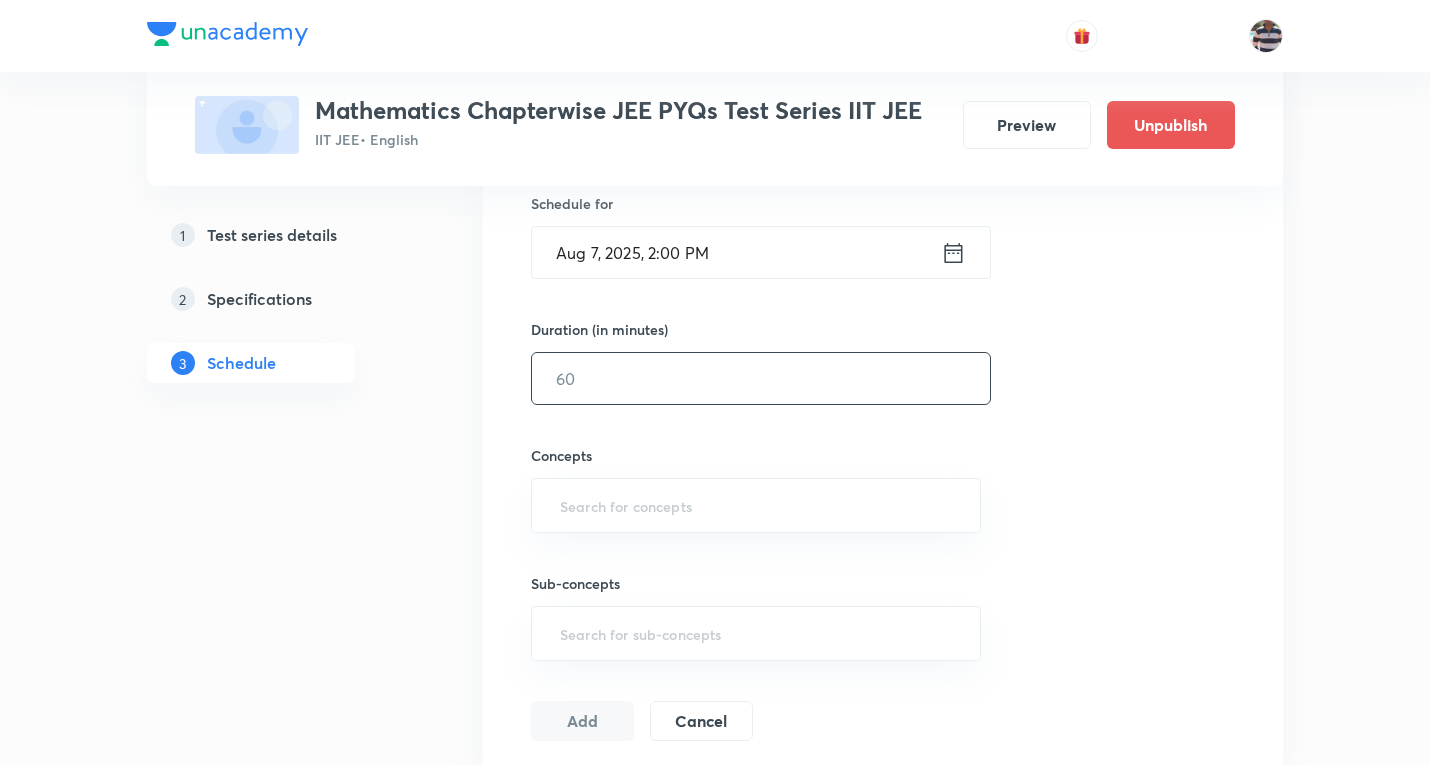 click at bounding box center (761, 378) 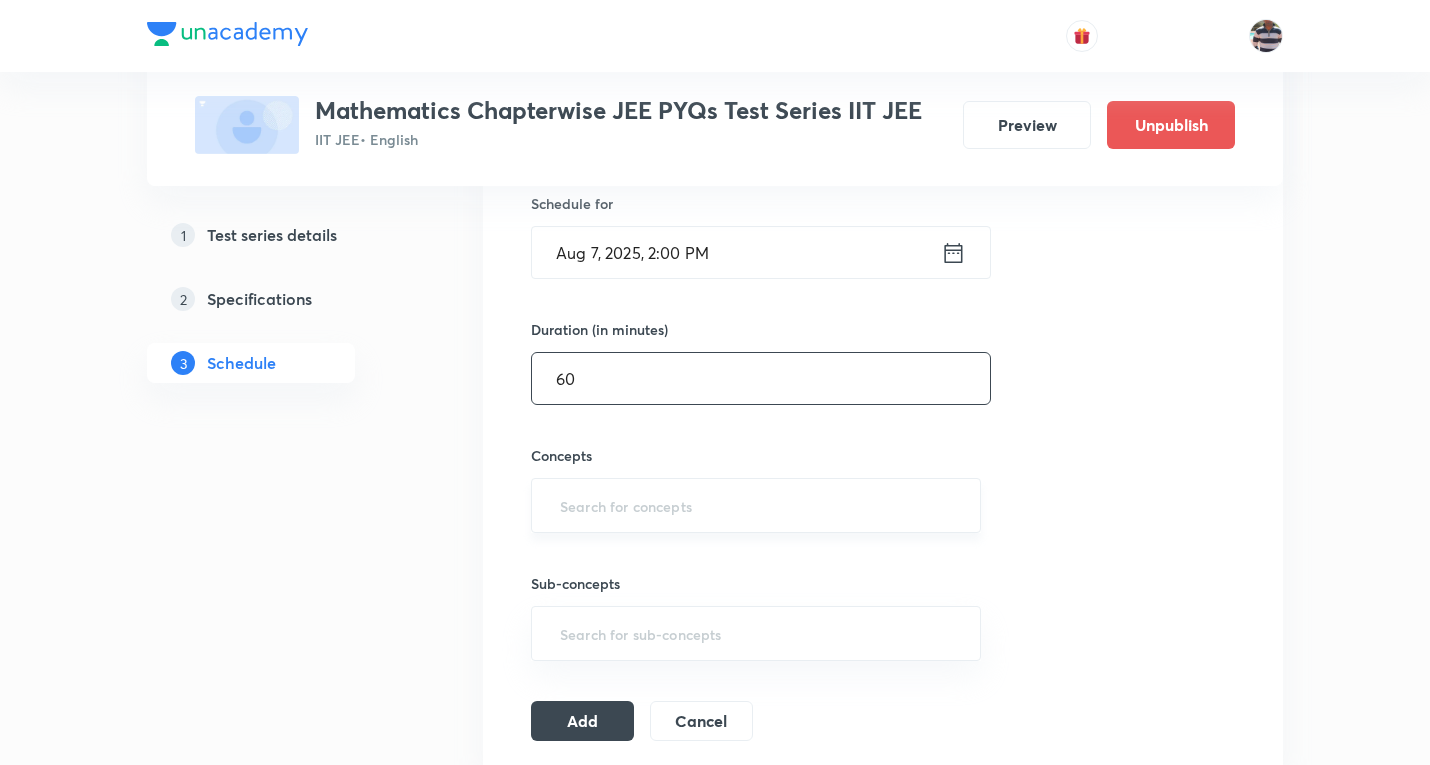 type on "60" 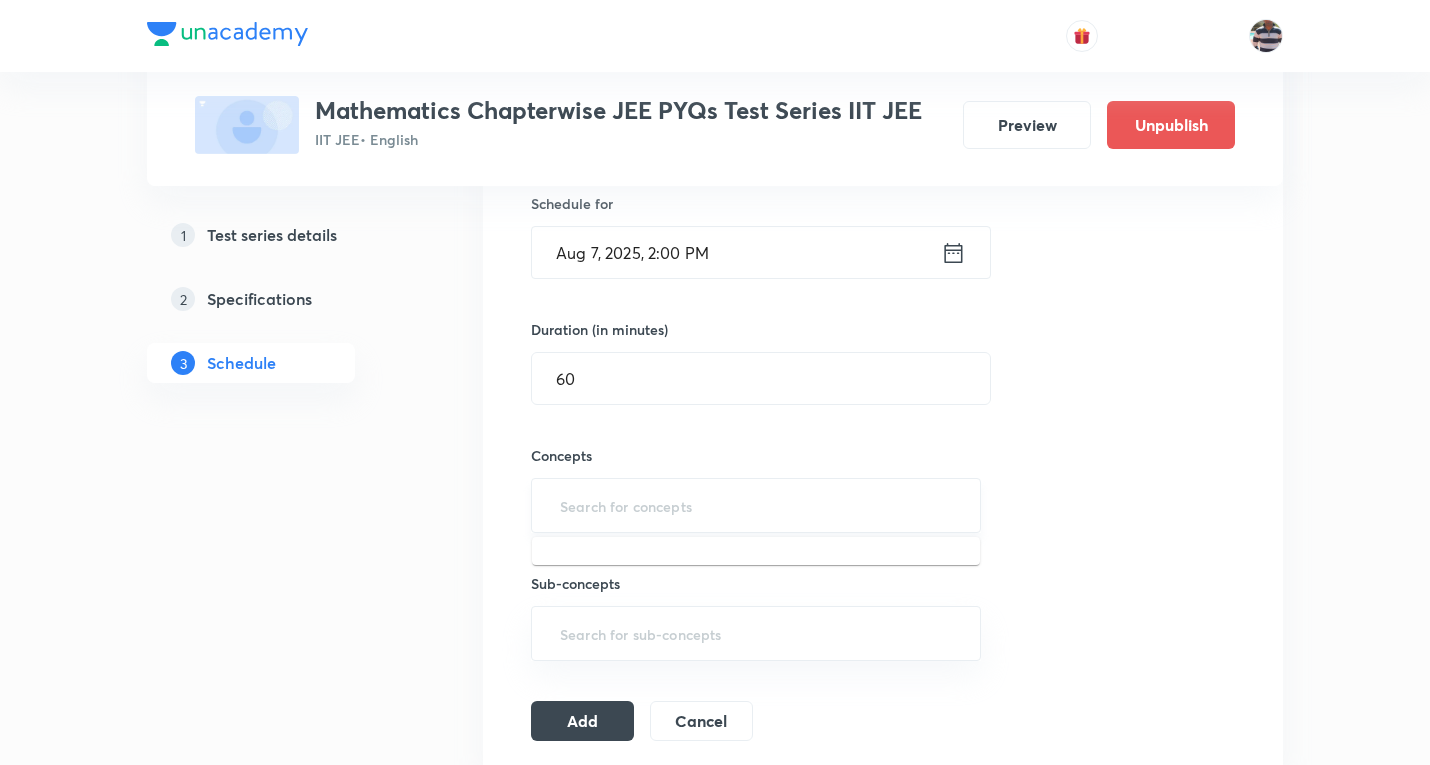type on "a" 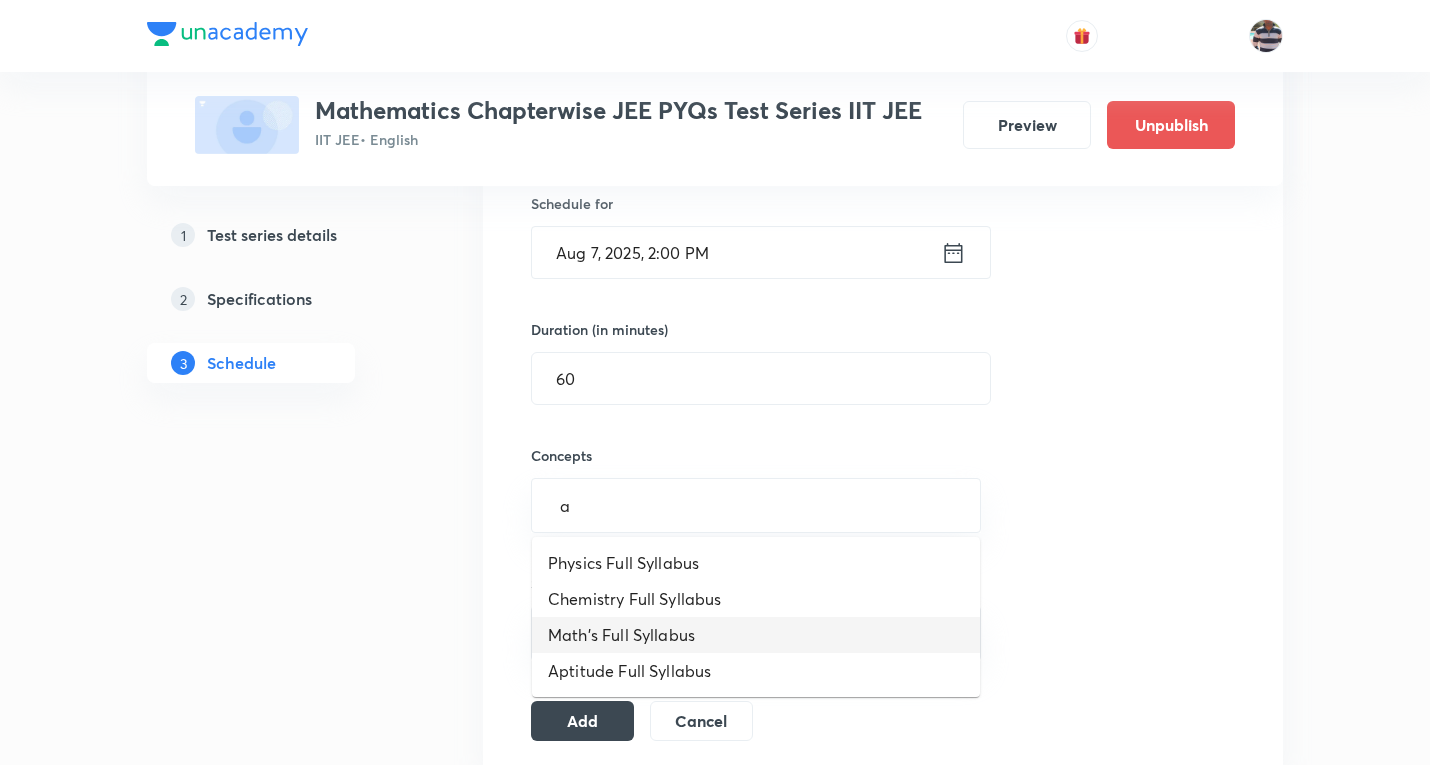 click on "Math's Full Syllabus" at bounding box center (756, 635) 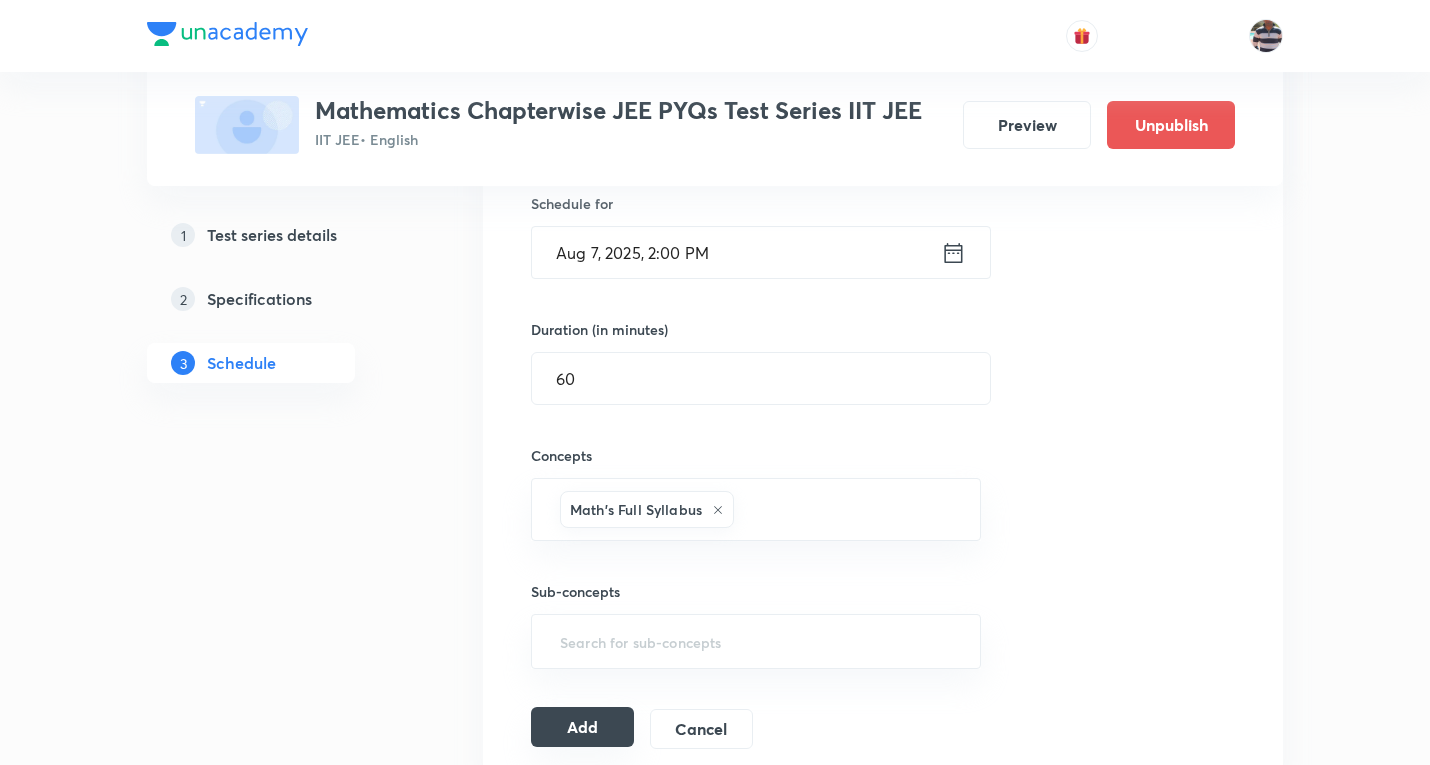 click on "Add" at bounding box center [582, 727] 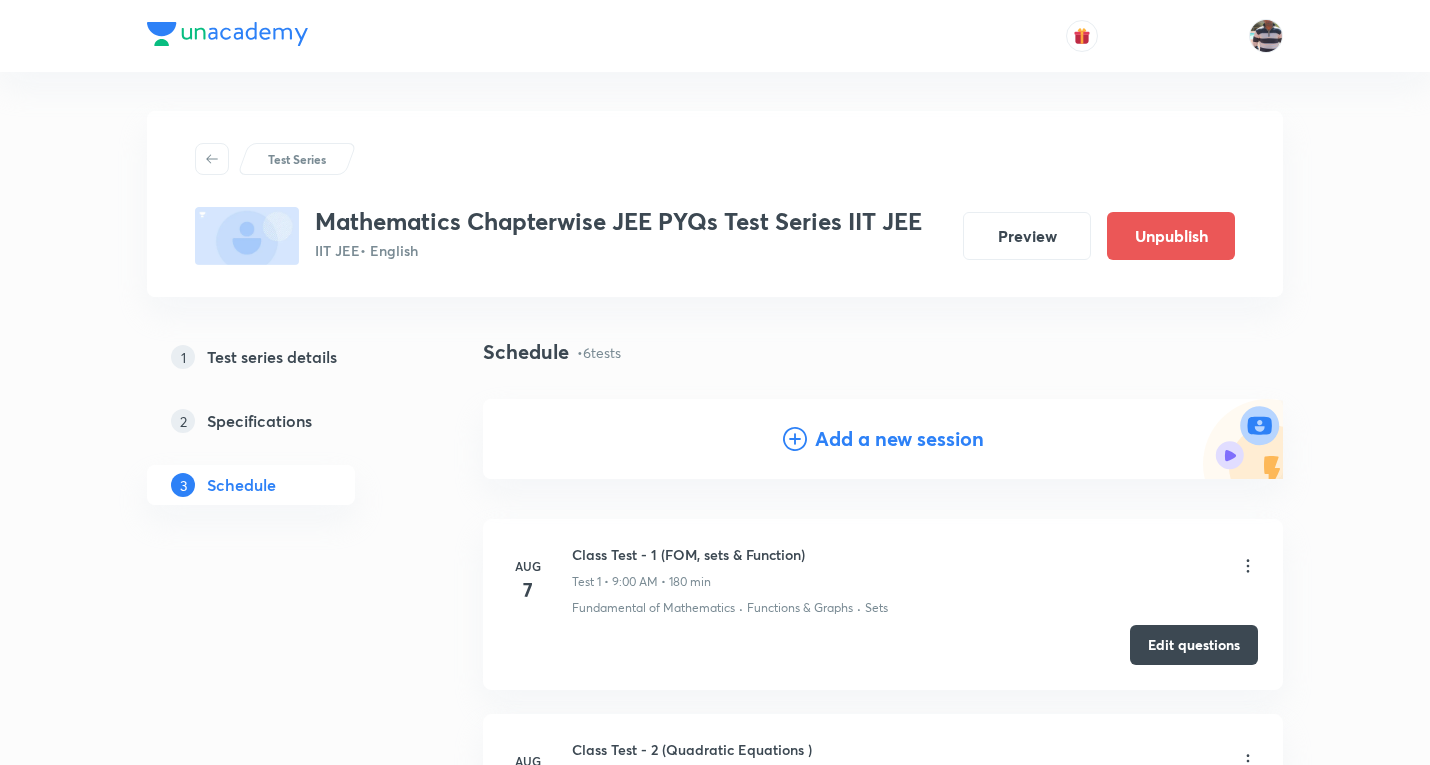 scroll, scrollTop: 0, scrollLeft: 0, axis: both 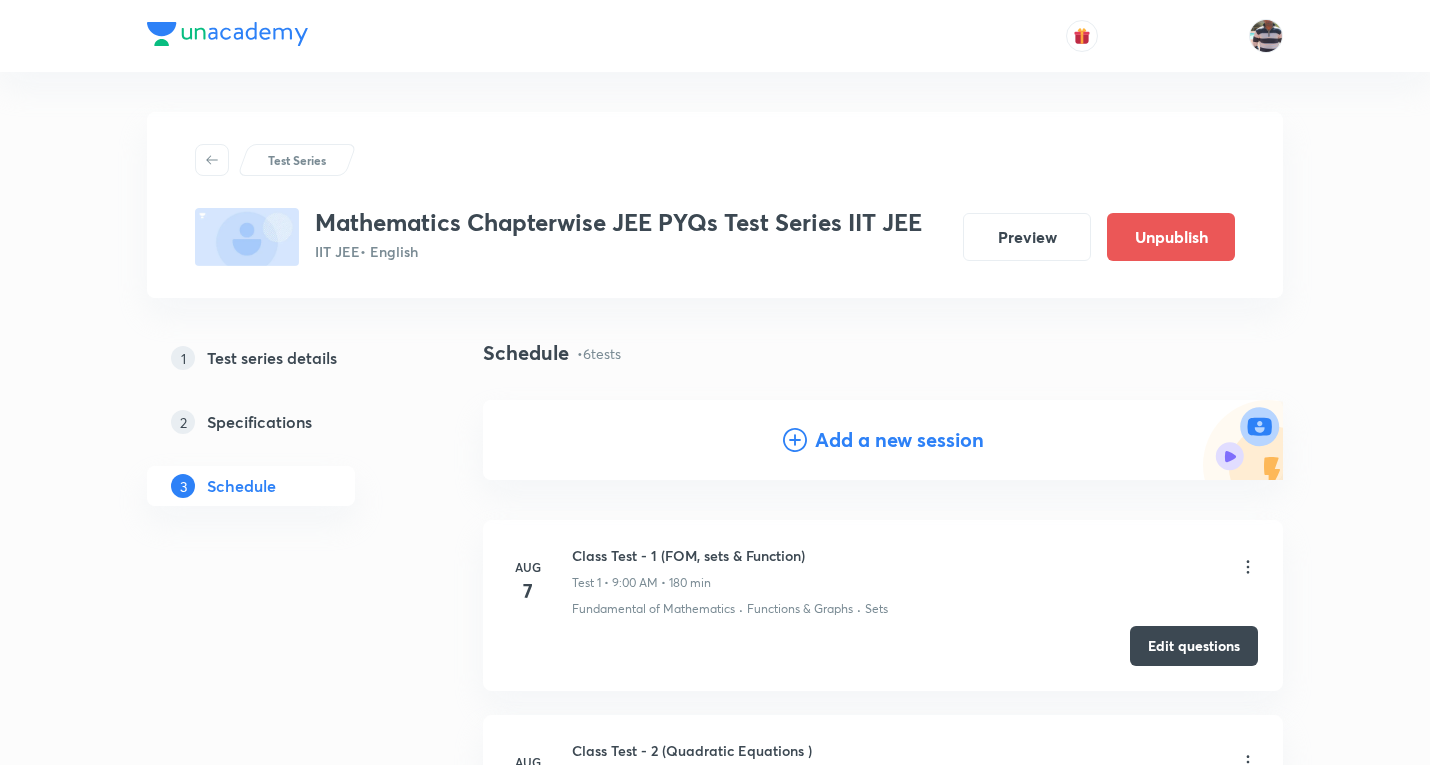 click on "Add a new session" at bounding box center [899, 440] 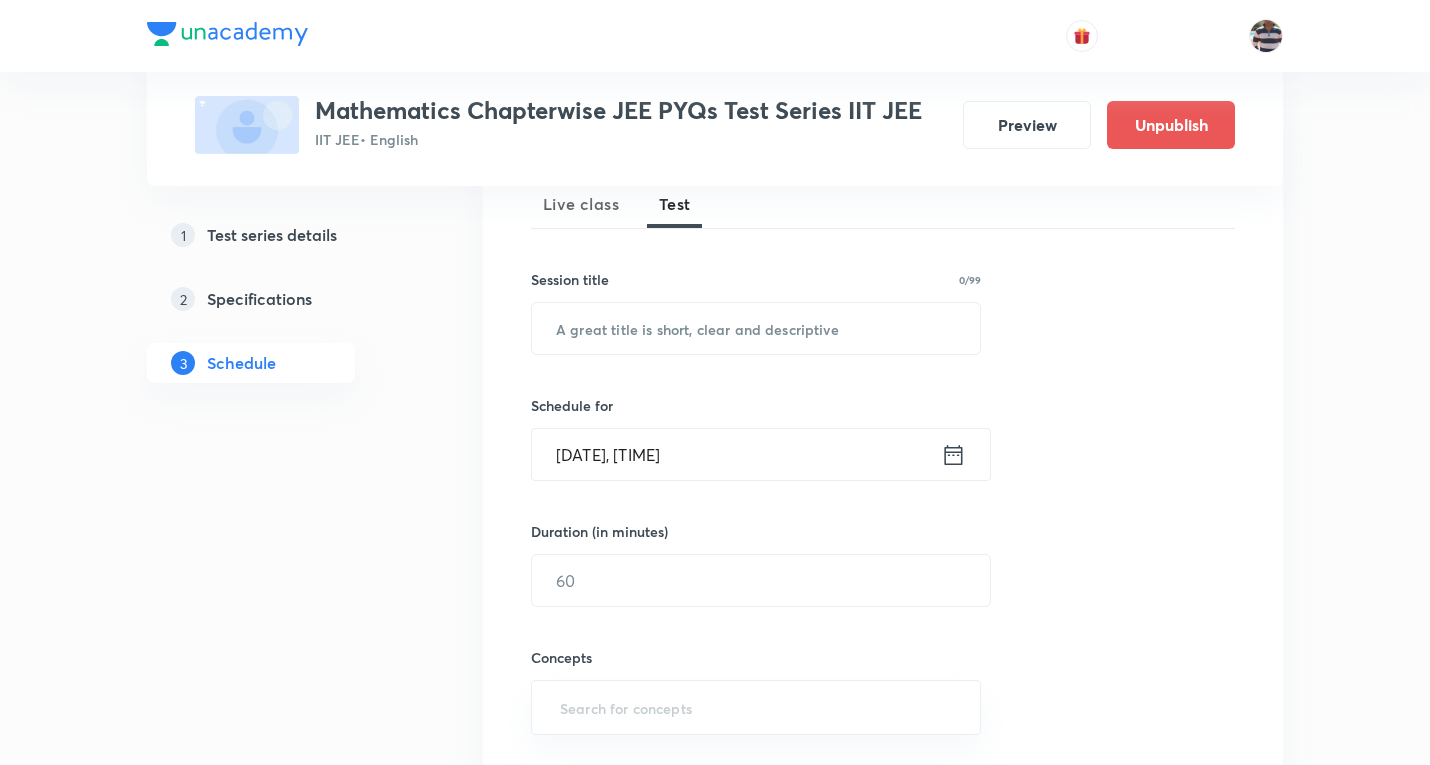 scroll, scrollTop: 300, scrollLeft: 0, axis: vertical 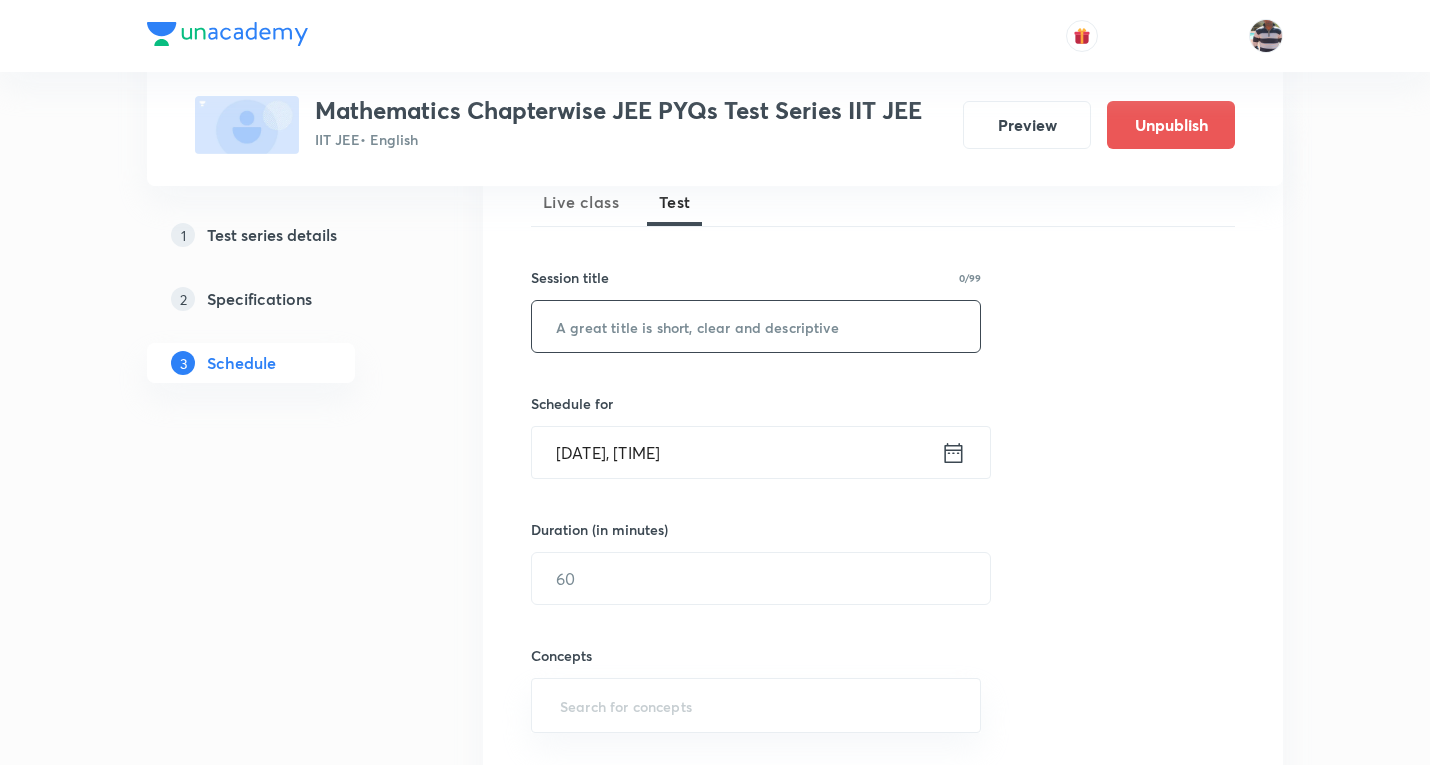 click at bounding box center [756, 326] 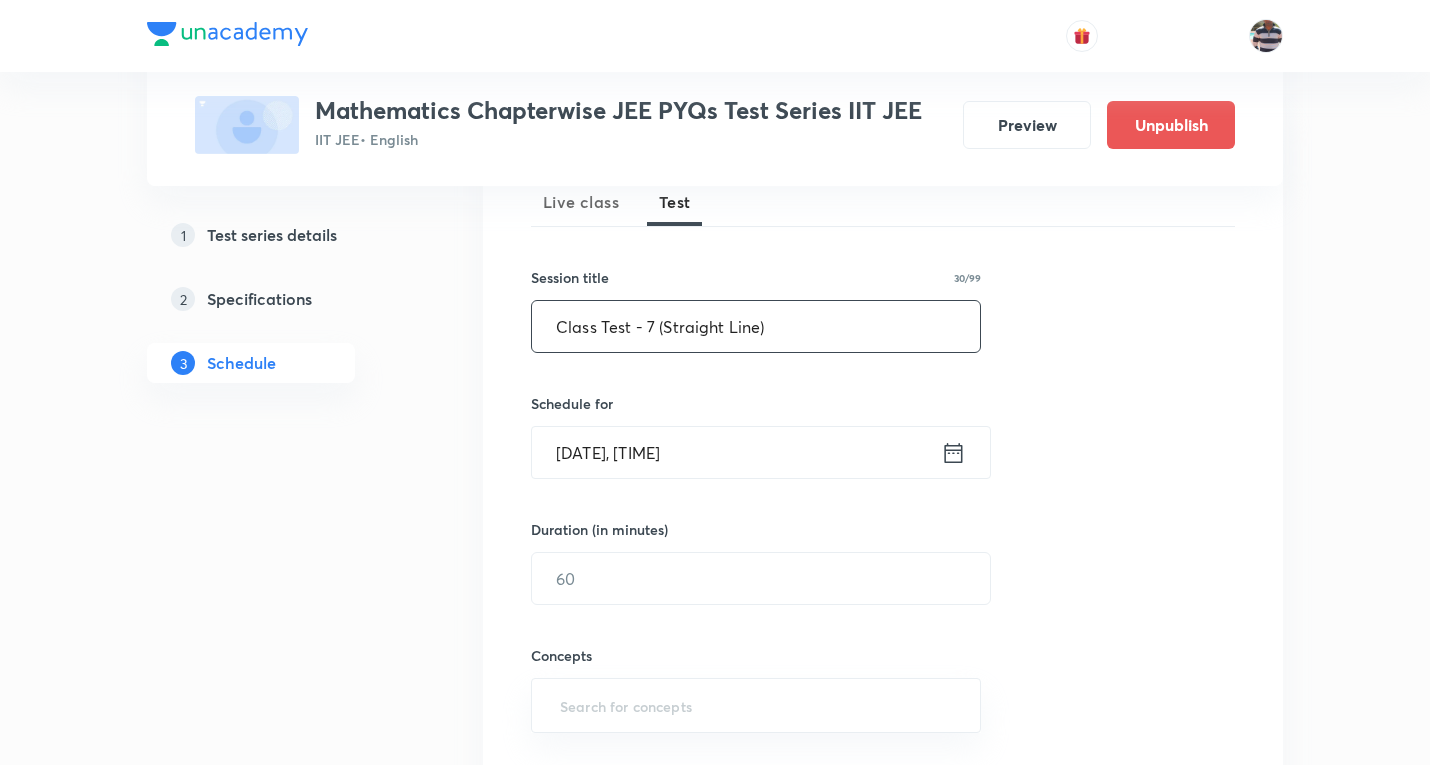 type on "Class Test - 7 (Straight Line)" 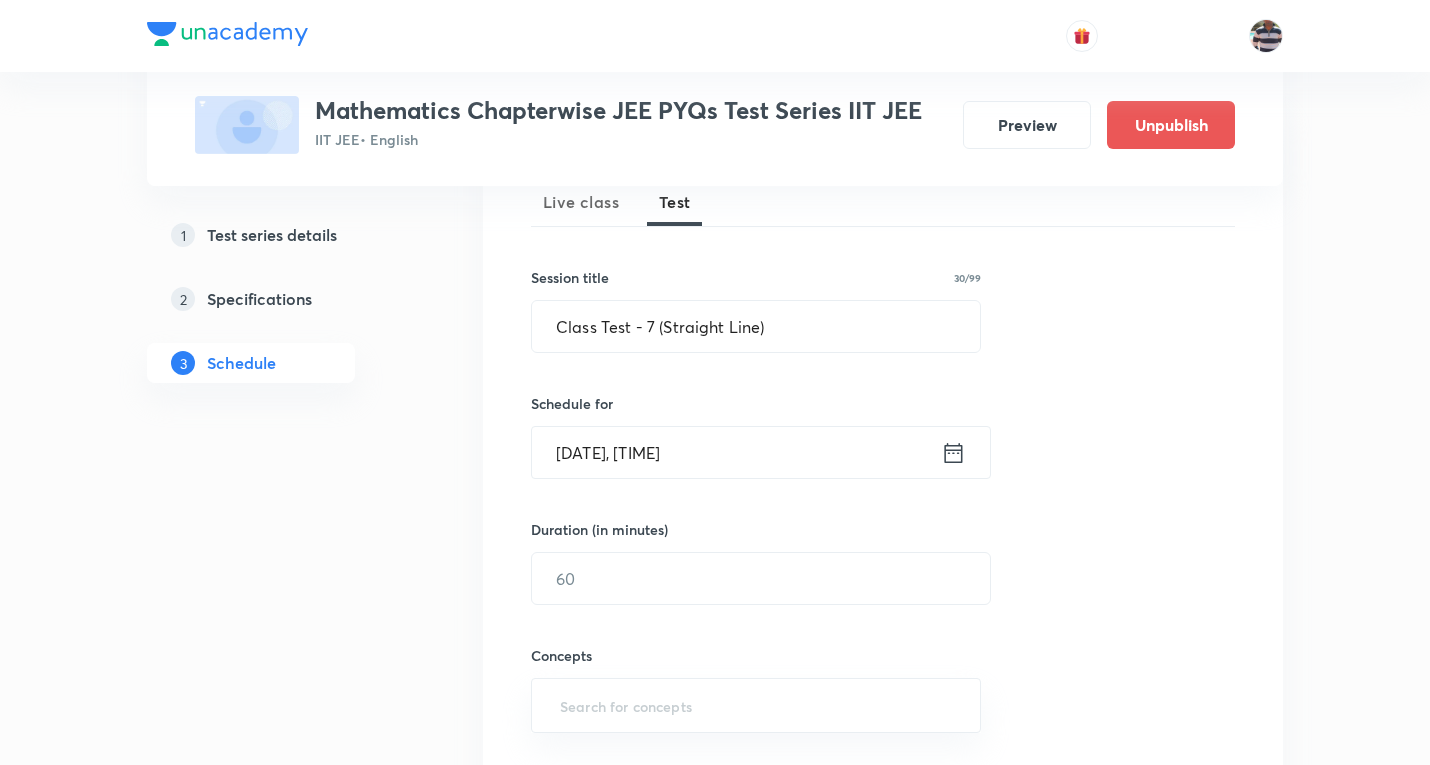 click on "Aug 6, 2025, 2:56 PM" at bounding box center [736, 452] 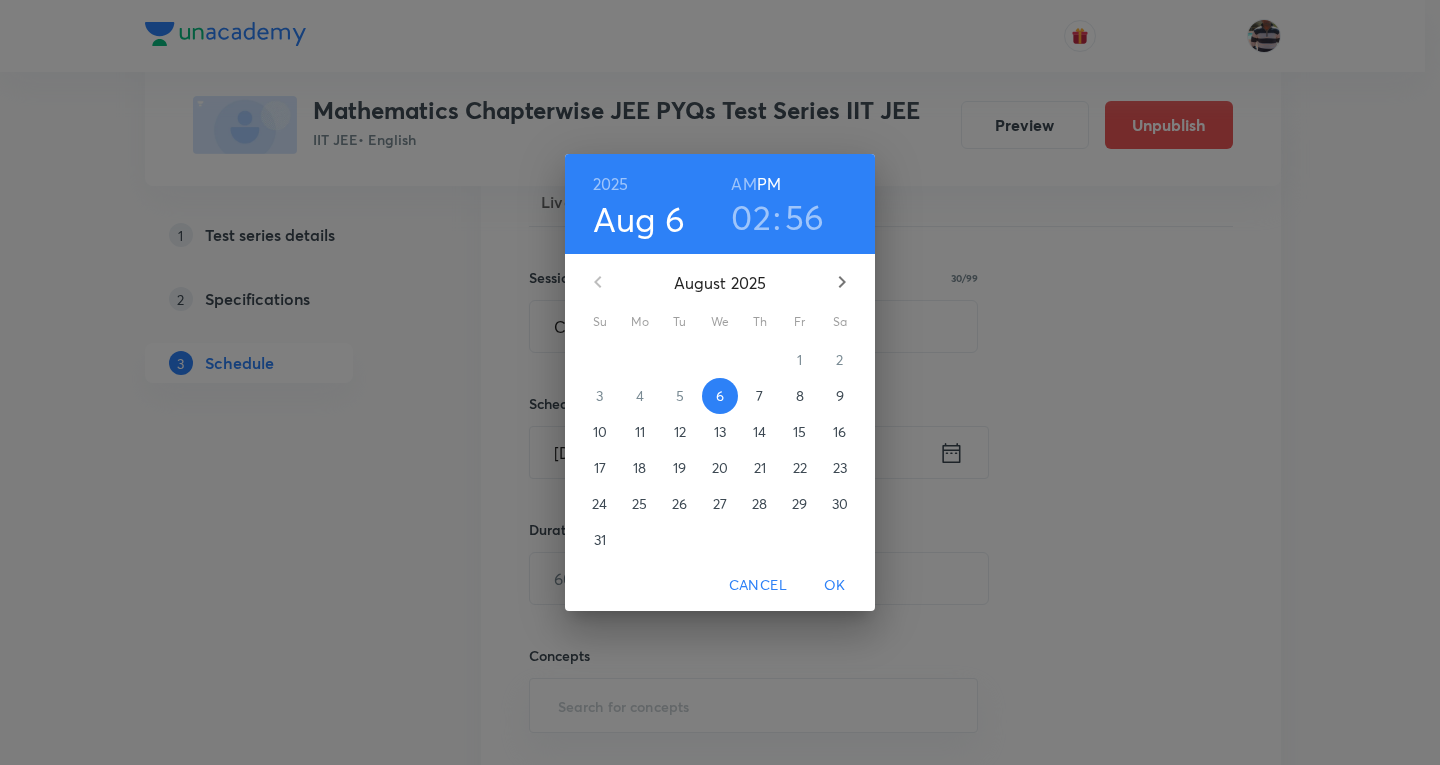 click on "7" at bounding box center [759, 396] 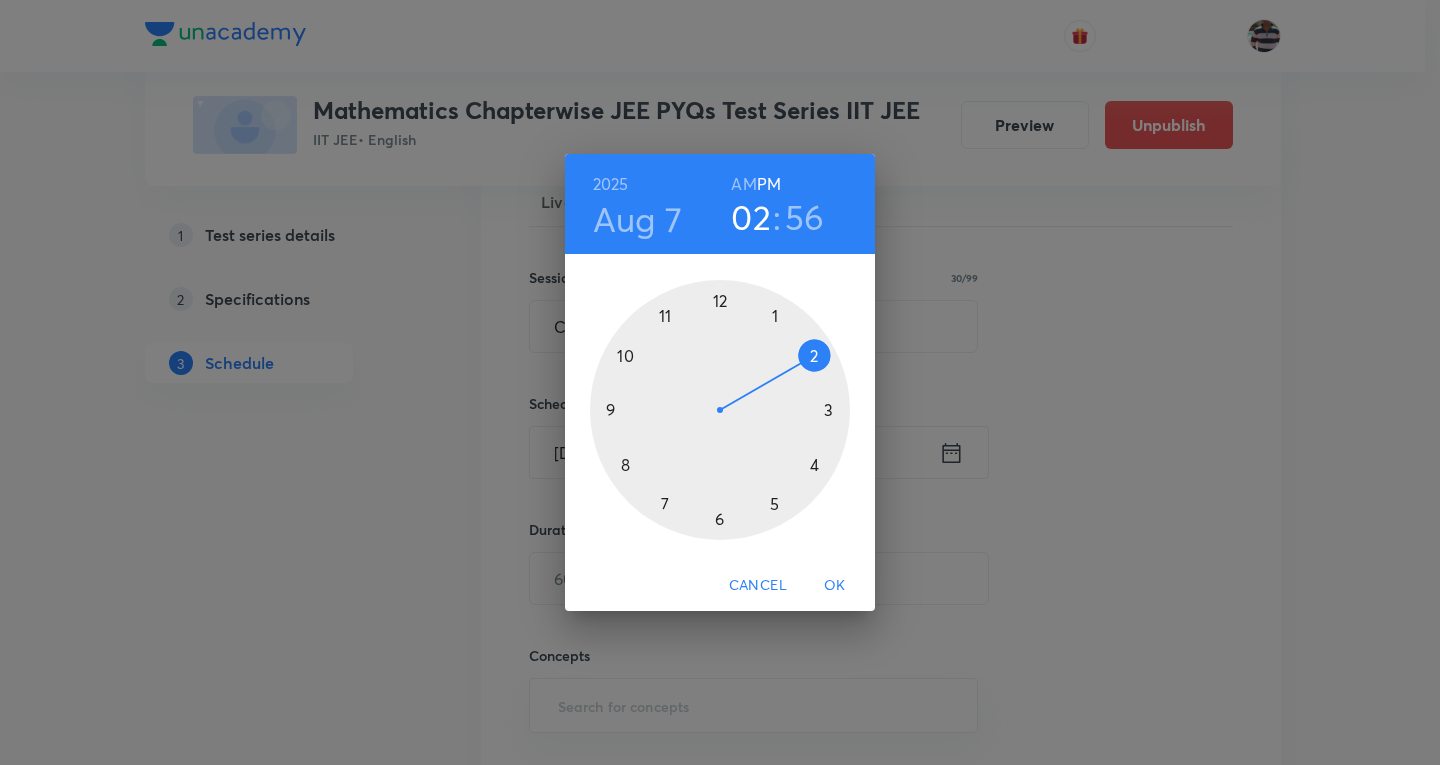 click at bounding box center [720, 410] 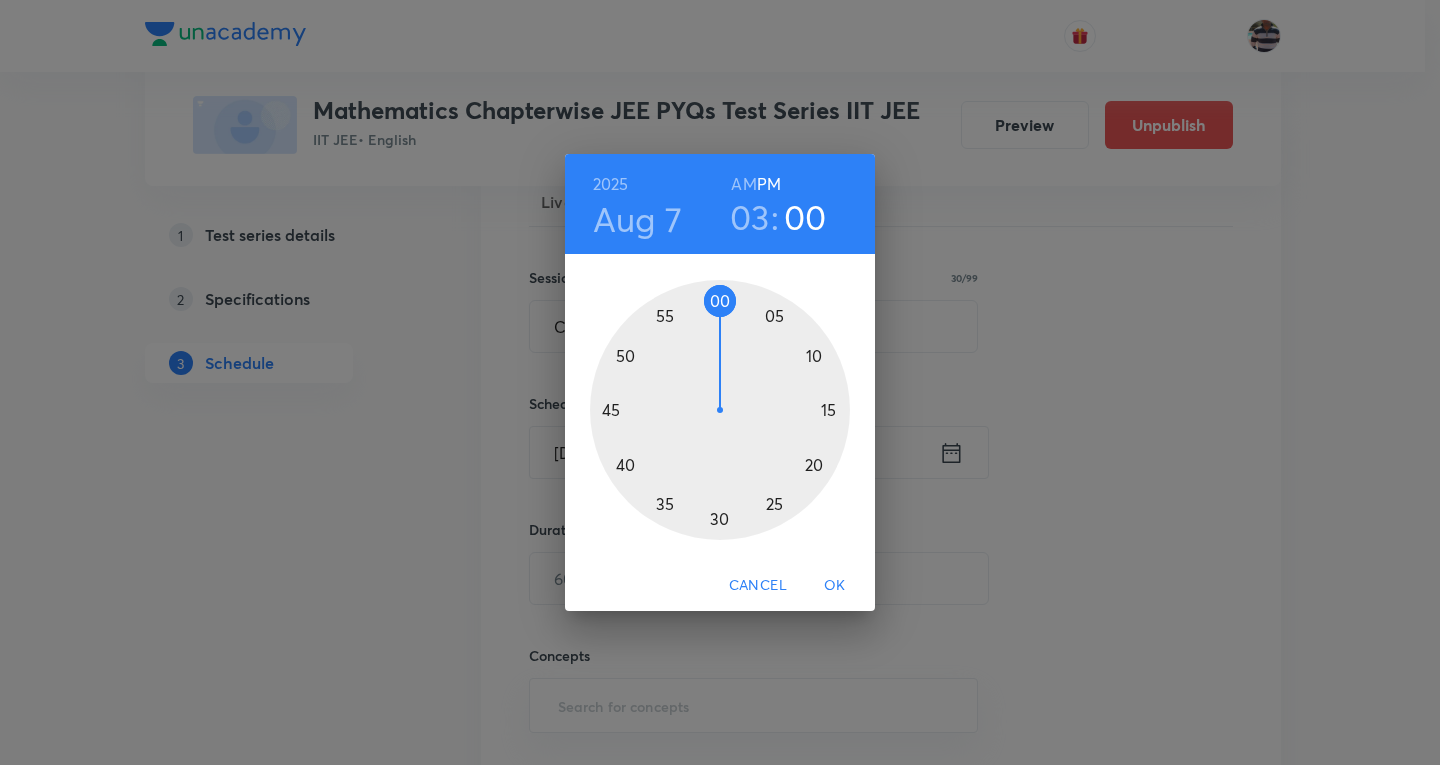 drag, startPoint x: 671, startPoint y: 318, endPoint x: 718, endPoint y: 323, distance: 47.26521 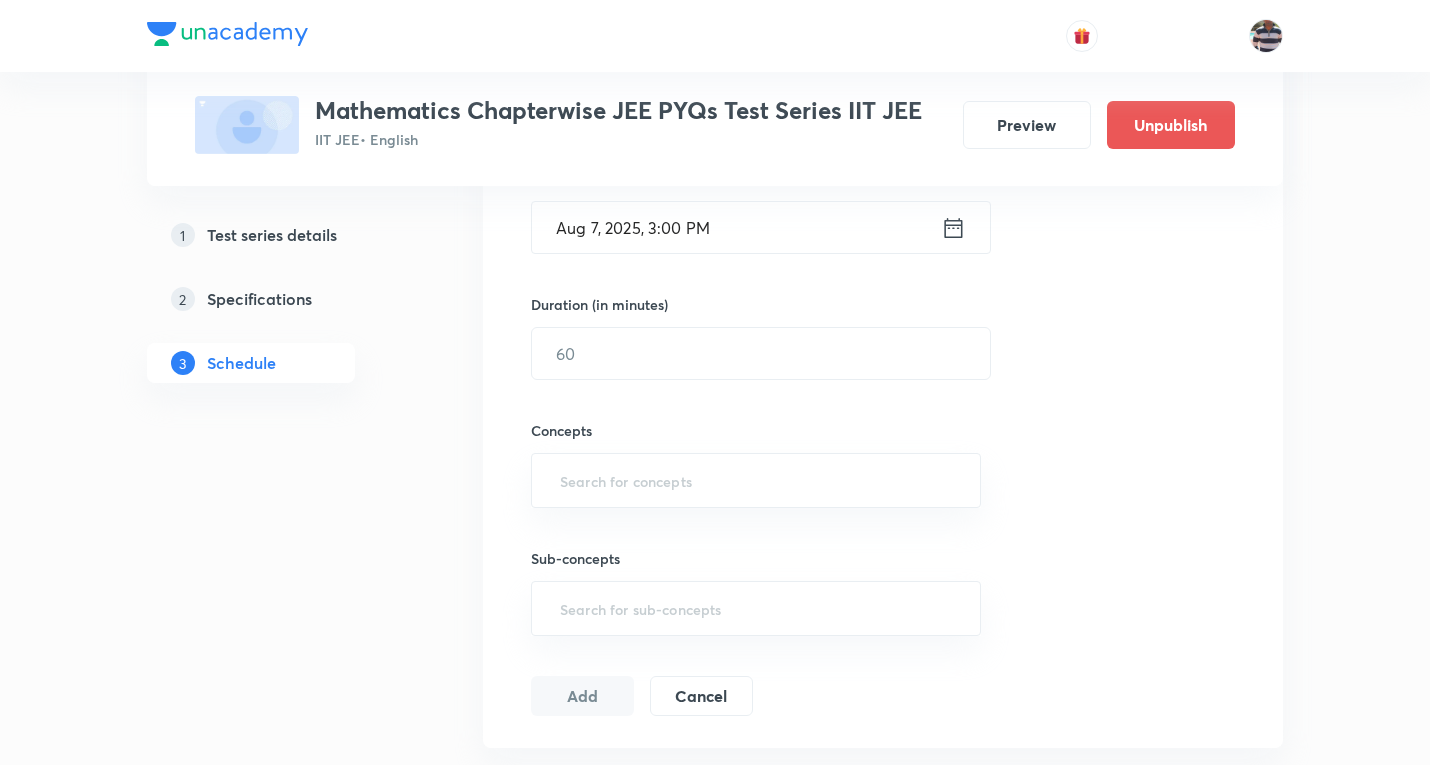 scroll, scrollTop: 600, scrollLeft: 0, axis: vertical 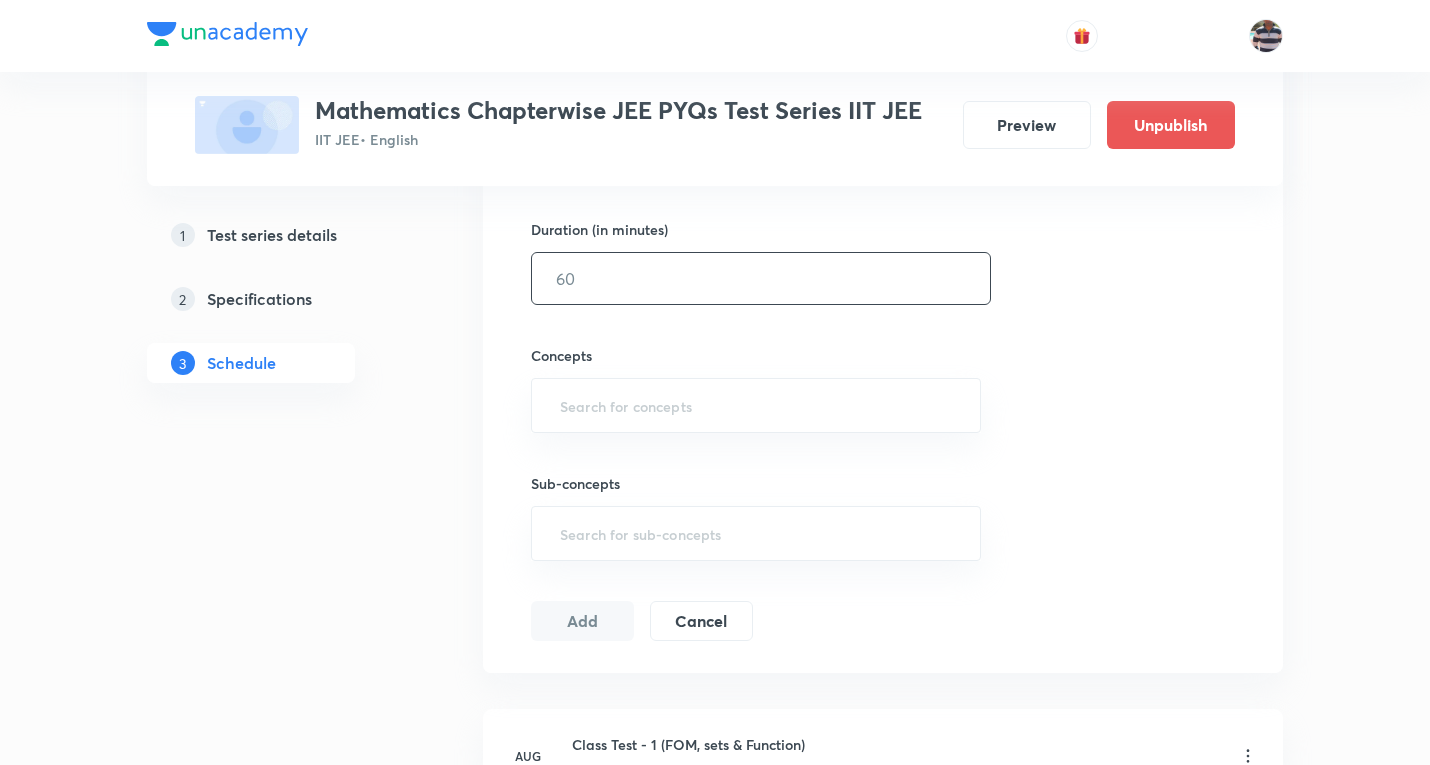 click at bounding box center (761, 278) 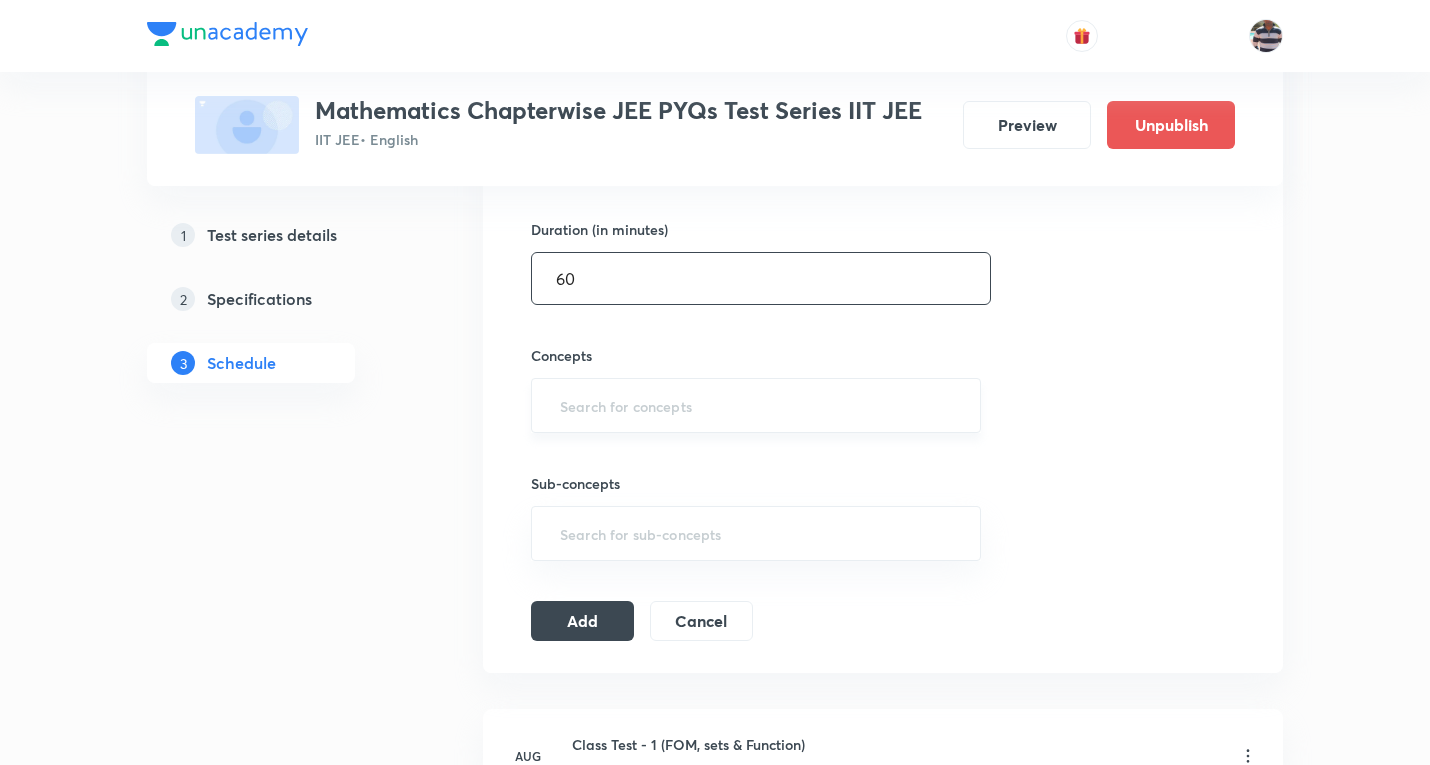 type on "60" 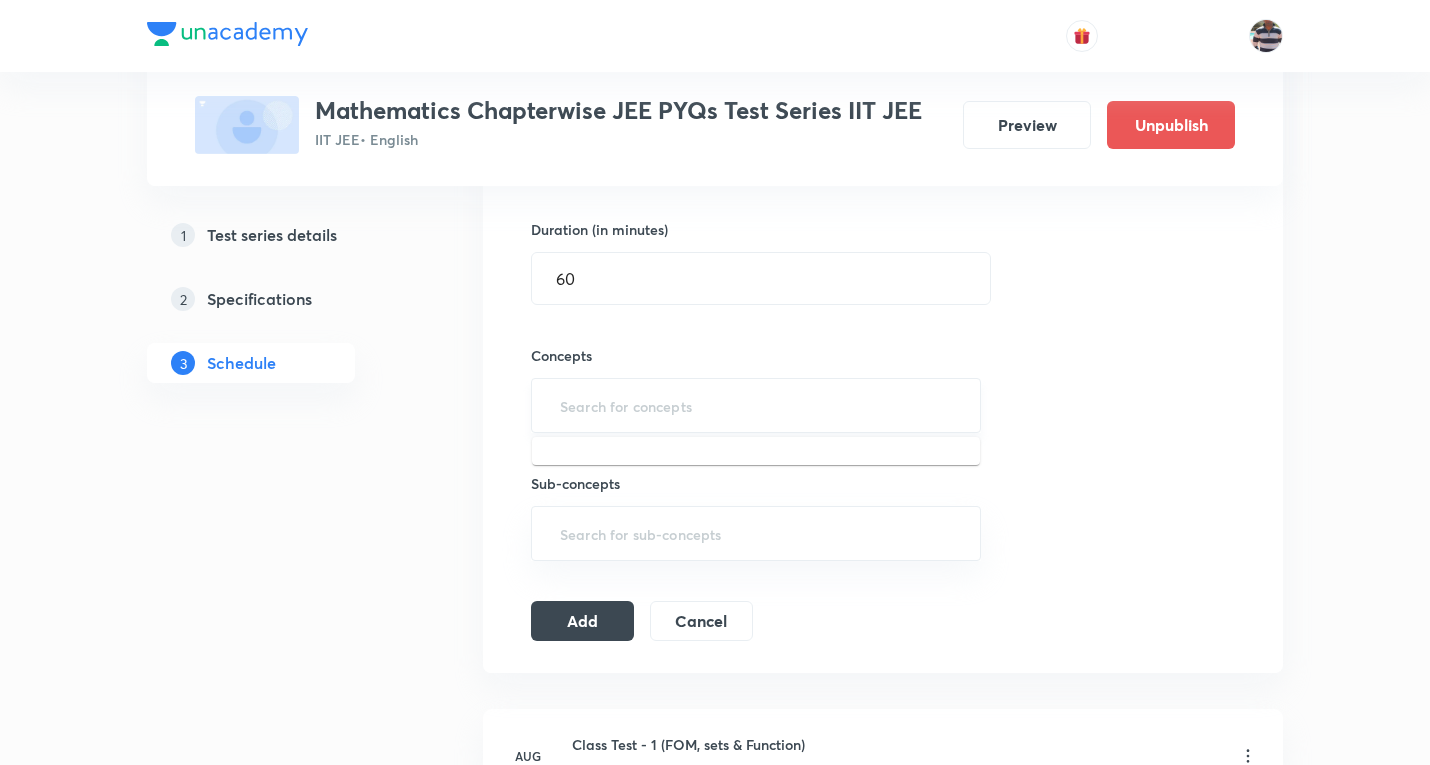click at bounding box center [756, 405] 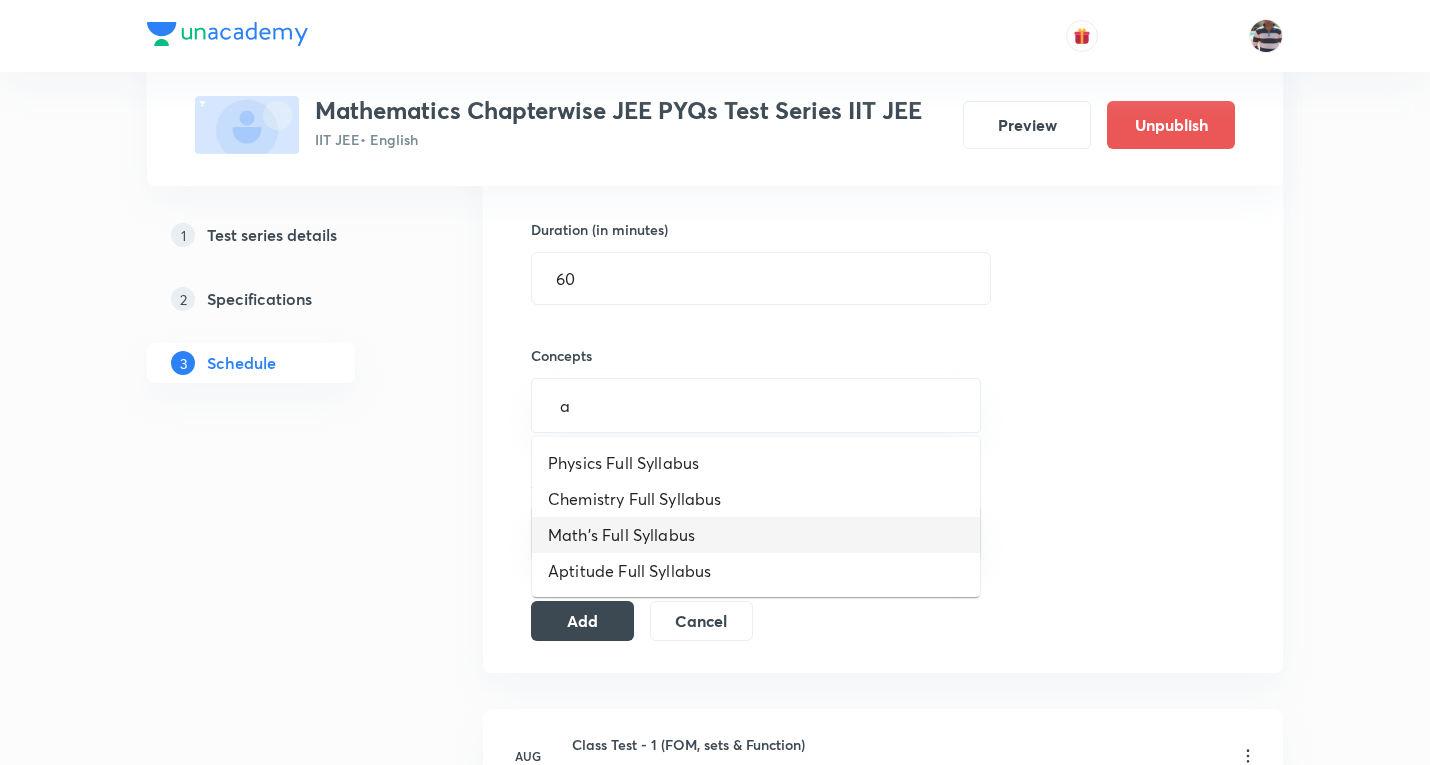 click on "Math's Full Syllabus" at bounding box center [756, 535] 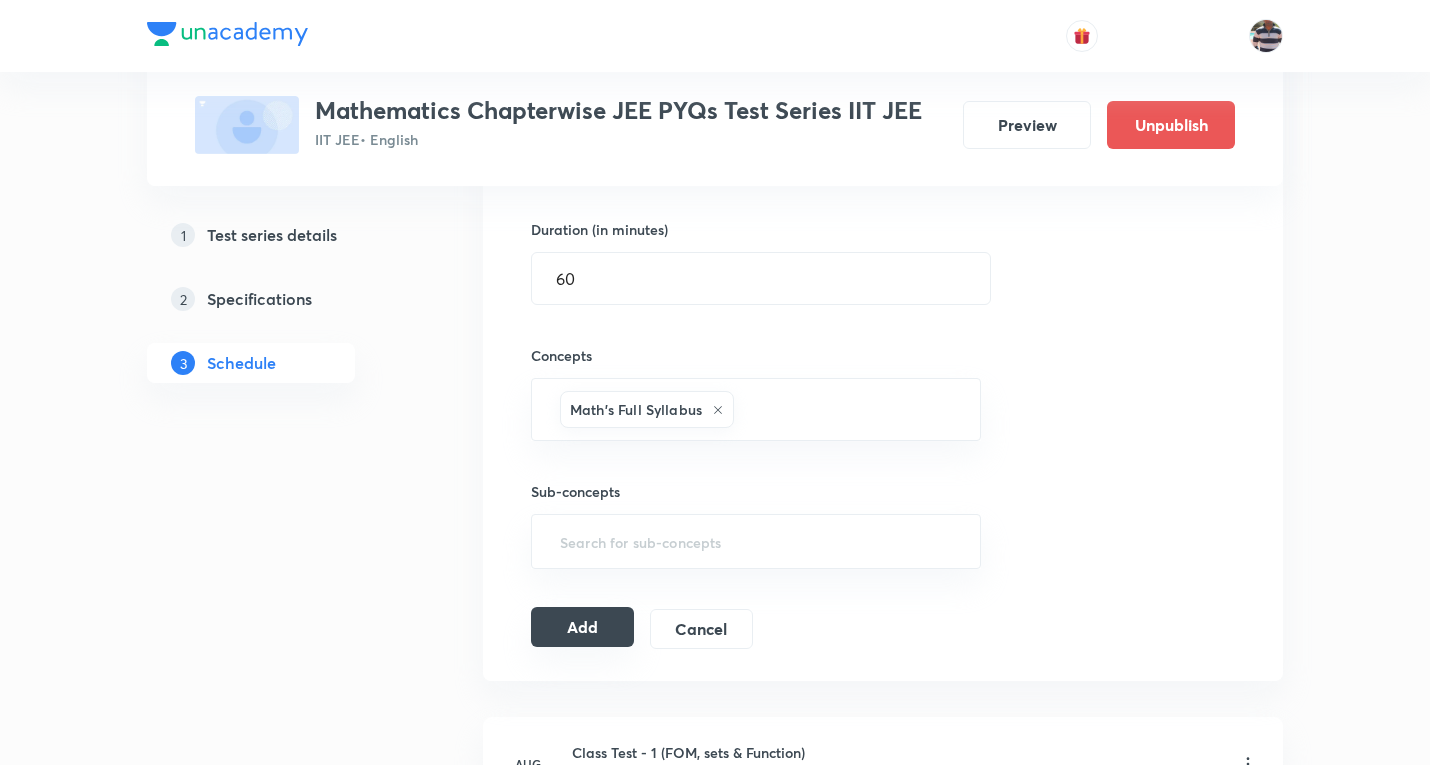 click on "Add" at bounding box center [582, 627] 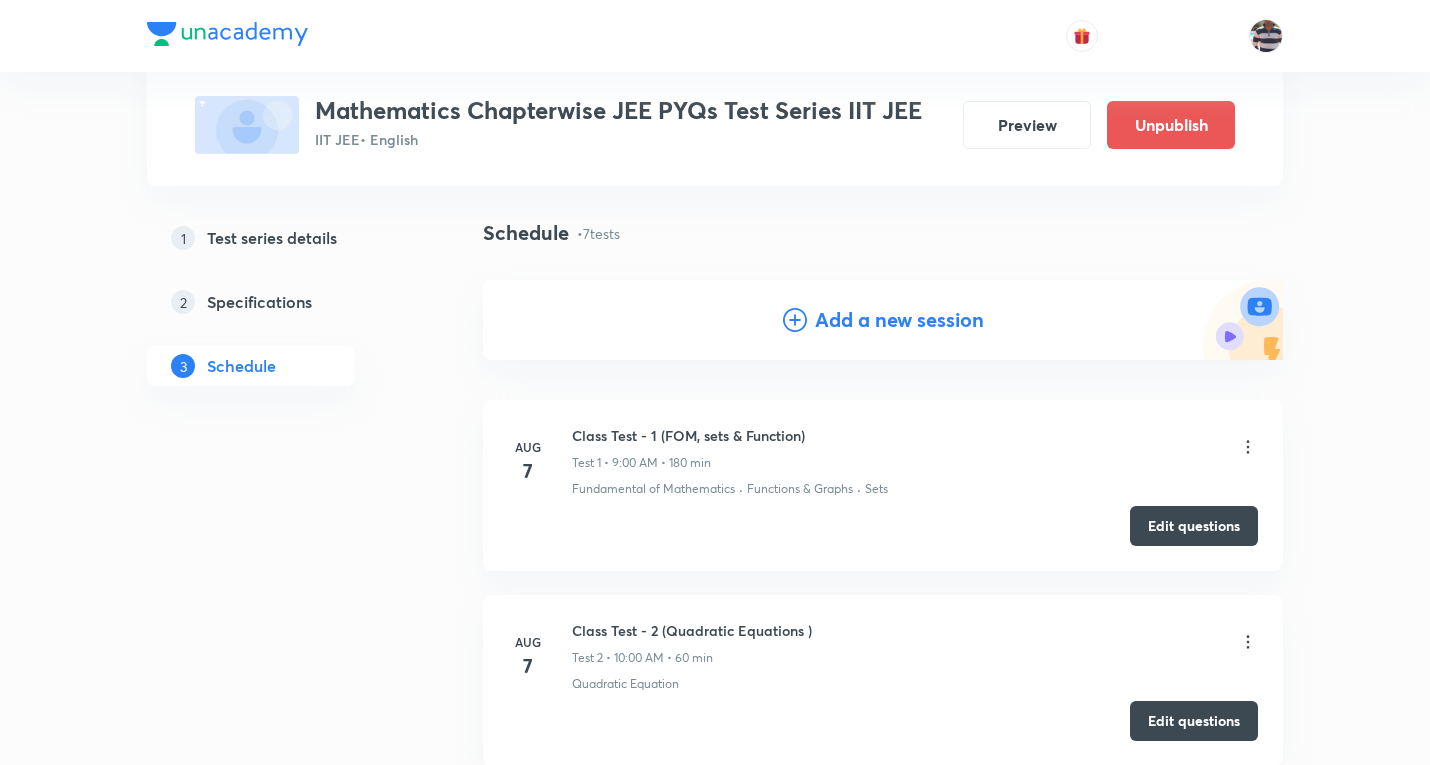 scroll, scrollTop: 0, scrollLeft: 0, axis: both 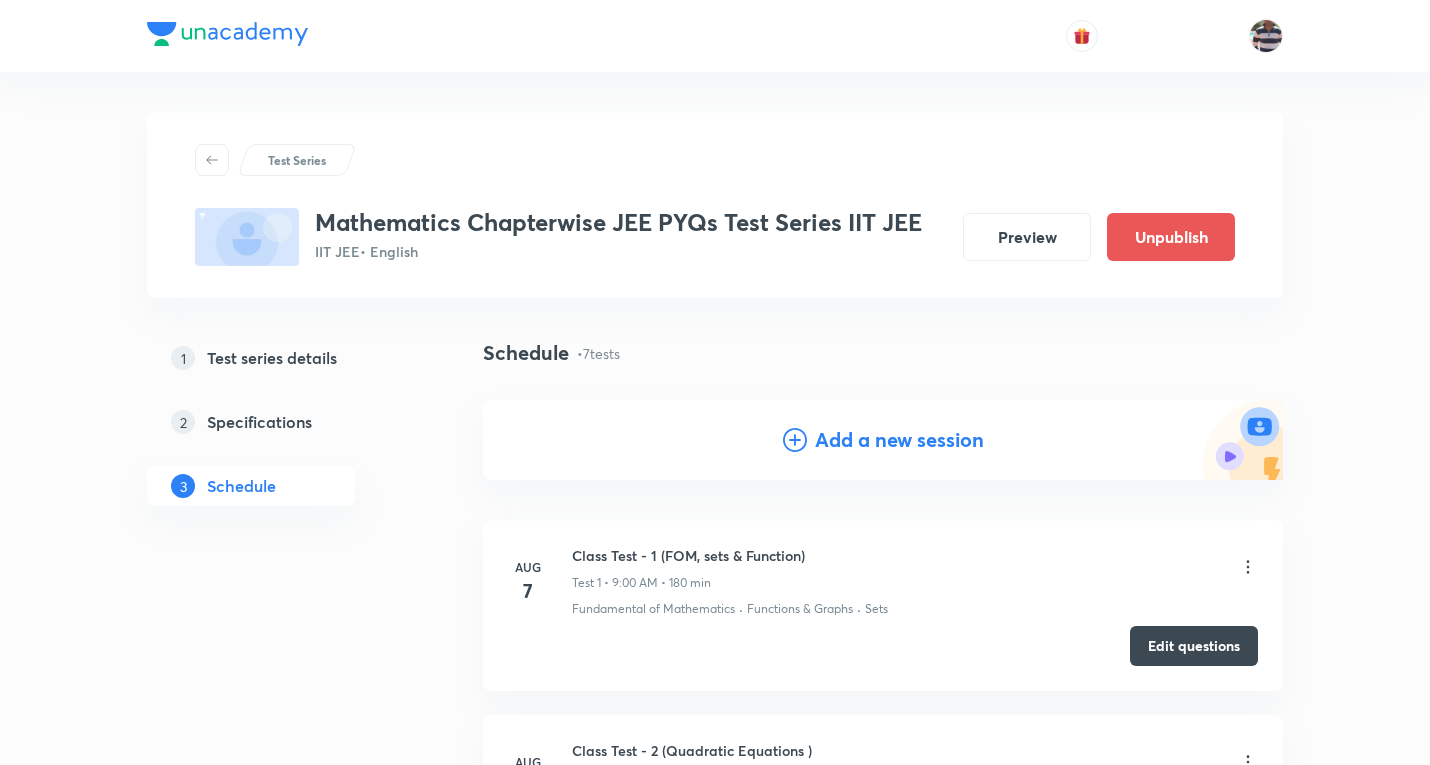 click on "Add a new session" at bounding box center [899, 440] 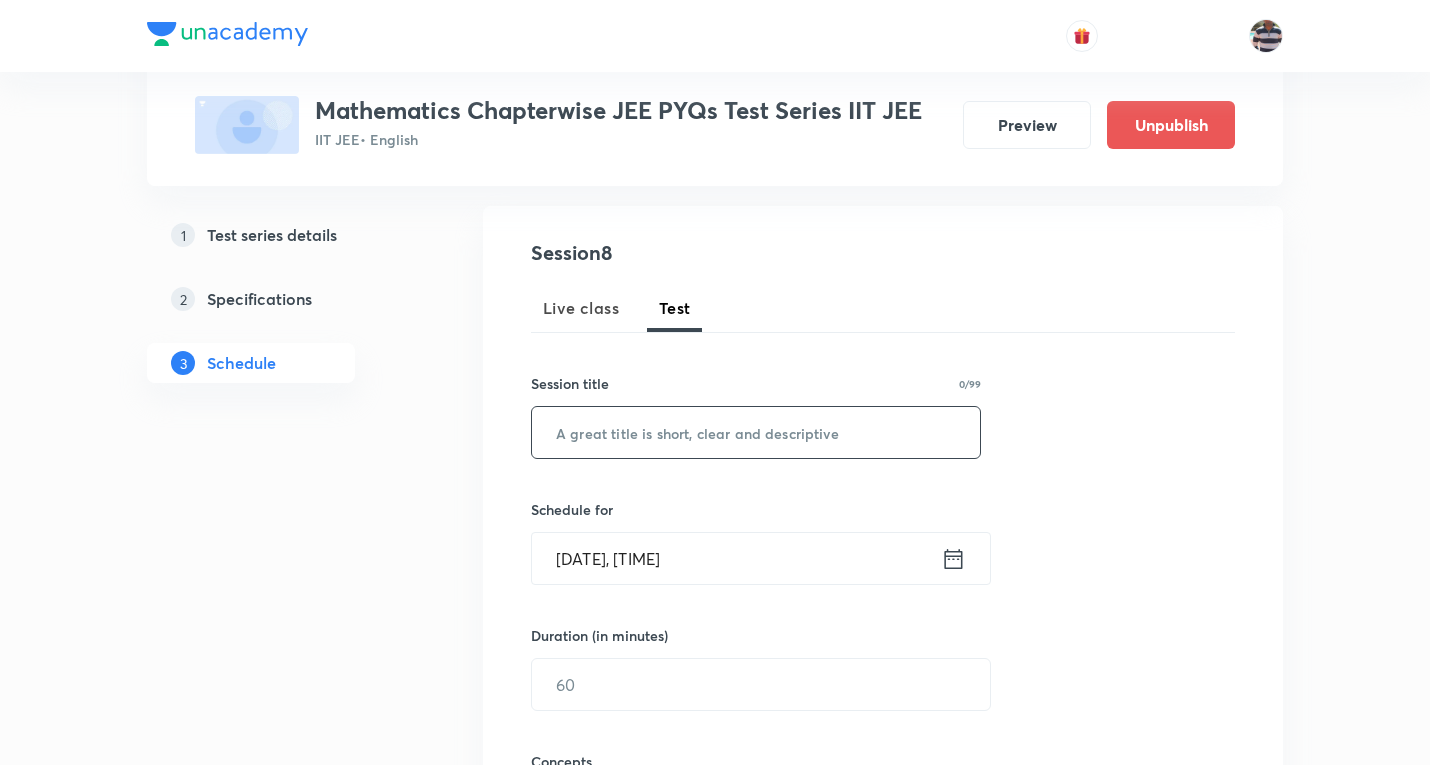 scroll, scrollTop: 200, scrollLeft: 0, axis: vertical 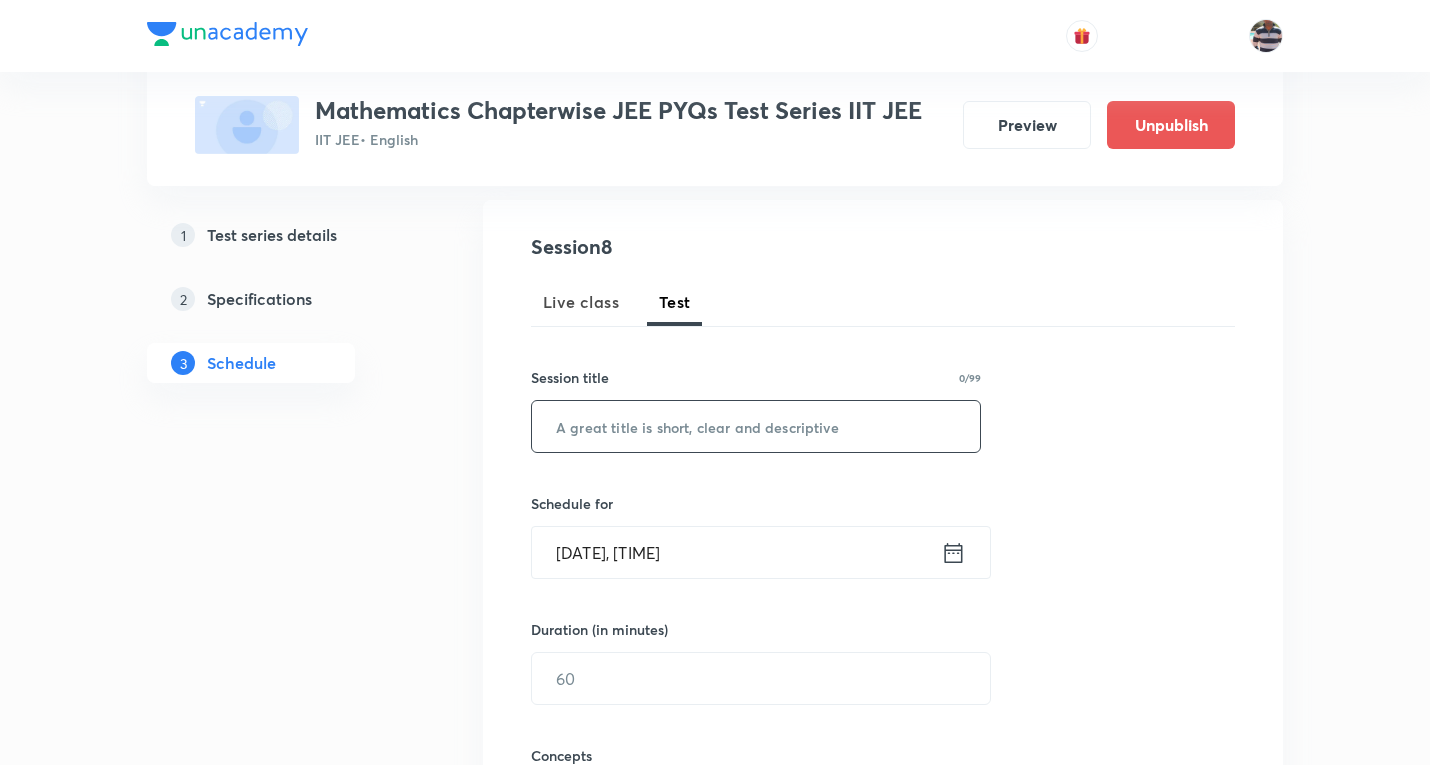 click at bounding box center (756, 426) 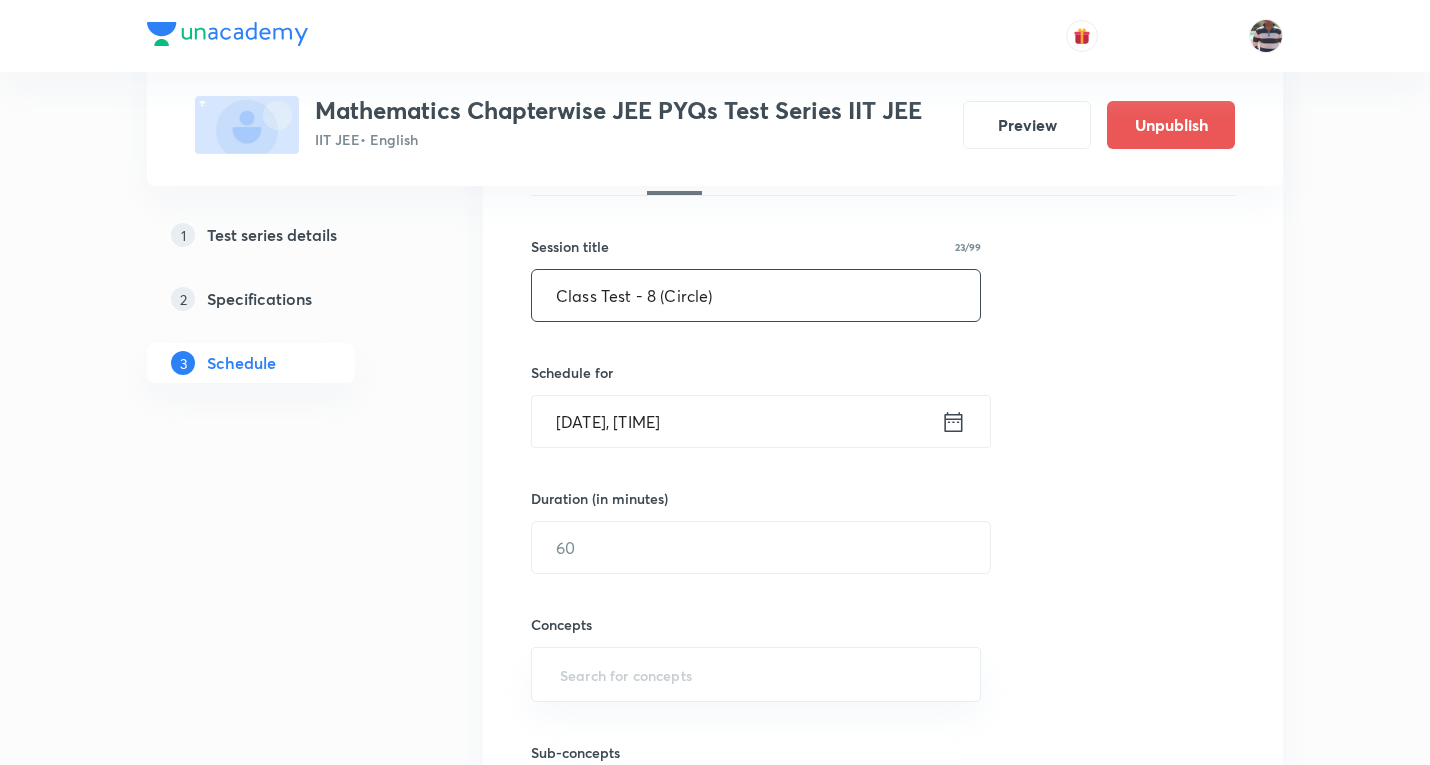 scroll, scrollTop: 500, scrollLeft: 0, axis: vertical 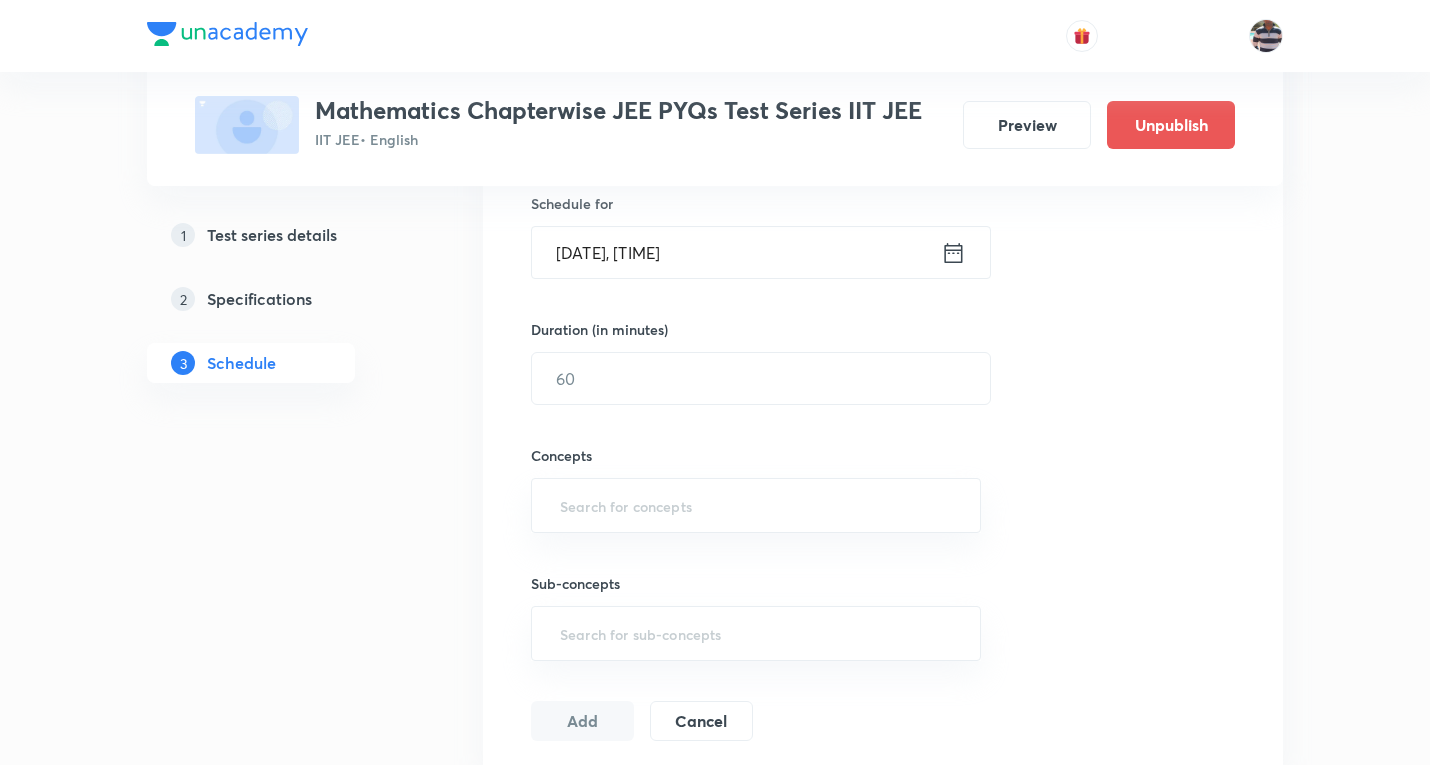 type on "Class Test - 8 (Circle)" 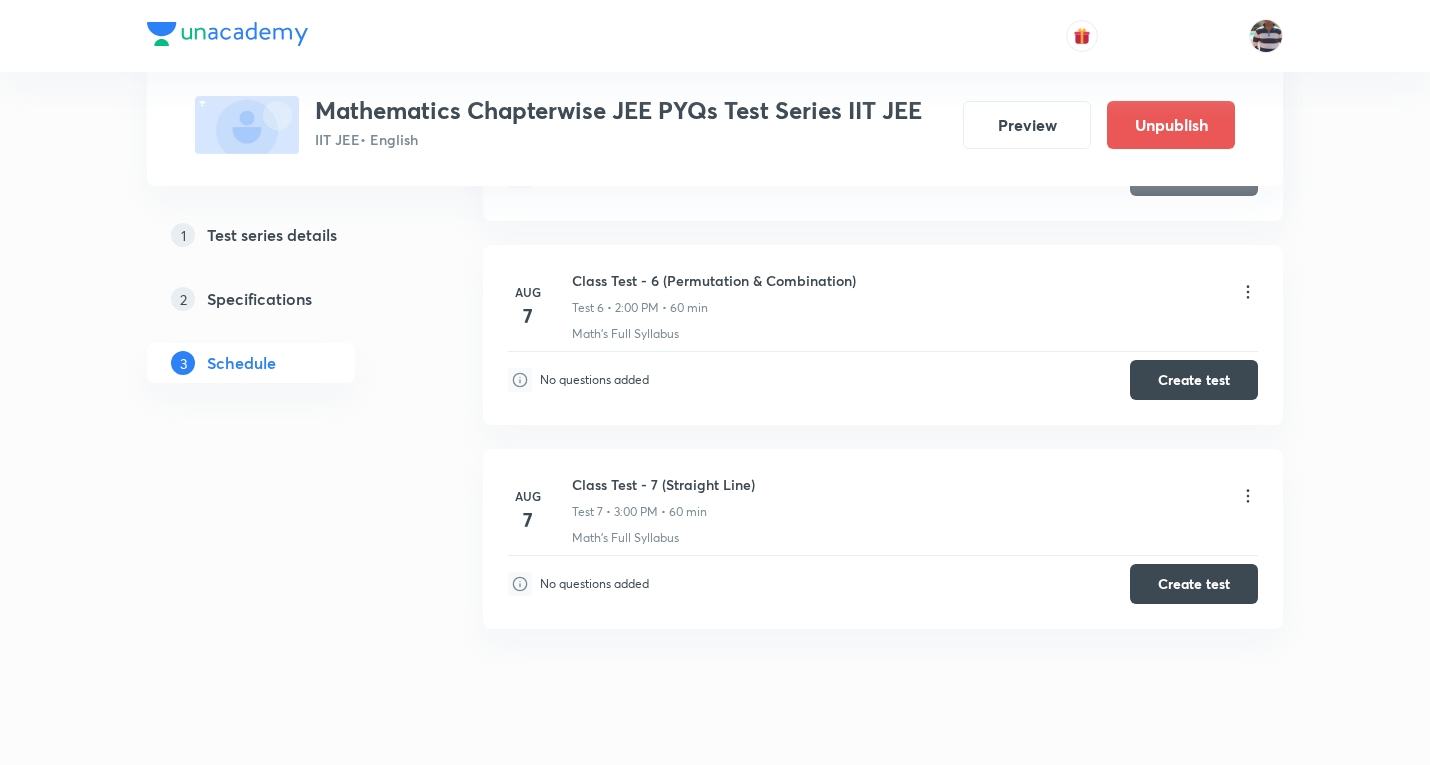 scroll, scrollTop: 2000, scrollLeft: 0, axis: vertical 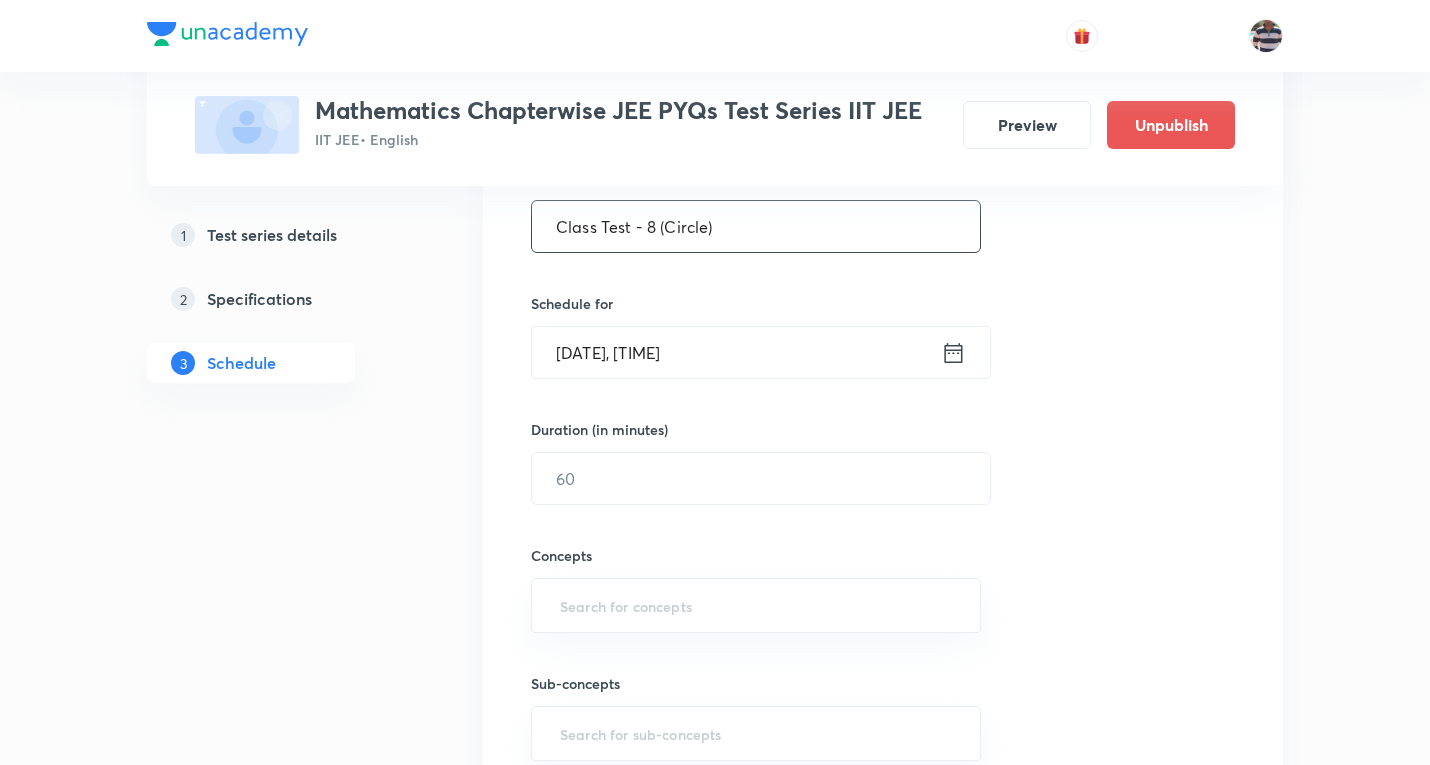 click on "Aug 6, 2025, 2:59 PM" at bounding box center [736, 352] 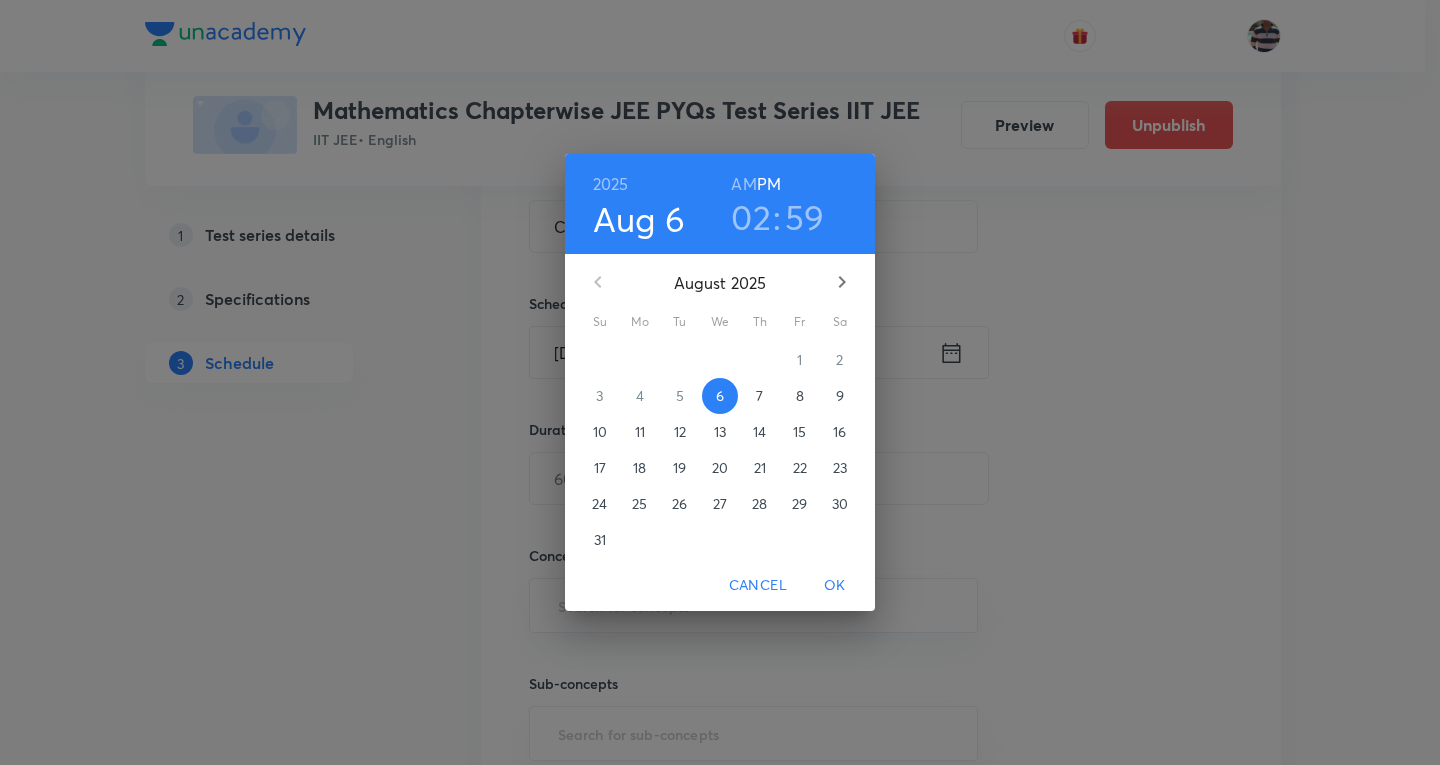 click on "7" at bounding box center (759, 396) 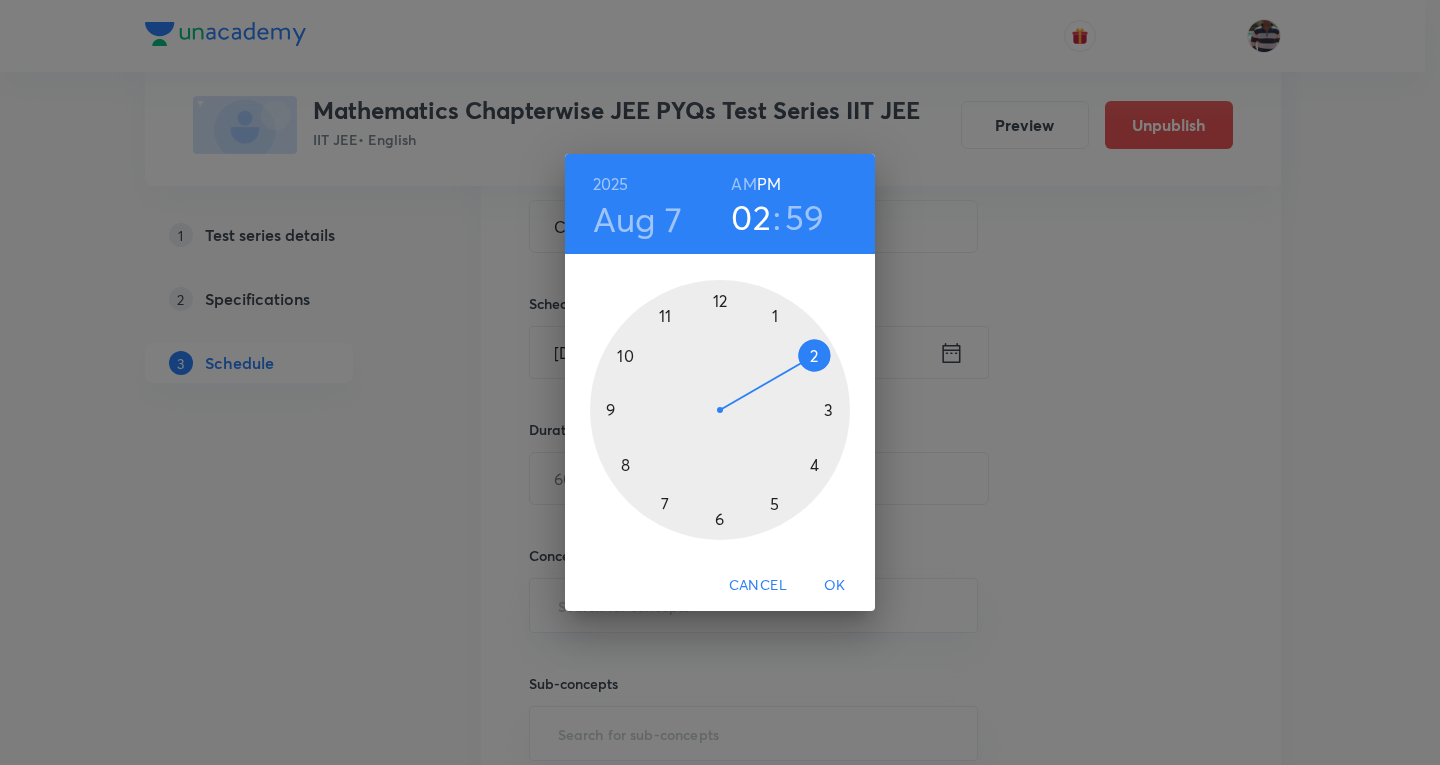 click at bounding box center [720, 410] 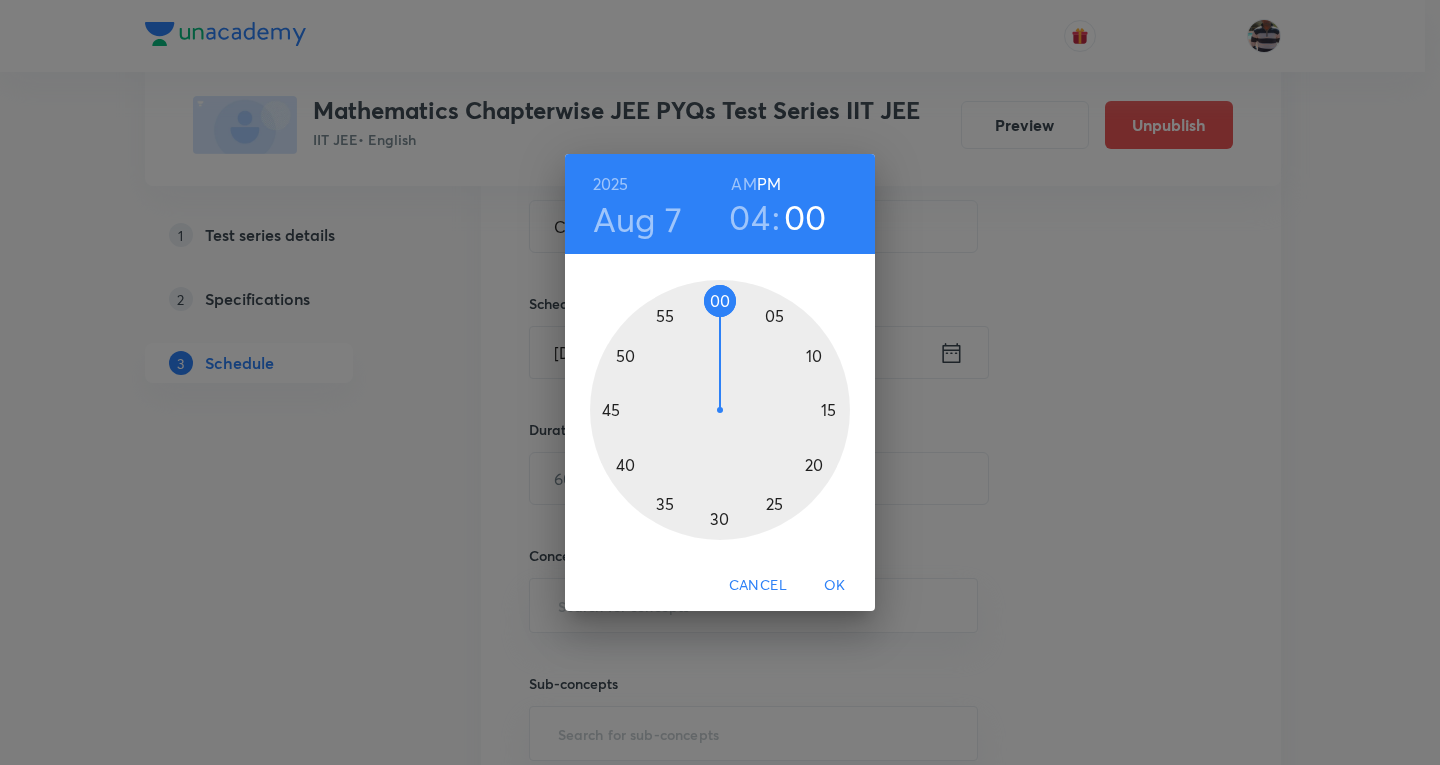 click at bounding box center [720, 410] 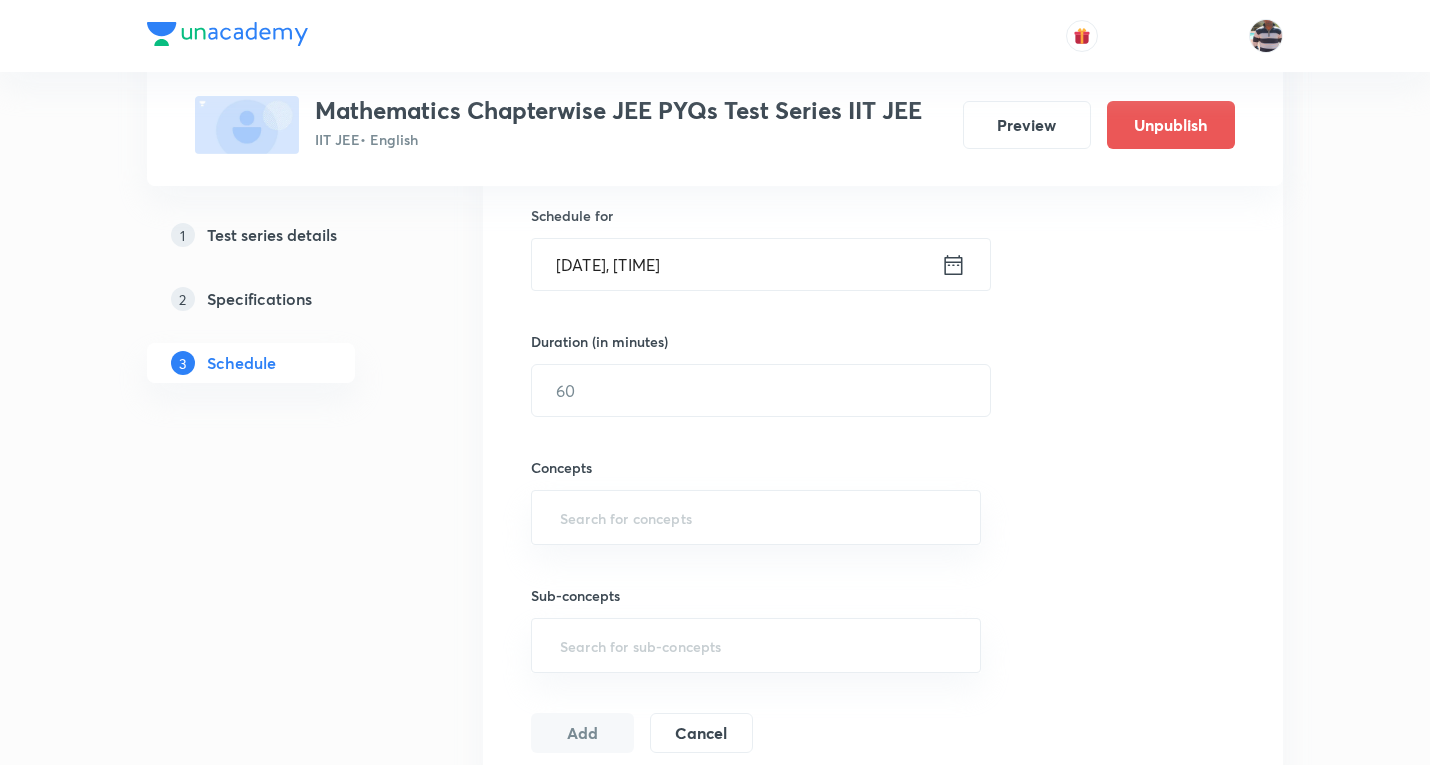 scroll, scrollTop: 600, scrollLeft: 0, axis: vertical 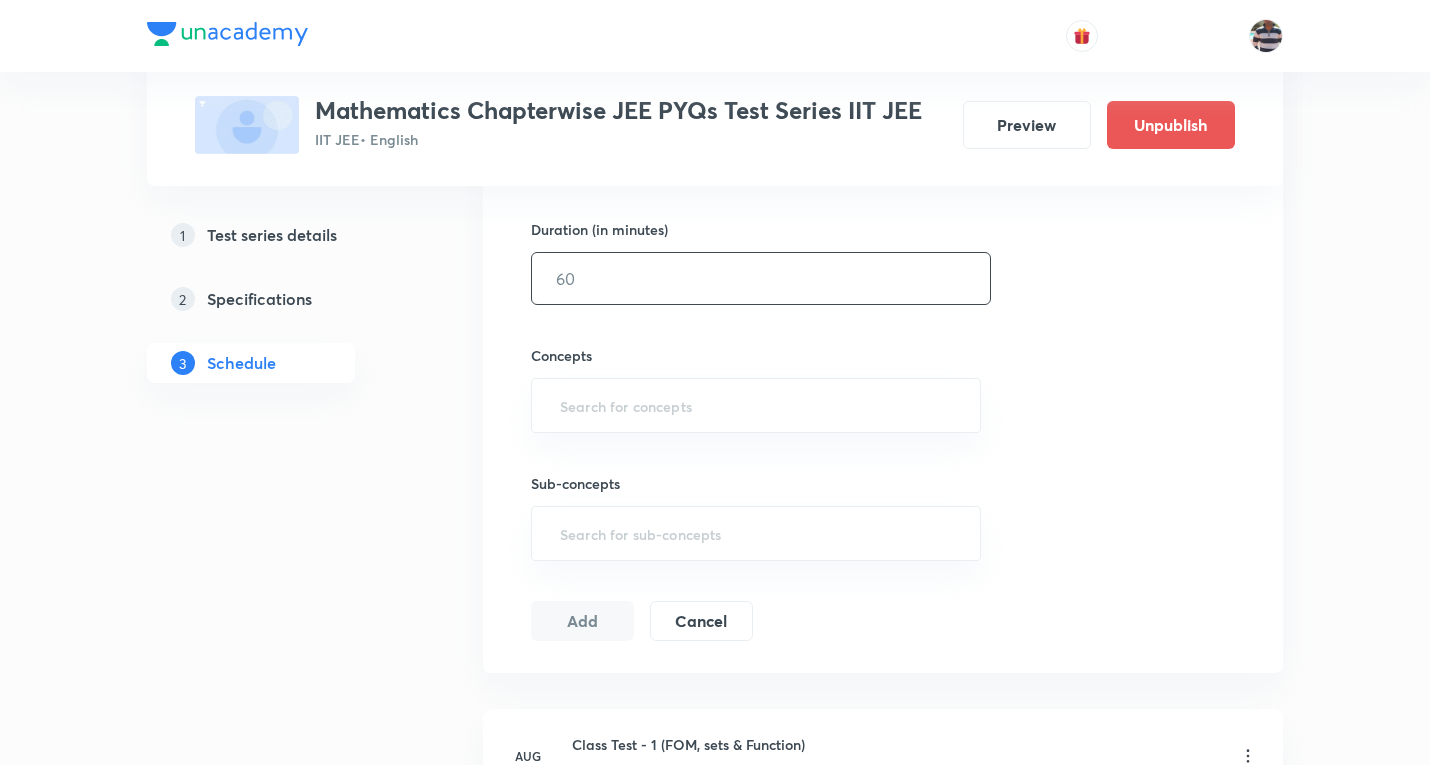 click at bounding box center [761, 278] 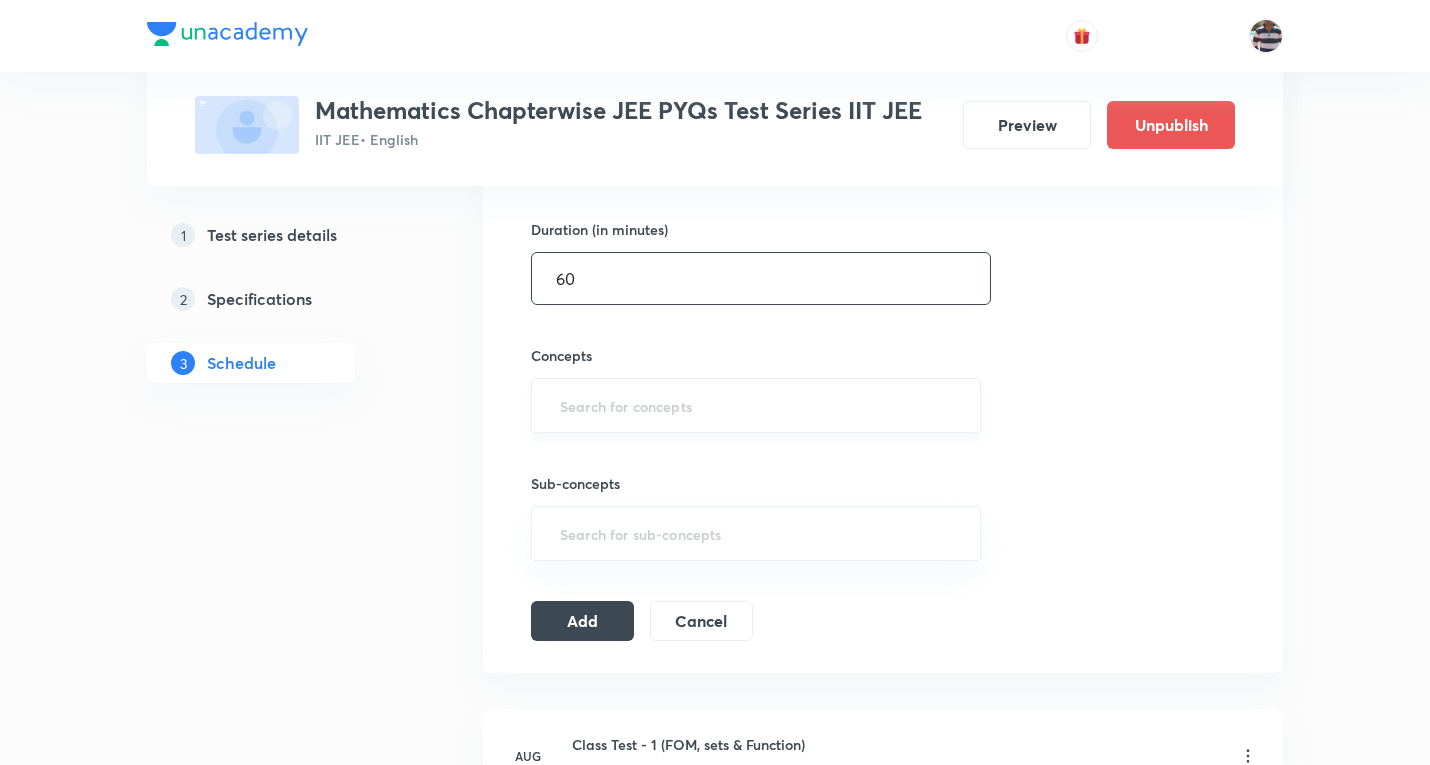 type on "60" 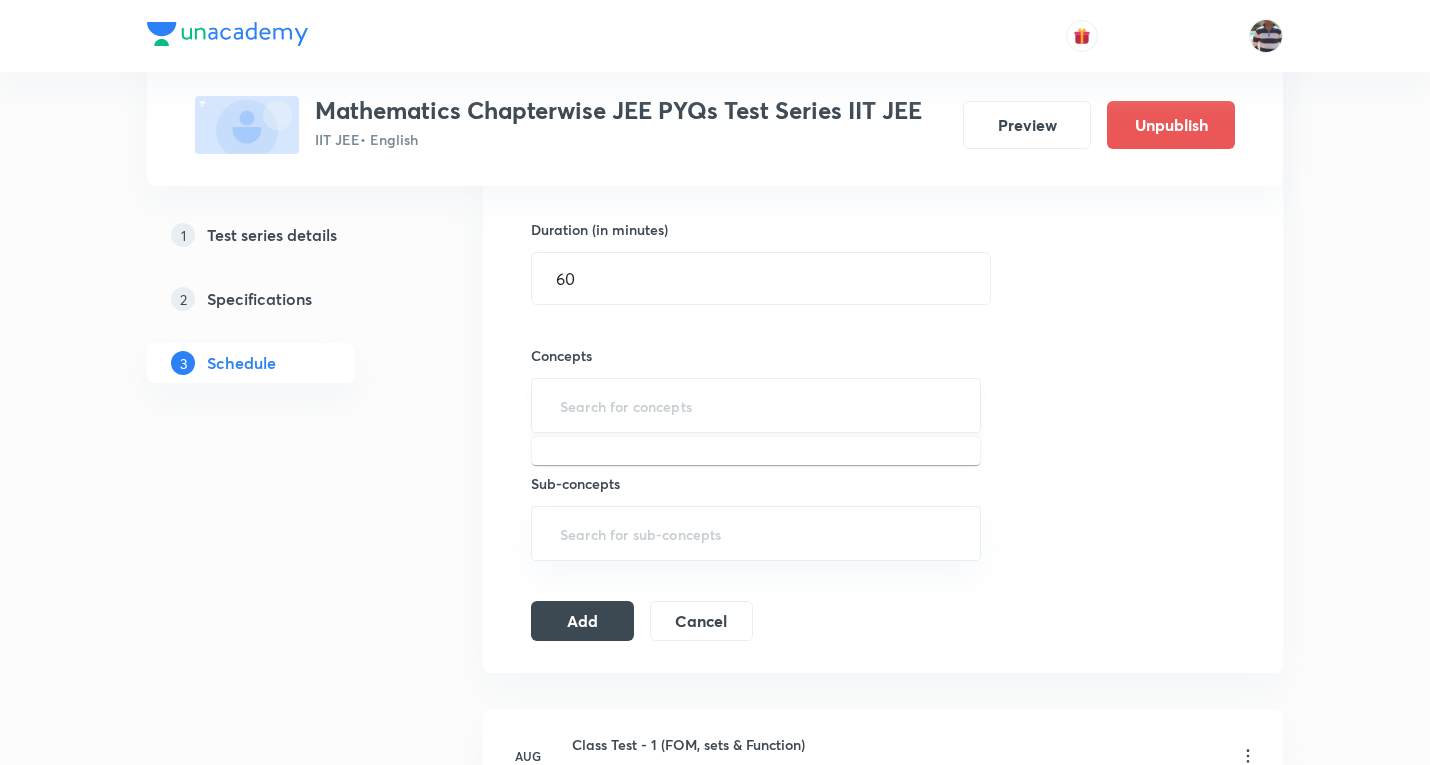click at bounding box center [756, 405] 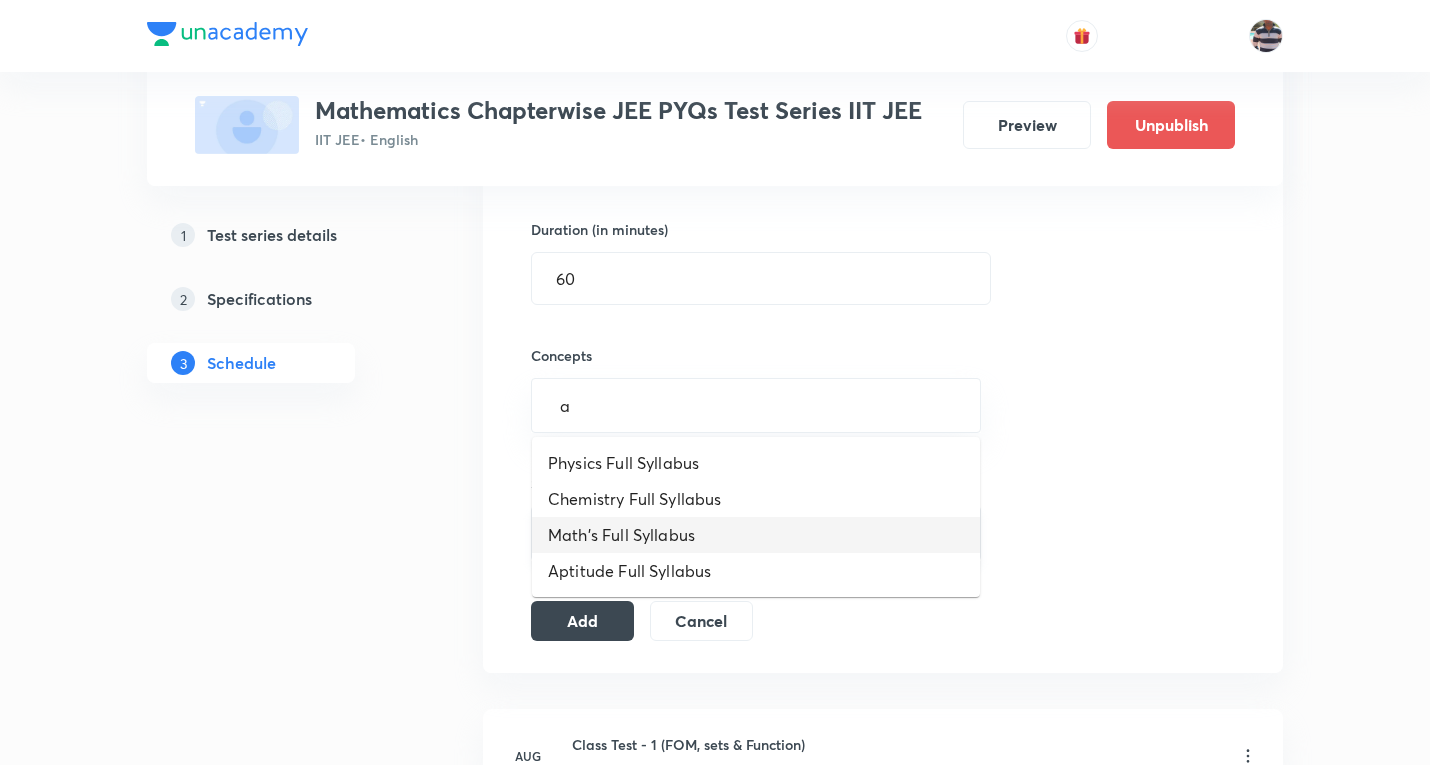 click on "Math's Full Syllabus" at bounding box center [756, 535] 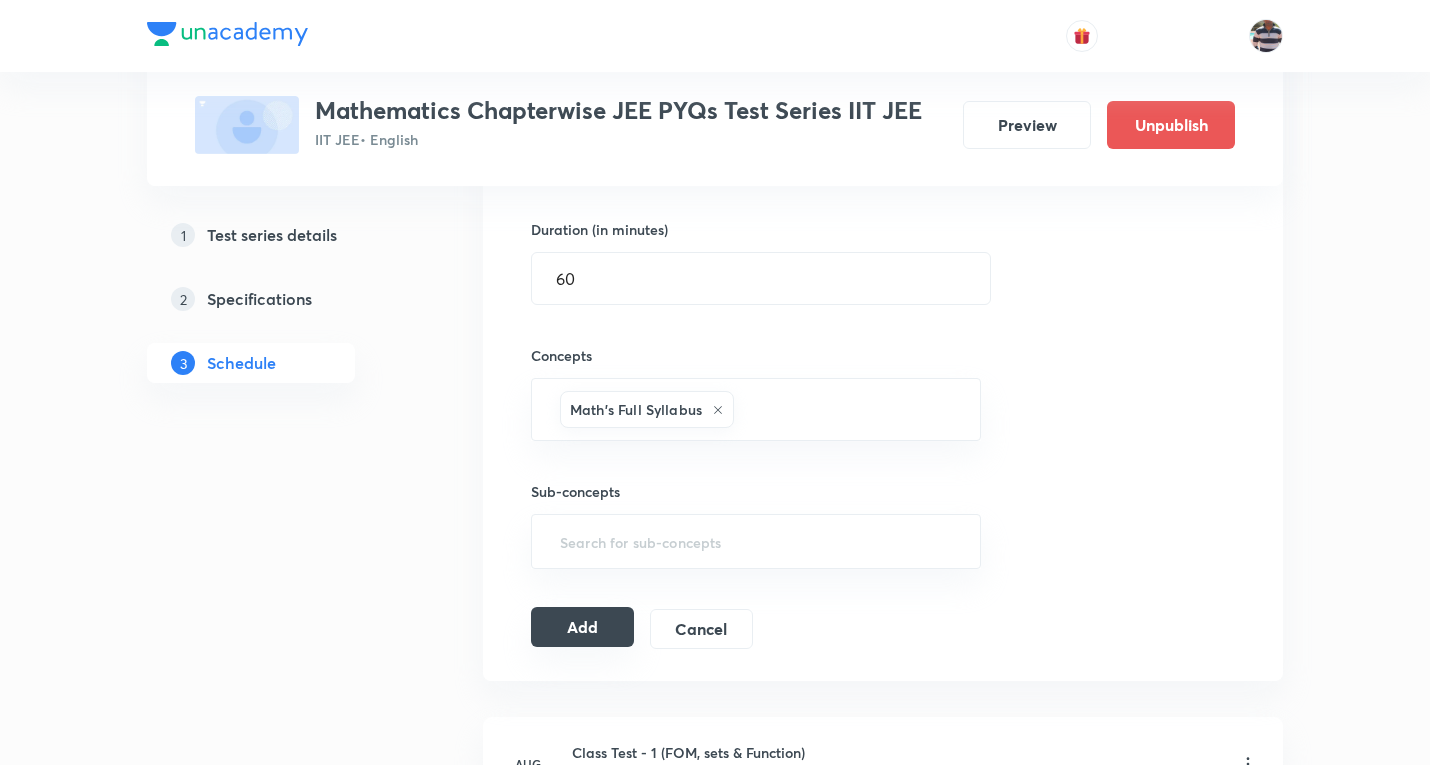 click on "Add" at bounding box center (582, 627) 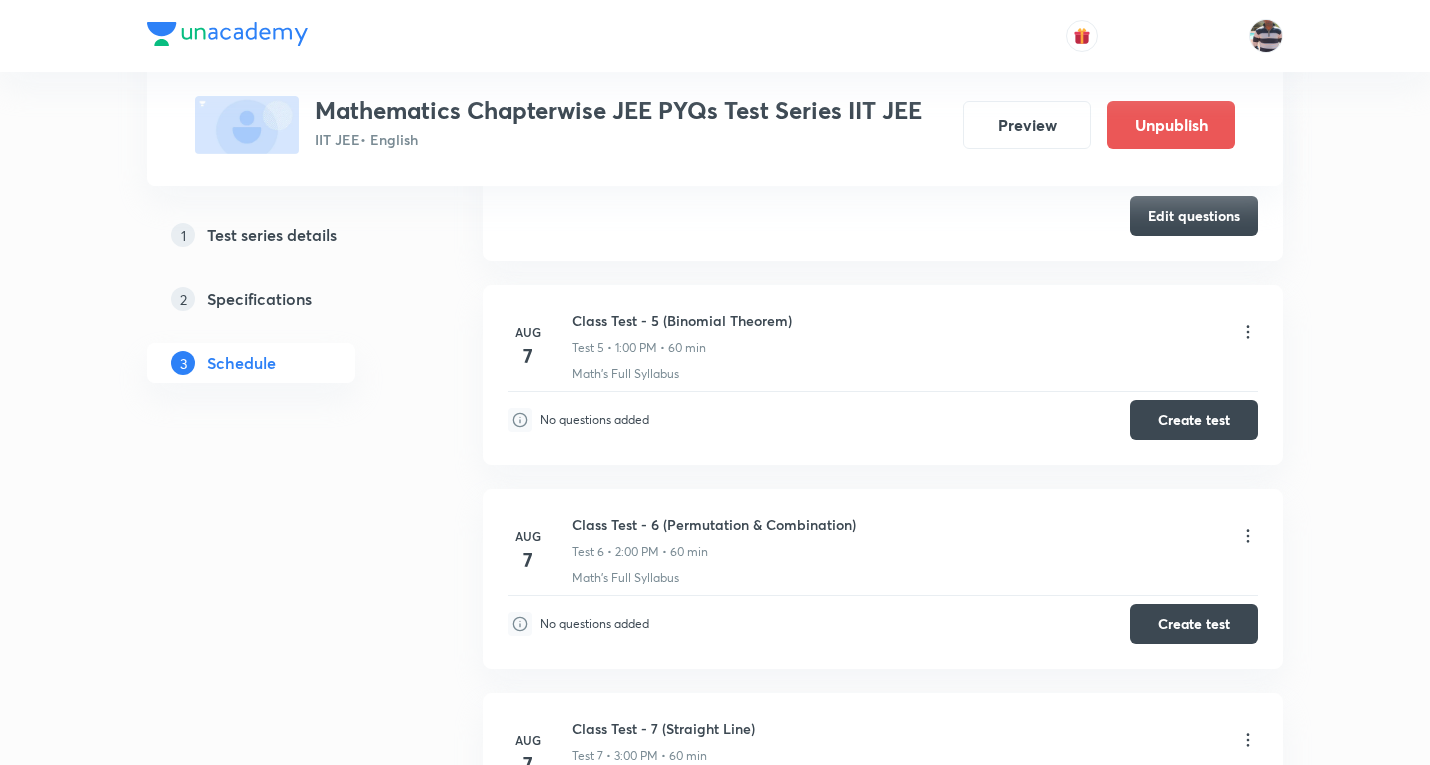 scroll, scrollTop: 915, scrollLeft: 0, axis: vertical 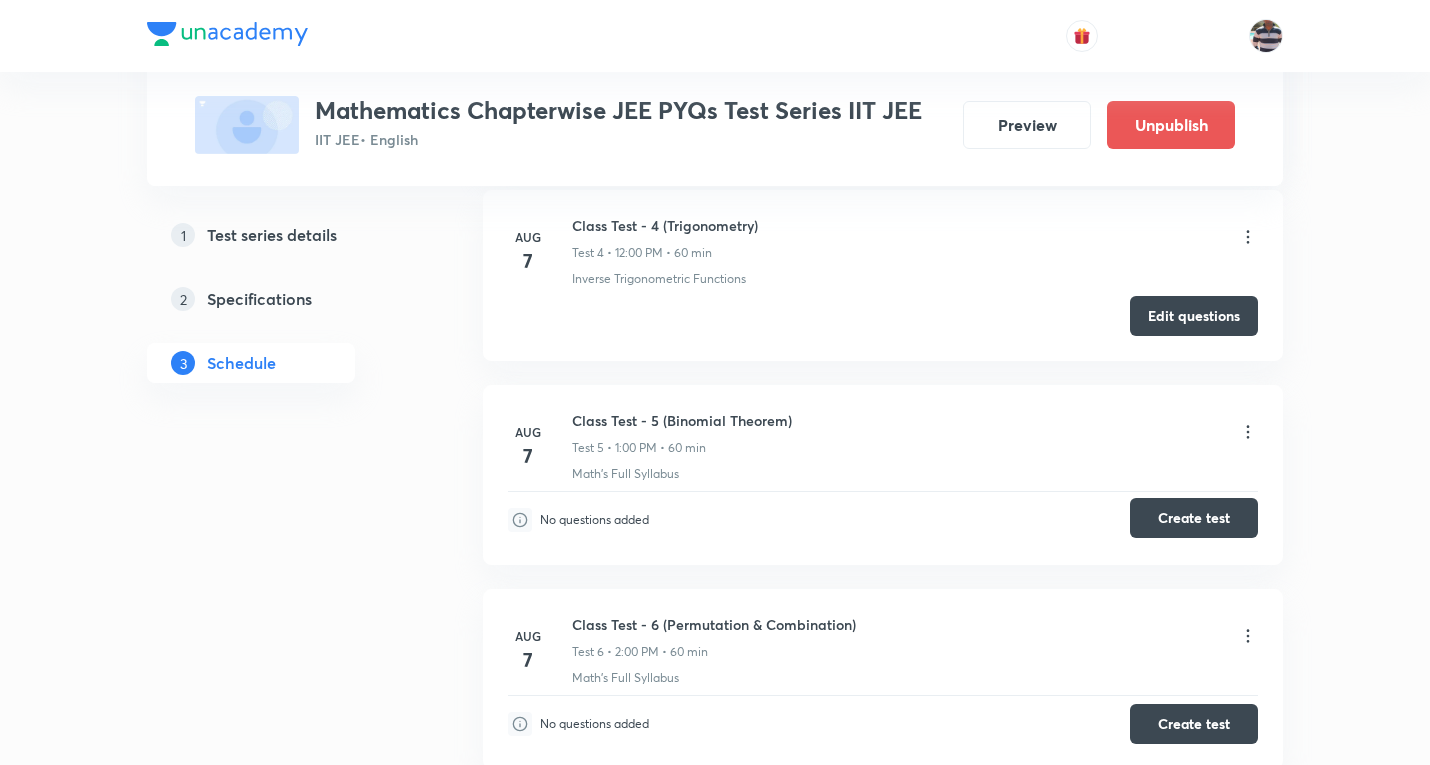 click on "Create test" at bounding box center (1194, 518) 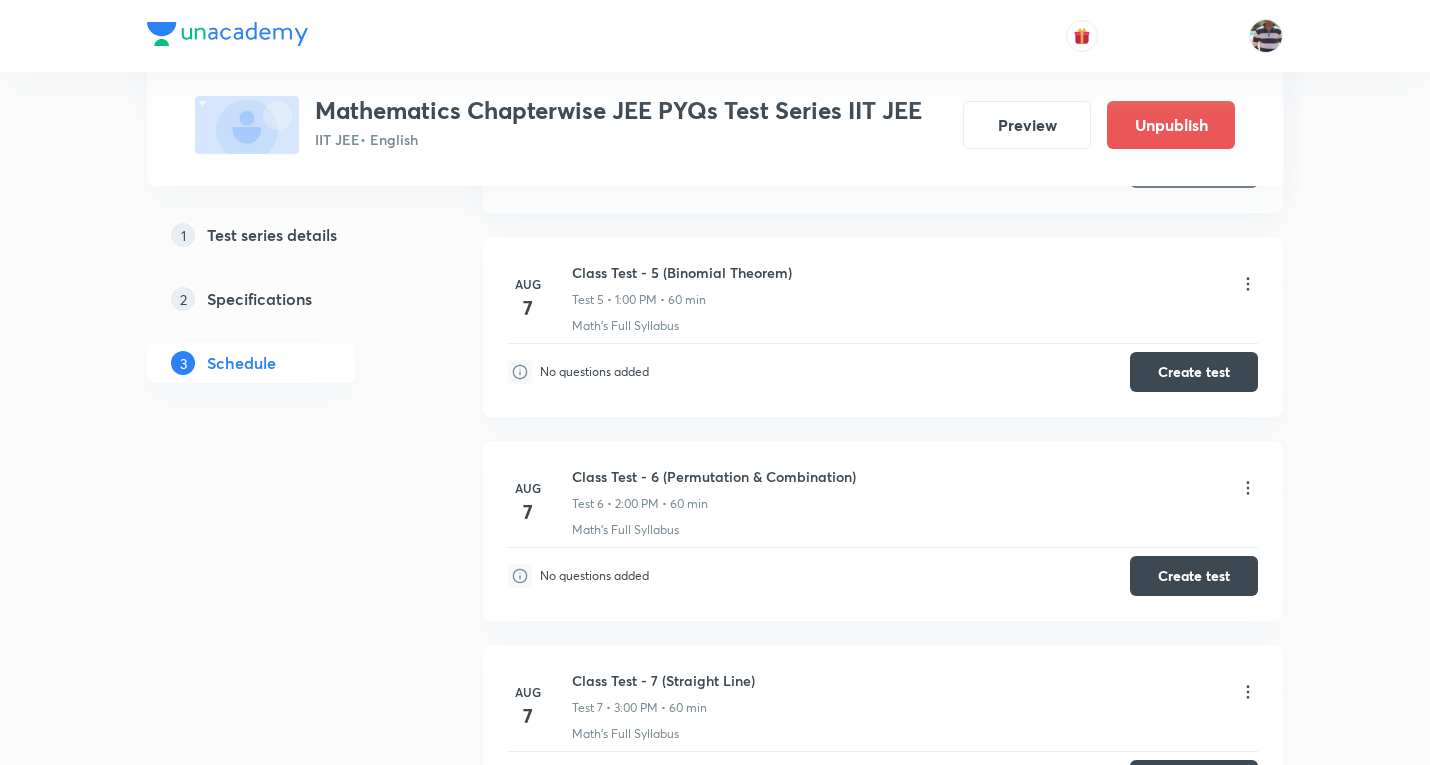 scroll, scrollTop: 1015, scrollLeft: 0, axis: vertical 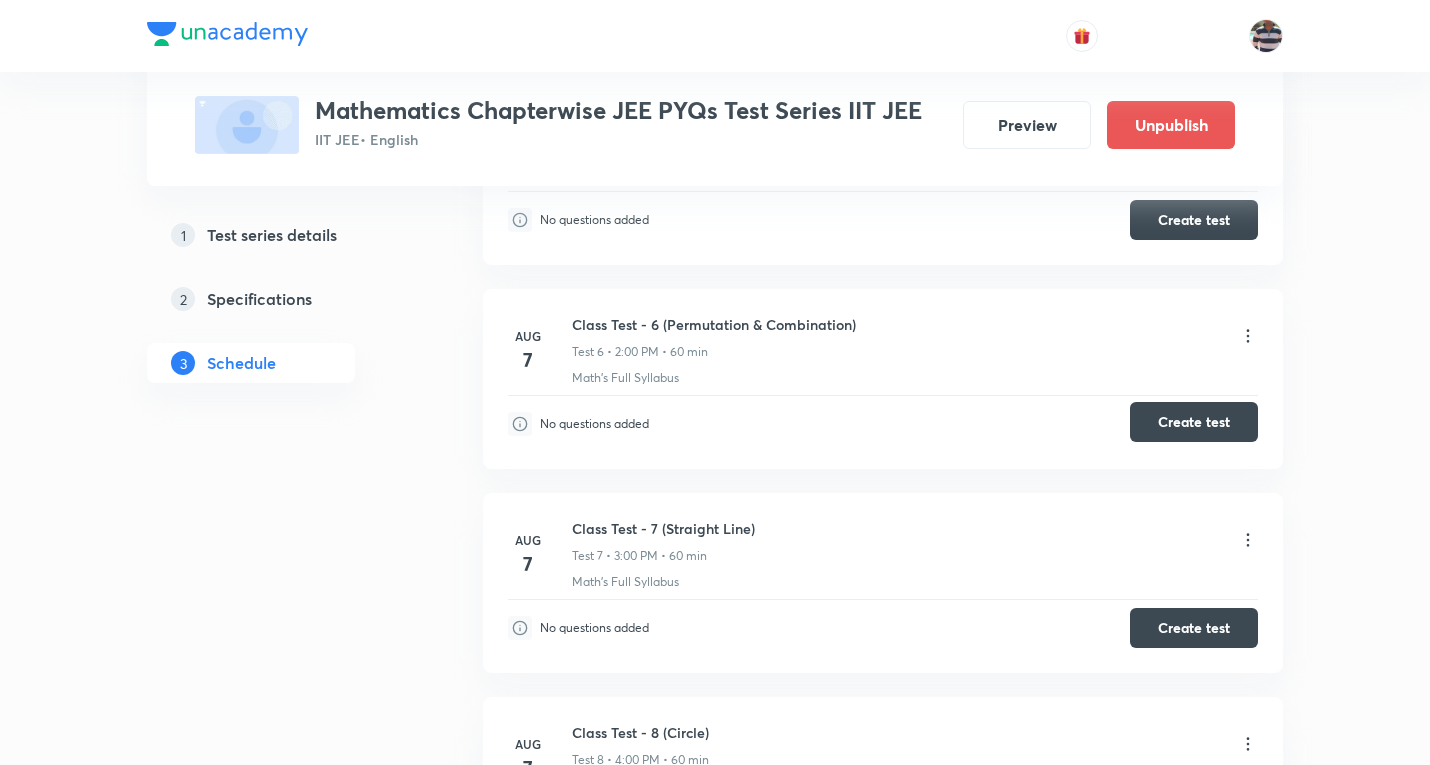 click on "Create test" at bounding box center (1194, 422) 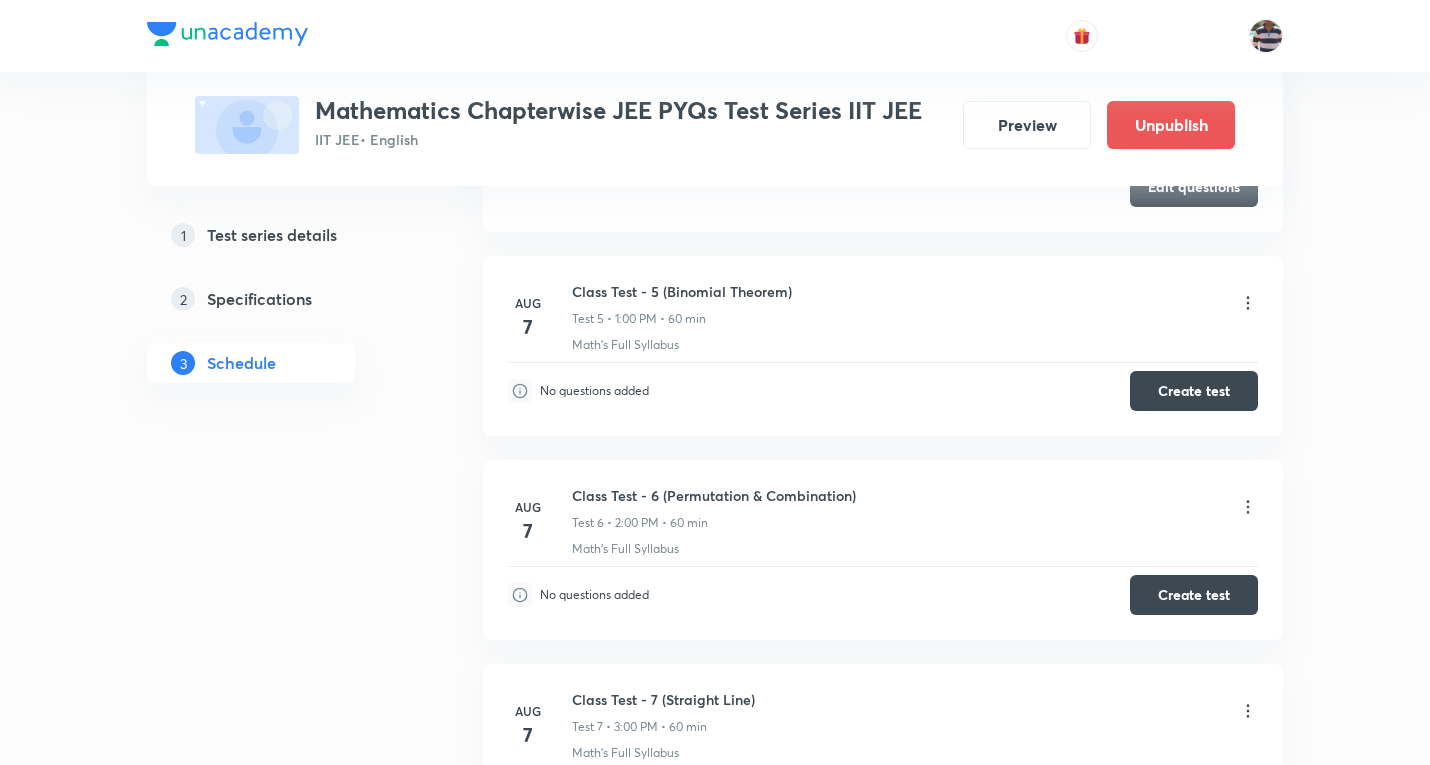 scroll, scrollTop: 1015, scrollLeft: 0, axis: vertical 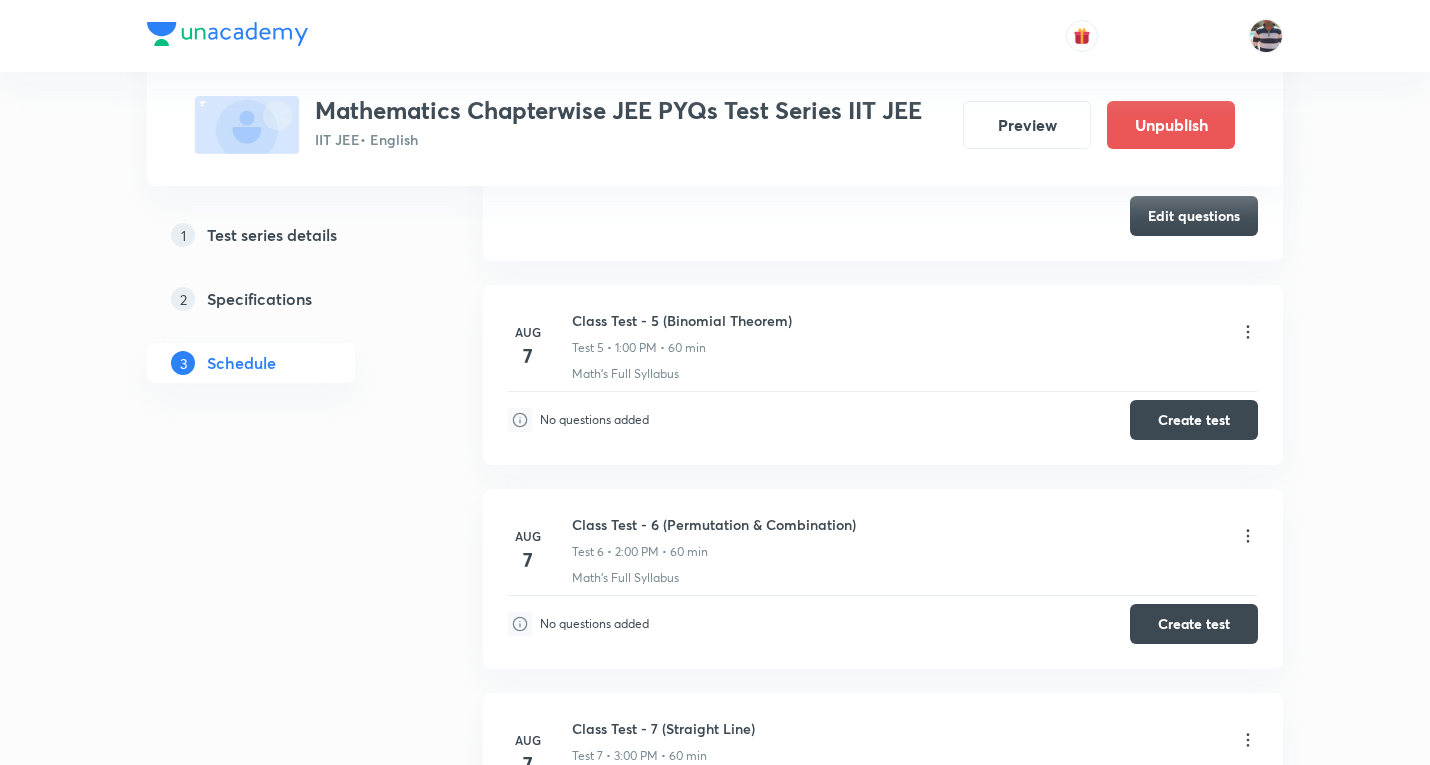 type 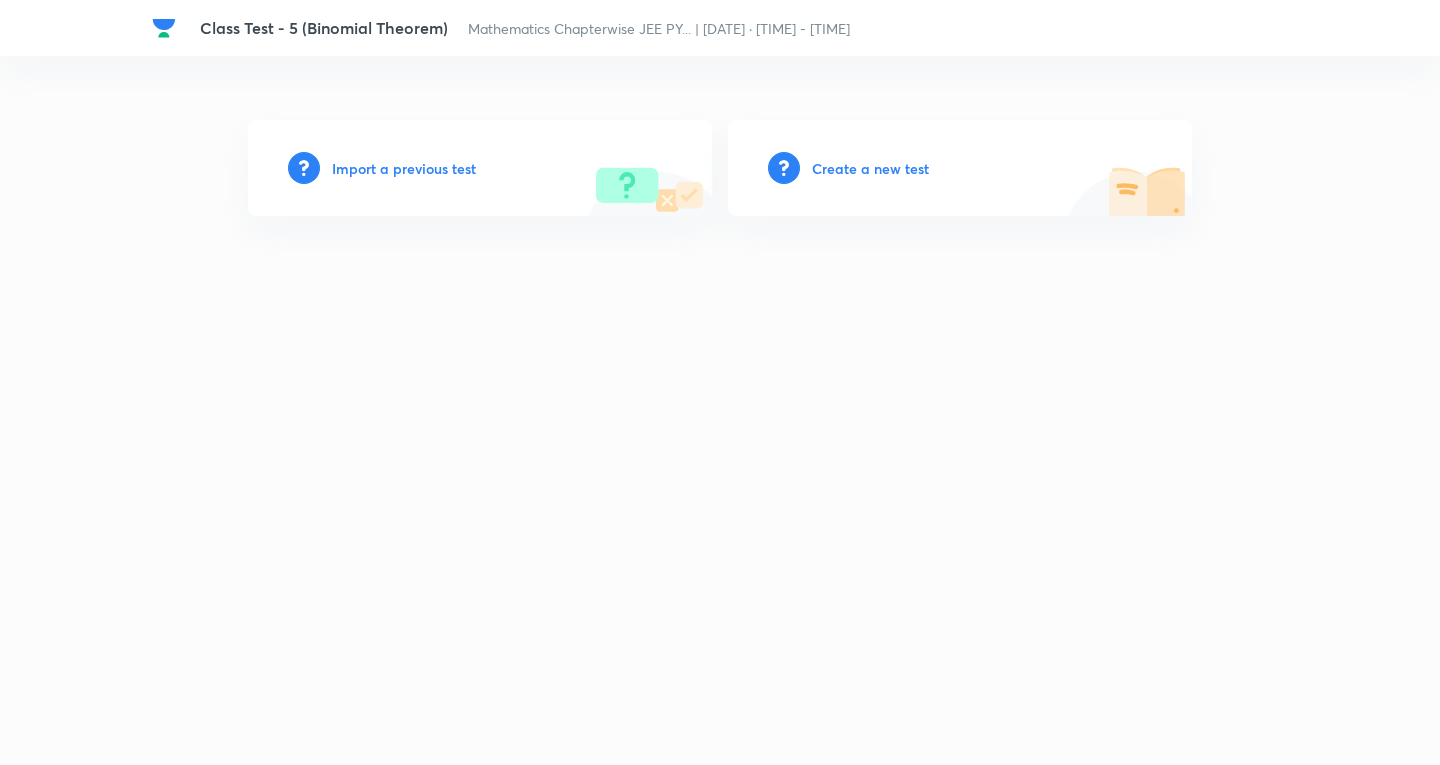 scroll, scrollTop: 0, scrollLeft: 0, axis: both 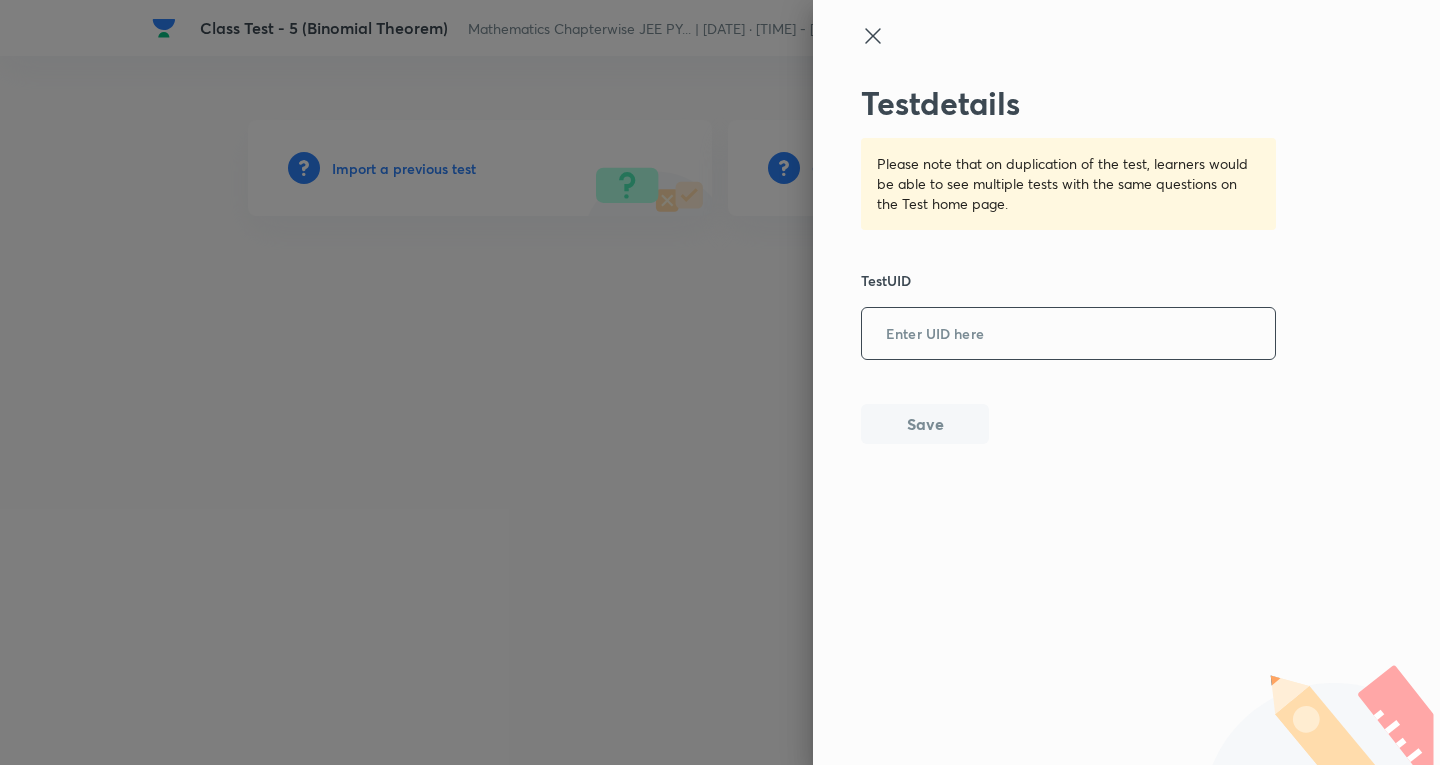 click at bounding box center (1068, 334) 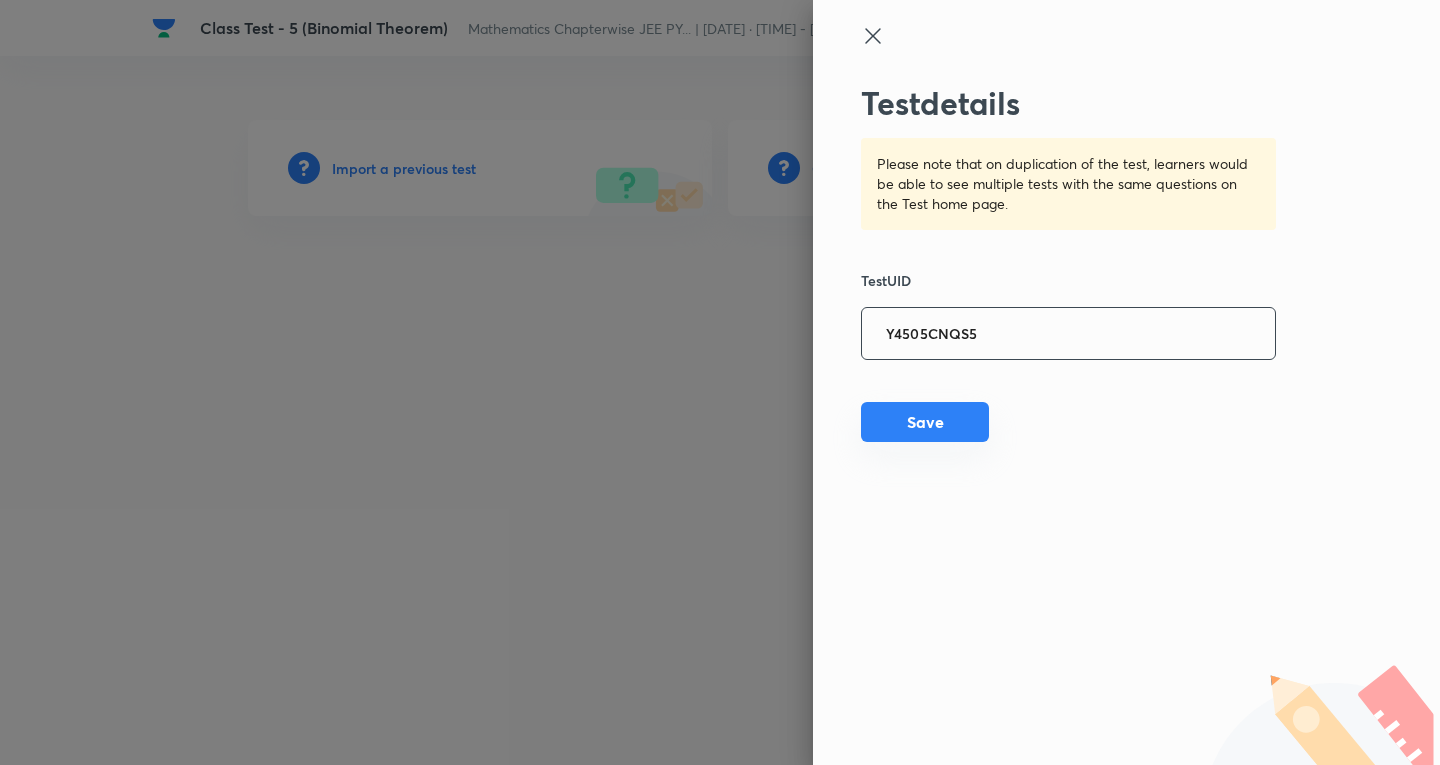 type on "Y4505CNQS5" 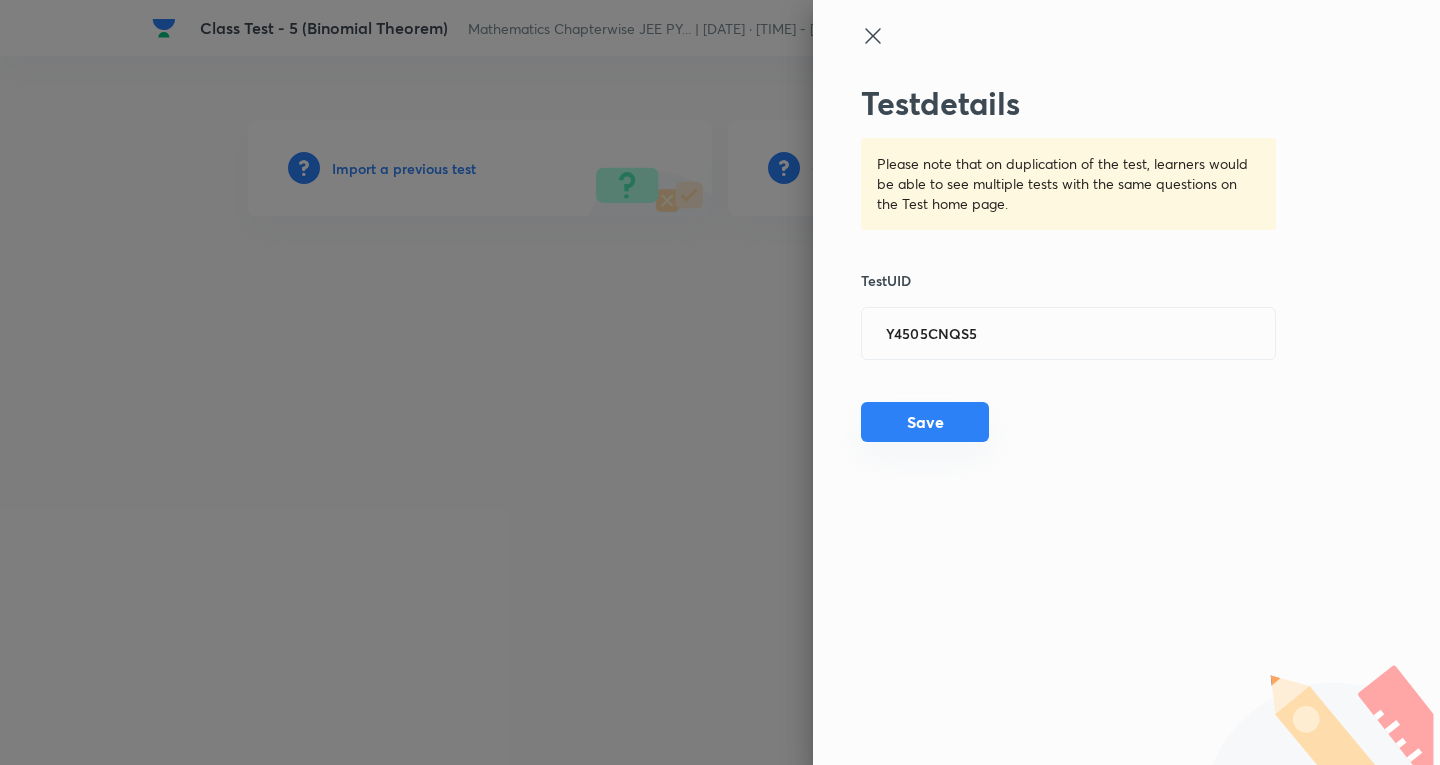 click on "Save" at bounding box center (925, 422) 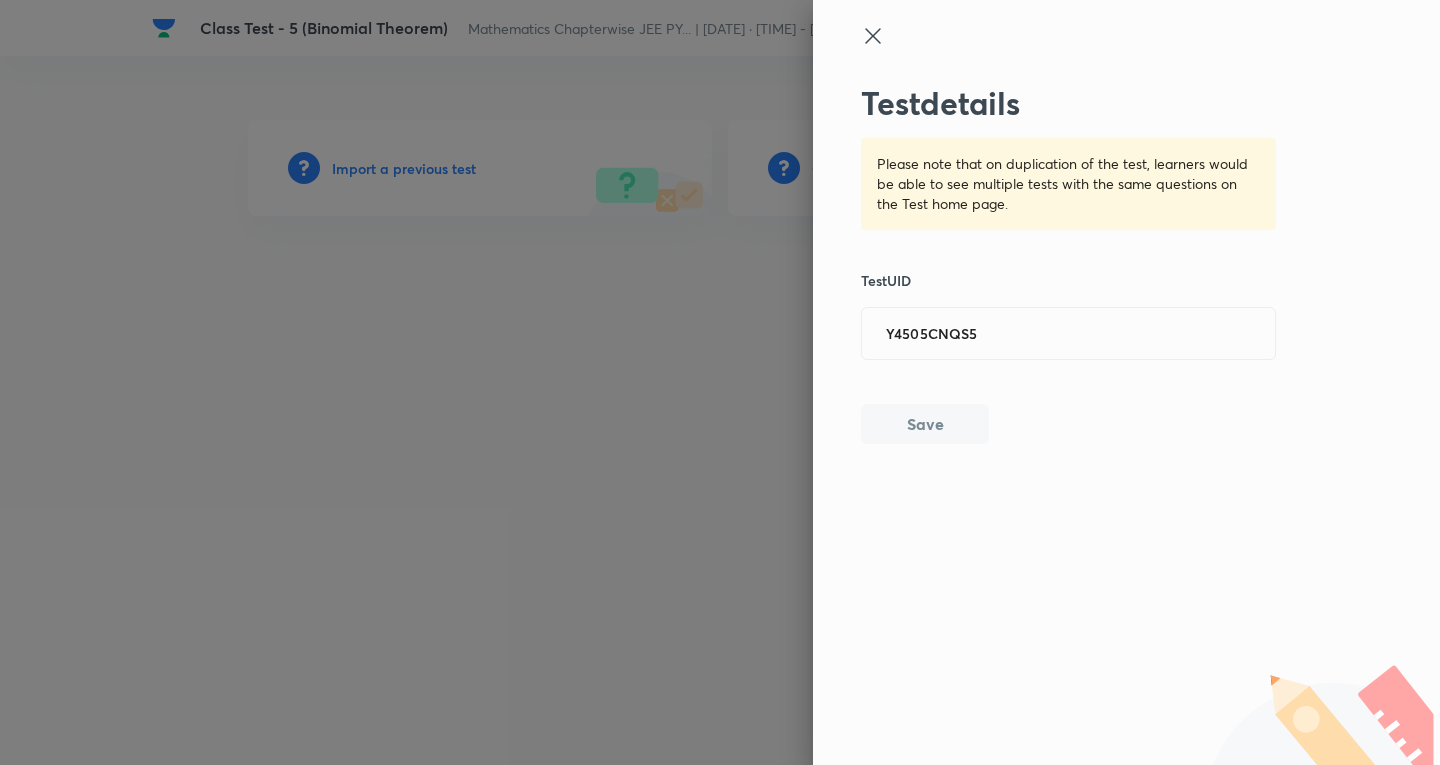 type 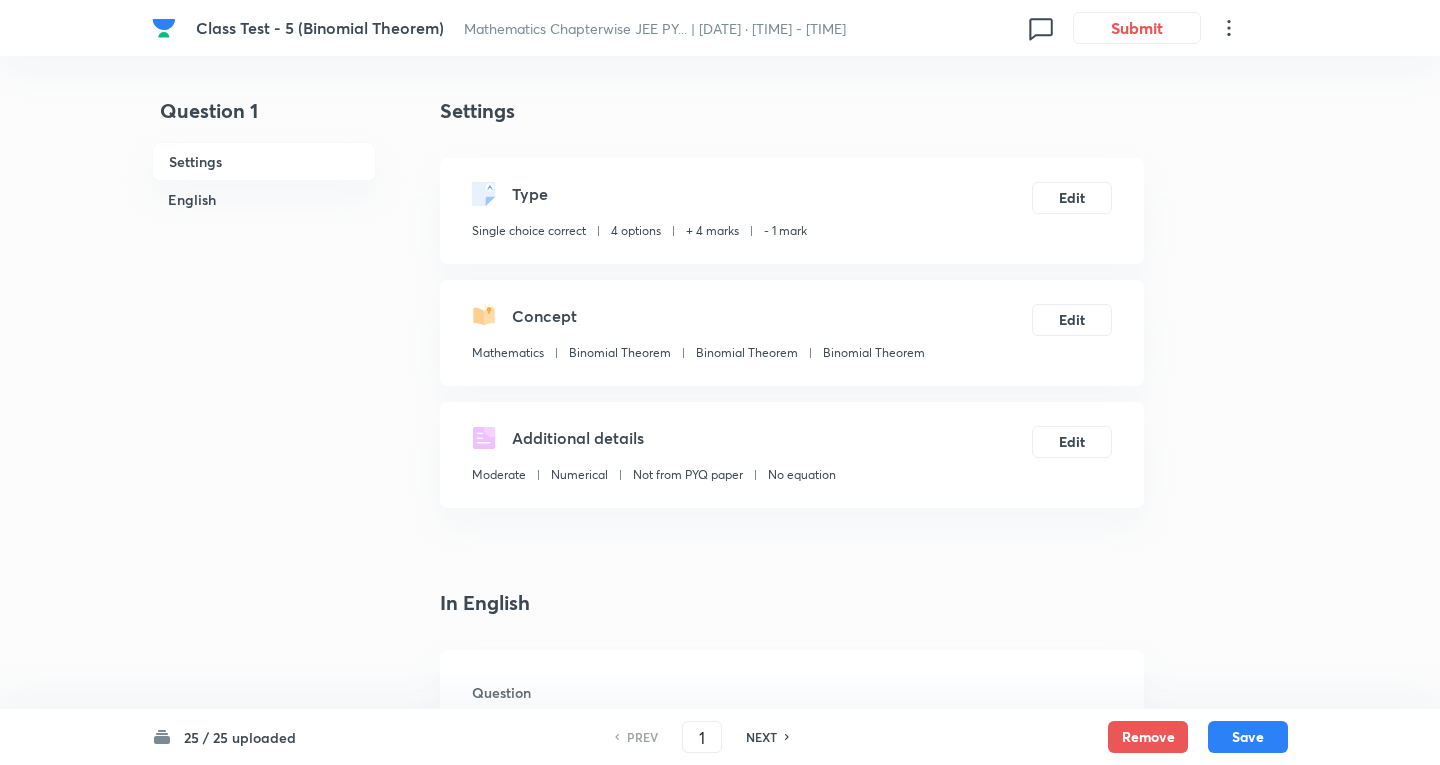 checkbox on "true" 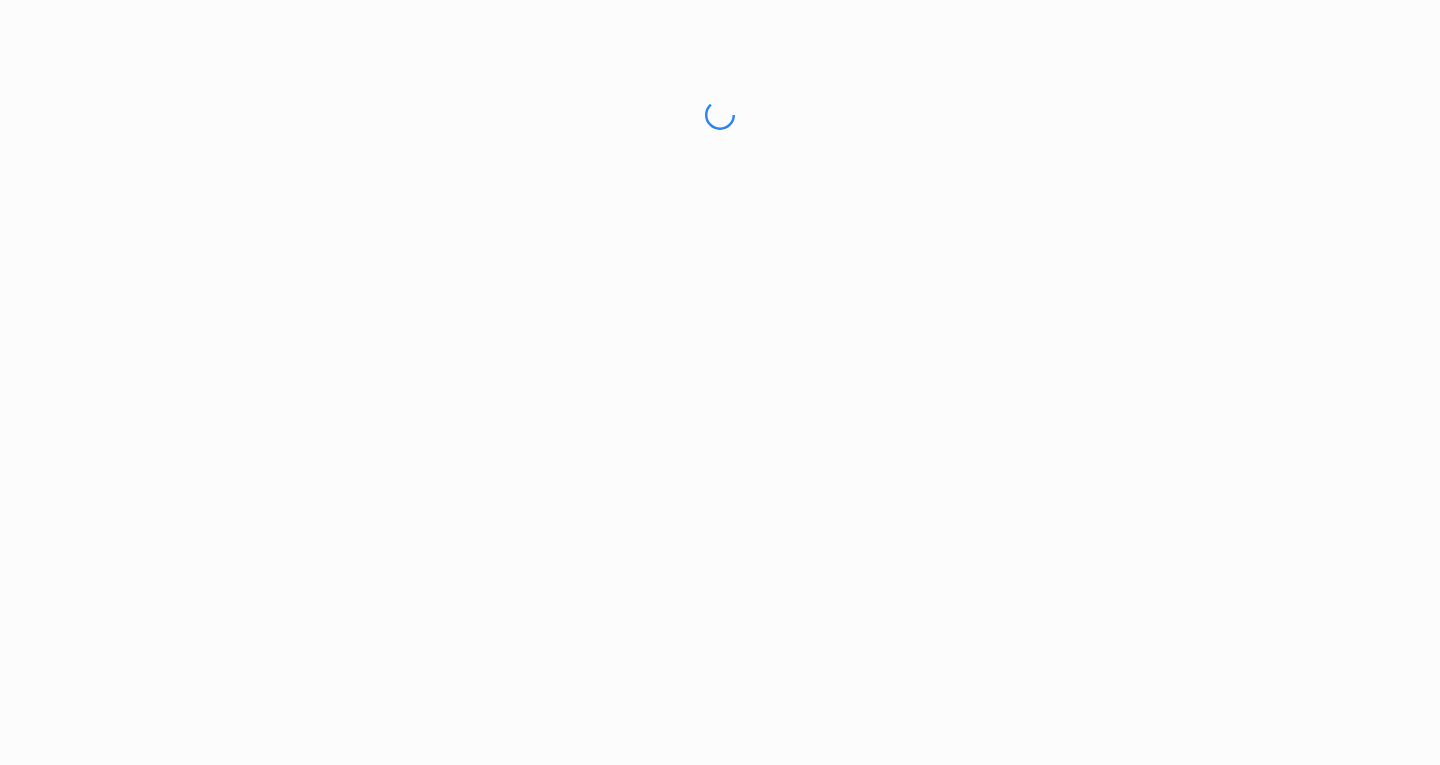 scroll, scrollTop: 0, scrollLeft: 0, axis: both 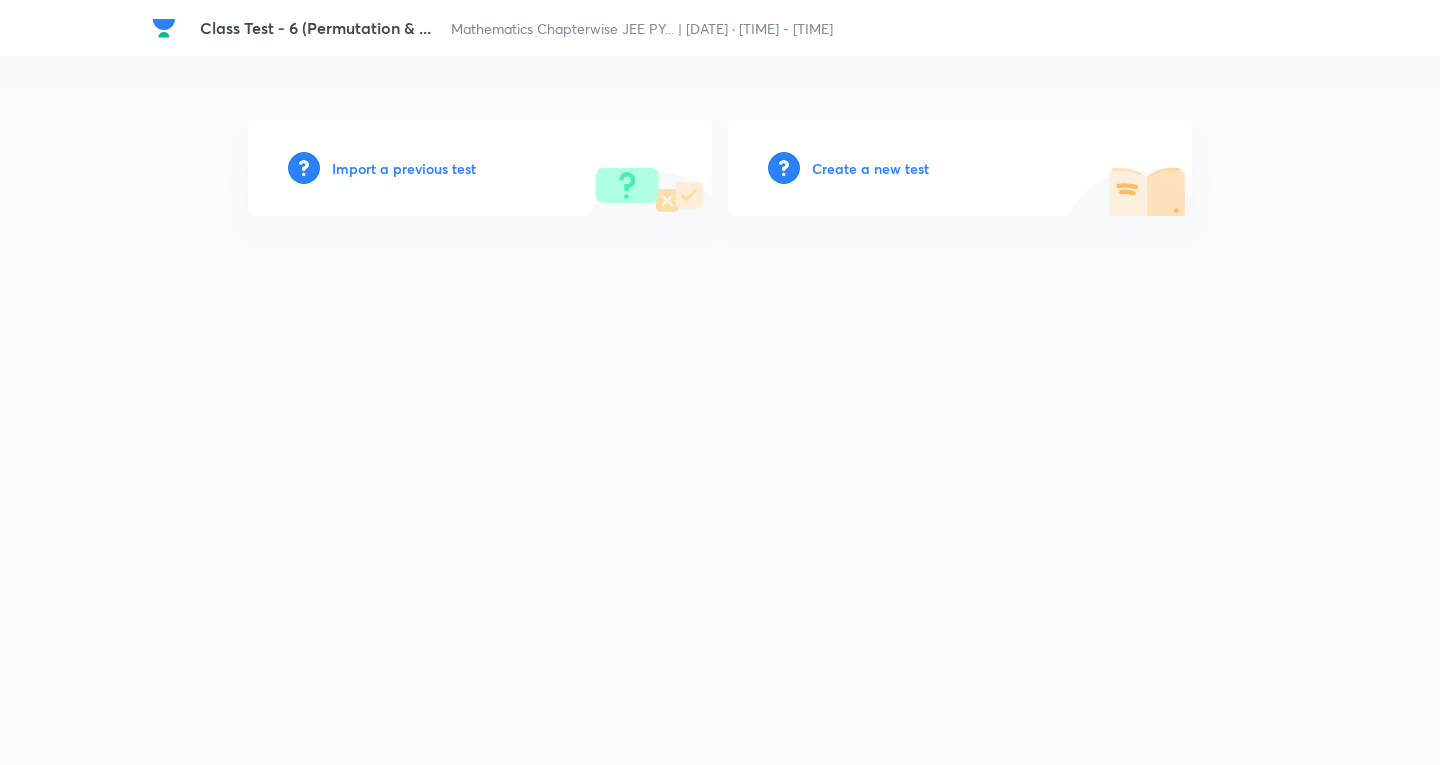 click on "Import a previous test" at bounding box center [404, 168] 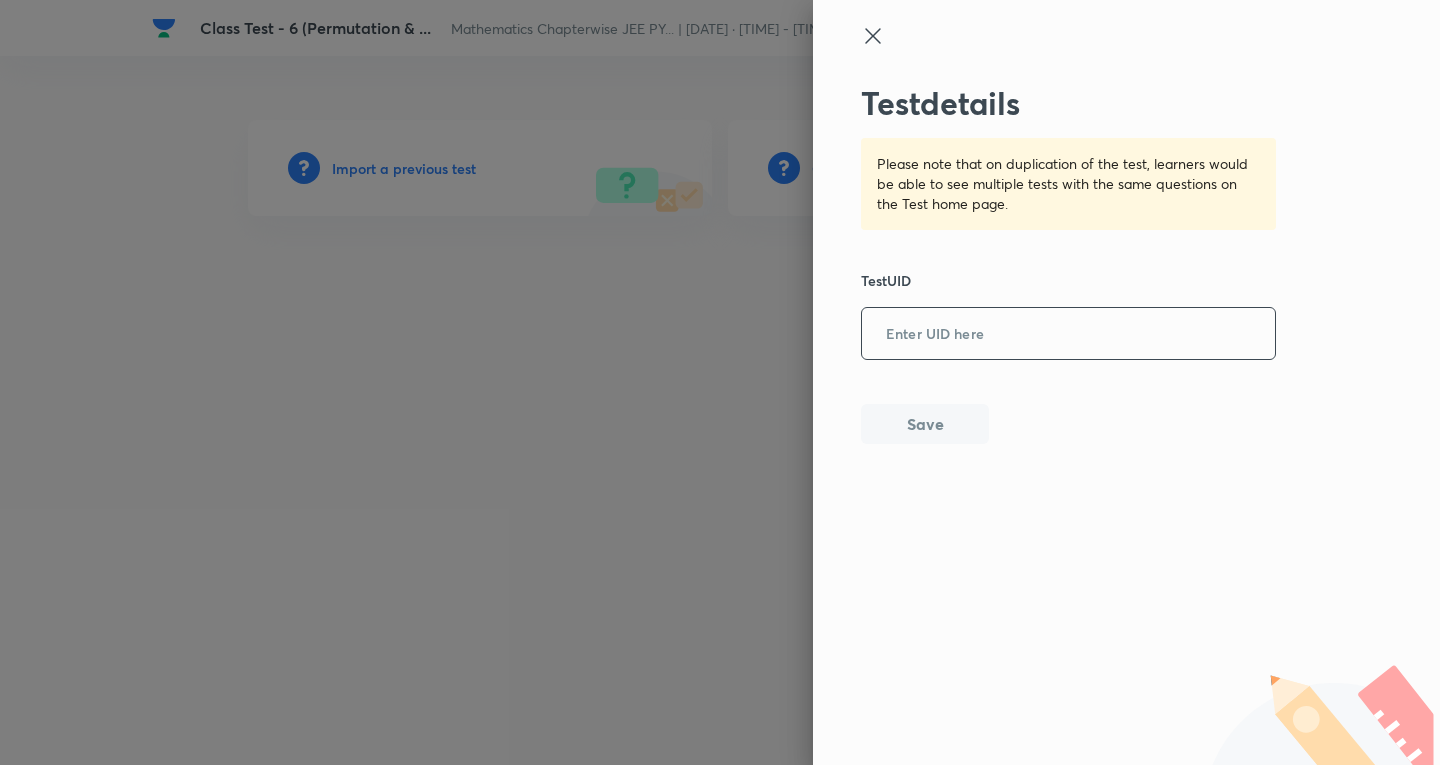click at bounding box center [1068, 334] 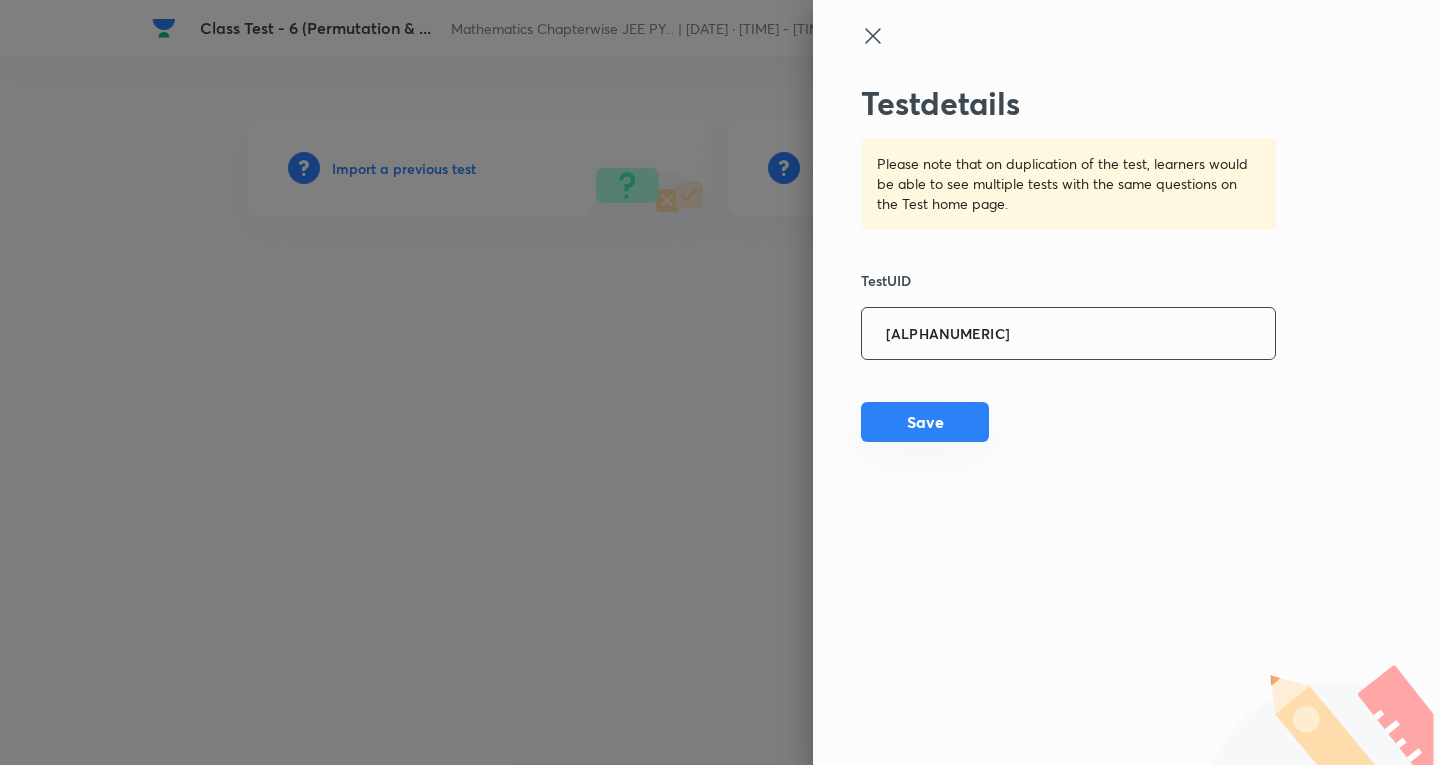 type on "[ALPHANUMERIC]" 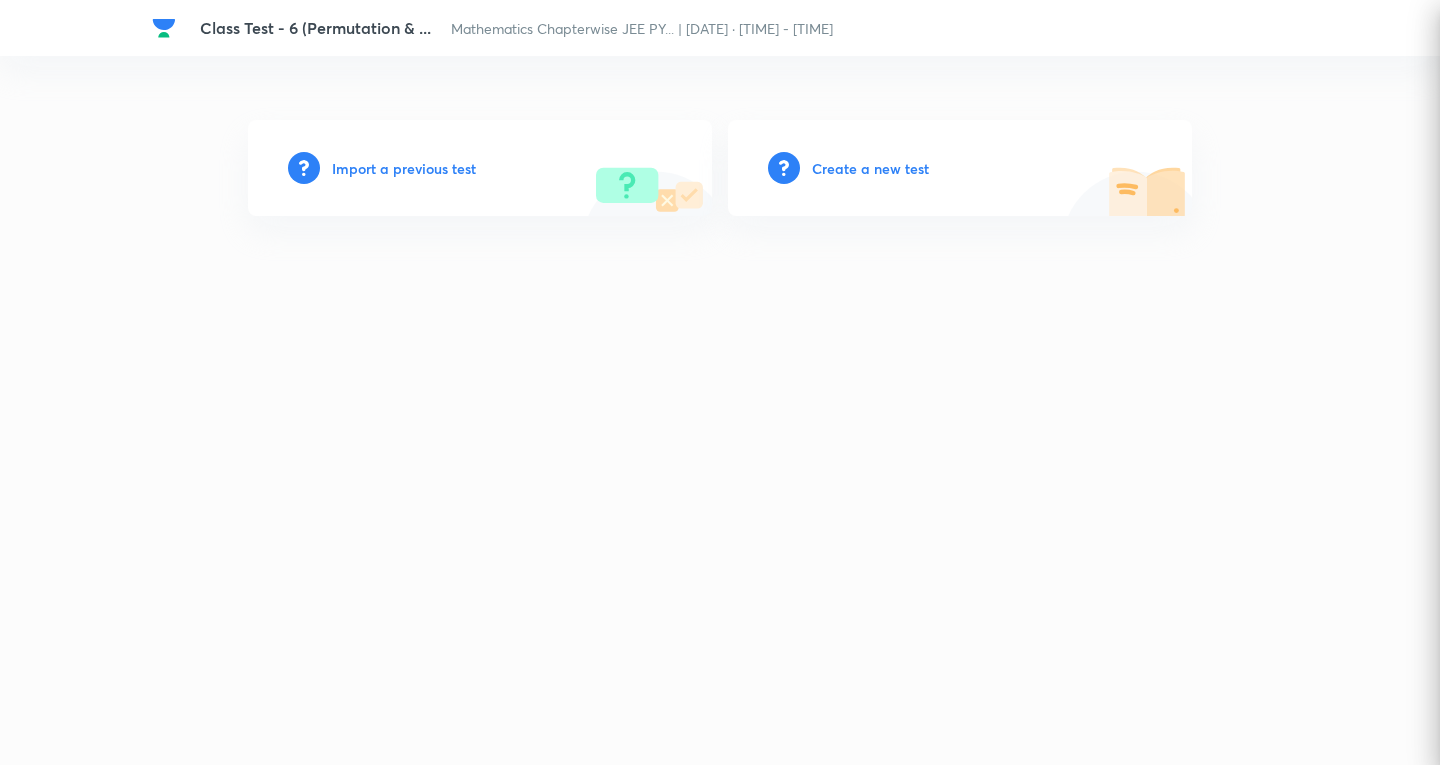 type 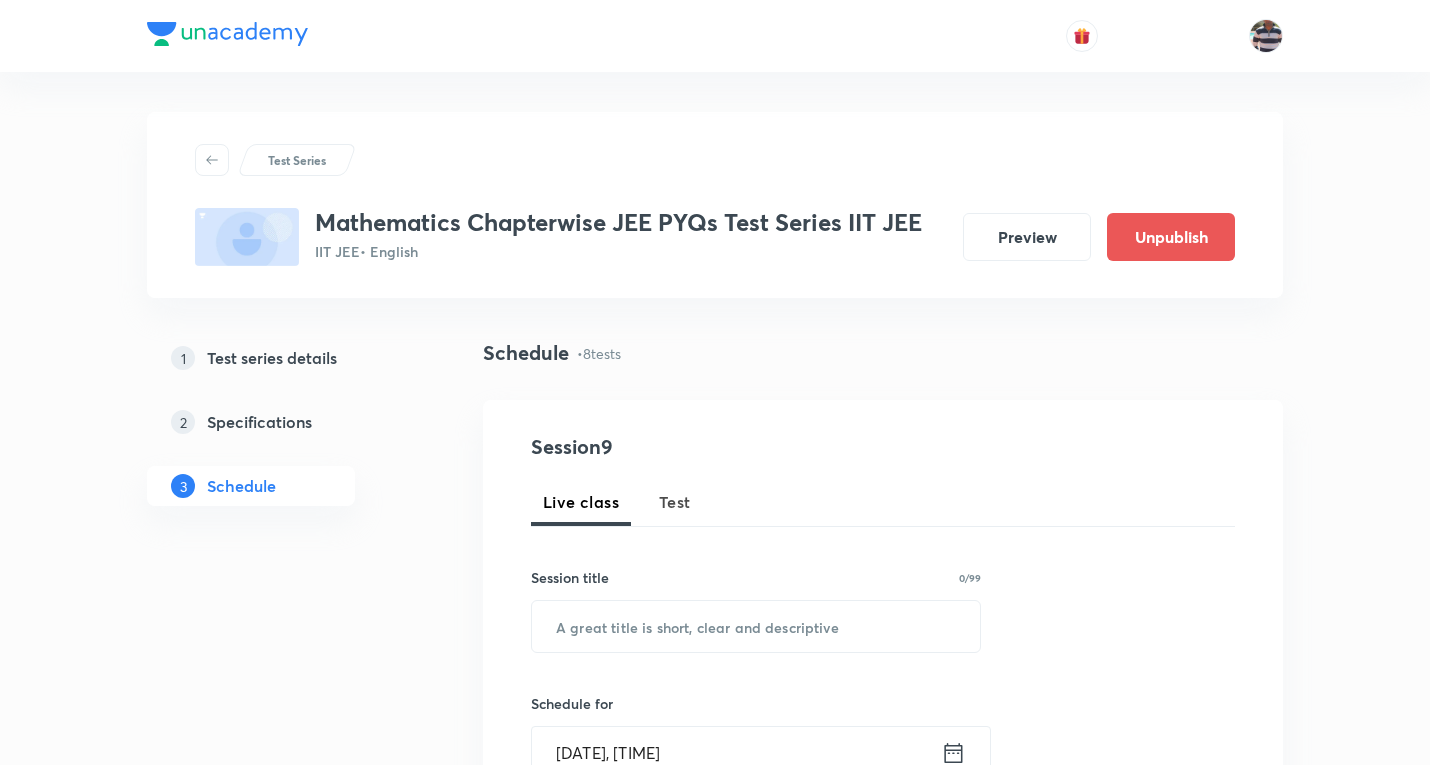 scroll, scrollTop: 1040, scrollLeft: 0, axis: vertical 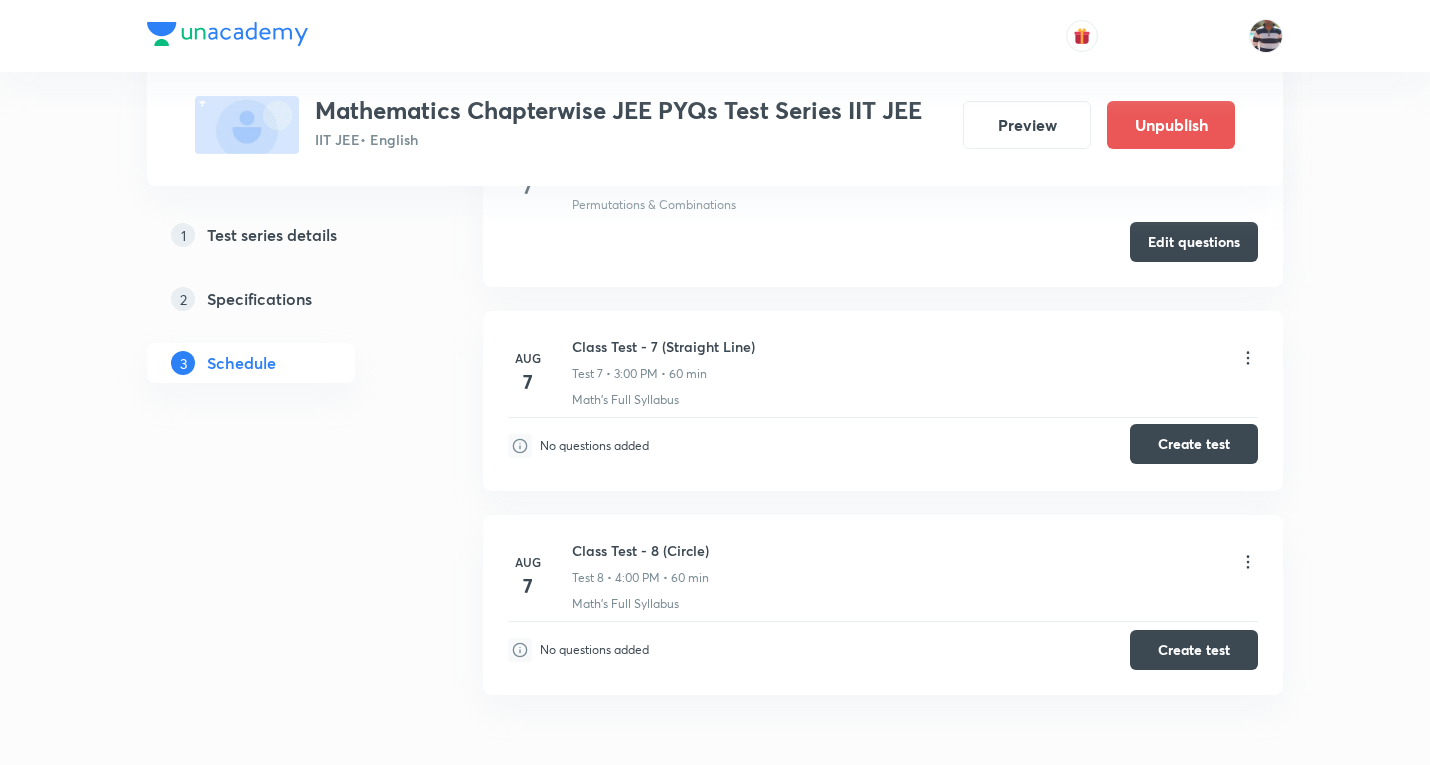 click on "Create test" at bounding box center [1194, 444] 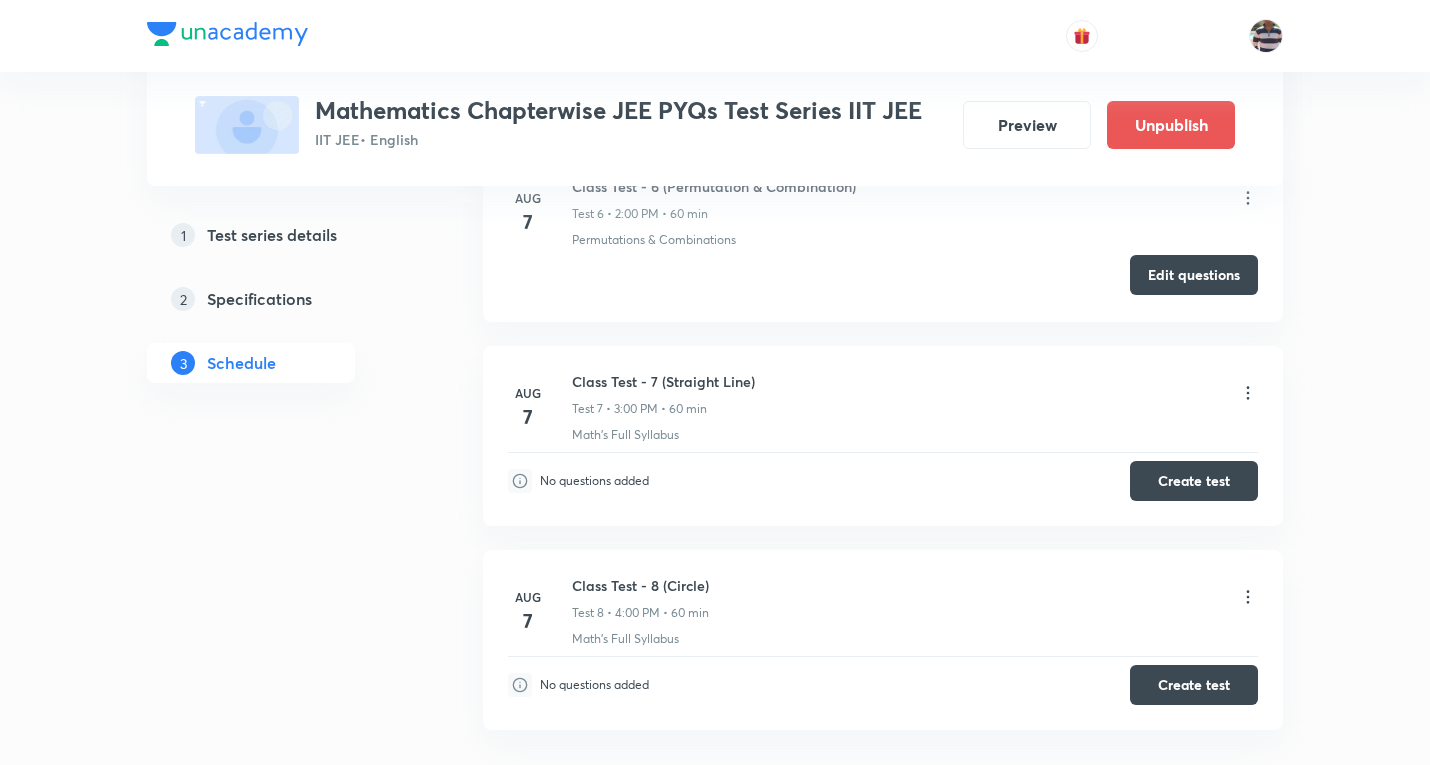 scroll, scrollTop: 2040, scrollLeft: 0, axis: vertical 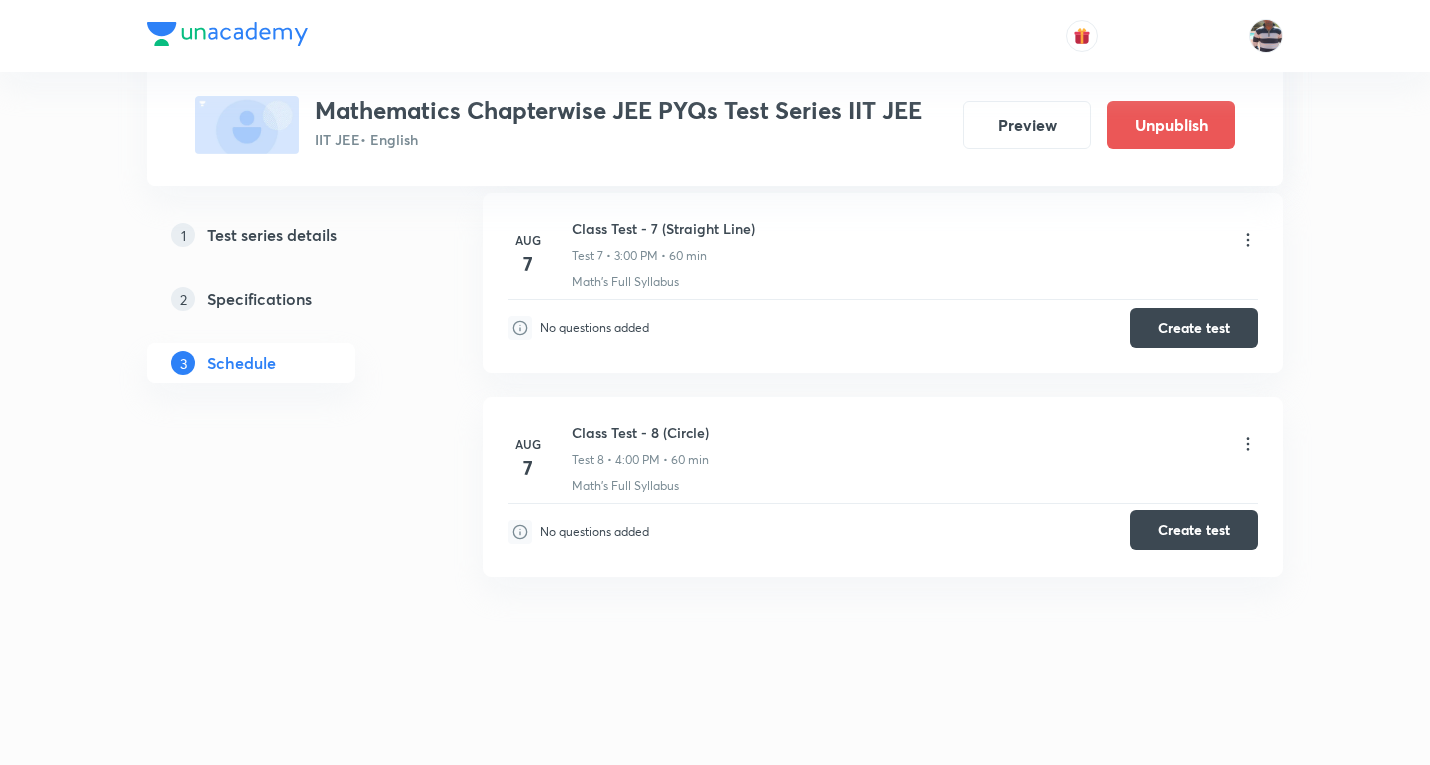click on "Create test" at bounding box center [1194, 530] 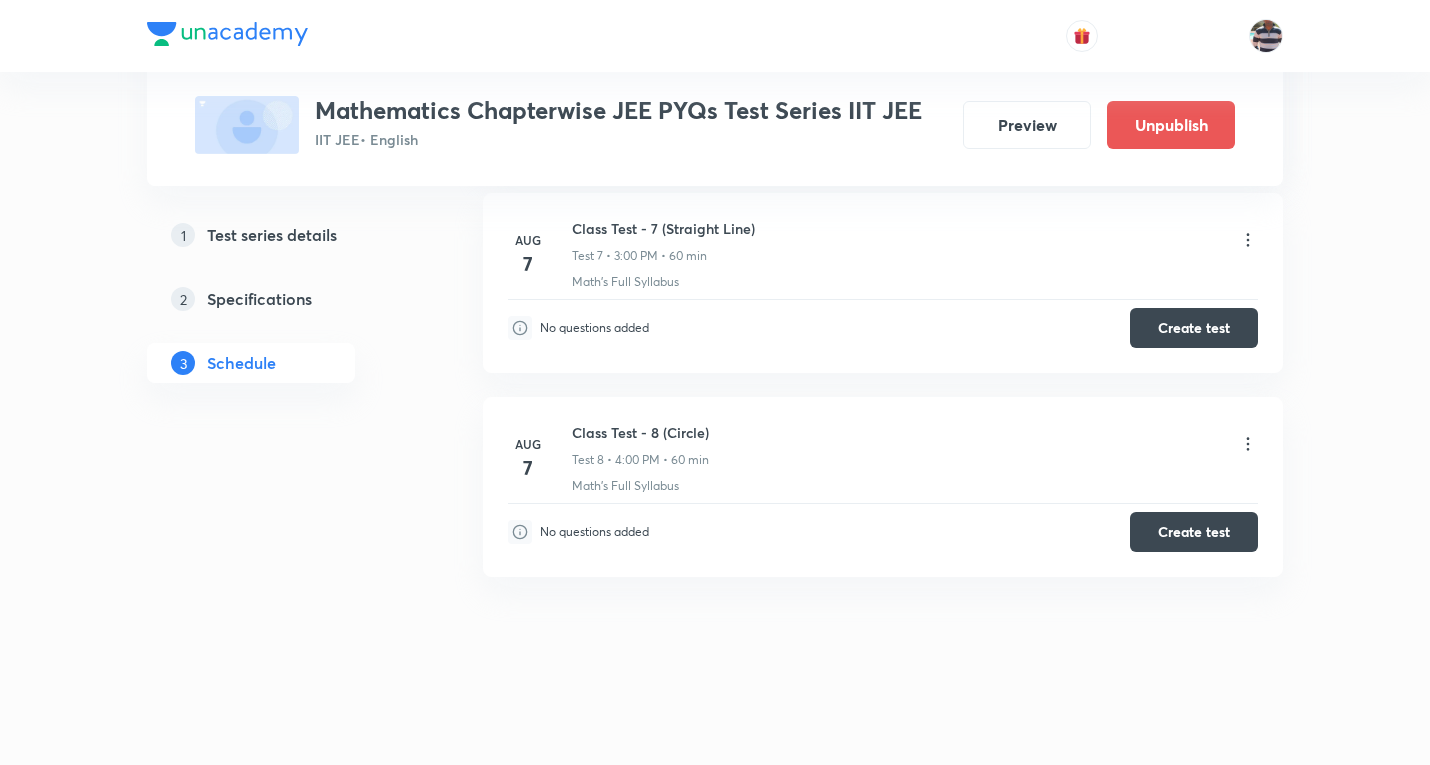 type 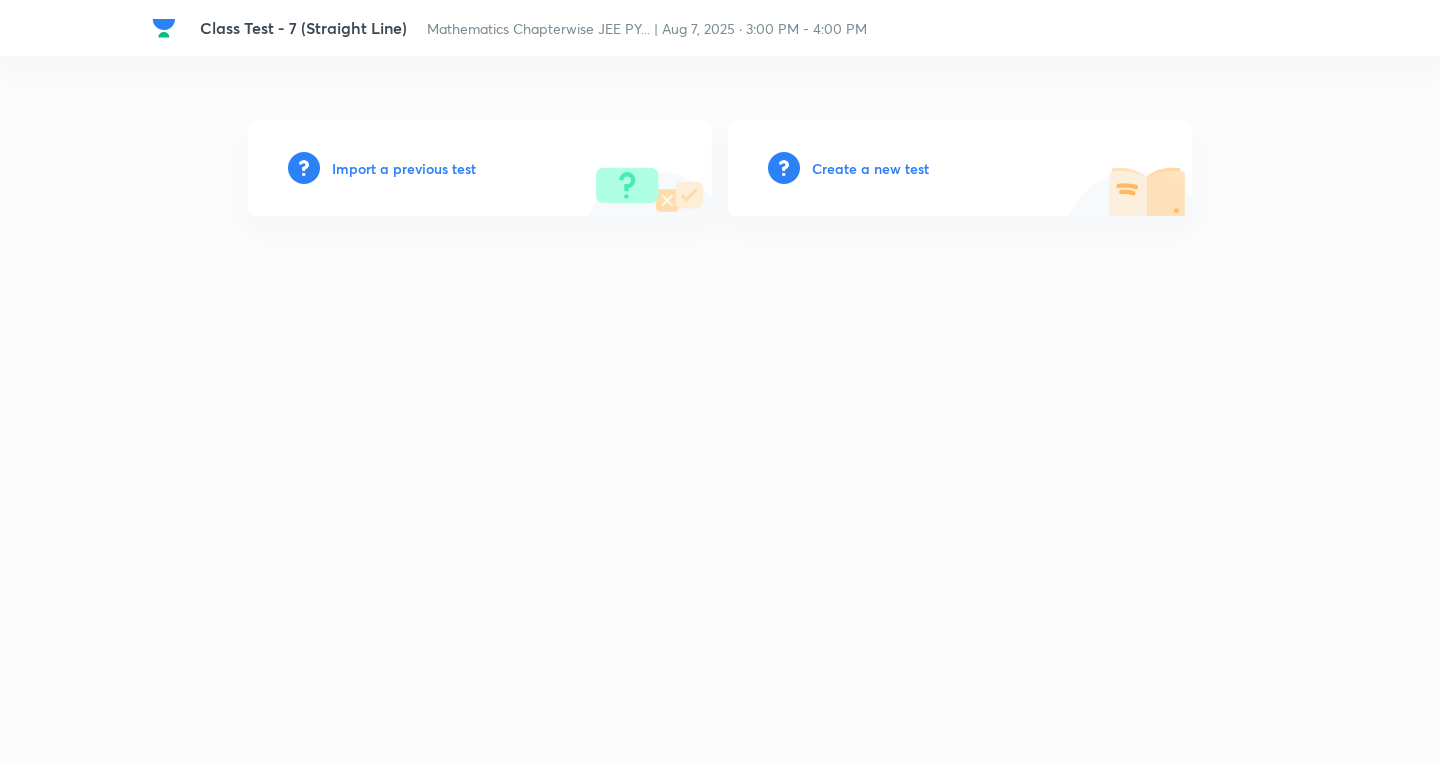 scroll, scrollTop: 0, scrollLeft: 0, axis: both 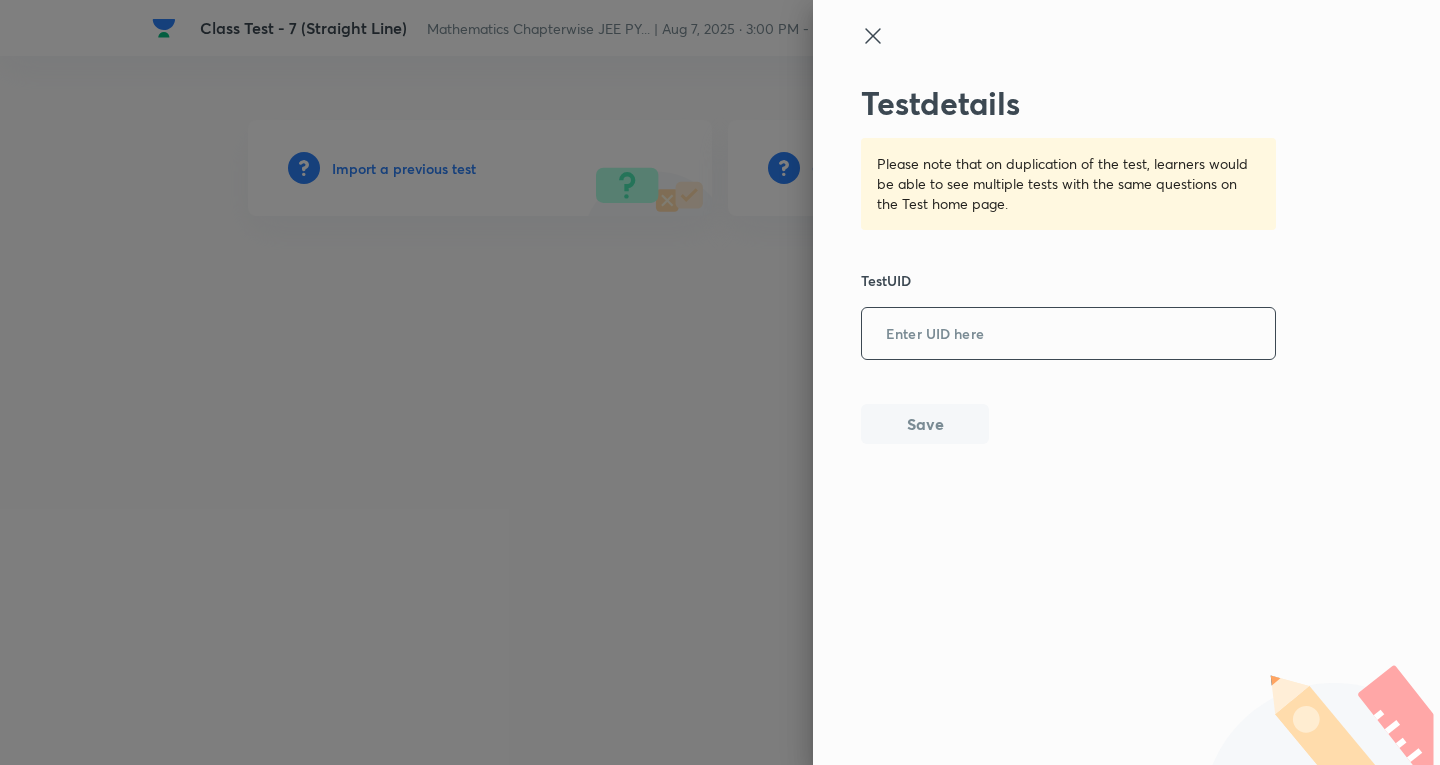 click at bounding box center (1068, 334) 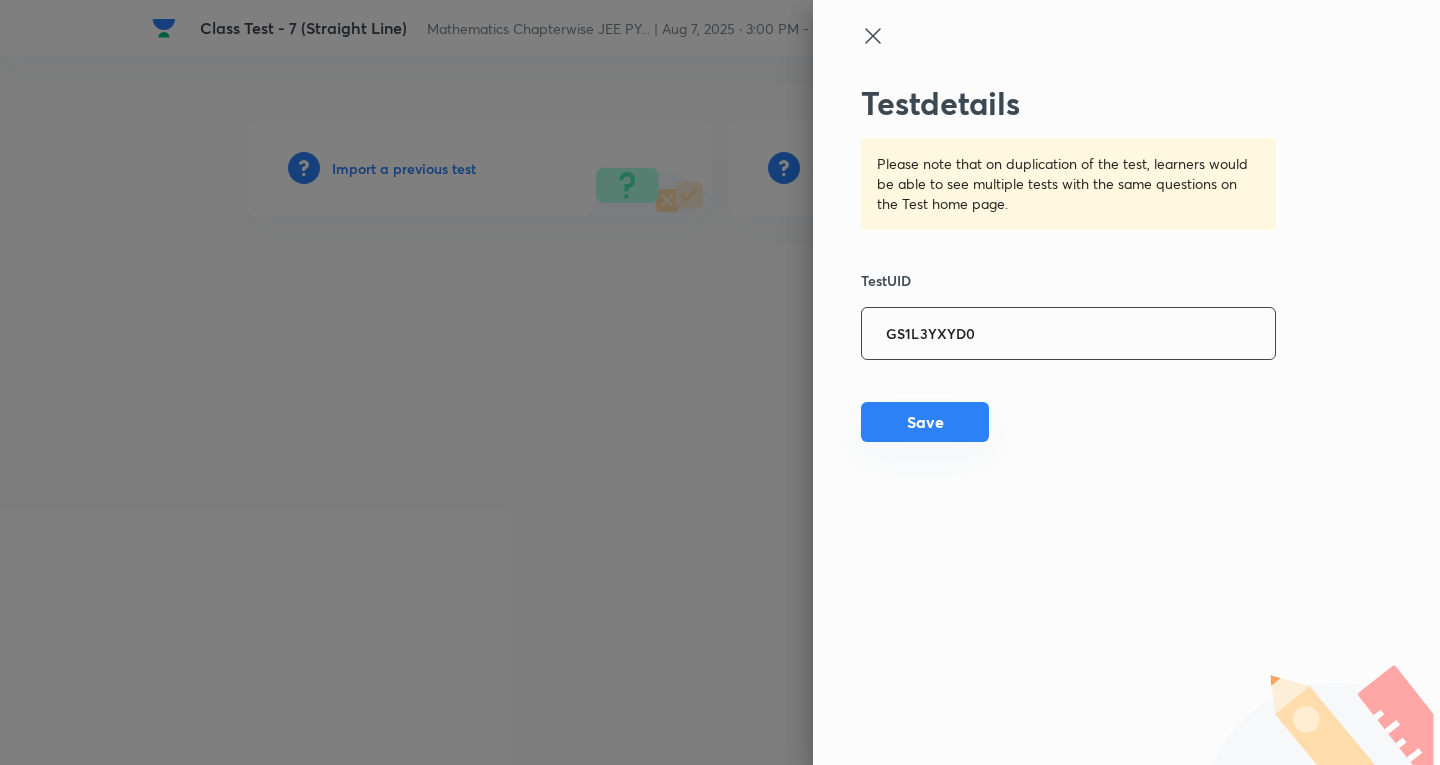 type on "GS1L3YXYD0" 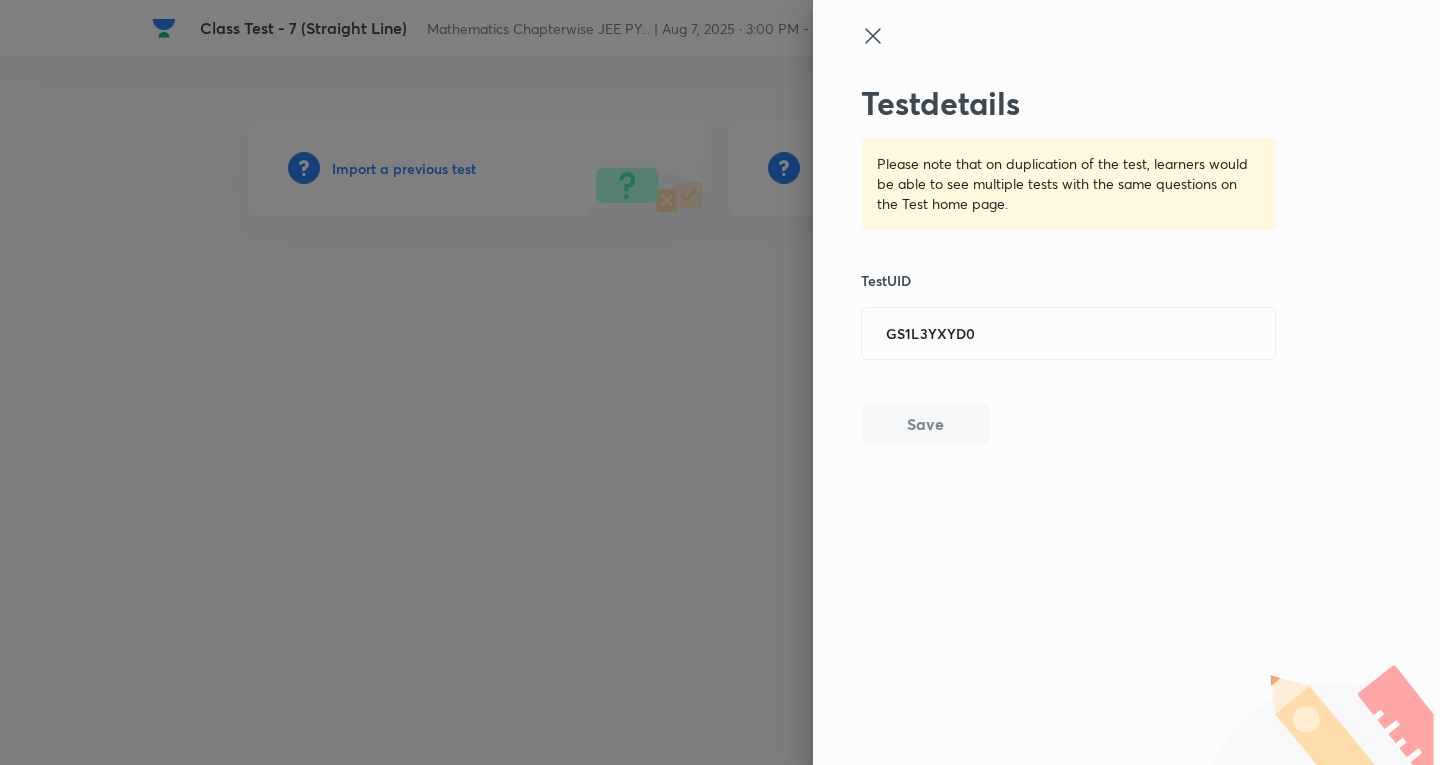 type 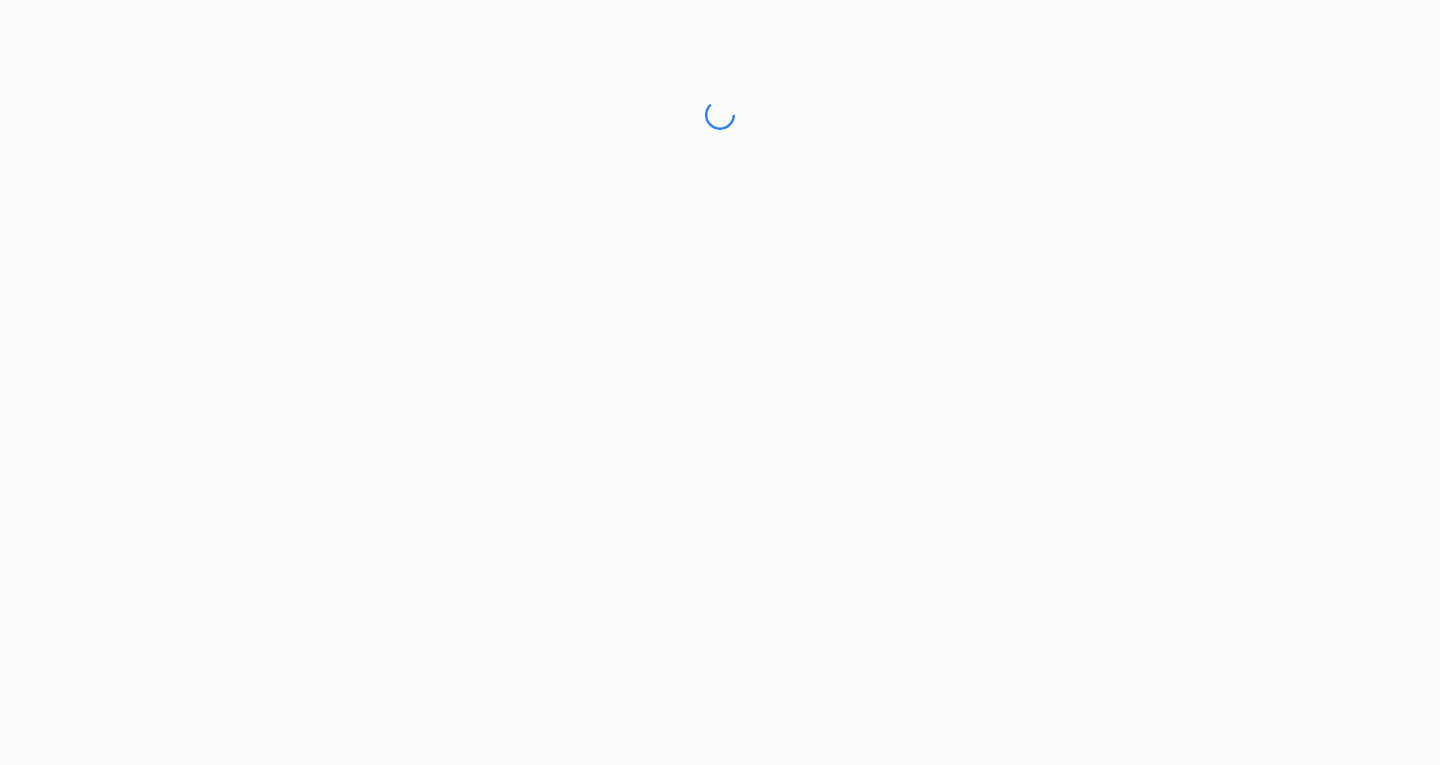 scroll, scrollTop: 0, scrollLeft: 0, axis: both 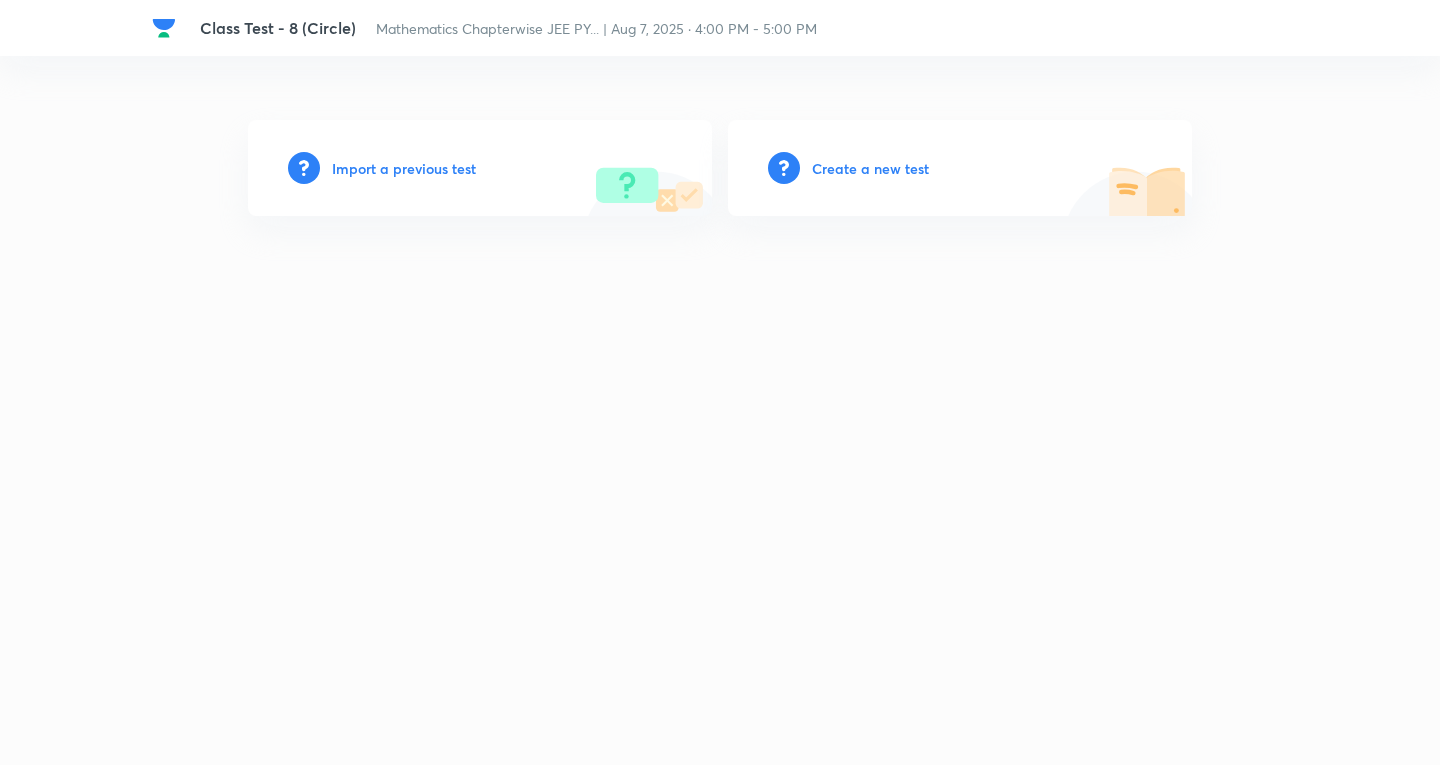 click on "Import a previous test" at bounding box center (404, 168) 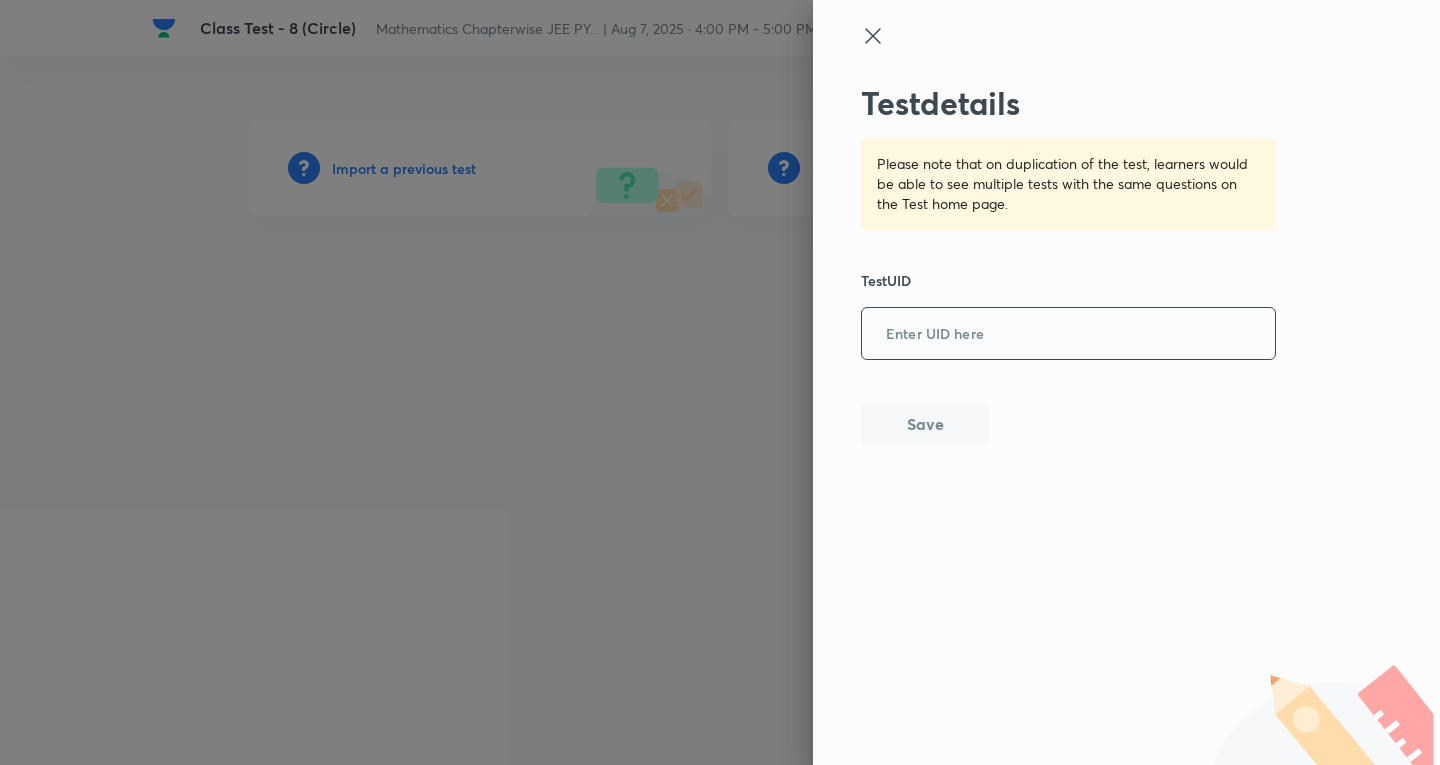 click at bounding box center [1068, 334] 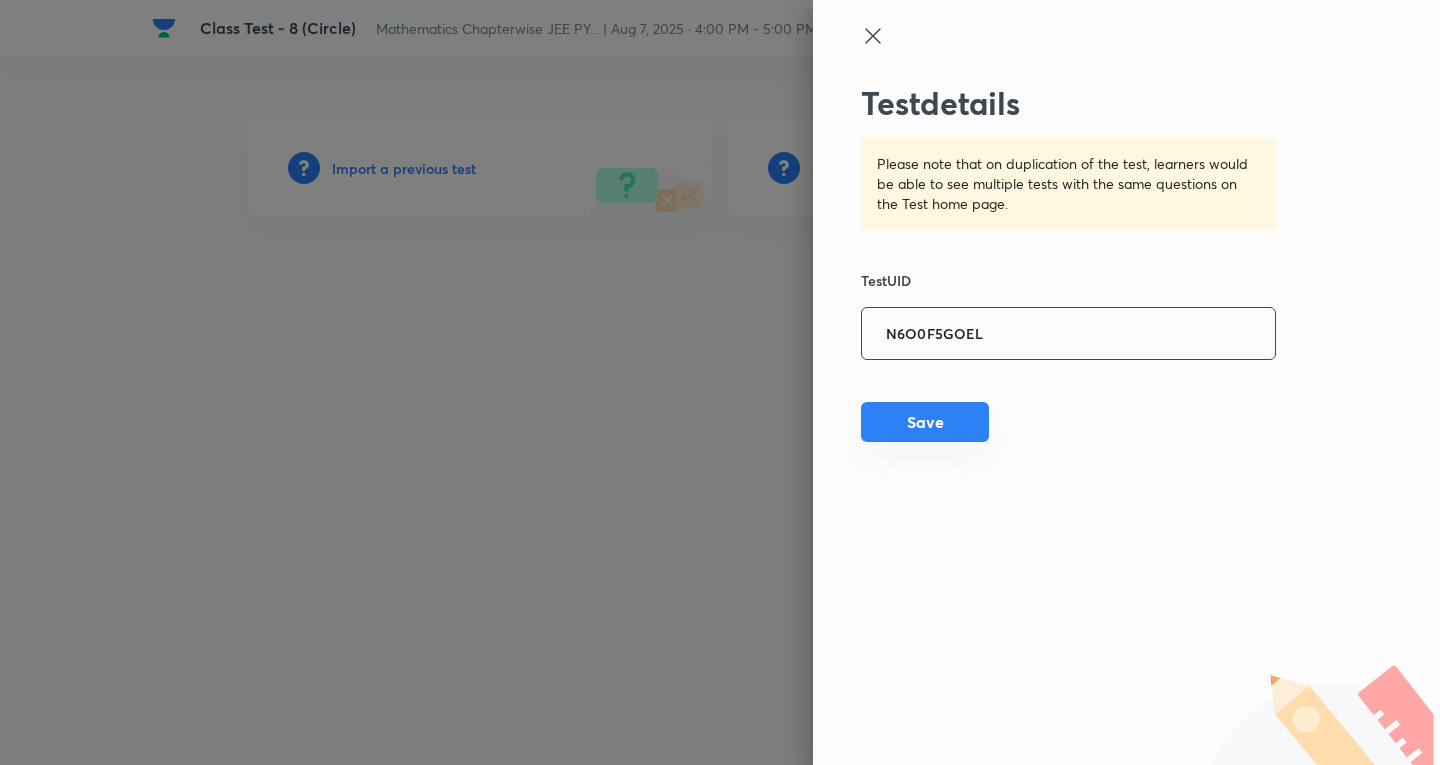 type on "N6O0F5GOEL" 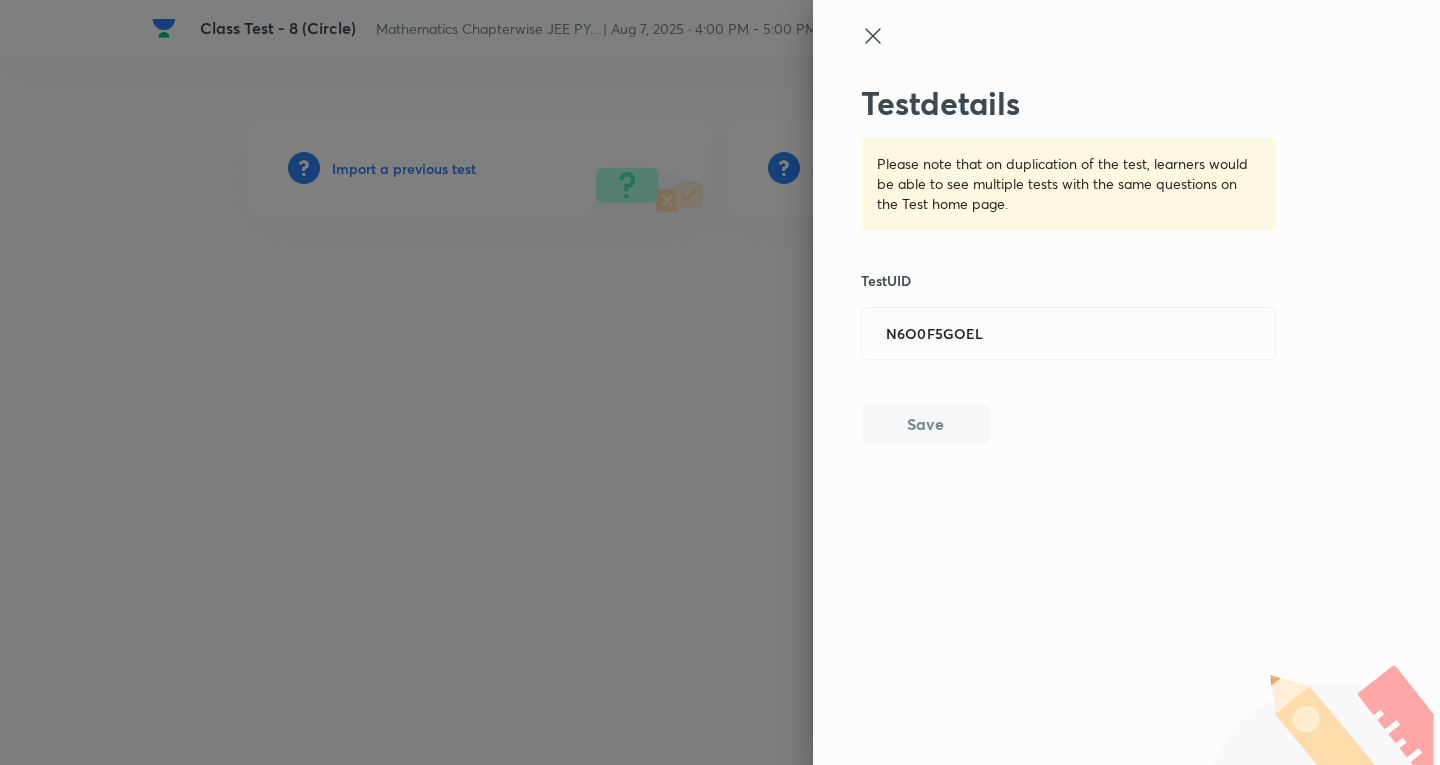 type 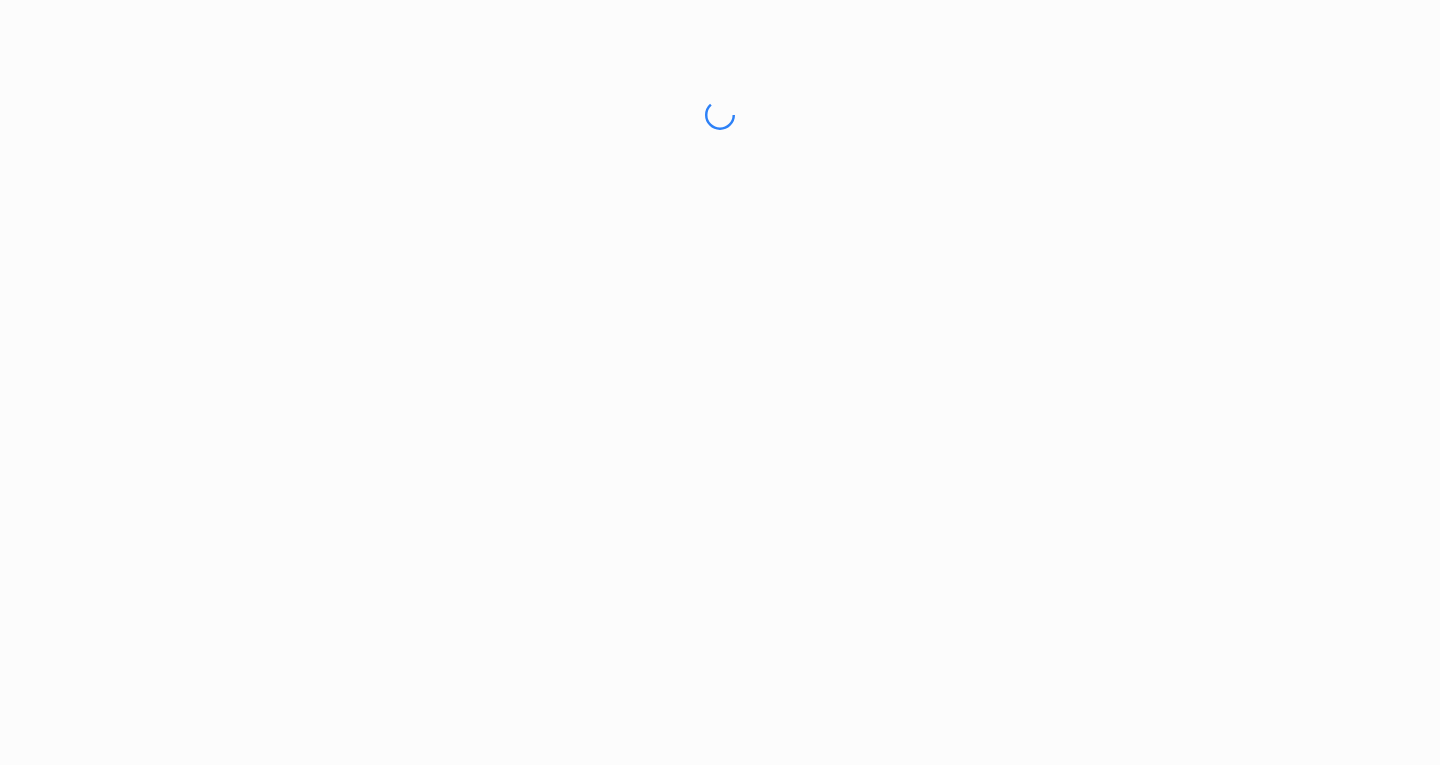 scroll, scrollTop: 0, scrollLeft: 0, axis: both 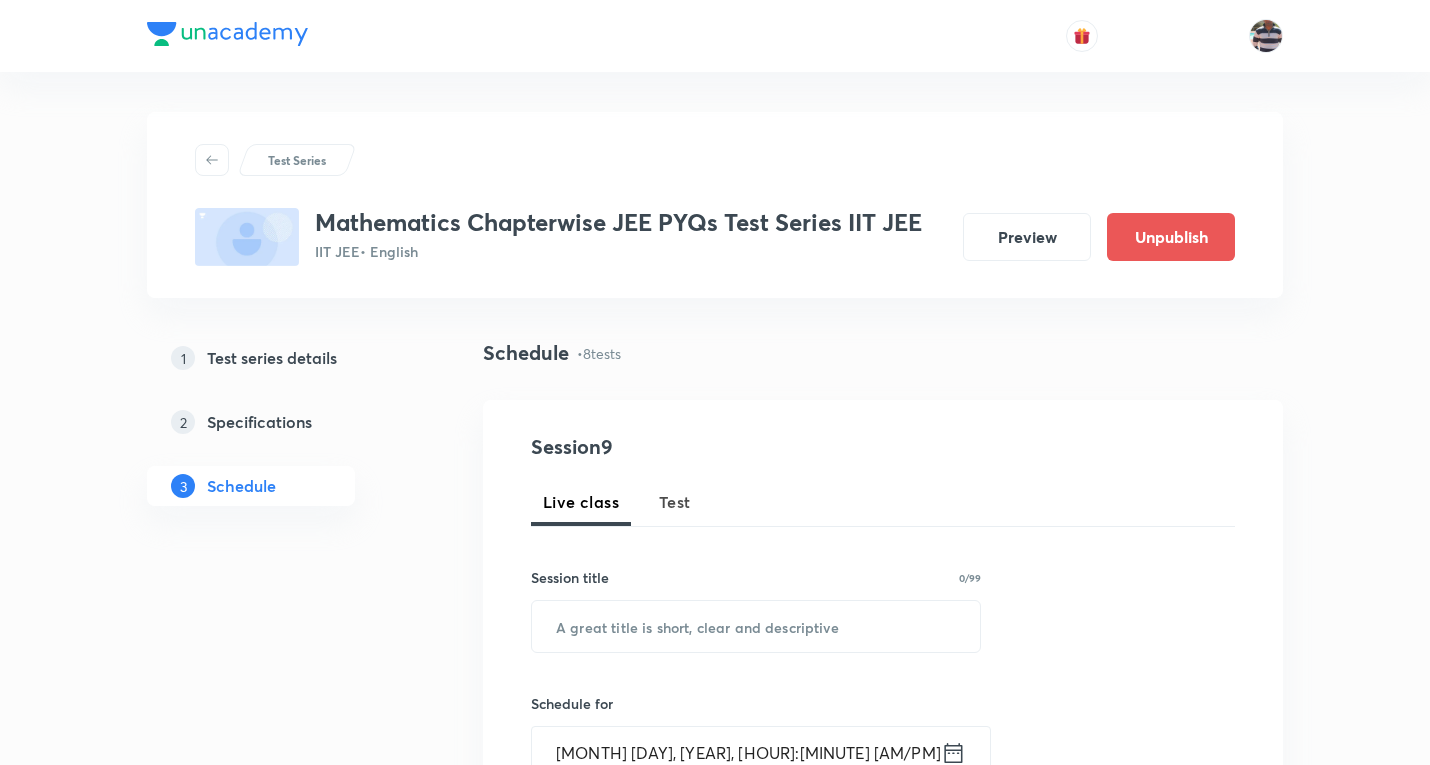 click on "Test" at bounding box center (675, 502) 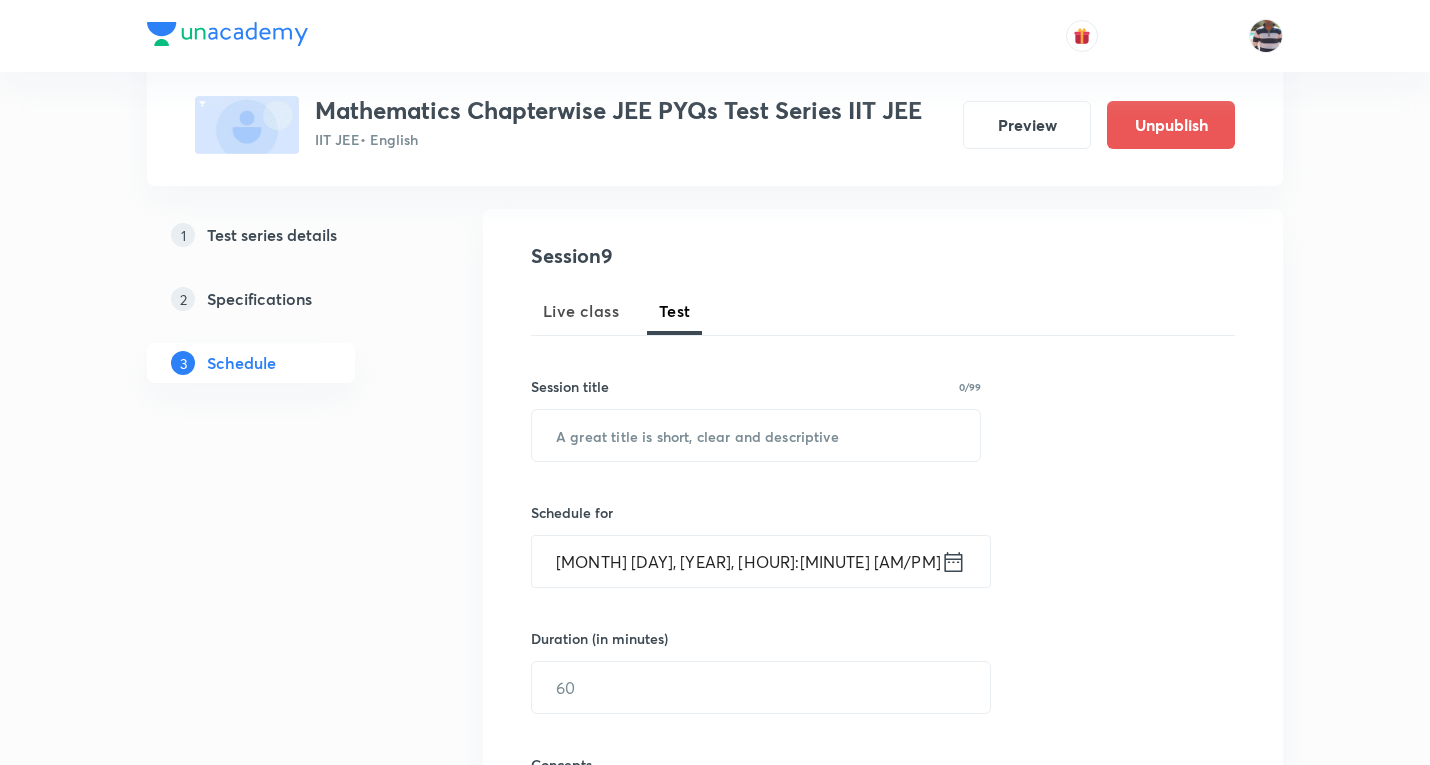 scroll, scrollTop: 200, scrollLeft: 0, axis: vertical 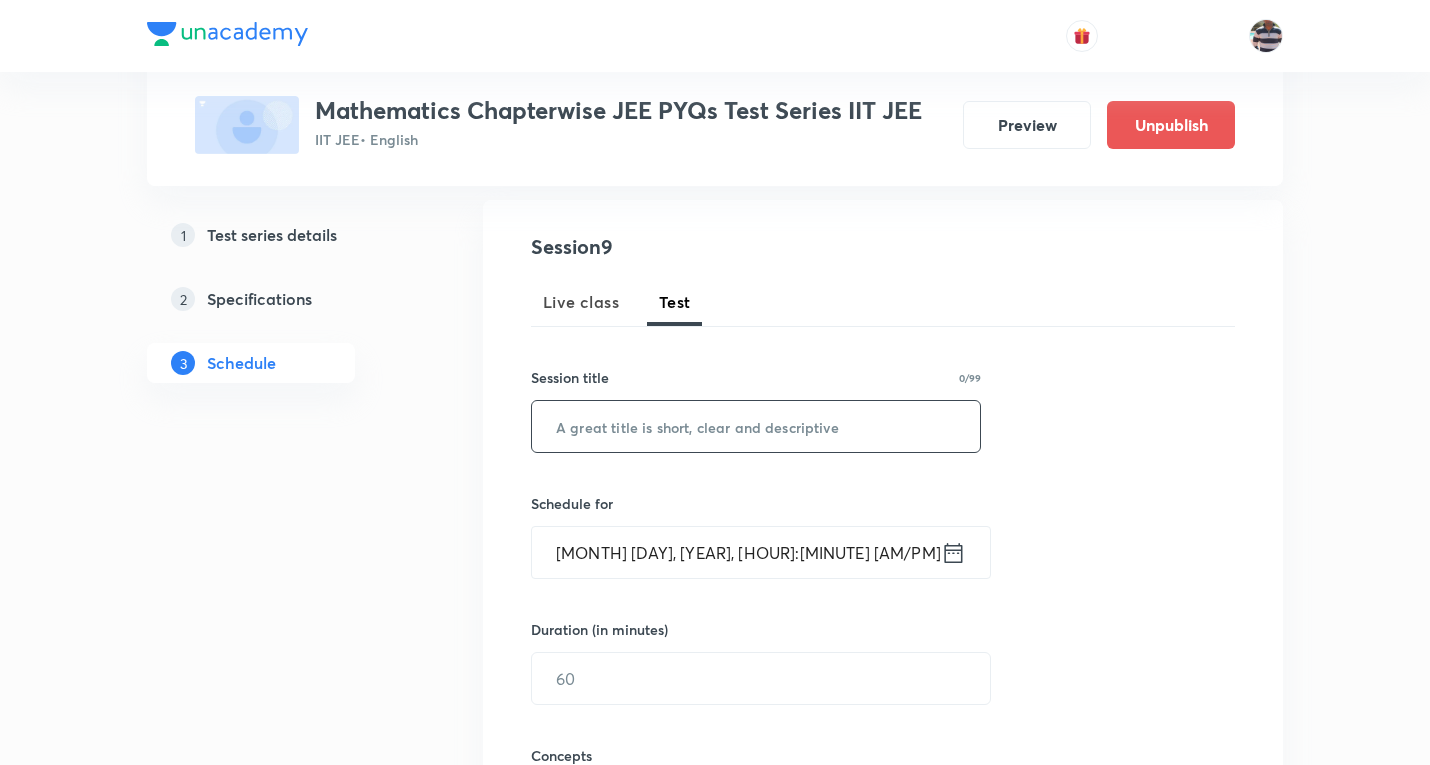 click at bounding box center (756, 426) 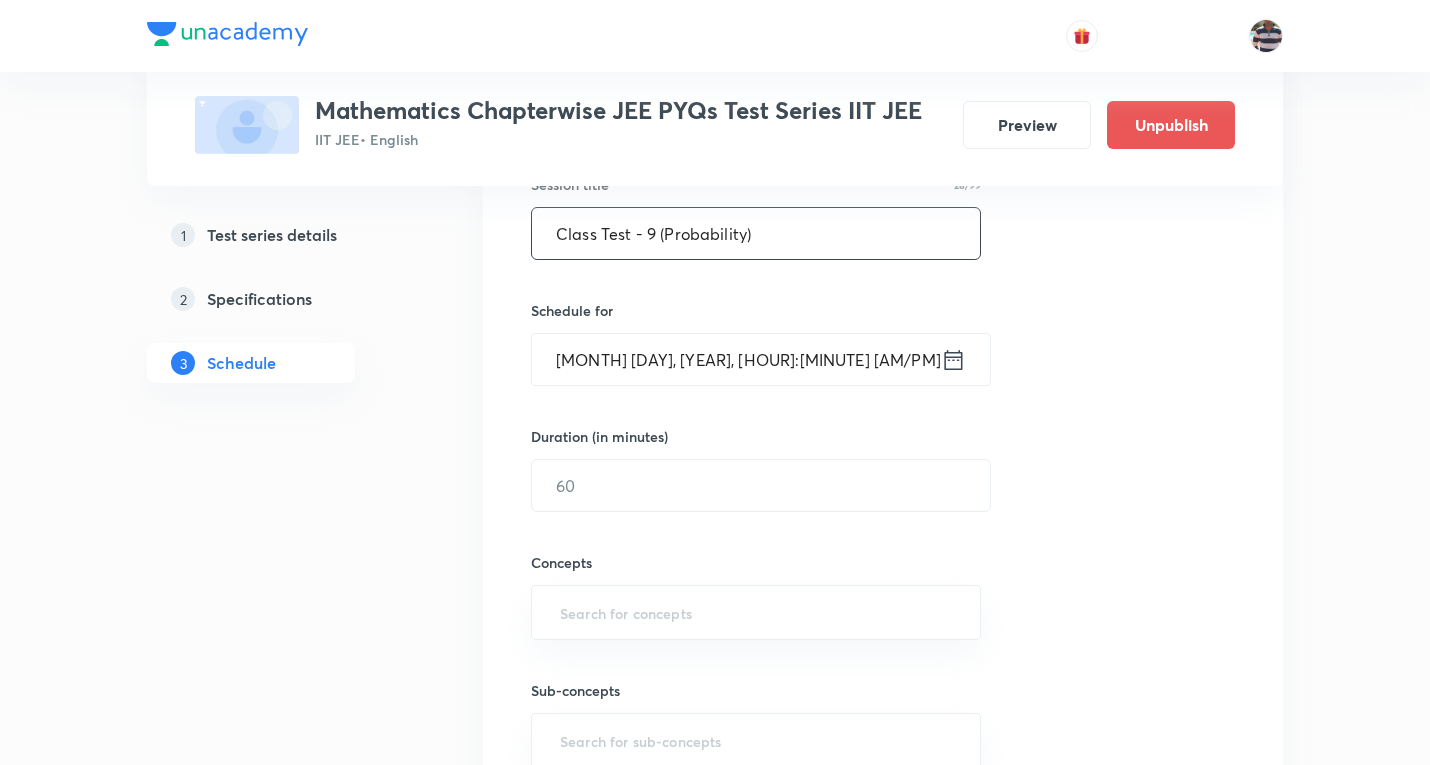 scroll, scrollTop: 400, scrollLeft: 0, axis: vertical 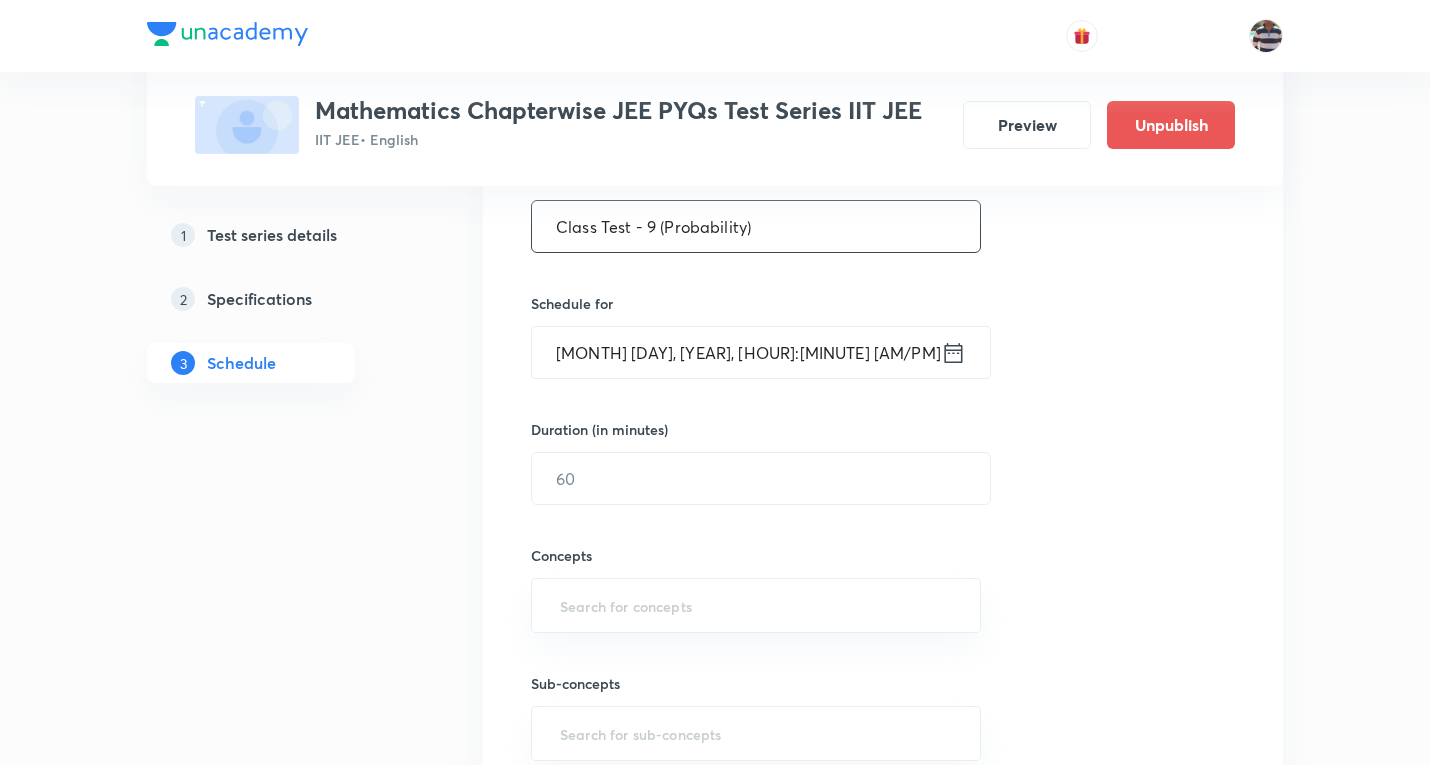 type on "Class Test - 9 (Probability)" 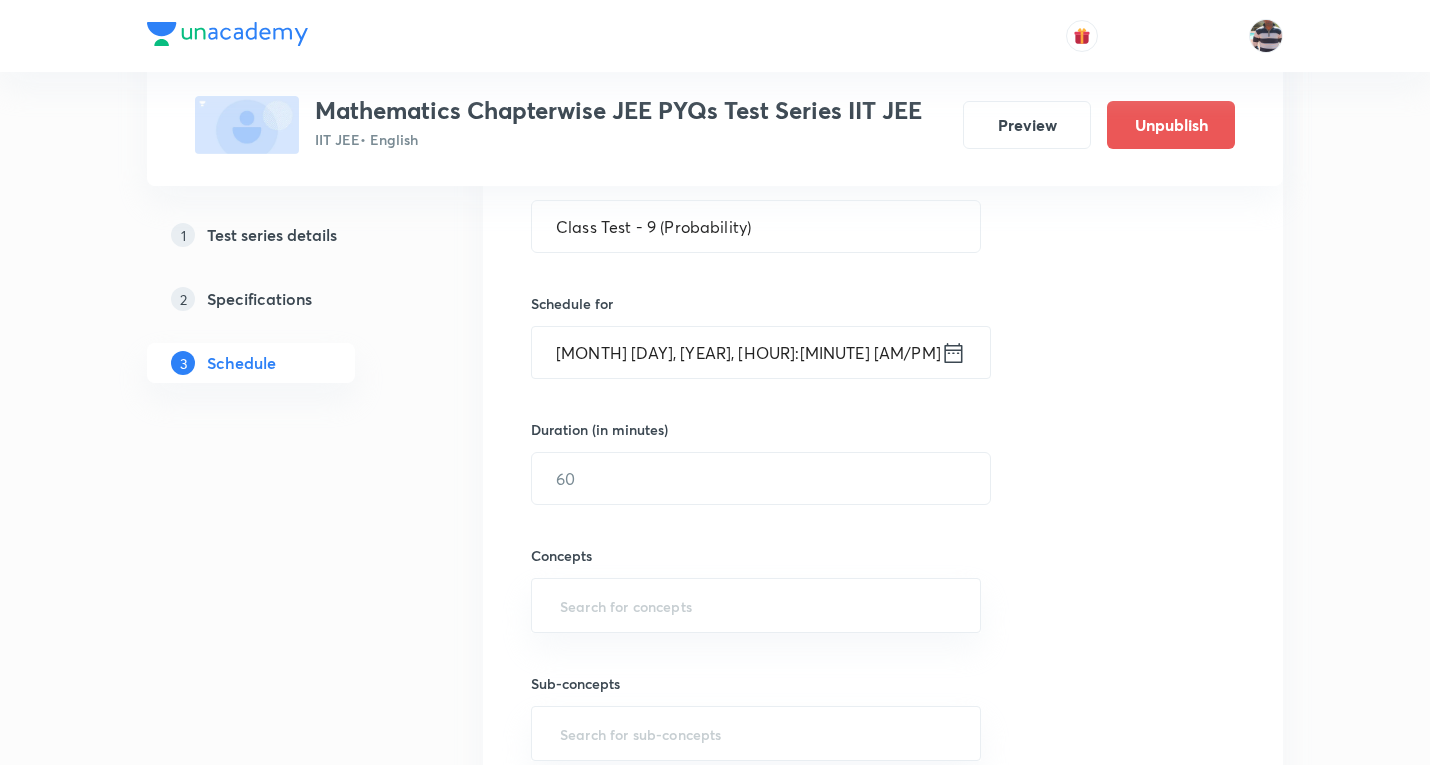 click on "Aug 6, 2025, 3:11 PM" at bounding box center (736, 352) 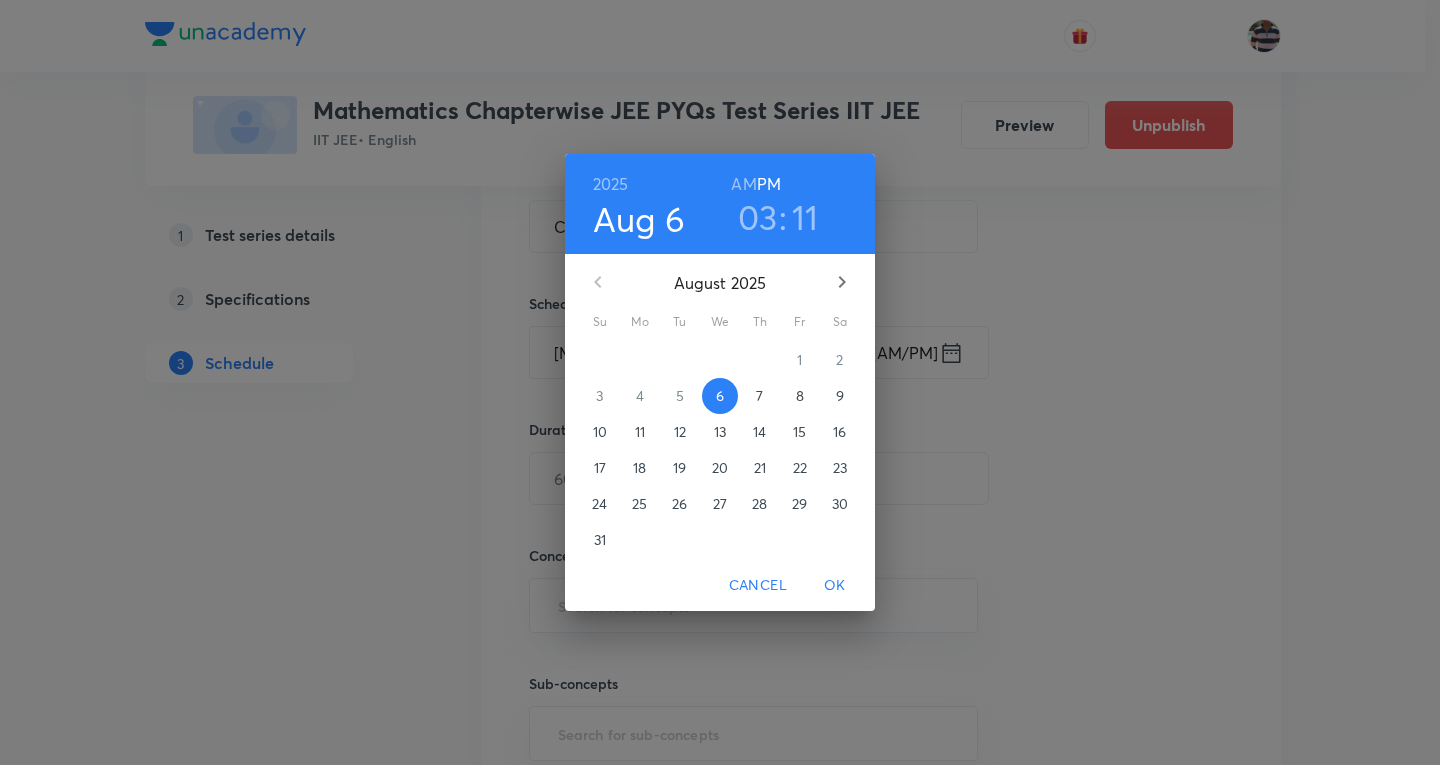 click on "7" at bounding box center (759, 396) 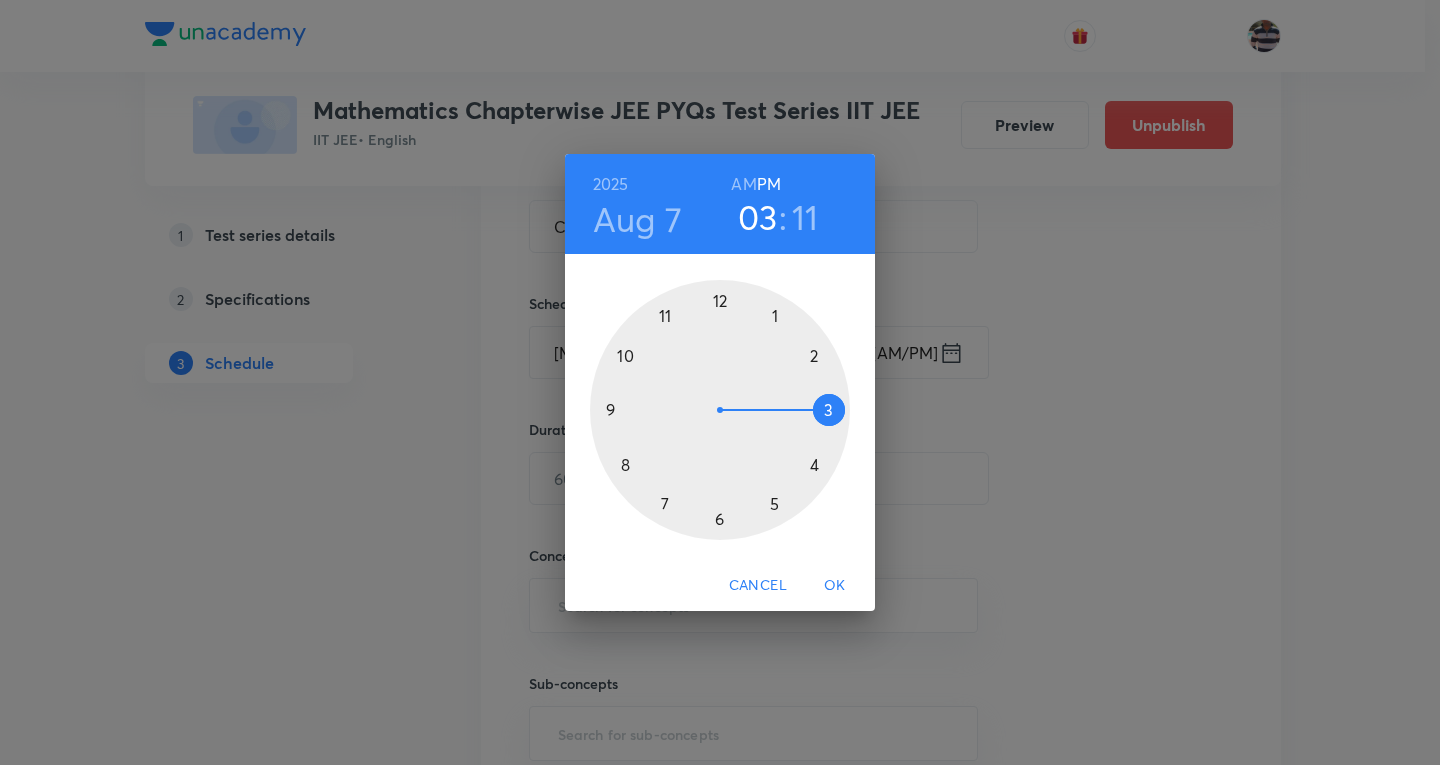 click at bounding box center (720, 410) 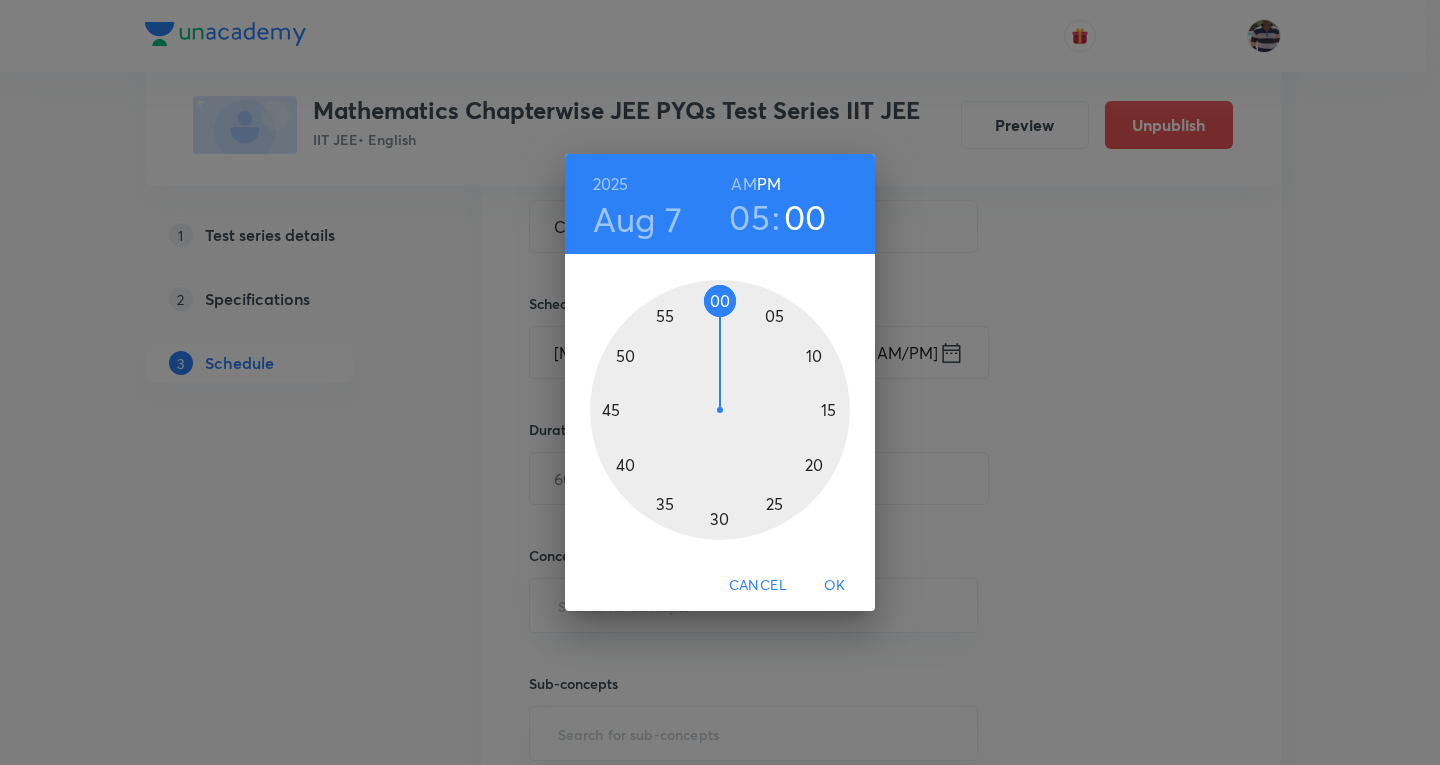 drag, startPoint x: 813, startPoint y: 358, endPoint x: 724, endPoint y: 332, distance: 92.72001 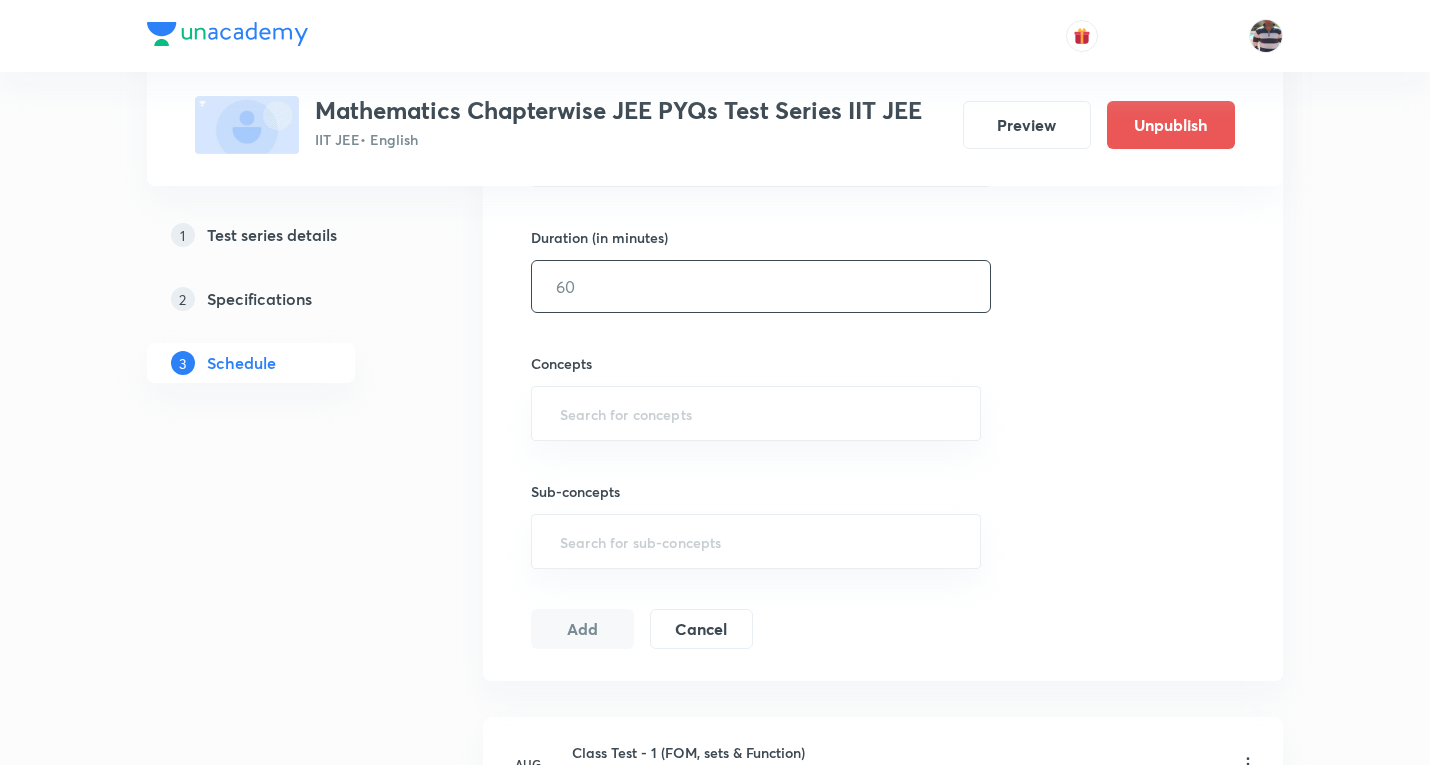 scroll, scrollTop: 600, scrollLeft: 0, axis: vertical 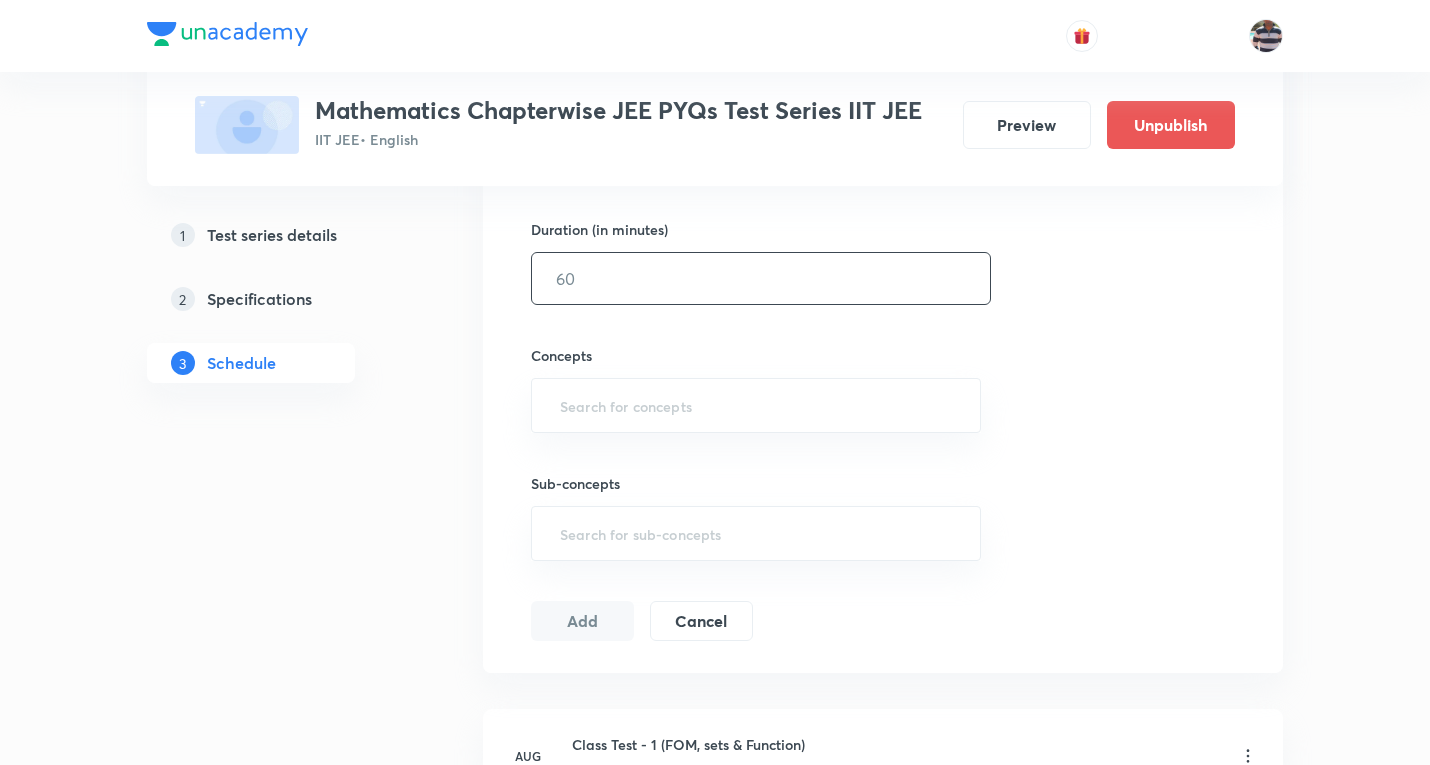 drag, startPoint x: 629, startPoint y: 292, endPoint x: 625, endPoint y: 280, distance: 12.649111 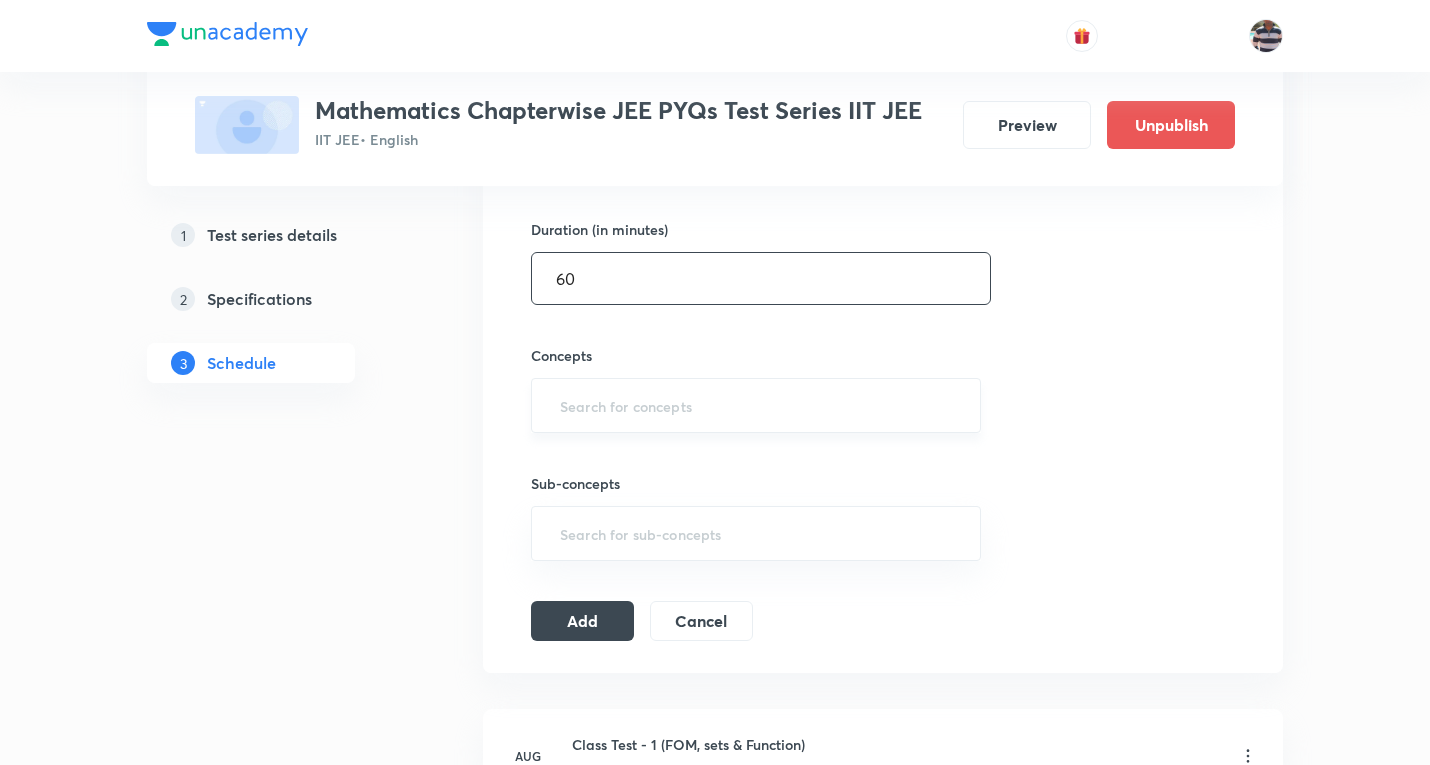 type on "60" 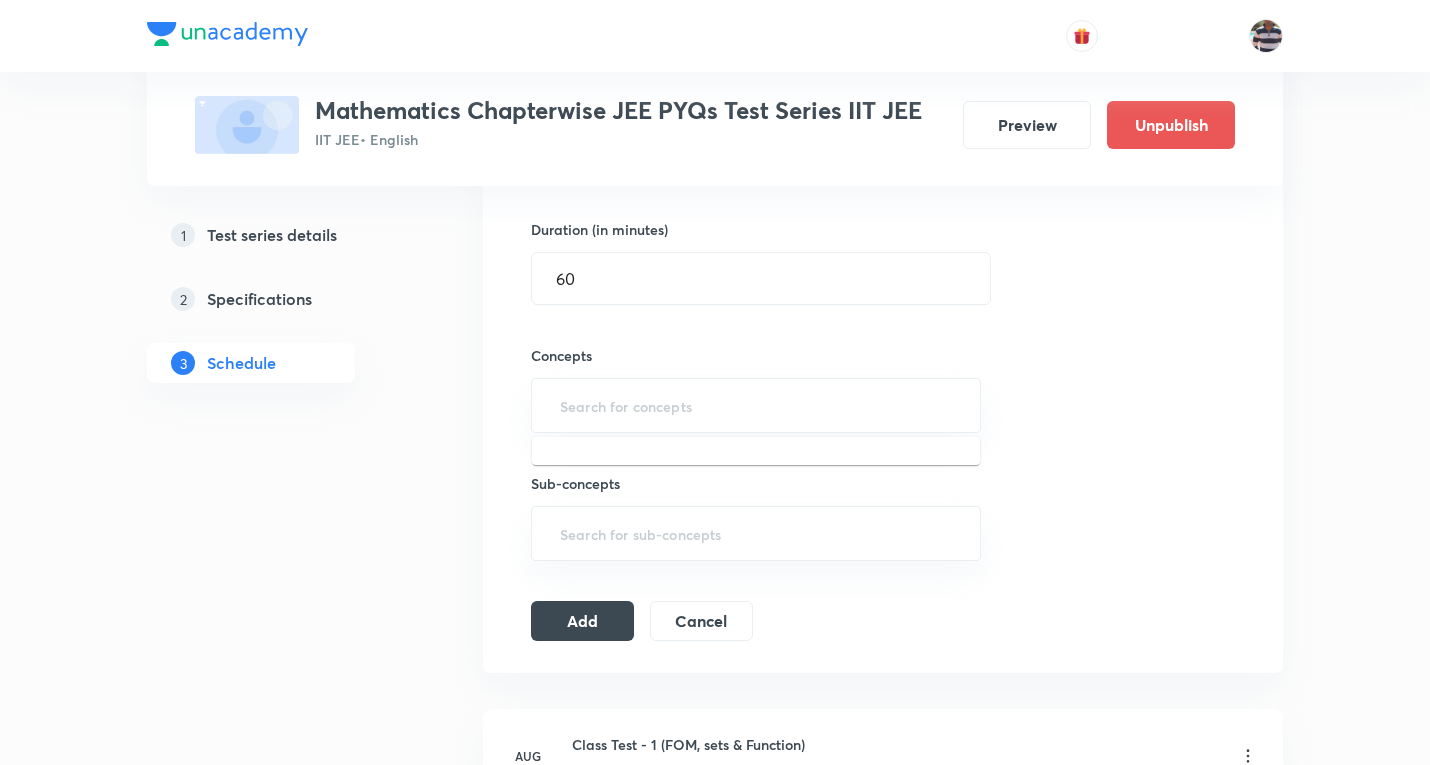 type on "a" 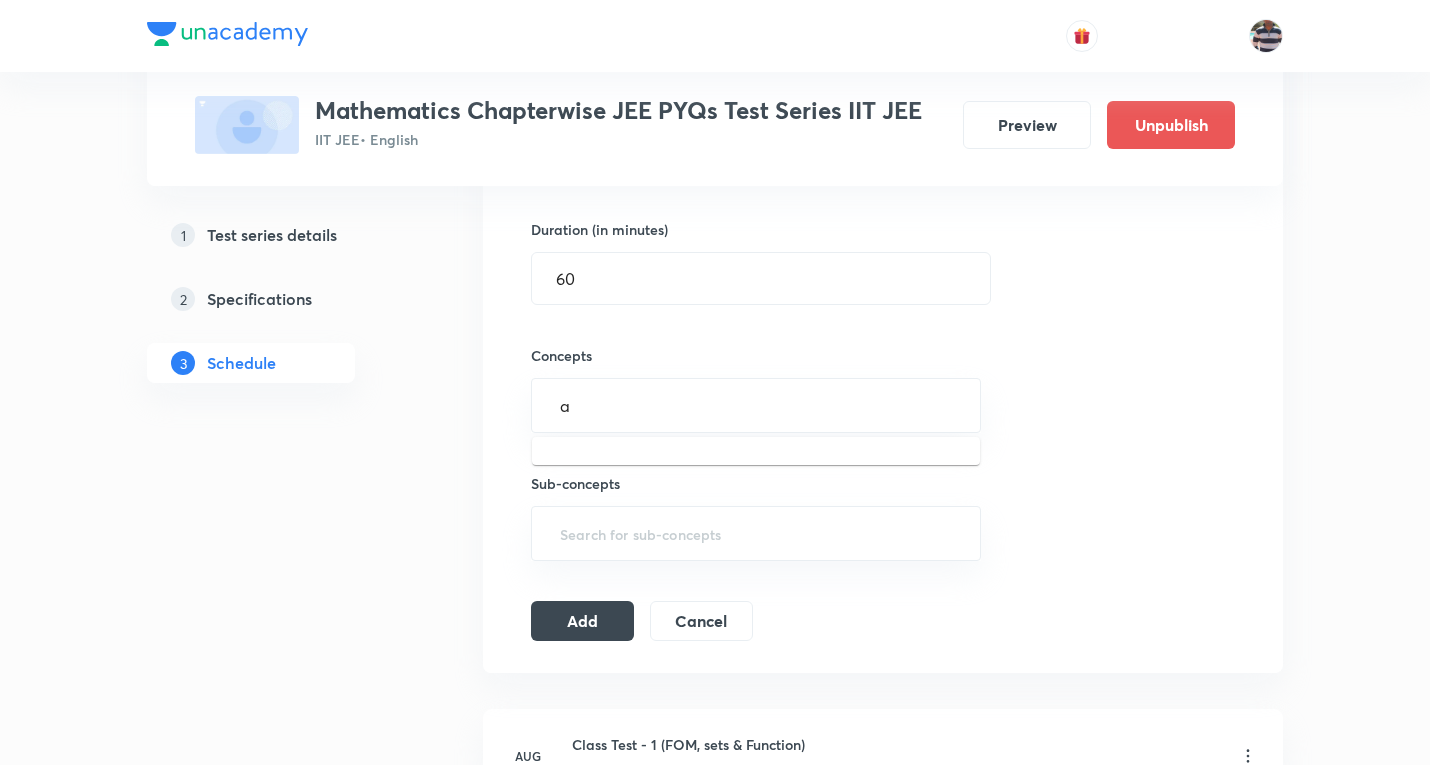 type 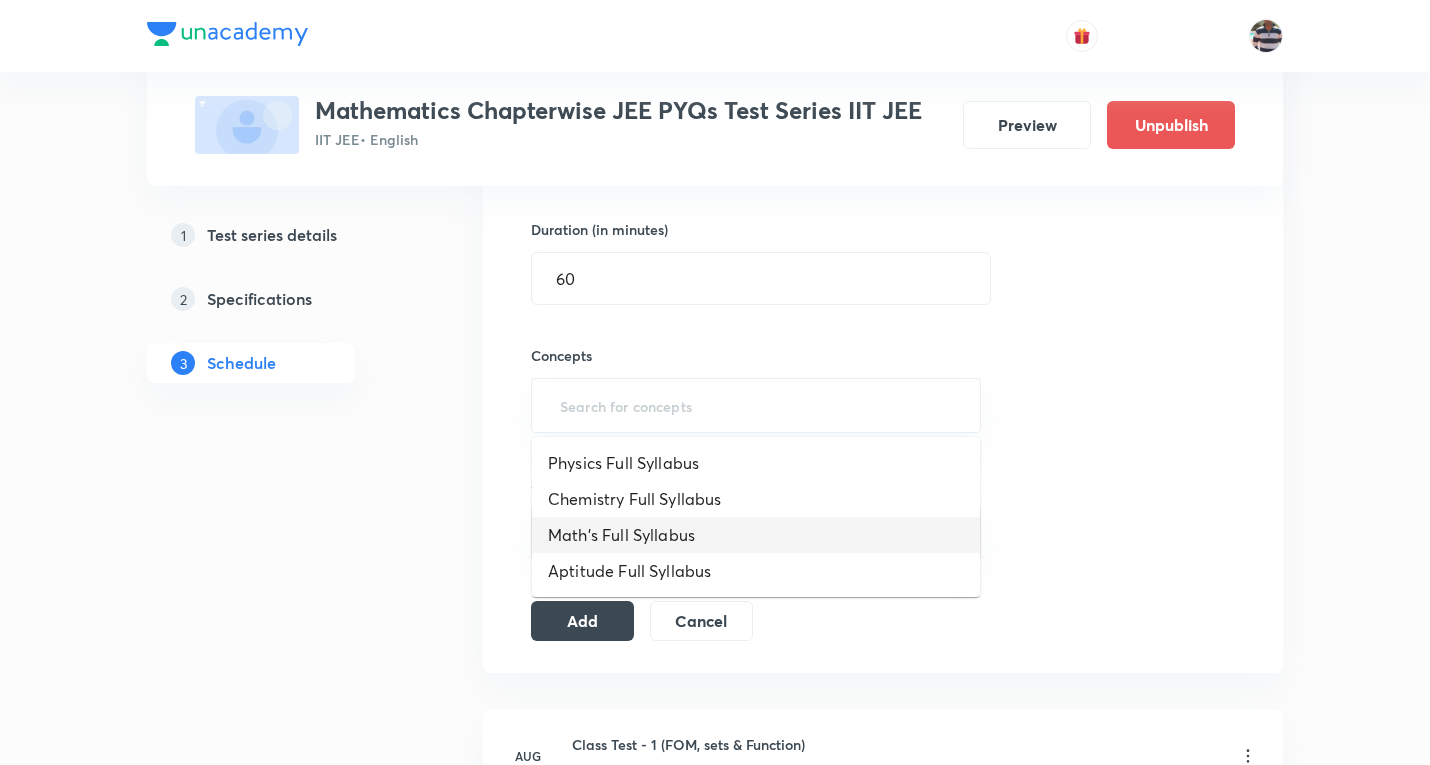 click on "Math's Full Syllabus" at bounding box center [756, 535] 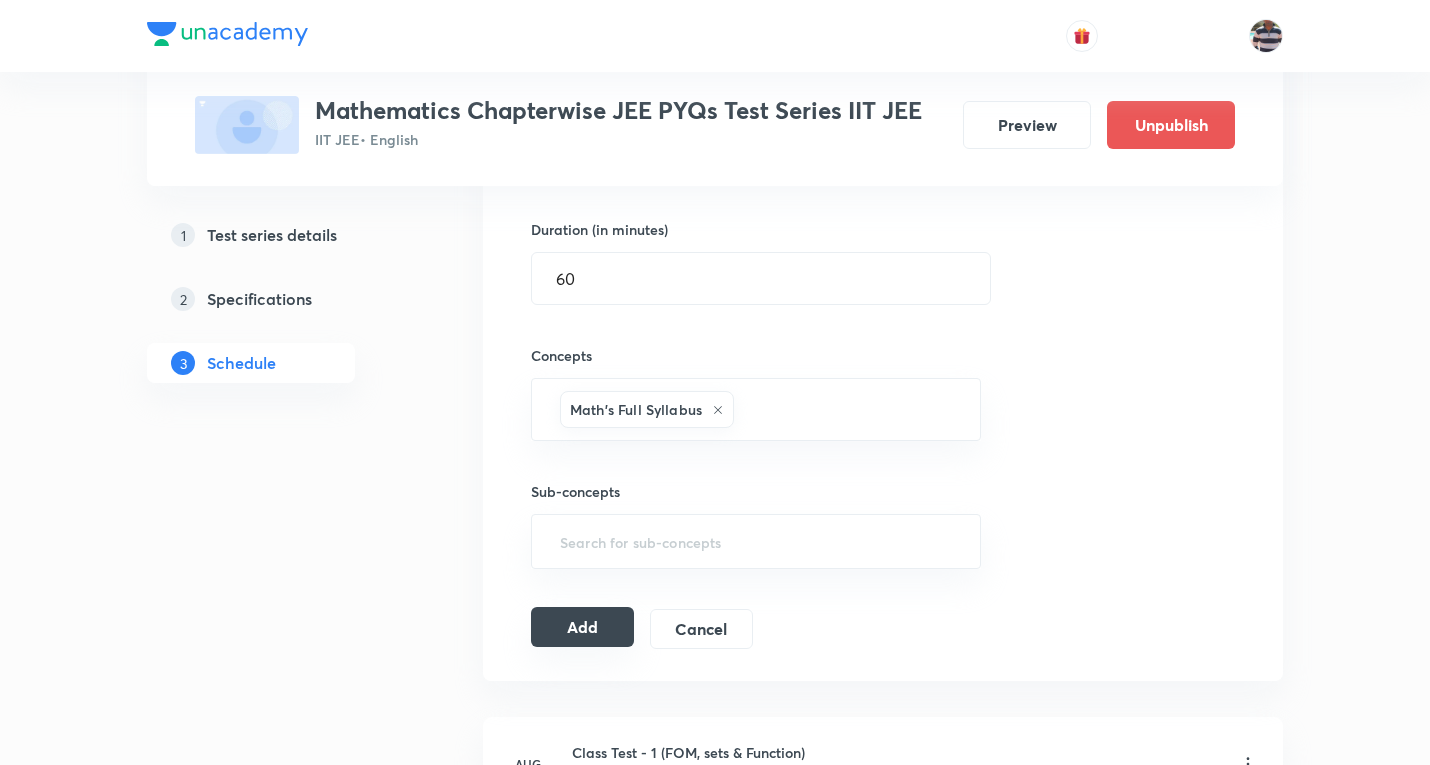 click on "Add" at bounding box center [582, 627] 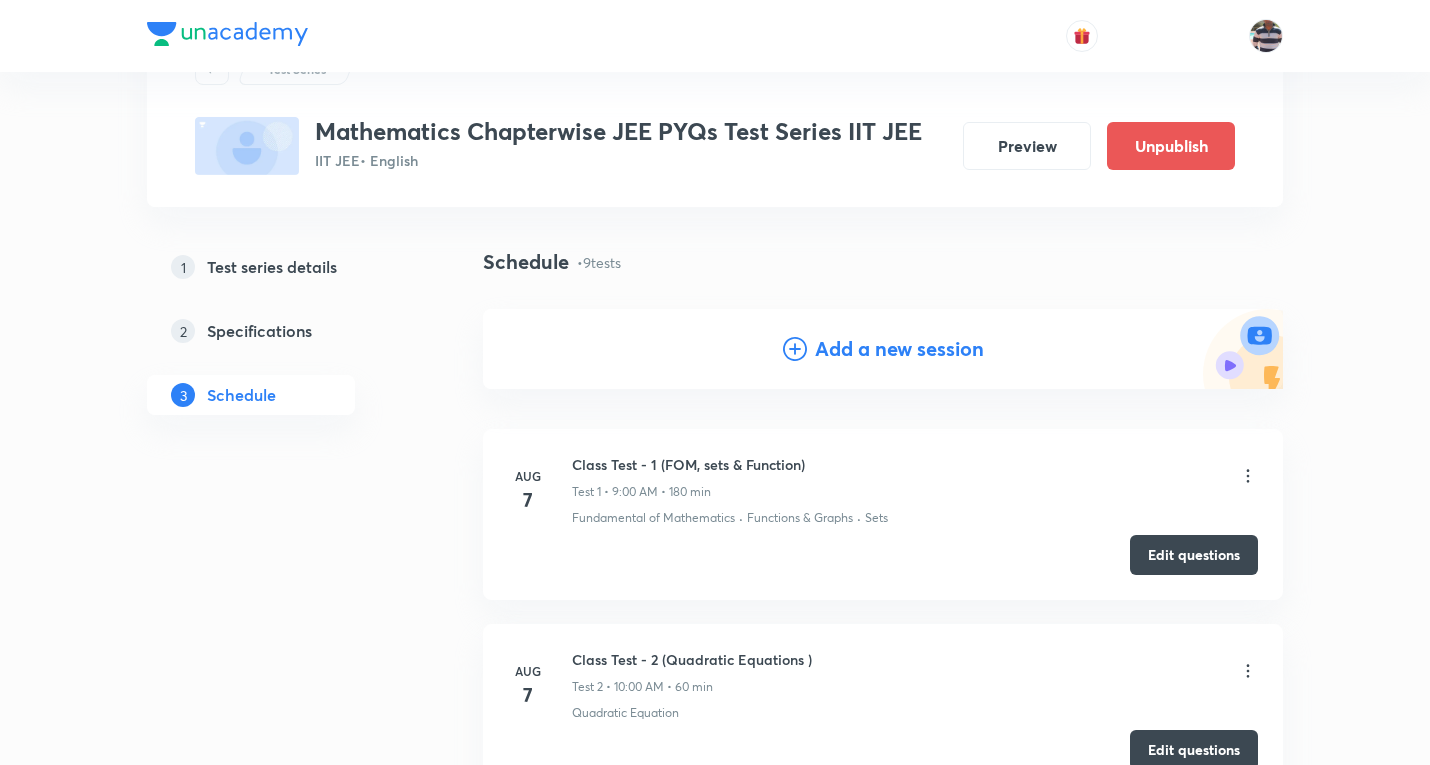 scroll, scrollTop: 0, scrollLeft: 0, axis: both 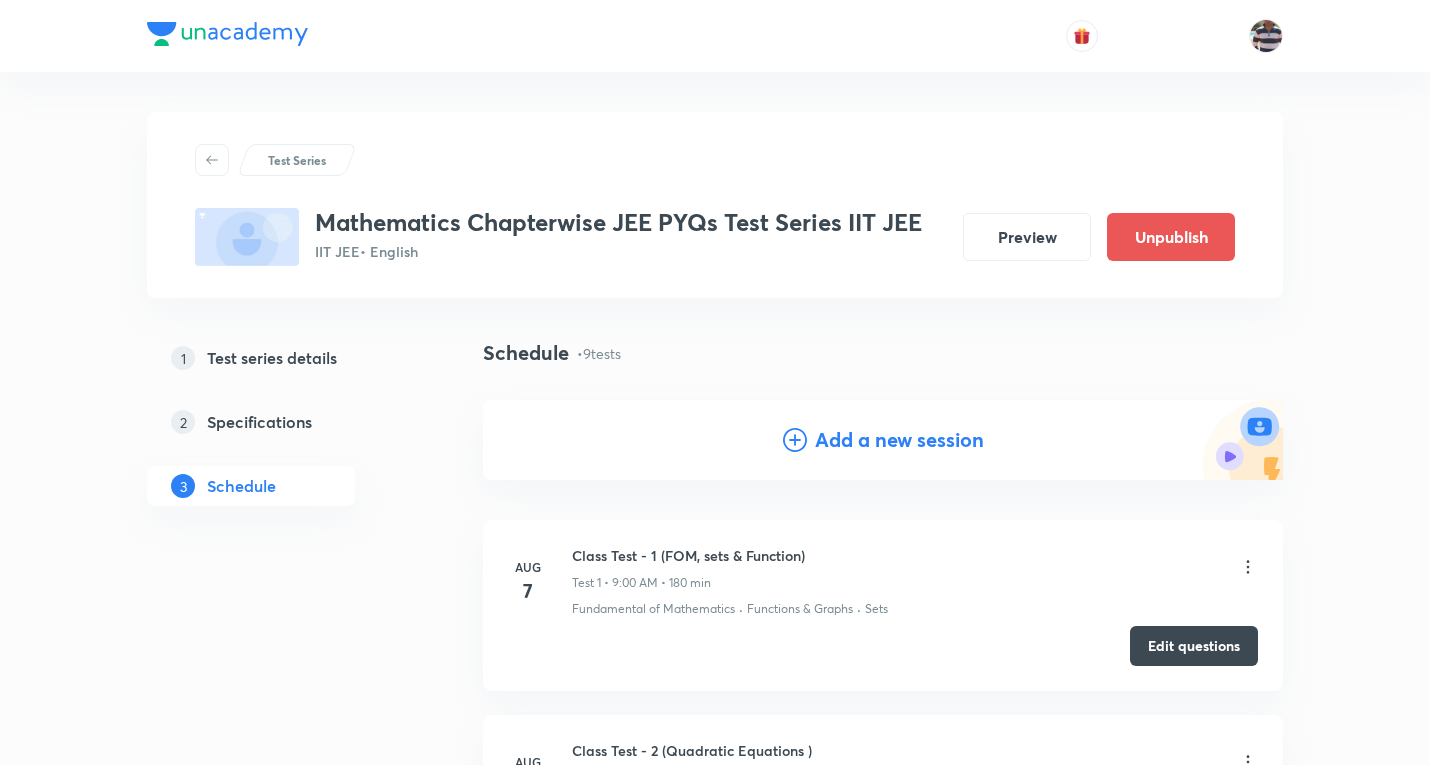 click on "Add a new session" at bounding box center [899, 440] 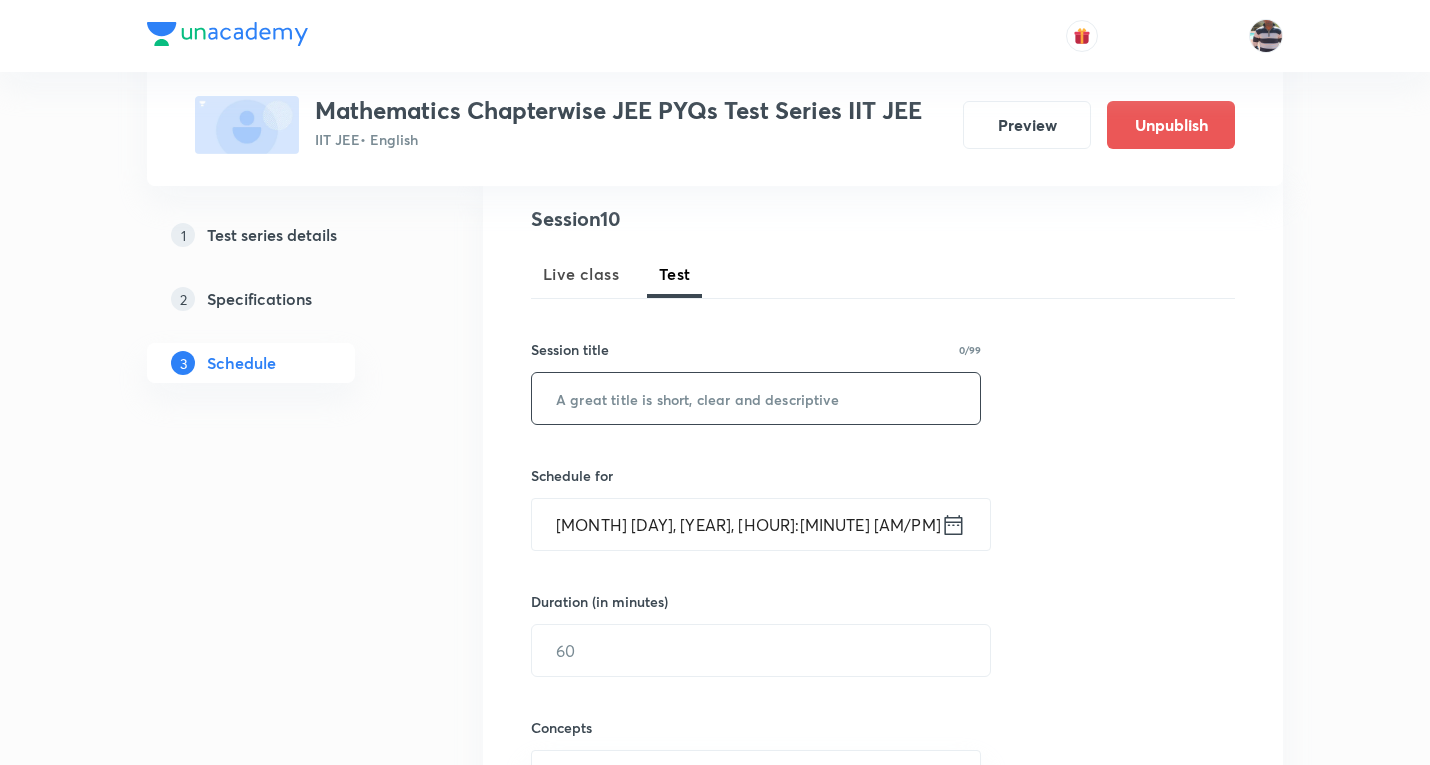 scroll, scrollTop: 300, scrollLeft: 0, axis: vertical 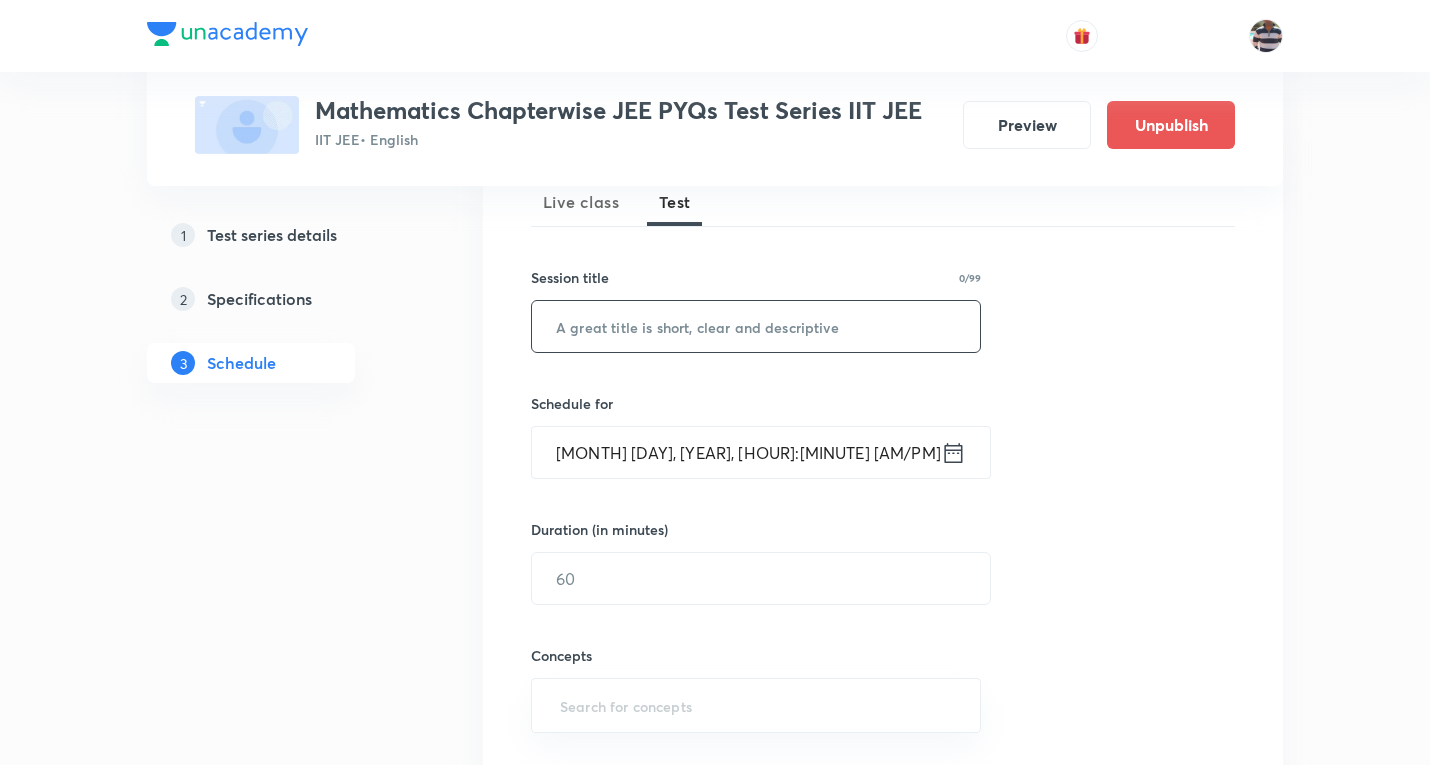 click at bounding box center [756, 326] 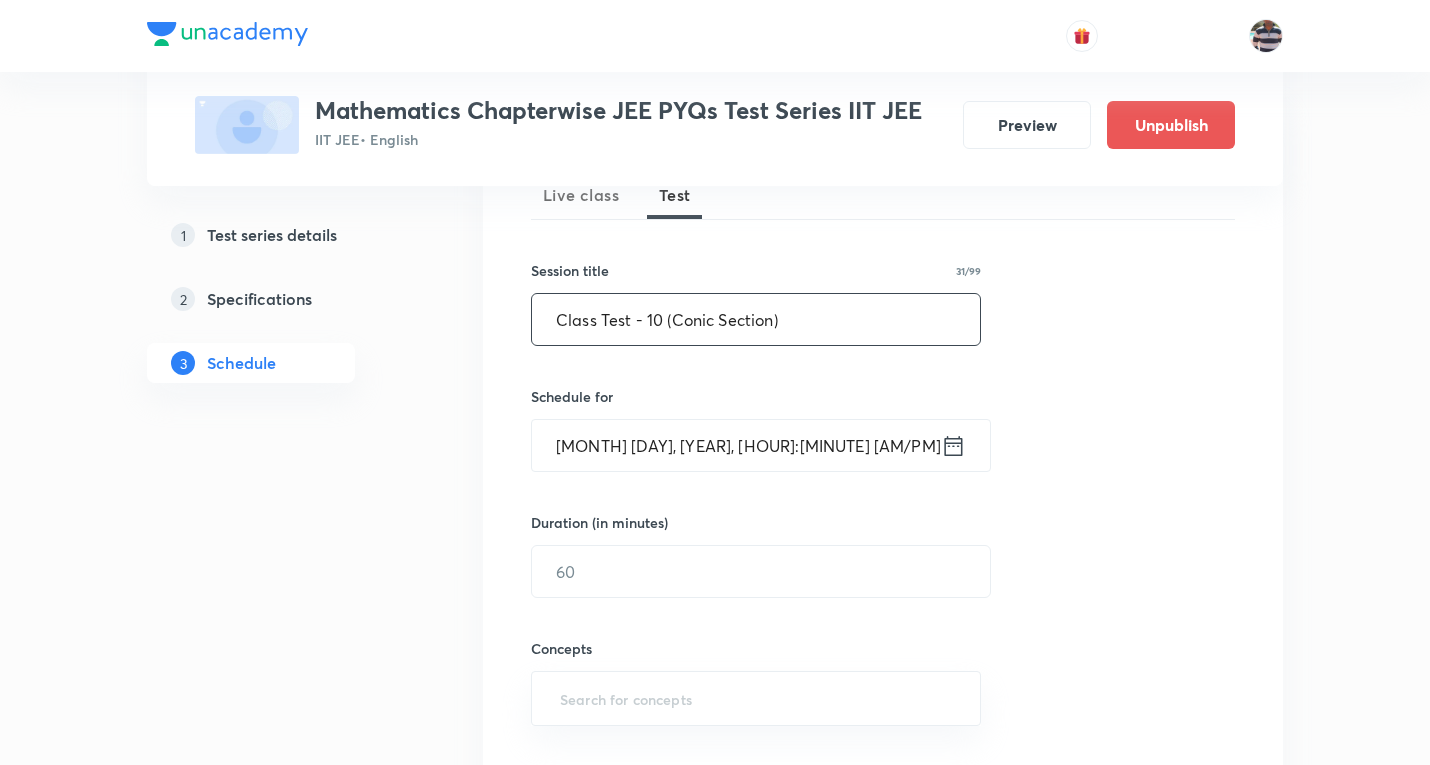 scroll, scrollTop: 400, scrollLeft: 0, axis: vertical 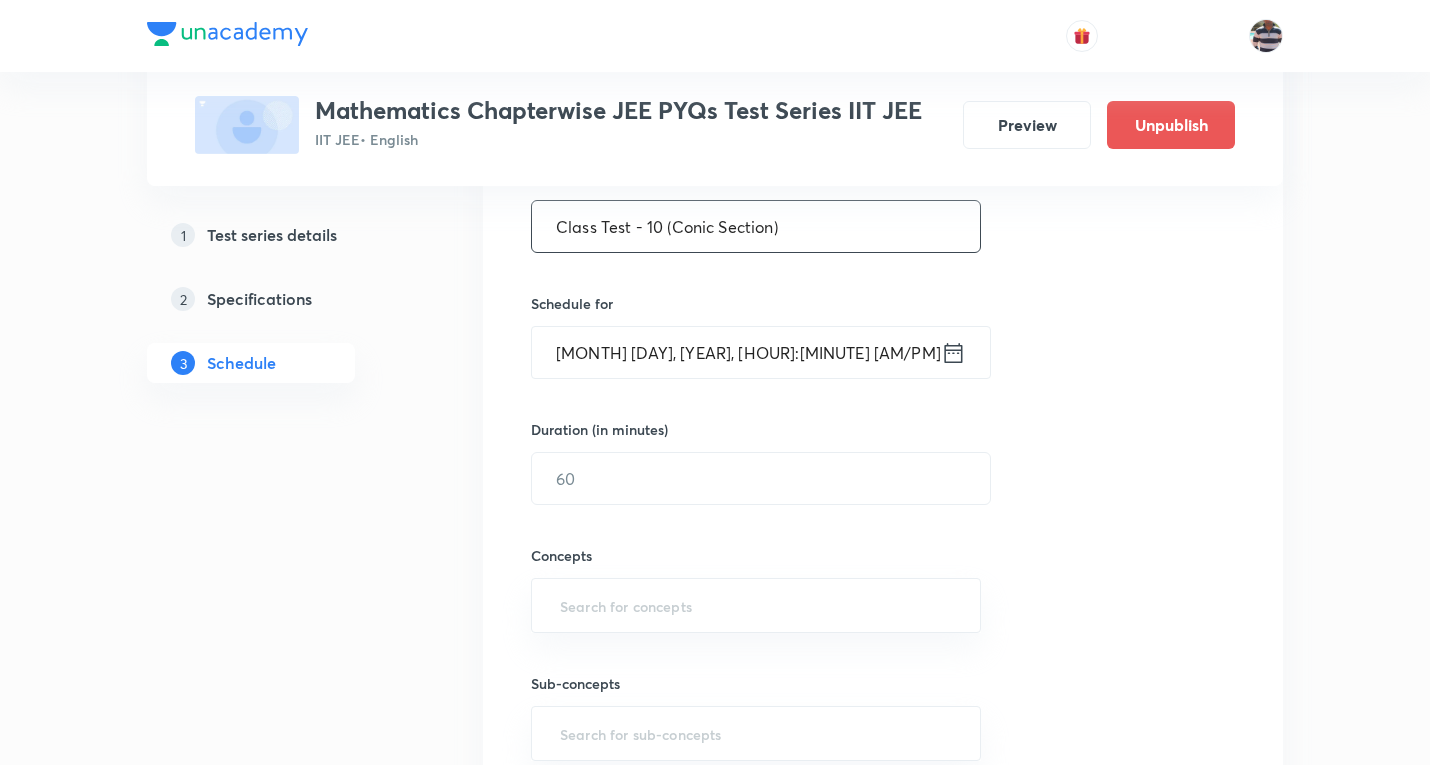 type on "Class Test - 10 (Conic Section)" 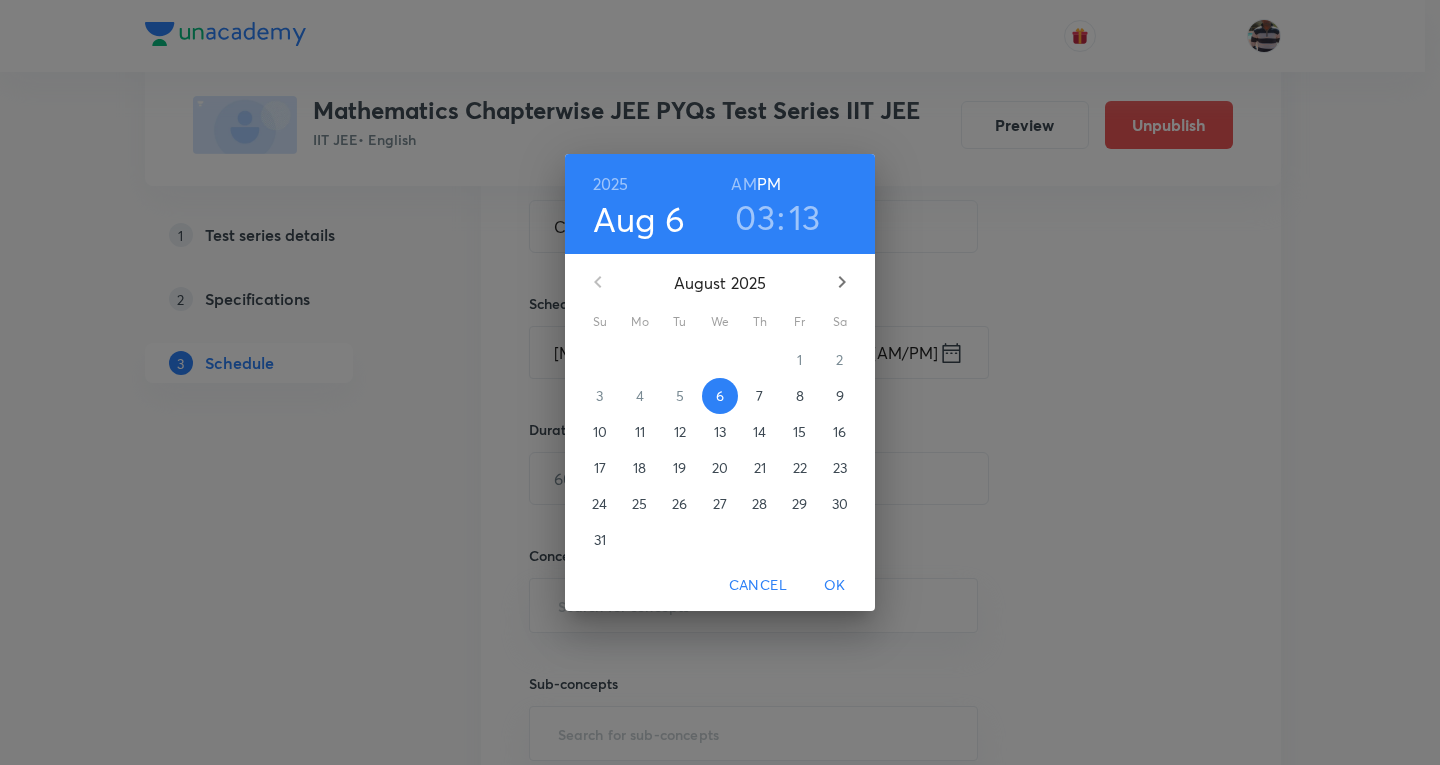 click on "7" at bounding box center (759, 396) 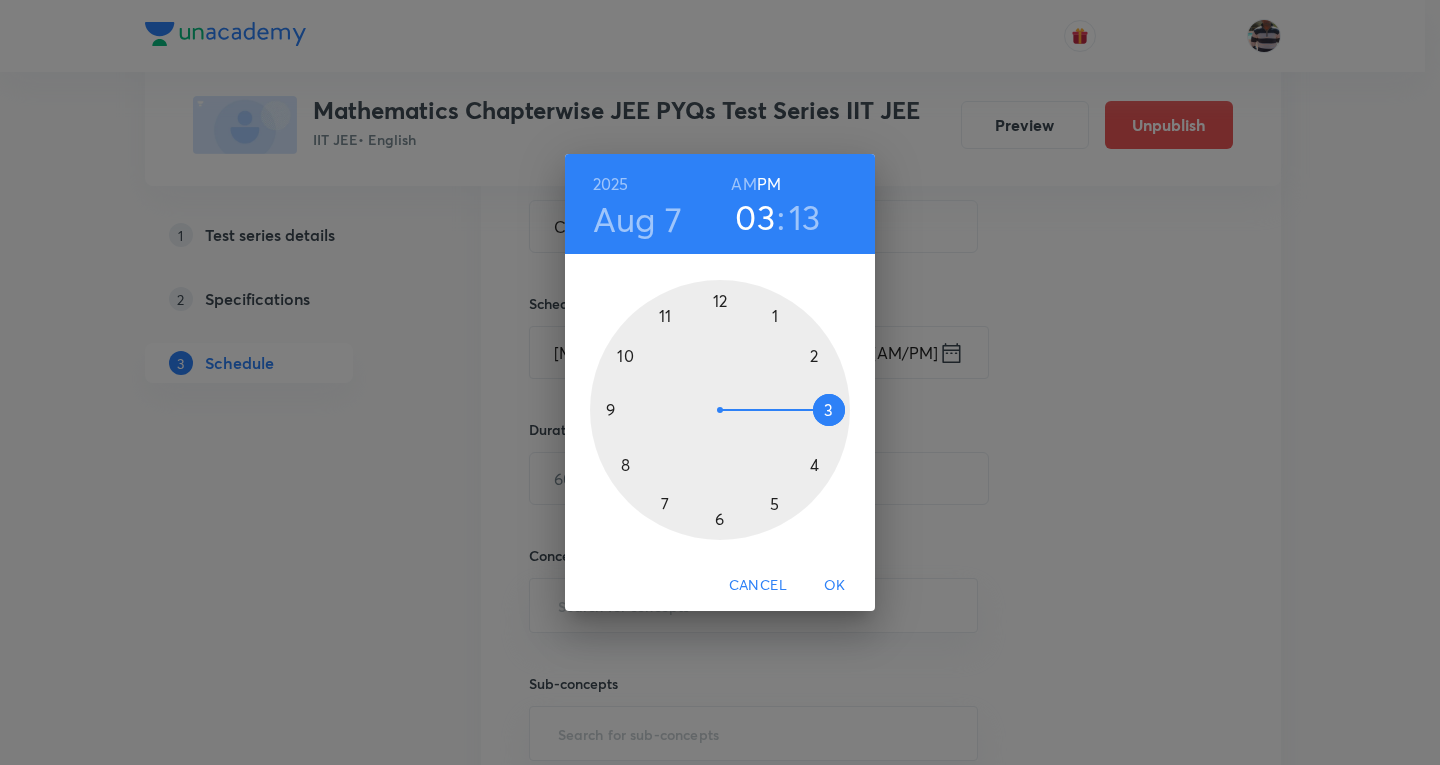click at bounding box center [720, 410] 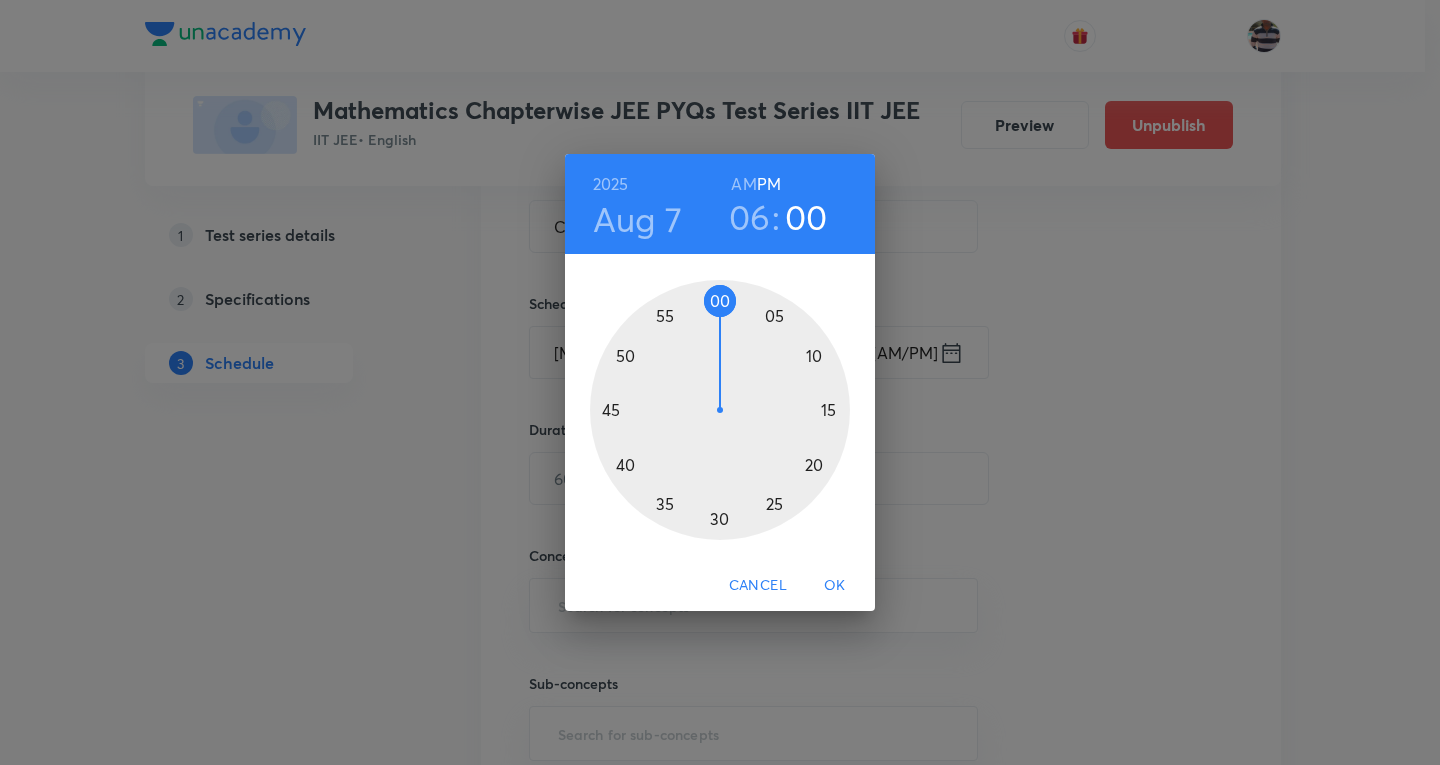 drag, startPoint x: 824, startPoint y: 379, endPoint x: 723, endPoint y: 316, distance: 119.03781 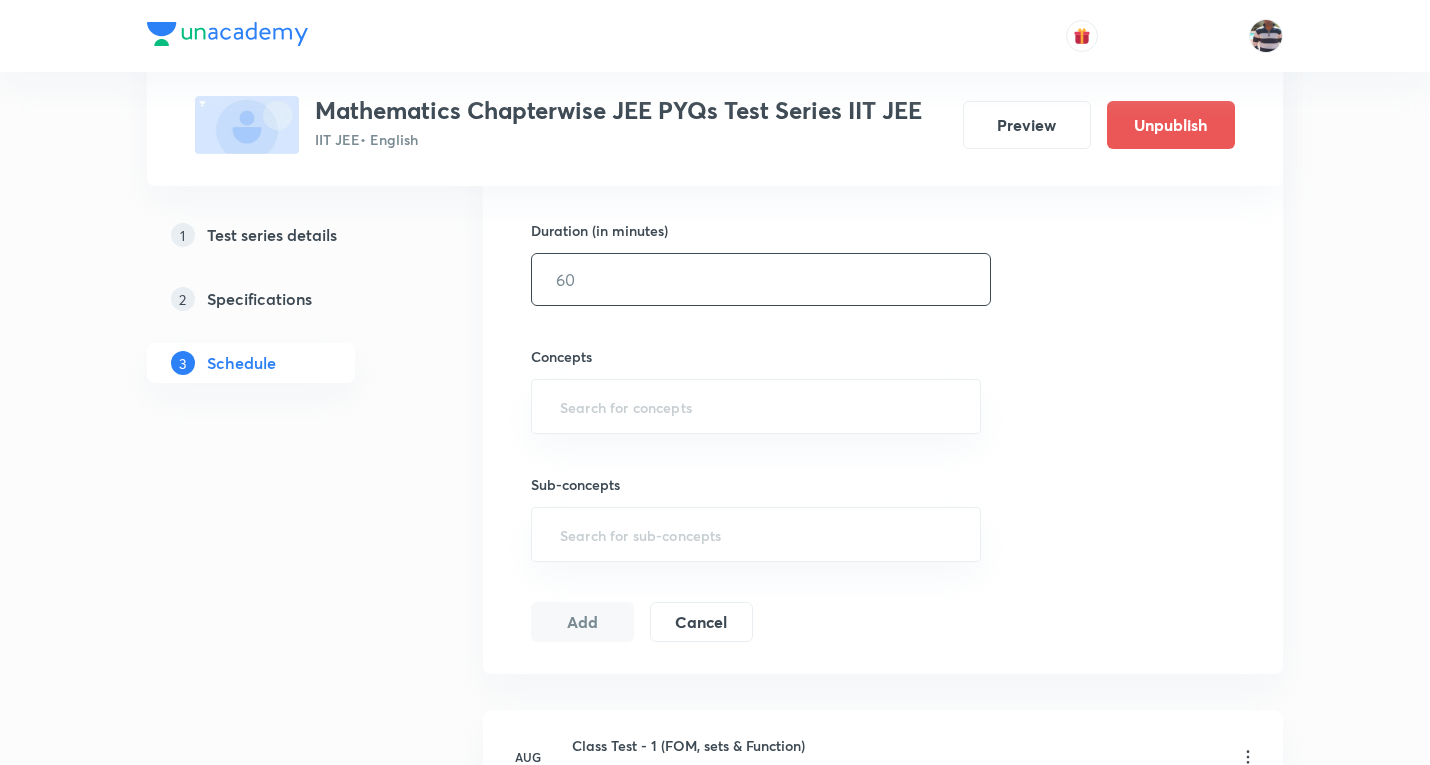 scroll, scrollTop: 600, scrollLeft: 0, axis: vertical 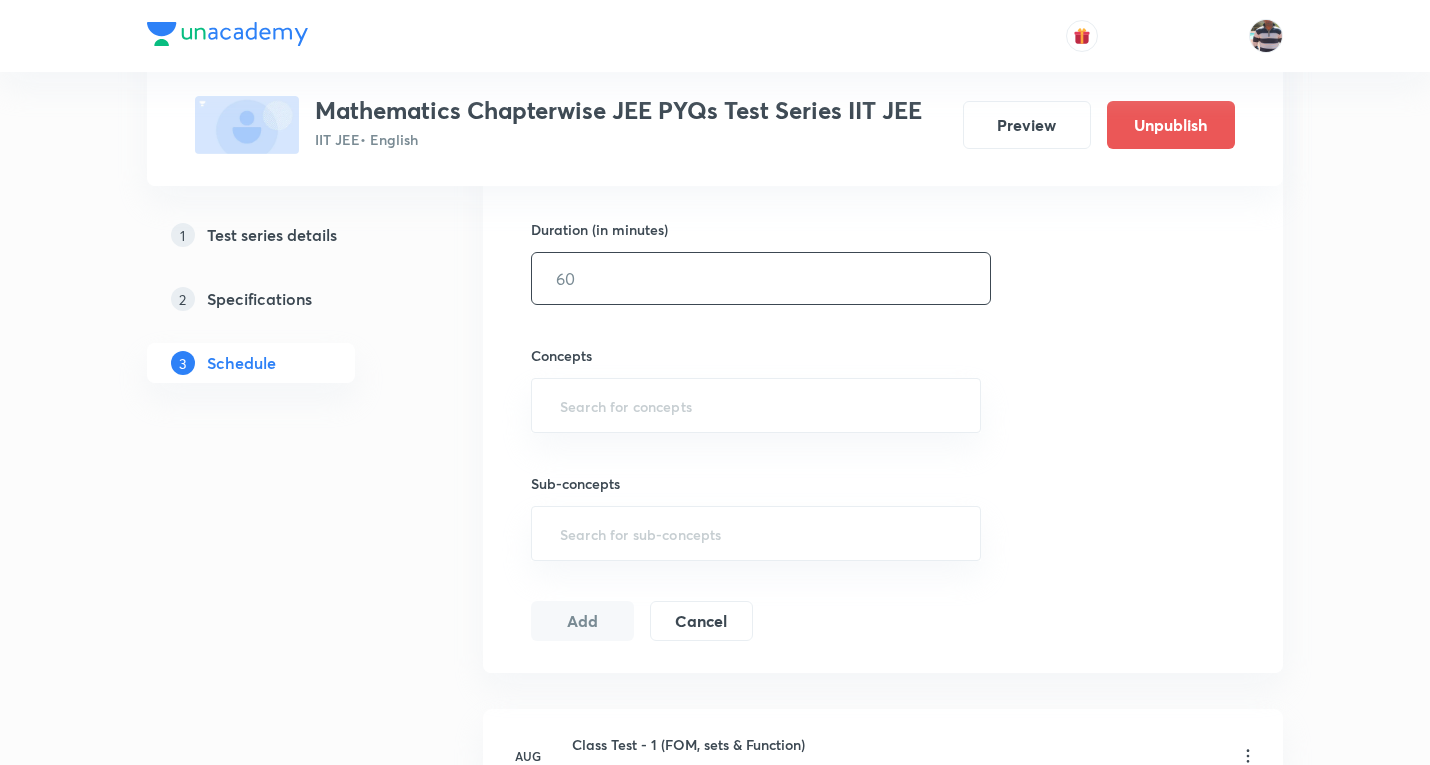 click at bounding box center [761, 278] 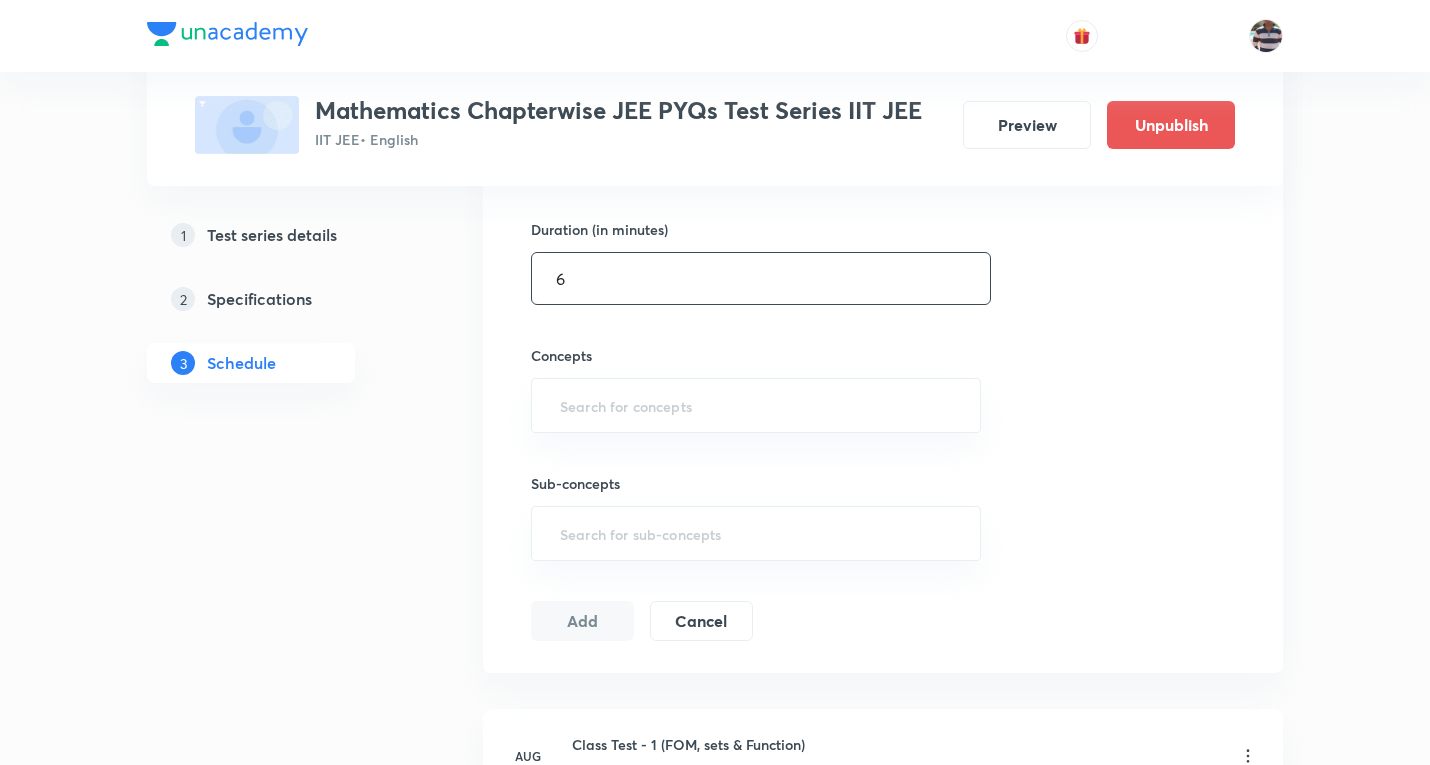 click on "6" at bounding box center [761, 278] 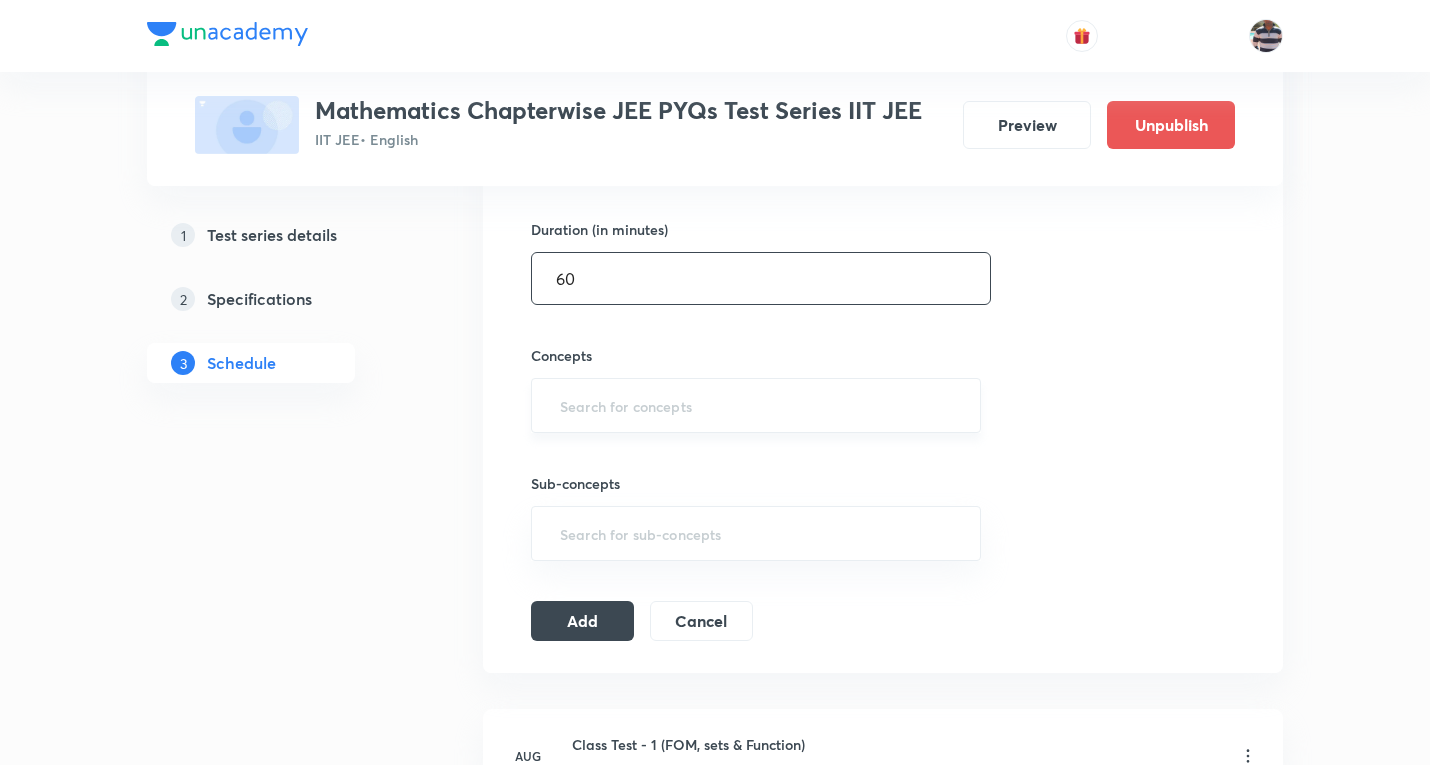 type on "60" 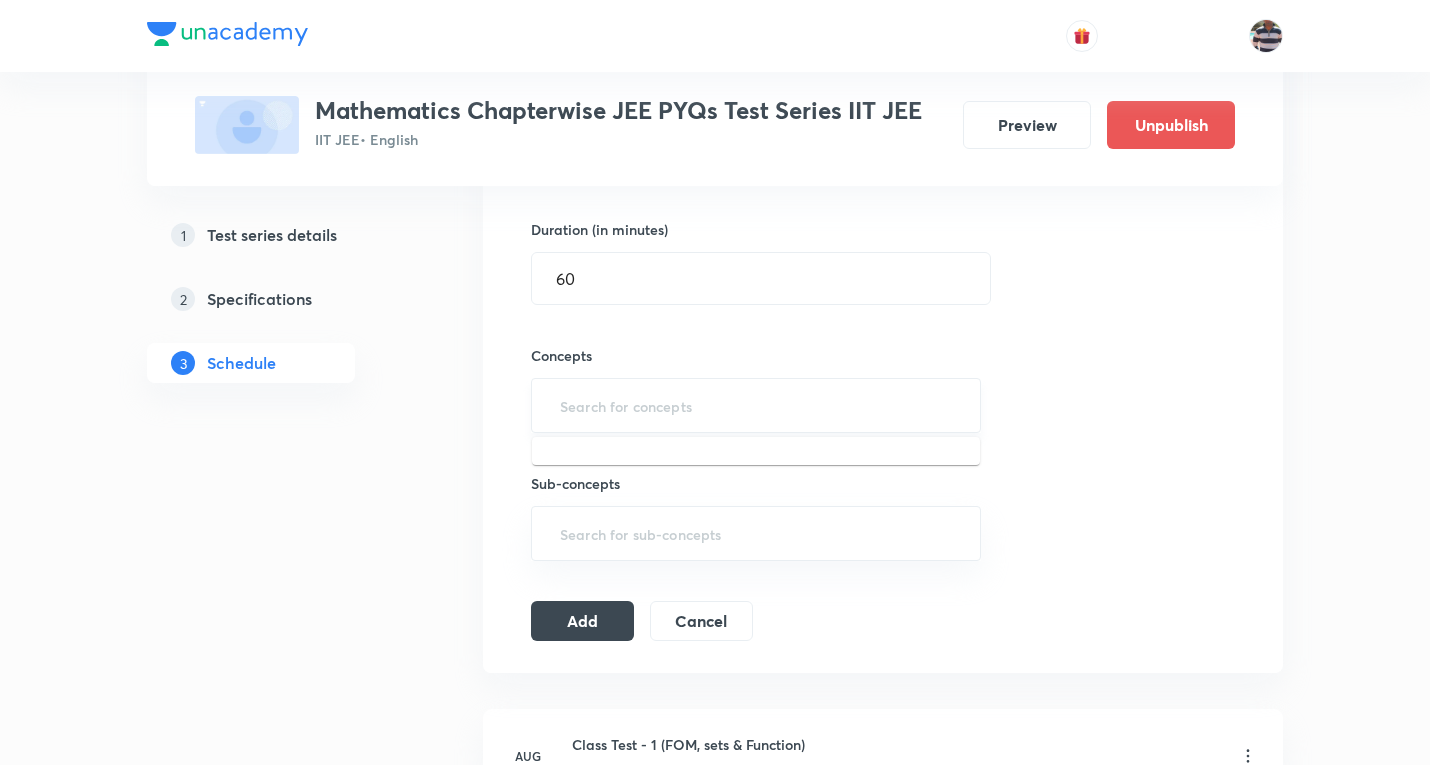 click at bounding box center (756, 405) 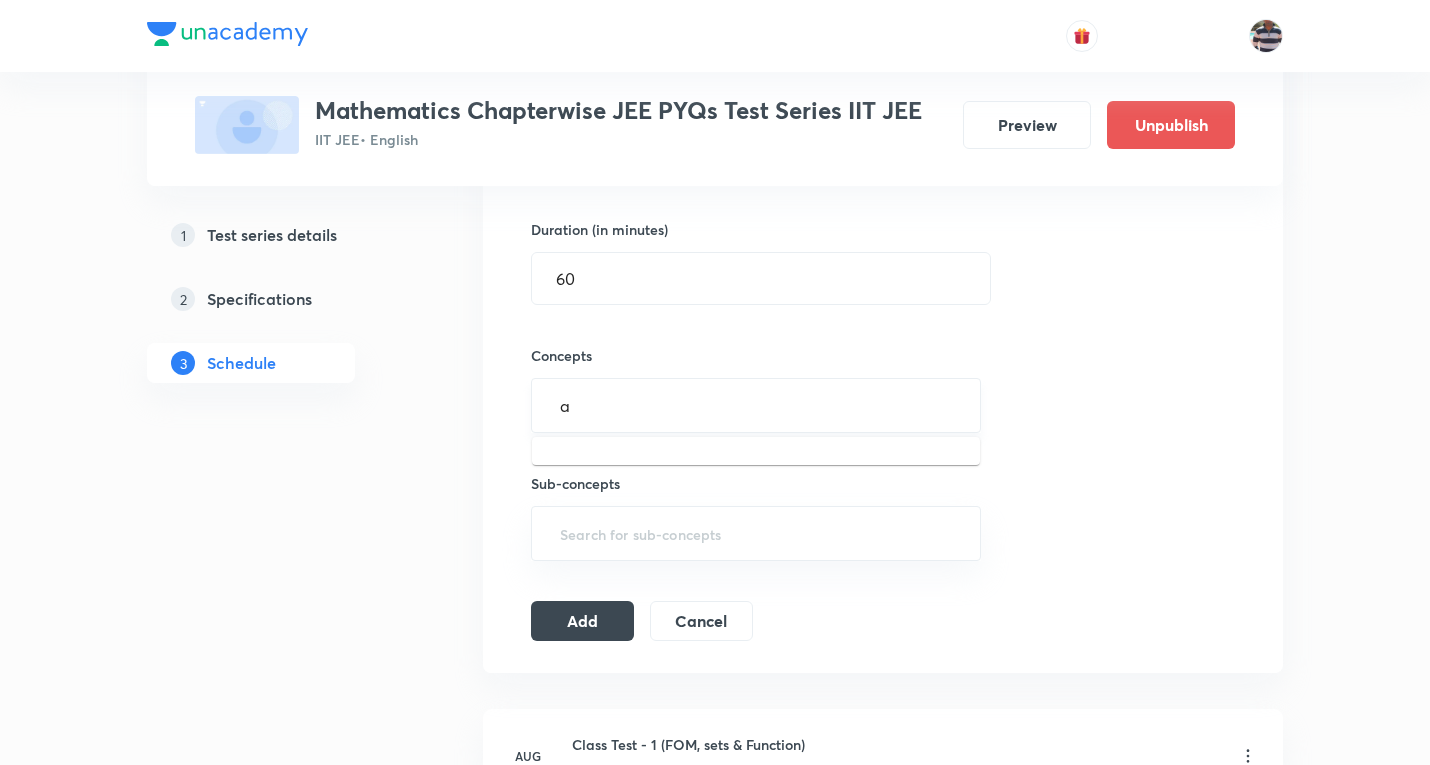 type 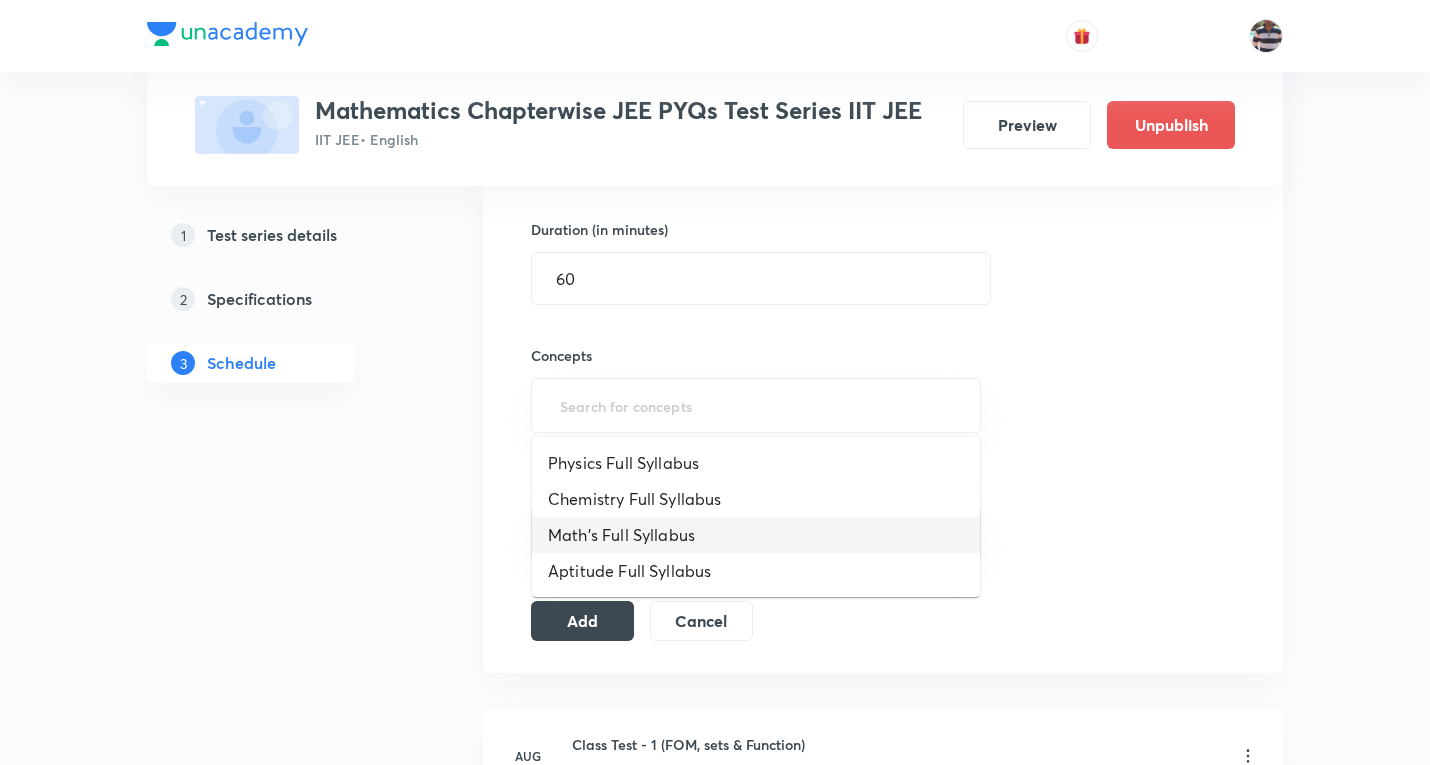click on "Math's Full Syllabus" at bounding box center [756, 535] 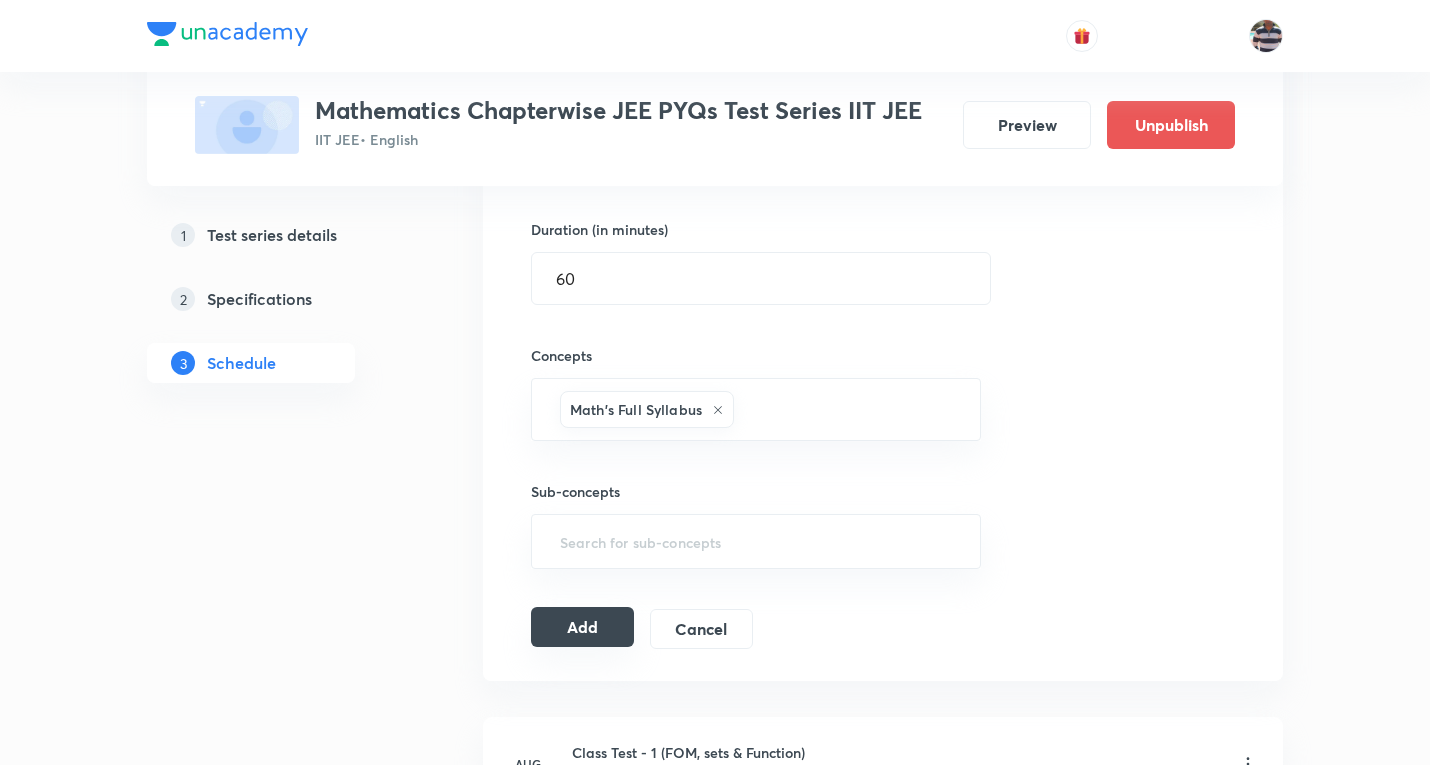 click on "Add" at bounding box center [582, 627] 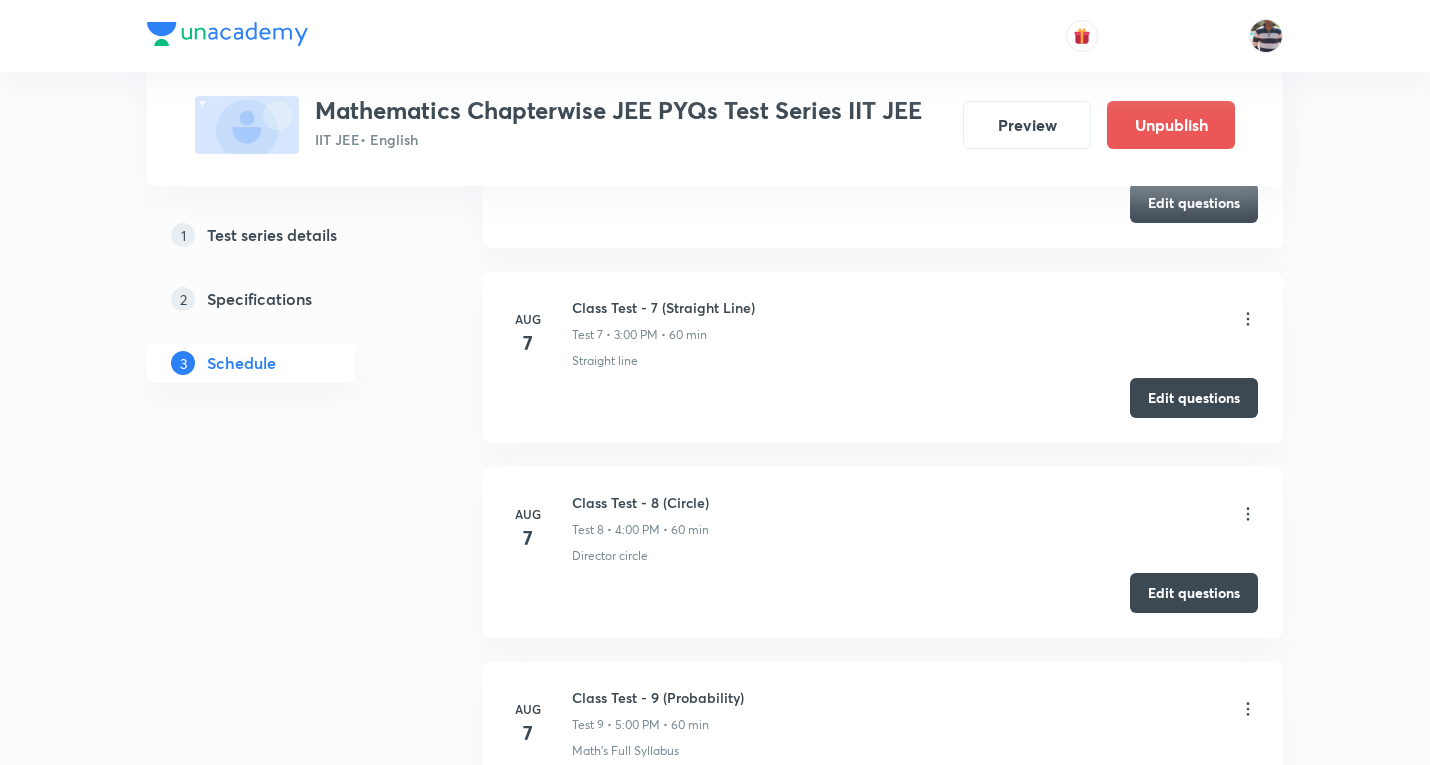 scroll, scrollTop: 1887, scrollLeft: 0, axis: vertical 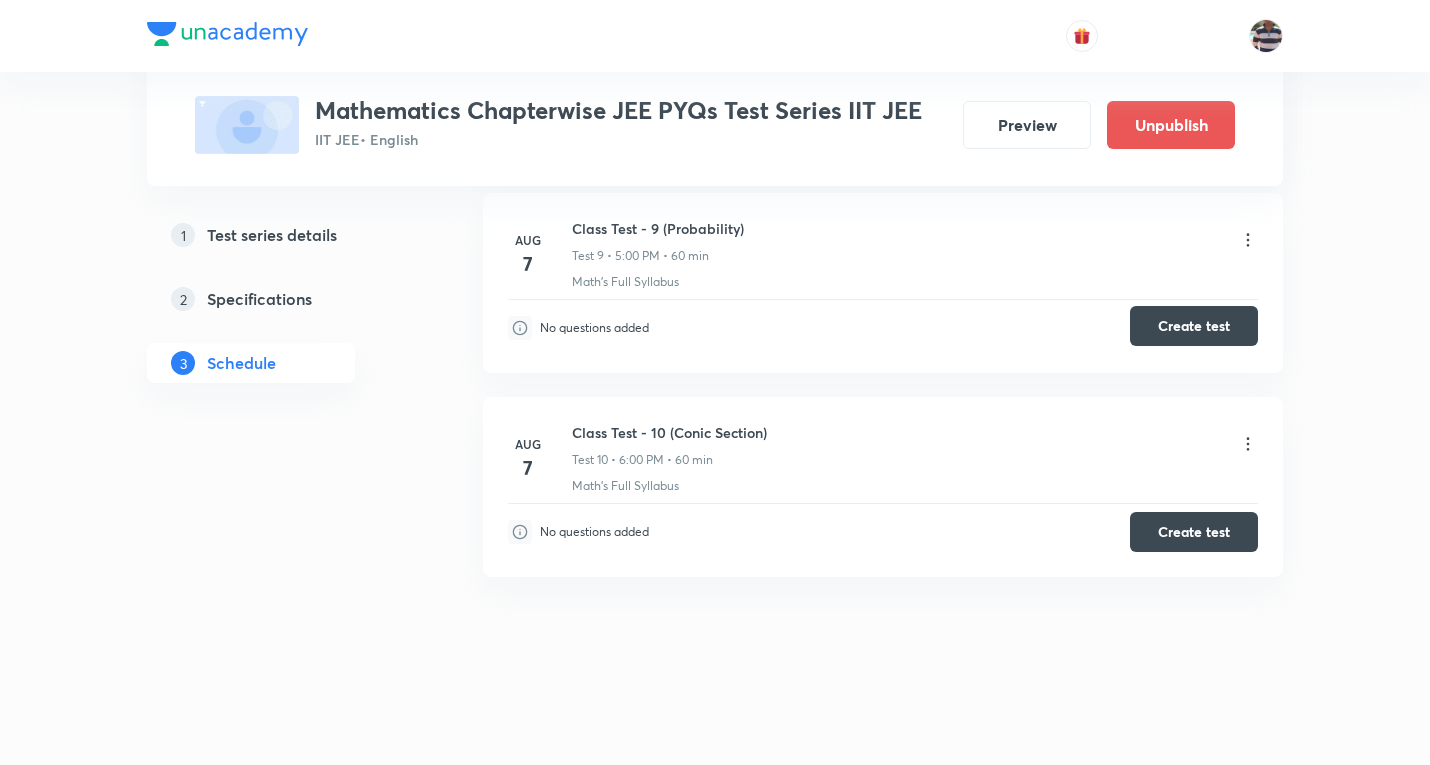 click on "Create test" at bounding box center (1194, 326) 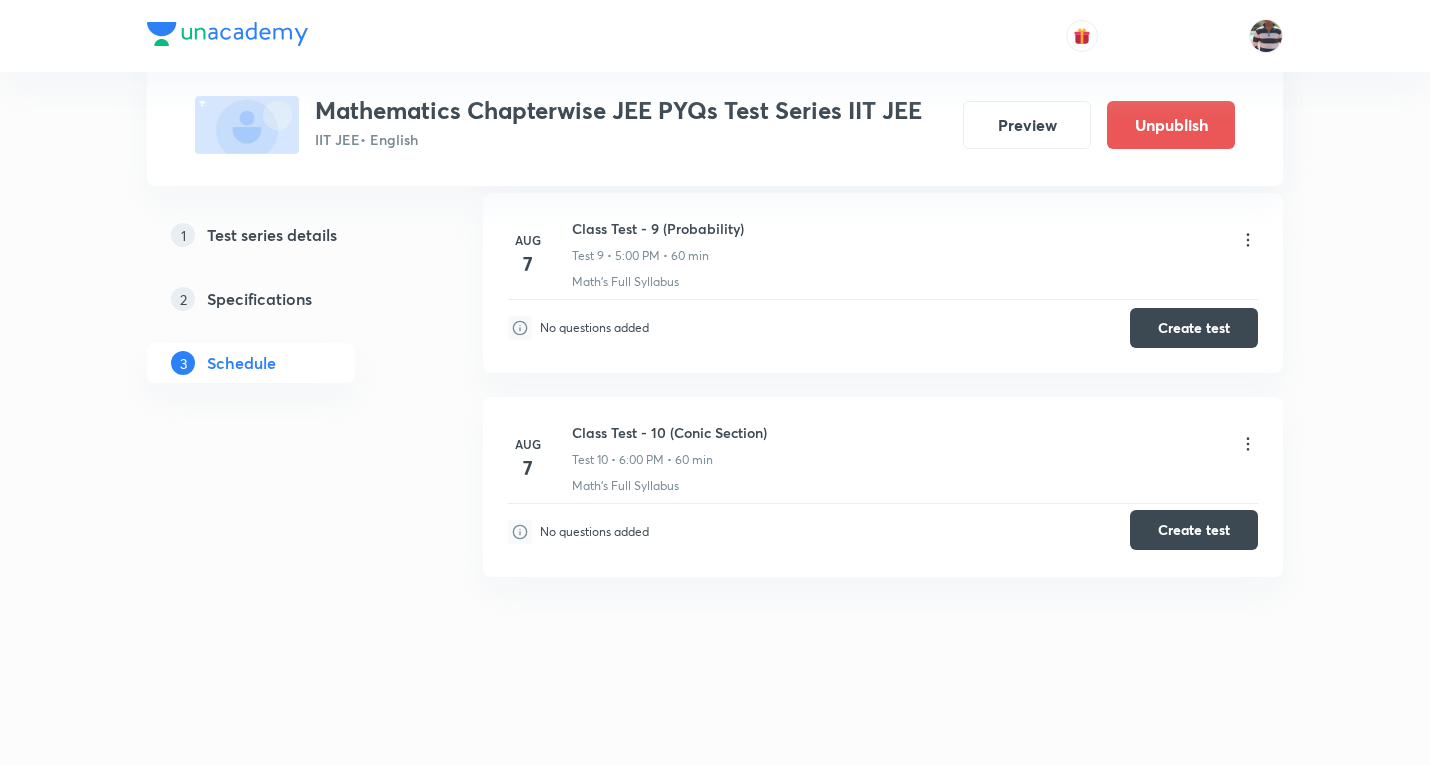 click on "Create test" at bounding box center [1194, 530] 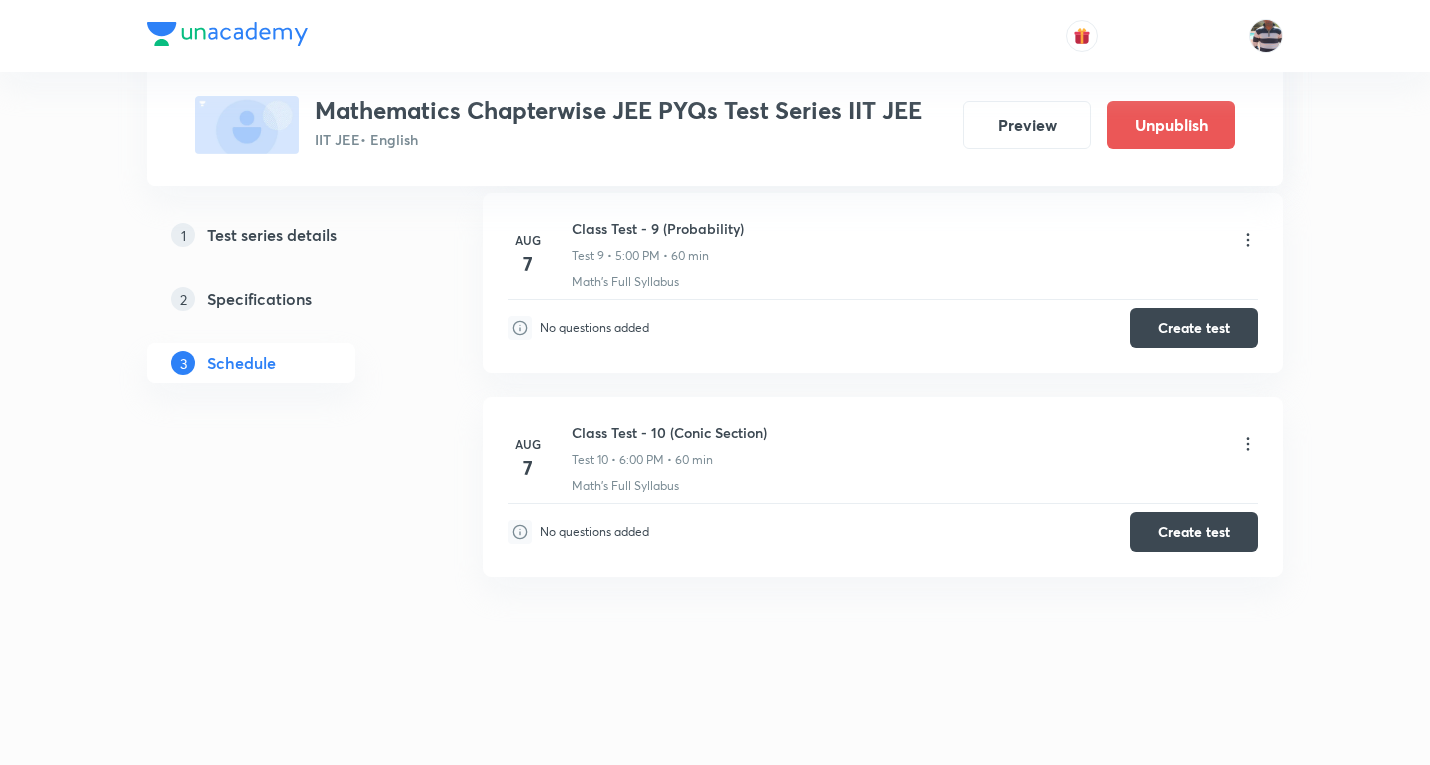 type 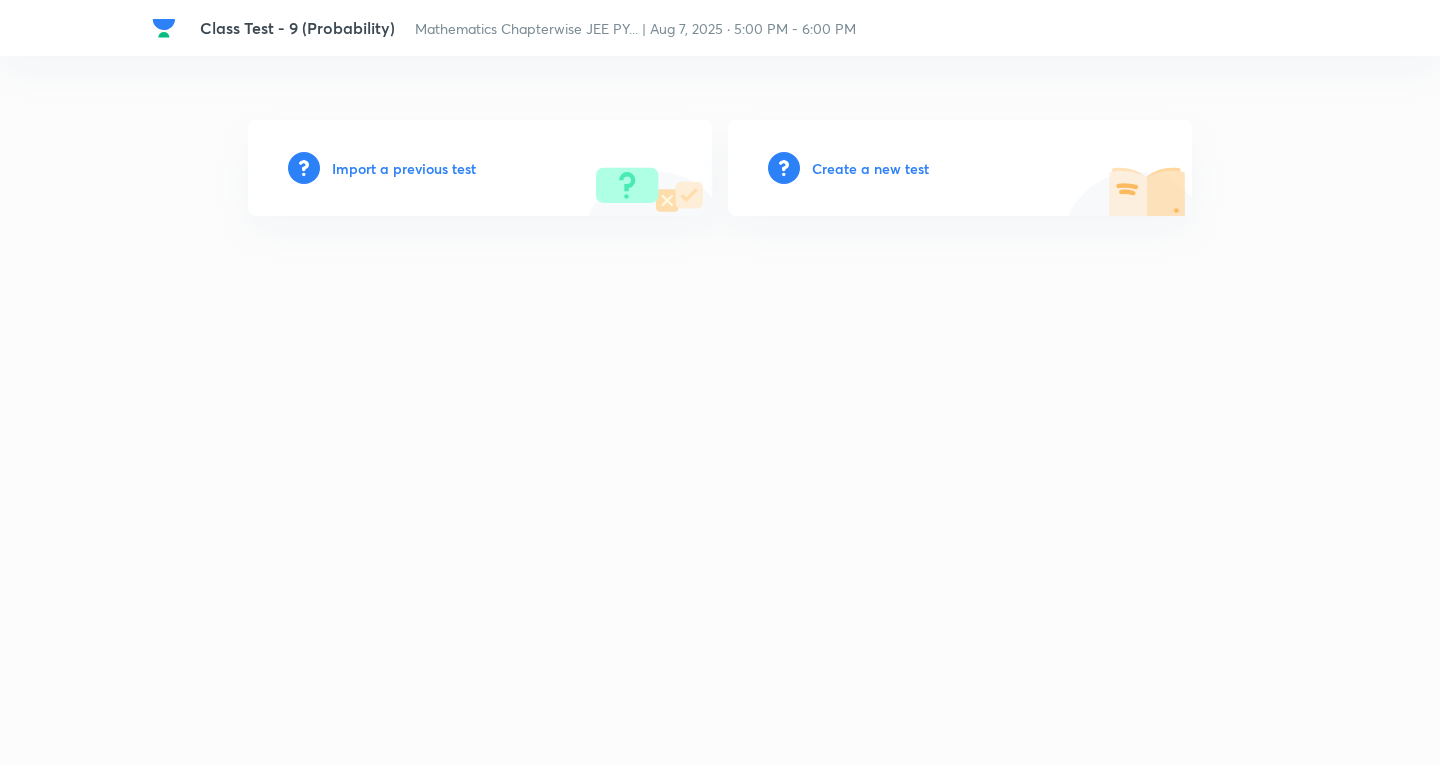scroll, scrollTop: 0, scrollLeft: 0, axis: both 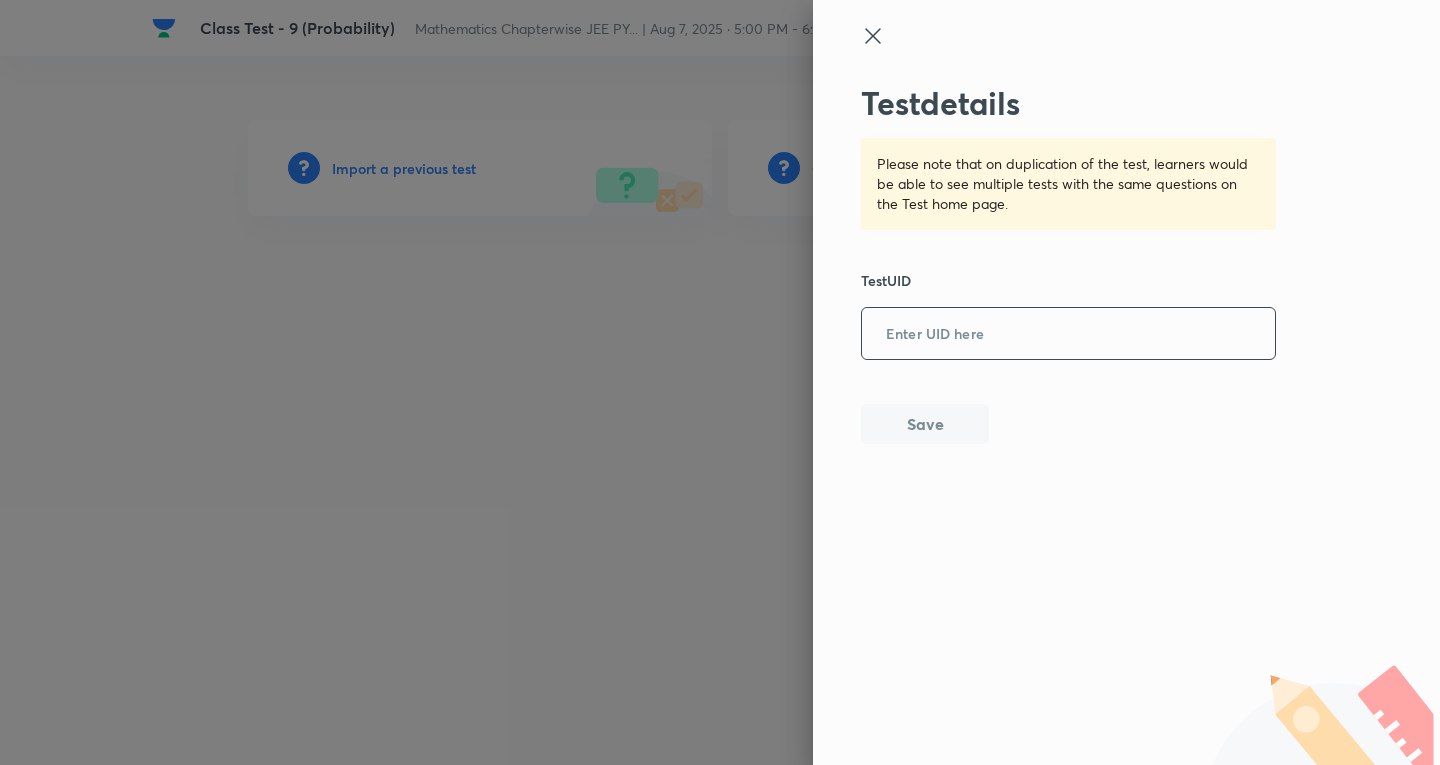 click at bounding box center (1068, 334) 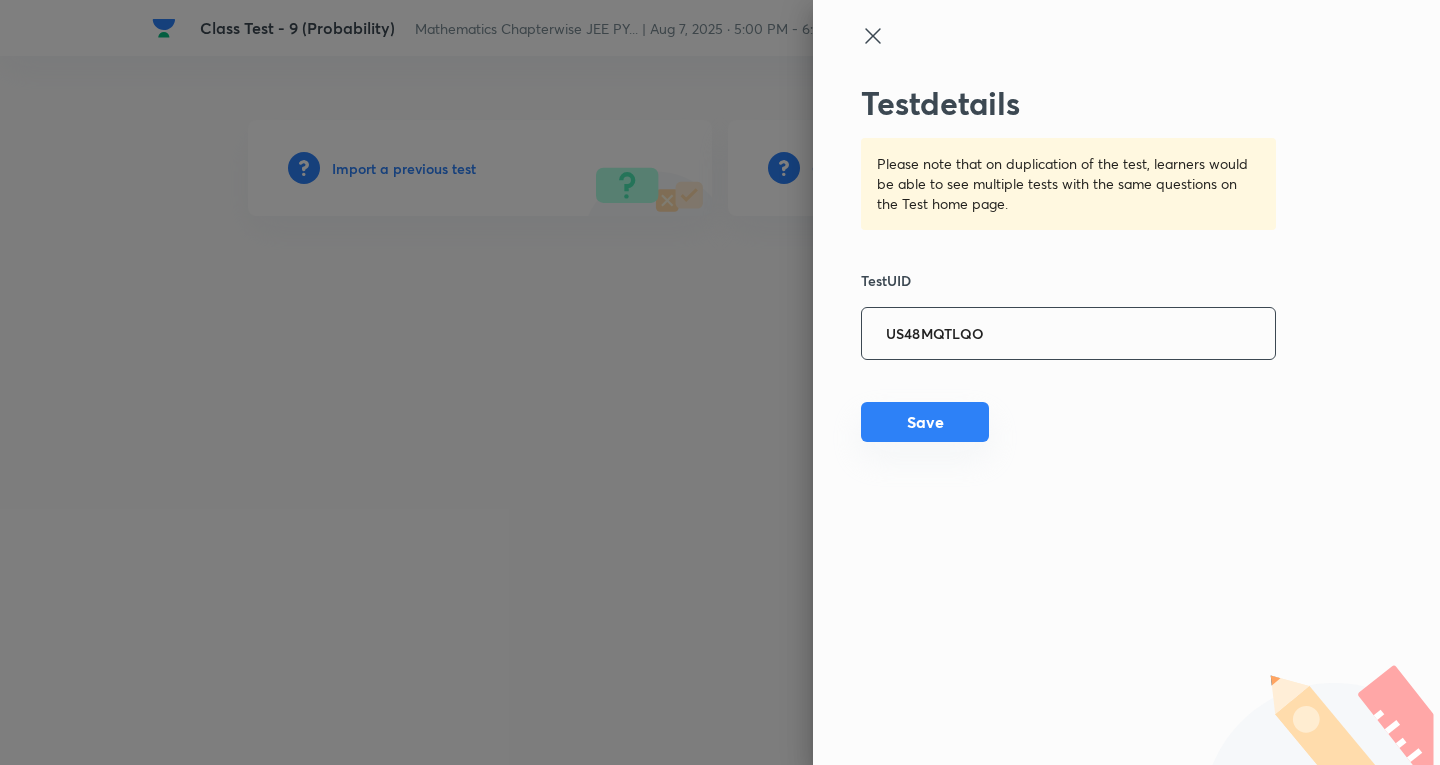 type on "US48MQTLQO" 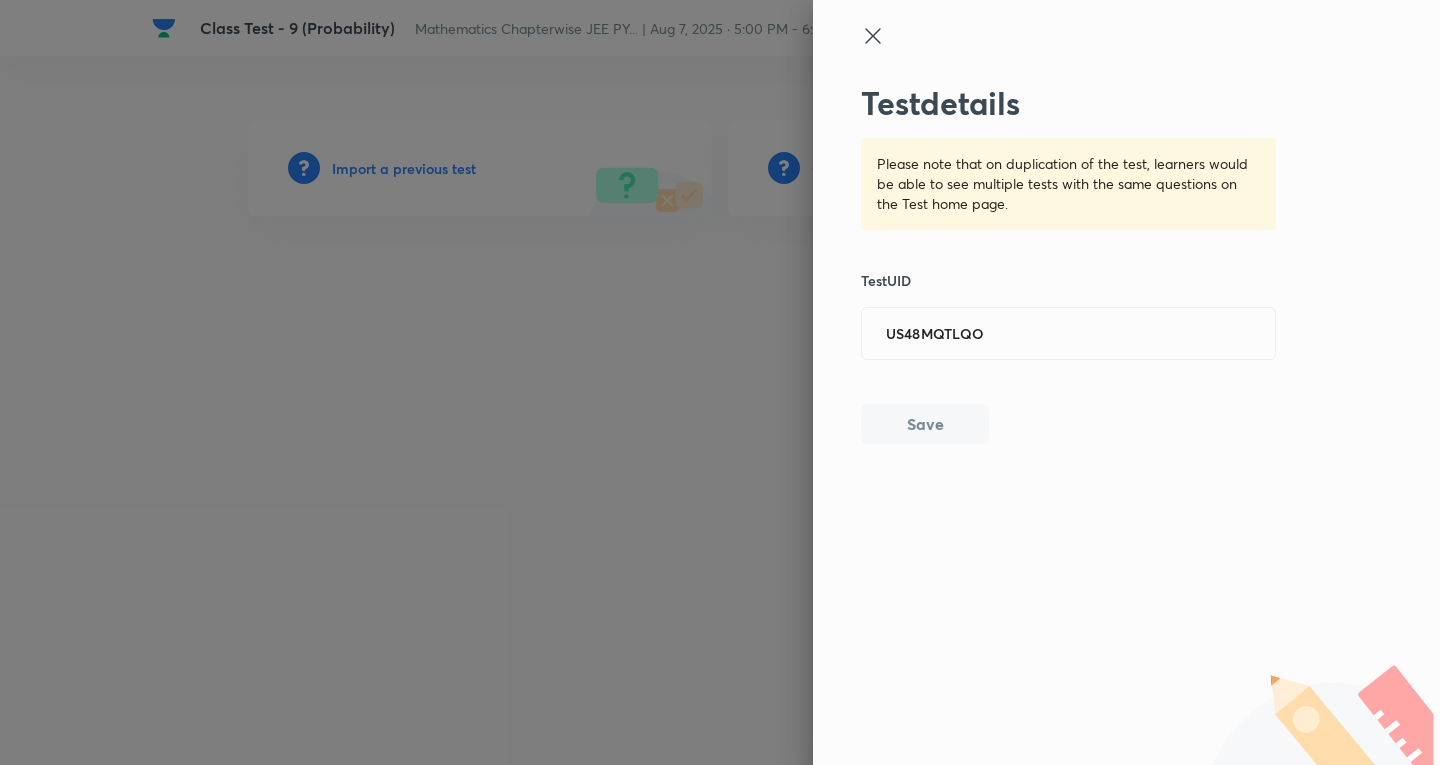 type 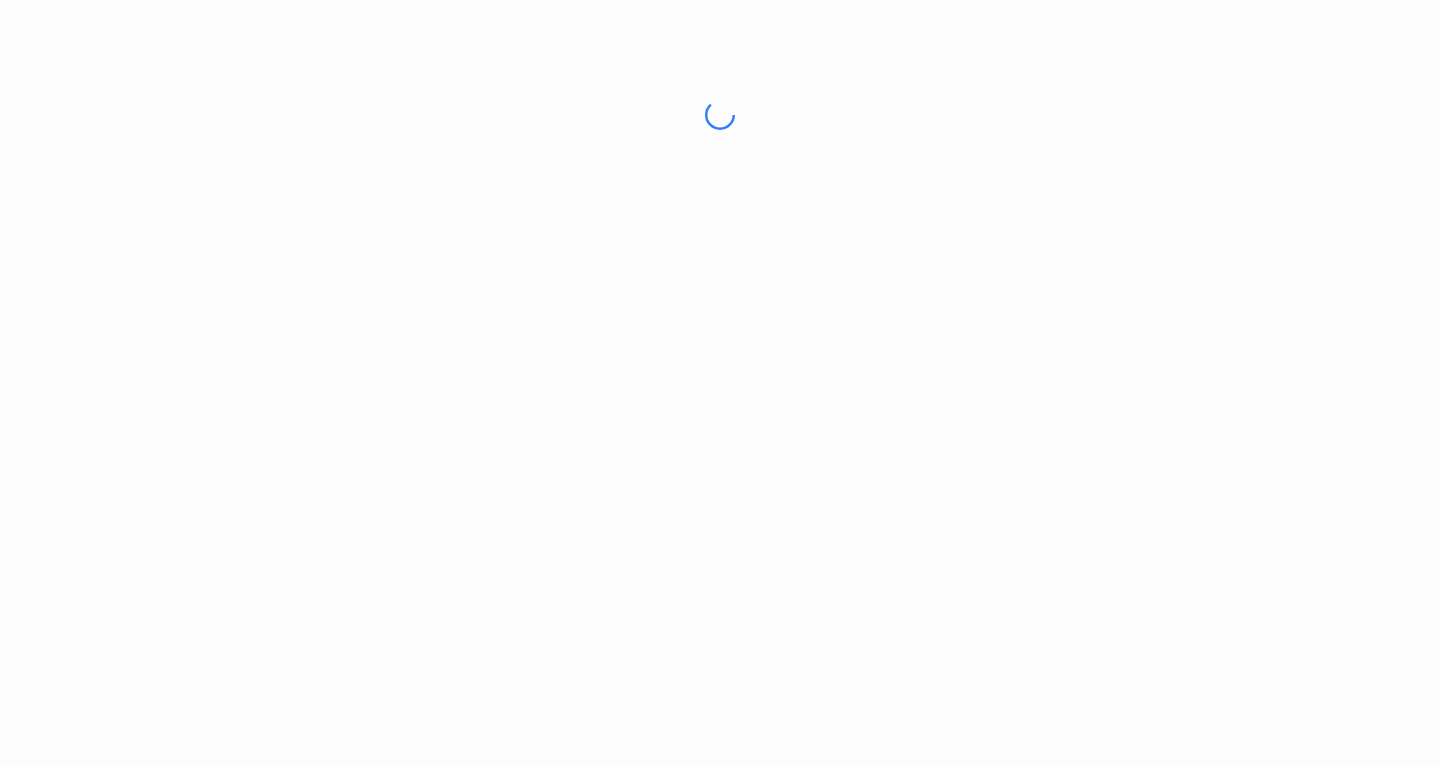 scroll, scrollTop: 0, scrollLeft: 0, axis: both 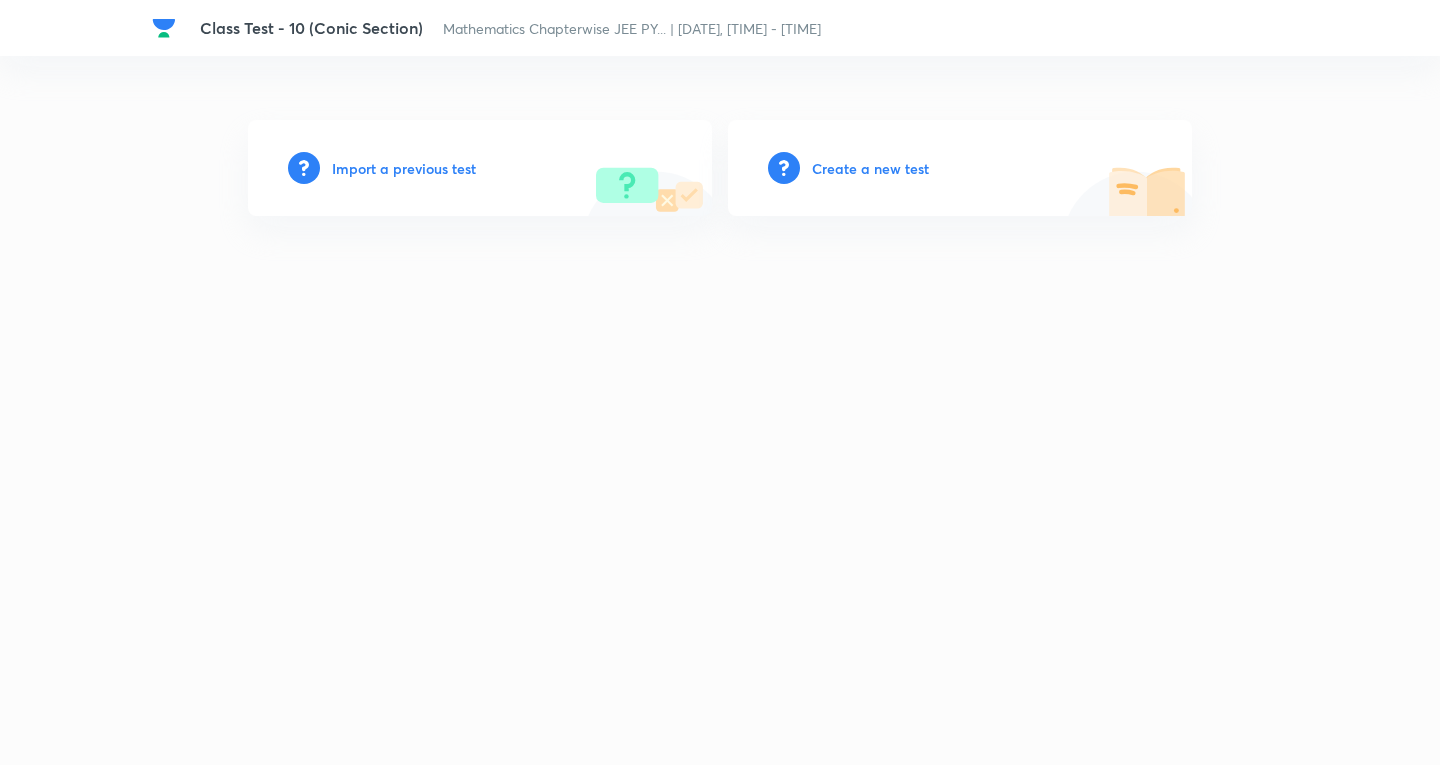 click on "Import a previous test" at bounding box center [404, 168] 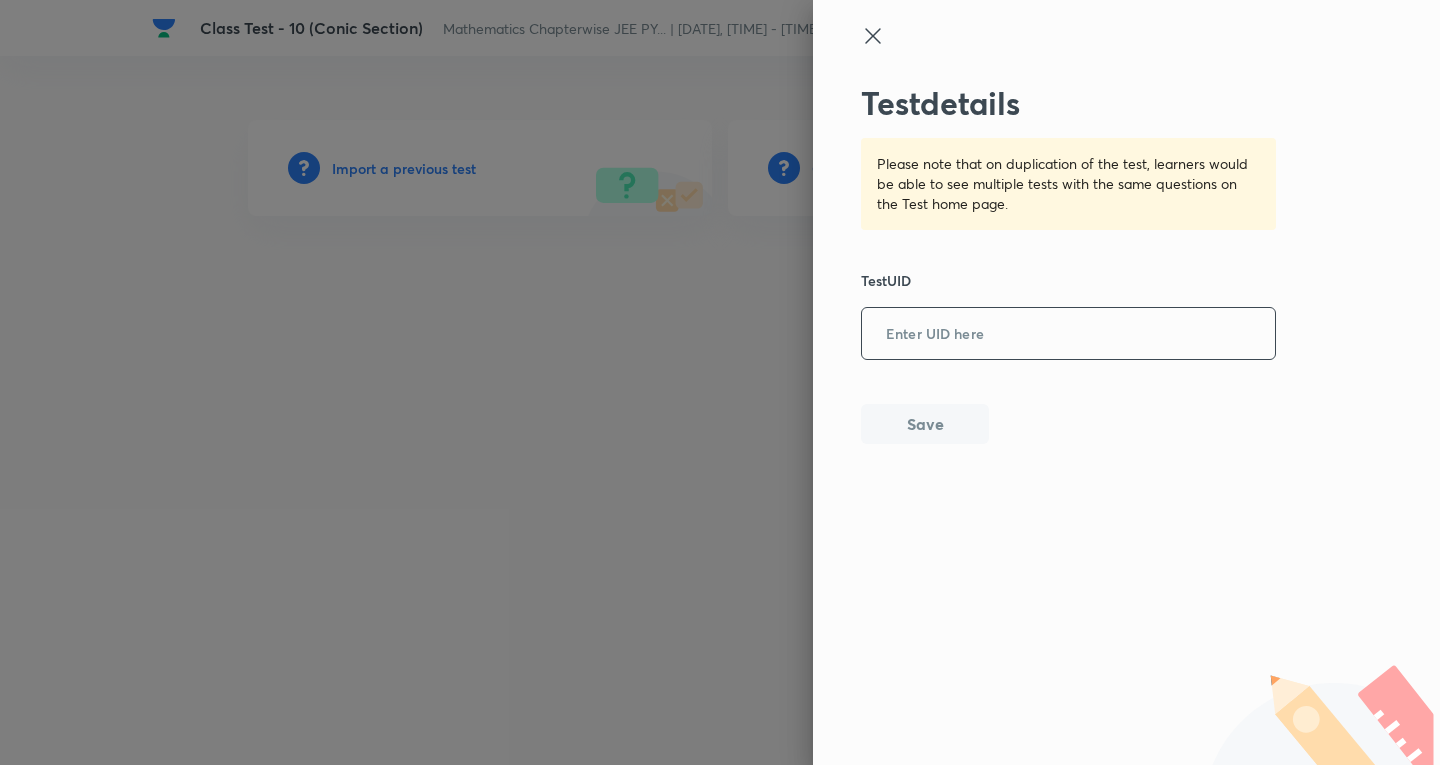 click at bounding box center (1068, 334) 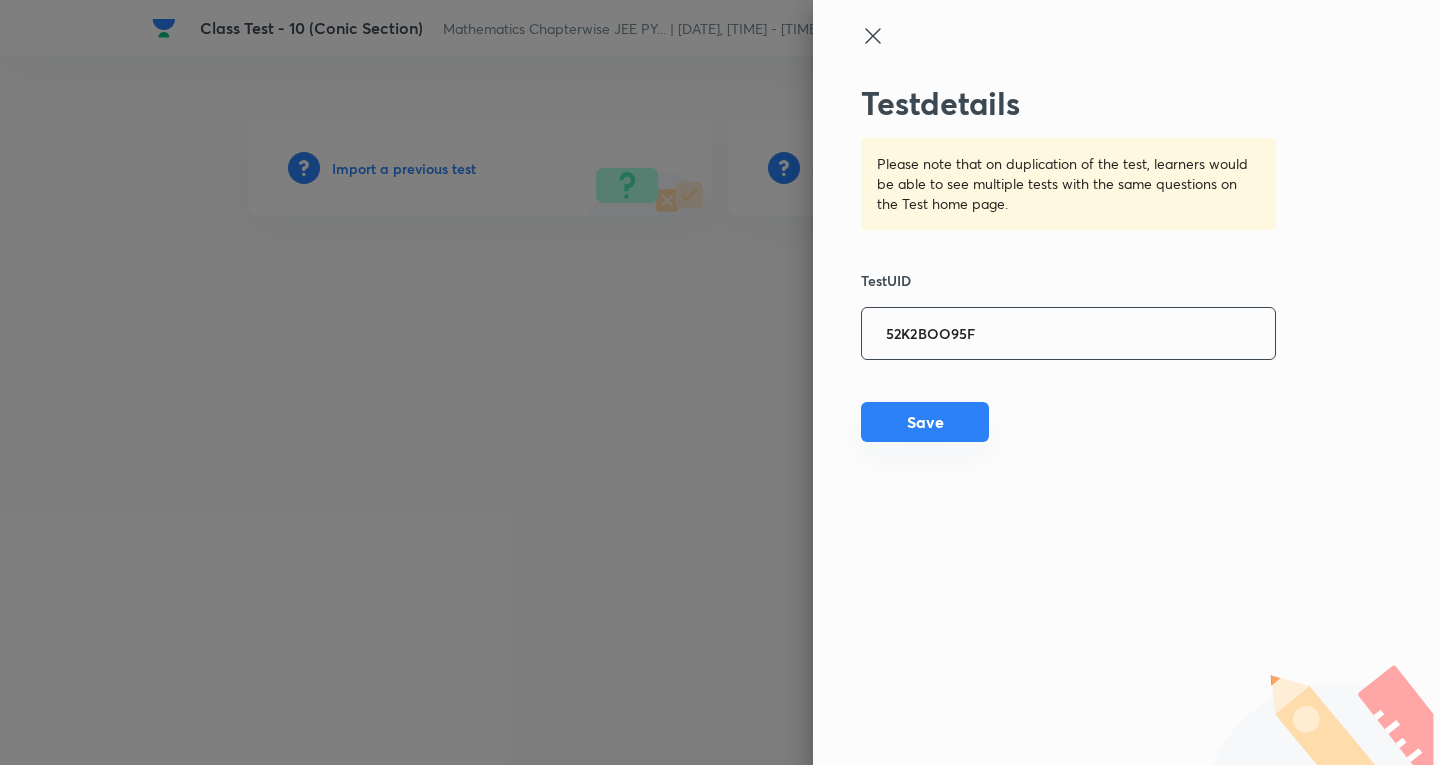 type on "52K2BOO95F" 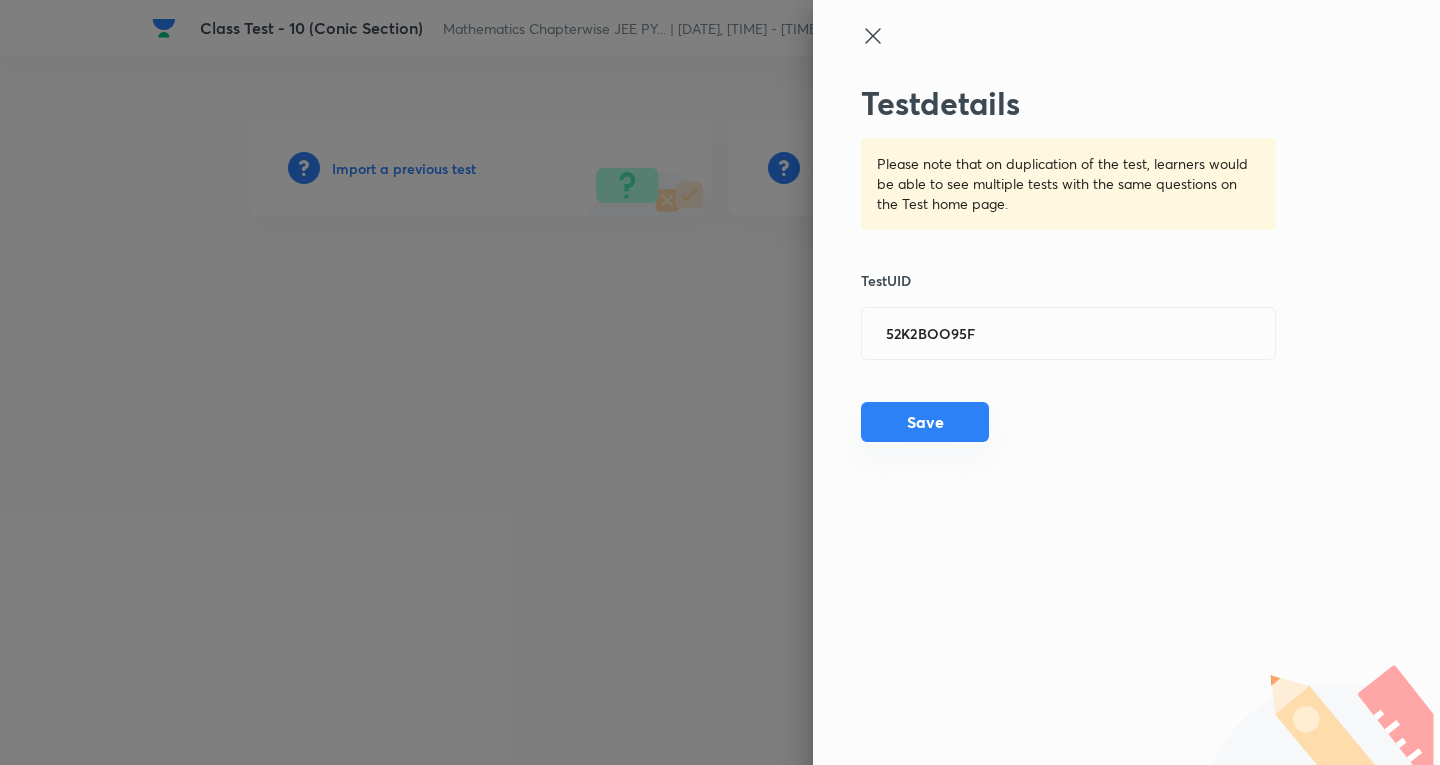 click on "Save" at bounding box center (925, 422) 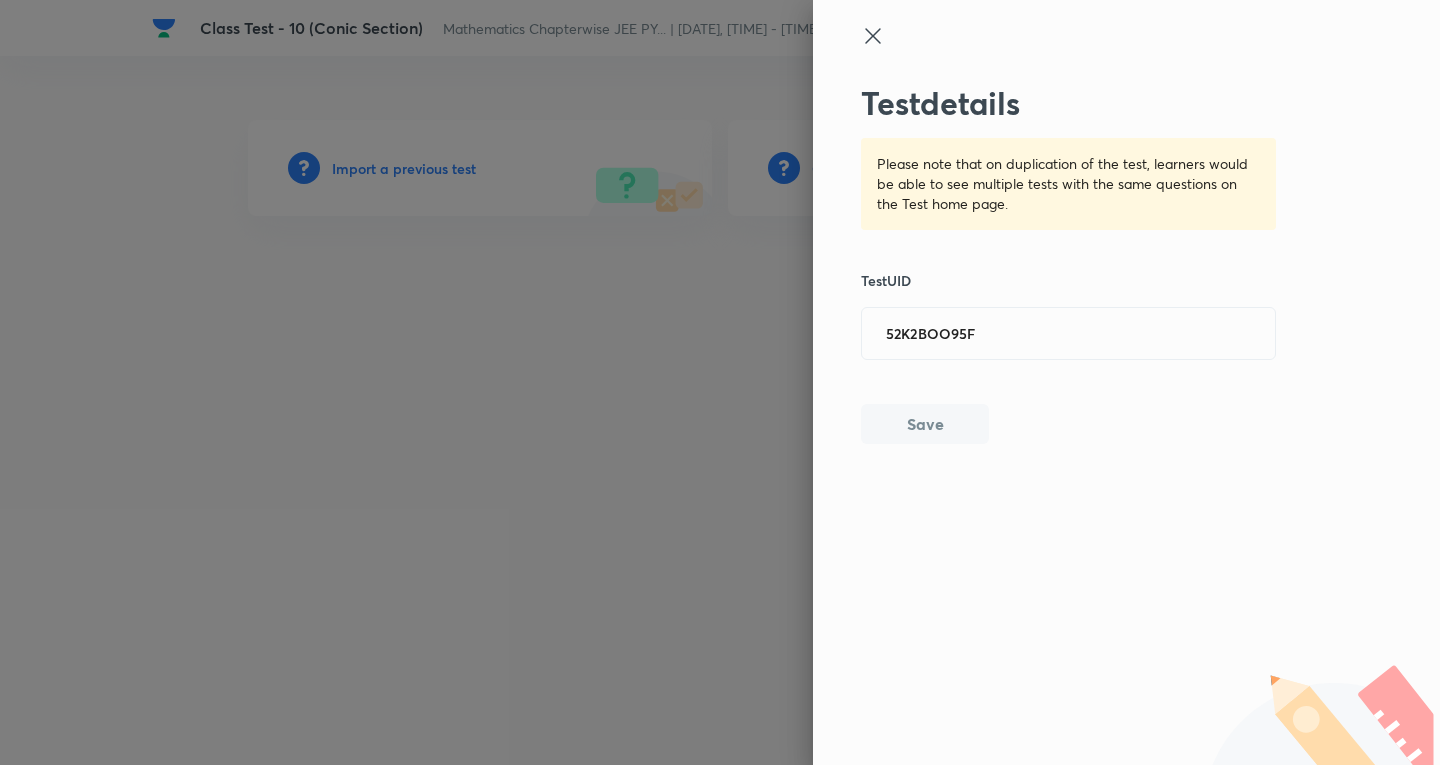 type 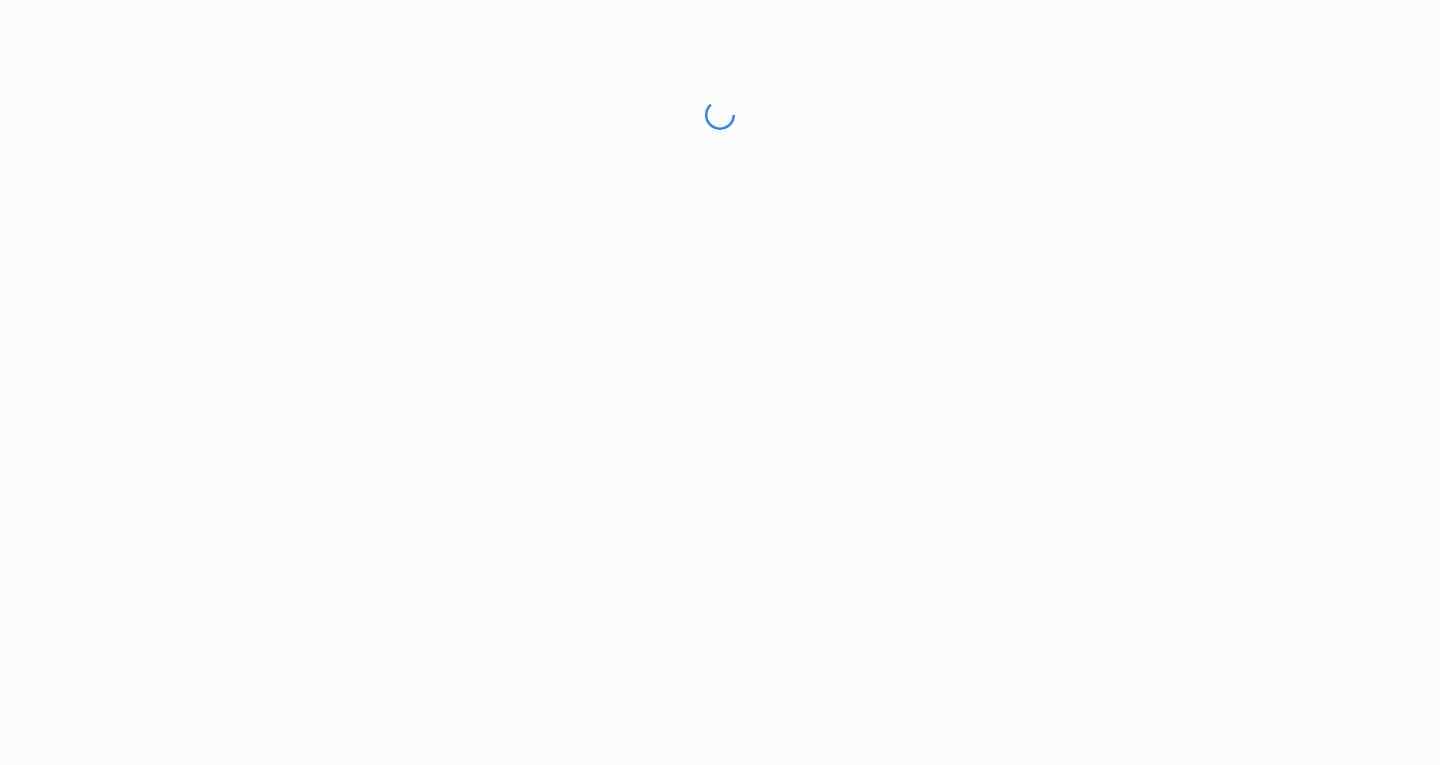 scroll, scrollTop: 0, scrollLeft: 0, axis: both 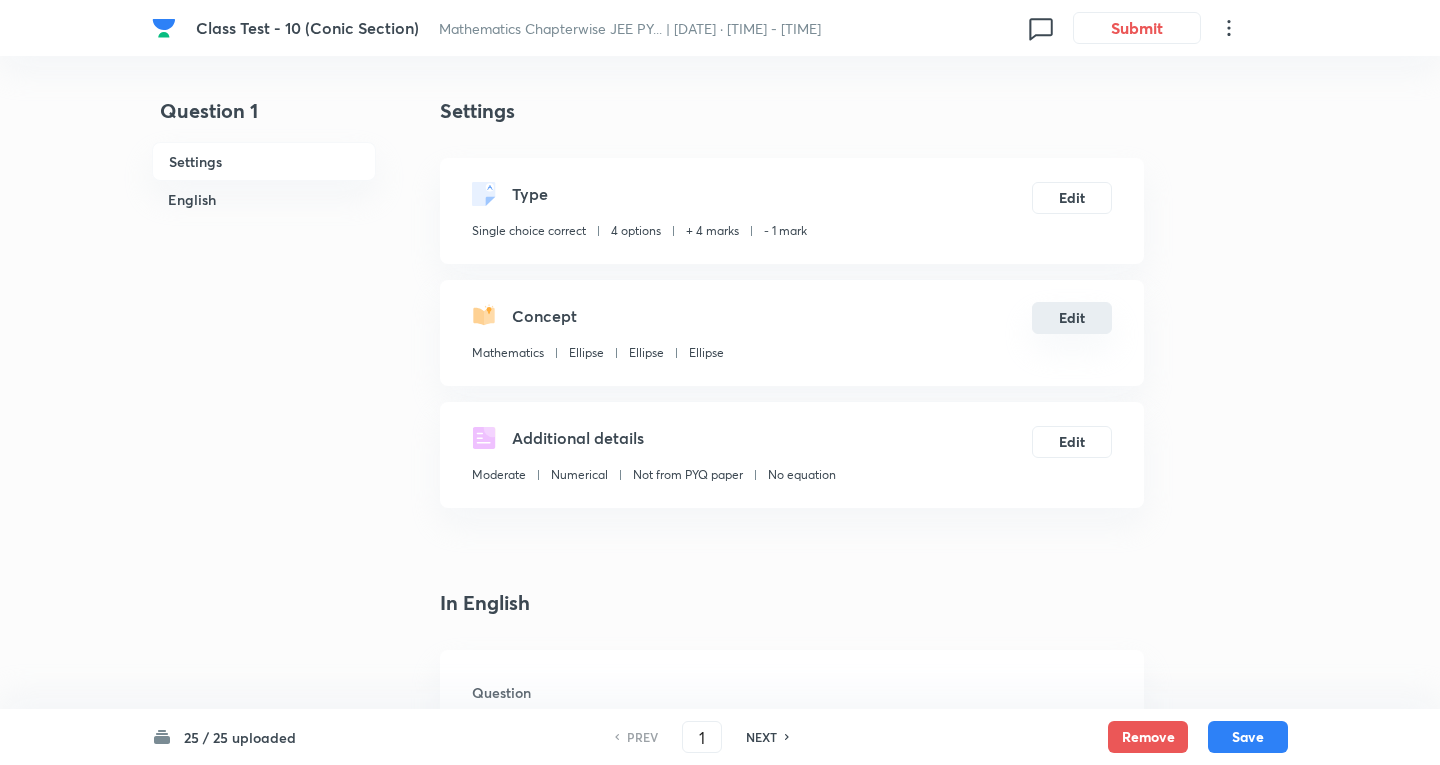 checkbox on "true" 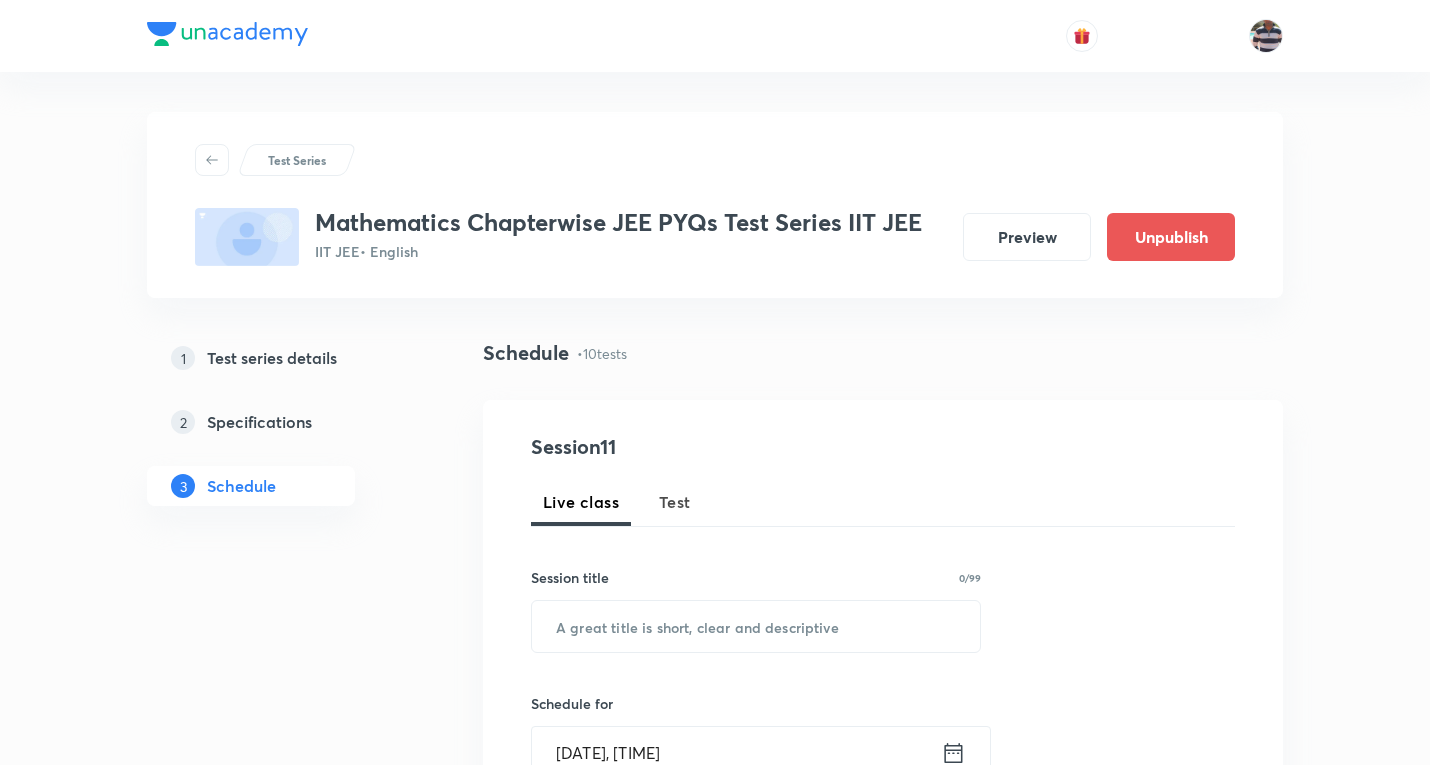 scroll, scrollTop: 2412, scrollLeft: 0, axis: vertical 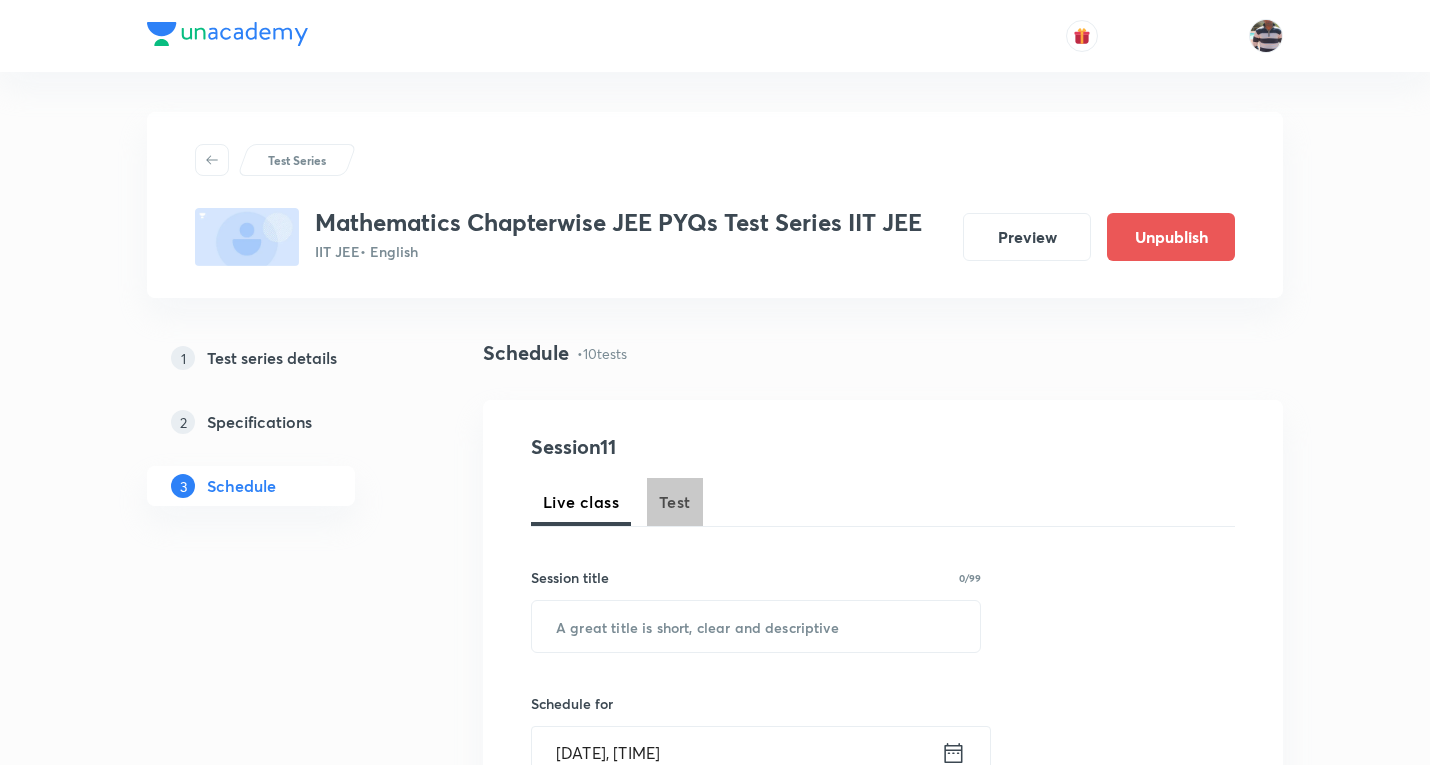 click on "Test" at bounding box center [675, 502] 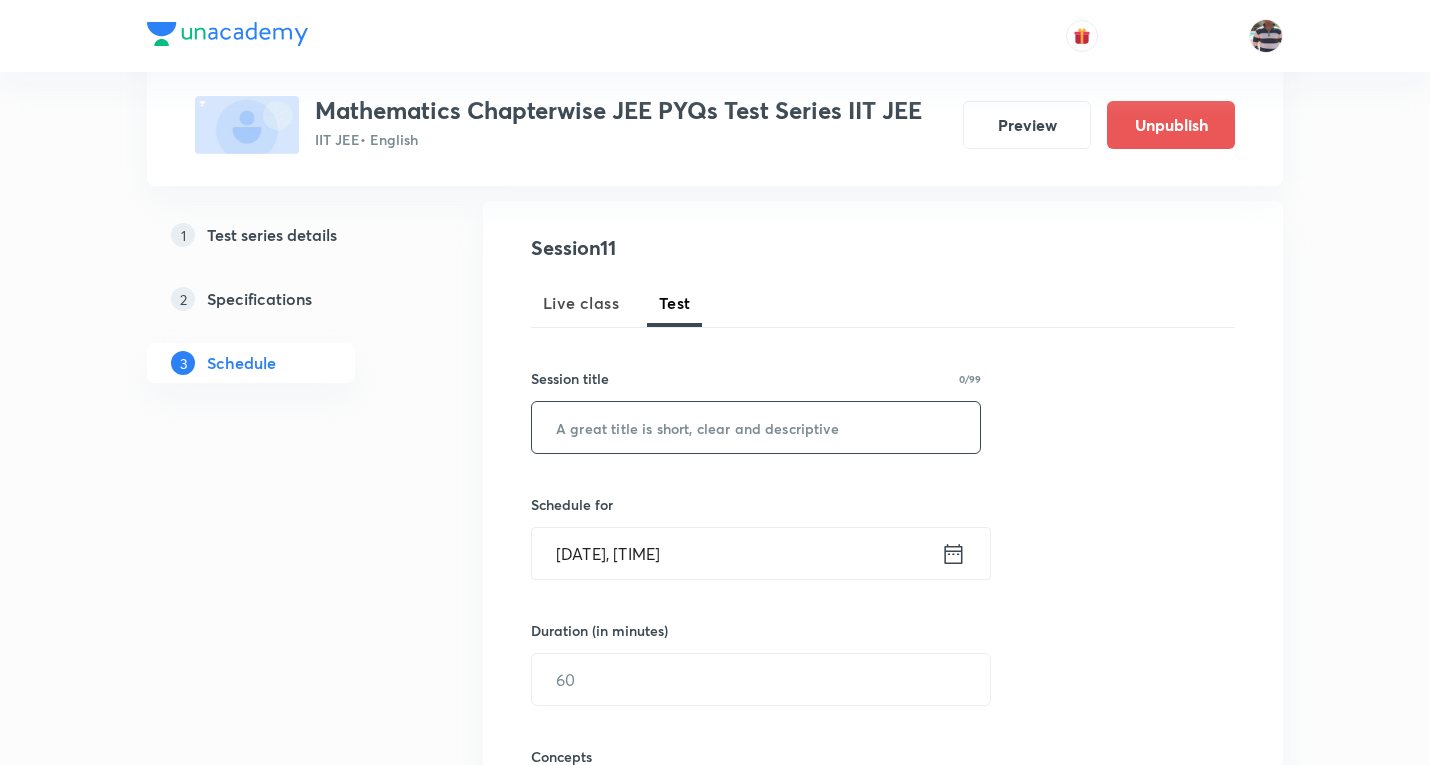 scroll, scrollTop: 200, scrollLeft: 0, axis: vertical 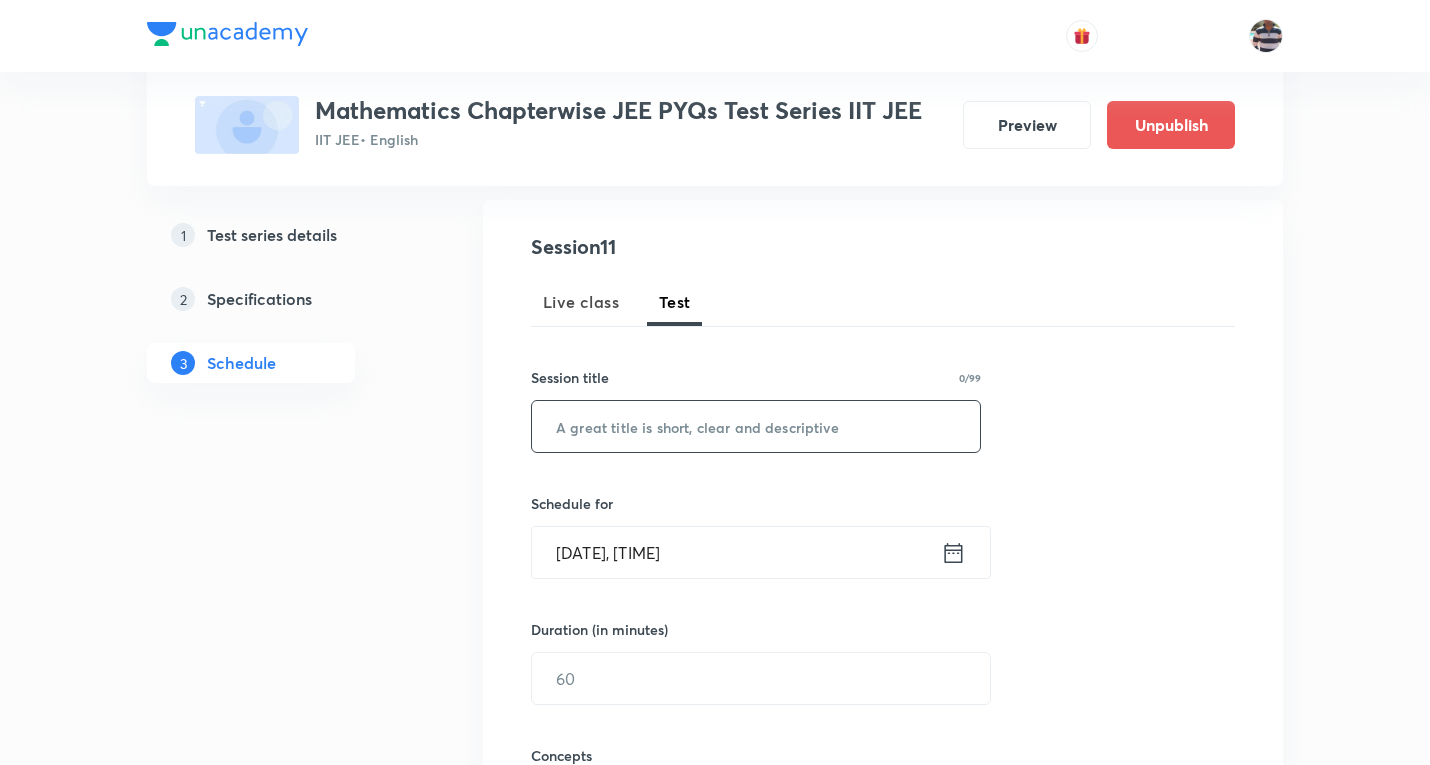 click at bounding box center [756, 426] 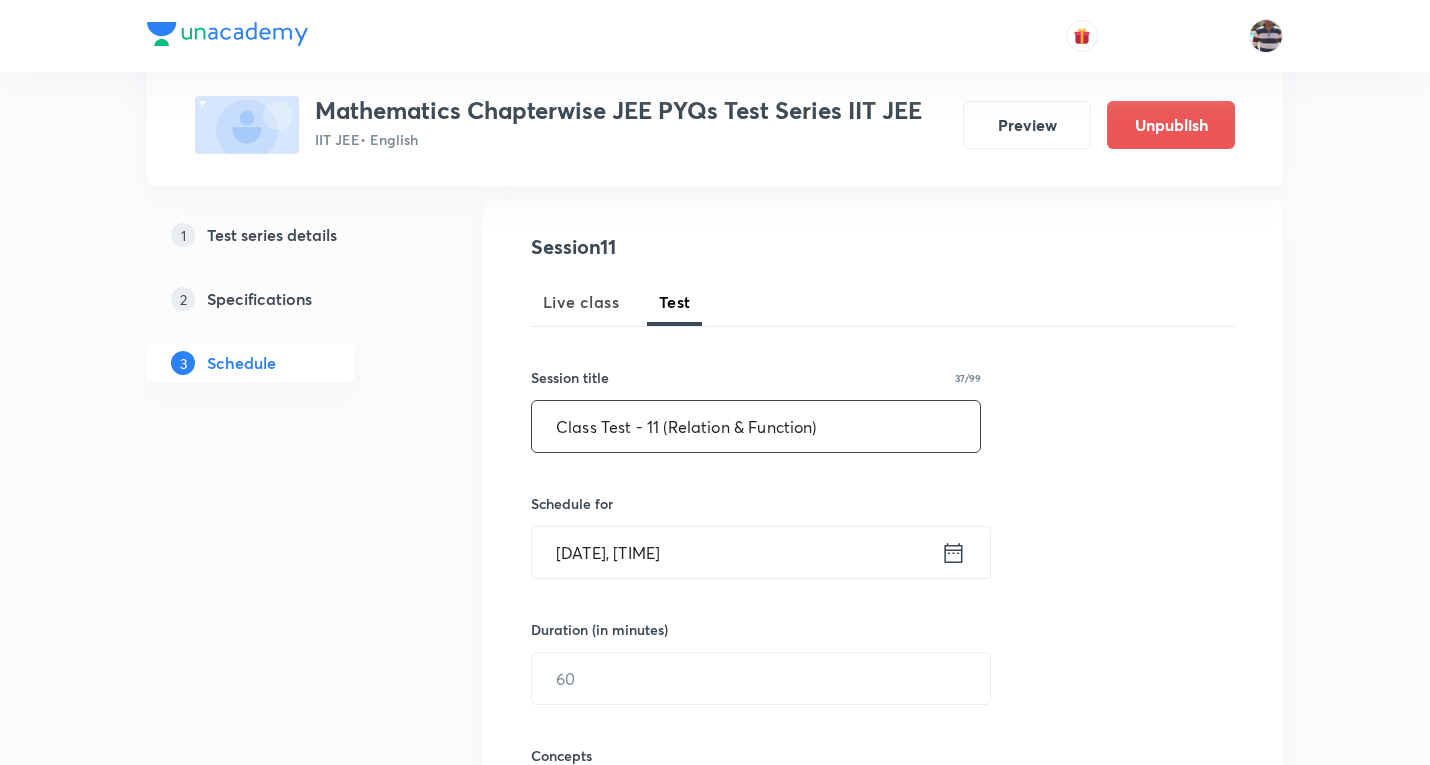 click on "Class Test - 11 (Relation & Function)" at bounding box center (756, 426) 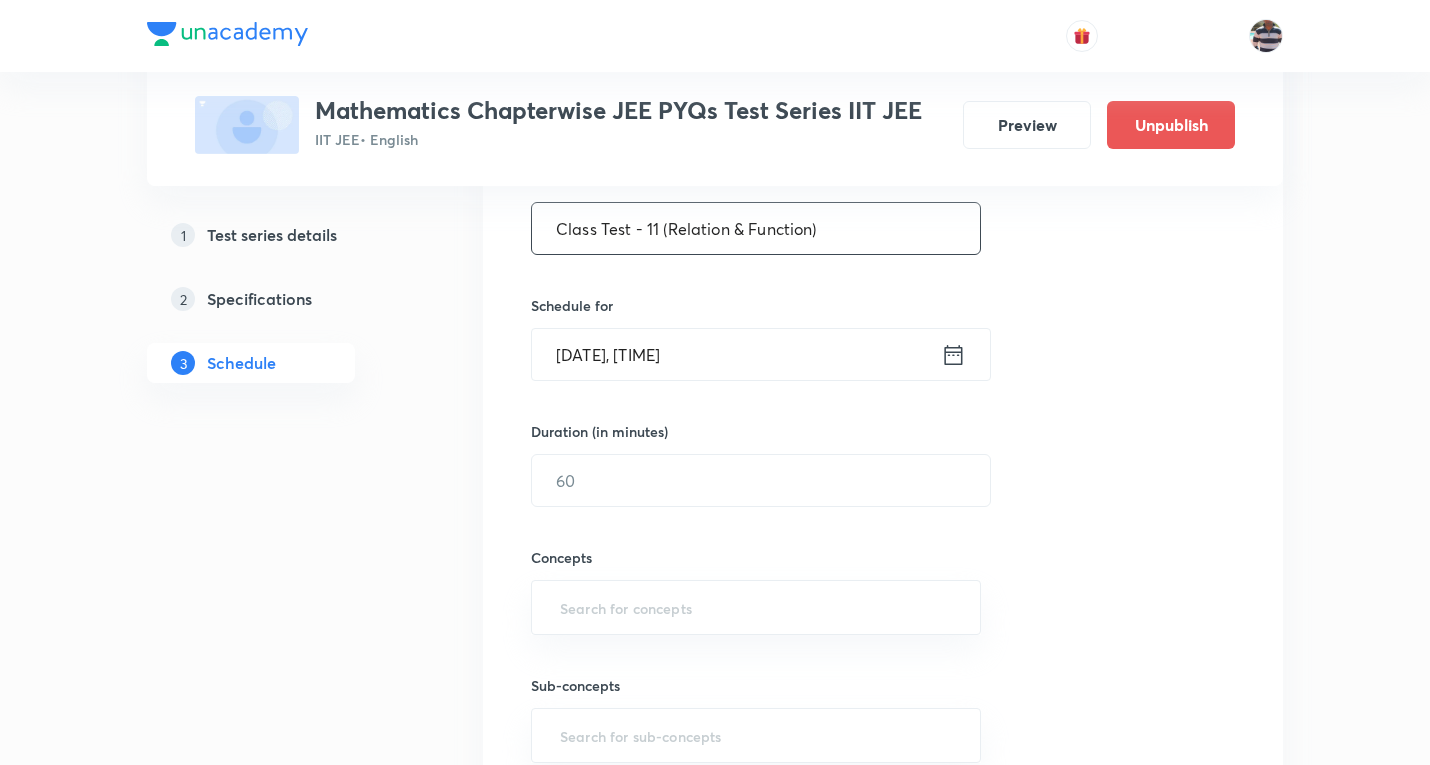 scroll, scrollTop: 400, scrollLeft: 0, axis: vertical 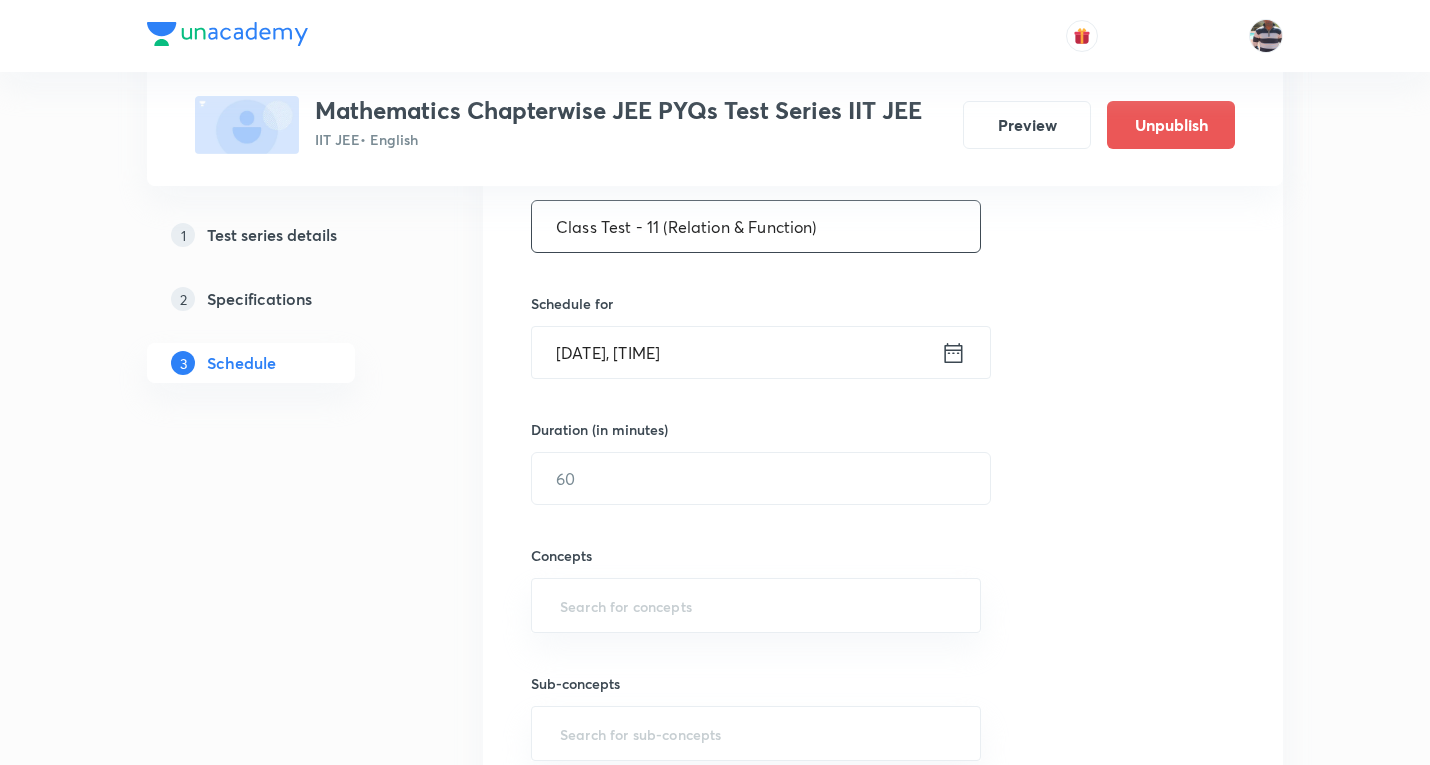 type on "Class Test - 11 (Relation & Function)" 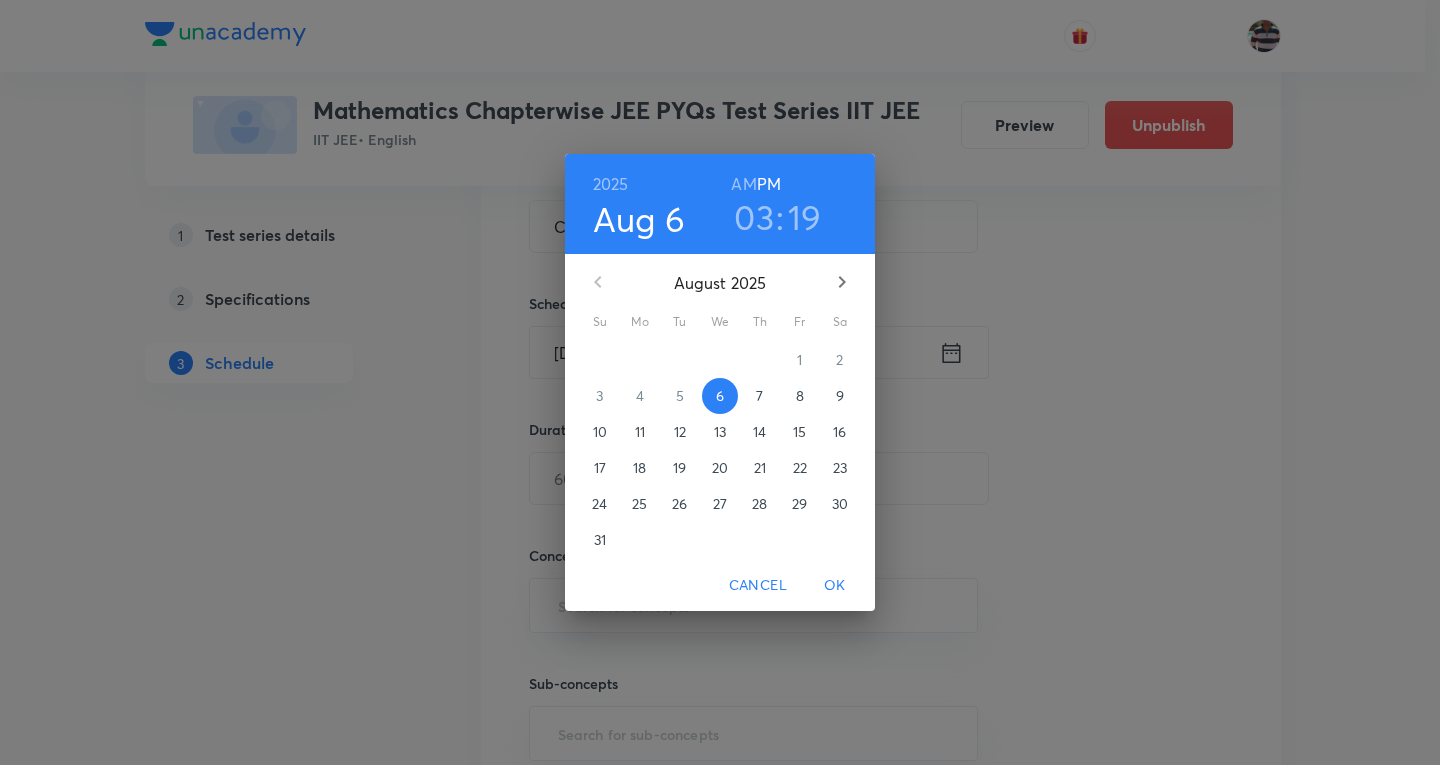 click on "7" at bounding box center [759, 396] 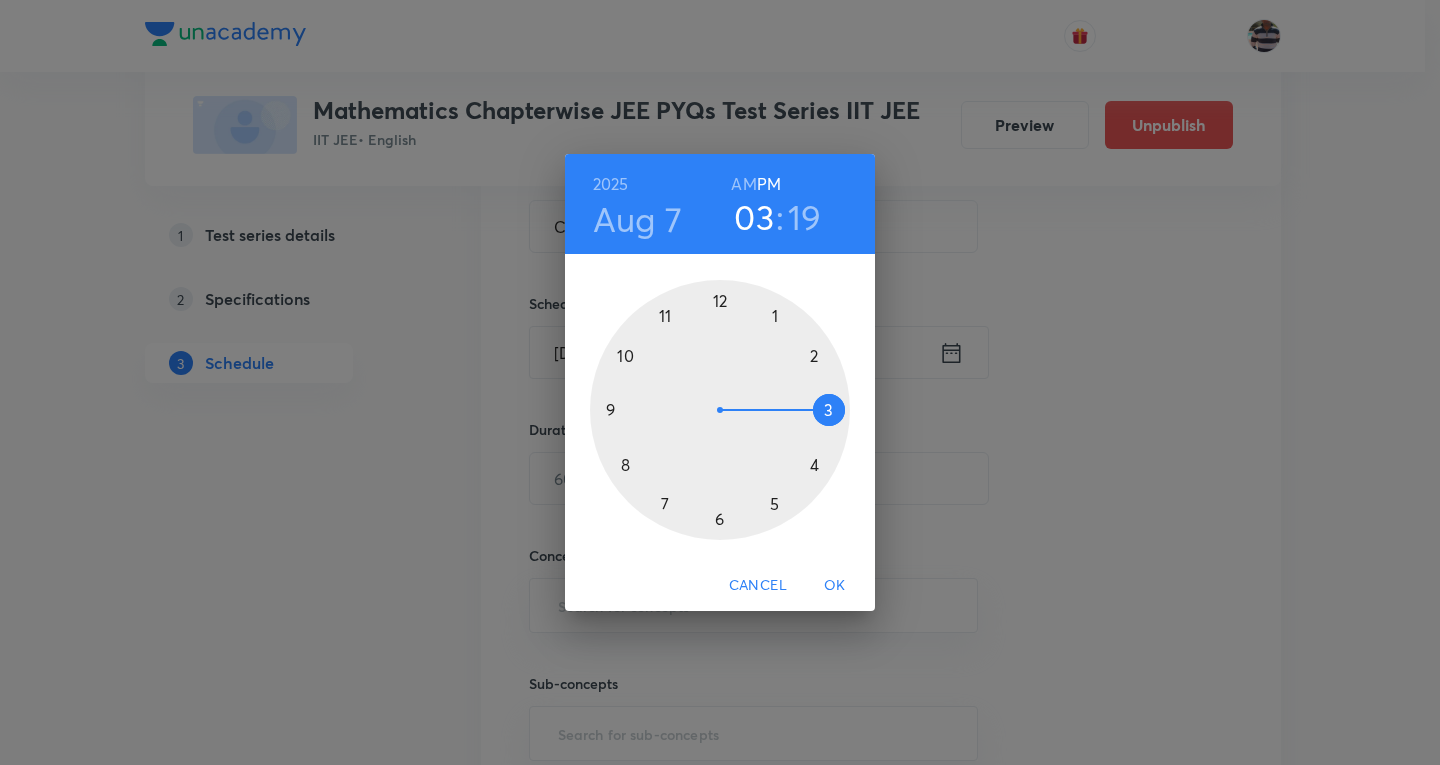 click at bounding box center (720, 410) 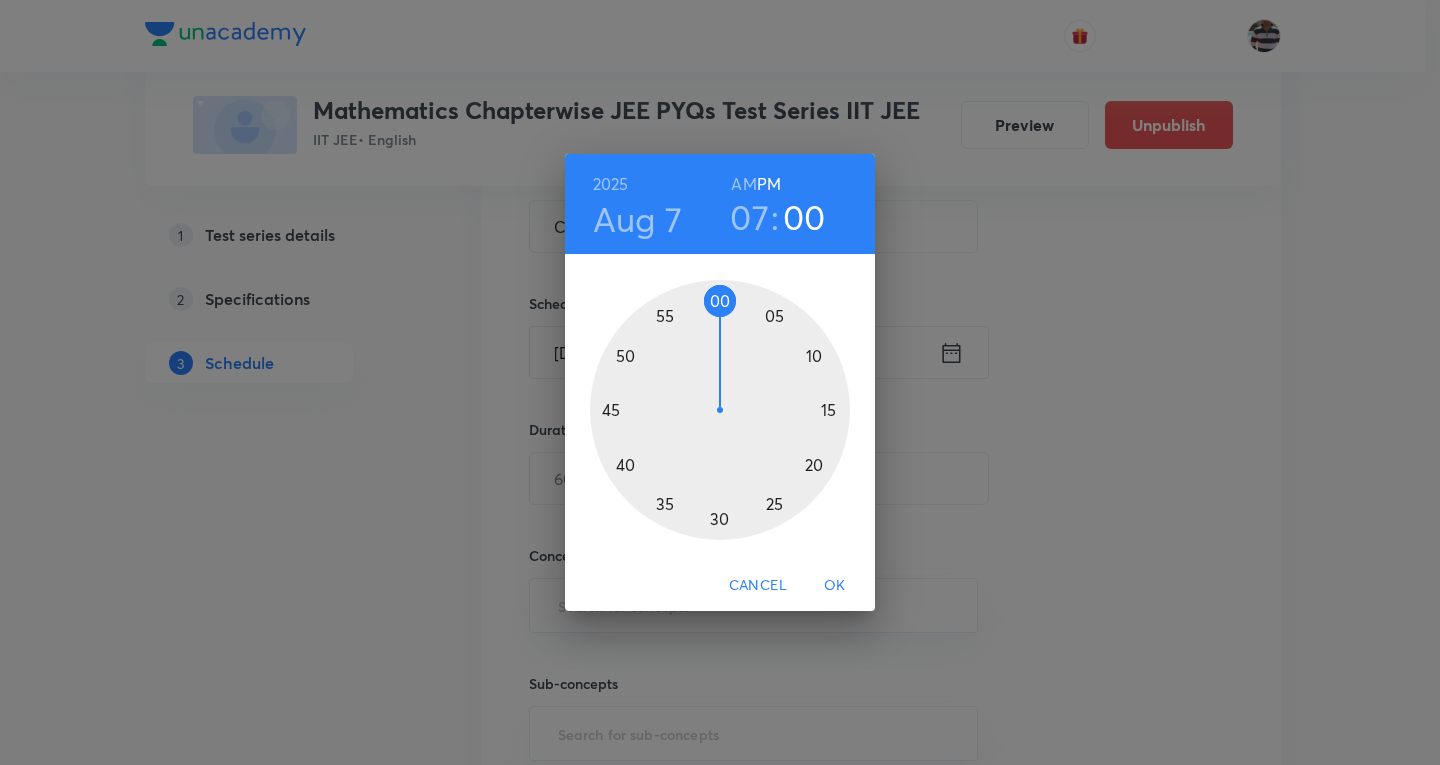 drag, startPoint x: 823, startPoint y: 453, endPoint x: 723, endPoint y: 319, distance: 167.20049 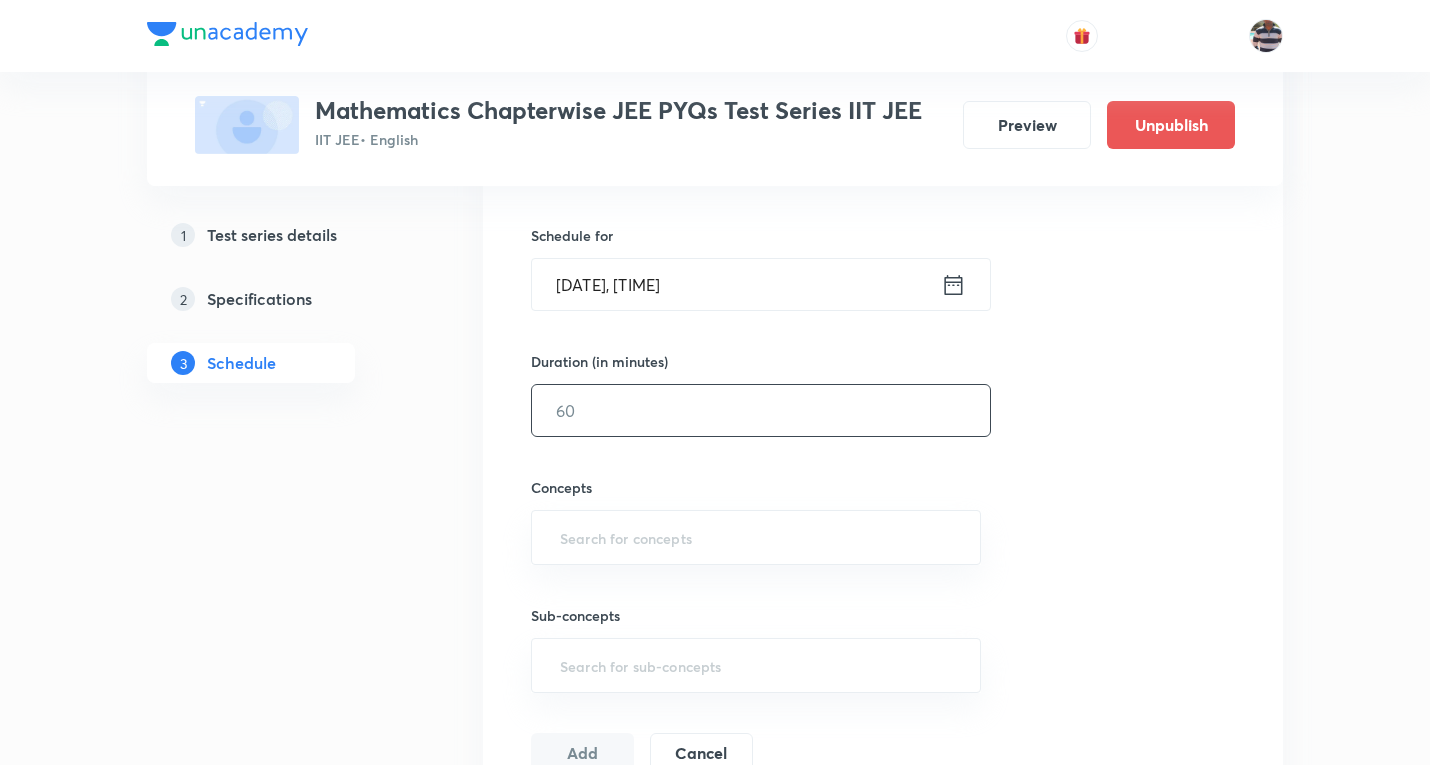 scroll, scrollTop: 500, scrollLeft: 0, axis: vertical 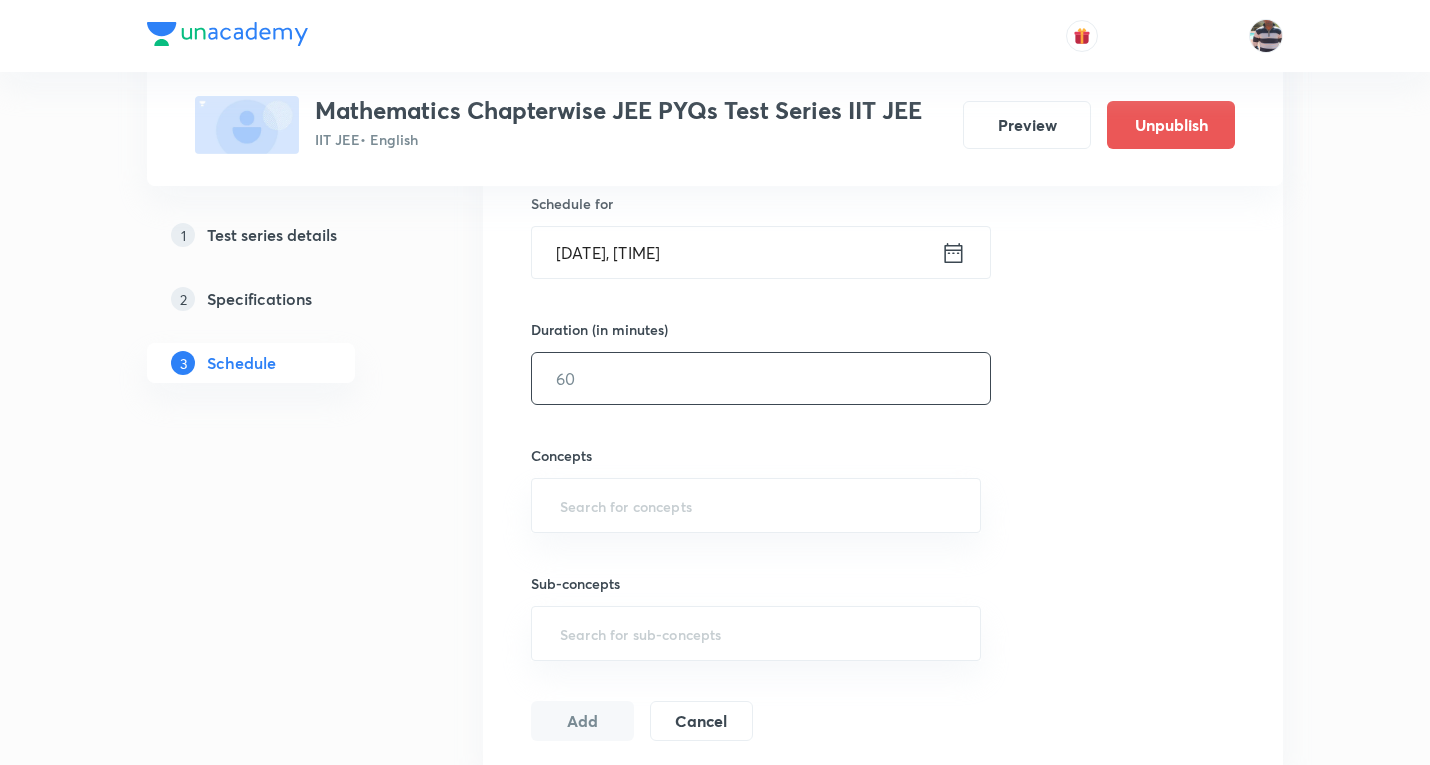 drag, startPoint x: 618, startPoint y: 394, endPoint x: 475, endPoint y: 335, distance: 154.69324 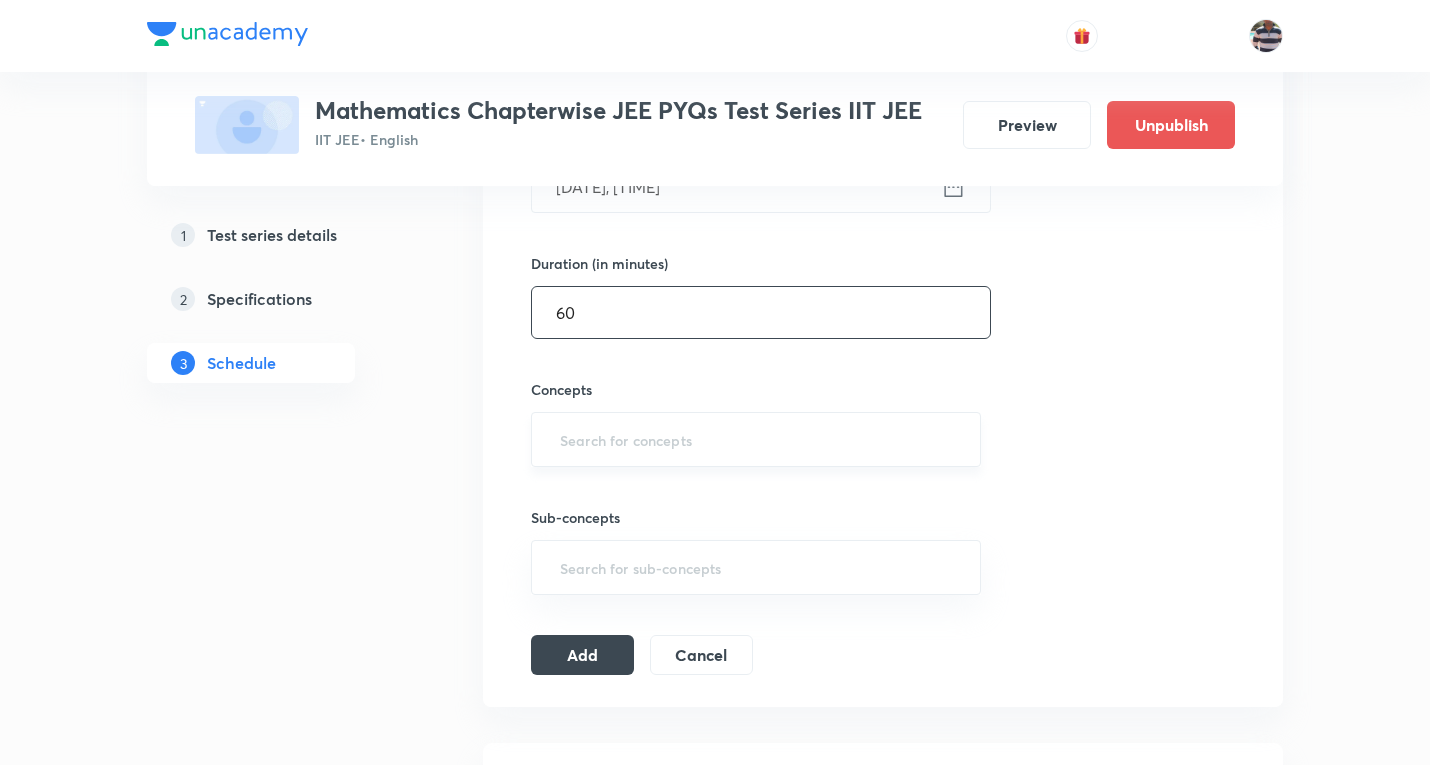 scroll, scrollTop: 600, scrollLeft: 0, axis: vertical 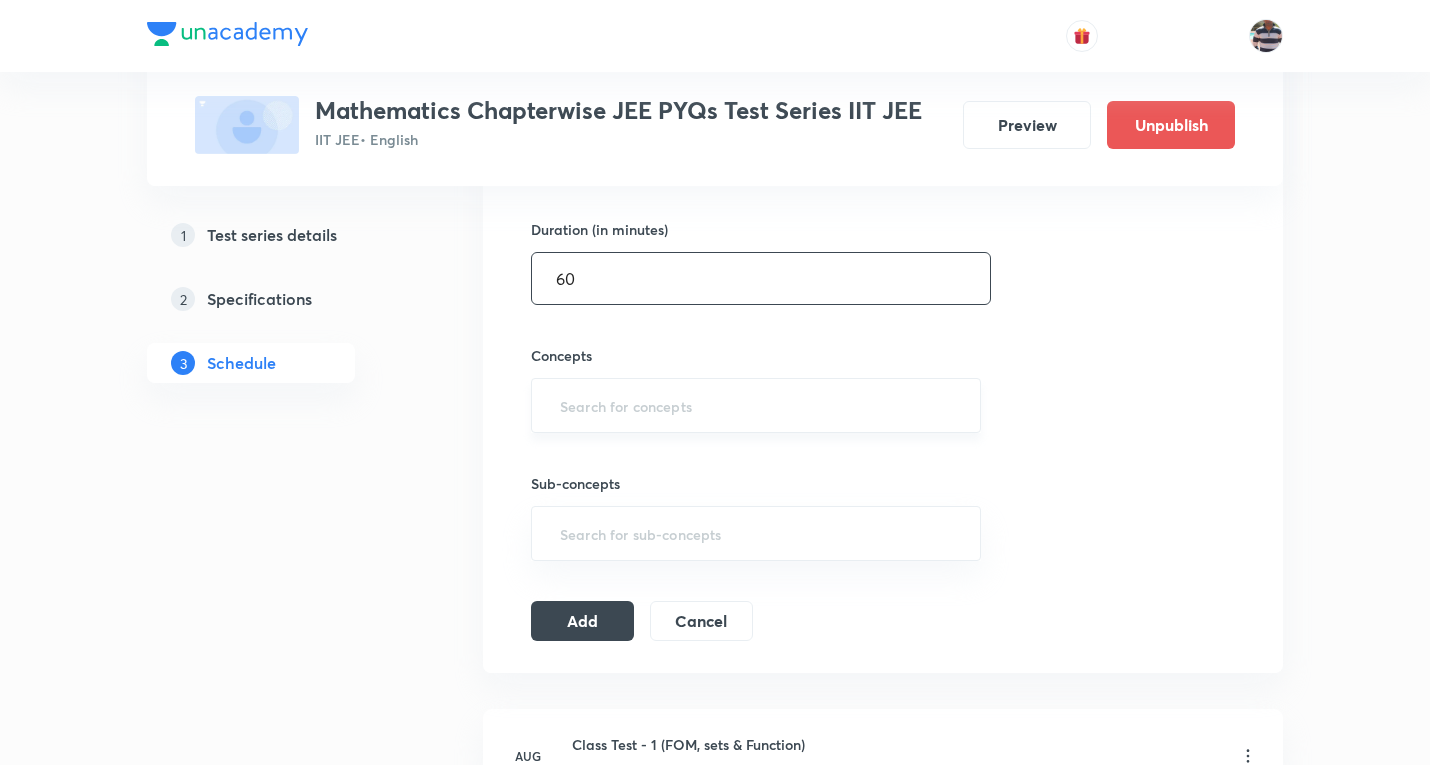 type on "60" 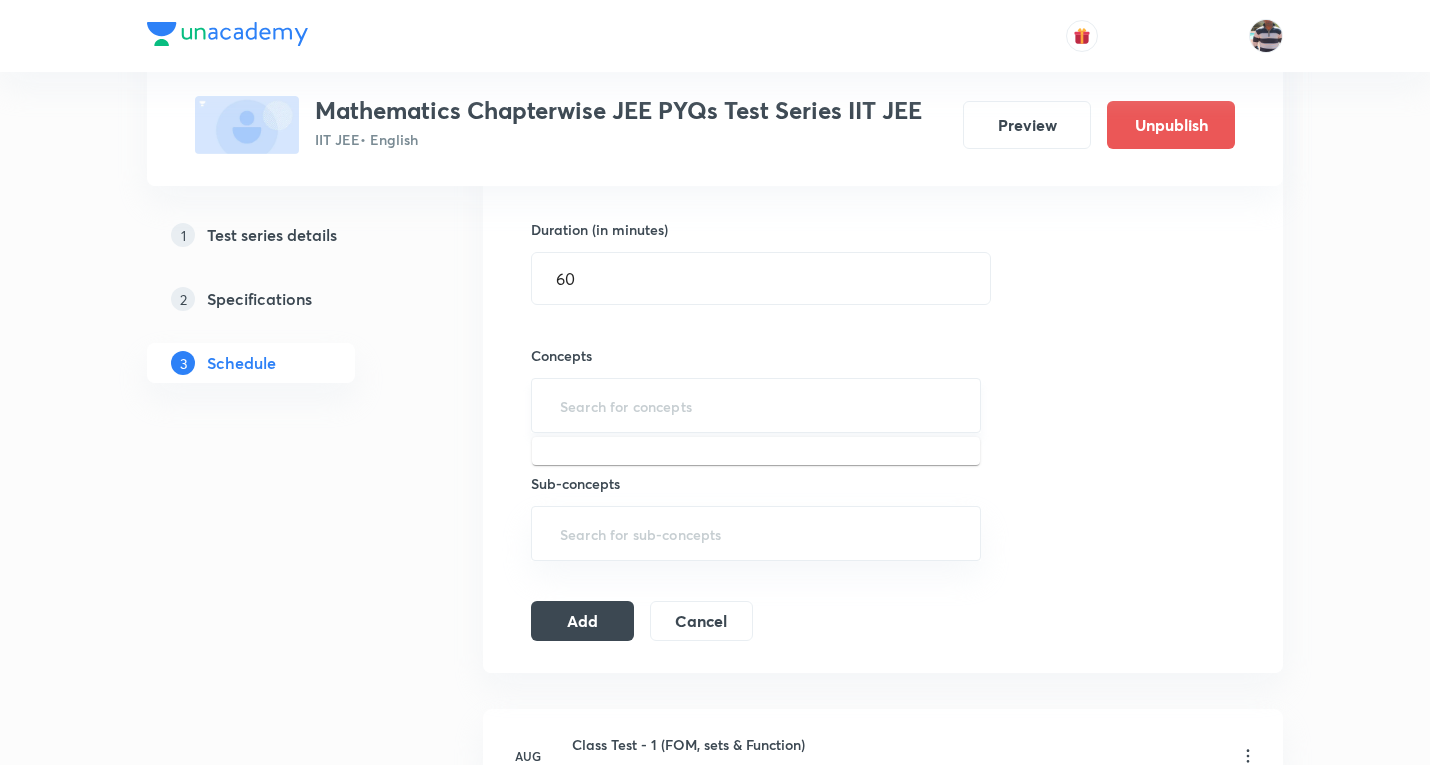 click at bounding box center [756, 405] 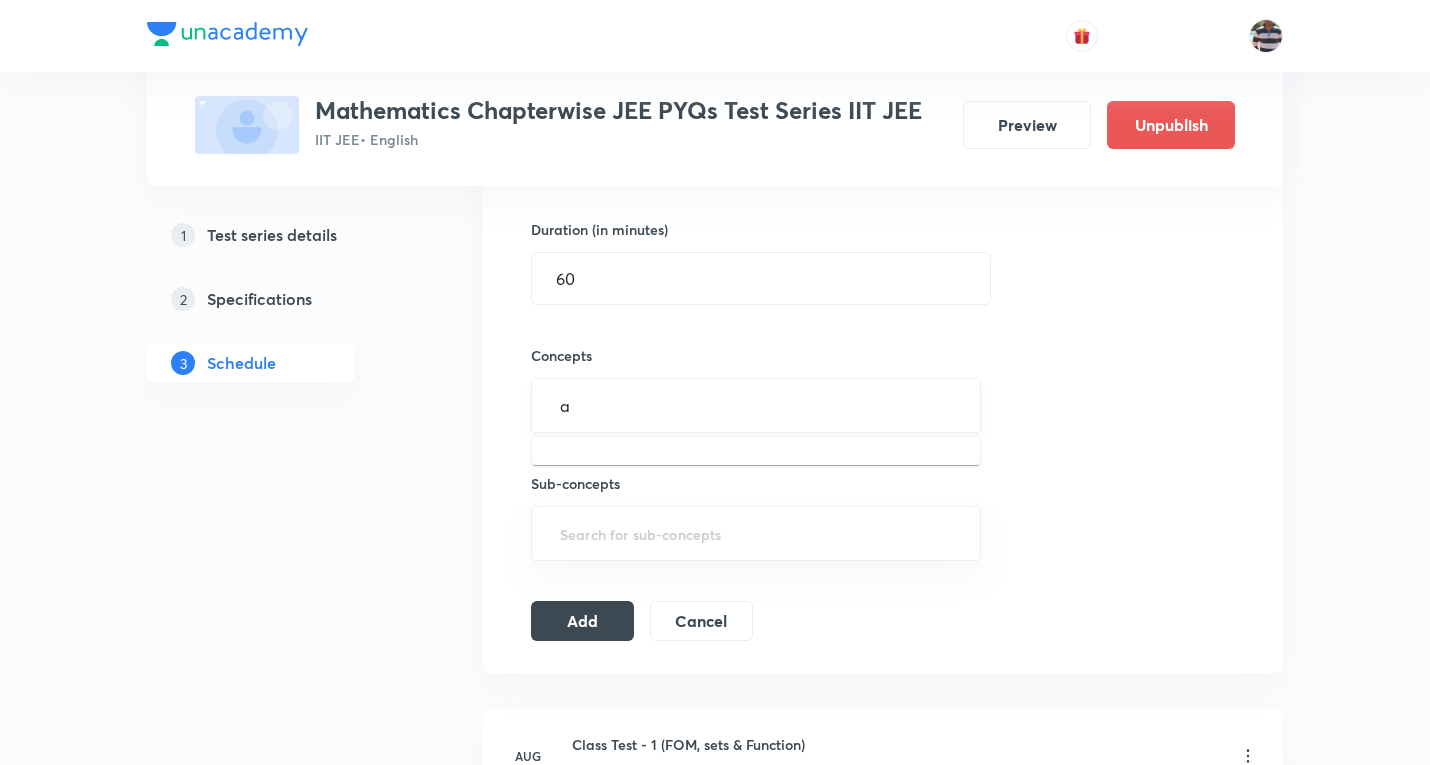 type 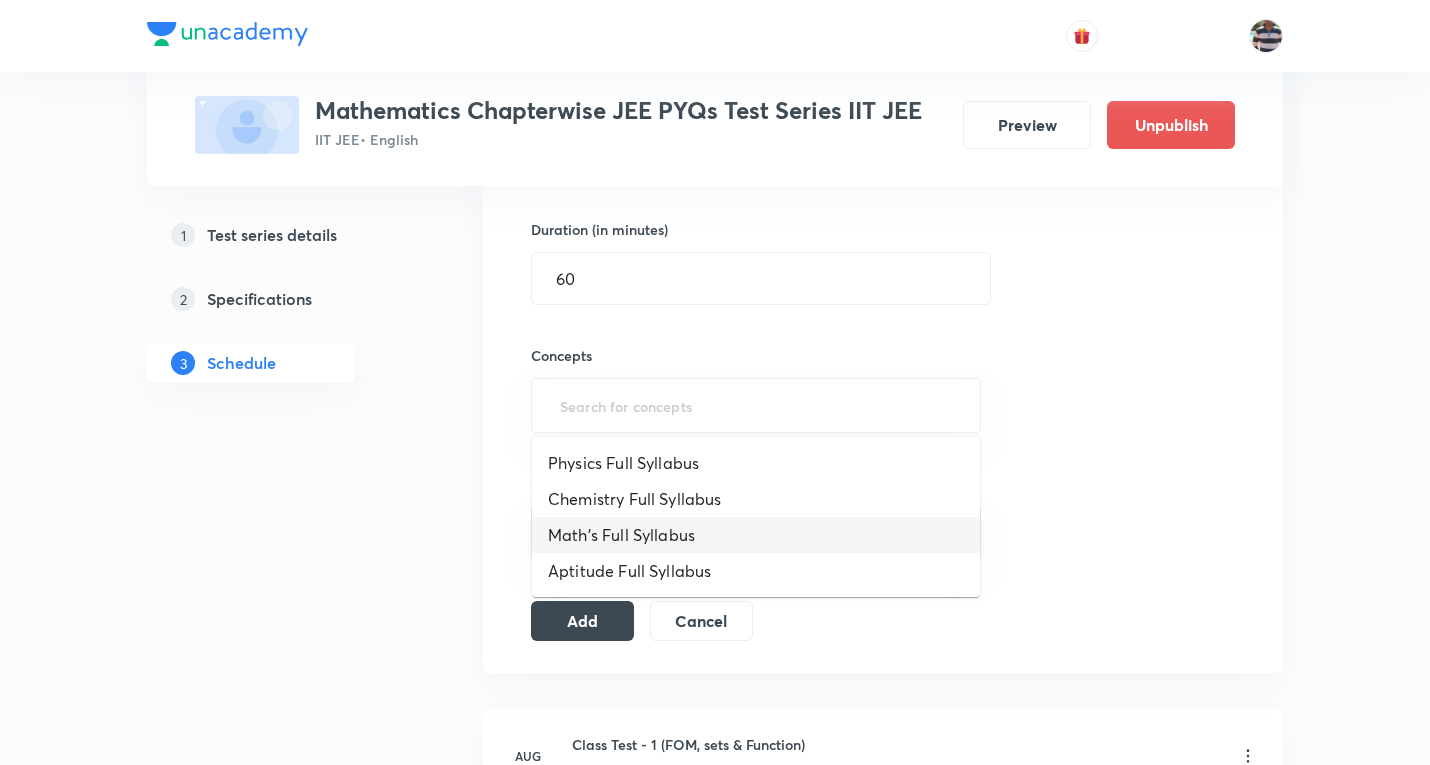 click on "Math's Full Syllabus" at bounding box center (756, 535) 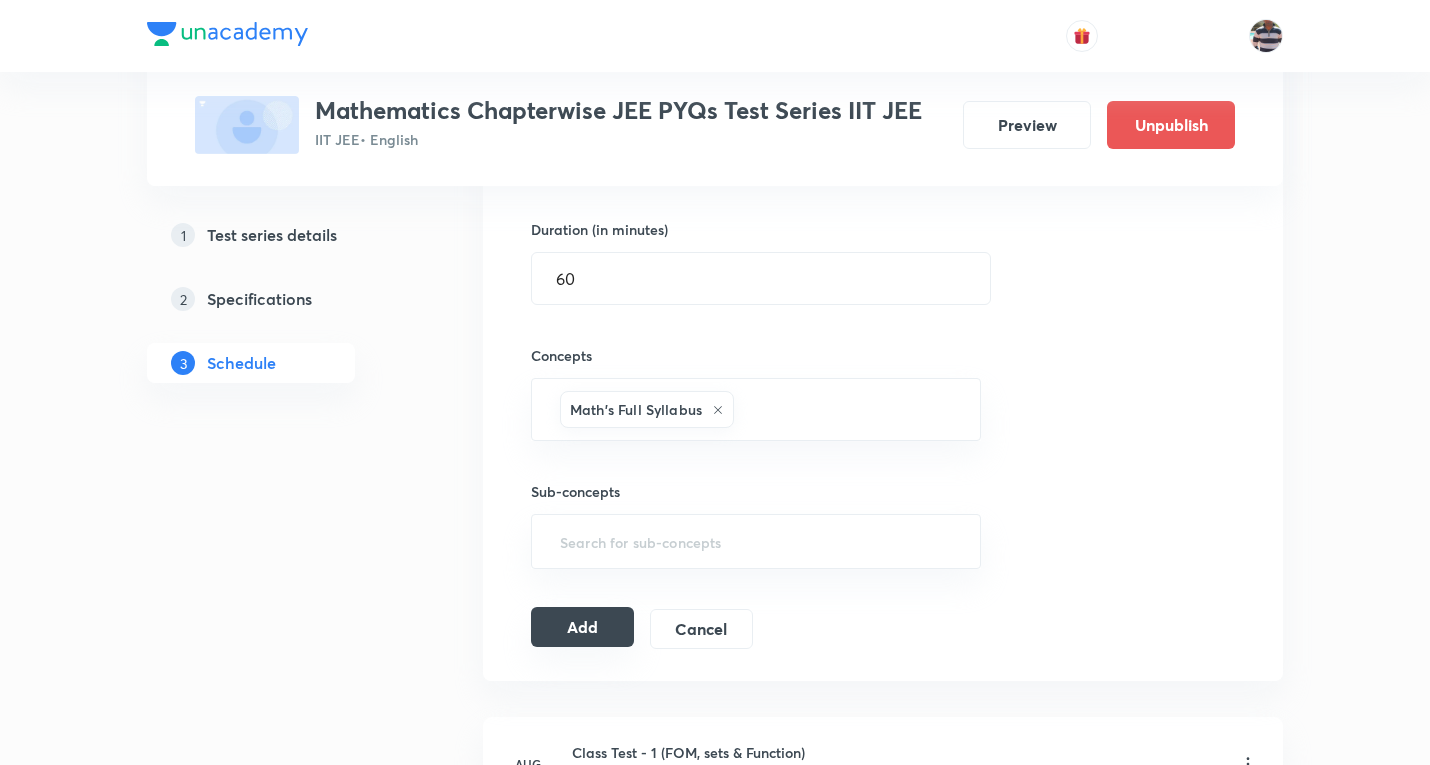 click on "Add" at bounding box center [582, 627] 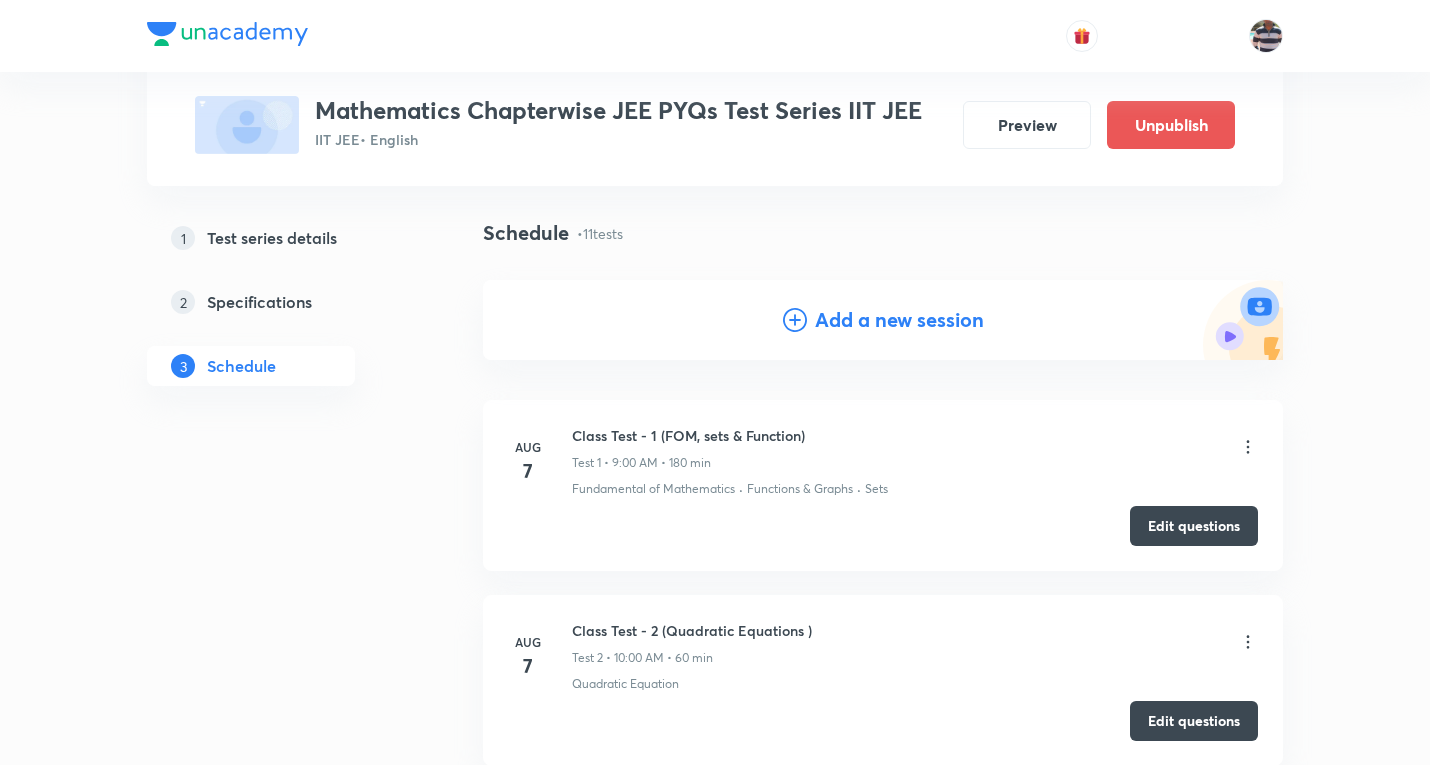 scroll, scrollTop: 0, scrollLeft: 0, axis: both 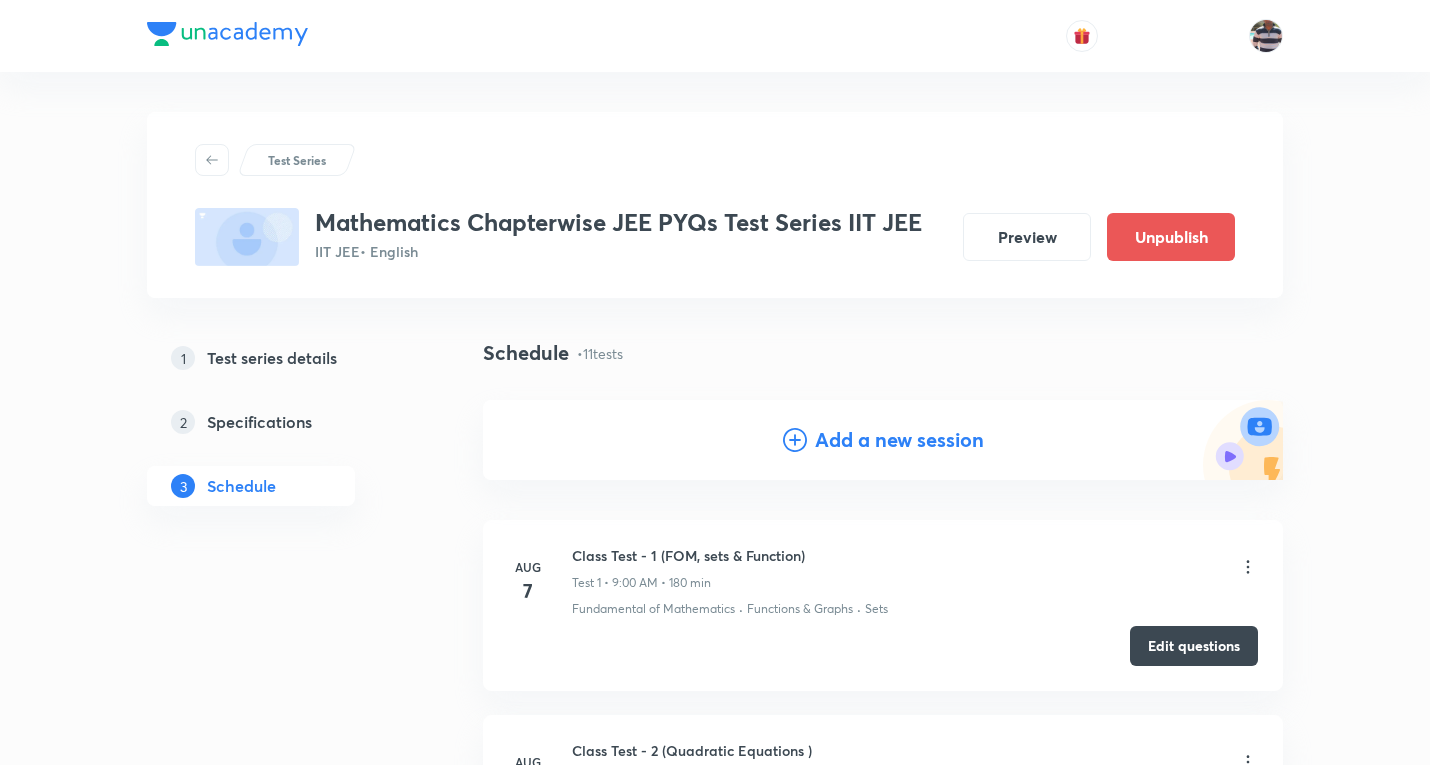 click on "Add a new session" at bounding box center [899, 440] 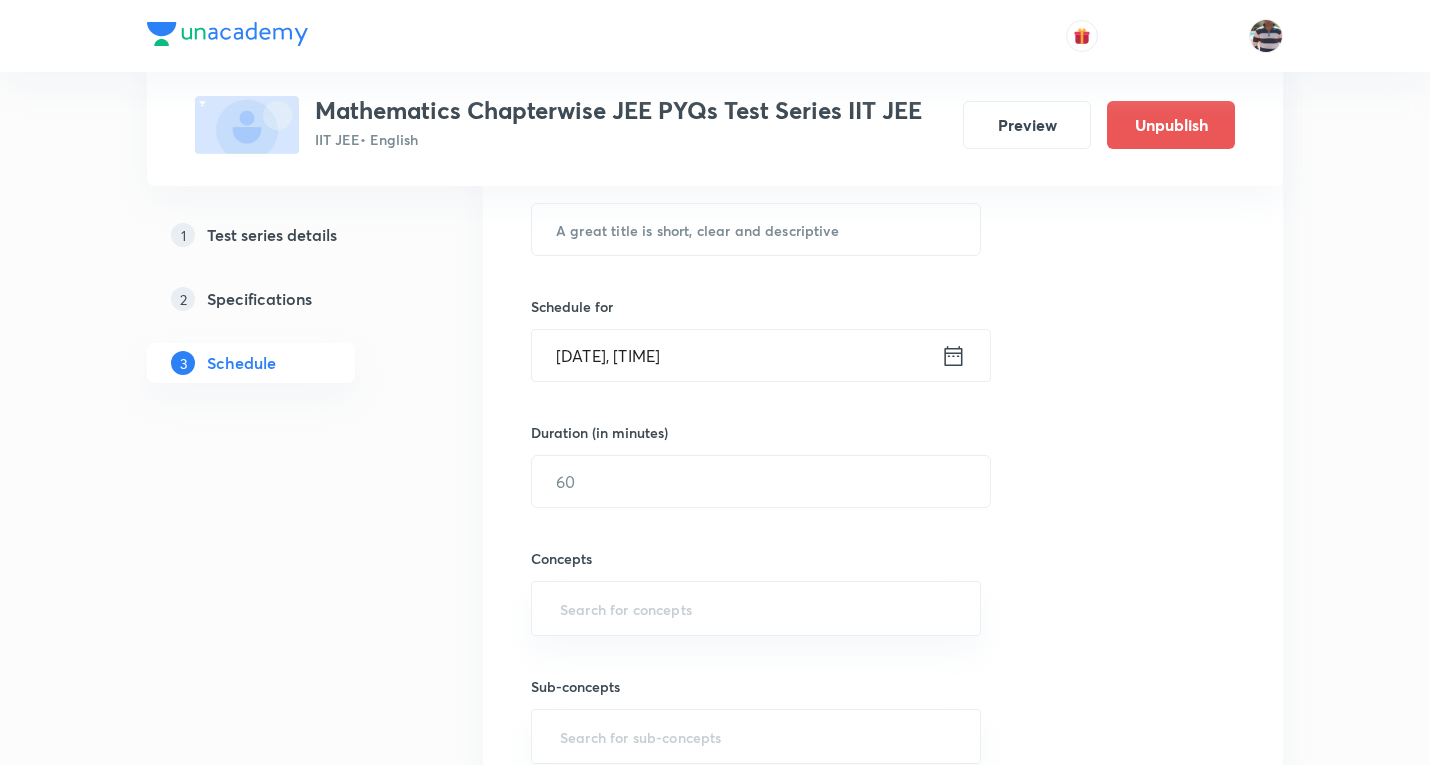 scroll, scrollTop: 400, scrollLeft: 0, axis: vertical 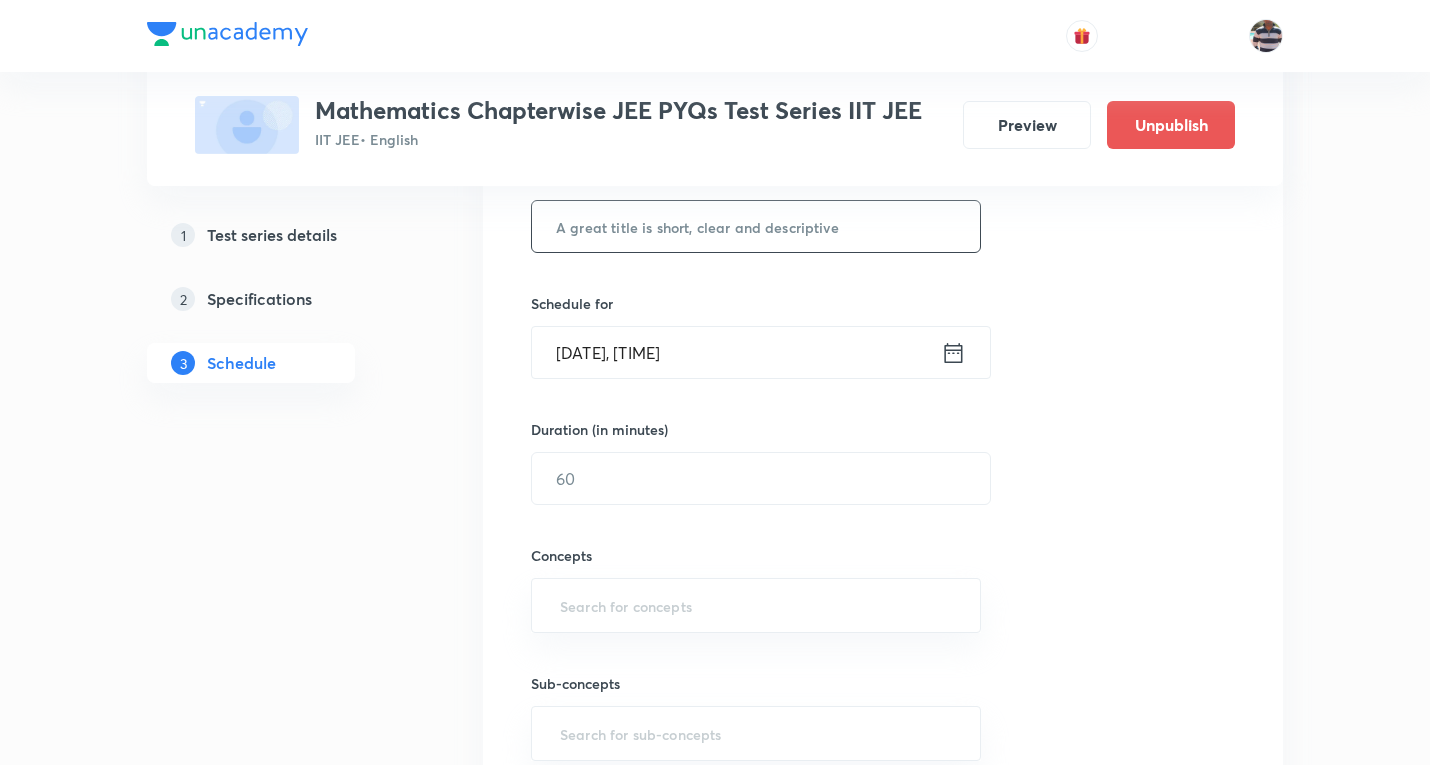 click at bounding box center (756, 226) 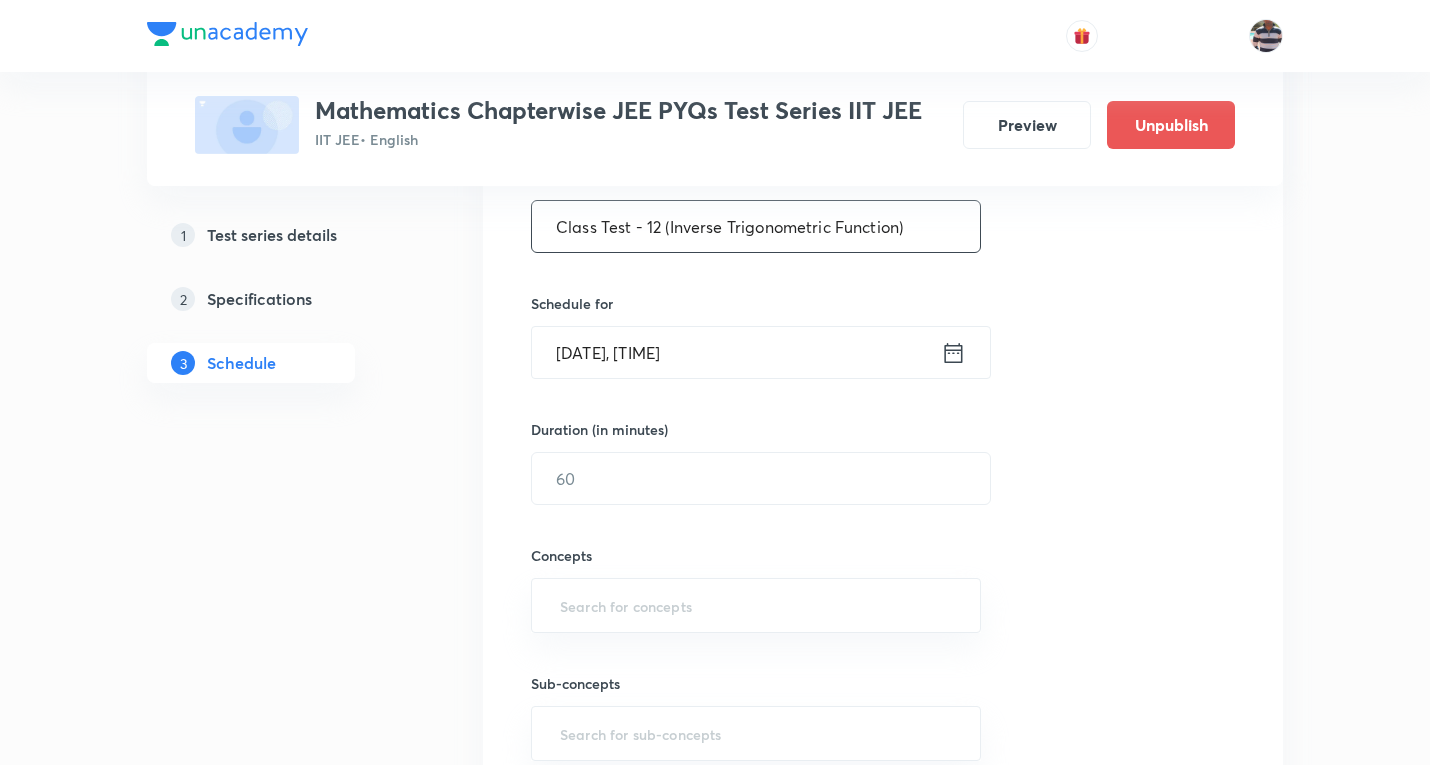type on "Class Test - 12 (Inverse Trigonometric Function)" 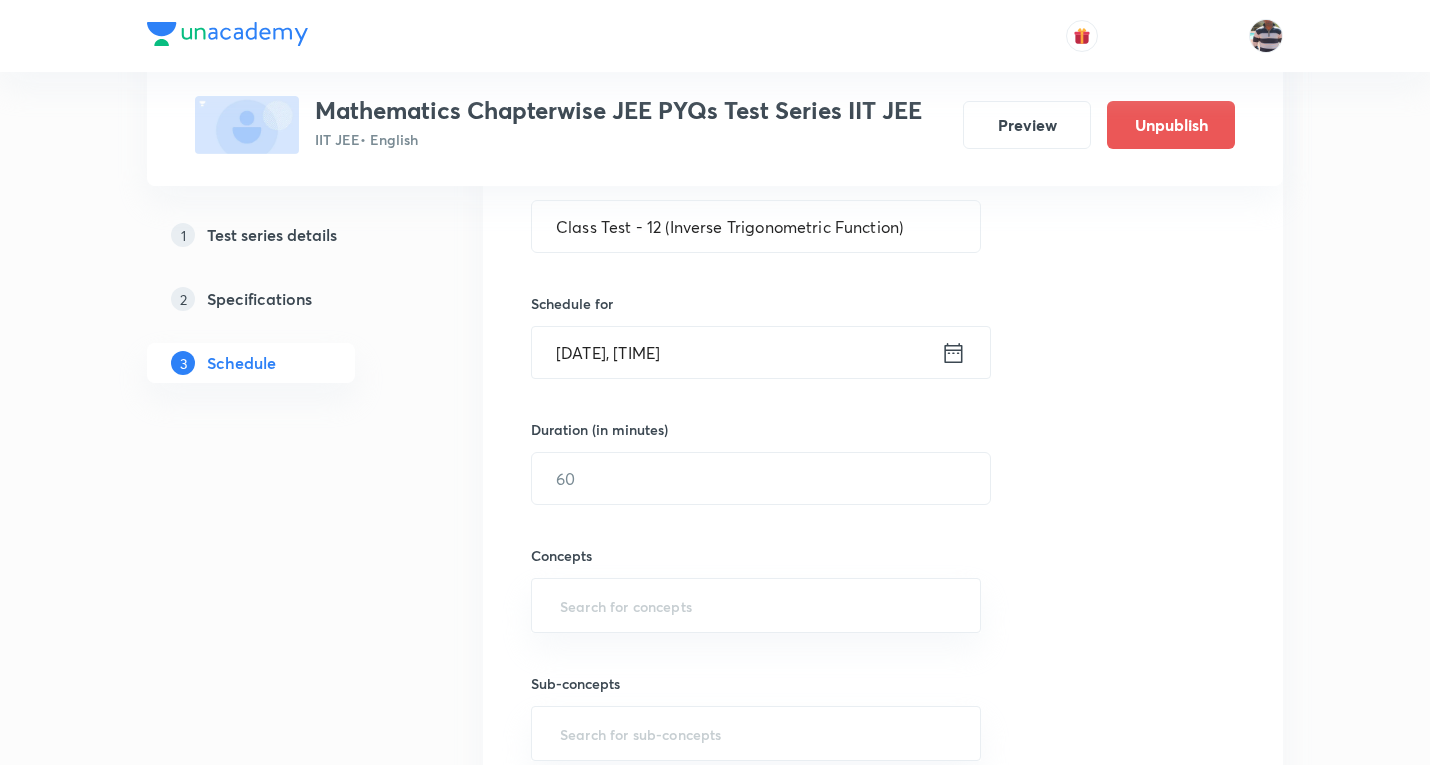 click on "Aug 6, 2025, 3:24 PM" at bounding box center (736, 352) 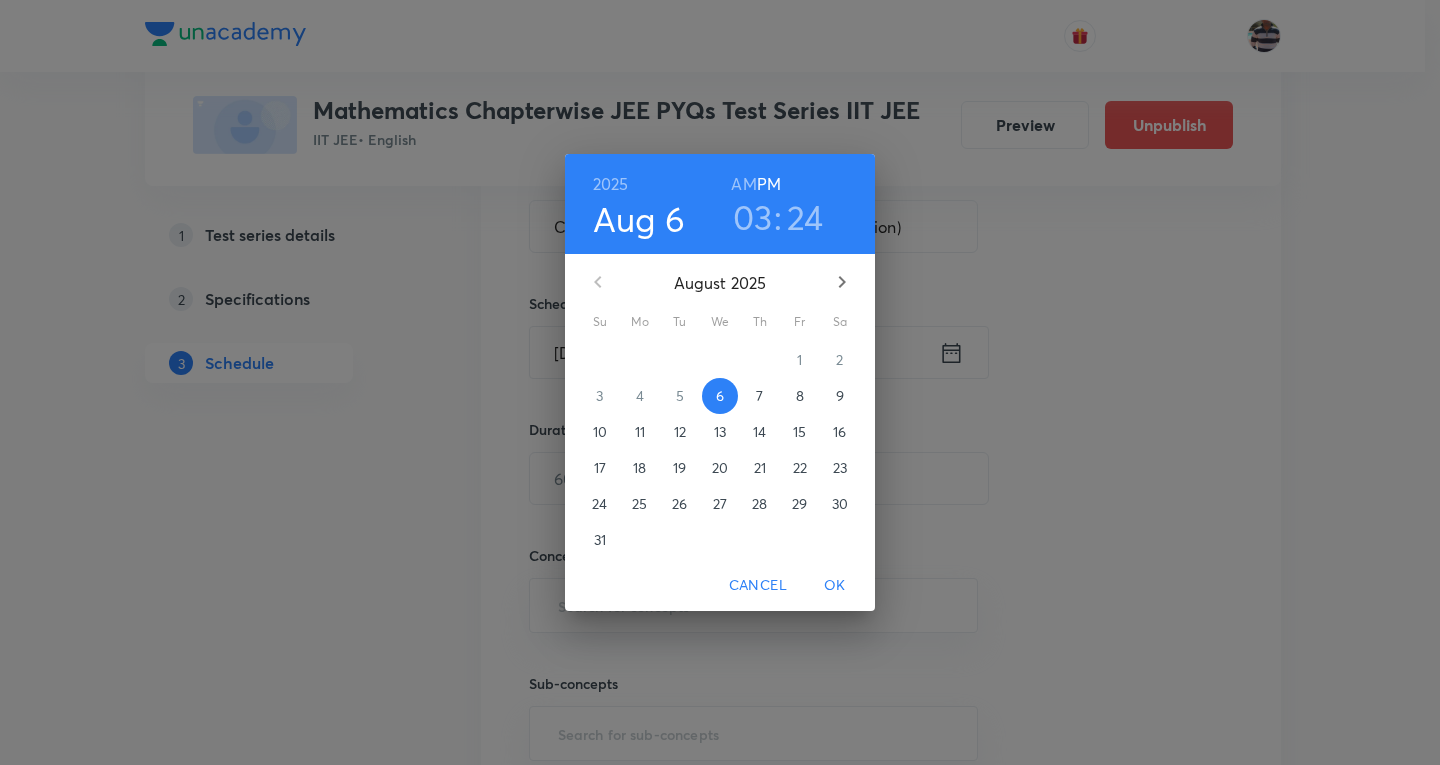 click on "7" at bounding box center [760, 396] 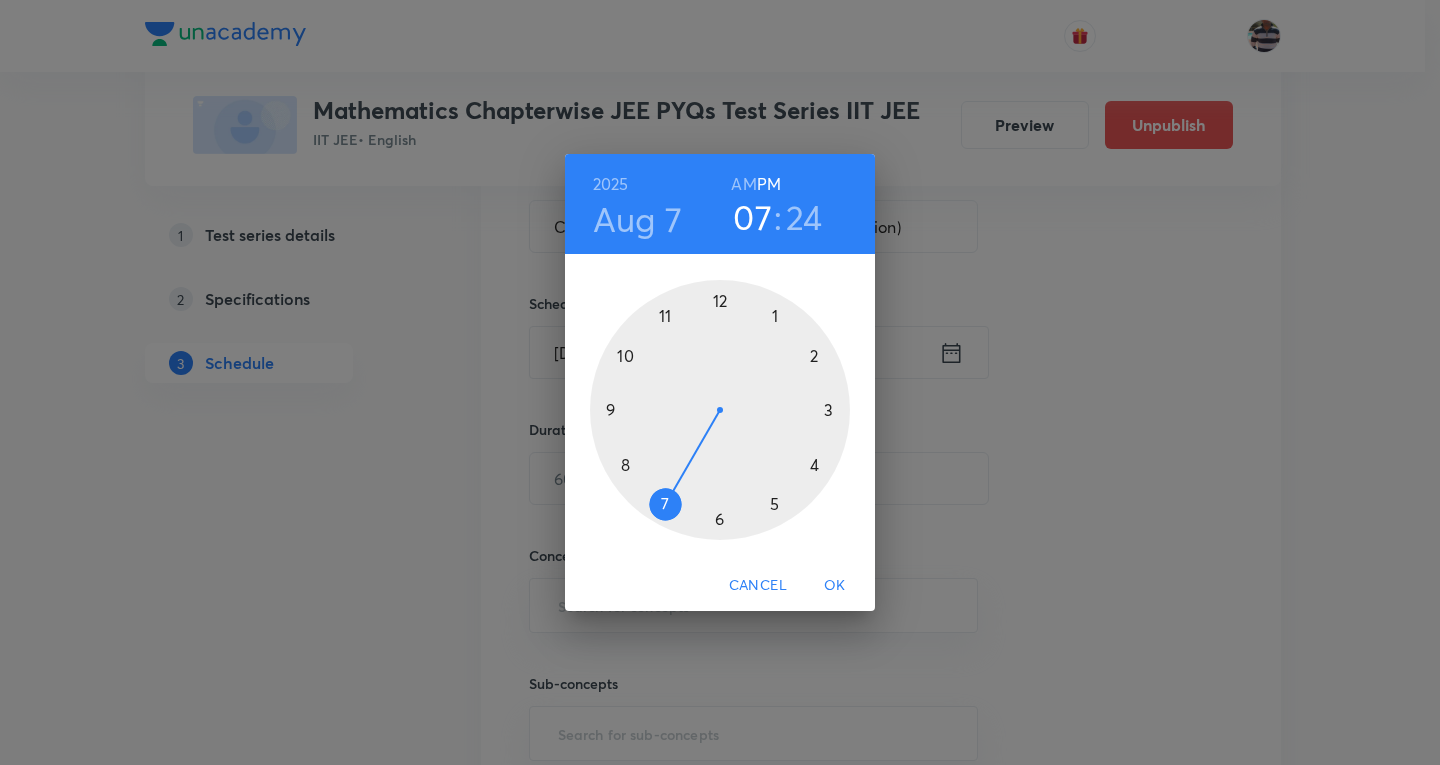 click at bounding box center (720, 410) 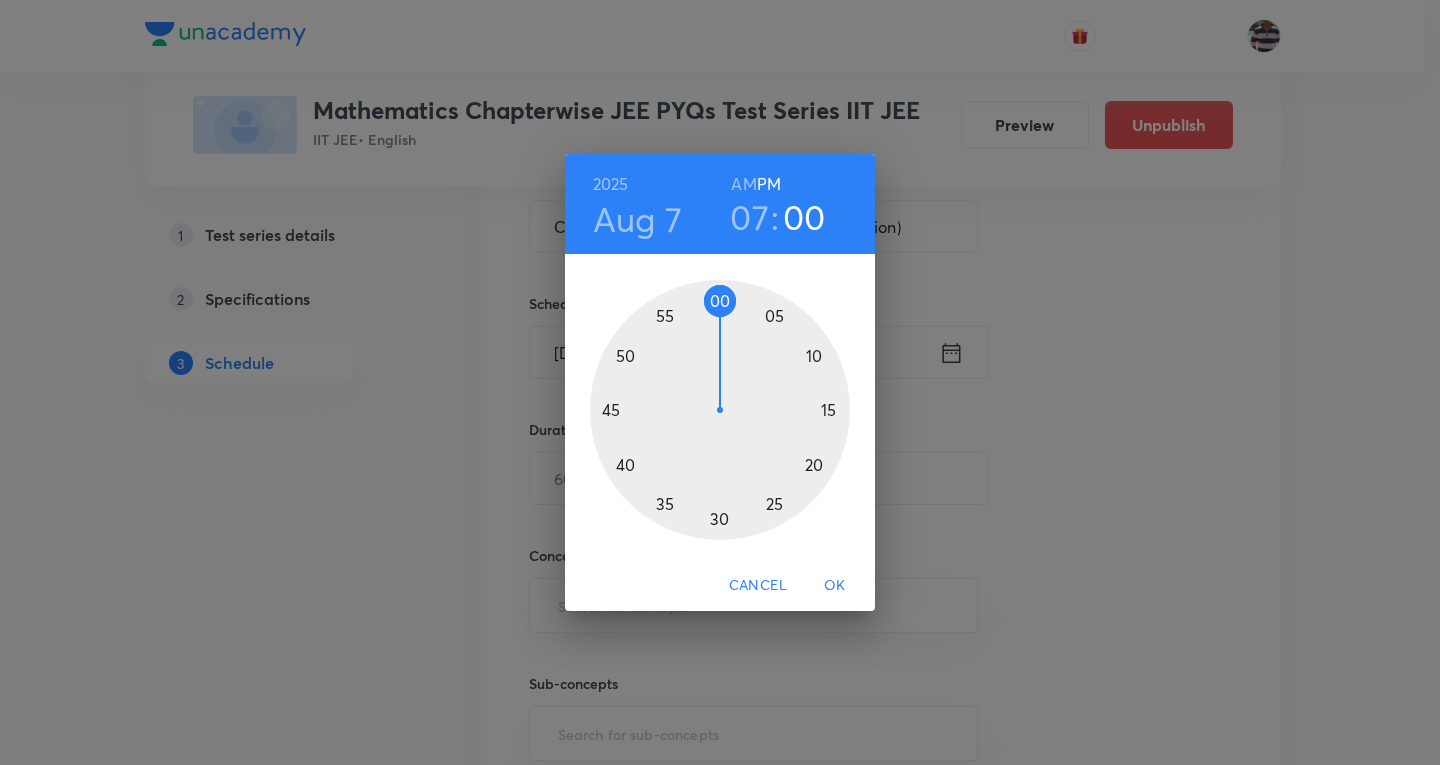 drag, startPoint x: 784, startPoint y: 449, endPoint x: 723, endPoint y: 303, distance: 158.23085 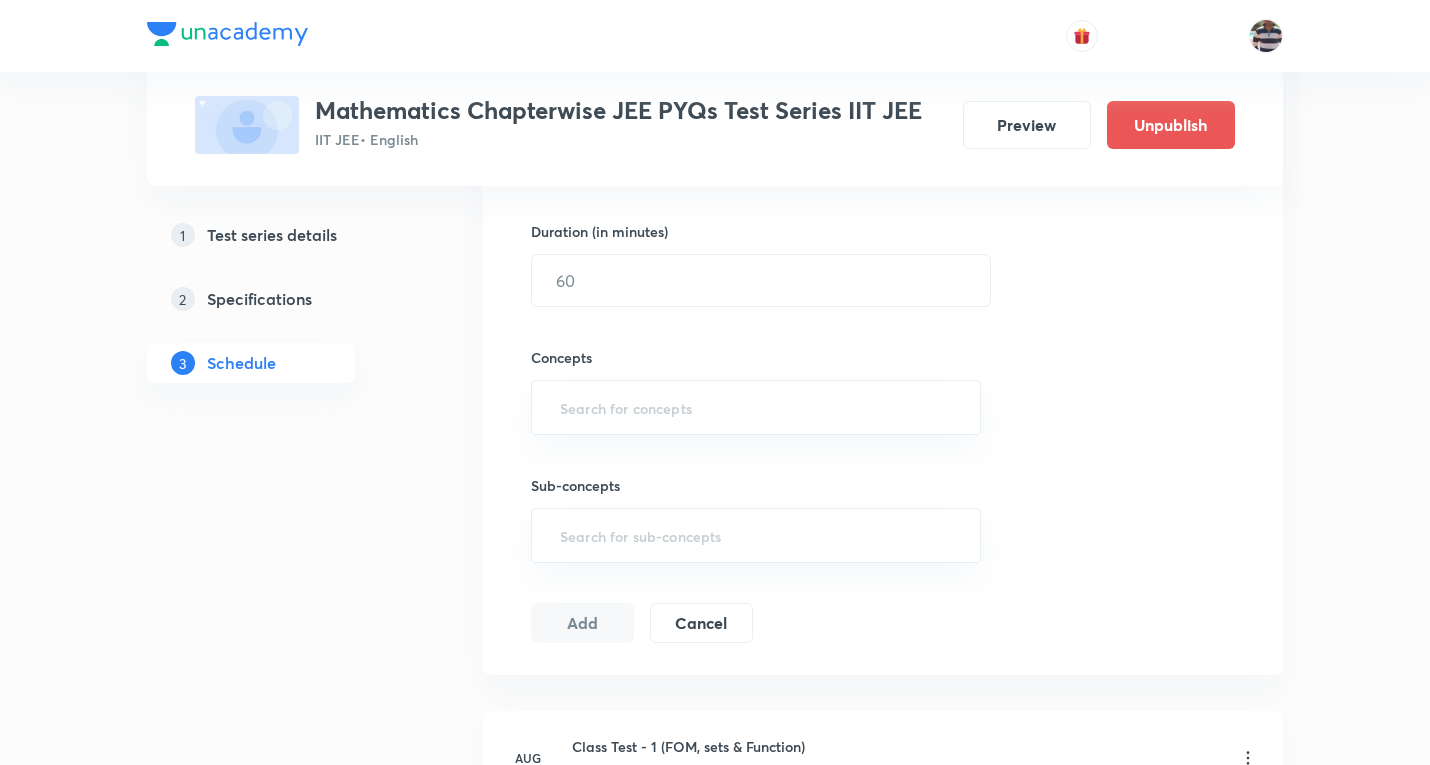 scroll, scrollTop: 600, scrollLeft: 0, axis: vertical 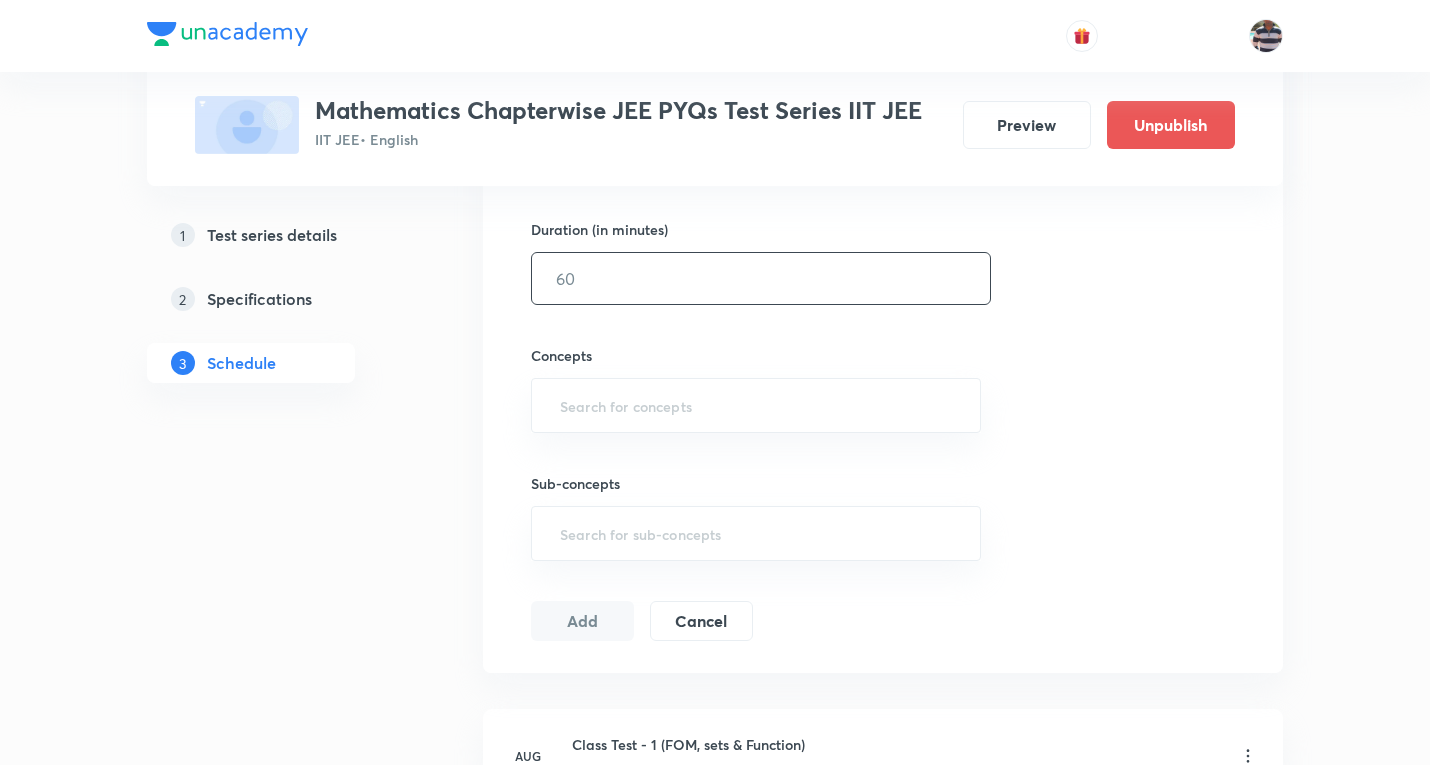 click at bounding box center [761, 278] 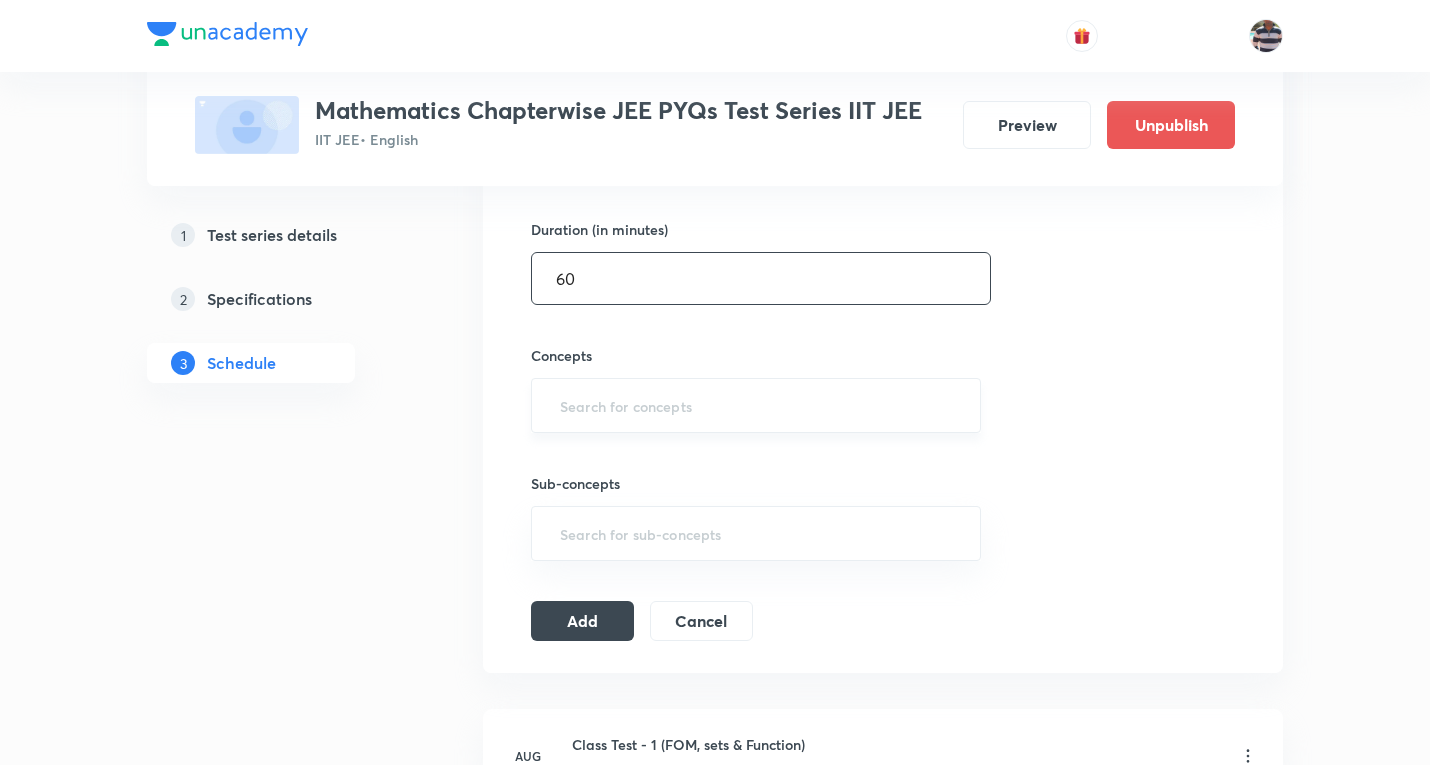 type on "60" 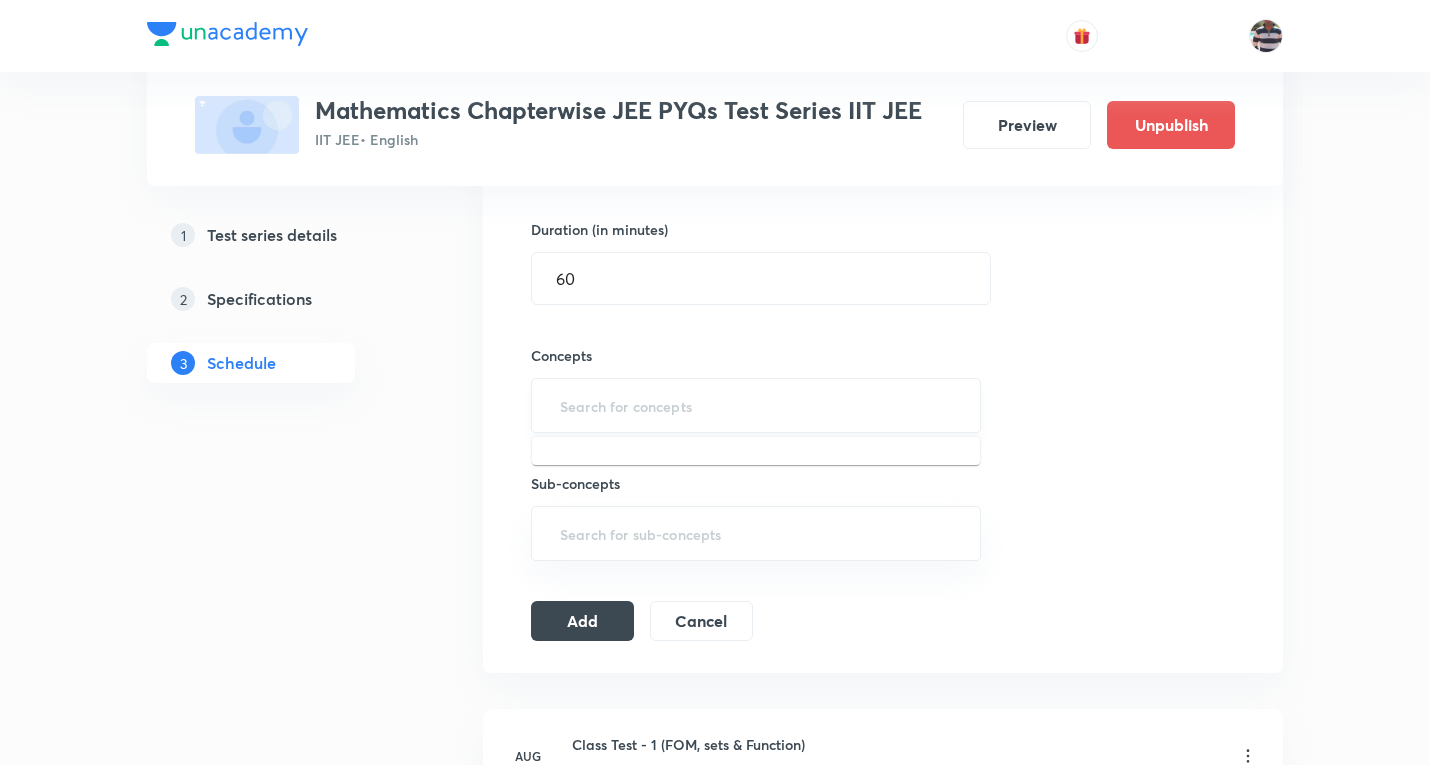 type on "s" 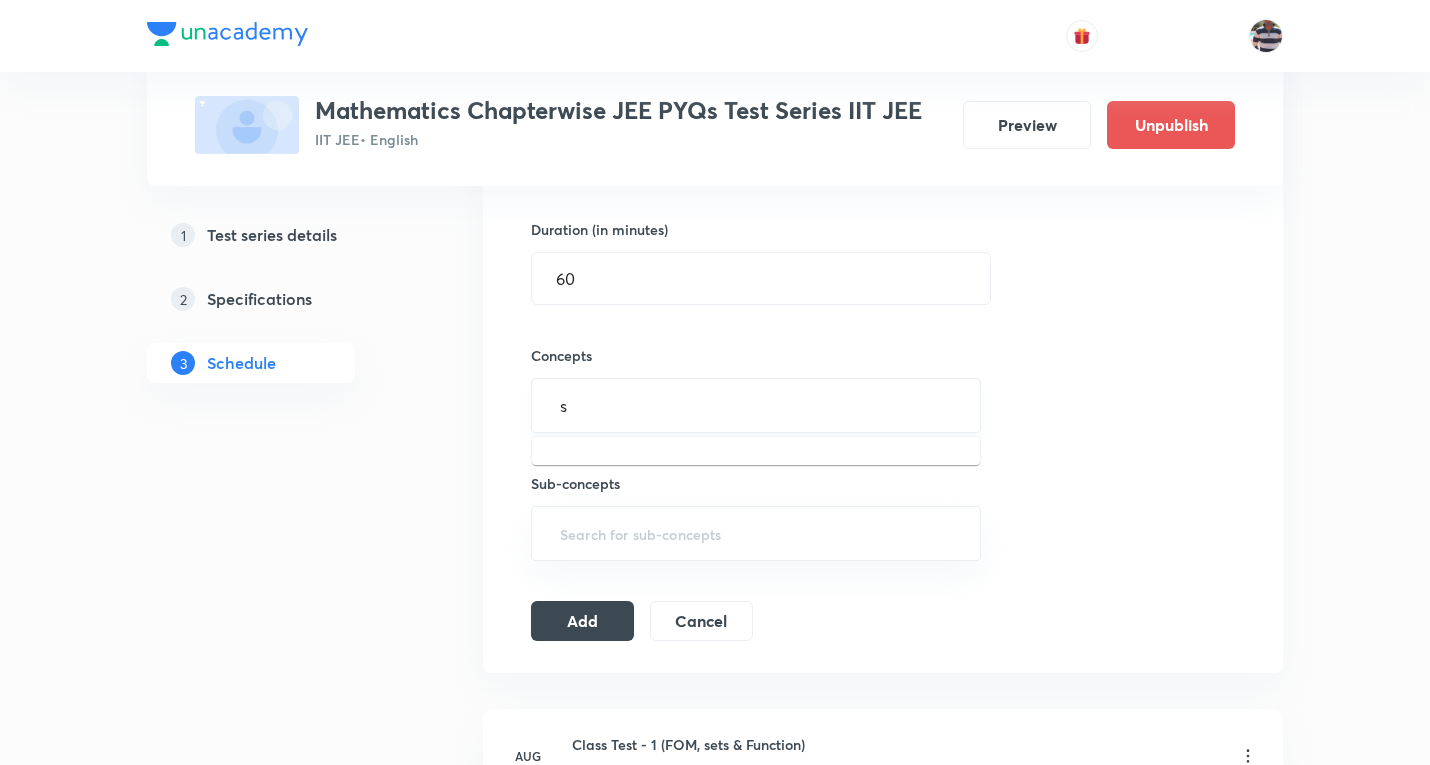 type 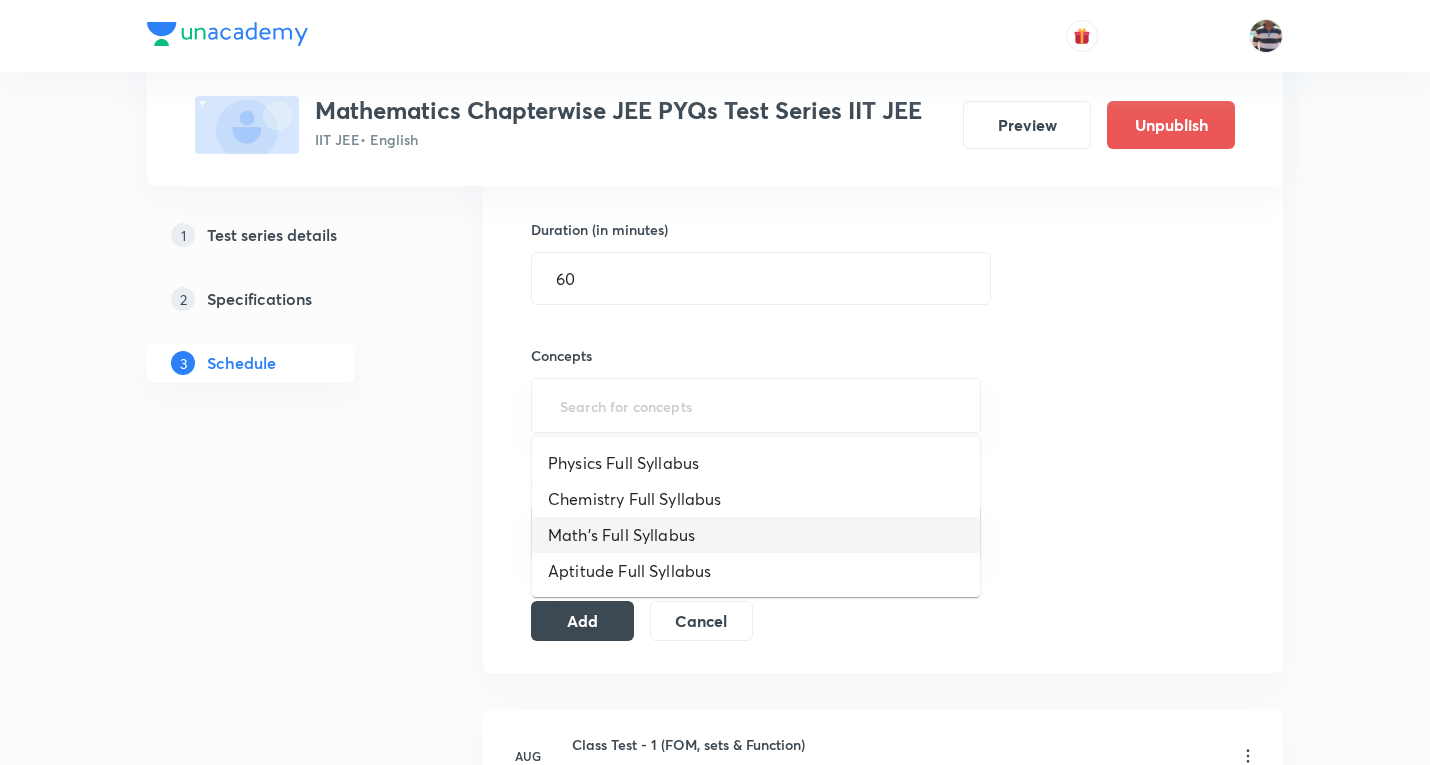 click on "Math's Full Syllabus" at bounding box center [756, 535] 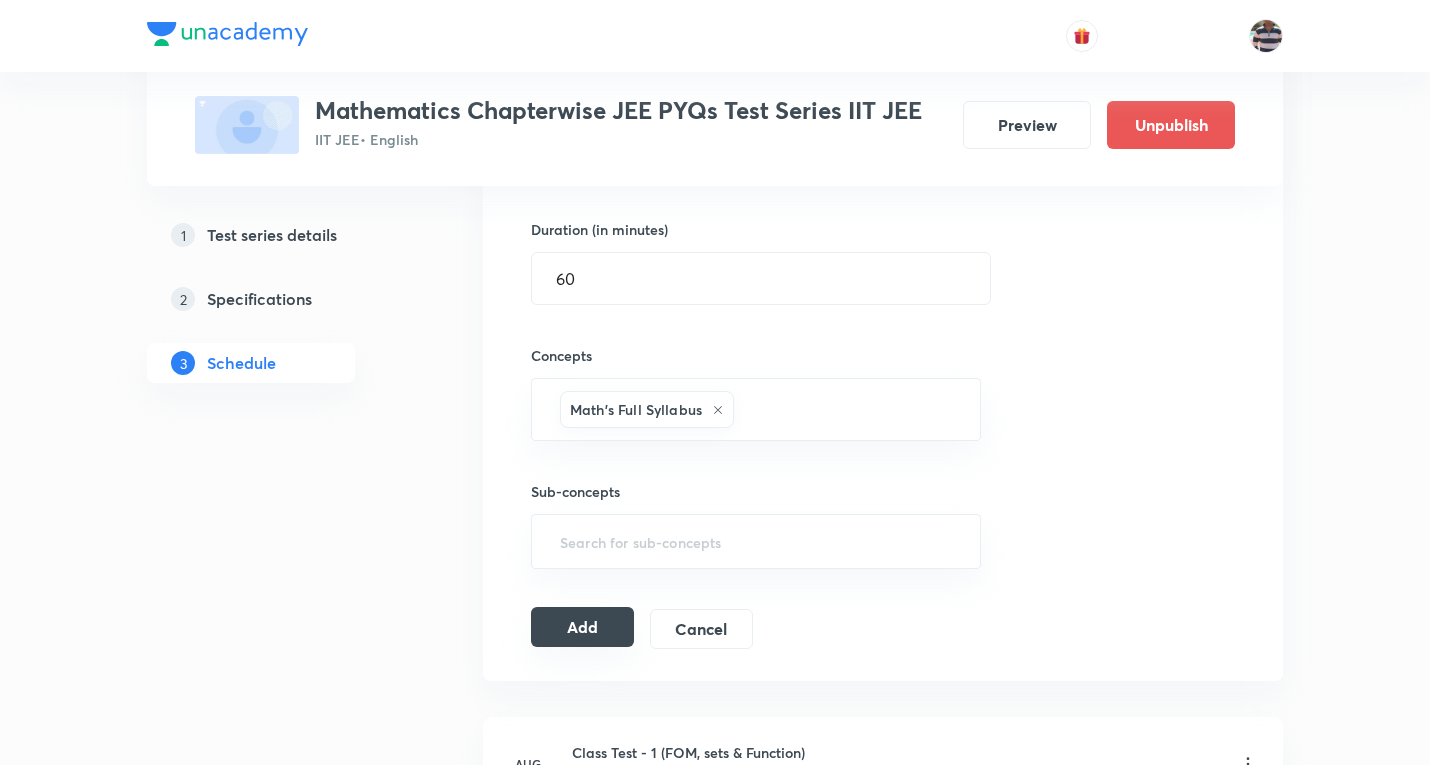 click on "Add" at bounding box center (582, 627) 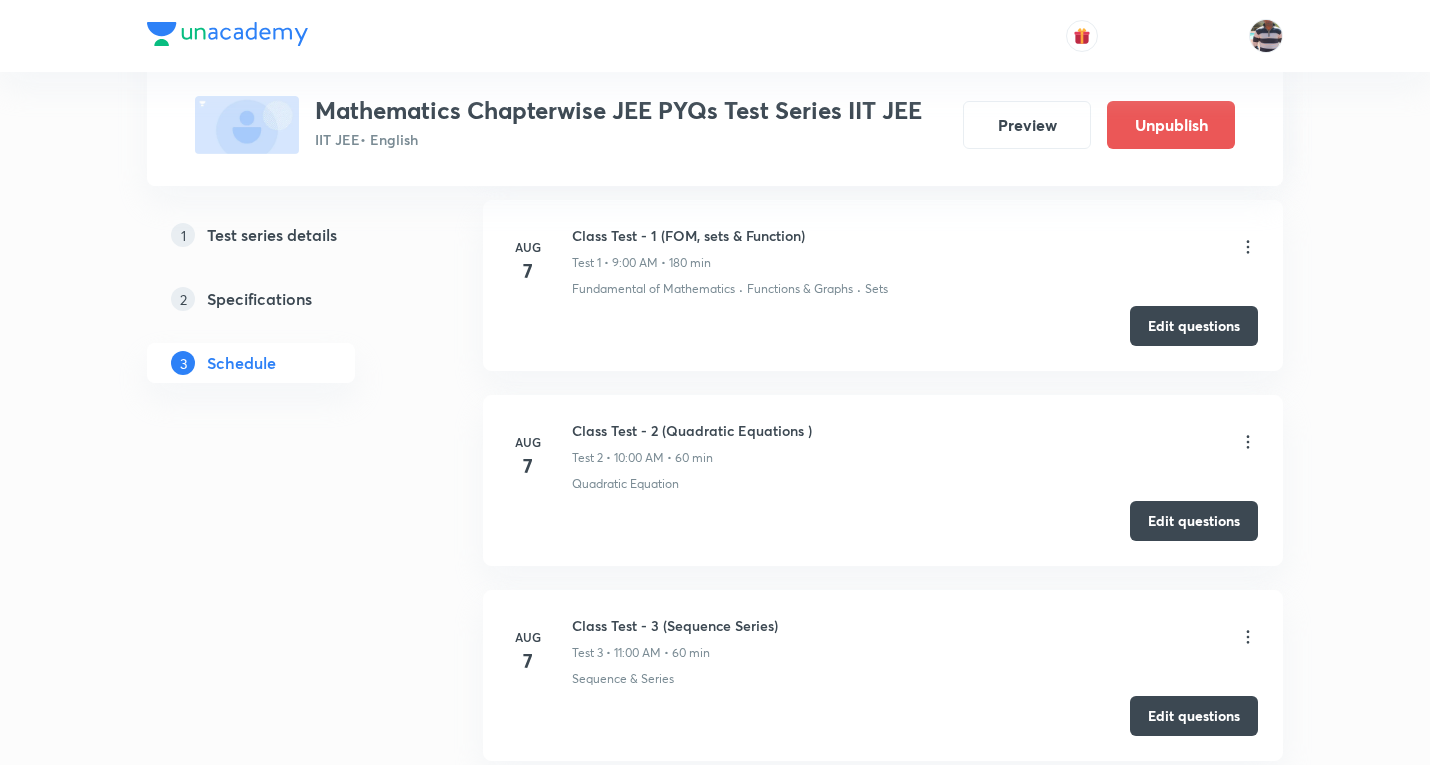 scroll, scrollTop: 0, scrollLeft: 0, axis: both 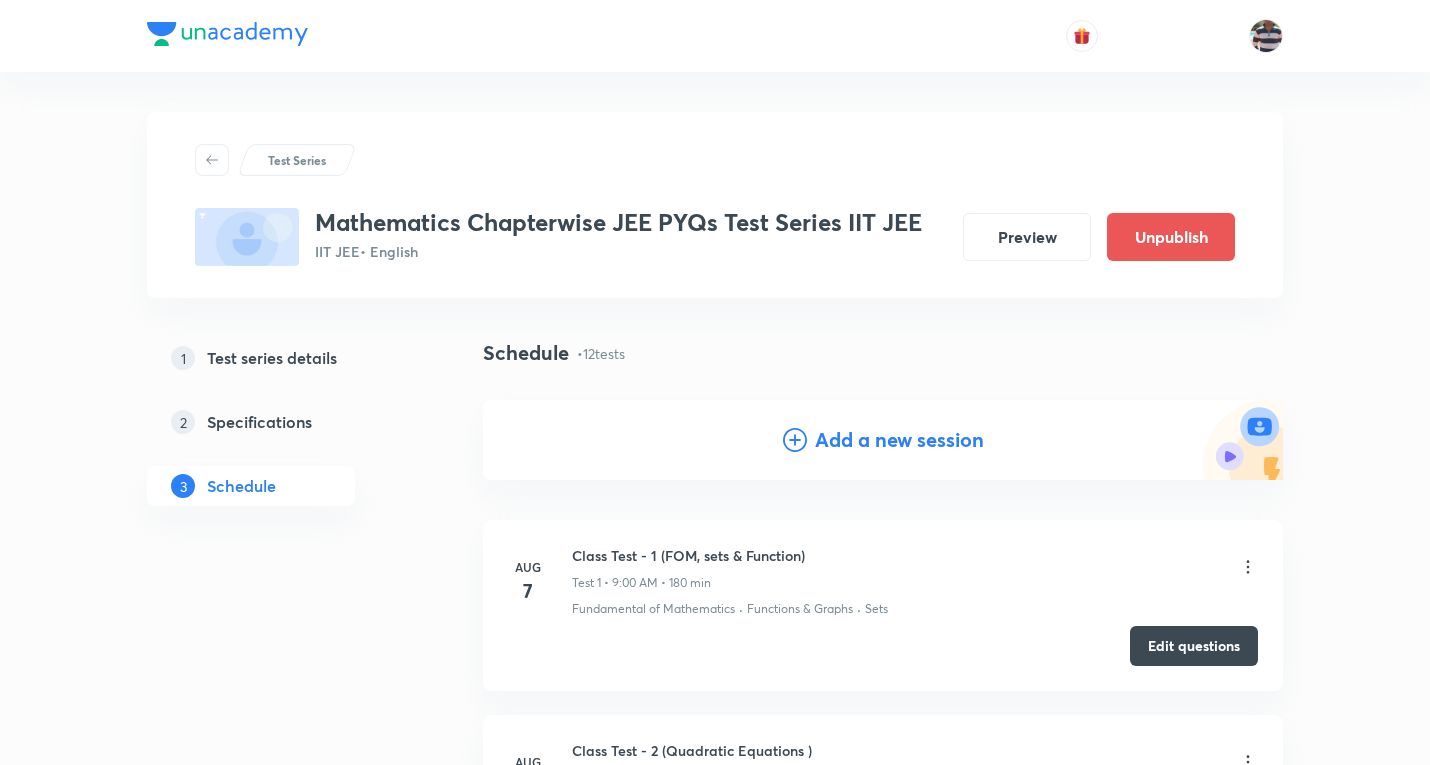 click on "Add a new session" at bounding box center [883, 440] 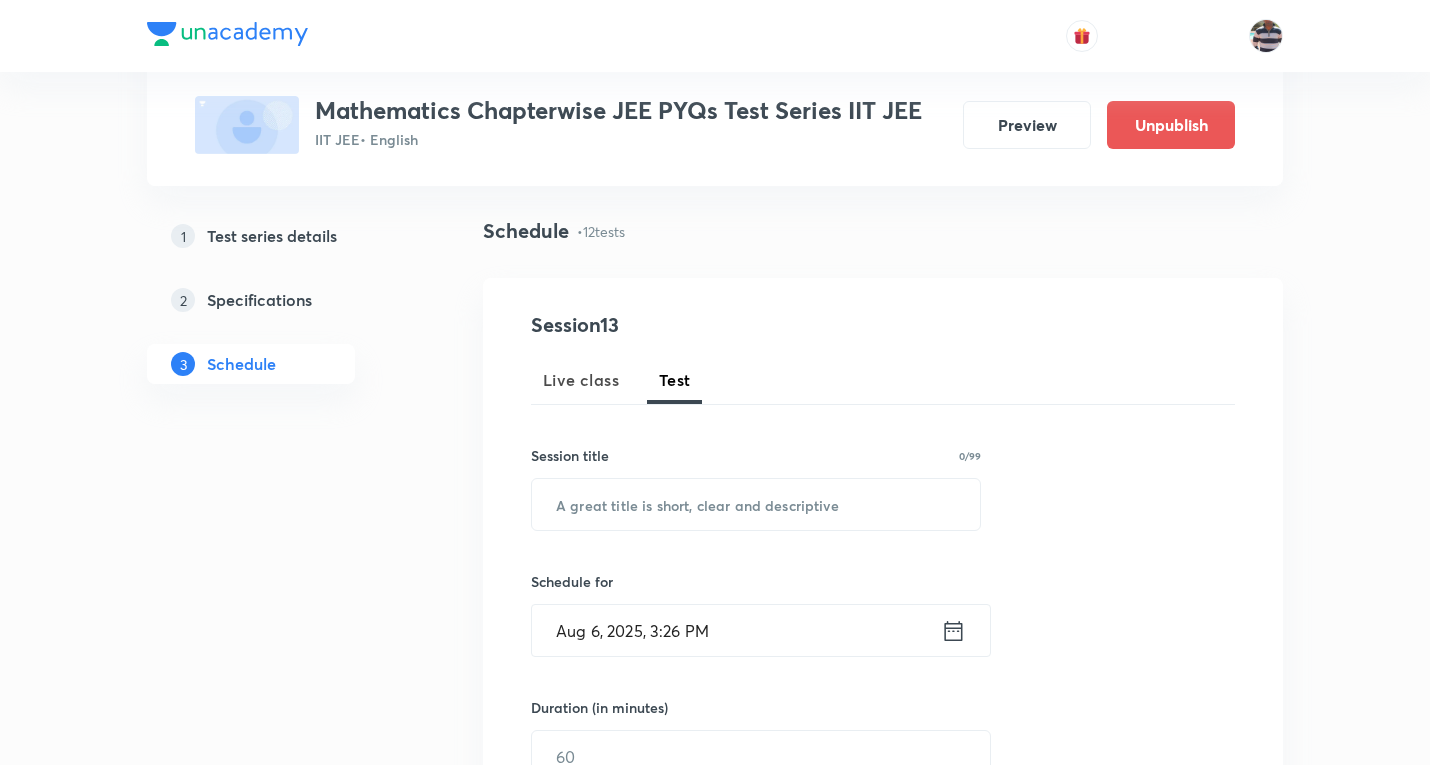 scroll, scrollTop: 300, scrollLeft: 0, axis: vertical 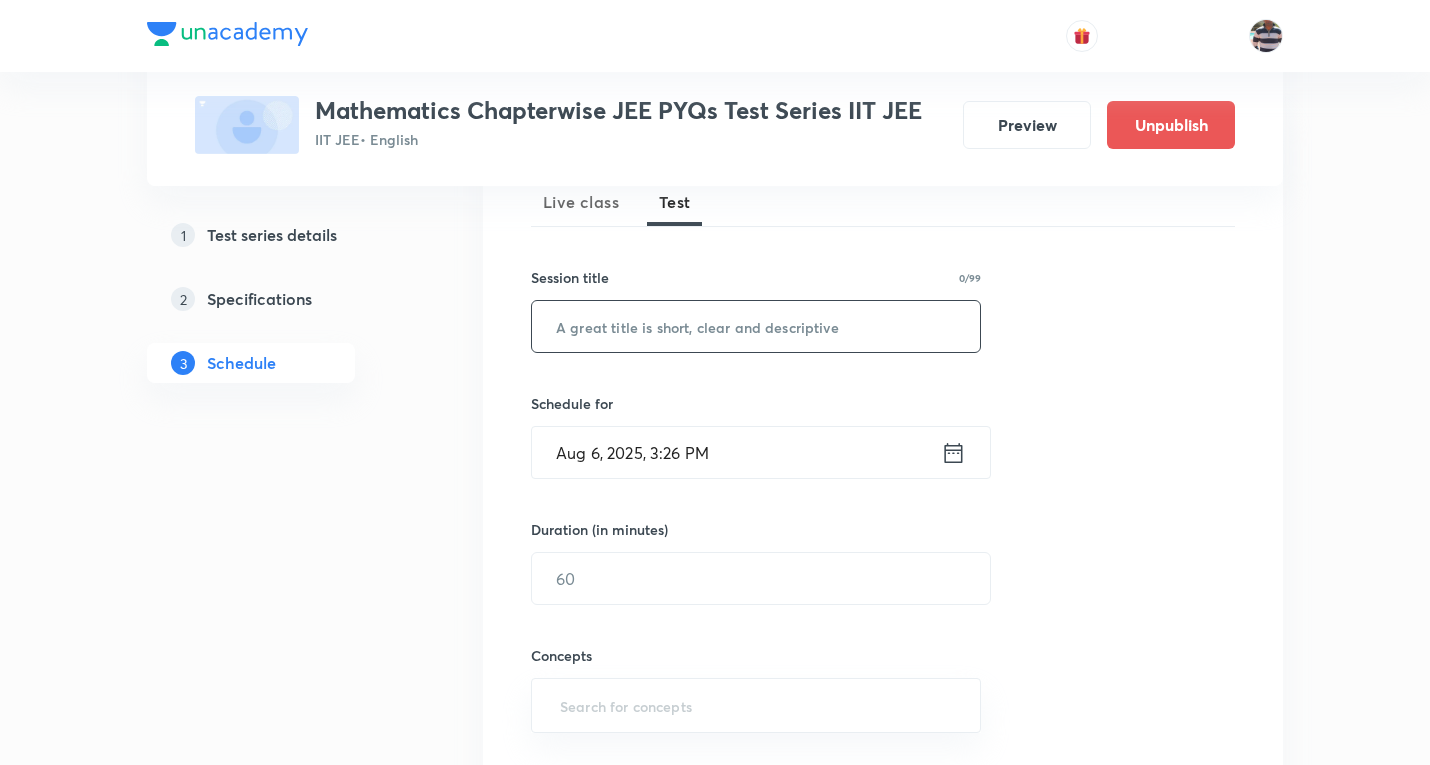 click at bounding box center (756, 326) 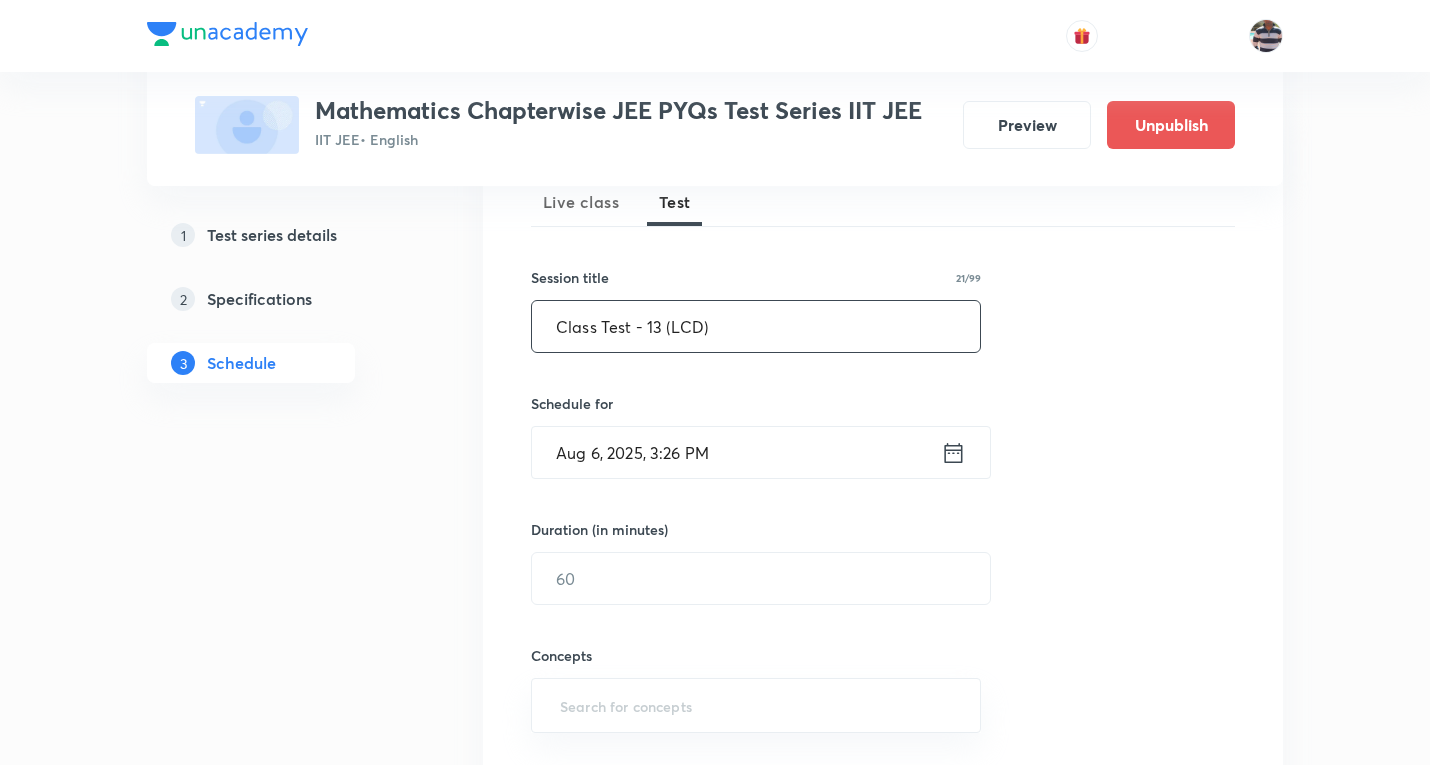type on "Class Test - 13 (LCD)" 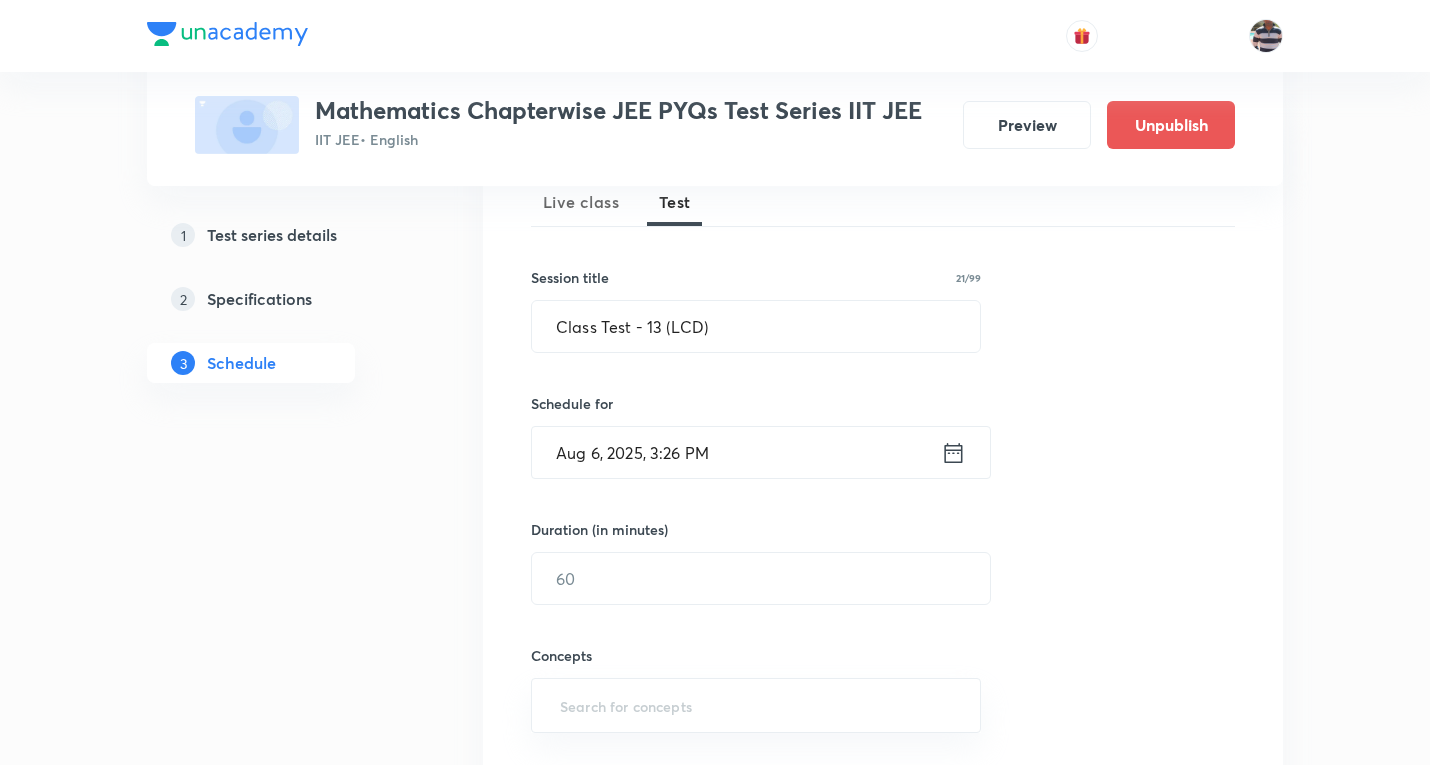 click on "Aug 6, 2025, 3:26 PM" at bounding box center [736, 452] 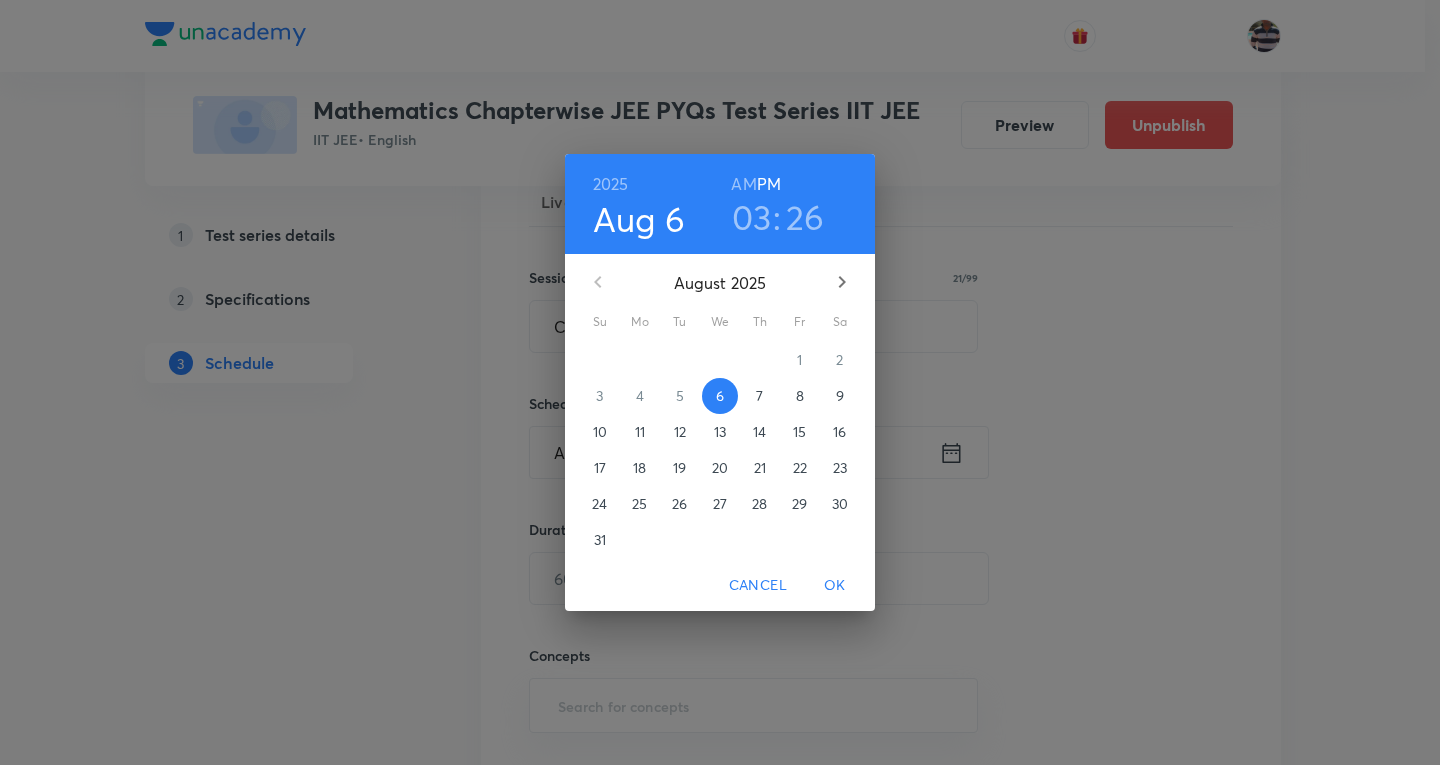 click on "7" at bounding box center [759, 396] 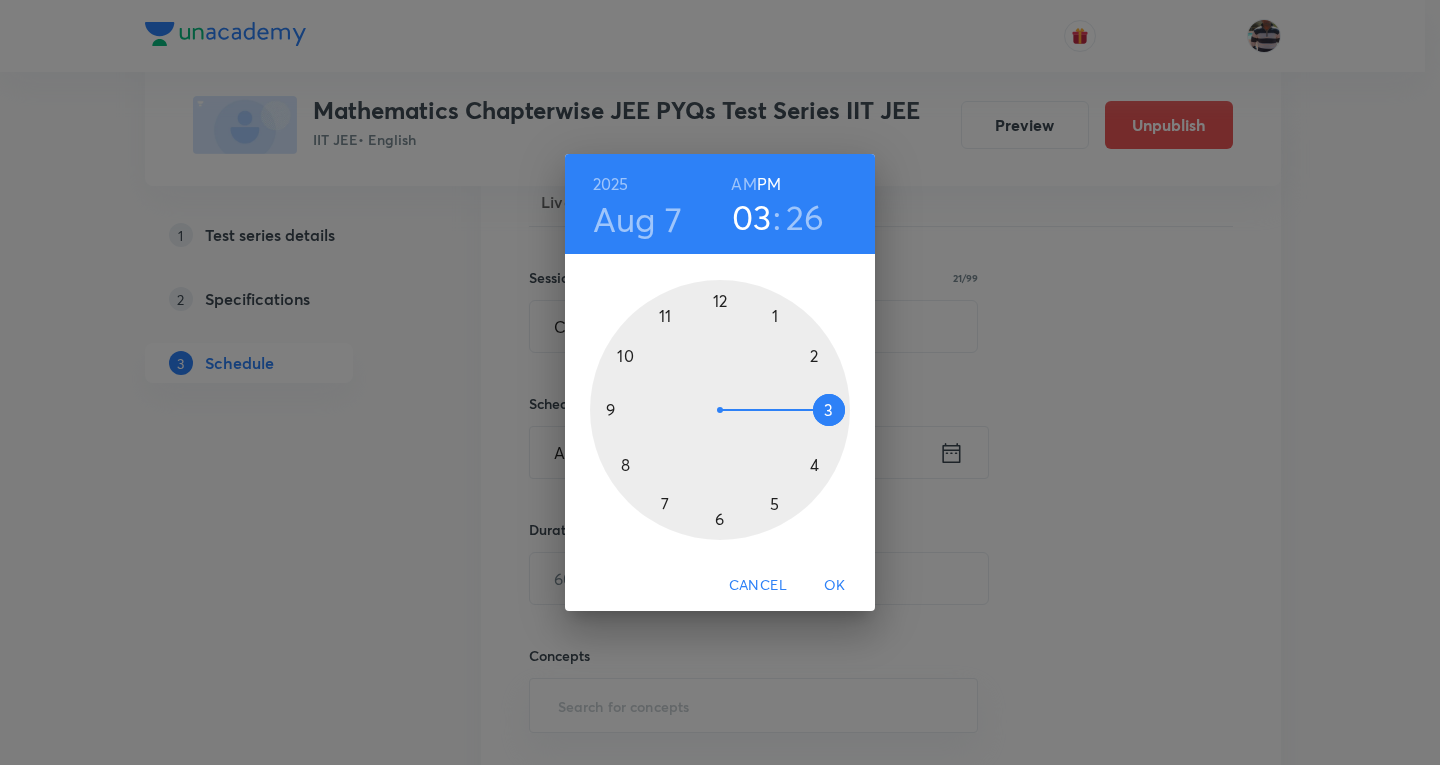 click at bounding box center [720, 410] 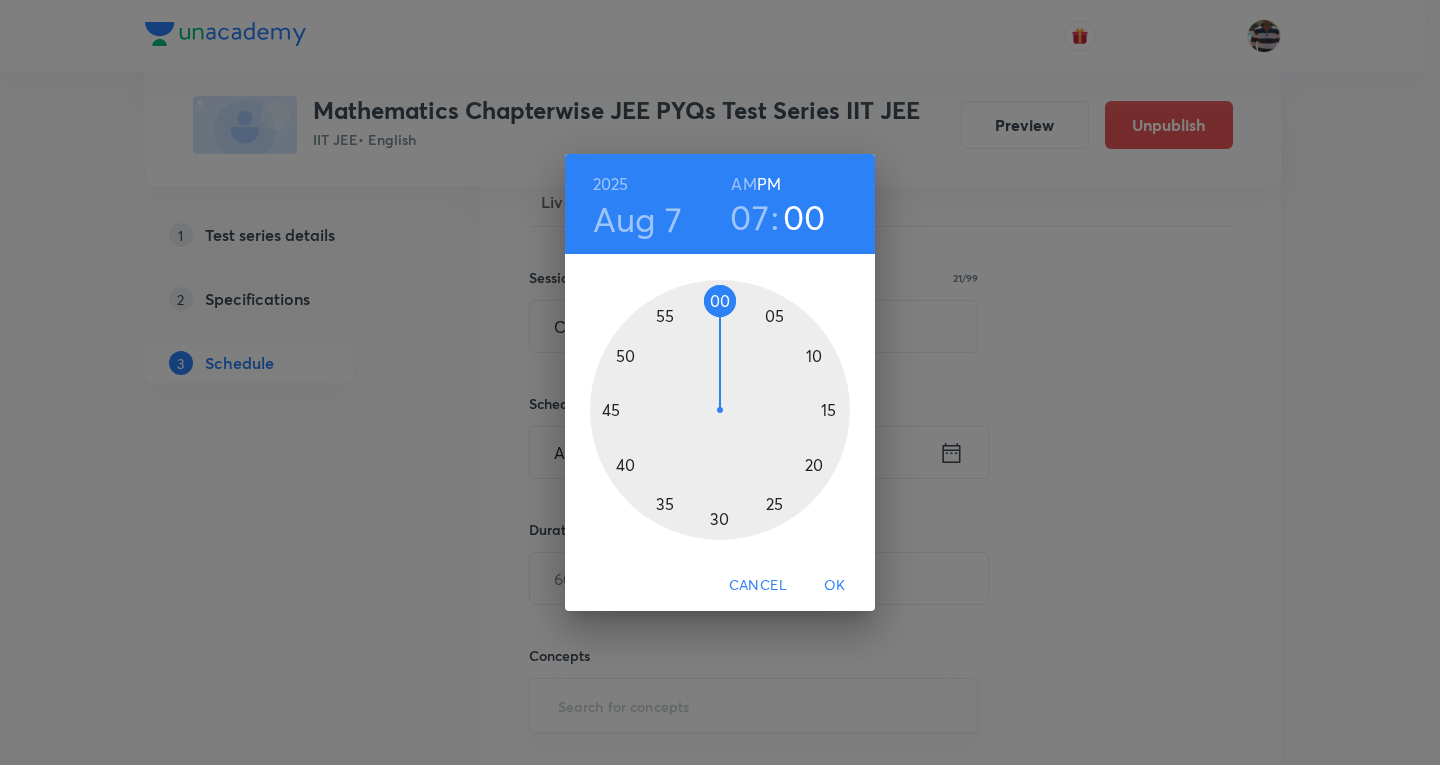 drag, startPoint x: 783, startPoint y: 510, endPoint x: 722, endPoint y: 322, distance: 197.64868 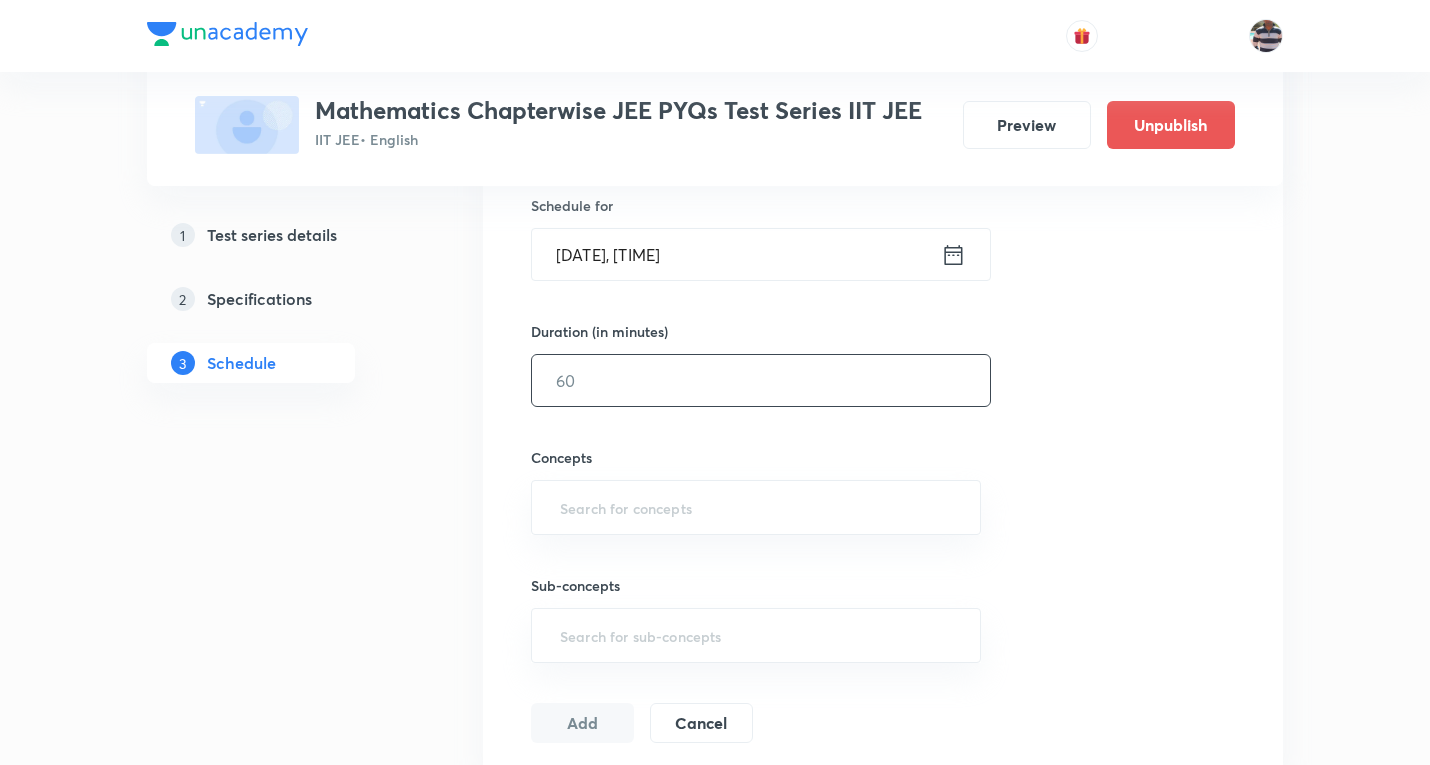 scroll, scrollTop: 500, scrollLeft: 0, axis: vertical 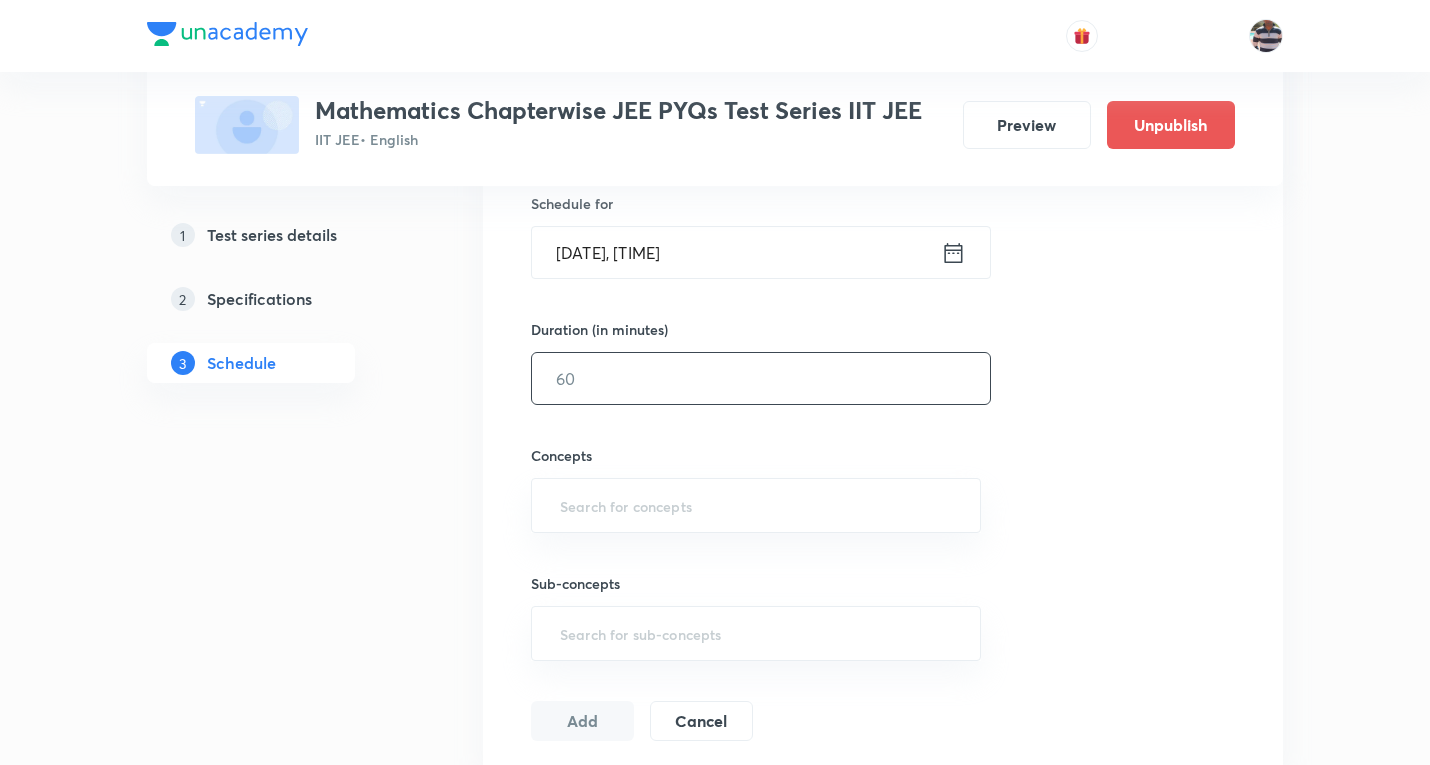 click at bounding box center [761, 378] 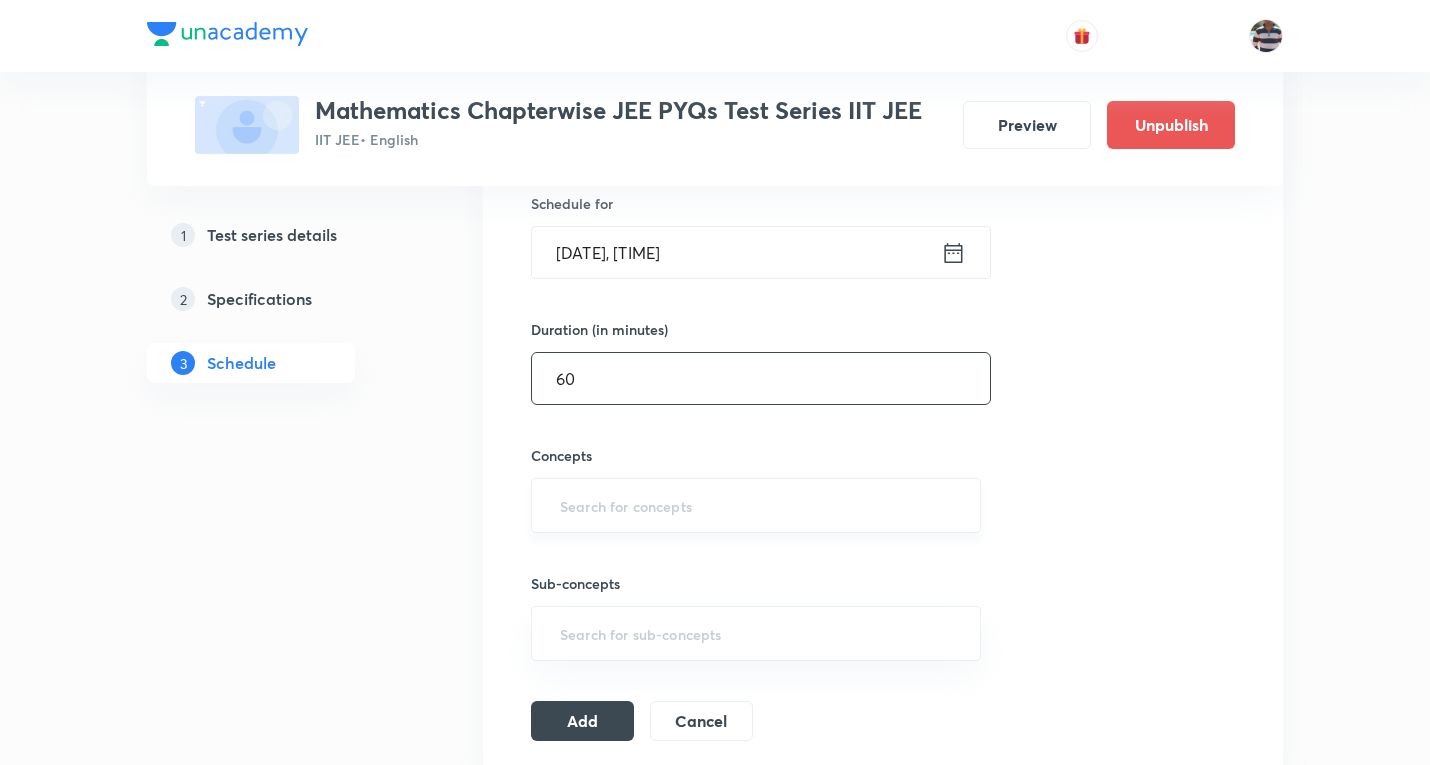 type on "60" 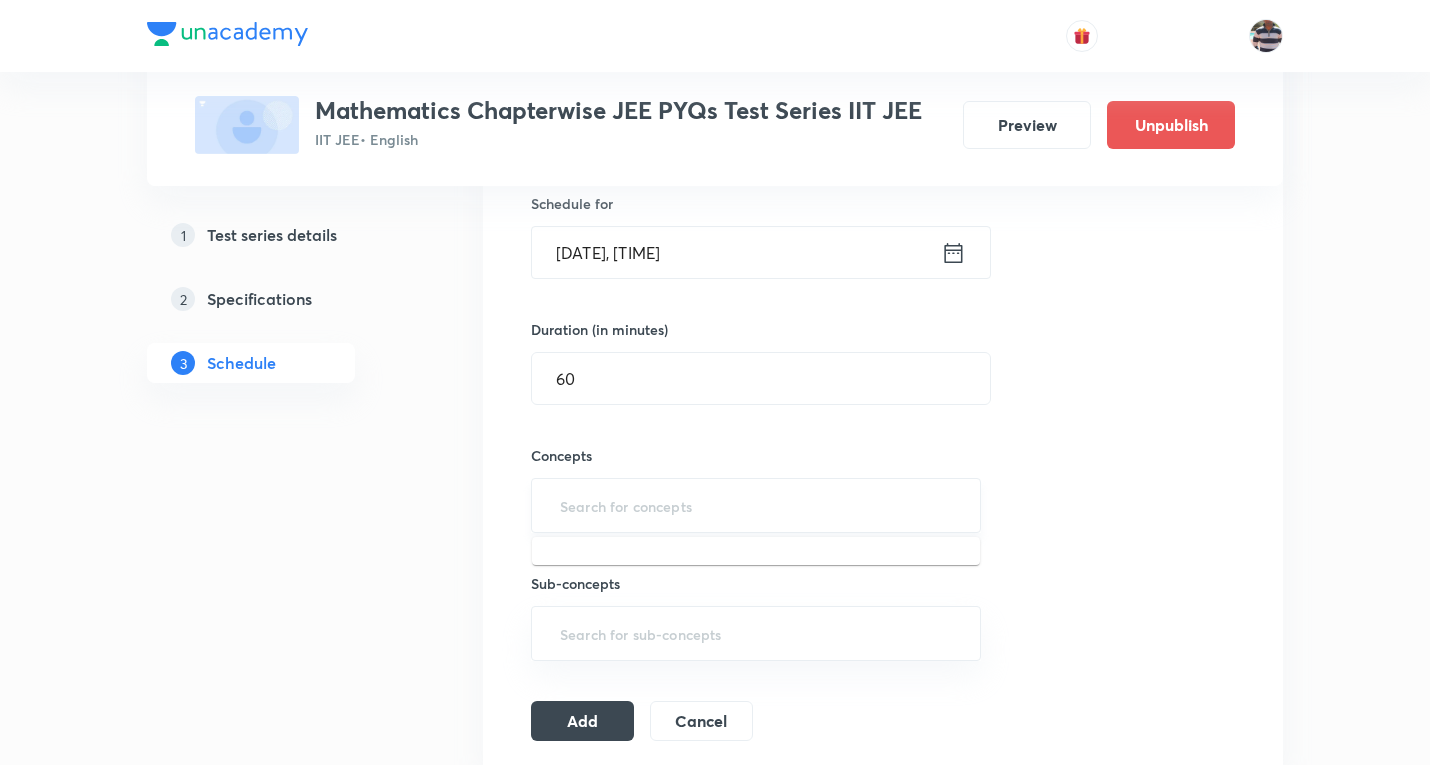 type on "a" 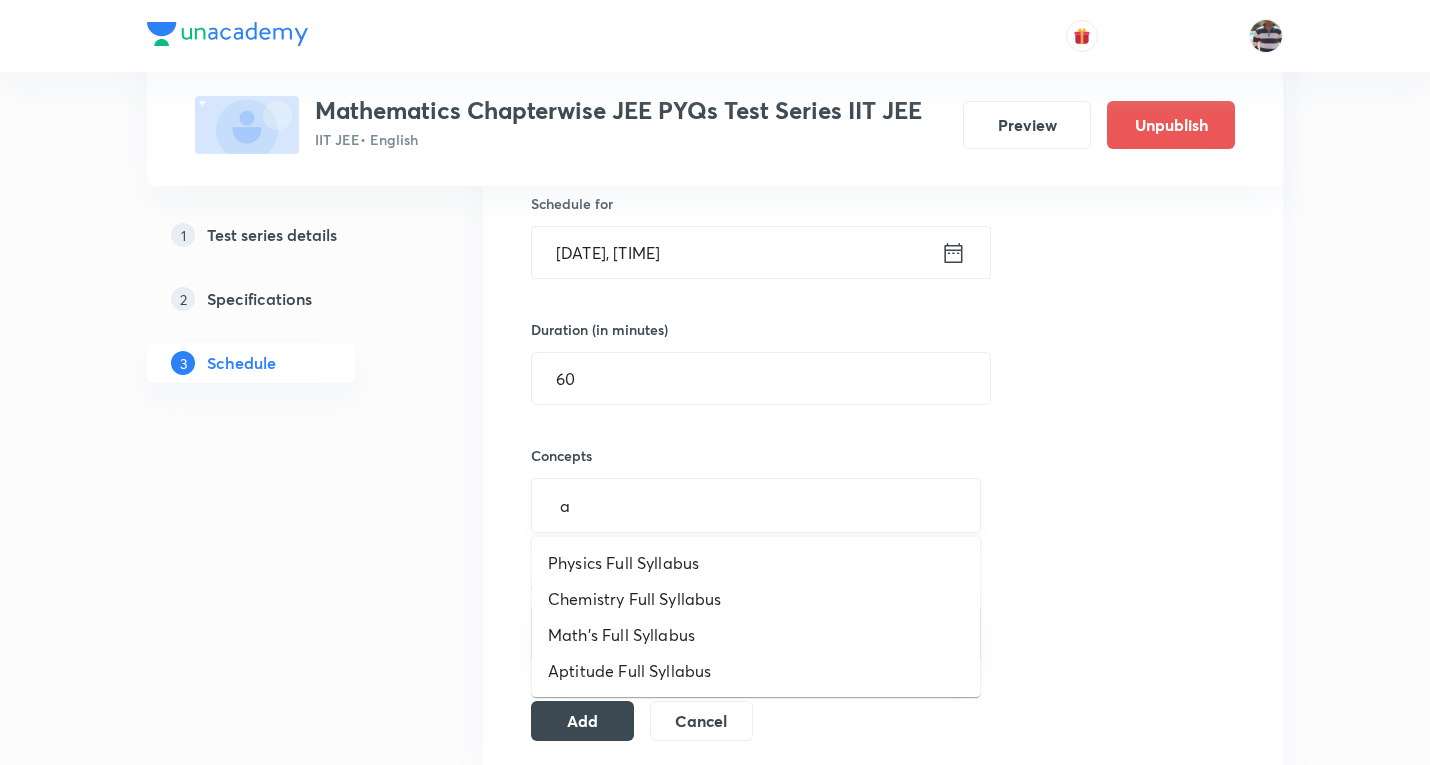type 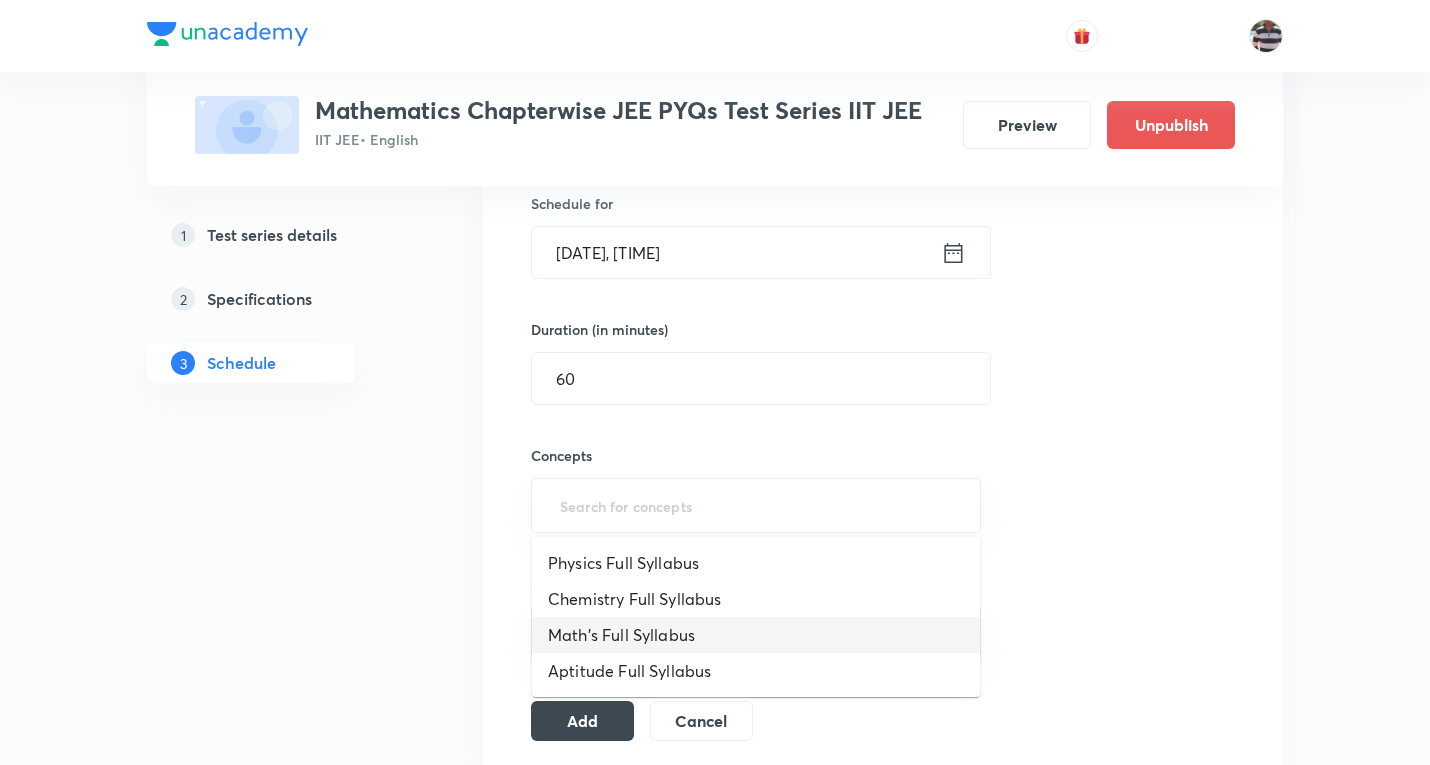 click on "Math's Full Syllabus" at bounding box center [756, 635] 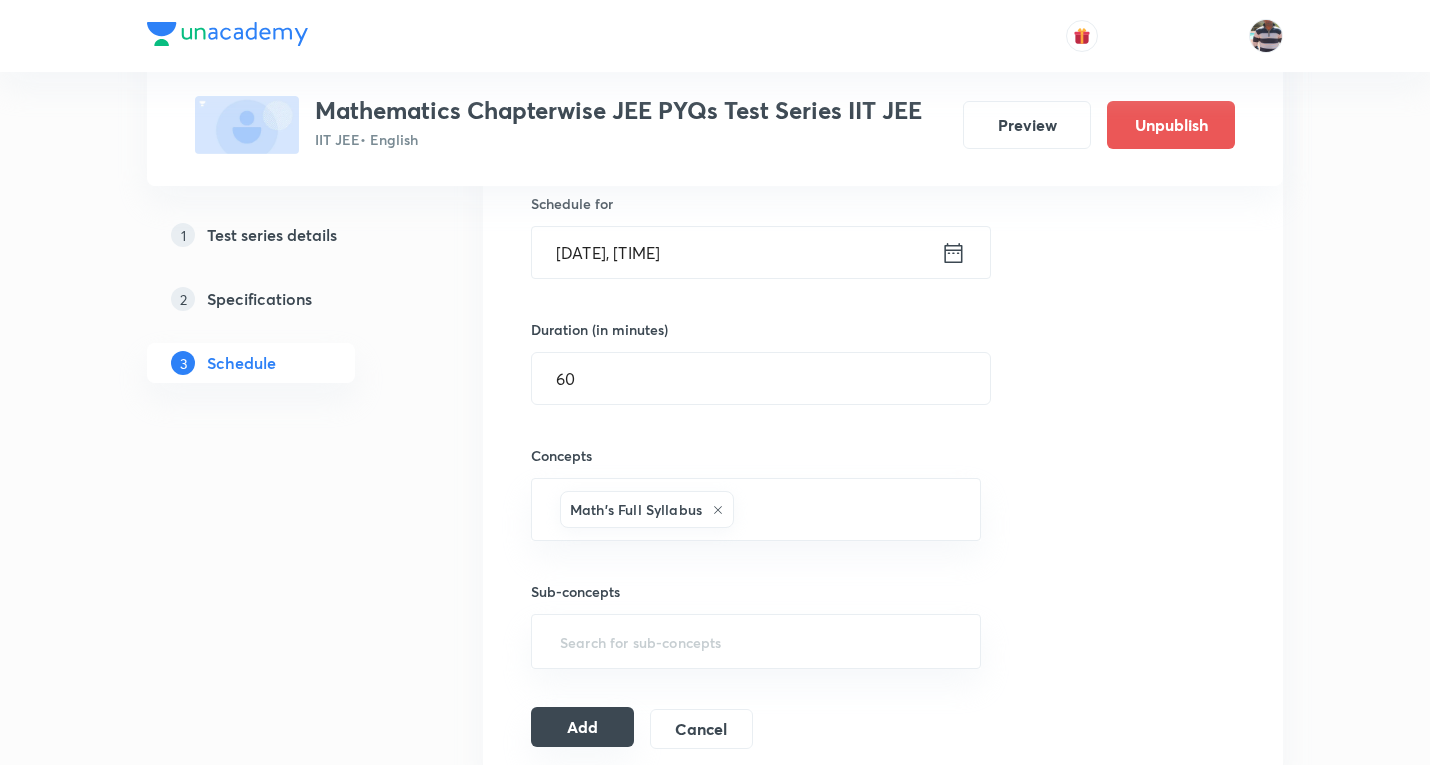 click on "Add" at bounding box center (582, 727) 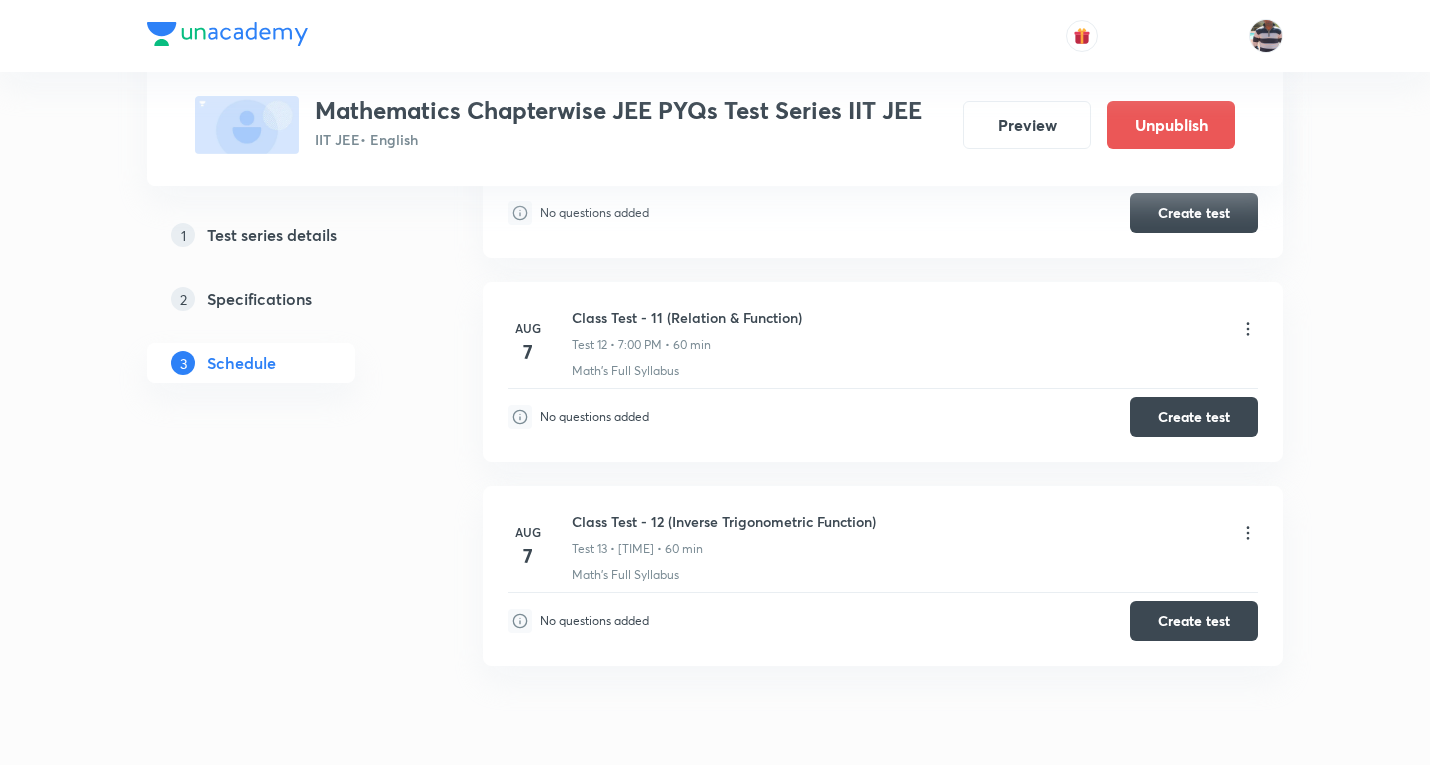 scroll, scrollTop: 2282, scrollLeft: 0, axis: vertical 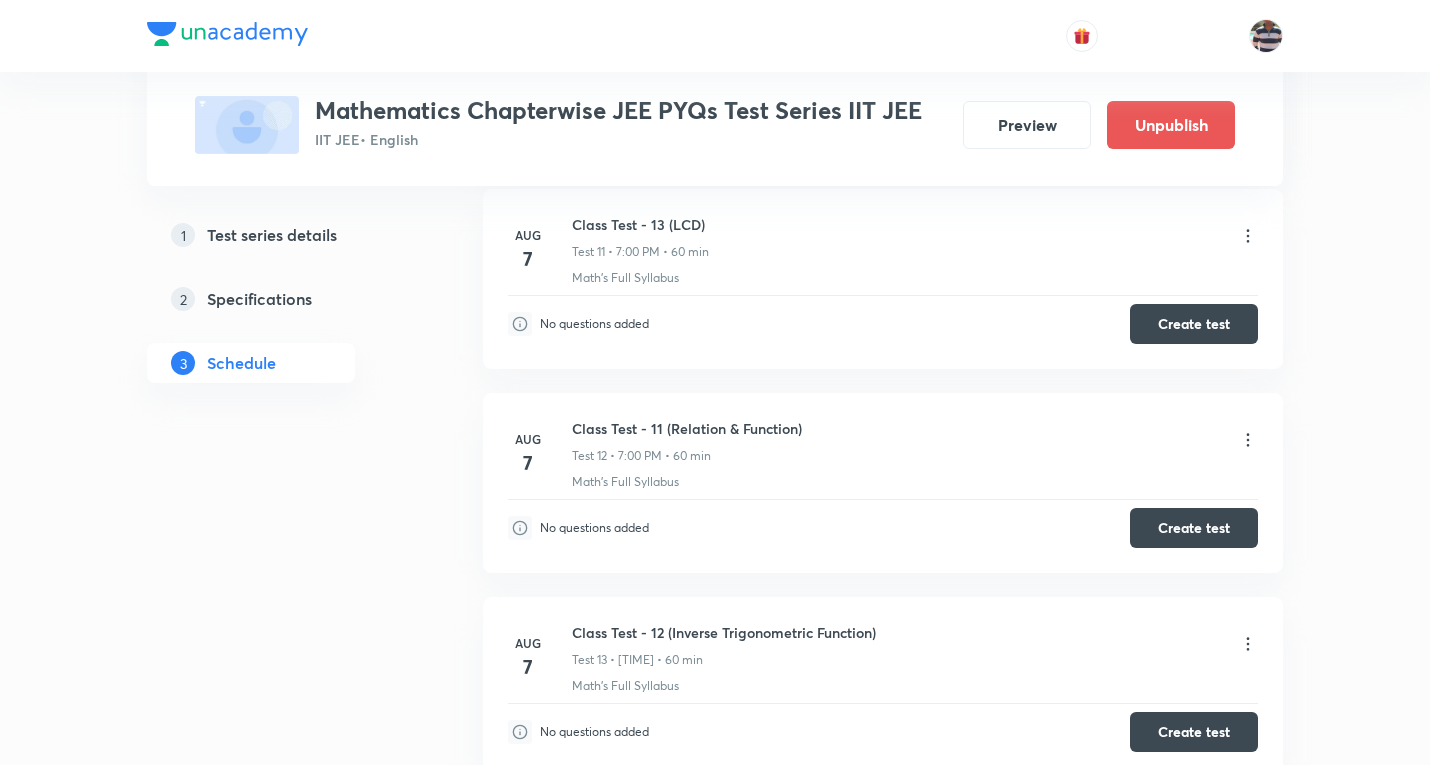click 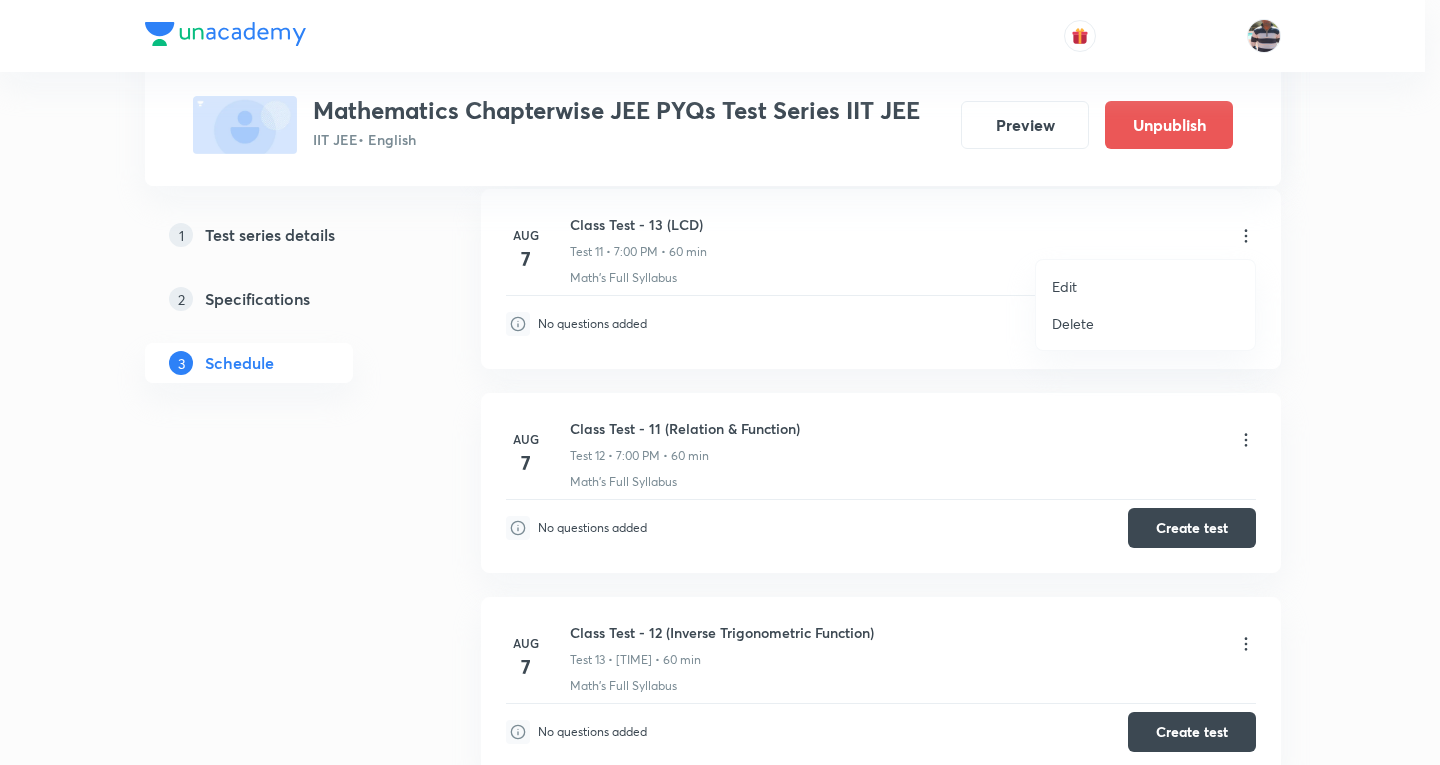 click on "Edit" at bounding box center (1064, 286) 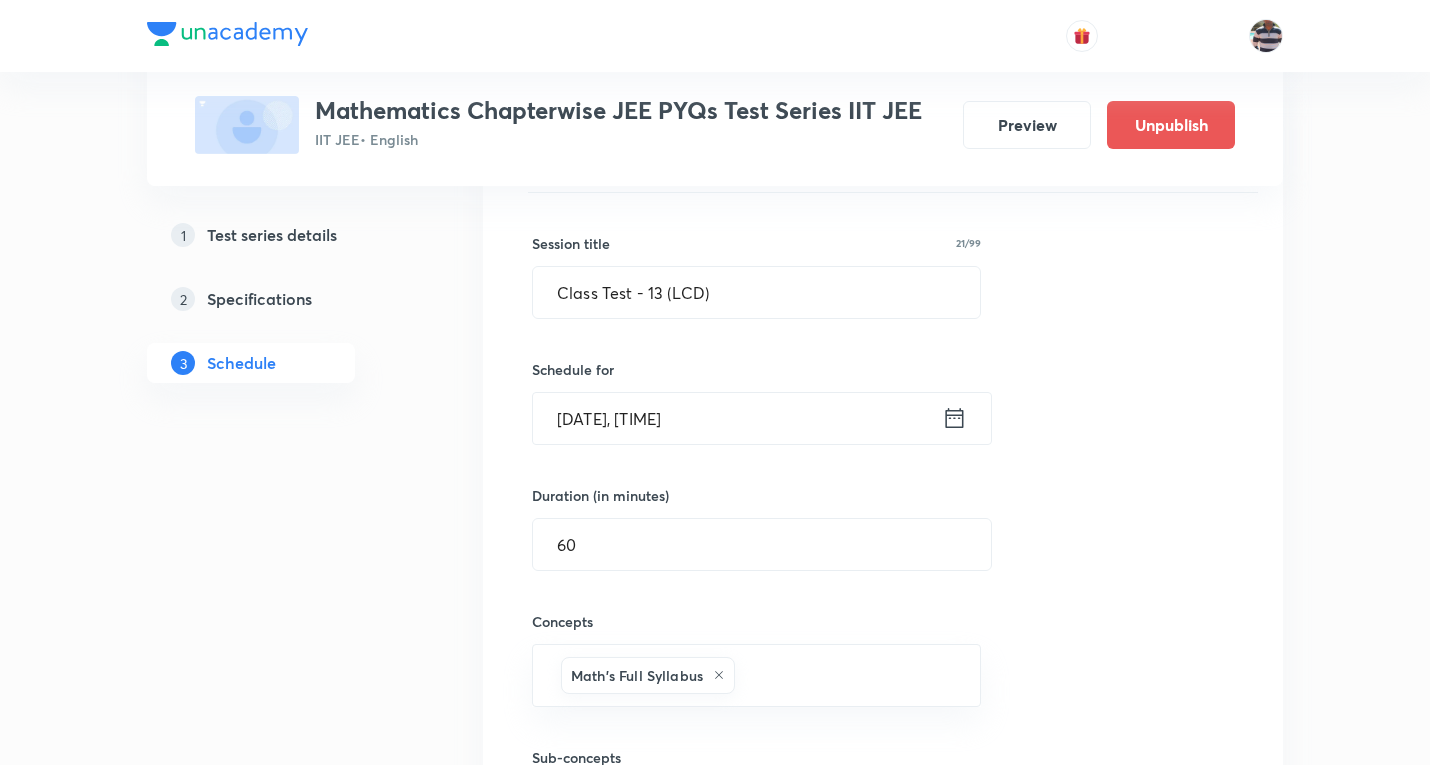 click on "Aug 7, 2025, 7:00 PM" at bounding box center [737, 418] 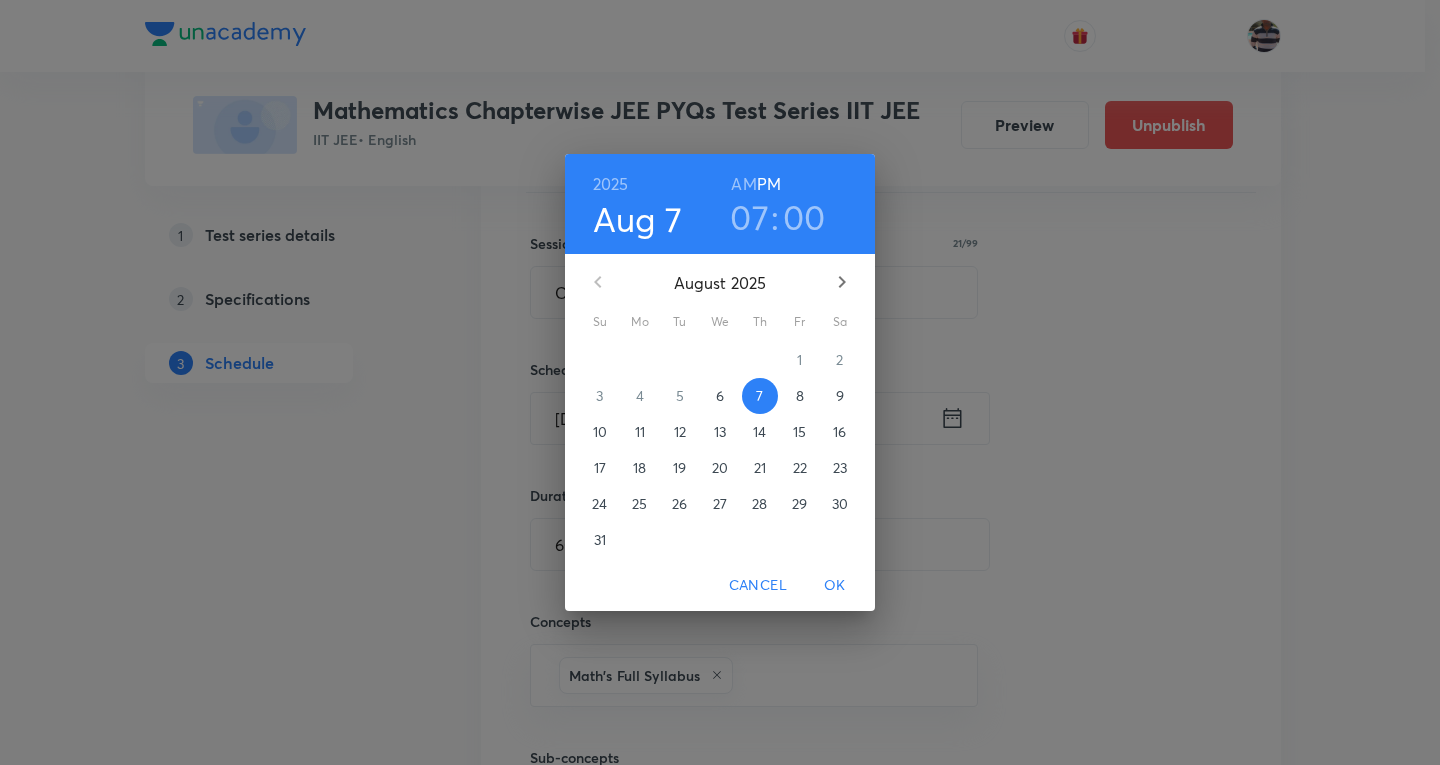 click on "07" at bounding box center [749, 217] 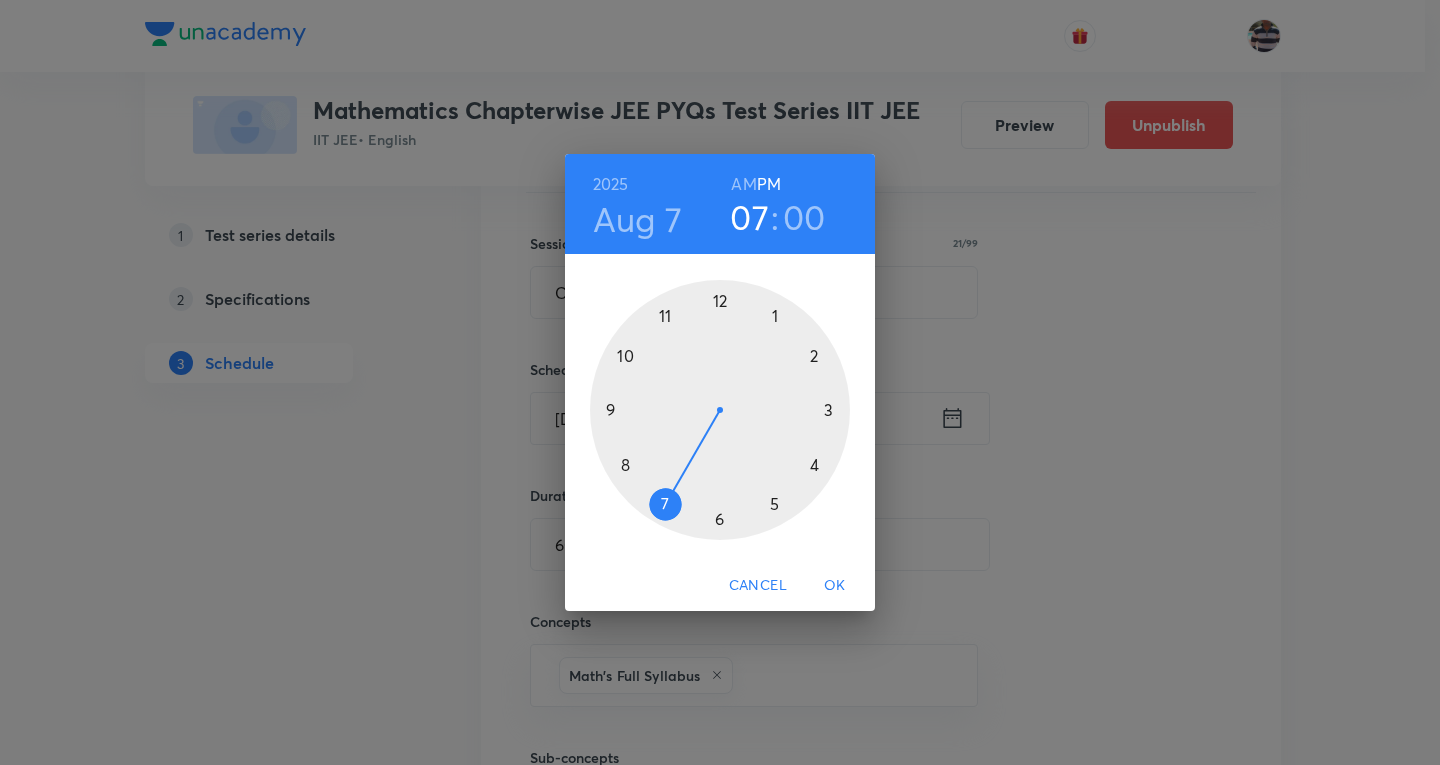 drag, startPoint x: 619, startPoint y: 462, endPoint x: 660, endPoint y: 504, distance: 58.694122 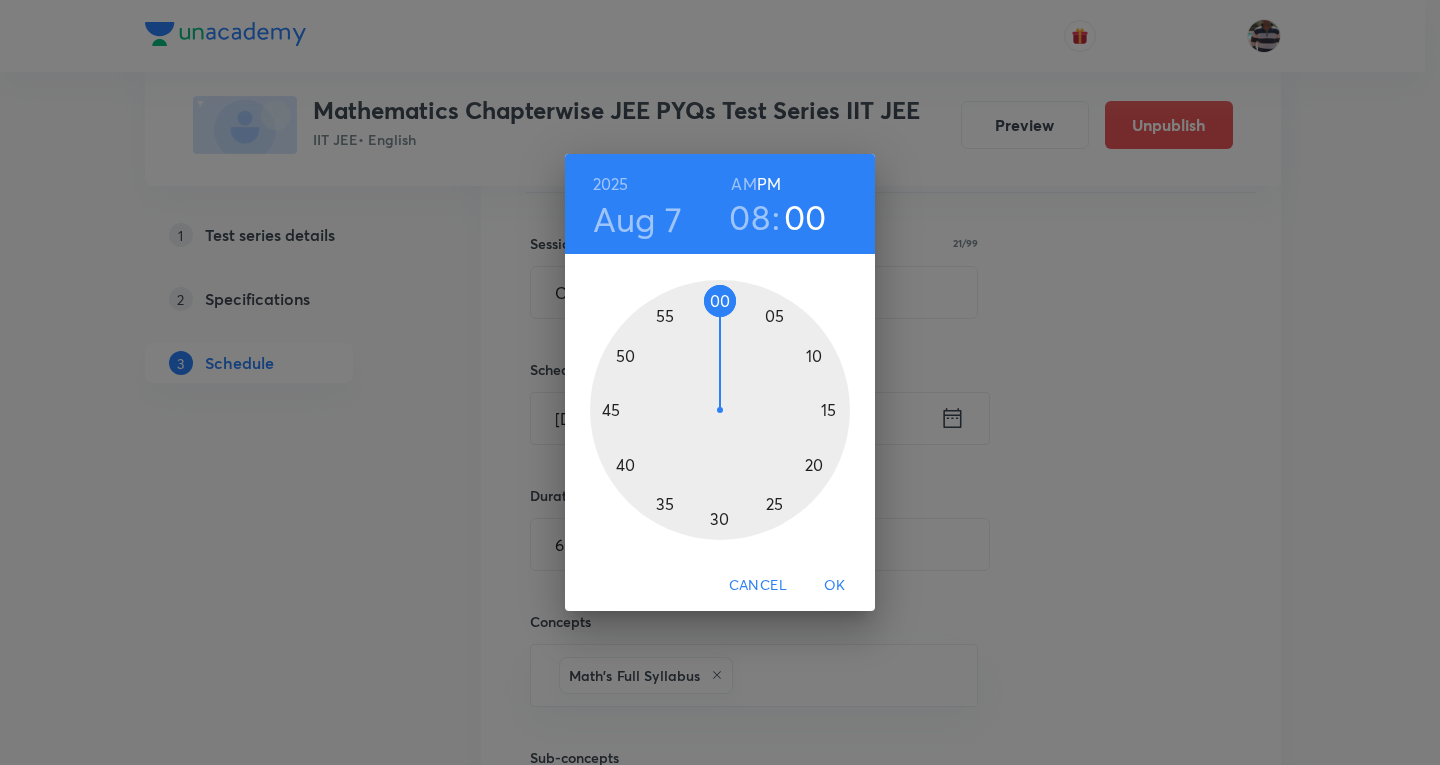 click on "OK" at bounding box center (835, 585) 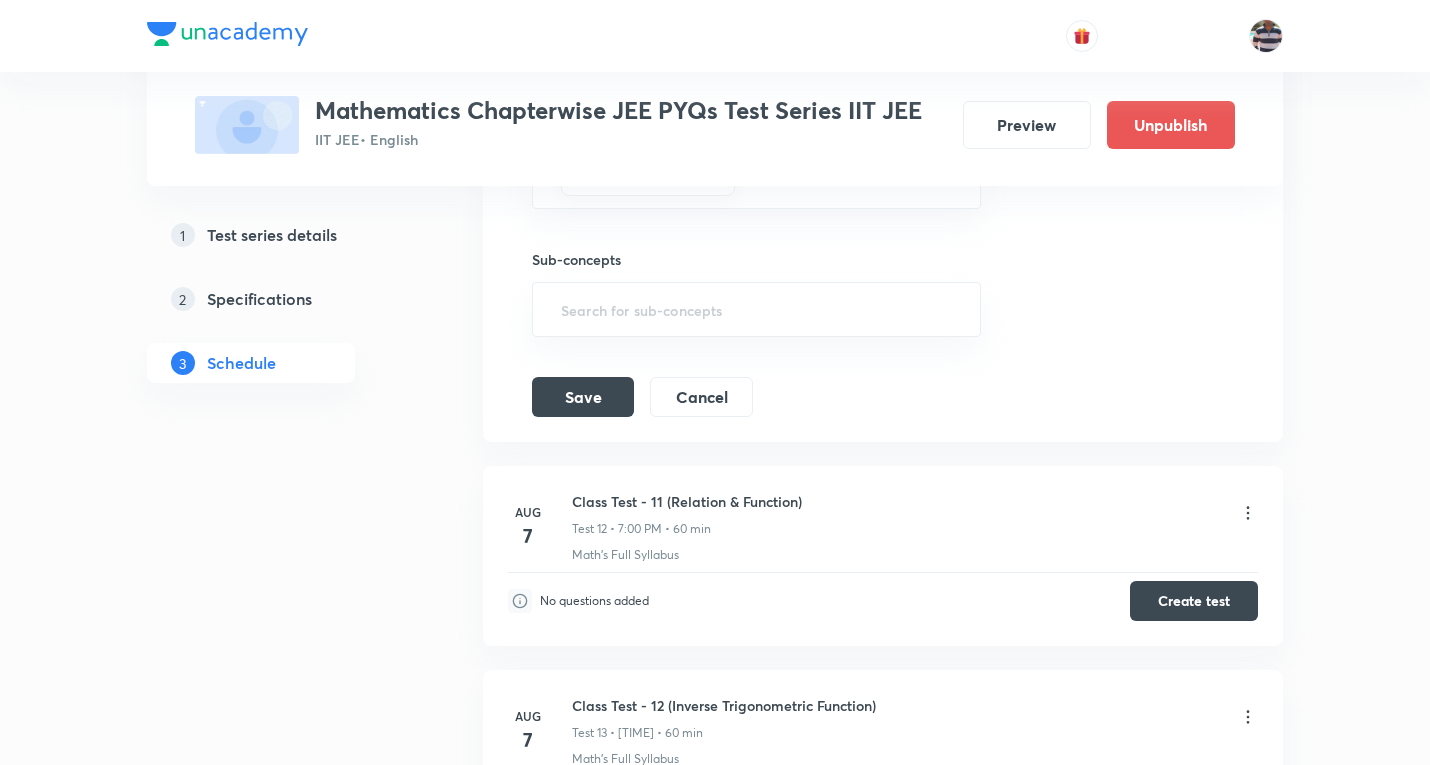 scroll, scrollTop: 2782, scrollLeft: 0, axis: vertical 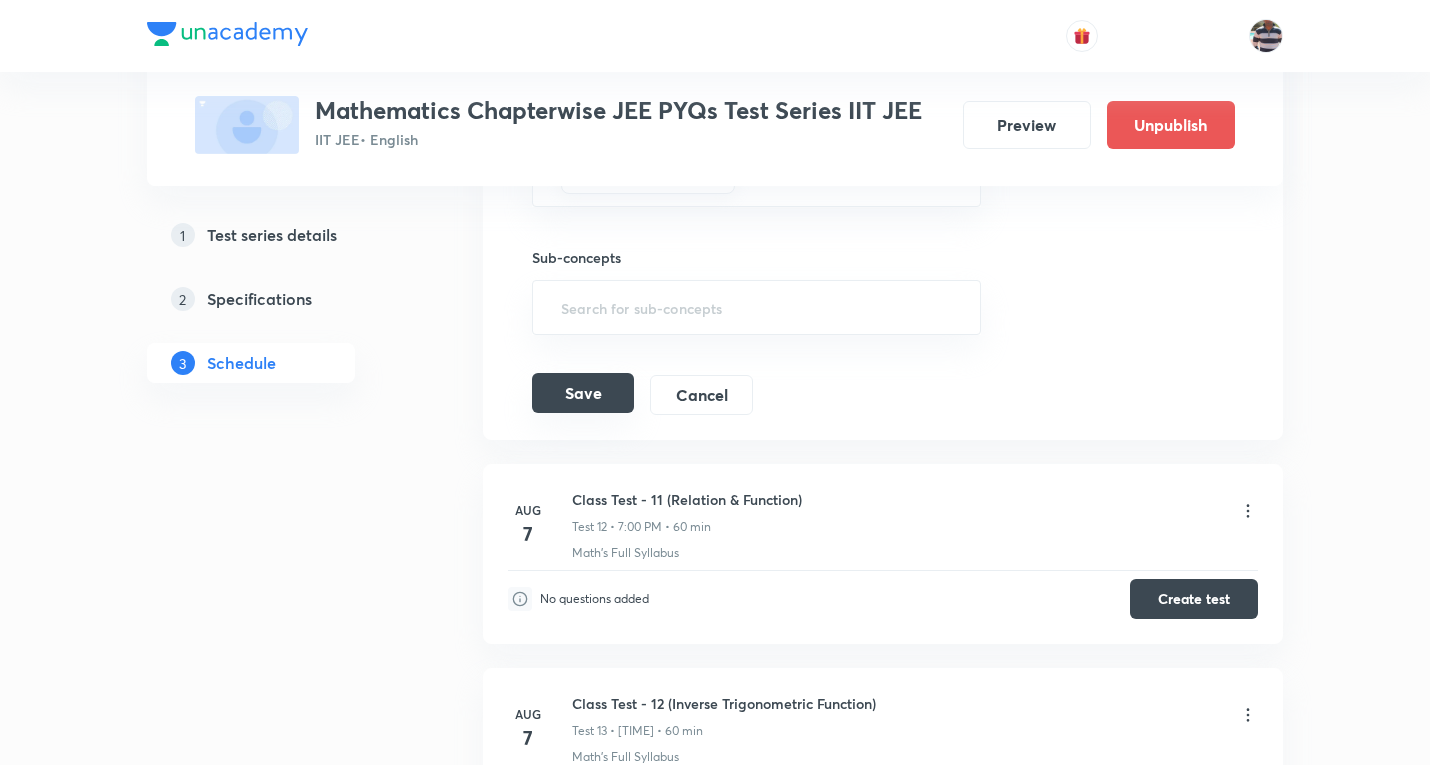 click on "Save" at bounding box center [583, 393] 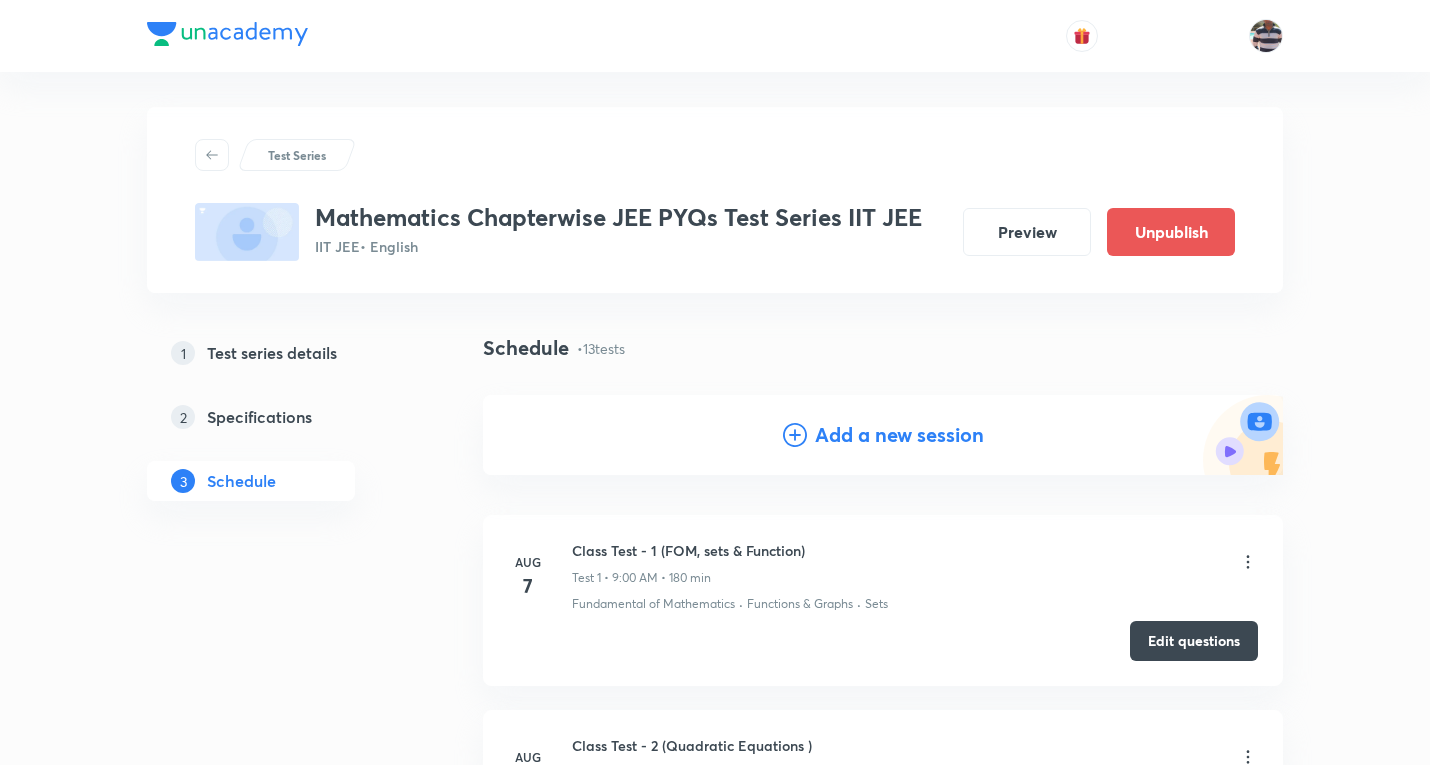 scroll, scrollTop: 0, scrollLeft: 0, axis: both 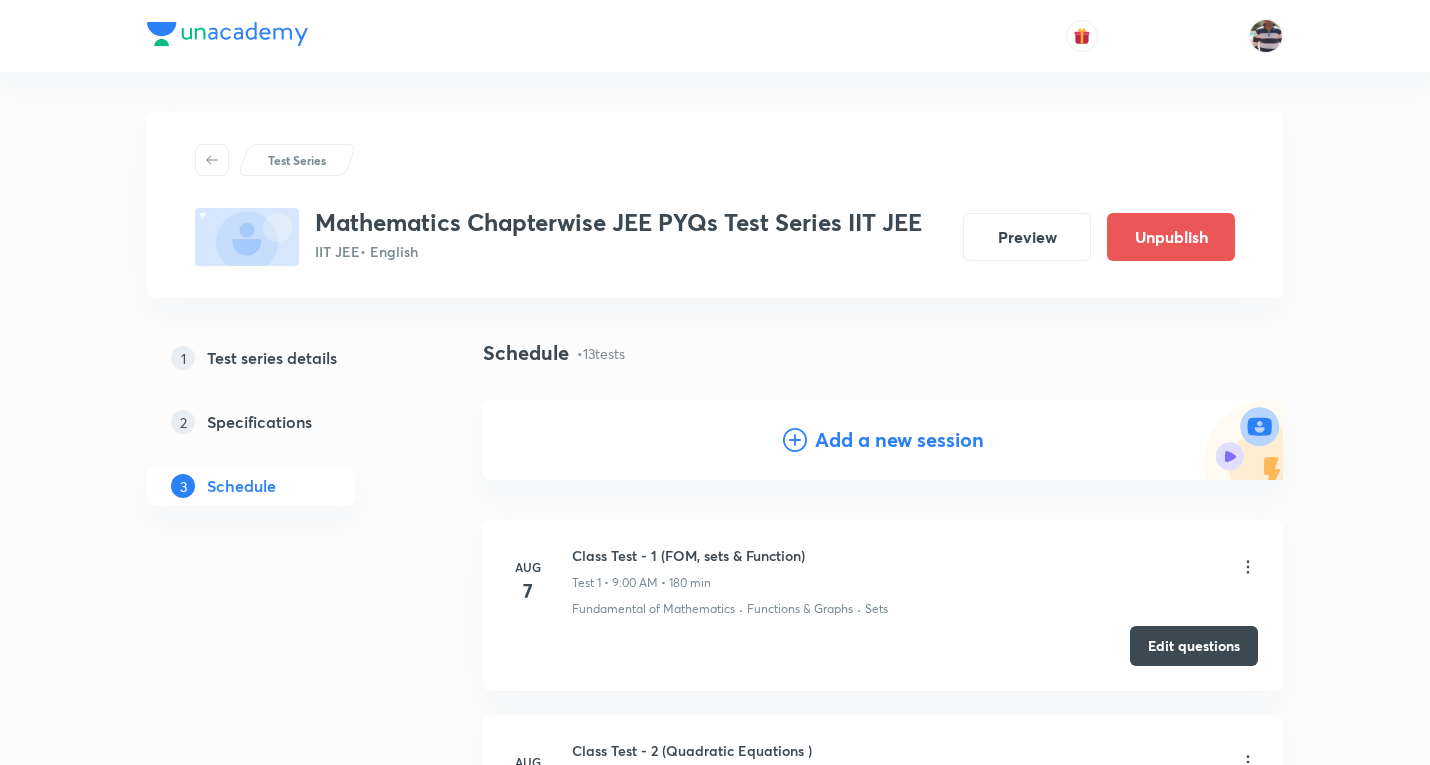click on "Add a new session" at bounding box center (899, 440) 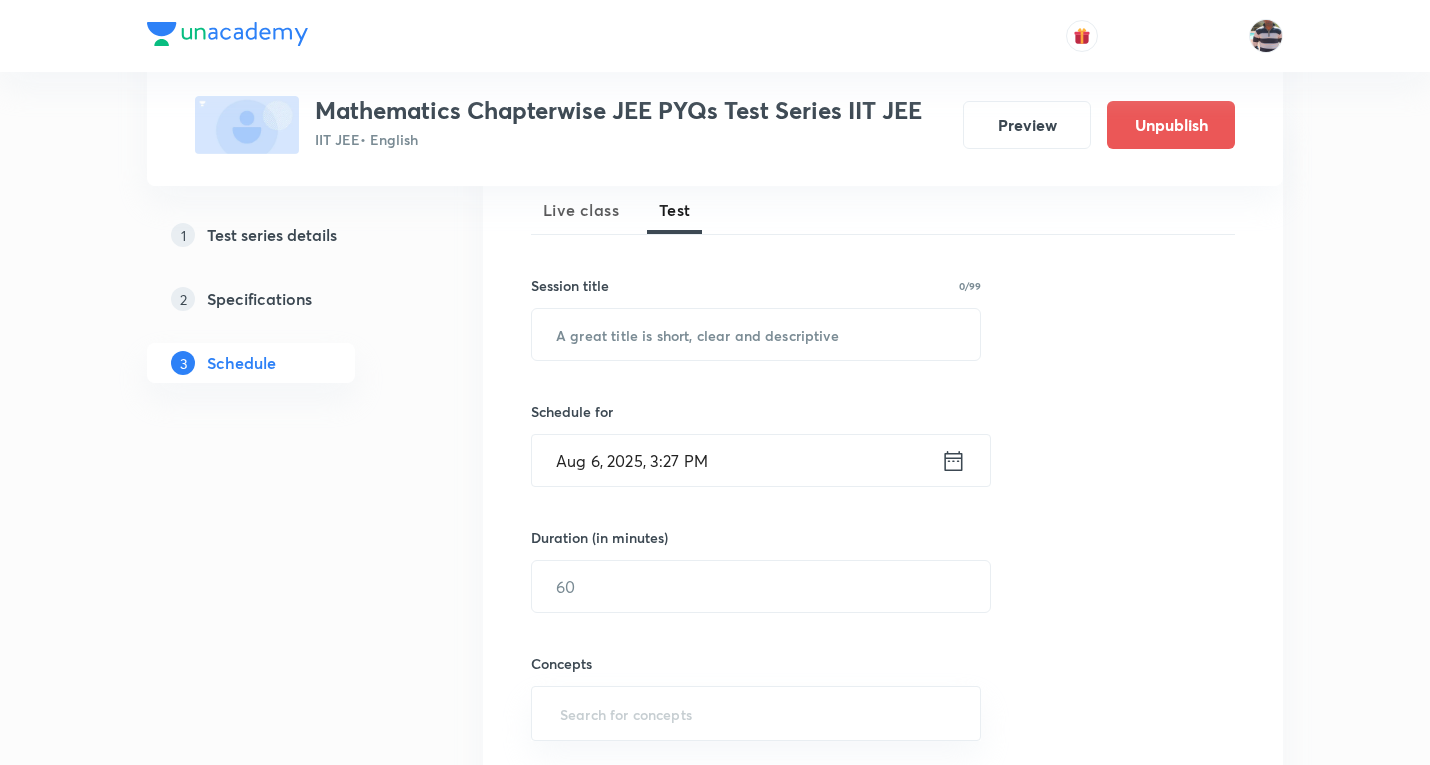 scroll, scrollTop: 300, scrollLeft: 0, axis: vertical 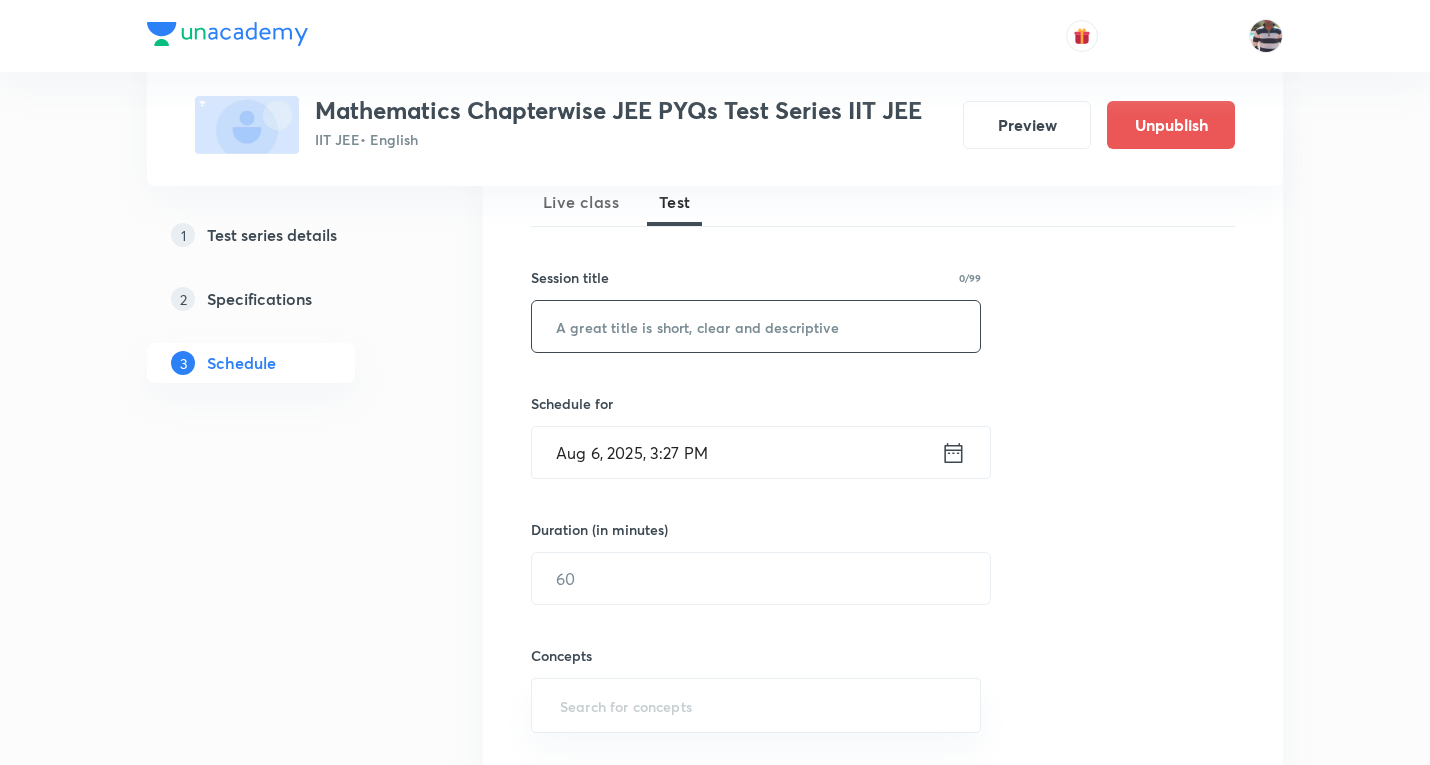 drag, startPoint x: 766, startPoint y: 329, endPoint x: 772, endPoint y: 317, distance: 13.416408 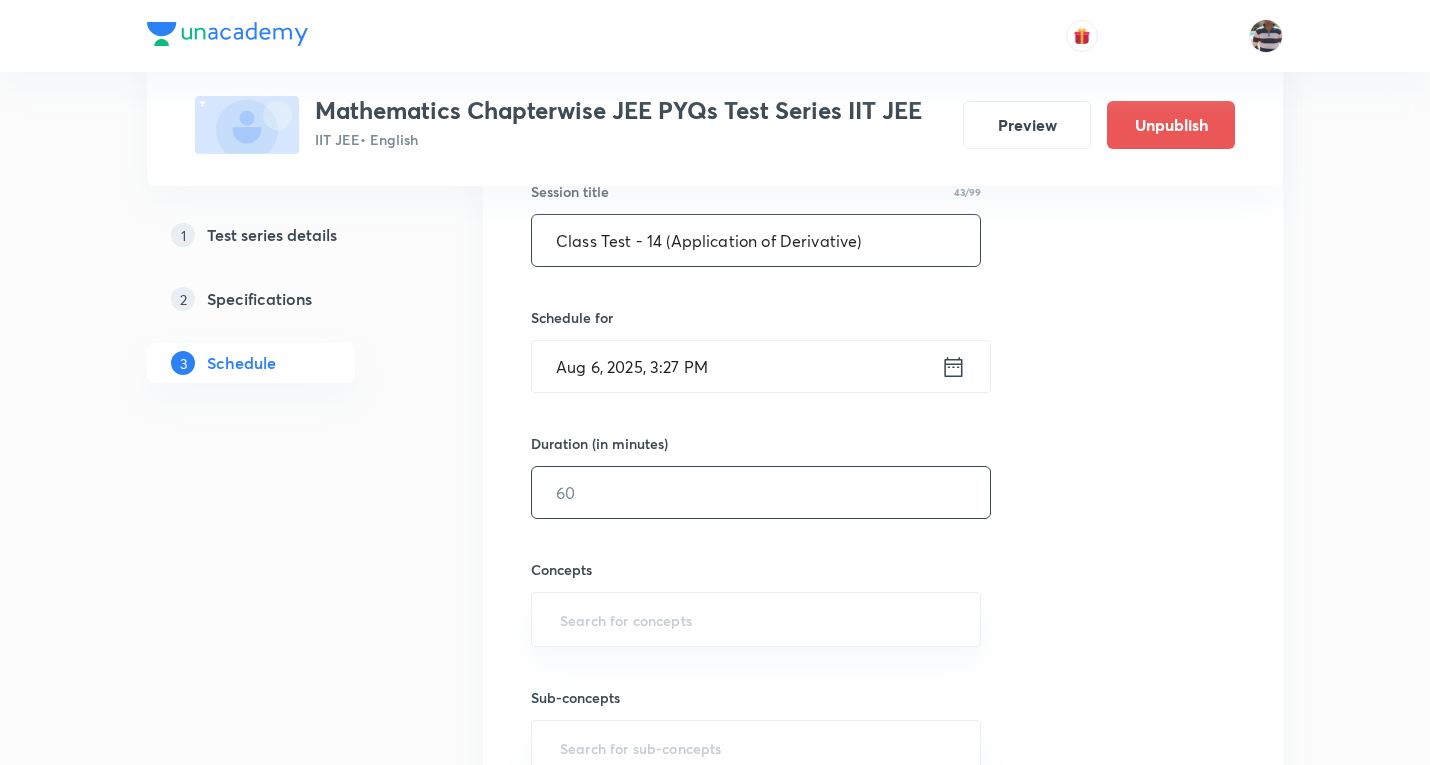 scroll, scrollTop: 500, scrollLeft: 0, axis: vertical 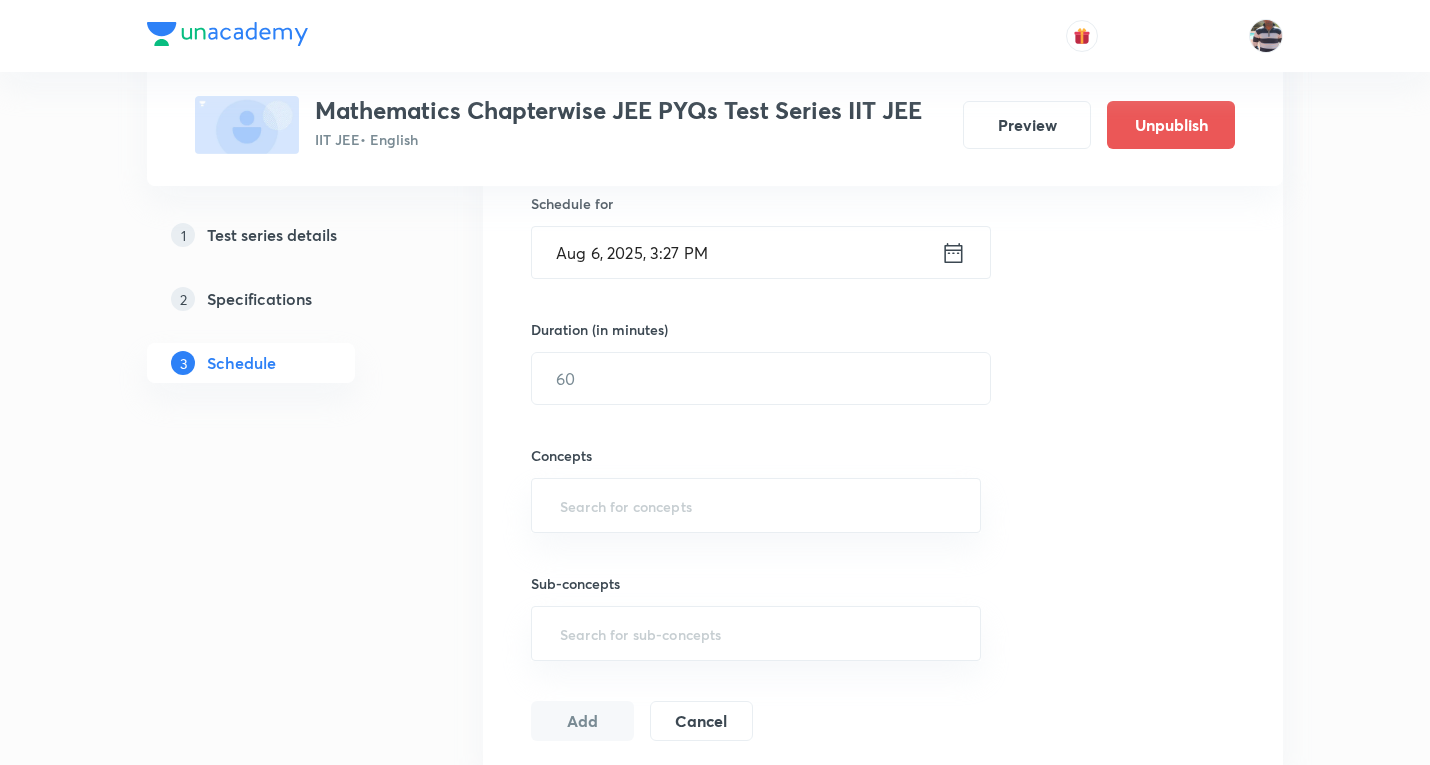 type on "Class Test - 14 (Application of Derivative)" 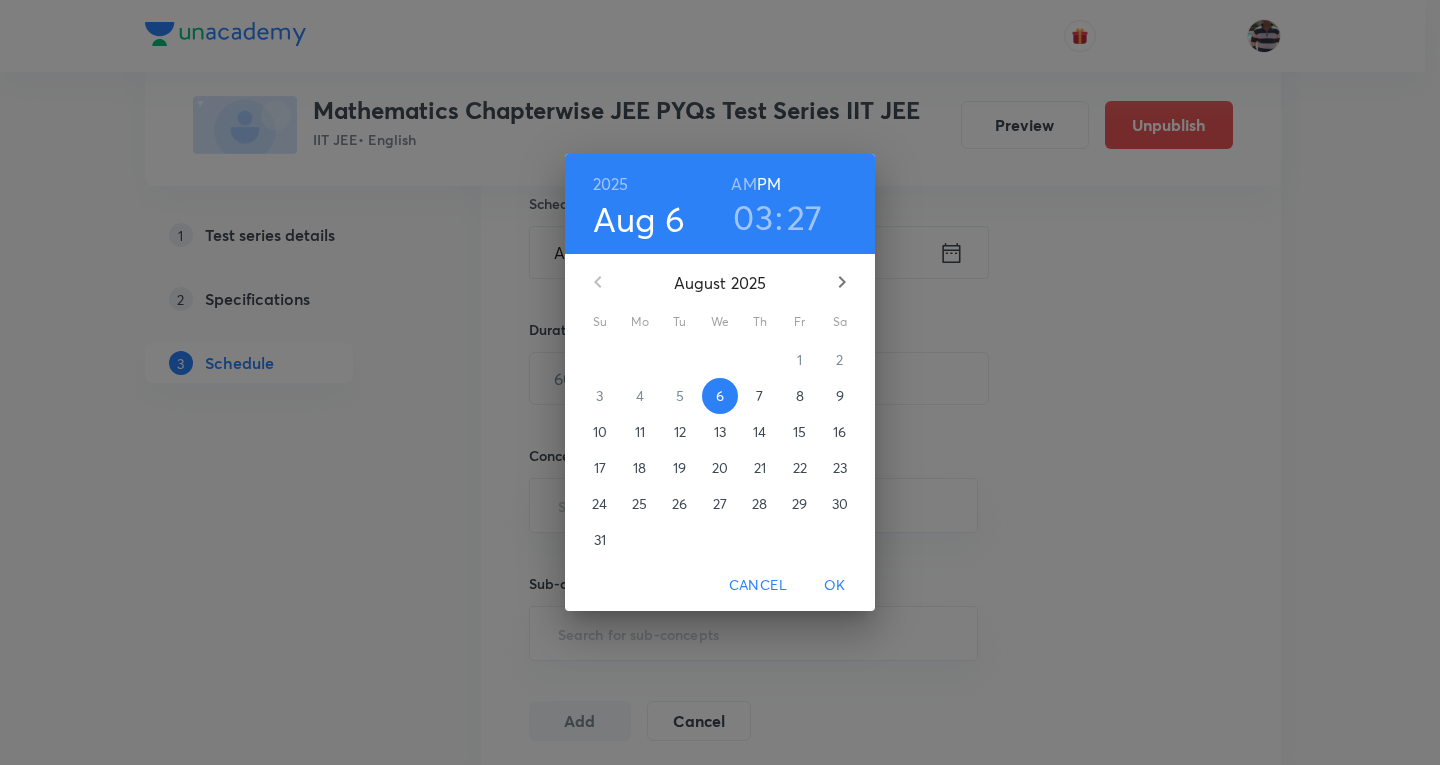 click on "7" at bounding box center (759, 396) 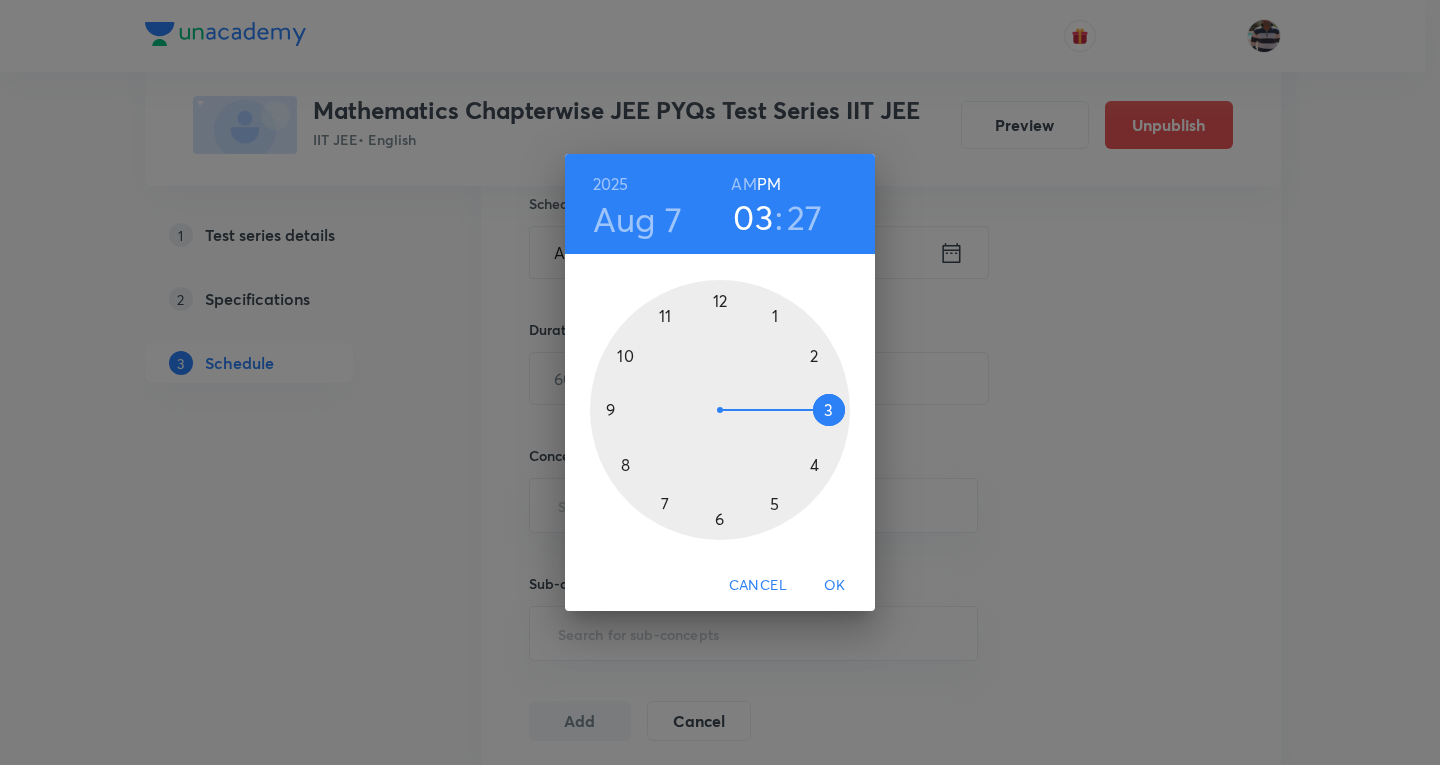 click at bounding box center [720, 410] 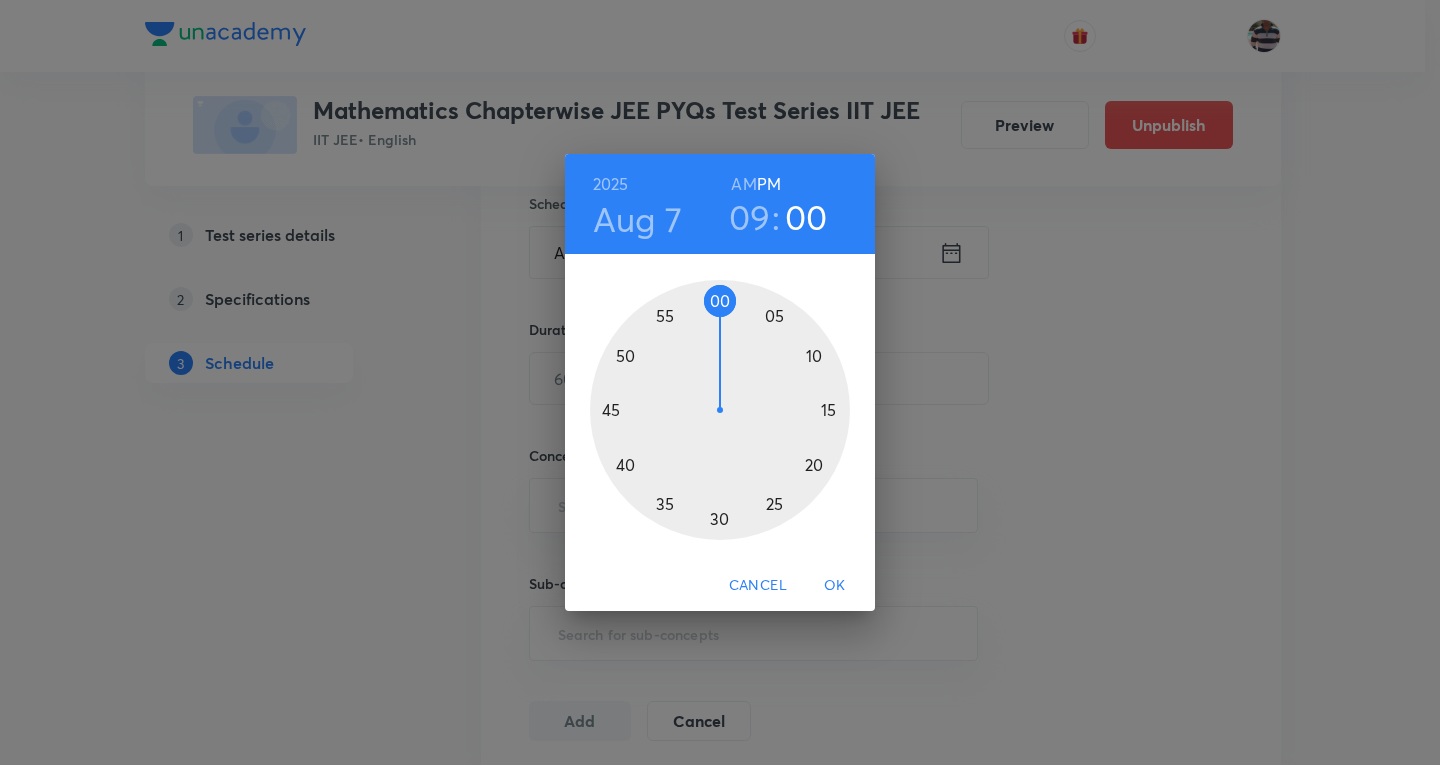 drag, startPoint x: 764, startPoint y: 479, endPoint x: 722, endPoint y: 313, distance: 171.23083 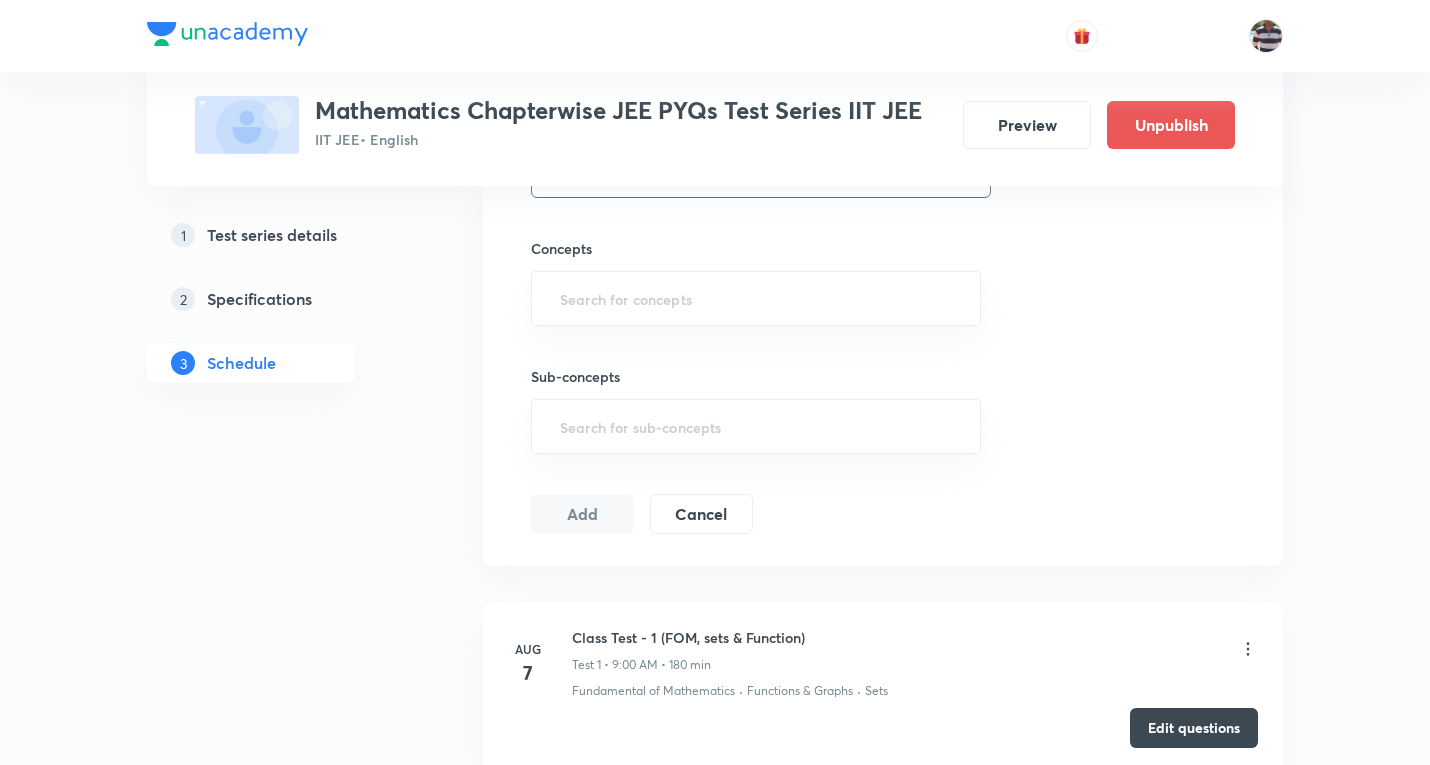 scroll, scrollTop: 600, scrollLeft: 0, axis: vertical 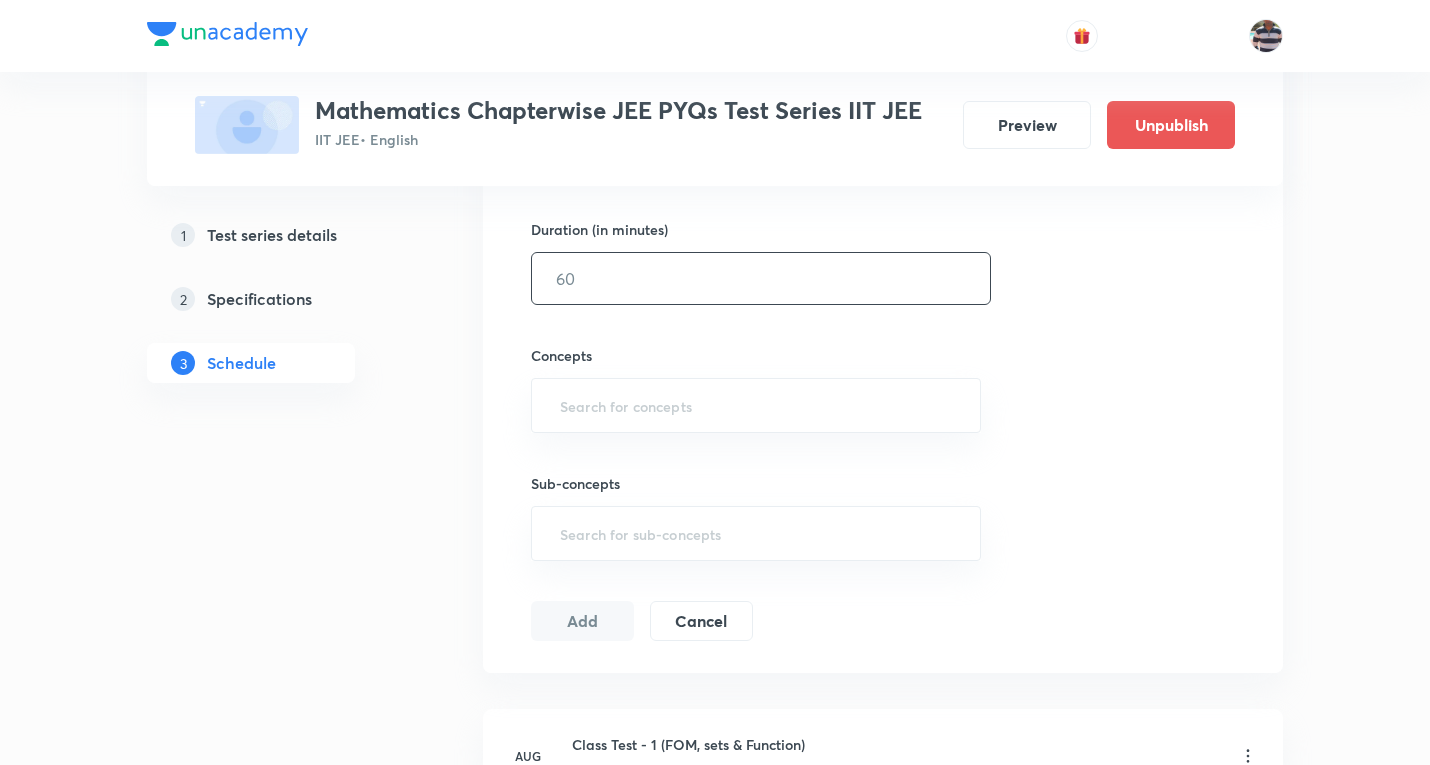 click at bounding box center (761, 278) 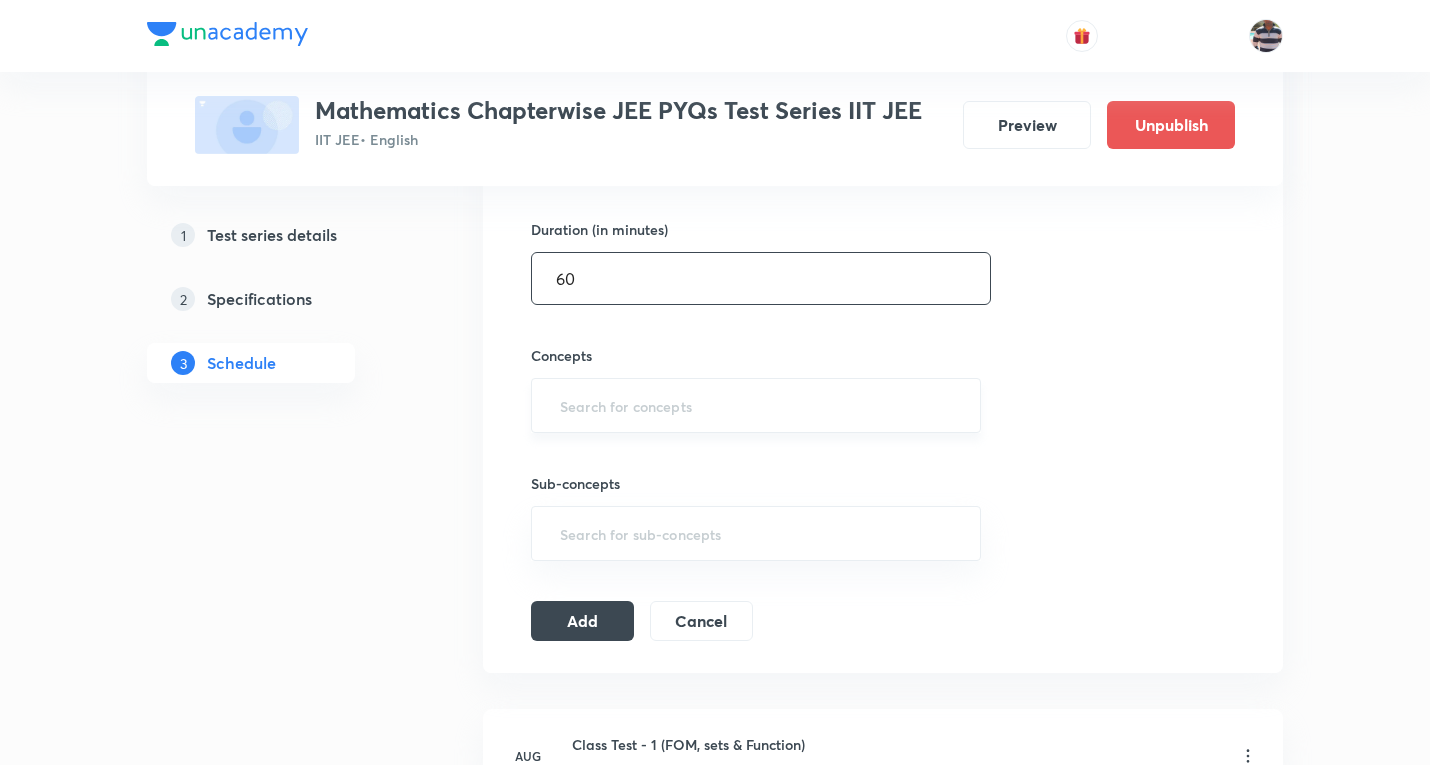type on "60" 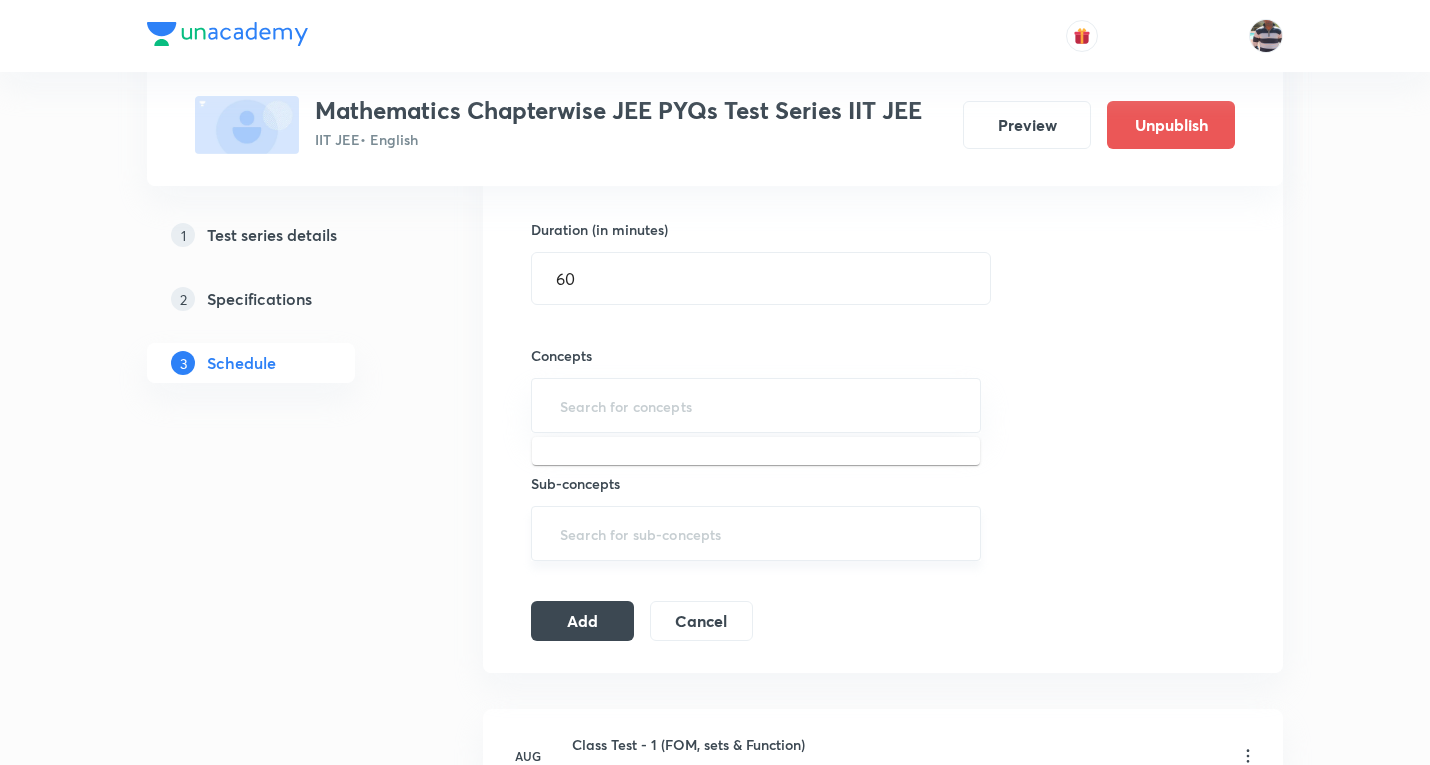 drag, startPoint x: 645, startPoint y: 387, endPoint x: 883, endPoint y: 550, distance: 288.46664 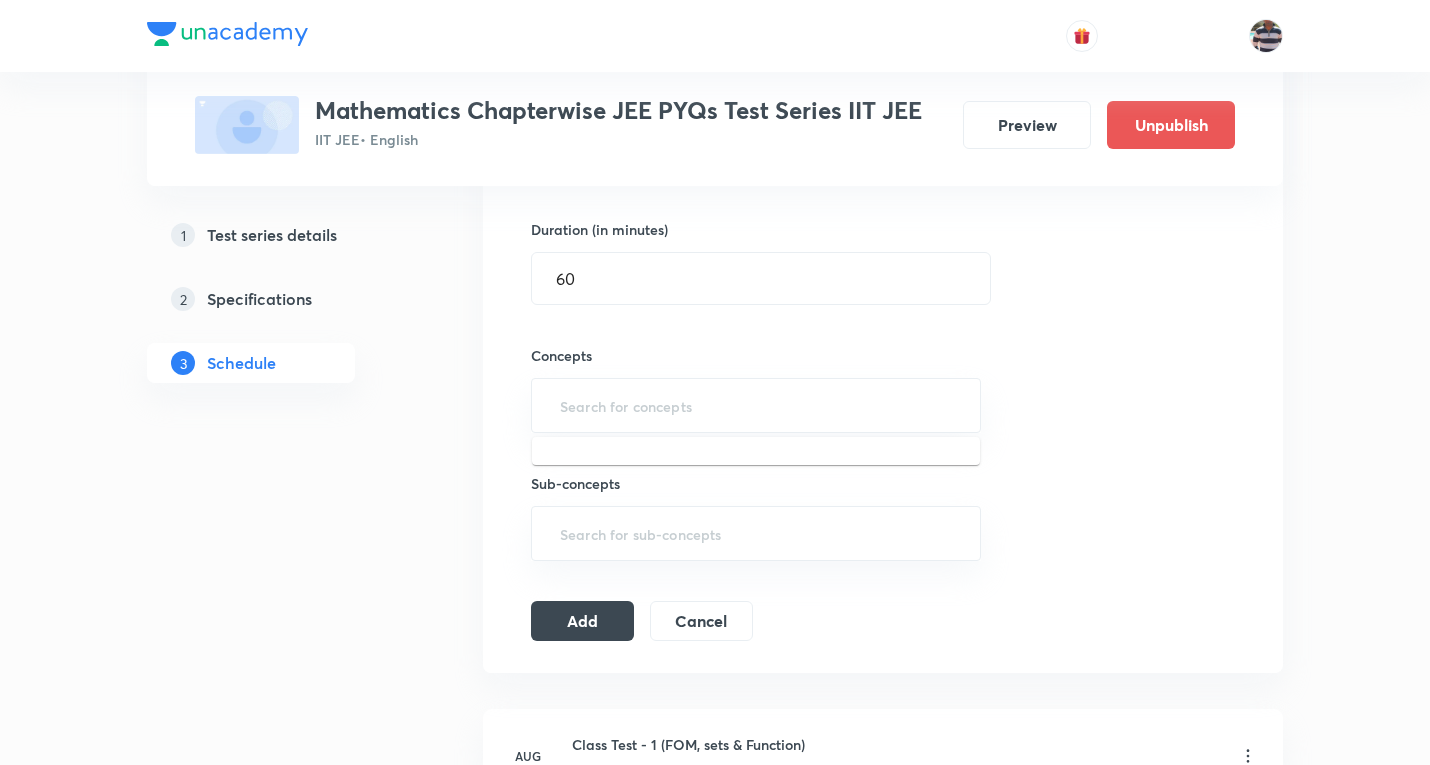 type on "a" 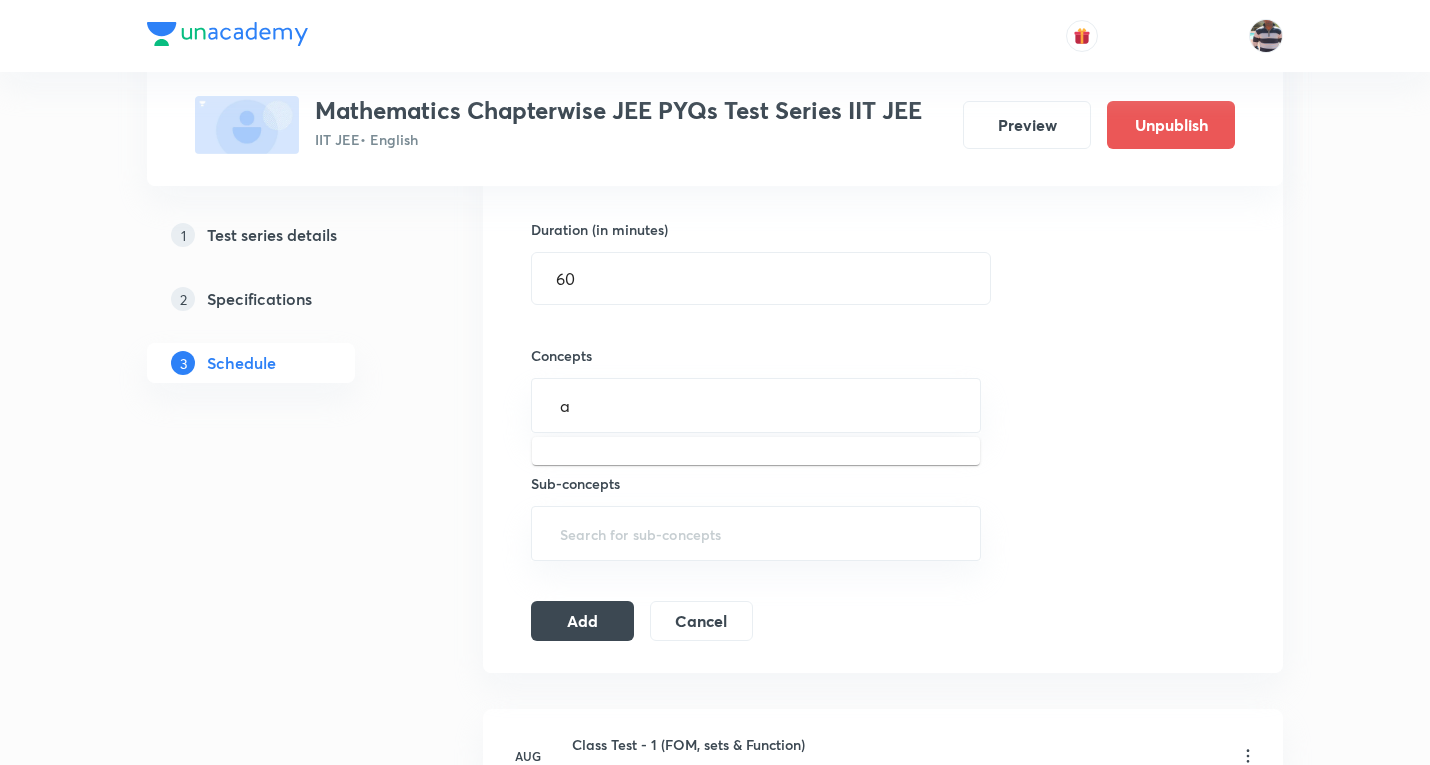 type 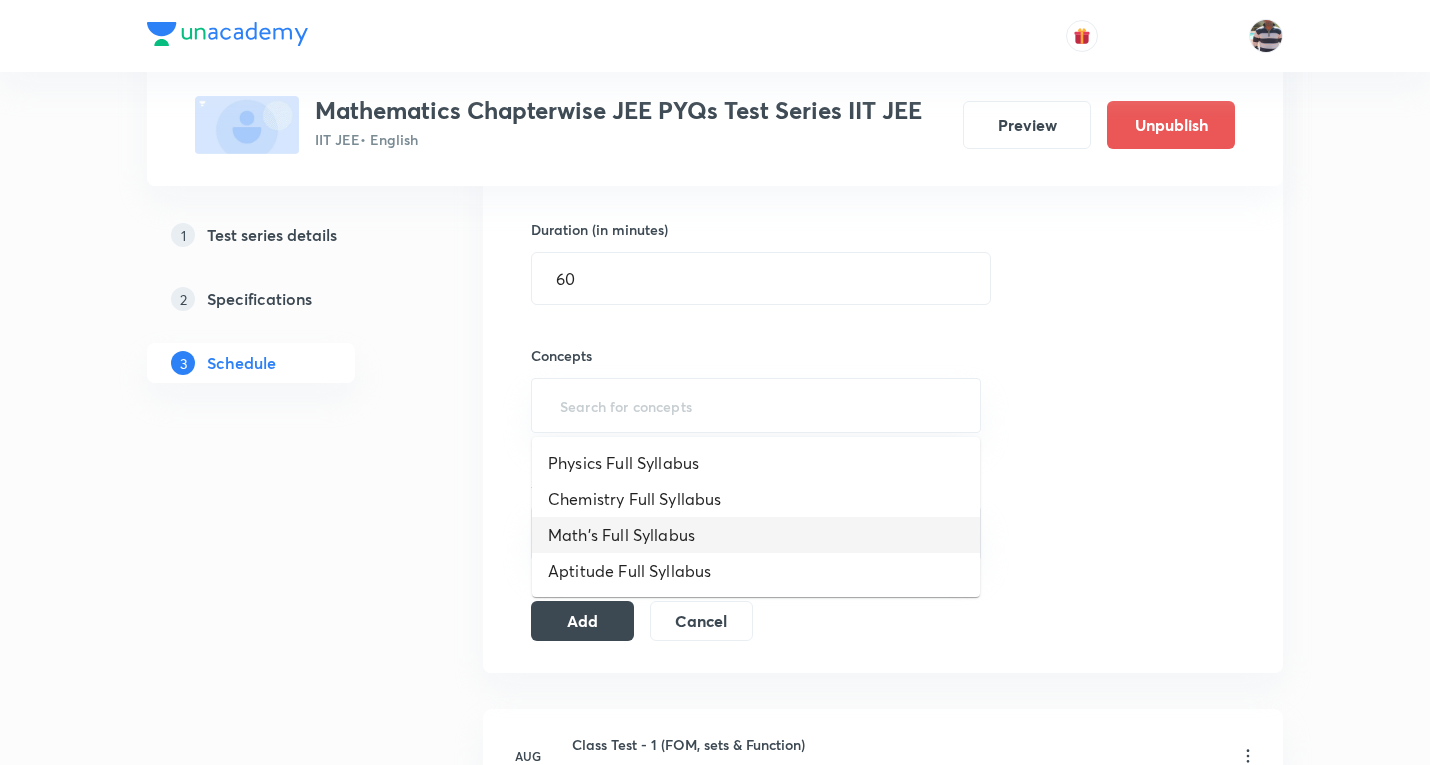 click on "Math's Full Syllabus" at bounding box center (756, 535) 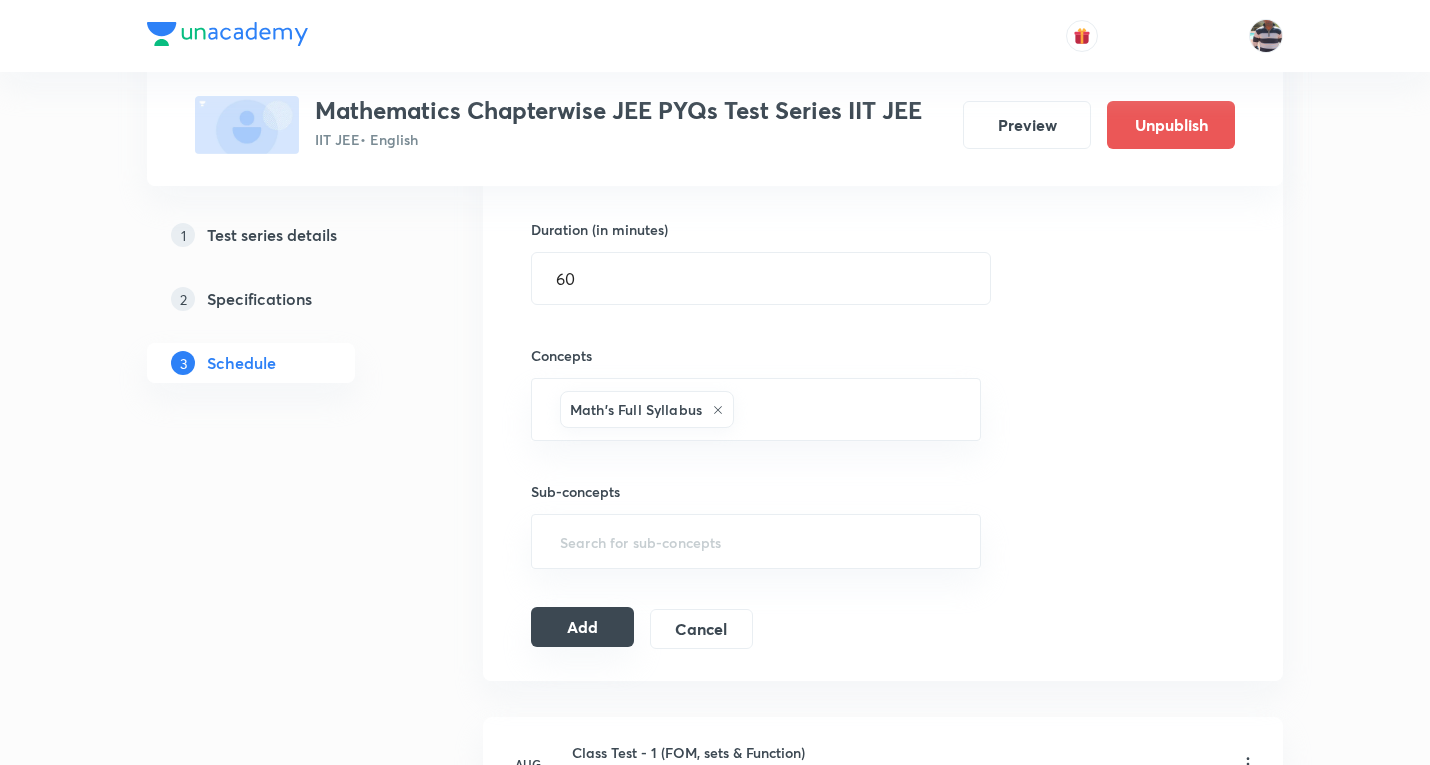 click on "Add" at bounding box center [582, 627] 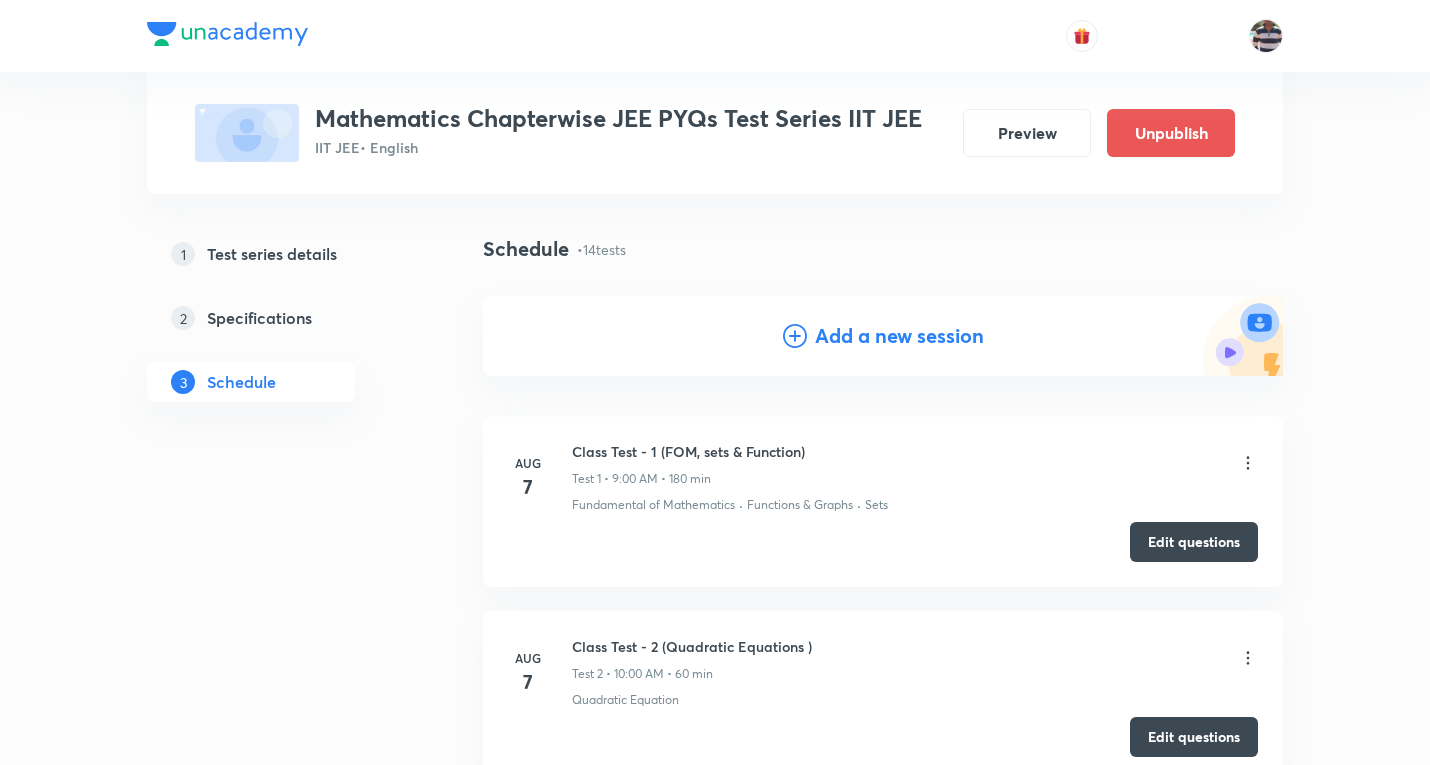 scroll, scrollTop: 200, scrollLeft: 0, axis: vertical 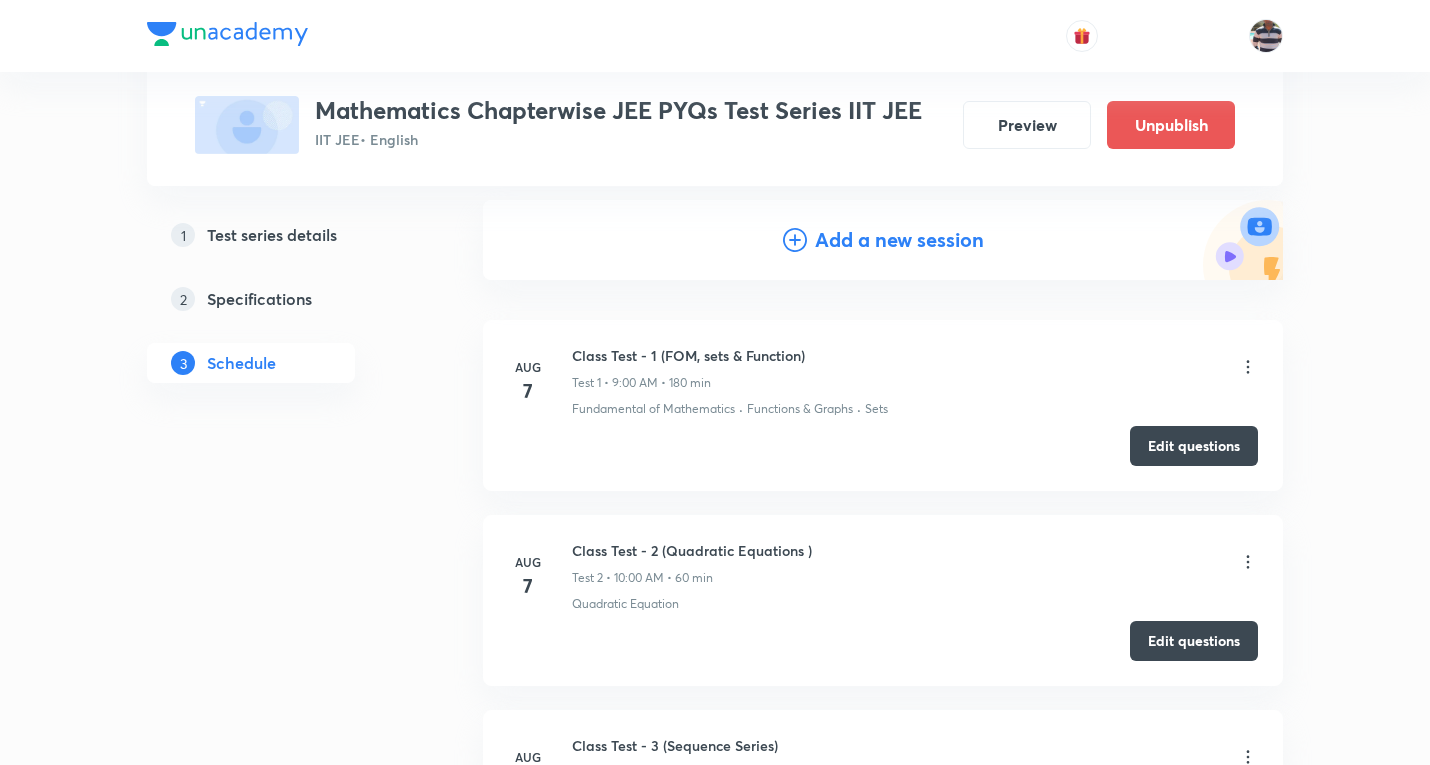 click on "Add a new session" at bounding box center (899, 240) 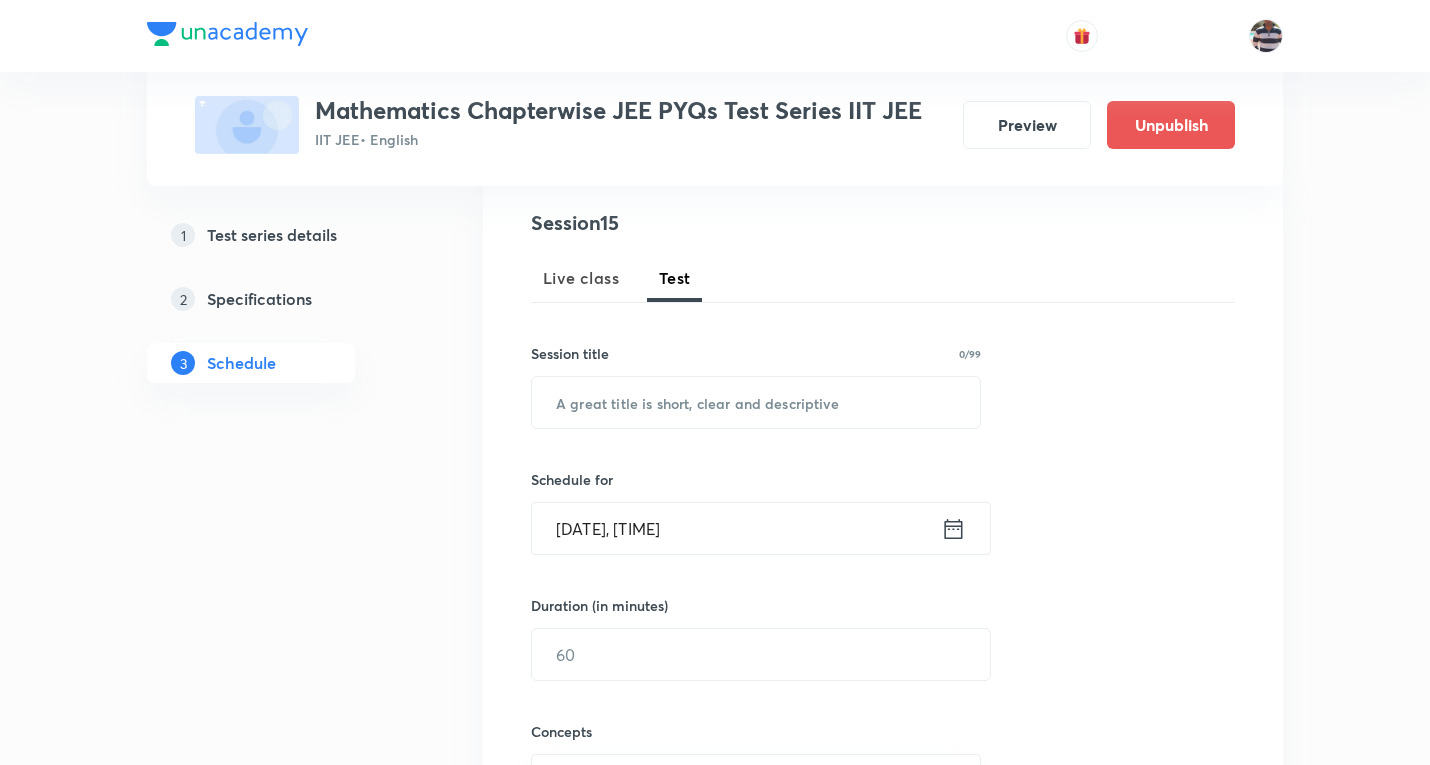 scroll, scrollTop: 300, scrollLeft: 0, axis: vertical 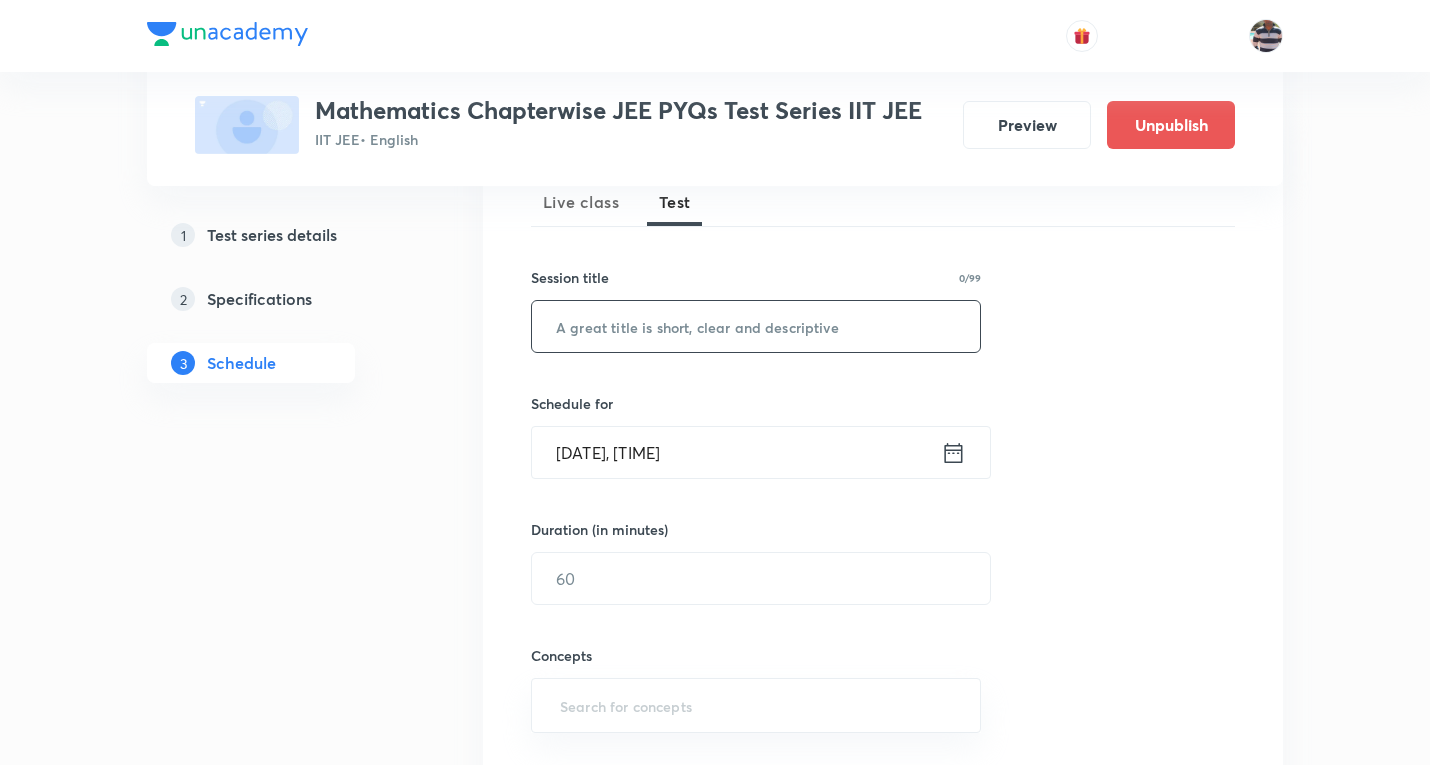 click at bounding box center (756, 326) 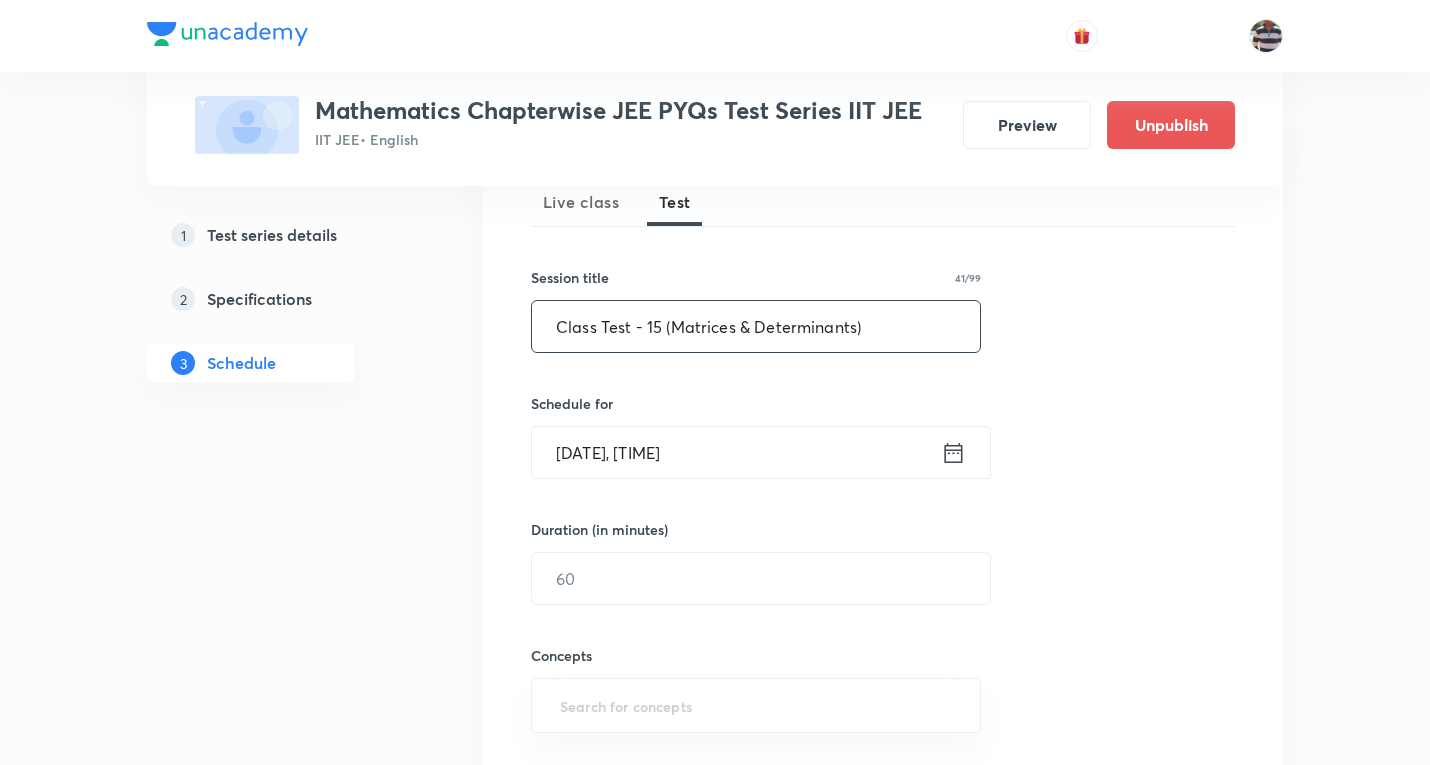 type on "Class Test - 15 (Matrices & Determinants)" 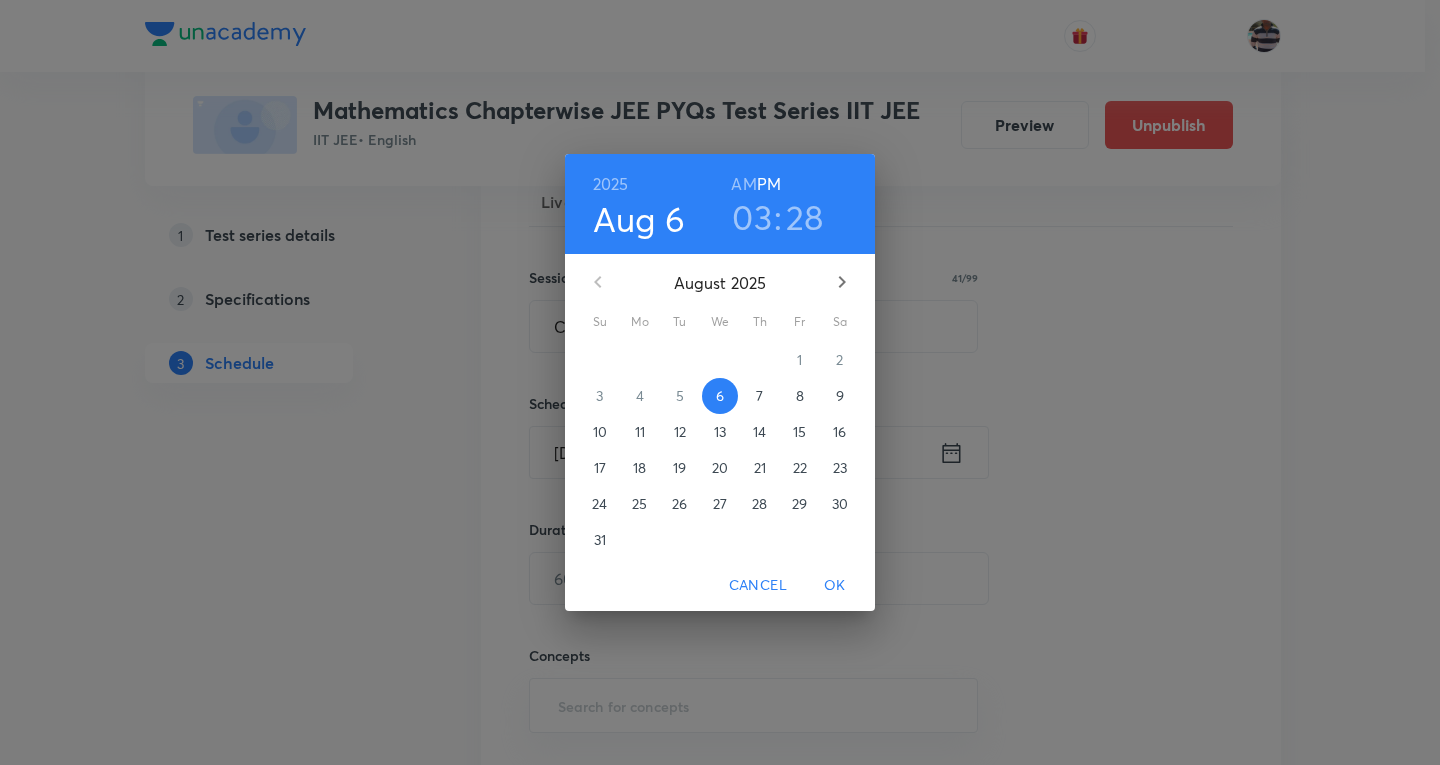 click on "7" at bounding box center [759, 396] 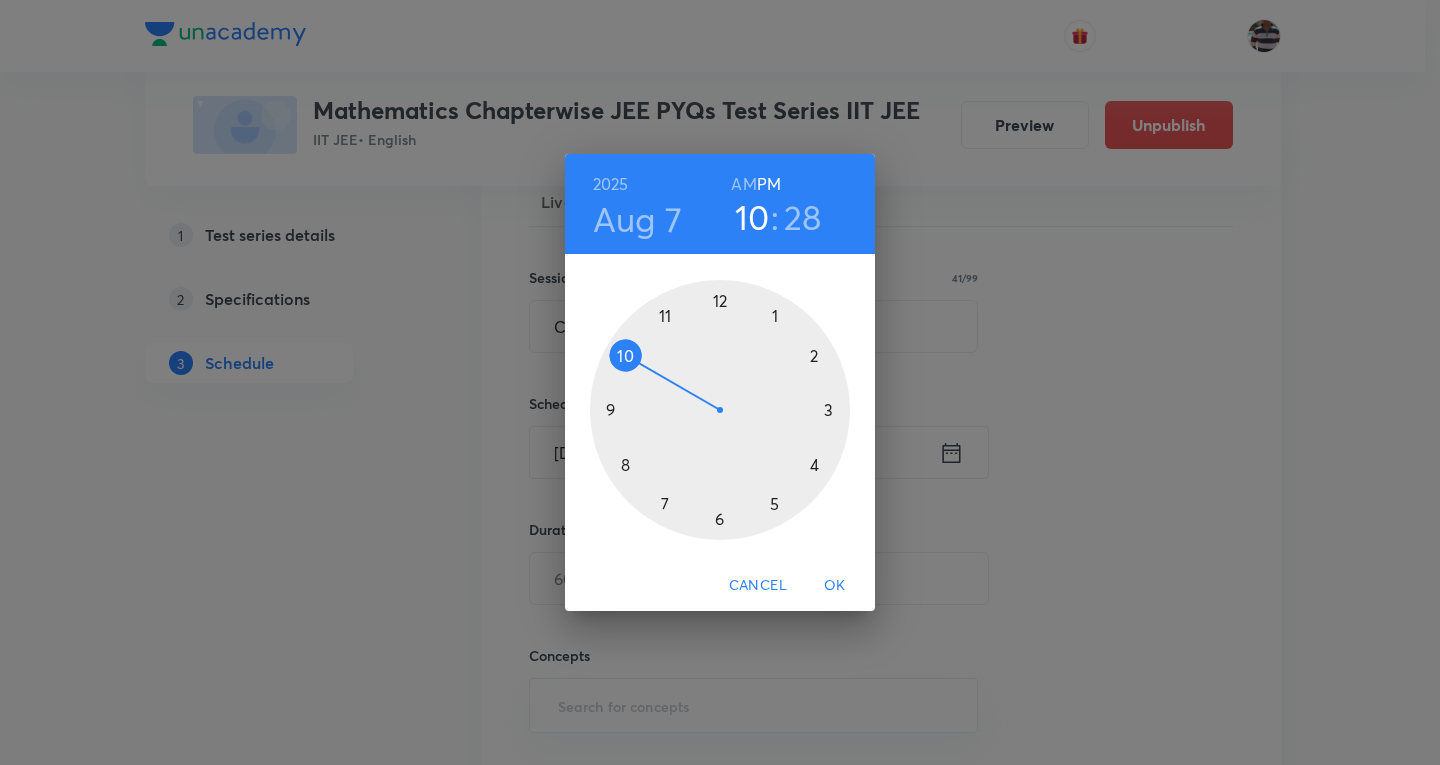 click at bounding box center (720, 410) 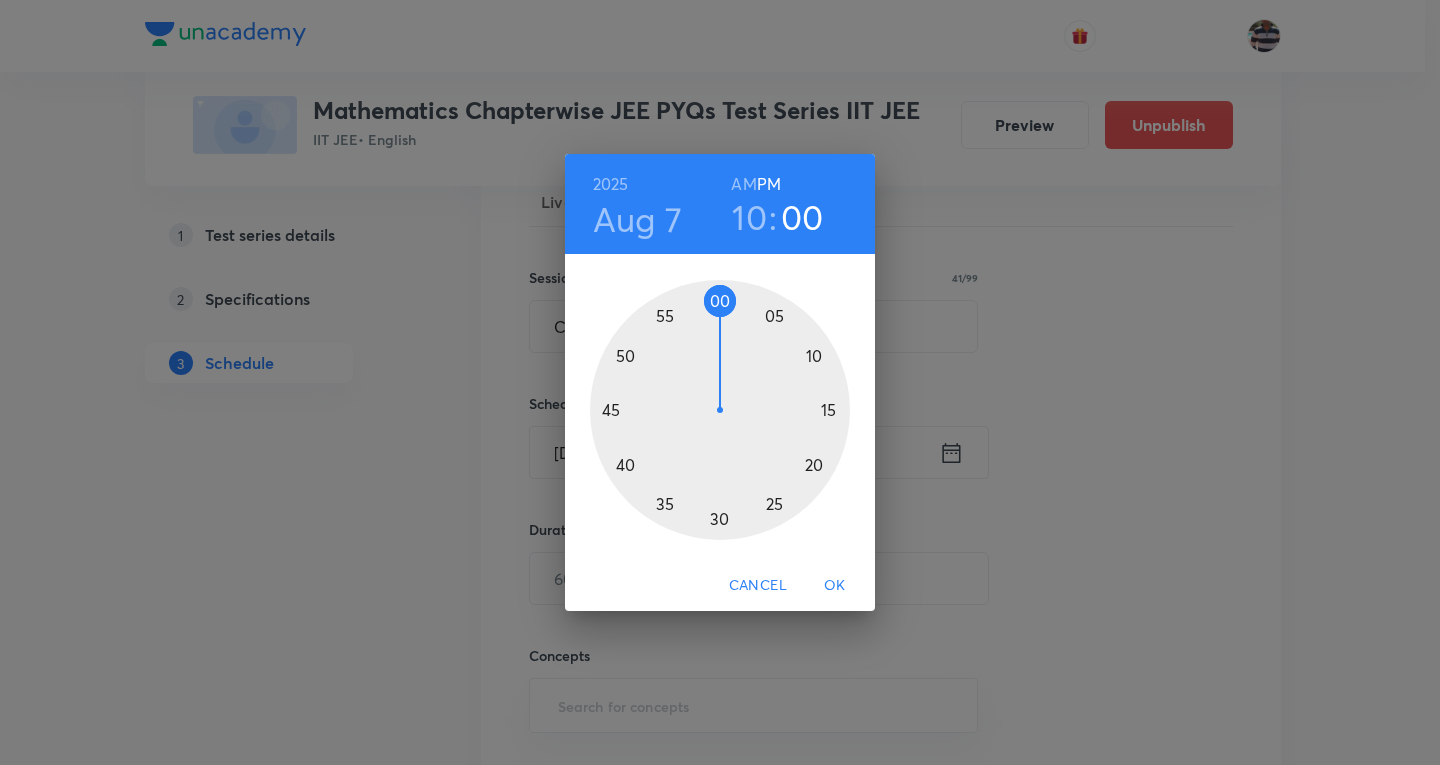 drag, startPoint x: 754, startPoint y: 509, endPoint x: 720, endPoint y: 321, distance: 191.04973 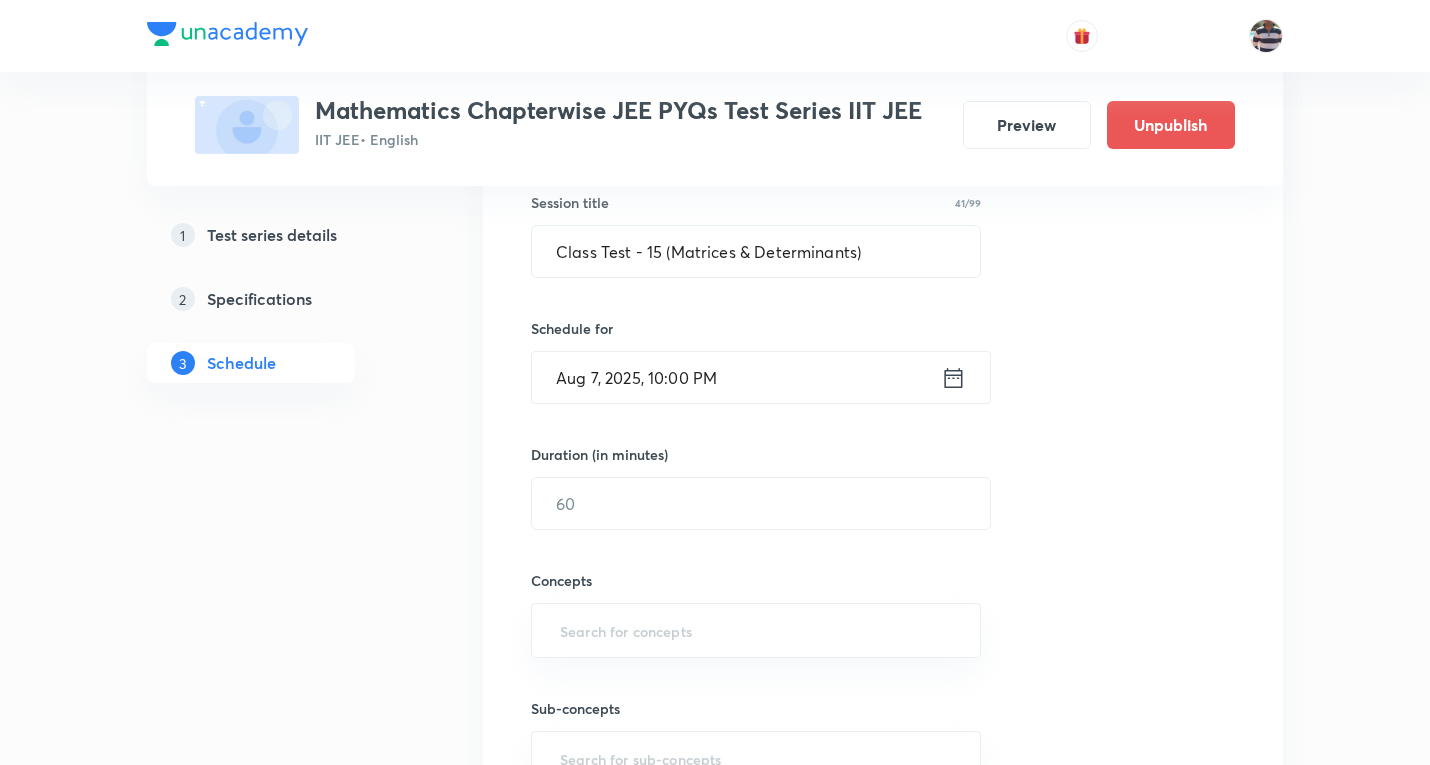 scroll, scrollTop: 500, scrollLeft: 0, axis: vertical 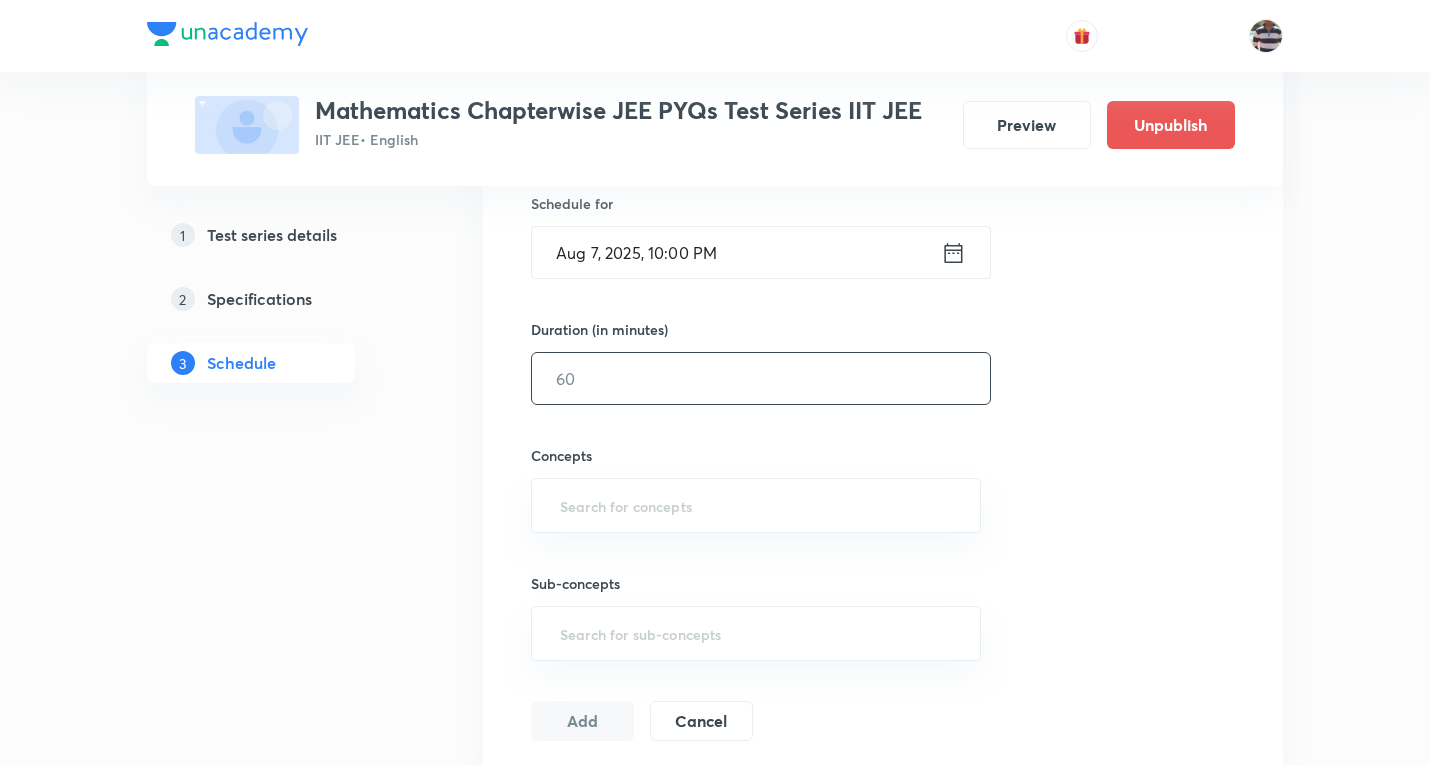 click at bounding box center (761, 378) 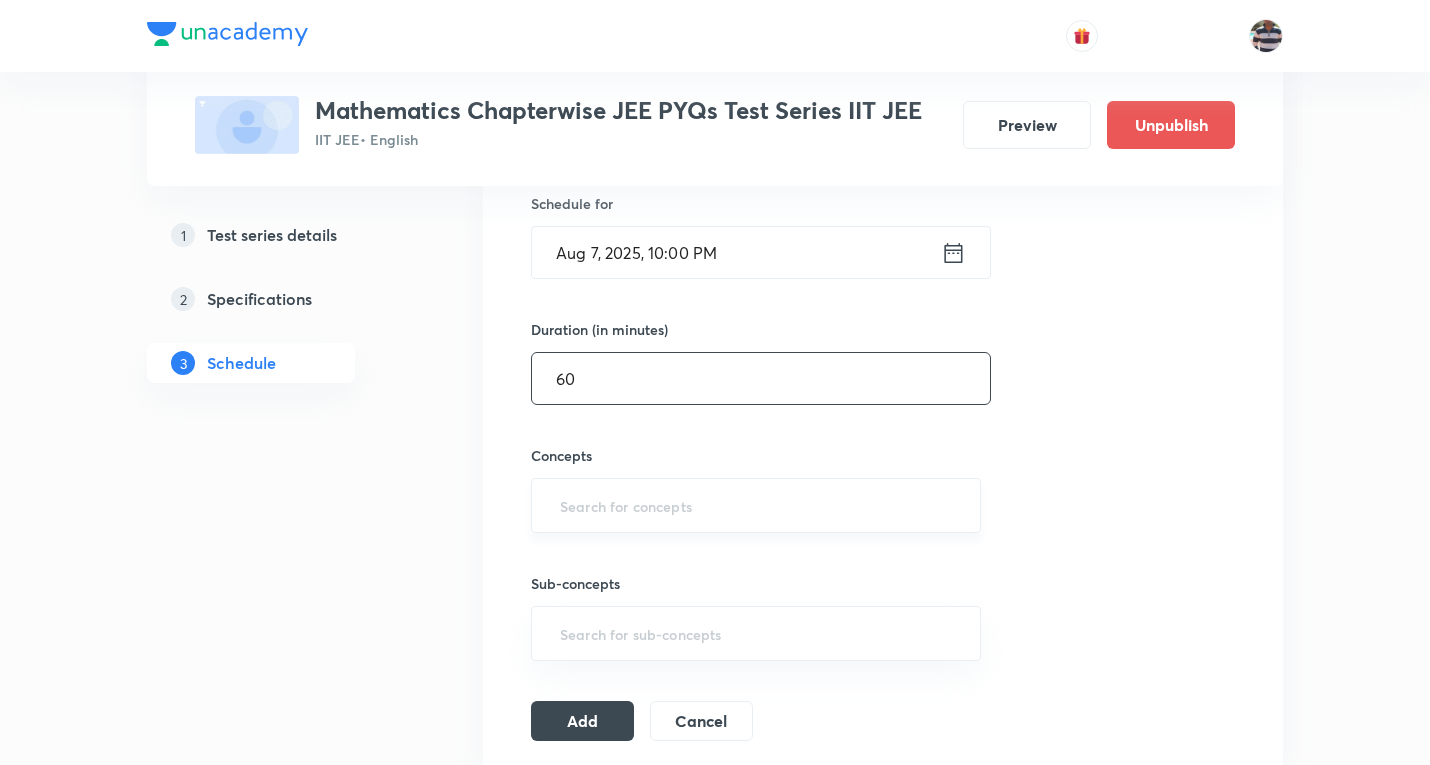 type on "60" 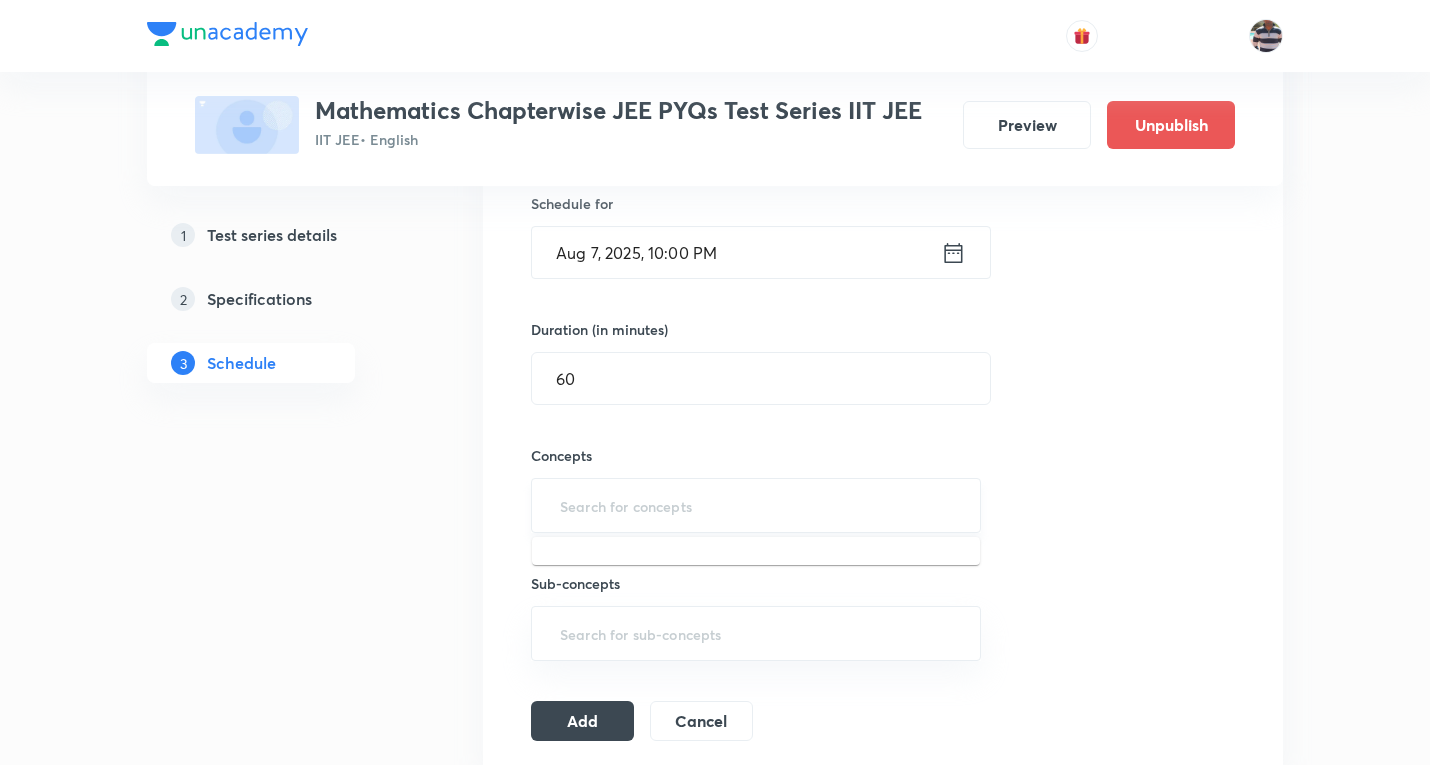 type on "a" 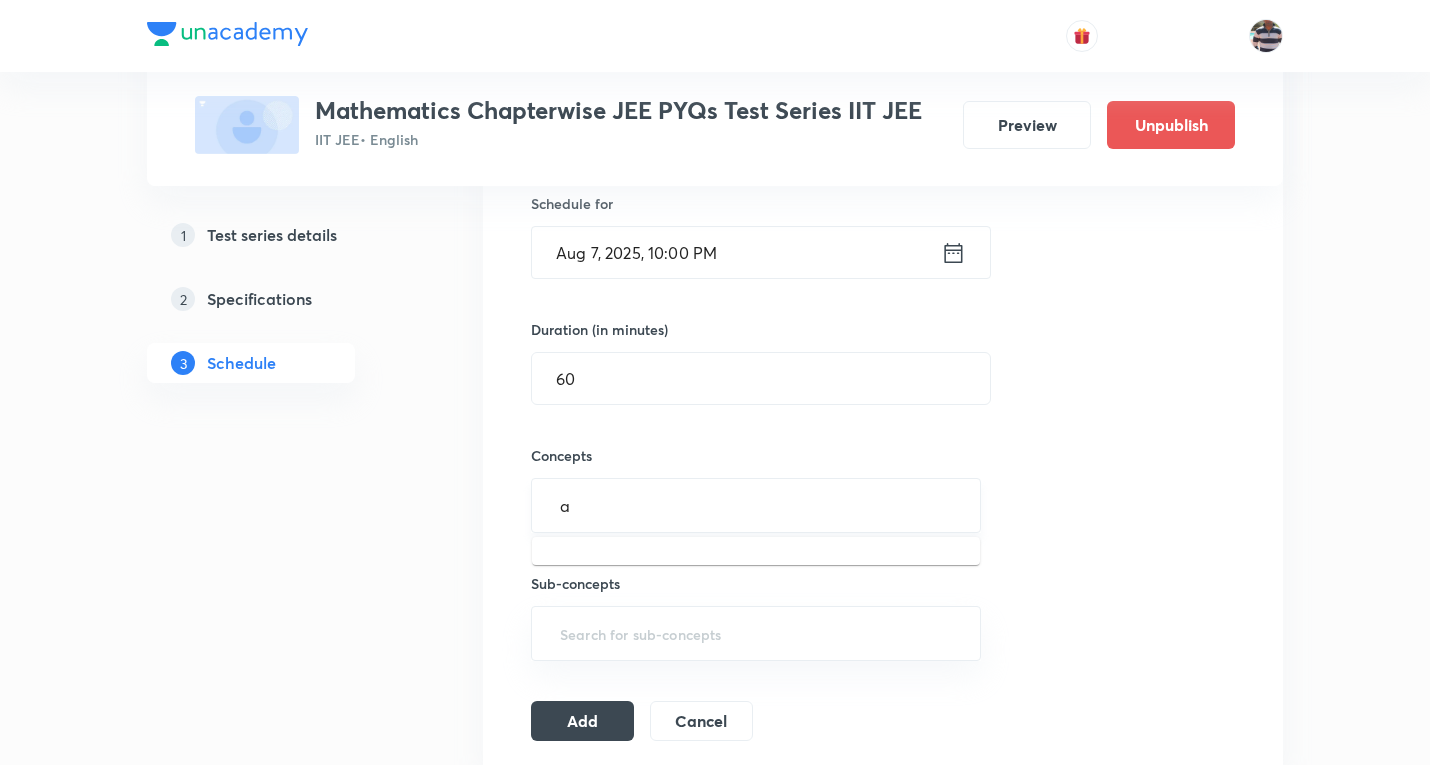 type 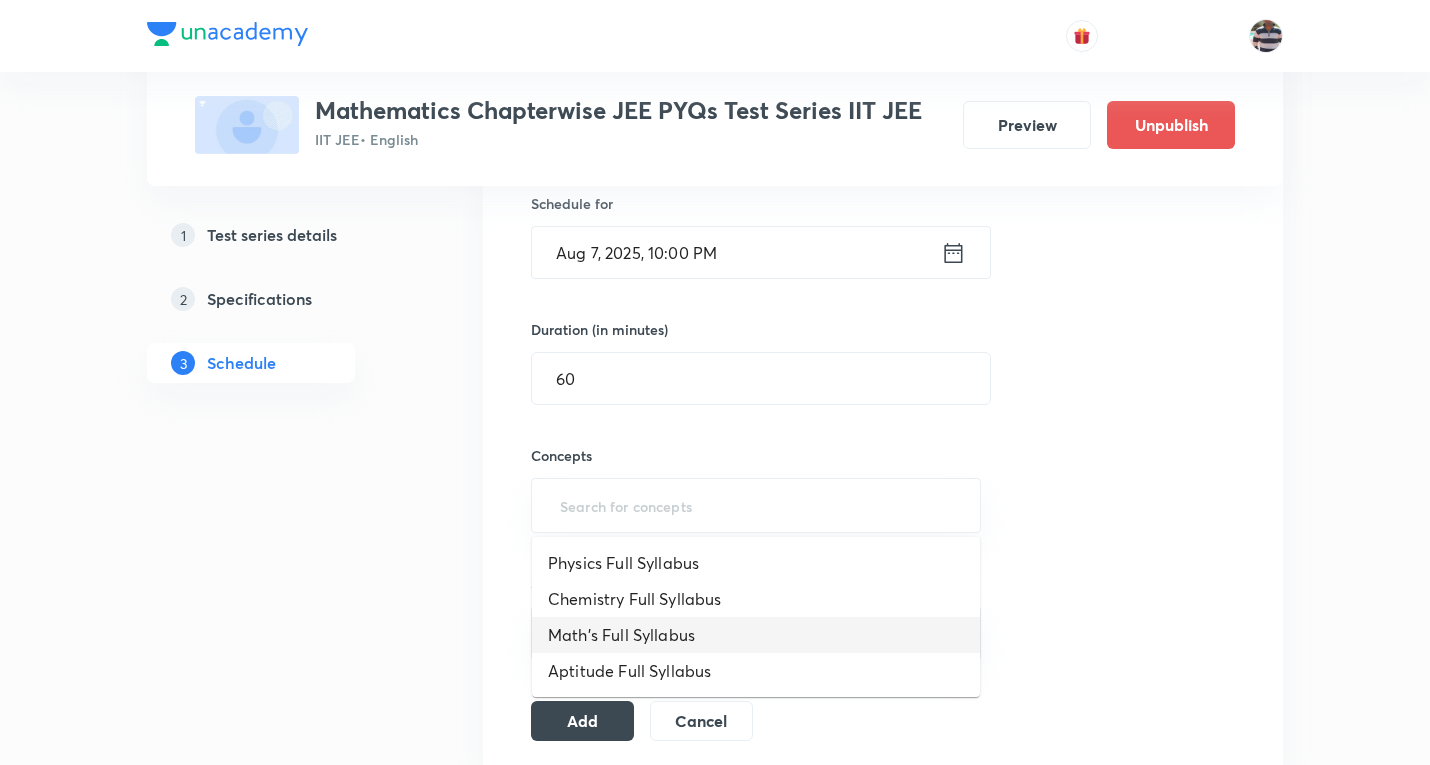 drag, startPoint x: 618, startPoint y: 631, endPoint x: 604, endPoint y: 637, distance: 15.231546 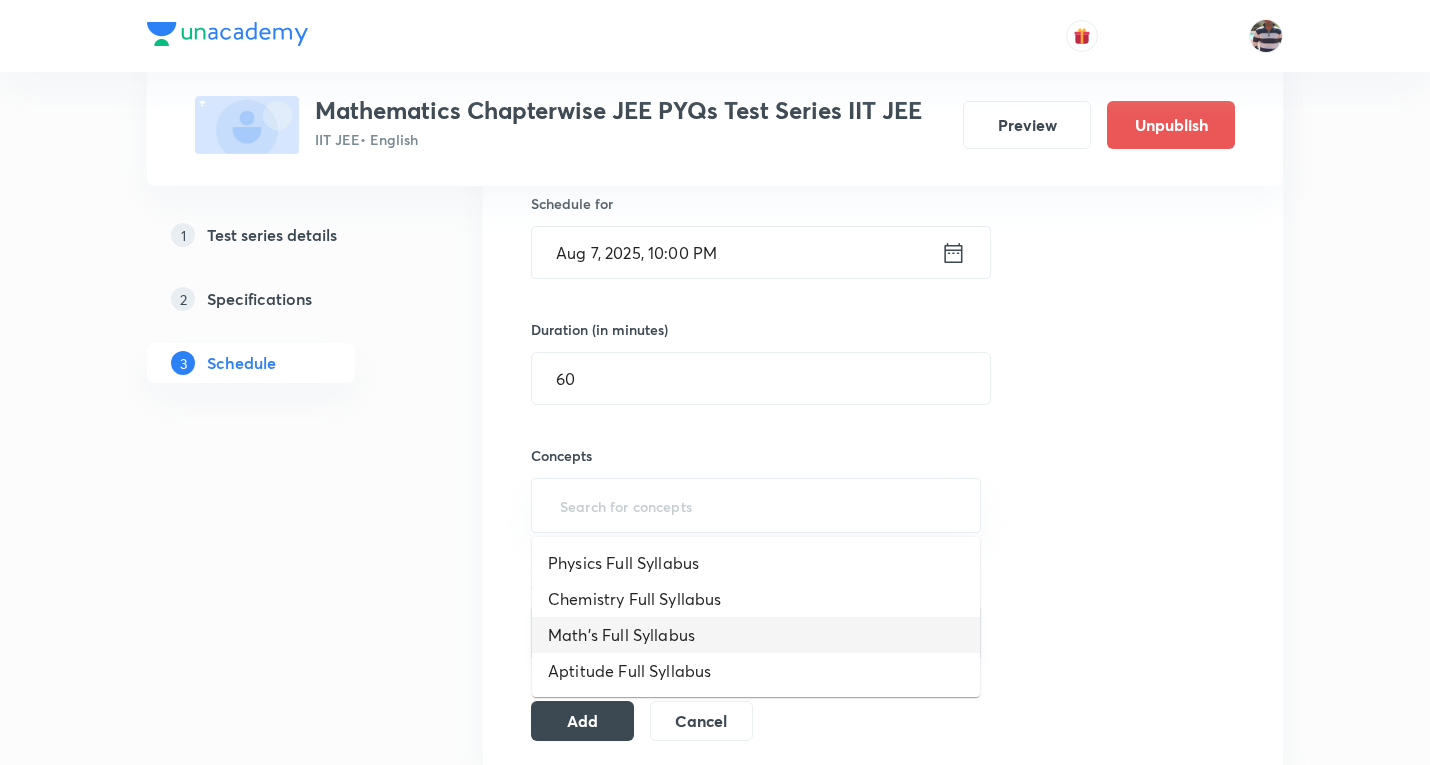 click on "Math's Full Syllabus" at bounding box center (756, 635) 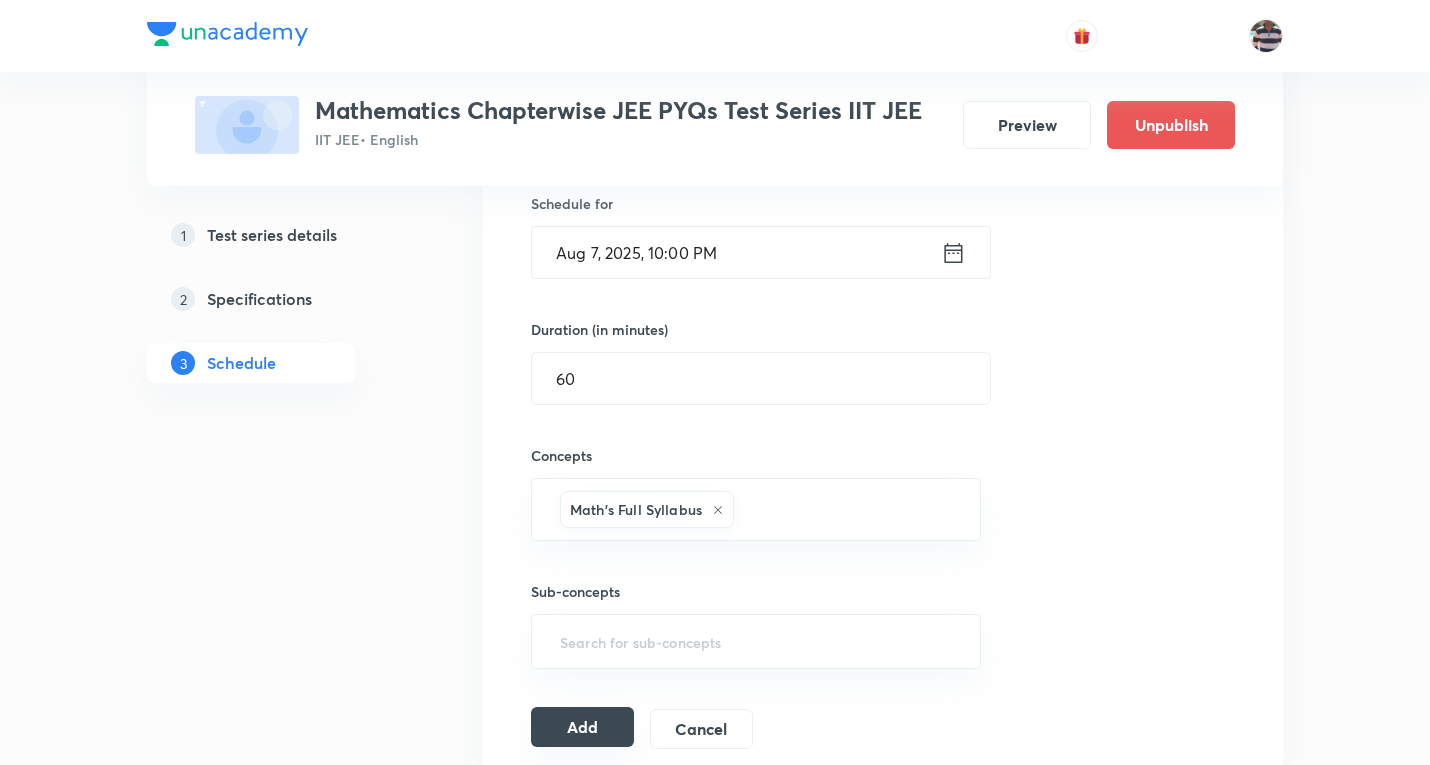 click on "Add" at bounding box center [582, 727] 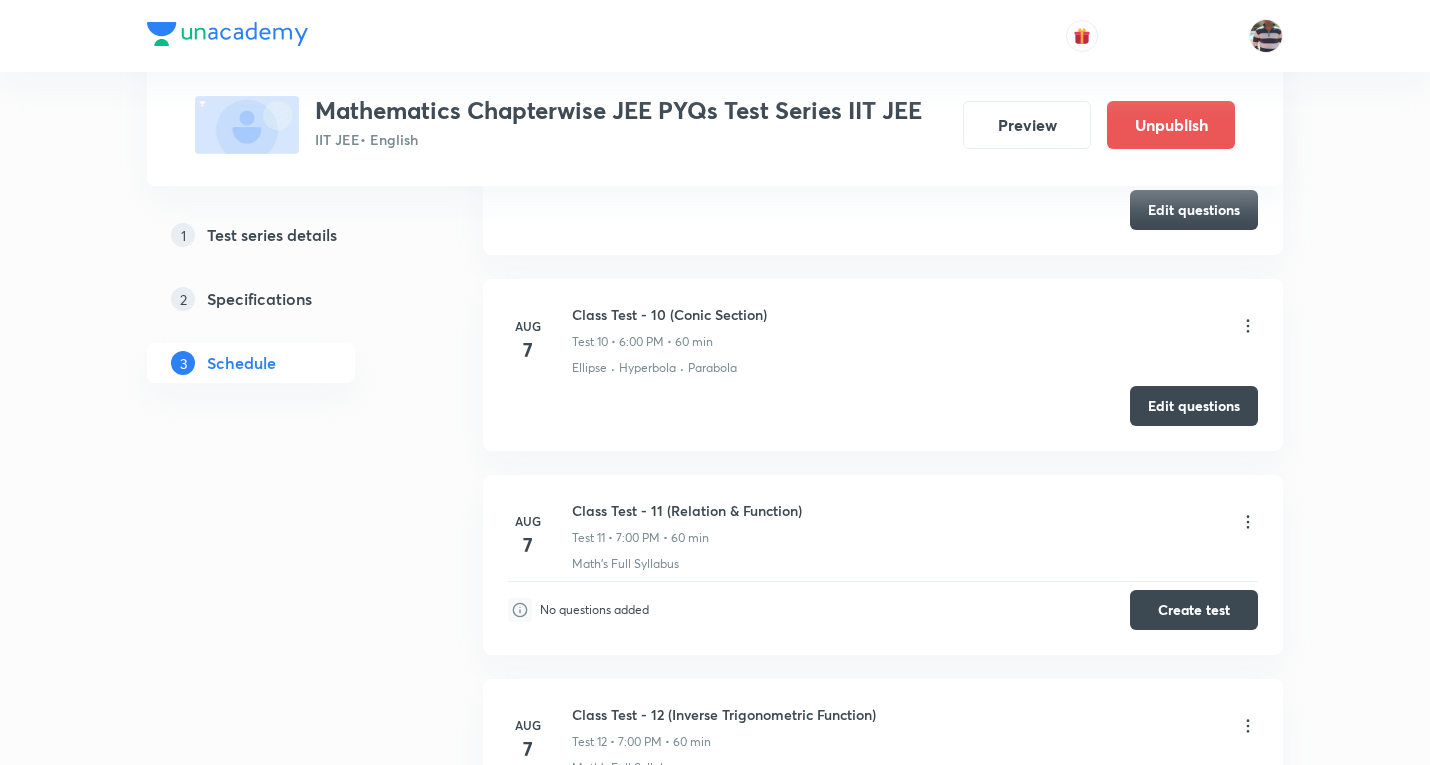 scroll, scrollTop: 2190, scrollLeft: 0, axis: vertical 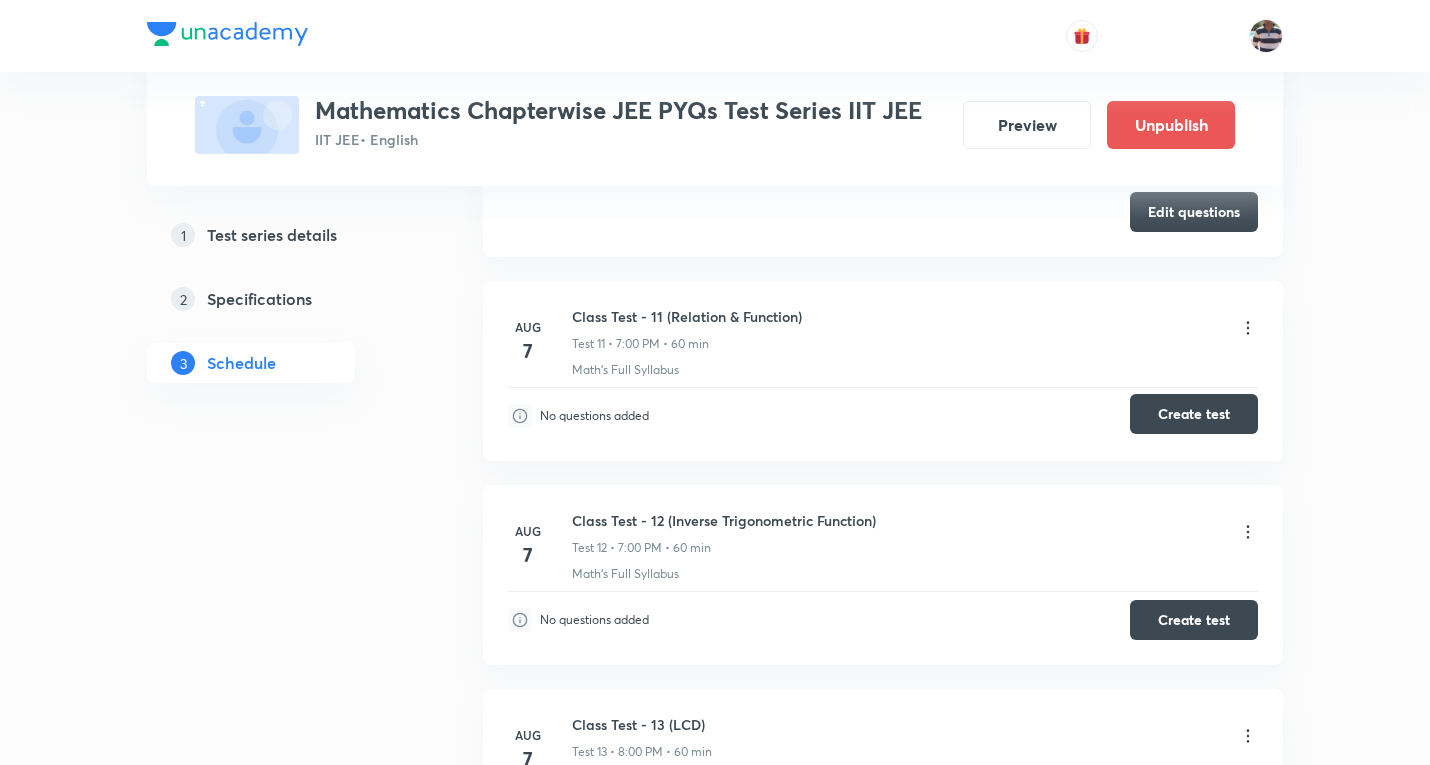 click on "Create test" at bounding box center (1194, 414) 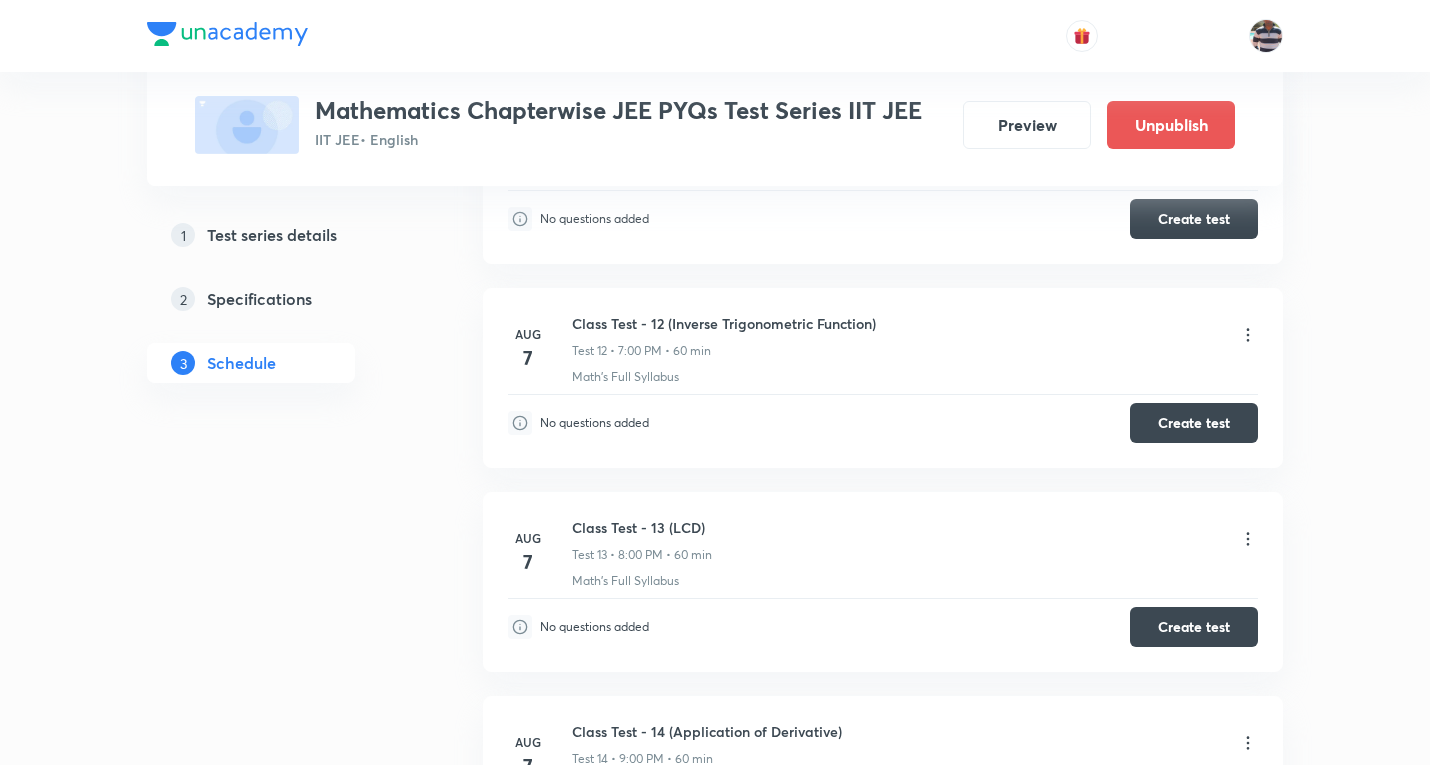 scroll, scrollTop: 2390, scrollLeft: 0, axis: vertical 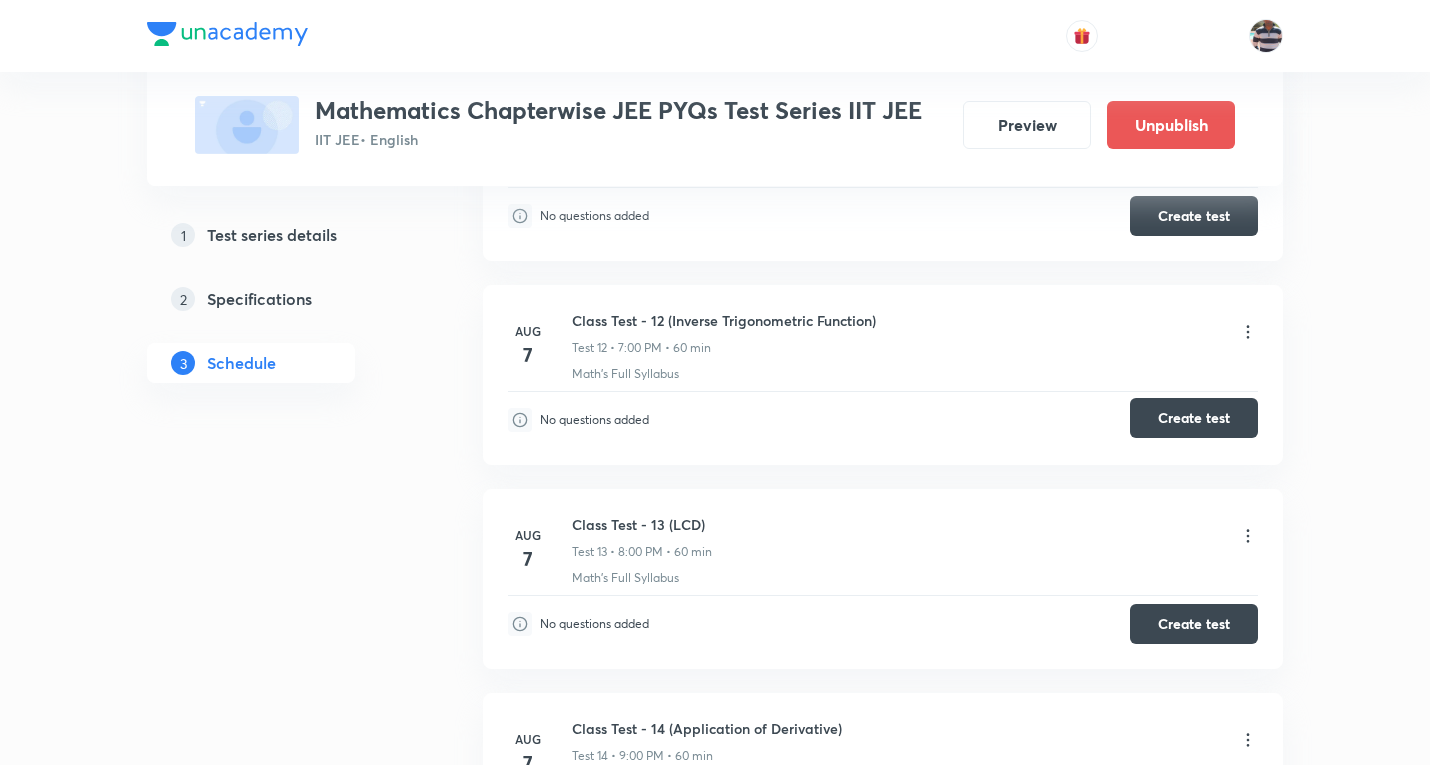 click on "Create test" at bounding box center (1194, 418) 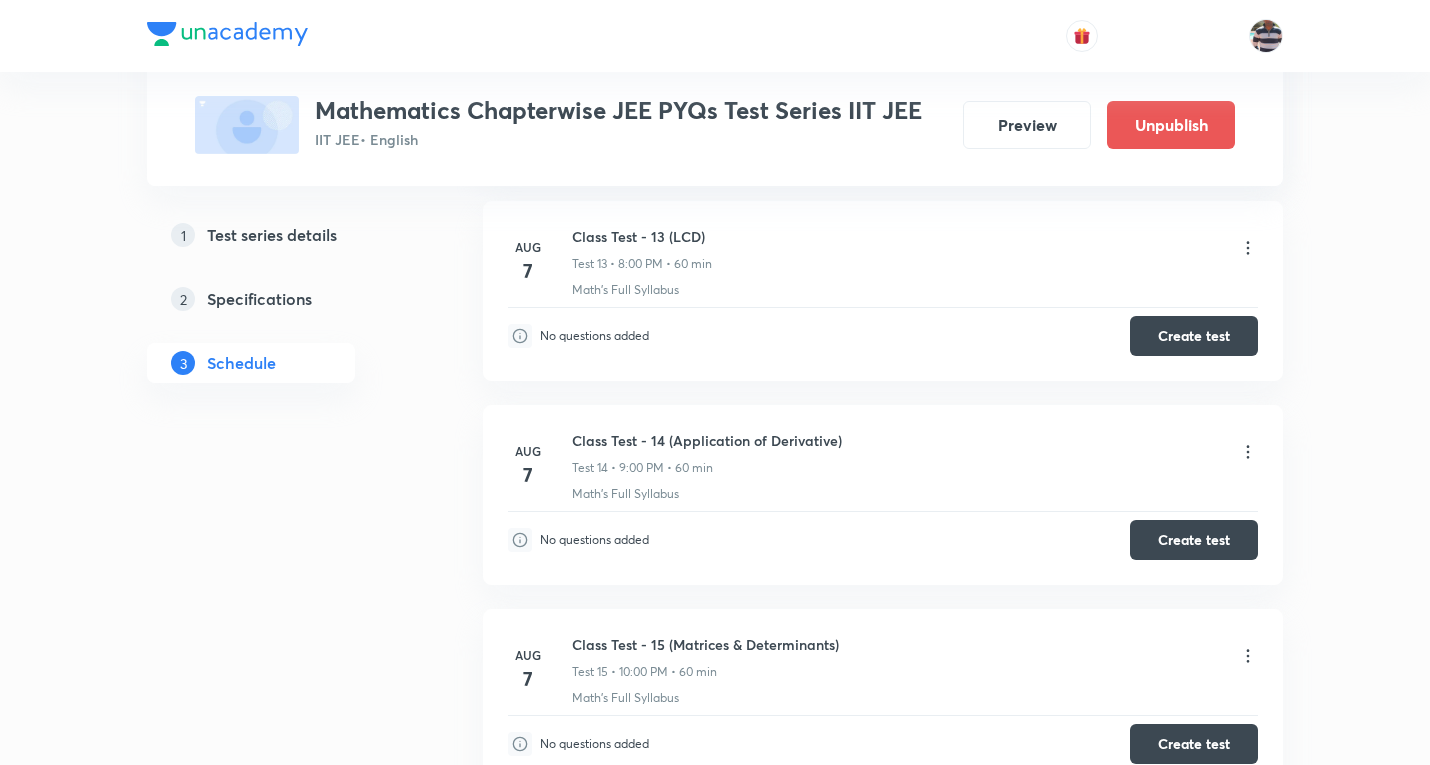 scroll, scrollTop: 2690, scrollLeft: 0, axis: vertical 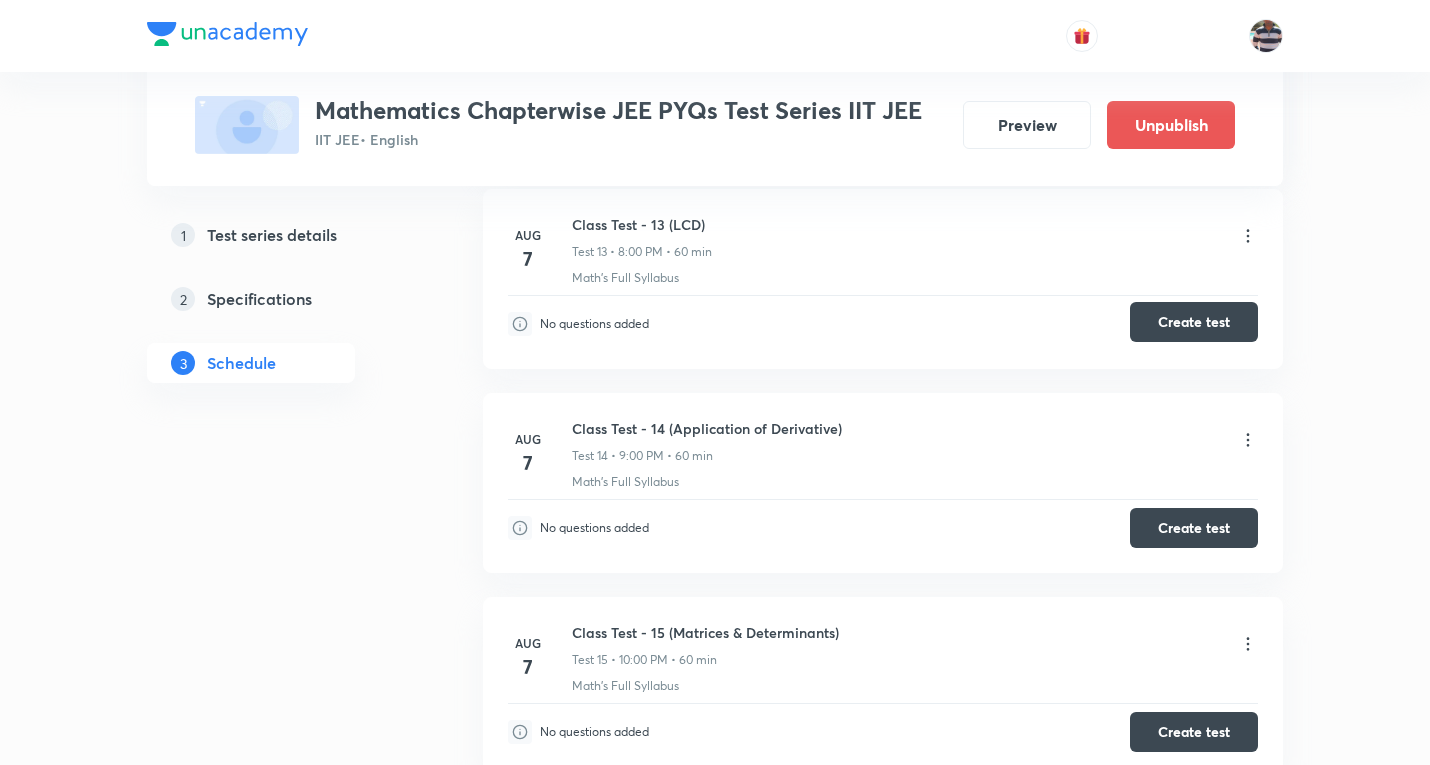 click on "Create test" at bounding box center (1194, 322) 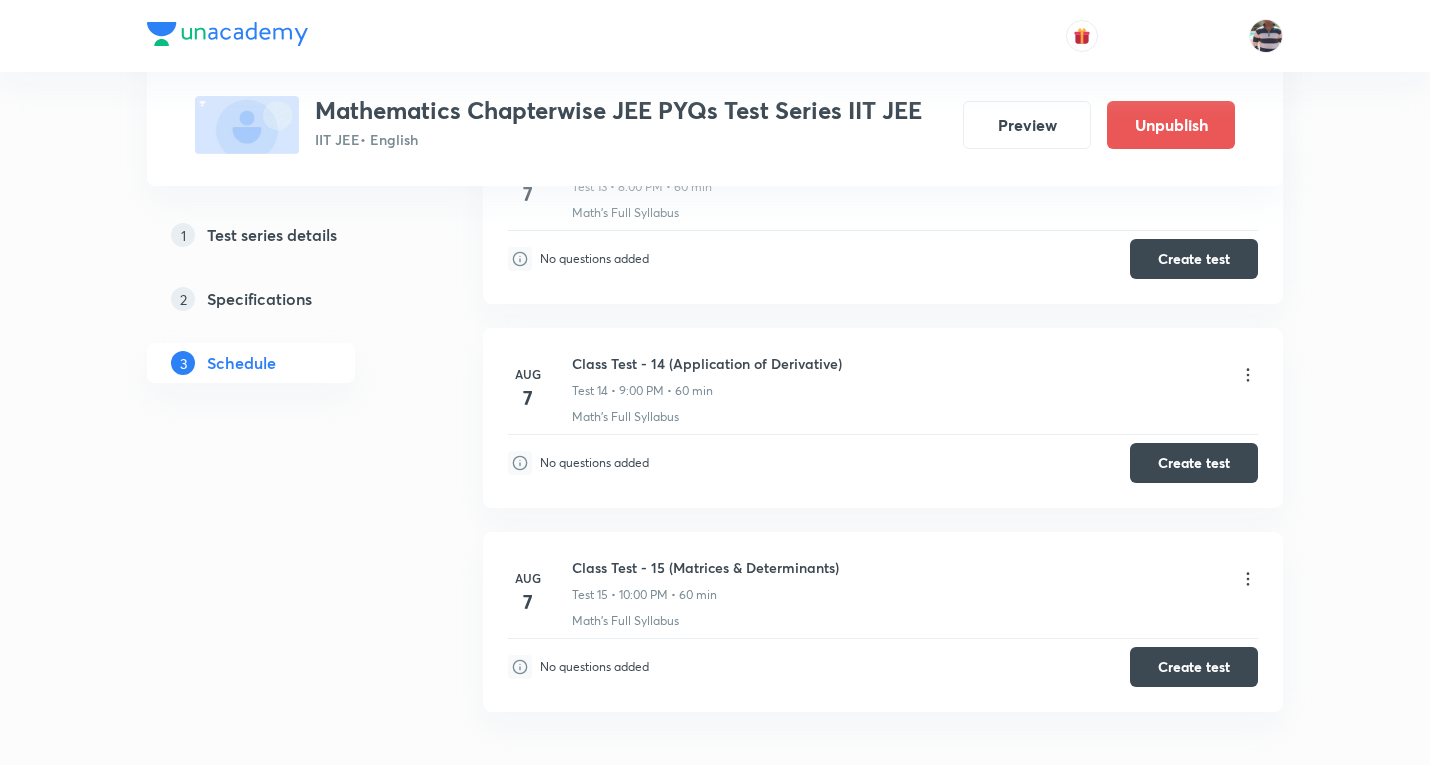 scroll, scrollTop: 2790, scrollLeft: 0, axis: vertical 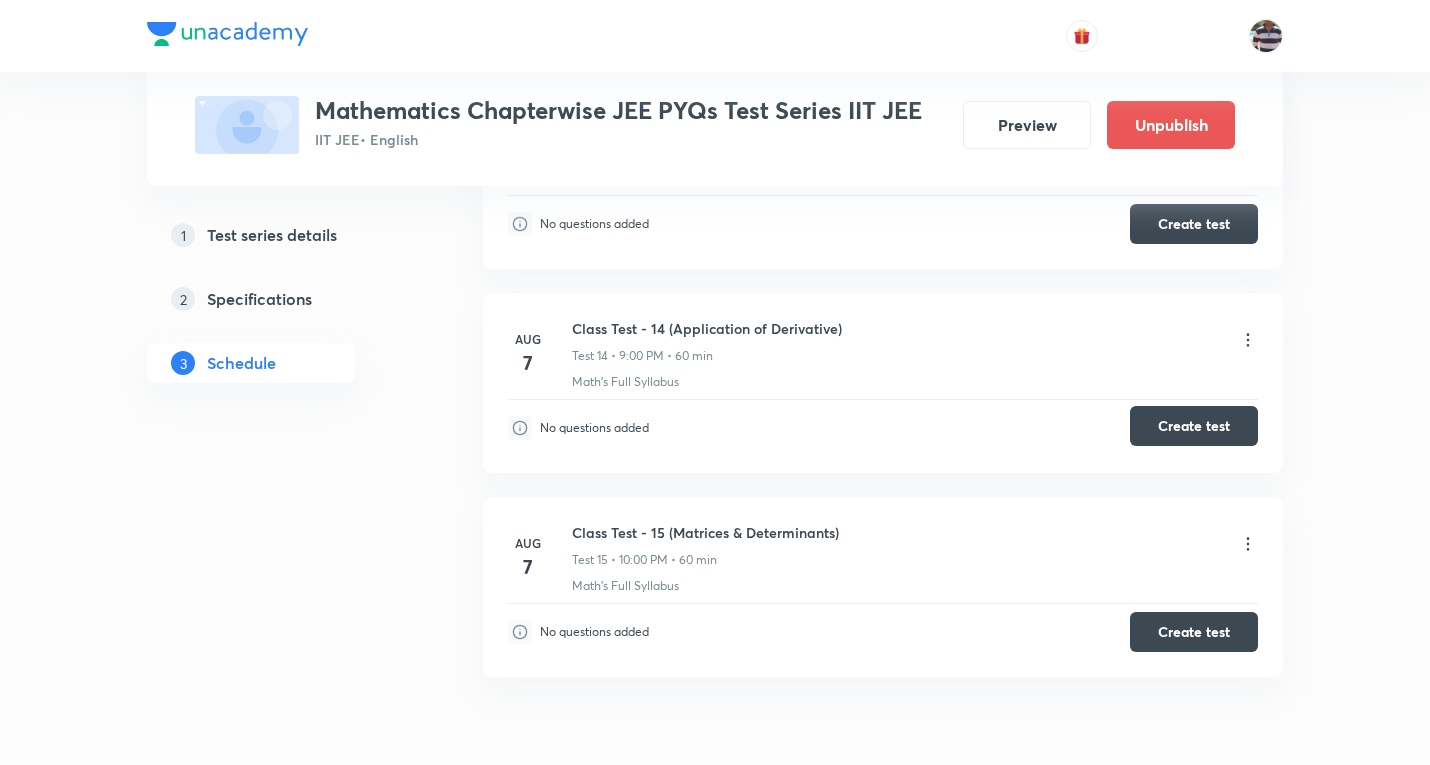 click on "Create test" at bounding box center (1194, 426) 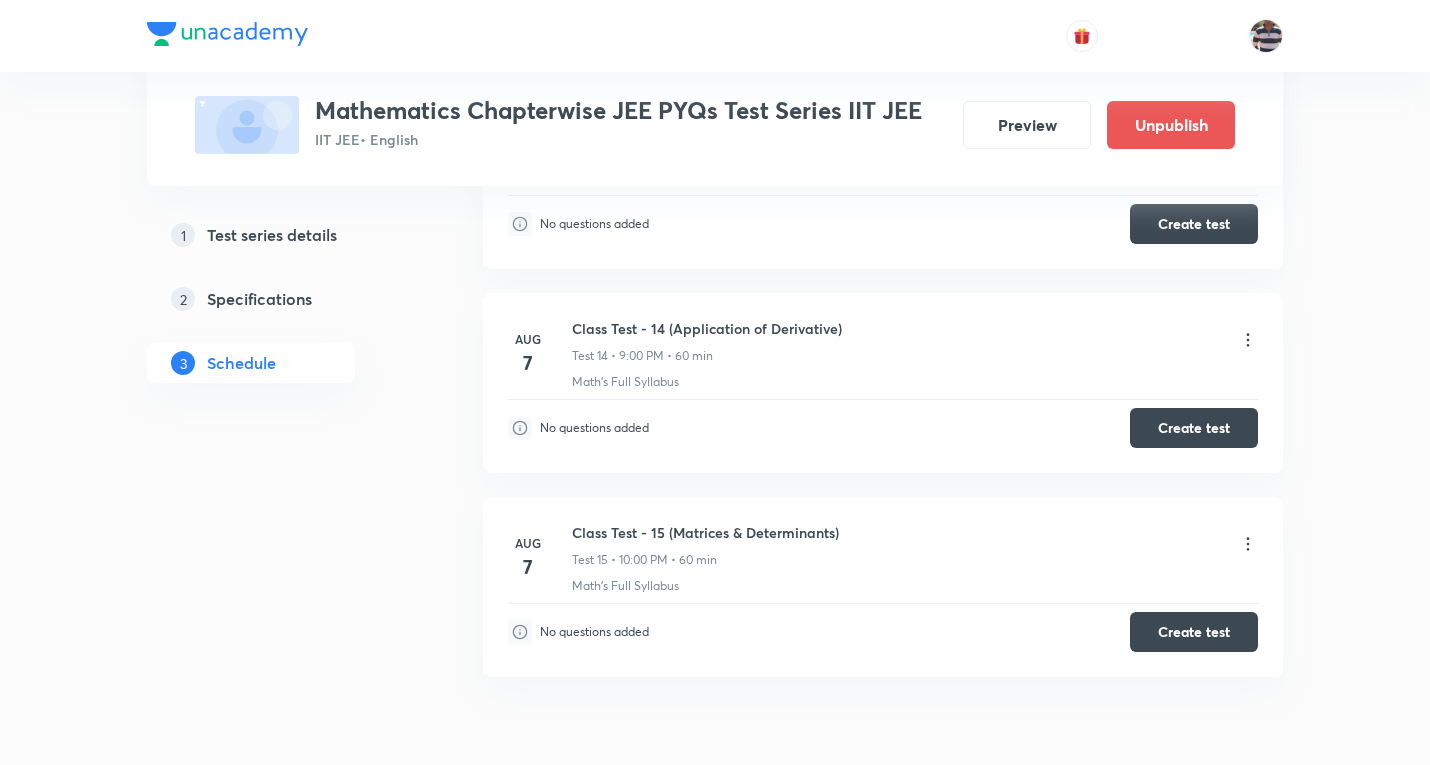 scroll, scrollTop: 2890, scrollLeft: 0, axis: vertical 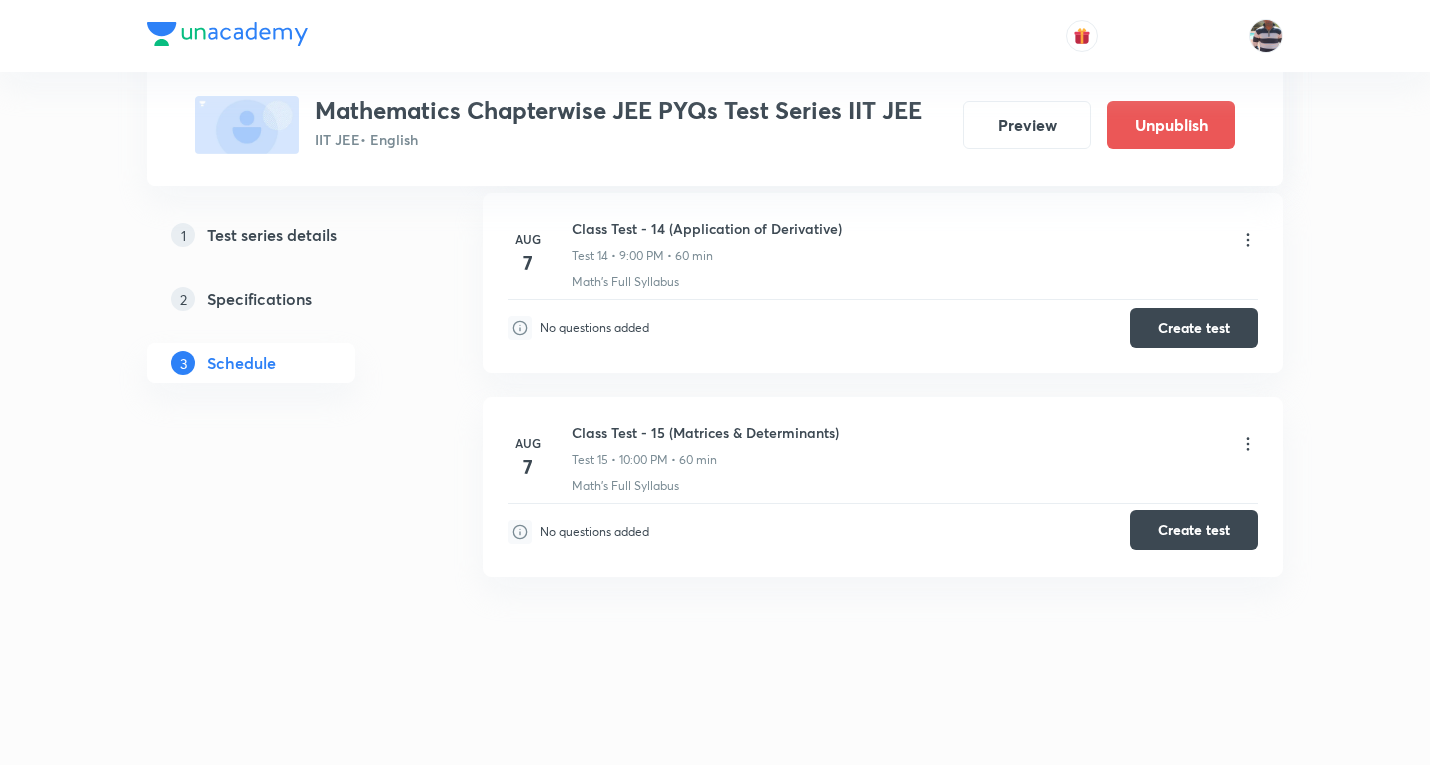 click on "Create test" at bounding box center [1194, 530] 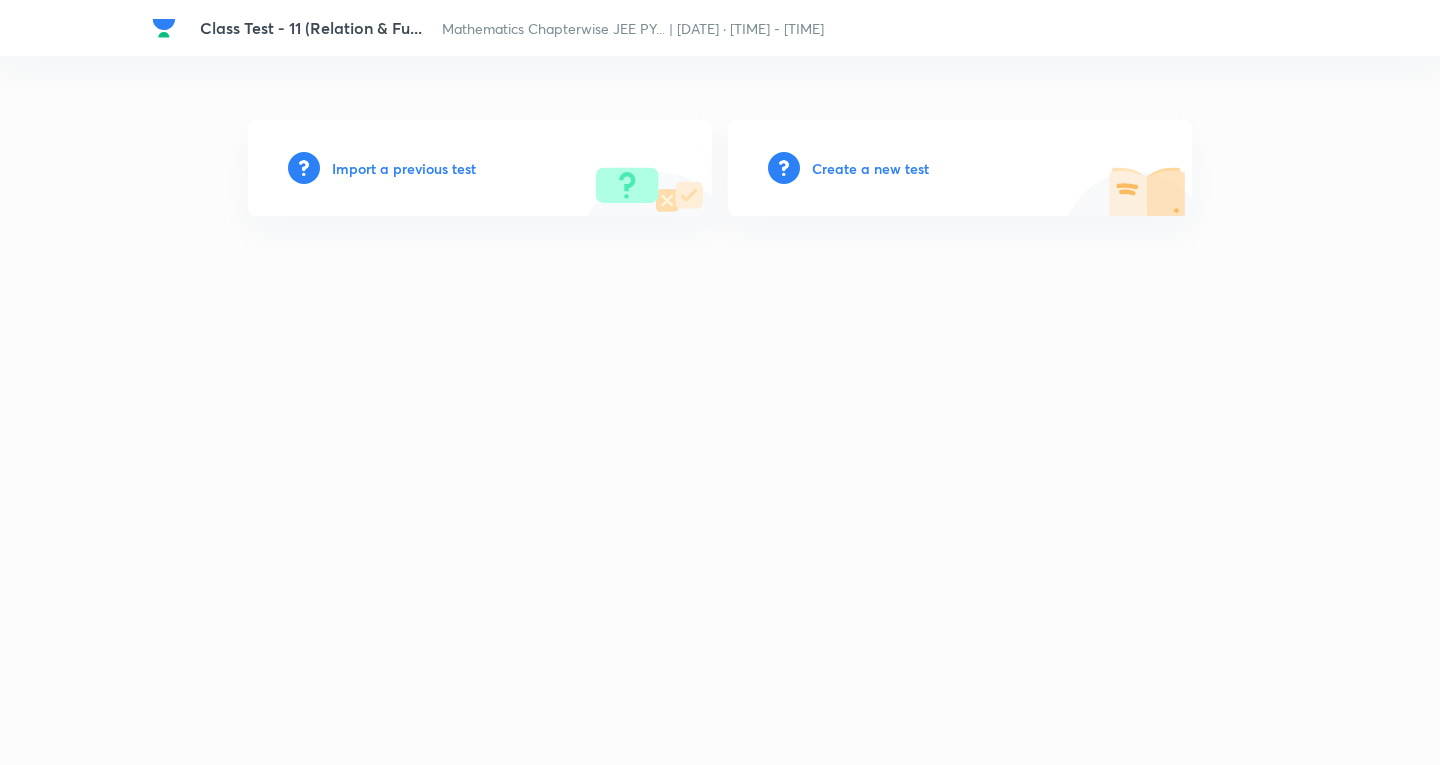 scroll, scrollTop: 0, scrollLeft: 0, axis: both 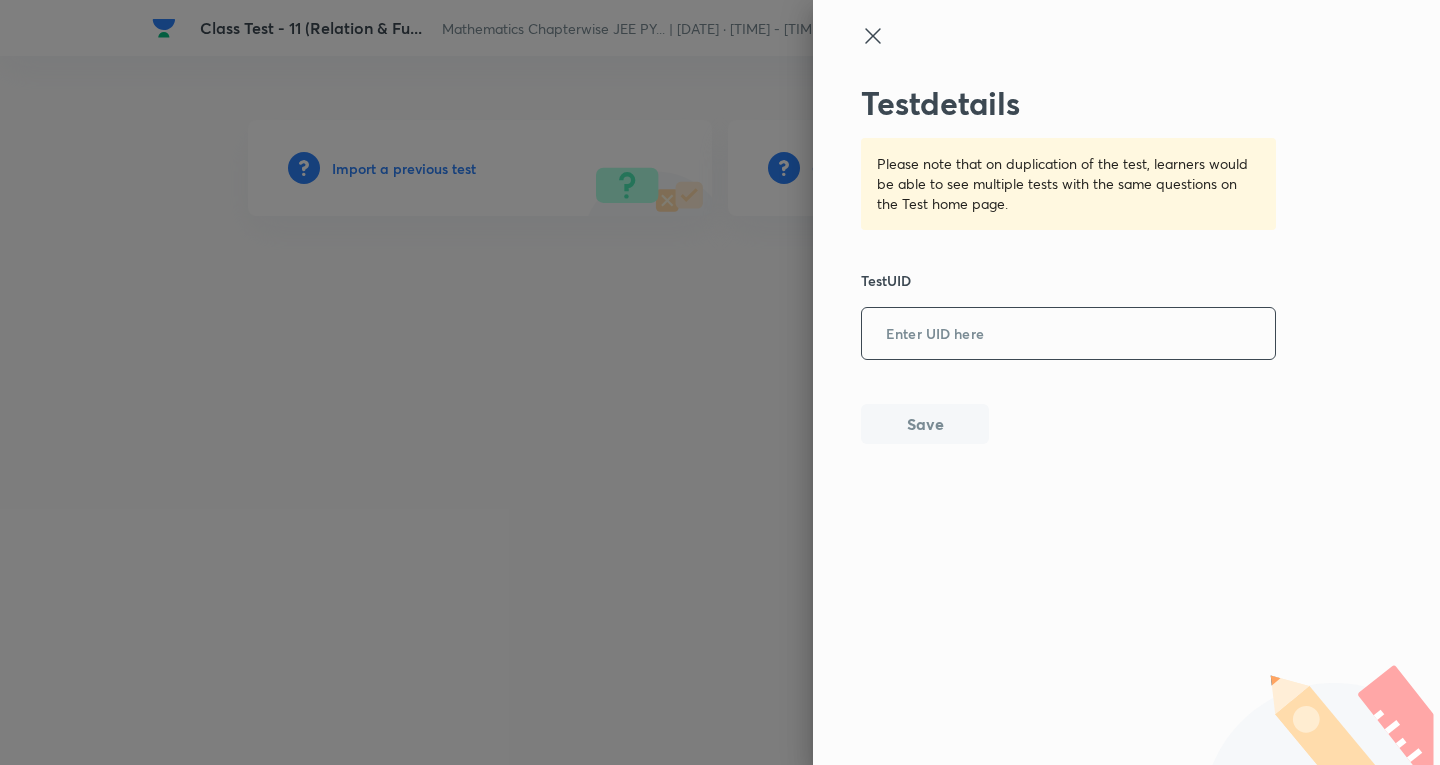 click at bounding box center [1068, 334] 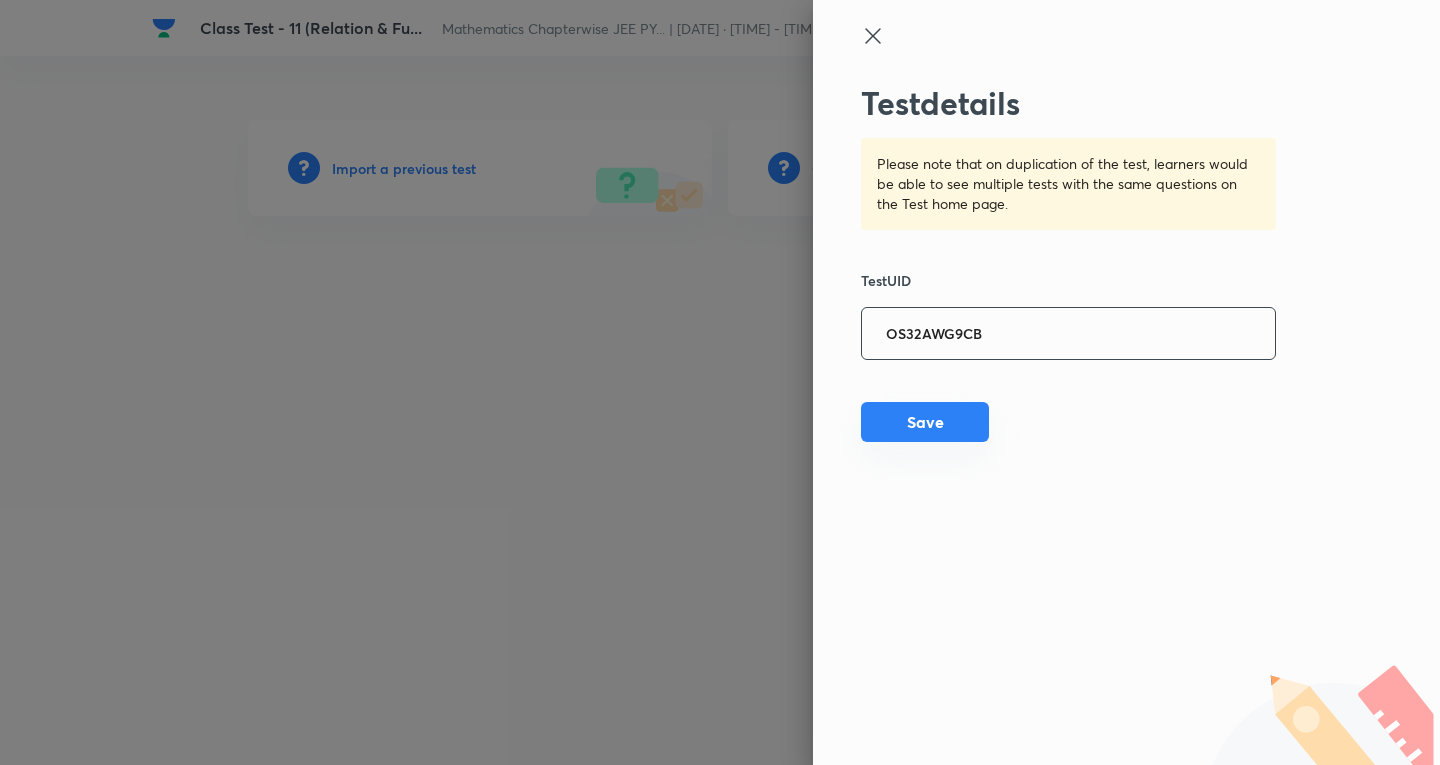 type on "OS32AWG9CB" 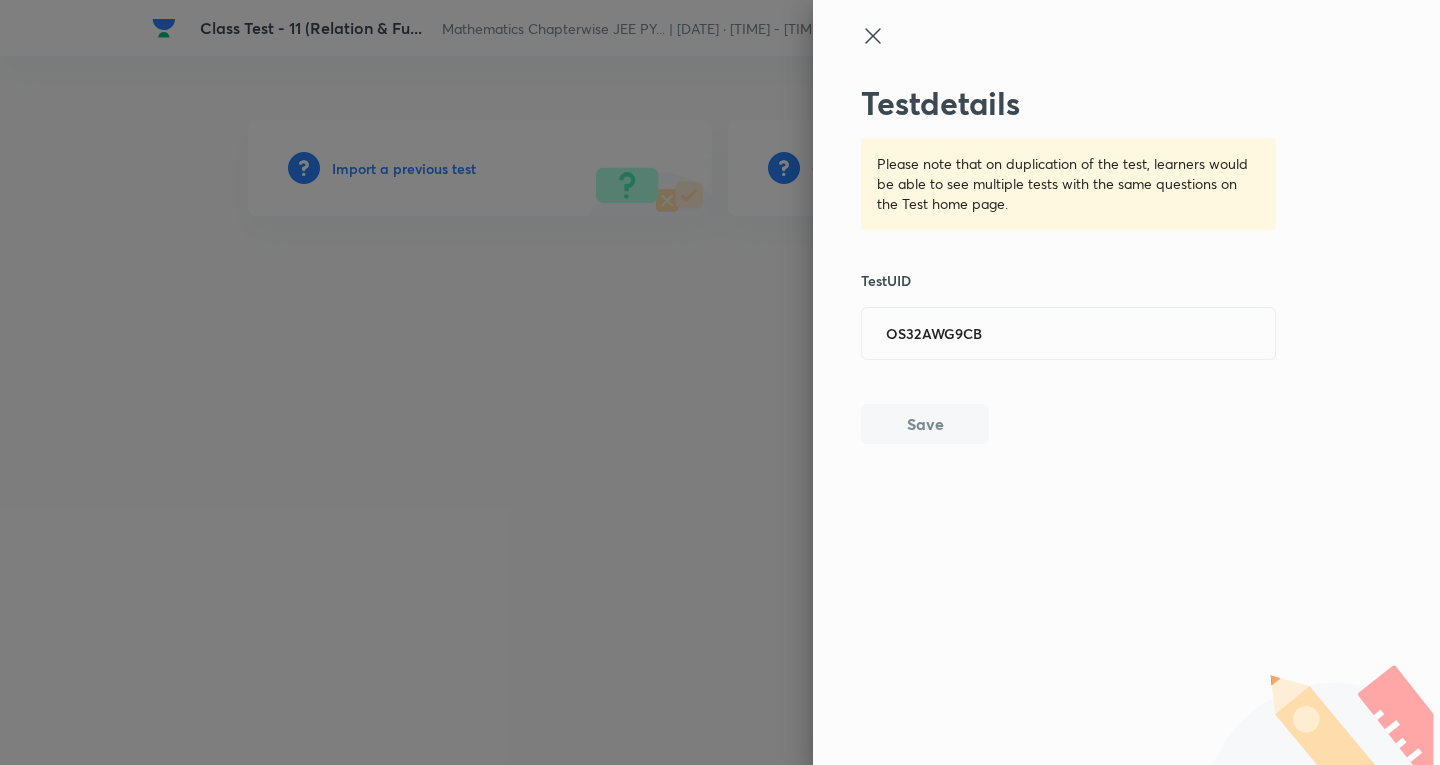 type 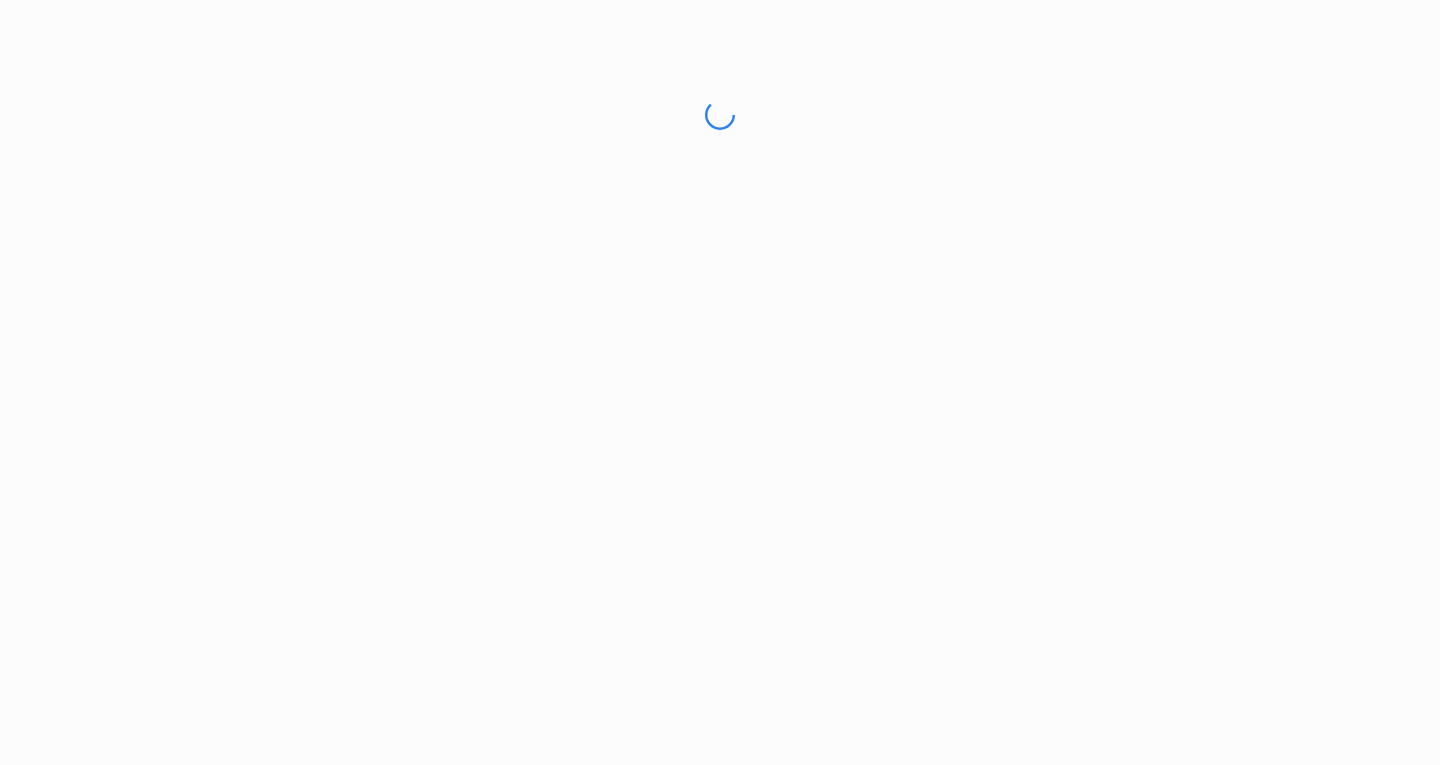 scroll, scrollTop: 0, scrollLeft: 0, axis: both 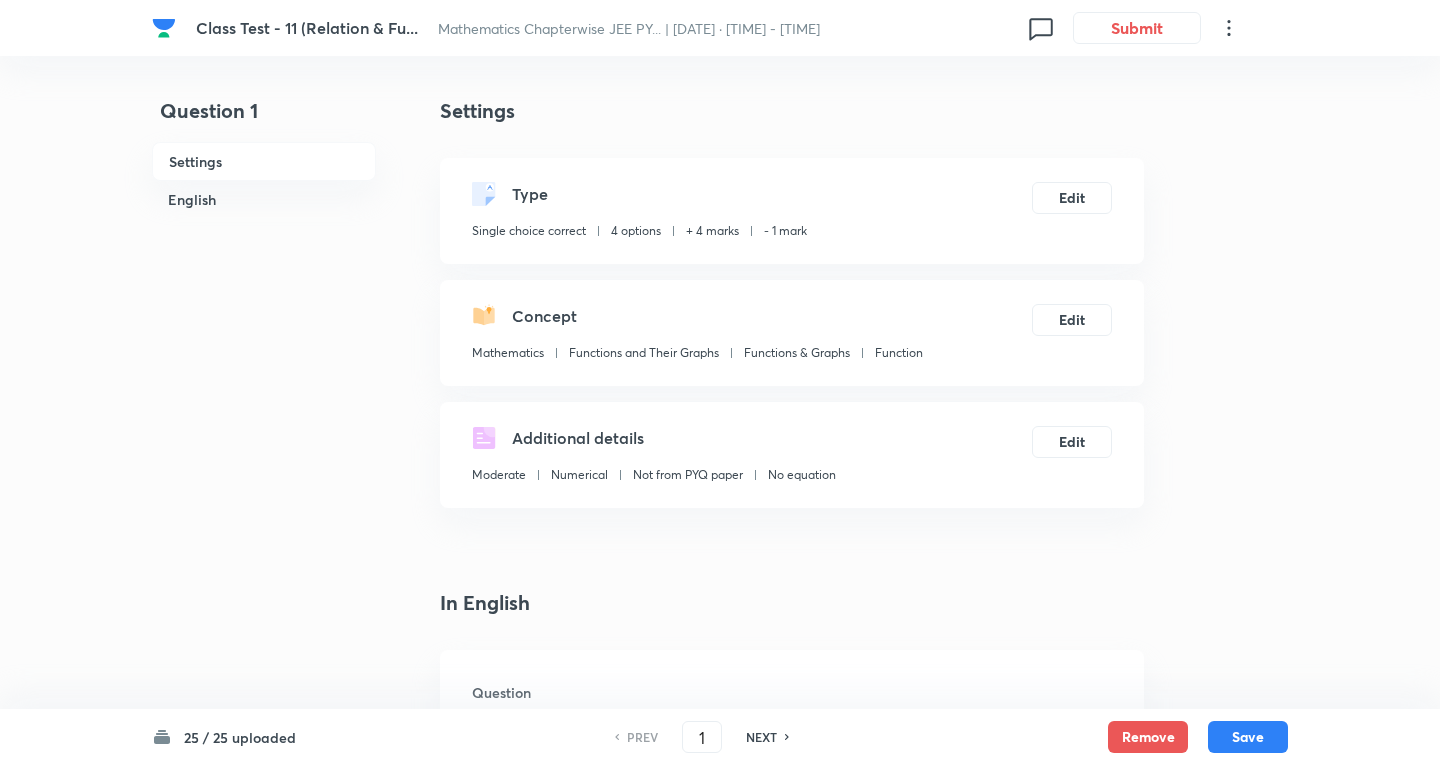 checkbox on "true" 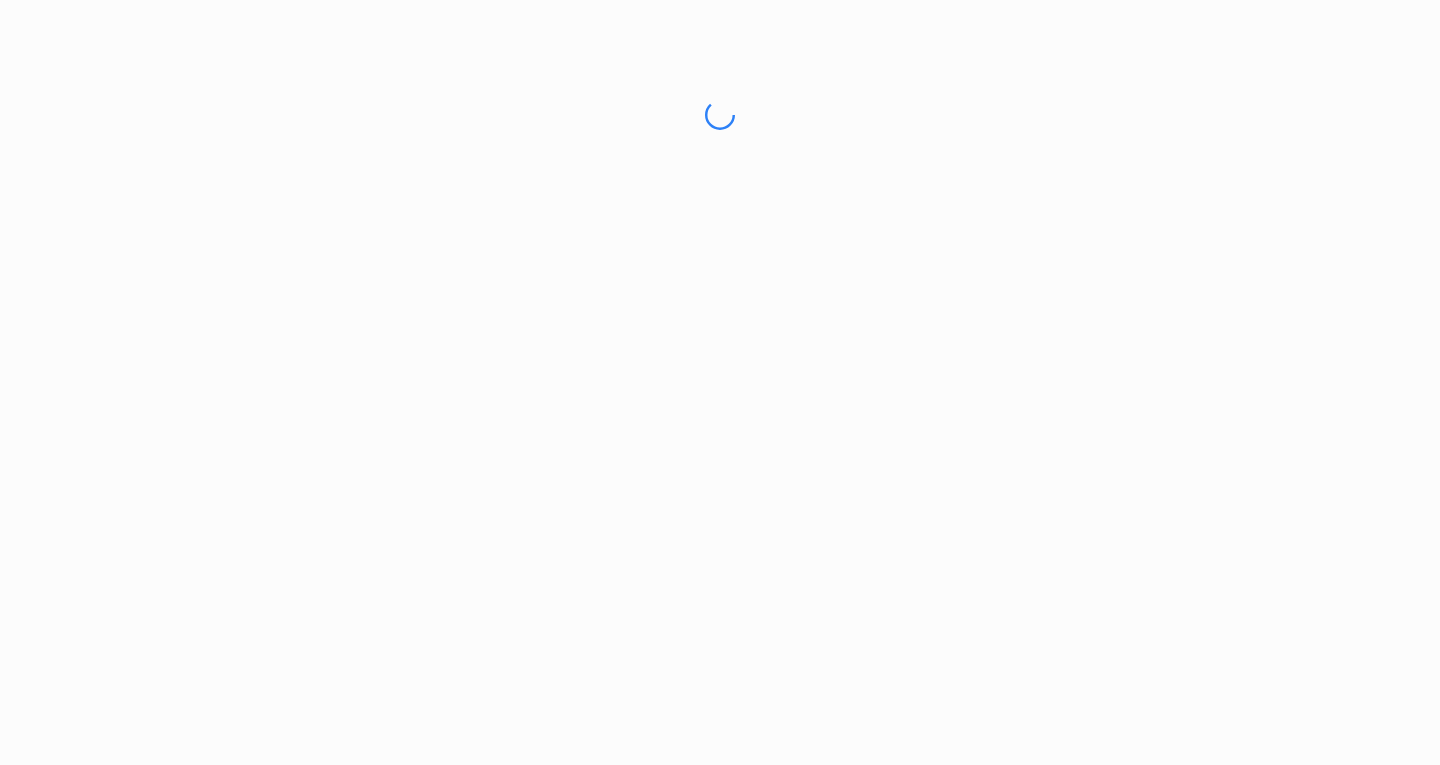 scroll, scrollTop: 0, scrollLeft: 0, axis: both 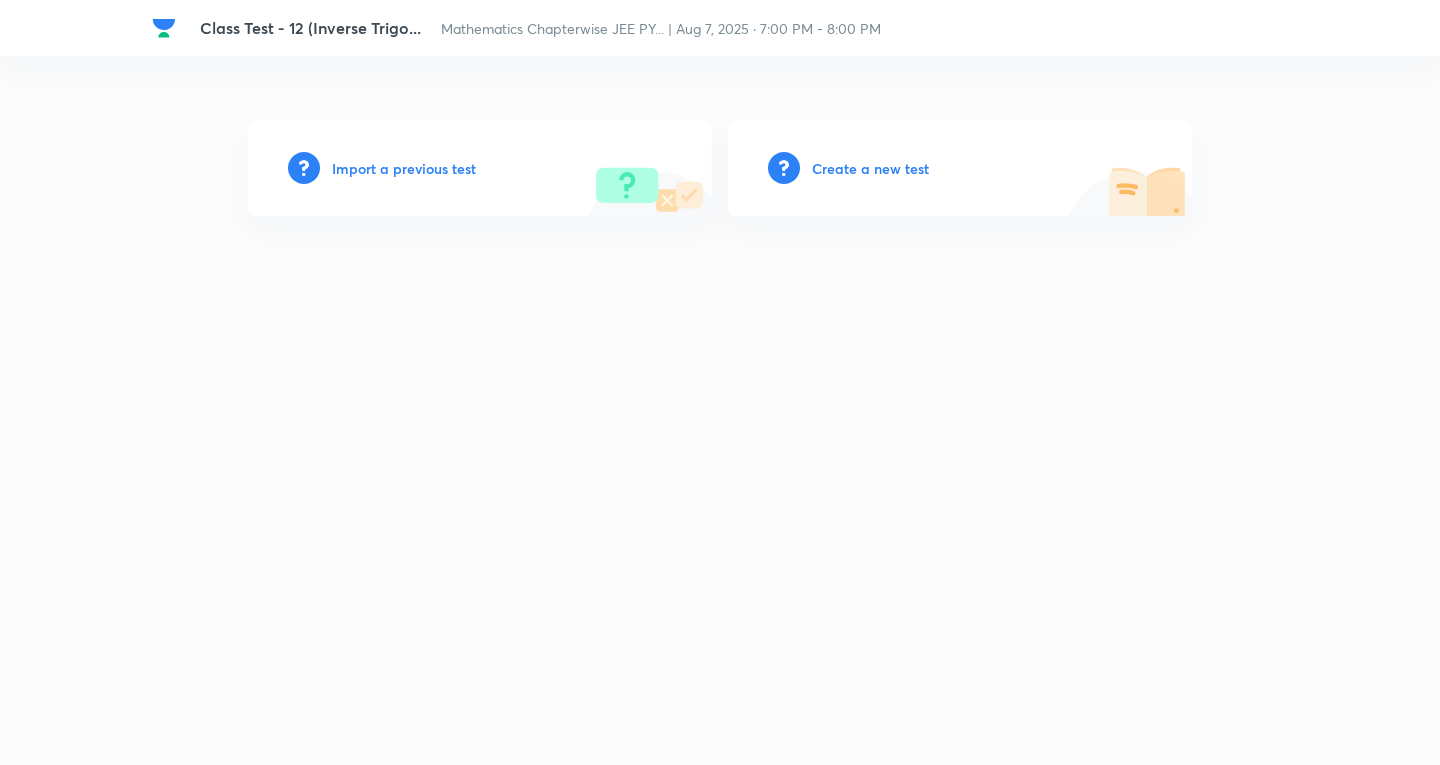 click on "Import a previous test" at bounding box center (404, 168) 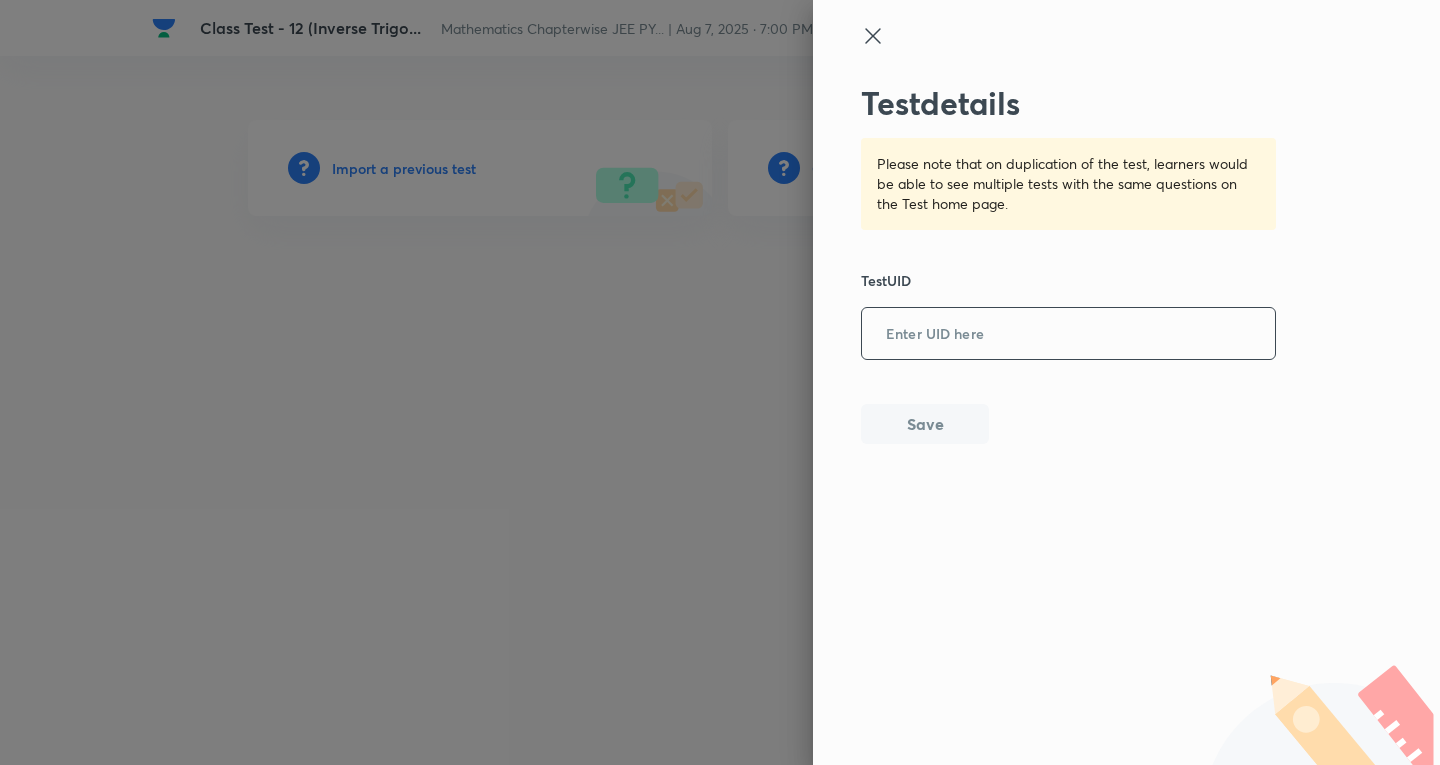 click at bounding box center [1068, 334] 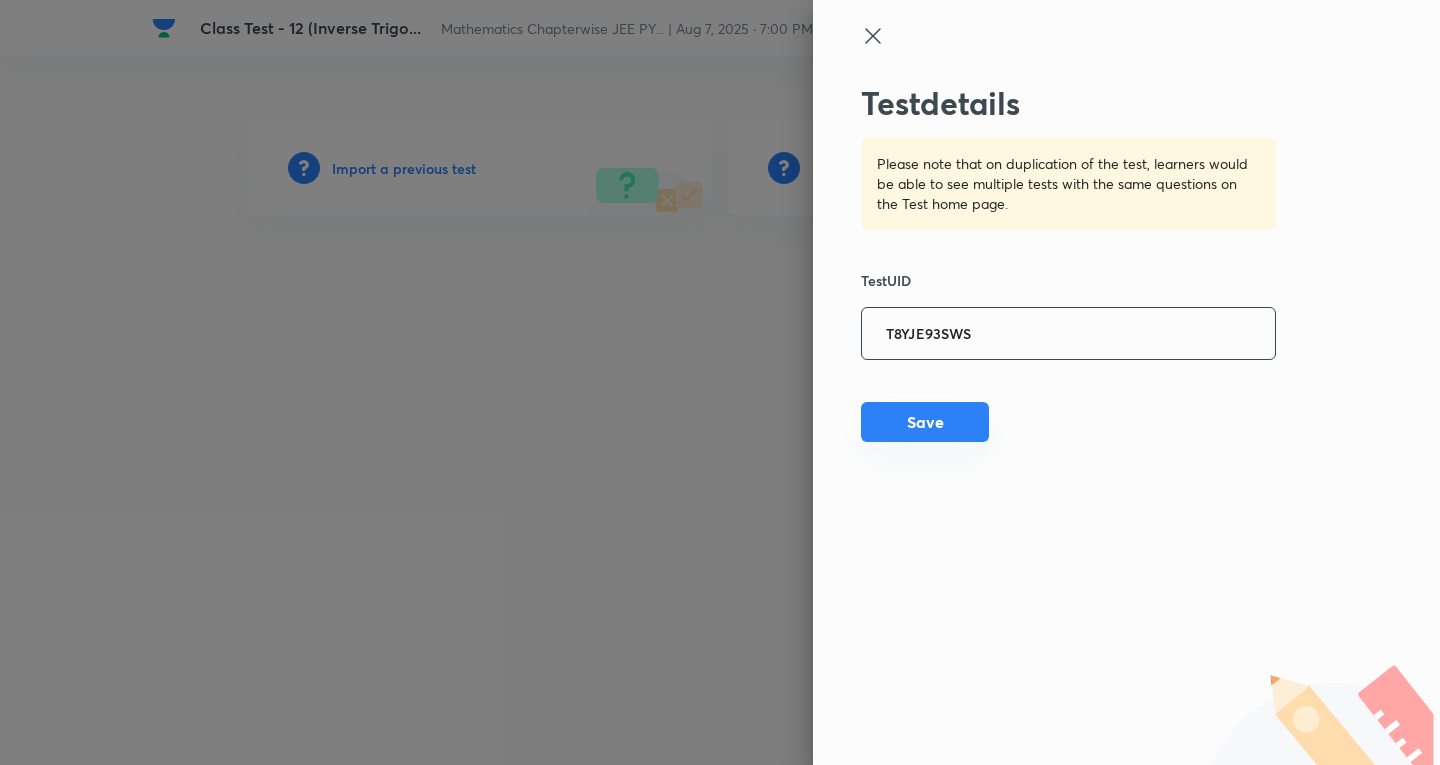 type on "T8YJE93SWS" 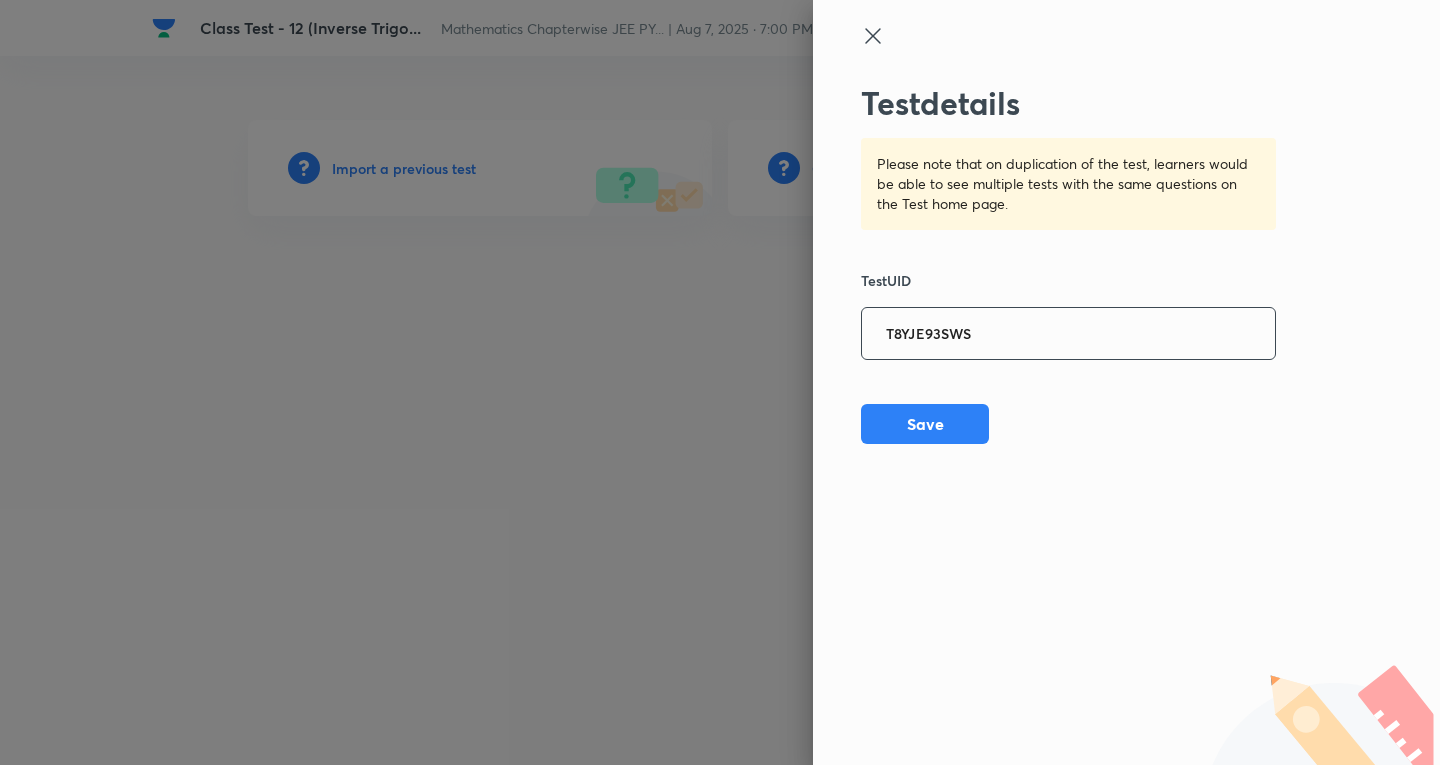 drag, startPoint x: 952, startPoint y: 426, endPoint x: 960, endPoint y: 358, distance: 68.46897 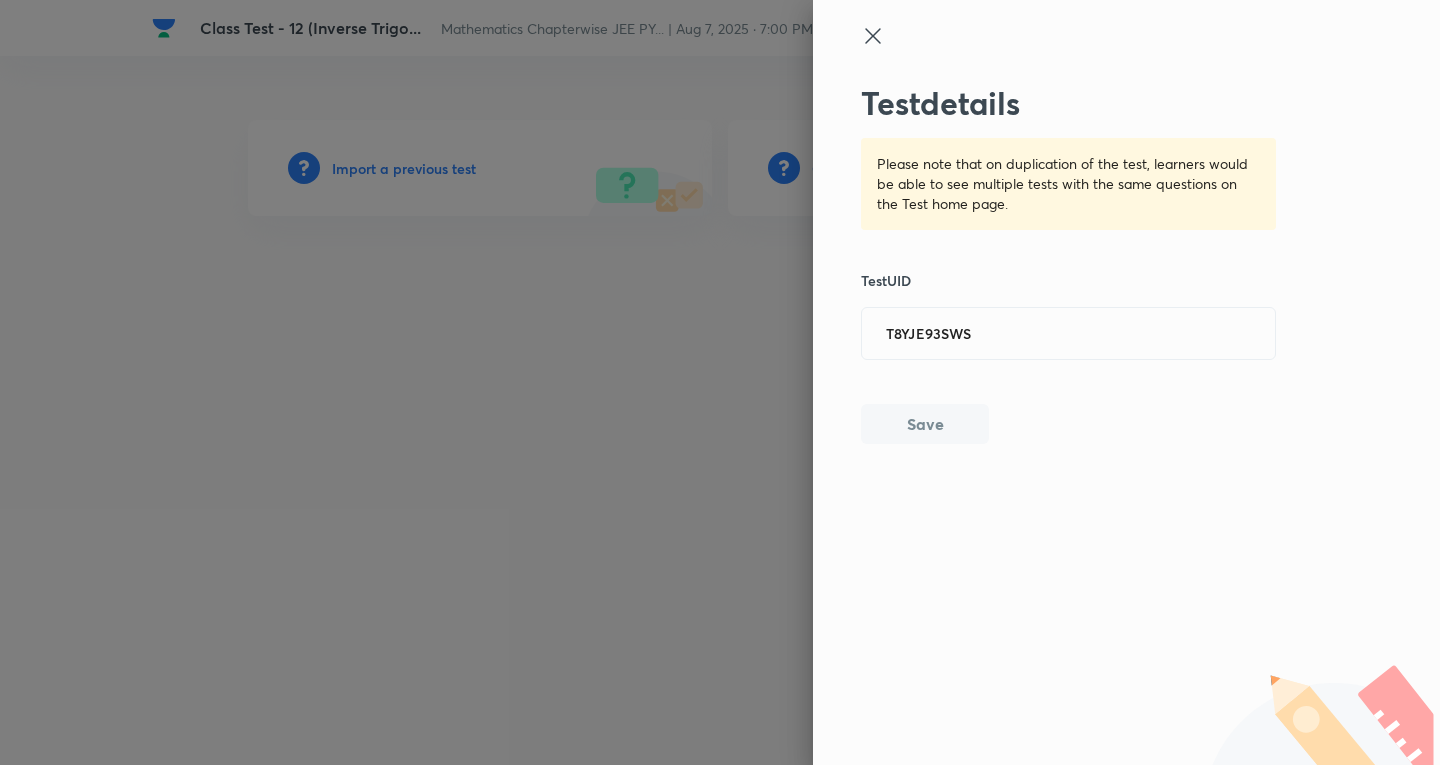 type 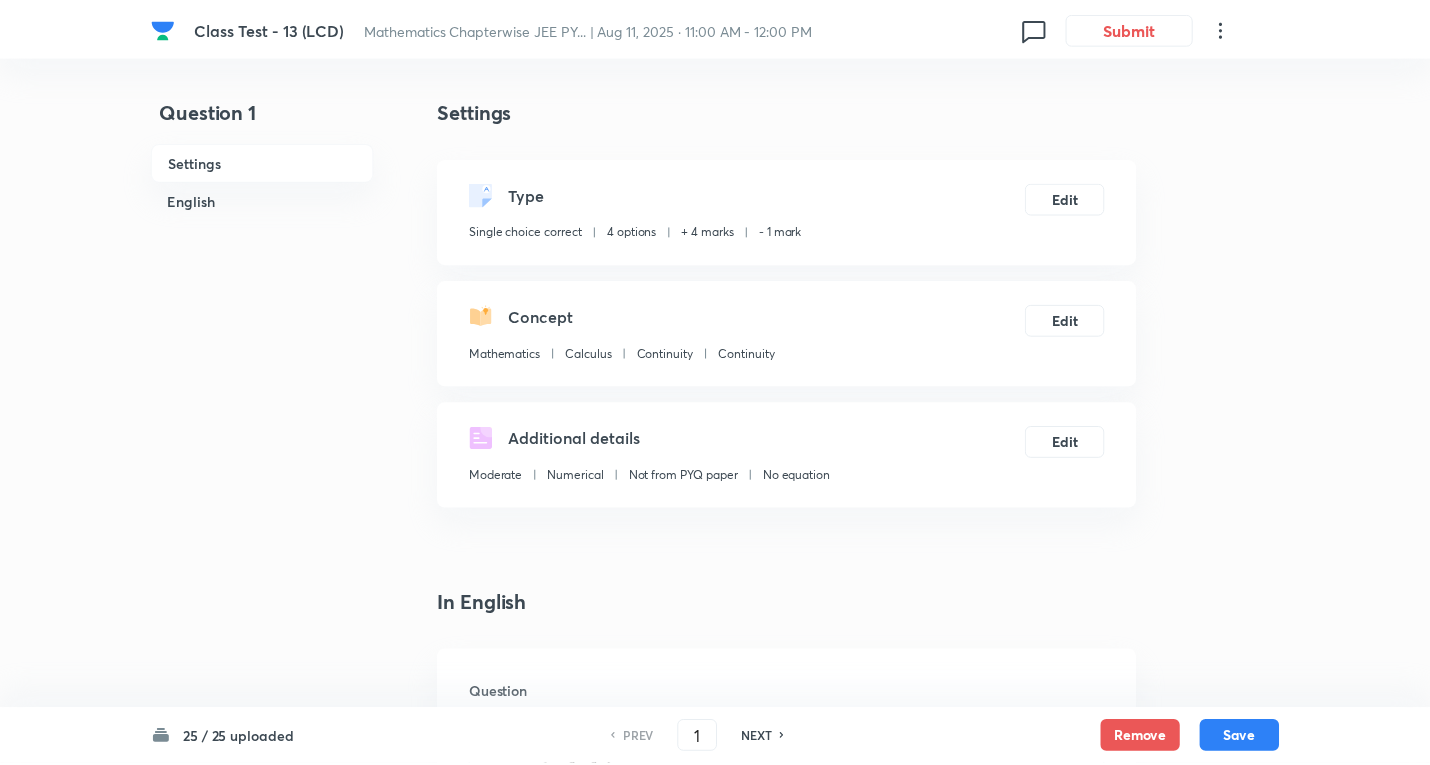 scroll, scrollTop: 0, scrollLeft: 0, axis: both 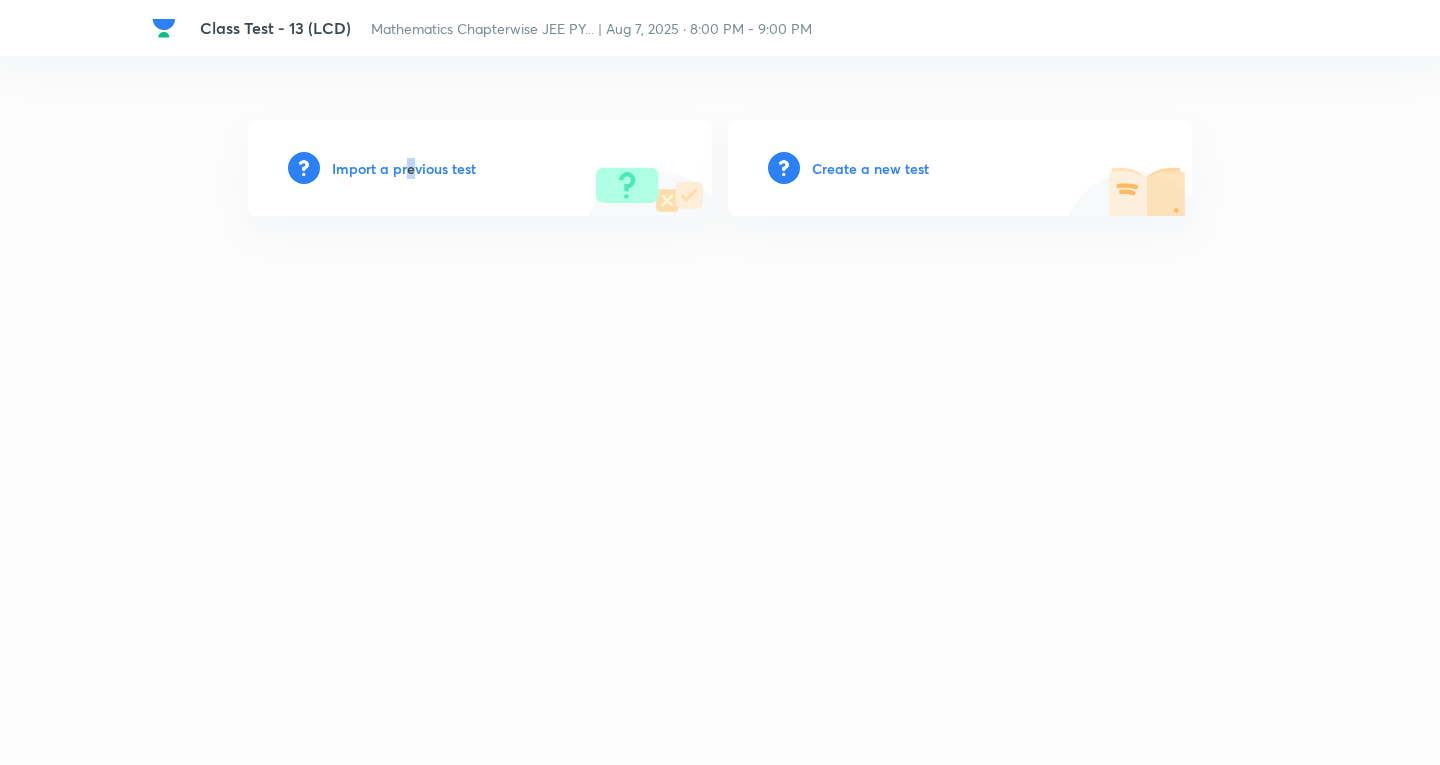 click on "Import a previous test" at bounding box center (404, 168) 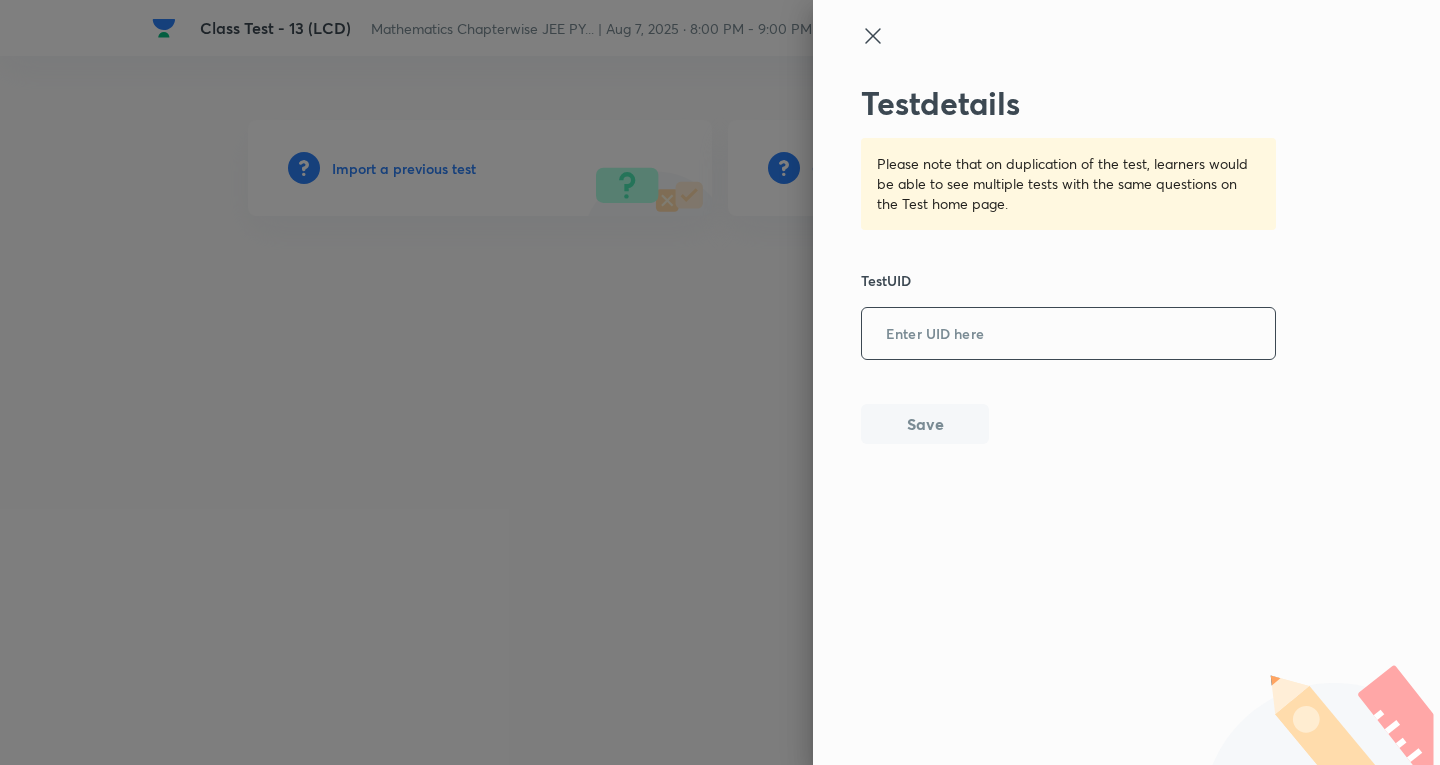 click at bounding box center (1068, 334) 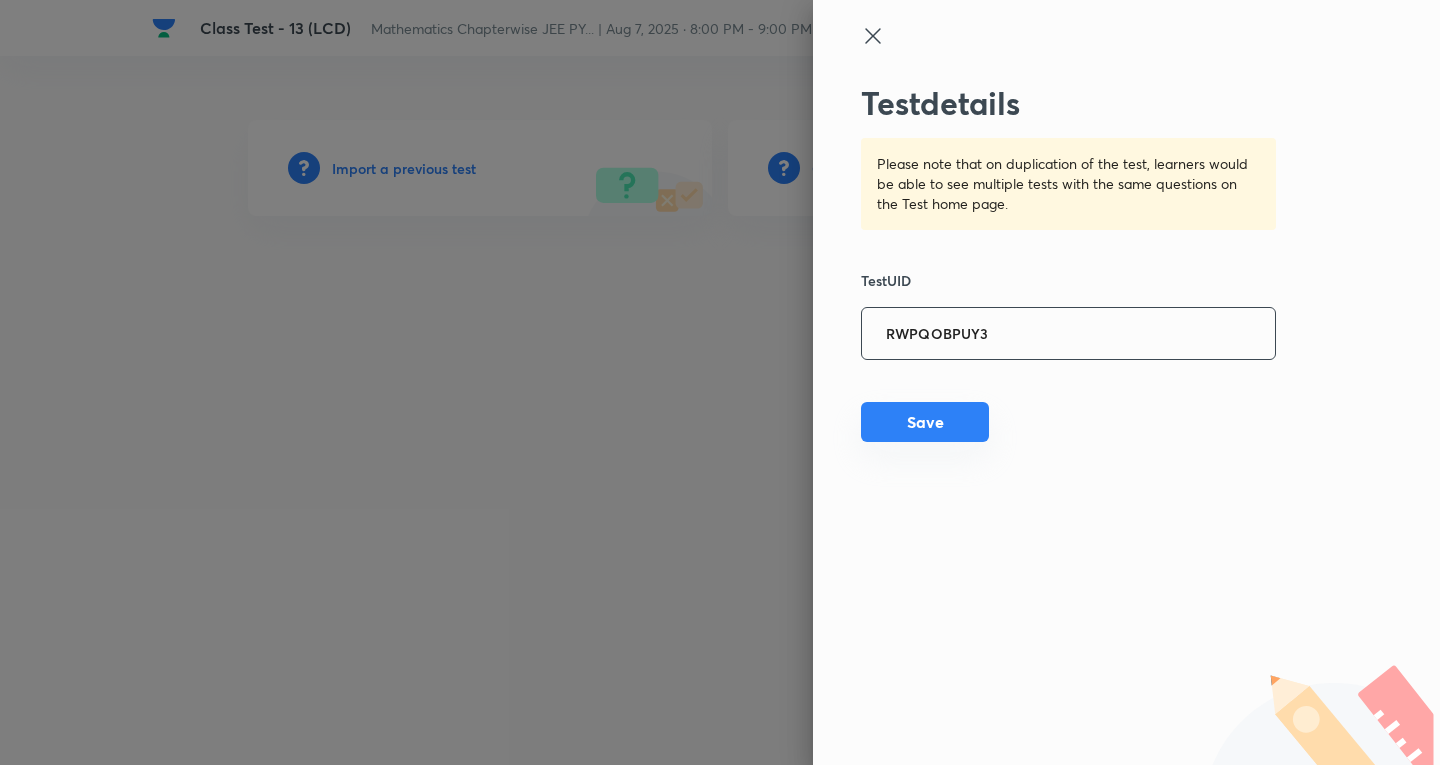 type on "RWPQOBPUY3" 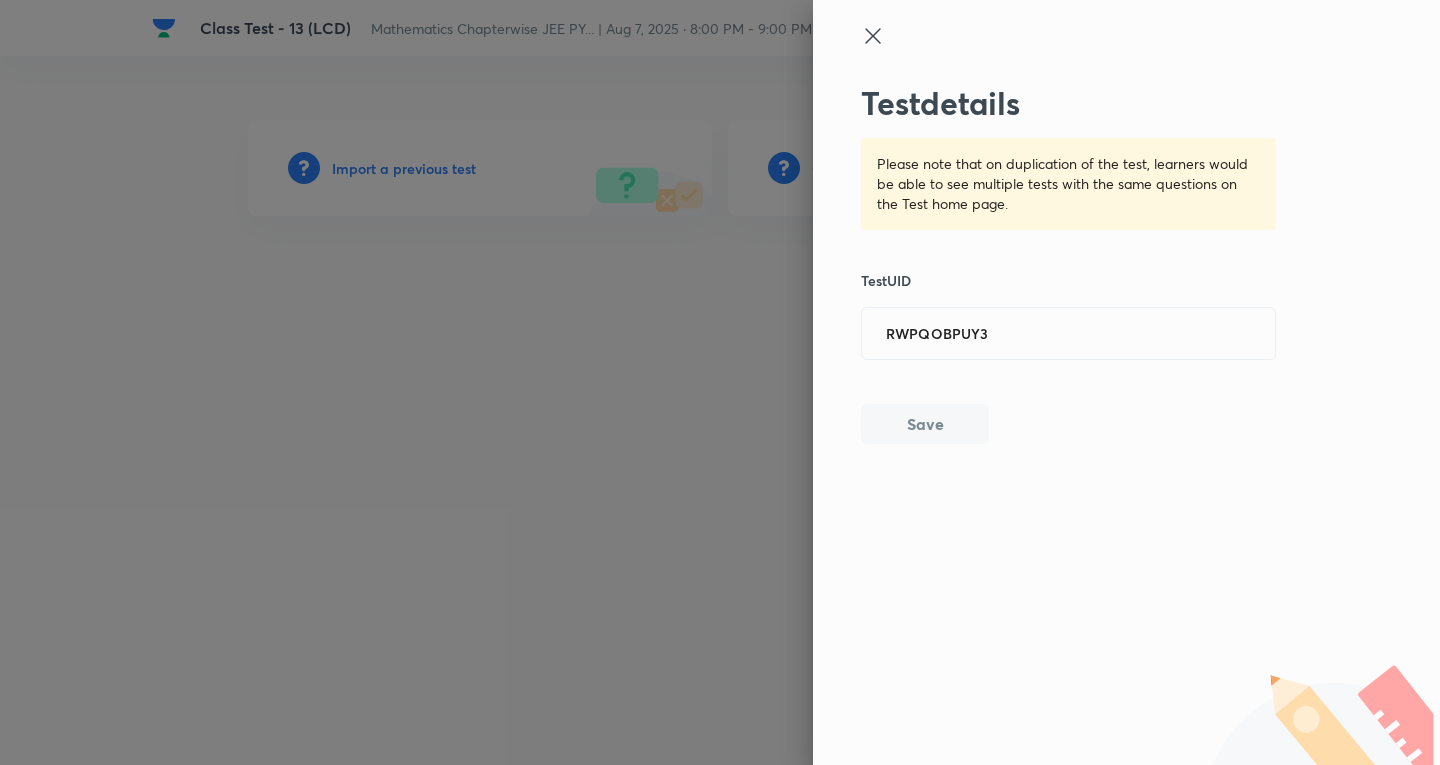 type 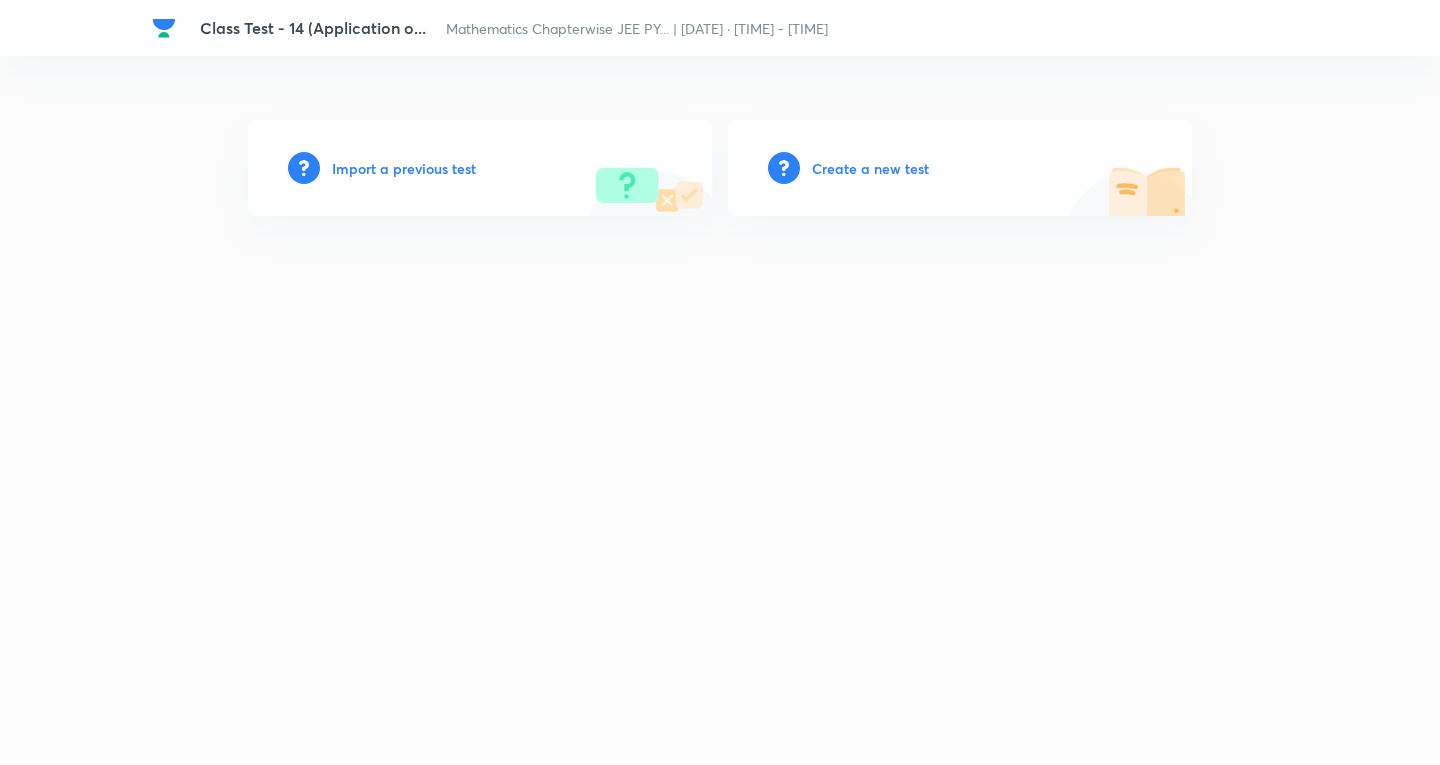 scroll, scrollTop: 0, scrollLeft: 0, axis: both 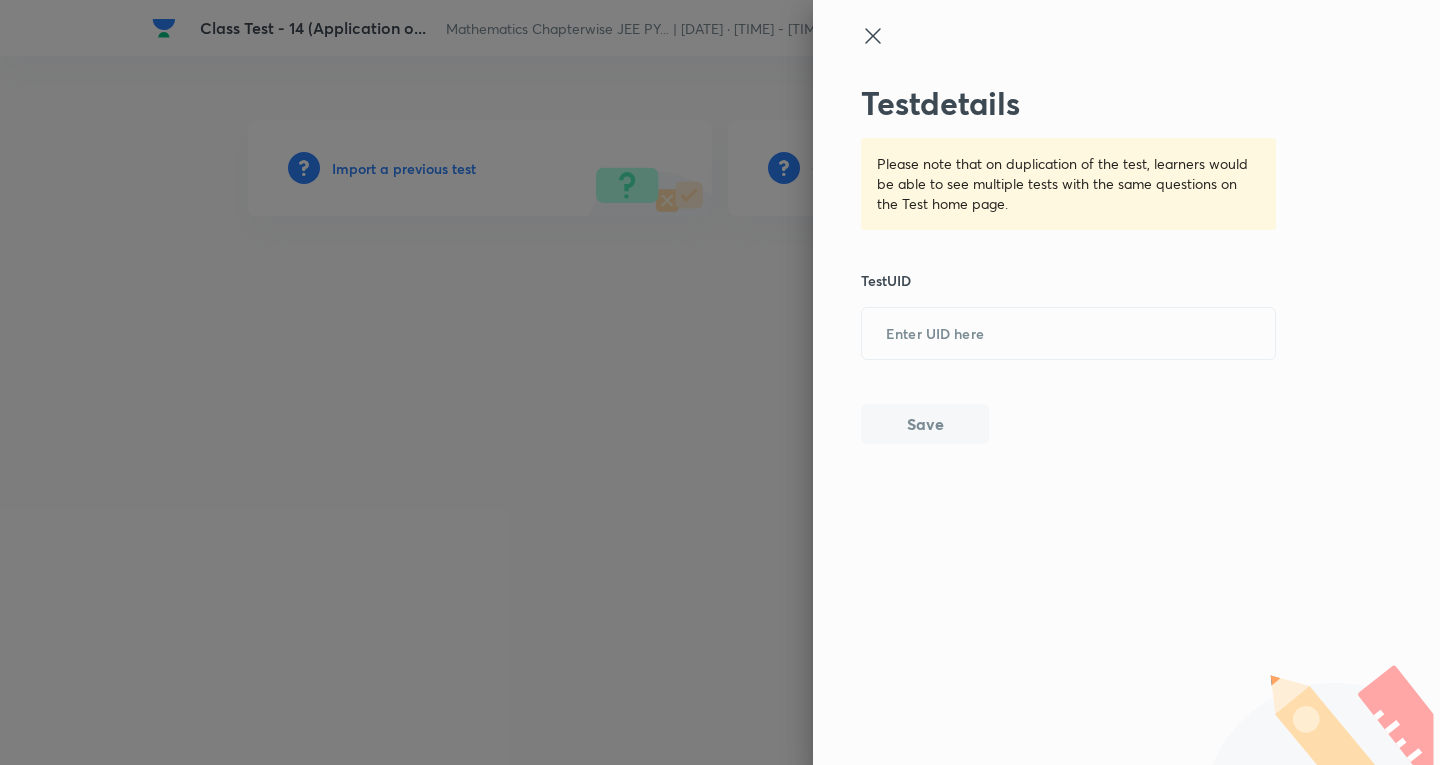drag, startPoint x: 979, startPoint y: 345, endPoint x: 965, endPoint y: 417, distance: 73.34848 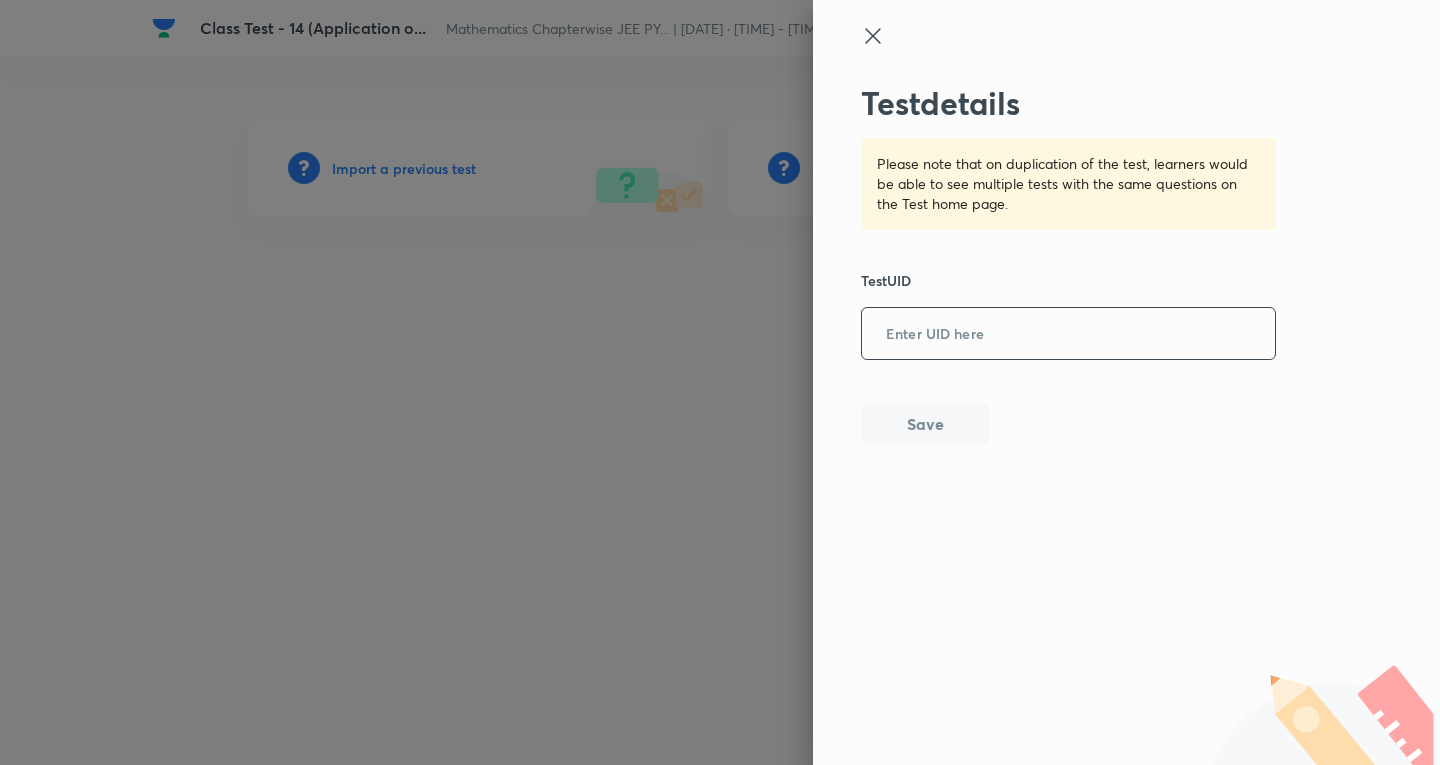 paste on "WQM0UTRI09" 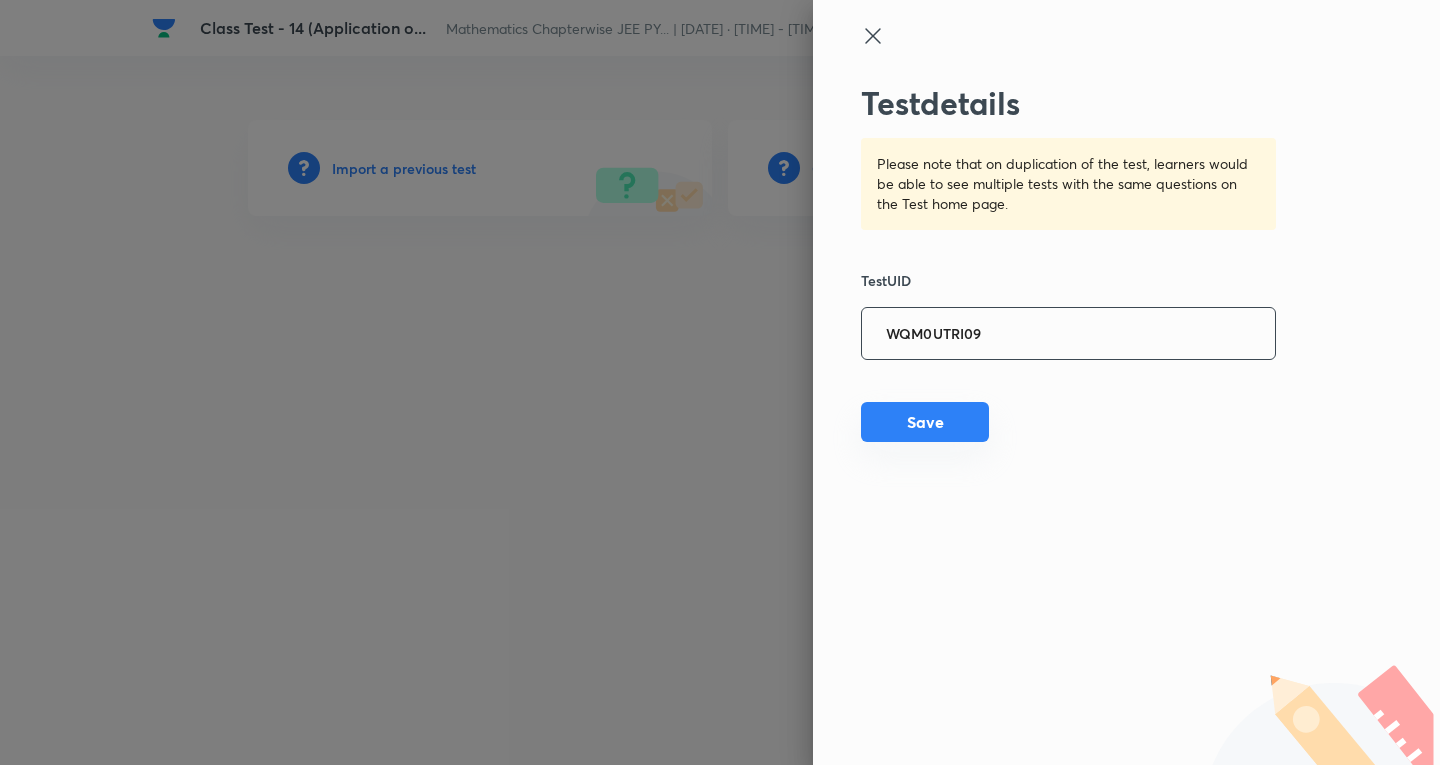 type on "WQM0UTRI09" 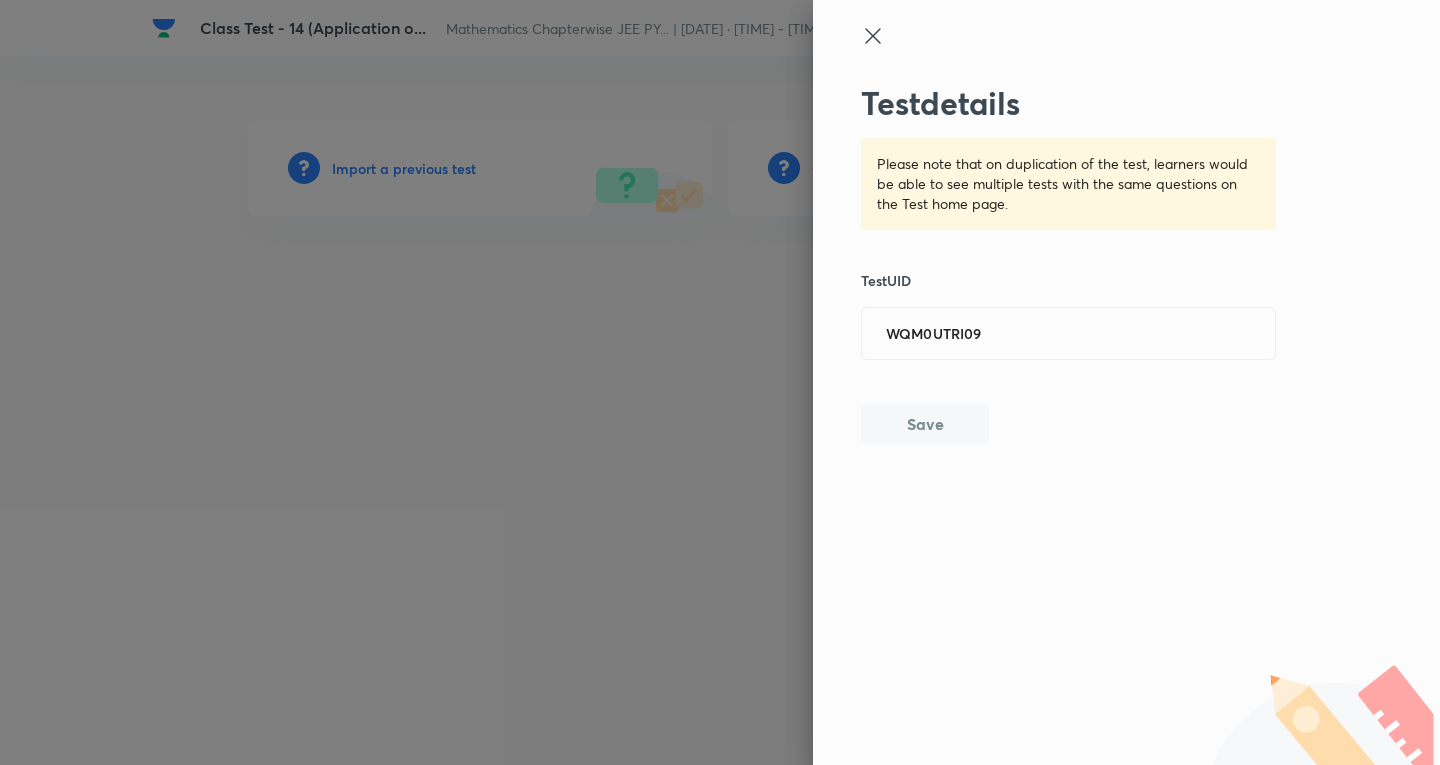 type 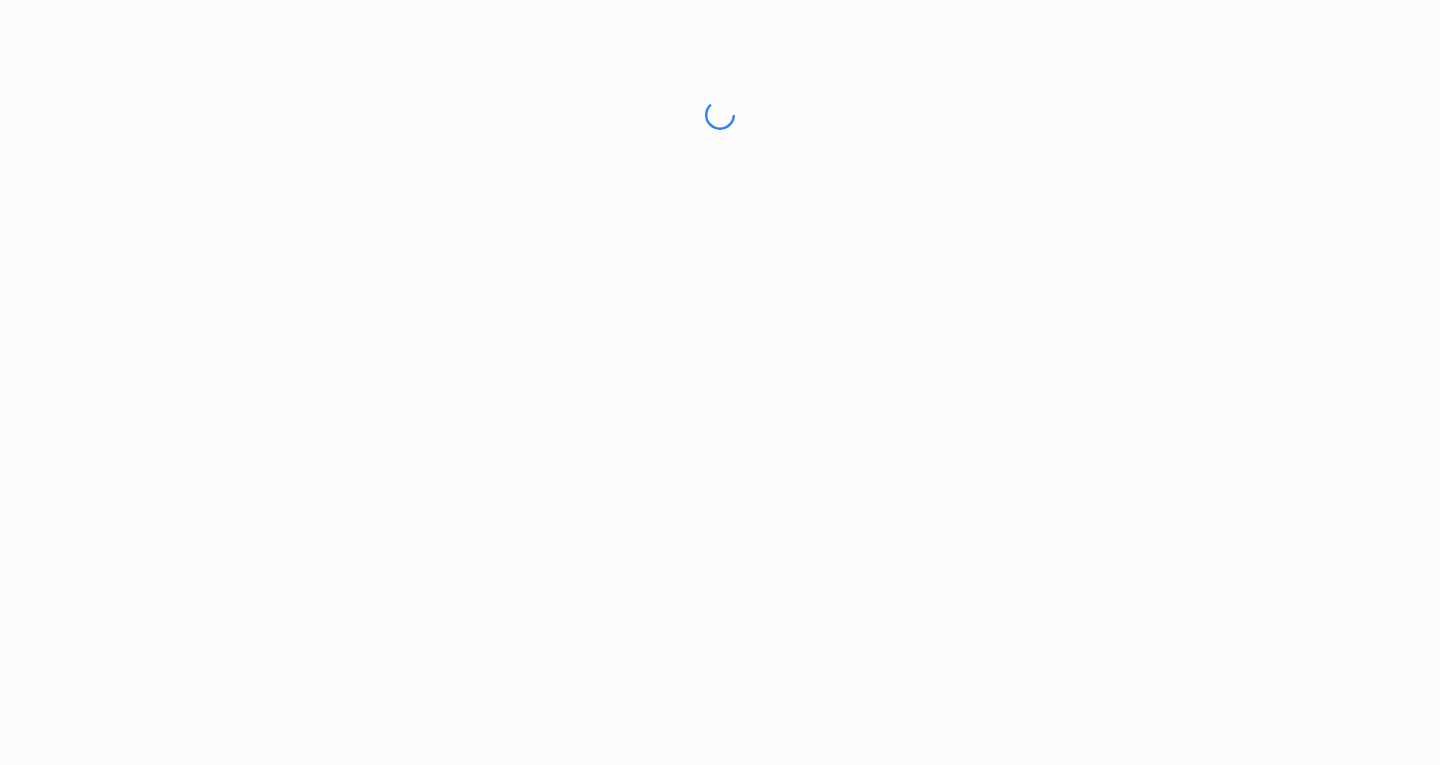 scroll, scrollTop: 0, scrollLeft: 0, axis: both 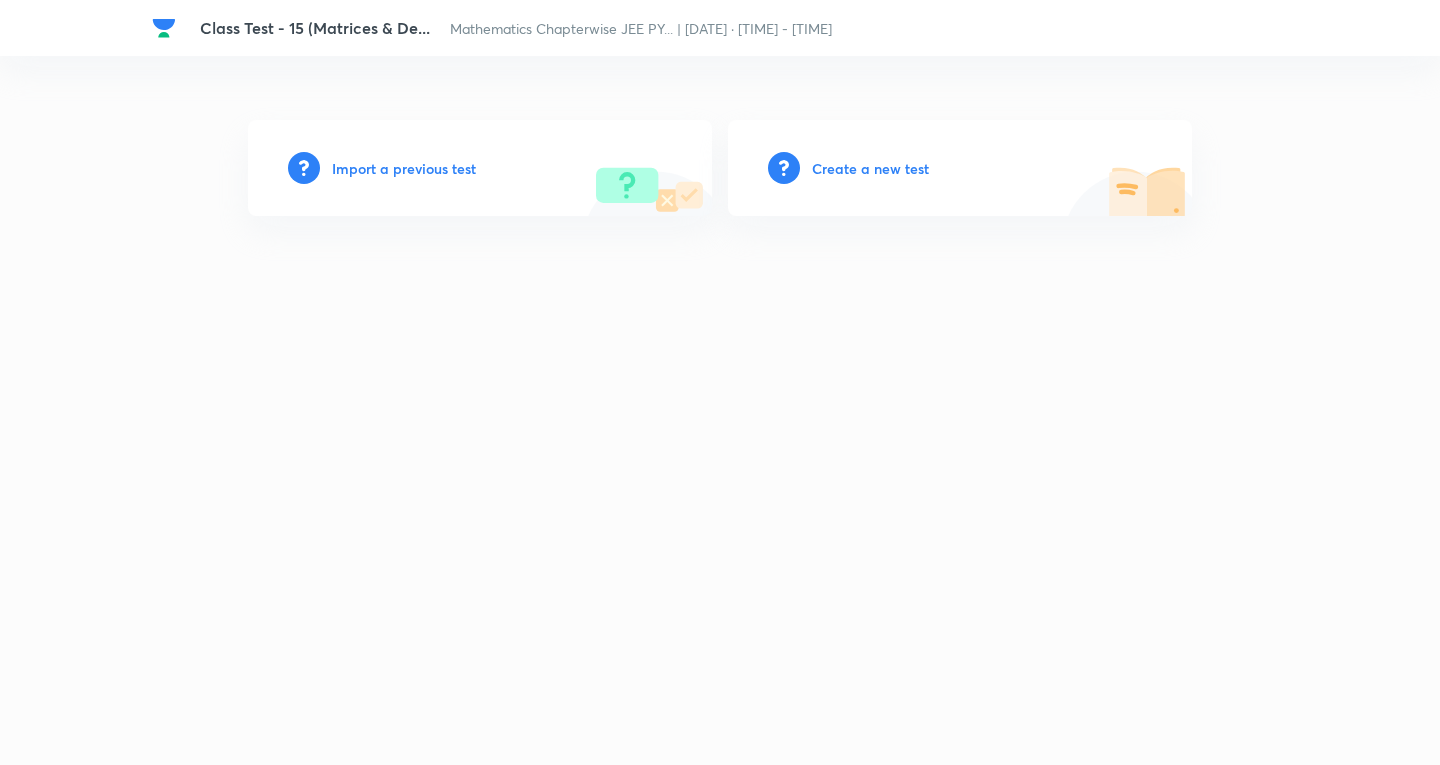 click on "Import a previous test" at bounding box center (404, 168) 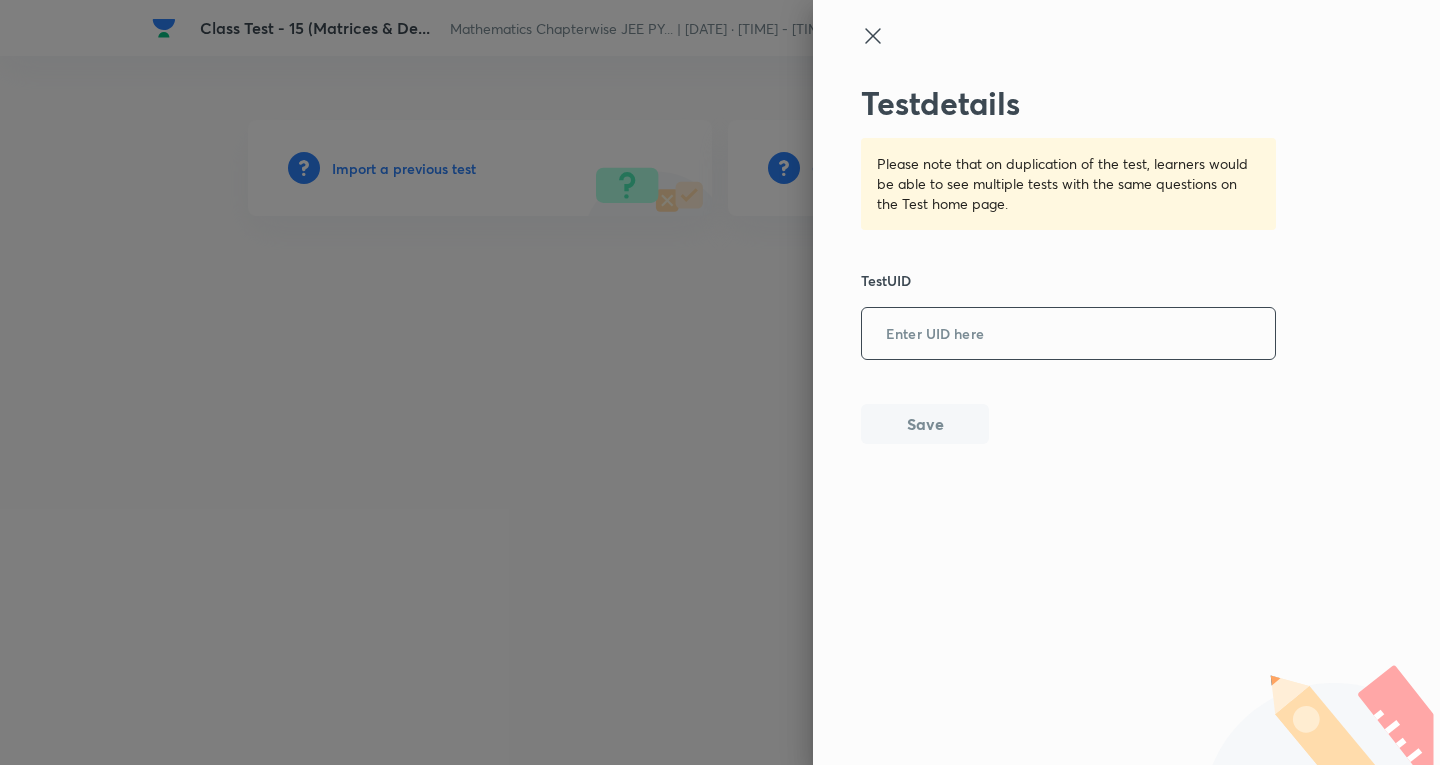 click at bounding box center (1068, 334) 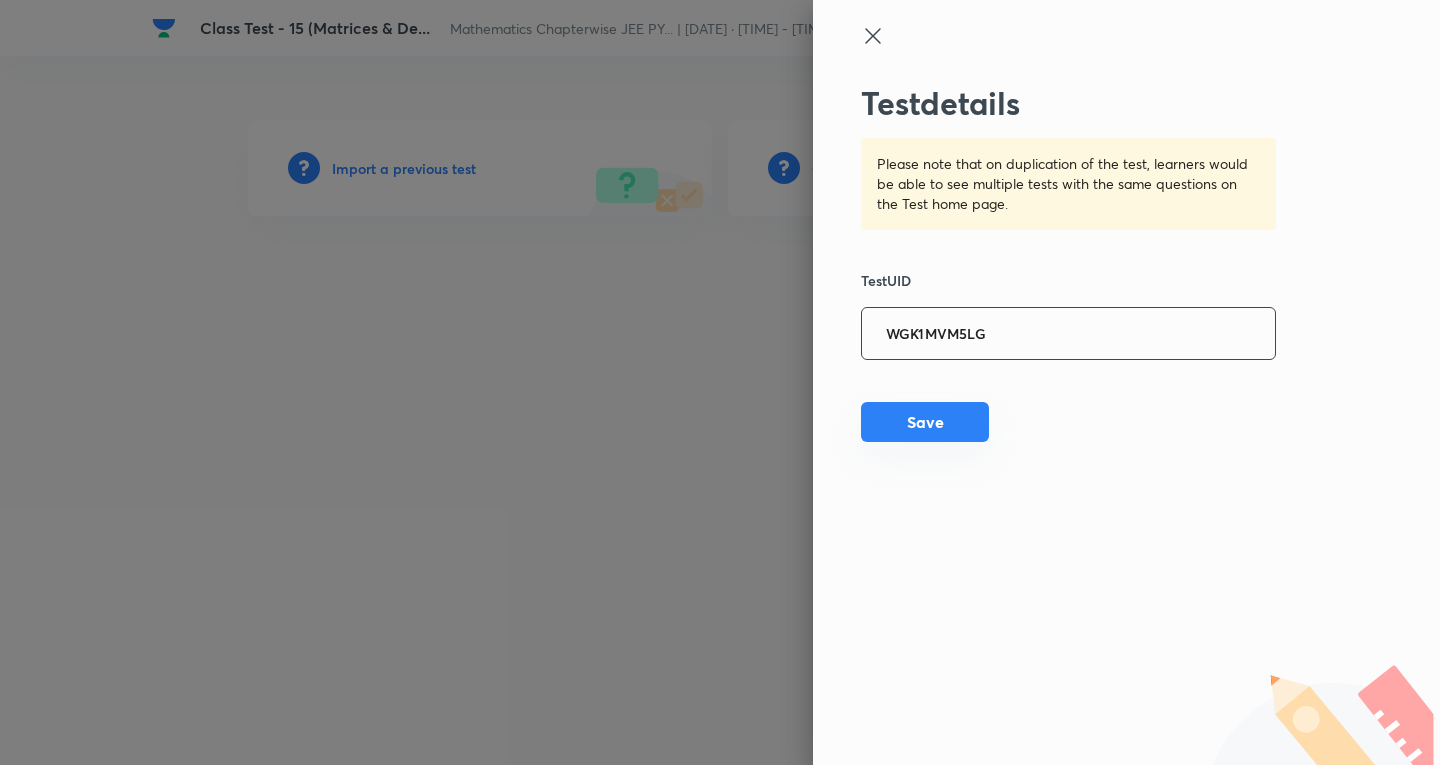 type on "WGK1MVM5LG" 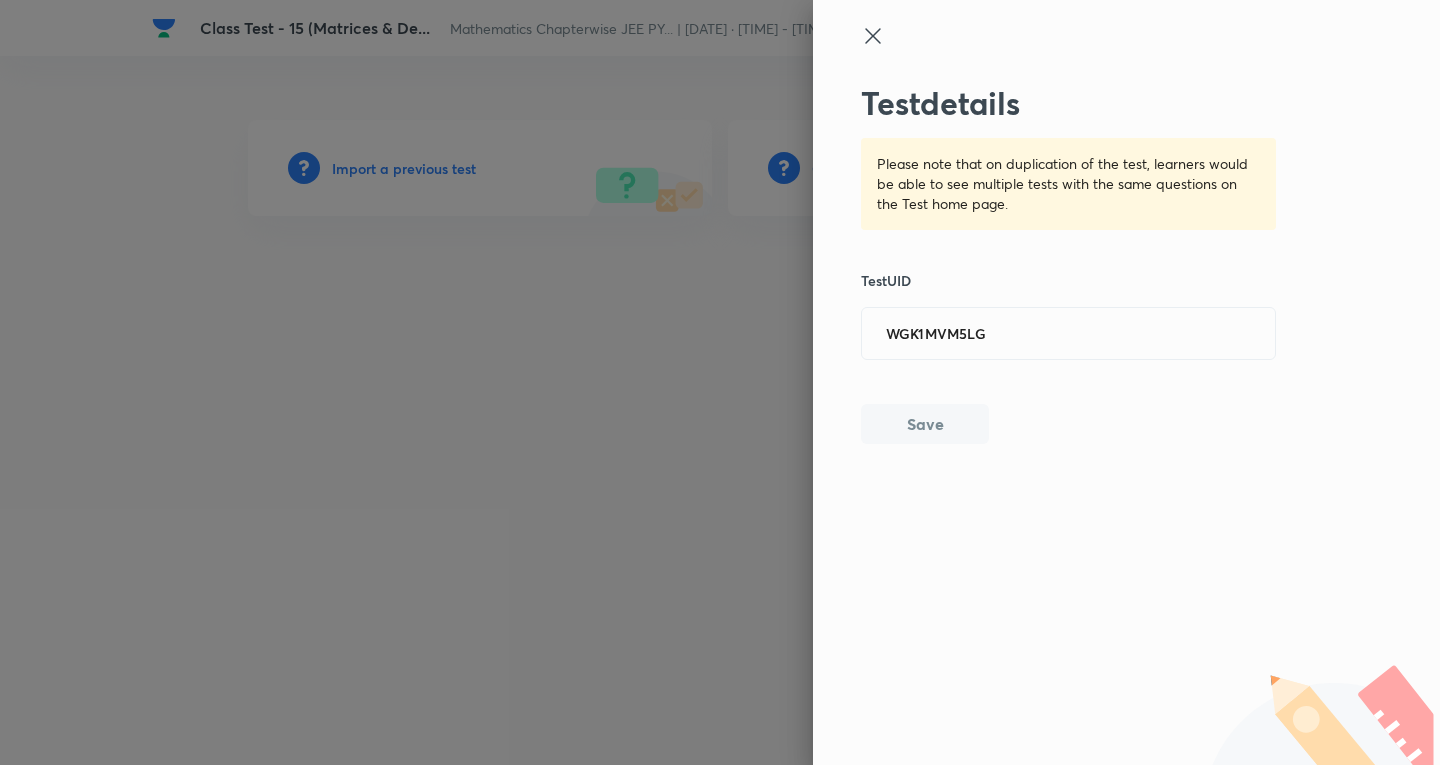type 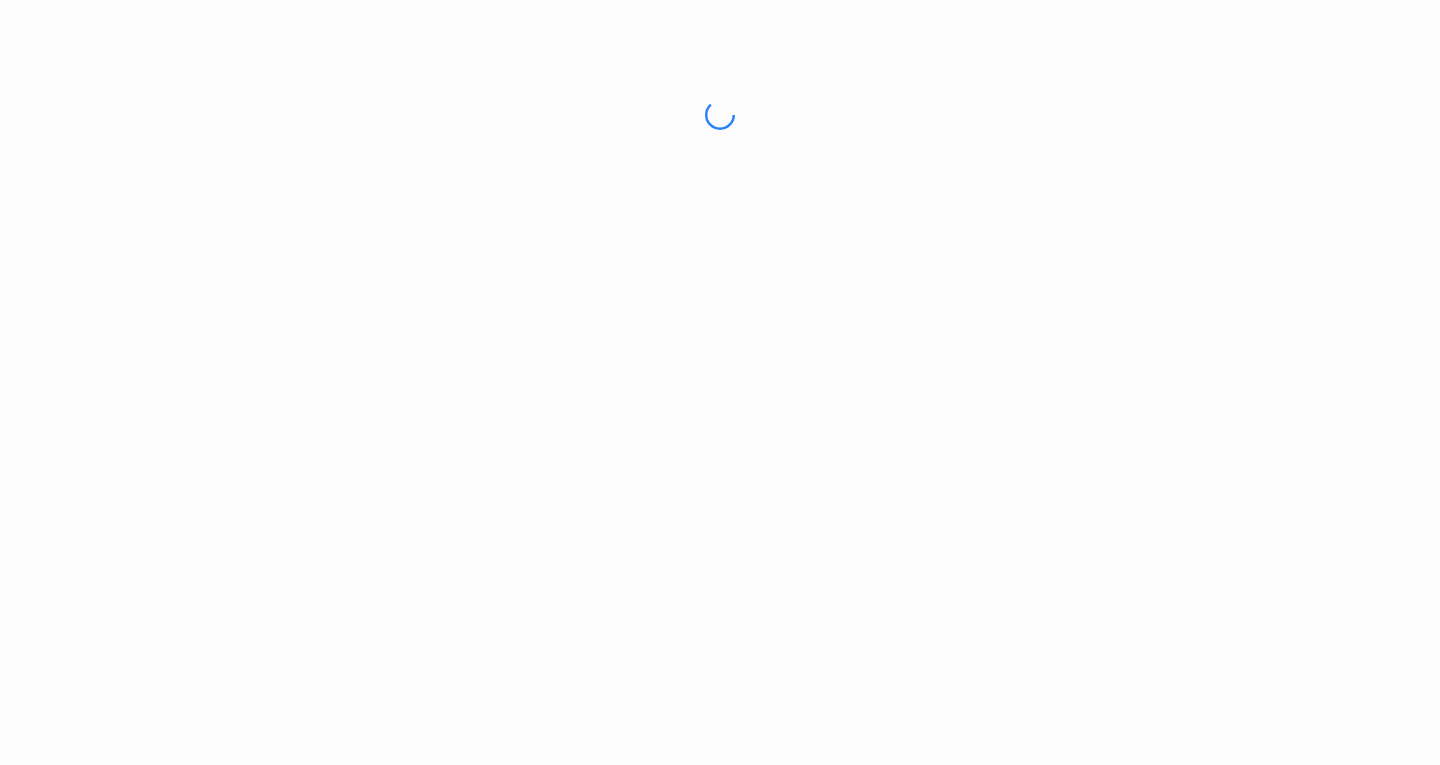 scroll, scrollTop: 0, scrollLeft: 0, axis: both 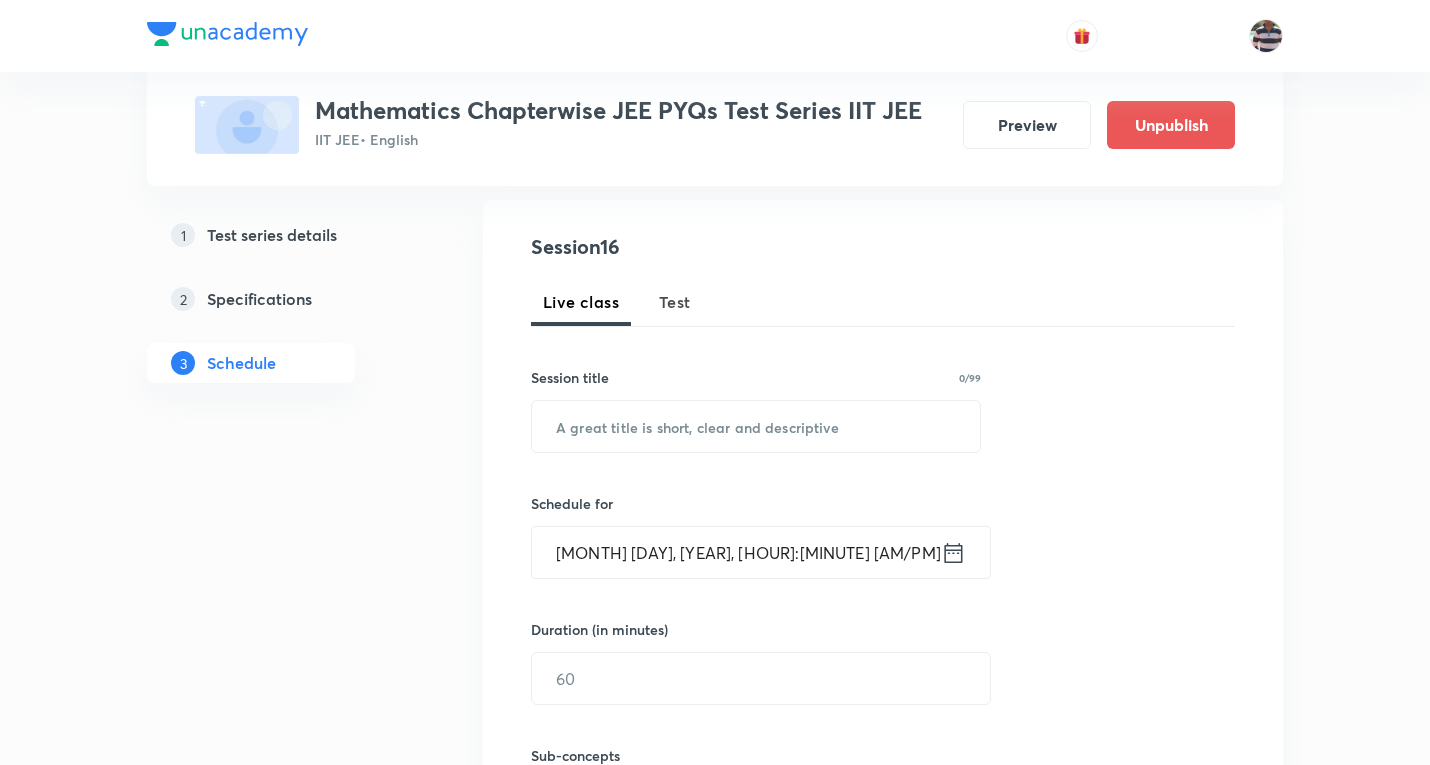 click on "Test" at bounding box center (675, 302) 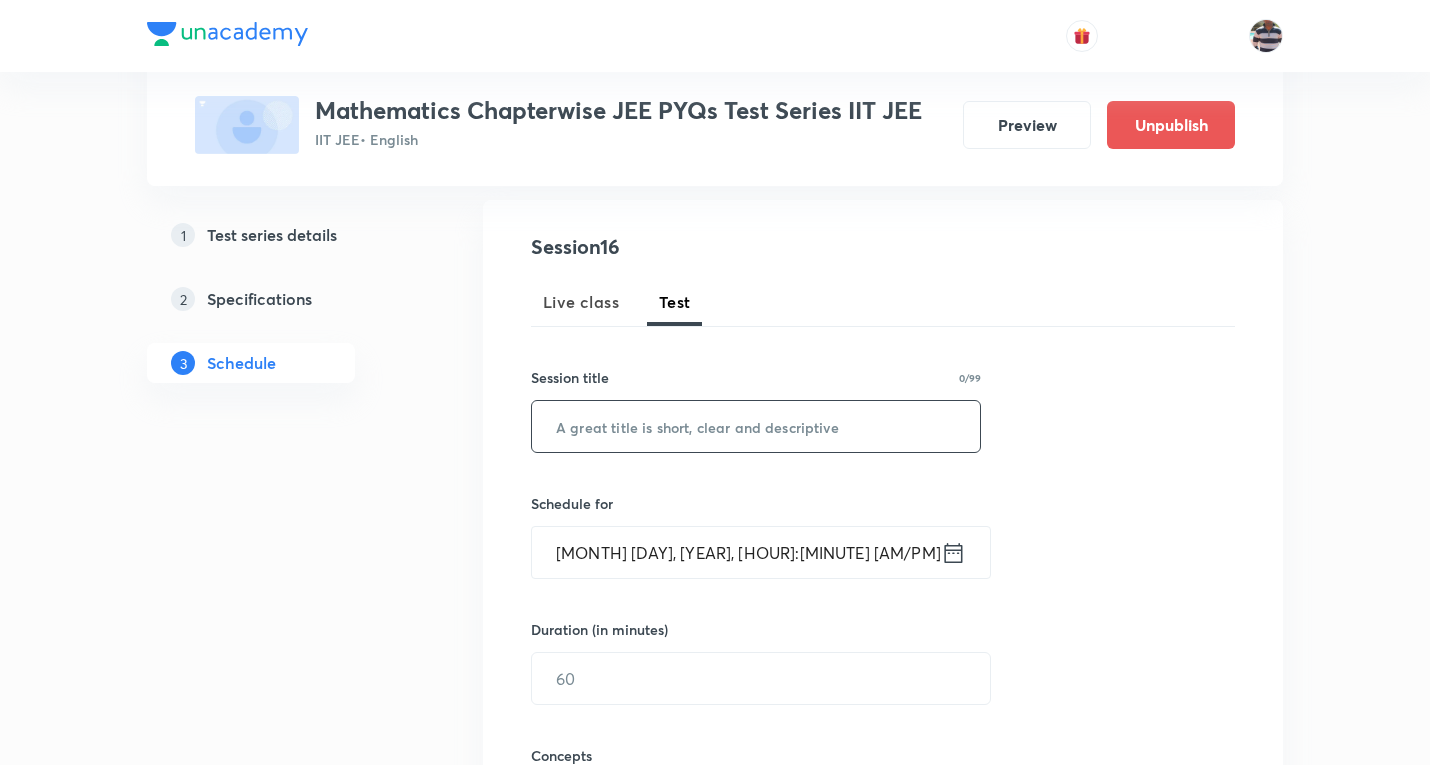 drag, startPoint x: 661, startPoint y: 430, endPoint x: 664, endPoint y: 418, distance: 12.369317 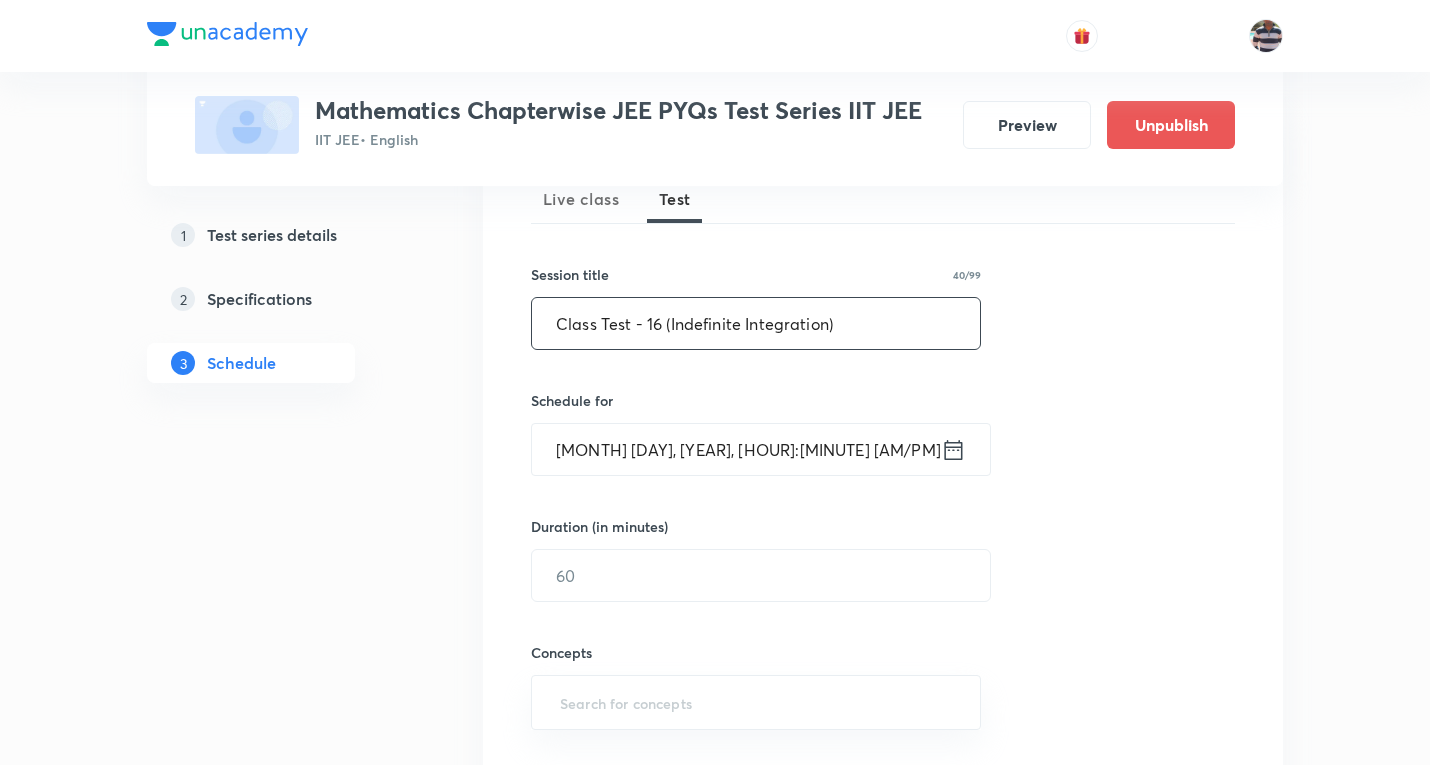scroll, scrollTop: 400, scrollLeft: 0, axis: vertical 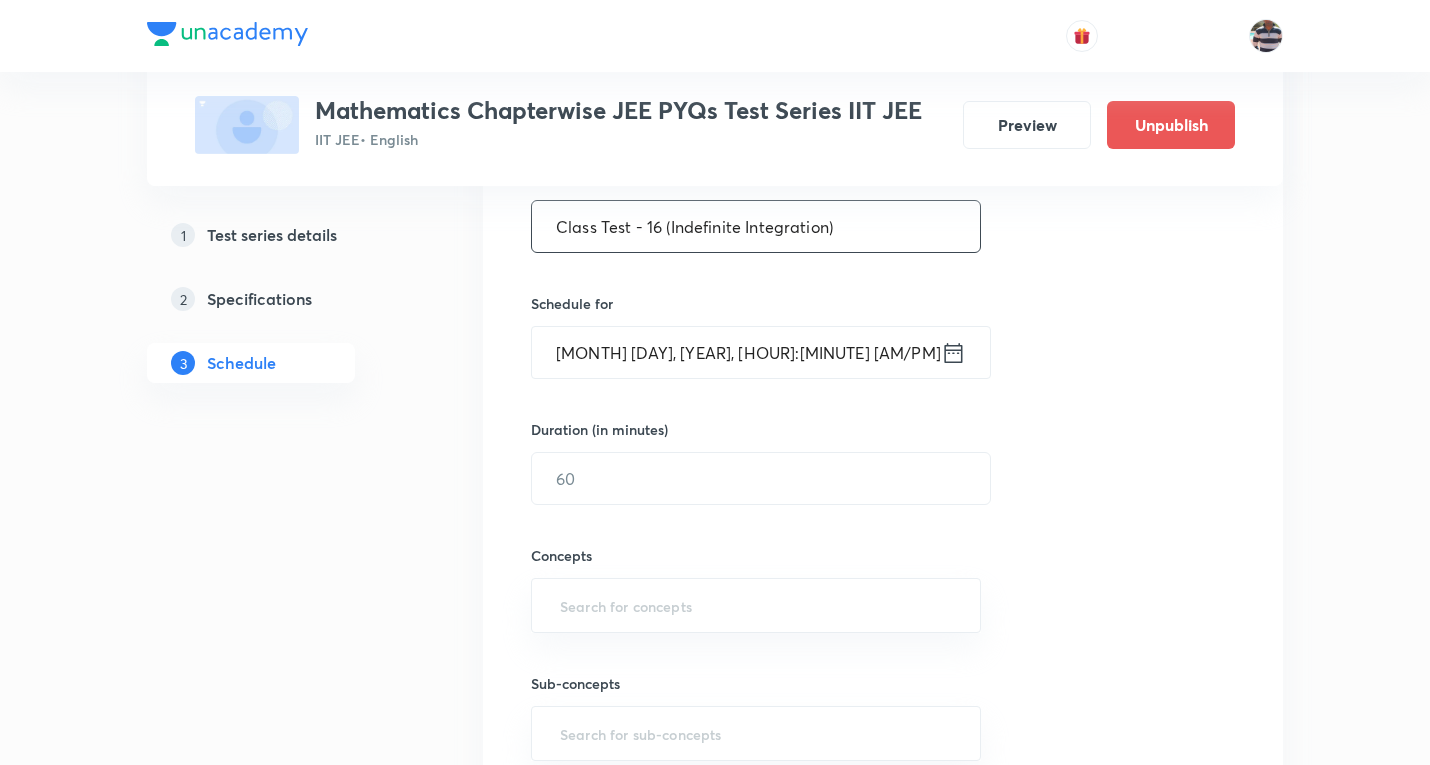 type on "Class Test - 16 (Indefinite Integration)" 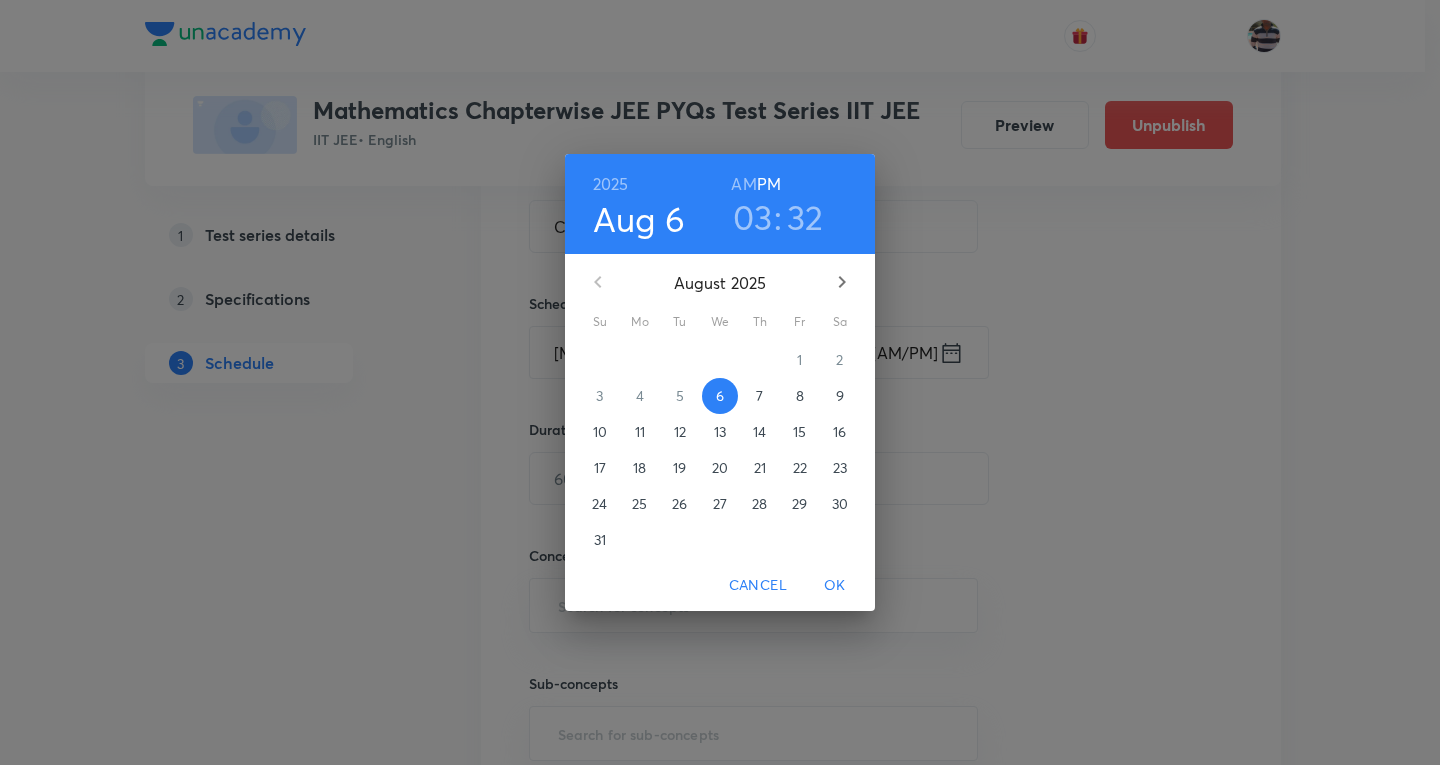 click on "7" at bounding box center (760, 396) 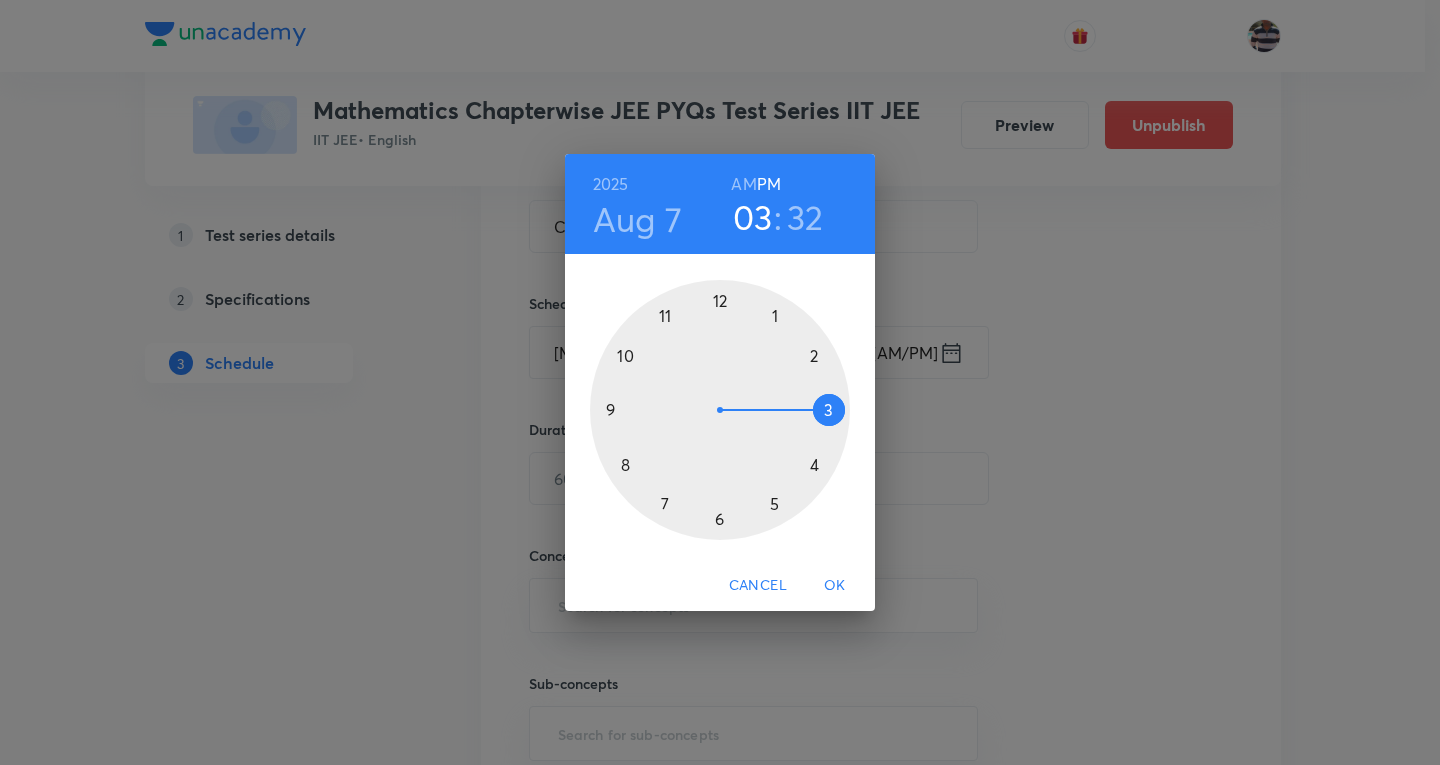 click at bounding box center [720, 410] 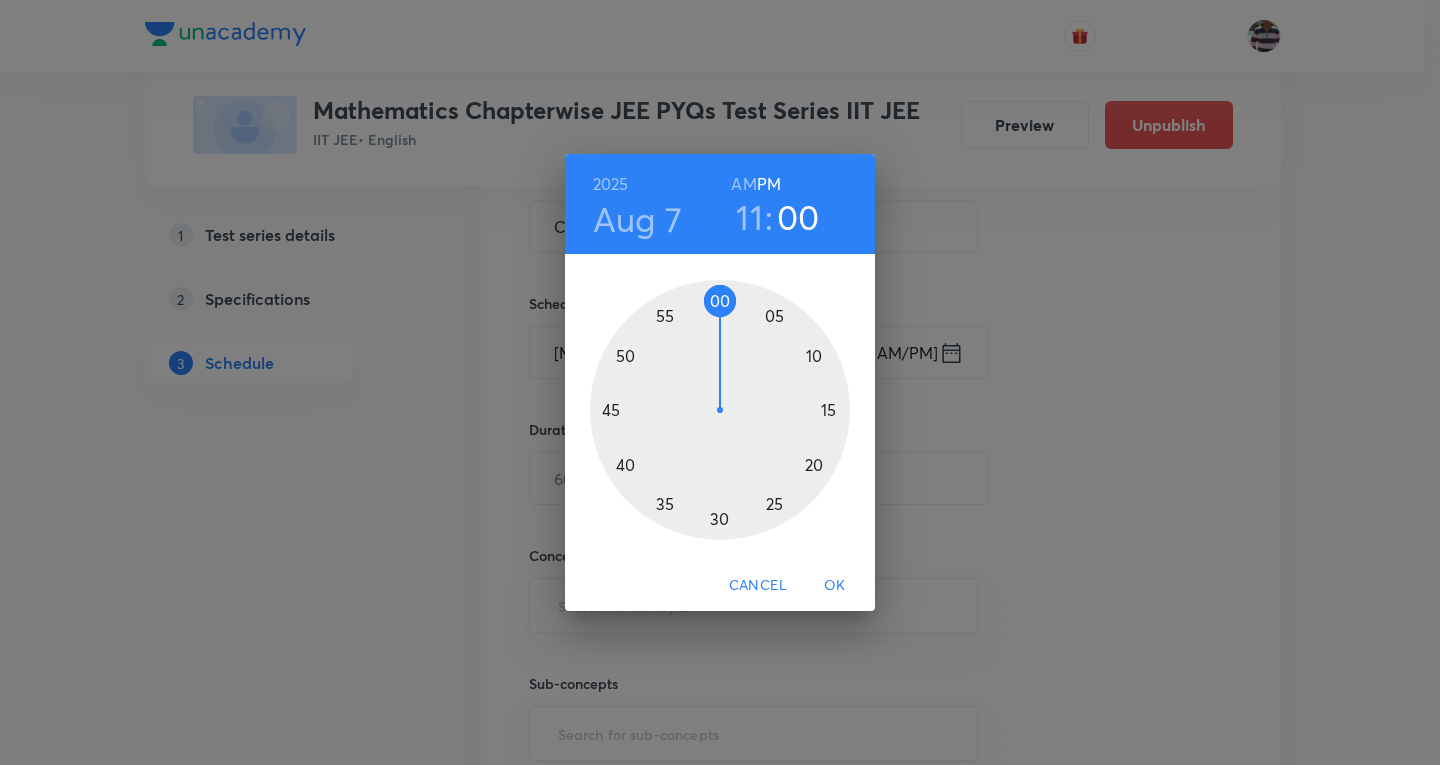 drag, startPoint x: 653, startPoint y: 457, endPoint x: 695, endPoint y: 329, distance: 134.71451 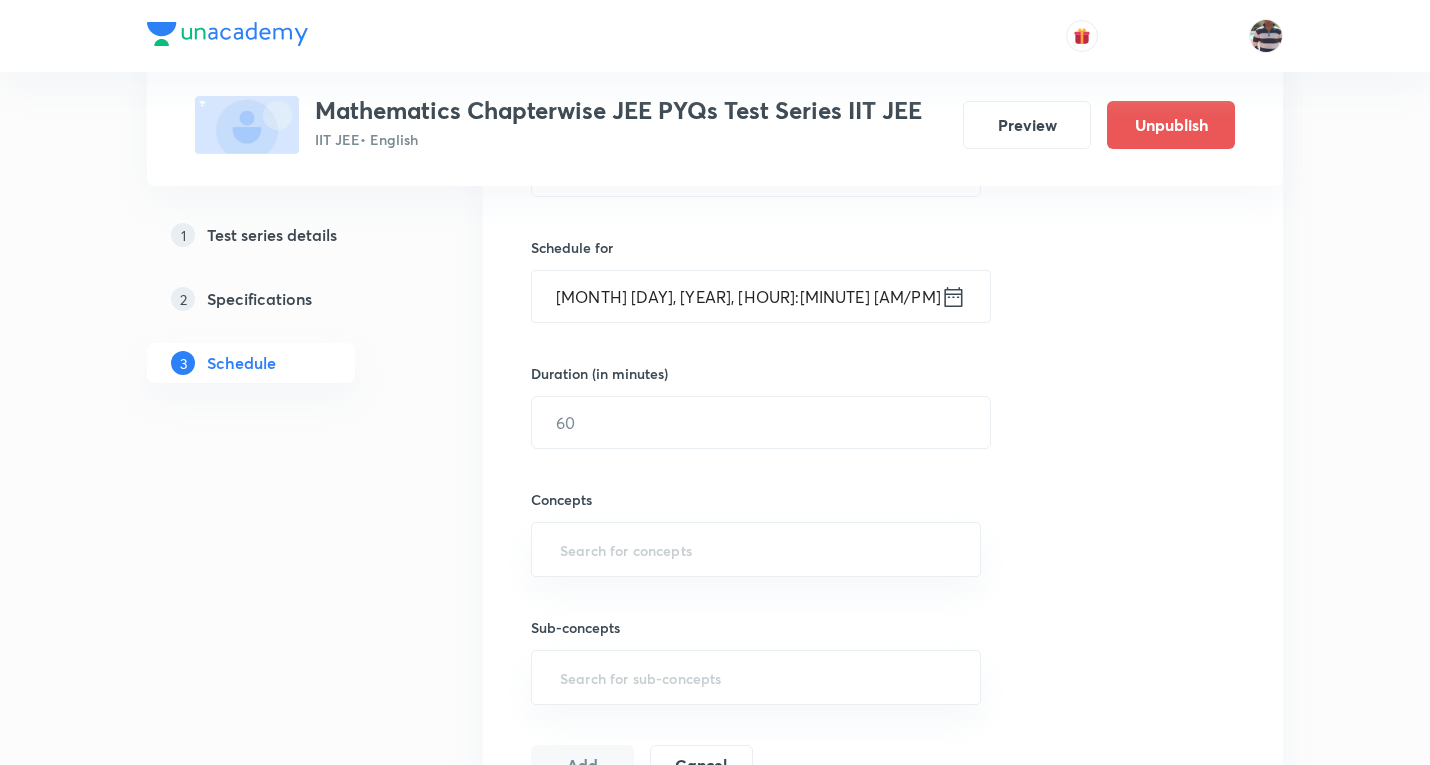 scroll, scrollTop: 500, scrollLeft: 0, axis: vertical 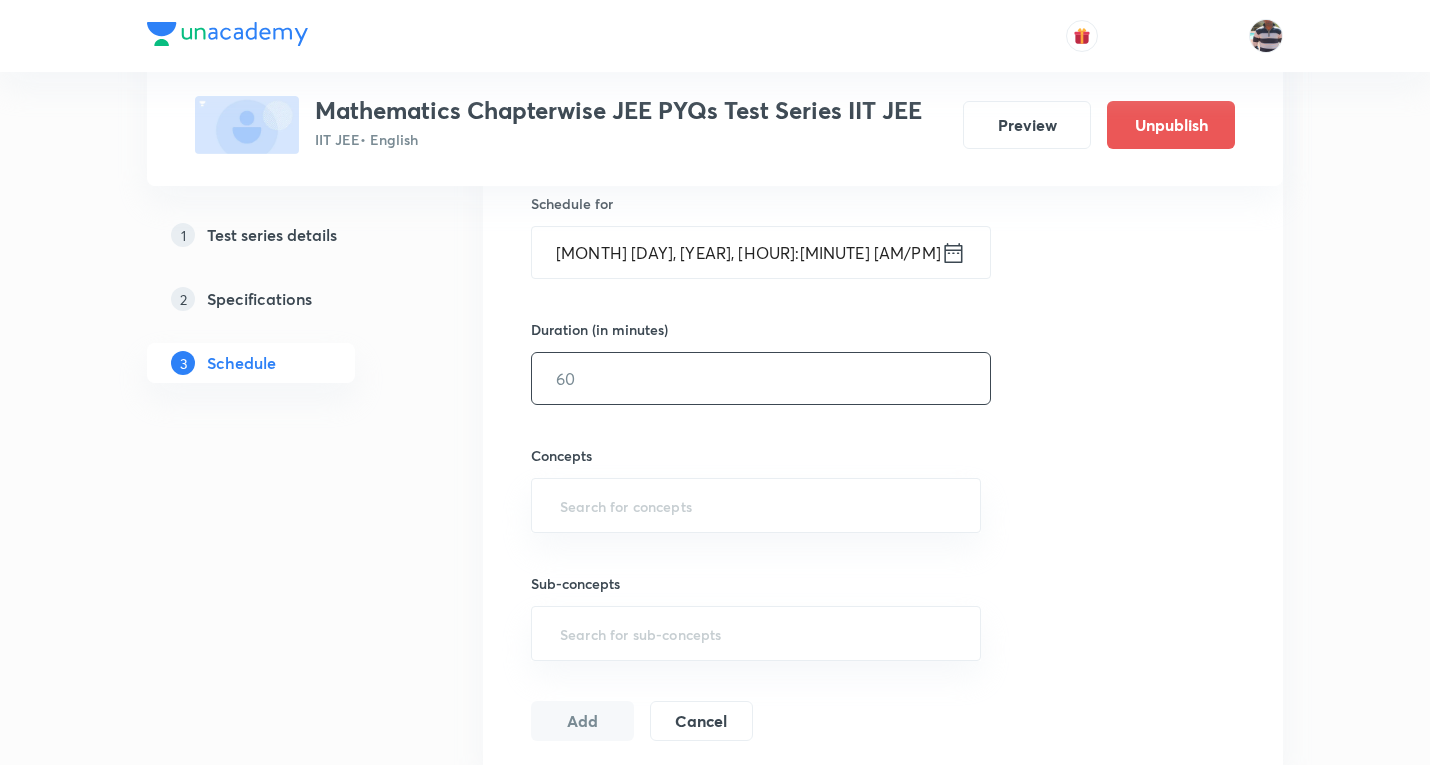 click at bounding box center (761, 378) 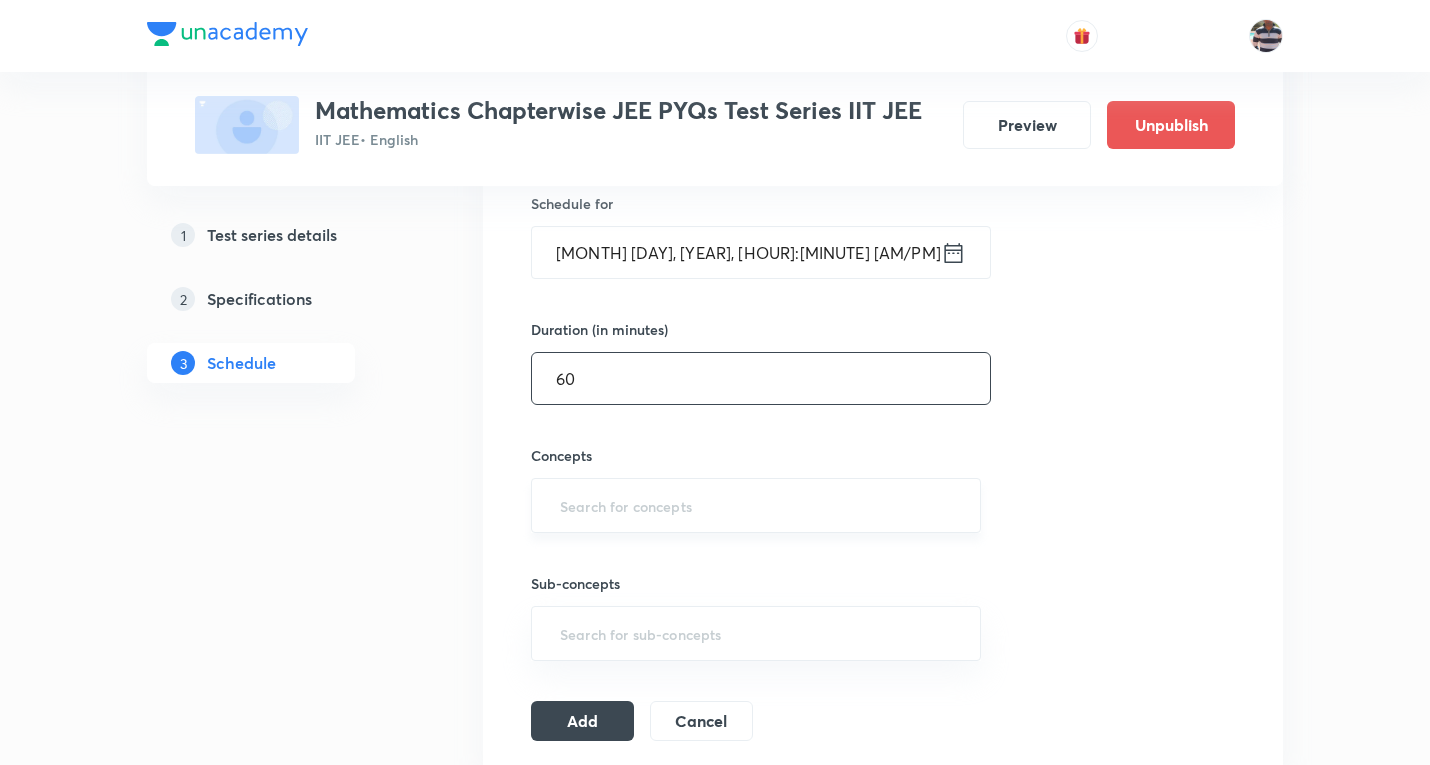 type on "60" 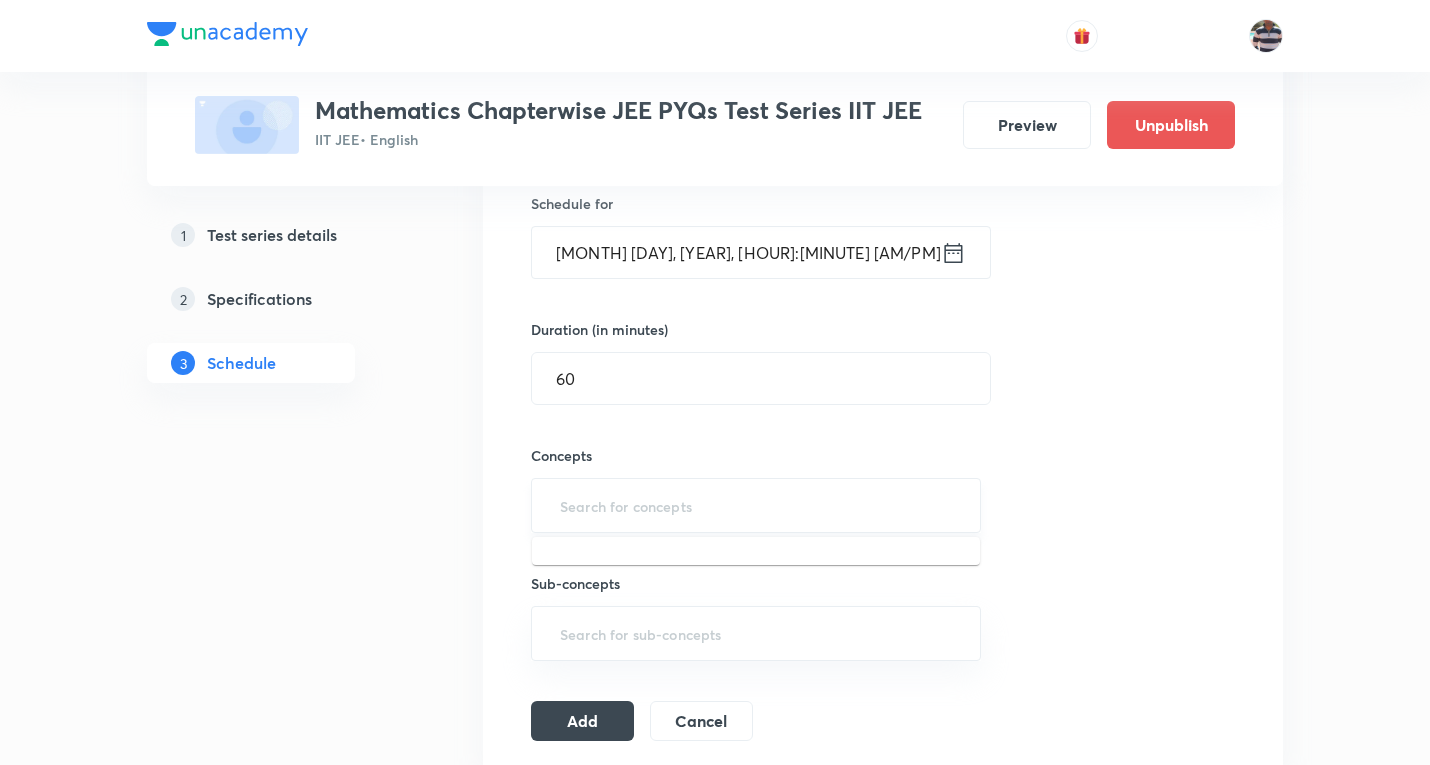 type on "a" 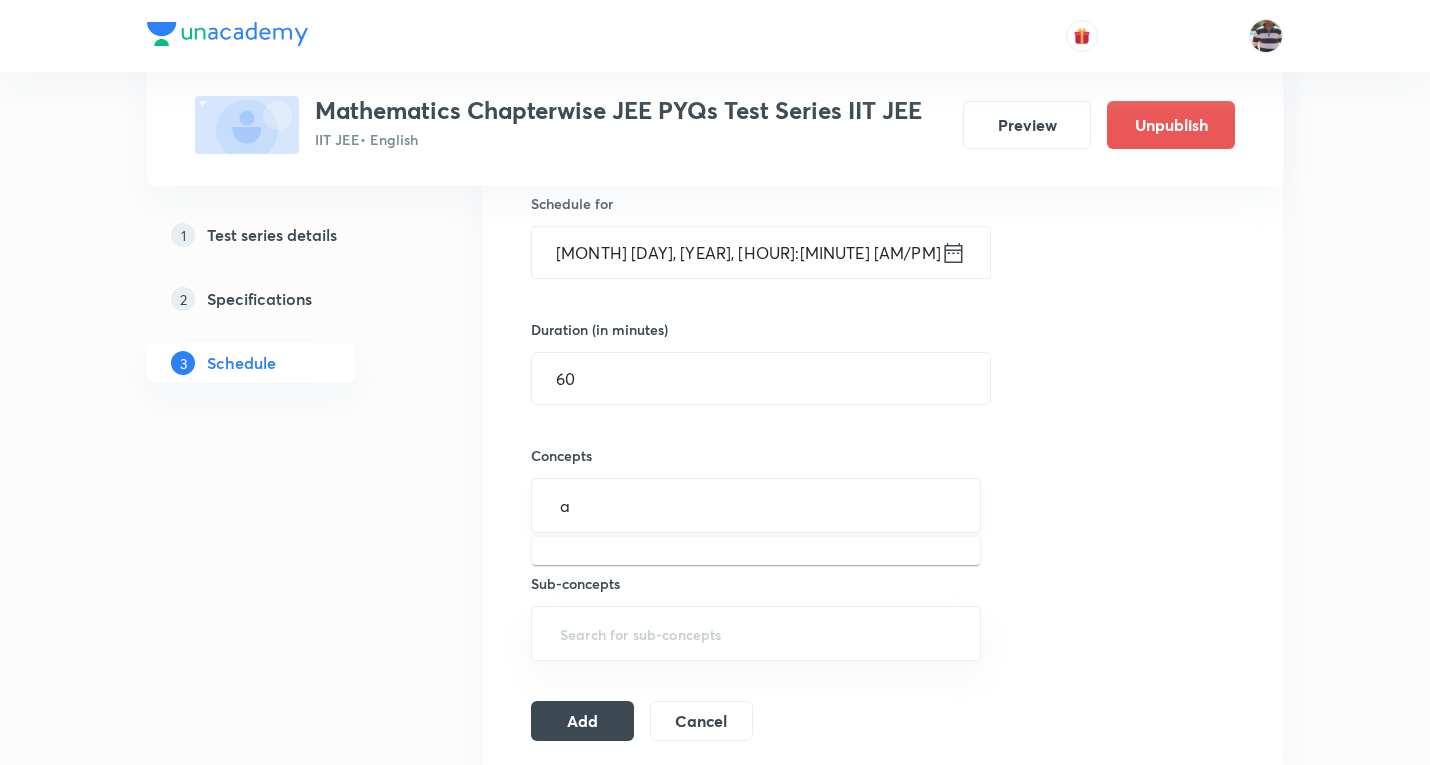 type 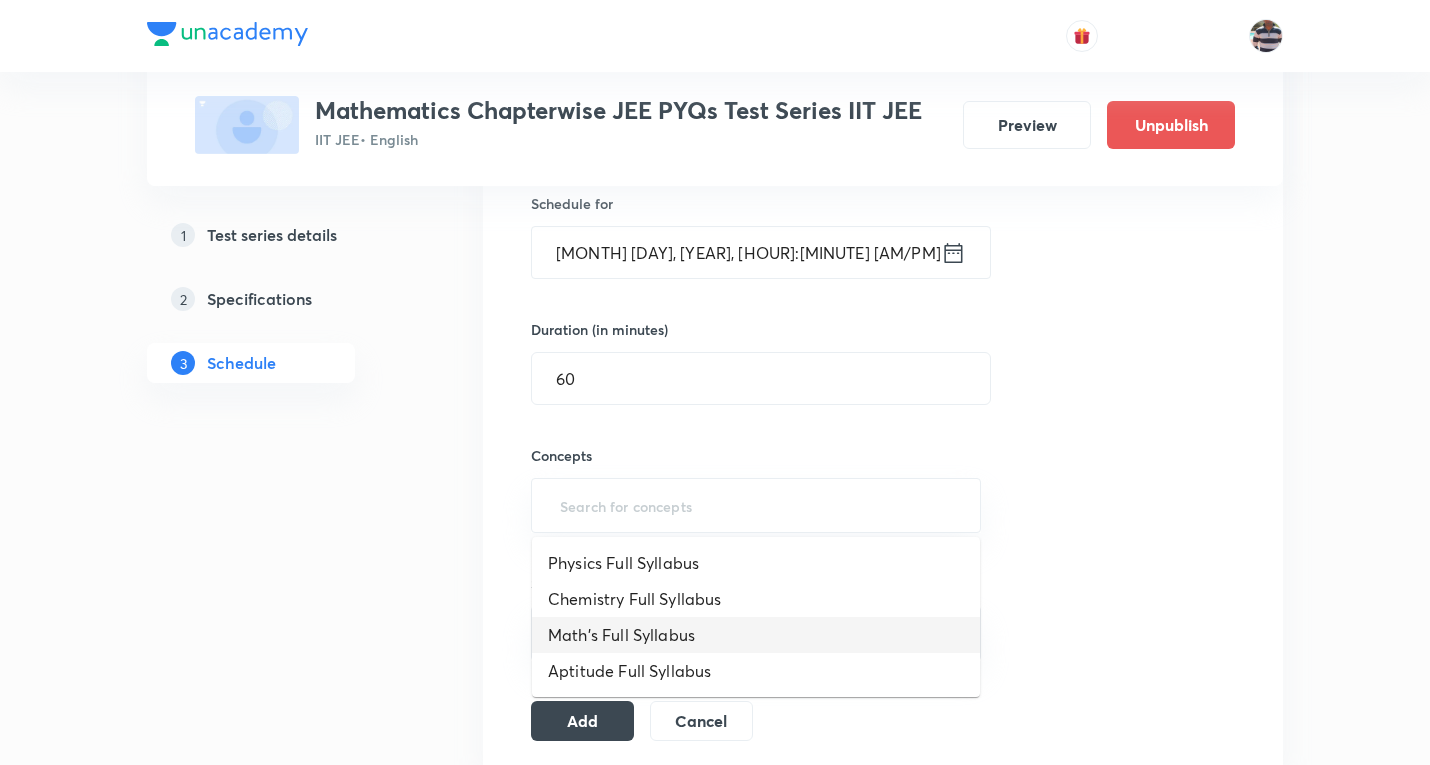 drag, startPoint x: 671, startPoint y: 632, endPoint x: 671, endPoint y: 610, distance: 22 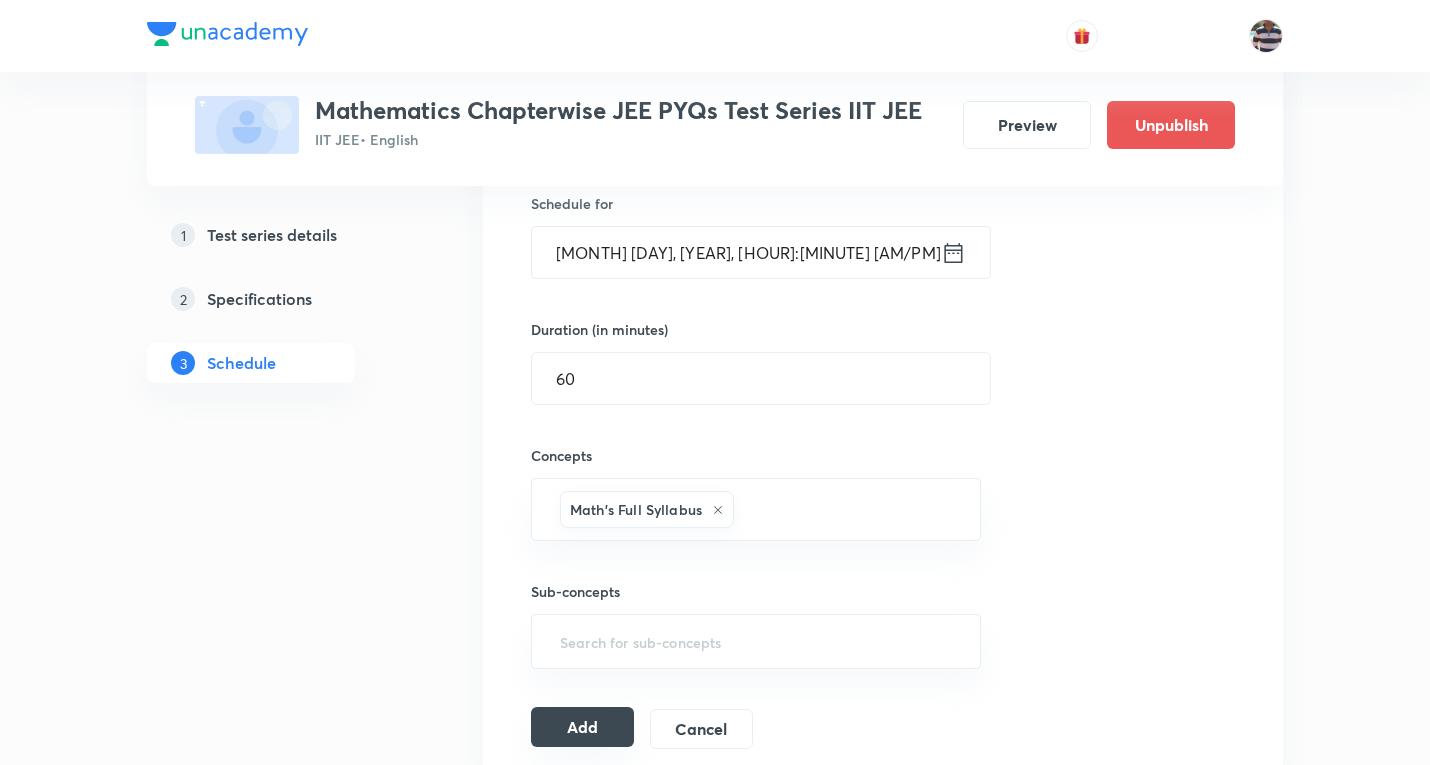 click on "Add" at bounding box center (582, 727) 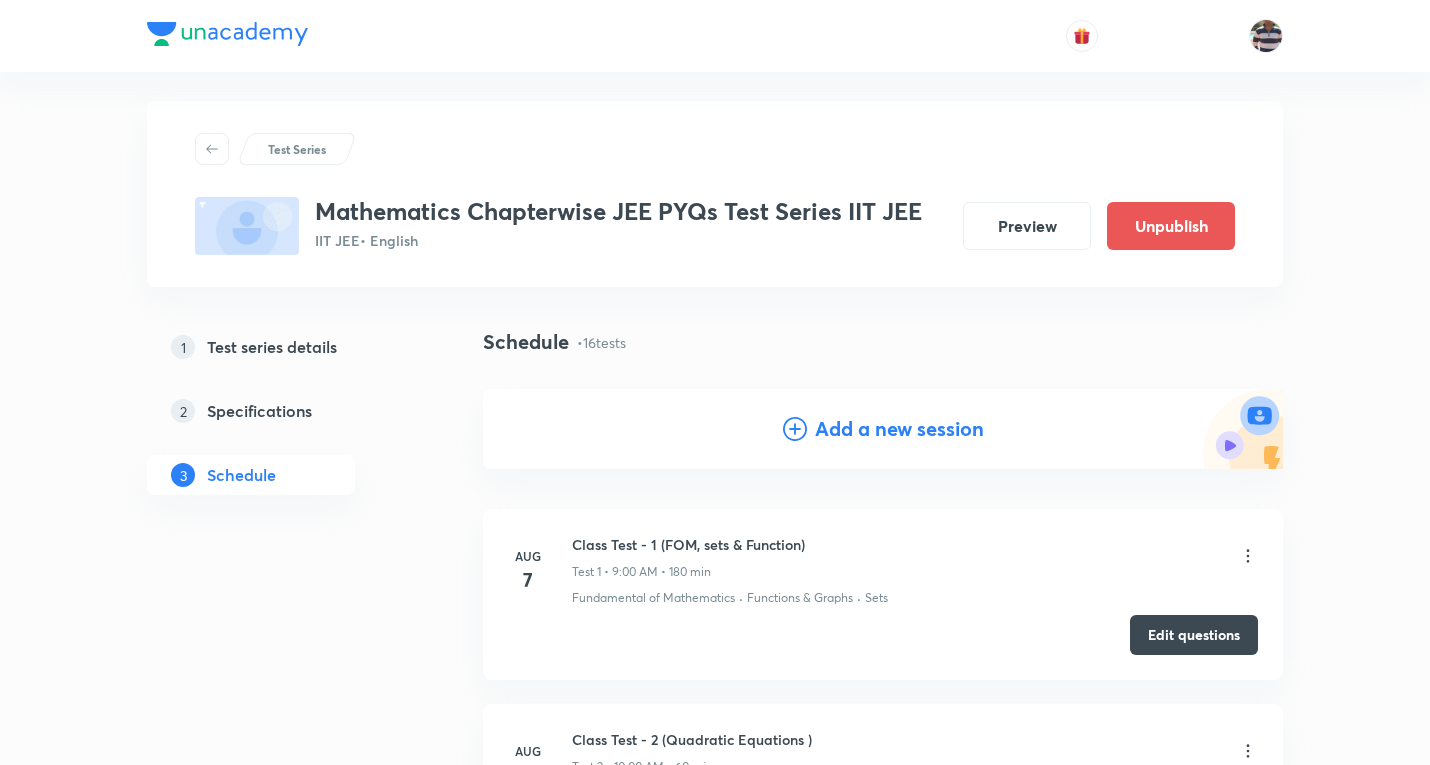 scroll, scrollTop: 0, scrollLeft: 0, axis: both 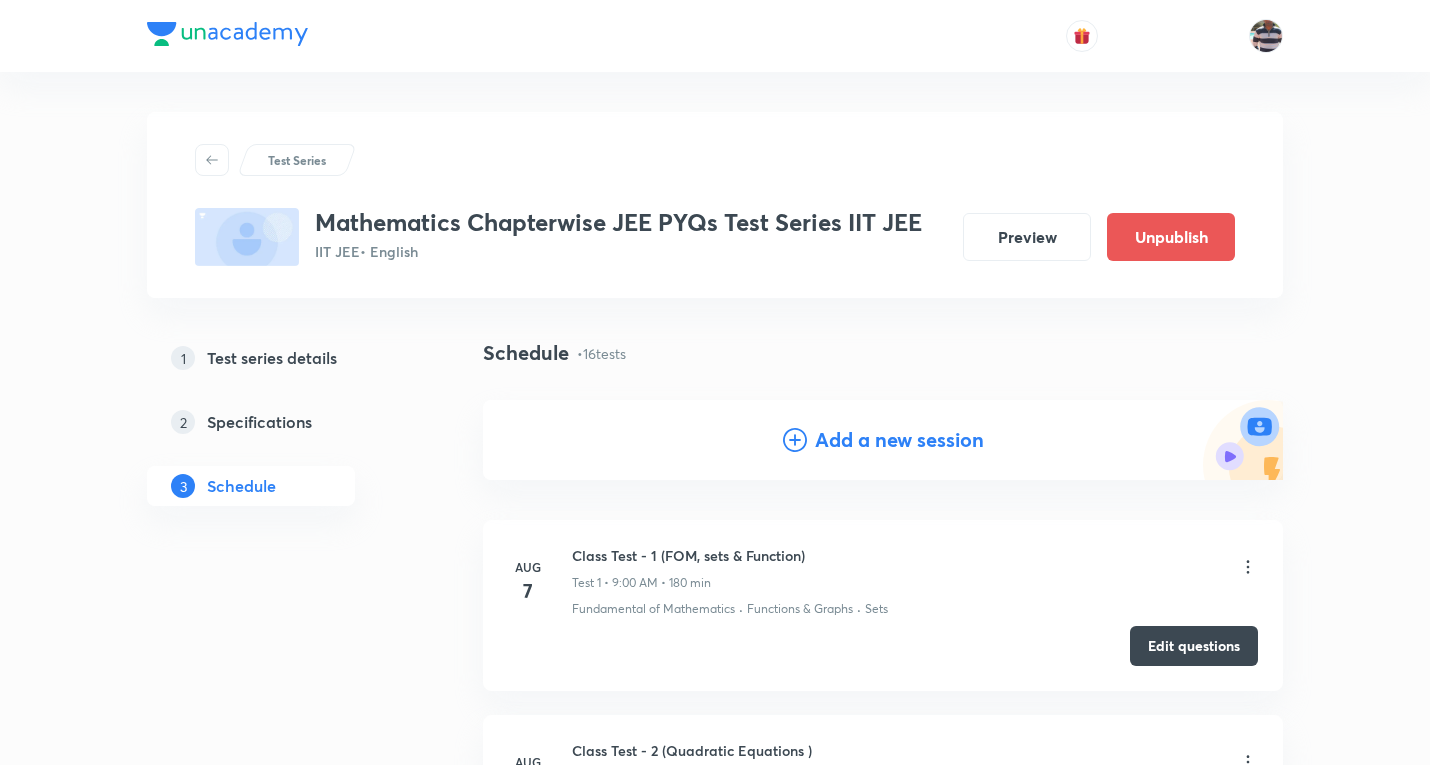 click on "Add a new session" at bounding box center [899, 440] 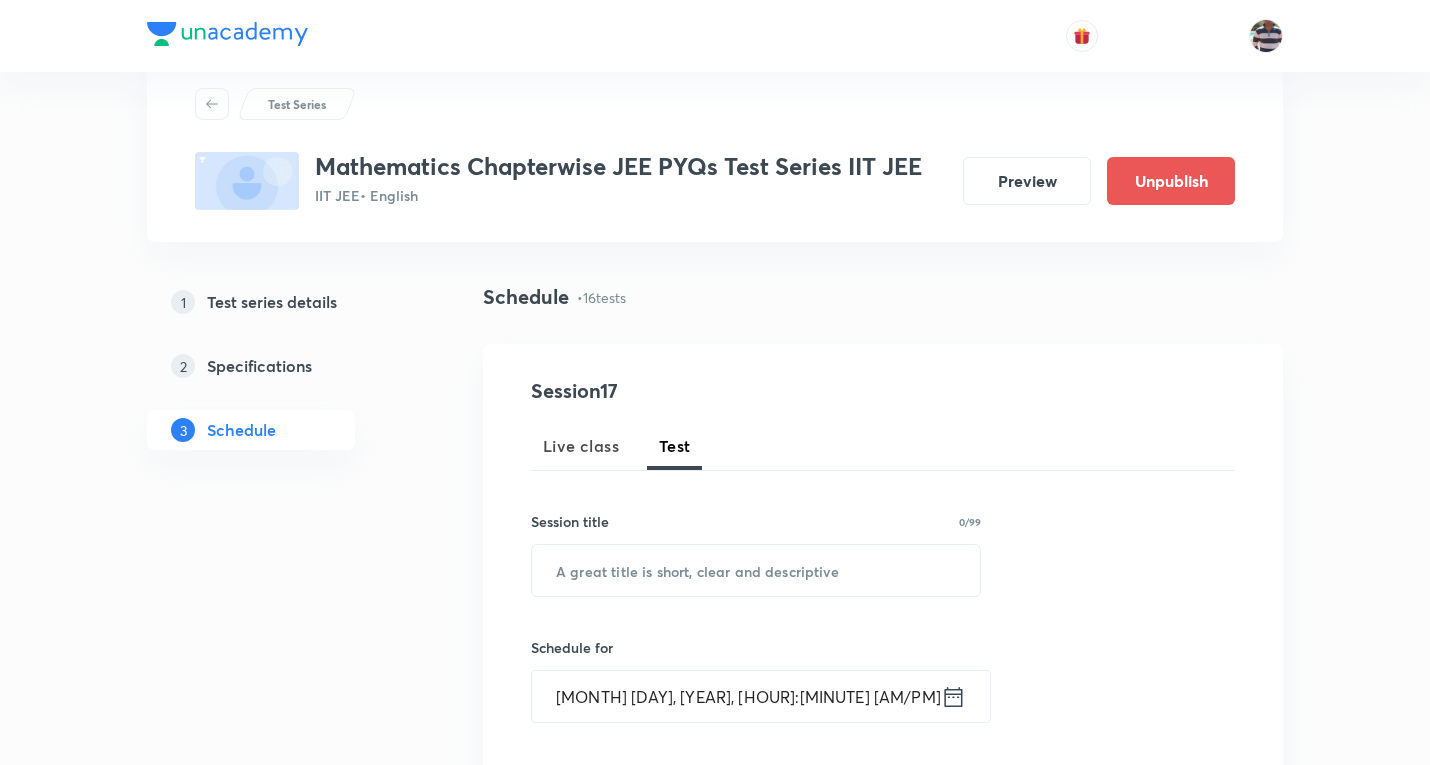 scroll, scrollTop: 100, scrollLeft: 0, axis: vertical 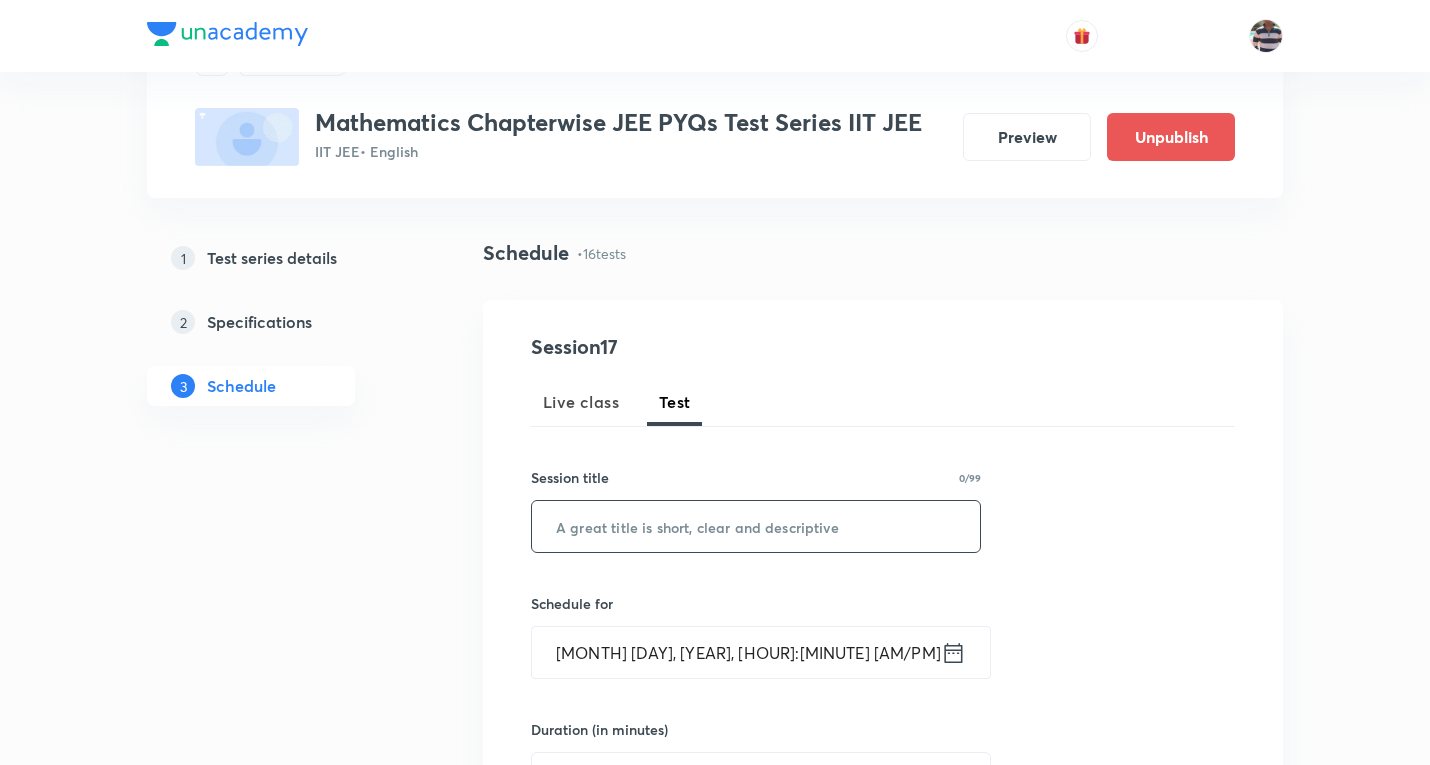 click at bounding box center (756, 526) 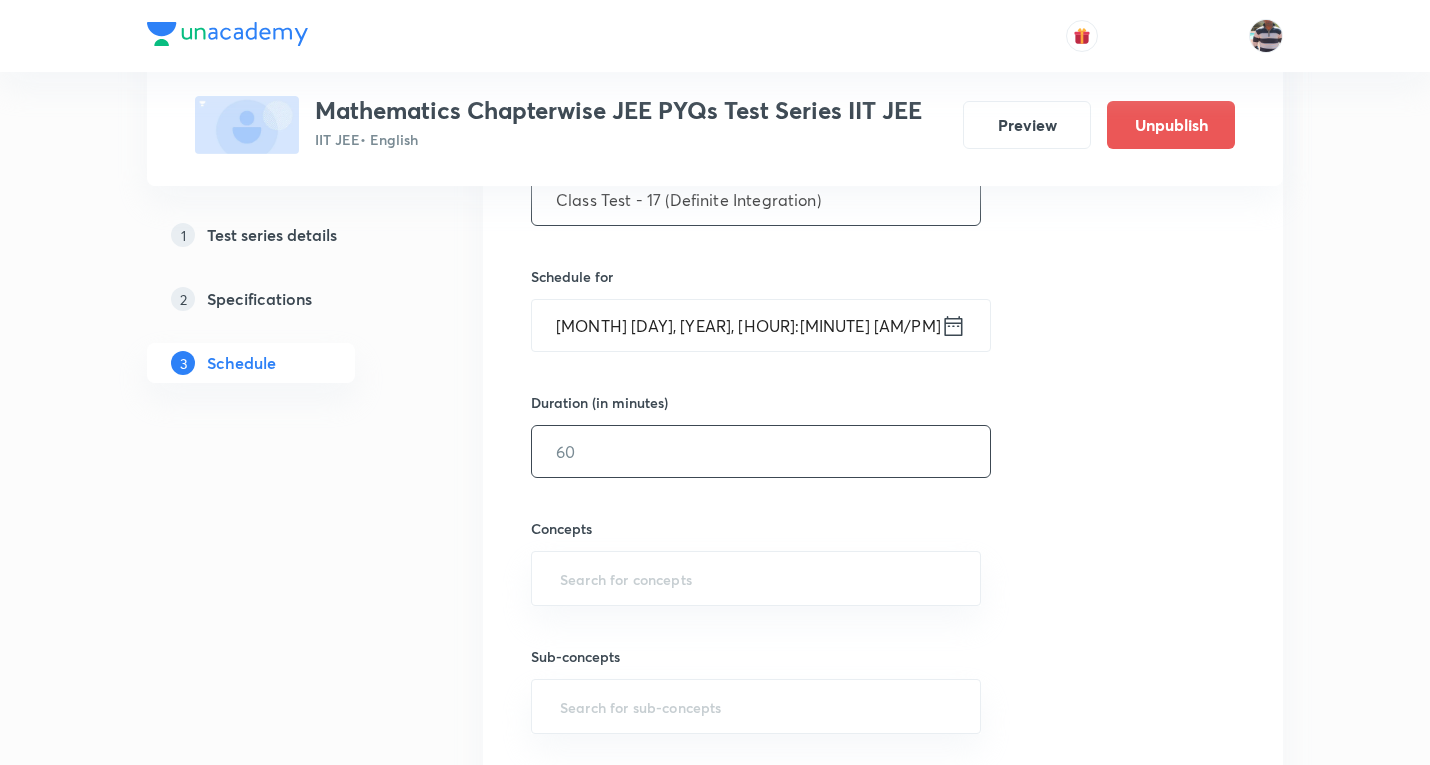 scroll, scrollTop: 400, scrollLeft: 0, axis: vertical 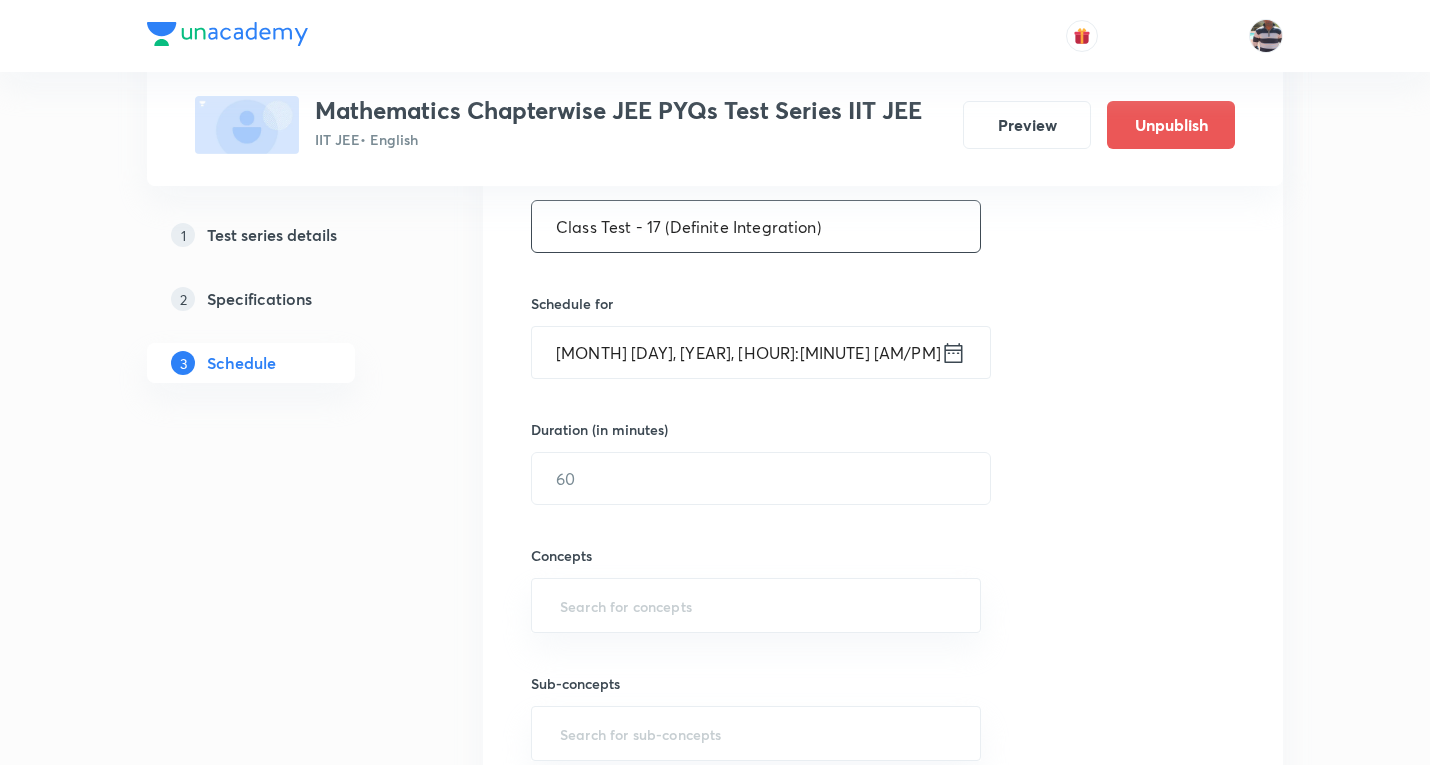 type on "Class Test - 17 (Definite Integration)" 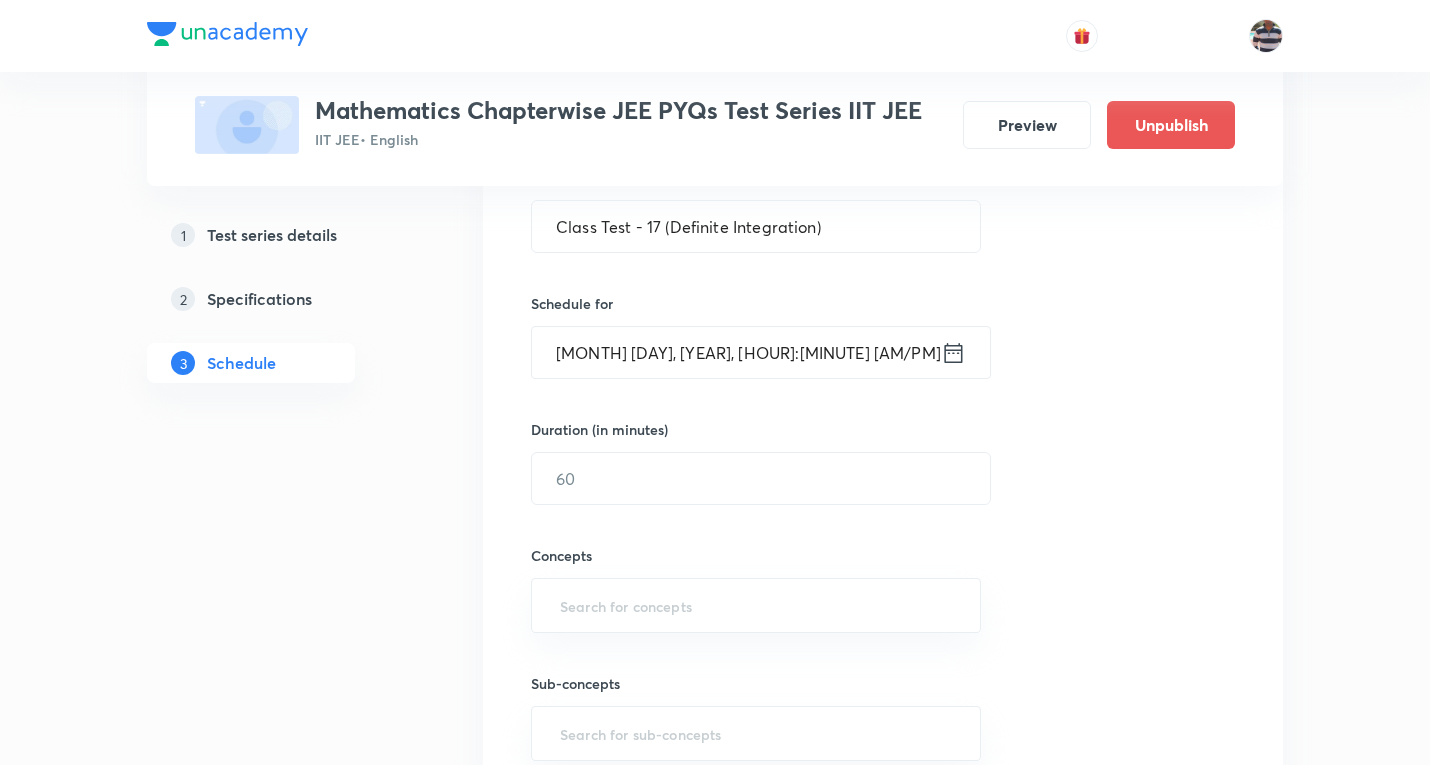 click on "[MONTH] [DAY], [YEAR], [HOUR]:[MINUTE] [AM/PM]" at bounding box center (736, 352) 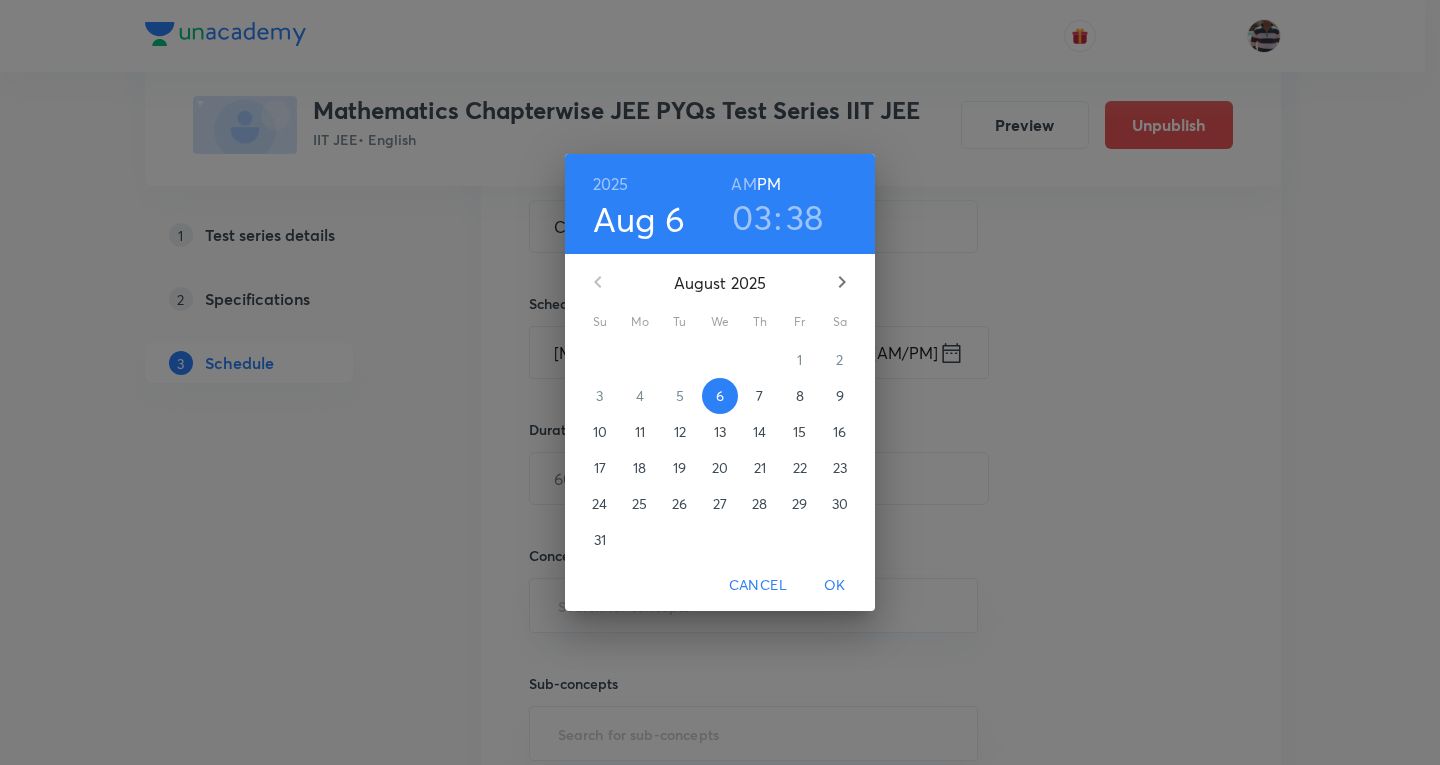 click on "8" at bounding box center [800, 396] 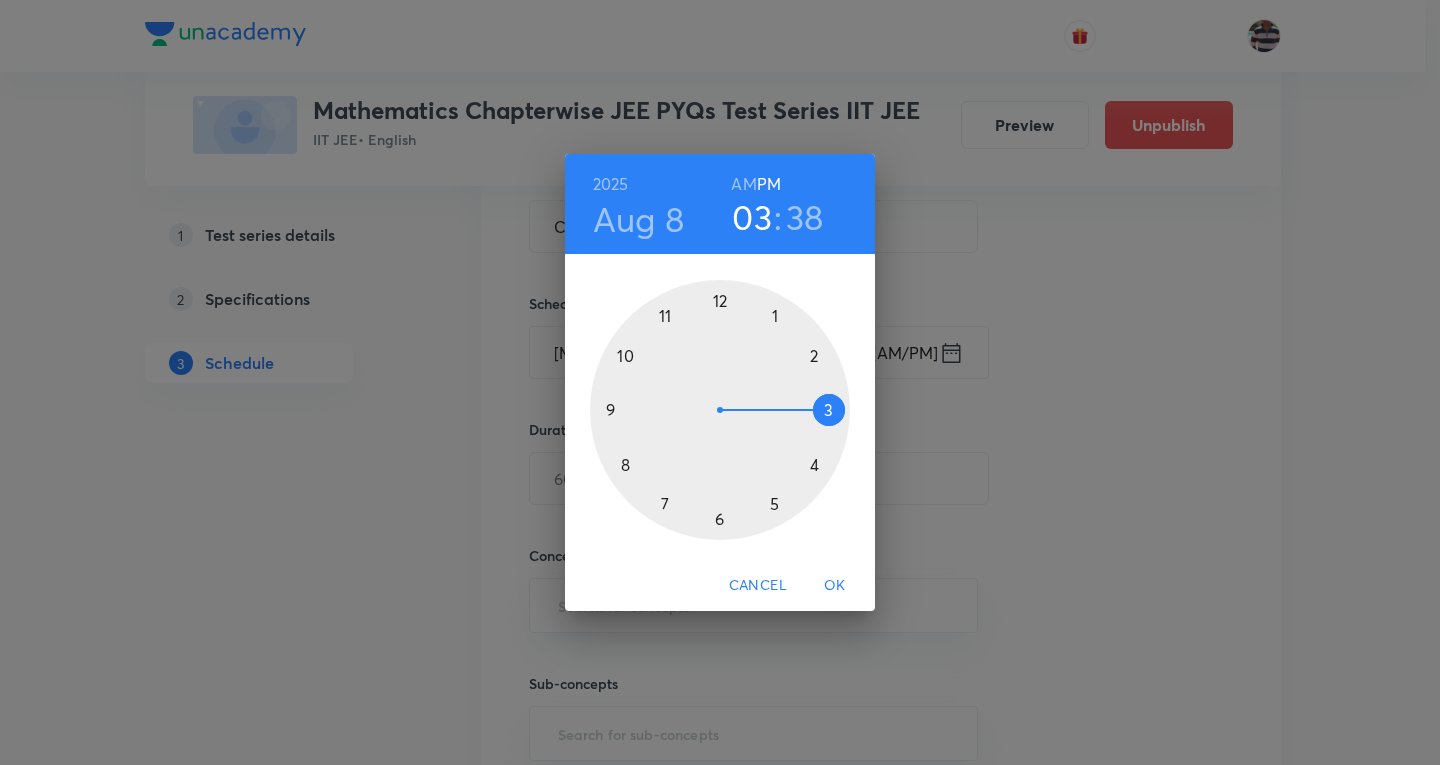click at bounding box center [720, 410] 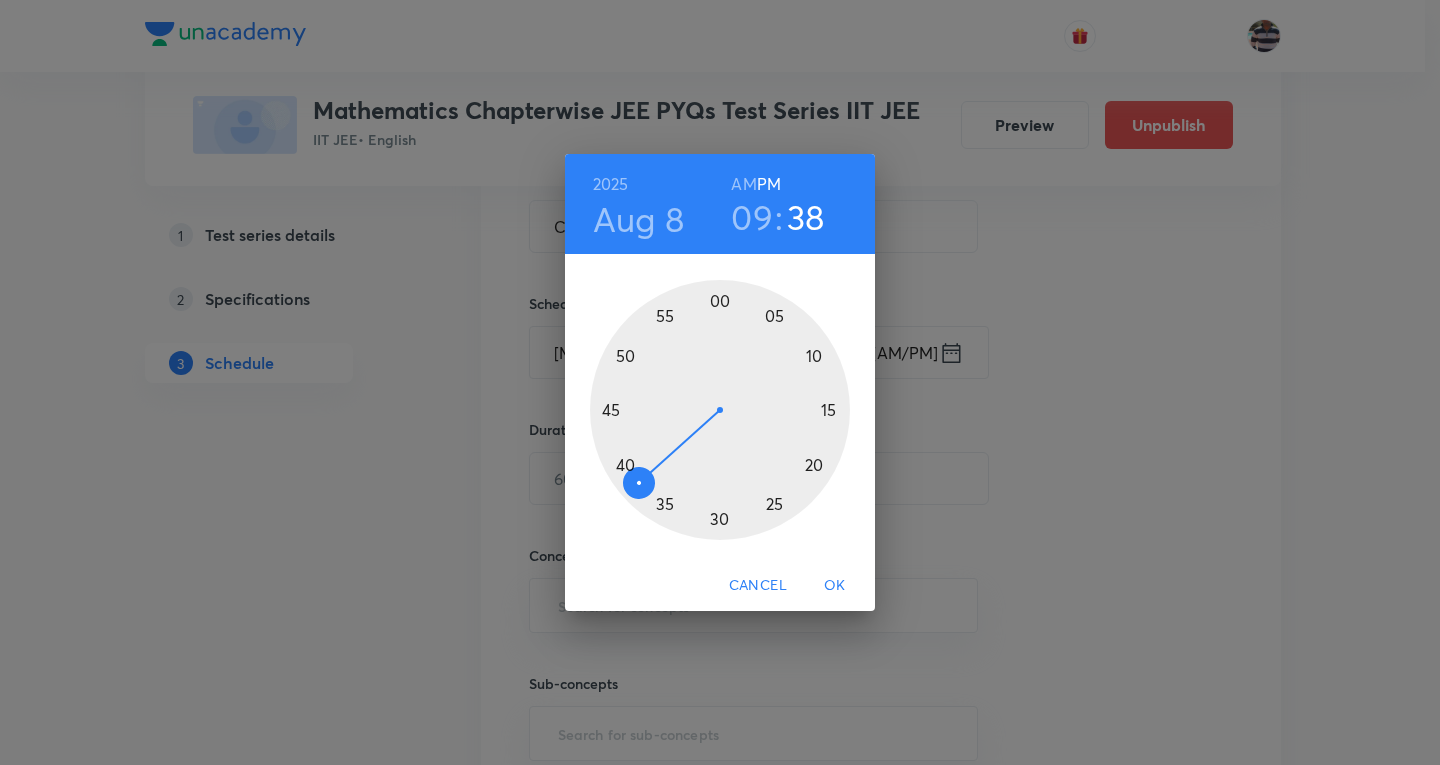 click on "AM" at bounding box center [743, 184] 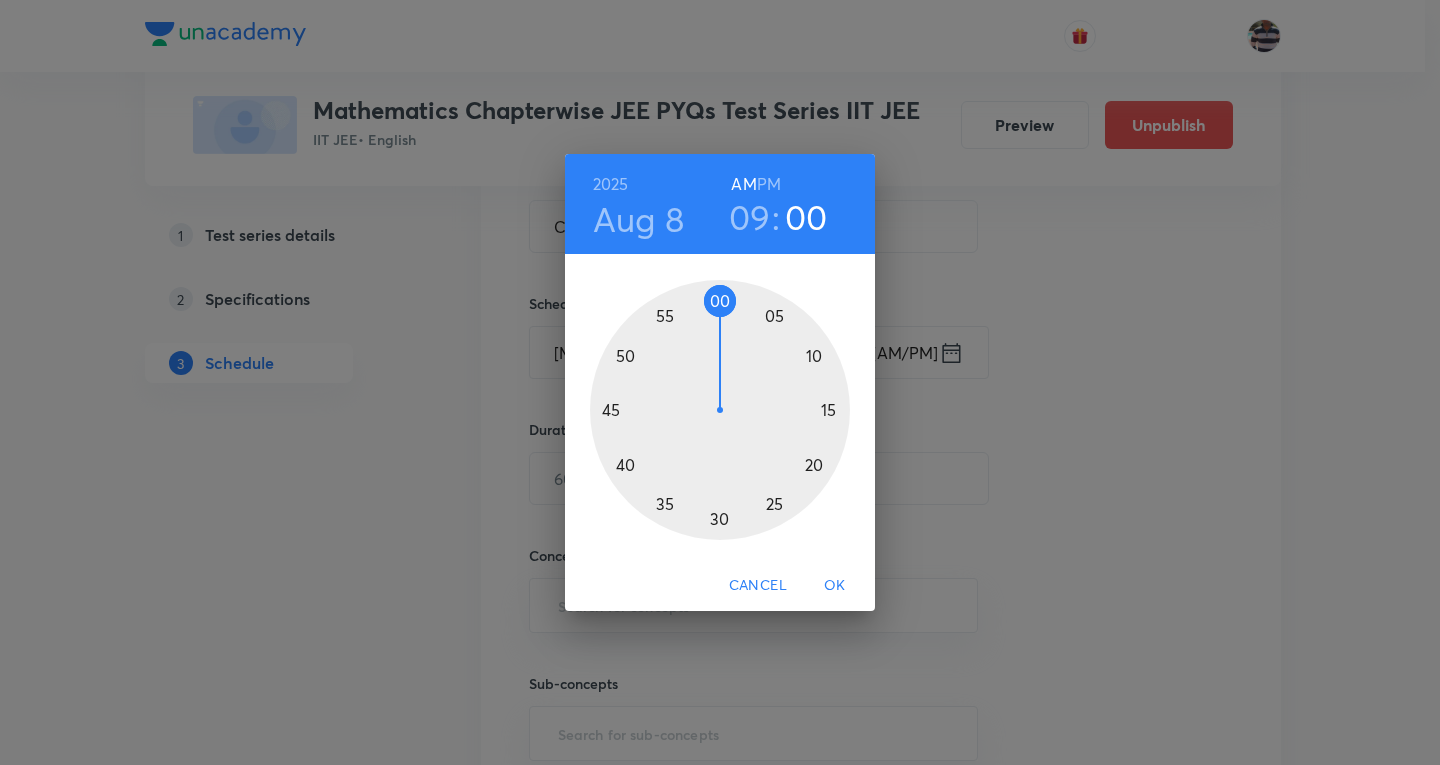 drag, startPoint x: 636, startPoint y: 401, endPoint x: 724, endPoint y: 332, distance: 111.82576 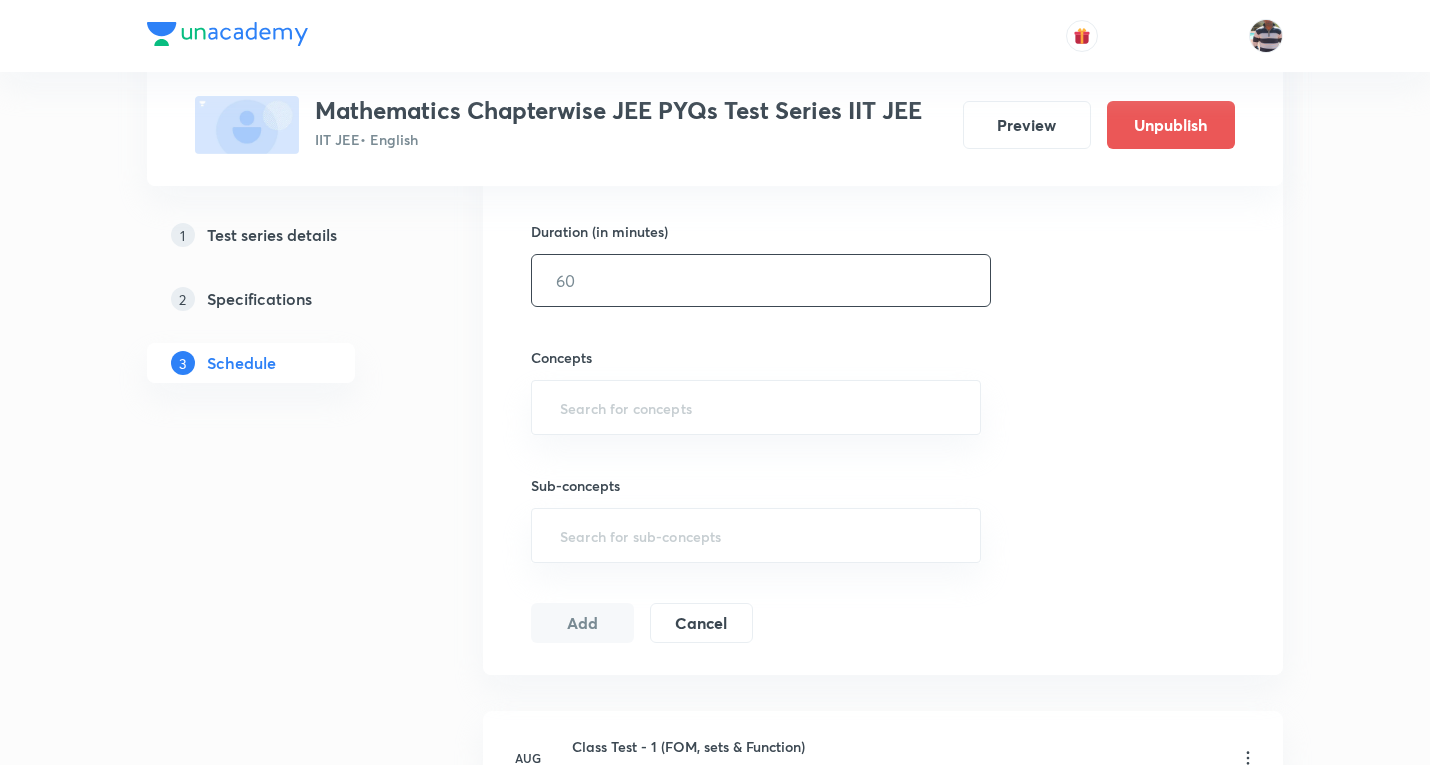 scroll, scrollTop: 600, scrollLeft: 0, axis: vertical 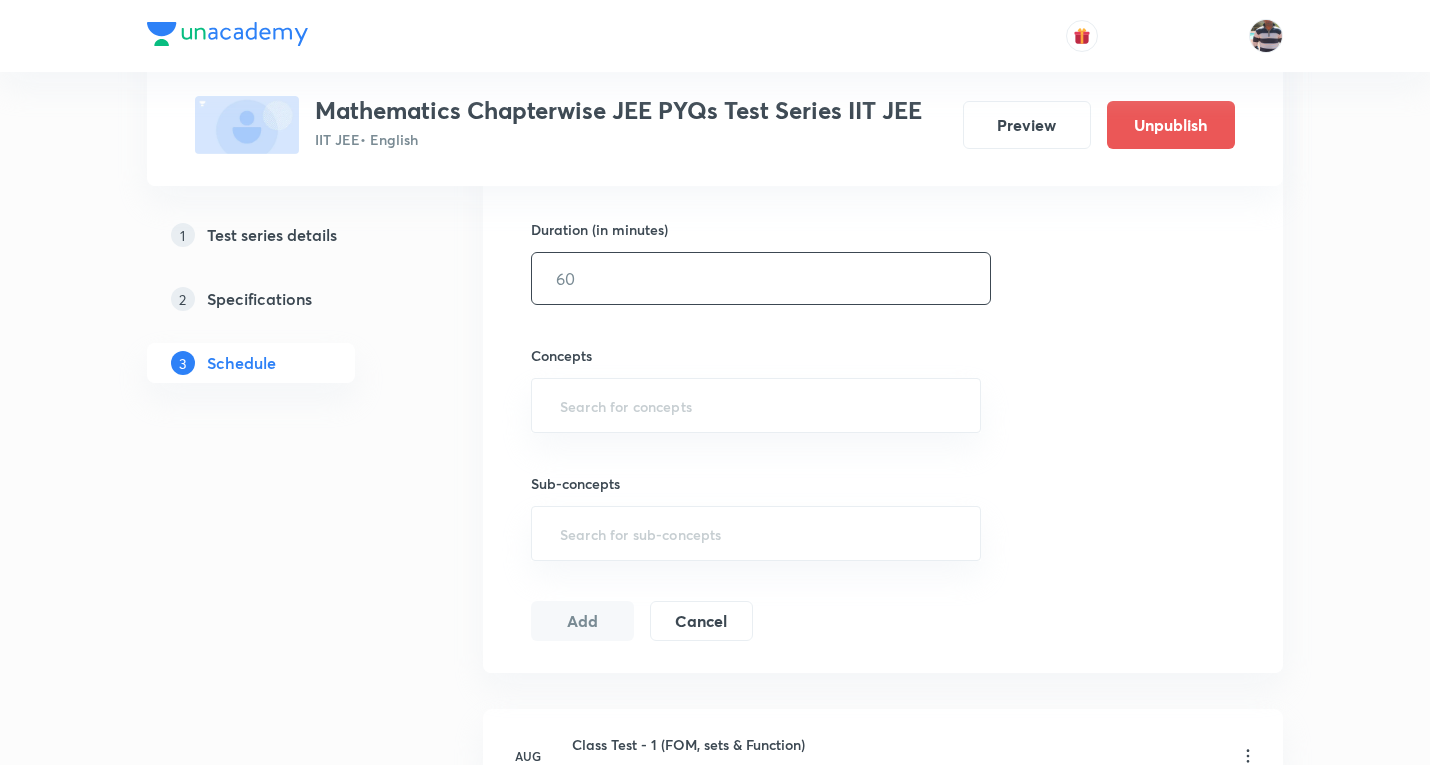 click at bounding box center (761, 278) 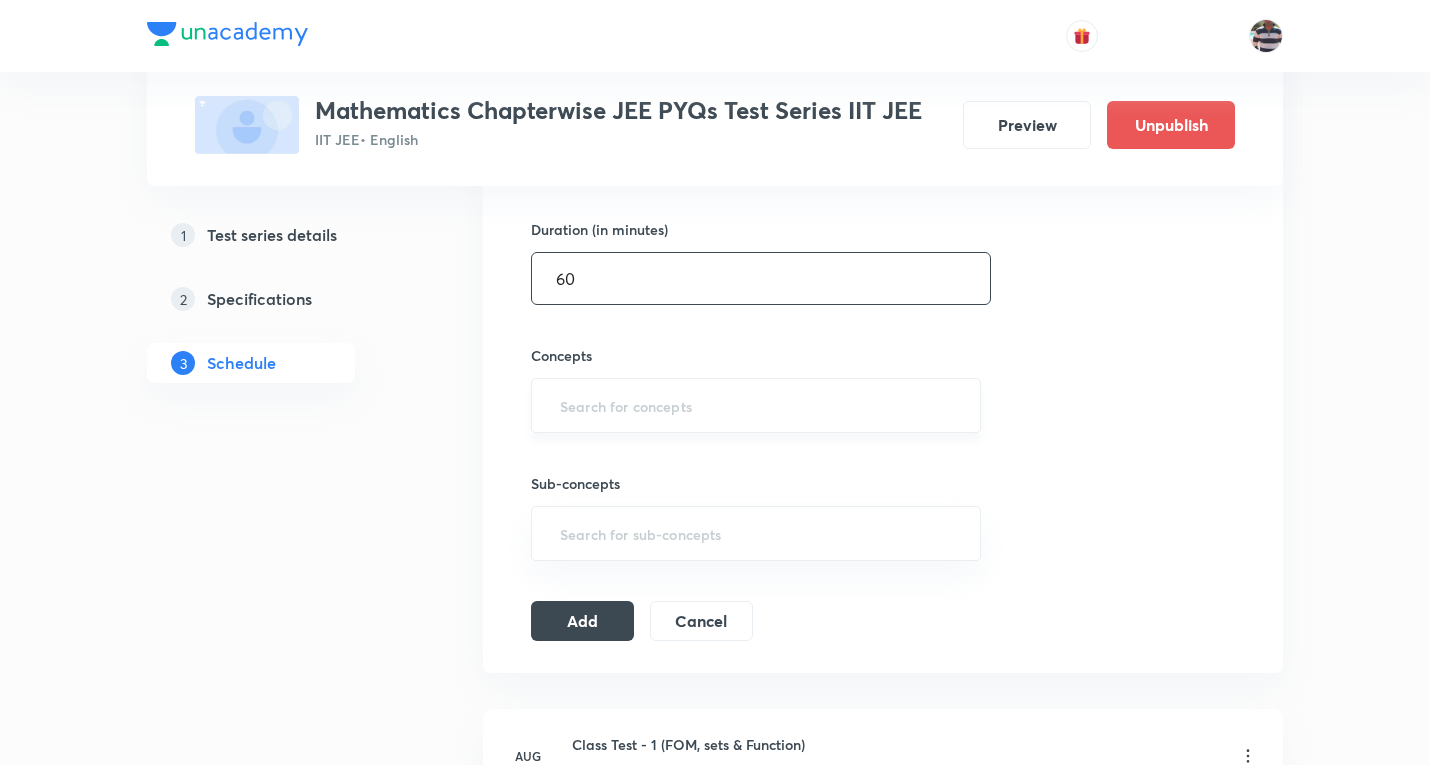 type on "60" 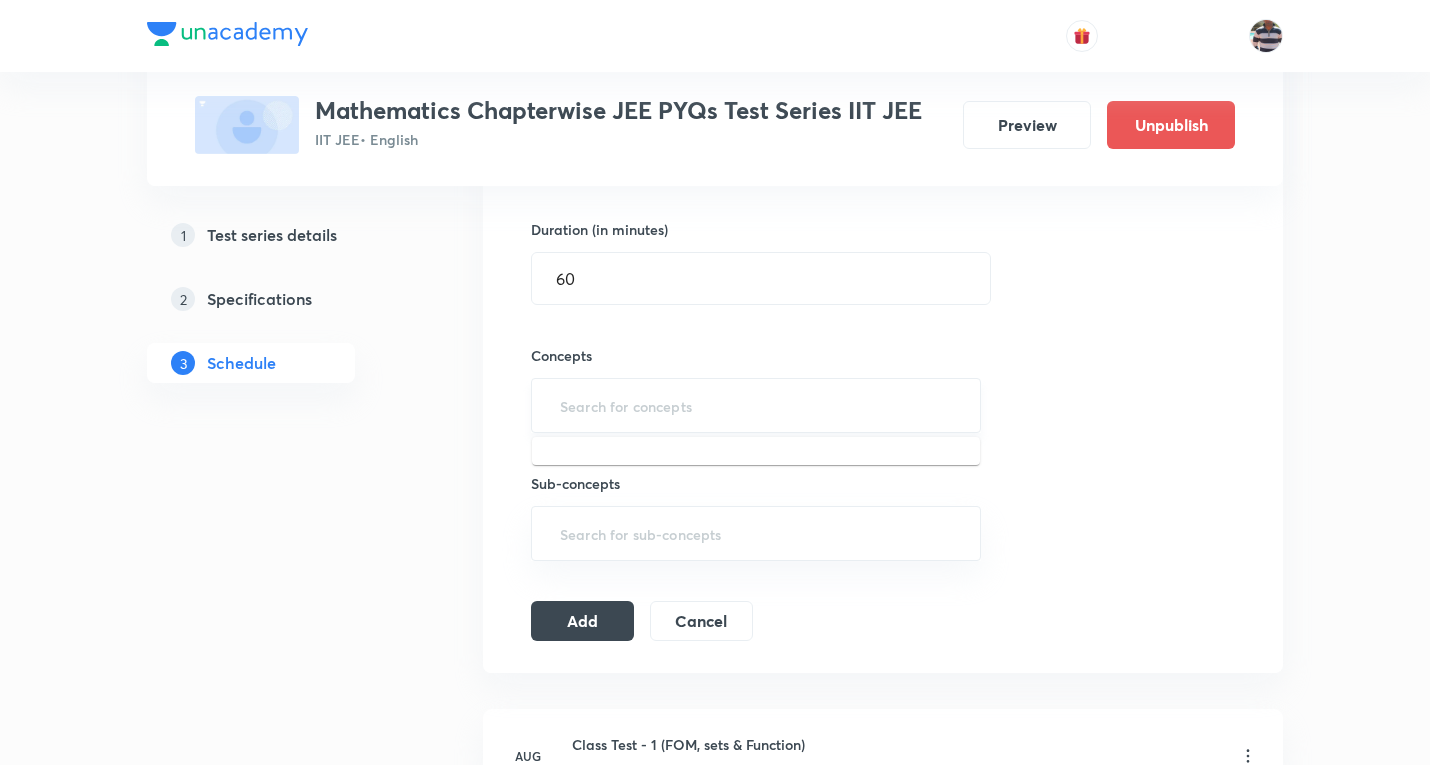 click at bounding box center [756, 405] 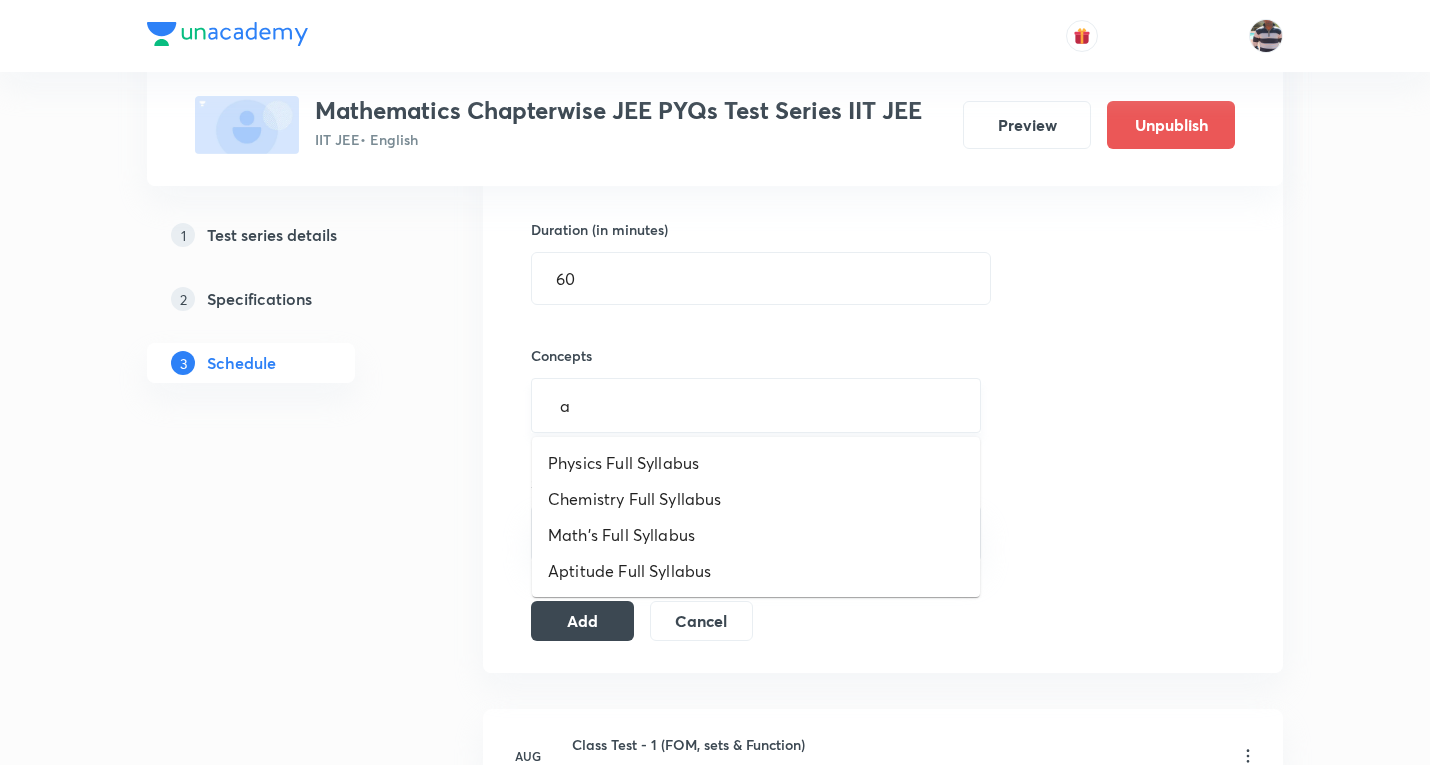 type 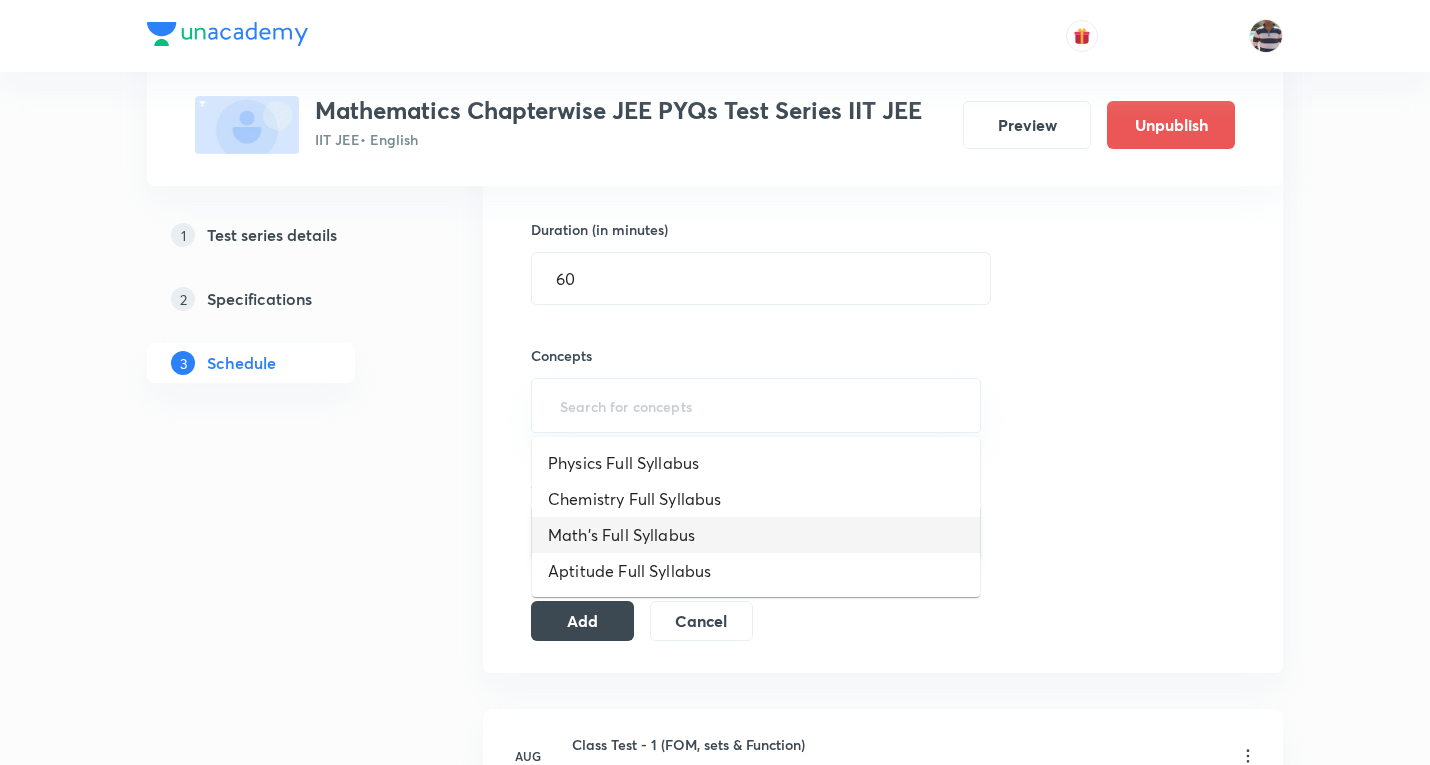 click on "Math's Full Syllabus" at bounding box center [756, 535] 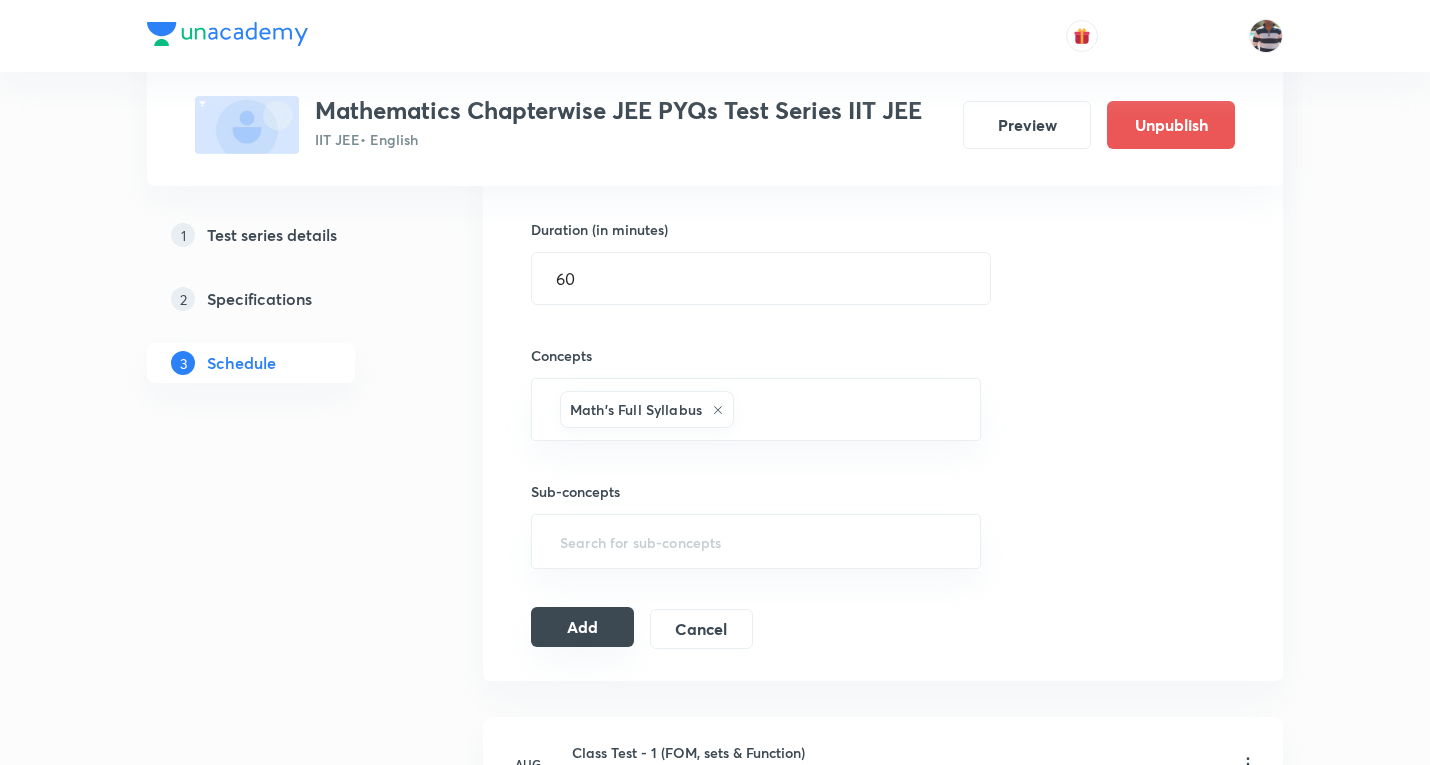 click on "Add" at bounding box center [582, 627] 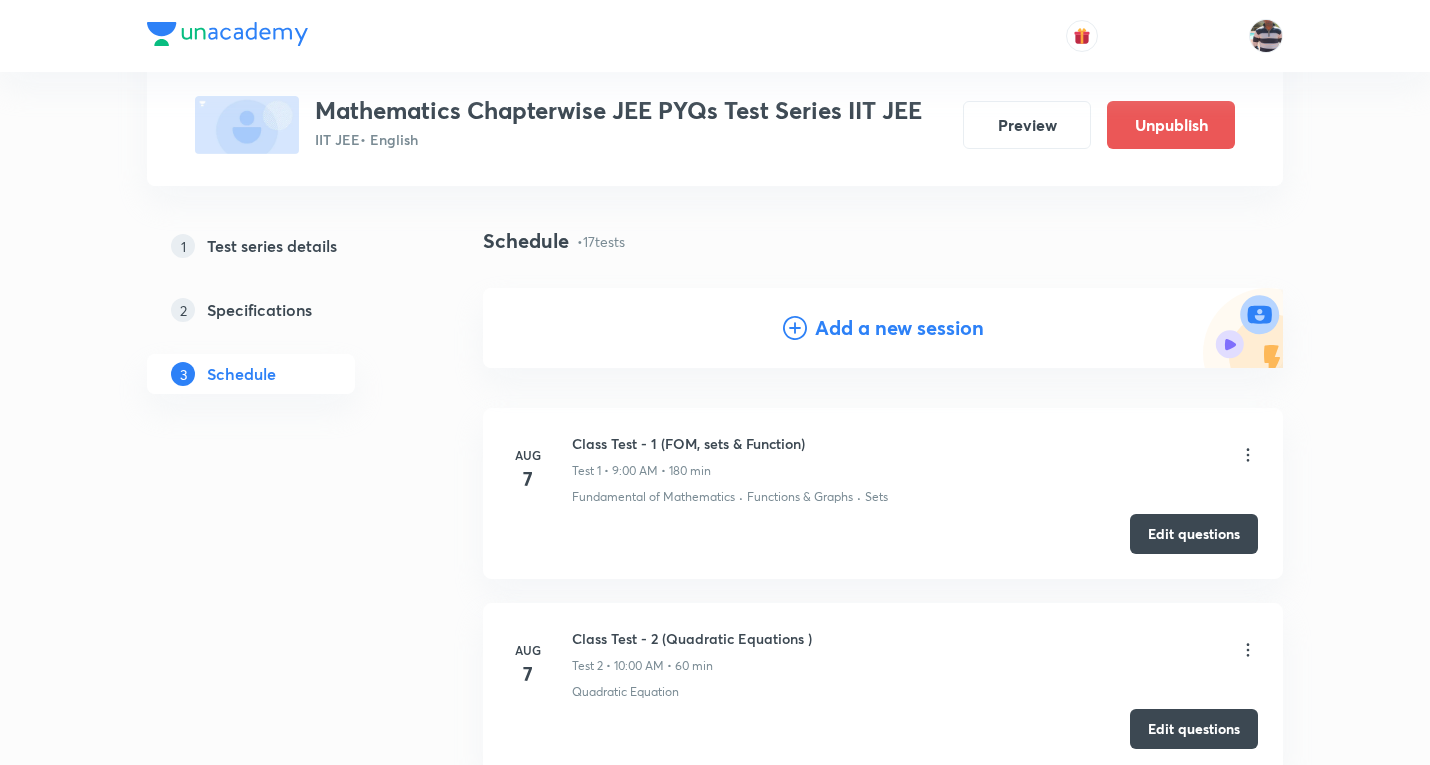 scroll, scrollTop: 100, scrollLeft: 0, axis: vertical 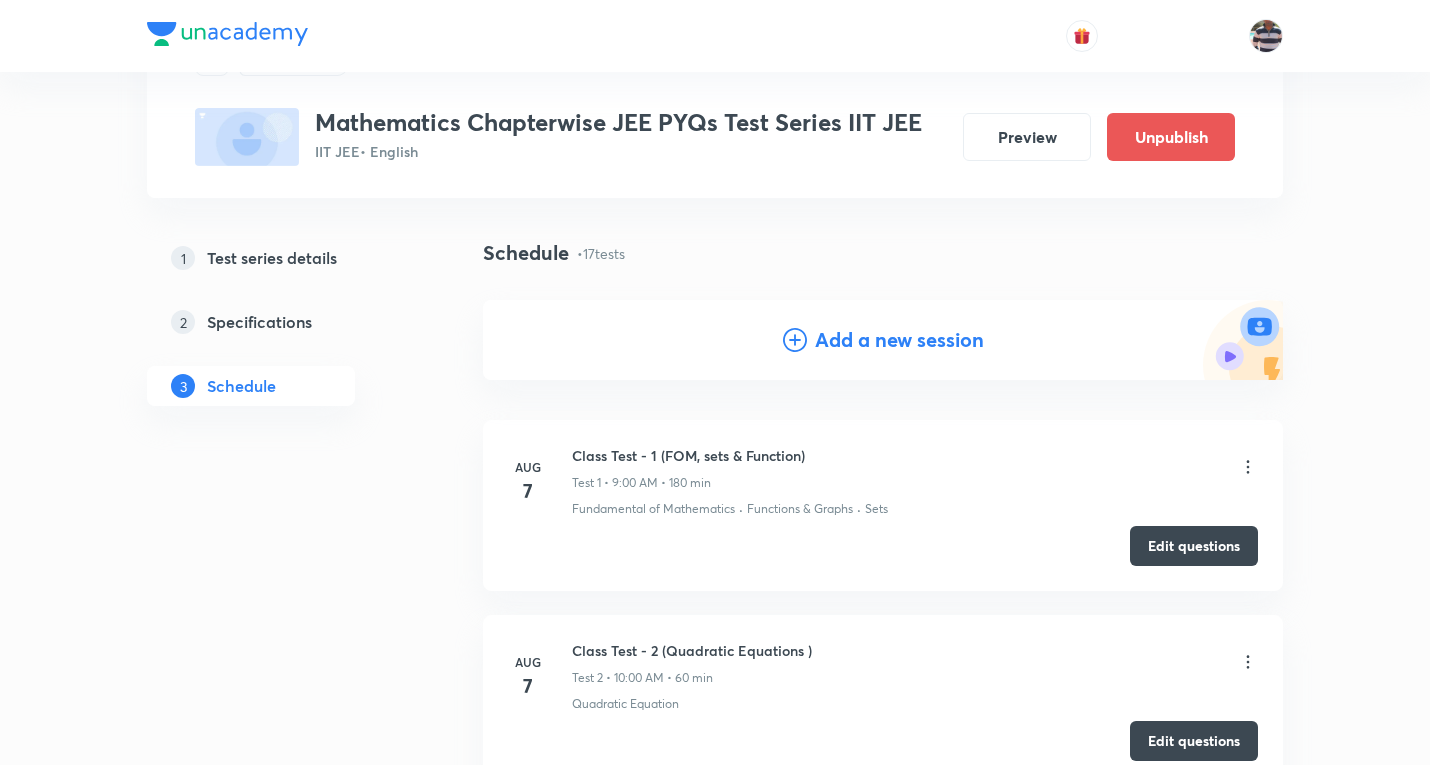 click on "Add a new session" at bounding box center (899, 340) 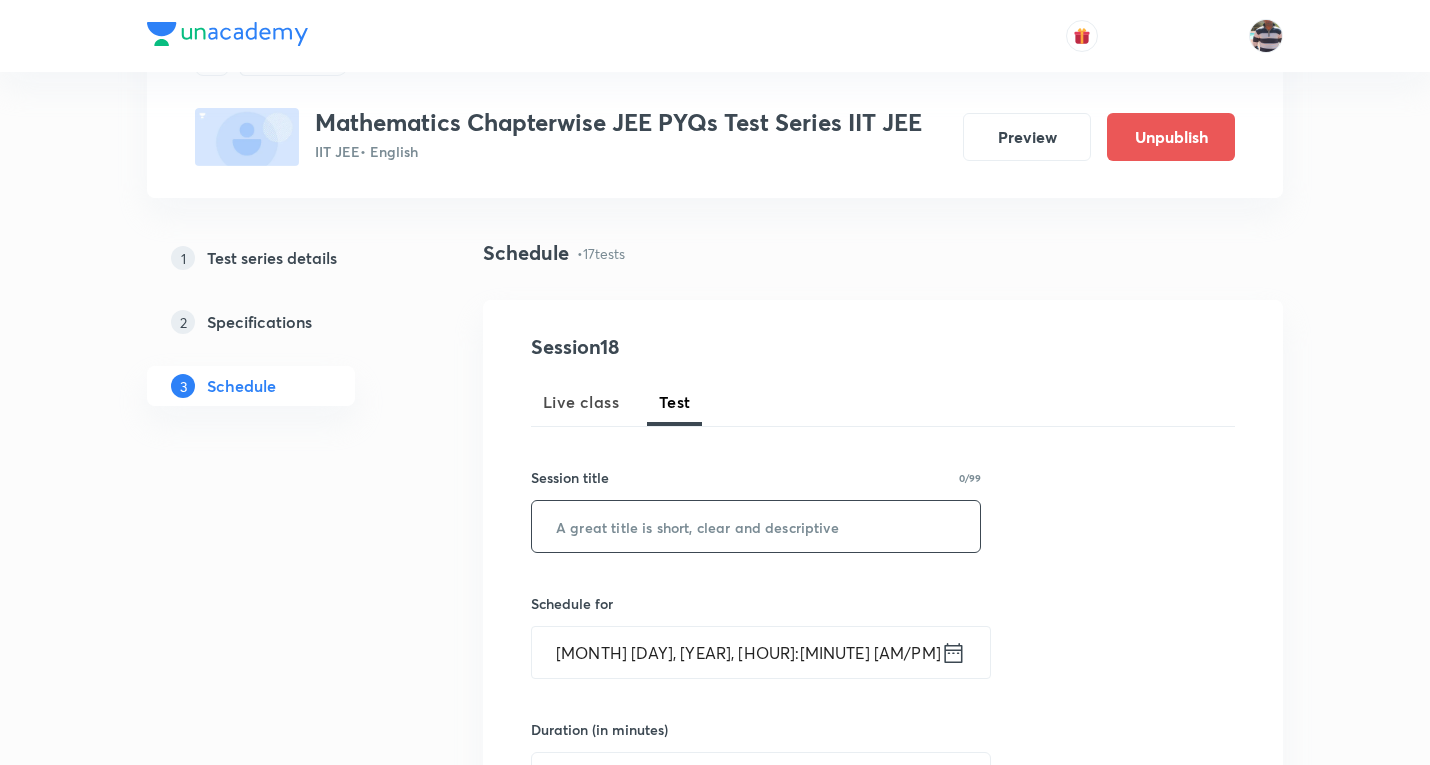 scroll, scrollTop: 200, scrollLeft: 0, axis: vertical 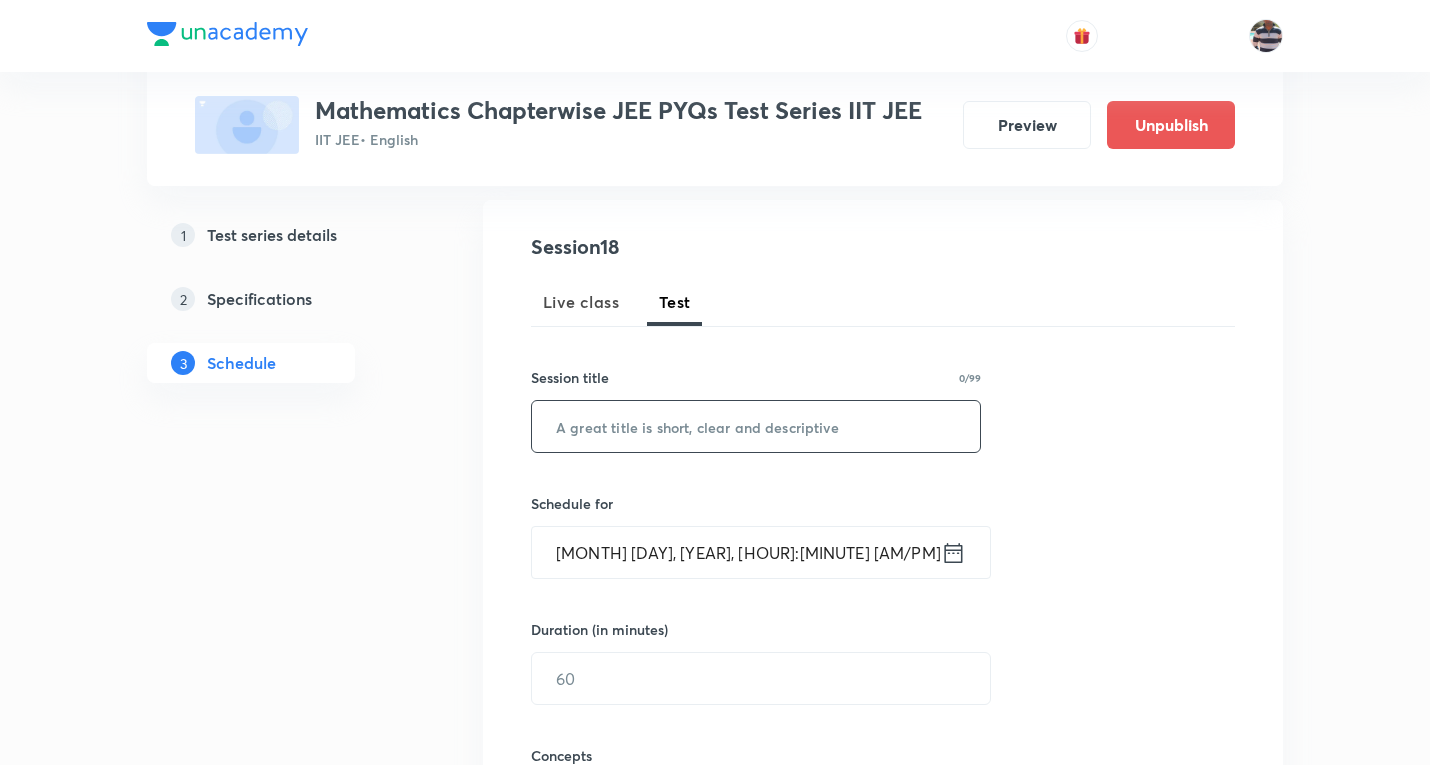 drag, startPoint x: 676, startPoint y: 428, endPoint x: 659, endPoint y: 425, distance: 17.262676 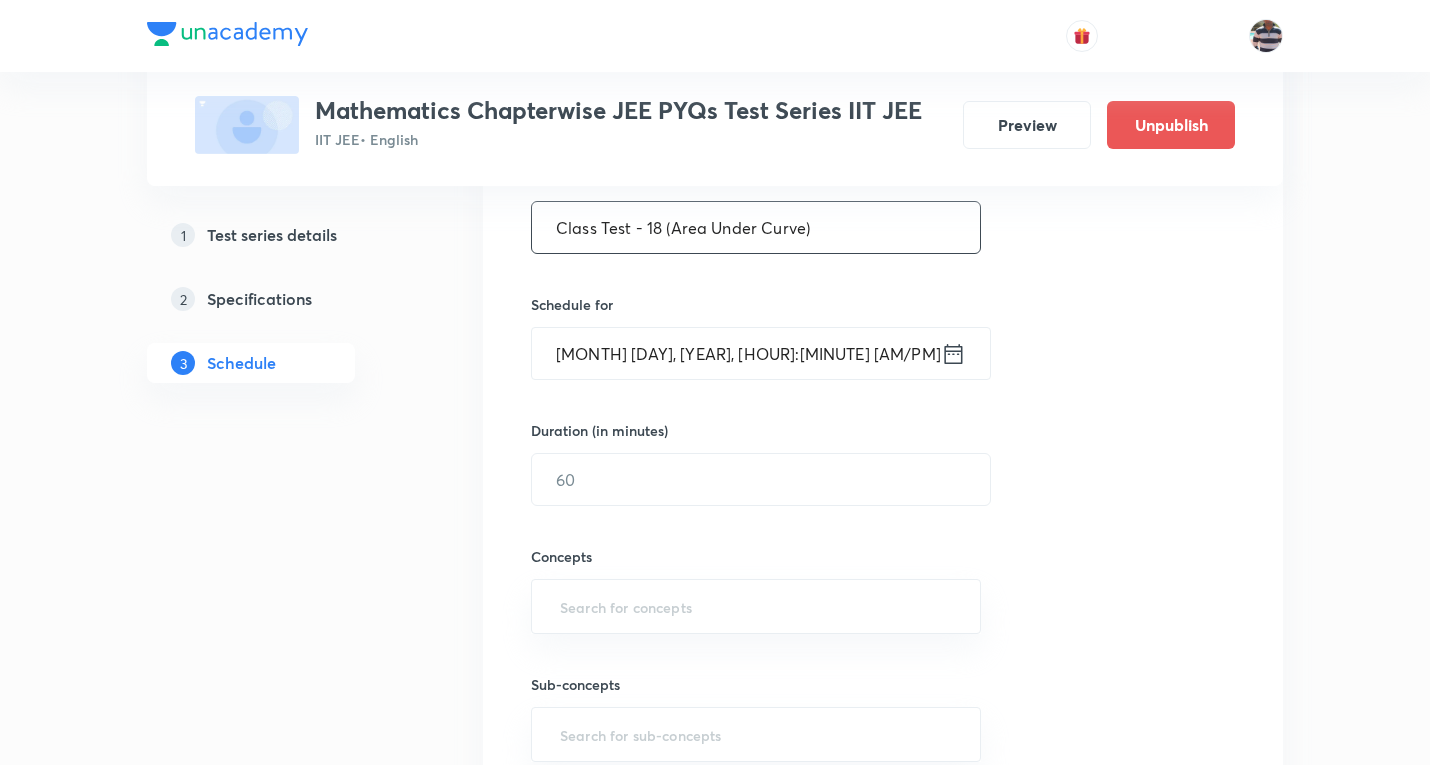 scroll, scrollTop: 400, scrollLeft: 0, axis: vertical 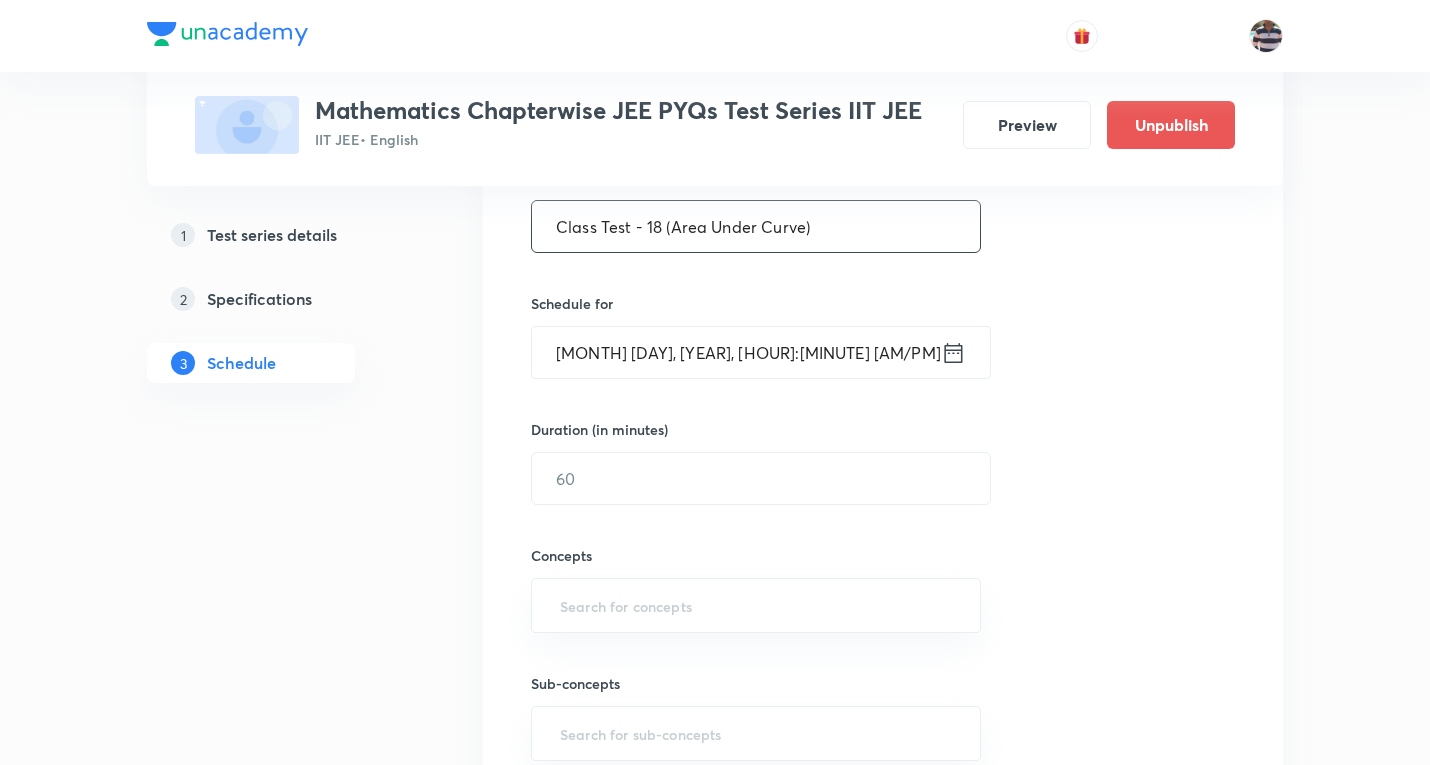 type on "Class Test - 18 (Area Under Curve)" 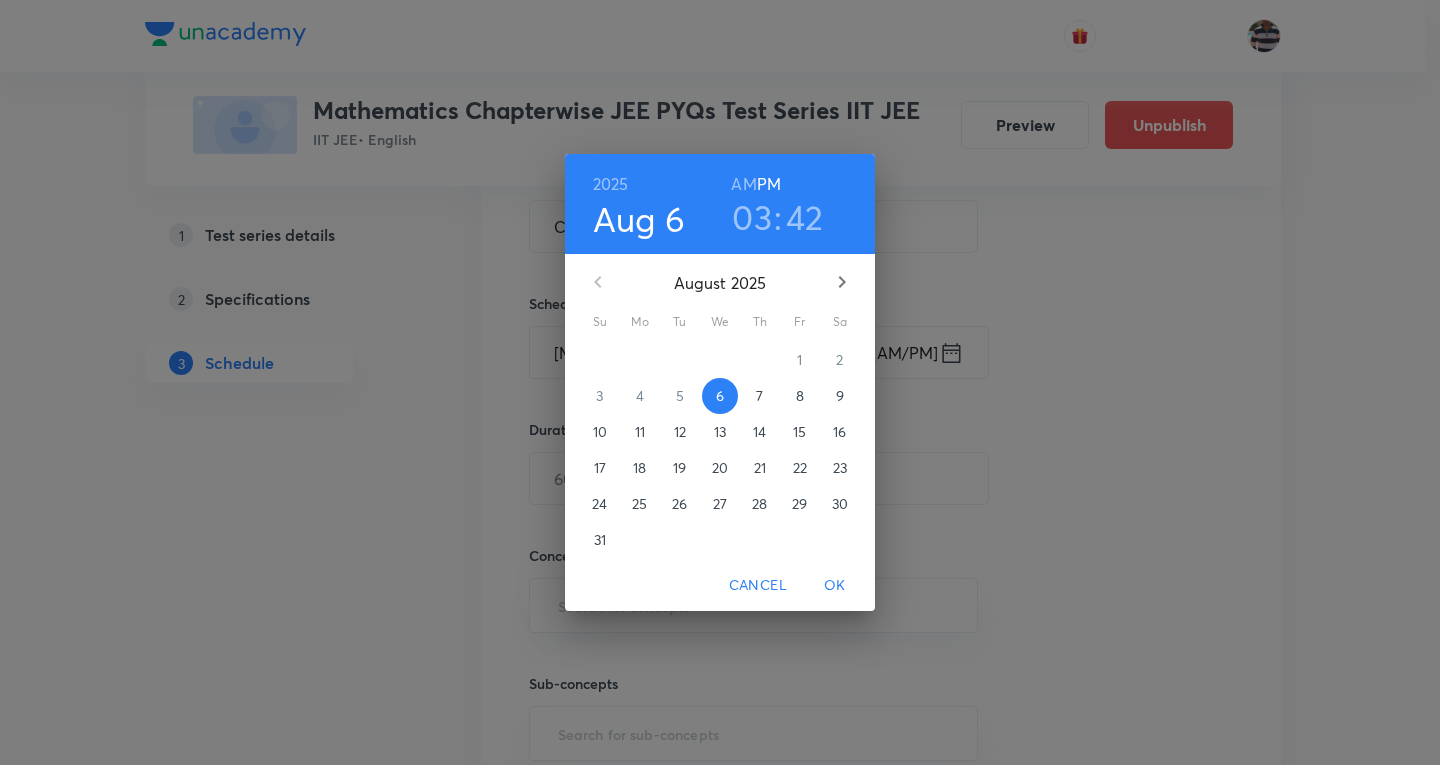 click on "8" at bounding box center [800, 396] 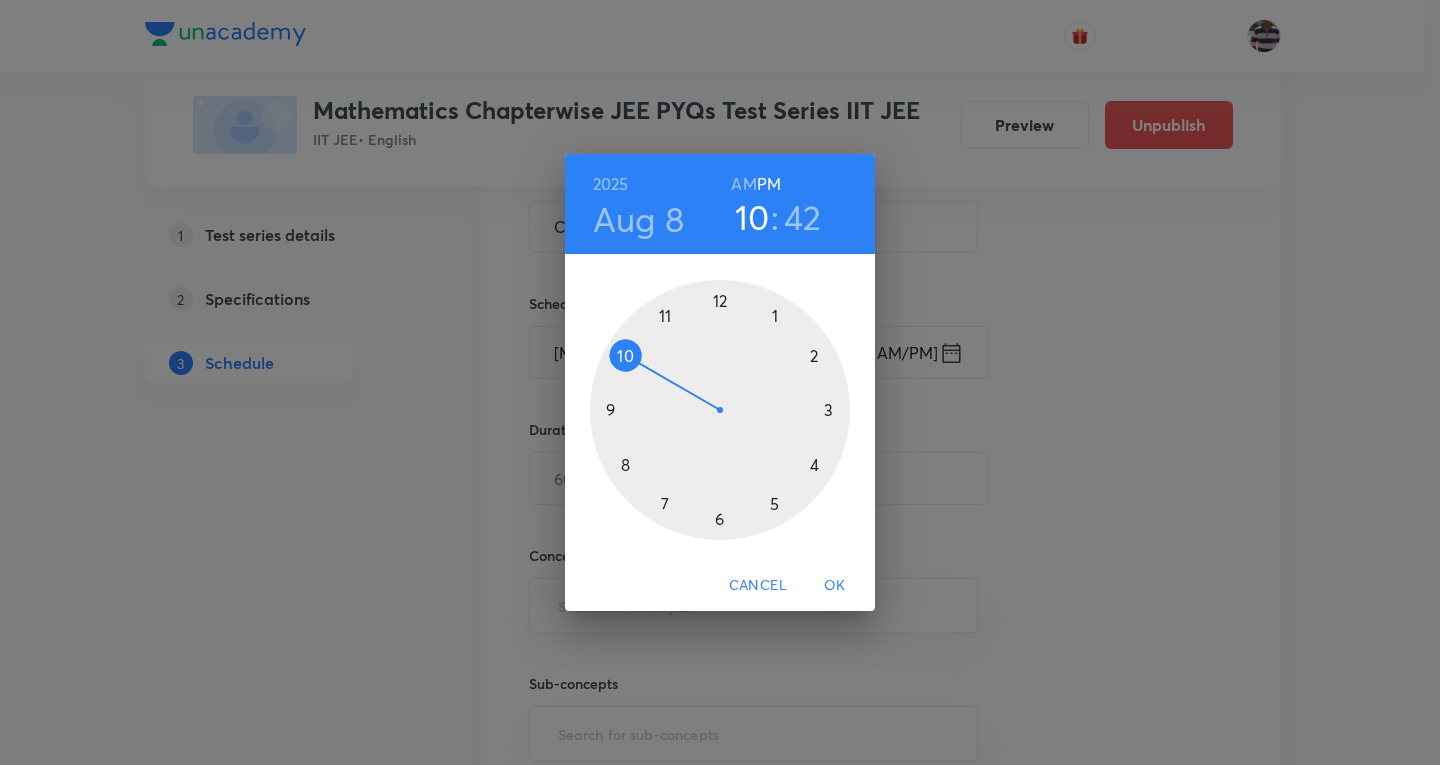 click at bounding box center (720, 410) 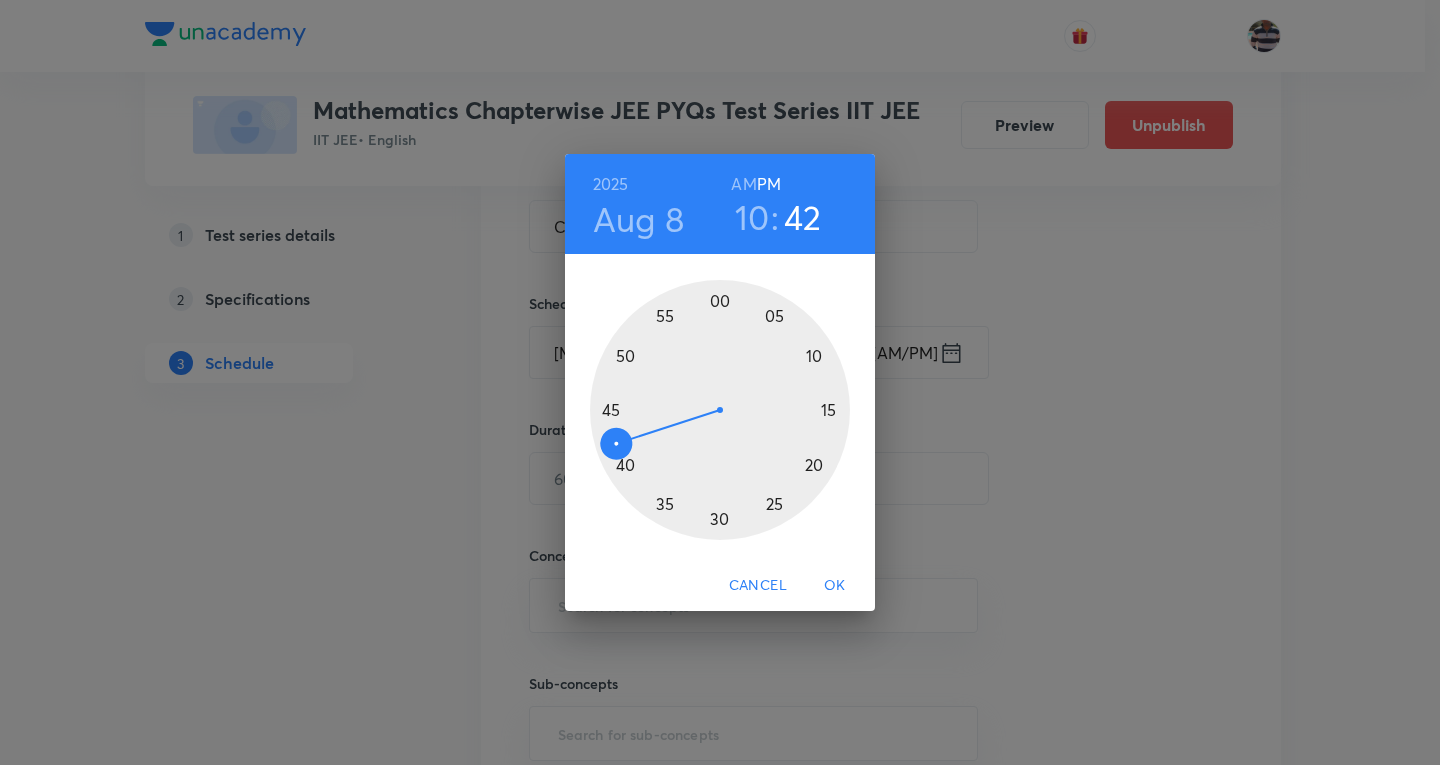 click on "AM" at bounding box center [743, 184] 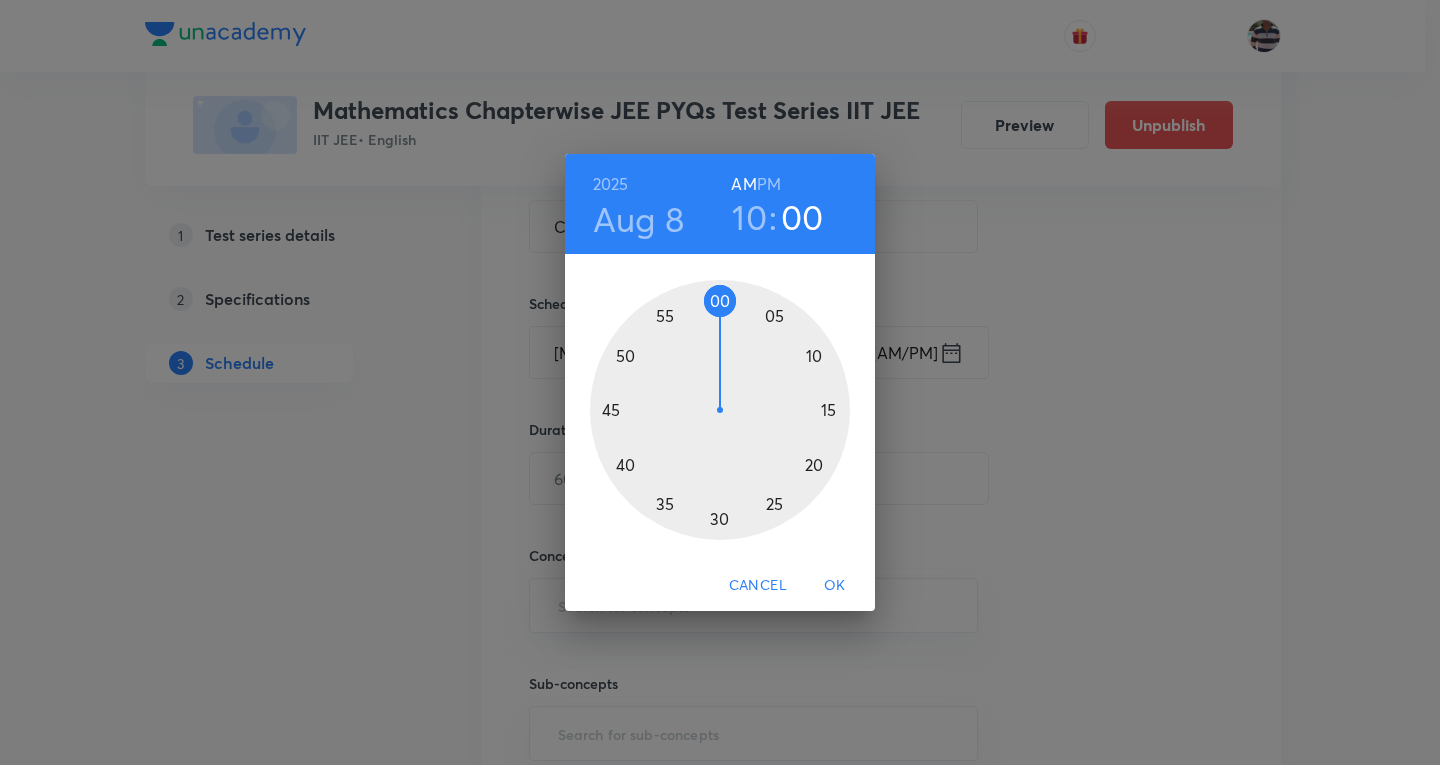 drag, startPoint x: 619, startPoint y: 431, endPoint x: 722, endPoint y: 335, distance: 140.80128 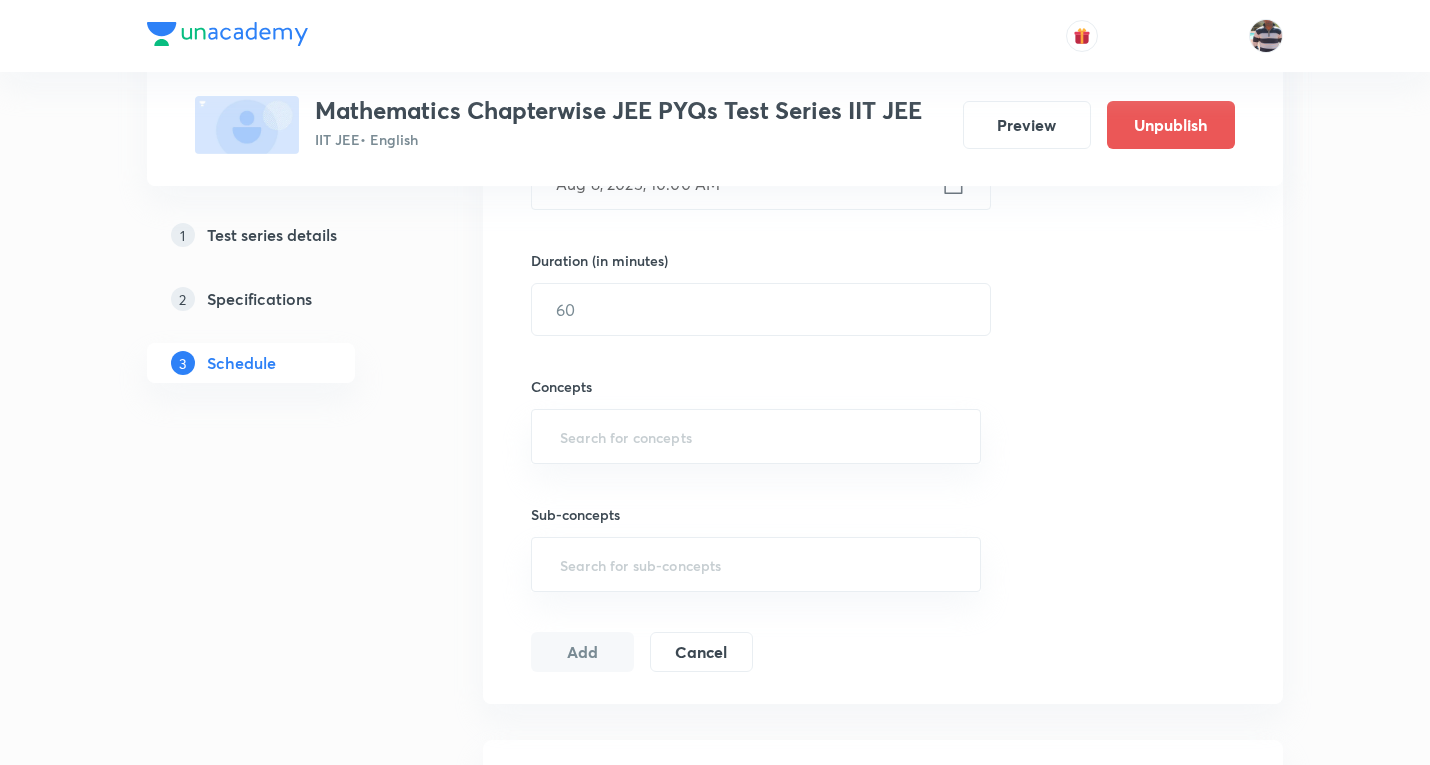 scroll, scrollTop: 600, scrollLeft: 0, axis: vertical 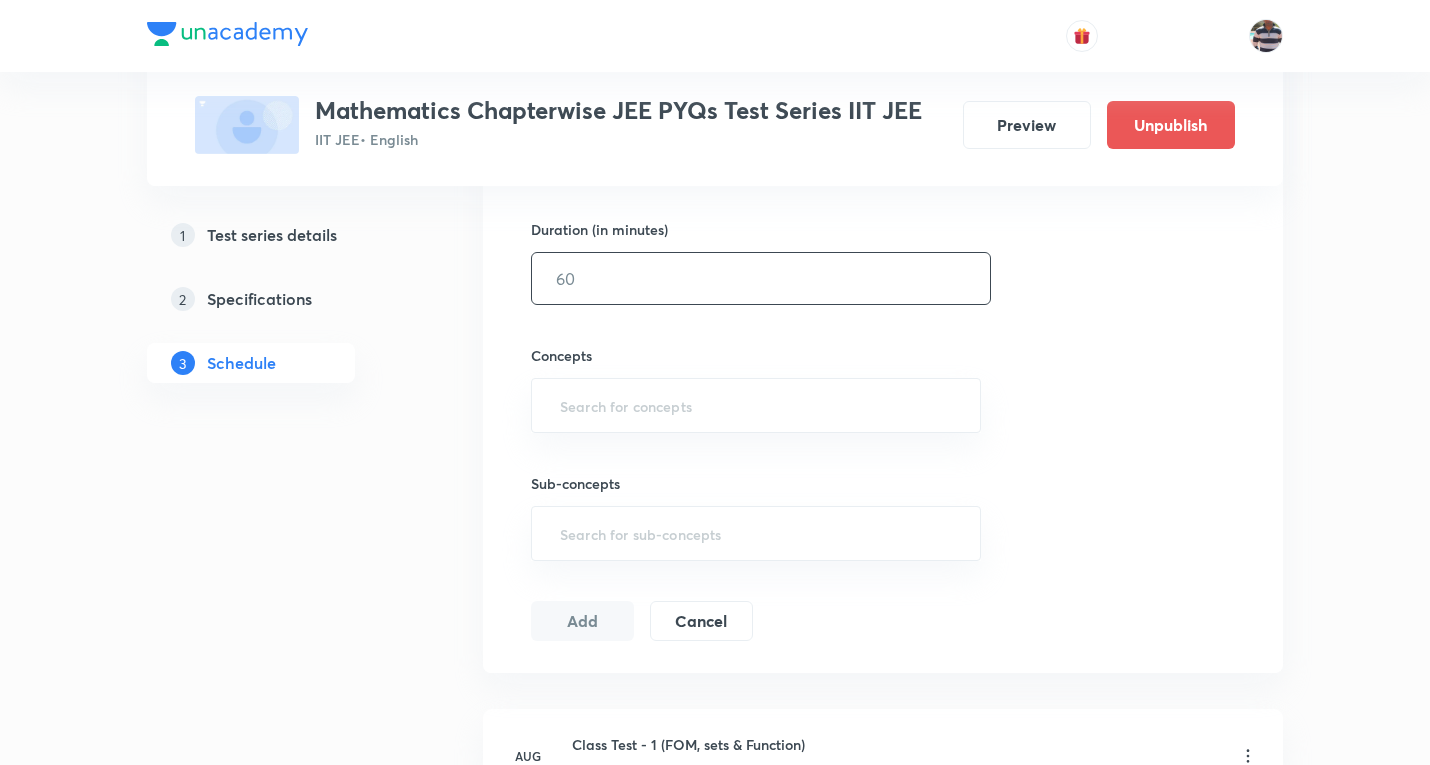 click at bounding box center [761, 278] 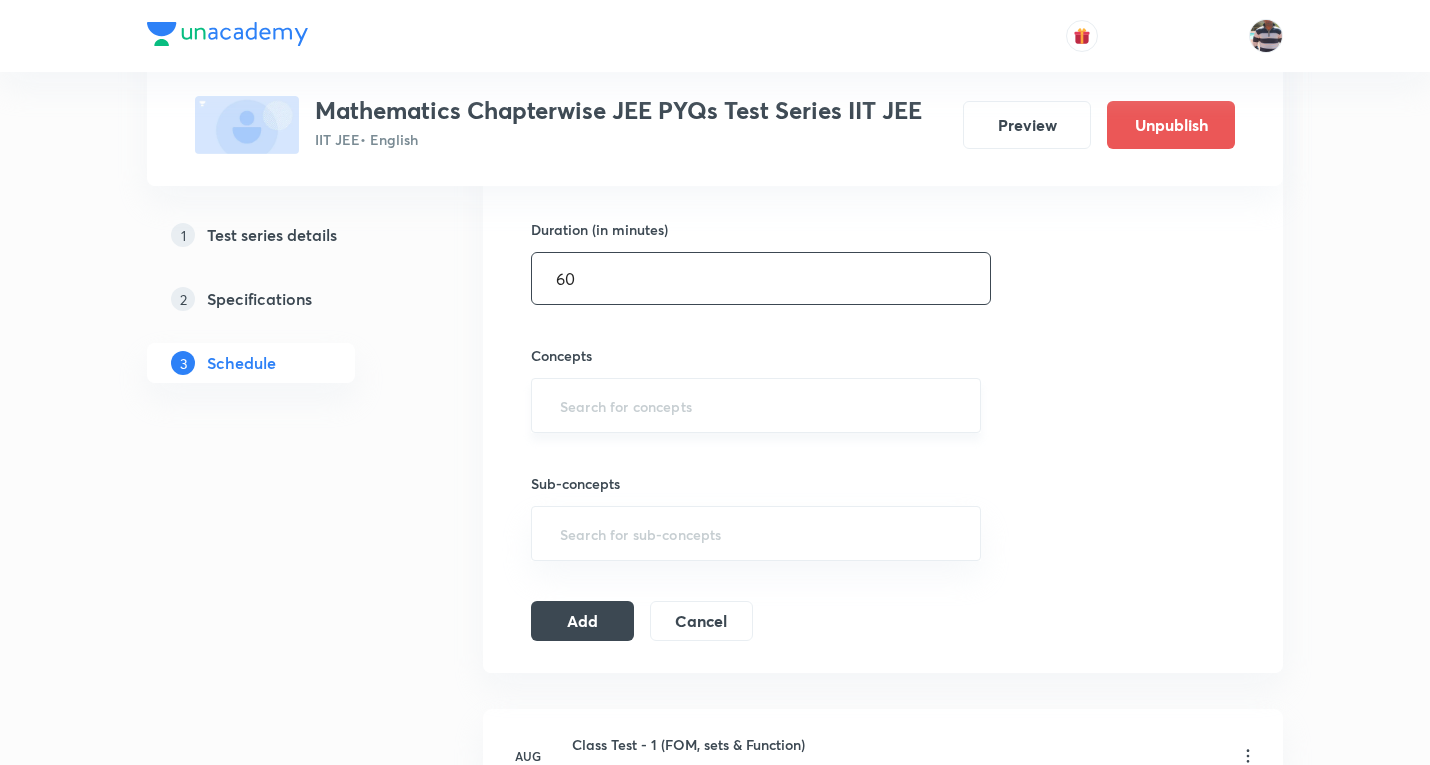 type on "60" 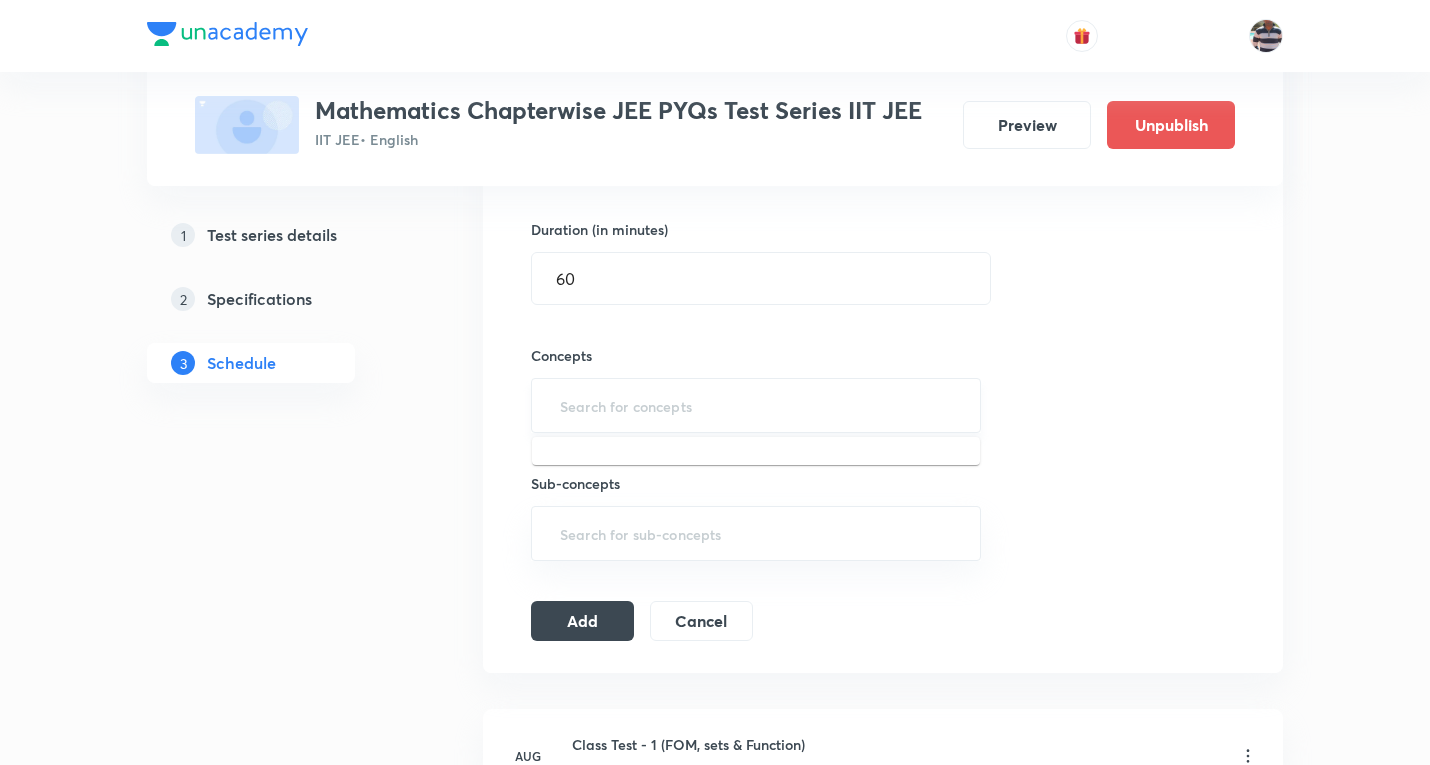 type on "a" 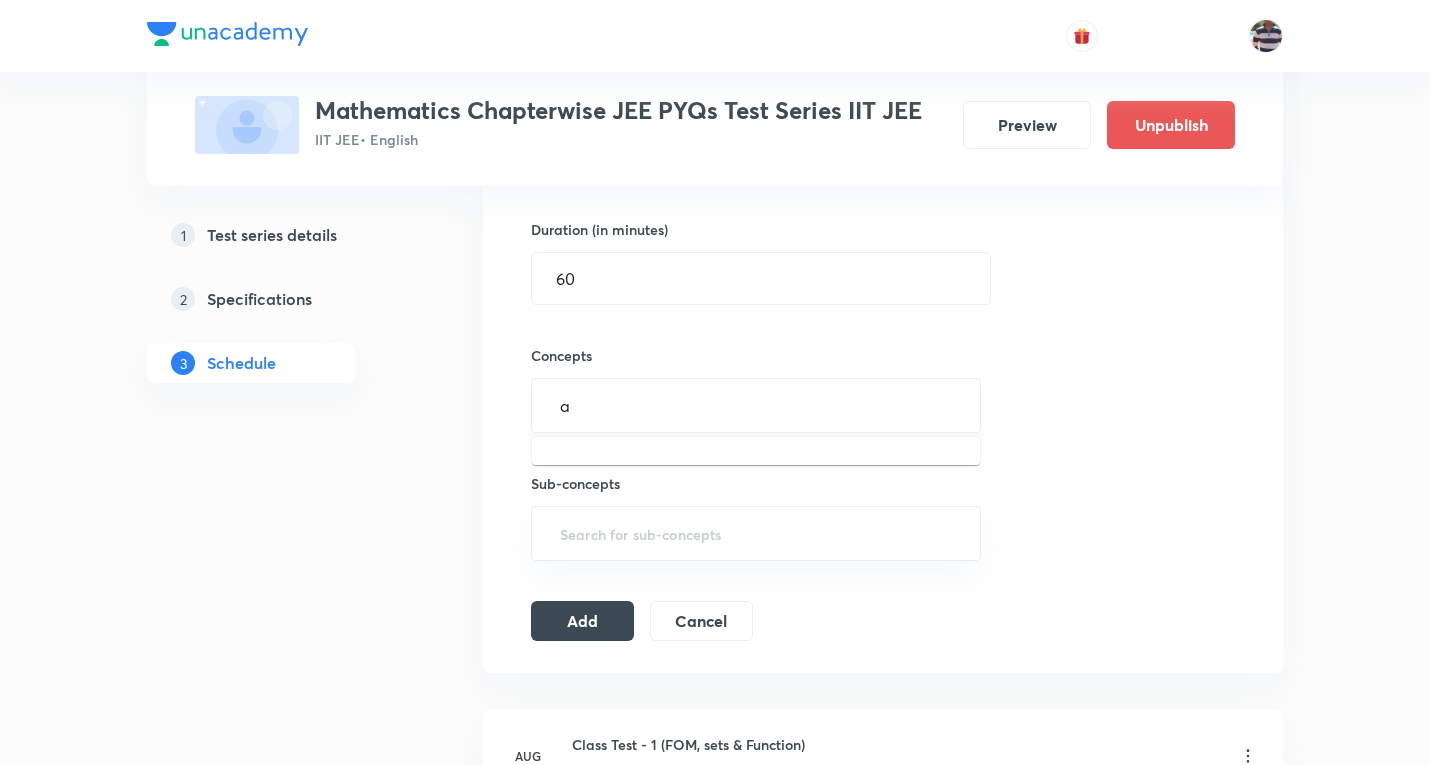 type 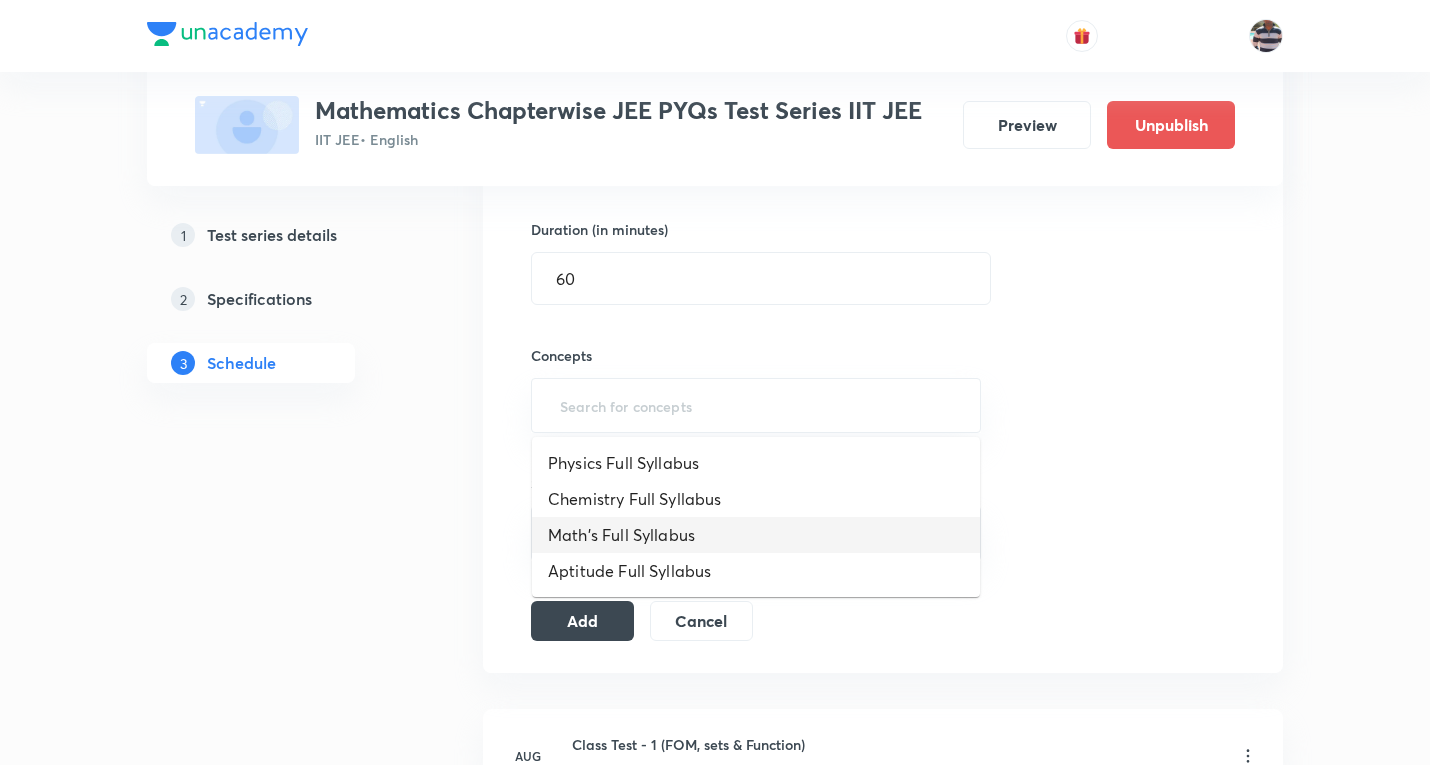 drag, startPoint x: 646, startPoint y: 536, endPoint x: 622, endPoint y: 622, distance: 89.28606 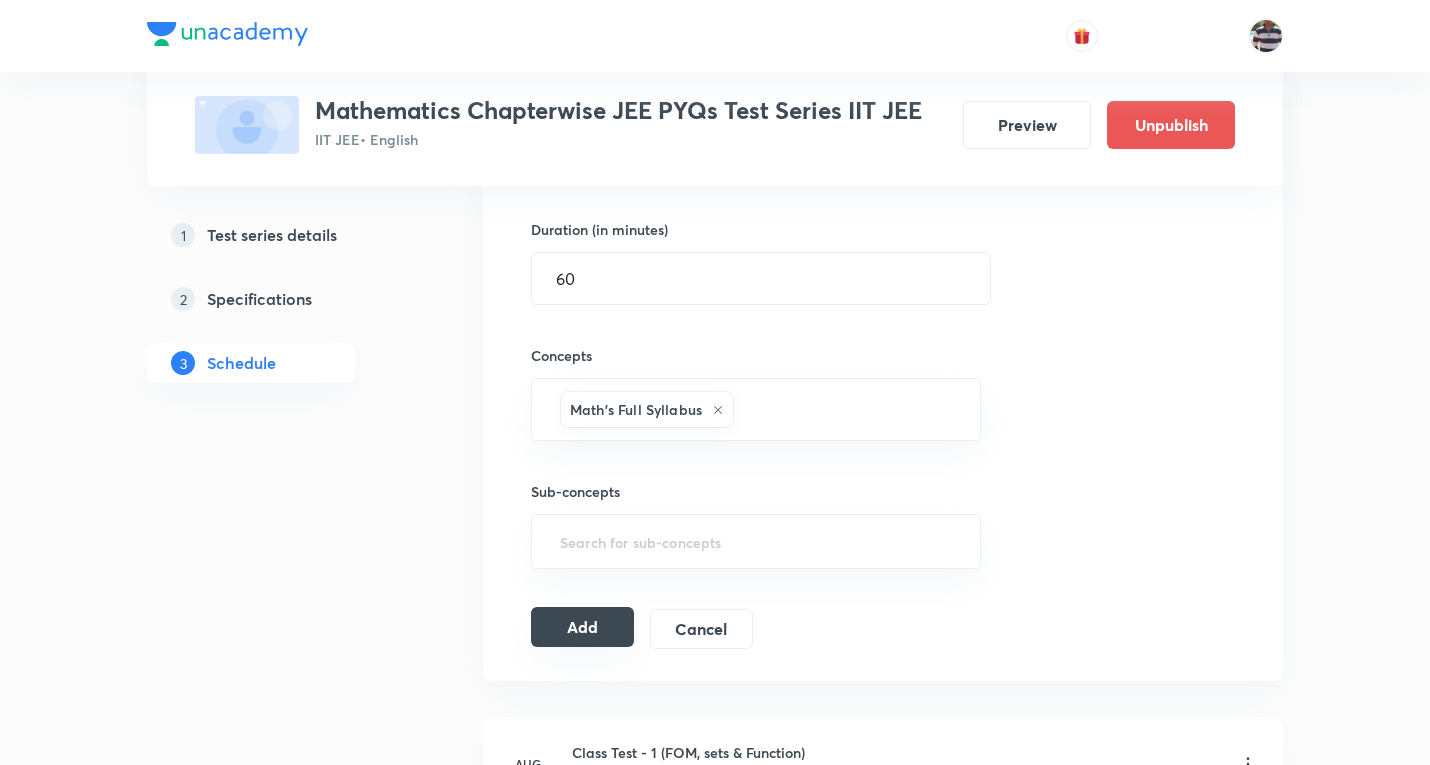 click on "Add" at bounding box center [582, 627] 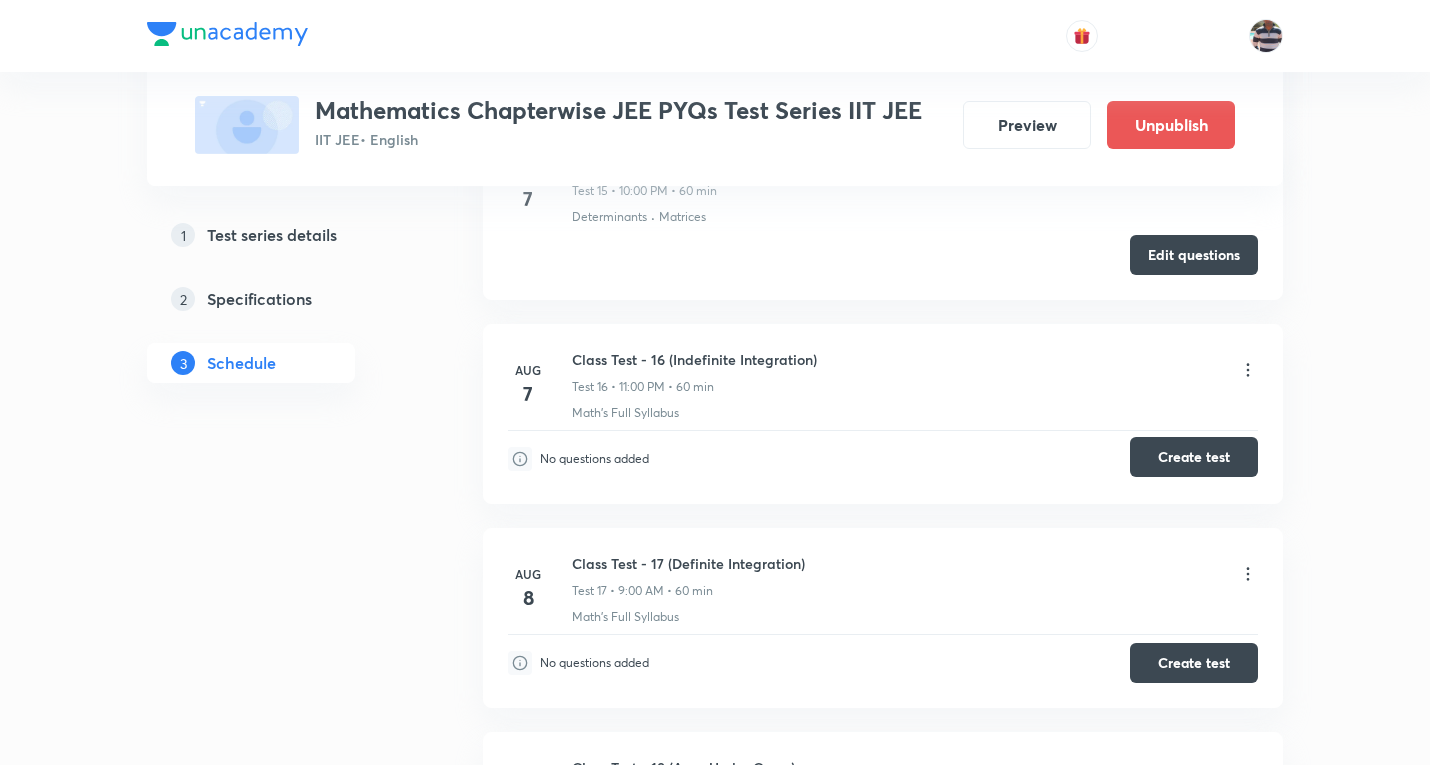 scroll, scrollTop: 3158, scrollLeft: 0, axis: vertical 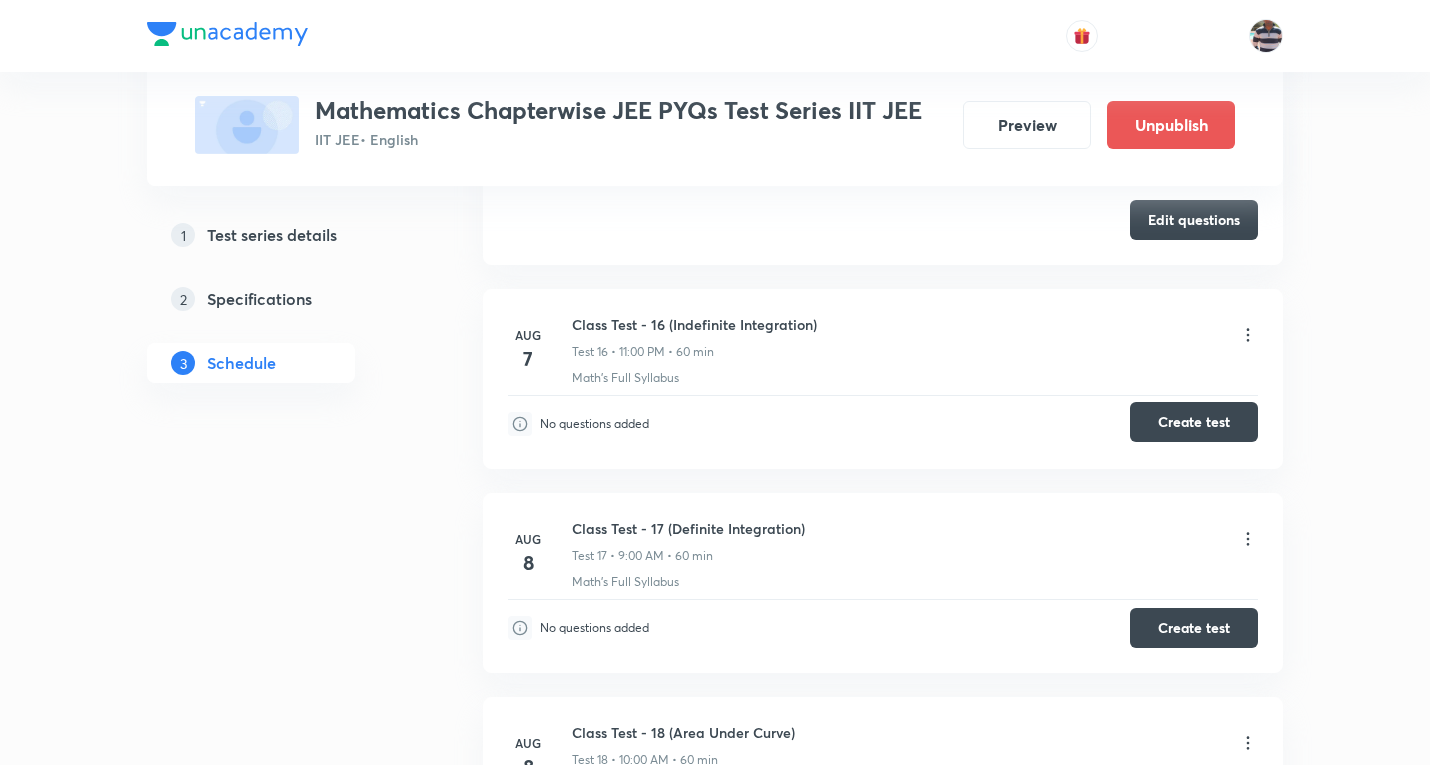 click on "Create test" at bounding box center (1194, 422) 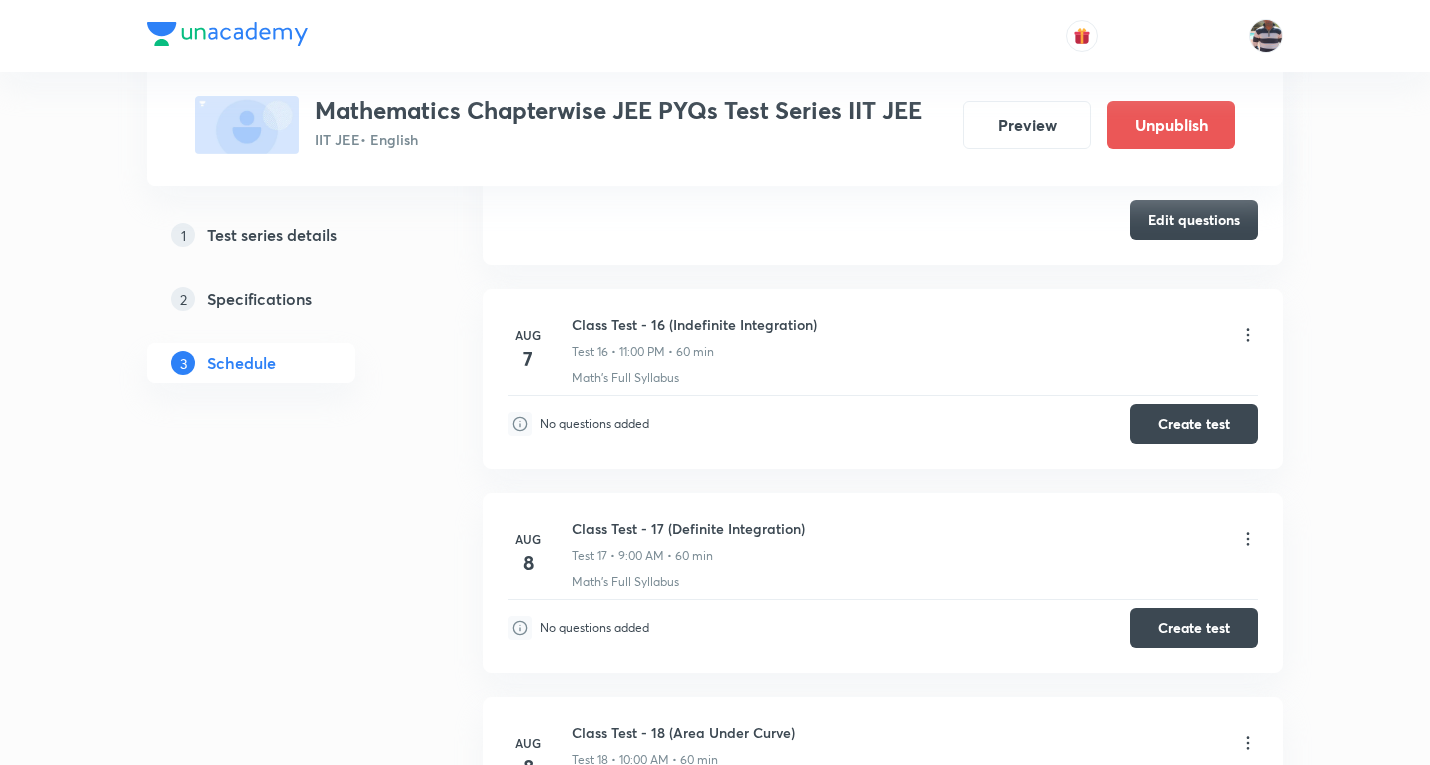type 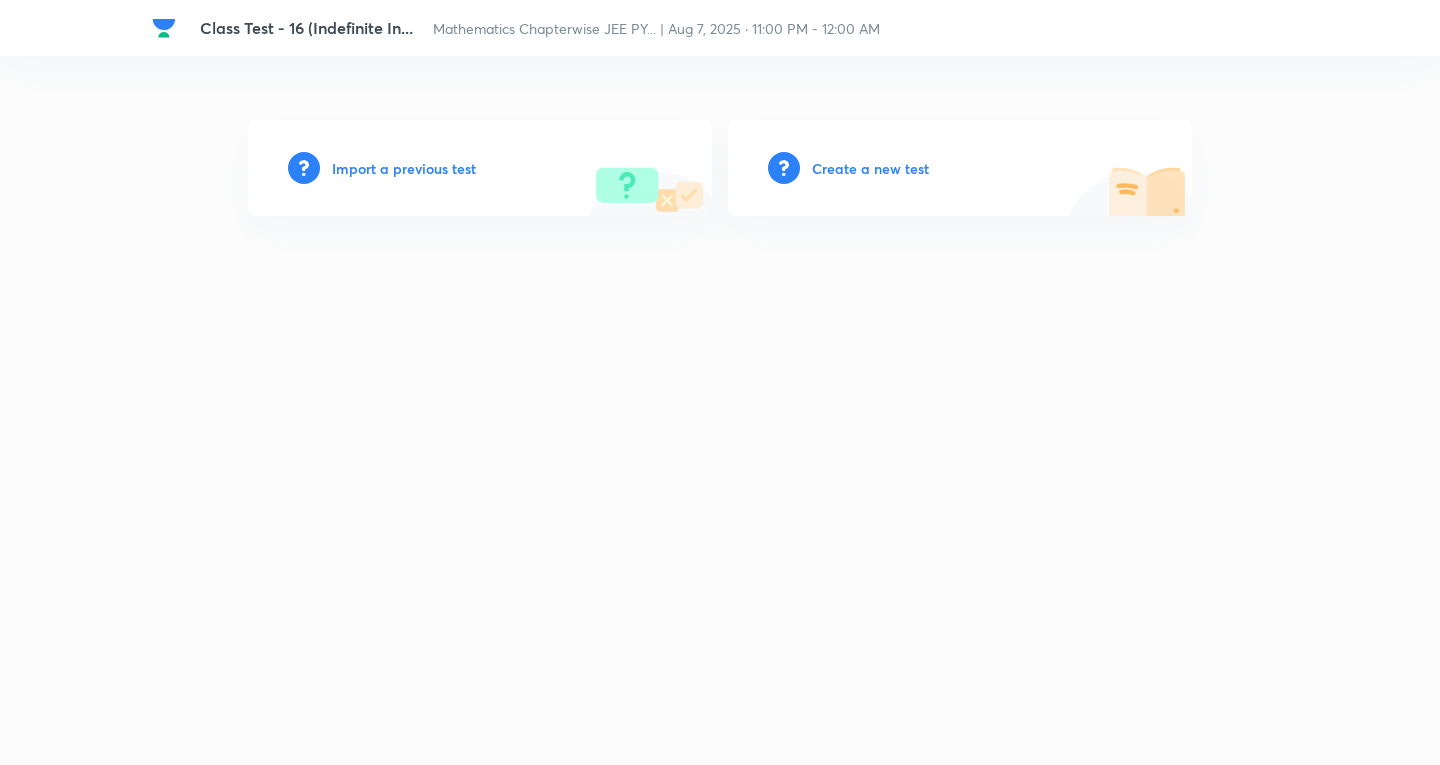 scroll, scrollTop: 0, scrollLeft: 0, axis: both 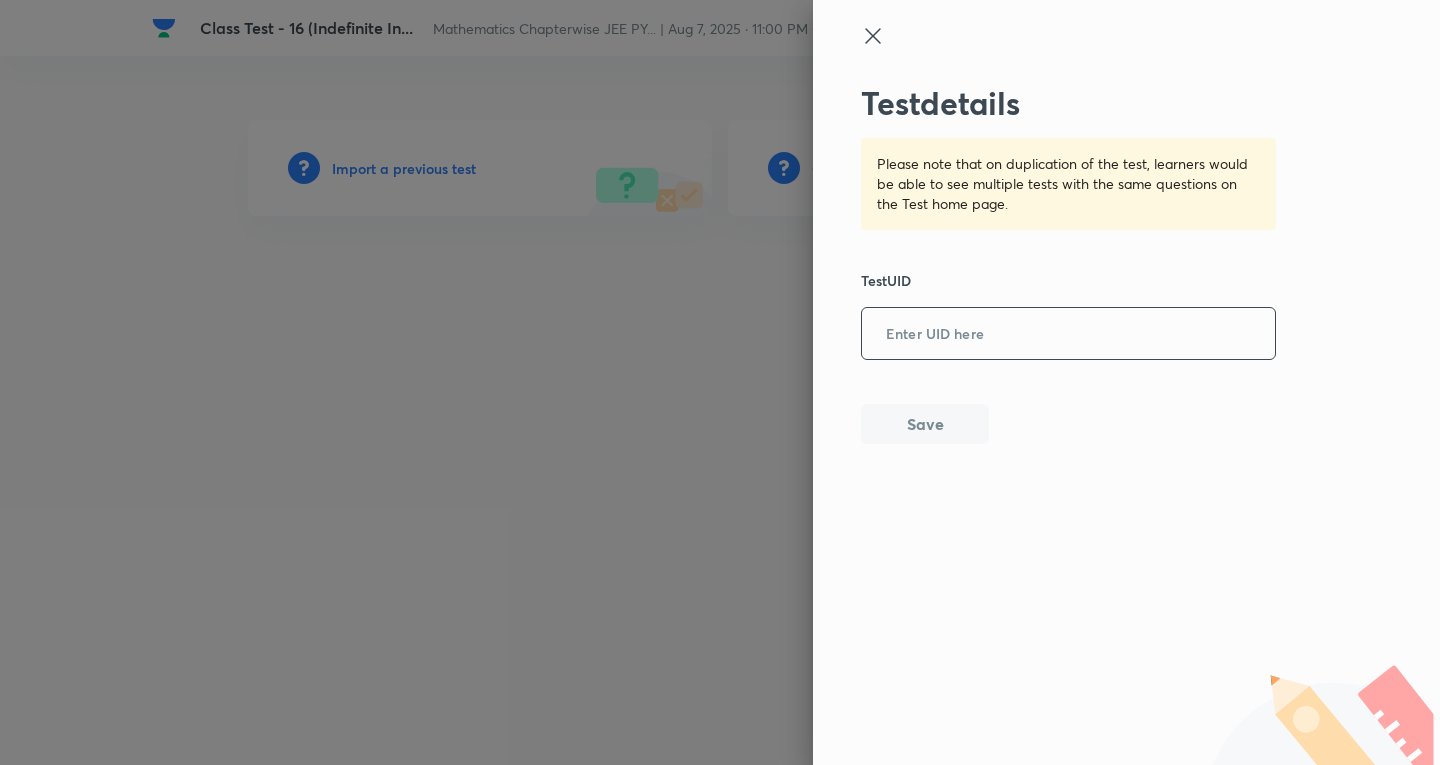 click at bounding box center (1068, 334) 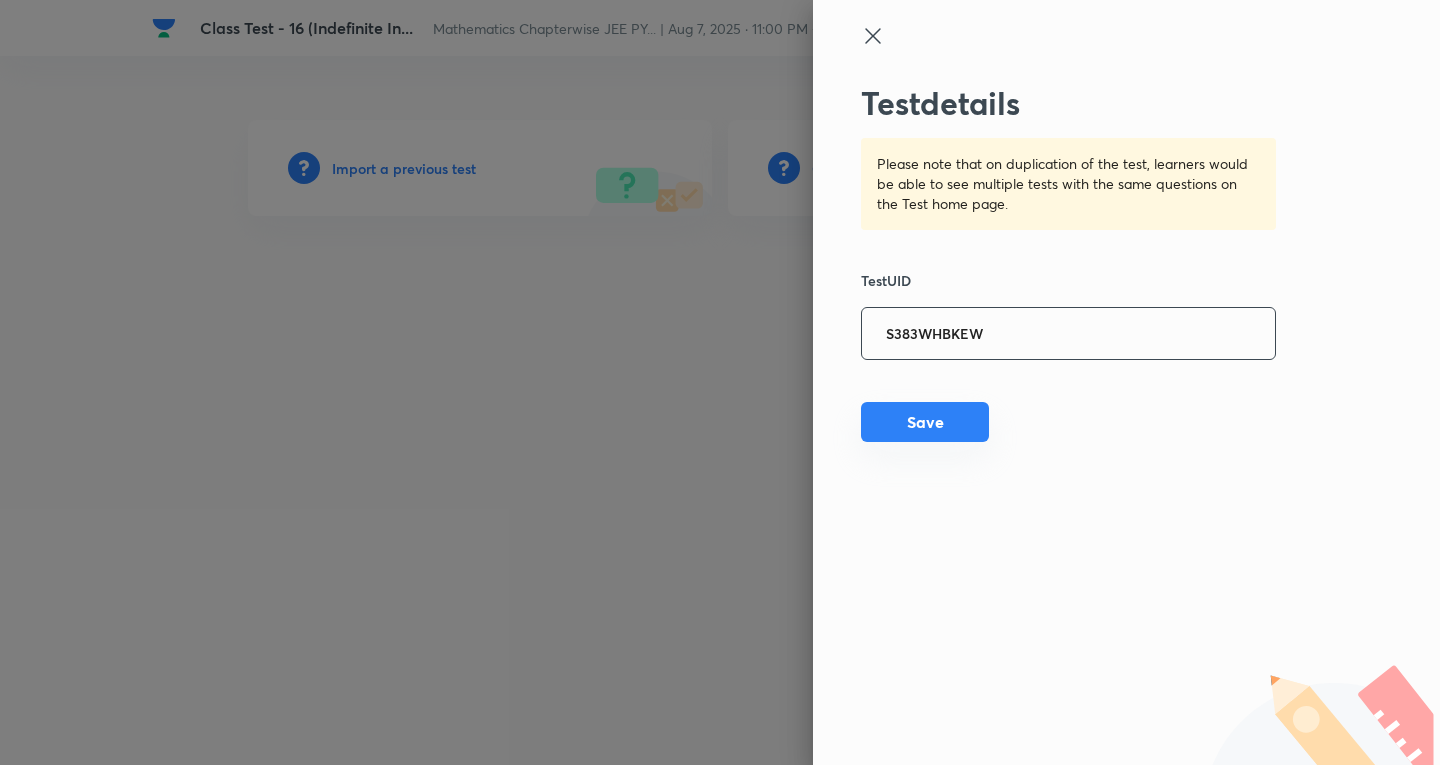 type on "S383WHBKEW" 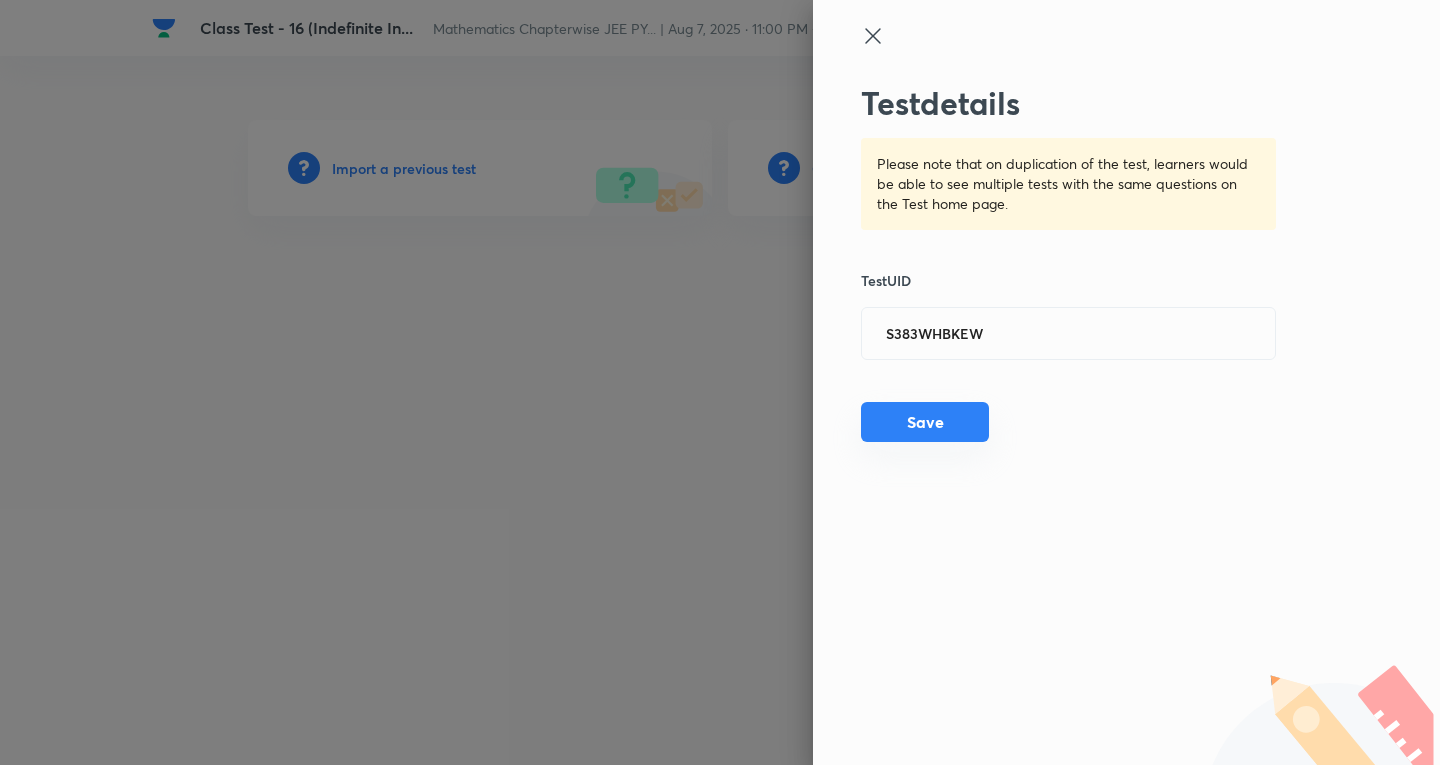 click on "Save" at bounding box center (925, 422) 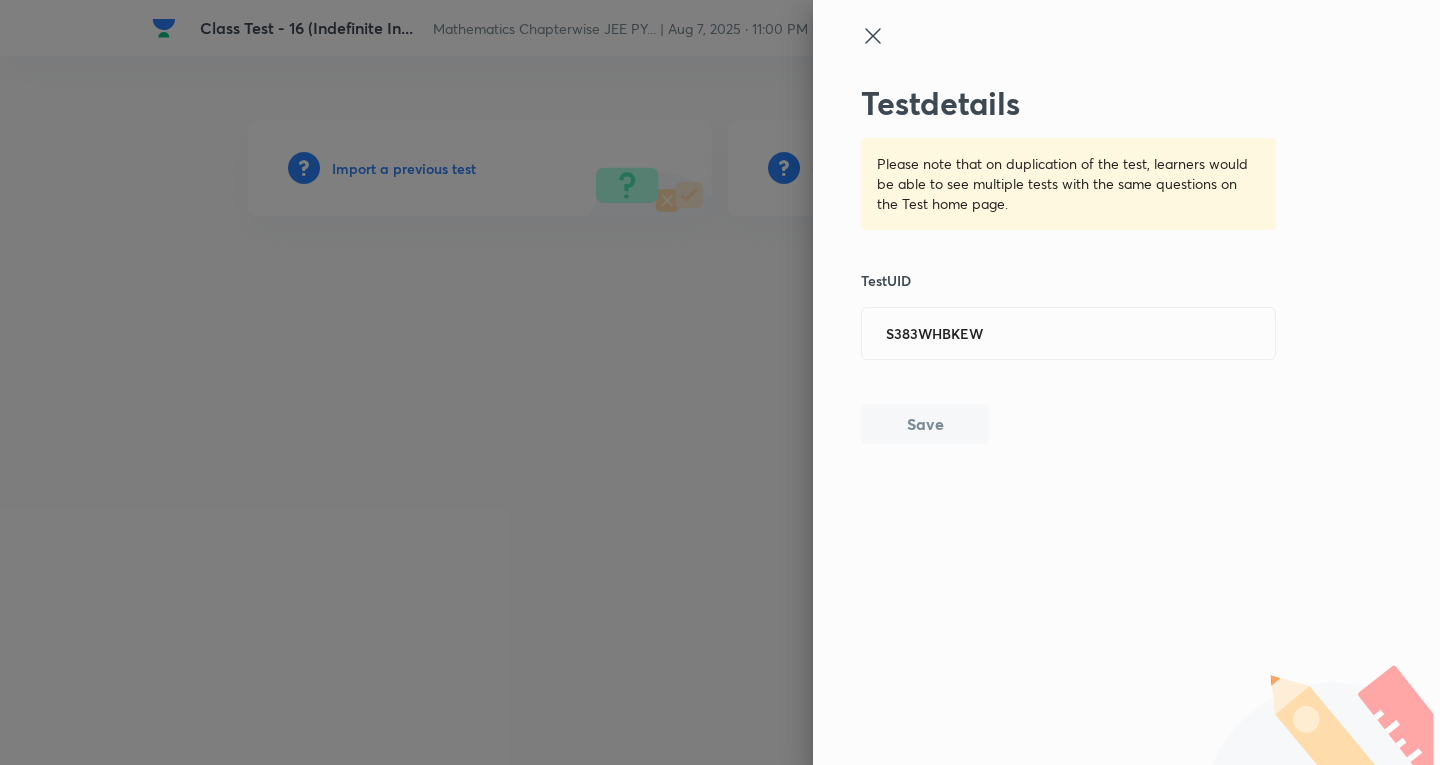 type 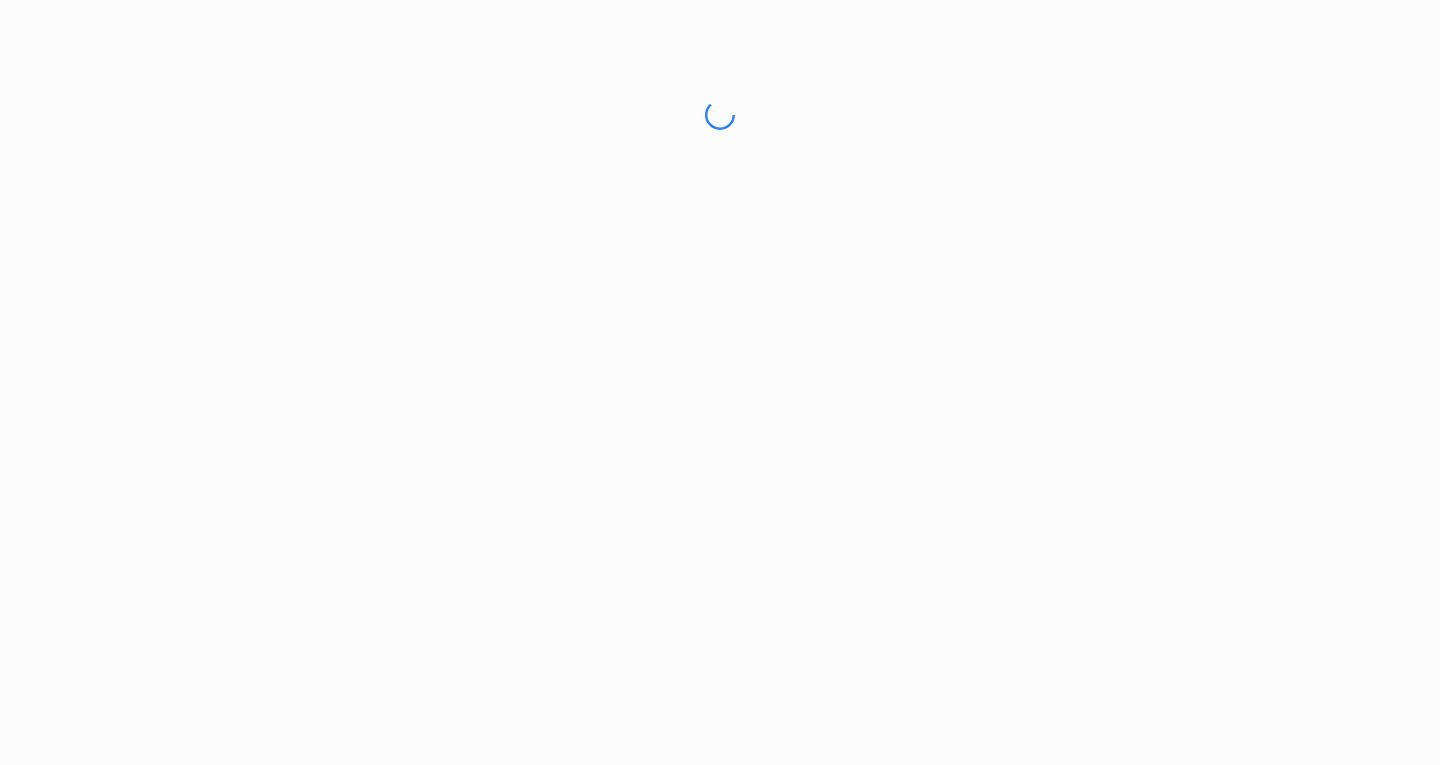 scroll, scrollTop: 0, scrollLeft: 0, axis: both 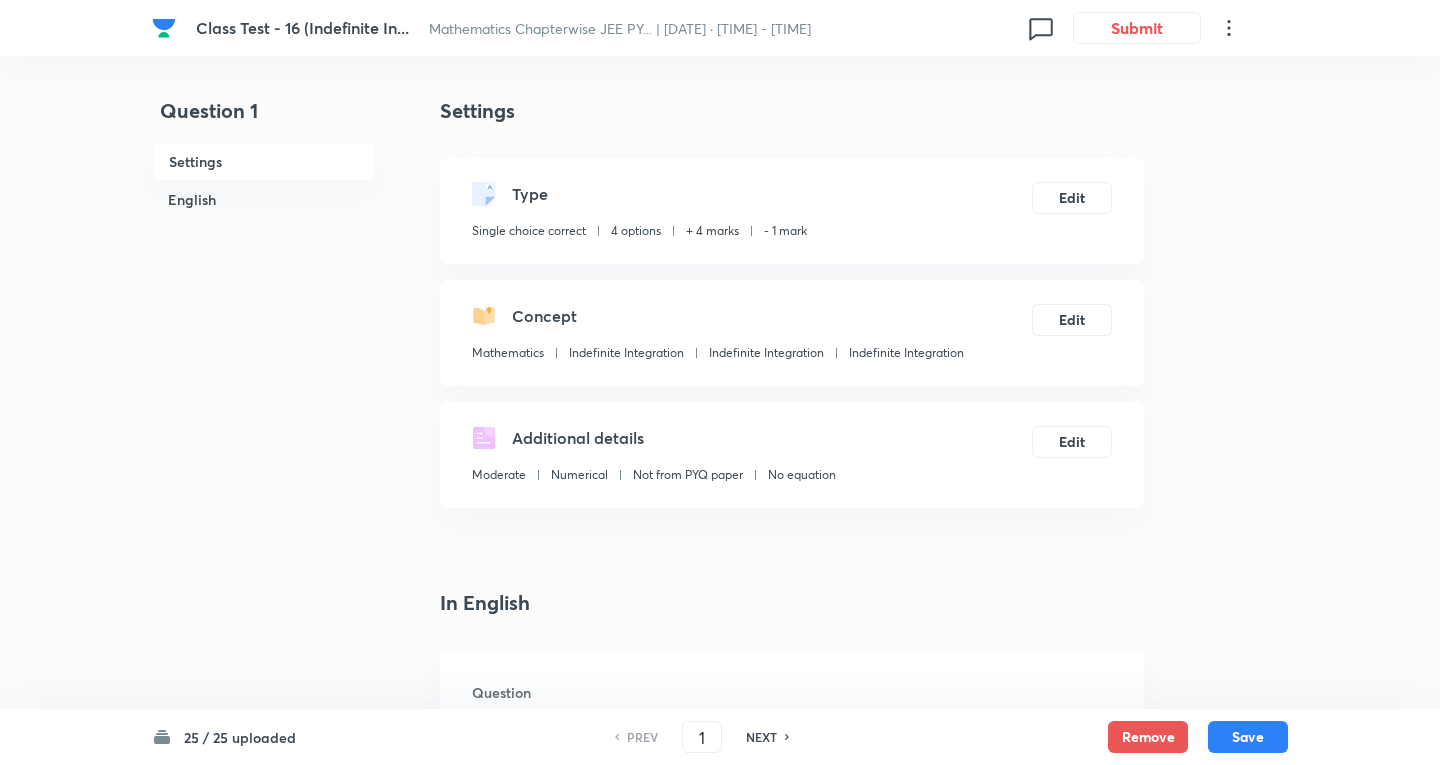 checkbox on "true" 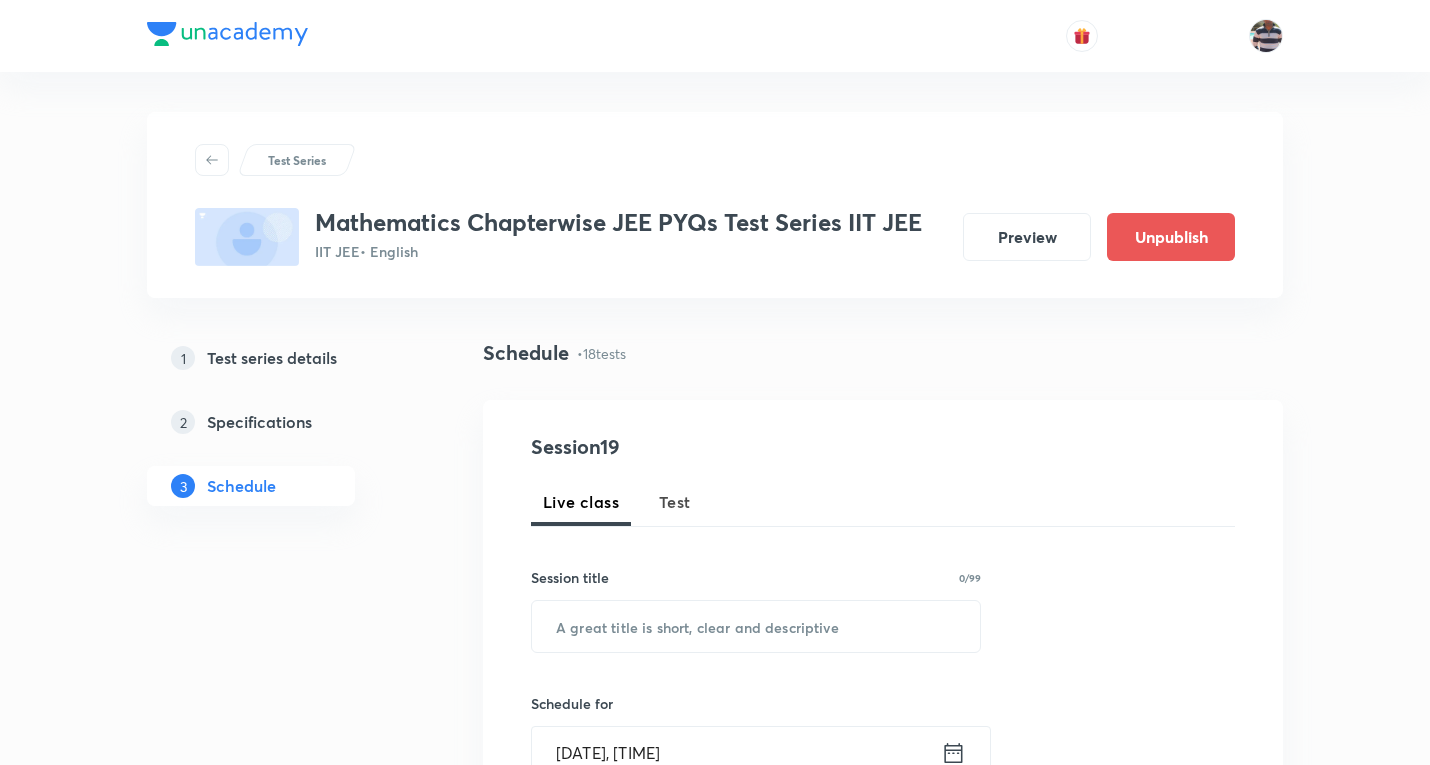 scroll, scrollTop: 3777, scrollLeft: 0, axis: vertical 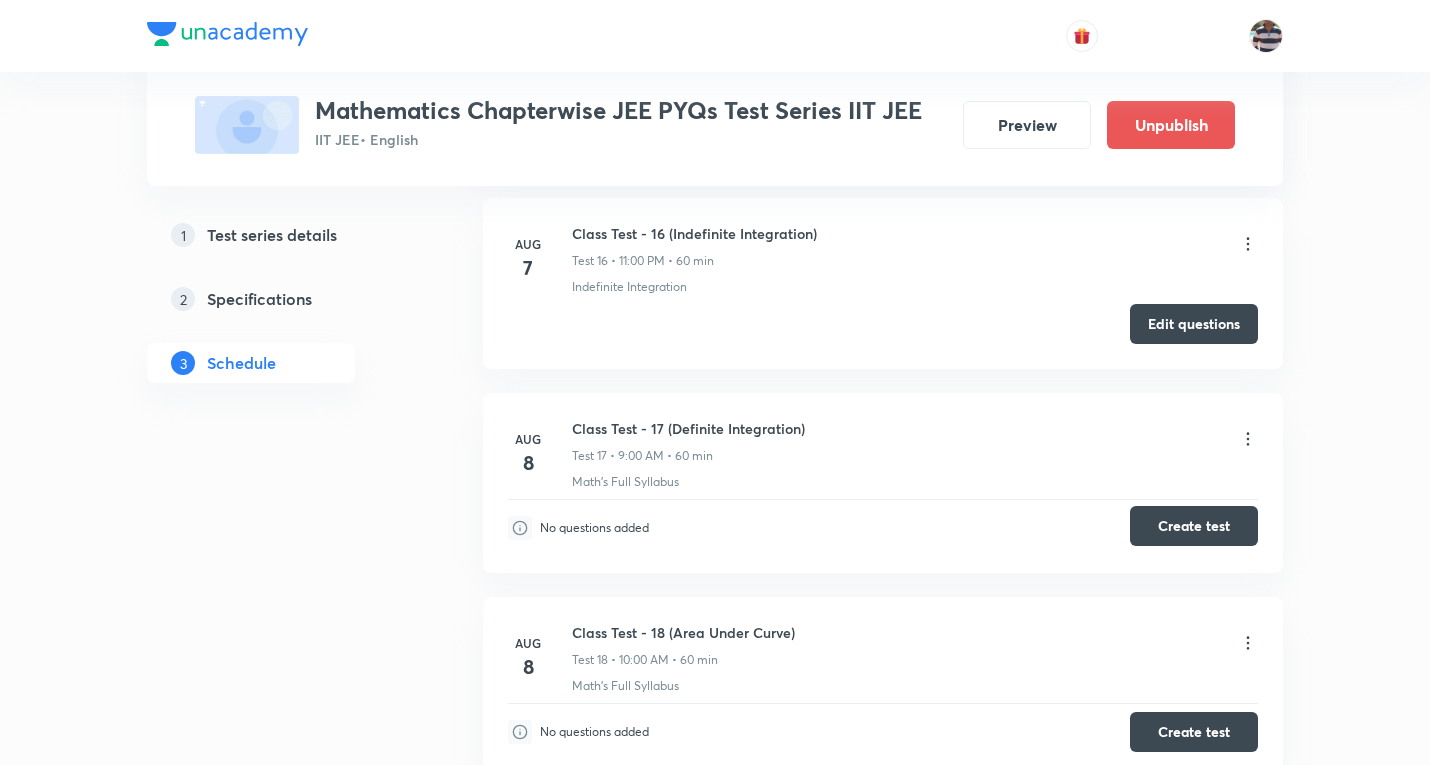 click on "Create test" at bounding box center [1194, 526] 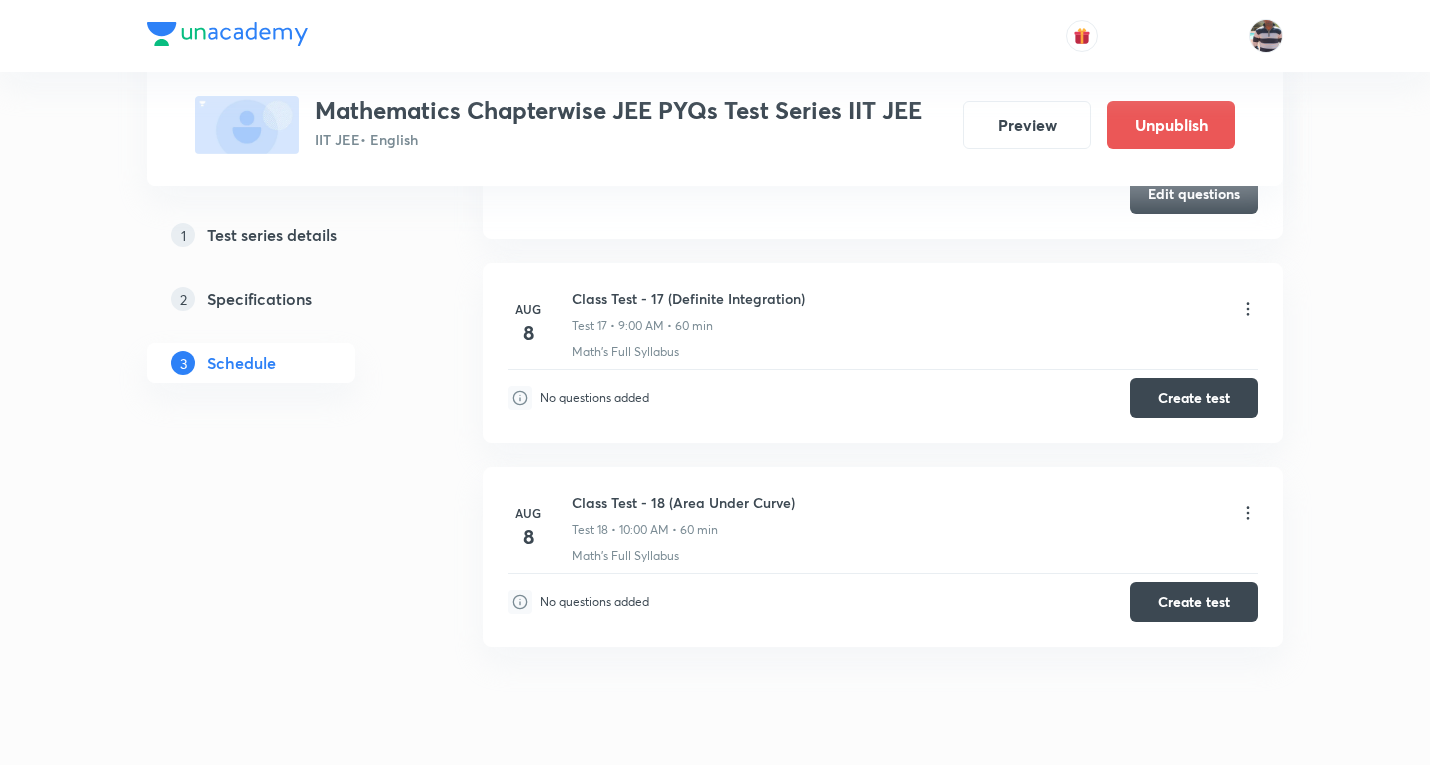 scroll, scrollTop: 4110, scrollLeft: 0, axis: vertical 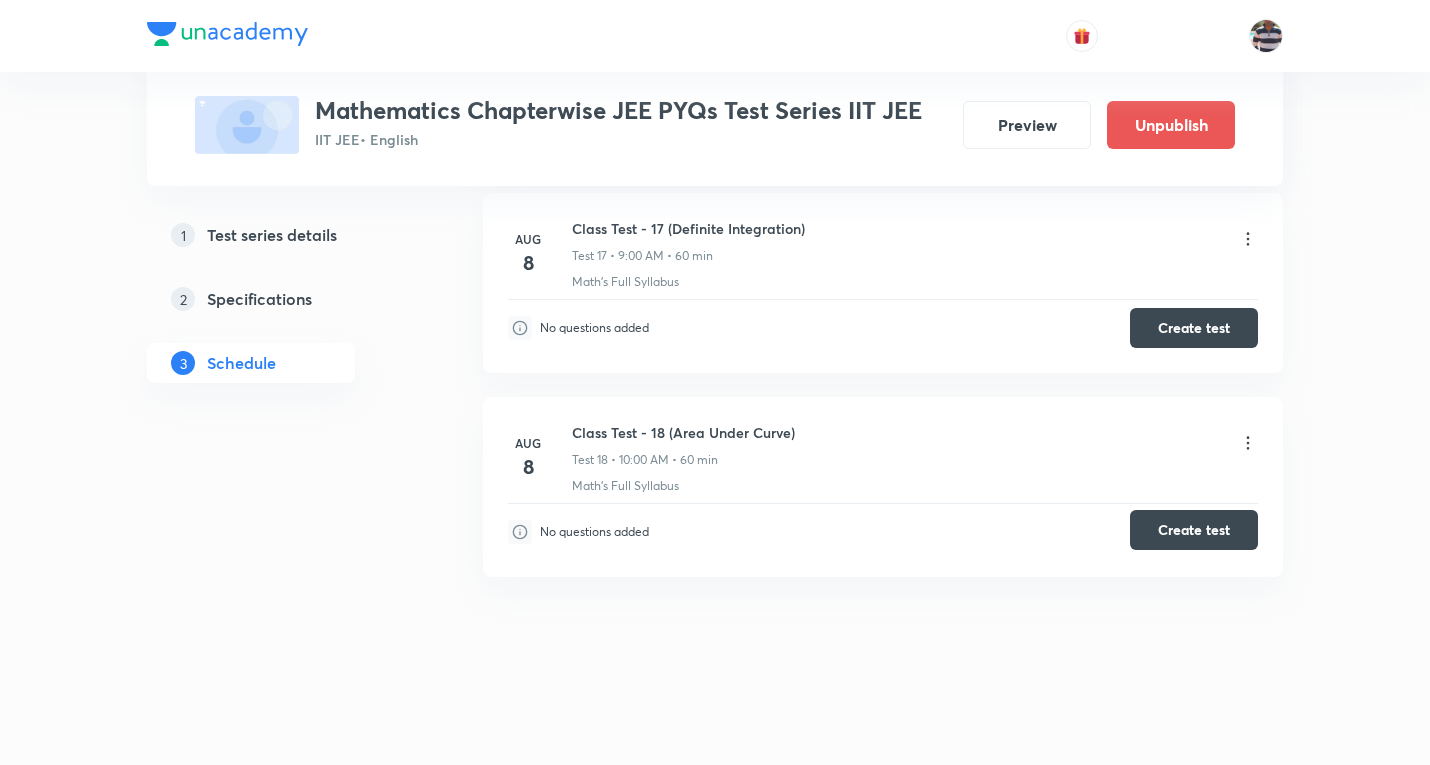 click on "Create test" at bounding box center (1194, 530) 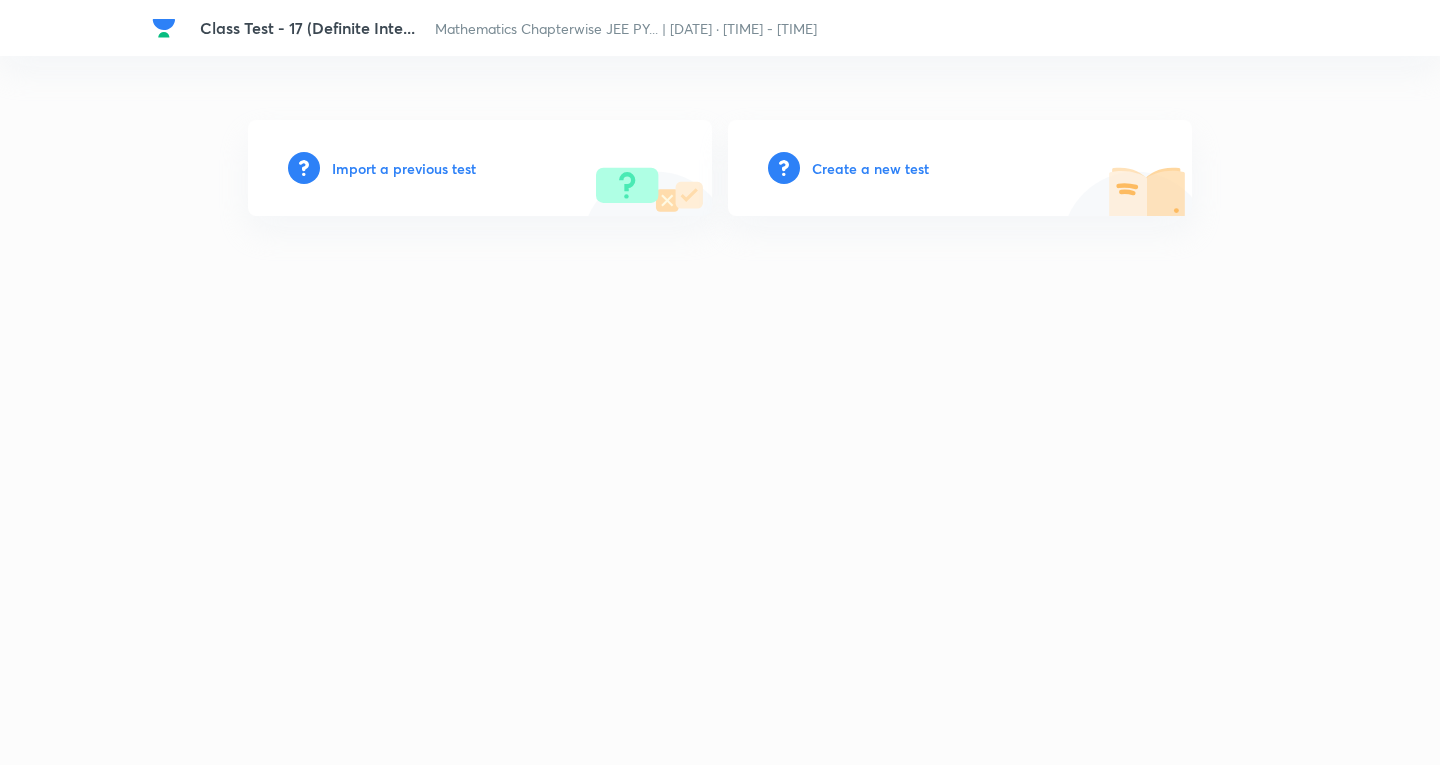 scroll, scrollTop: 0, scrollLeft: 0, axis: both 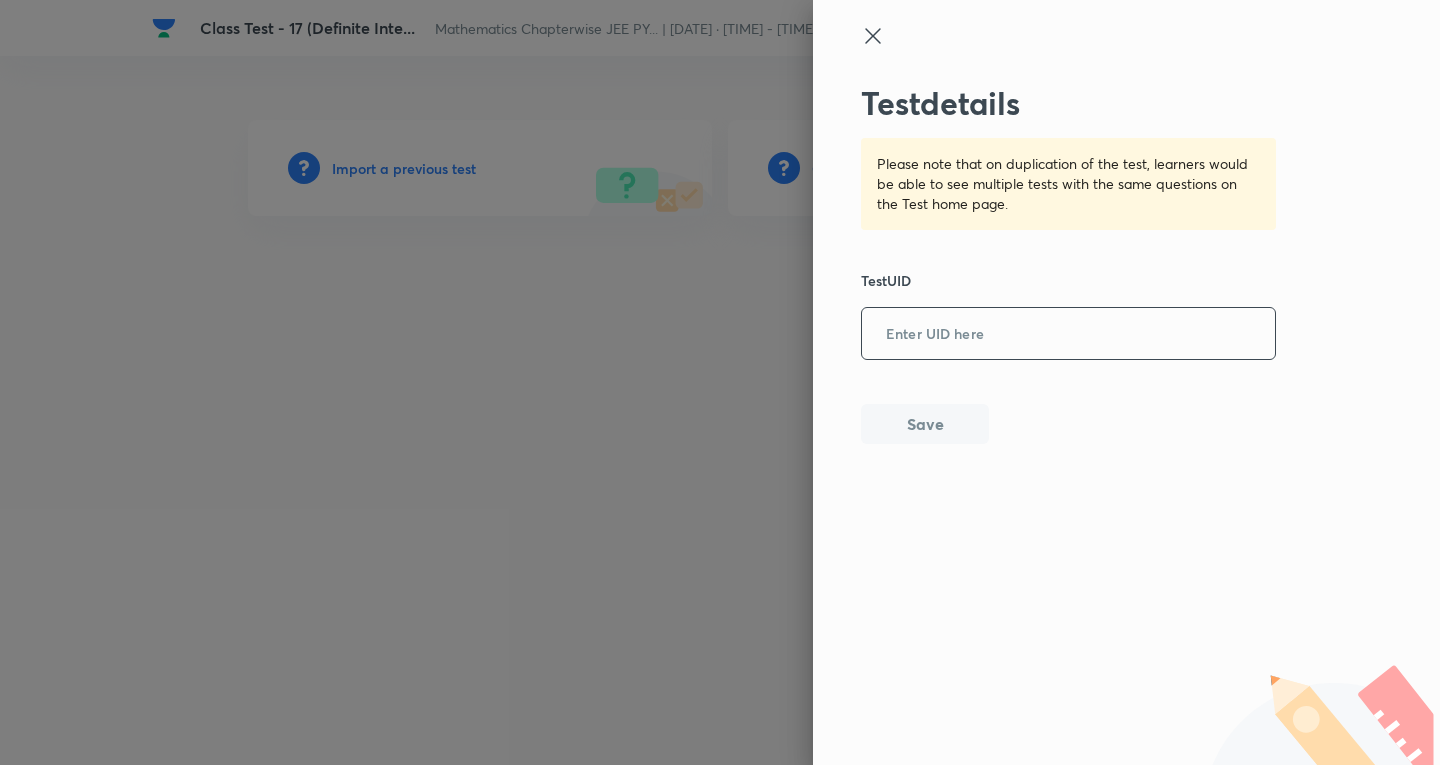 drag, startPoint x: 921, startPoint y: 343, endPoint x: 935, endPoint y: 339, distance: 14.56022 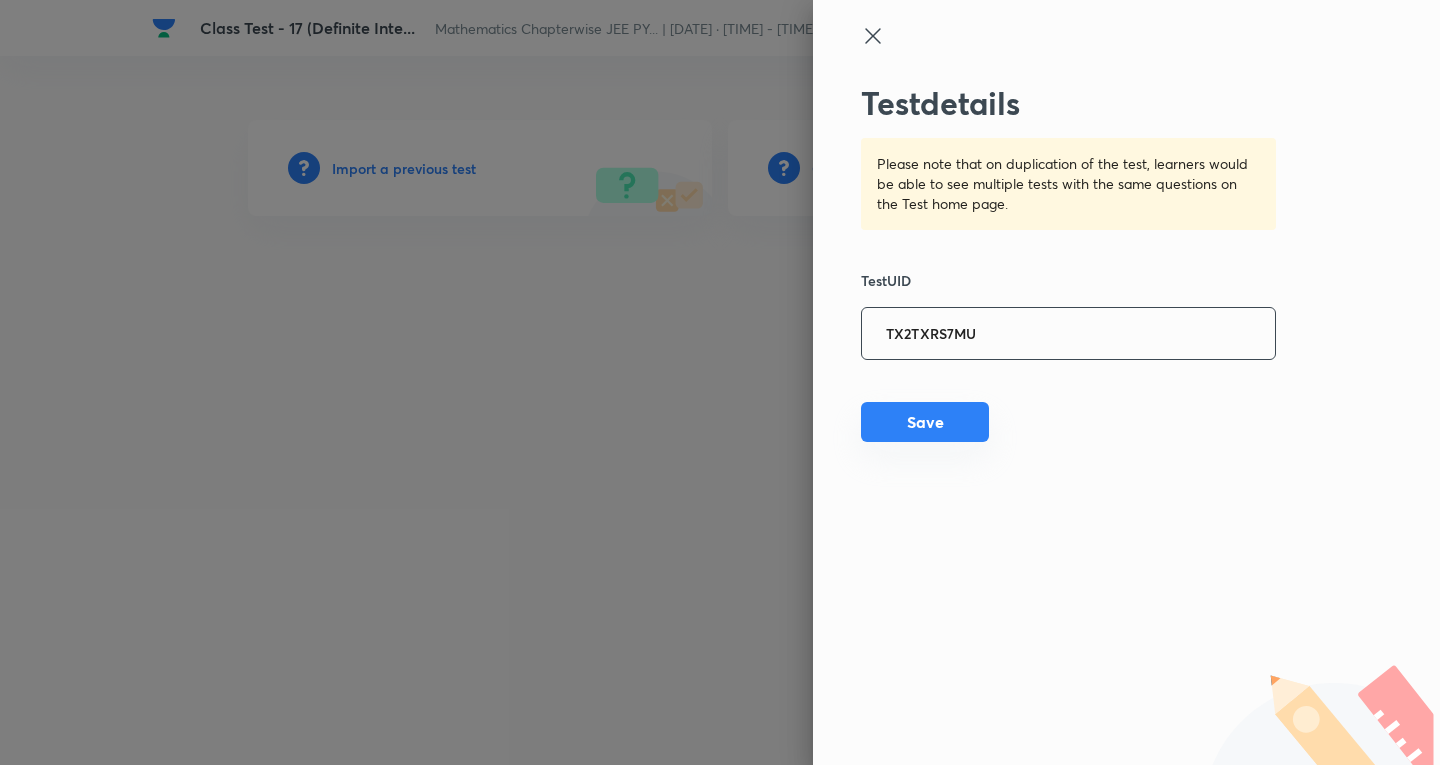 type on "TX2TXRS7MU" 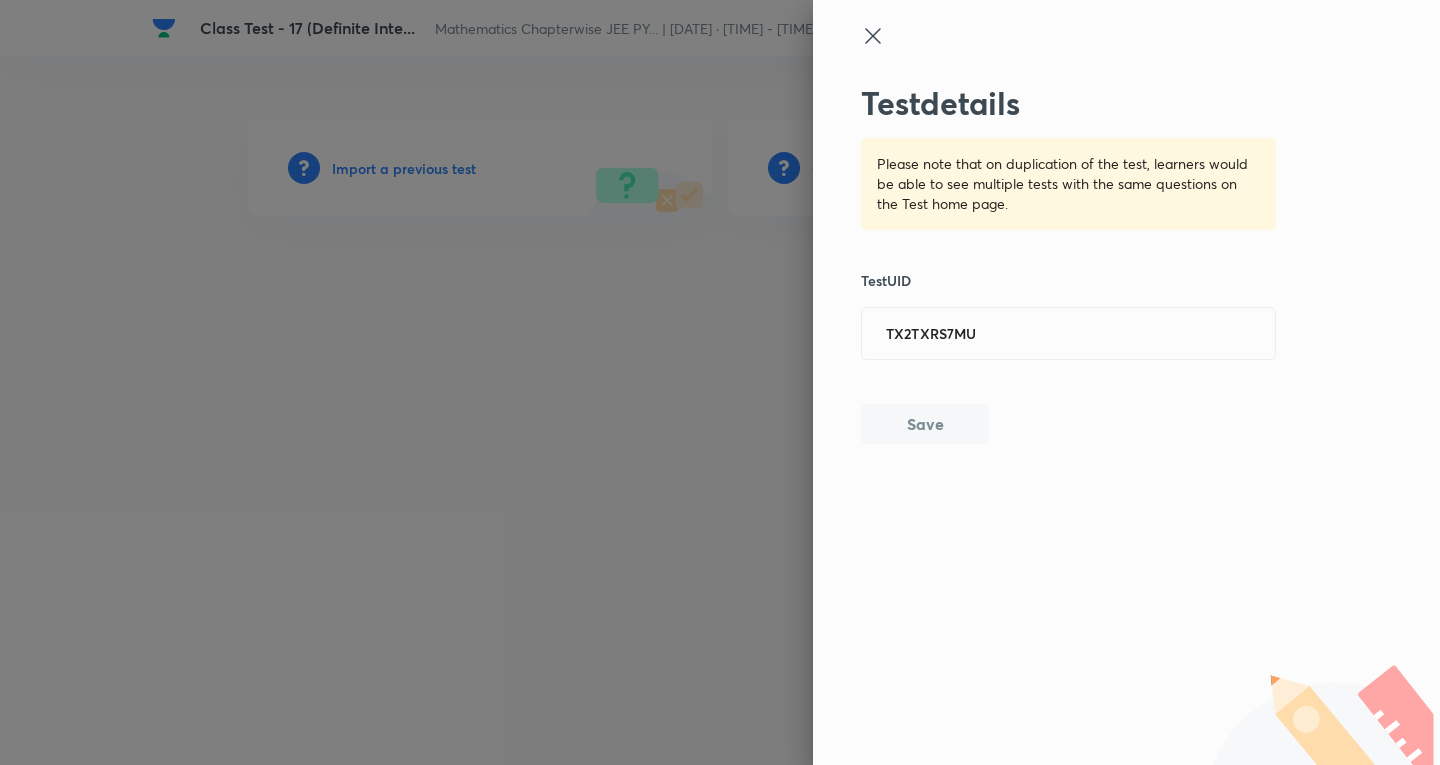 type 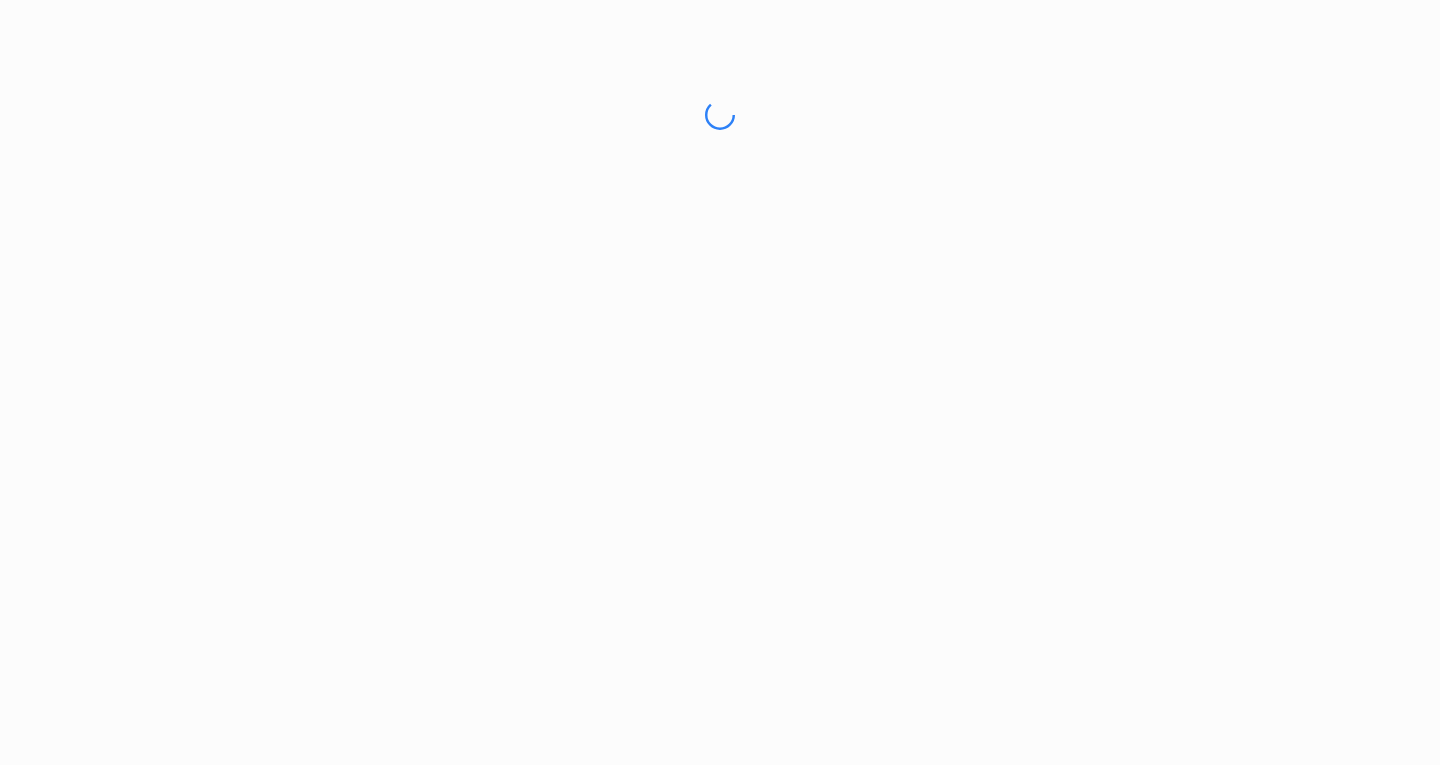 scroll, scrollTop: 0, scrollLeft: 0, axis: both 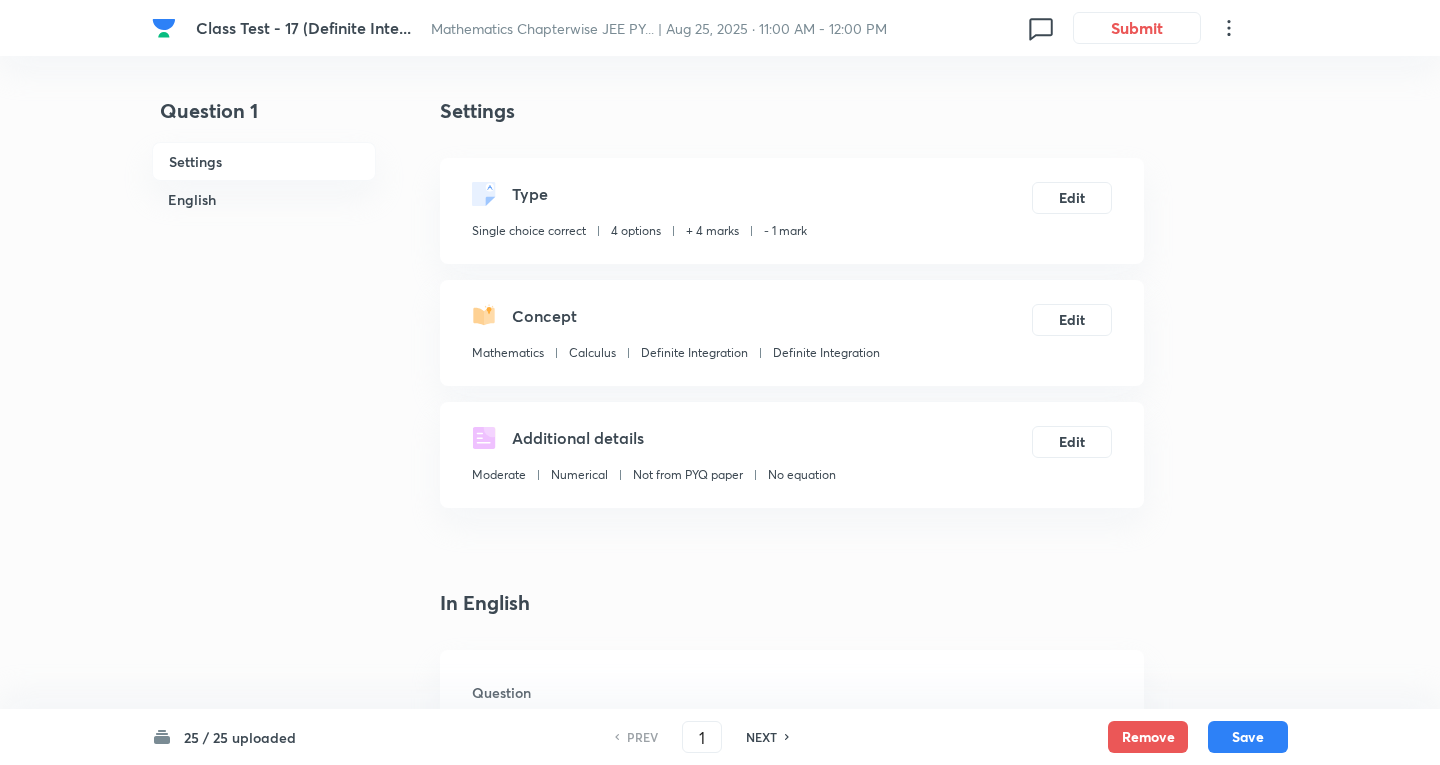 checkbox on "true" 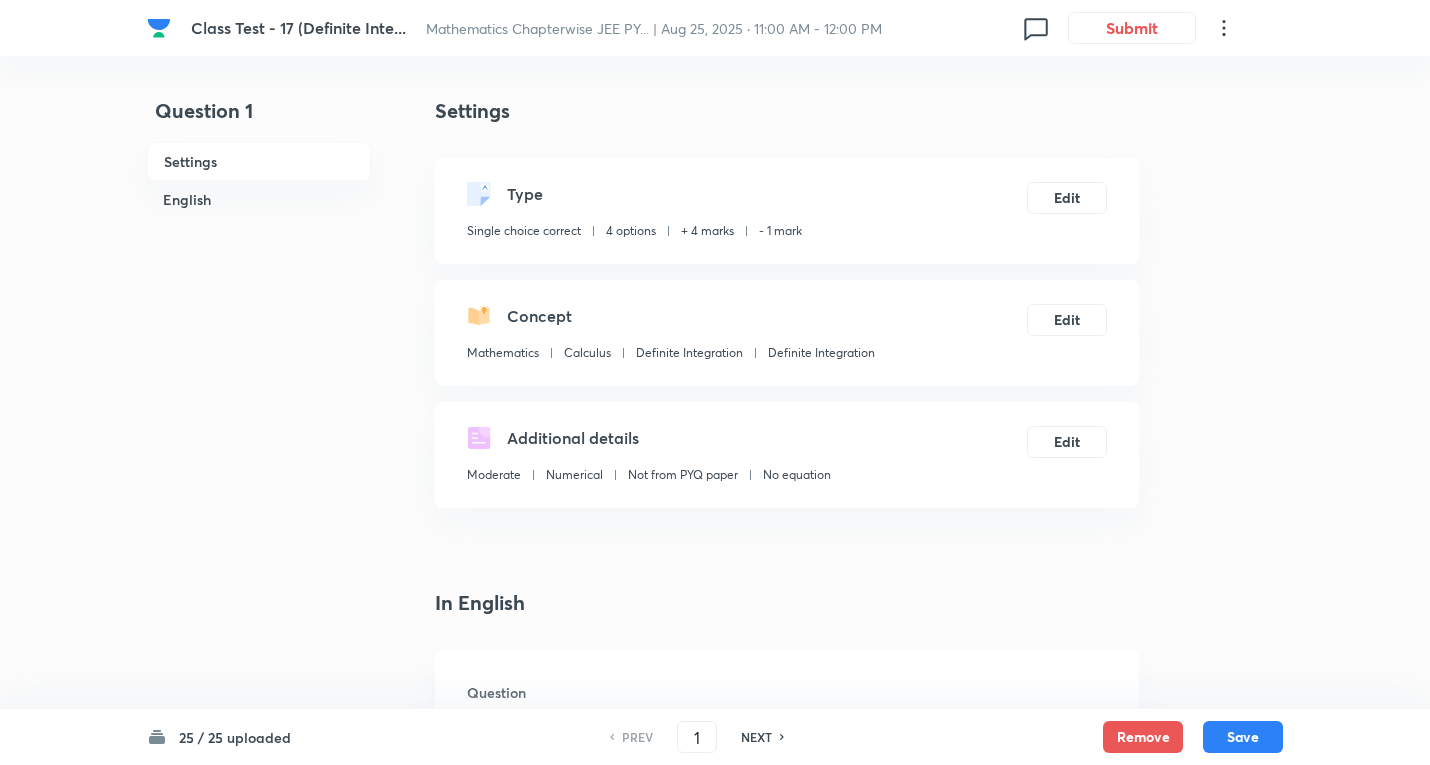 click on "Class Test - 17 (Definite Inte... Mathematics Chapterwise JEE PY... | Aug 25, 2025 · 11:00 AM - 12:00 PM 0 Submit Question 1 Settings English Settings Type Single choice correct 4 options + 4 marks - 1 mark Edit Concept Mathematics Calculus Definite Integration Definite Integration Edit Additional details Moderate Numerical Not from PYQ paper No equation Edit In English Question Option A –4 Mark as correct answer Option B –5 Mark as correct answer Option C Marked as correct Option D Mark as correct answer Solution
25 / 25 uploaded
PREV 1 ​ NEXT Remove Save No internet connection" at bounding box center (715, 1454) 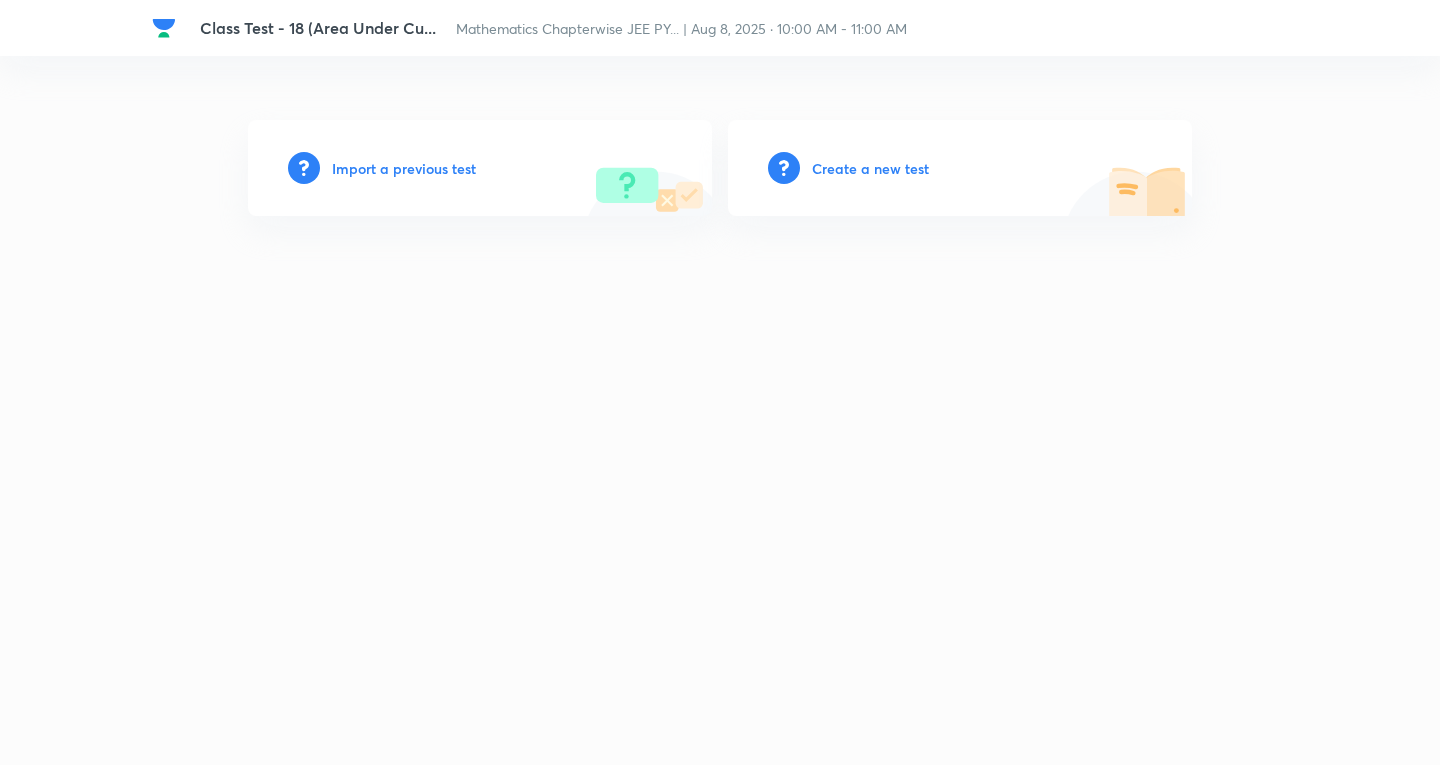 scroll, scrollTop: 0, scrollLeft: 0, axis: both 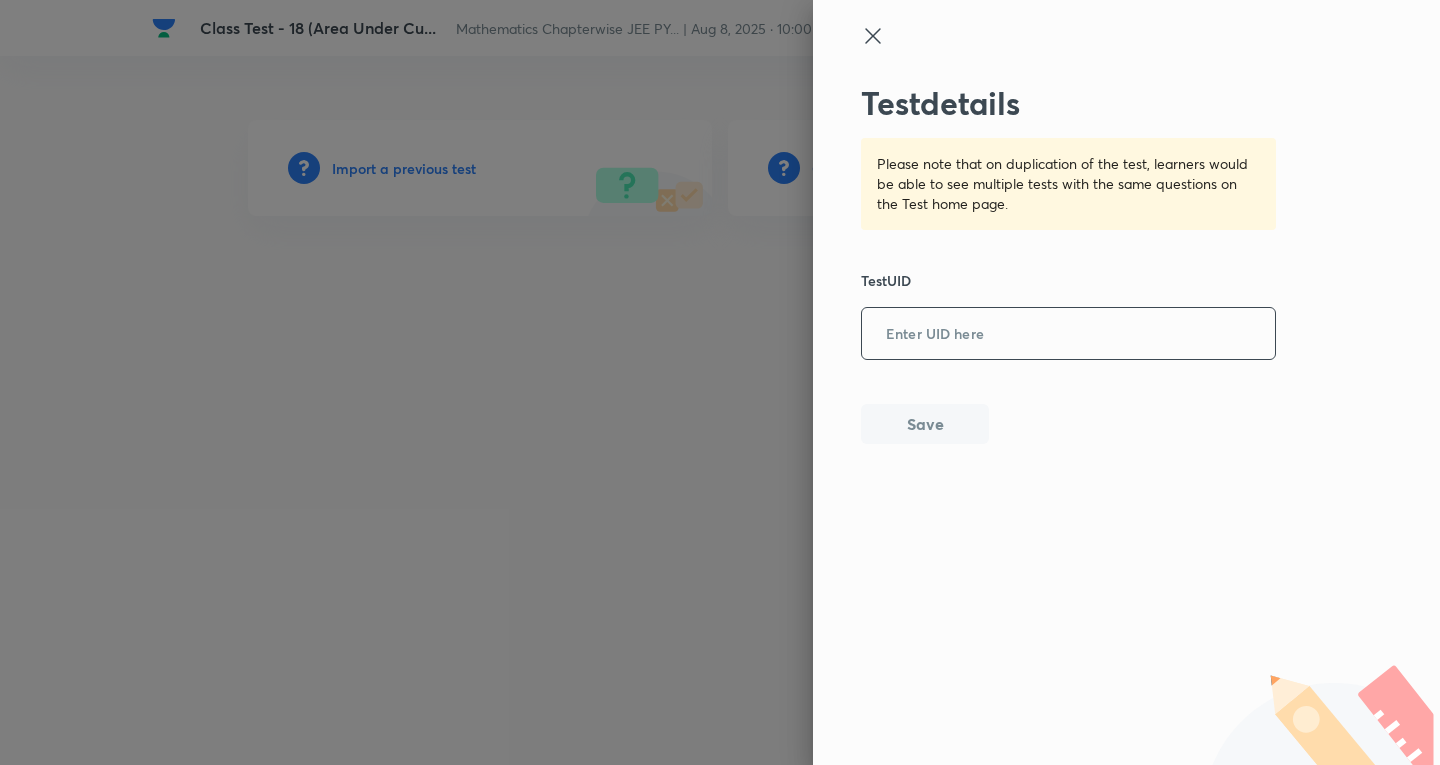 click at bounding box center [1068, 334] 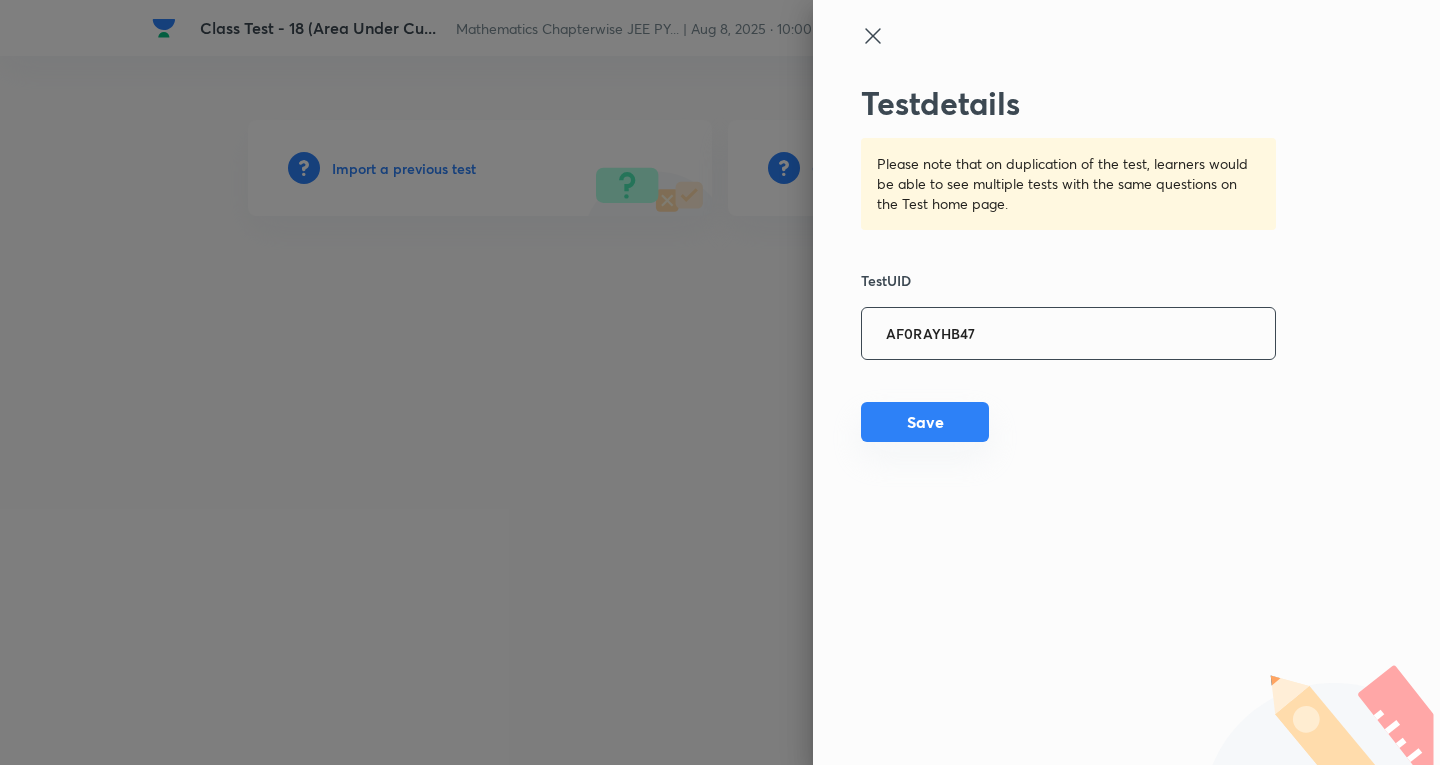 type on "AF0RAYHB47" 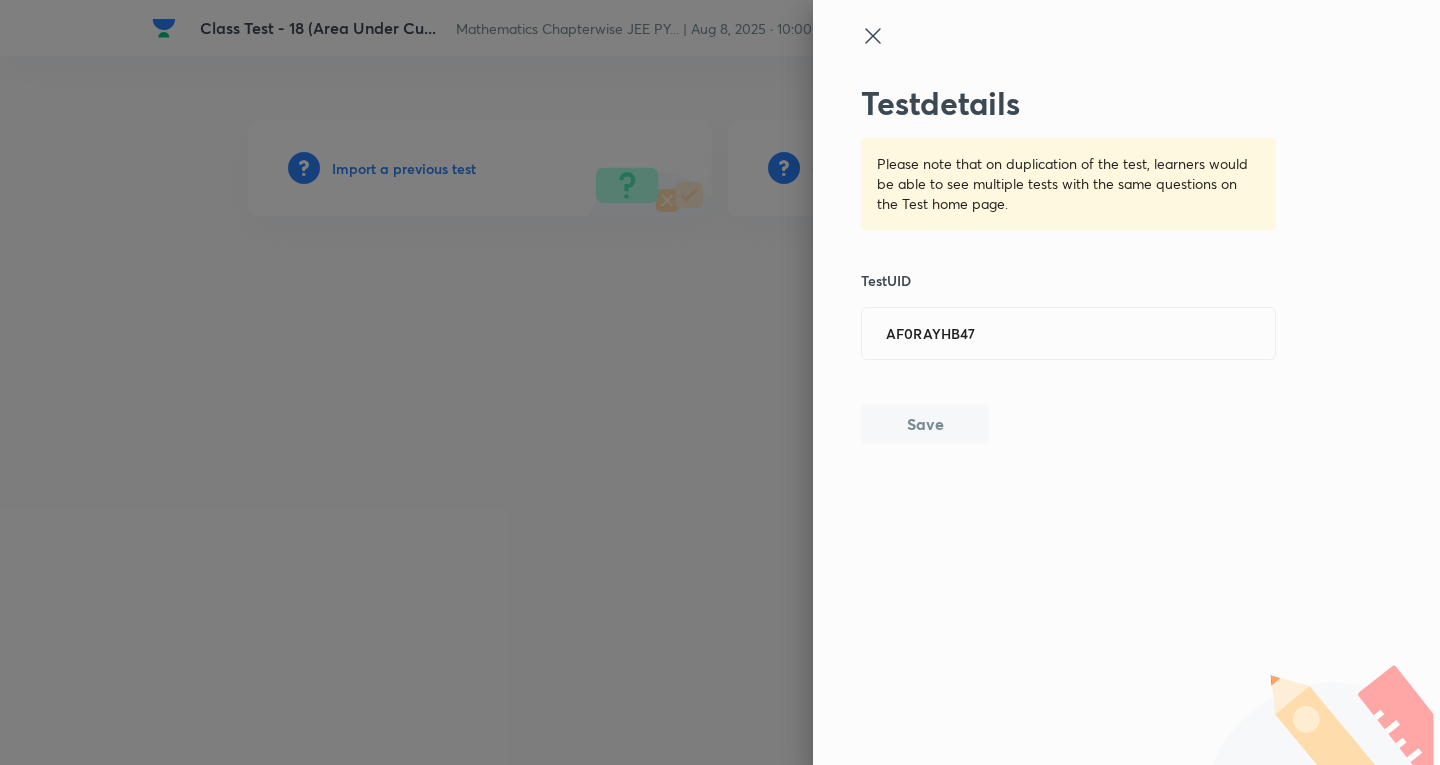 type 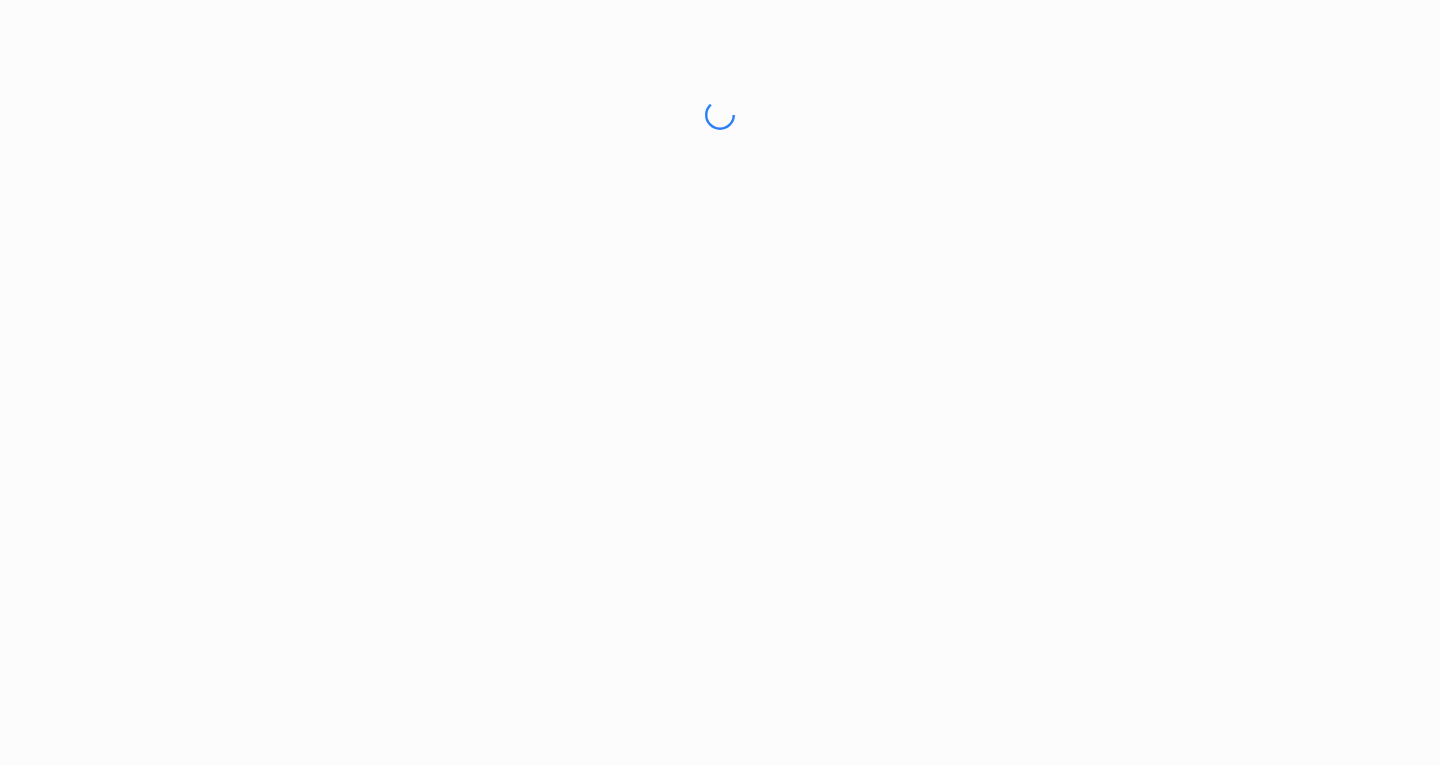 scroll, scrollTop: 0, scrollLeft: 0, axis: both 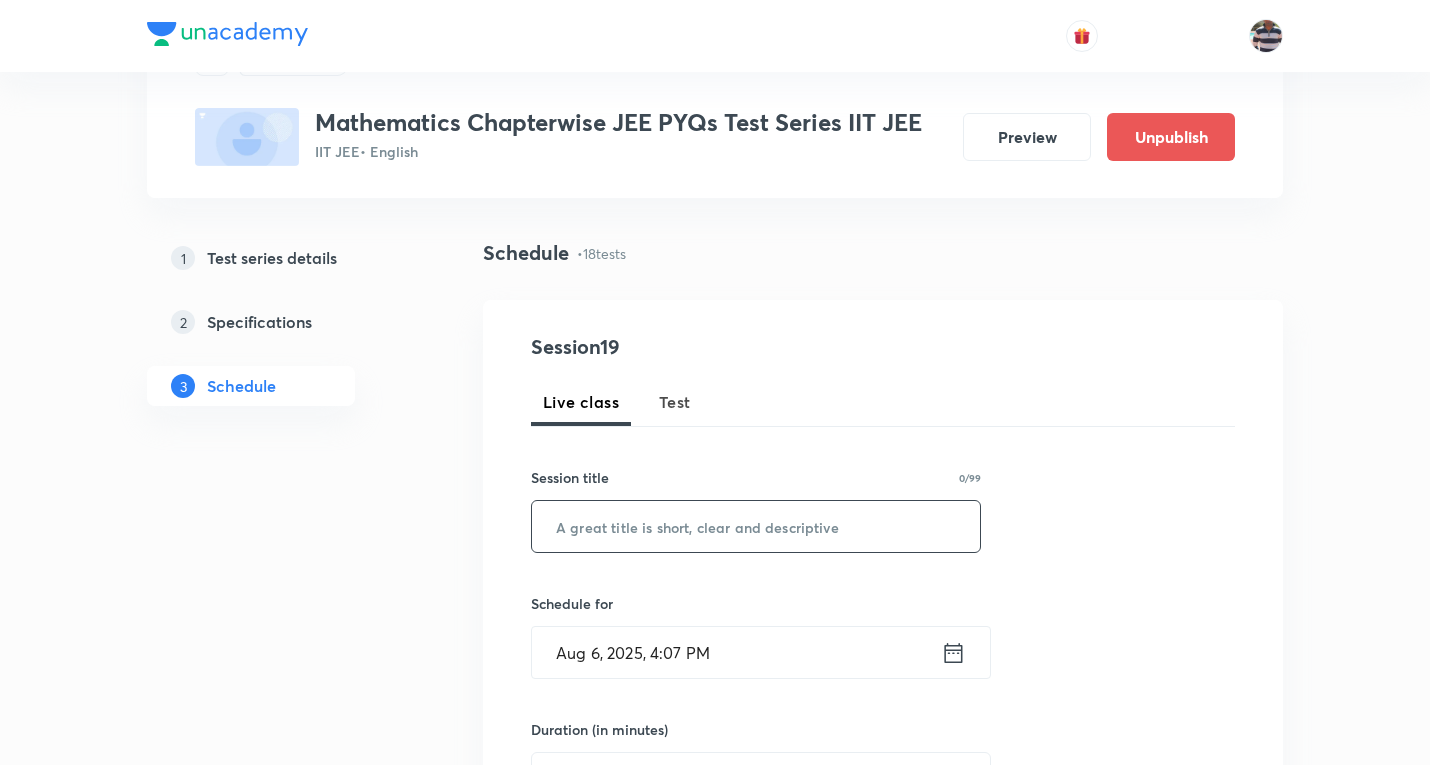 click on "Test" at bounding box center (675, 402) 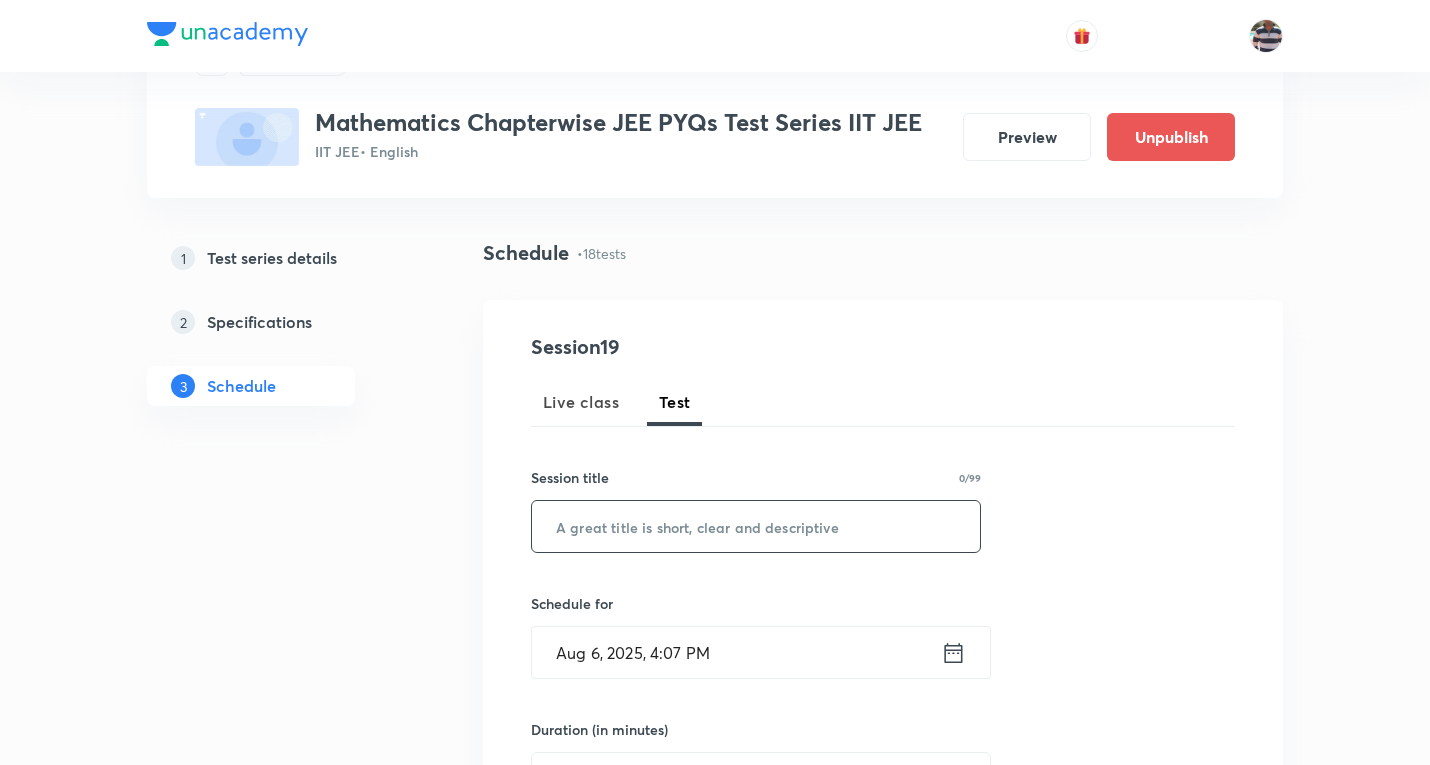 click at bounding box center (756, 526) 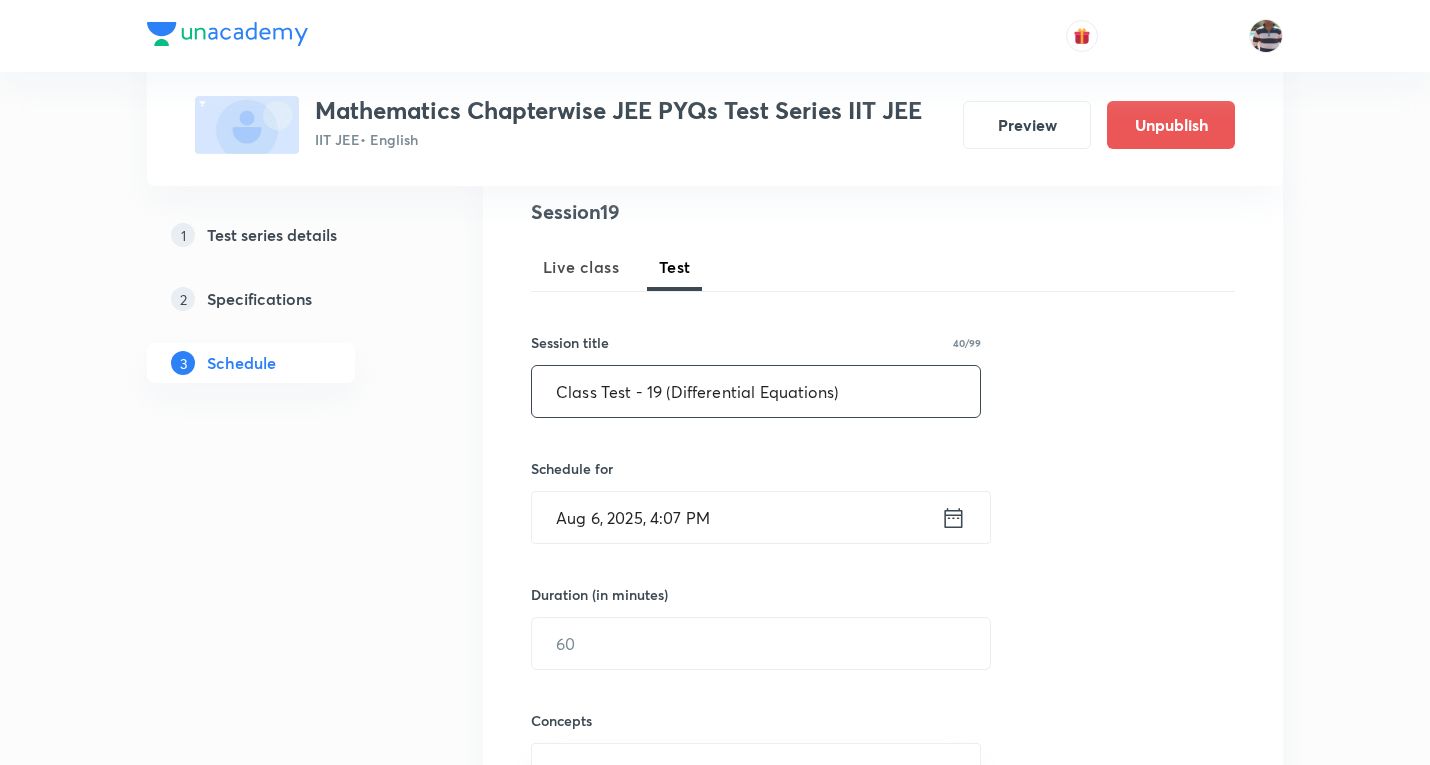 scroll, scrollTop: 200, scrollLeft: 0, axis: vertical 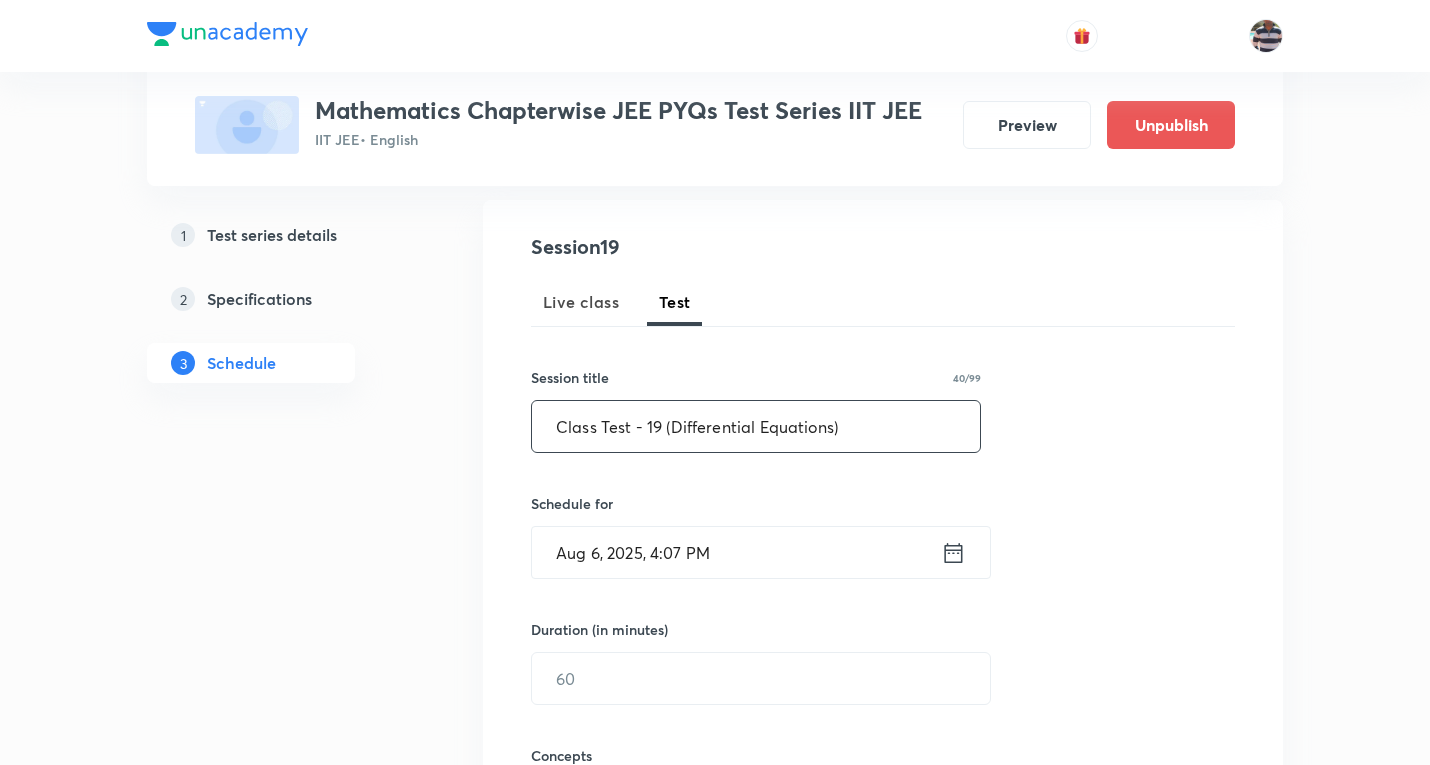 type on "Class Test - 19 (Differential Equations)" 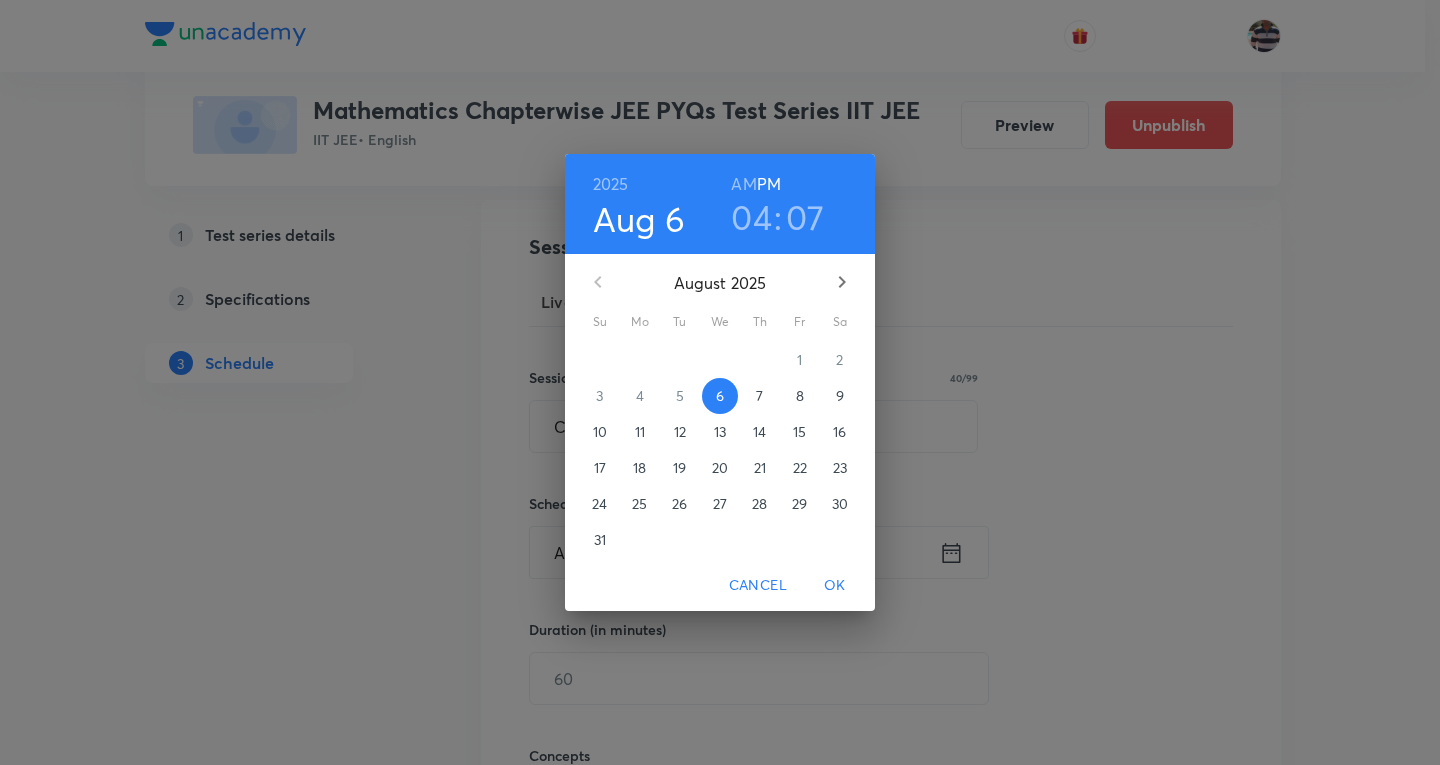 click on "8" at bounding box center [800, 396] 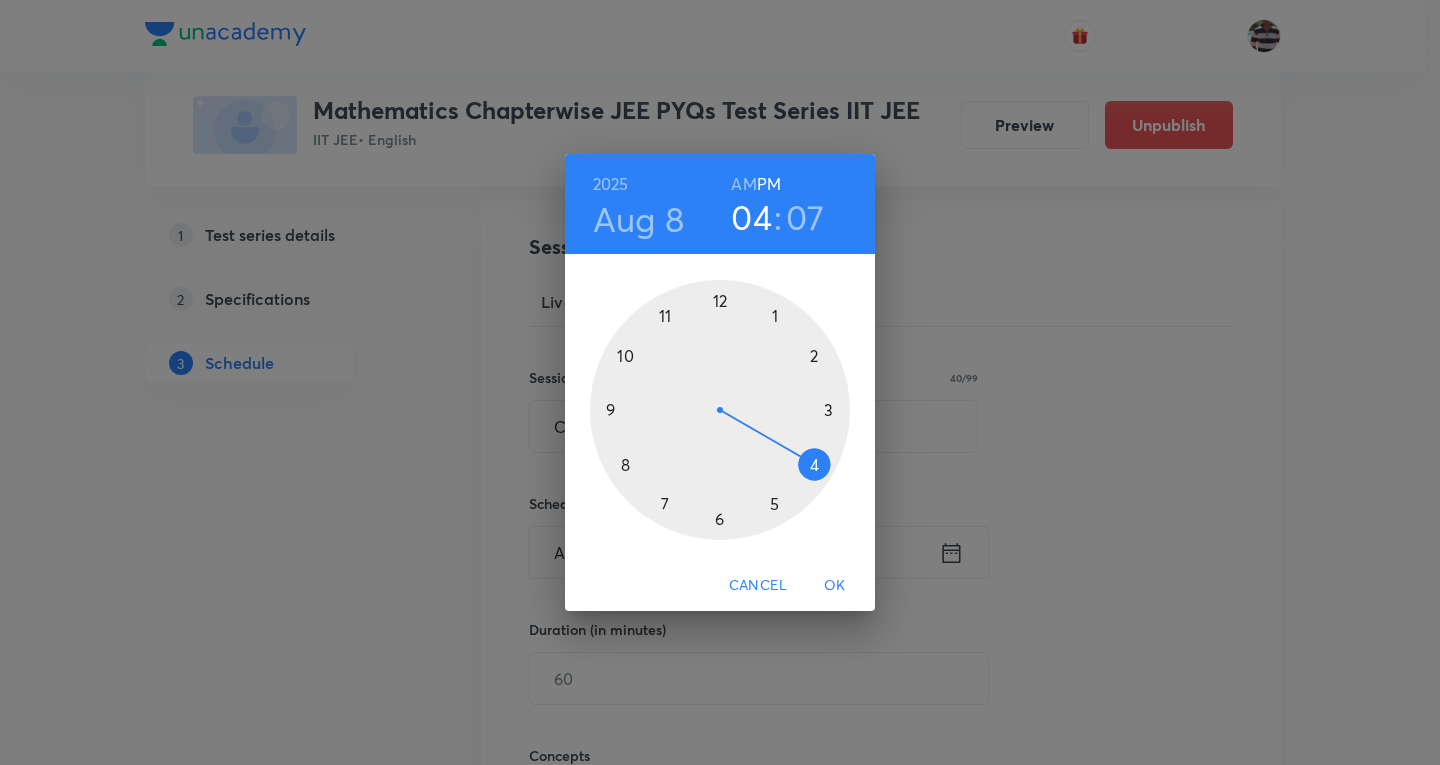 click at bounding box center [720, 410] 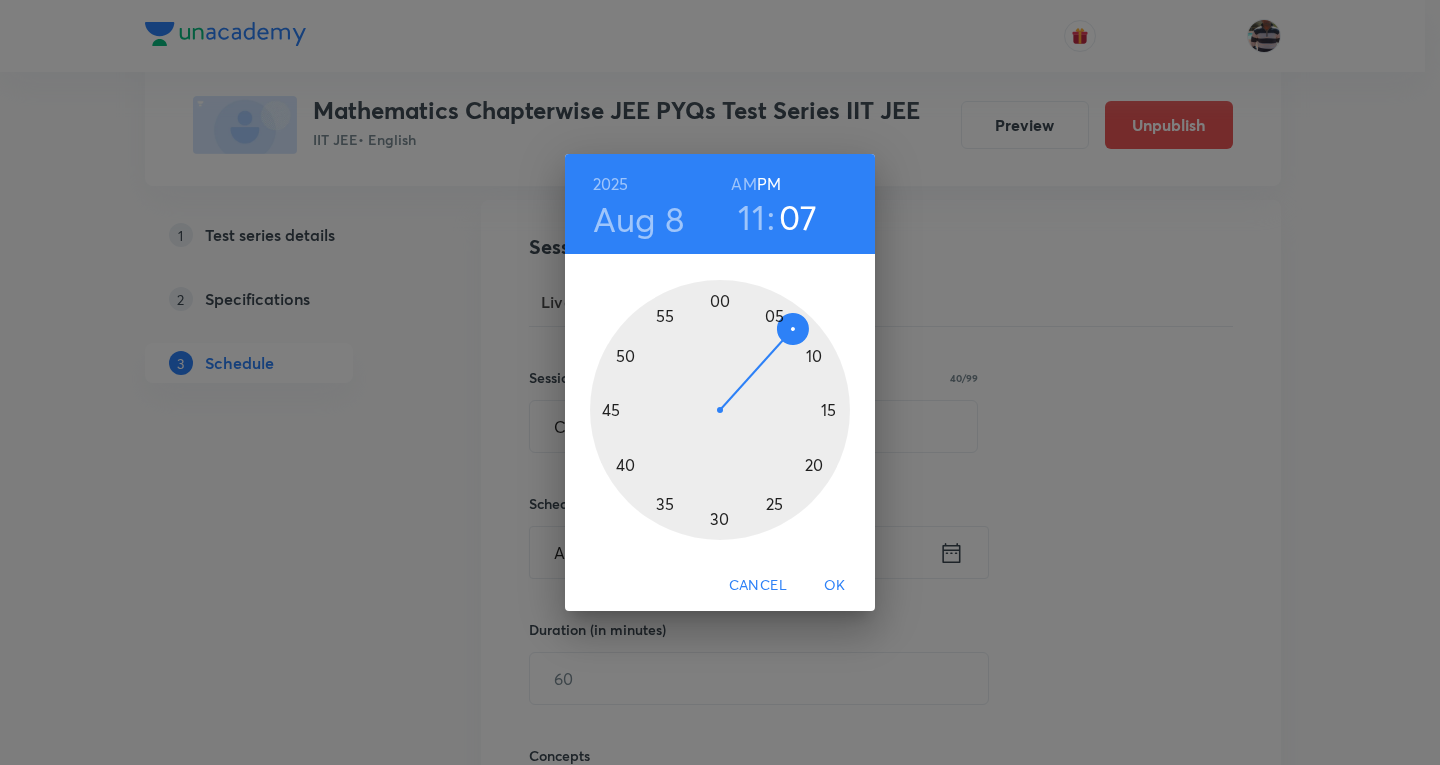click on "AM" at bounding box center (743, 184) 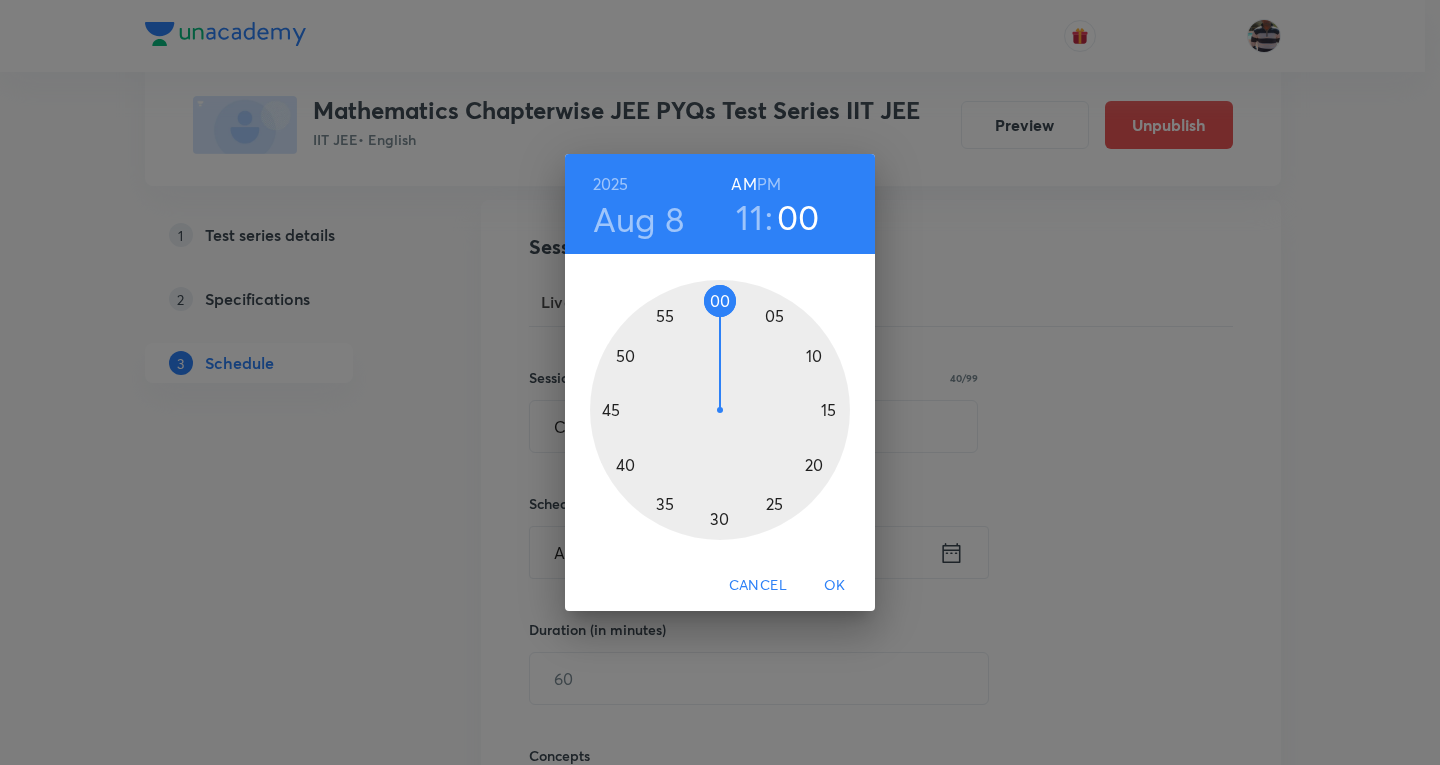 drag, startPoint x: 785, startPoint y: 321, endPoint x: 725, endPoint y: 287, distance: 68.96376 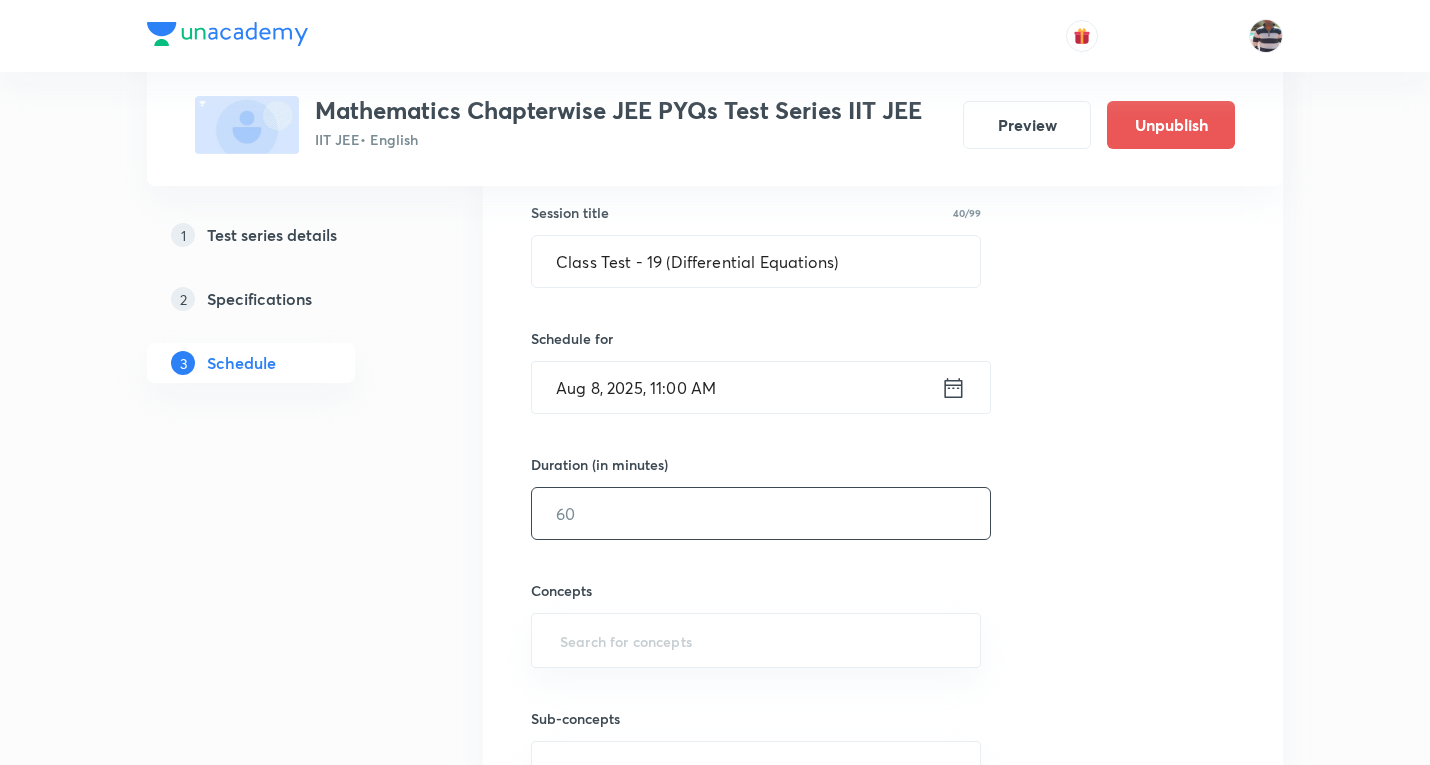 scroll, scrollTop: 400, scrollLeft: 0, axis: vertical 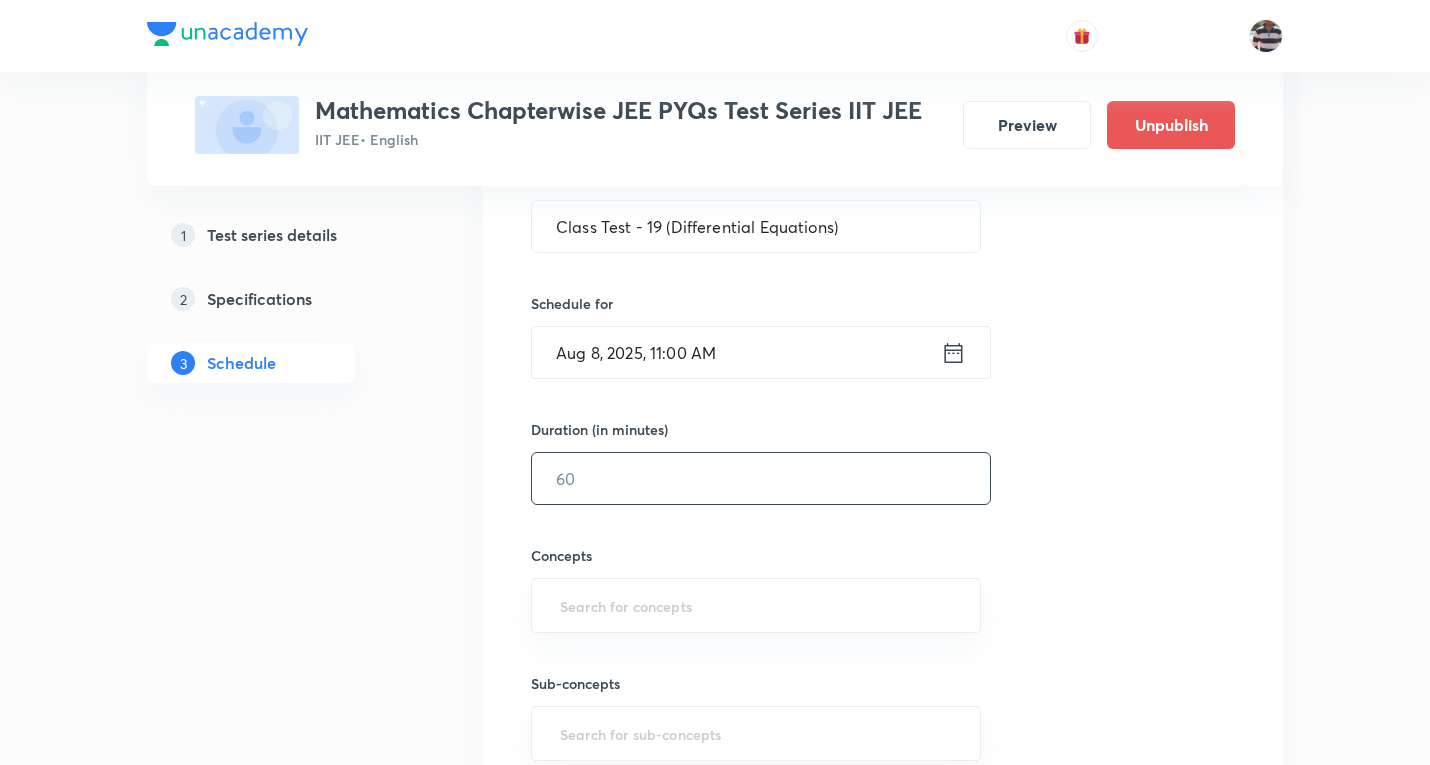 click at bounding box center [761, 478] 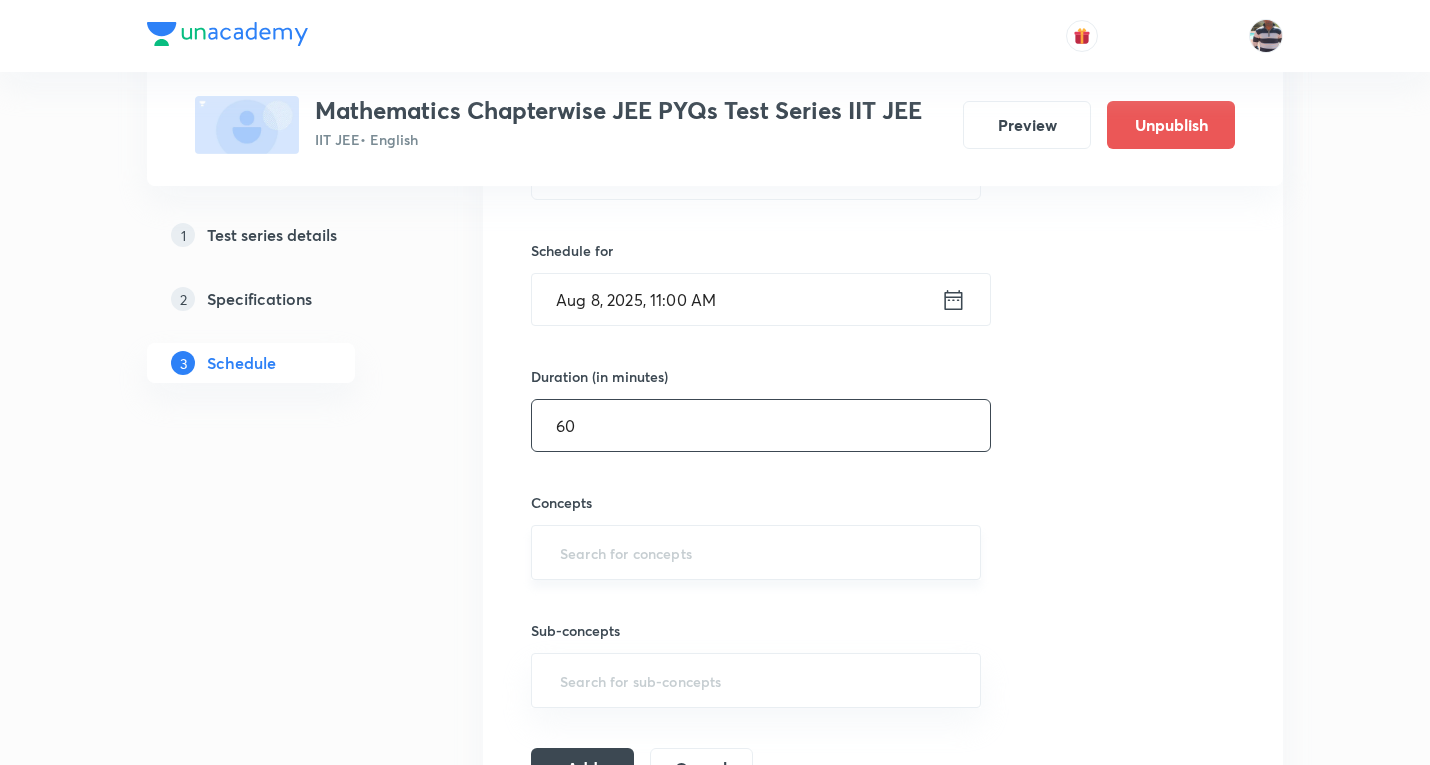 scroll, scrollTop: 500, scrollLeft: 0, axis: vertical 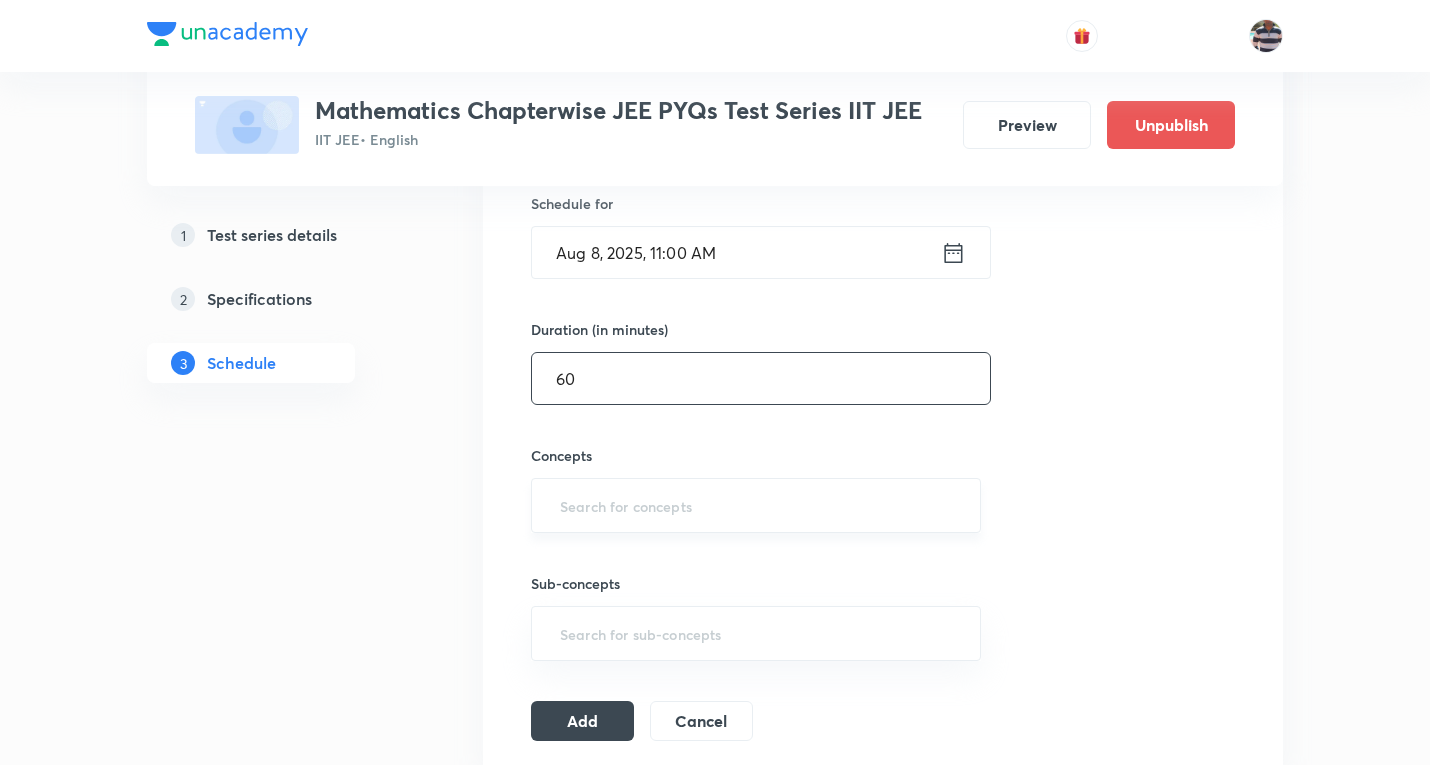 type on "60" 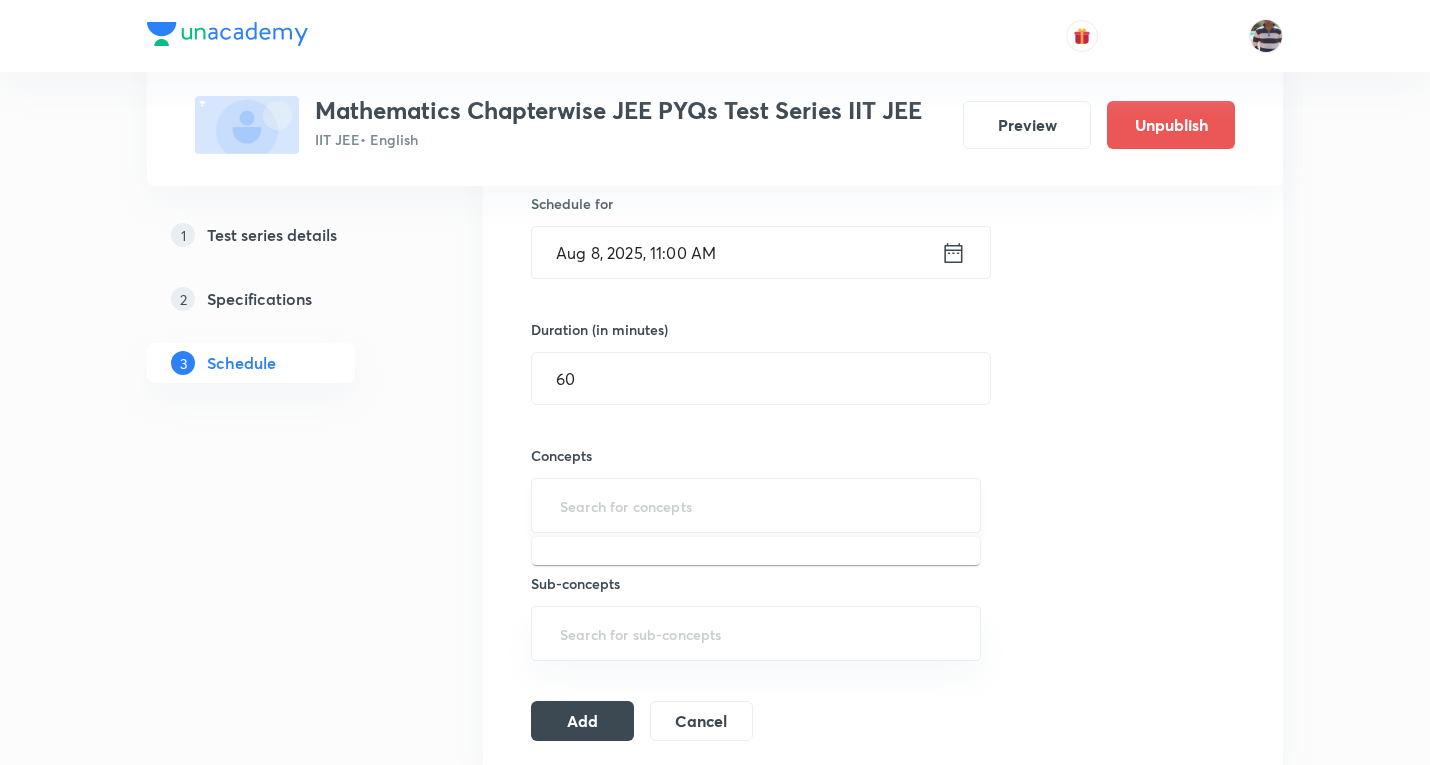 type on "a" 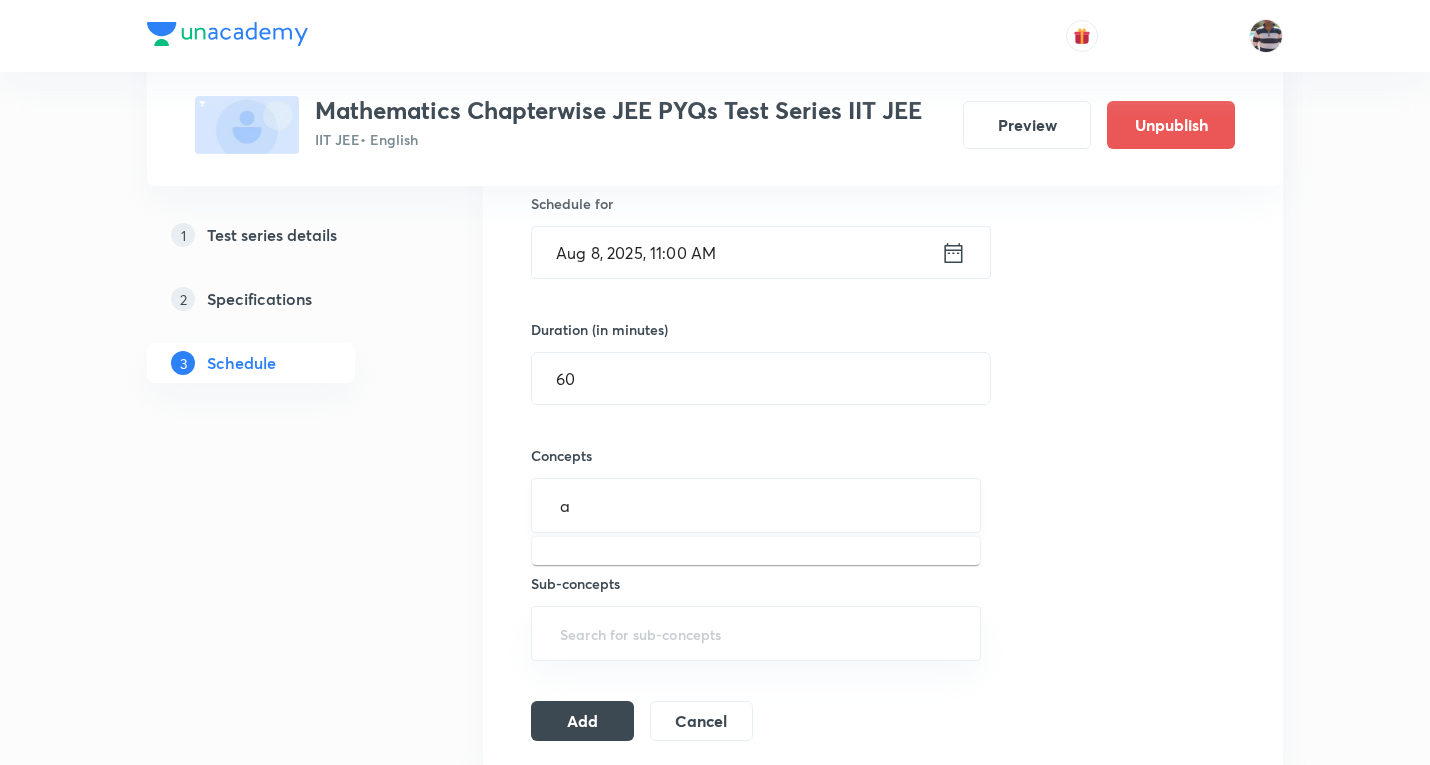 type 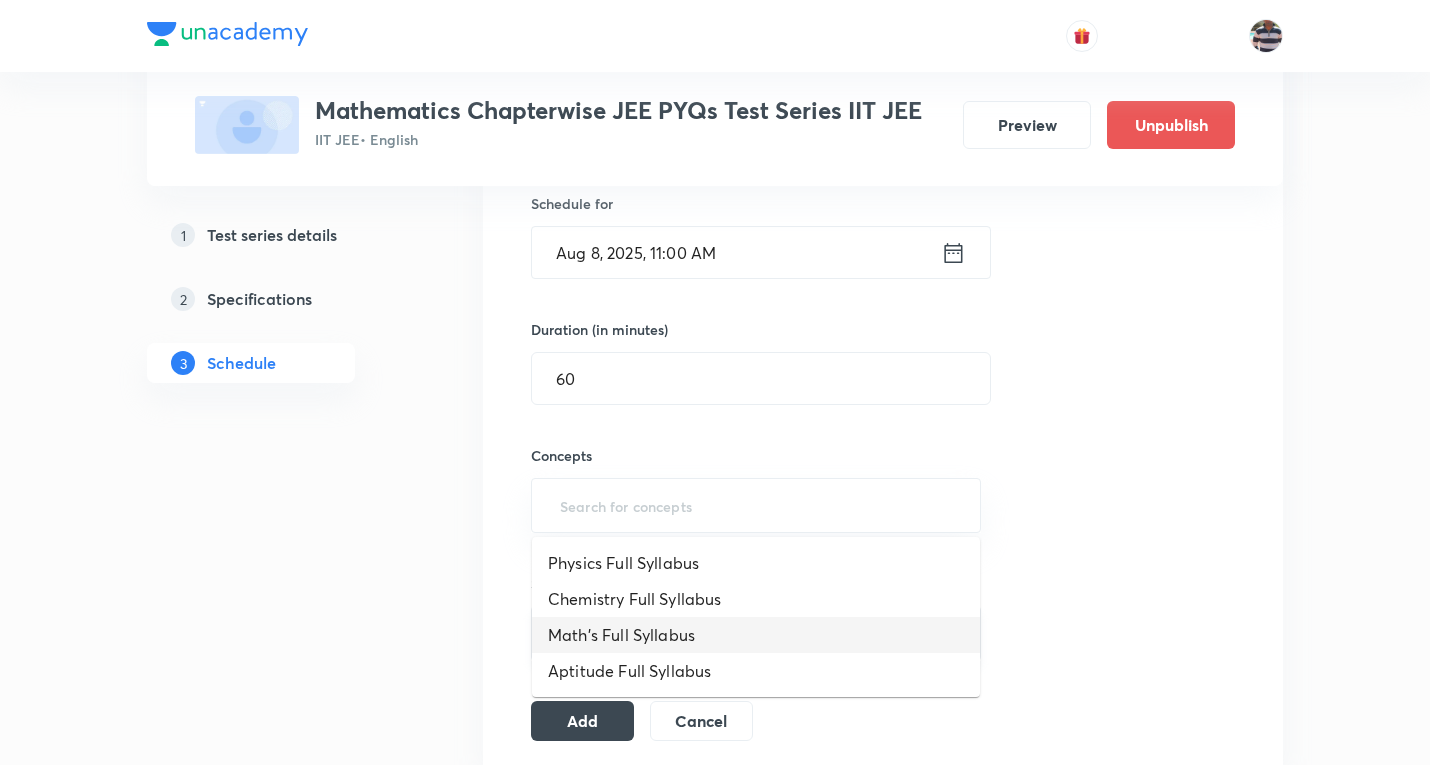 drag, startPoint x: 636, startPoint y: 633, endPoint x: 630, endPoint y: 614, distance: 19.924858 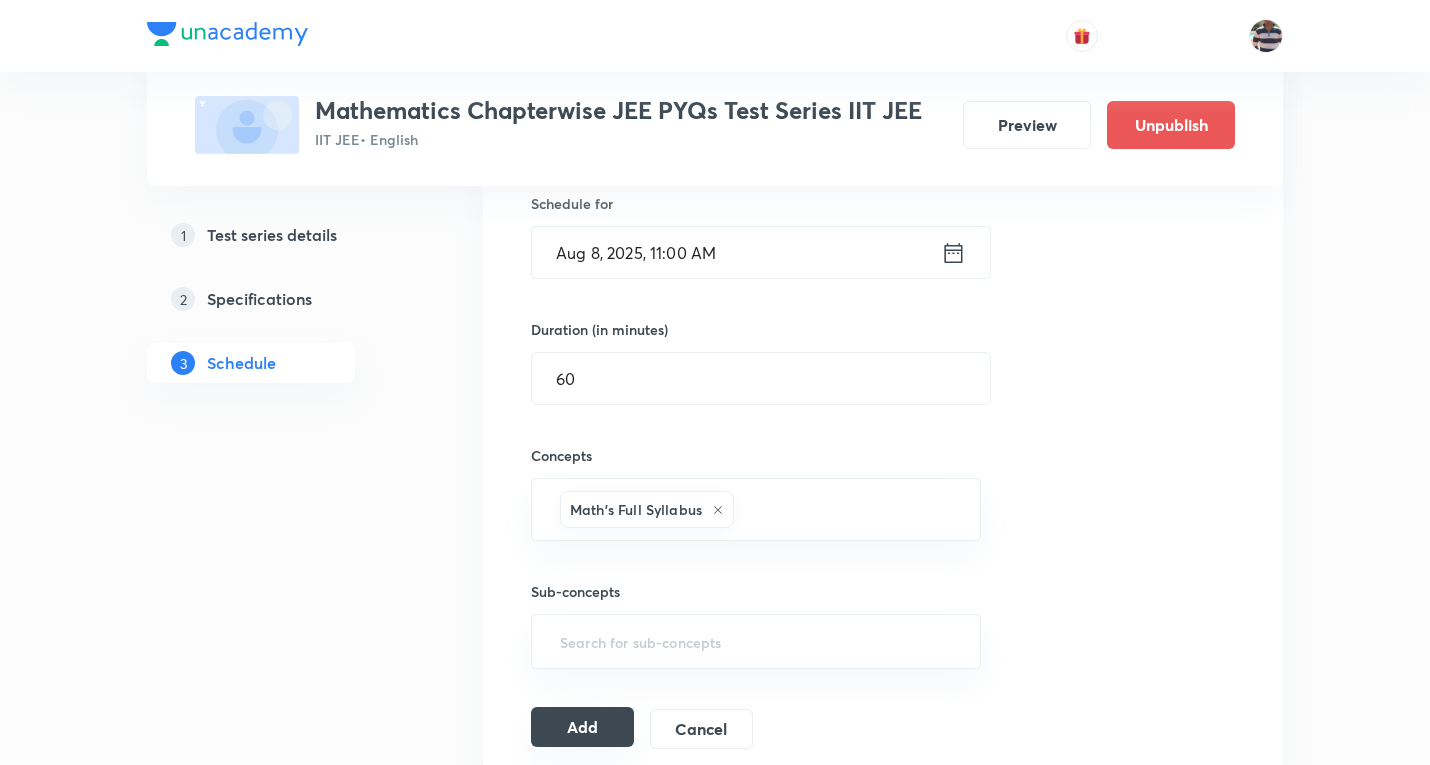 click on "Add" at bounding box center (582, 727) 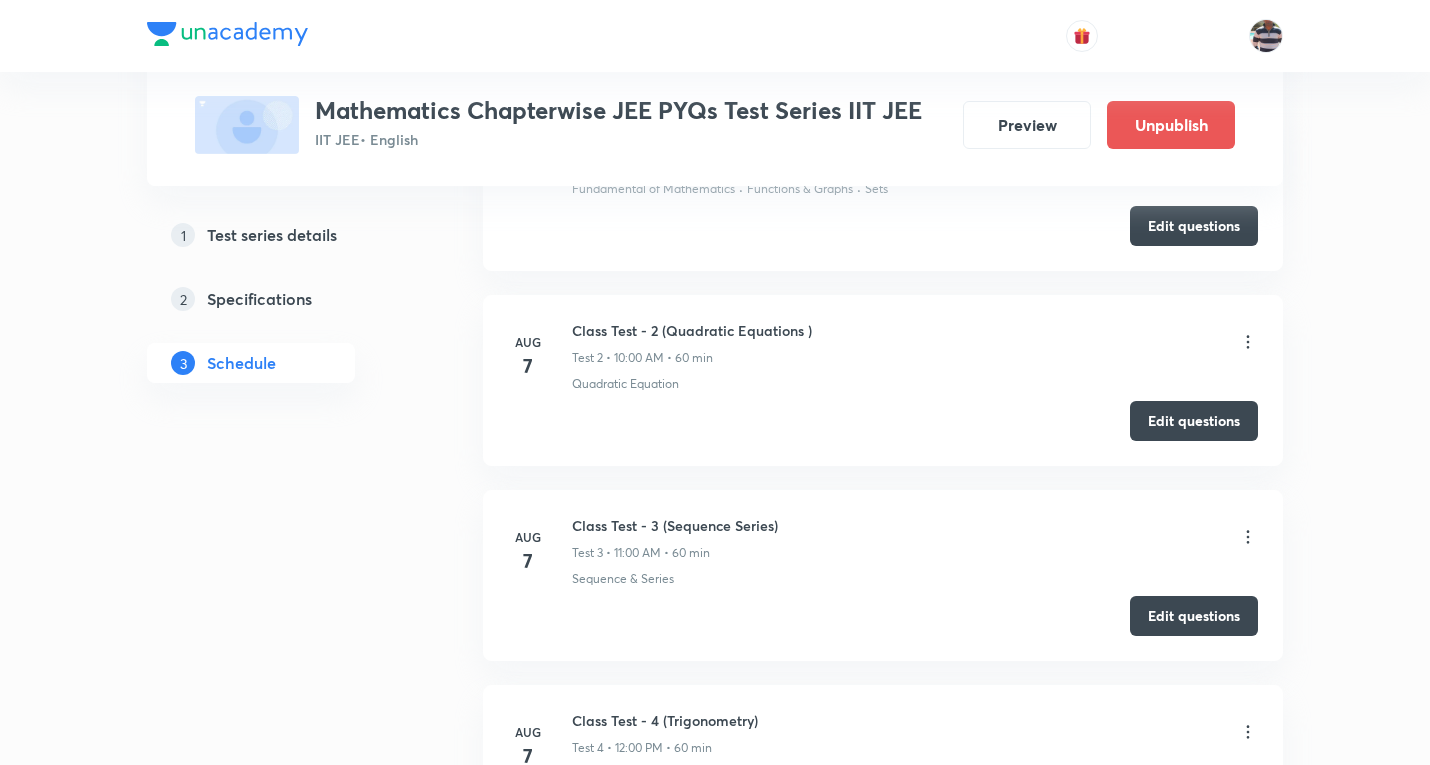 scroll, scrollTop: 0, scrollLeft: 0, axis: both 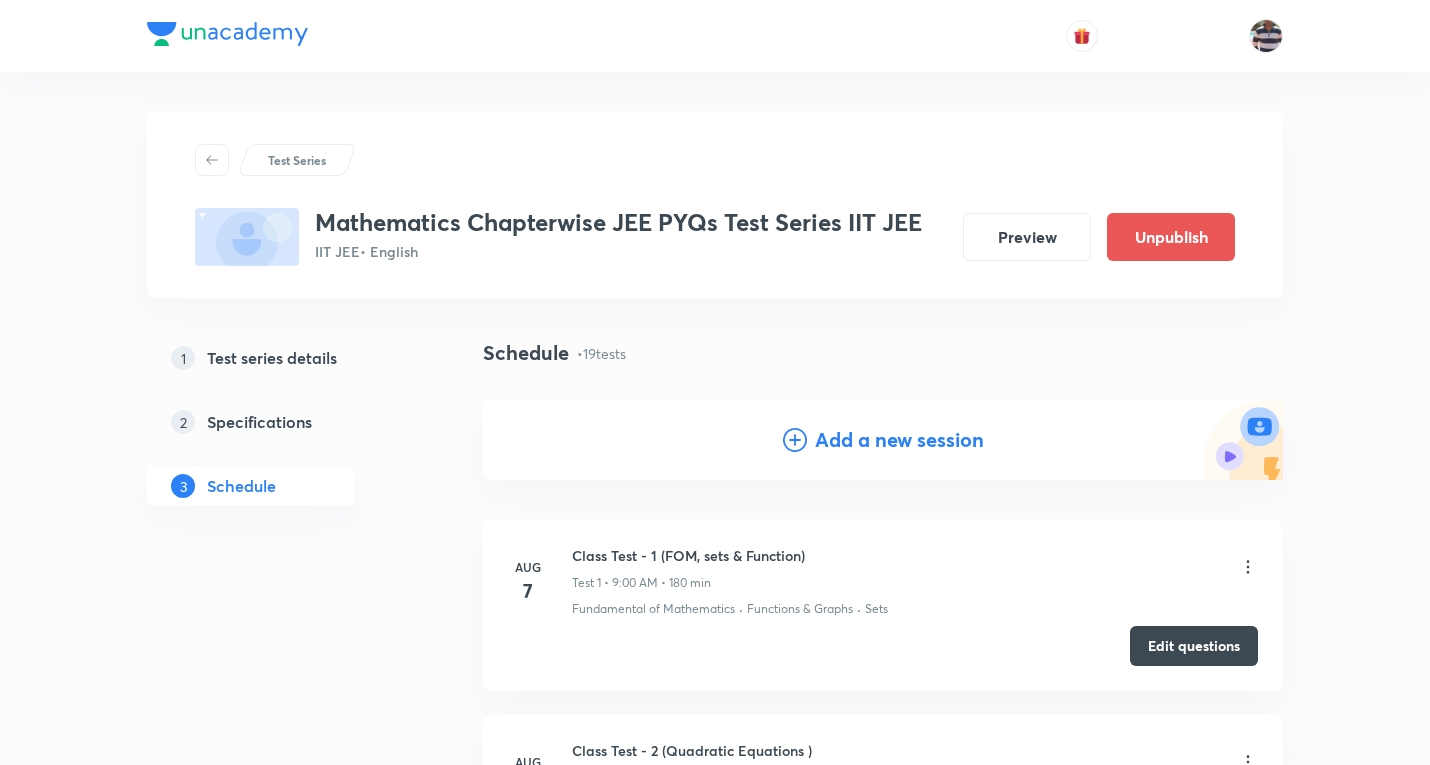 click on "Add a new session" at bounding box center (899, 440) 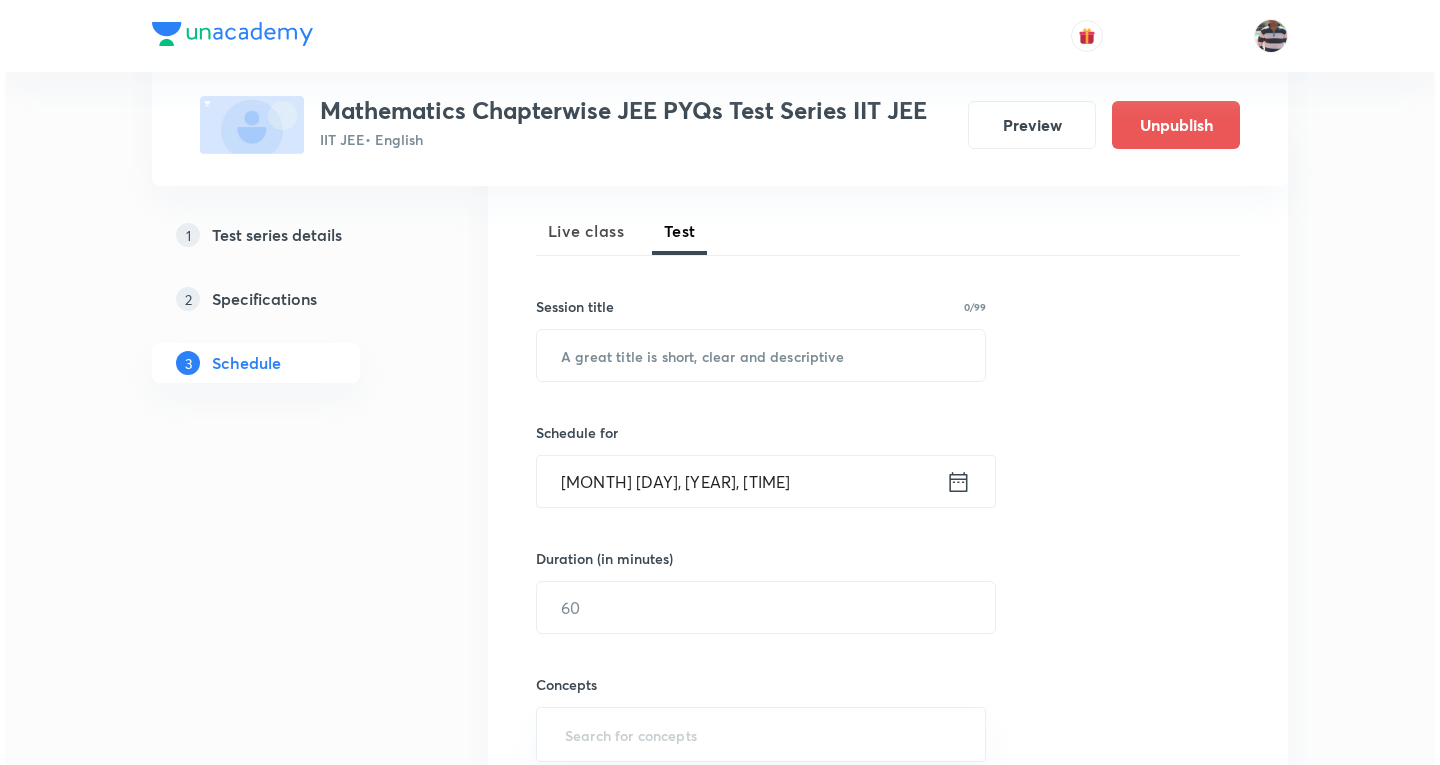 scroll, scrollTop: 300, scrollLeft: 0, axis: vertical 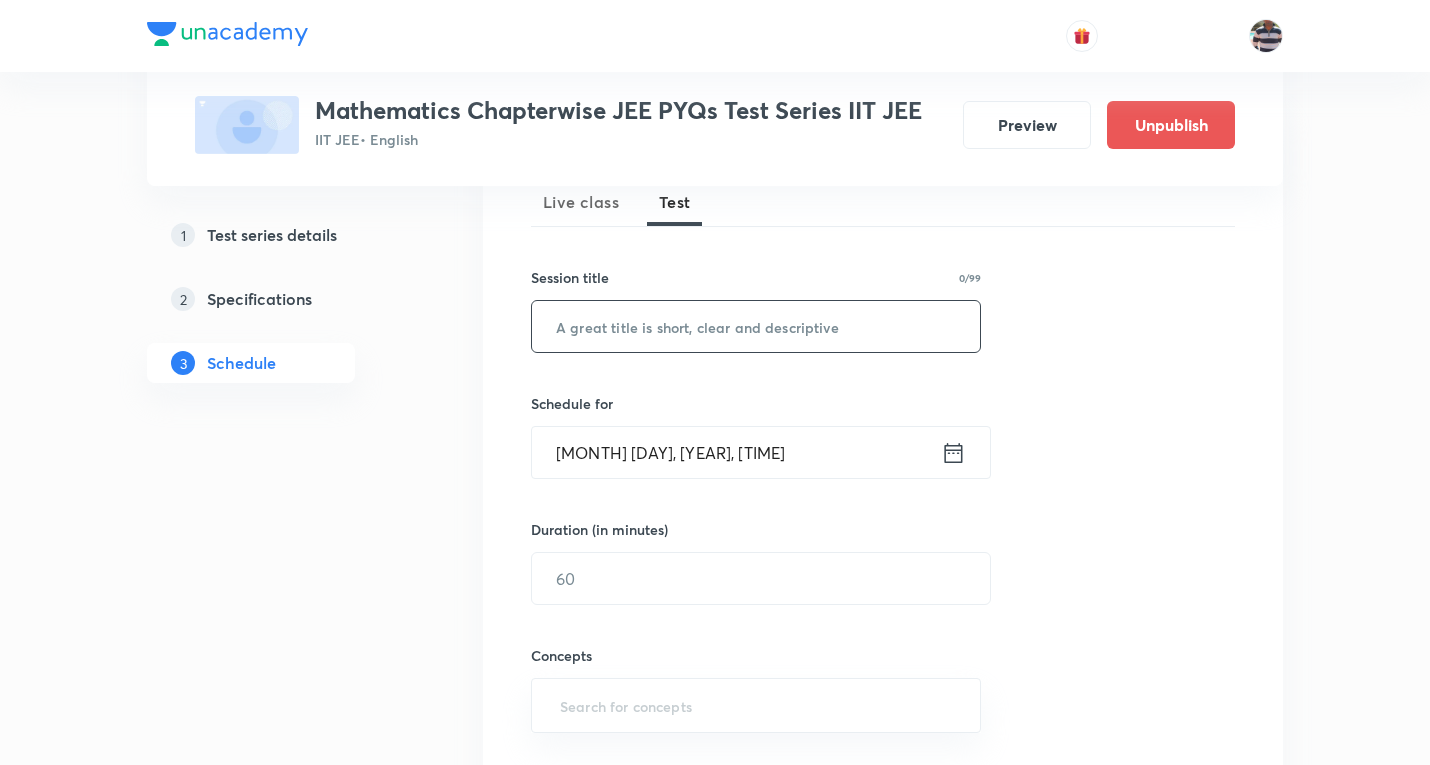 click at bounding box center [756, 326] 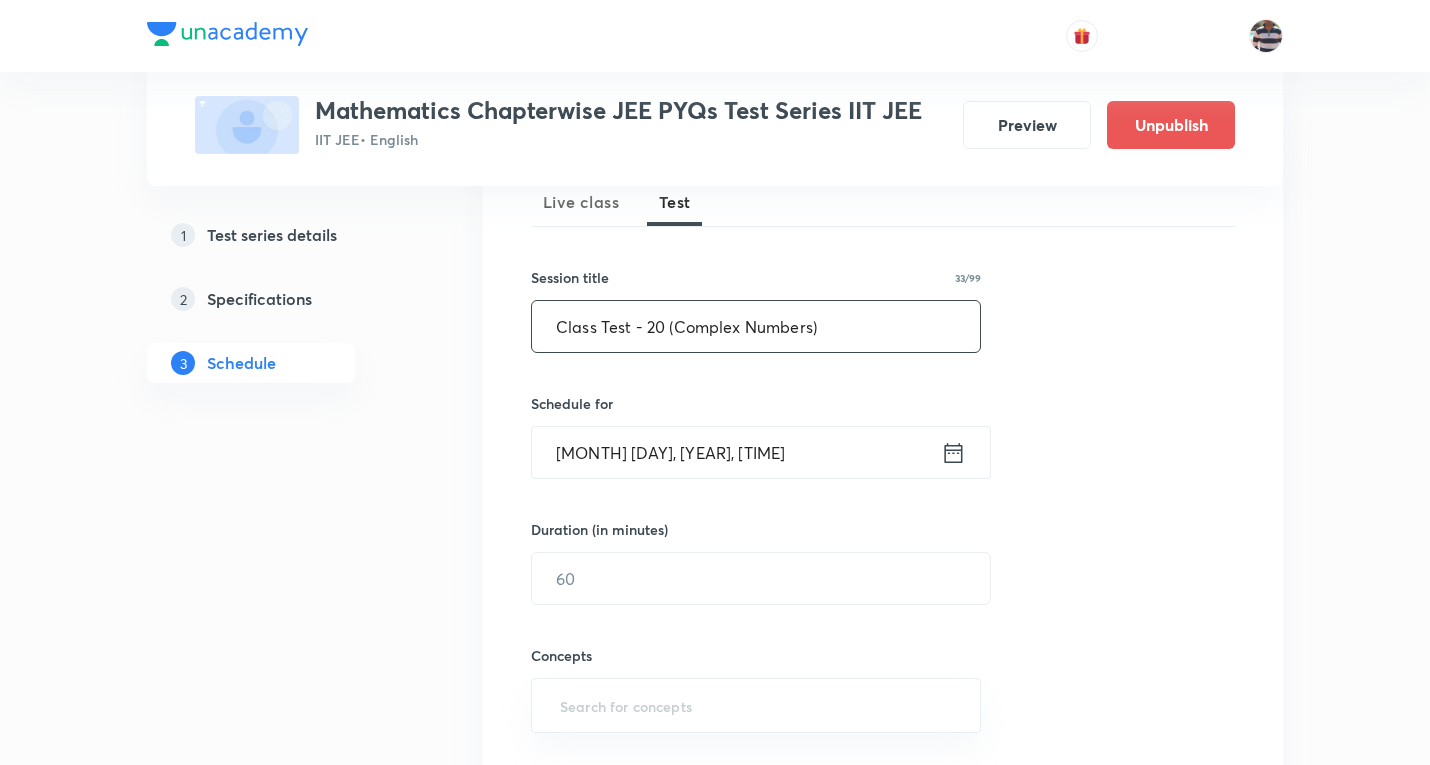 type on "Class Test - 20 (Complex Numbers)" 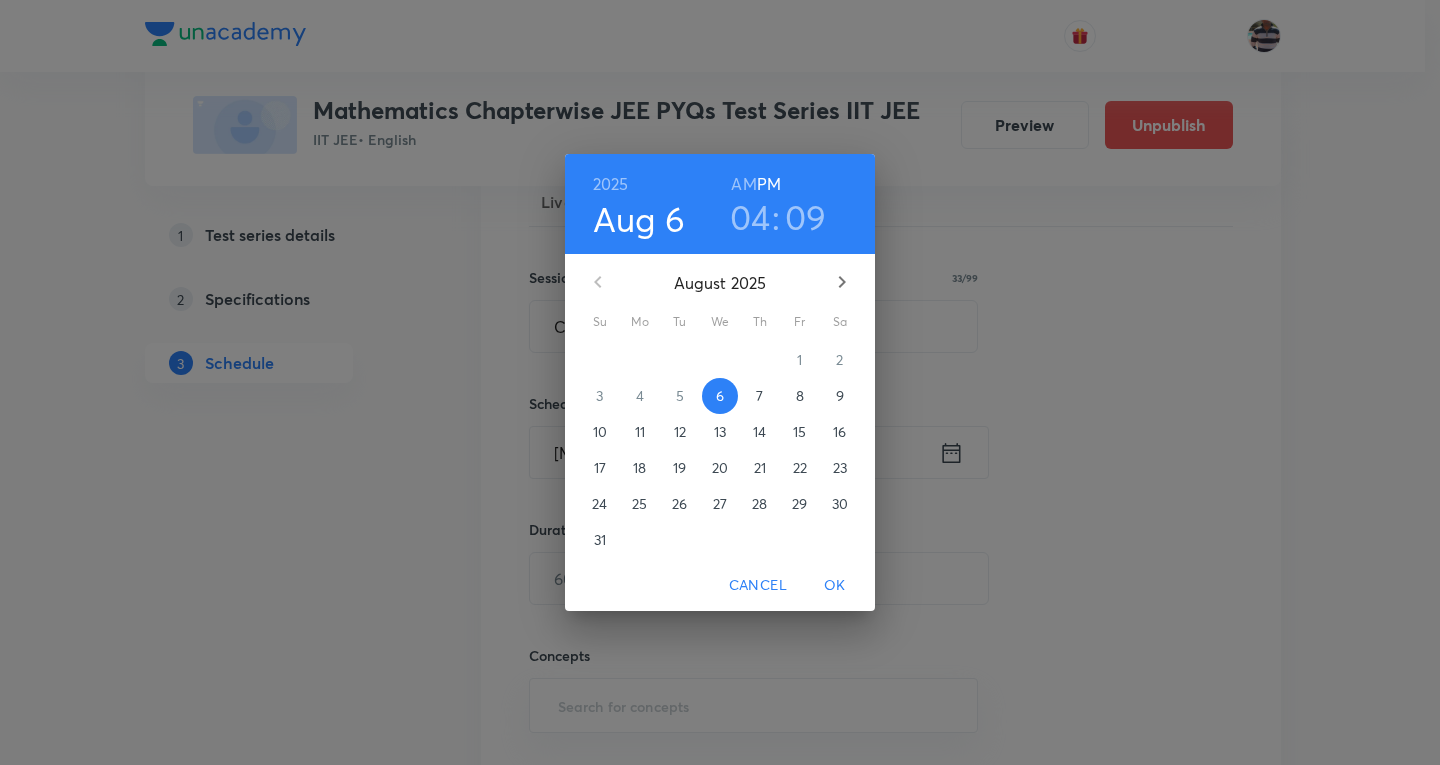 click on "8" at bounding box center (800, 396) 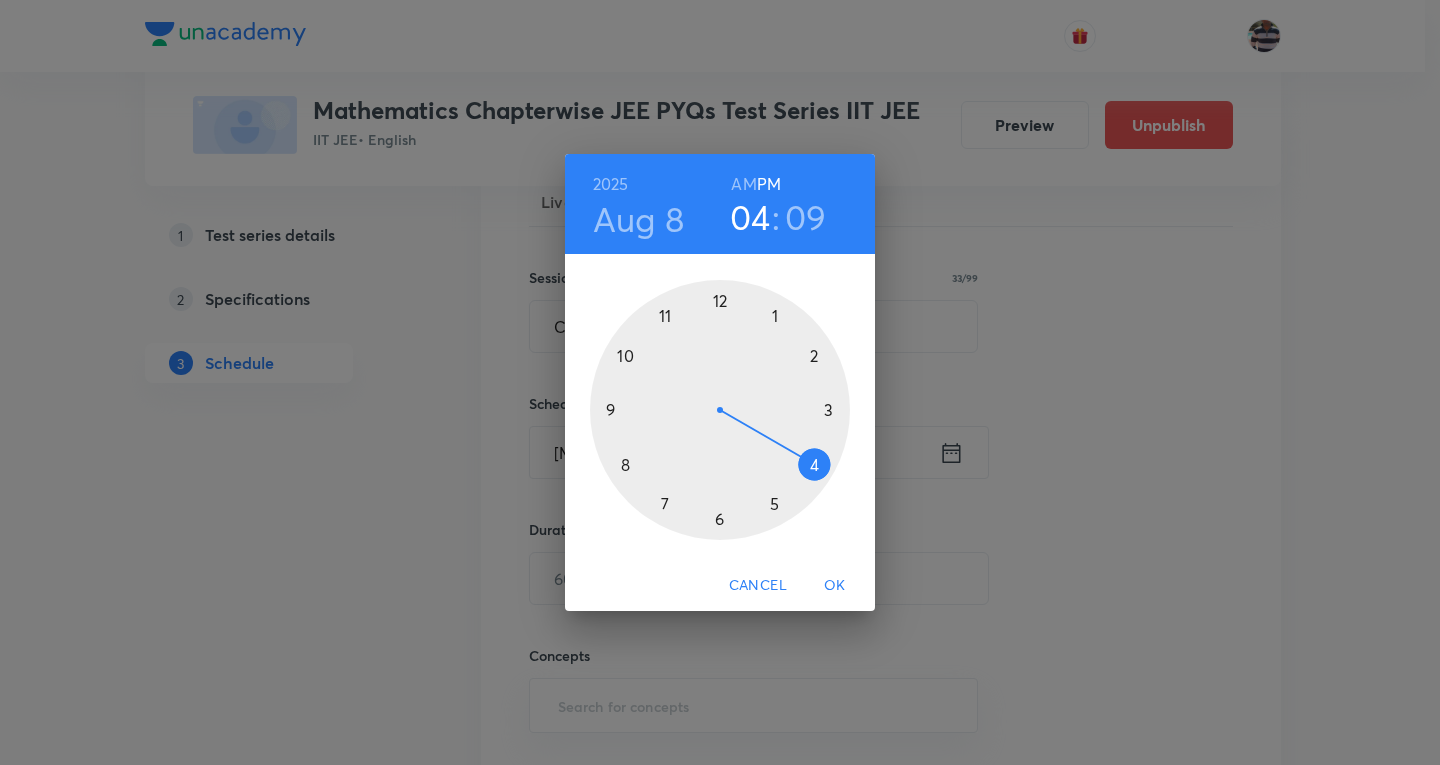 click at bounding box center (720, 410) 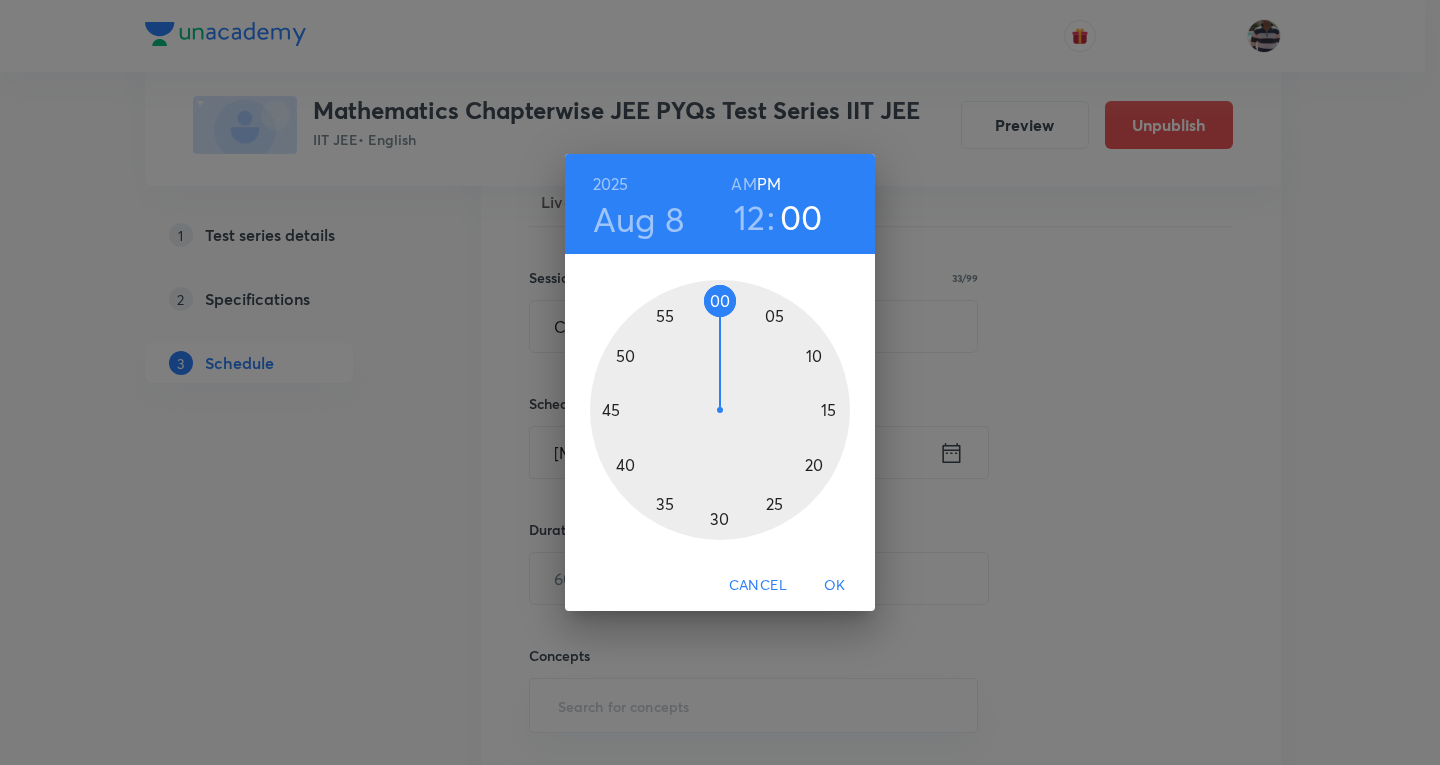 drag, startPoint x: 788, startPoint y: 336, endPoint x: 724, endPoint y: 312, distance: 68.35203 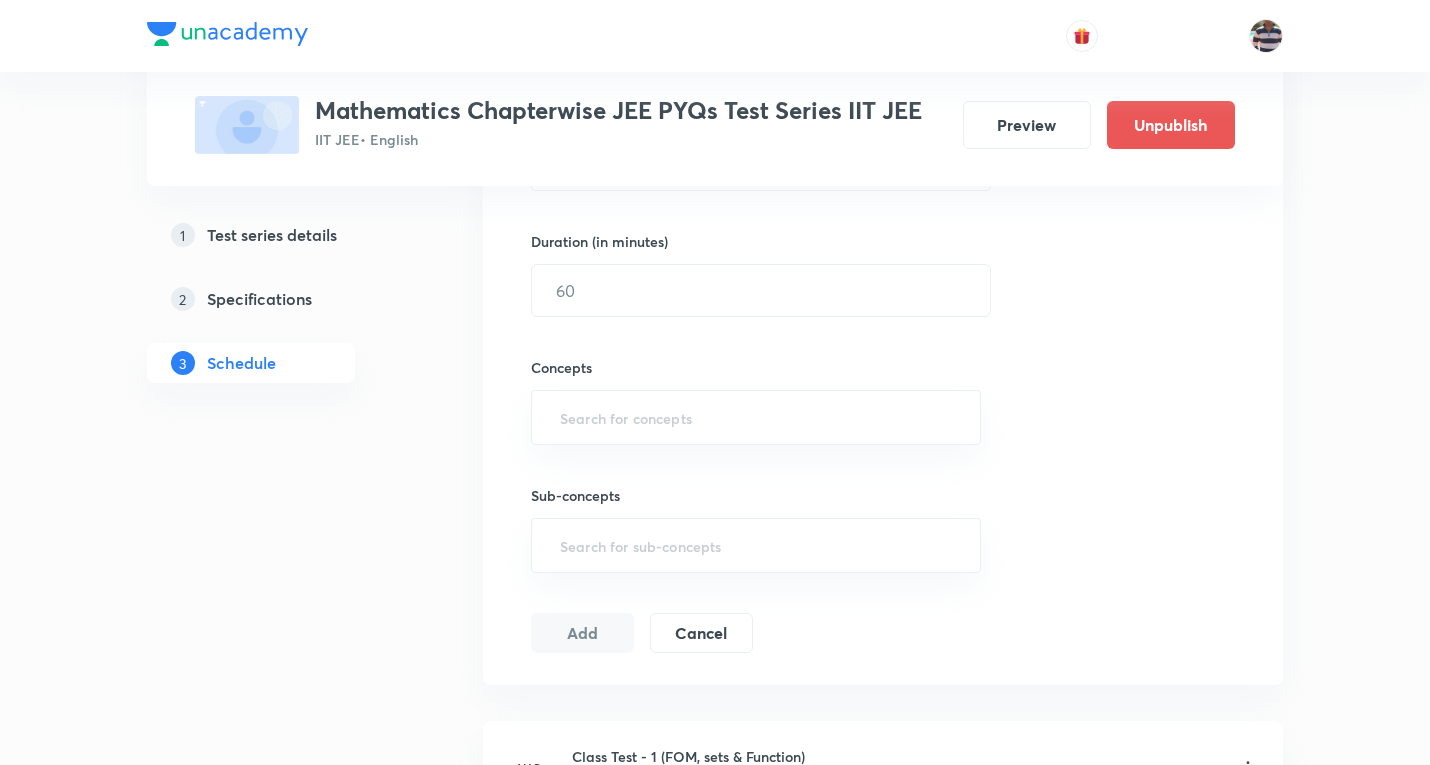 scroll, scrollTop: 600, scrollLeft: 0, axis: vertical 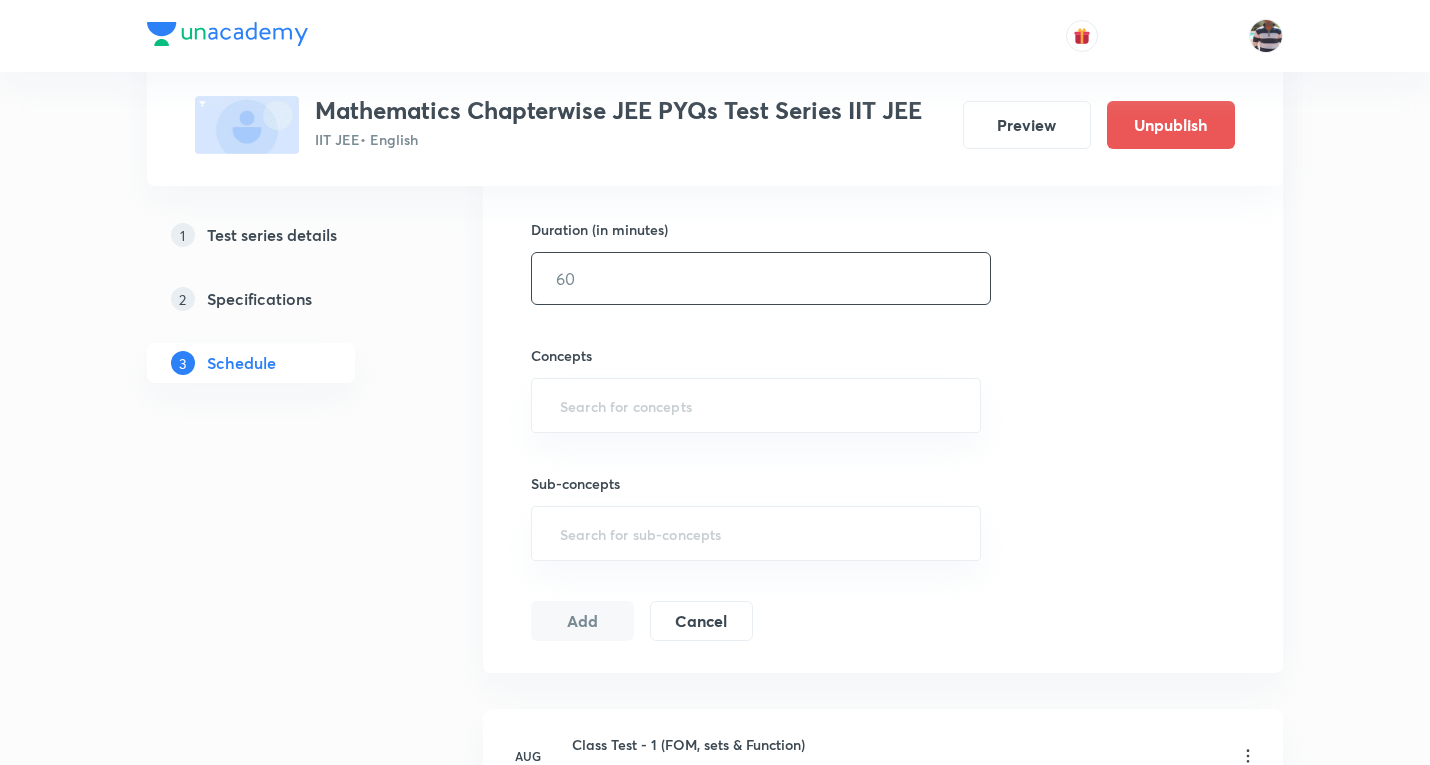 click at bounding box center [761, 278] 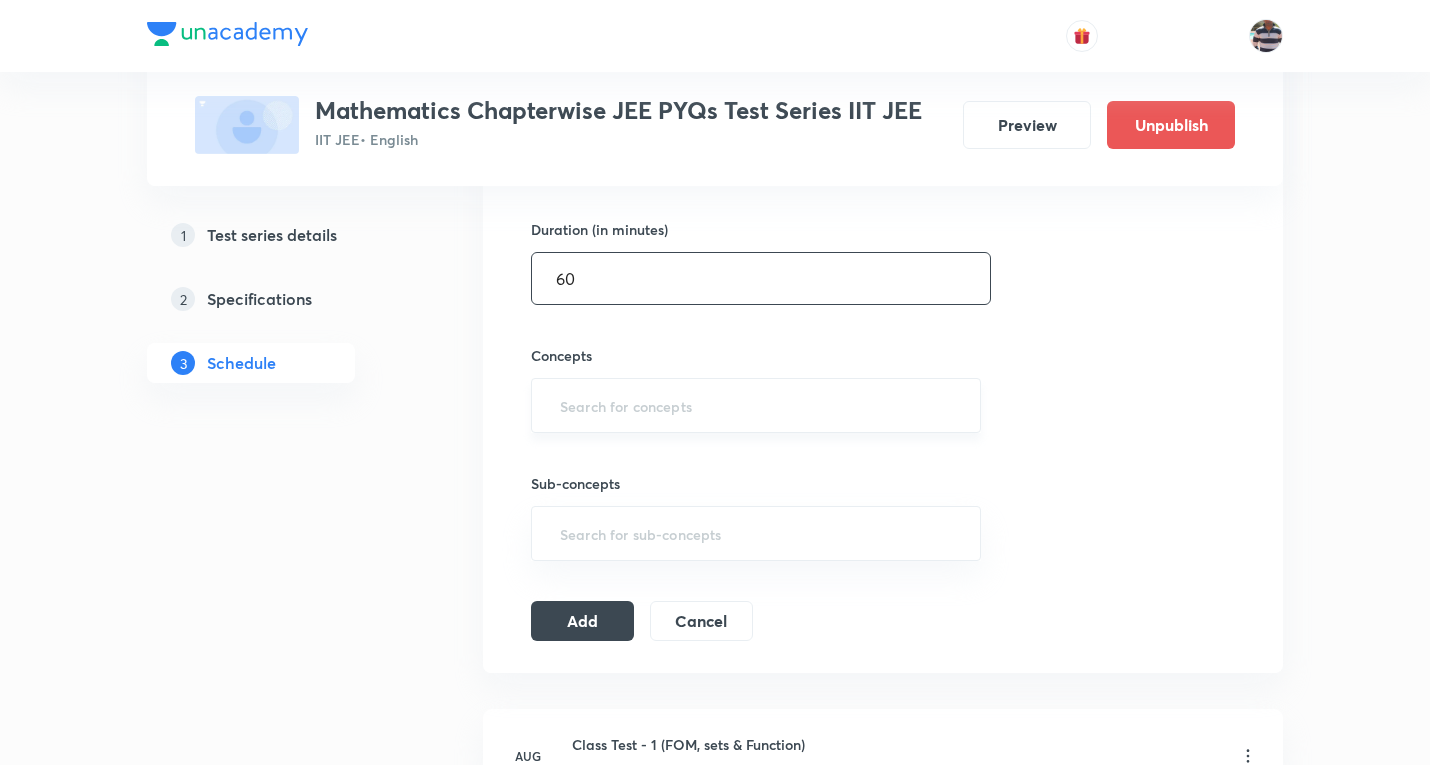 type on "60" 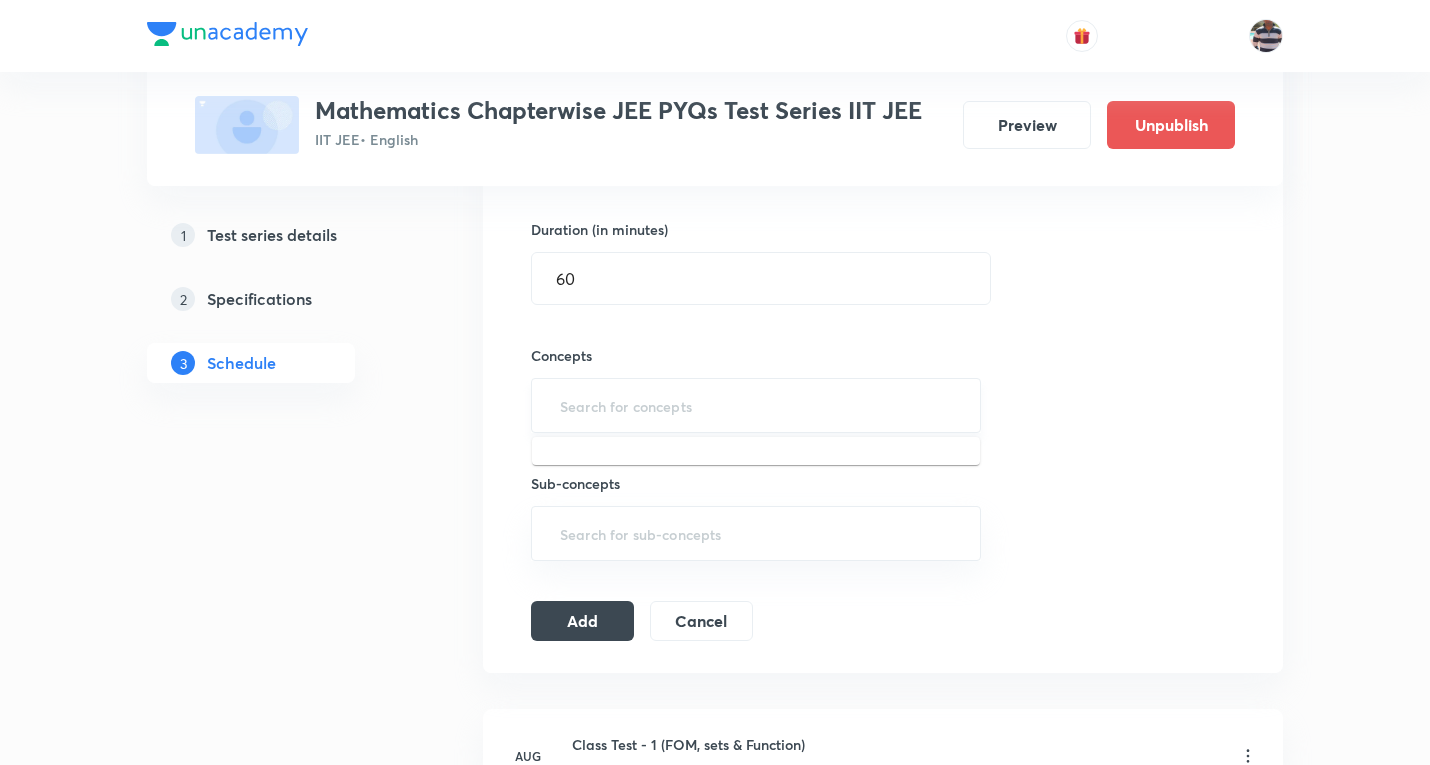 type on "a" 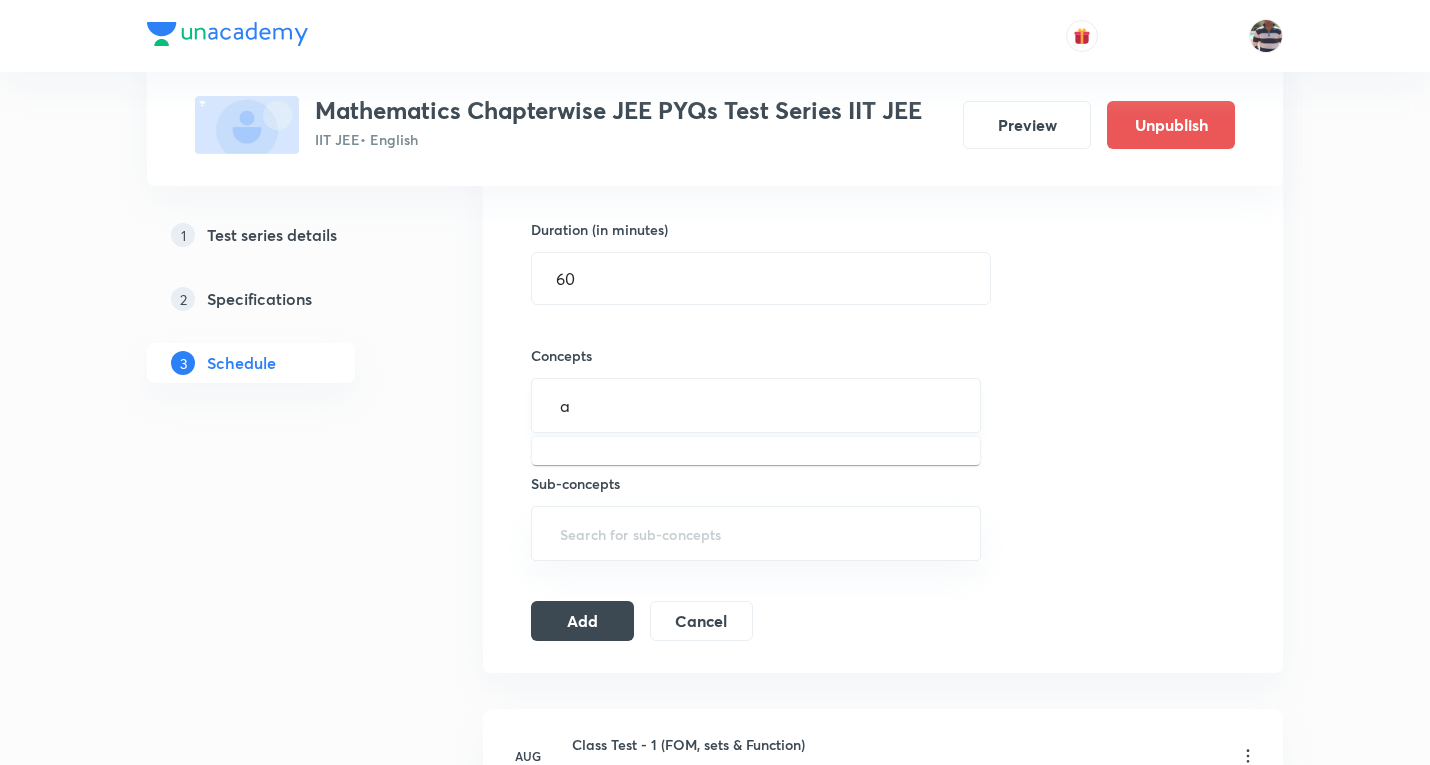 type 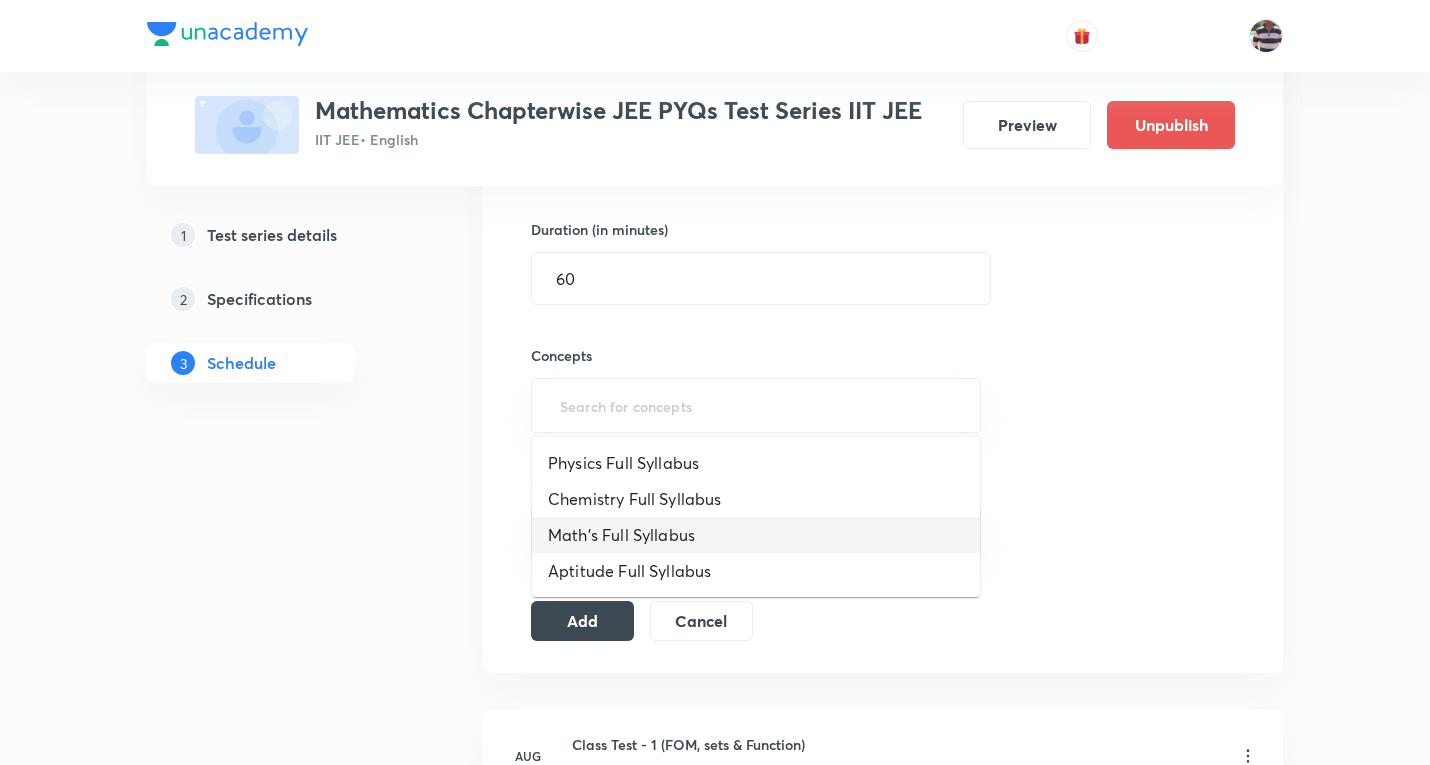 drag, startPoint x: 648, startPoint y: 542, endPoint x: 592, endPoint y: 688, distance: 156.37135 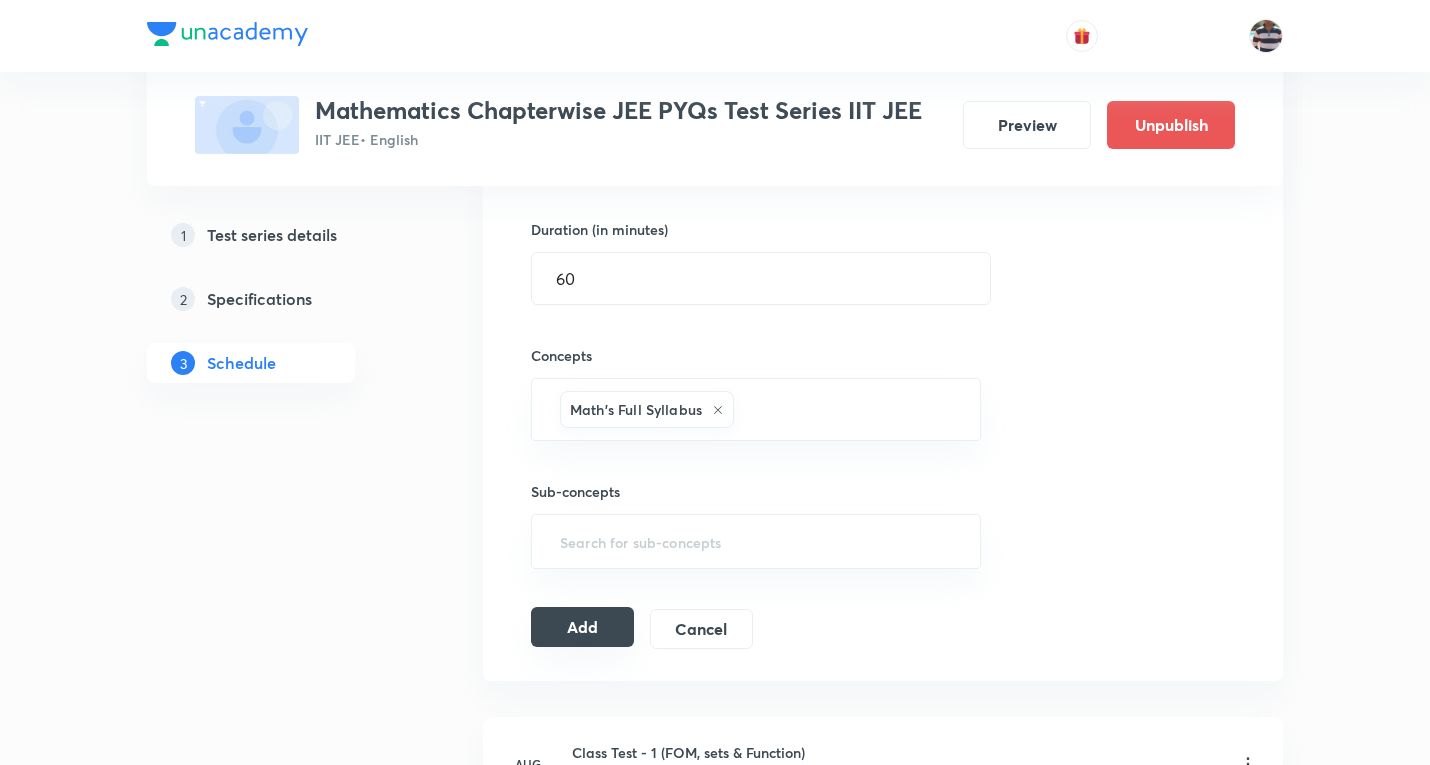 click on "Add" at bounding box center [582, 627] 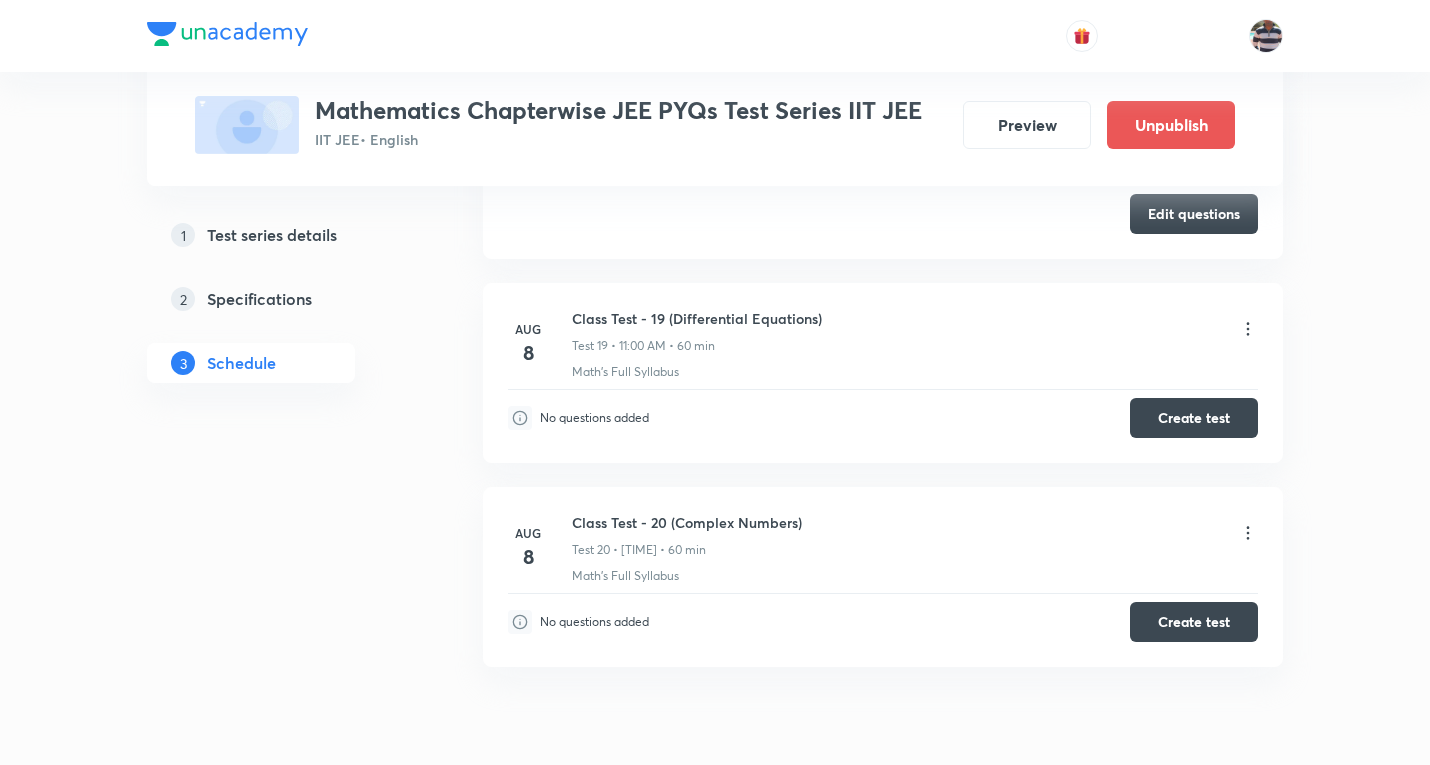scroll, scrollTop: 3739, scrollLeft: 0, axis: vertical 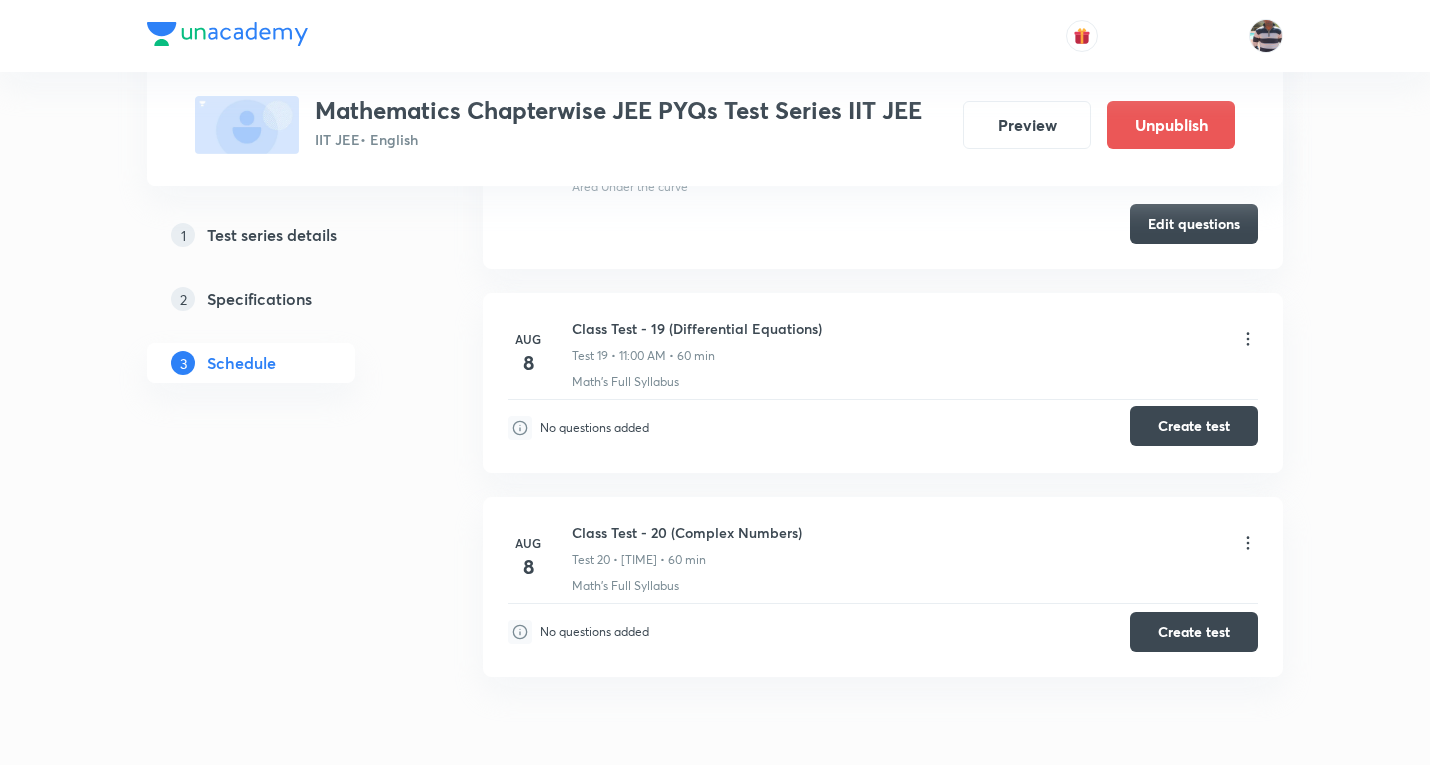 click on "Create test" at bounding box center [1194, 426] 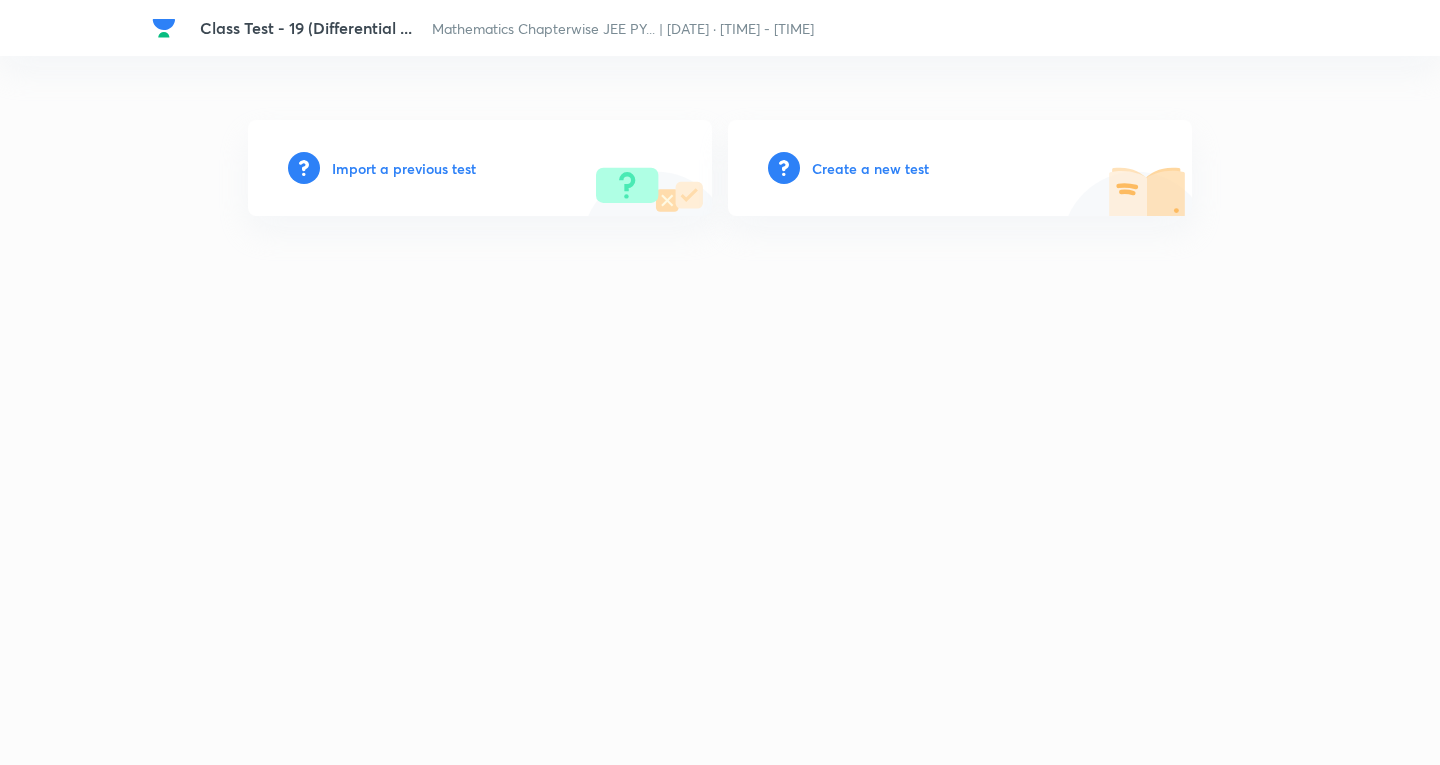 scroll, scrollTop: 0, scrollLeft: 0, axis: both 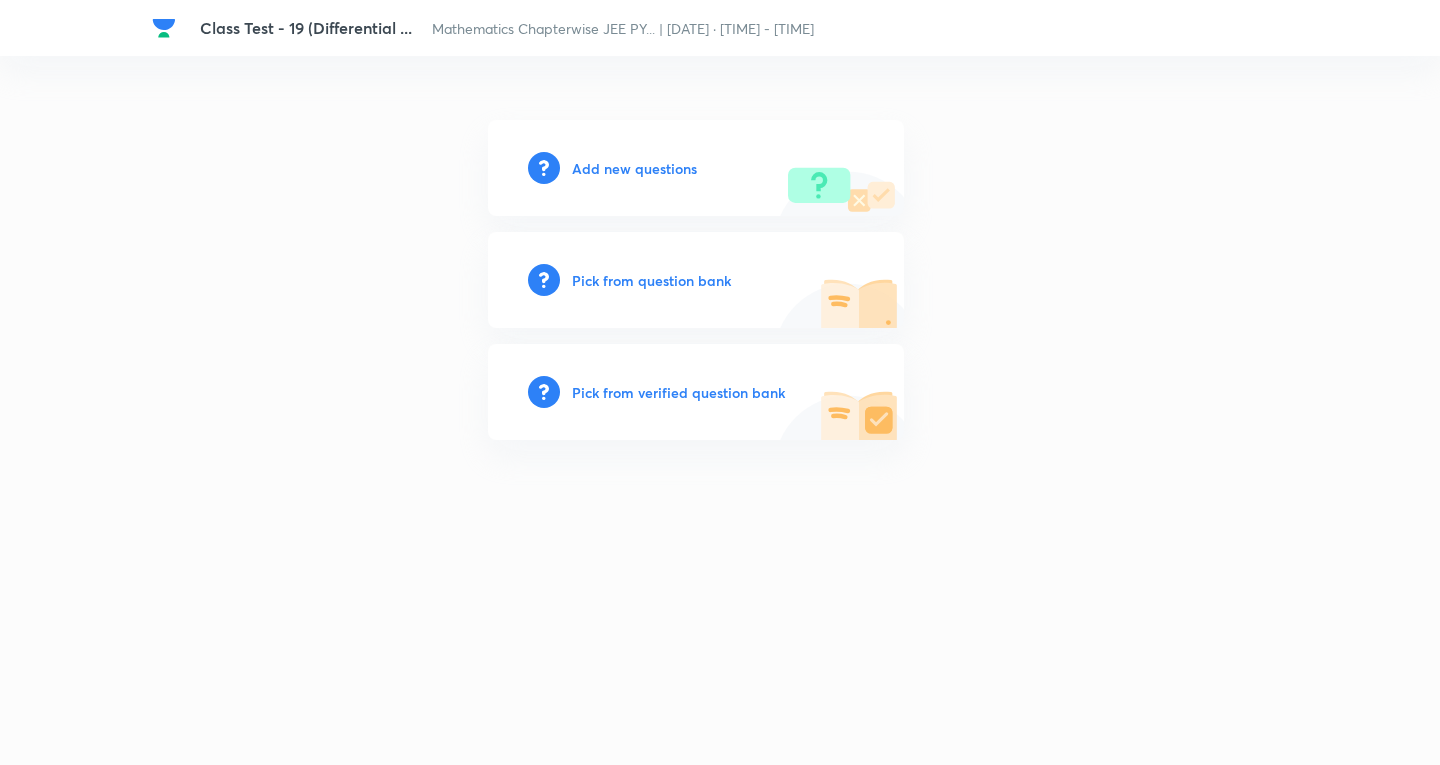 click on "Add new questions" at bounding box center [634, 168] 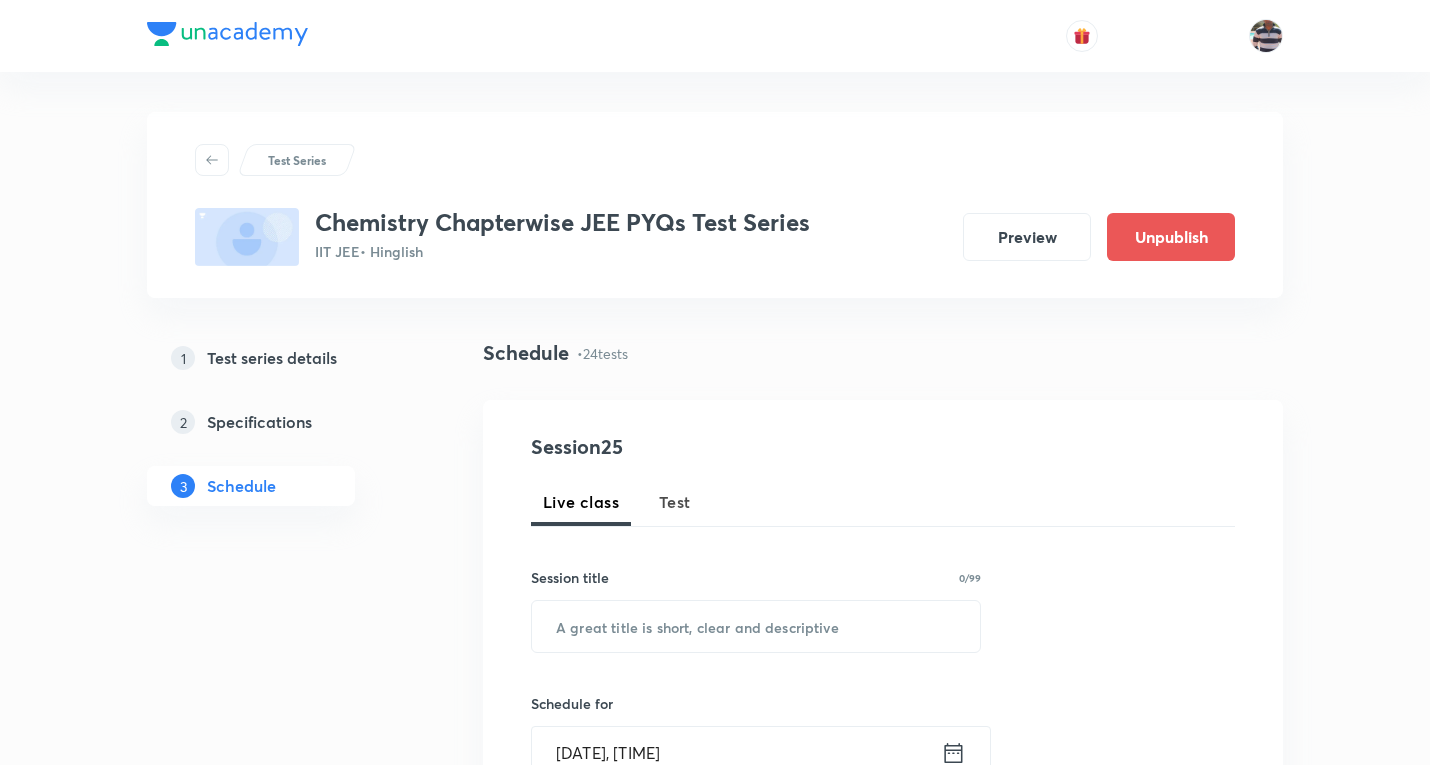 scroll, scrollTop: 5332, scrollLeft: 0, axis: vertical 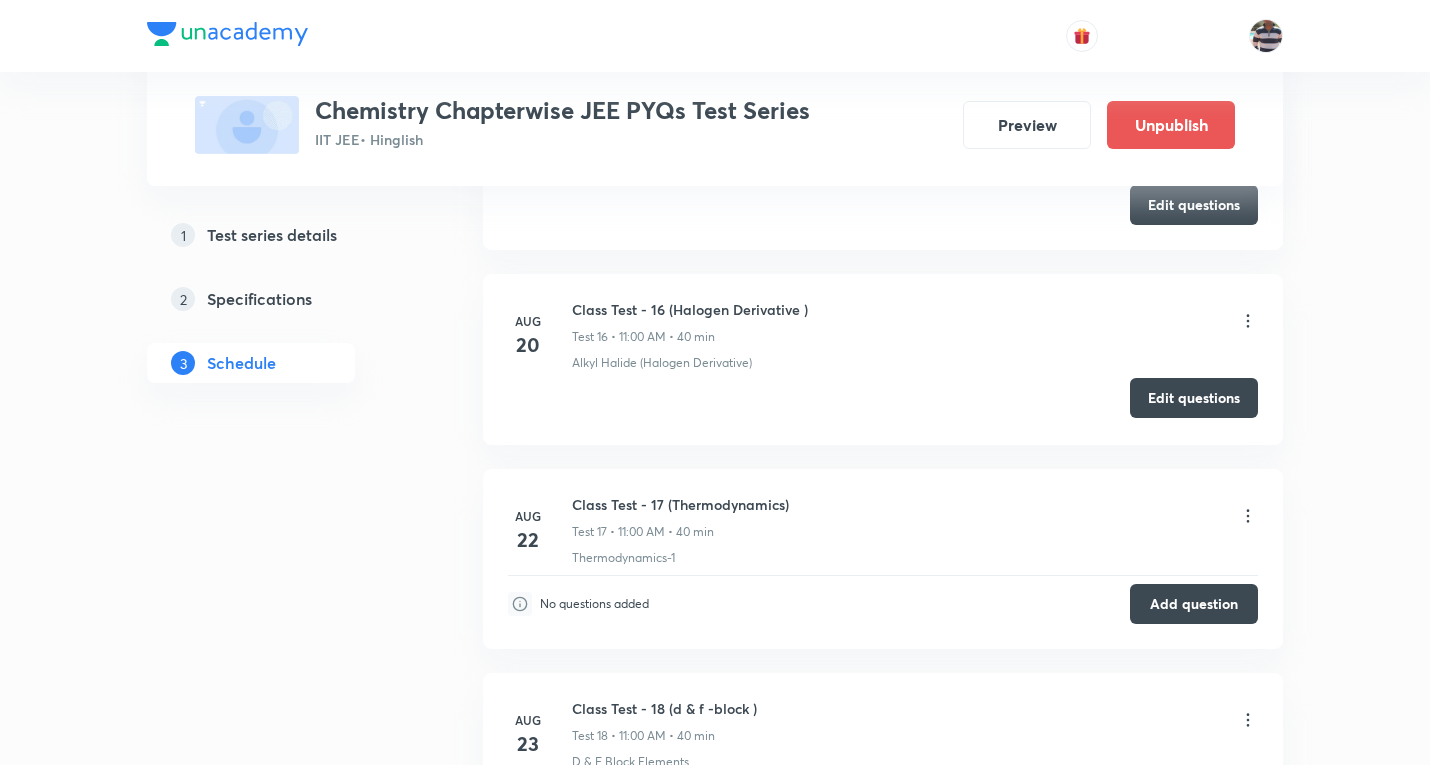 click on "Edit questions" at bounding box center (1194, 398) 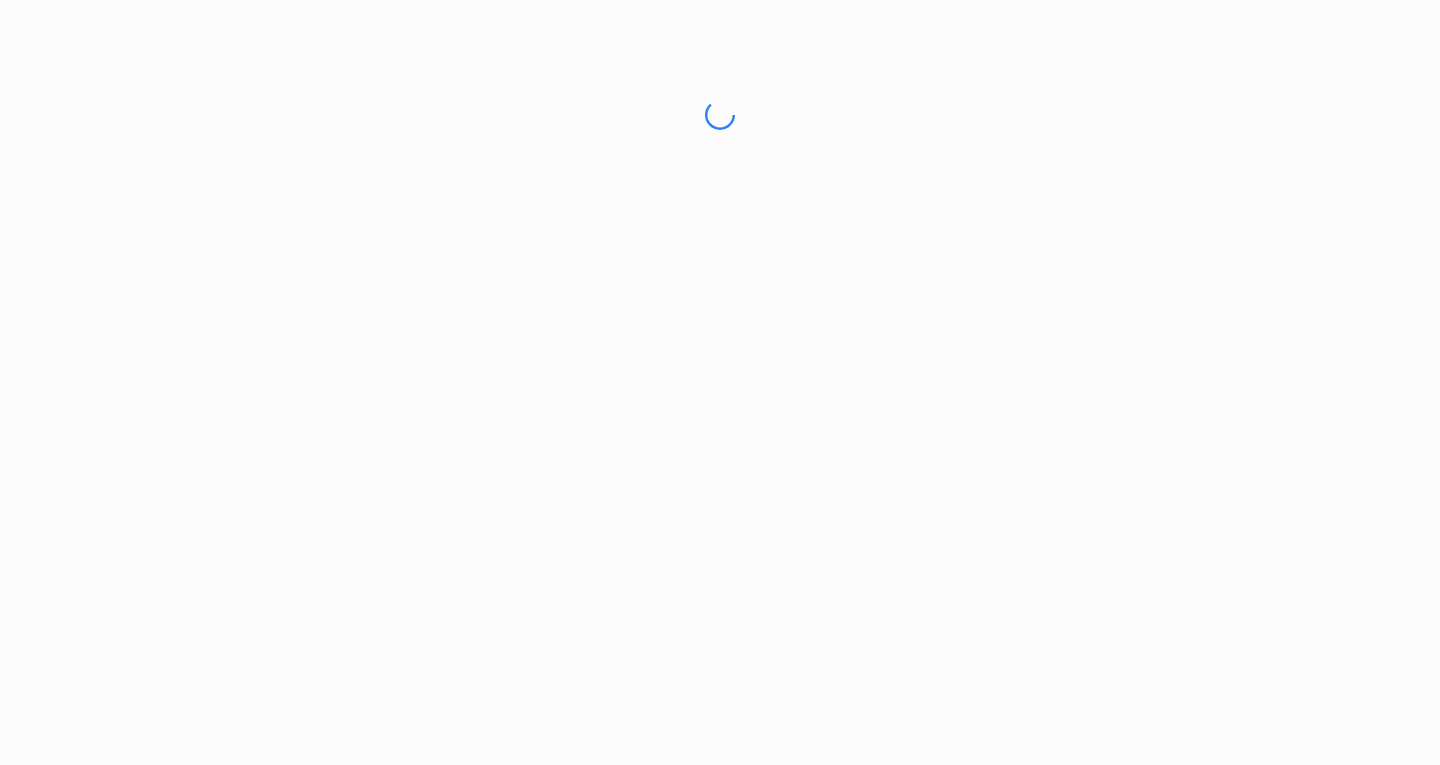 scroll, scrollTop: 0, scrollLeft: 0, axis: both 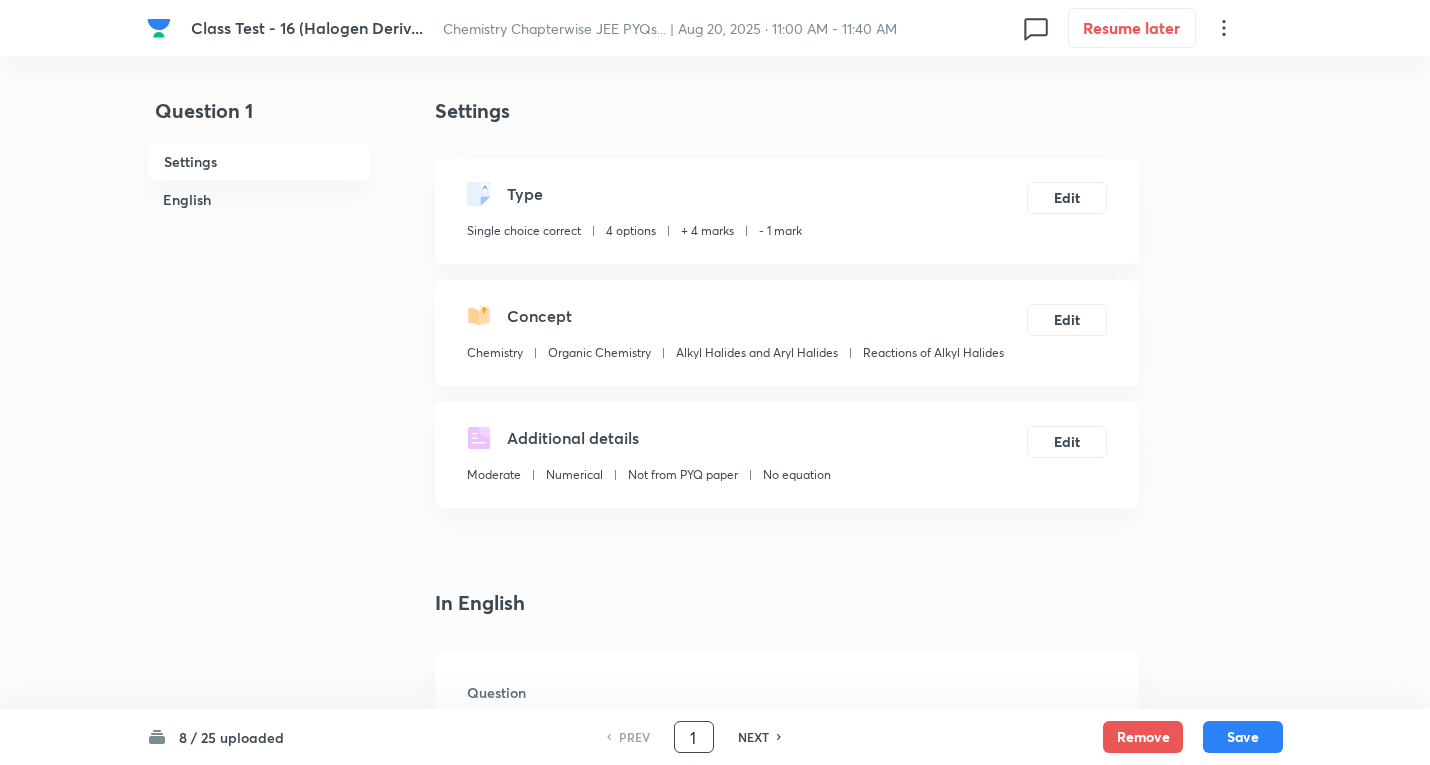 drag, startPoint x: 705, startPoint y: 733, endPoint x: 528, endPoint y: 603, distance: 219.61102 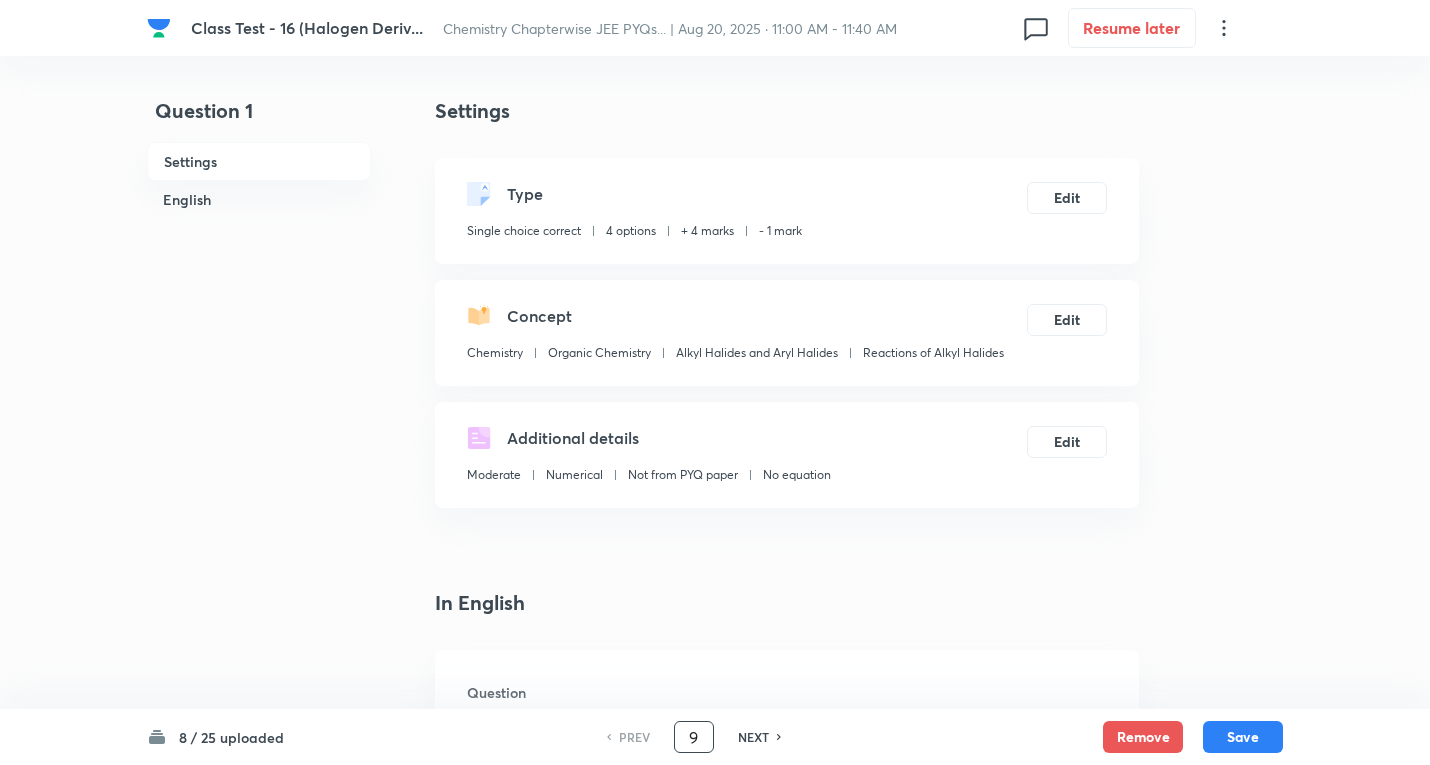 type on "9" 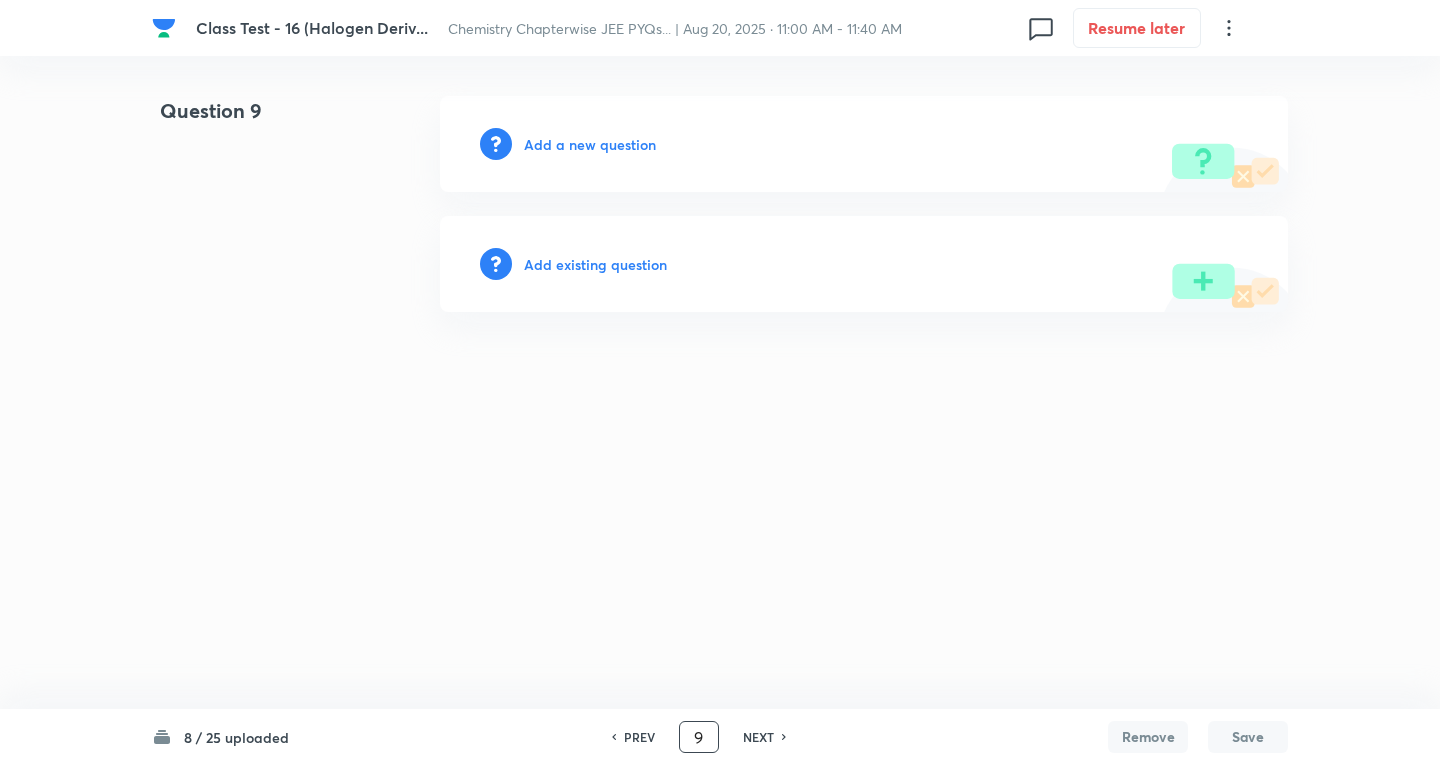 click on "Add a new question" at bounding box center (590, 144) 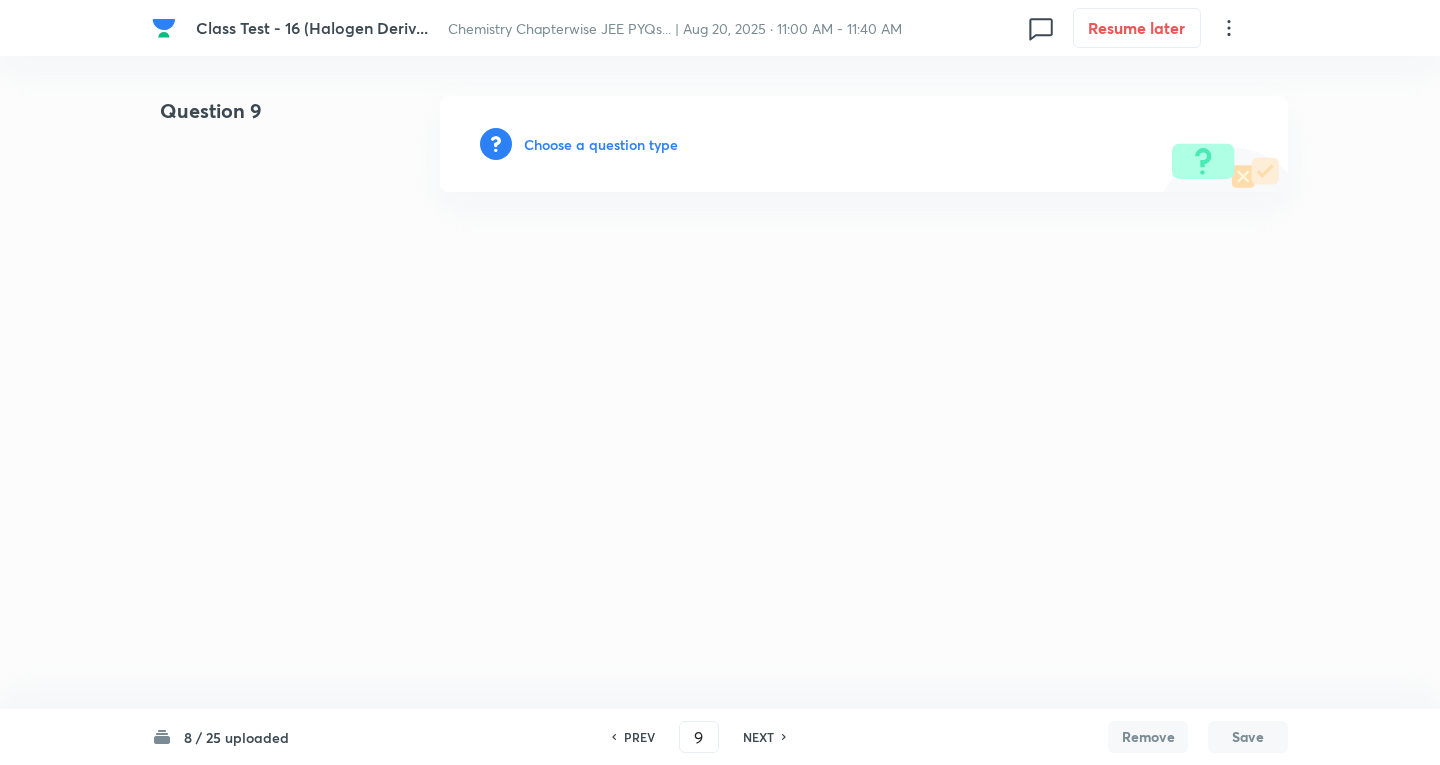 click on "Choose a question type" at bounding box center [601, 144] 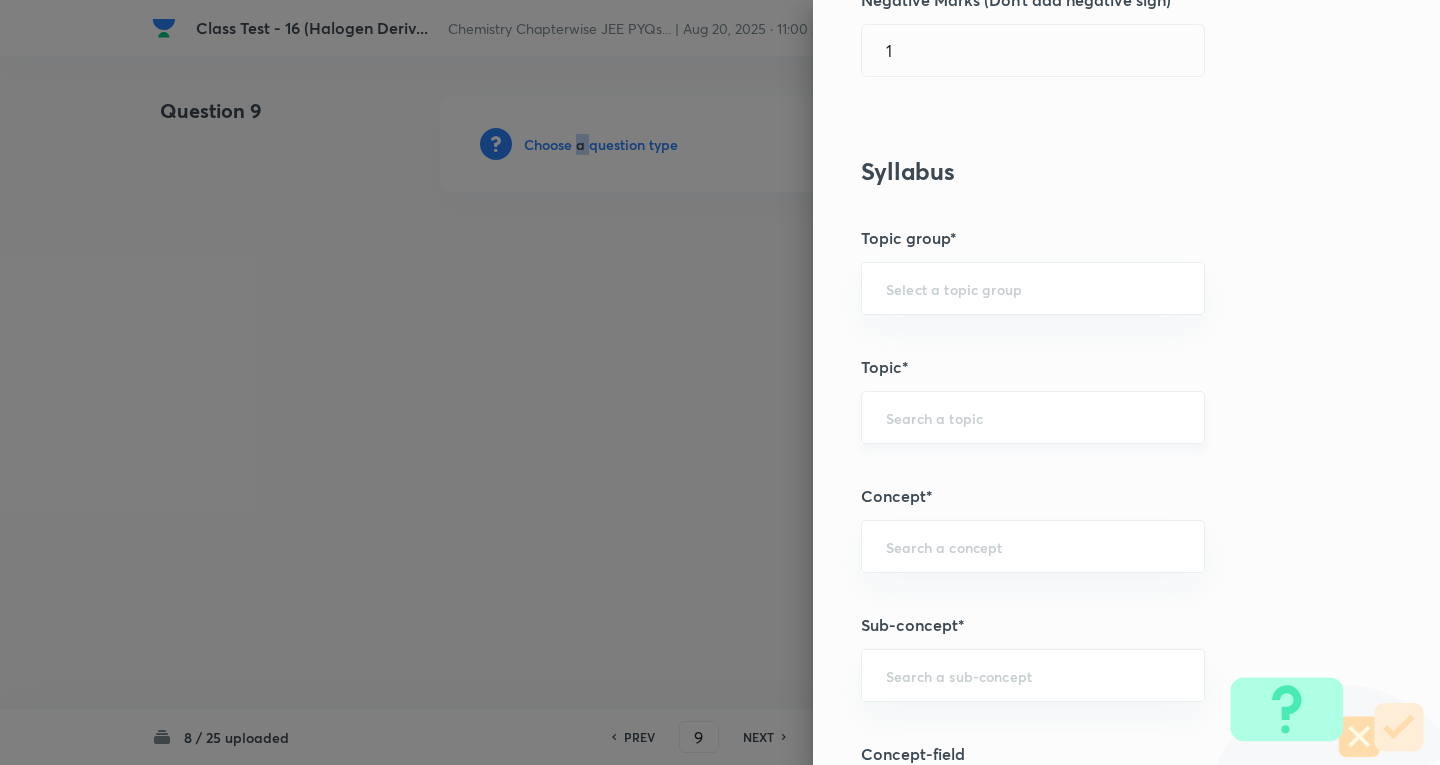 scroll, scrollTop: 900, scrollLeft: 0, axis: vertical 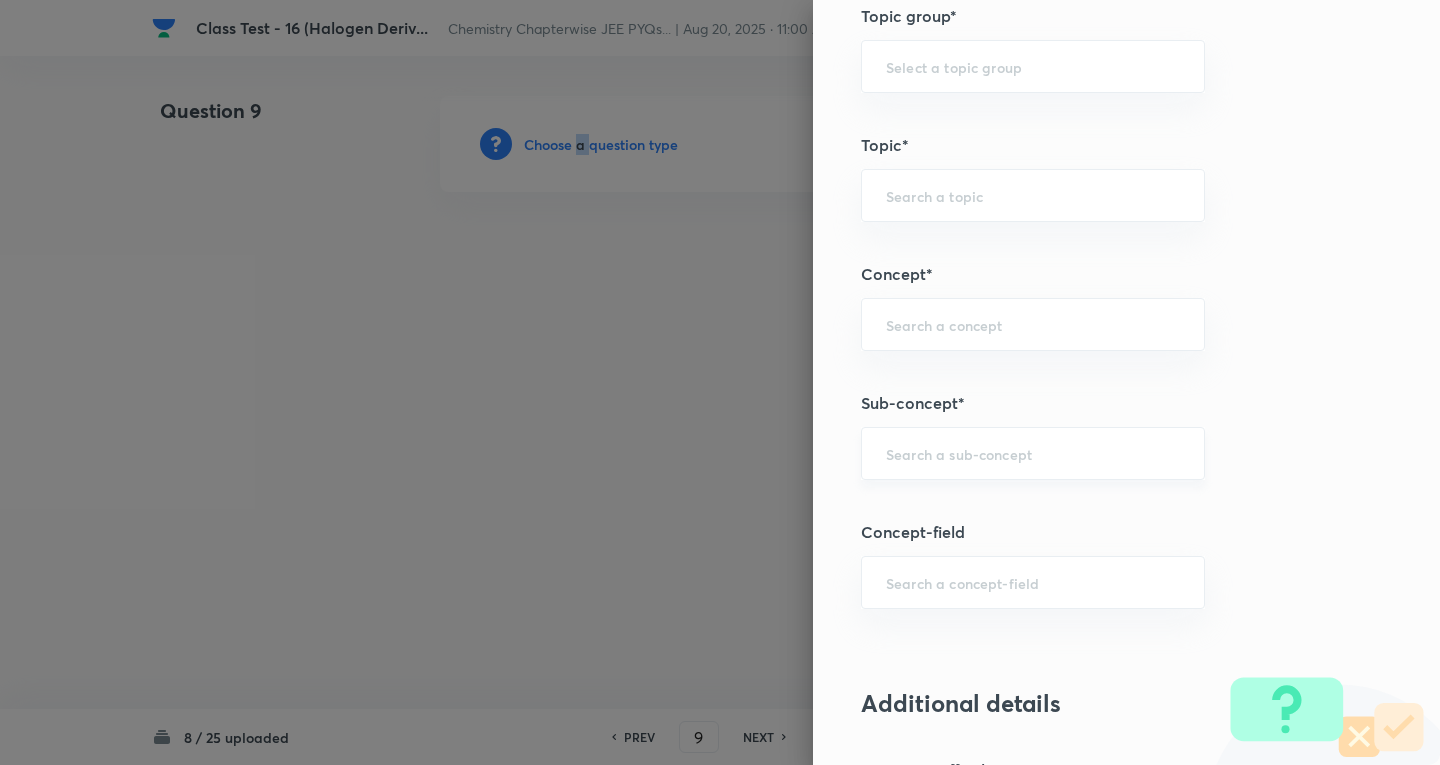 click on "​" at bounding box center (1033, 453) 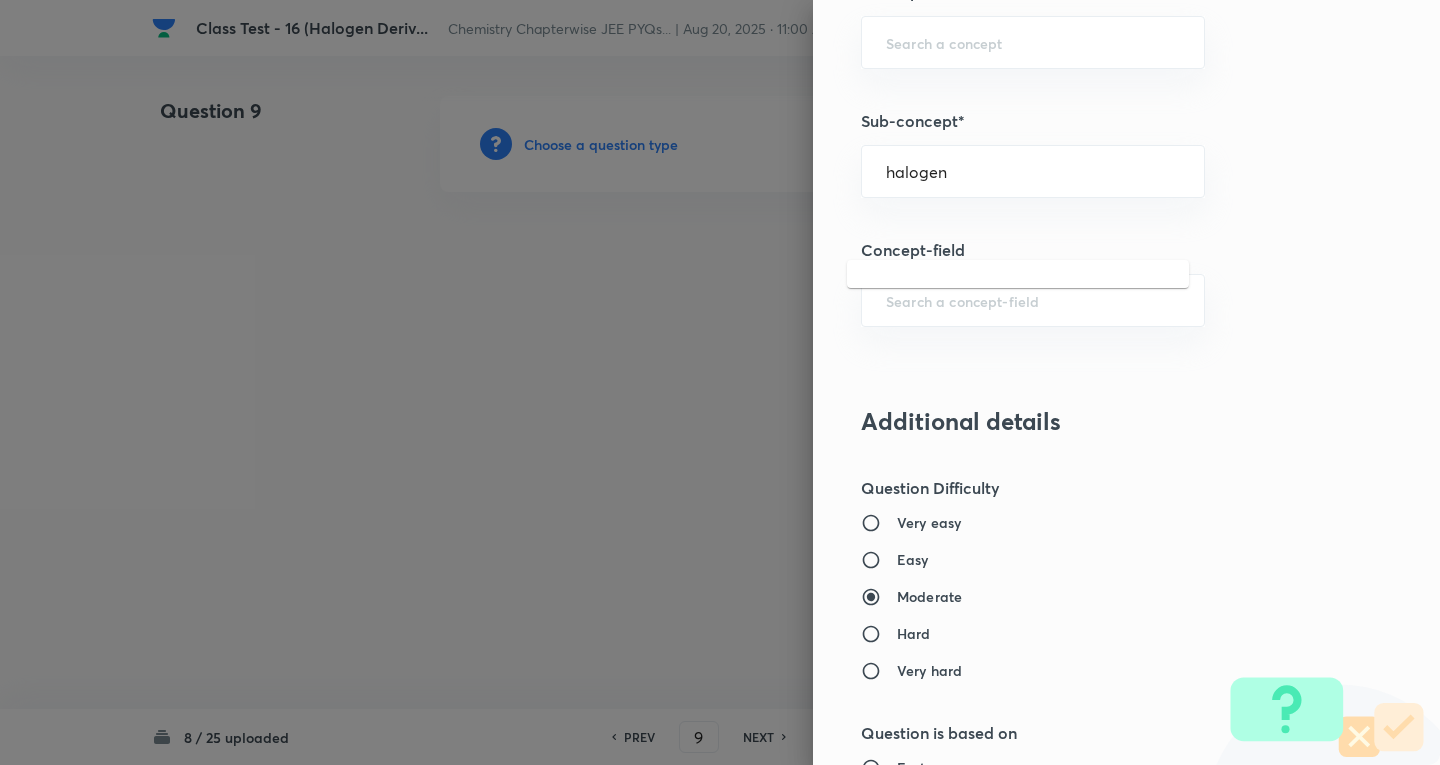 scroll, scrollTop: 1200, scrollLeft: 0, axis: vertical 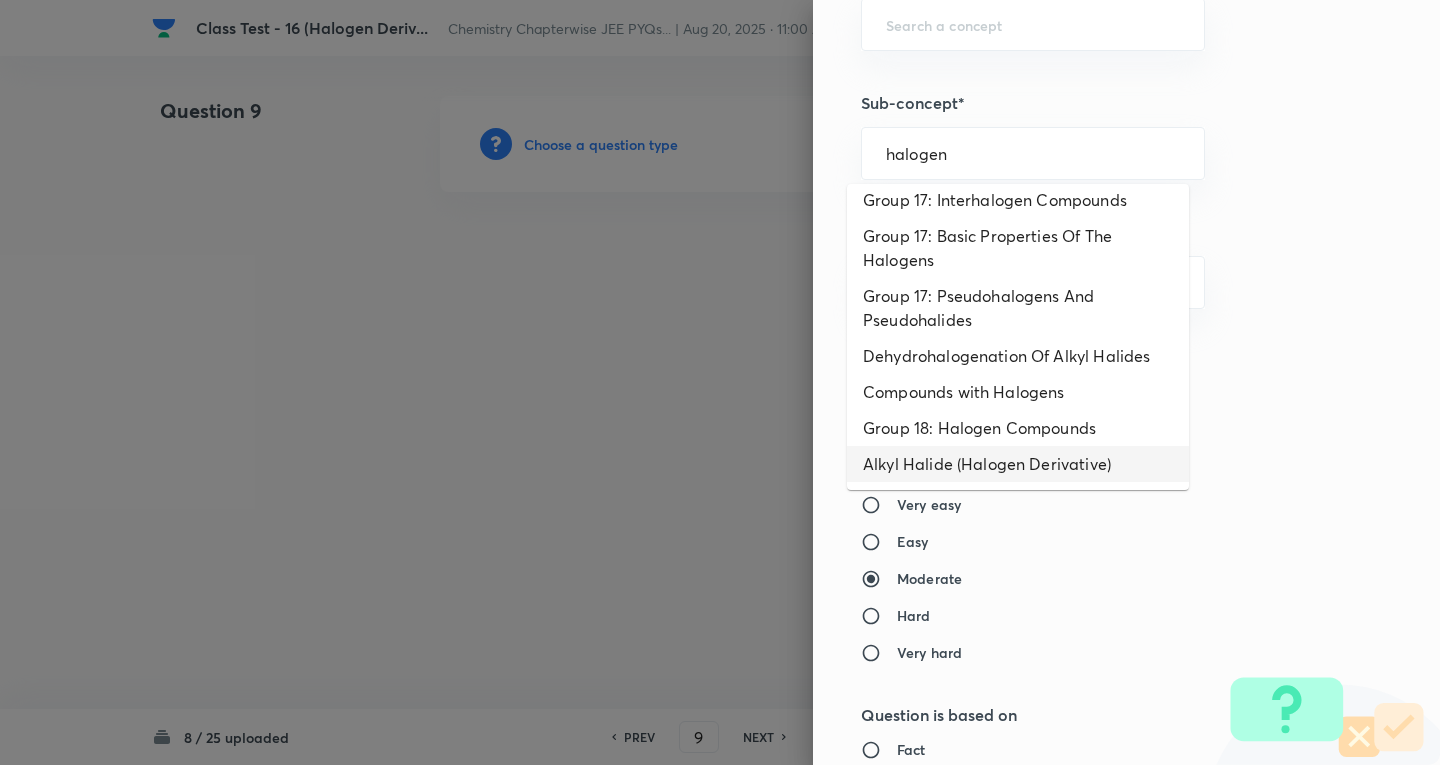 click on "Alkyl Halide (Halogen Derivative)" at bounding box center (1018, 464) 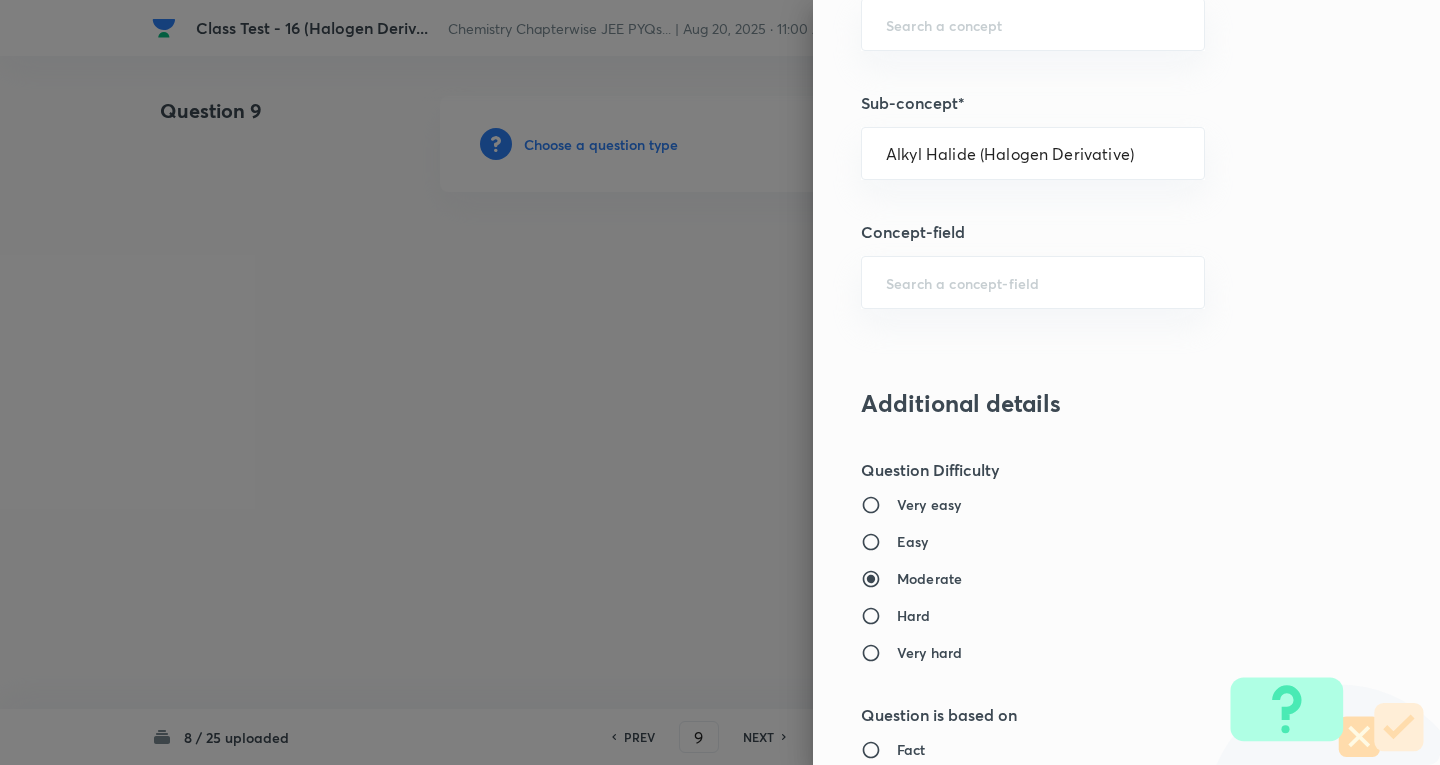 type on "Chemistry" 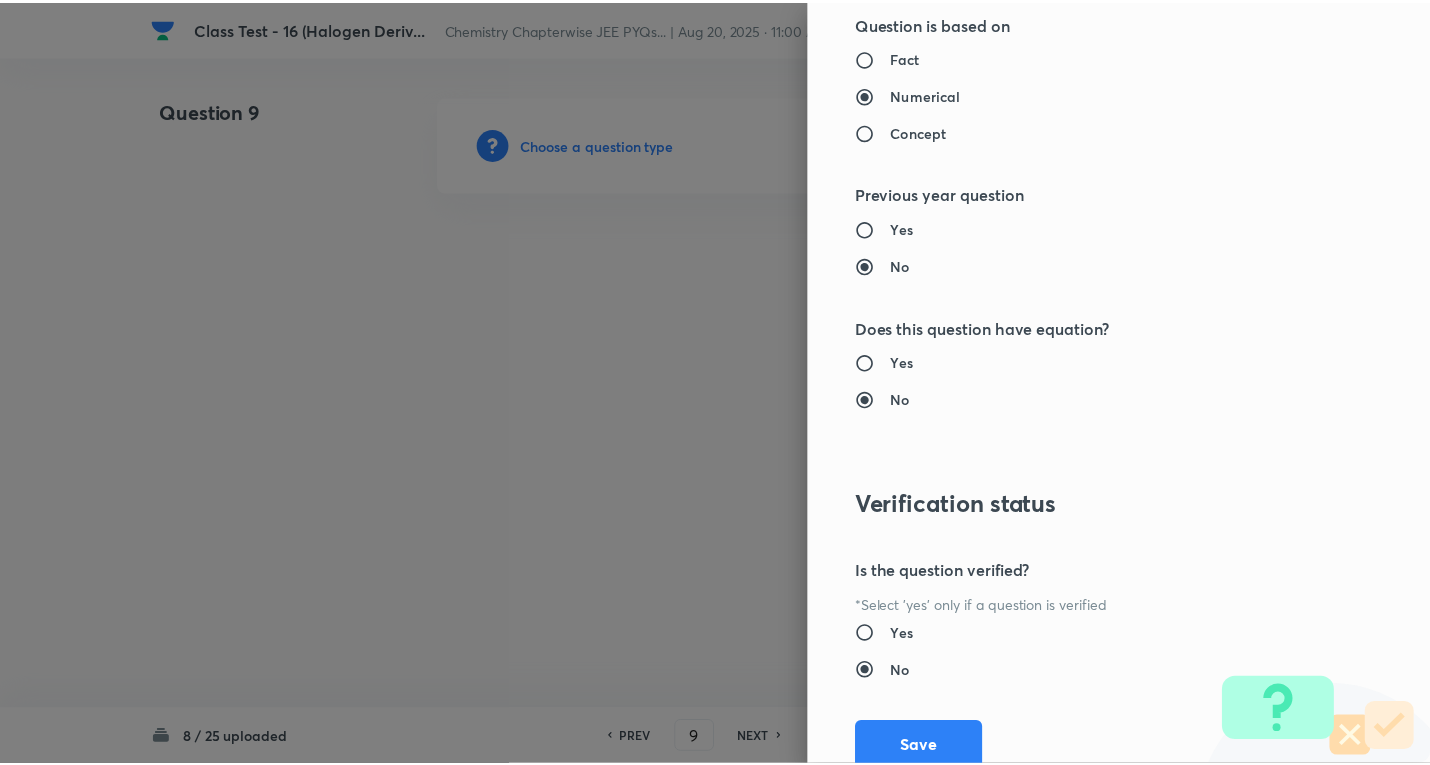 scroll, scrollTop: 1900, scrollLeft: 0, axis: vertical 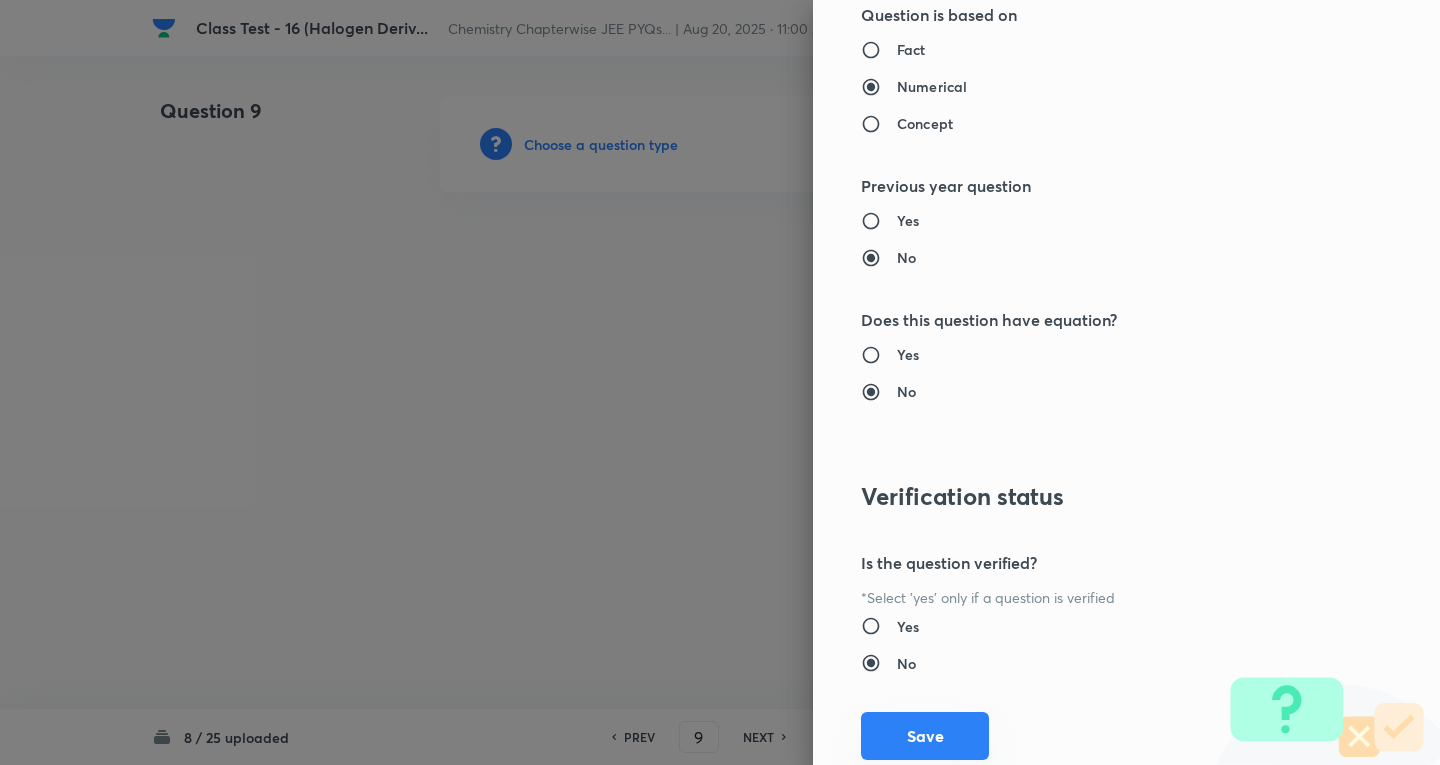 click on "Save" at bounding box center [925, 736] 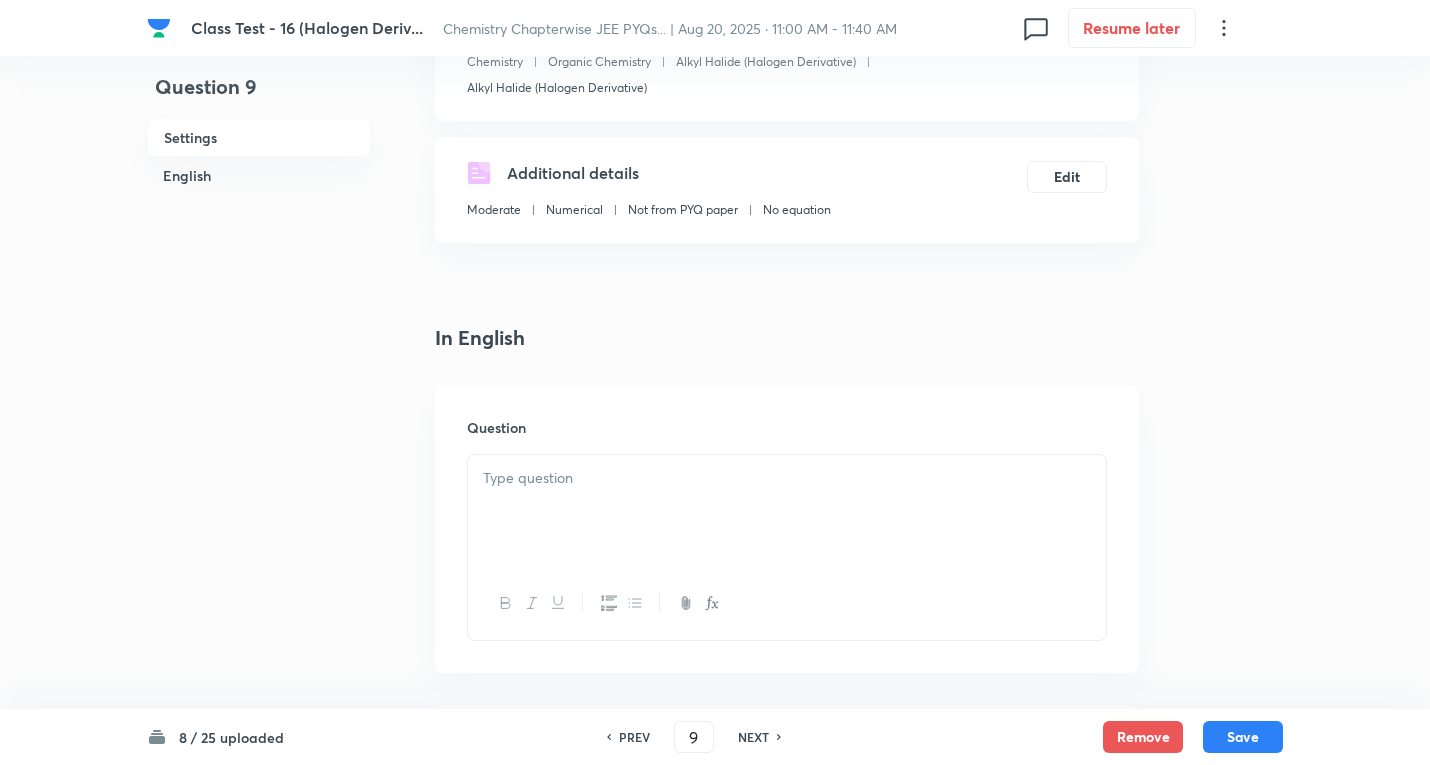 scroll, scrollTop: 300, scrollLeft: 0, axis: vertical 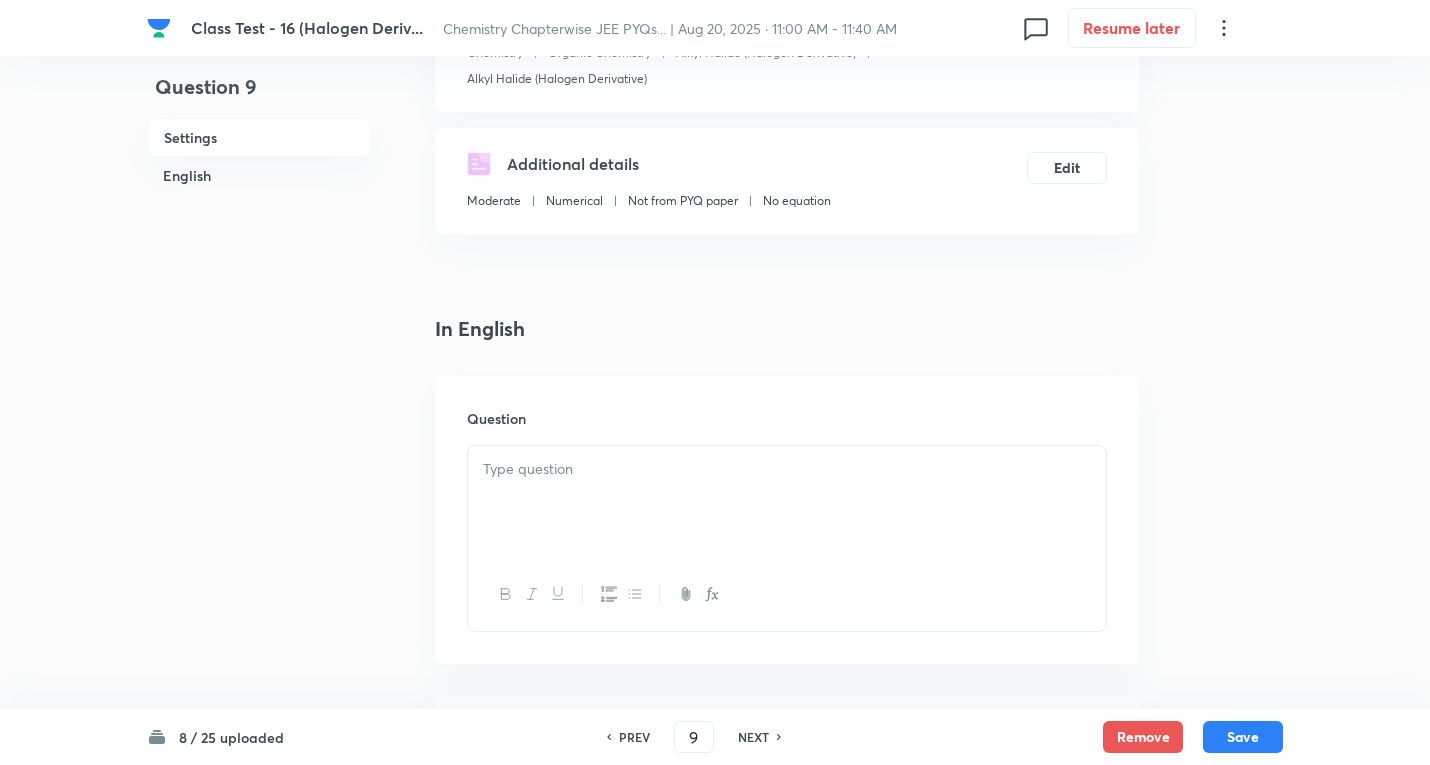click at bounding box center (787, 502) 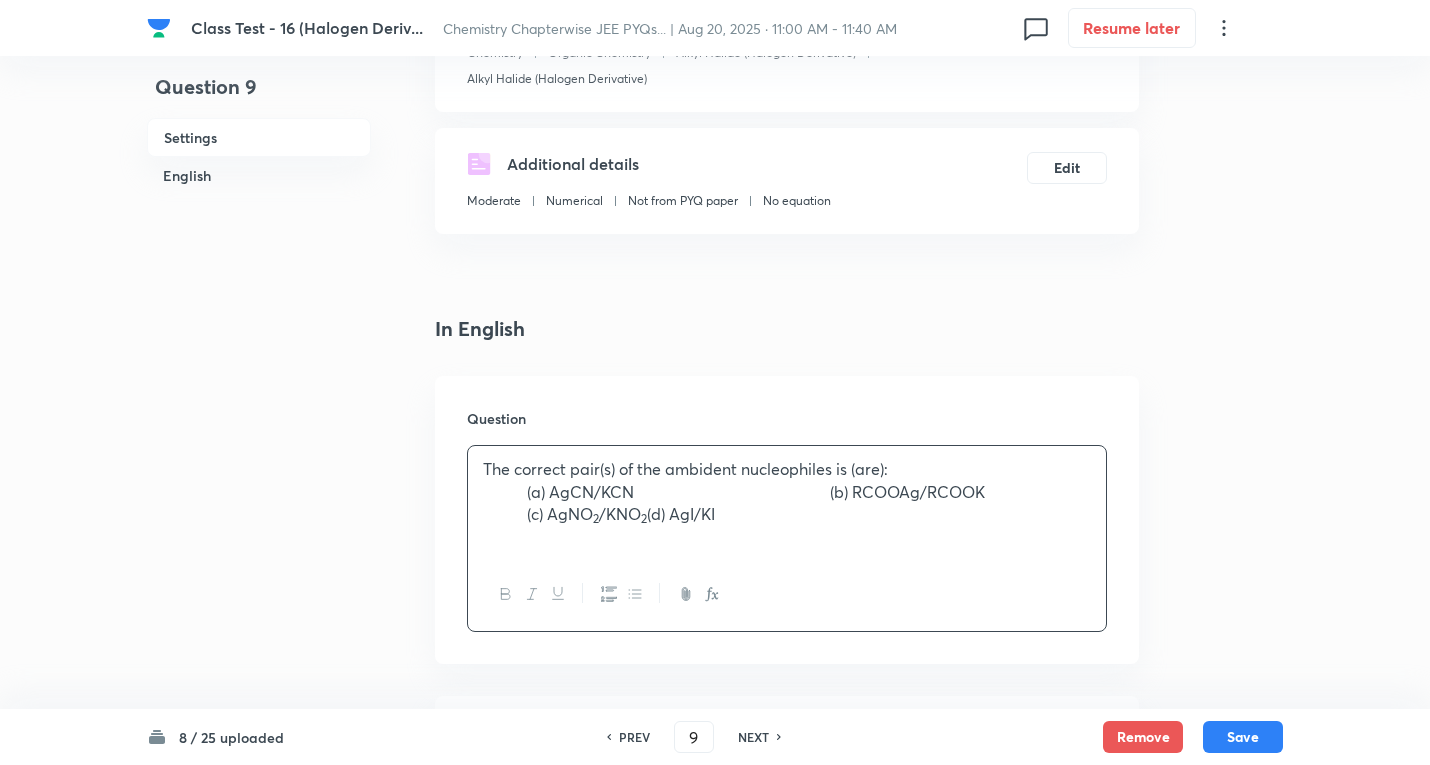 click on "(a) AgCN/KCN                                                 (b) RCOOAg/RCOOK" at bounding box center (787, 492) 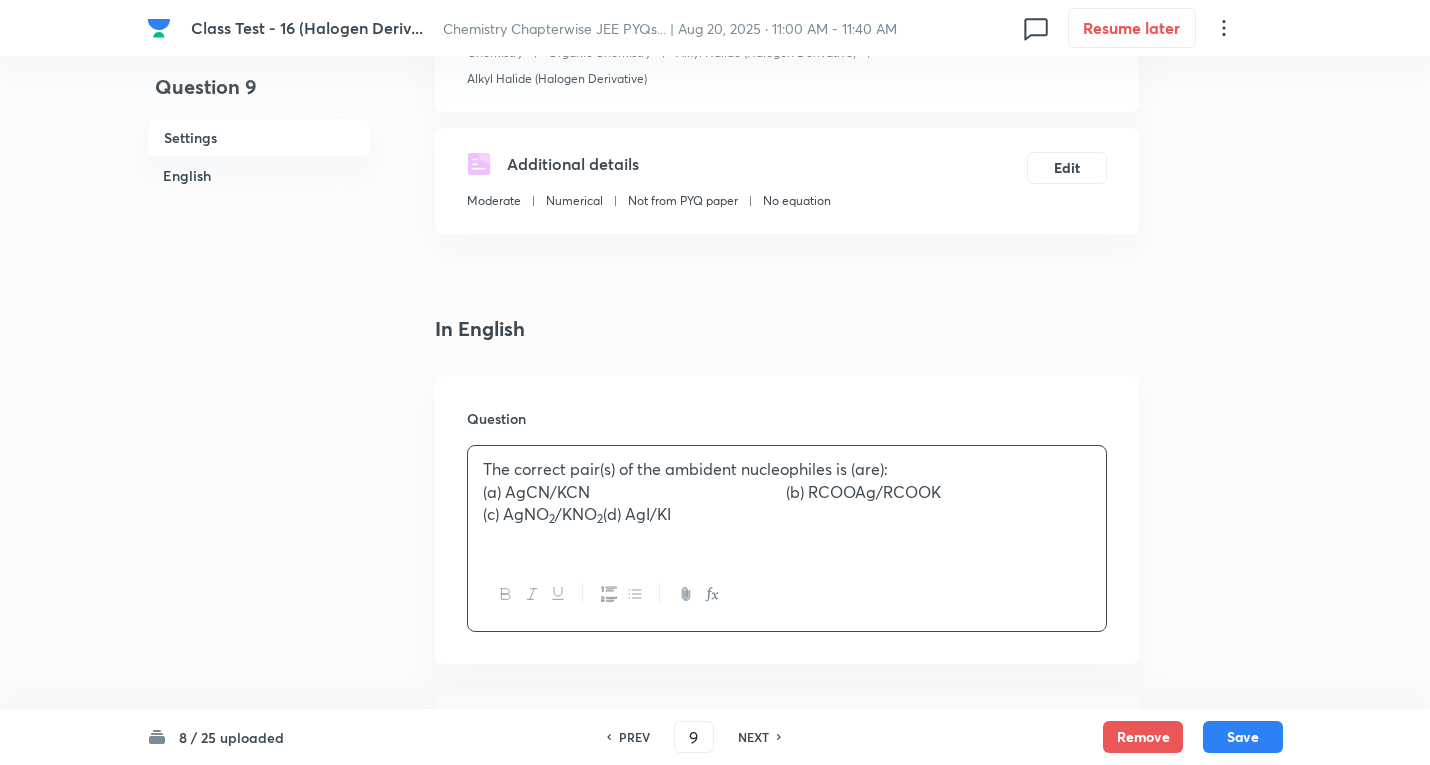 click on "The correct pair(s) of the ambident nucleophiles is (are):" at bounding box center (787, 469) 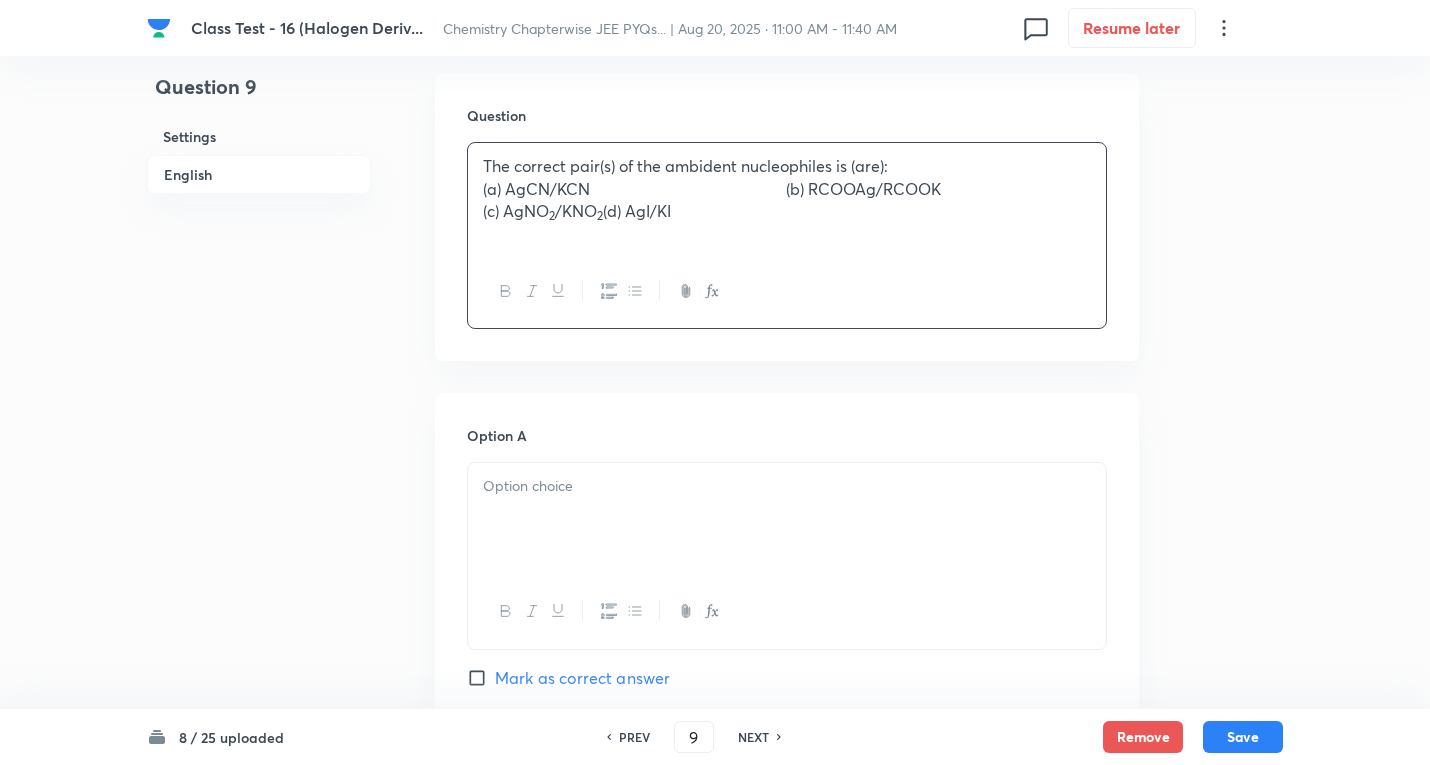 scroll, scrollTop: 900, scrollLeft: 0, axis: vertical 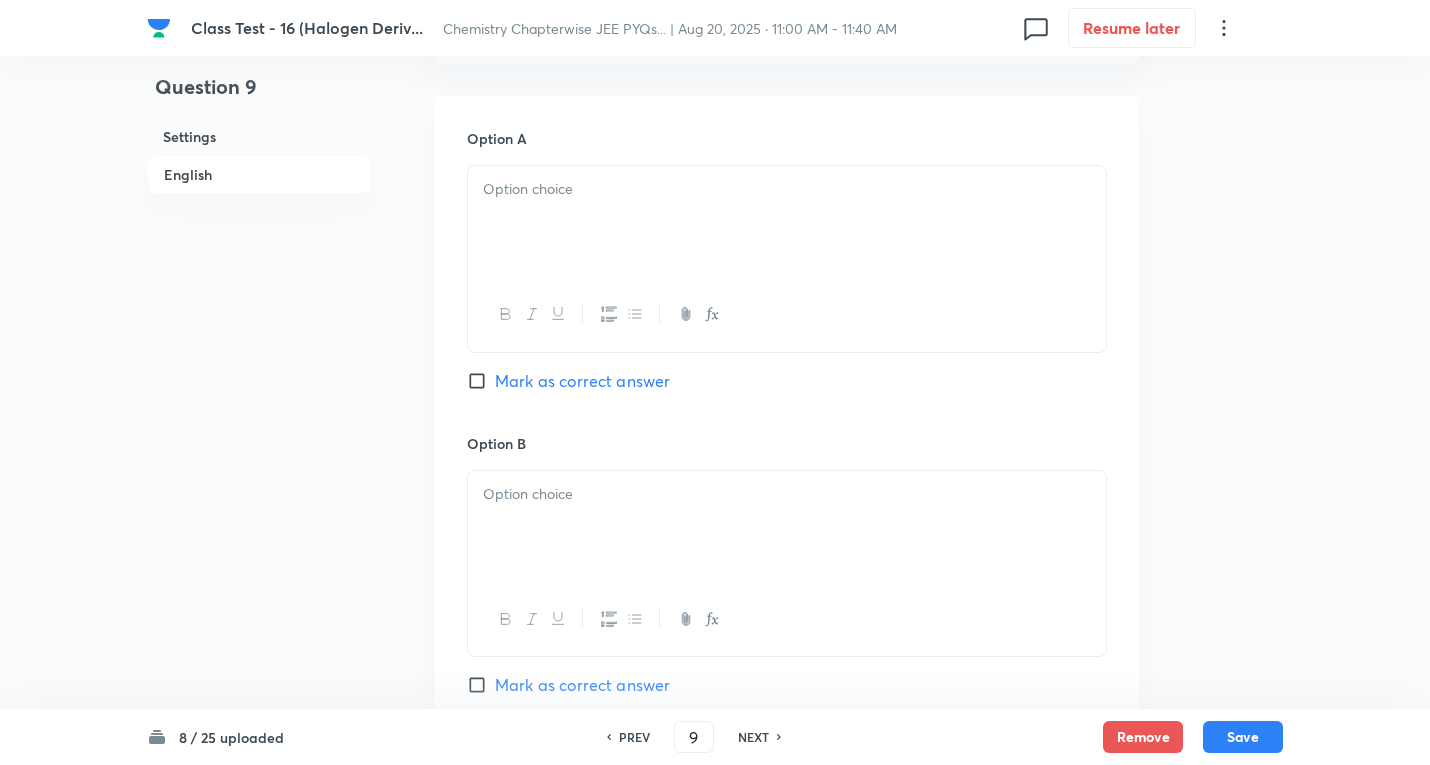 click at bounding box center (787, 189) 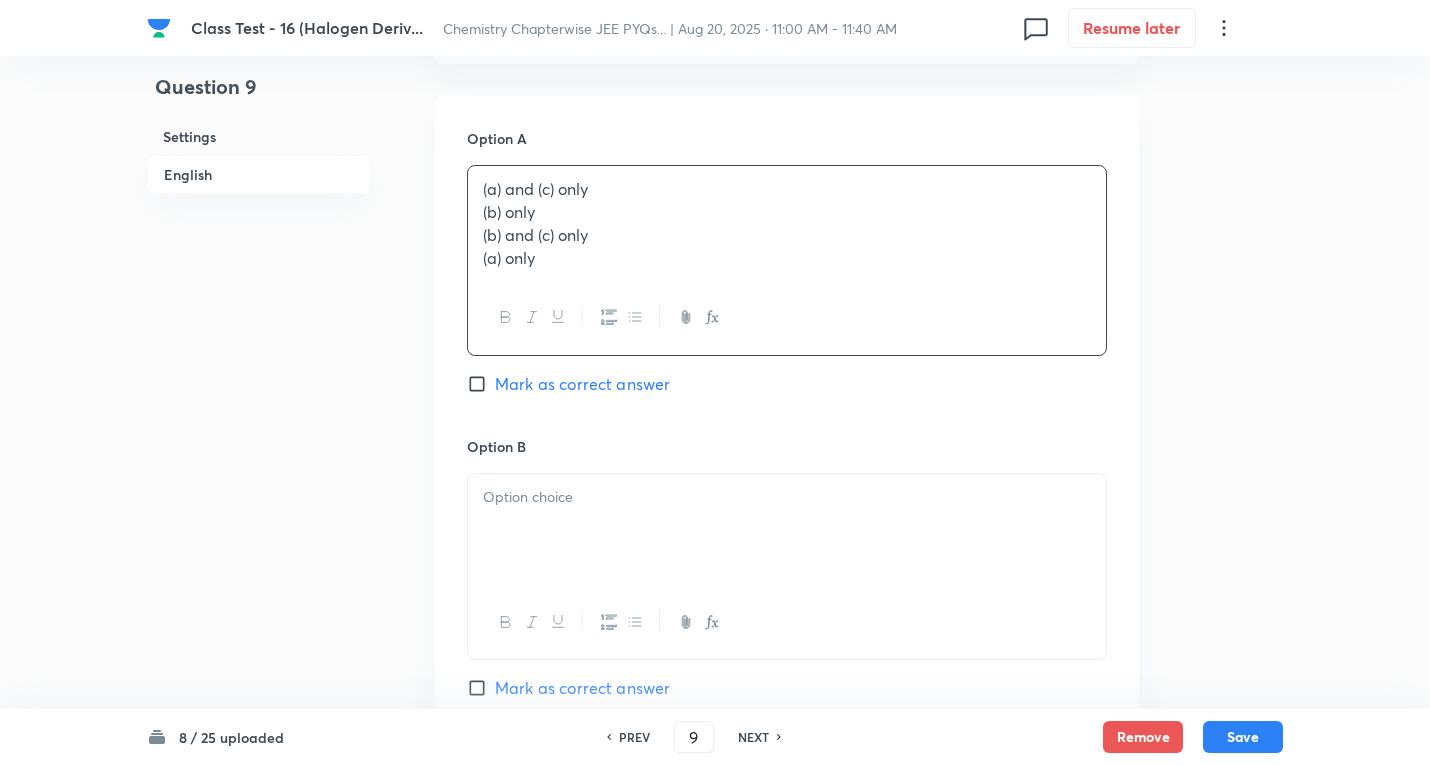 drag, startPoint x: 492, startPoint y: 224, endPoint x: 616, endPoint y: 300, distance: 145.43727 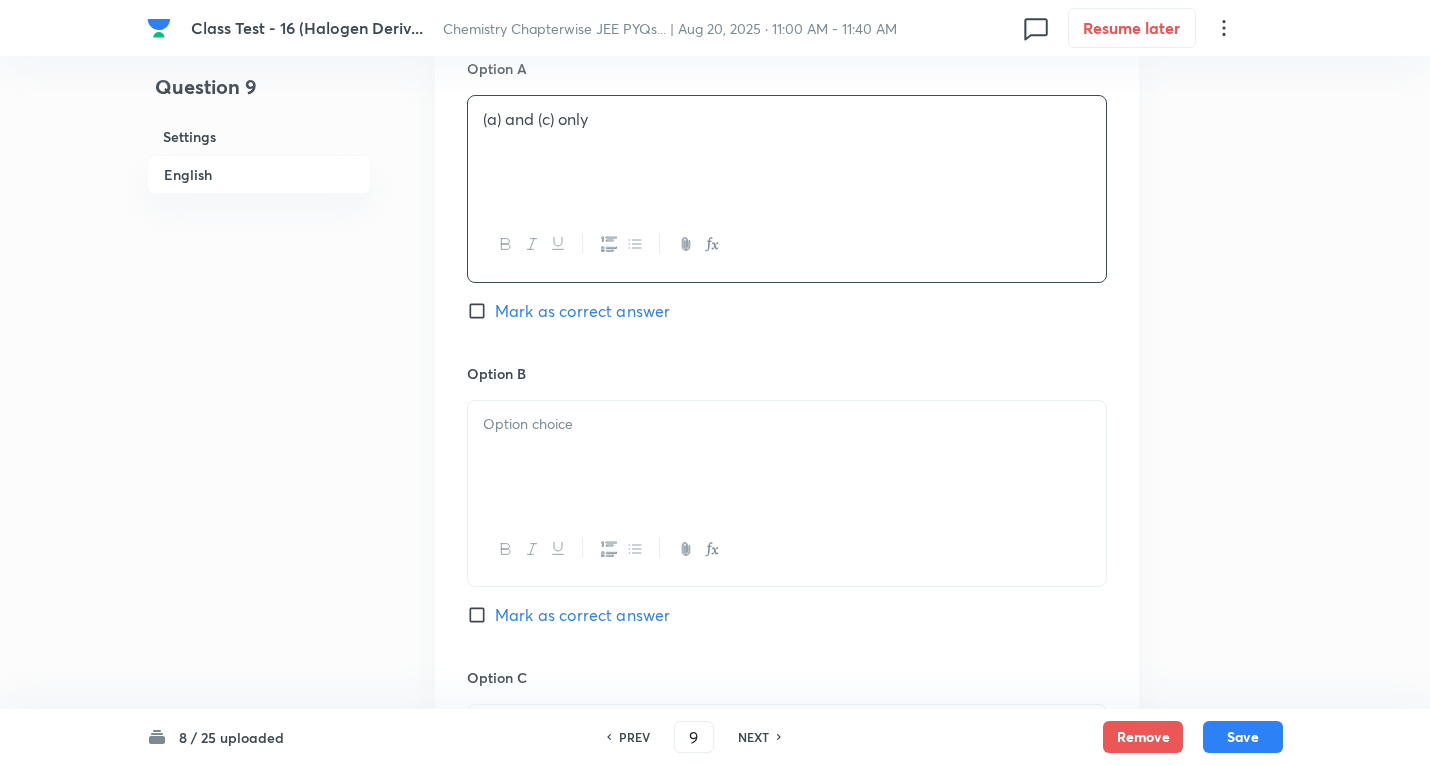 scroll, scrollTop: 1000, scrollLeft: 0, axis: vertical 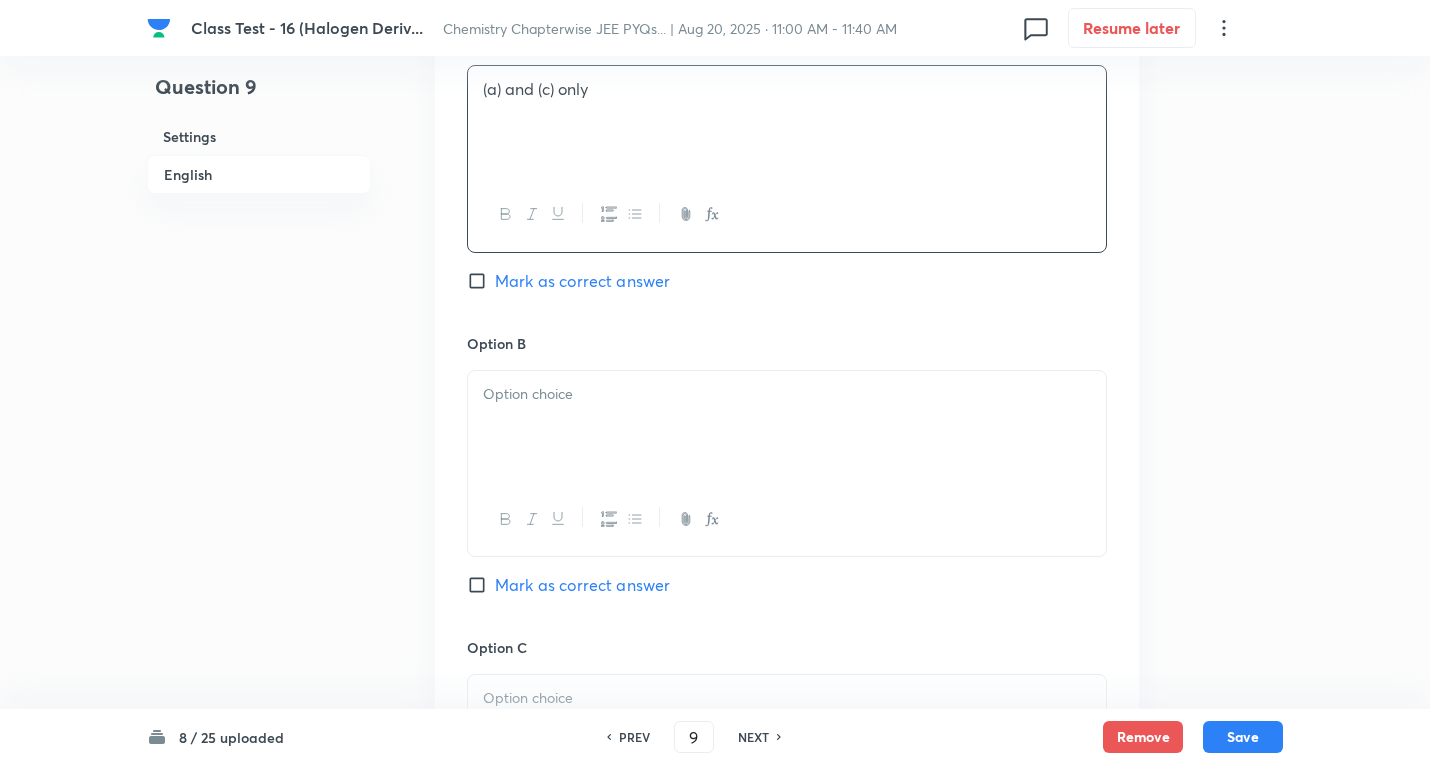 click on "Mark as correct answer" at bounding box center [582, 281] 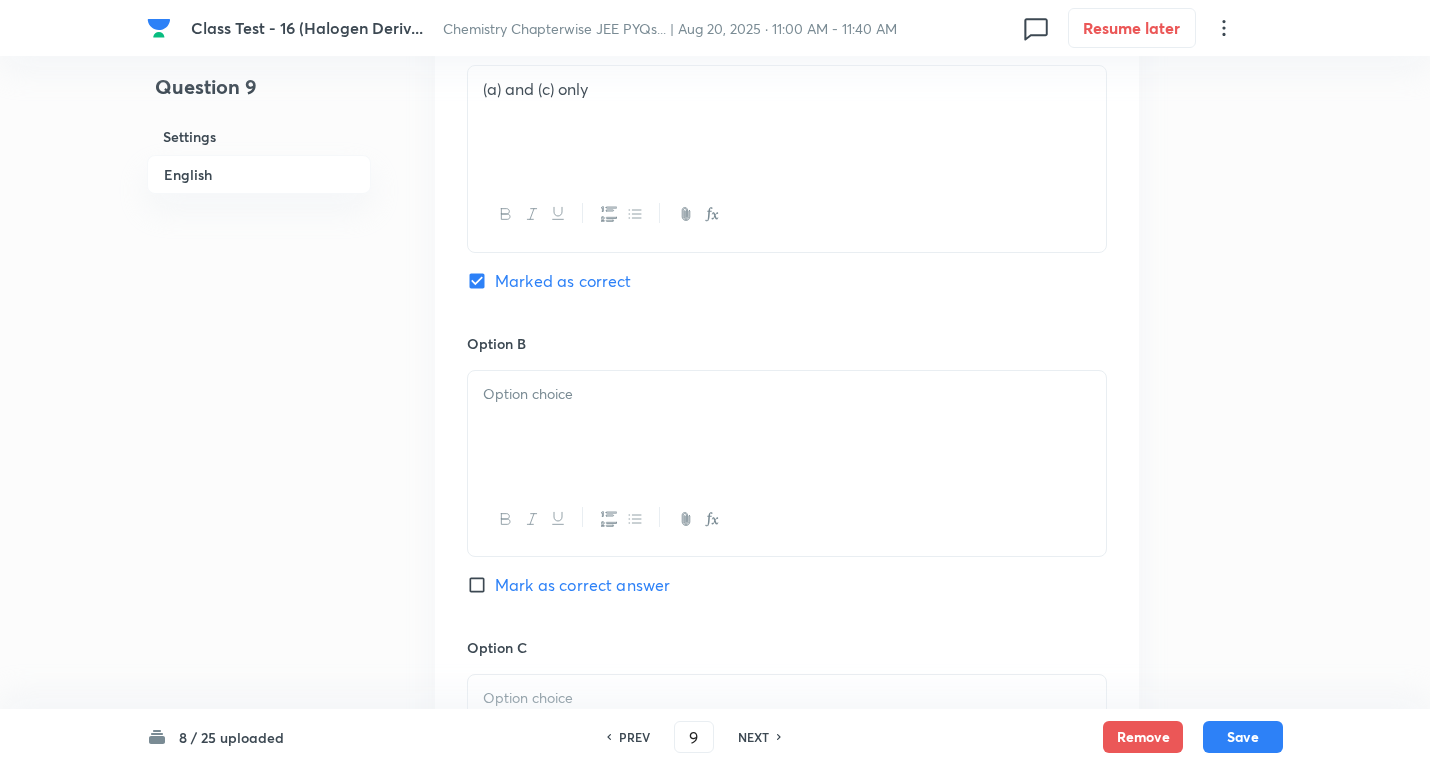 click at bounding box center (787, 394) 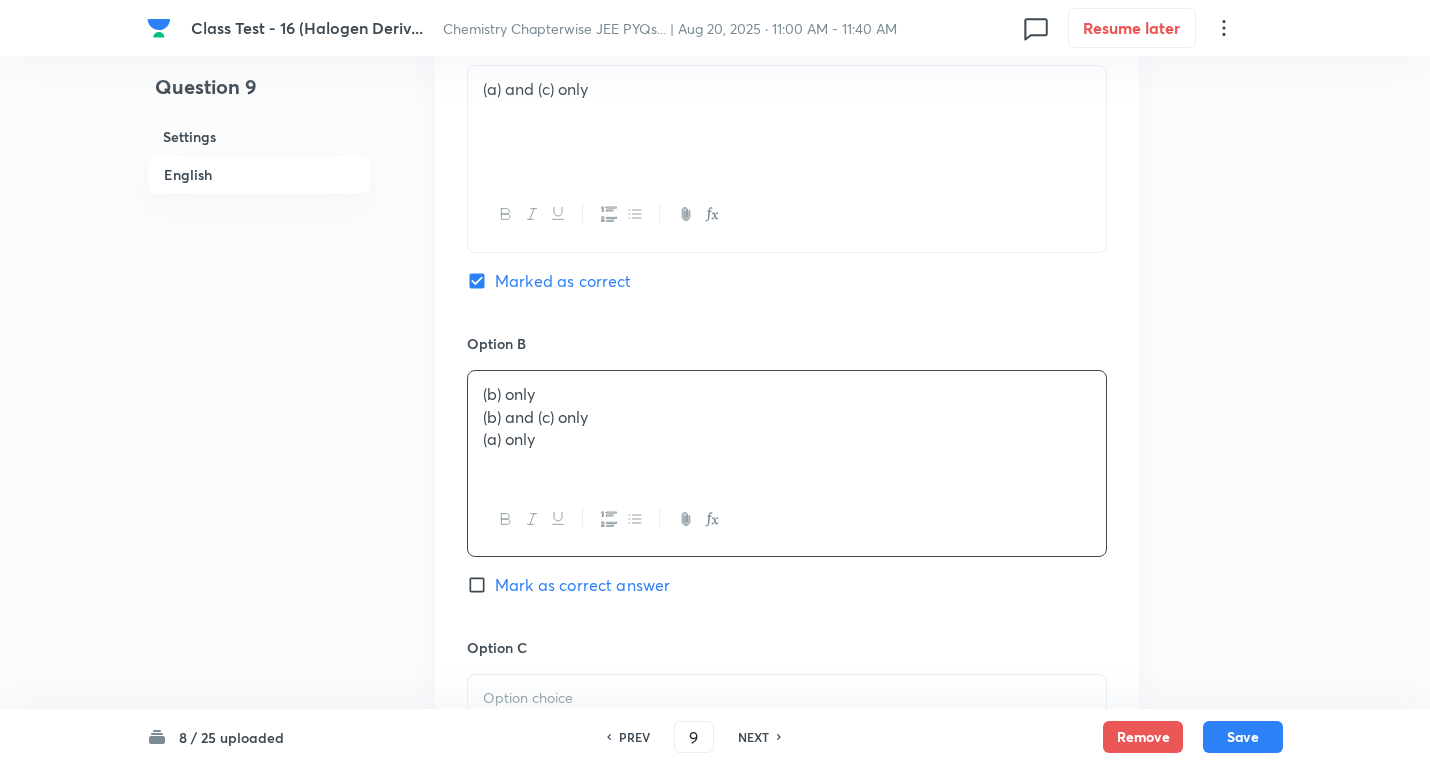 drag, startPoint x: 481, startPoint y: 428, endPoint x: 928, endPoint y: 490, distance: 451.2793 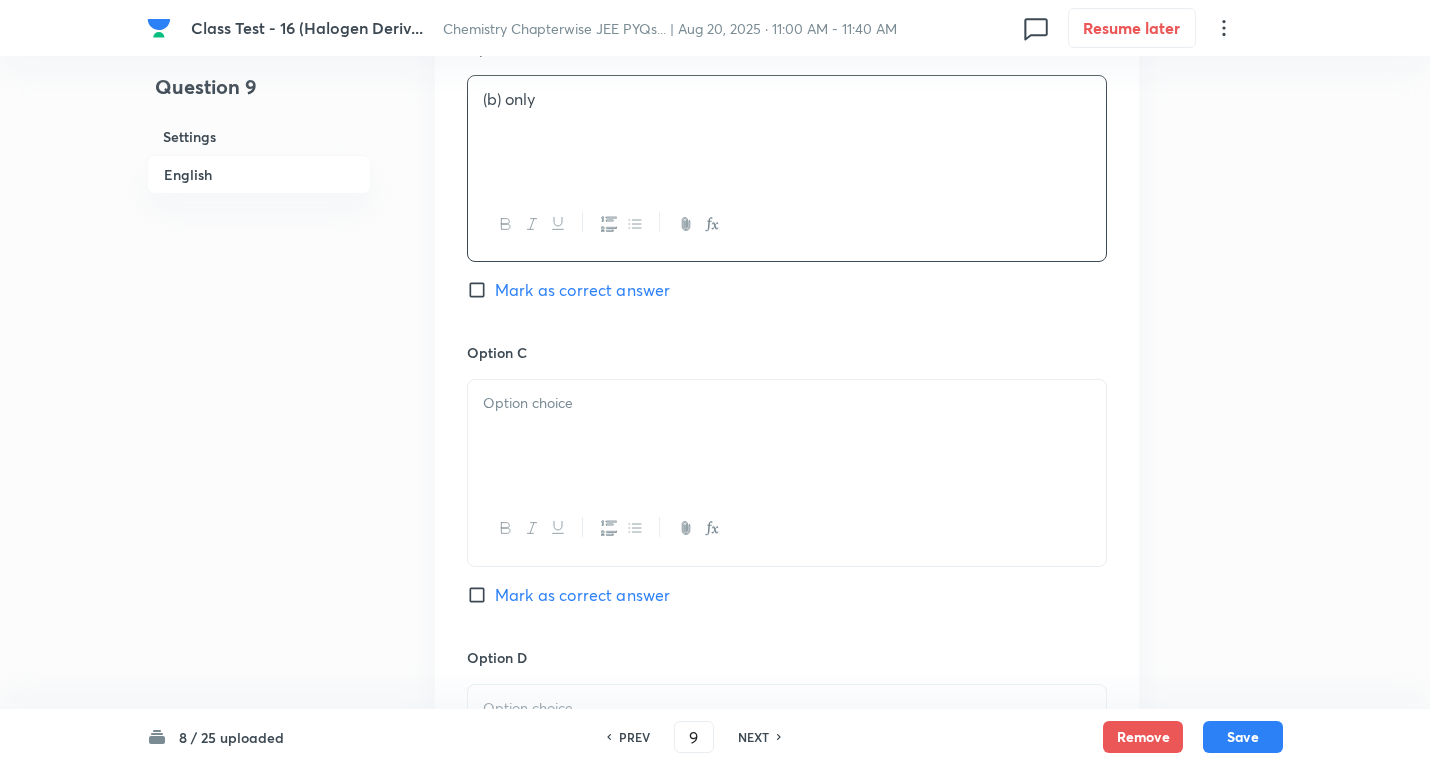 scroll, scrollTop: 1300, scrollLeft: 0, axis: vertical 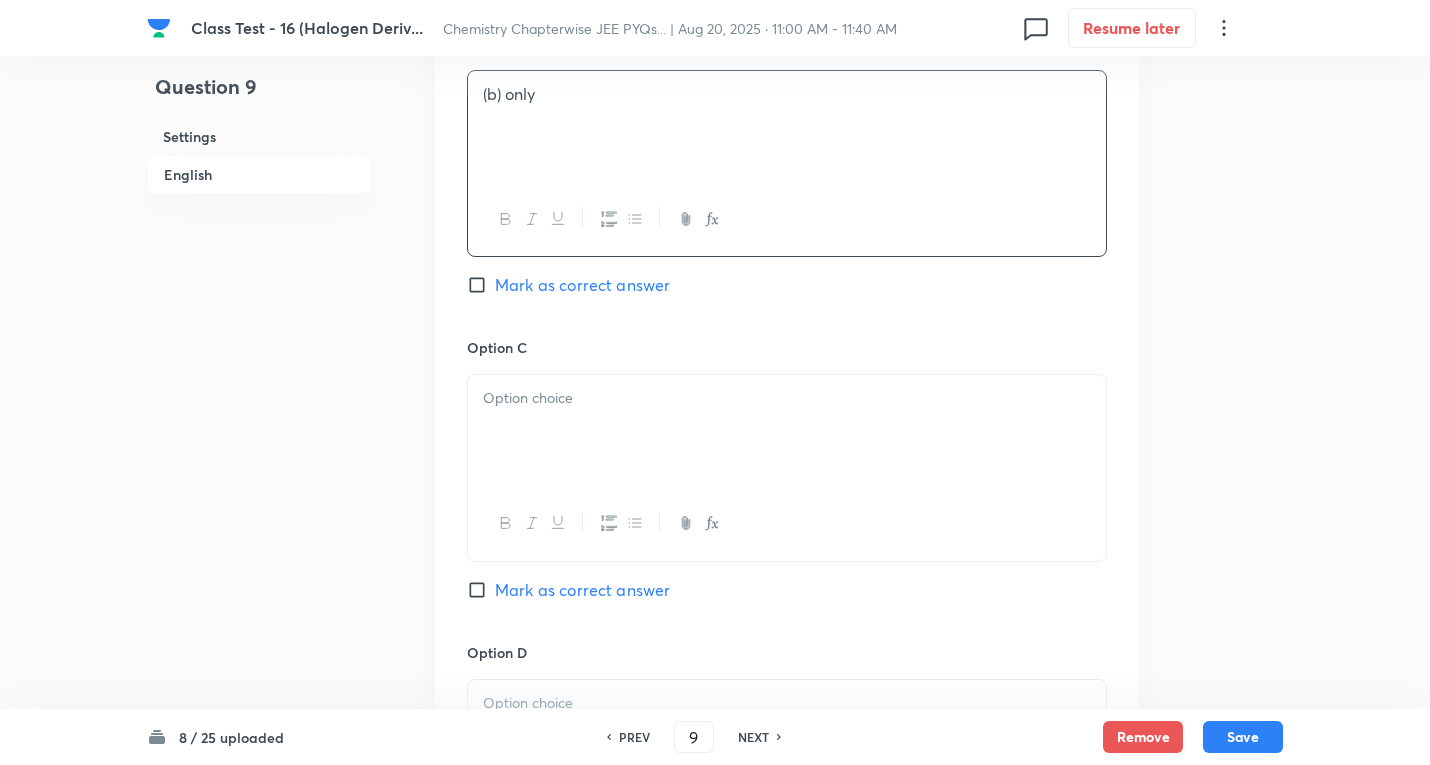 click at bounding box center (787, 431) 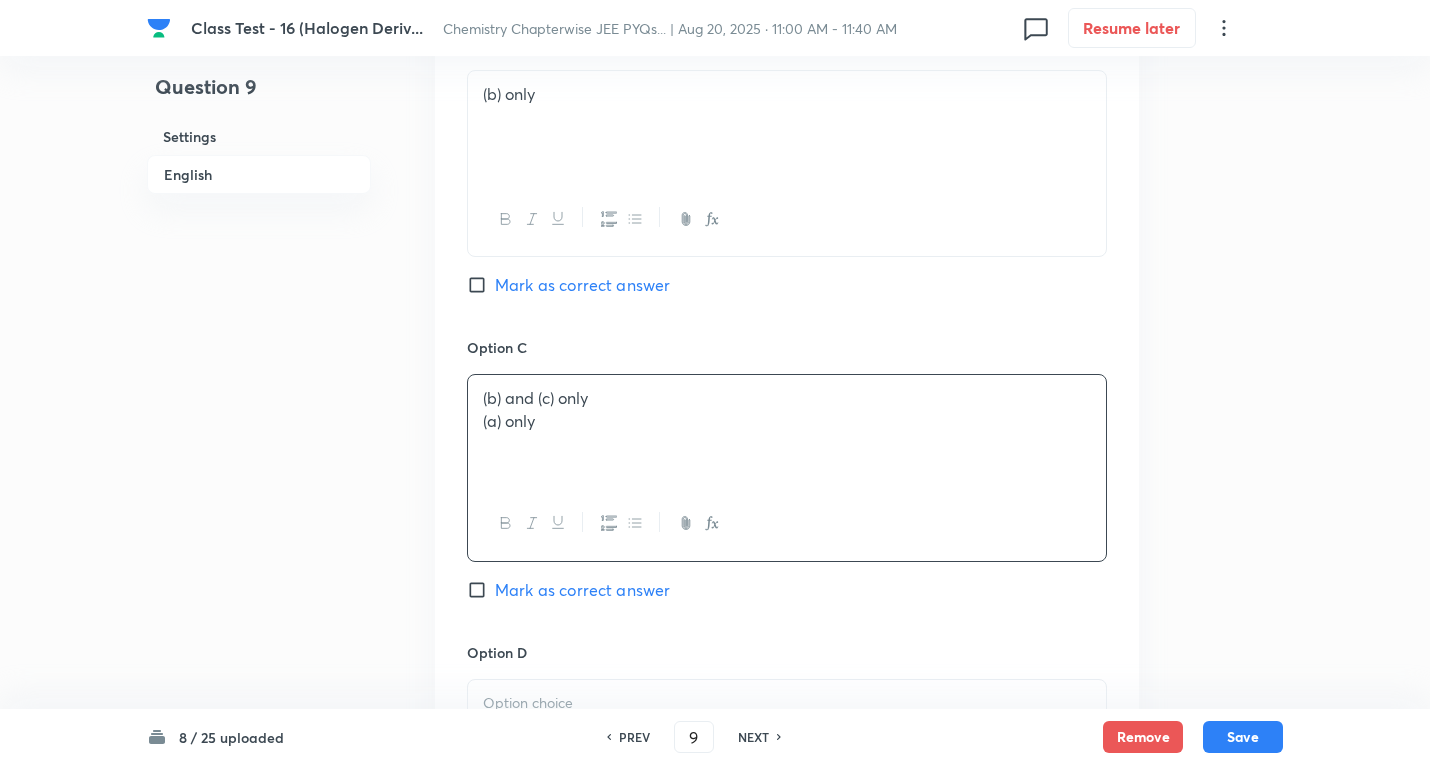 drag, startPoint x: 474, startPoint y: 425, endPoint x: 1025, endPoint y: 478, distance: 553.54315 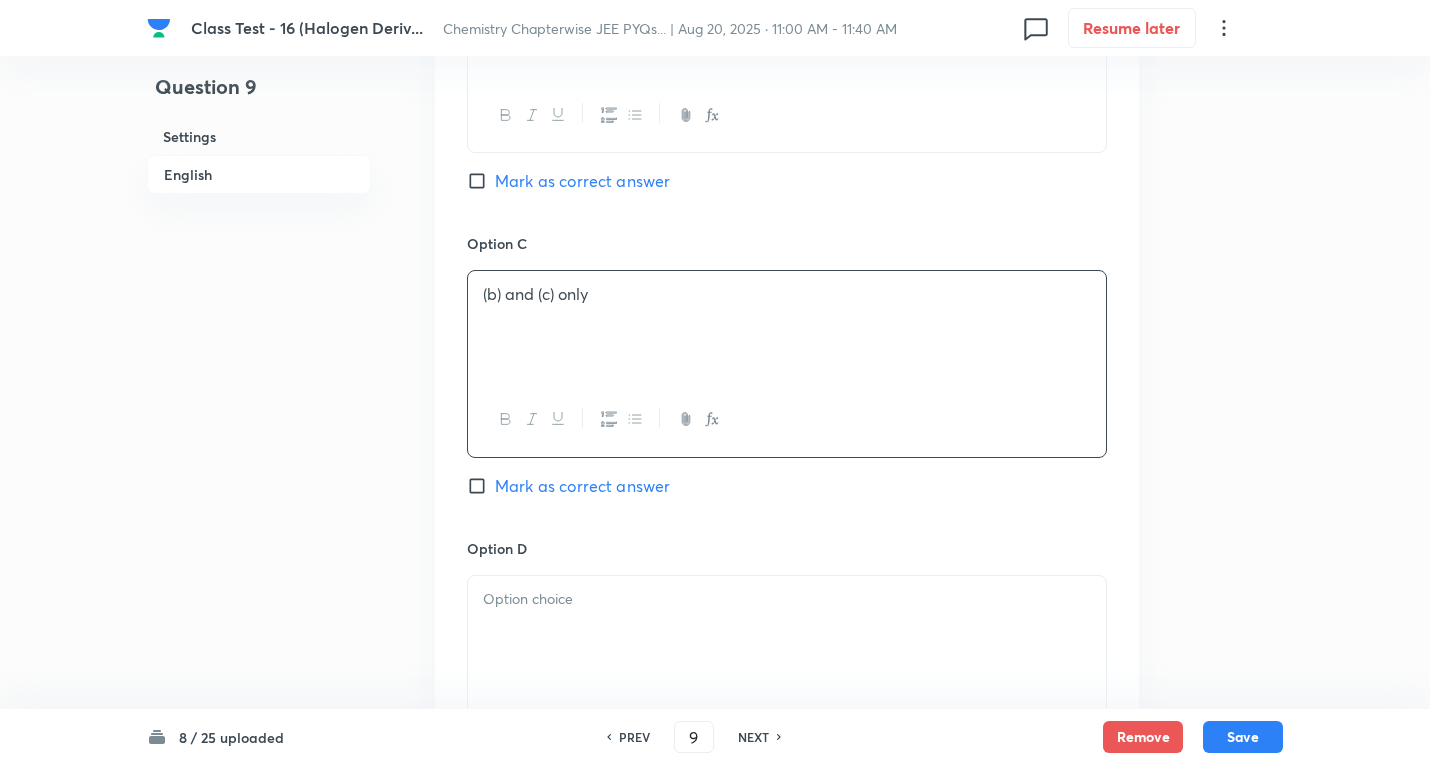 scroll, scrollTop: 1500, scrollLeft: 0, axis: vertical 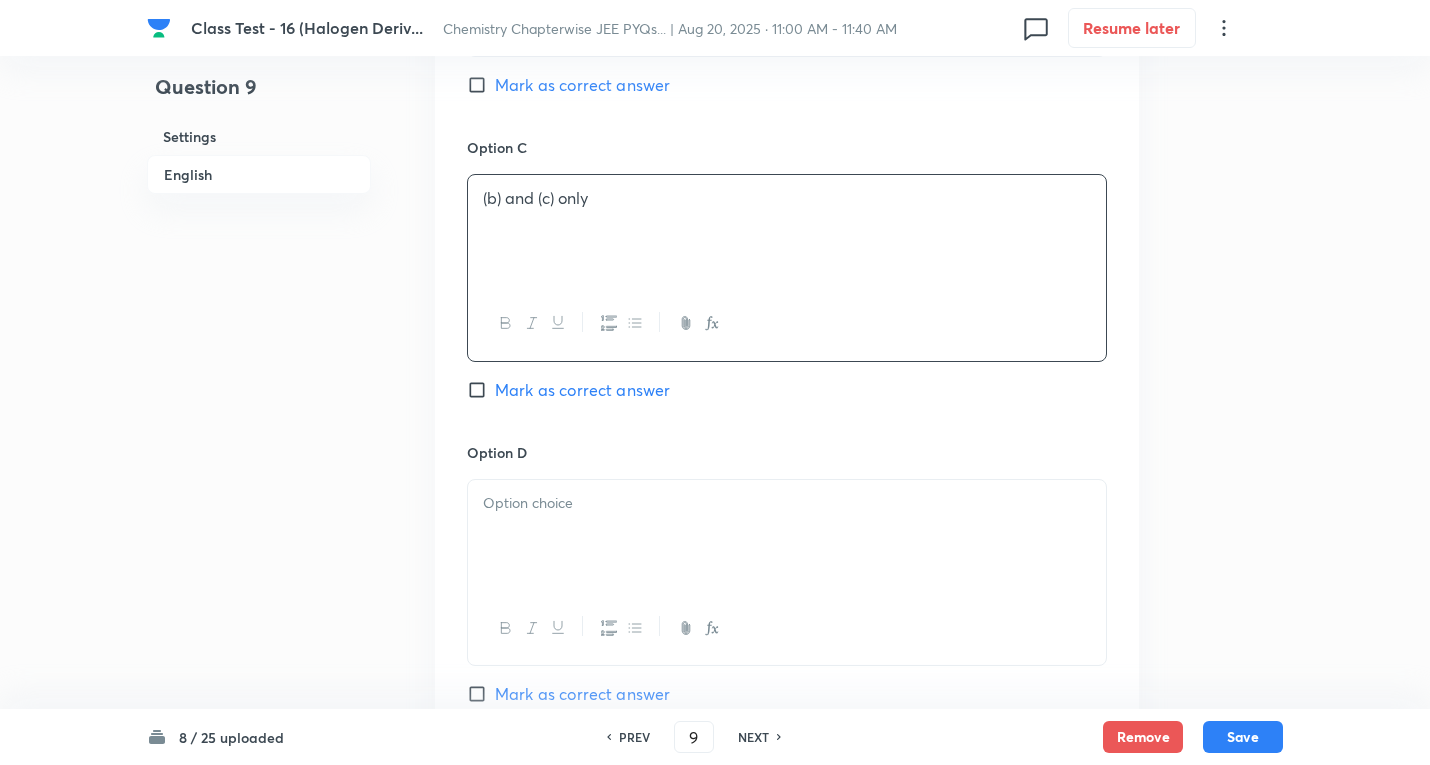 click at bounding box center [787, 536] 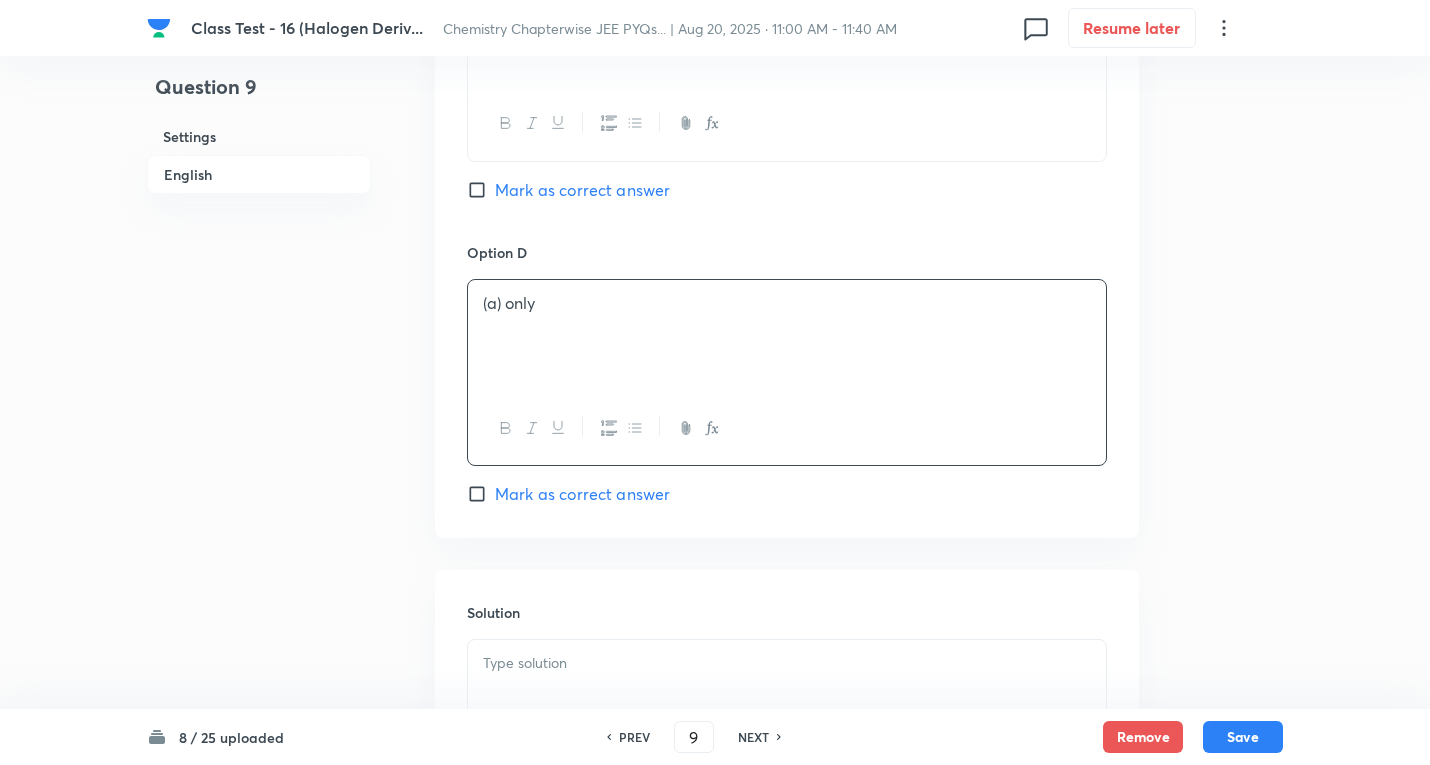 click at bounding box center [787, 663] 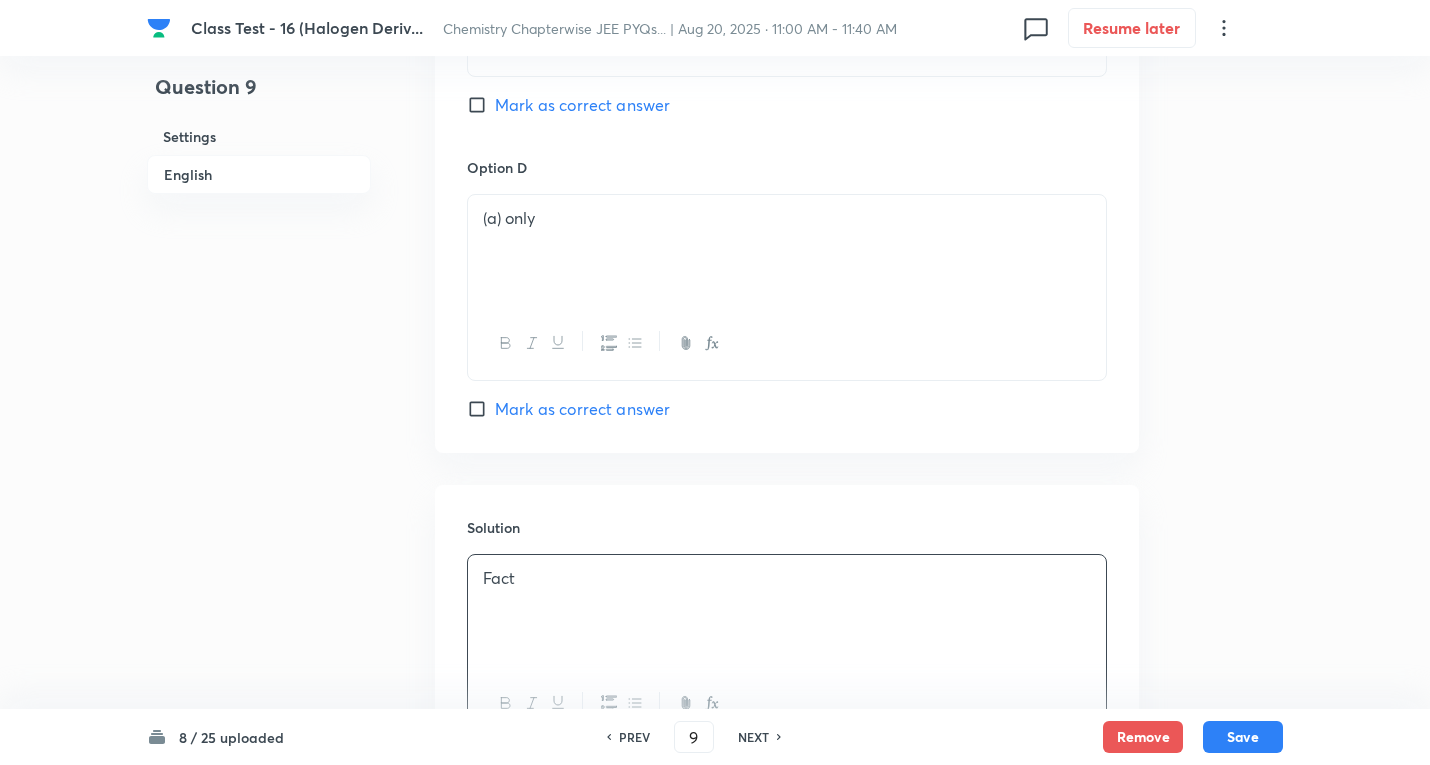 scroll, scrollTop: 1900, scrollLeft: 0, axis: vertical 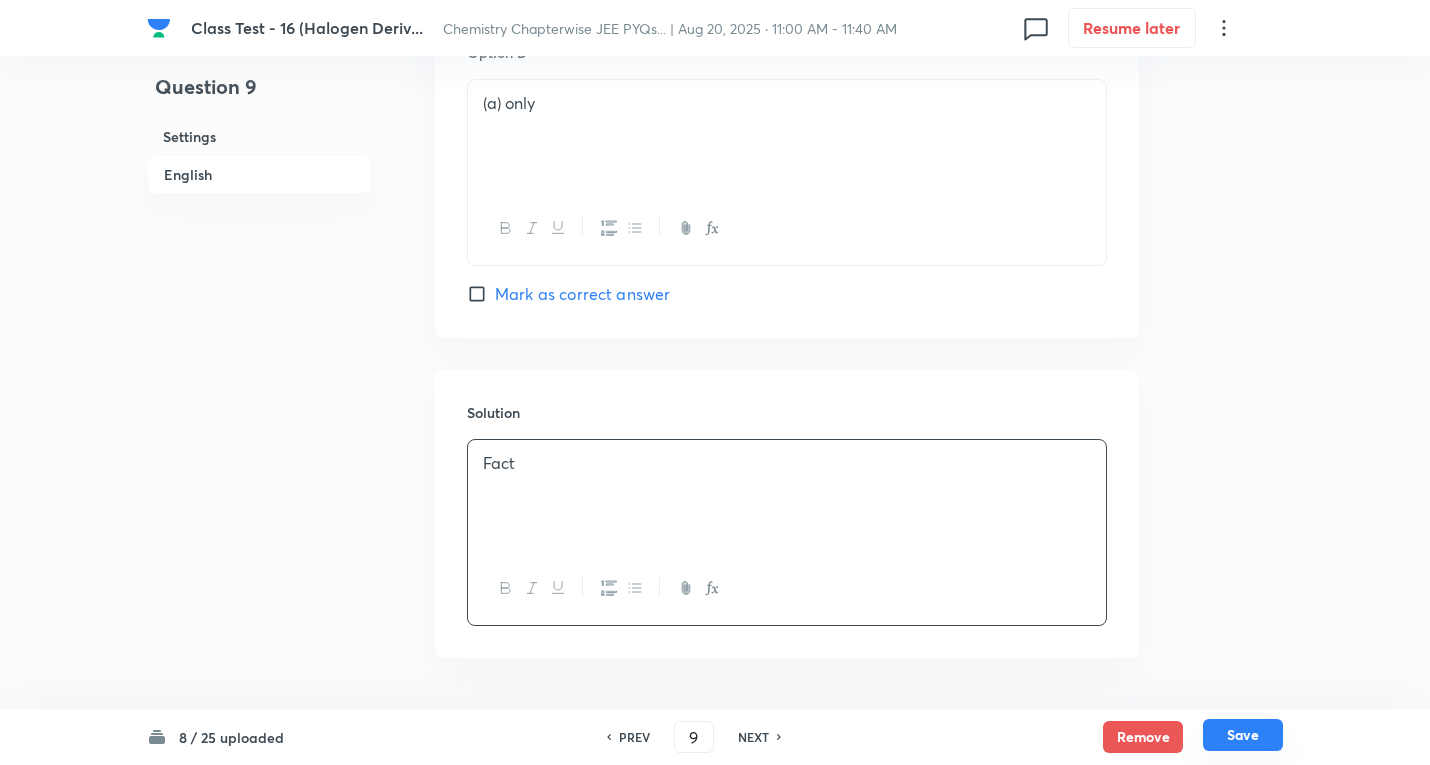 click on "Save" at bounding box center [1243, 735] 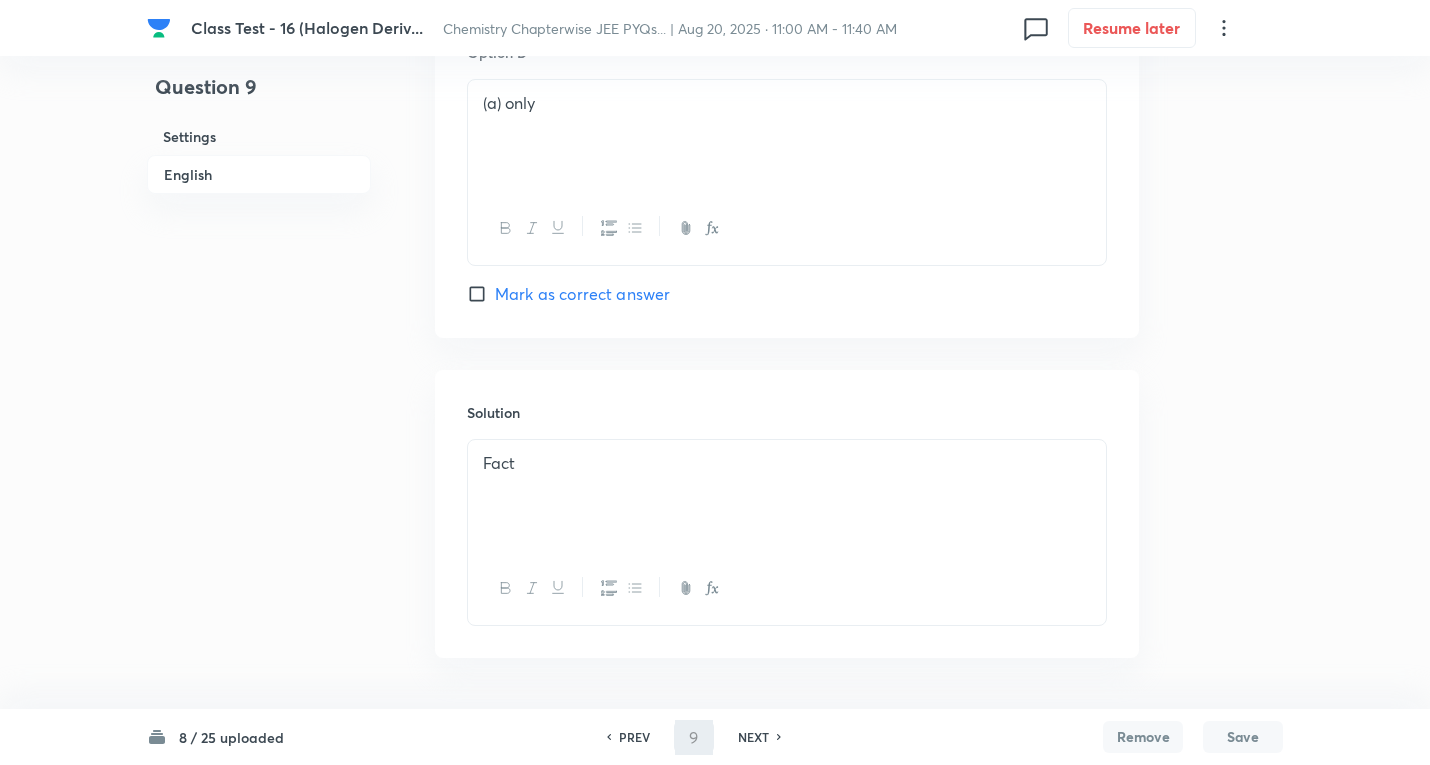 type on "10" 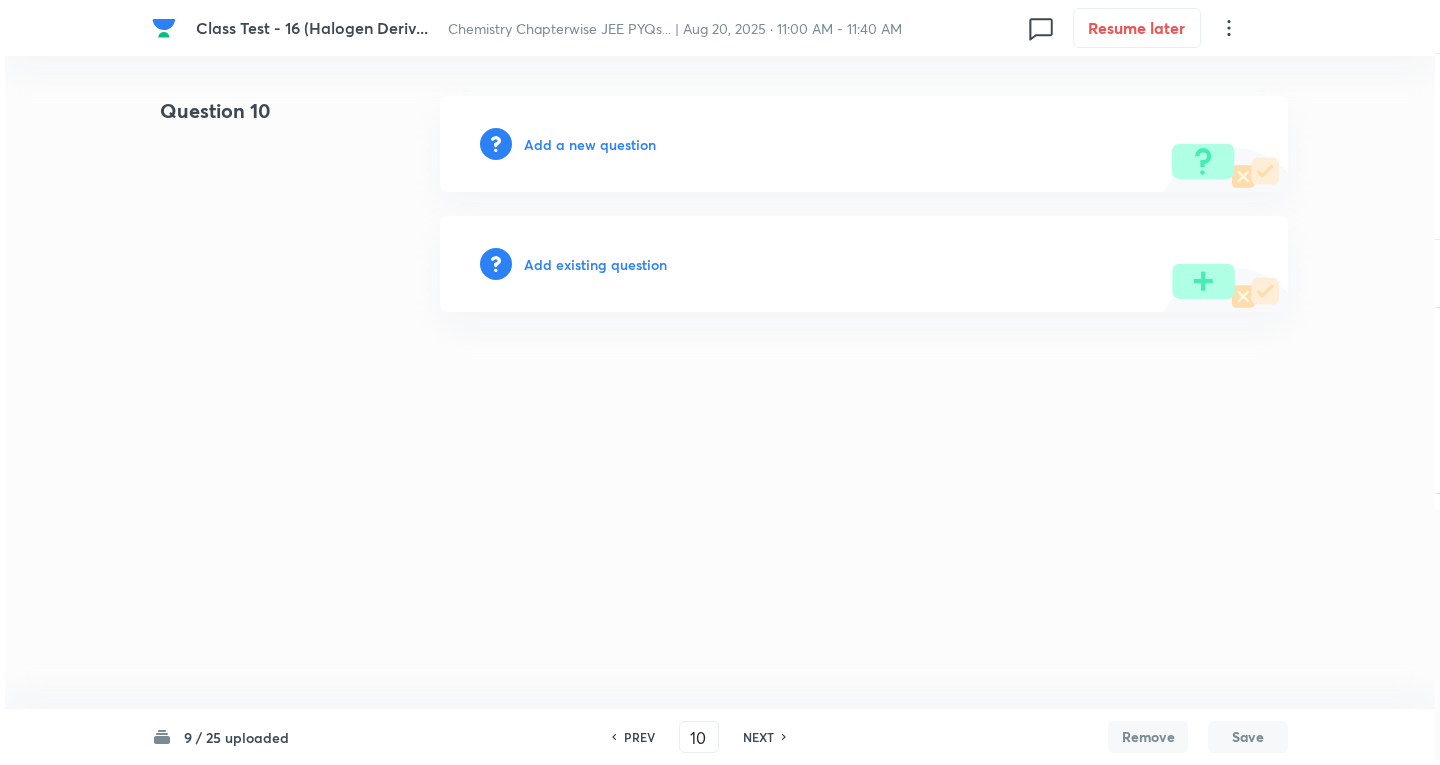 scroll, scrollTop: 0, scrollLeft: 0, axis: both 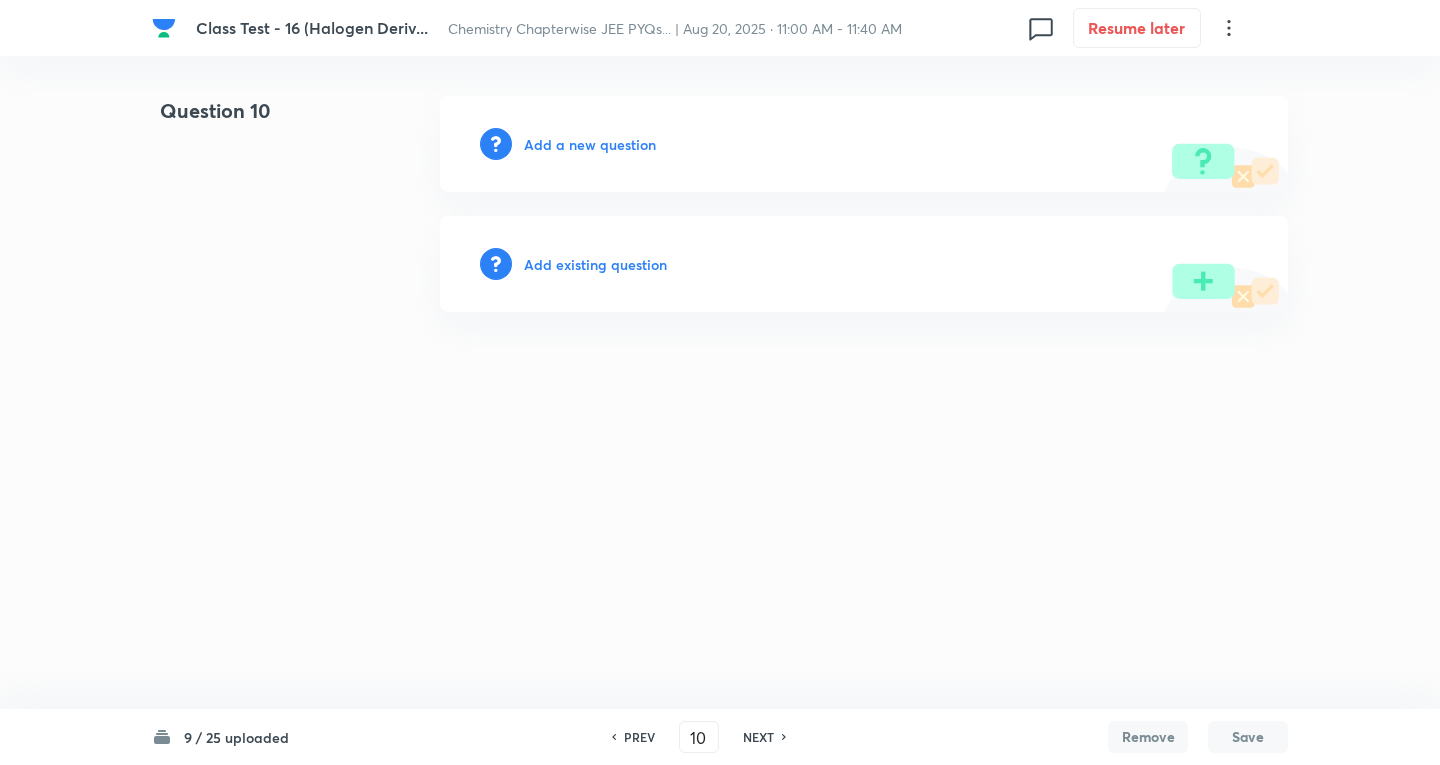 click on "Add a new question" at bounding box center (590, 144) 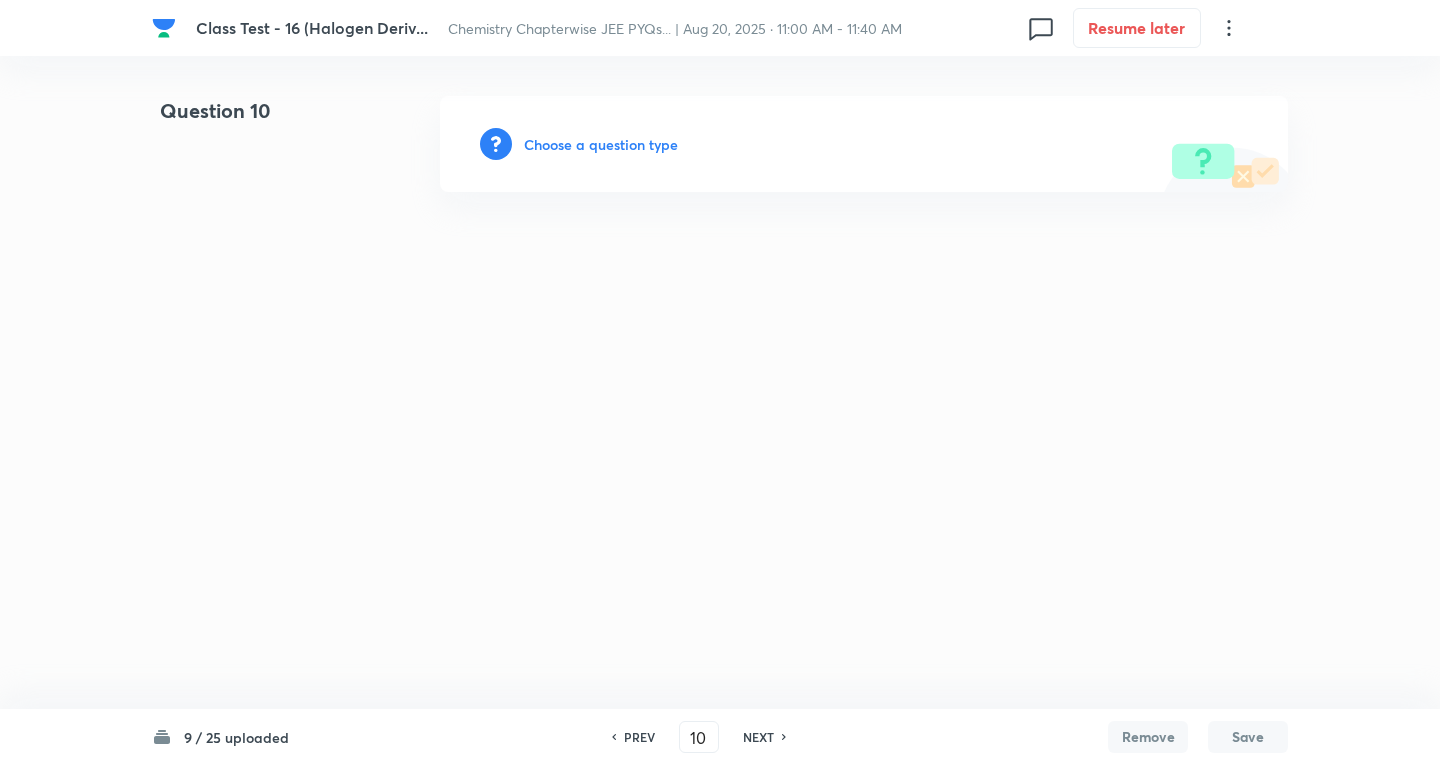 click on "Choose a question type" at bounding box center (601, 144) 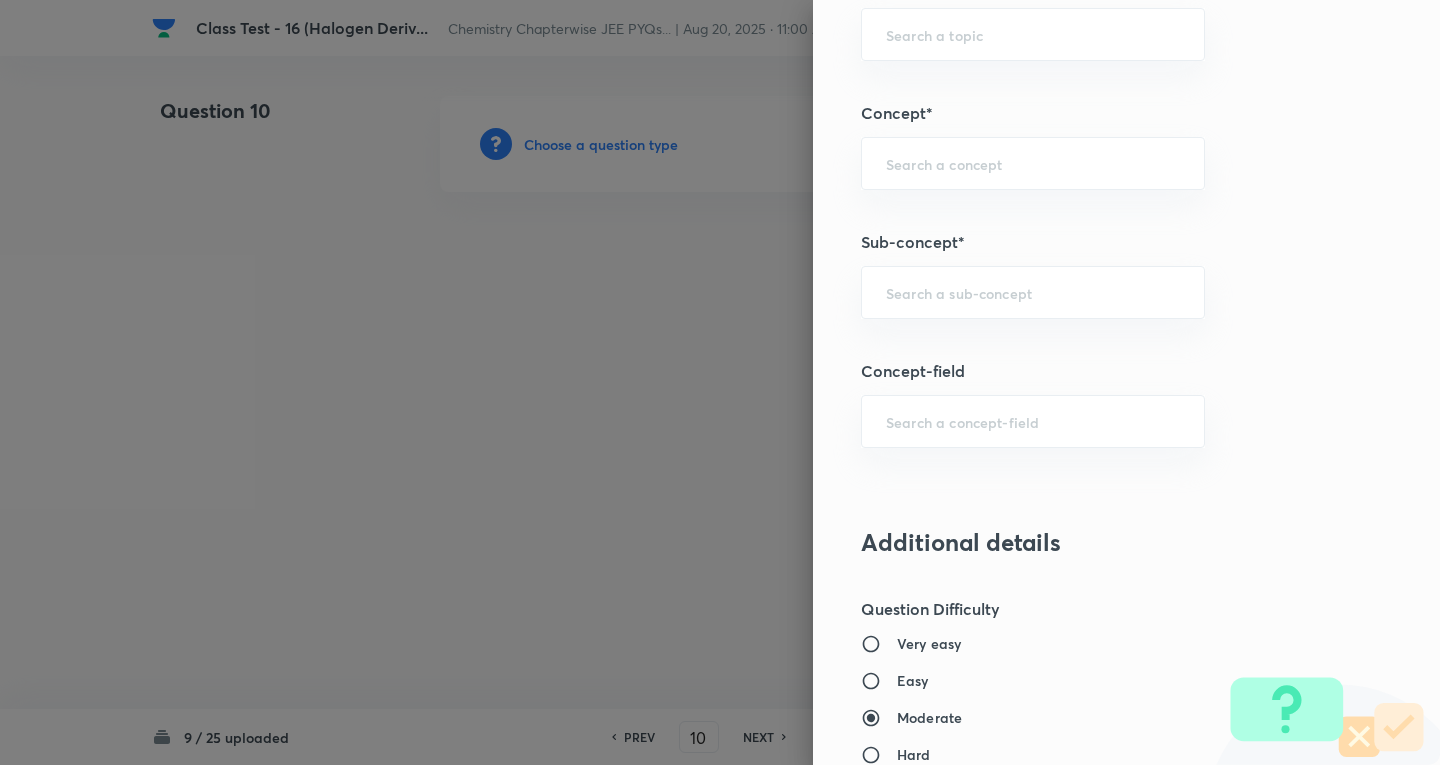 scroll, scrollTop: 1100, scrollLeft: 0, axis: vertical 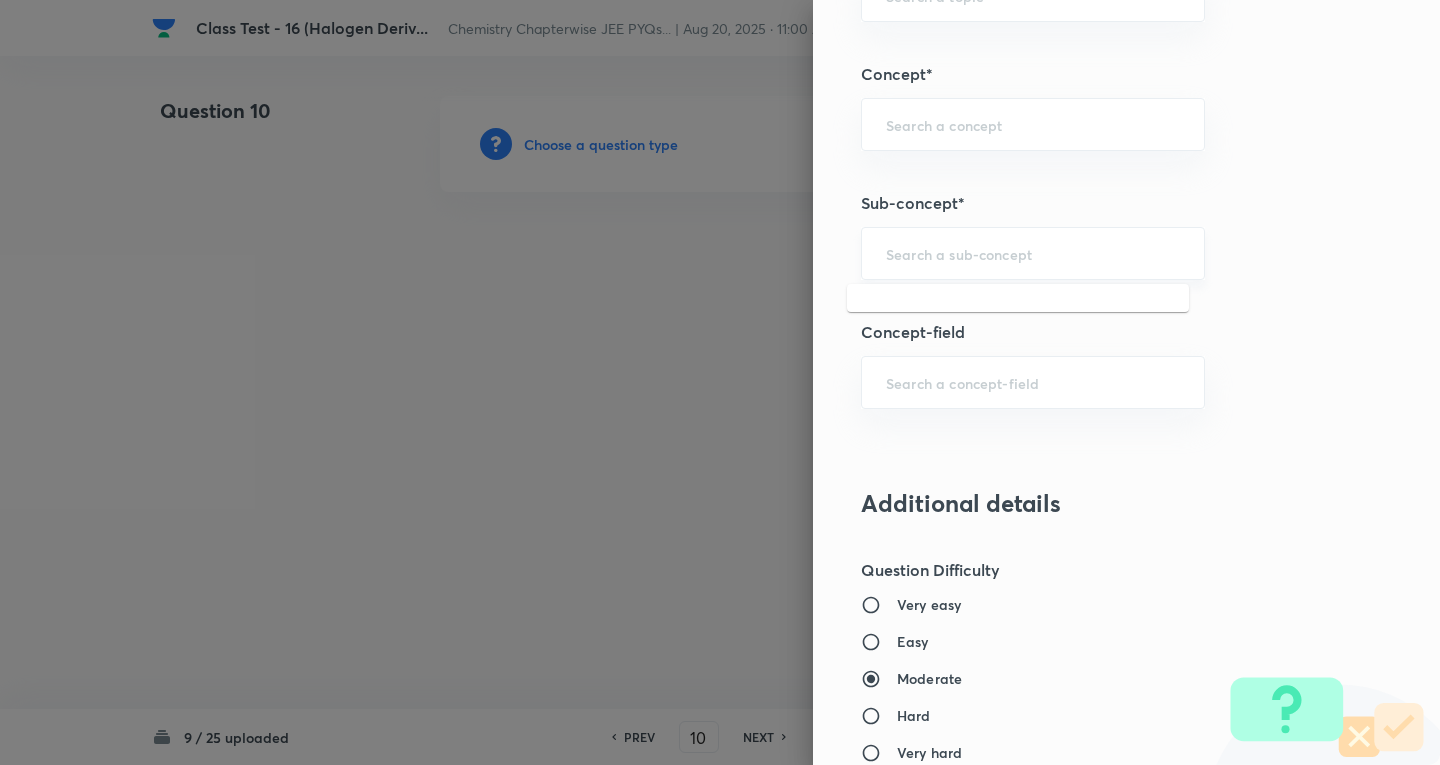 click at bounding box center [1033, 253] 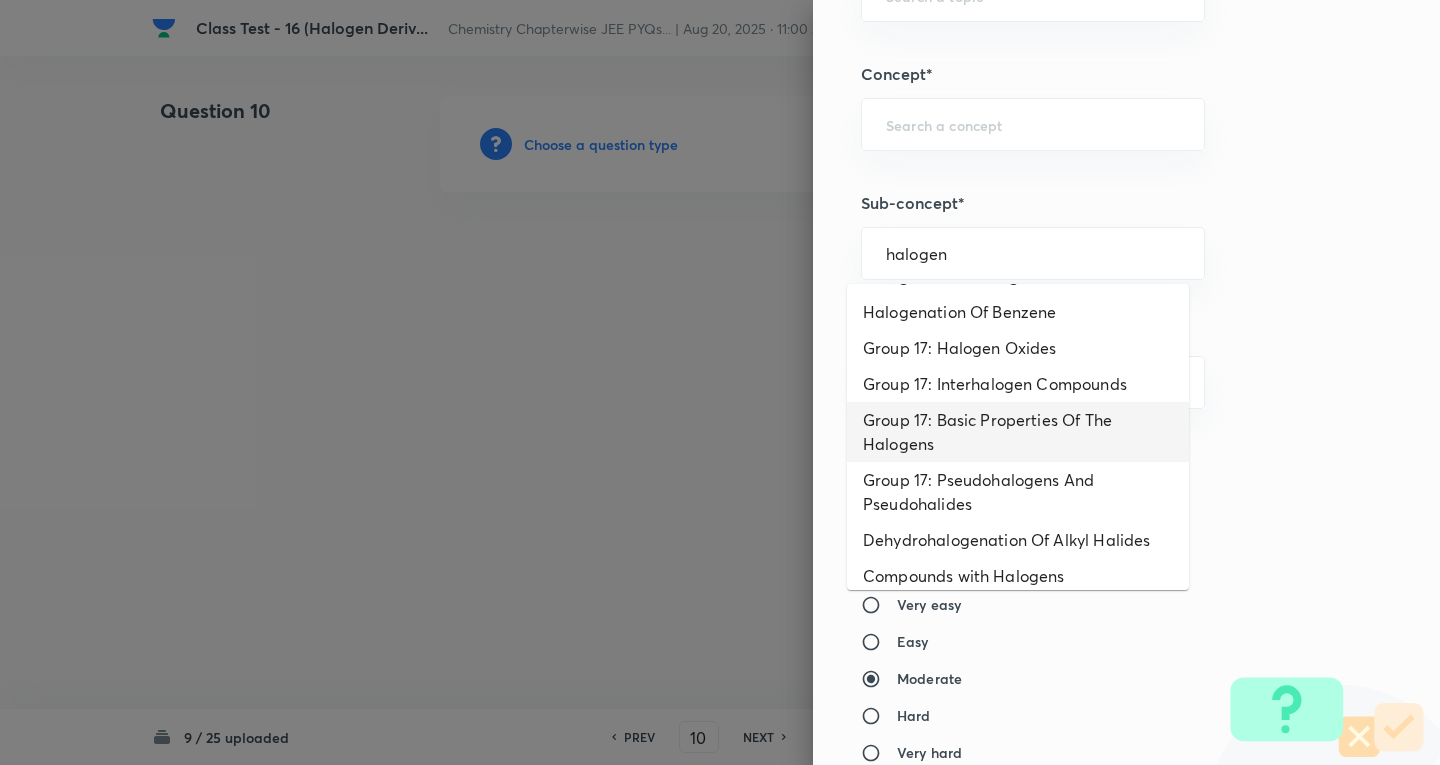 scroll, scrollTop: 154, scrollLeft: 0, axis: vertical 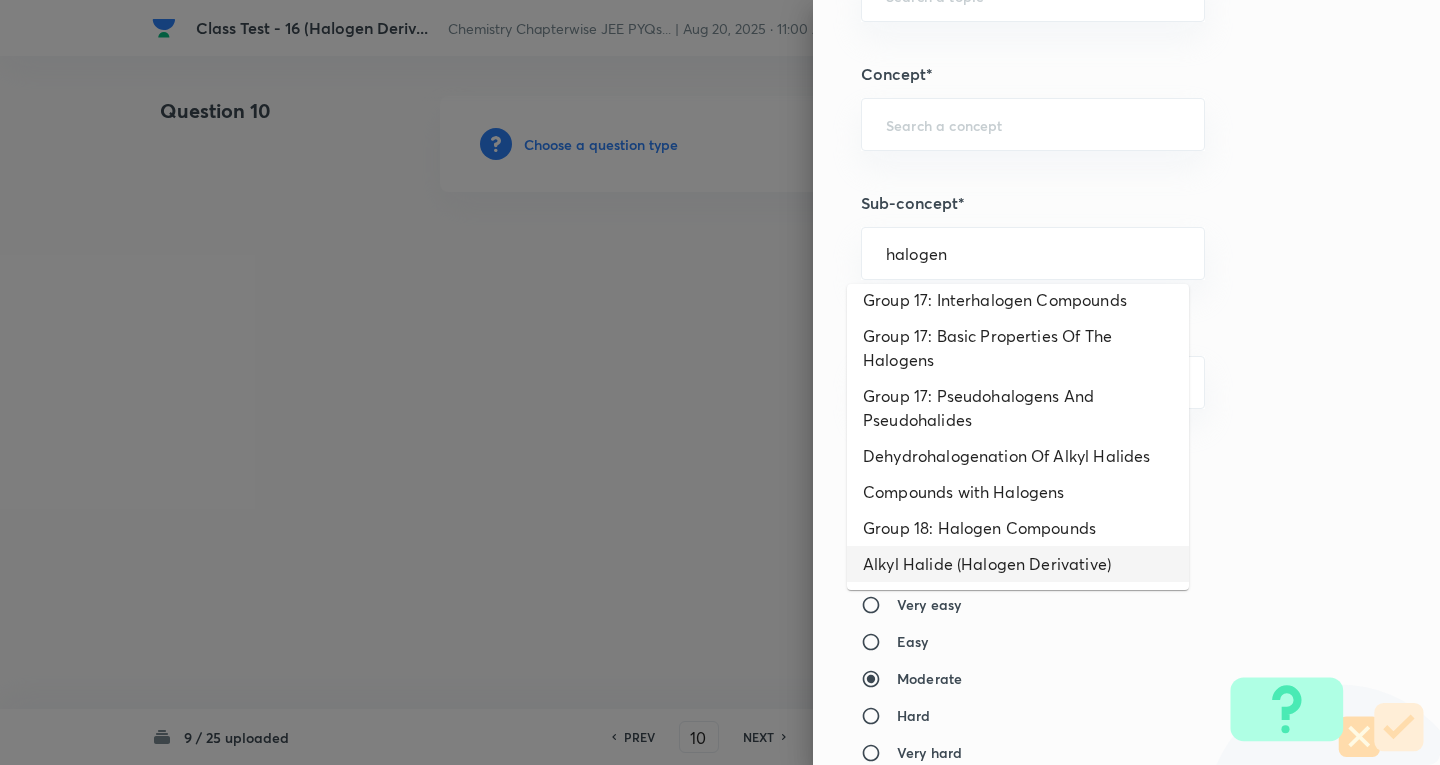 drag, startPoint x: 1022, startPoint y: 564, endPoint x: 907, endPoint y: 564, distance: 115 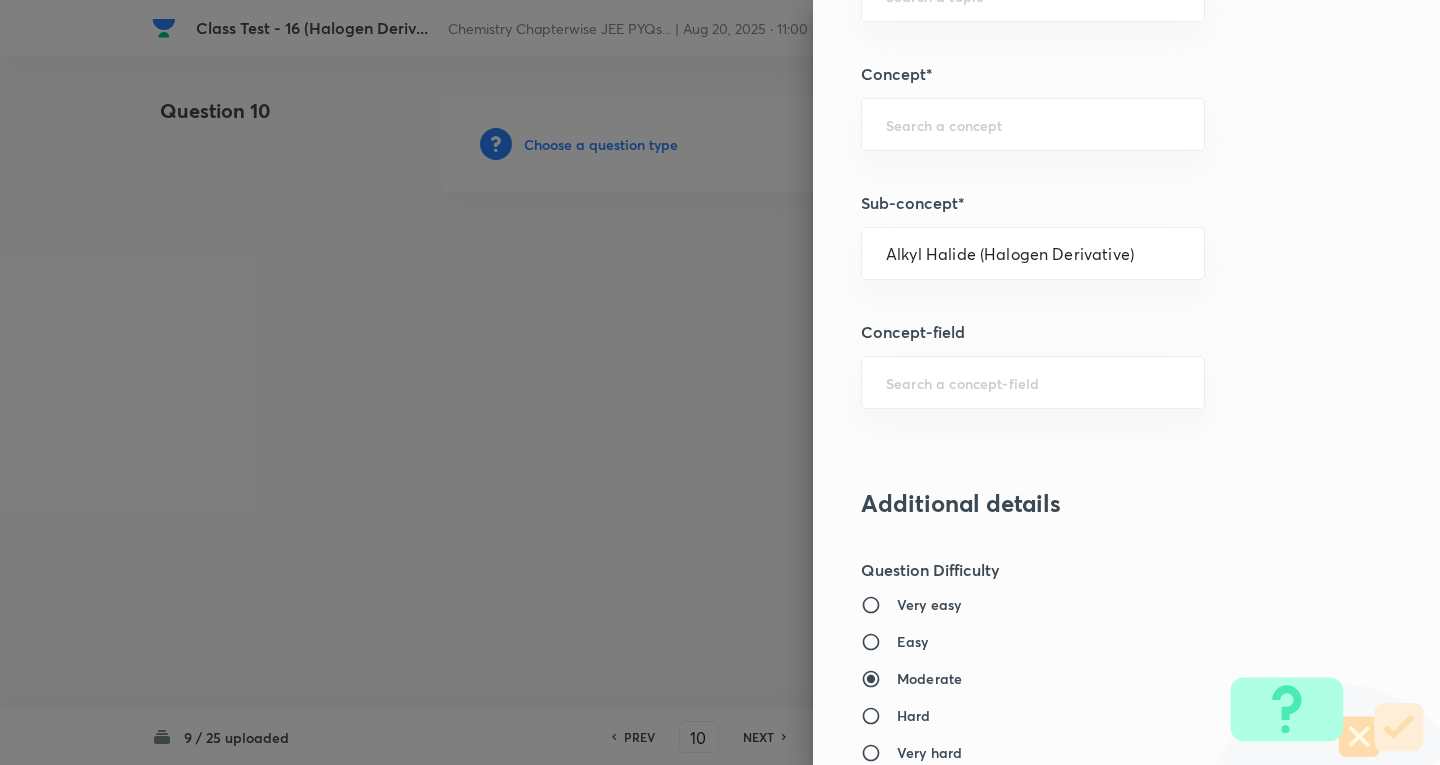 type on "Chemistry" 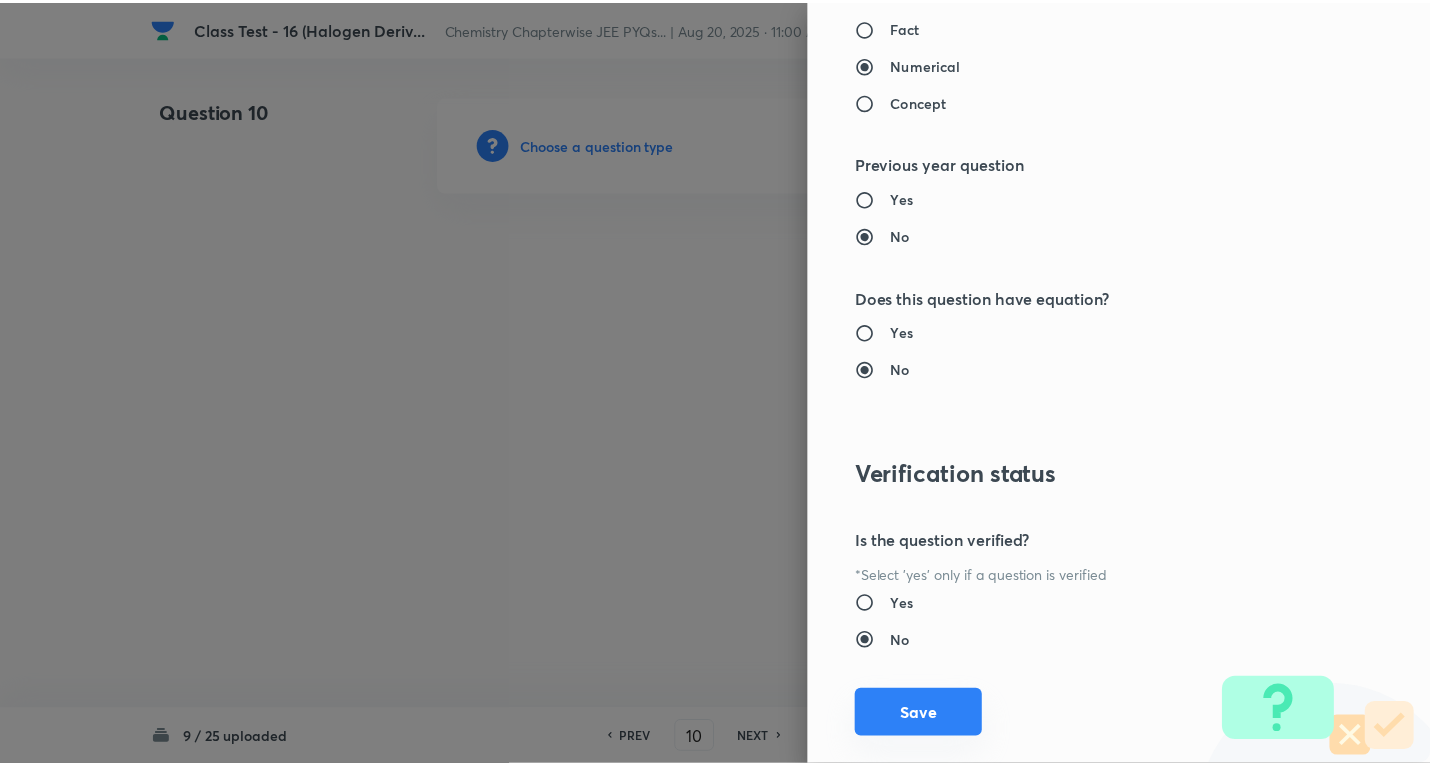 scroll, scrollTop: 1961, scrollLeft: 0, axis: vertical 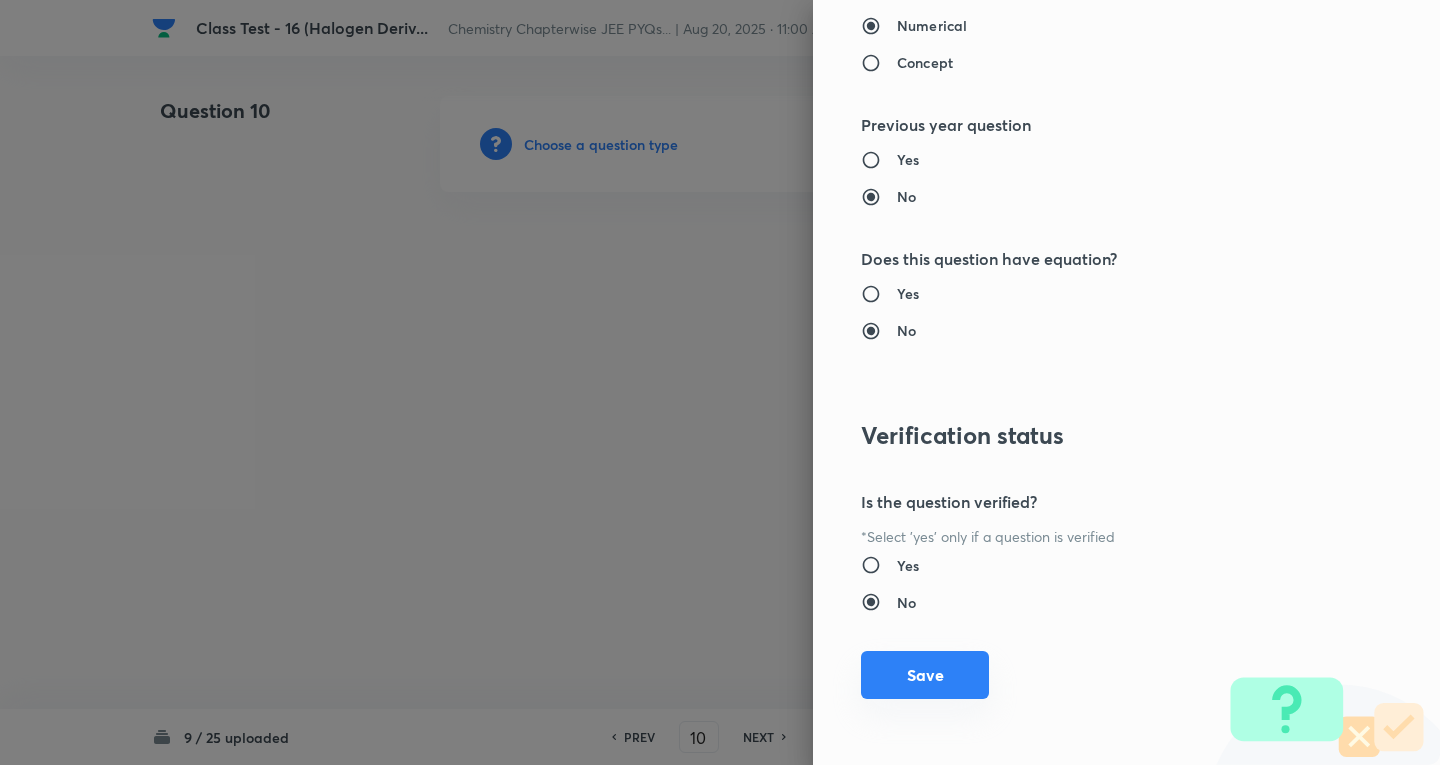 click on "Save" at bounding box center [925, 675] 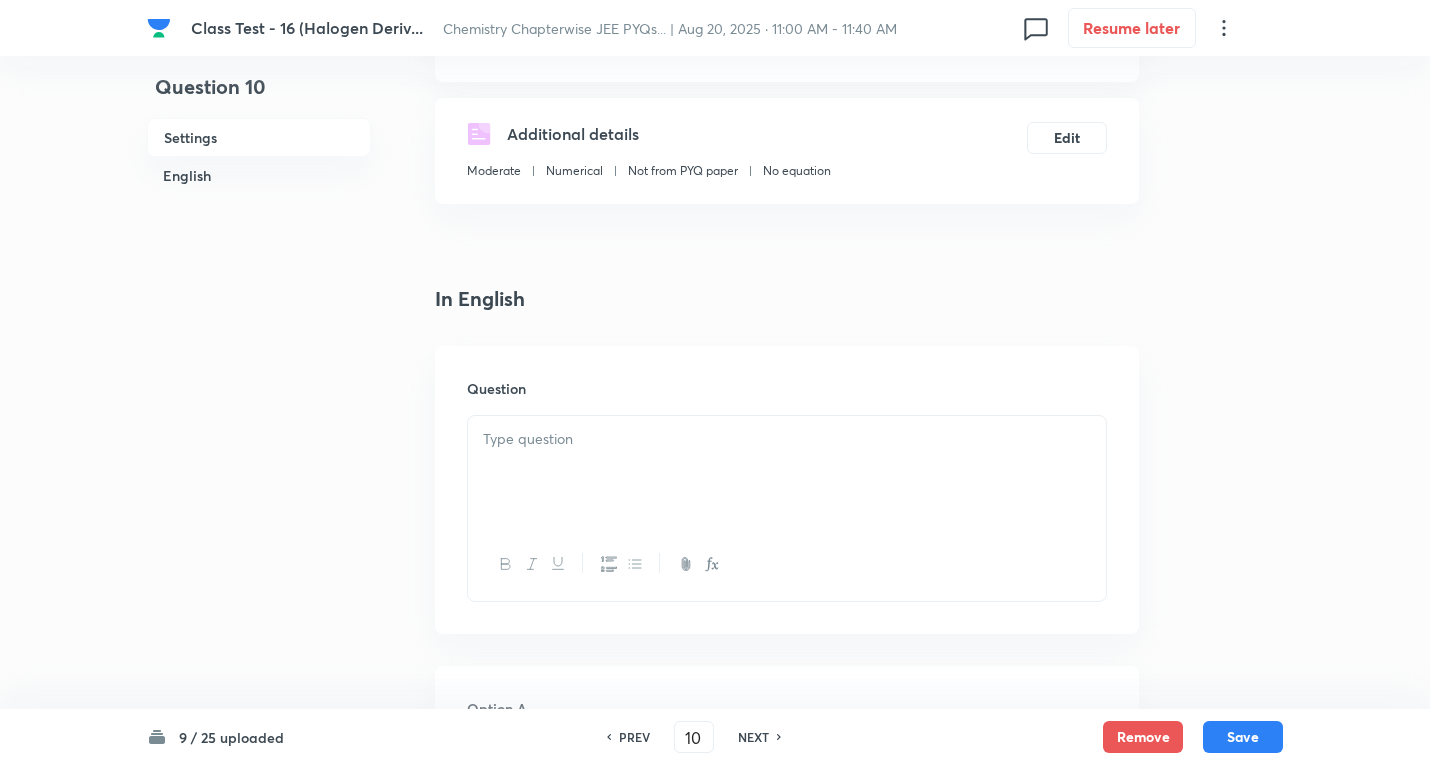 scroll, scrollTop: 600, scrollLeft: 0, axis: vertical 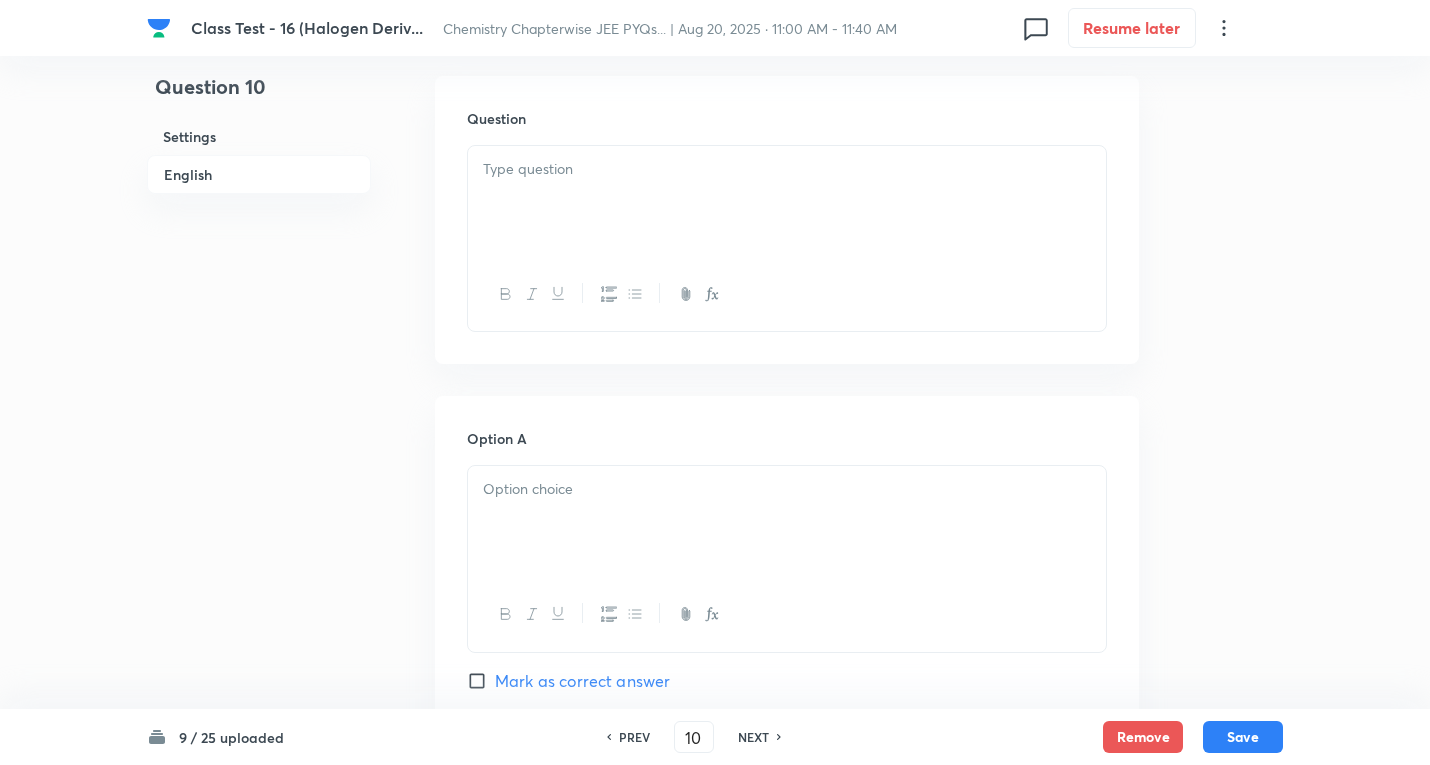 drag, startPoint x: 549, startPoint y: 182, endPoint x: 537, endPoint y: 186, distance: 12.649111 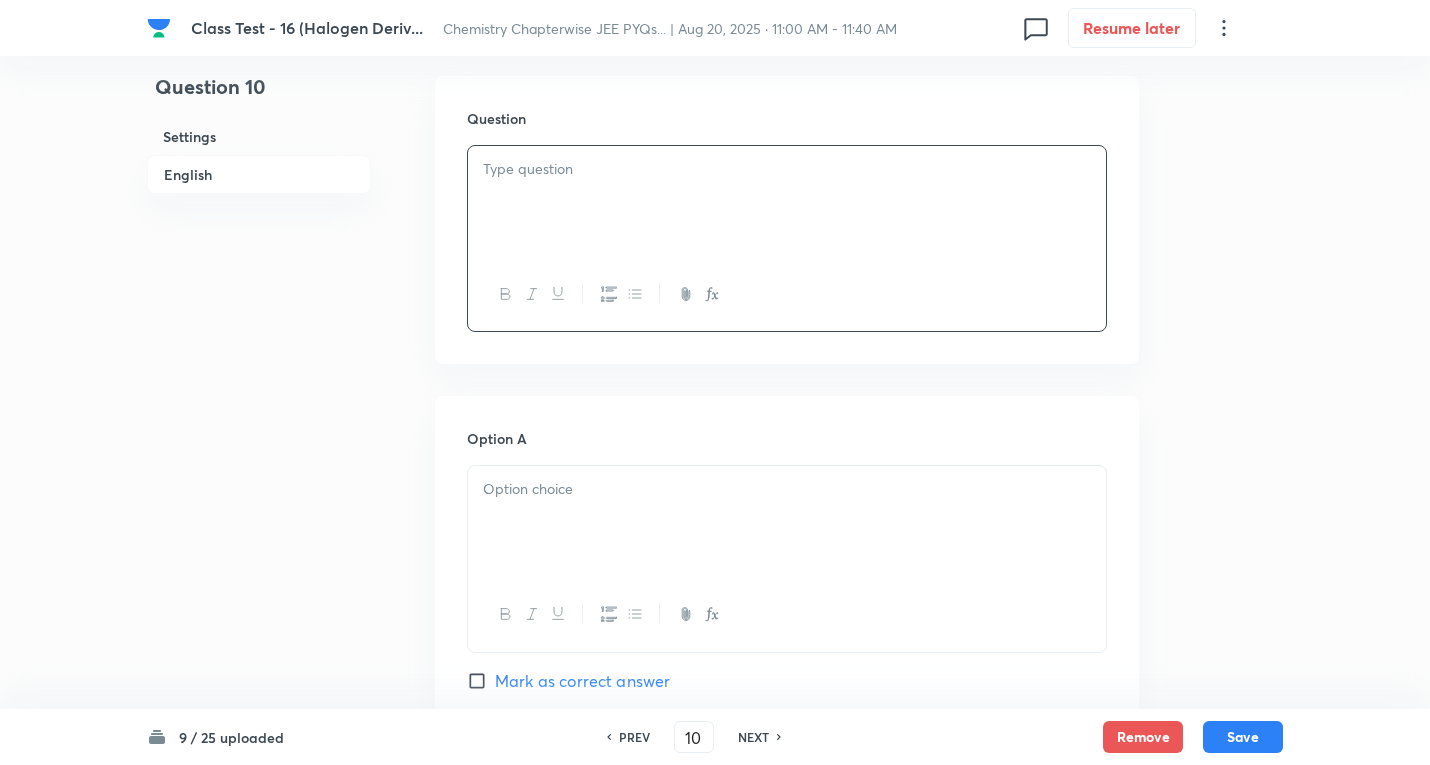 click at bounding box center (787, 202) 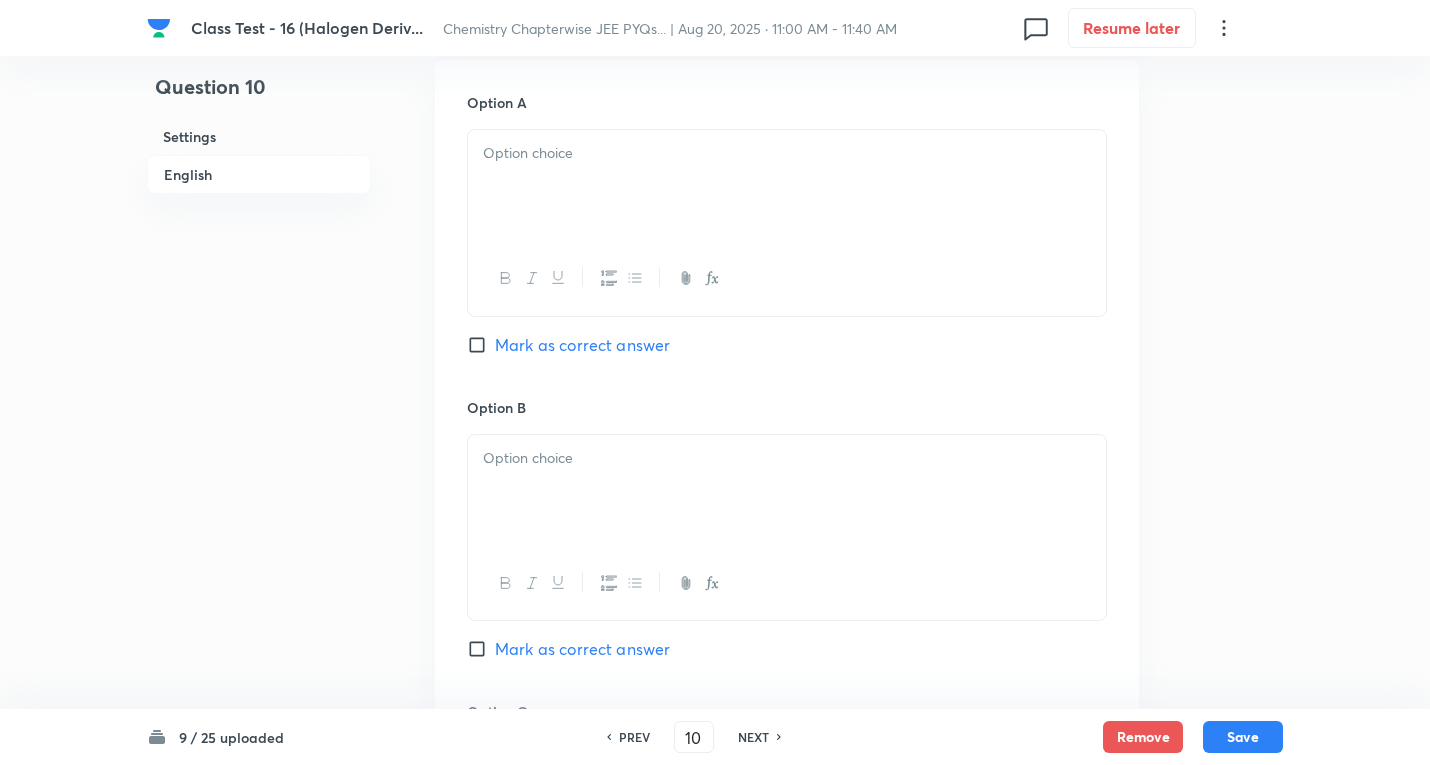 scroll, scrollTop: 1000, scrollLeft: 0, axis: vertical 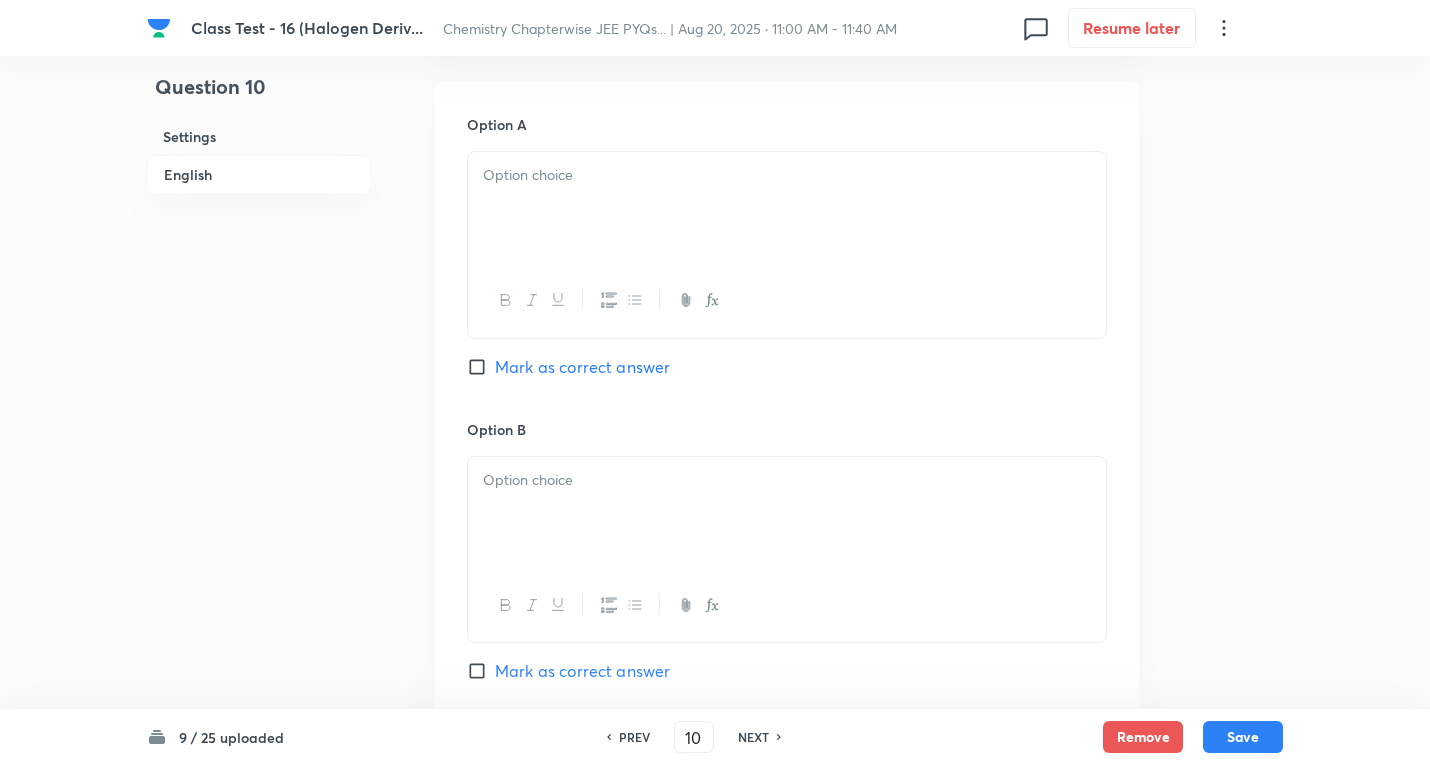 click at bounding box center (787, 208) 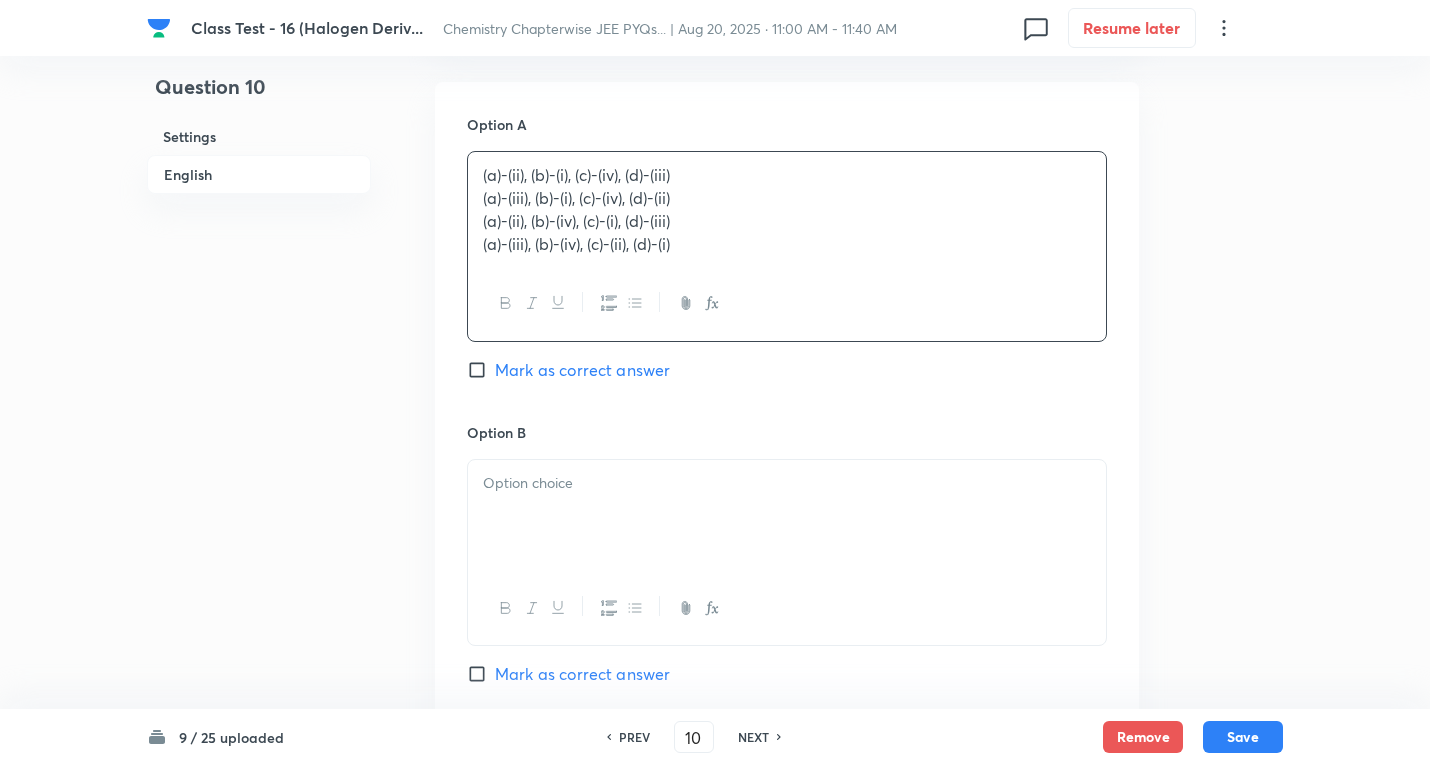 drag, startPoint x: 480, startPoint y: 203, endPoint x: 531, endPoint y: 265, distance: 80.280754 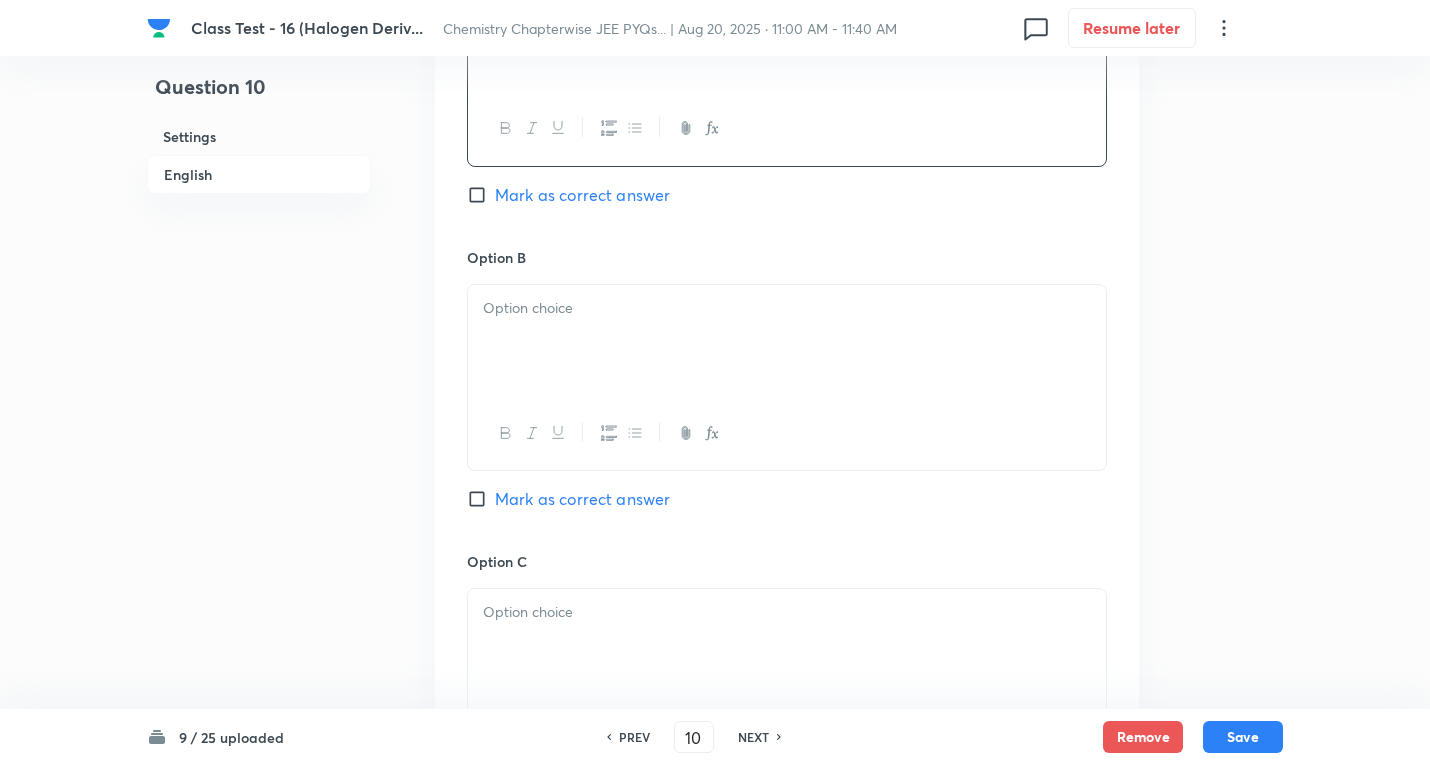 scroll, scrollTop: 1200, scrollLeft: 0, axis: vertical 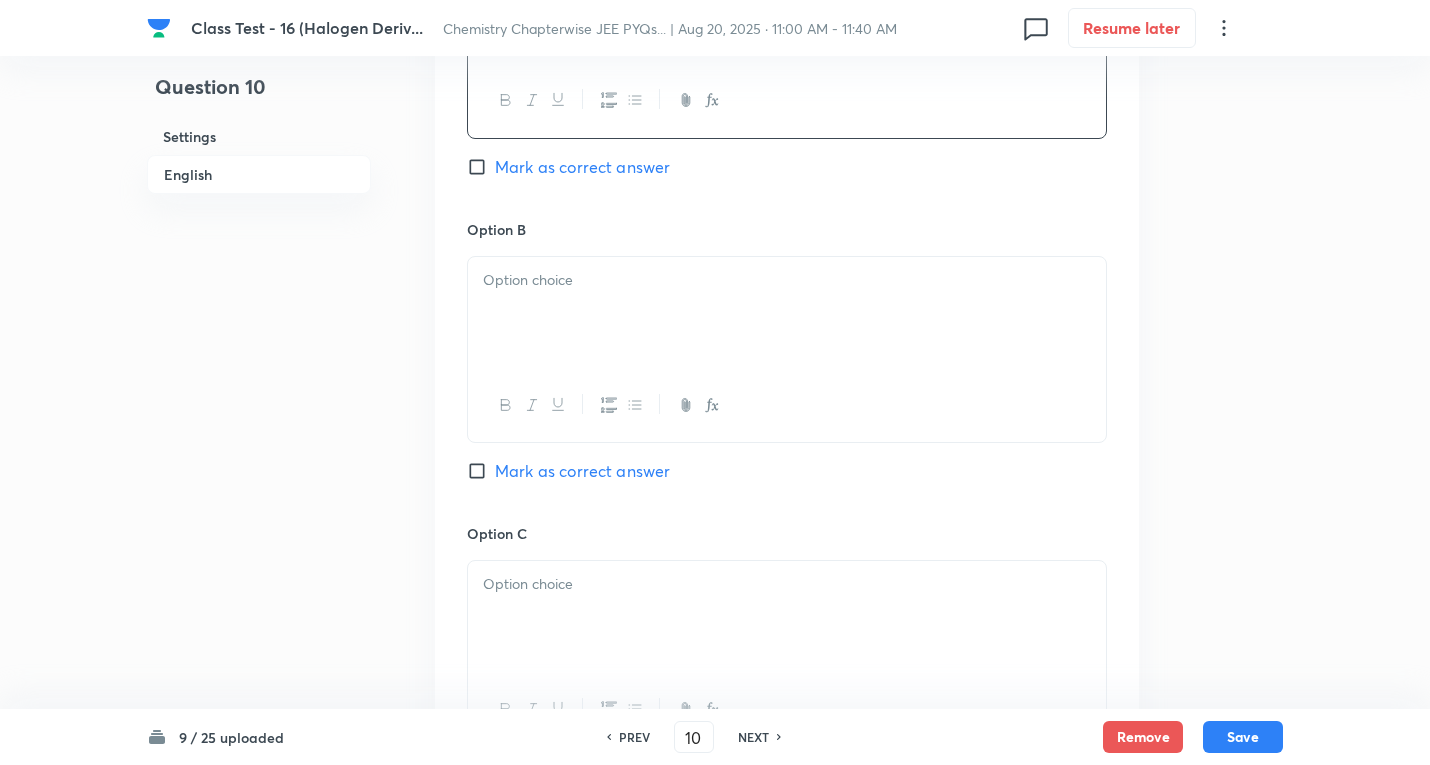 click at bounding box center (787, 313) 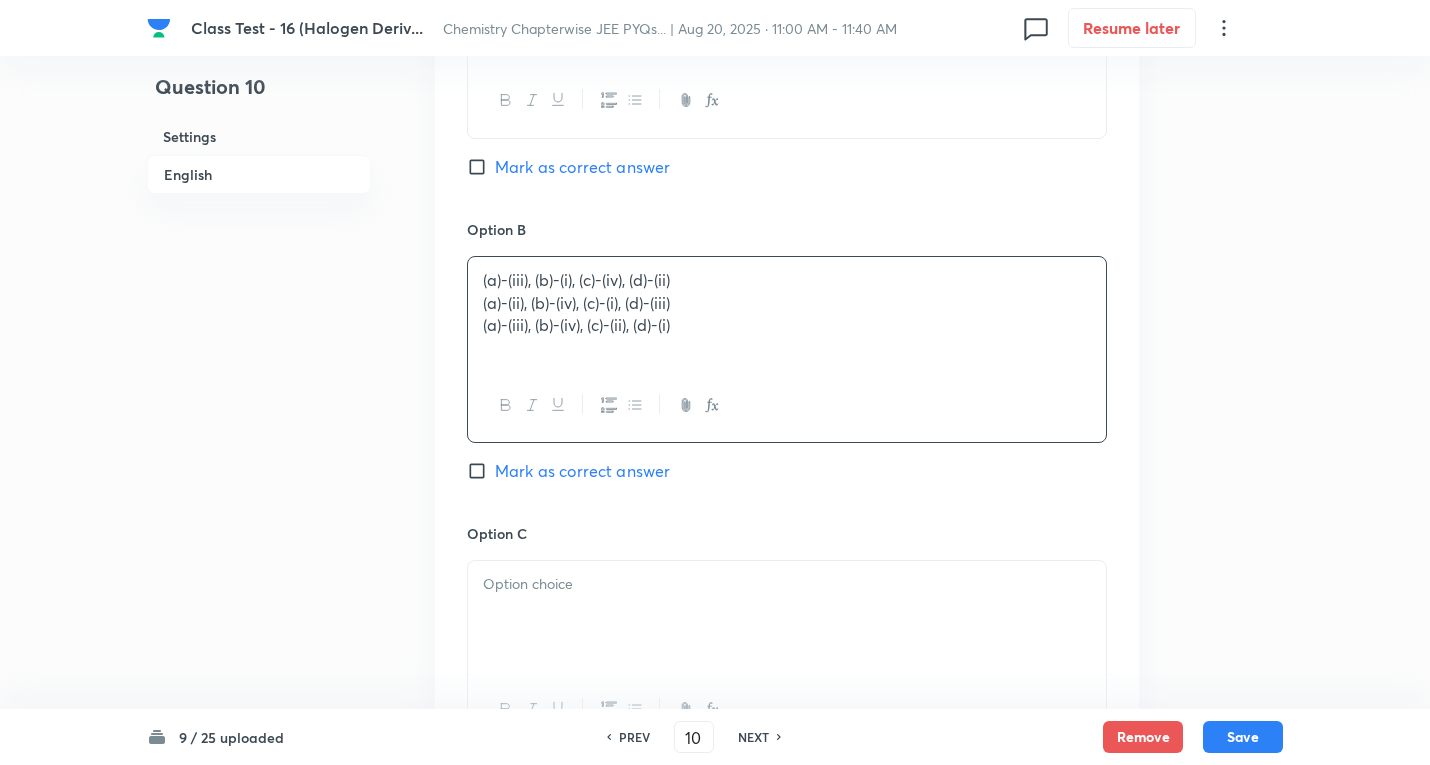 drag, startPoint x: 467, startPoint y: 301, endPoint x: 986, endPoint y: 374, distance: 524.10876 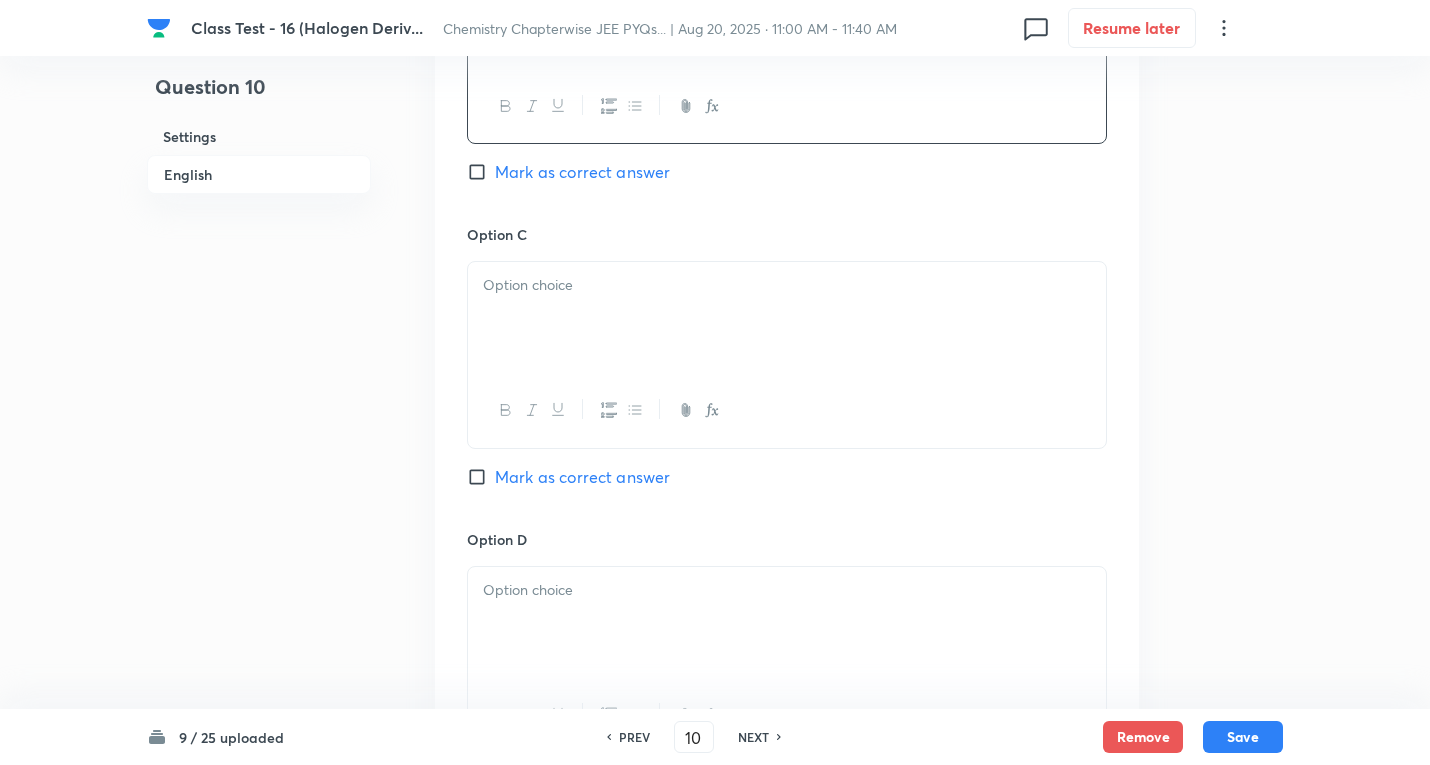 scroll, scrollTop: 1500, scrollLeft: 0, axis: vertical 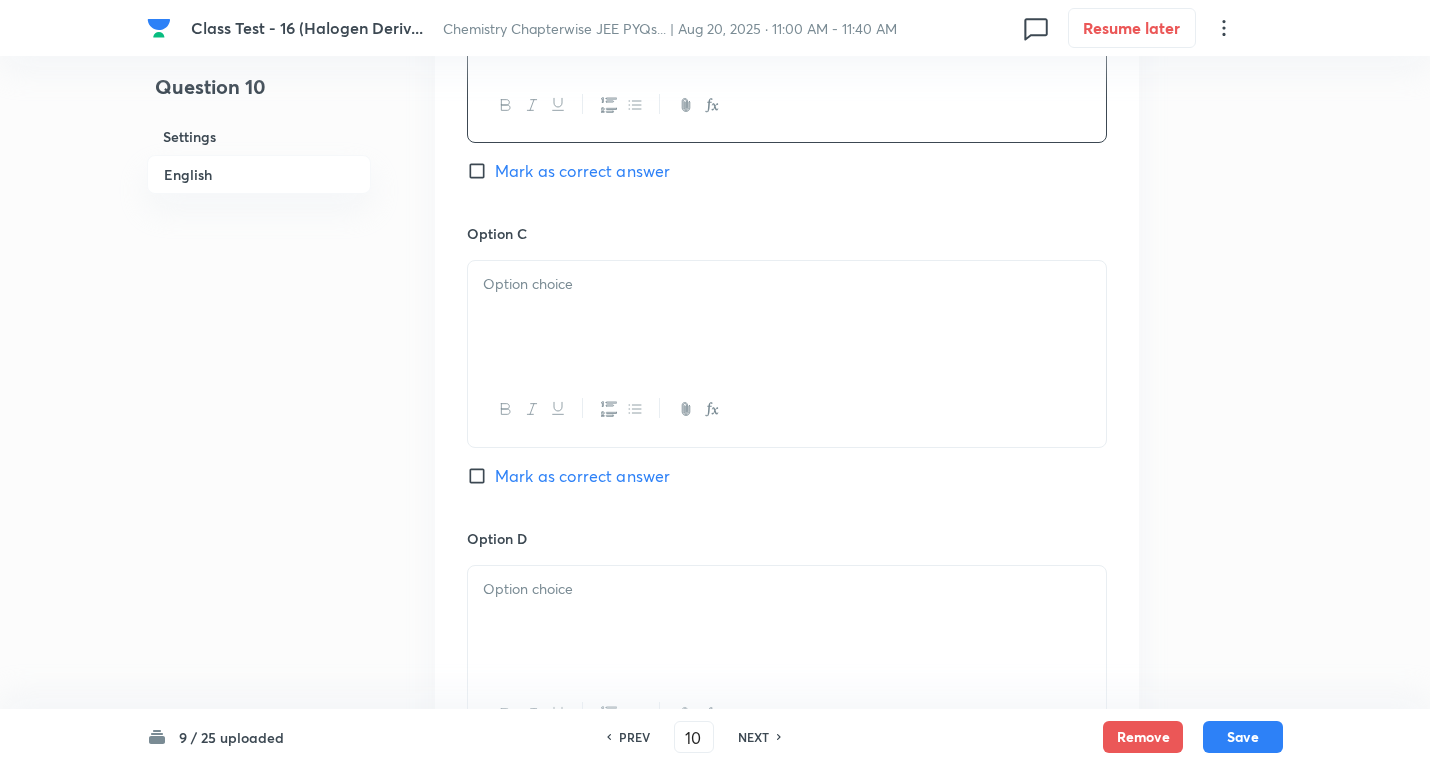 click at bounding box center [787, 284] 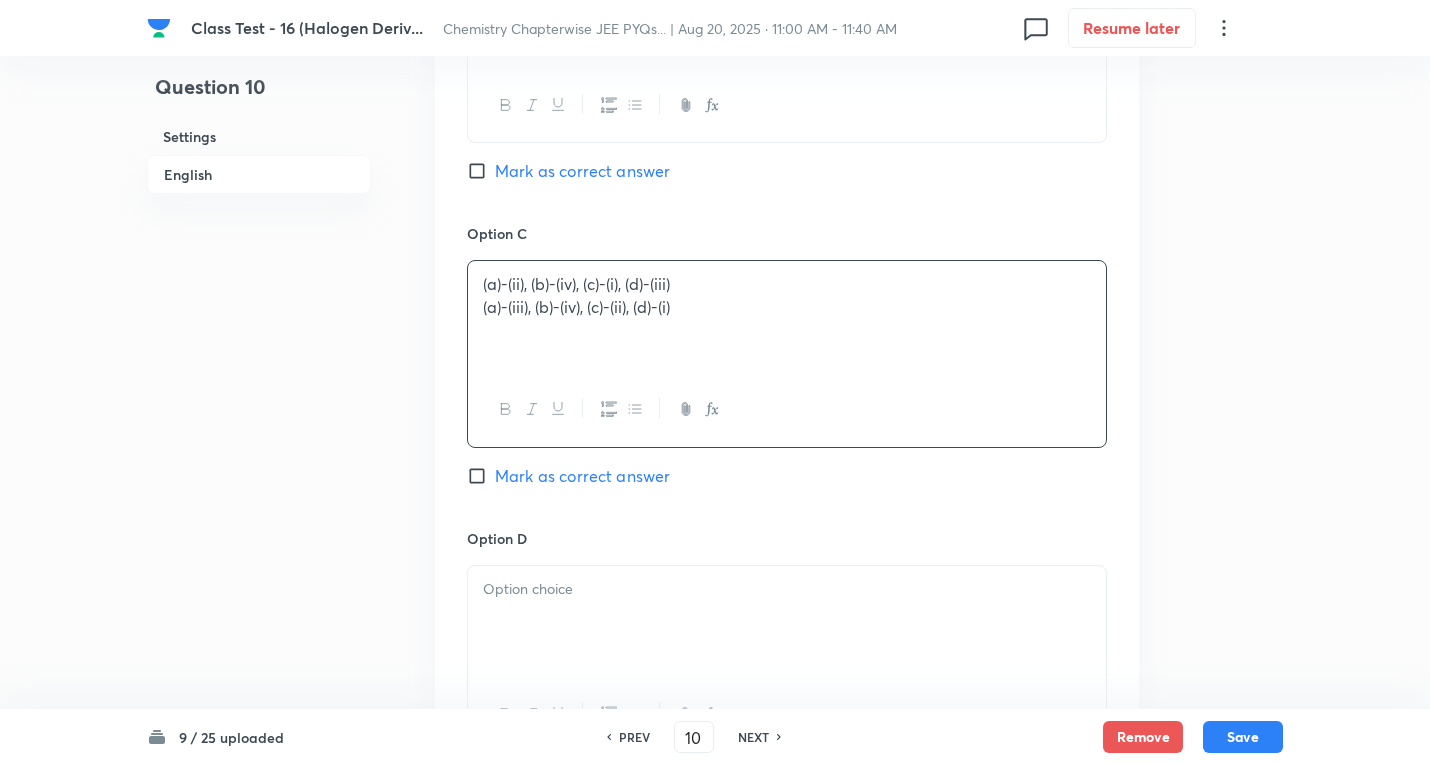 drag, startPoint x: 473, startPoint y: 309, endPoint x: 765, endPoint y: 345, distance: 294.21082 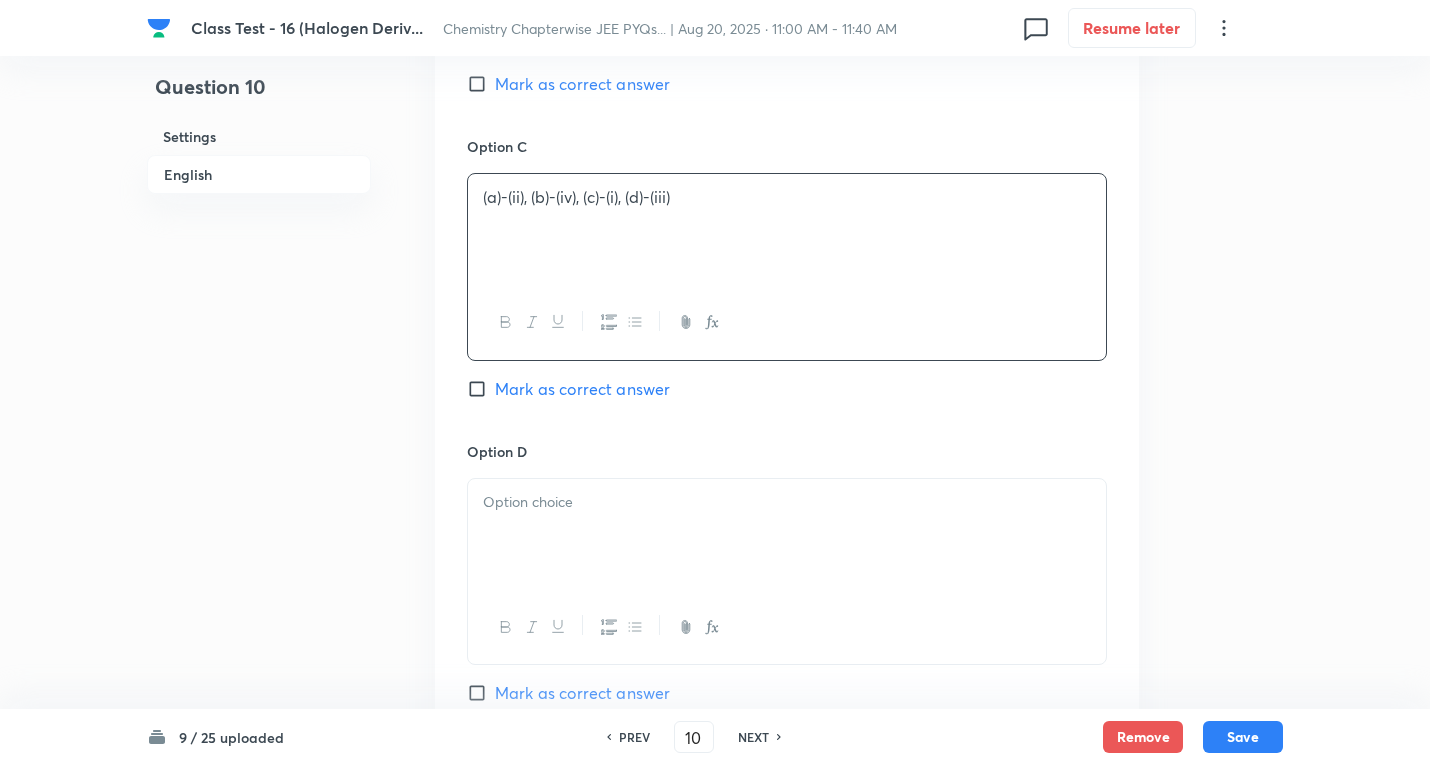 scroll, scrollTop: 1700, scrollLeft: 0, axis: vertical 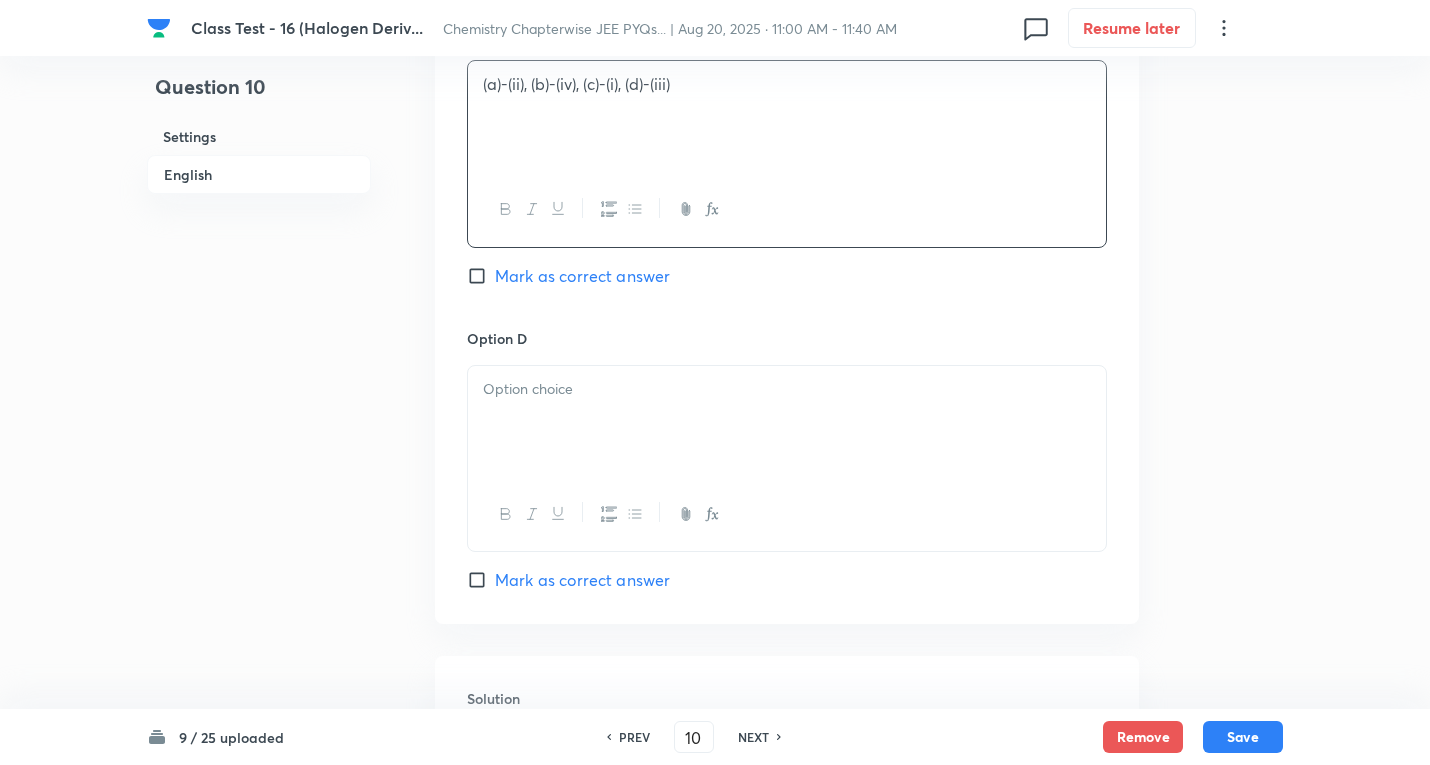 click at bounding box center [787, 389] 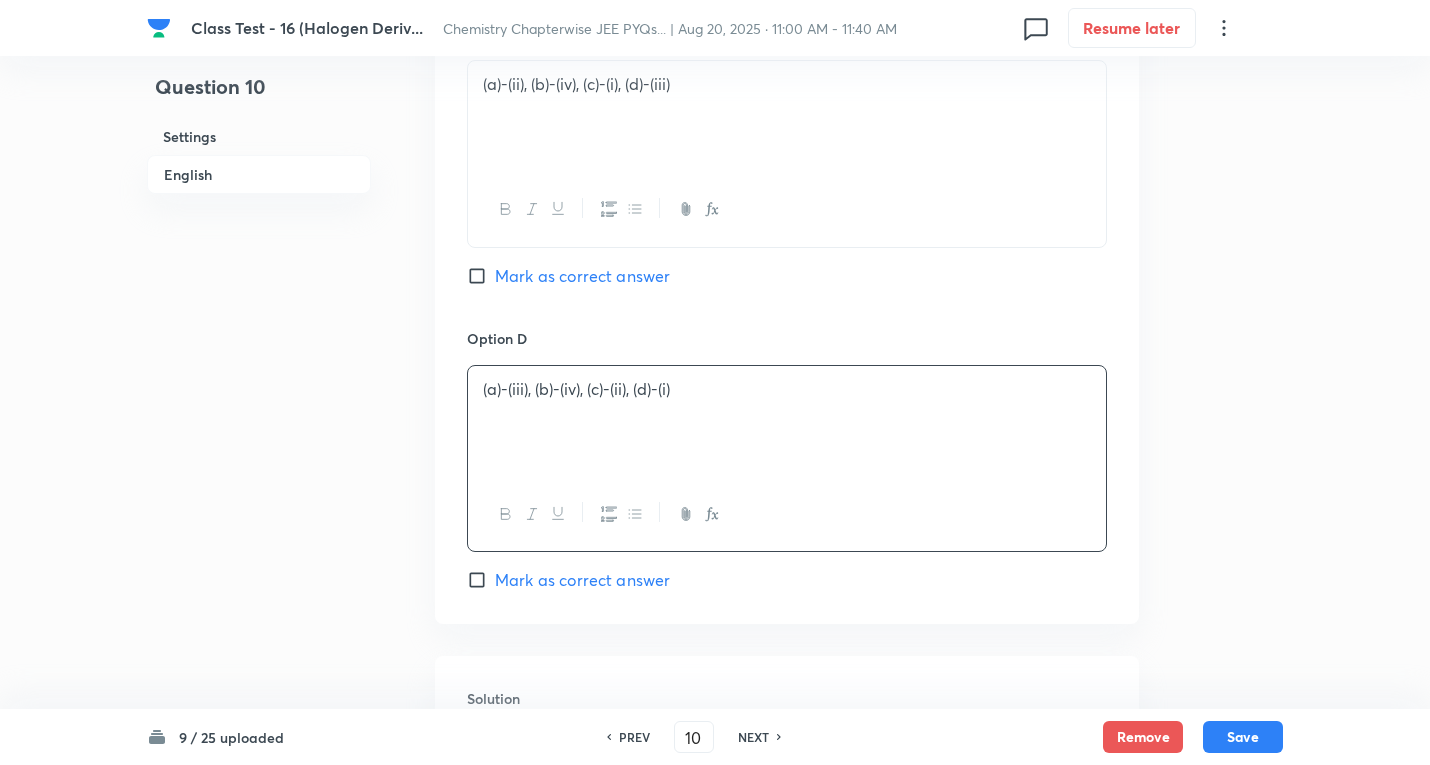 click on "Mark as correct answer" at bounding box center (582, 580) 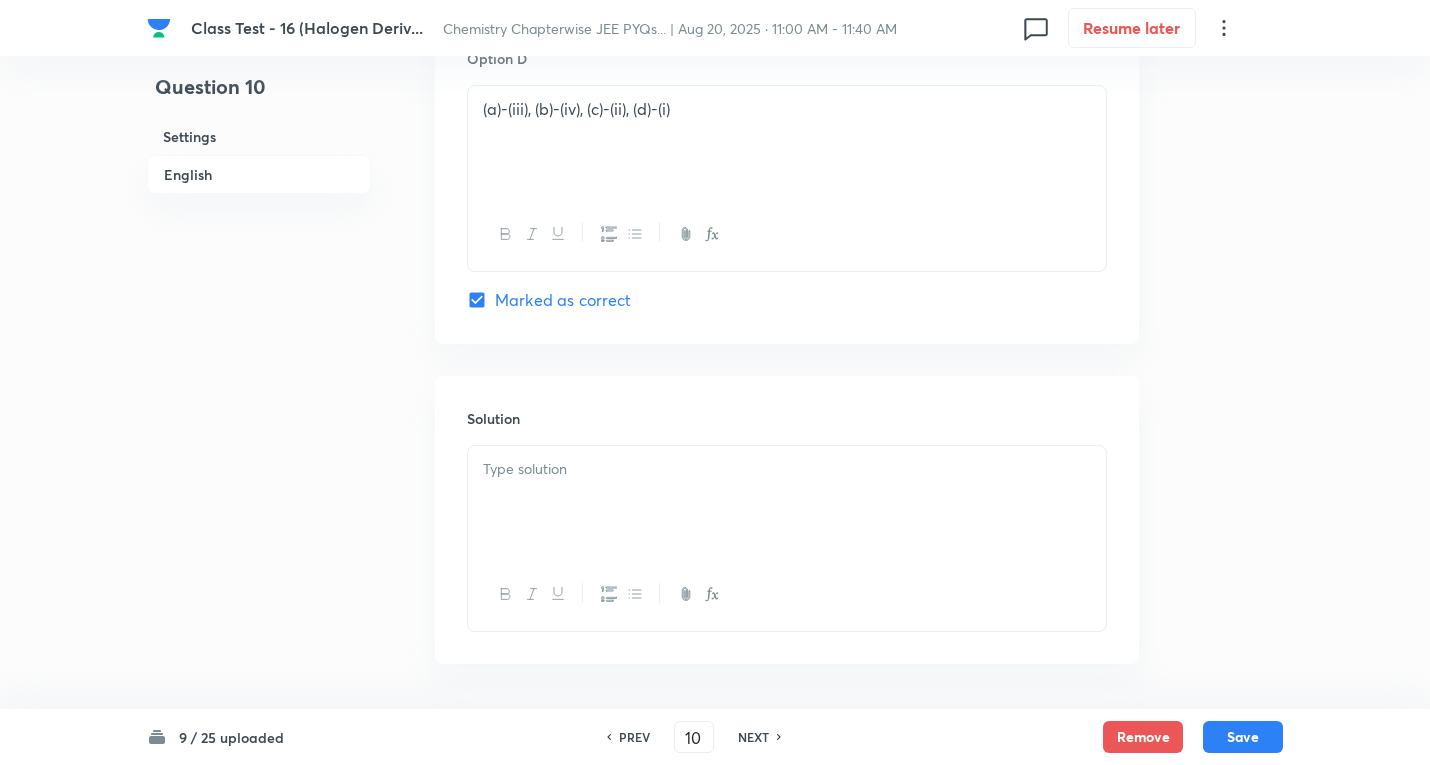 scroll, scrollTop: 2000, scrollLeft: 0, axis: vertical 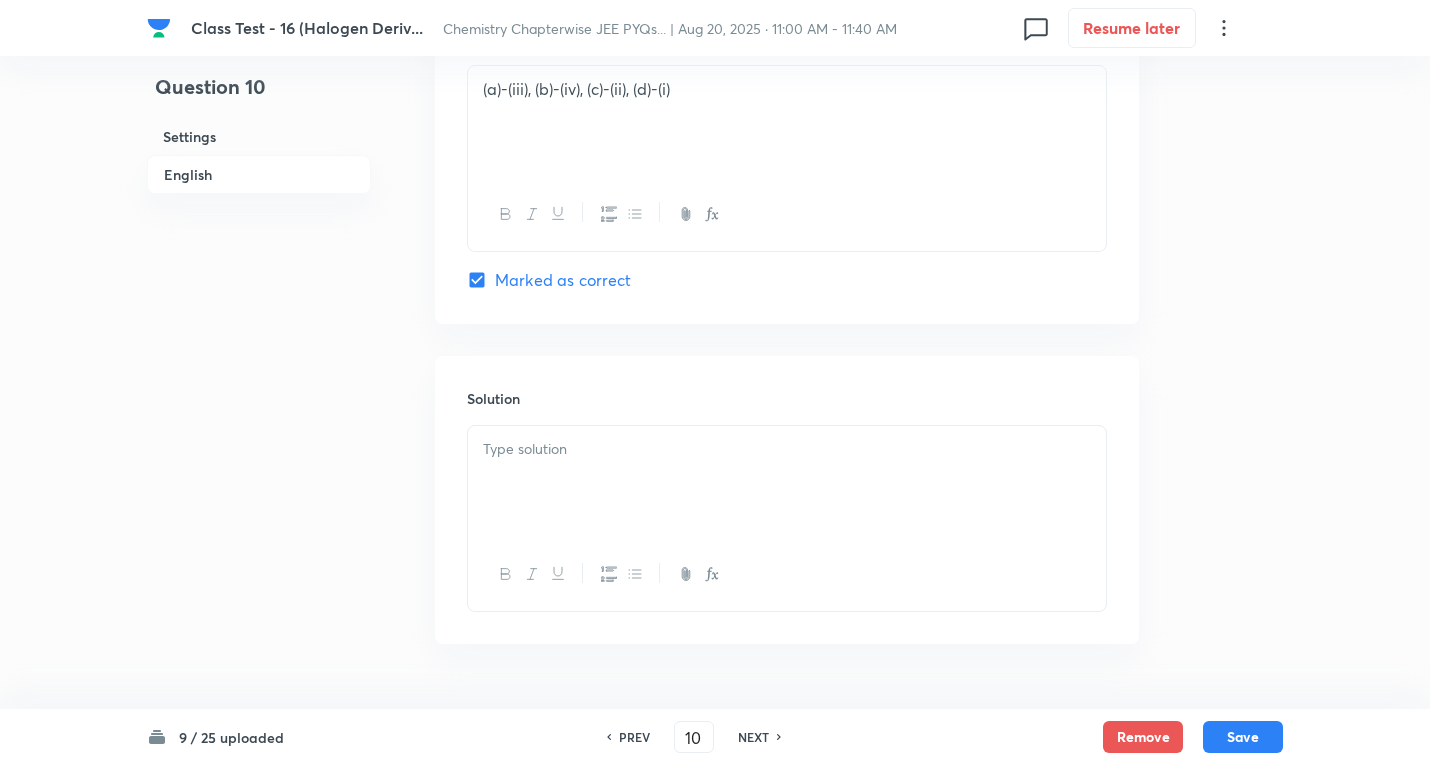 click at bounding box center (787, 482) 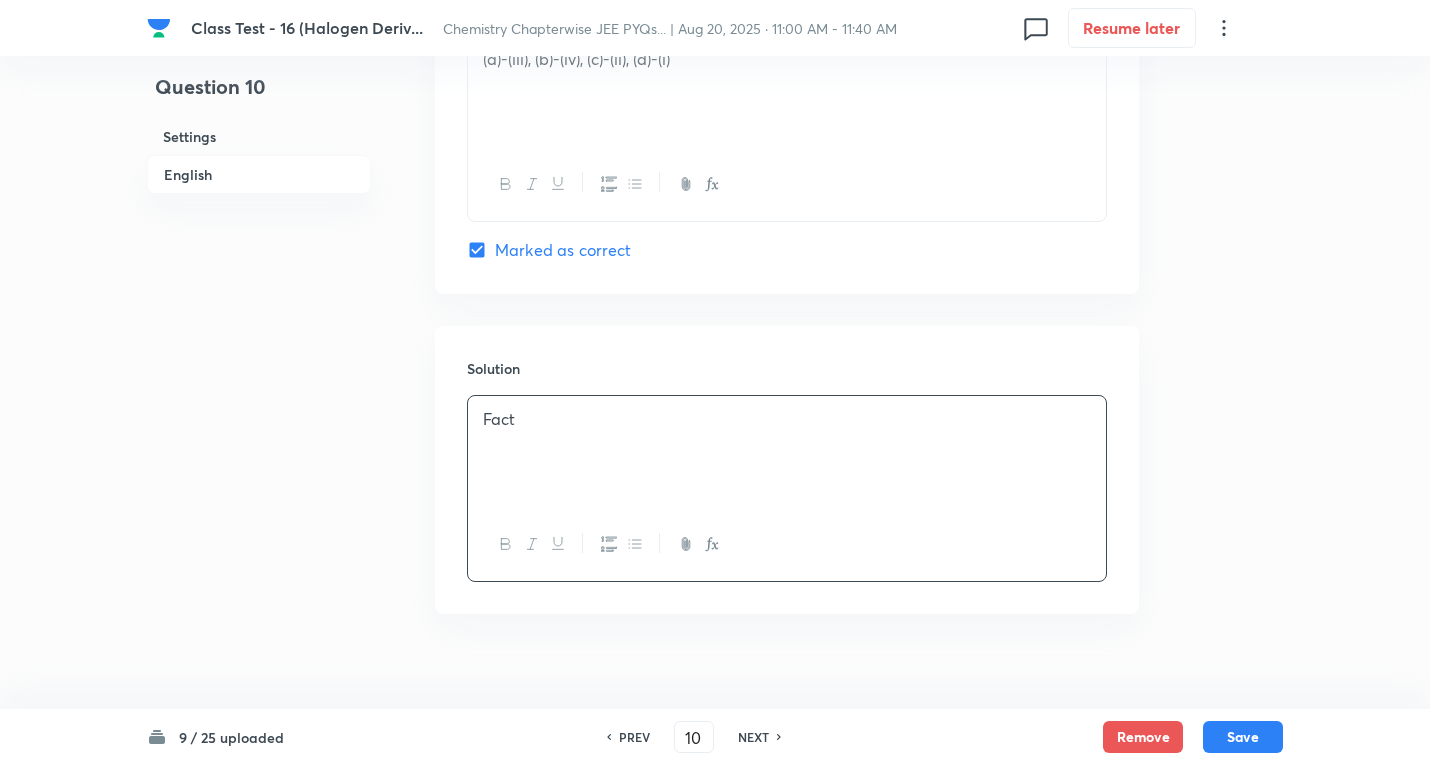 scroll, scrollTop: 2055, scrollLeft: 0, axis: vertical 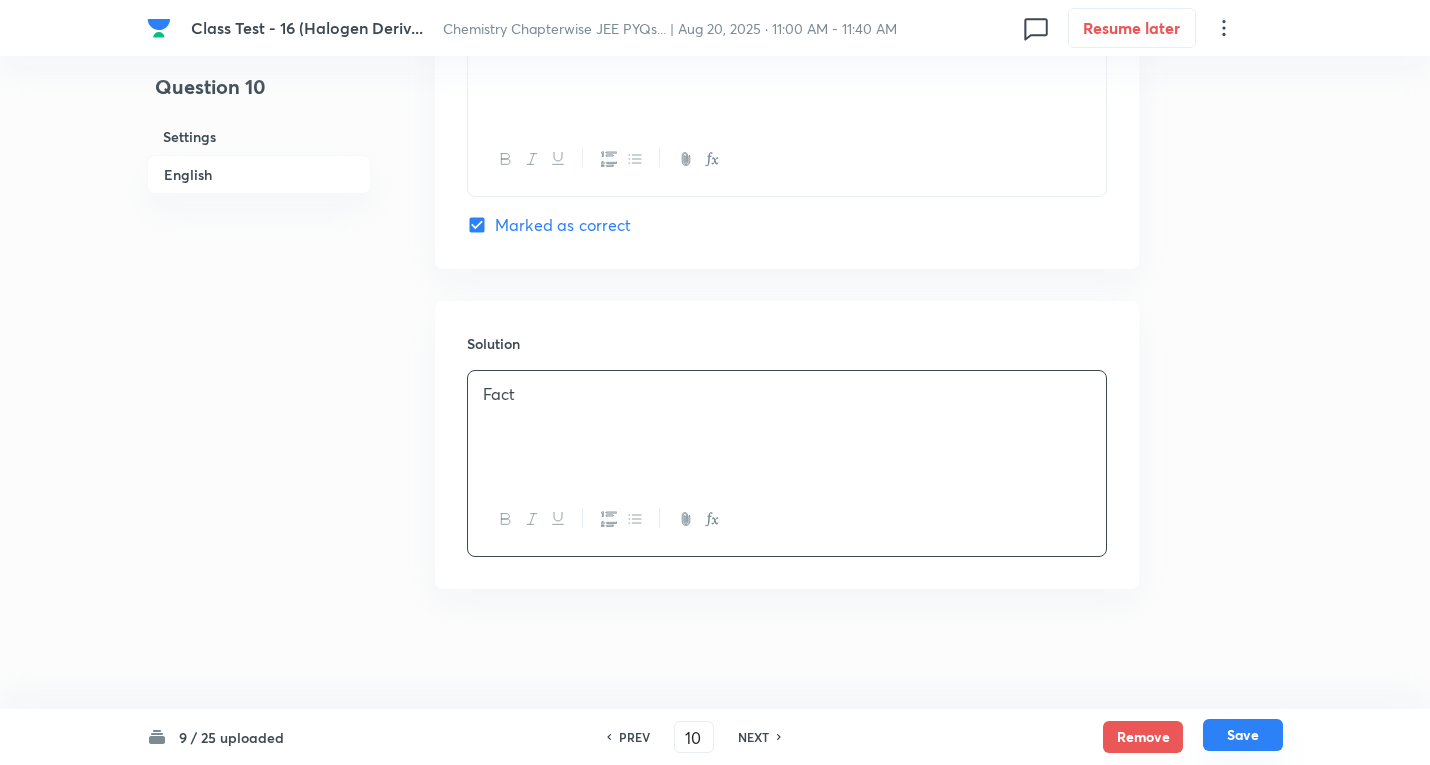 click on "Save" at bounding box center (1243, 735) 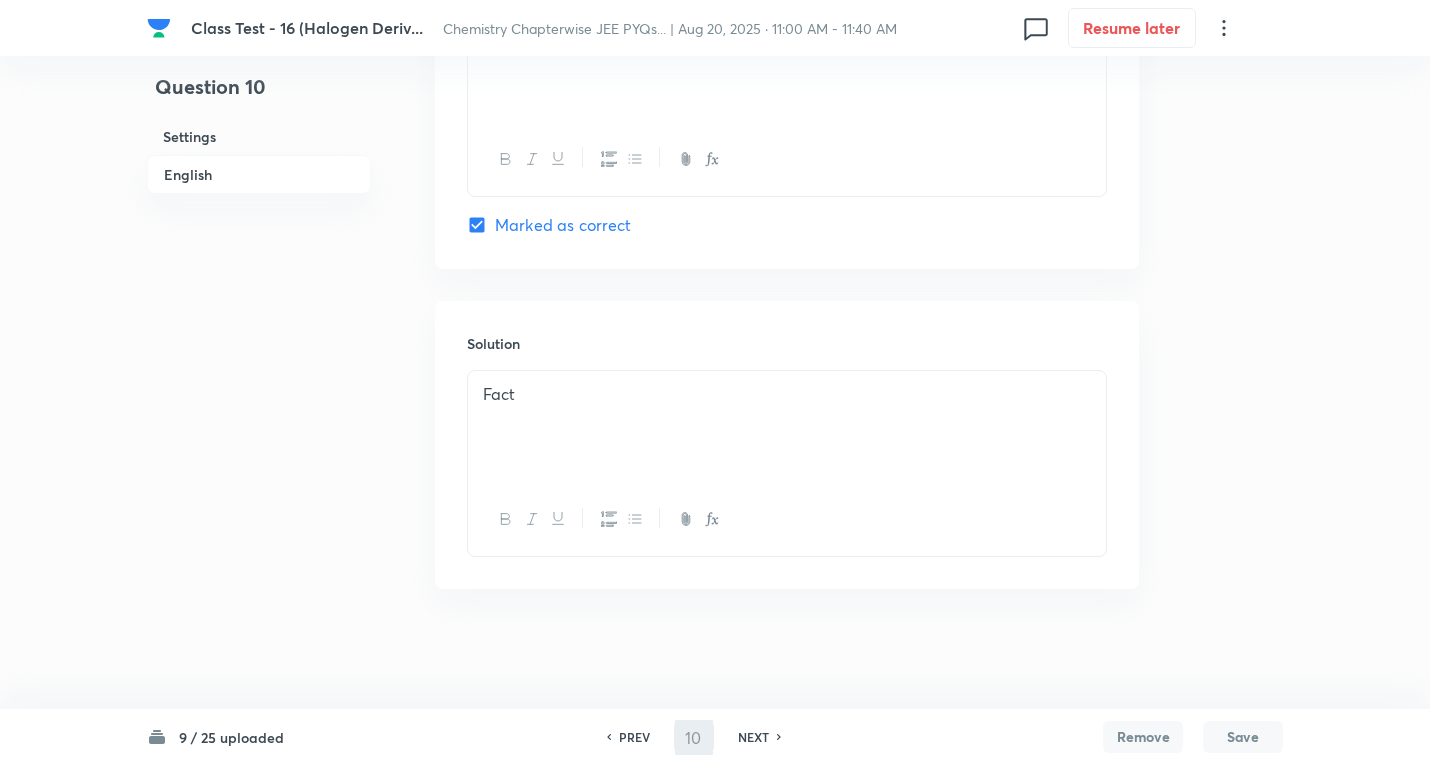 type on "11" 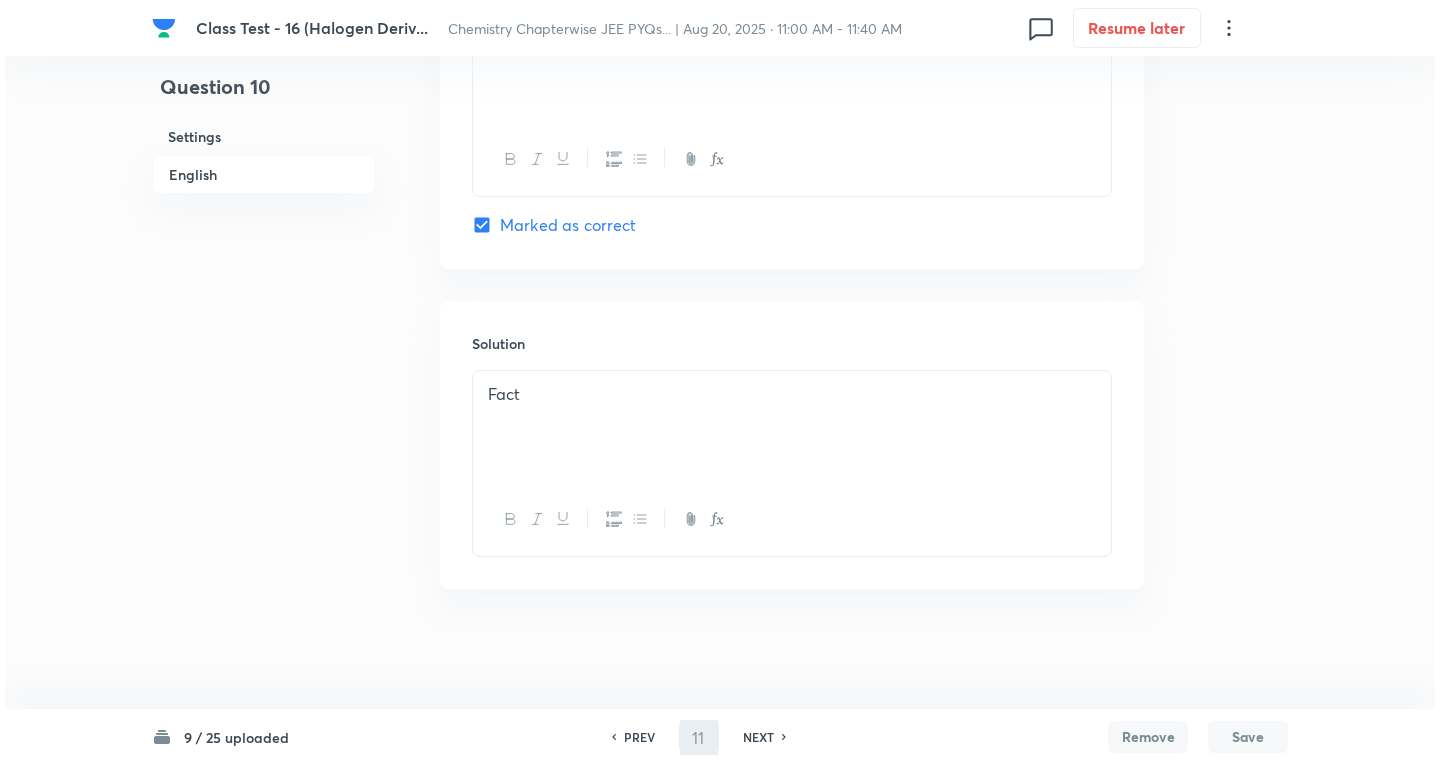 scroll, scrollTop: 0, scrollLeft: 0, axis: both 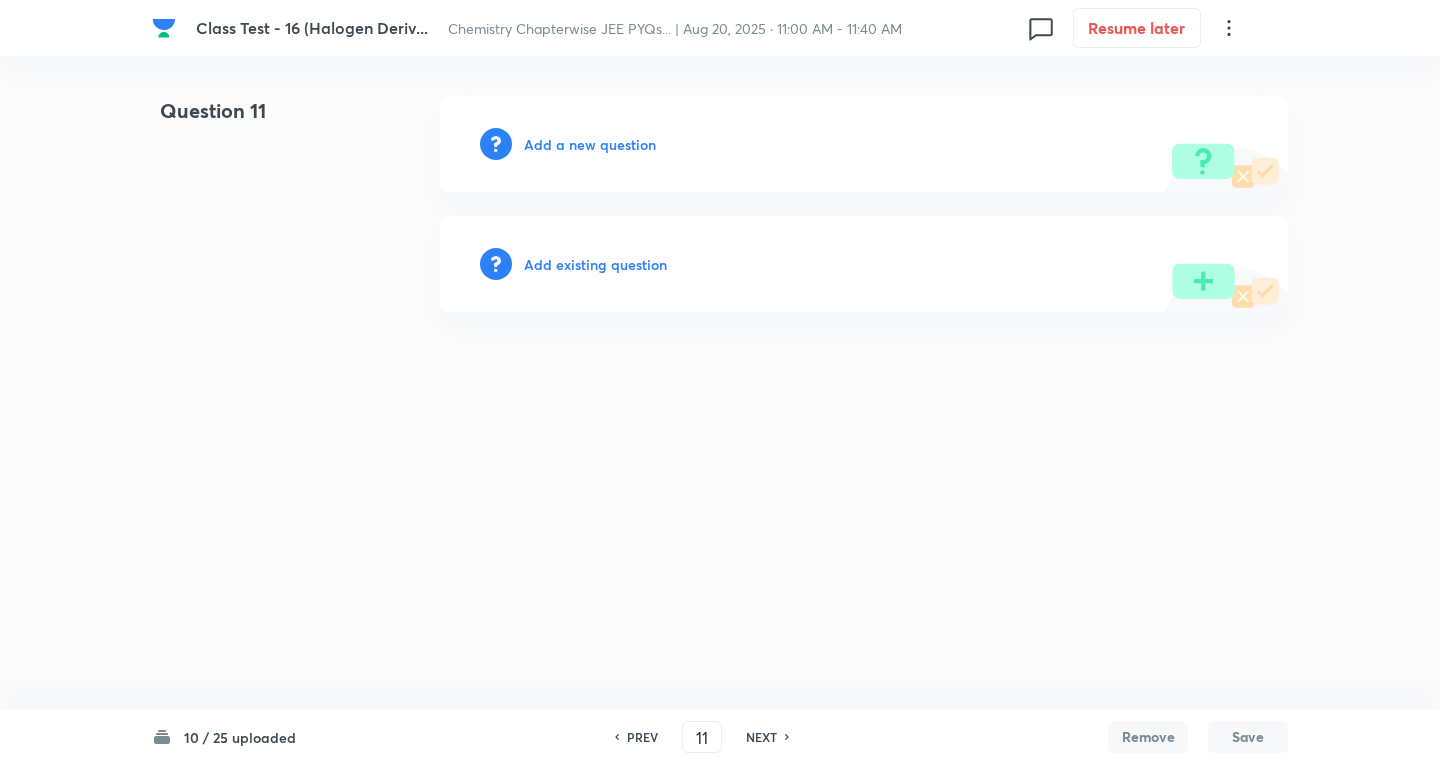 click on "Add a new question" at bounding box center [590, 144] 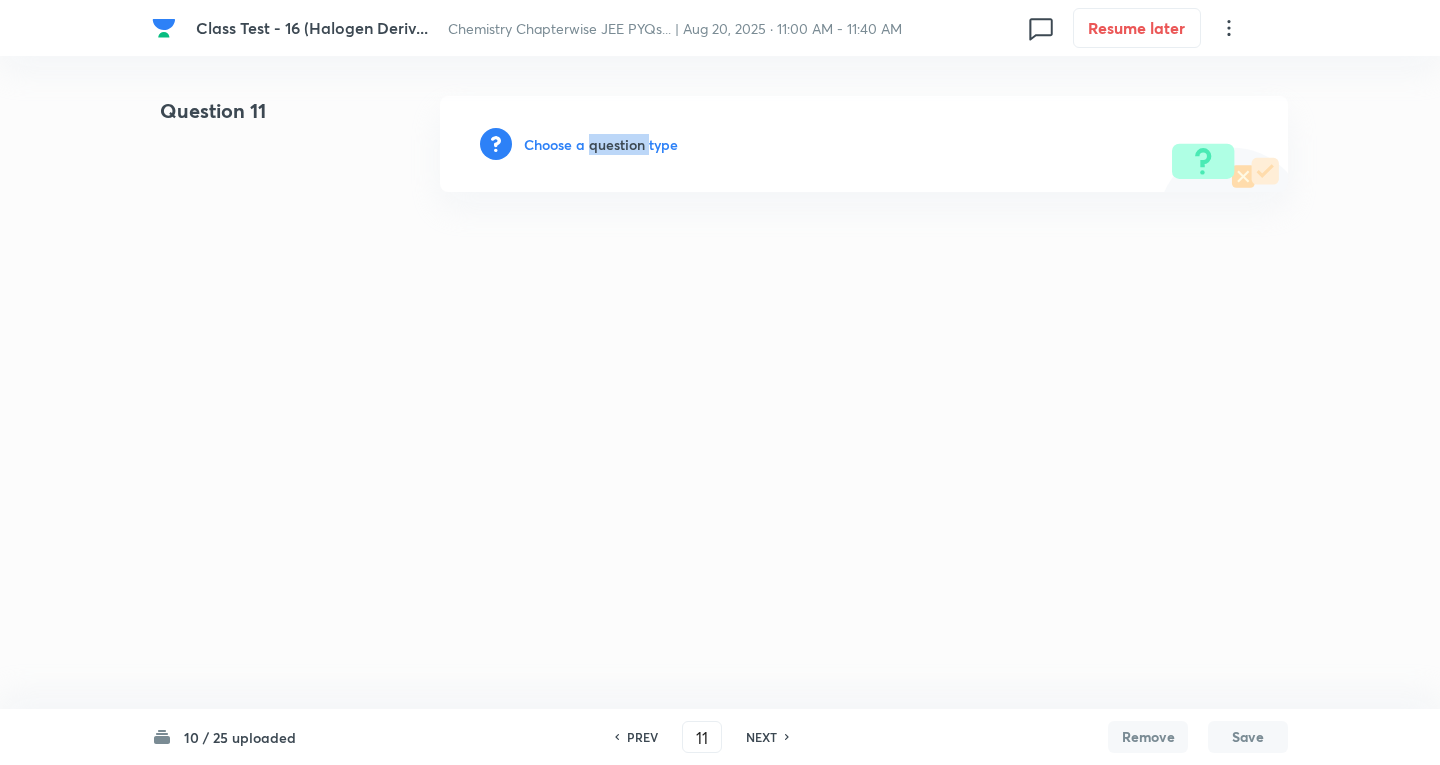 click on "Choose a question type" at bounding box center (601, 144) 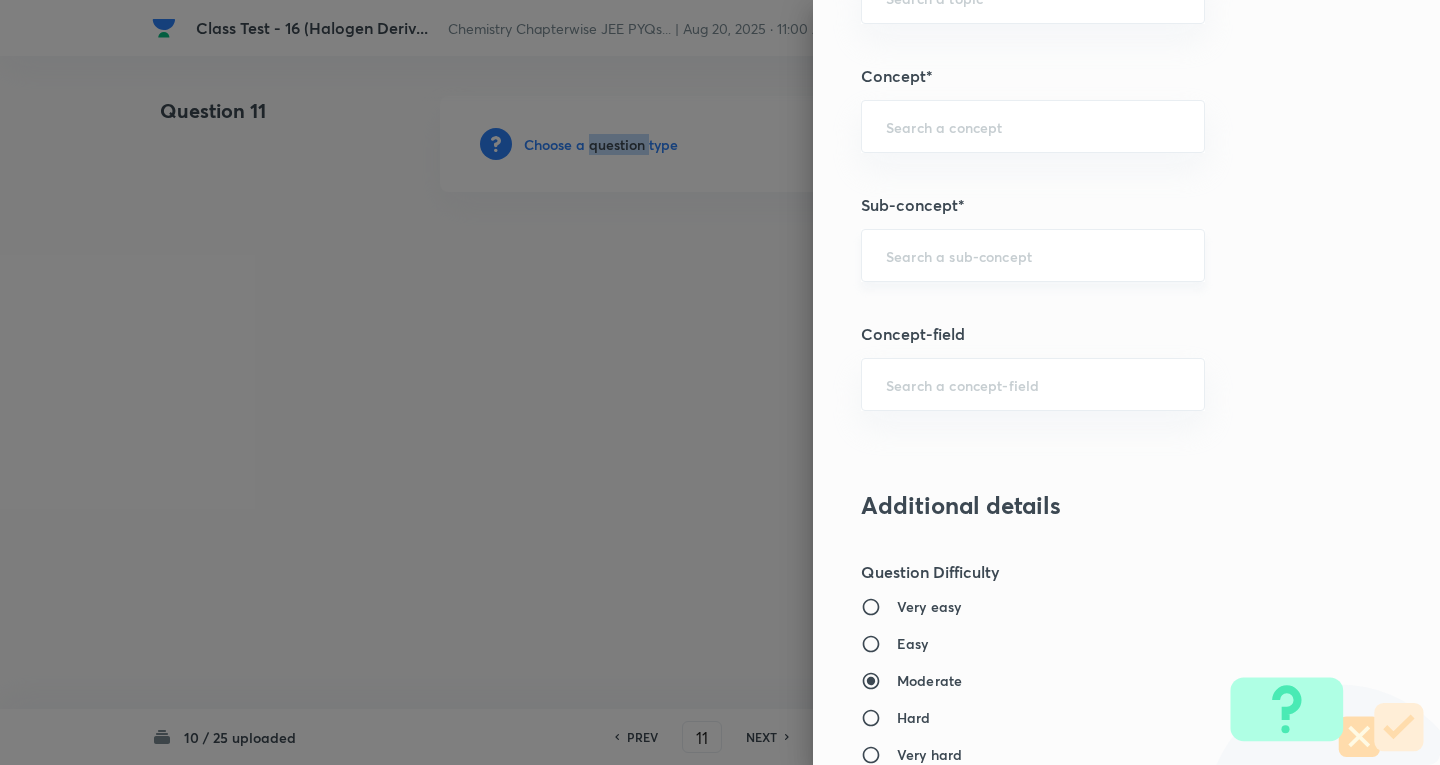 scroll, scrollTop: 1100, scrollLeft: 0, axis: vertical 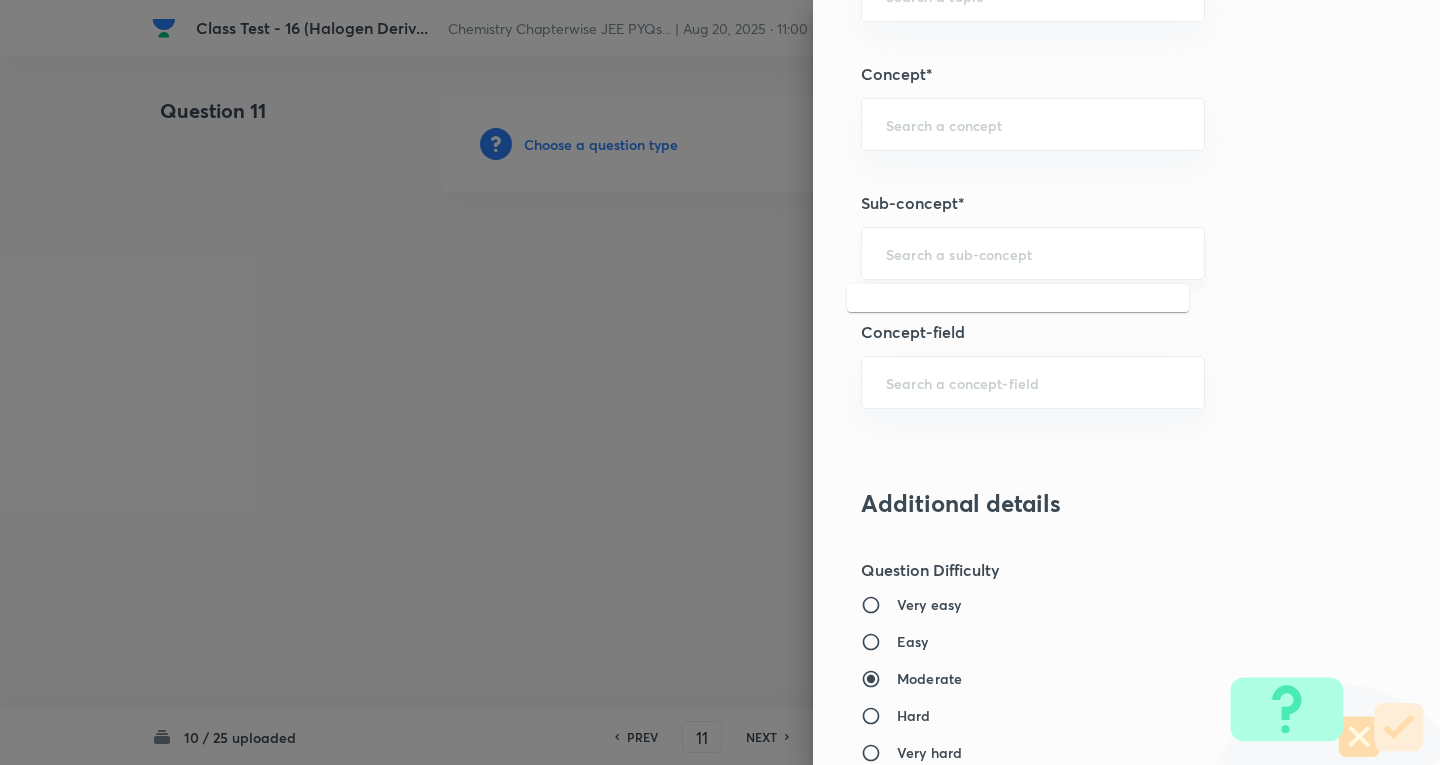 click at bounding box center [1033, 253] 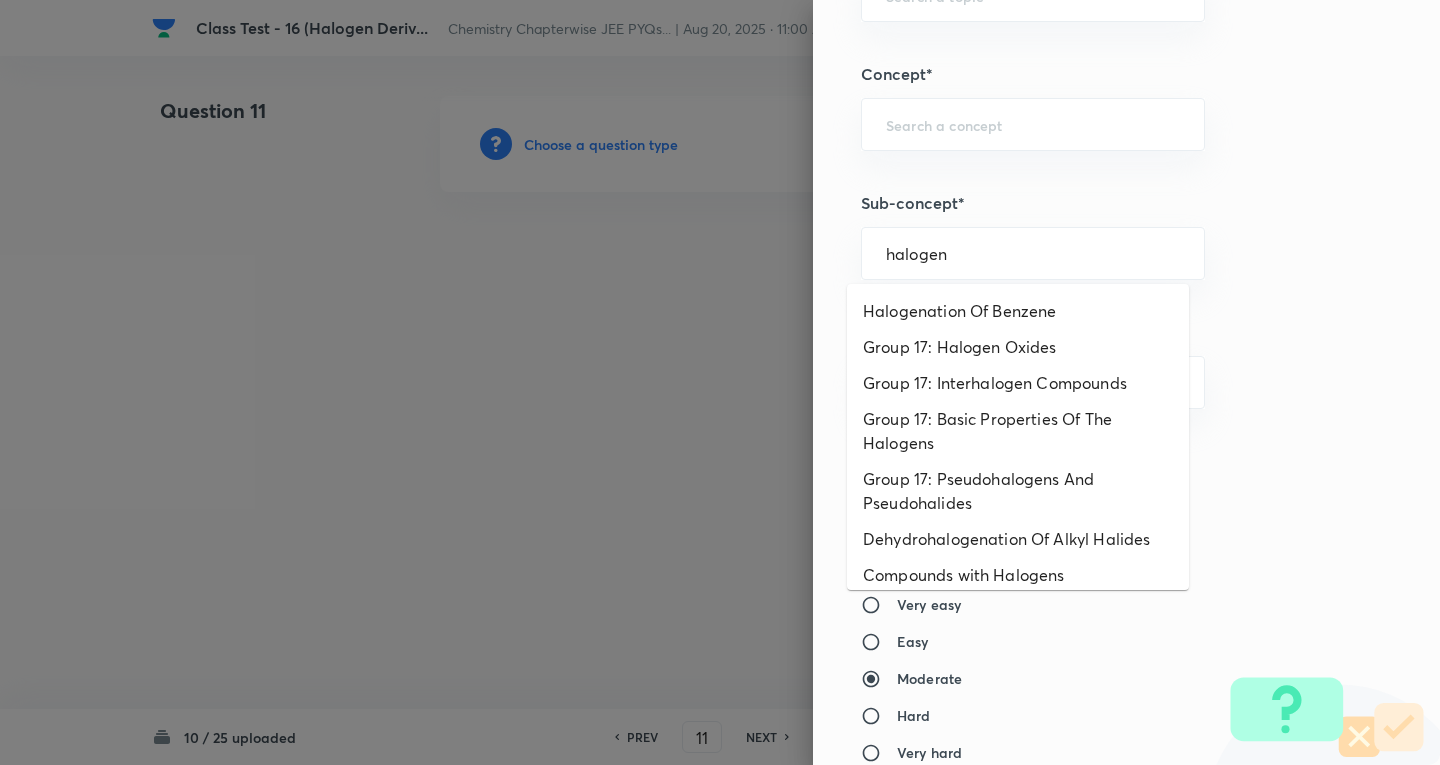 scroll, scrollTop: 154, scrollLeft: 0, axis: vertical 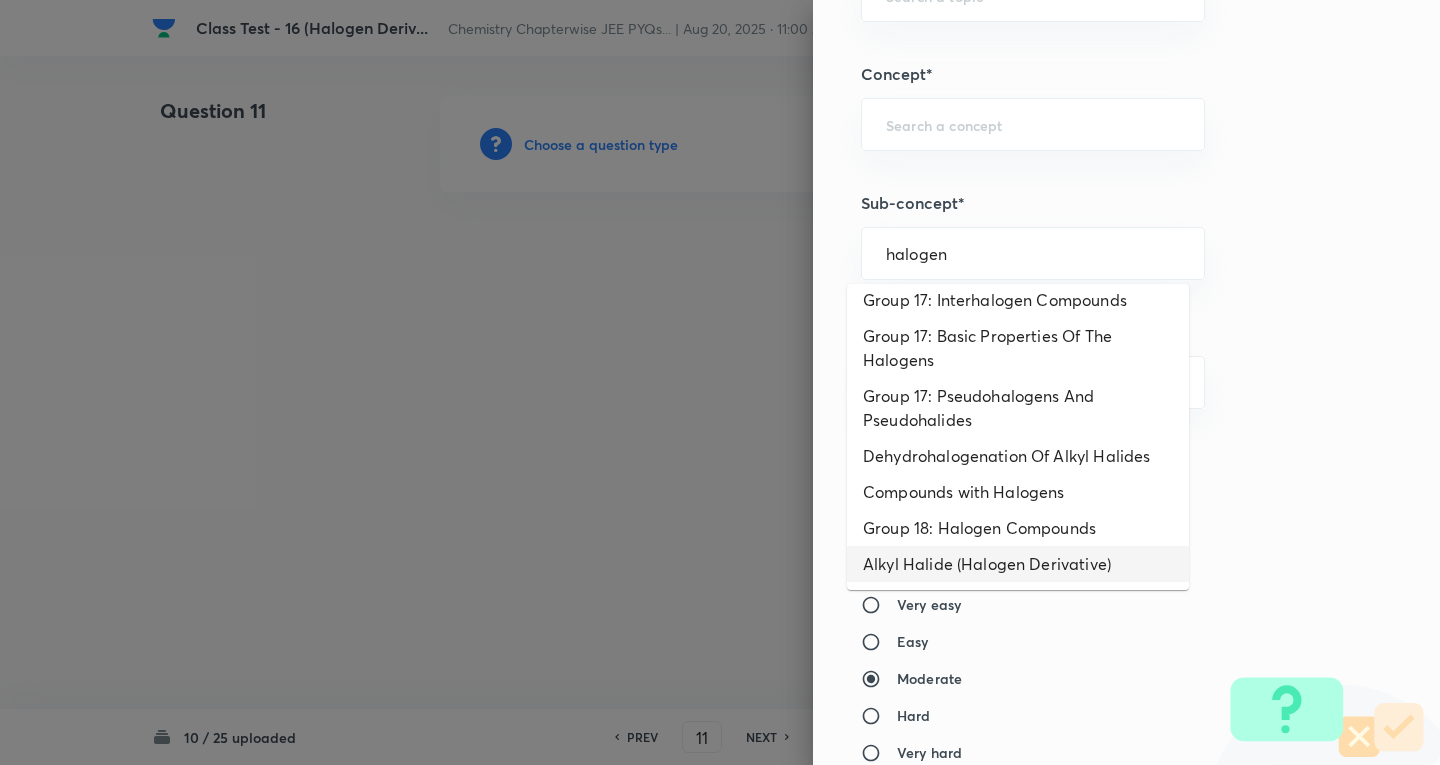 click on "Alkyl Halide (Halogen Derivative)" at bounding box center (1018, 564) 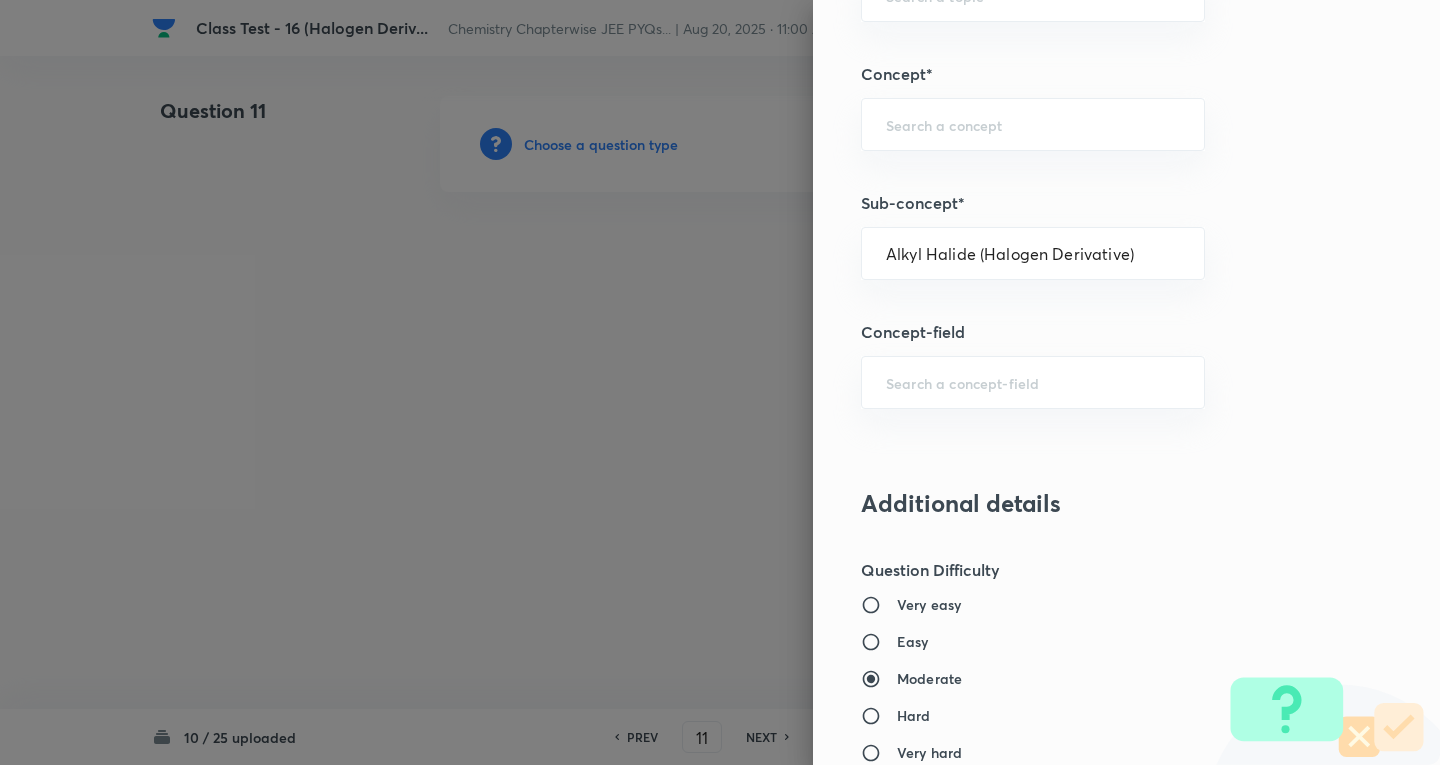 type on "Chemistry" 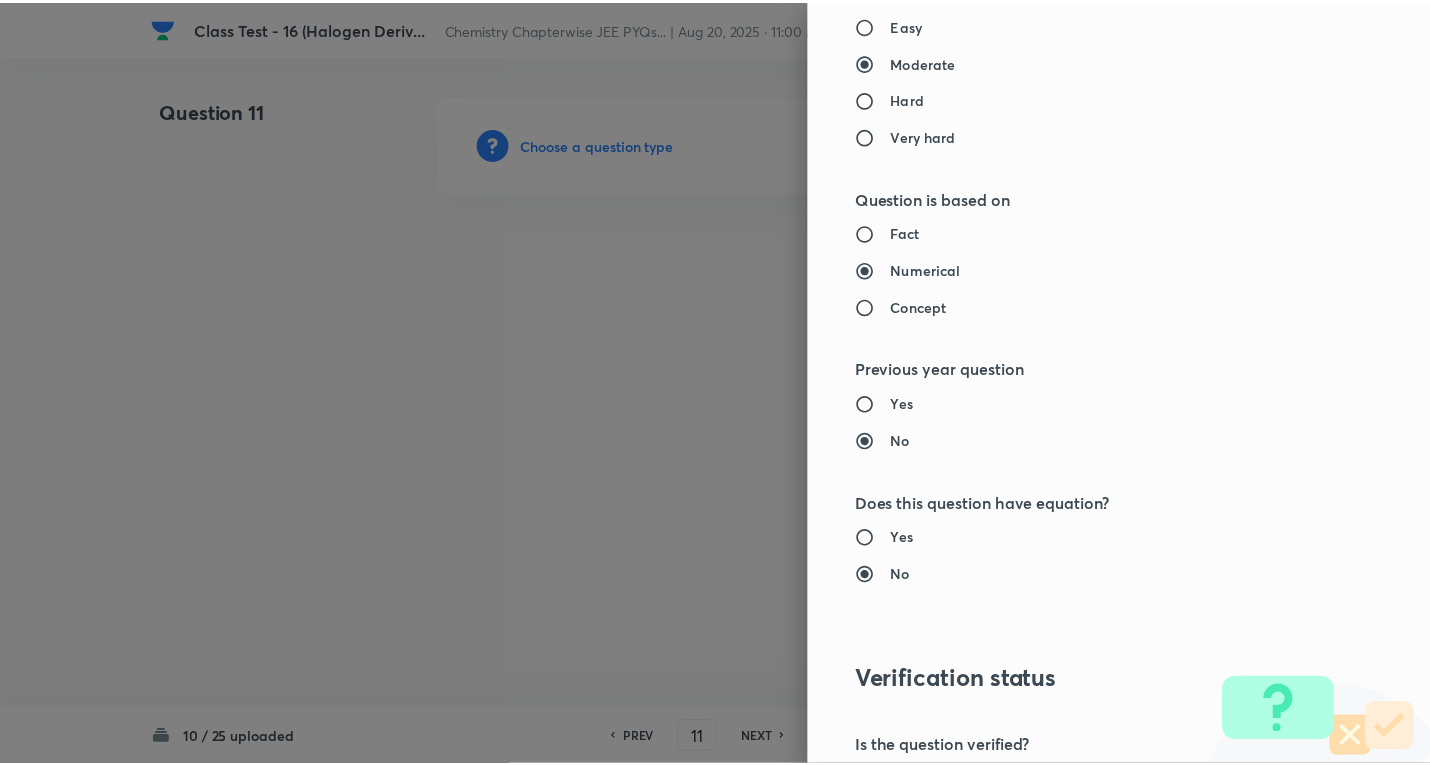 scroll, scrollTop: 1961, scrollLeft: 0, axis: vertical 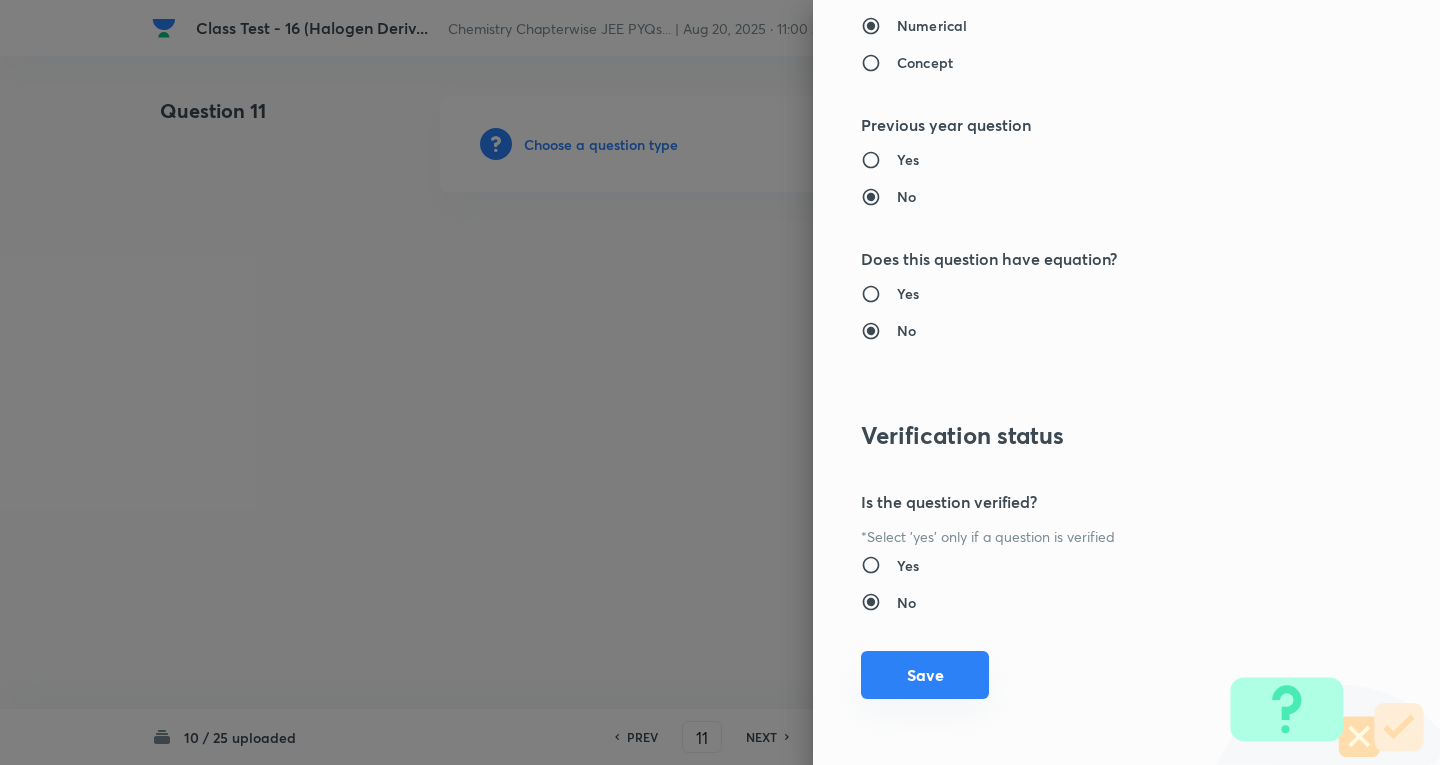 click on "Save" at bounding box center [925, 675] 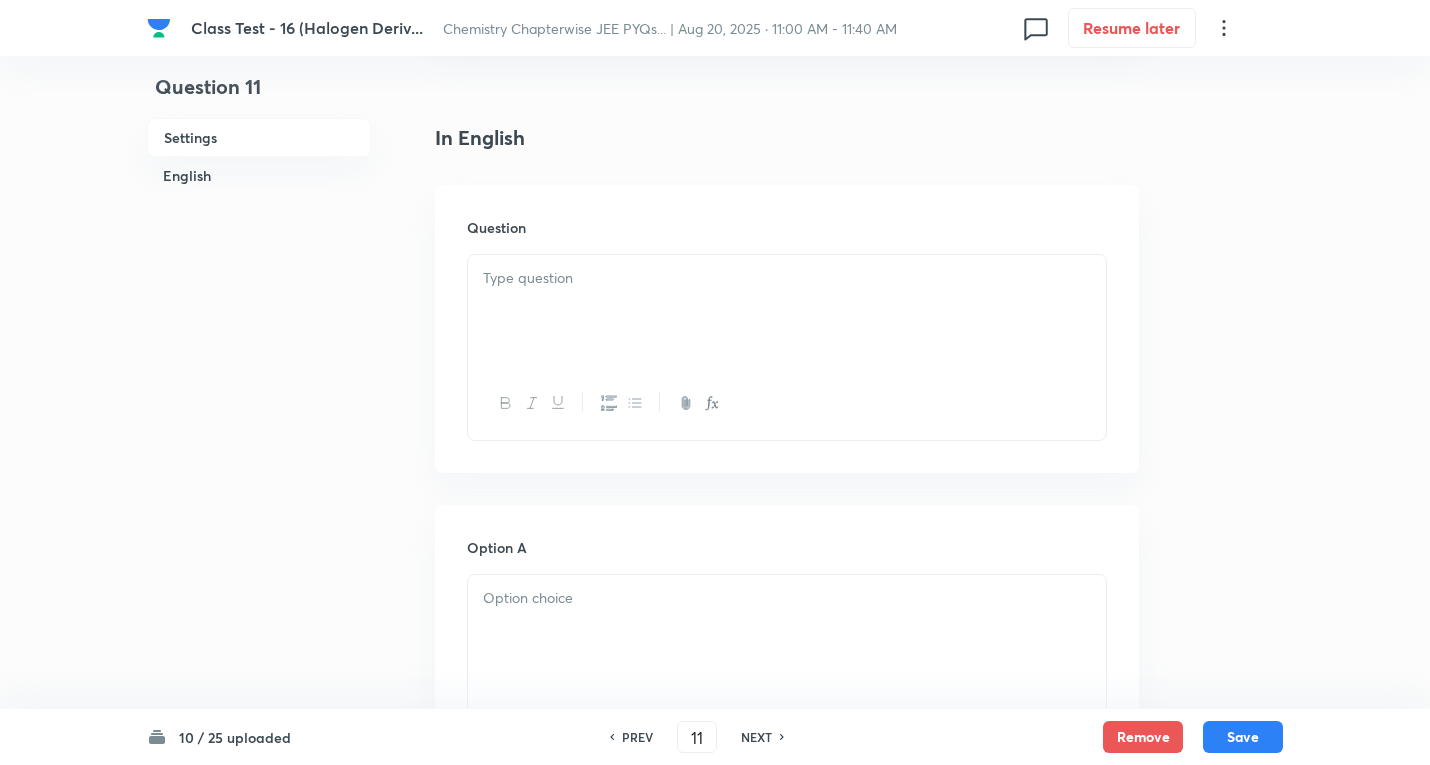 scroll, scrollTop: 500, scrollLeft: 0, axis: vertical 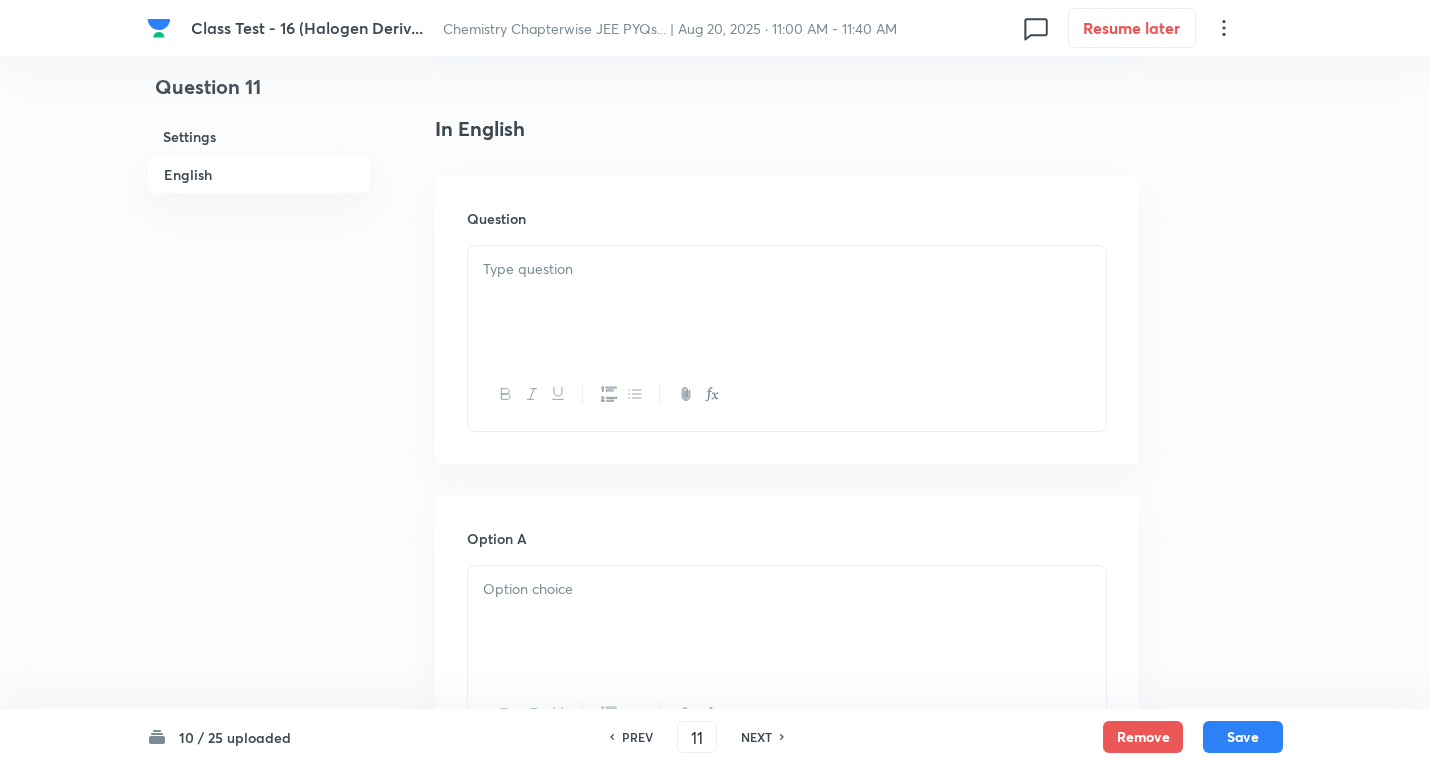 click at bounding box center [787, 269] 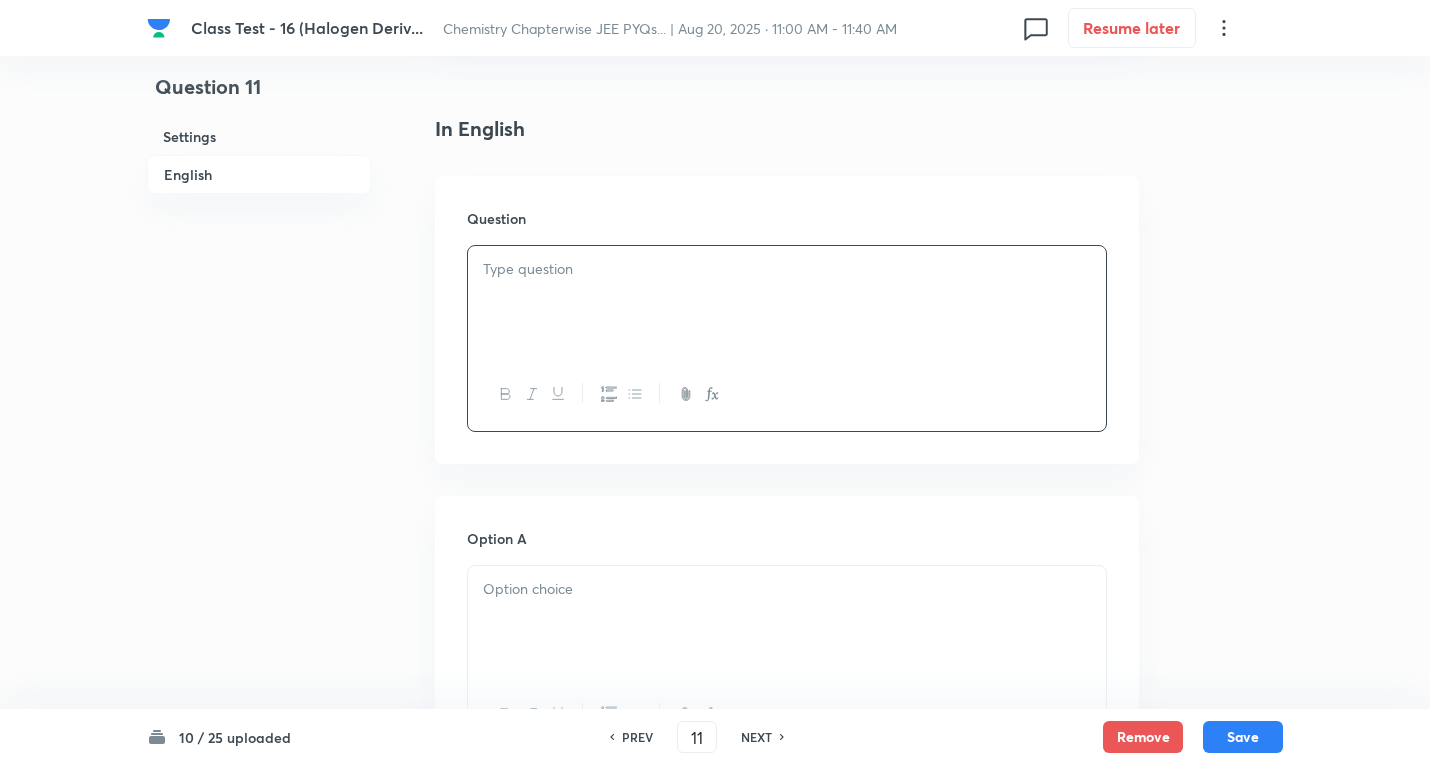 click at bounding box center [787, 302] 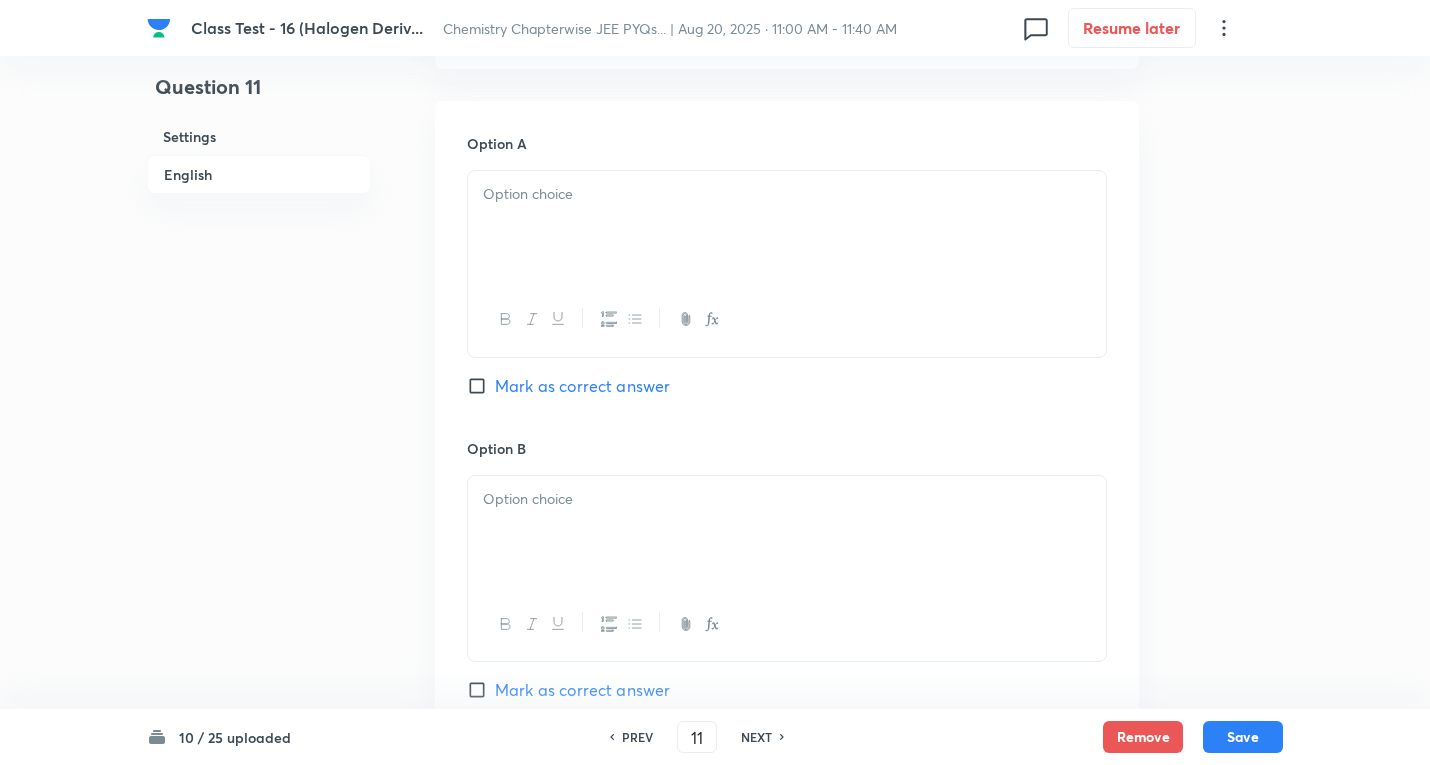 scroll, scrollTop: 900, scrollLeft: 0, axis: vertical 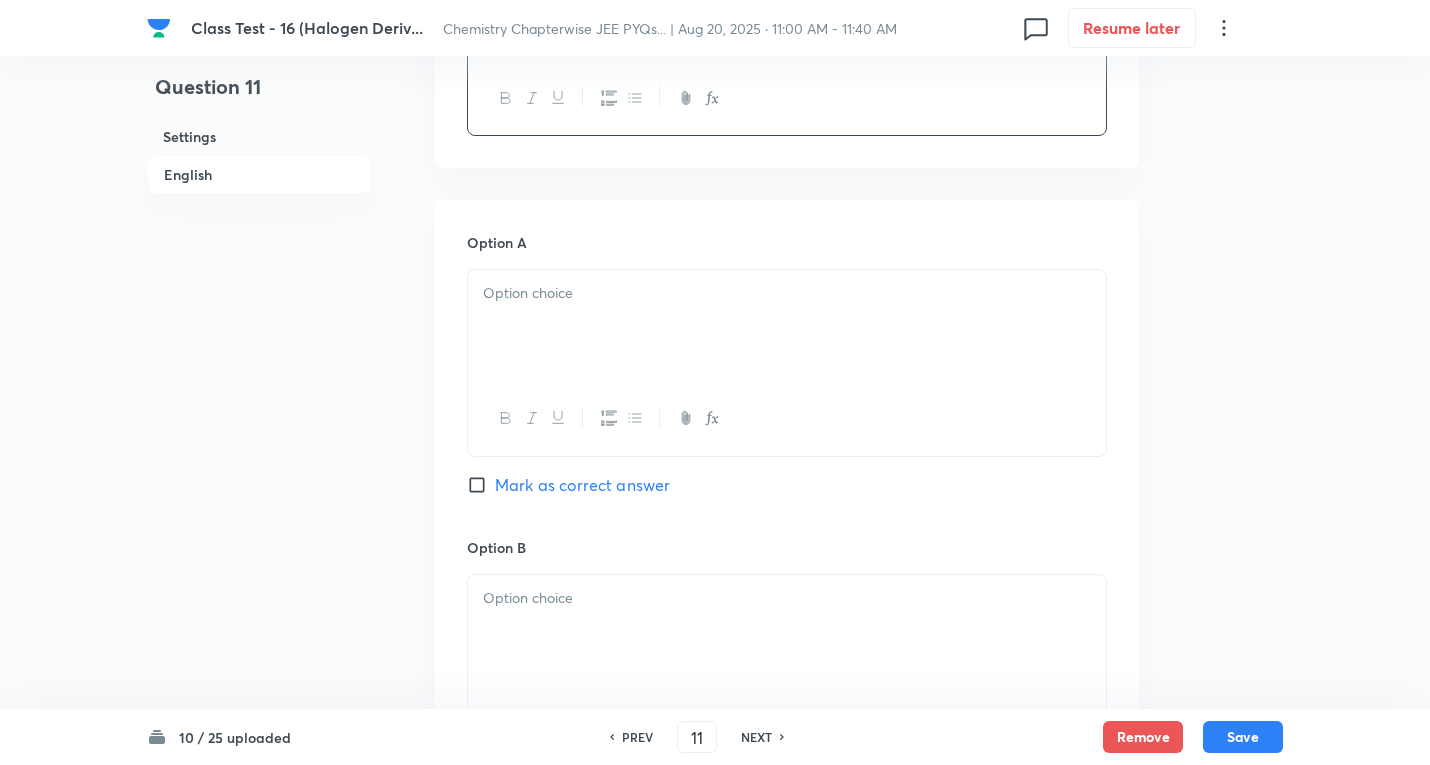 click at bounding box center (787, 326) 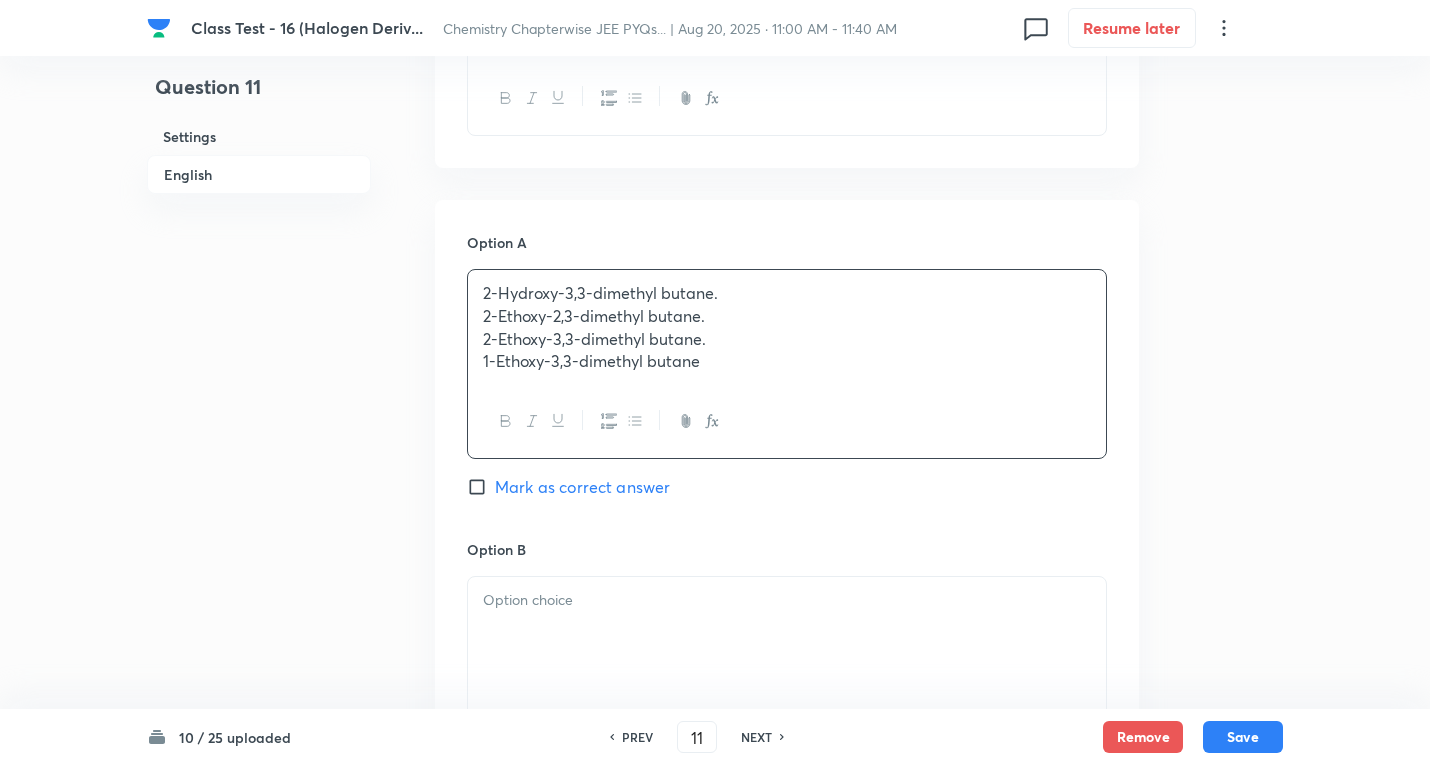 click on "2-Hydroxy-3,3-dimethyl butane.         2-Ethoxy-2,3-dimethyl butane.  2-Ethoxy-3,3-dimethyl butane.          1-Ethoxy-3,3-dimethyl butane" at bounding box center [787, 364] 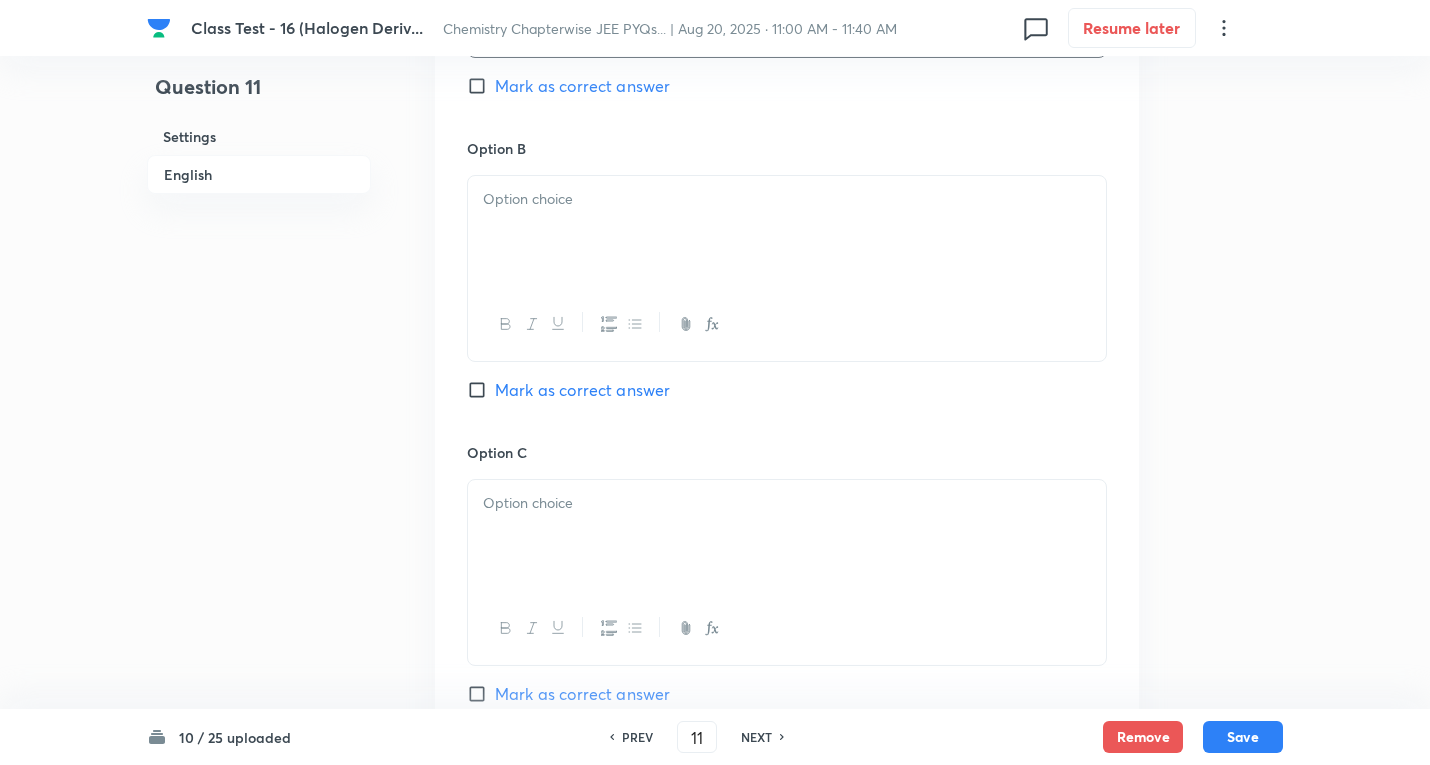 scroll, scrollTop: 1200, scrollLeft: 0, axis: vertical 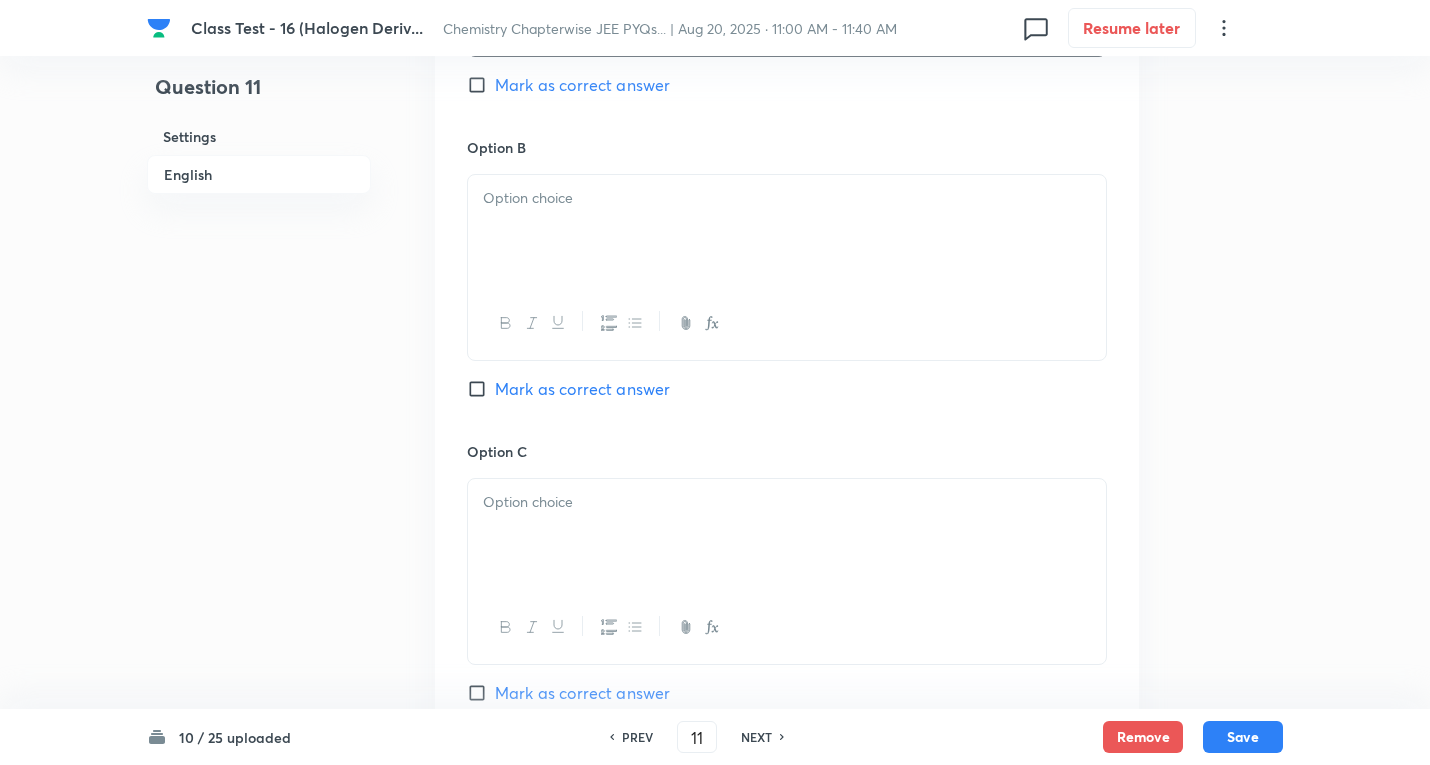 click at bounding box center (787, 231) 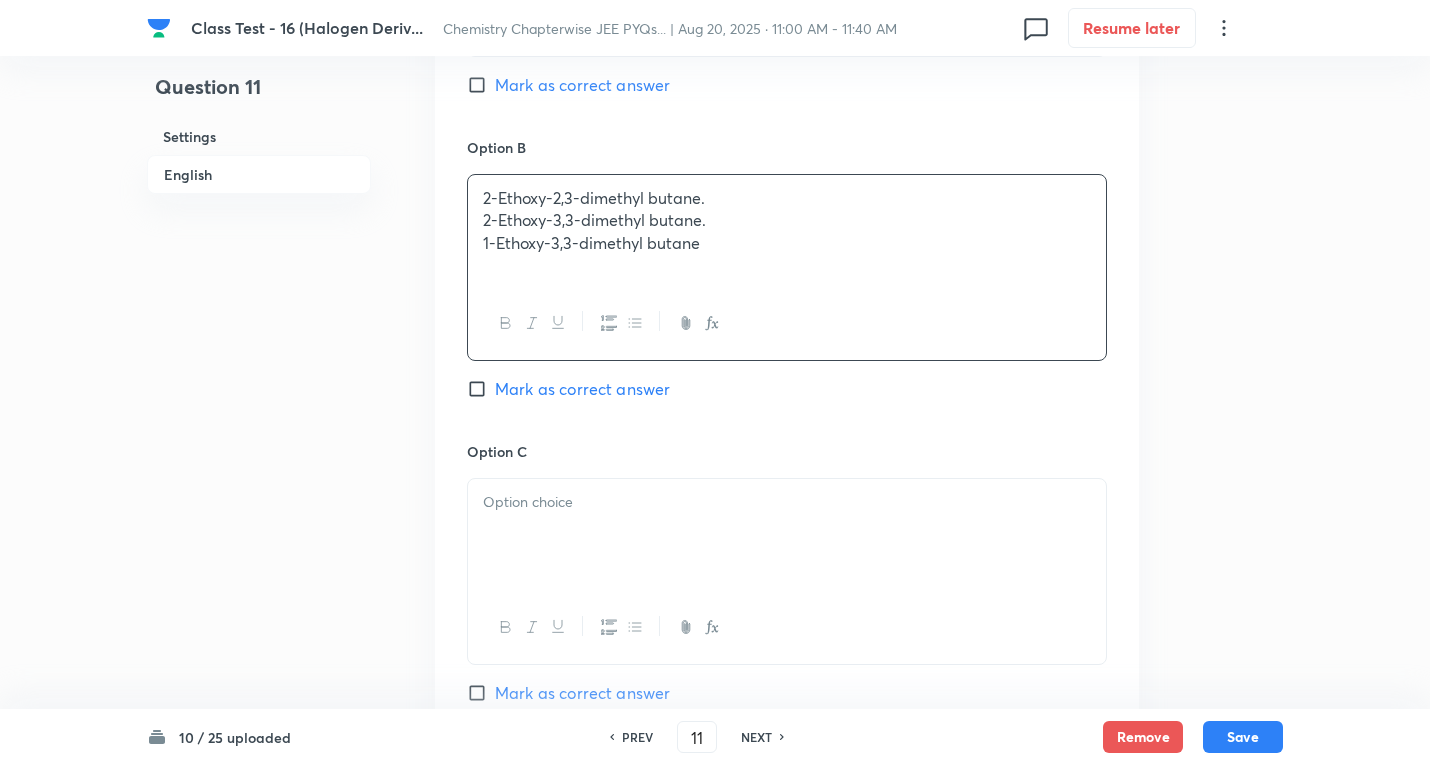 drag, startPoint x: 1019, startPoint y: 284, endPoint x: 817, endPoint y: 230, distance: 209.09328 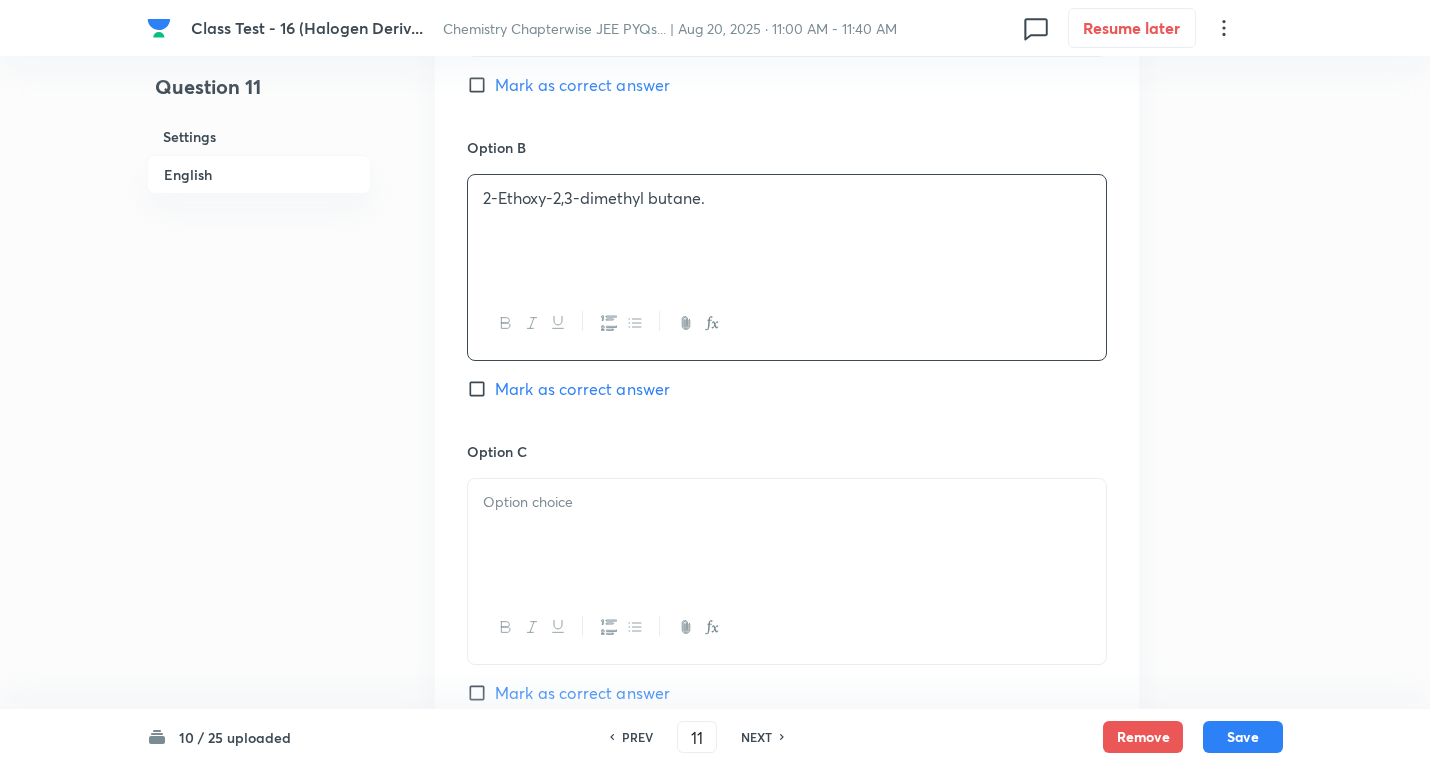 click on "Mark as correct answer" at bounding box center [582, 389] 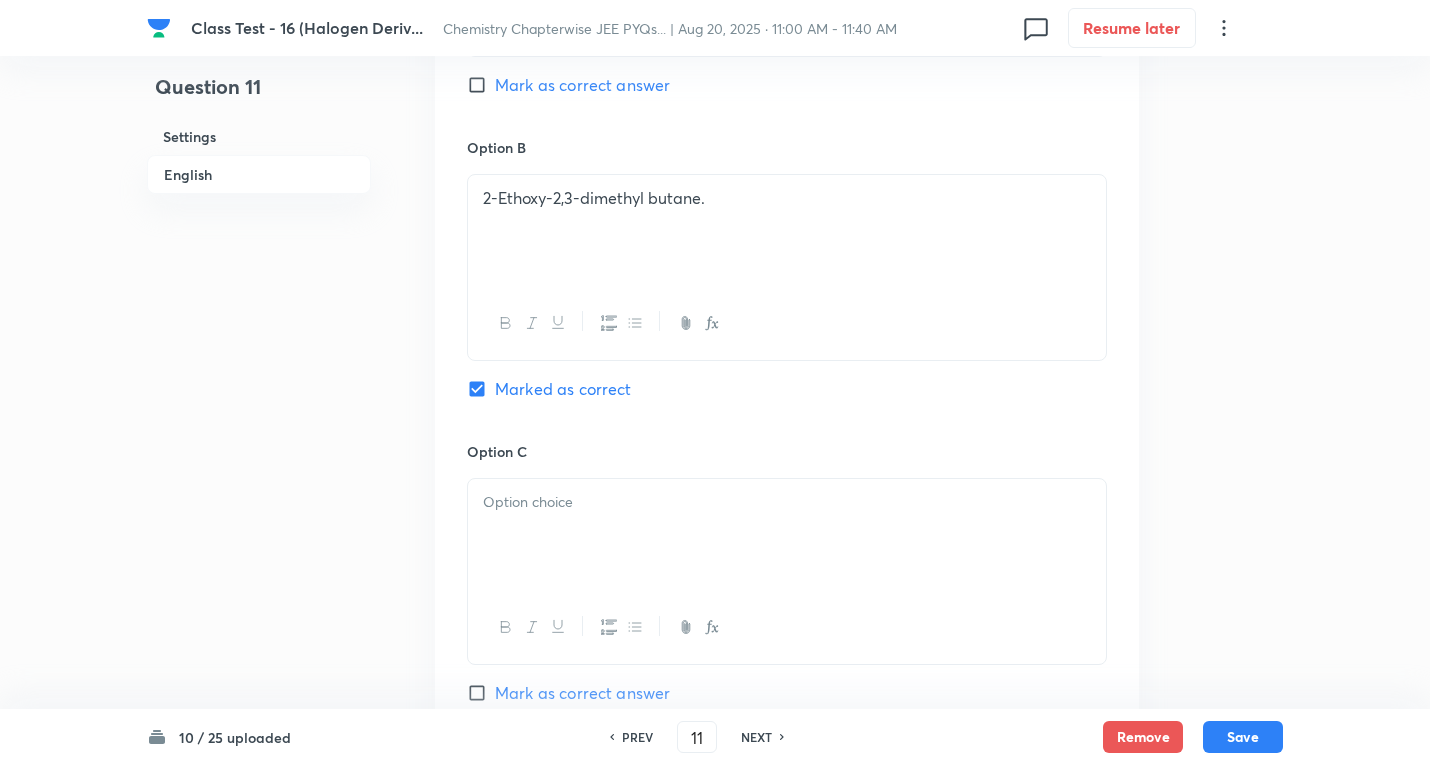 click at bounding box center [787, 502] 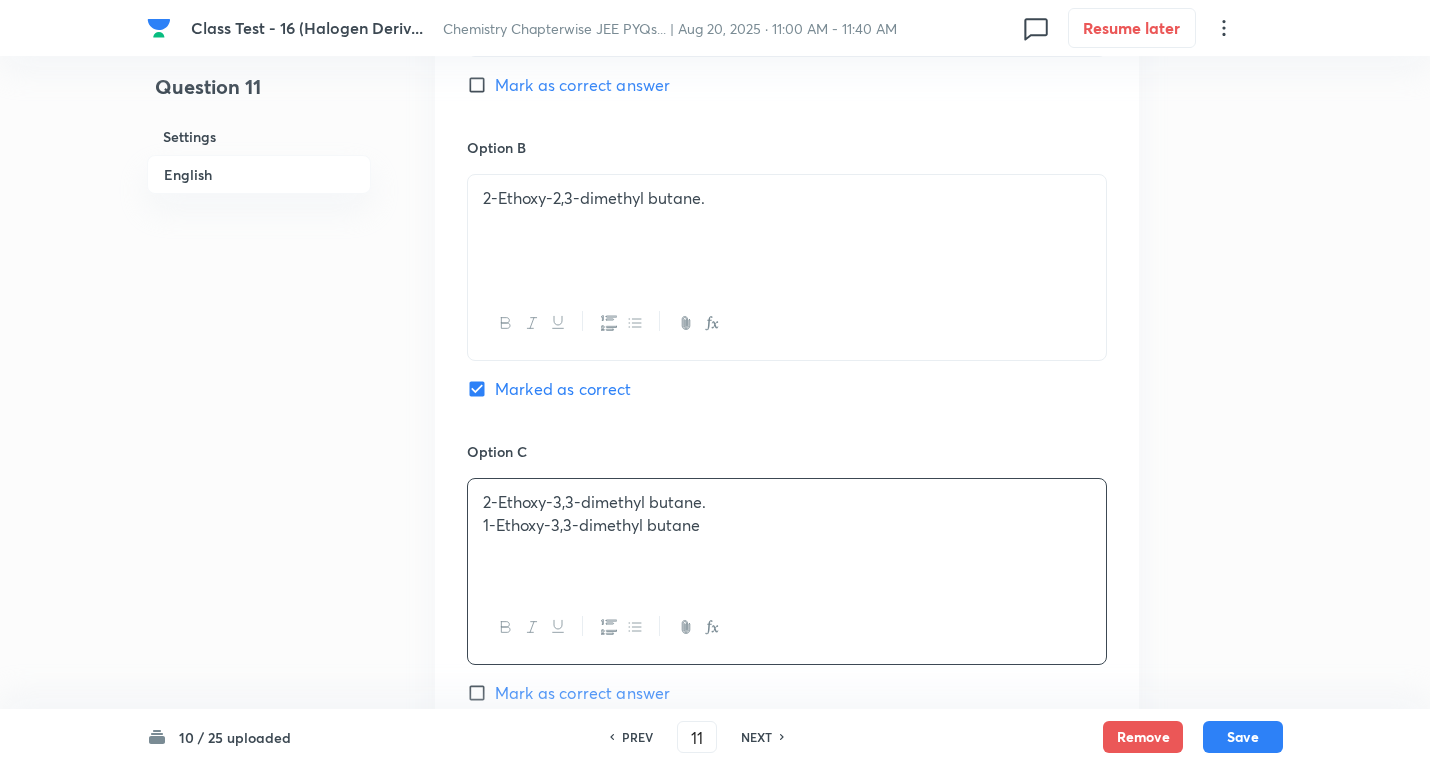 drag, startPoint x: 478, startPoint y: 524, endPoint x: 461, endPoint y: 418, distance: 107.35455 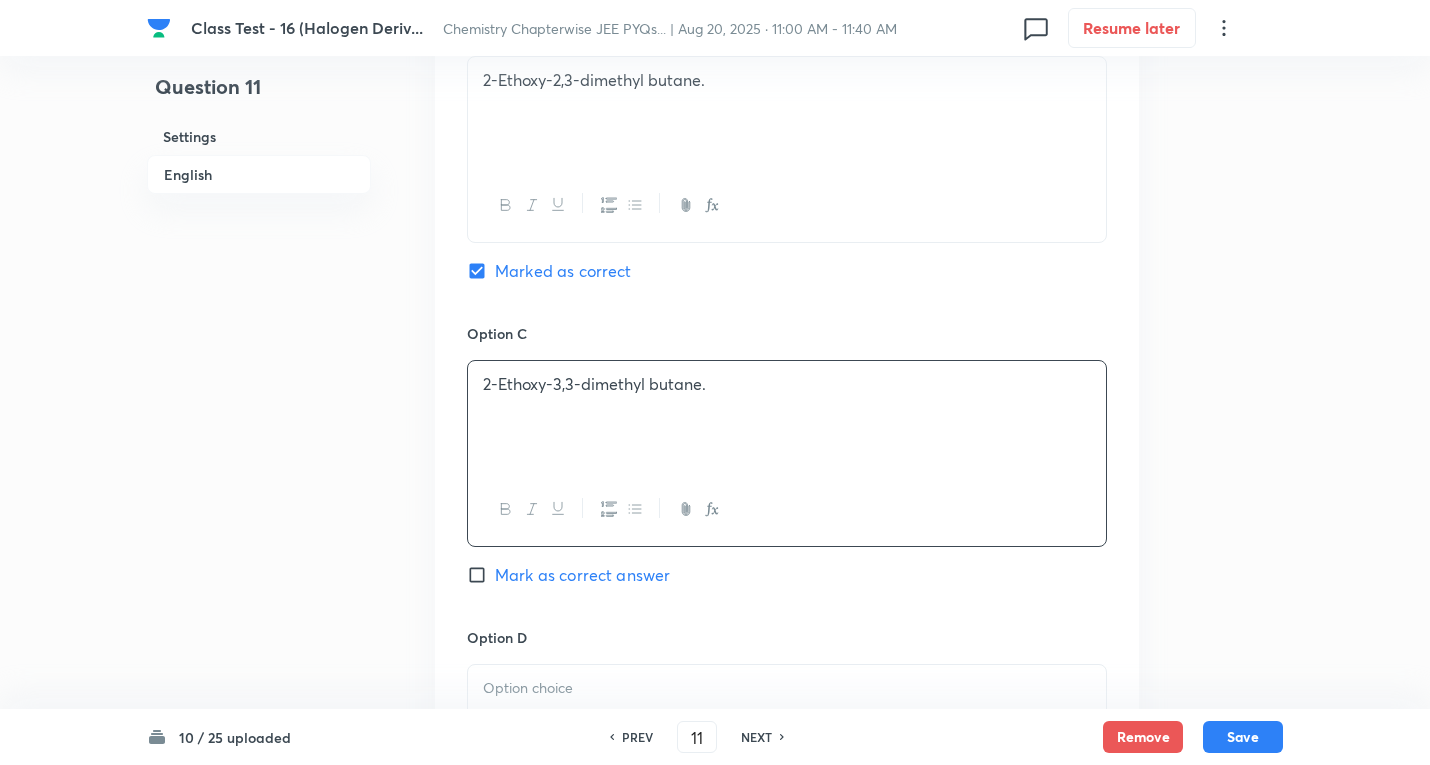 scroll, scrollTop: 1600, scrollLeft: 0, axis: vertical 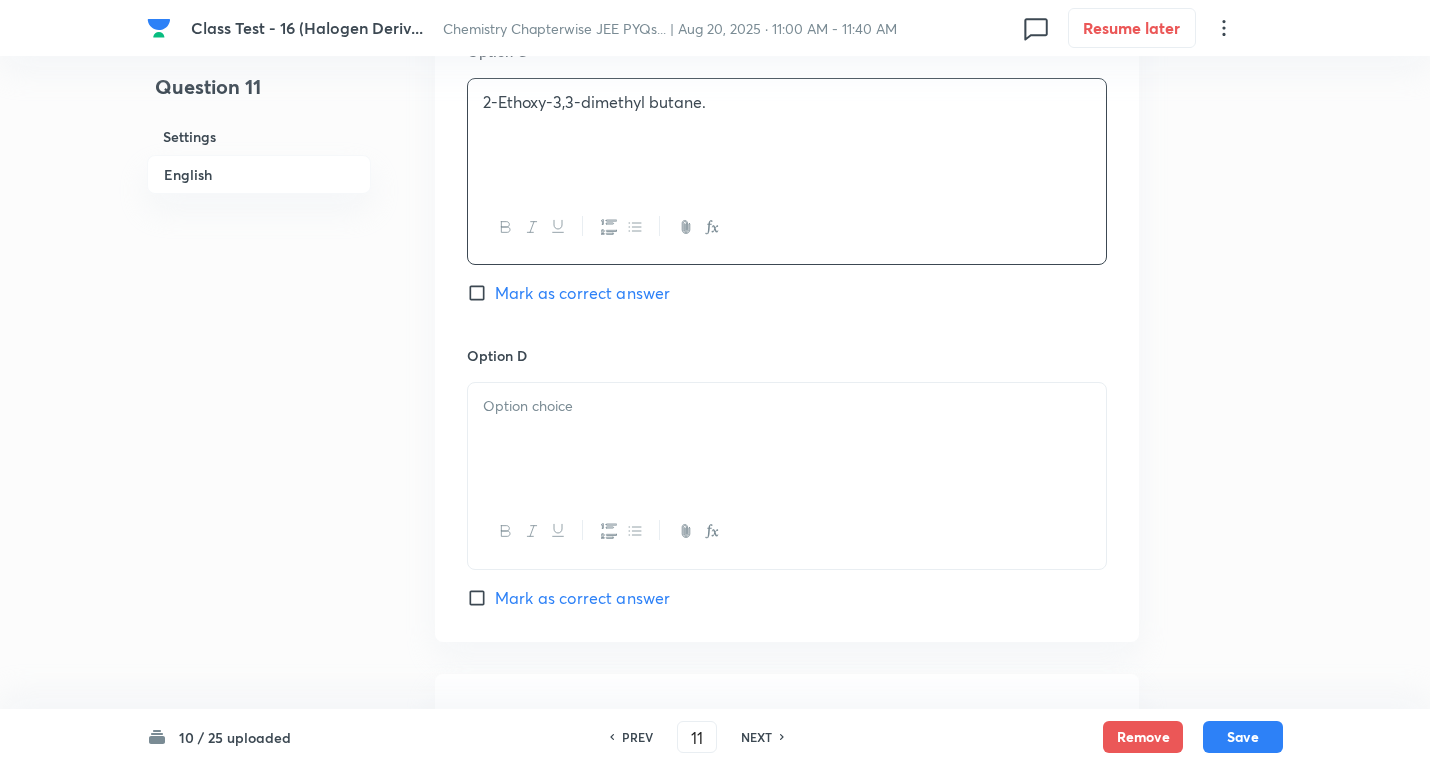 click at bounding box center [787, 406] 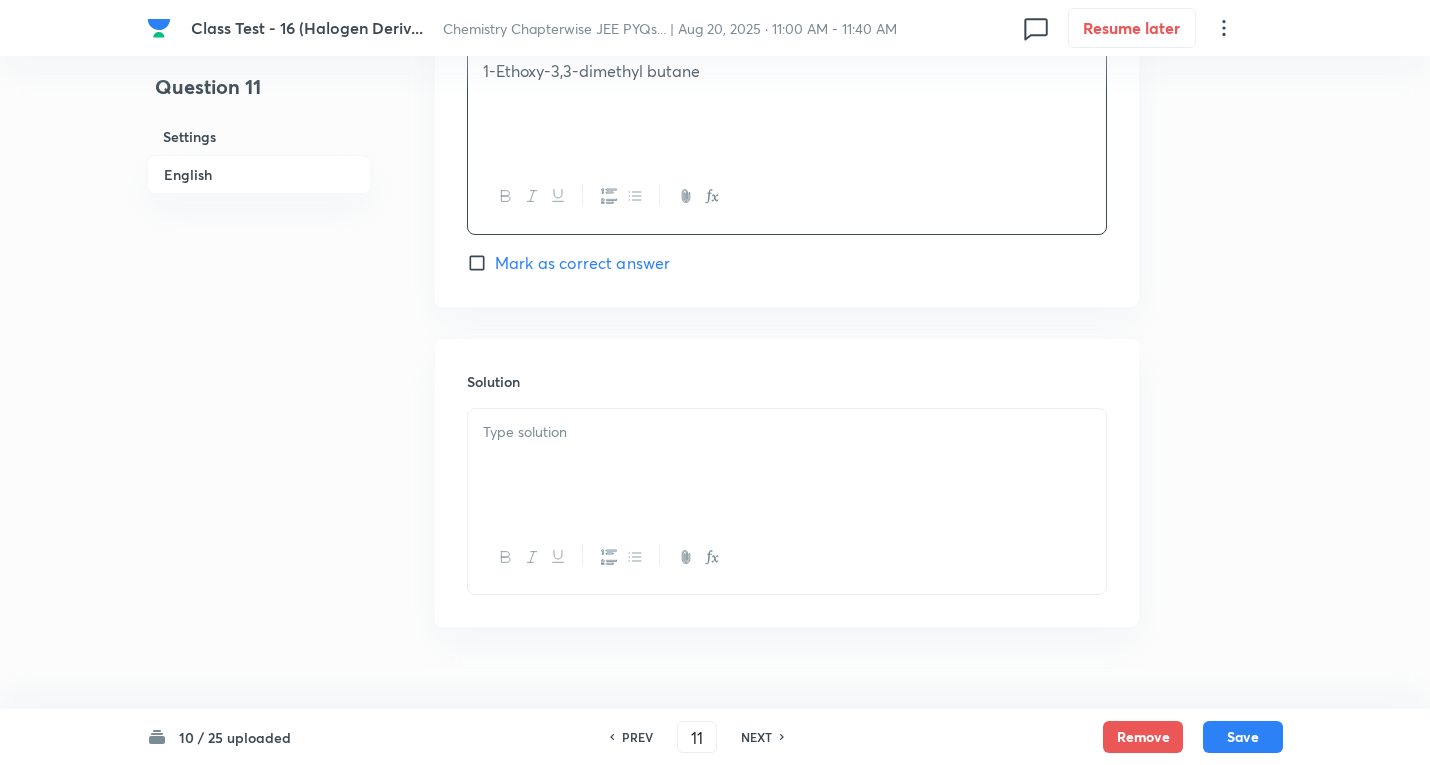 scroll, scrollTop: 1973, scrollLeft: 0, axis: vertical 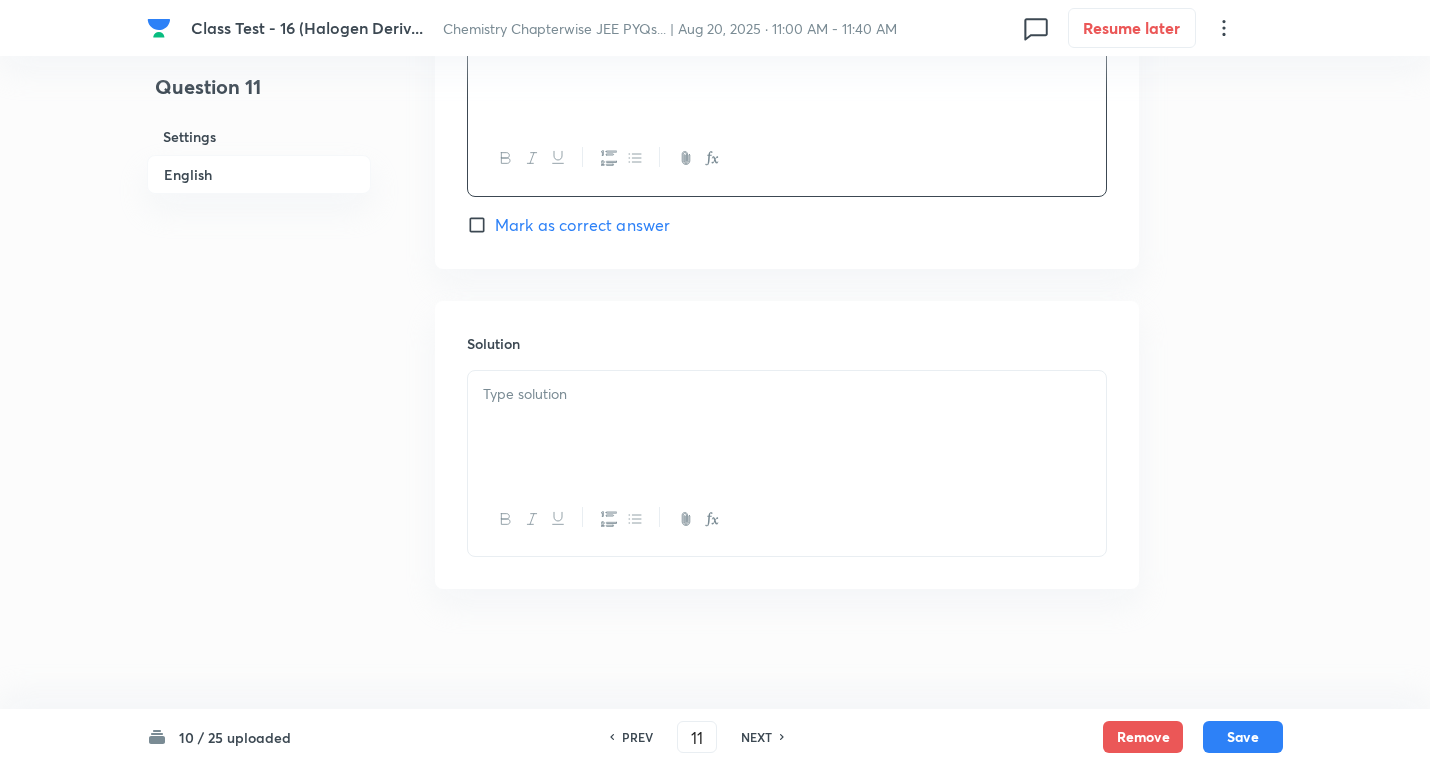 click at bounding box center (787, 394) 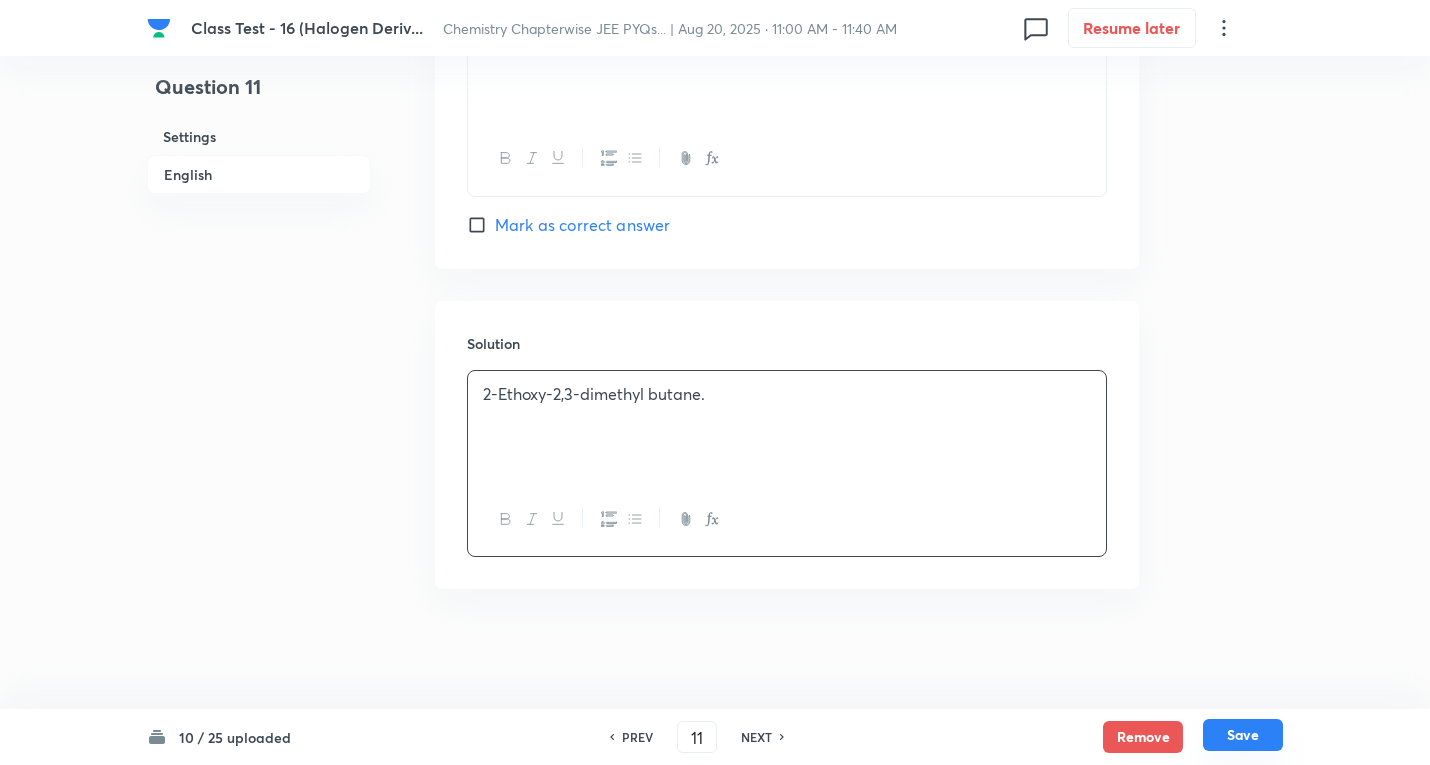 click on "Save" at bounding box center [1243, 735] 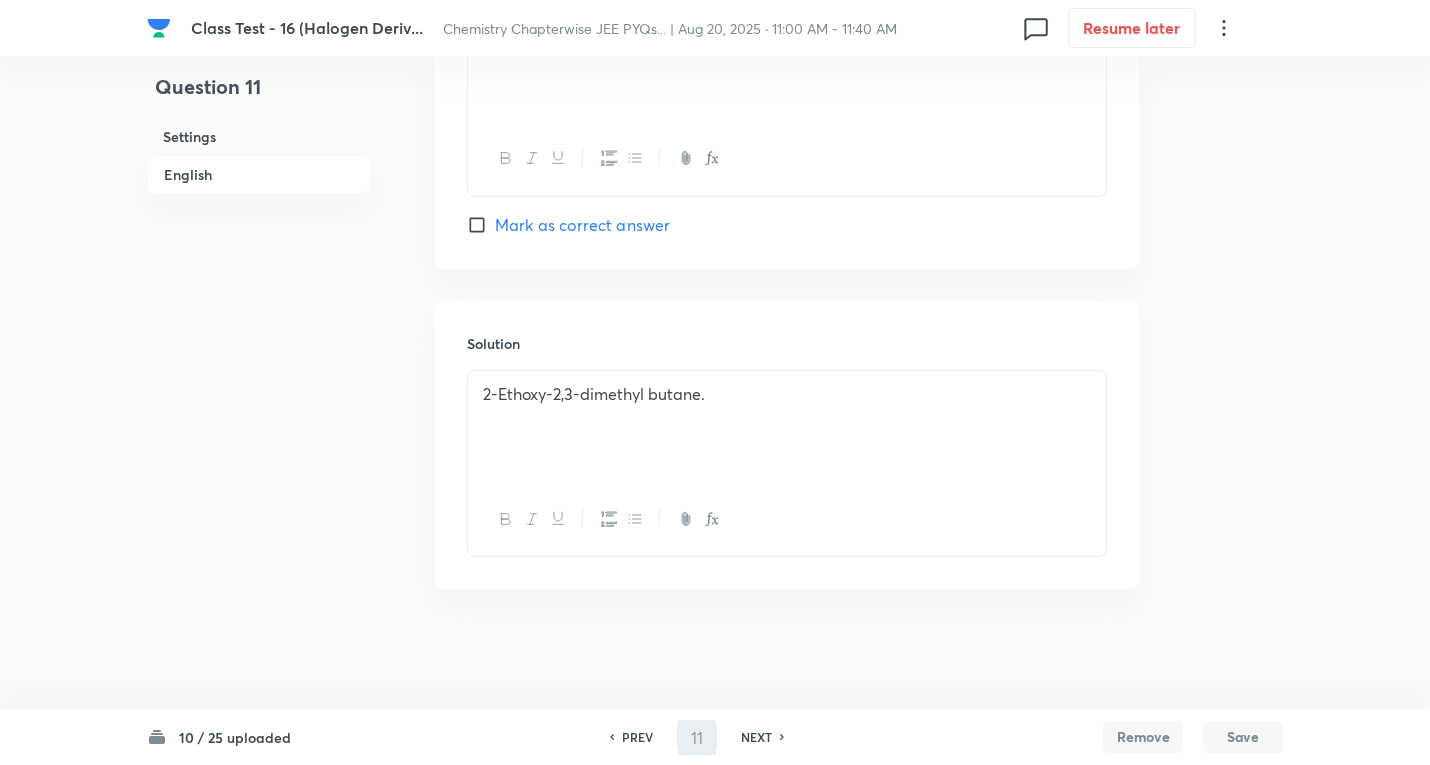 type on "12" 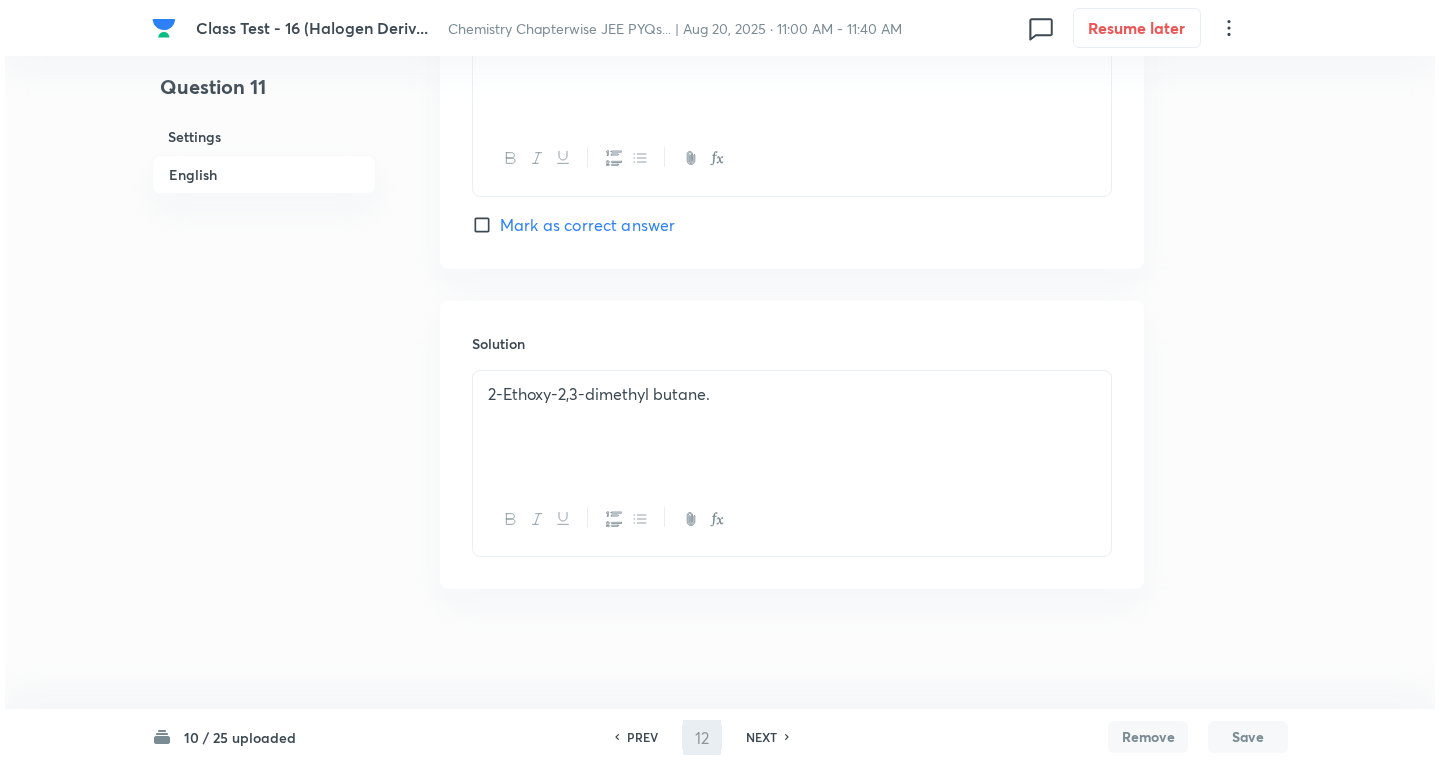 scroll, scrollTop: 0, scrollLeft: 0, axis: both 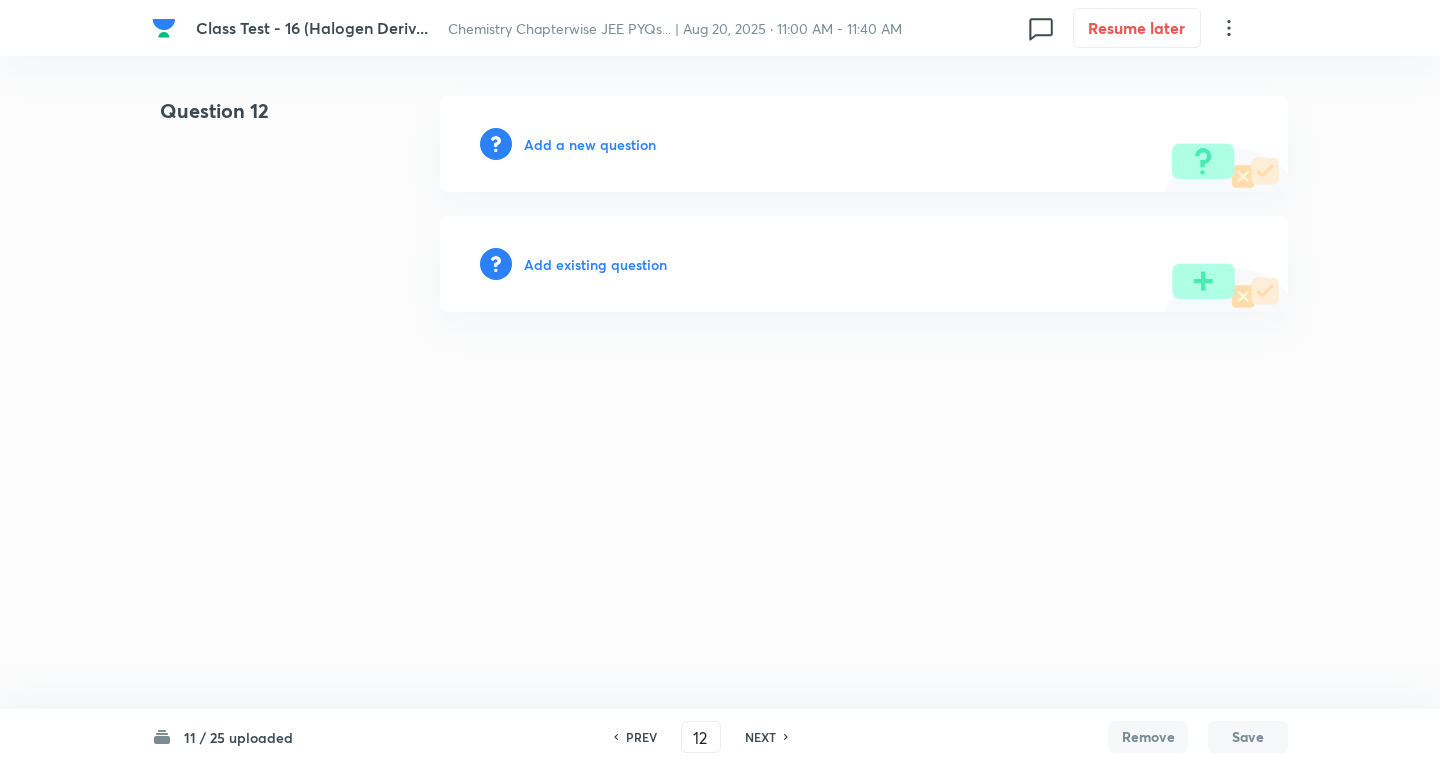 click on "Add a new question" at bounding box center (590, 144) 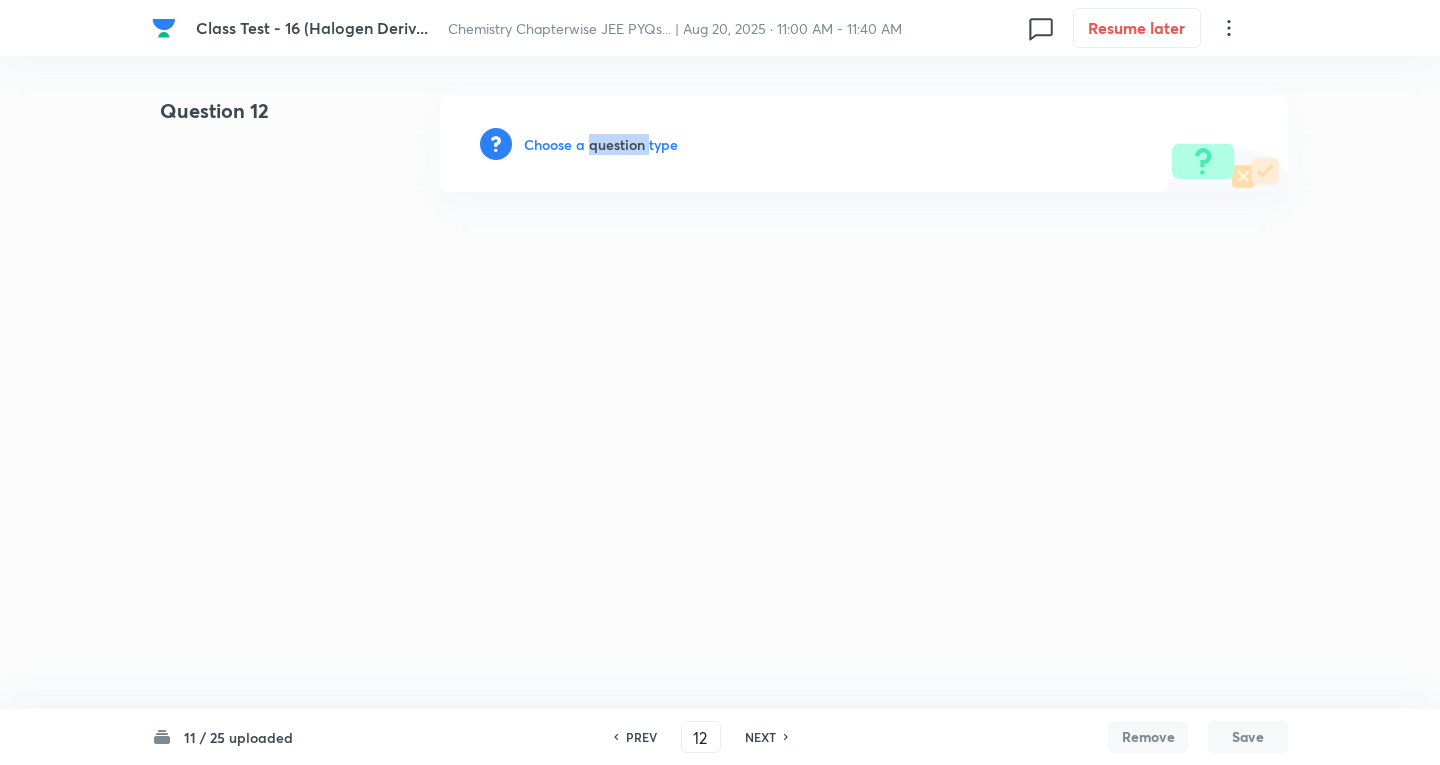click on "Choose a question type" at bounding box center (601, 144) 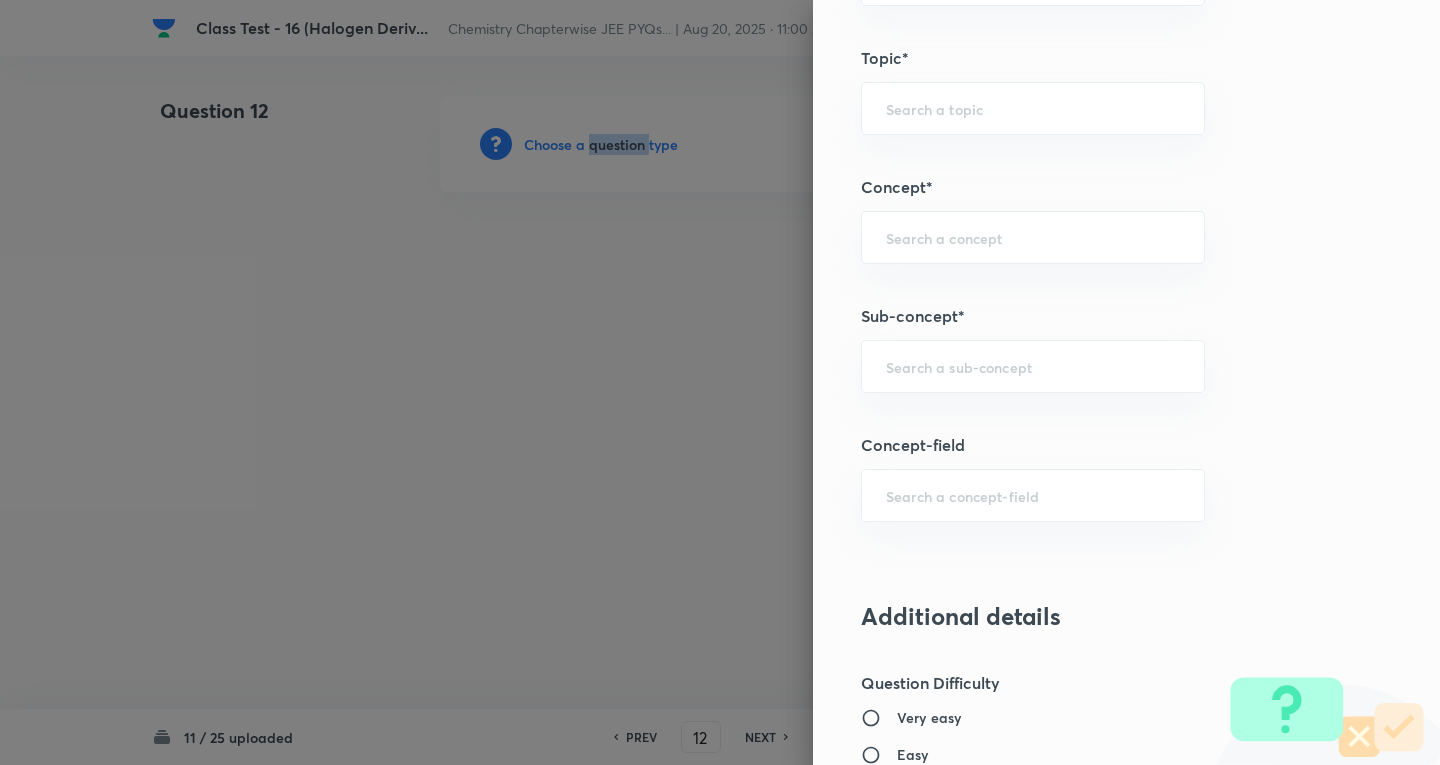 scroll, scrollTop: 1100, scrollLeft: 0, axis: vertical 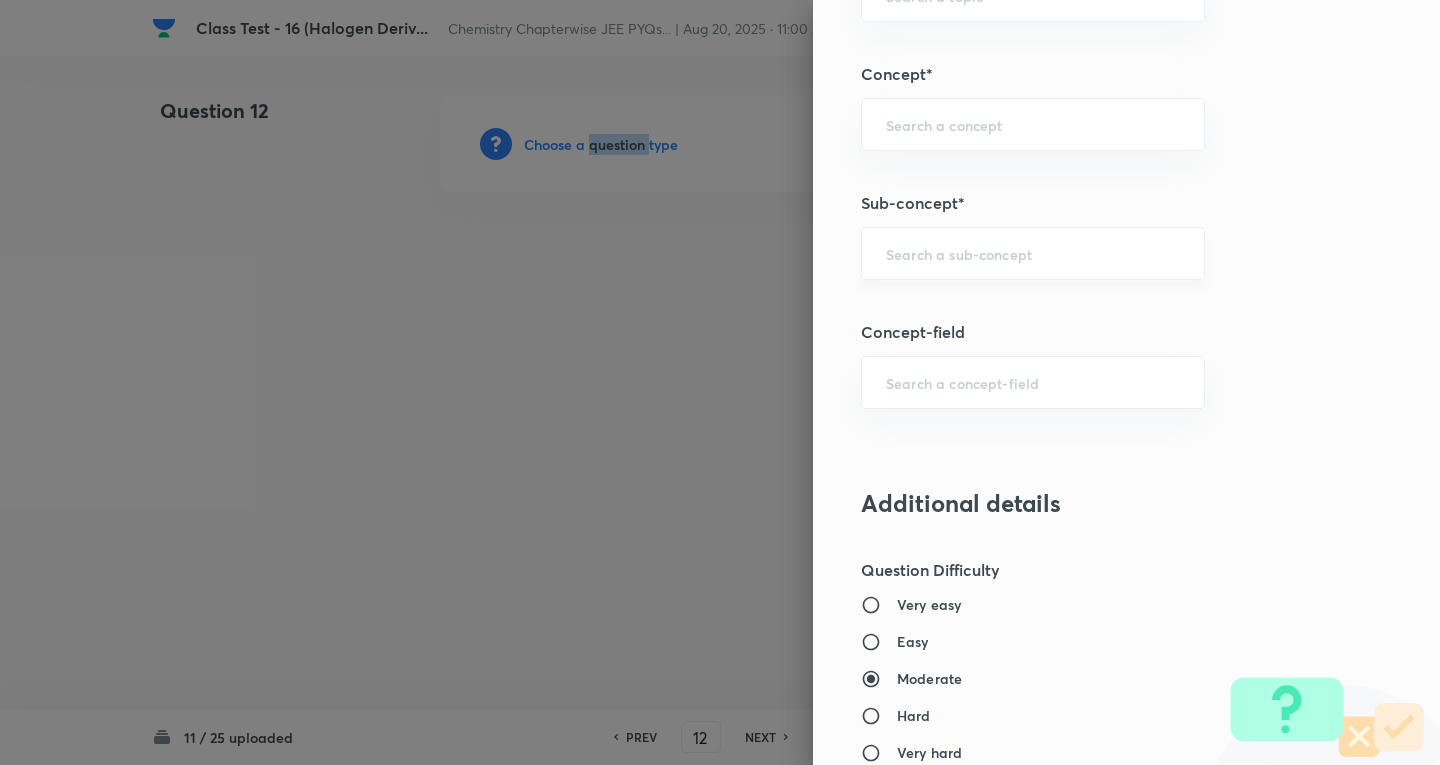 click on "​" at bounding box center [1033, 253] 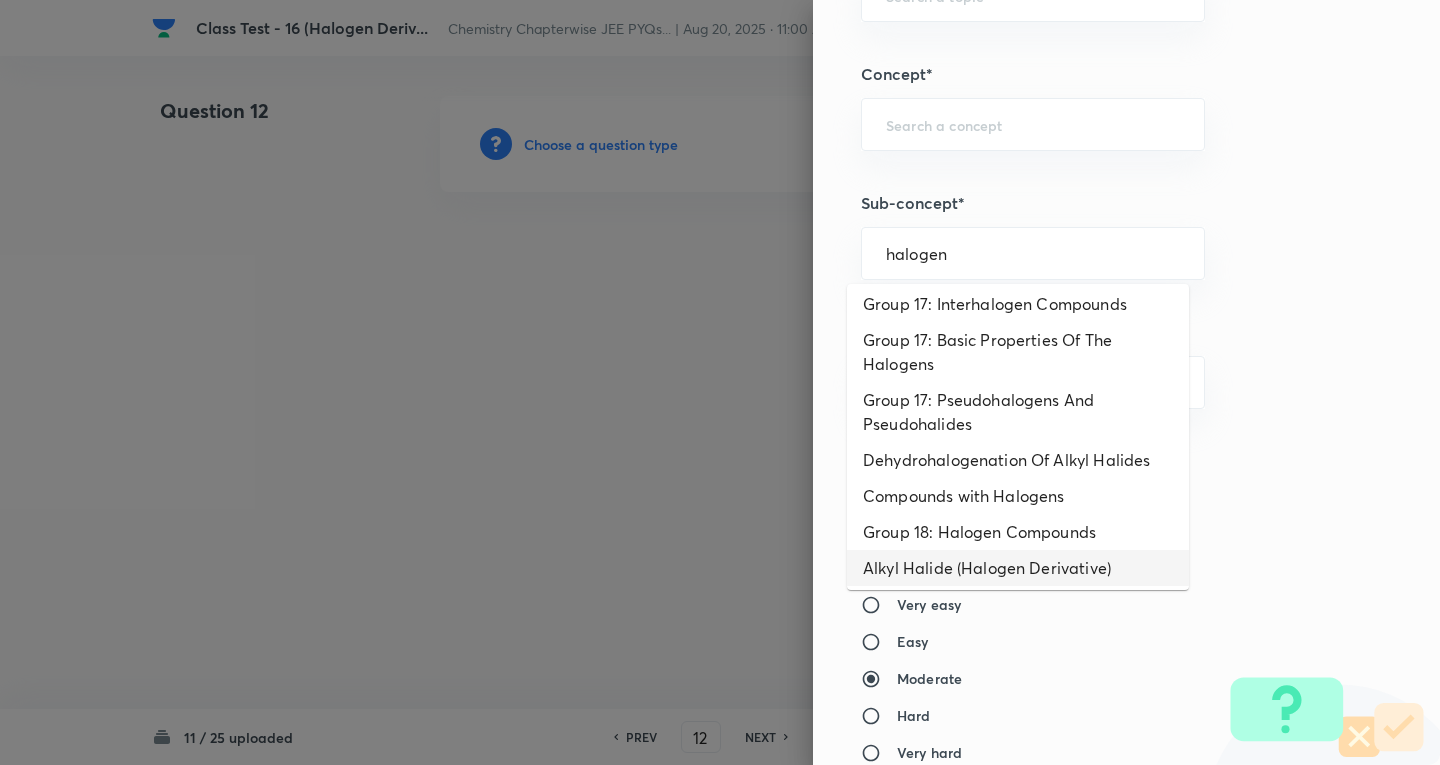 scroll, scrollTop: 154, scrollLeft: 0, axis: vertical 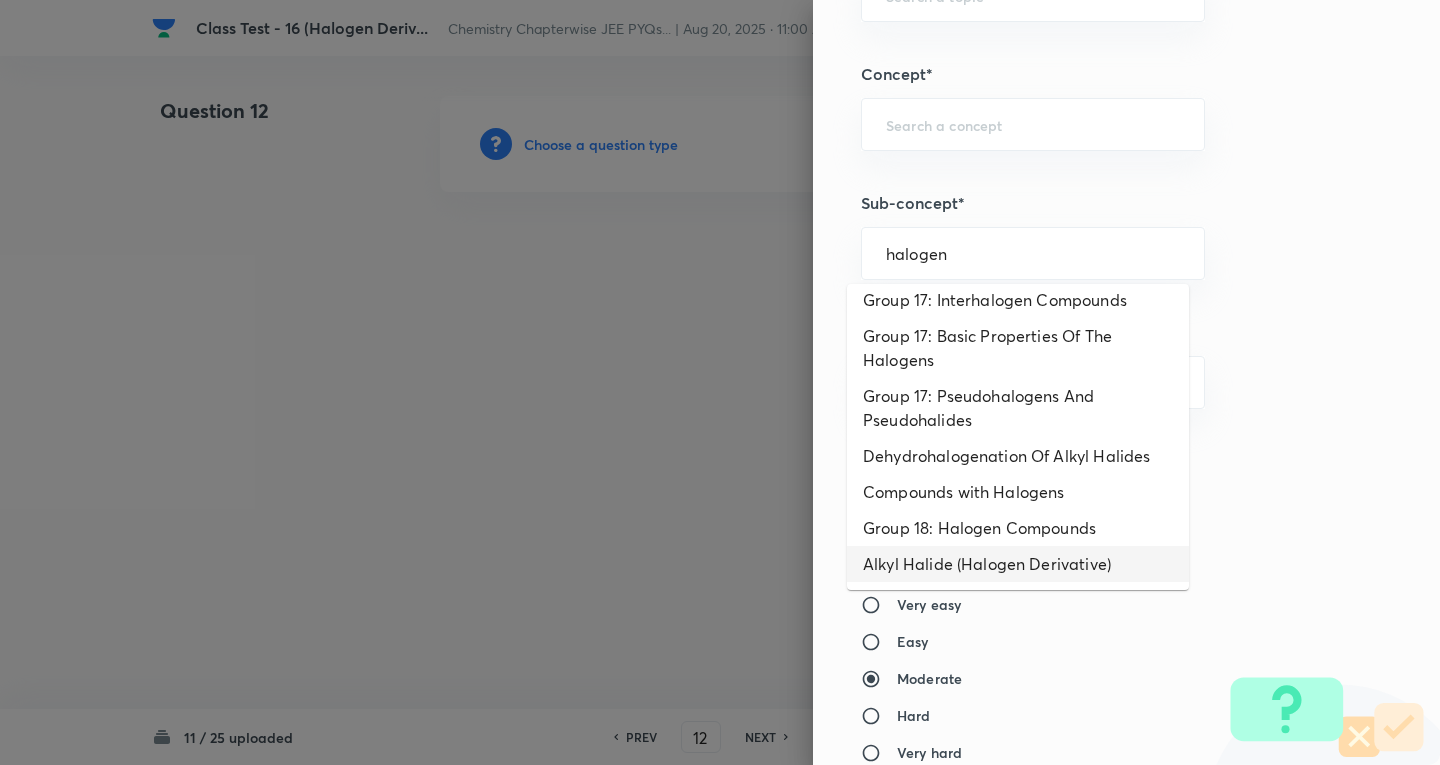 click on "Alkyl Halide (Halogen Derivative)" at bounding box center [1018, 564] 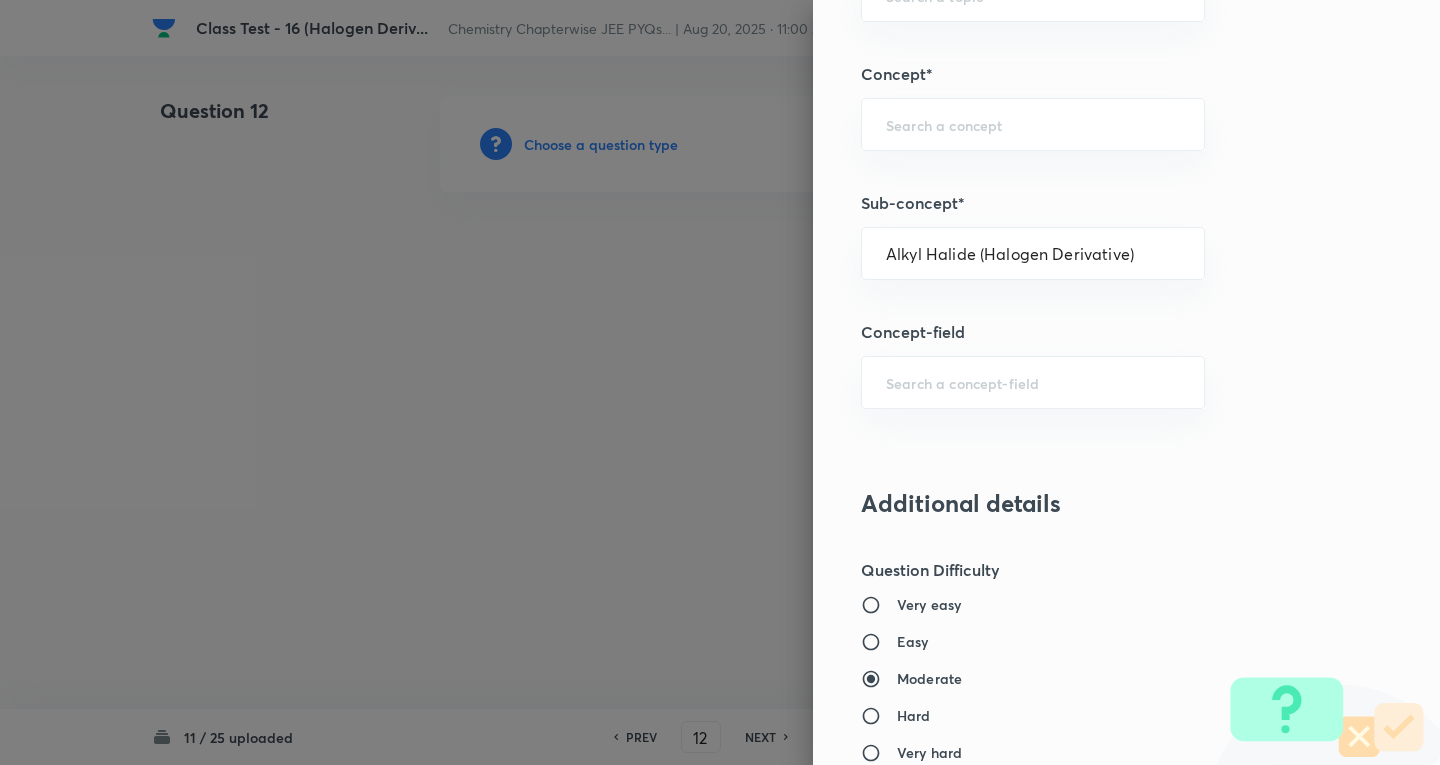 type on "Chemistry" 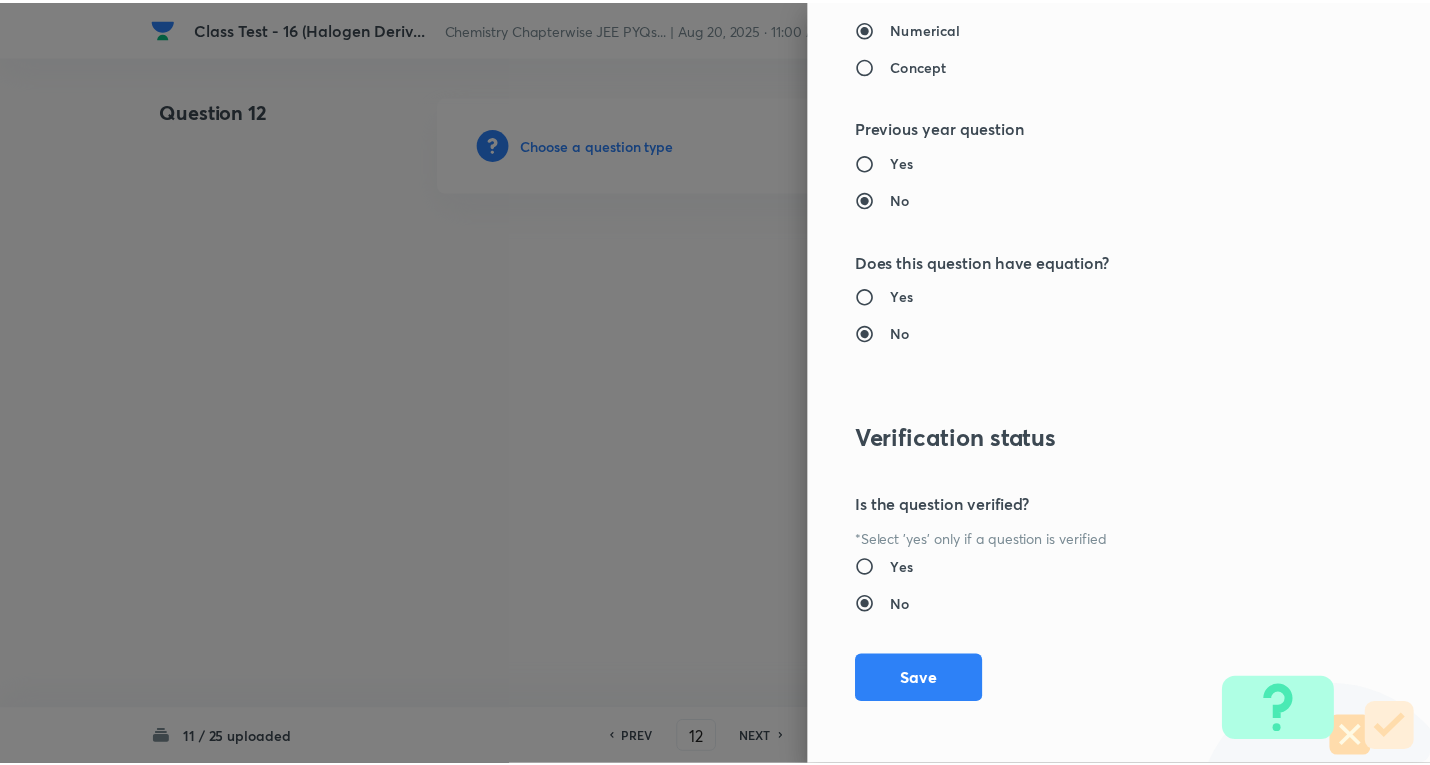 scroll, scrollTop: 1961, scrollLeft: 0, axis: vertical 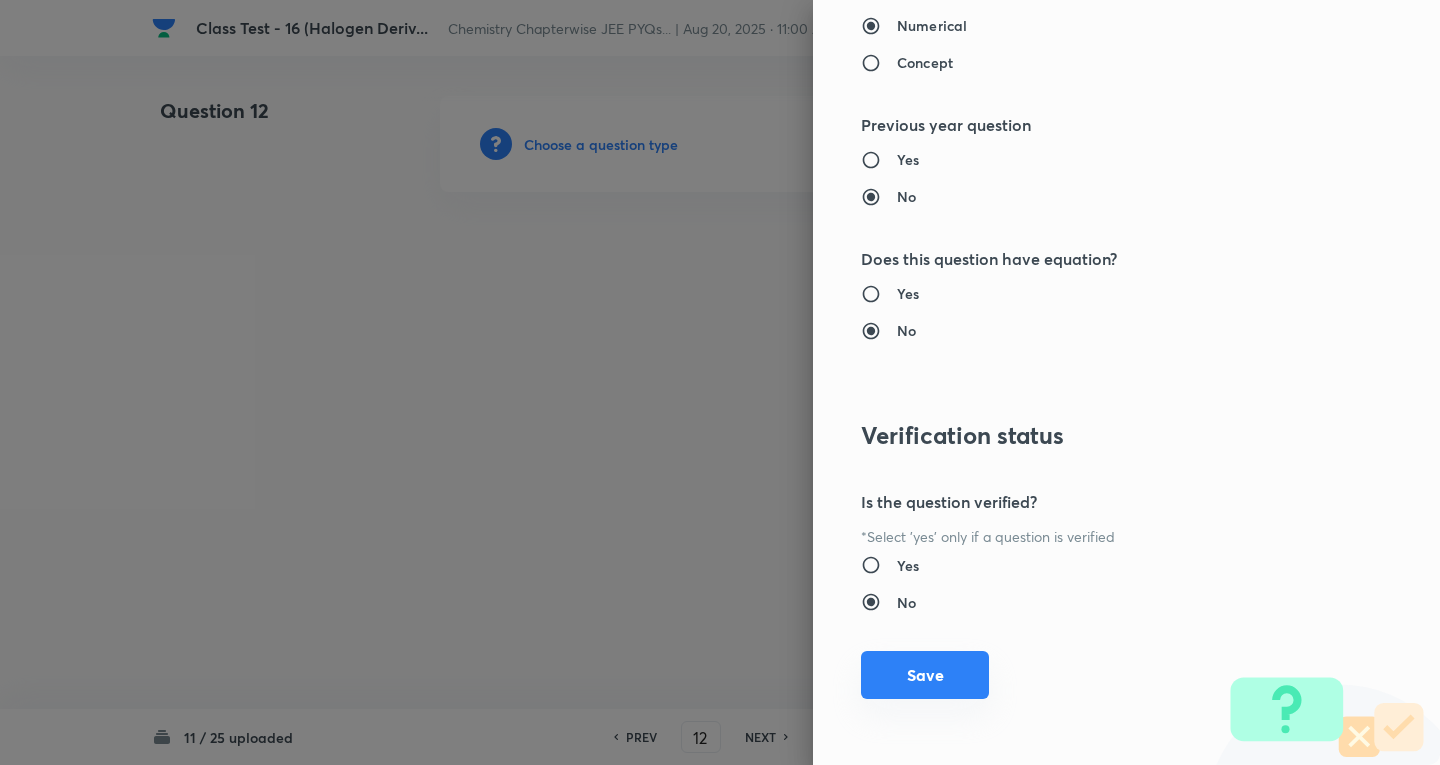 click on "Save" at bounding box center (925, 675) 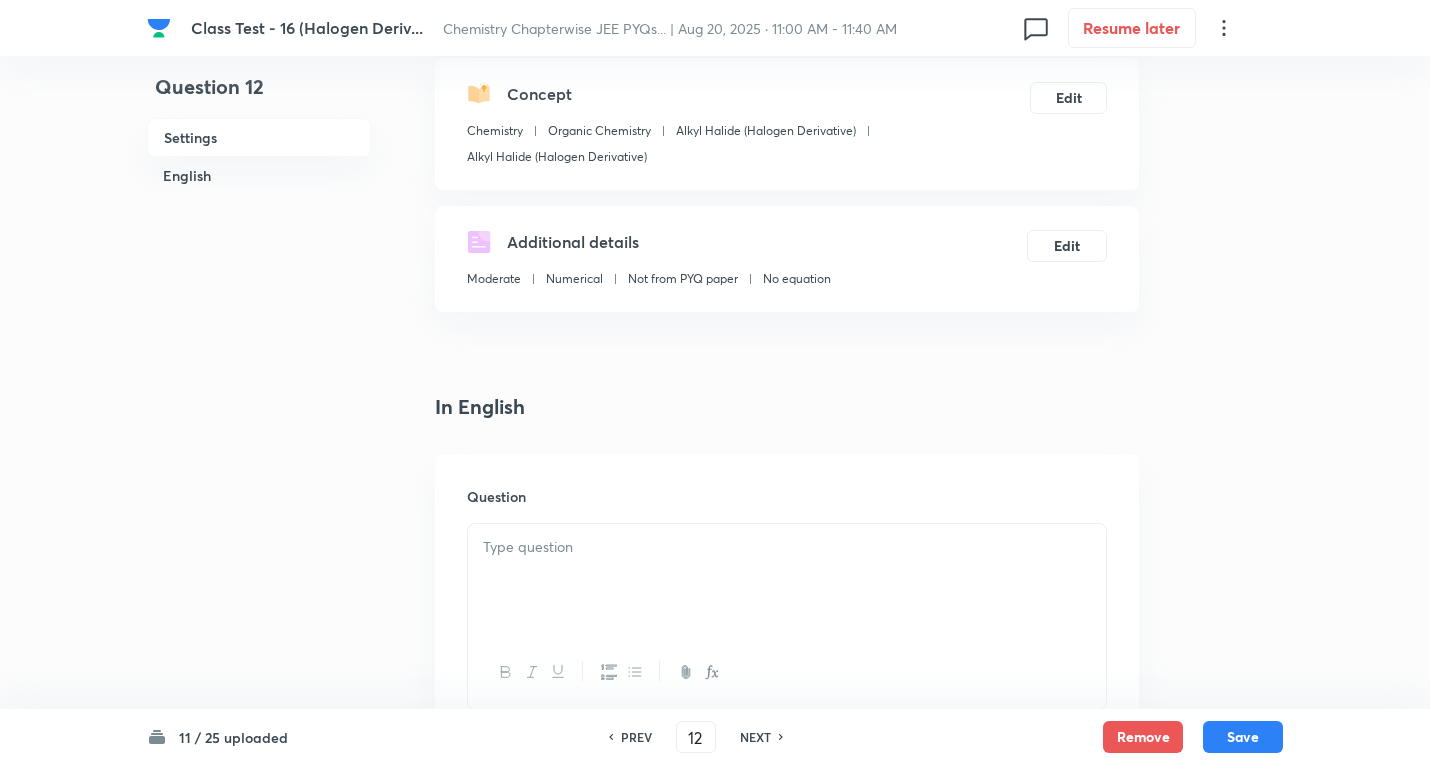 scroll, scrollTop: 500, scrollLeft: 0, axis: vertical 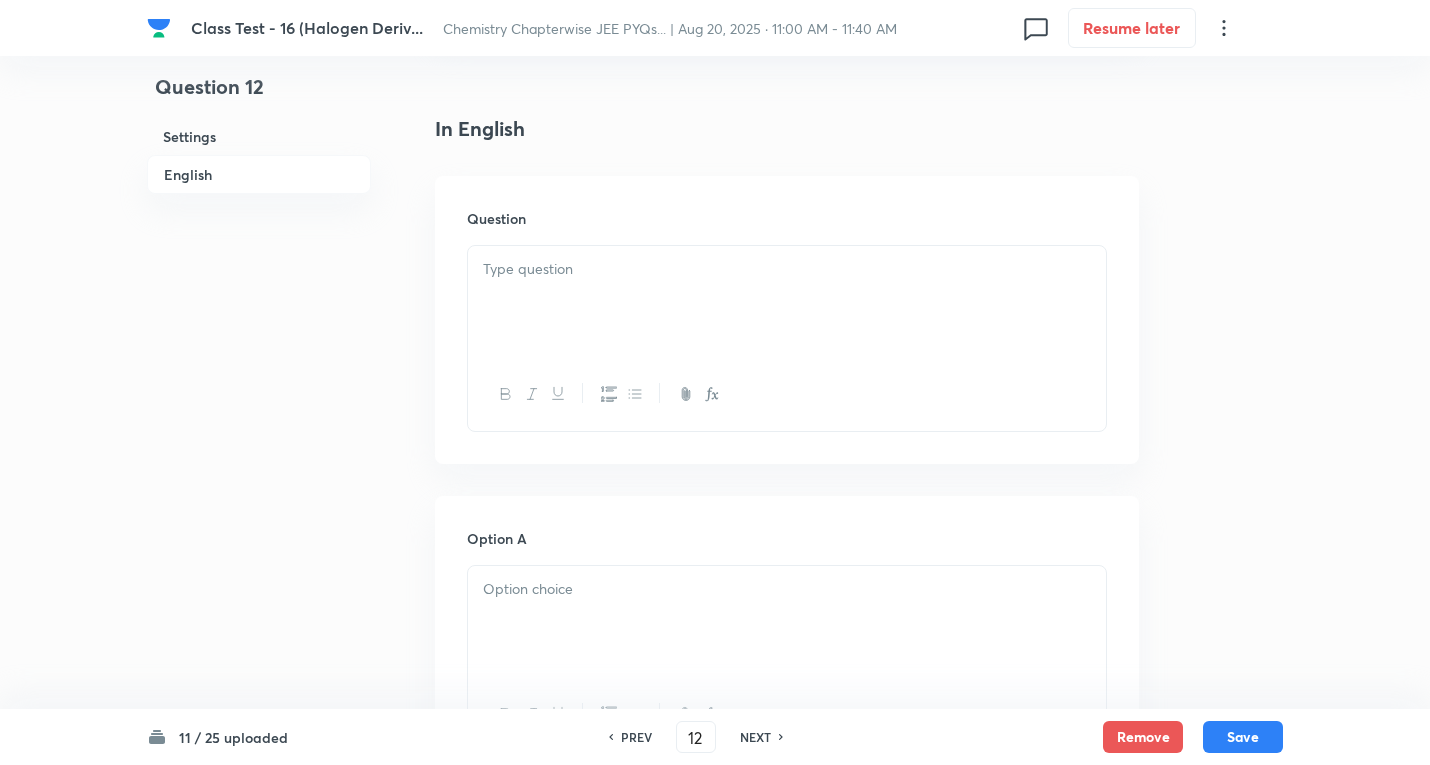 click at bounding box center (787, 302) 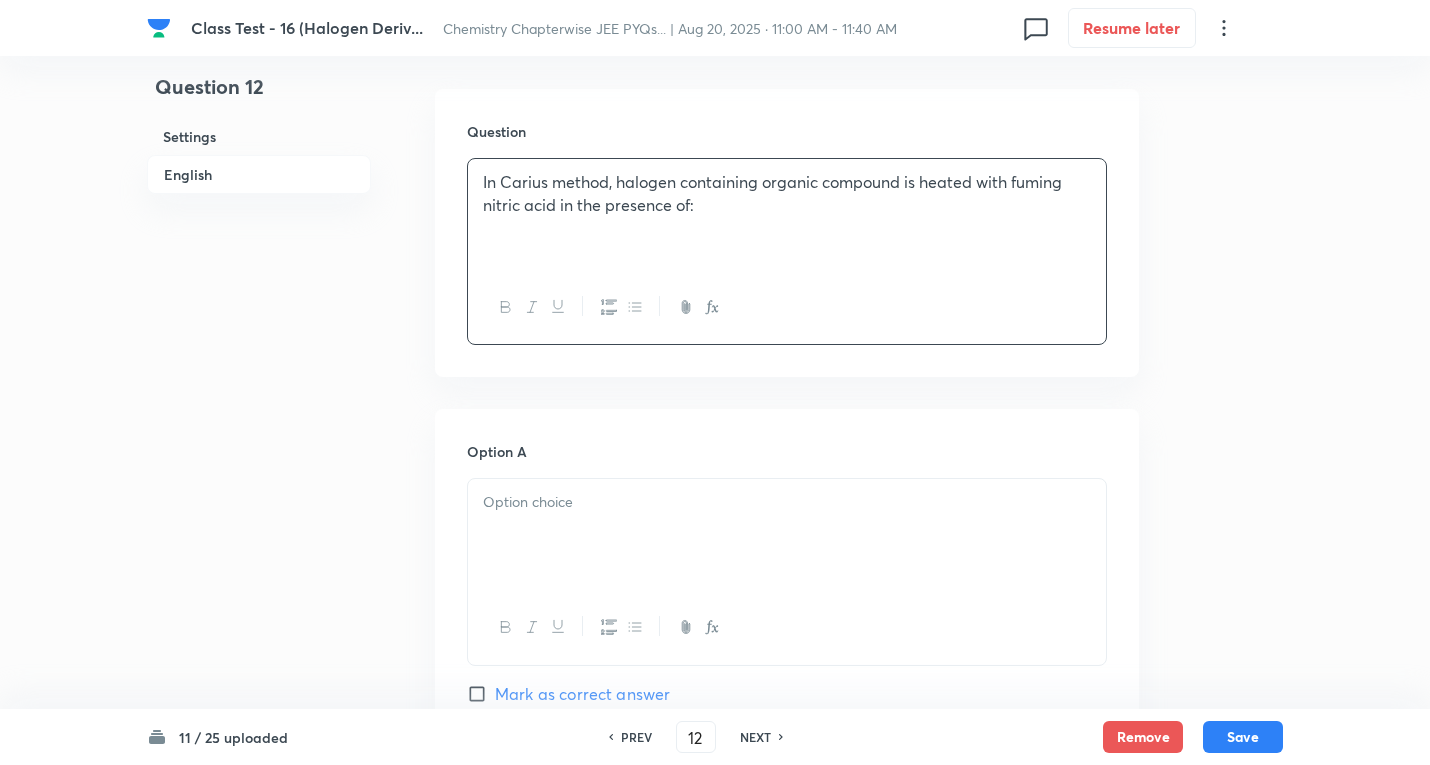 scroll, scrollTop: 700, scrollLeft: 0, axis: vertical 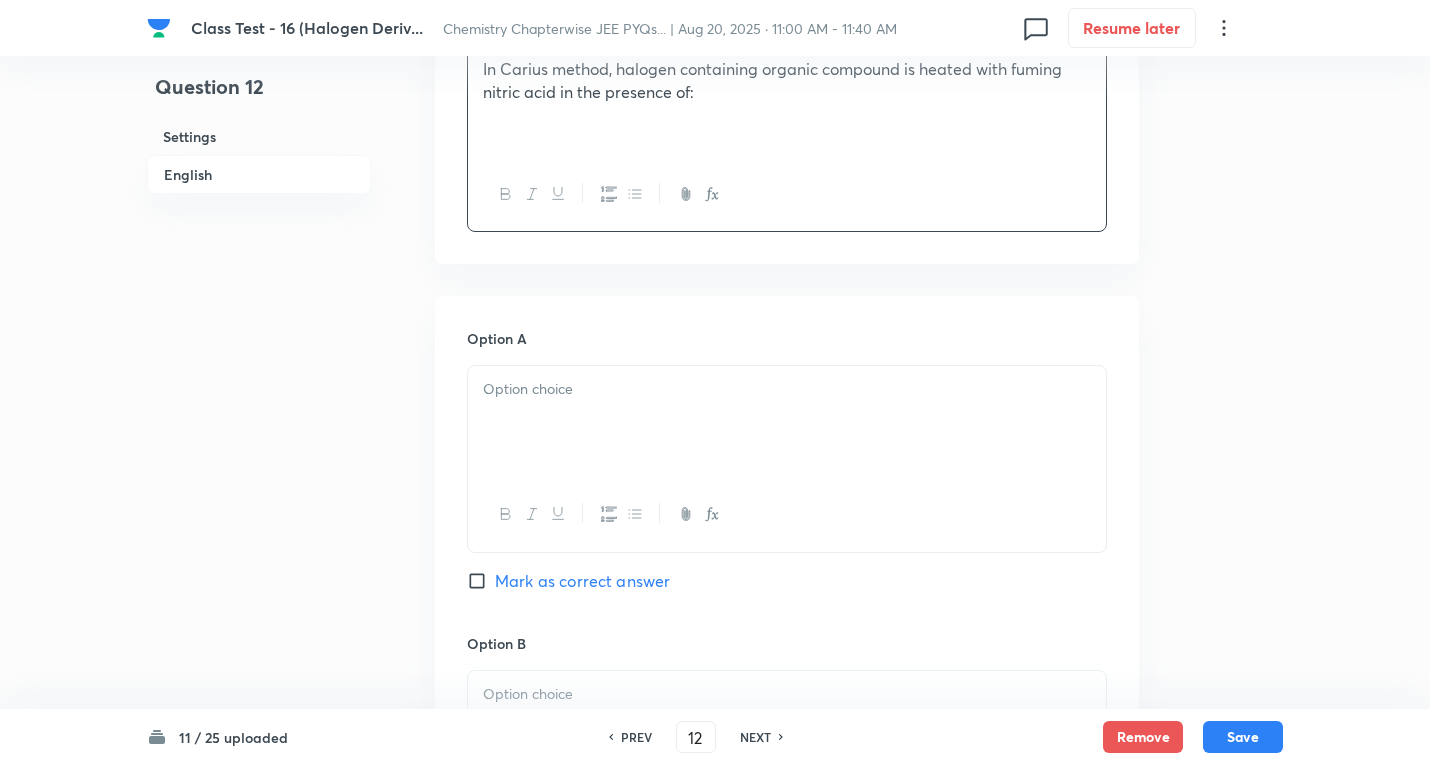 click at bounding box center [787, 422] 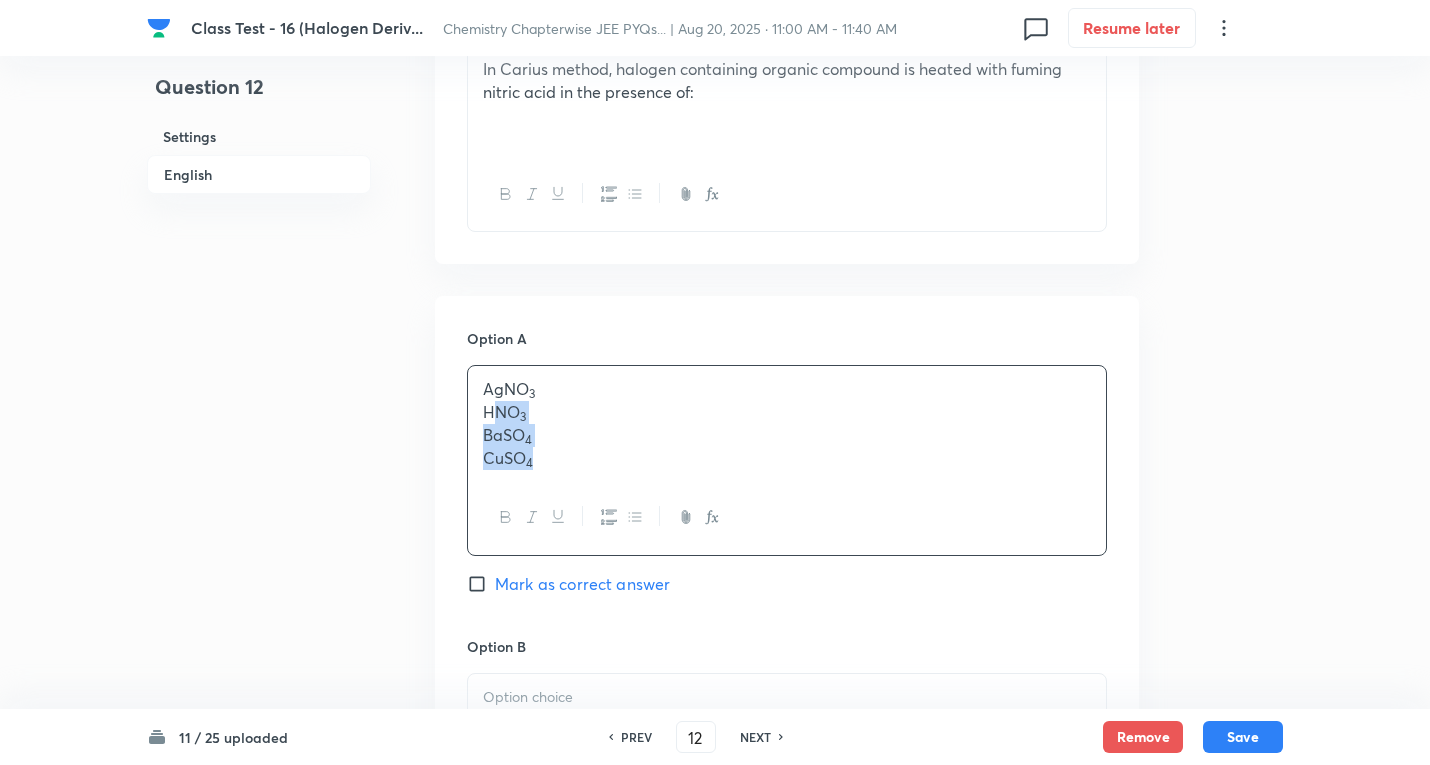 drag, startPoint x: 640, startPoint y: 540, endPoint x: 974, endPoint y: 677, distance: 361.00555 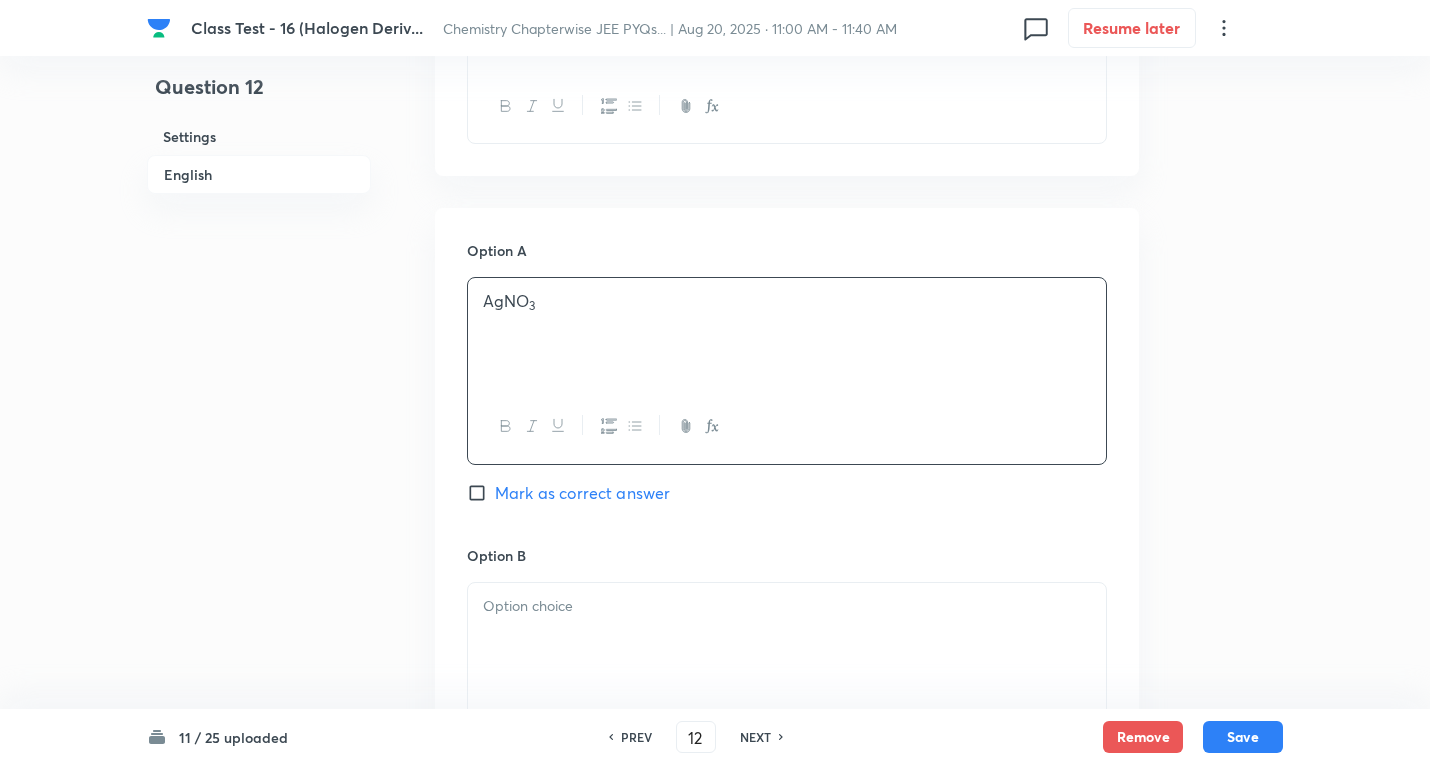 scroll, scrollTop: 900, scrollLeft: 0, axis: vertical 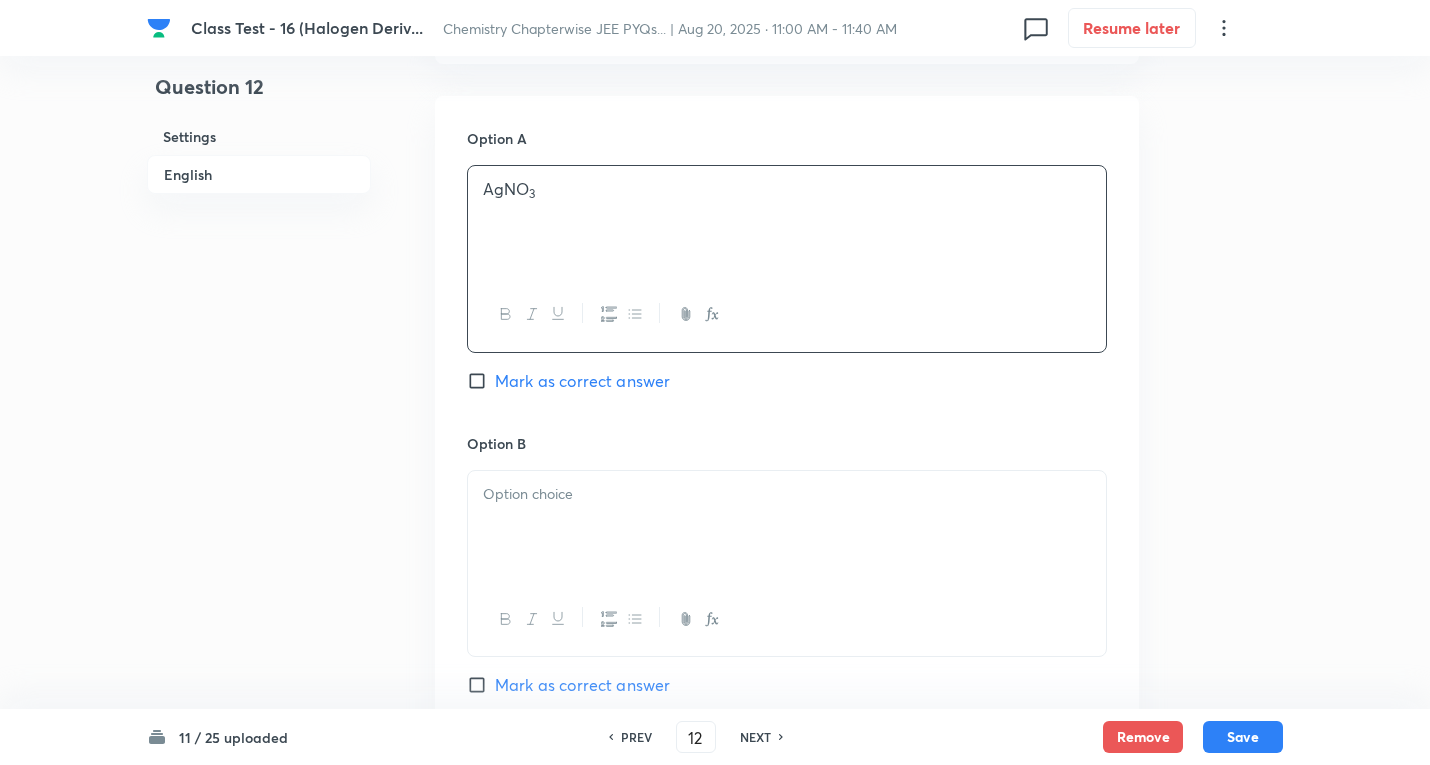 click on "Mark as correct answer" at bounding box center [582, 381] 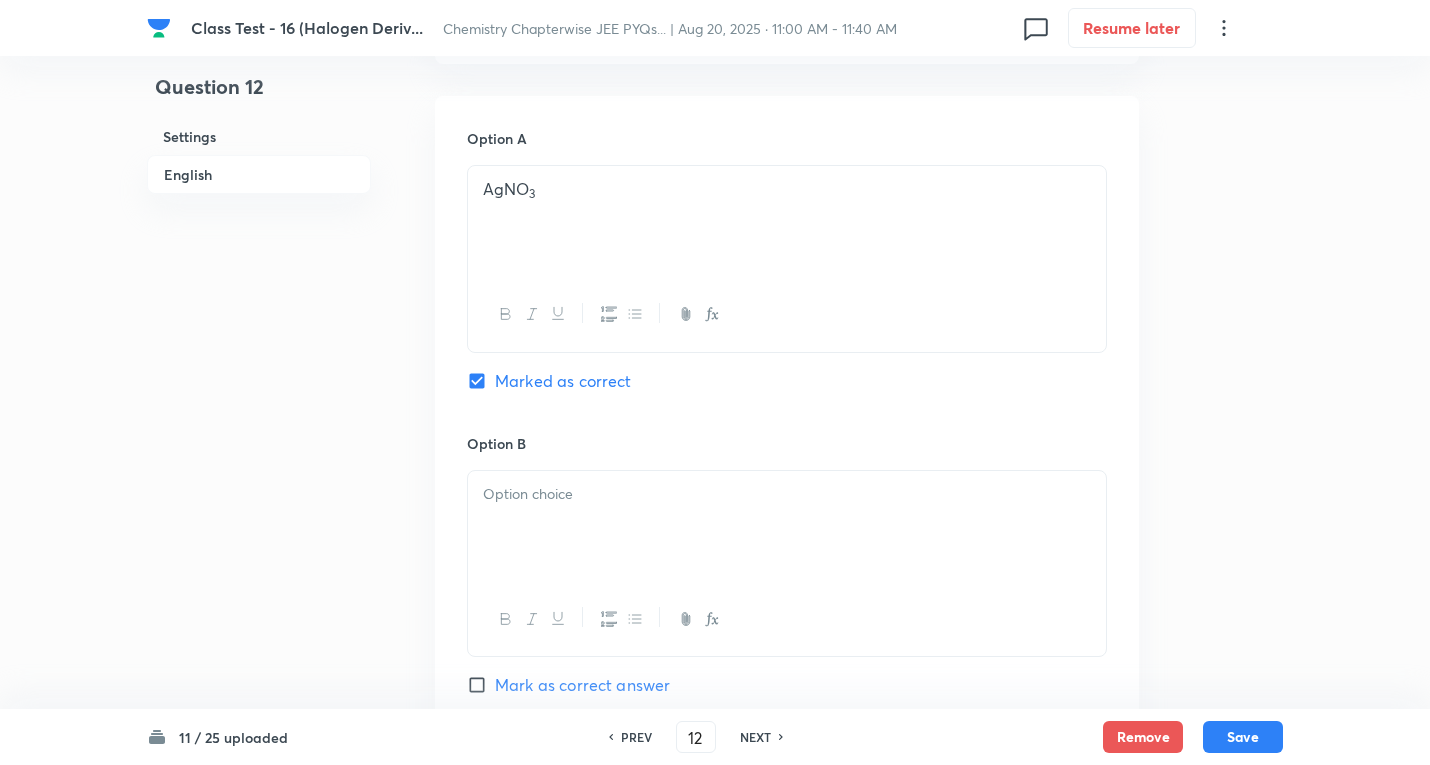 click at bounding box center (787, 494) 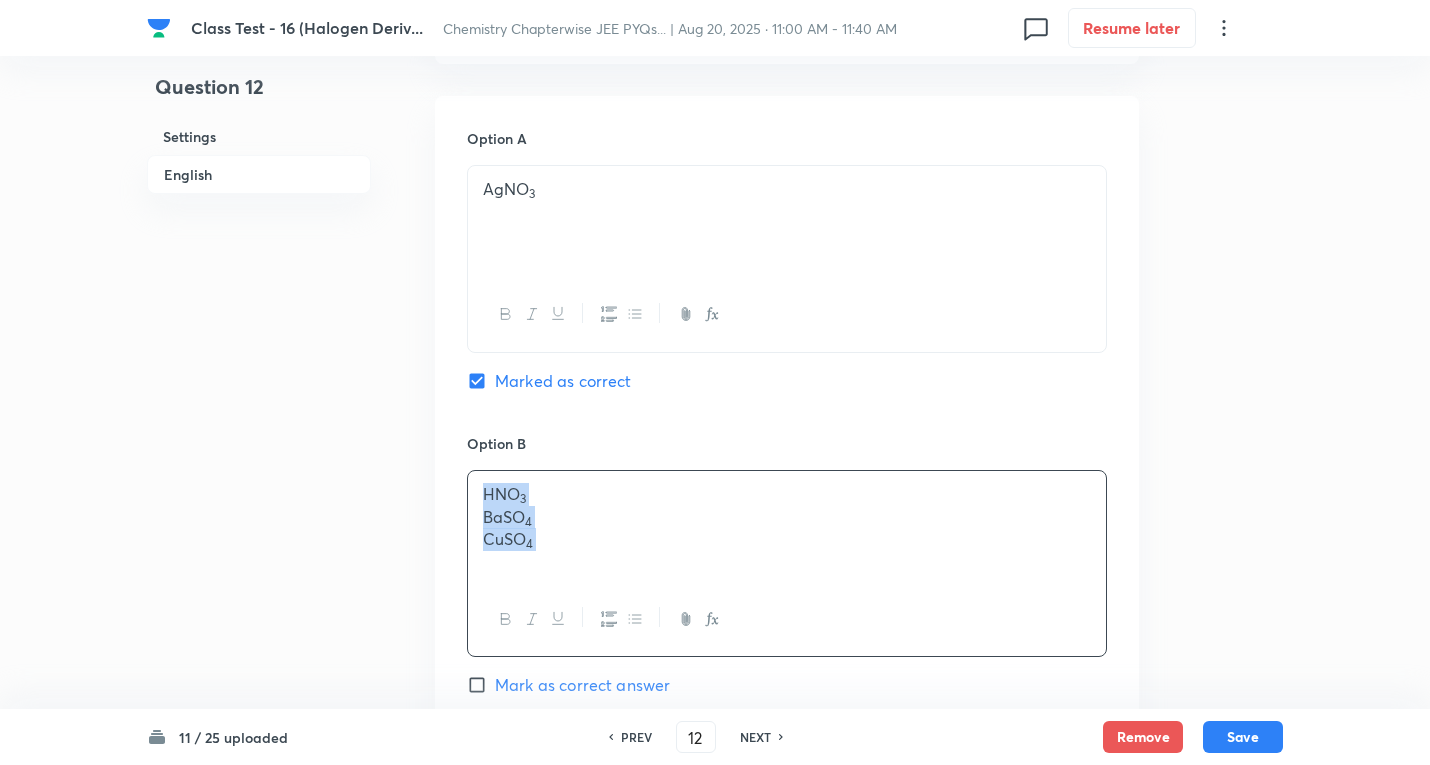 drag, startPoint x: 464, startPoint y: 510, endPoint x: 943, endPoint y: 626, distance: 492.84583 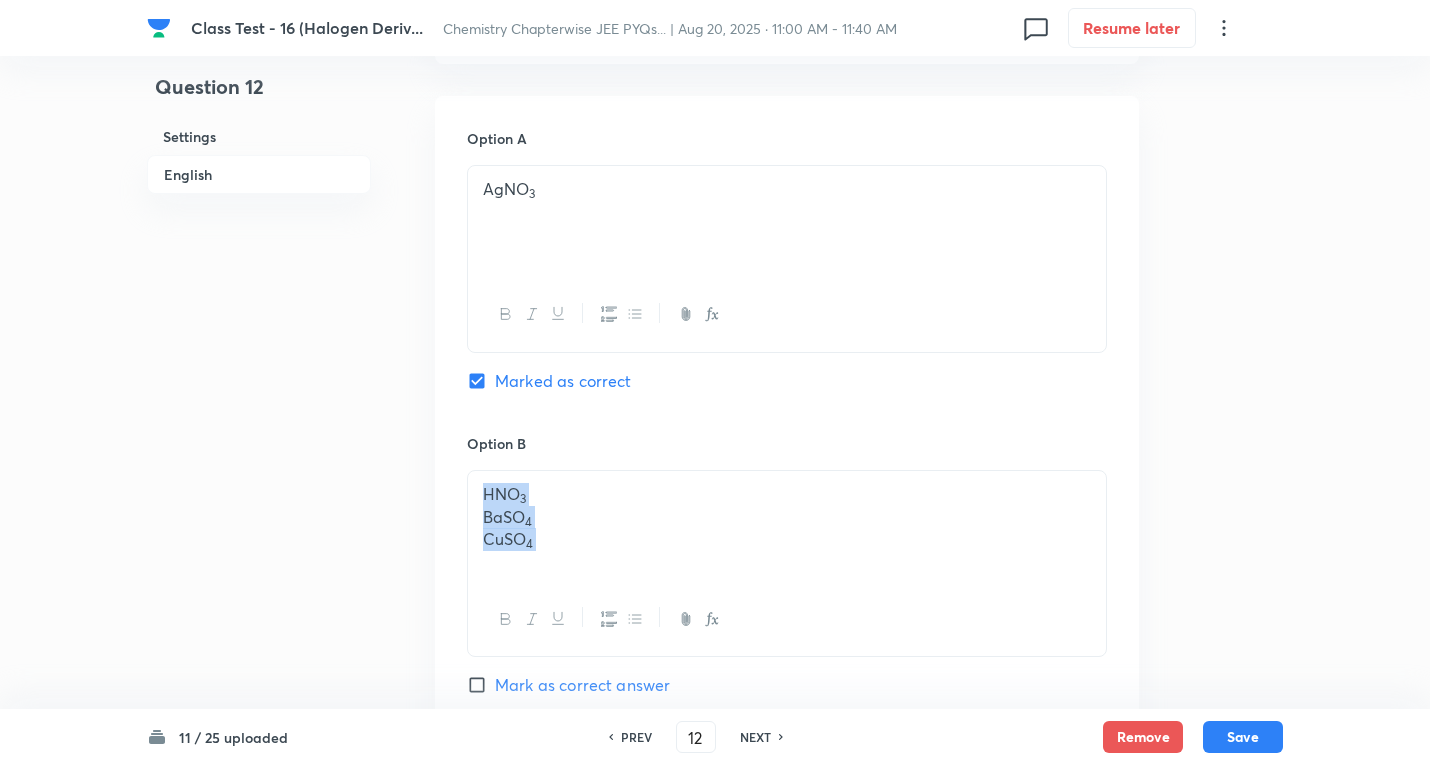 click on "BaSO 4" at bounding box center (787, 517) 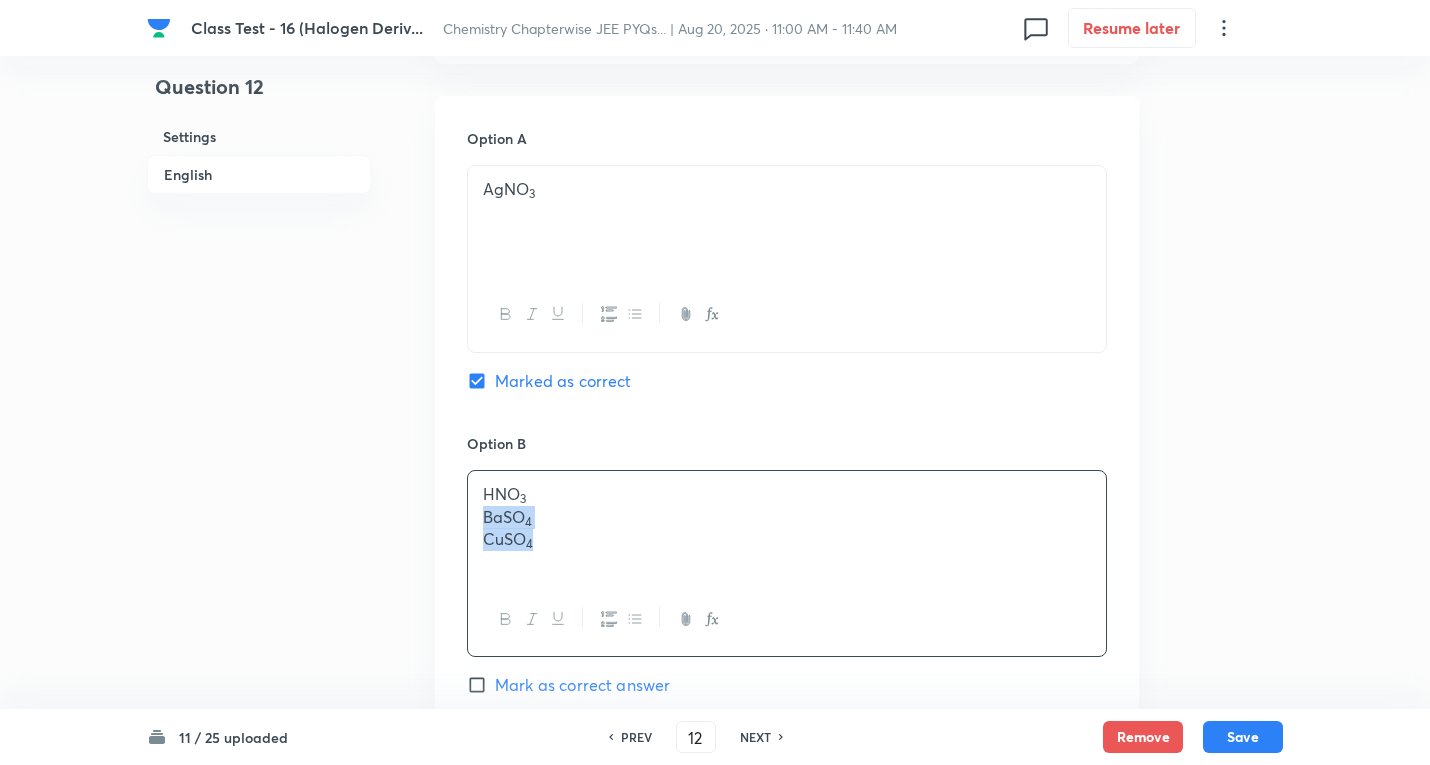 drag, startPoint x: 652, startPoint y: 568, endPoint x: 740, endPoint y: 590, distance: 90.70832 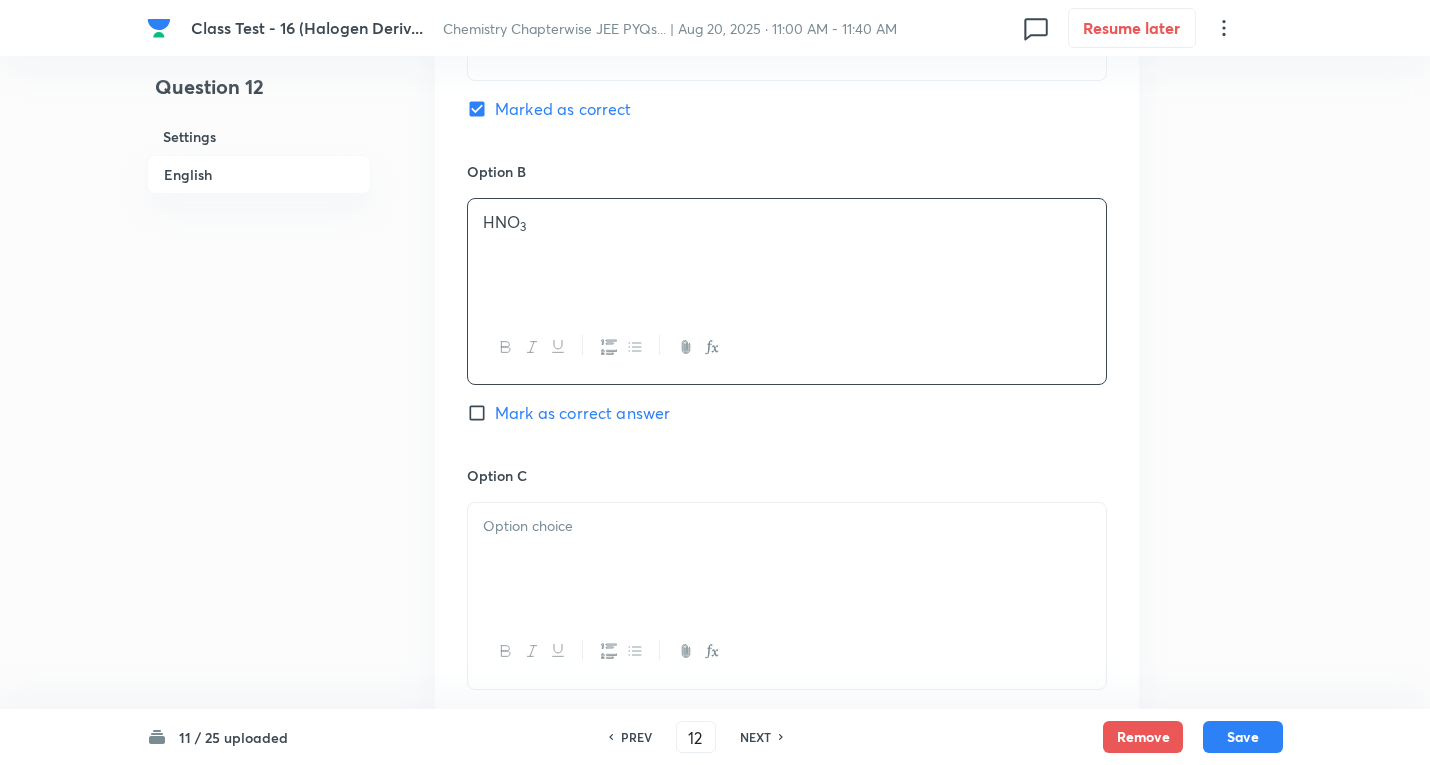 scroll, scrollTop: 1200, scrollLeft: 0, axis: vertical 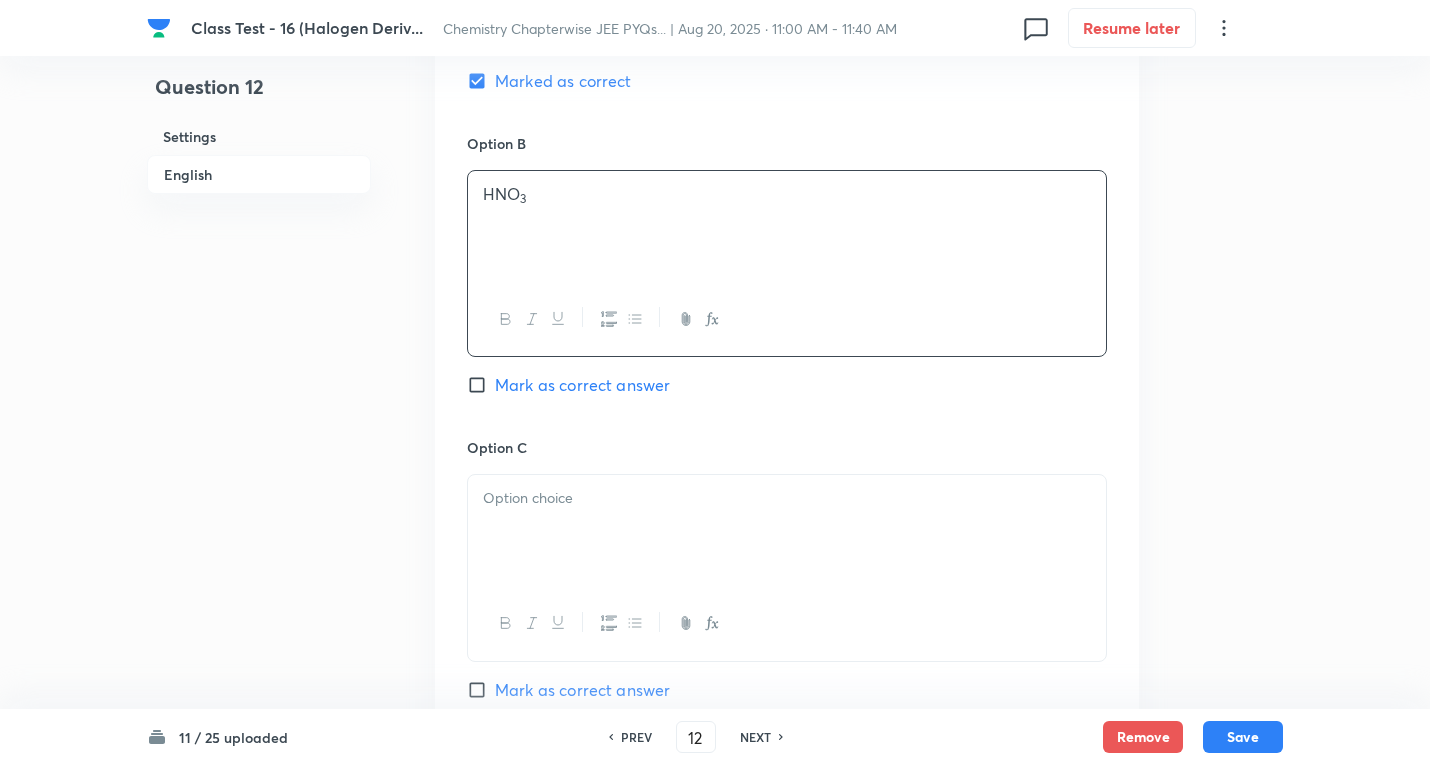 click at bounding box center [787, 531] 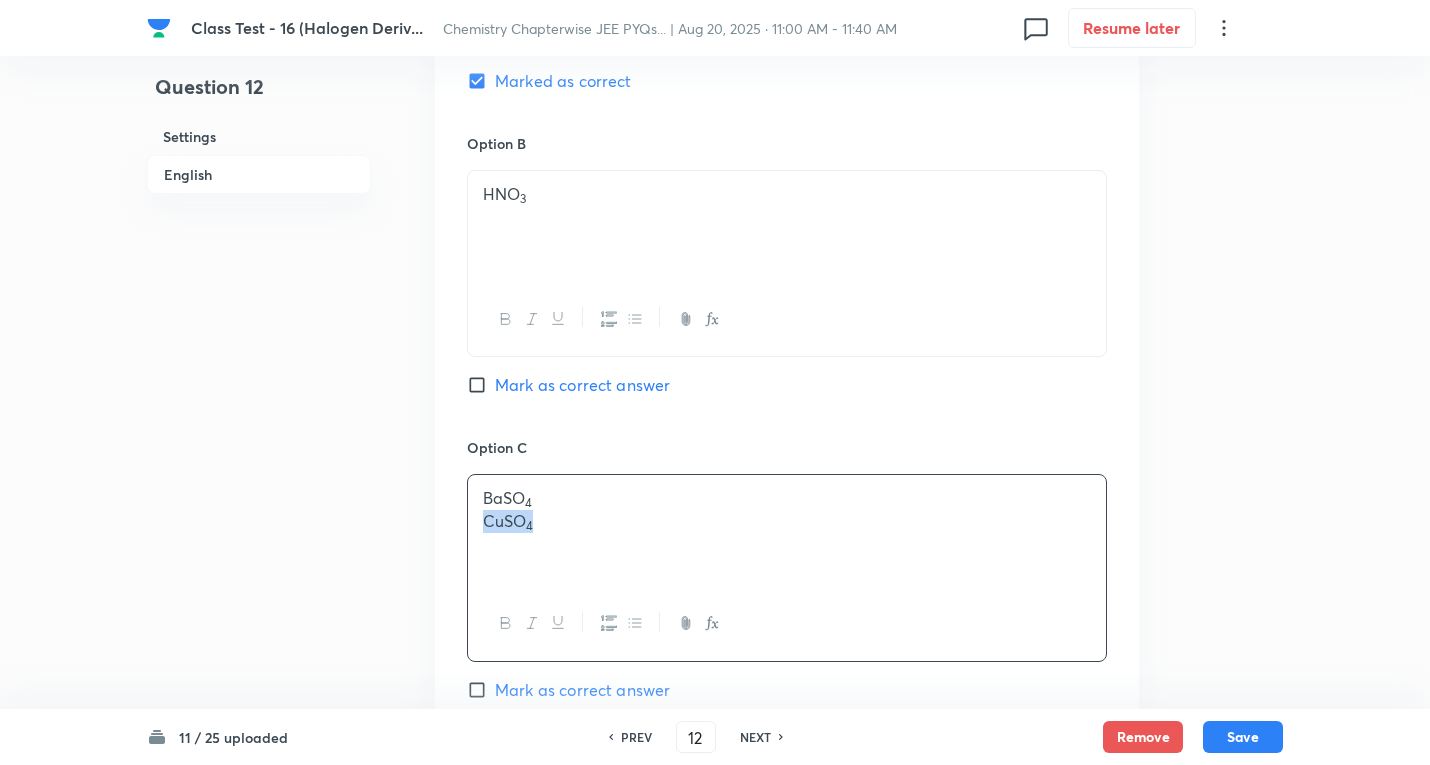 drag, startPoint x: 479, startPoint y: 524, endPoint x: 835, endPoint y: 560, distance: 357.81558 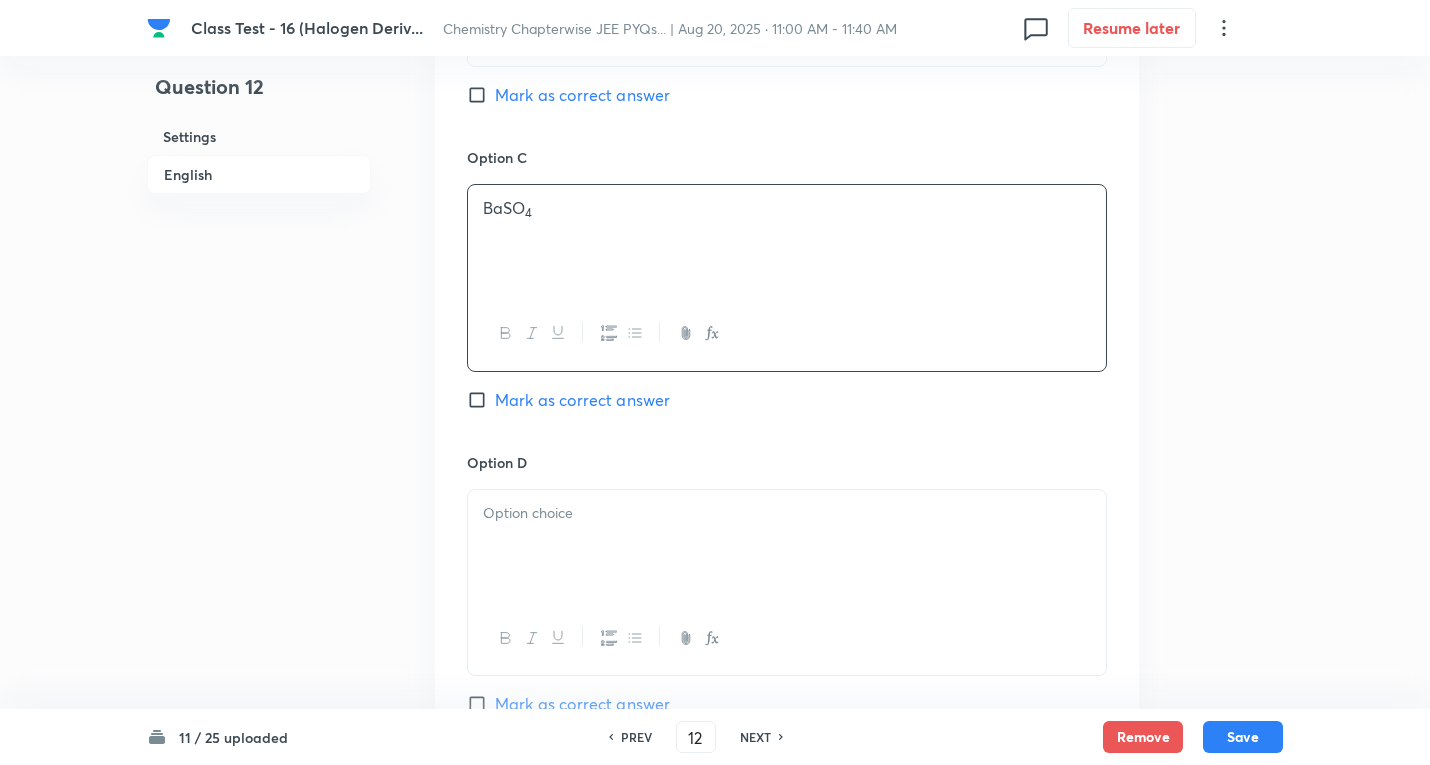 scroll, scrollTop: 1600, scrollLeft: 0, axis: vertical 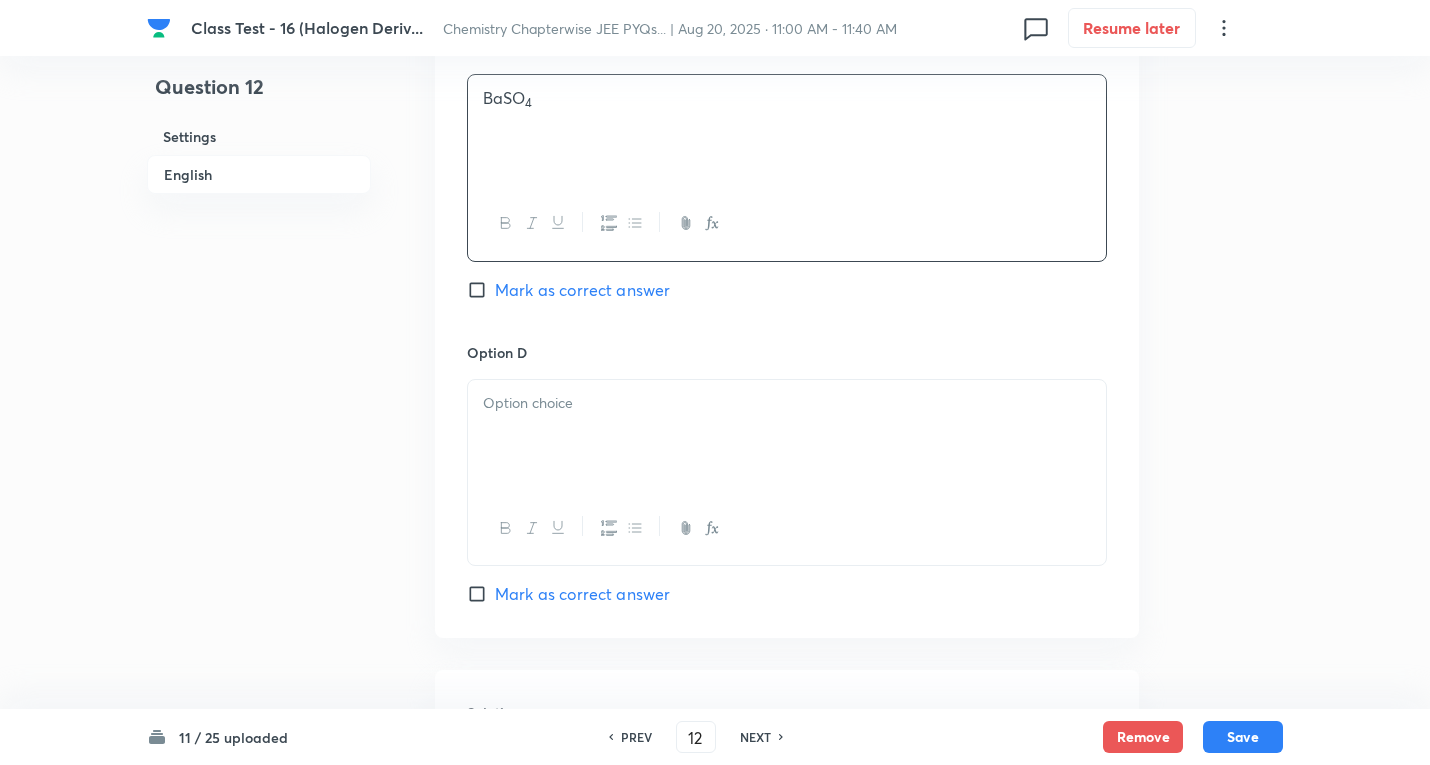 click at bounding box center [787, 436] 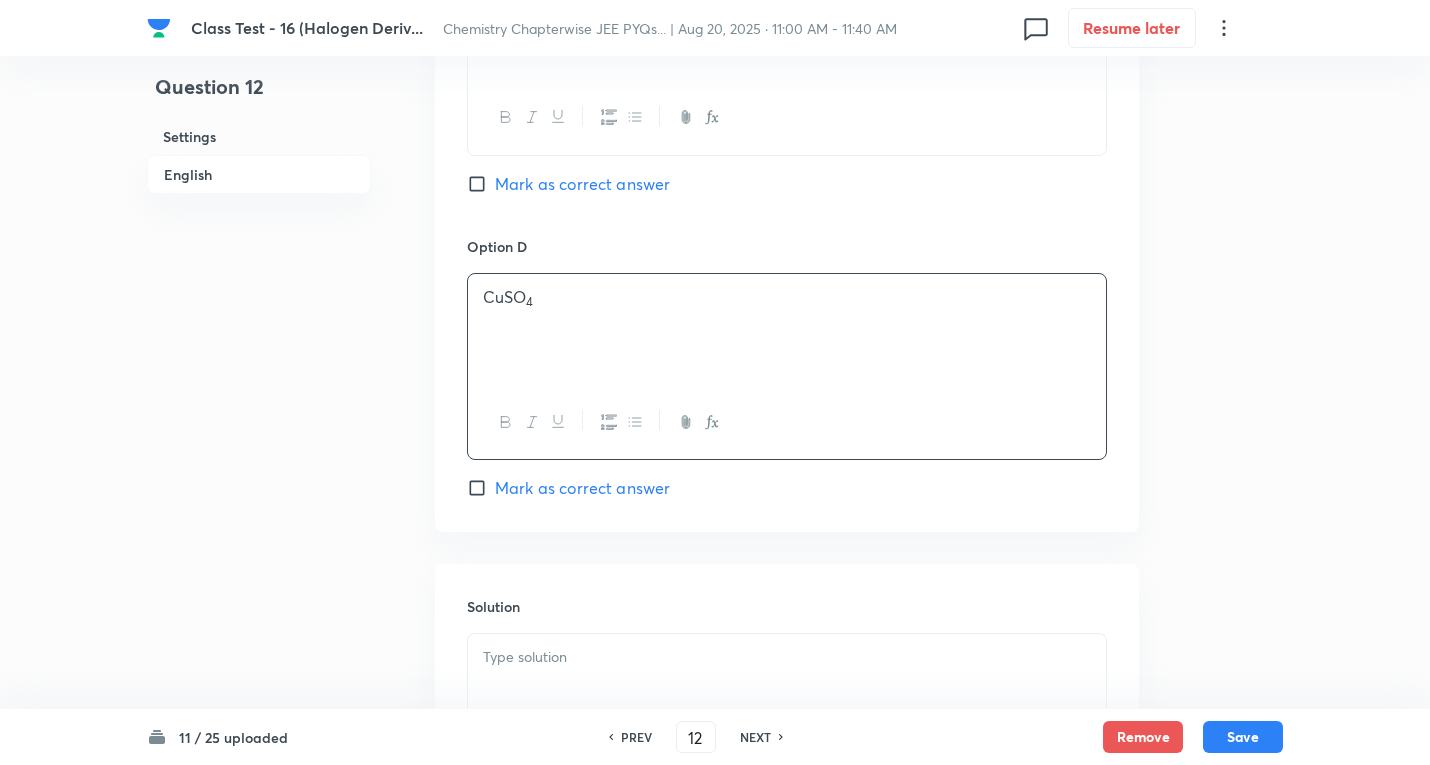 scroll, scrollTop: 1969, scrollLeft: 0, axis: vertical 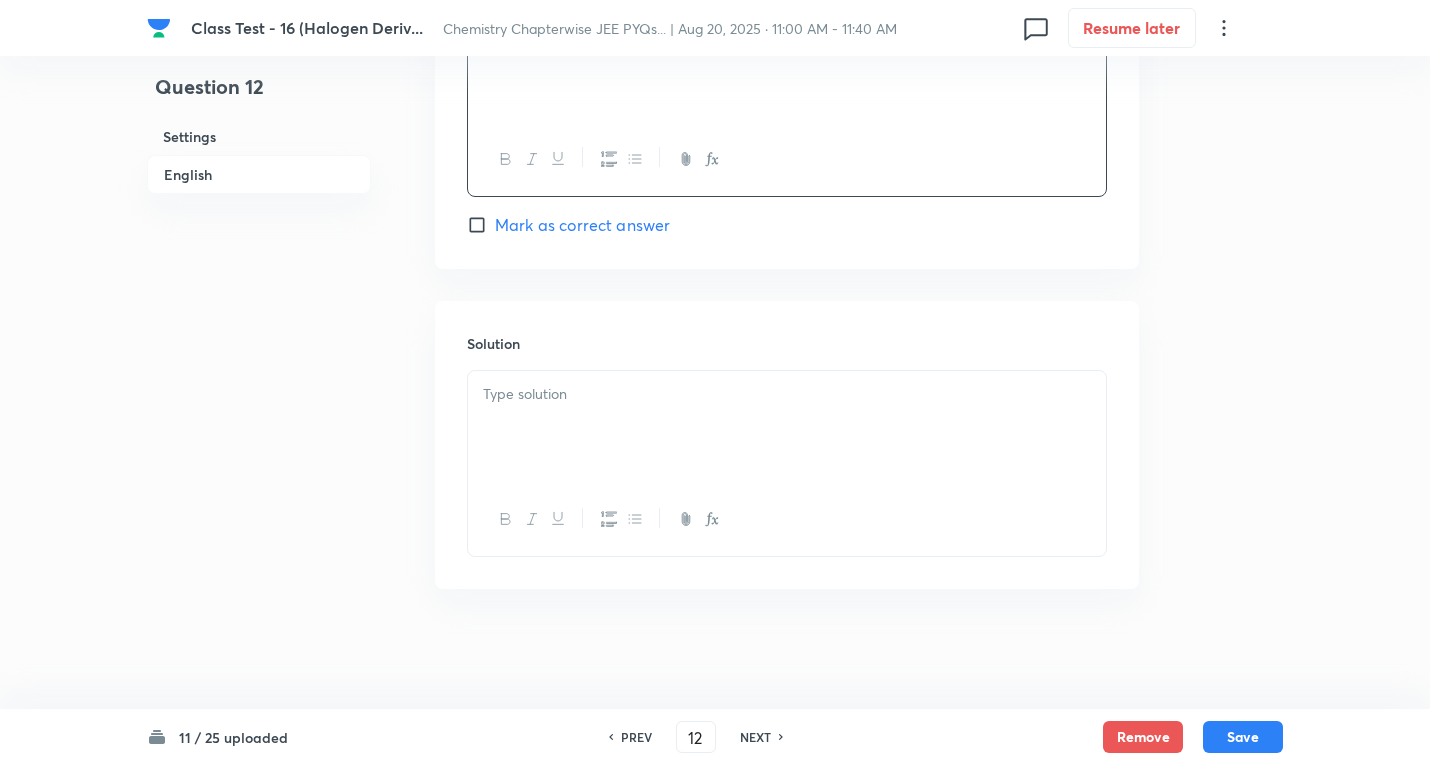 click at bounding box center (787, 394) 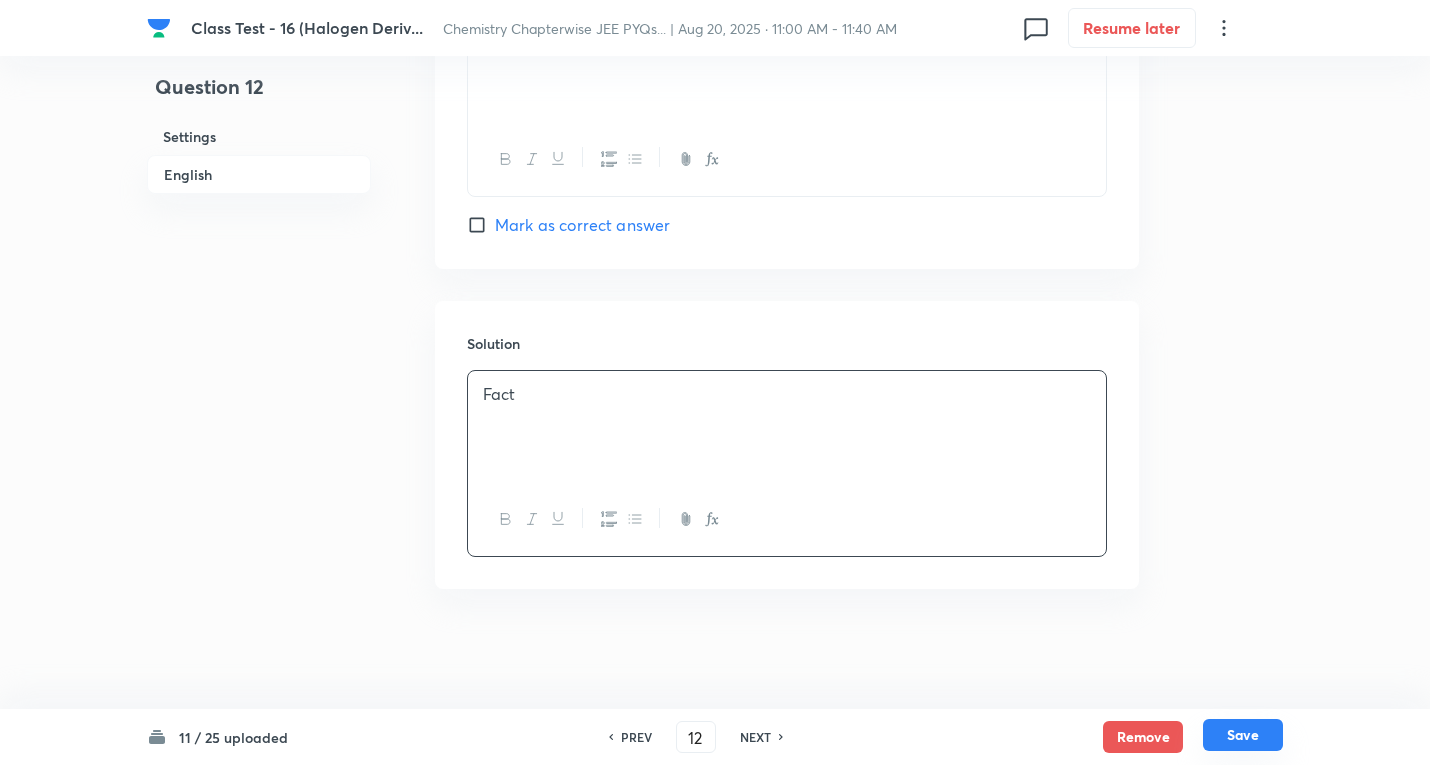 click on "Save" at bounding box center [1243, 735] 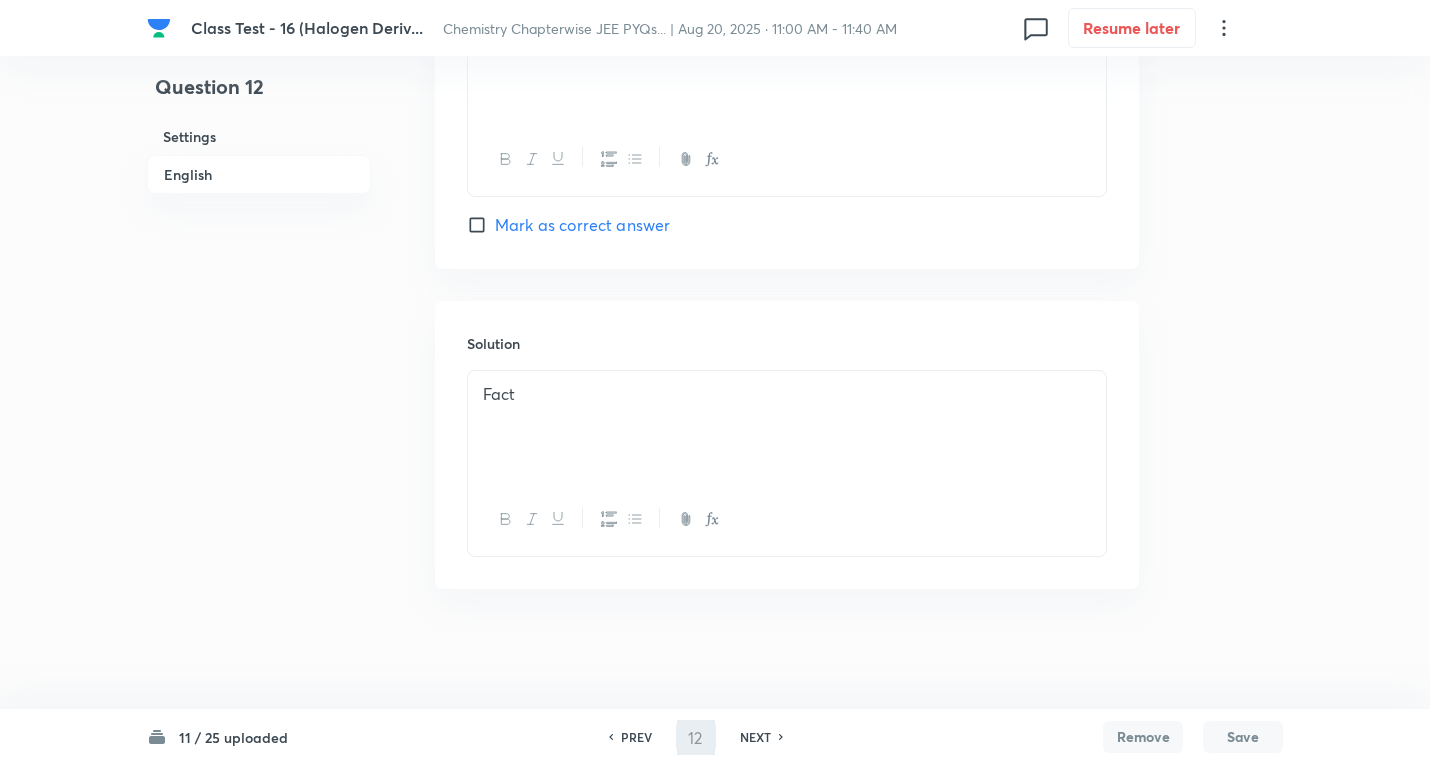 type on "13" 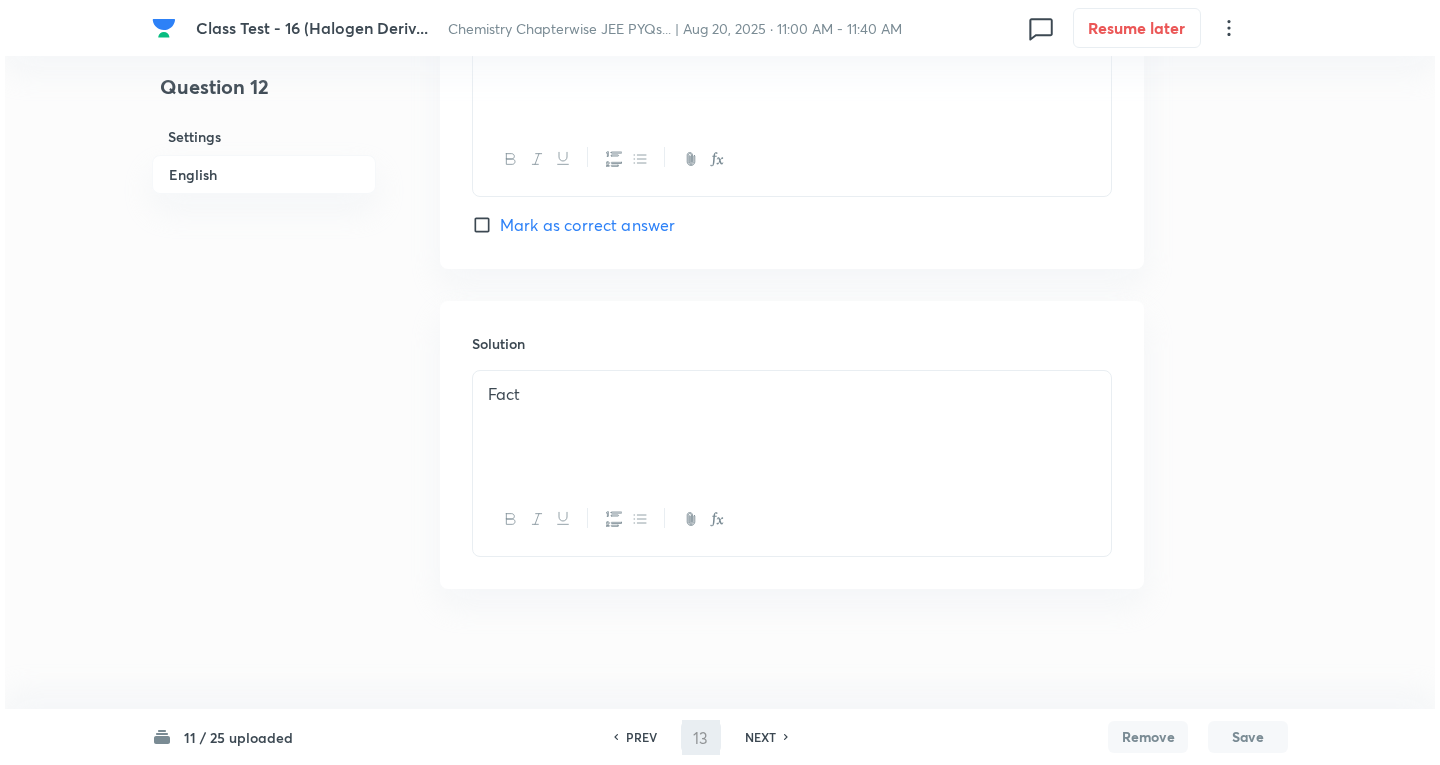 scroll, scrollTop: 0, scrollLeft: 0, axis: both 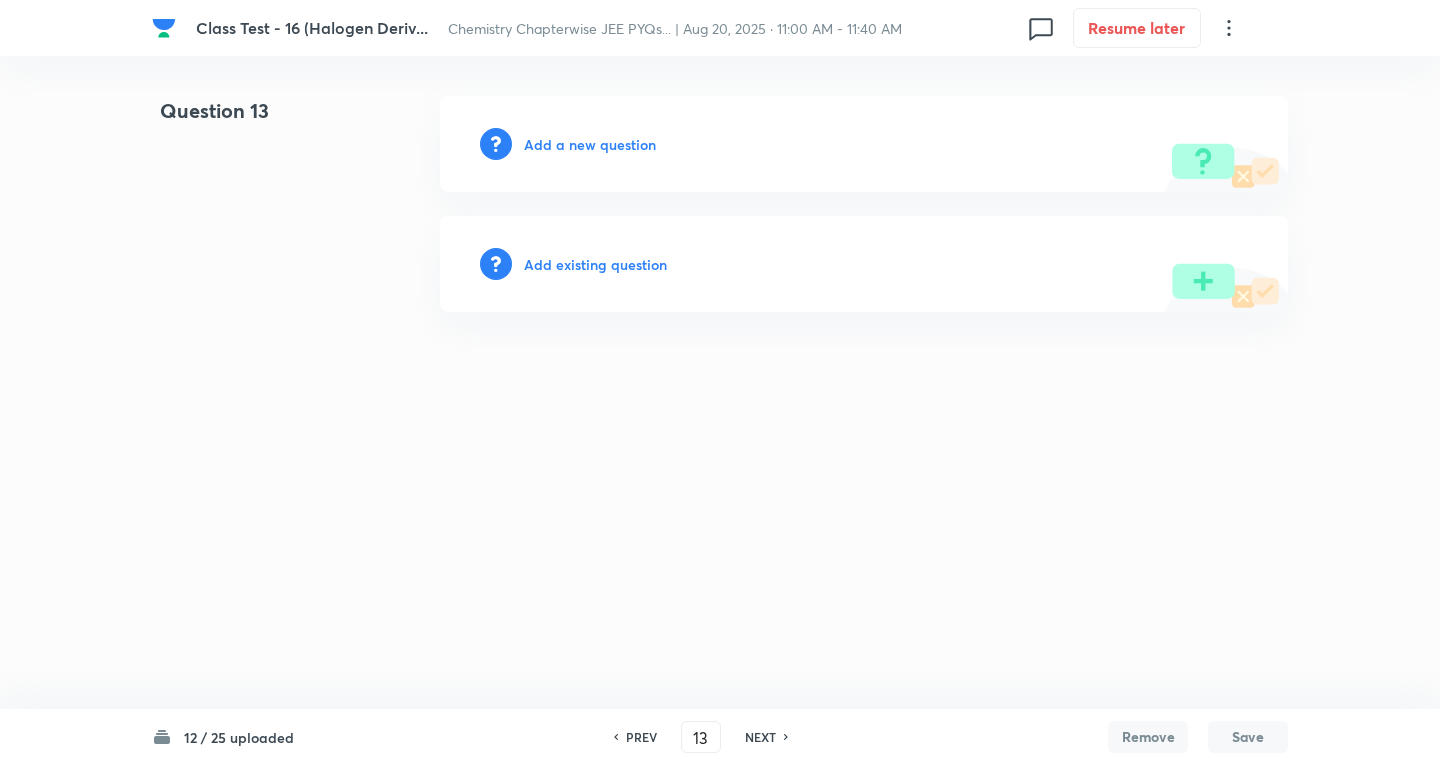 click on "Add a new question" at bounding box center (590, 144) 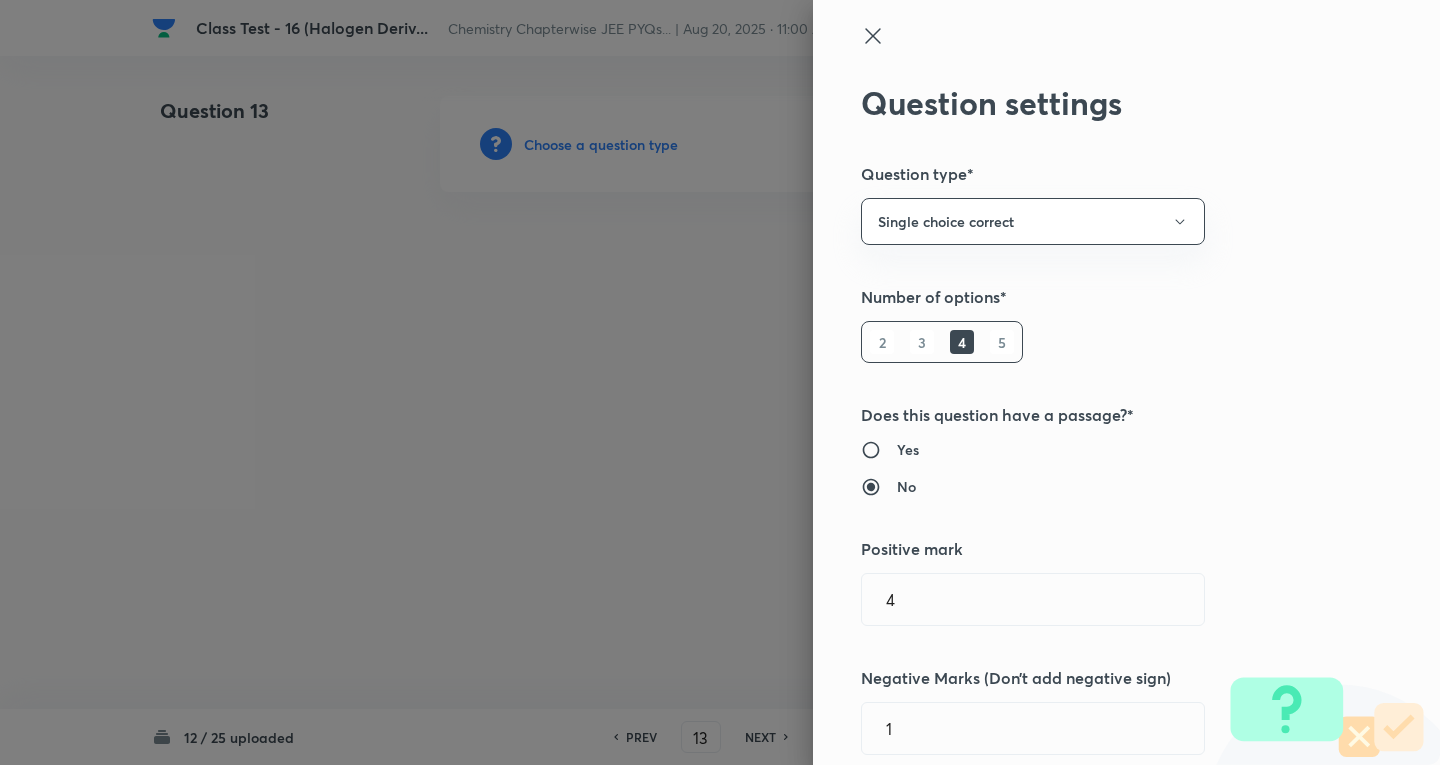 type 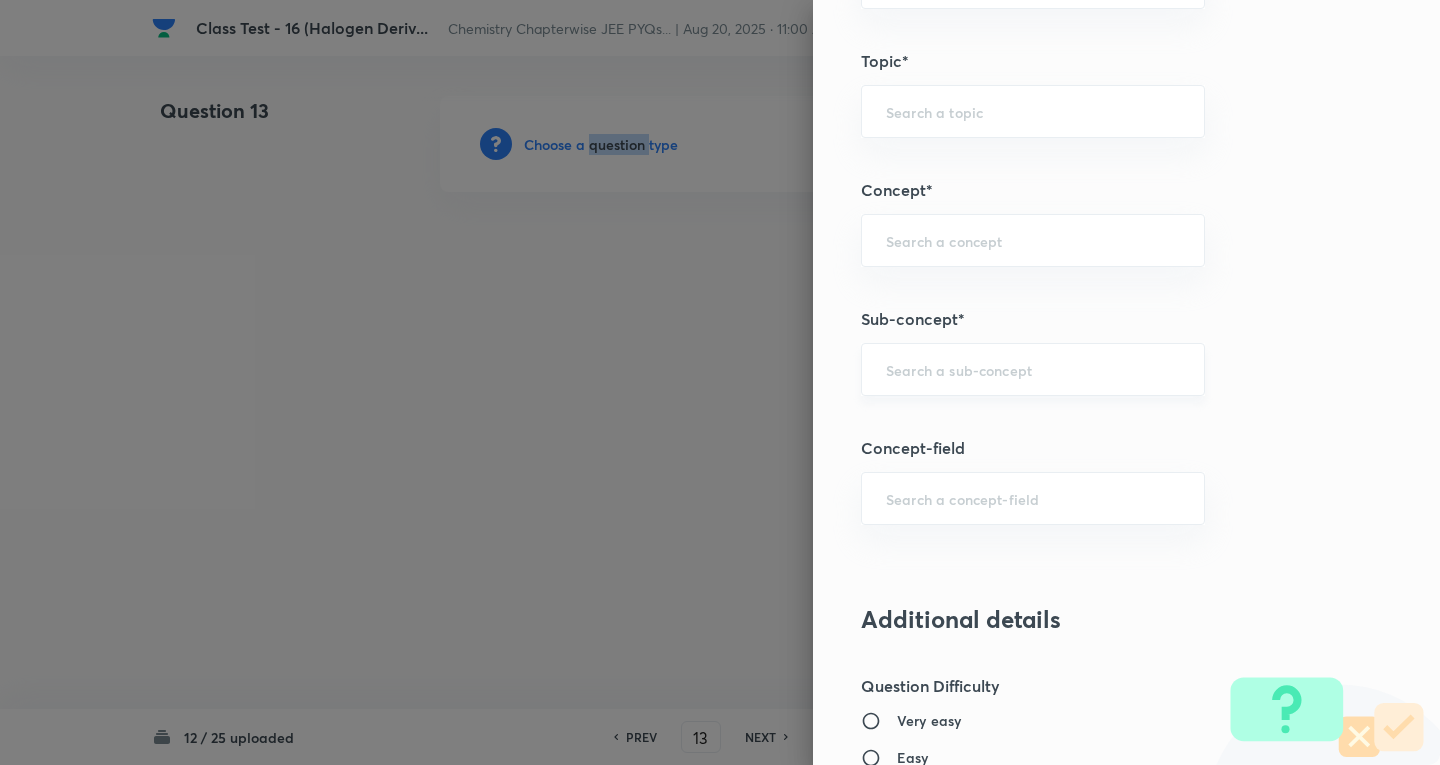 scroll, scrollTop: 1000, scrollLeft: 0, axis: vertical 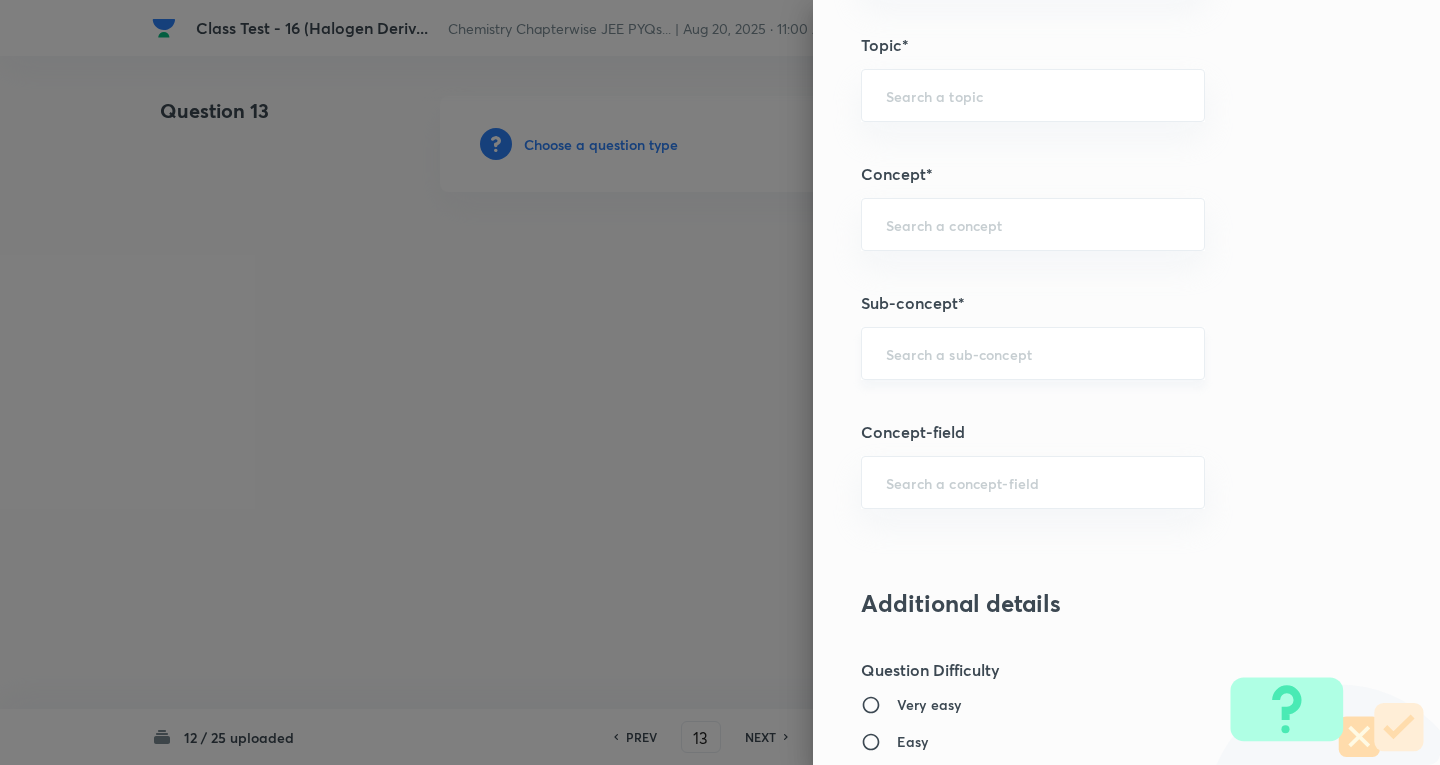 click at bounding box center [1033, 353] 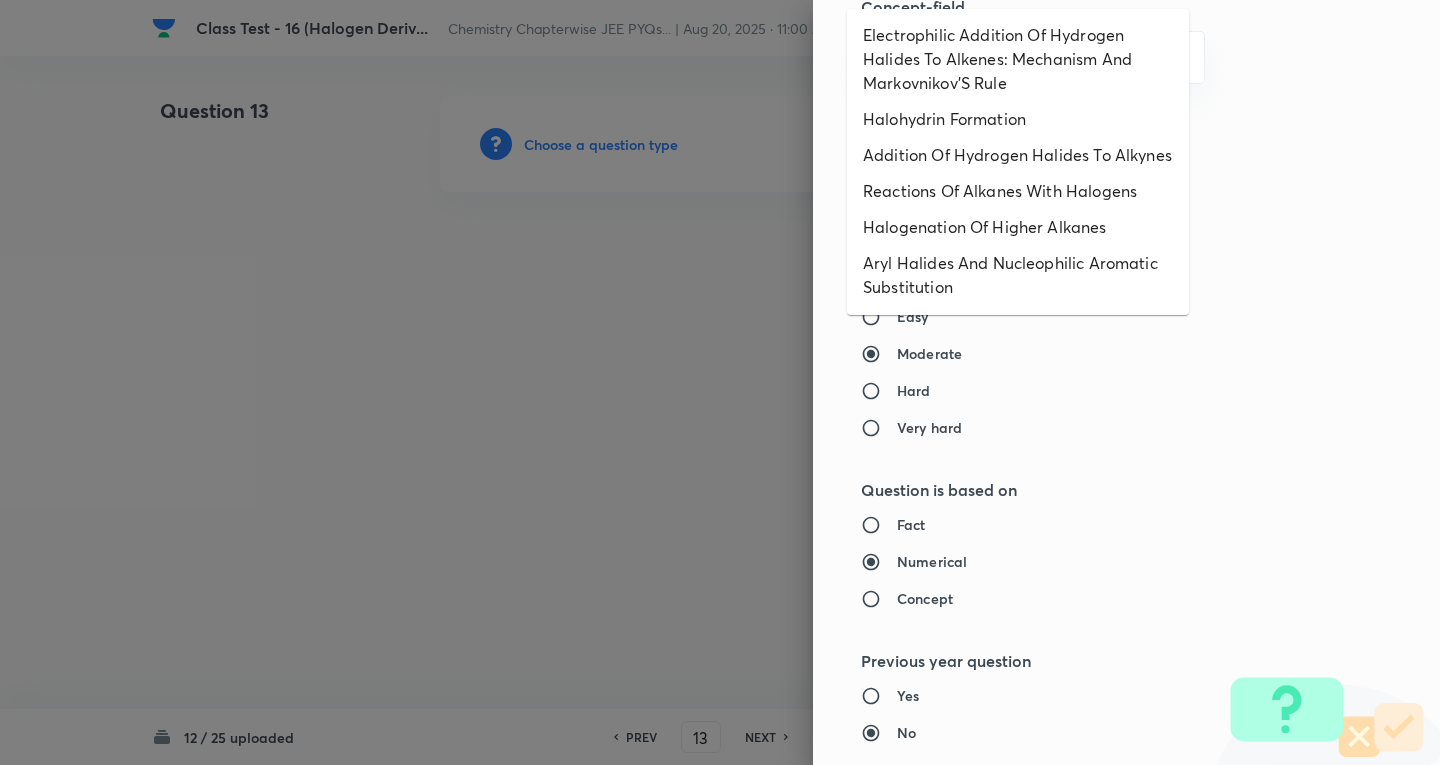 scroll, scrollTop: 1300, scrollLeft: 0, axis: vertical 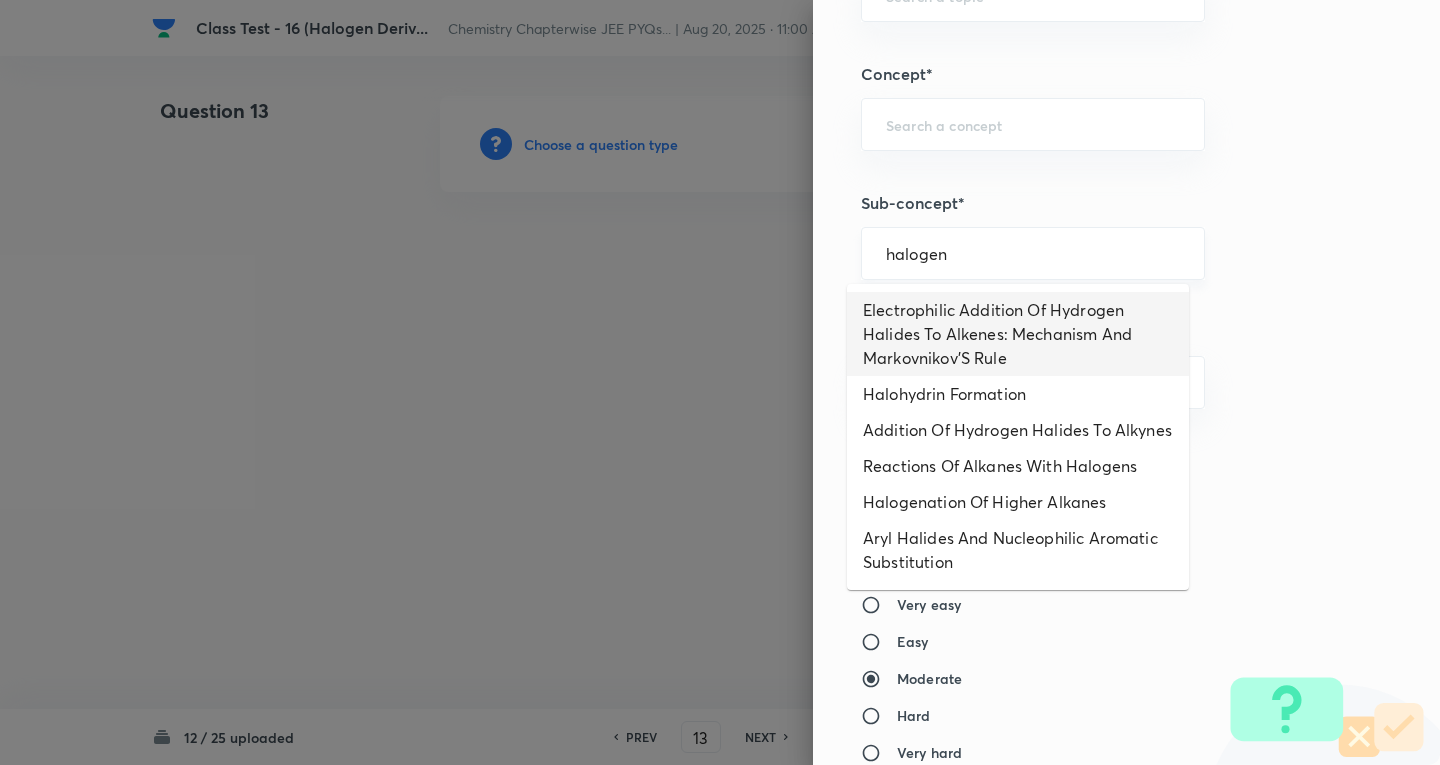 click on "halogen ​" at bounding box center [1033, 253] 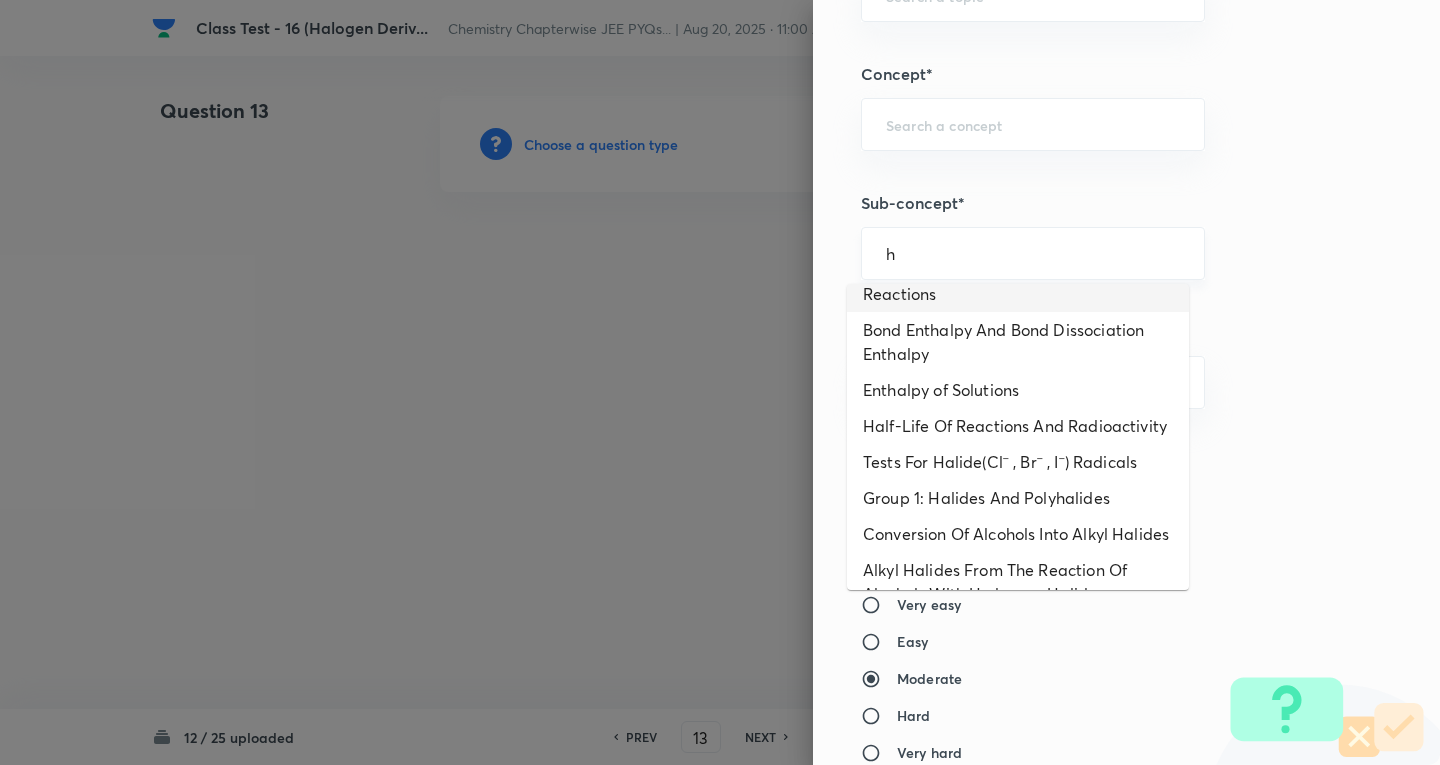 scroll, scrollTop: 0, scrollLeft: 0, axis: both 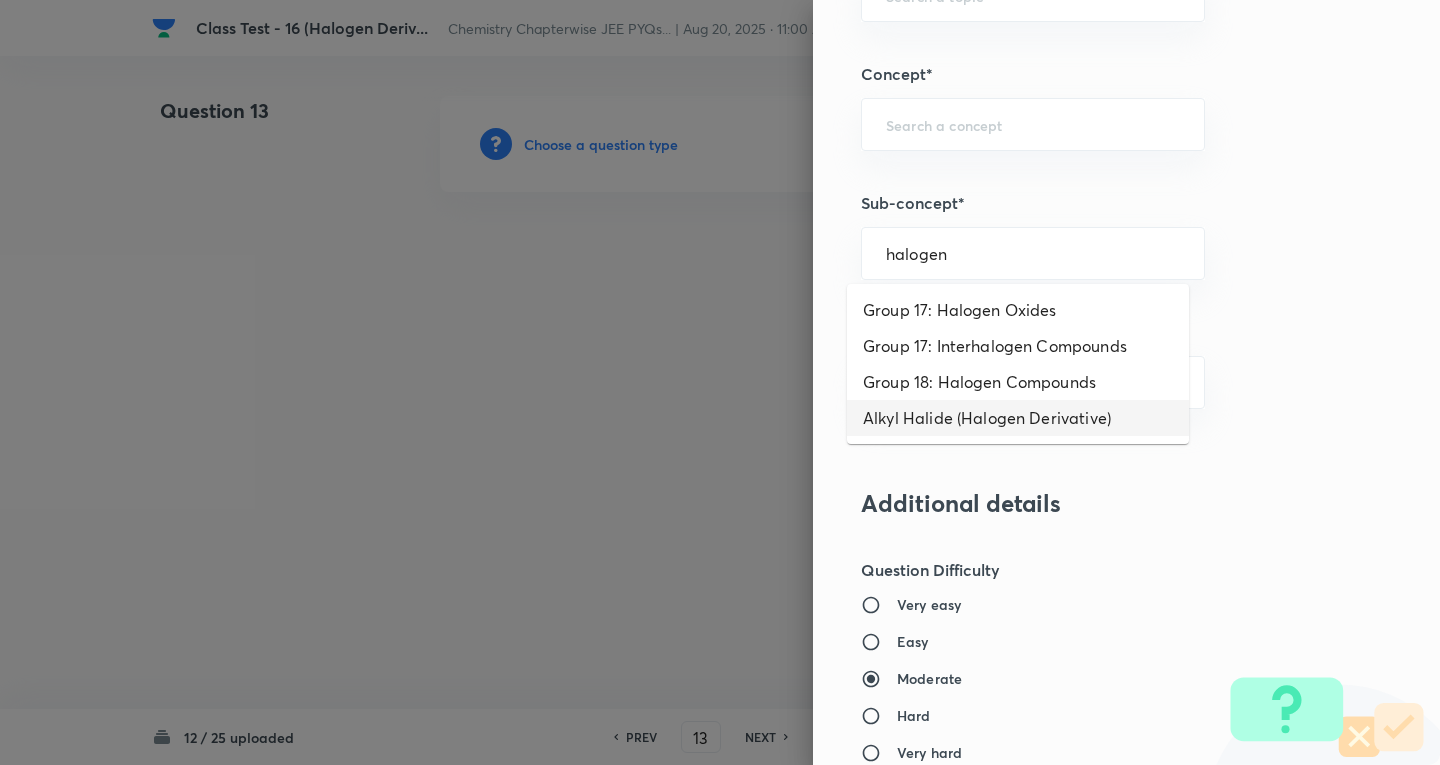 click on "Alkyl Halide (Halogen Derivative)" at bounding box center (1018, 418) 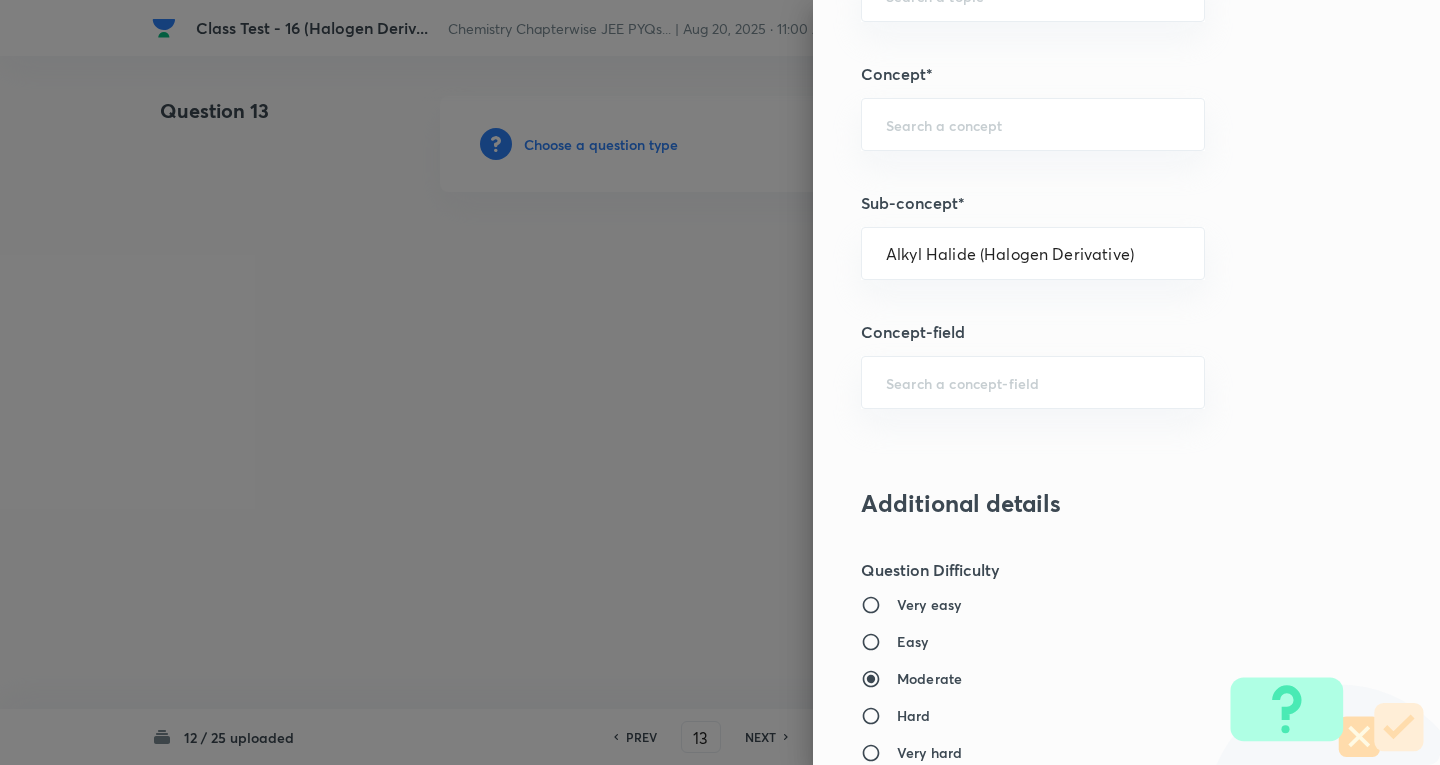 type on "Chemistry" 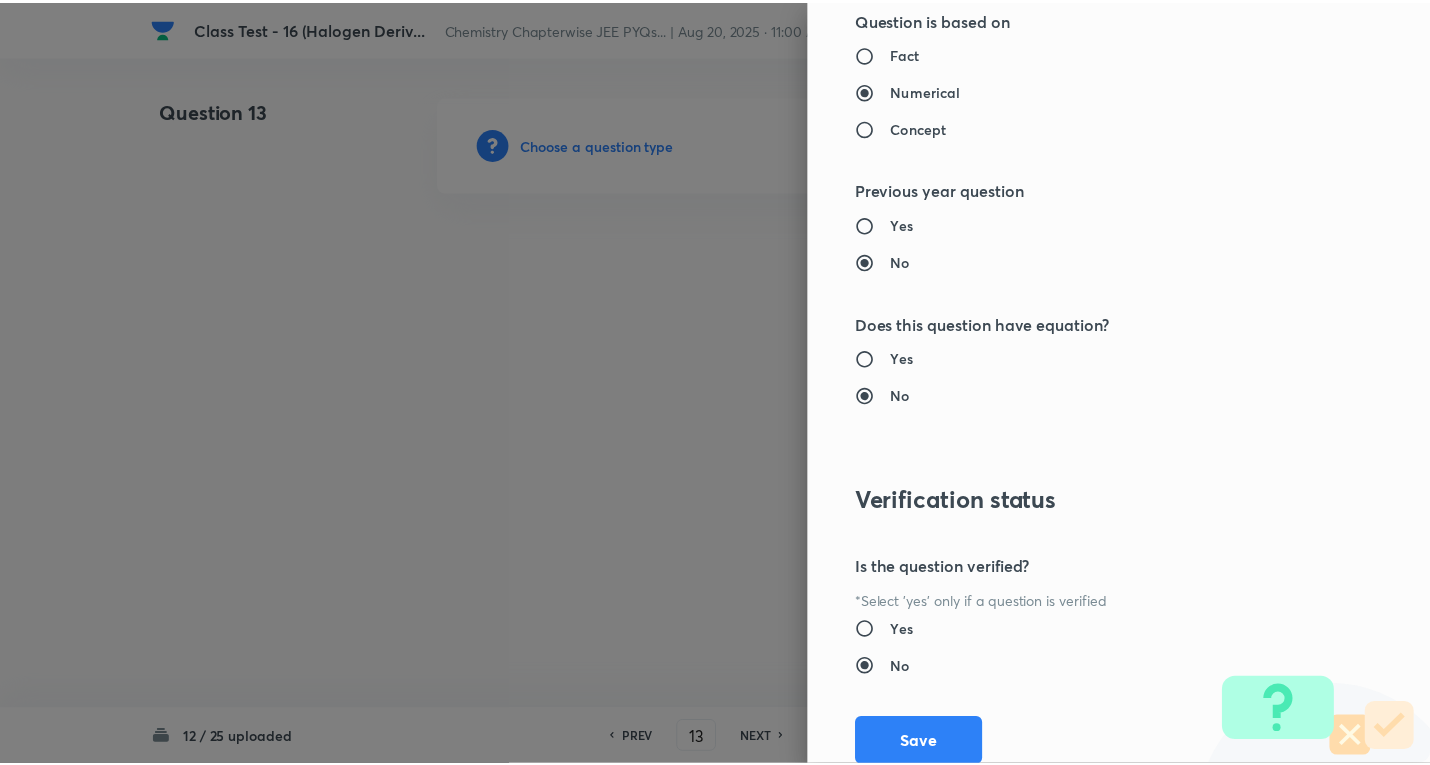 scroll, scrollTop: 1961, scrollLeft: 0, axis: vertical 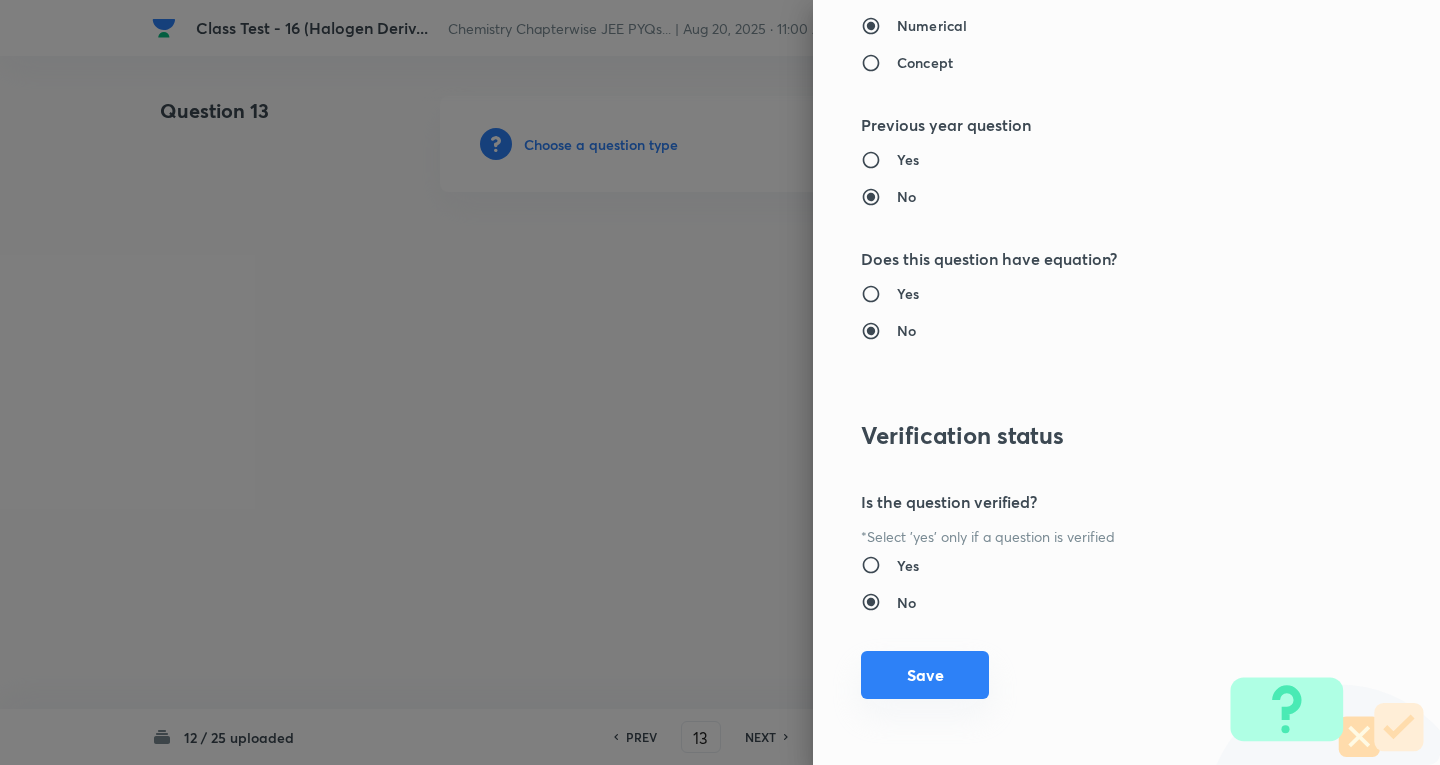 click on "Save" at bounding box center [925, 675] 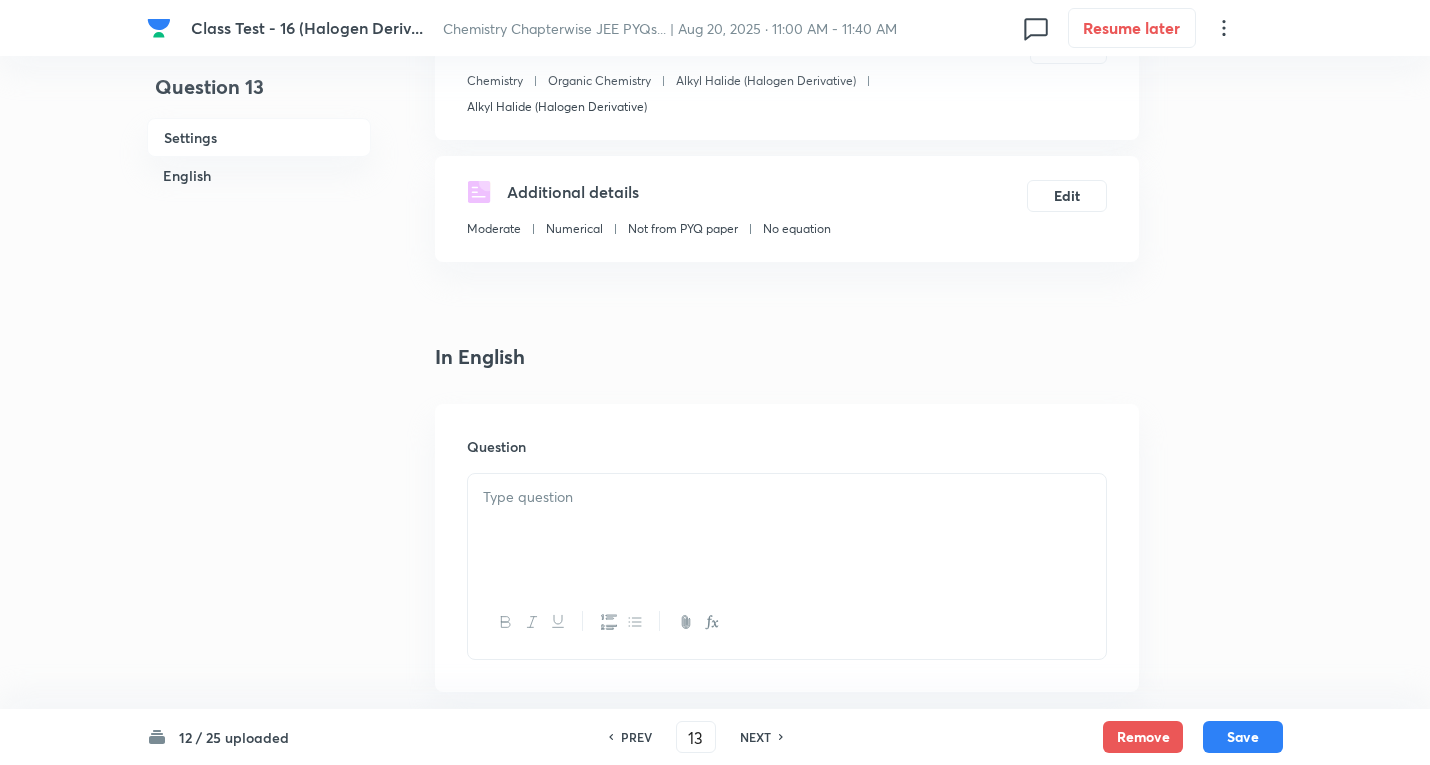 scroll, scrollTop: 300, scrollLeft: 0, axis: vertical 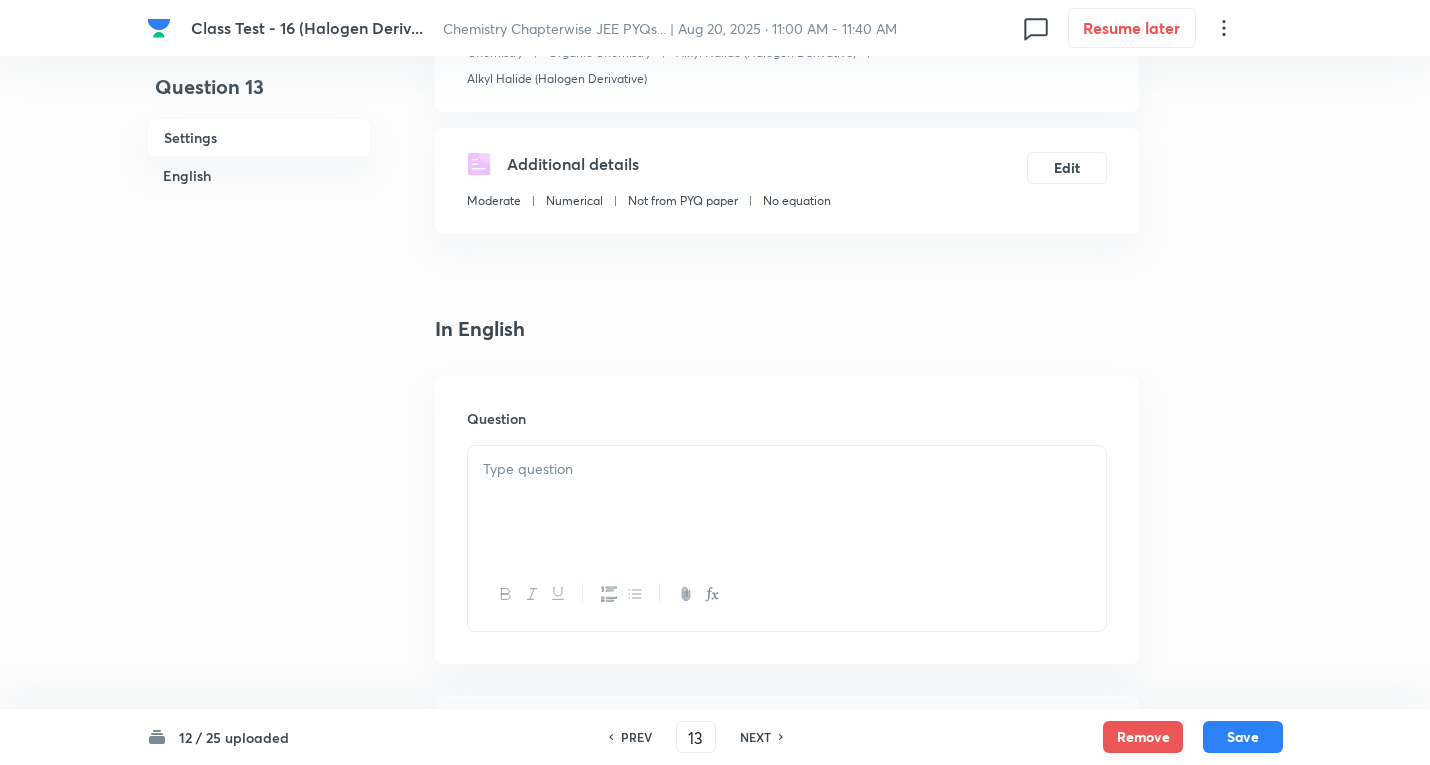 click at bounding box center (787, 502) 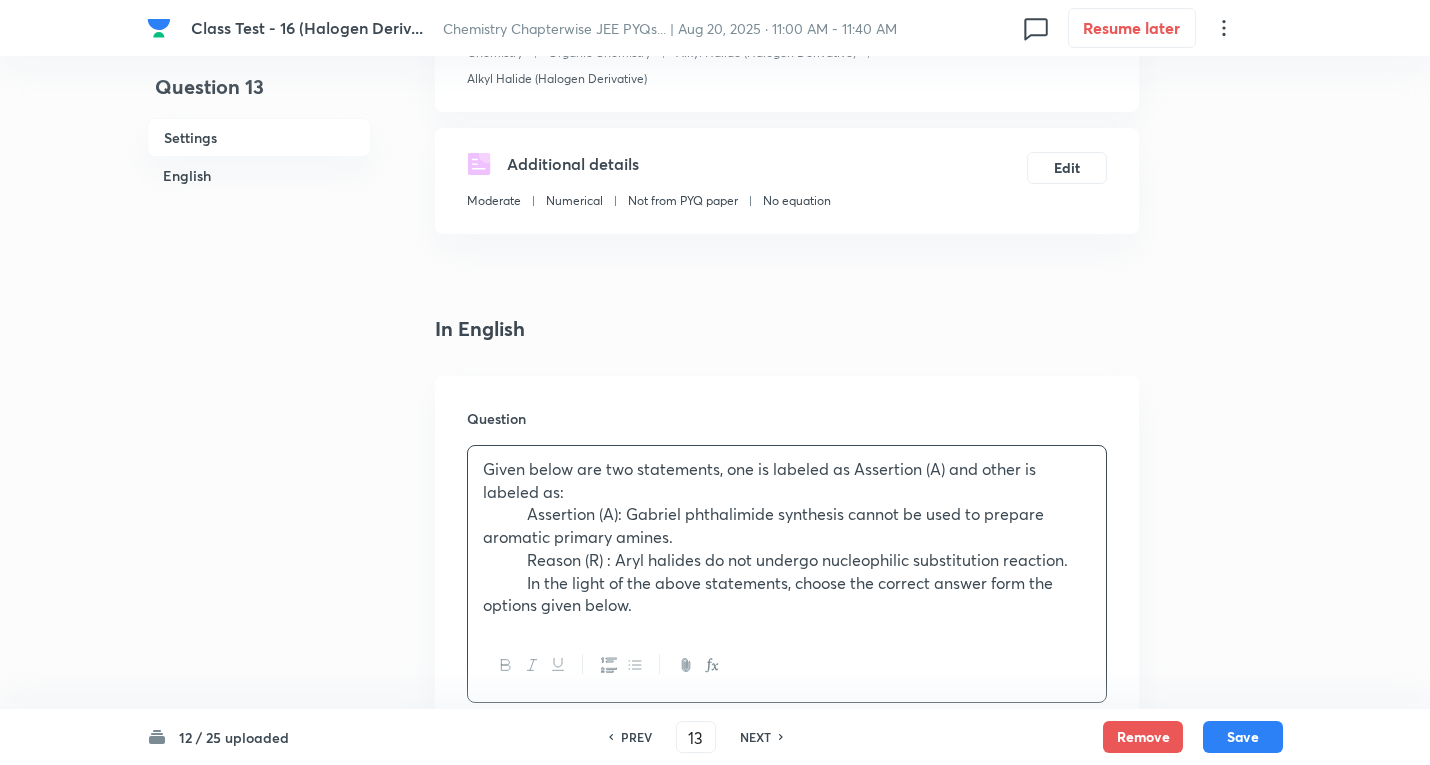 click on "Assertion (A): Gabriel phthalimide synthesis cannot be used to prepare aromatic primary amines." at bounding box center [787, 525] 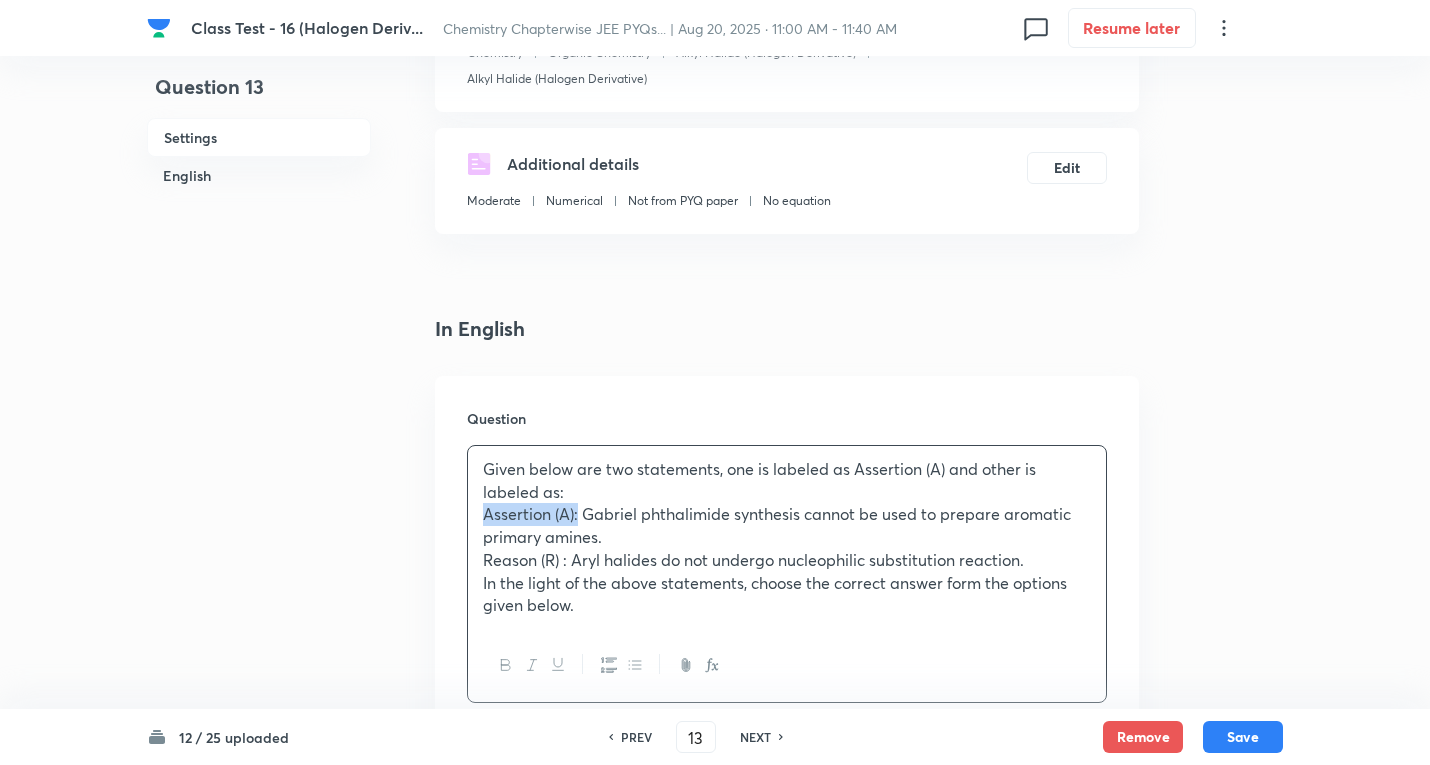 drag, startPoint x: 578, startPoint y: 514, endPoint x: 475, endPoint y: 517, distance: 103.04368 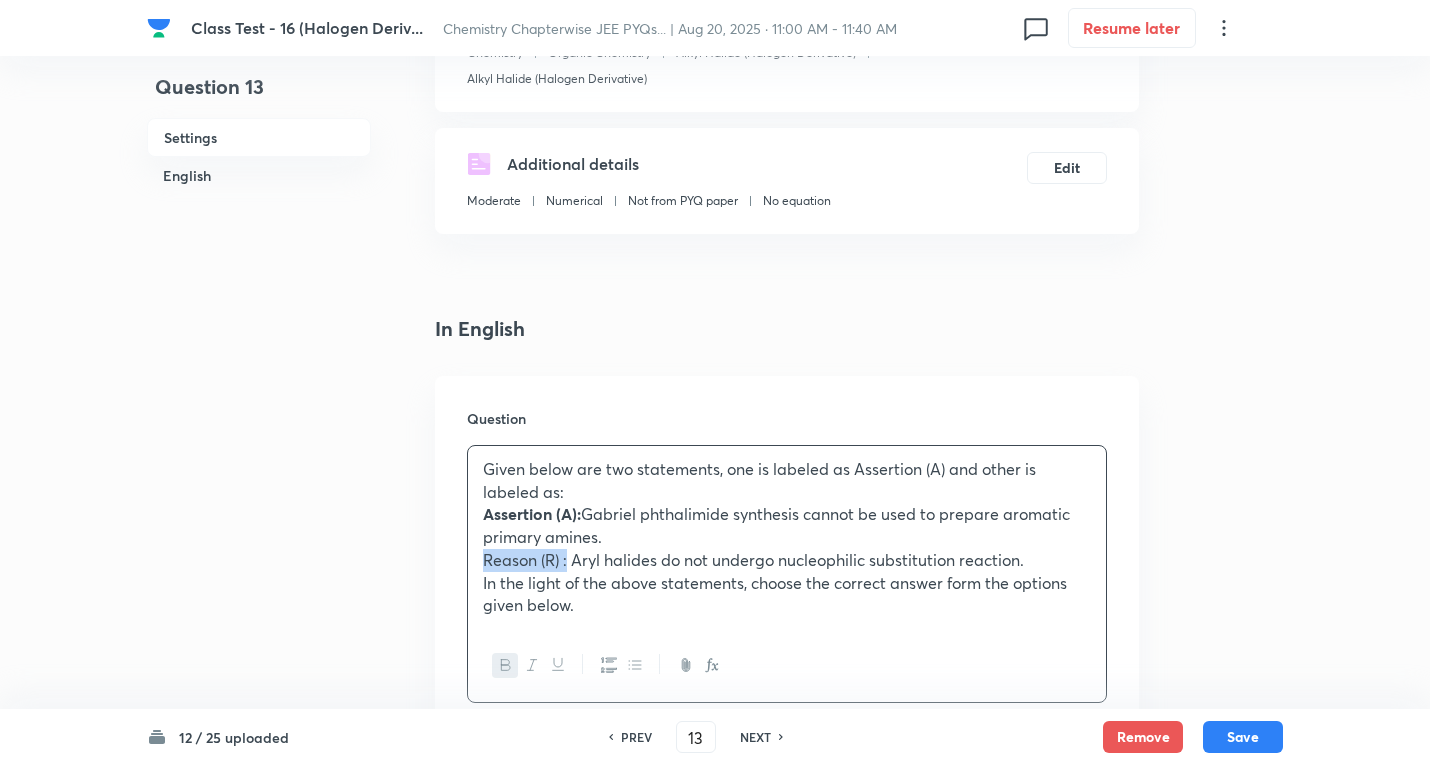 drag, startPoint x: 567, startPoint y: 562, endPoint x: 472, endPoint y: 563, distance: 95.005264 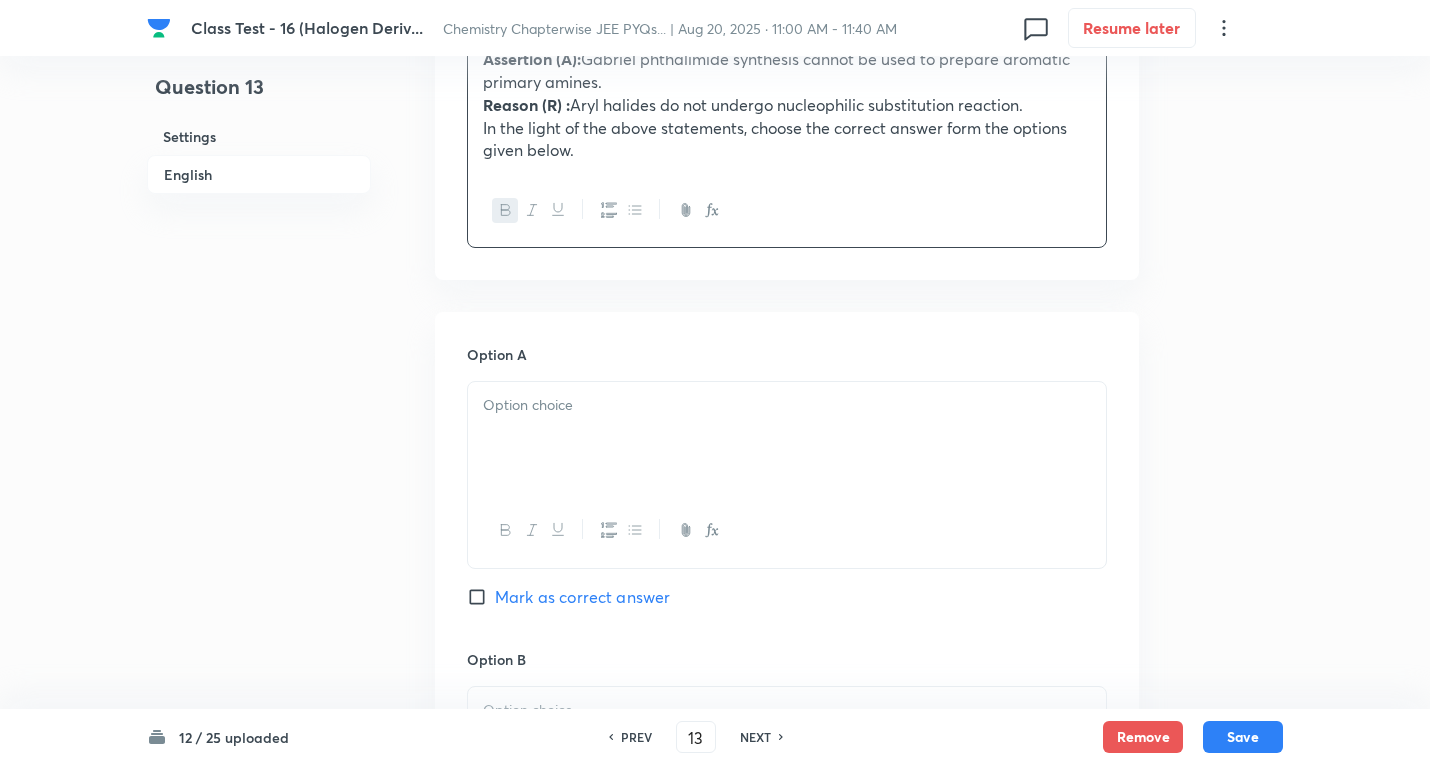 scroll, scrollTop: 800, scrollLeft: 0, axis: vertical 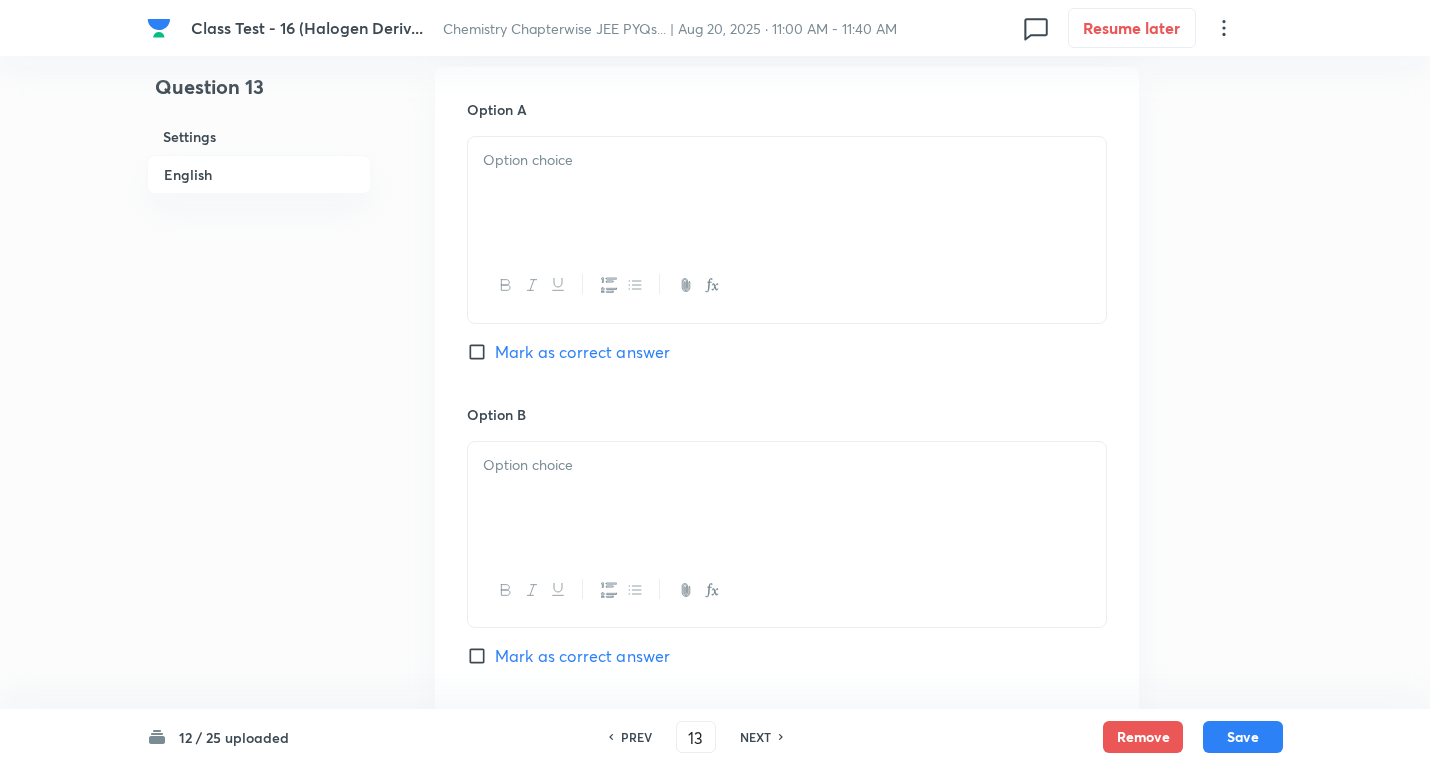 click at bounding box center (787, 160) 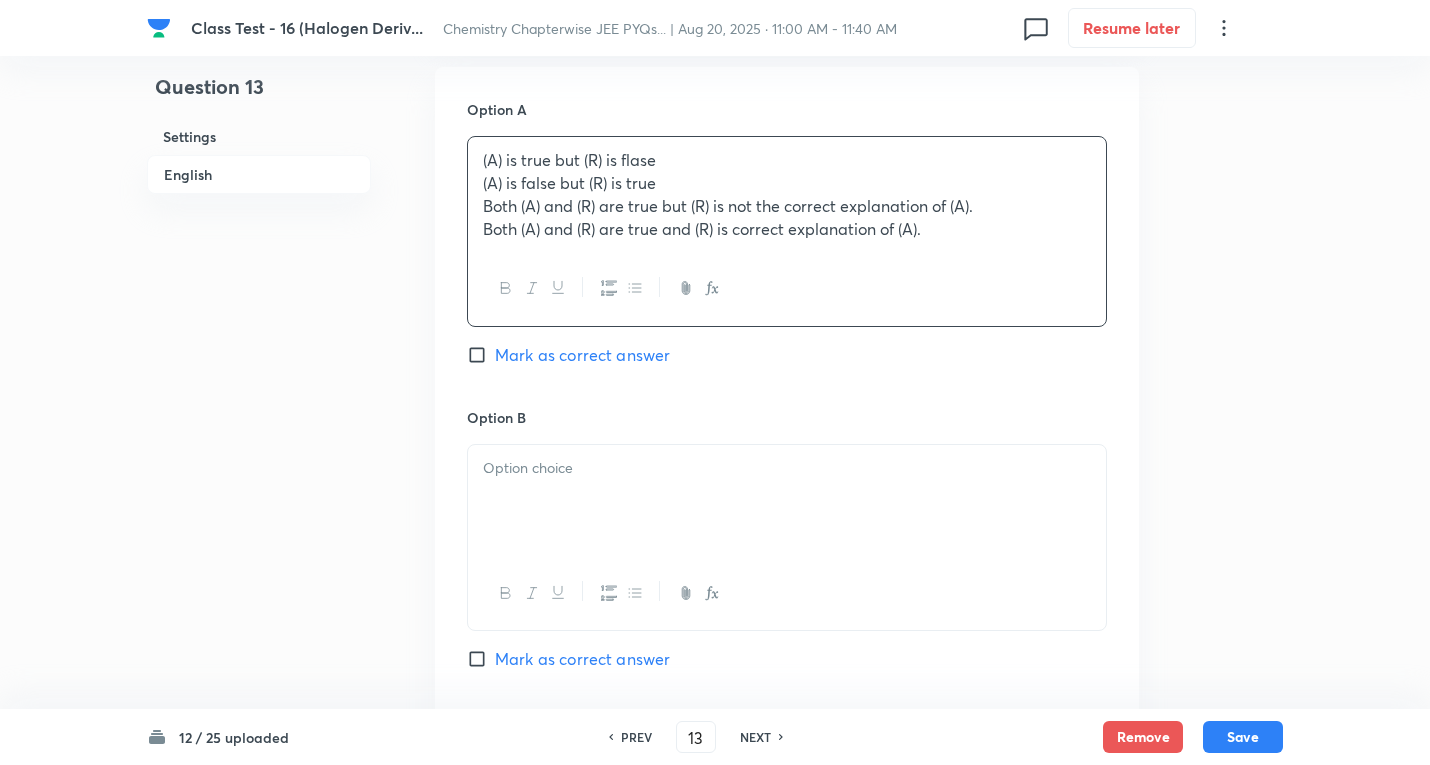 drag, startPoint x: 475, startPoint y: 178, endPoint x: 1163, endPoint y: 282, distance: 695.81604 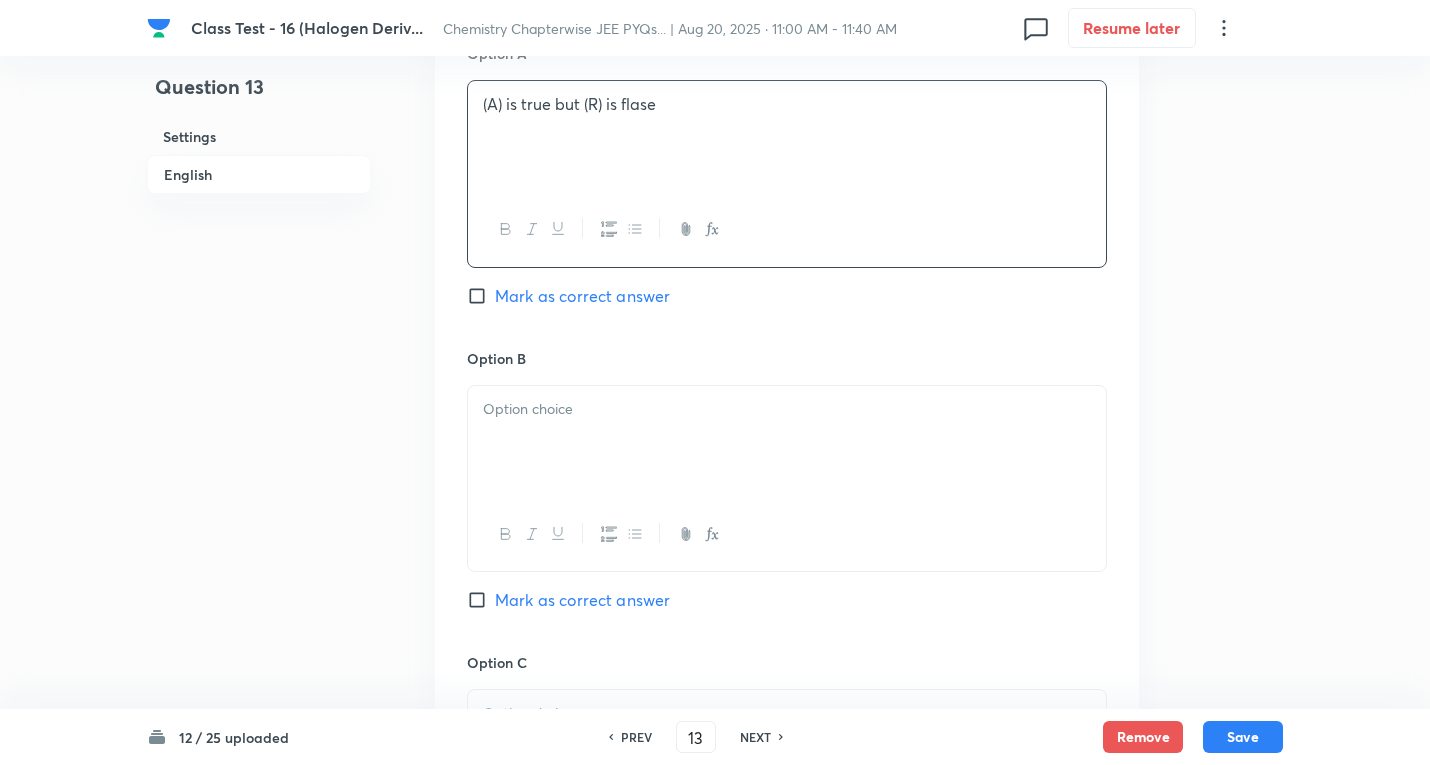 scroll, scrollTop: 1100, scrollLeft: 0, axis: vertical 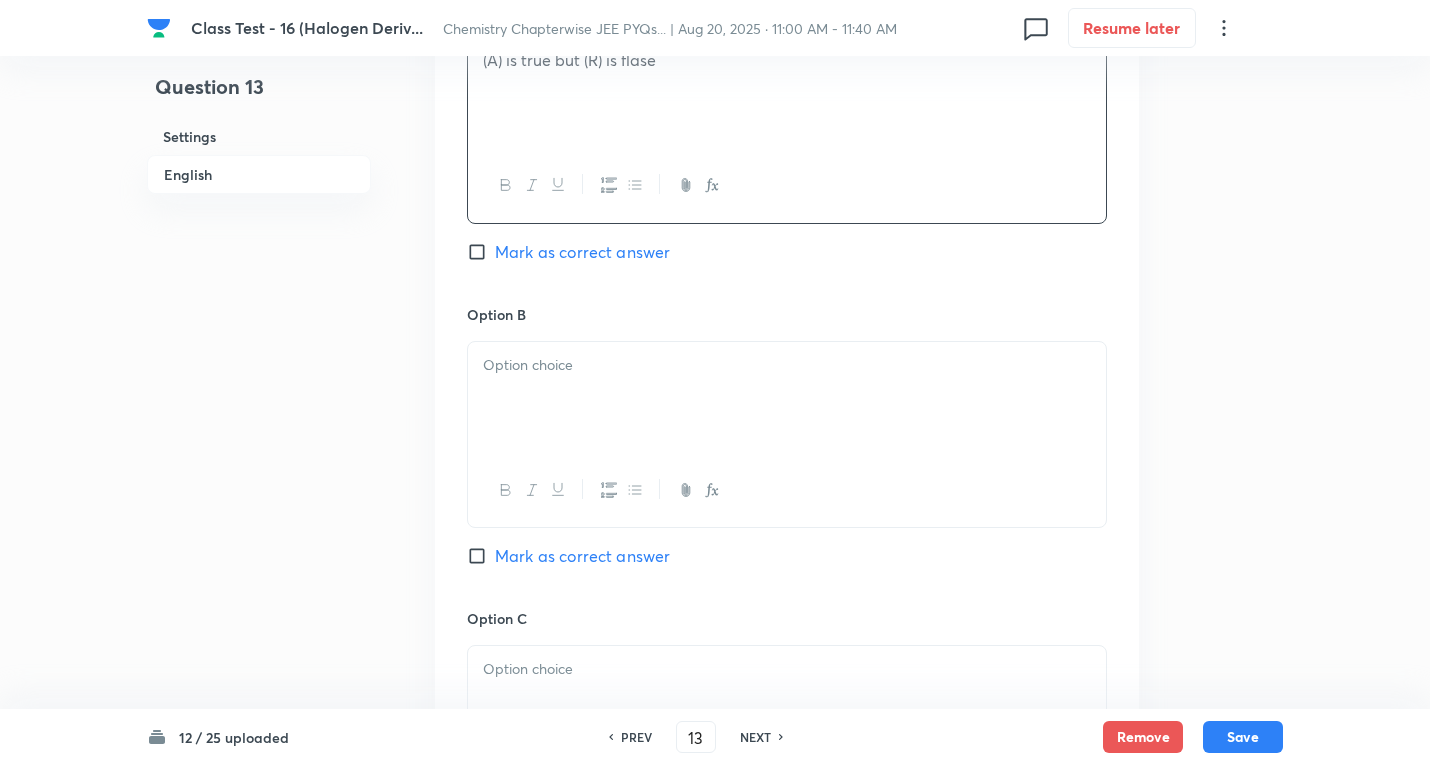 click at bounding box center (787, 398) 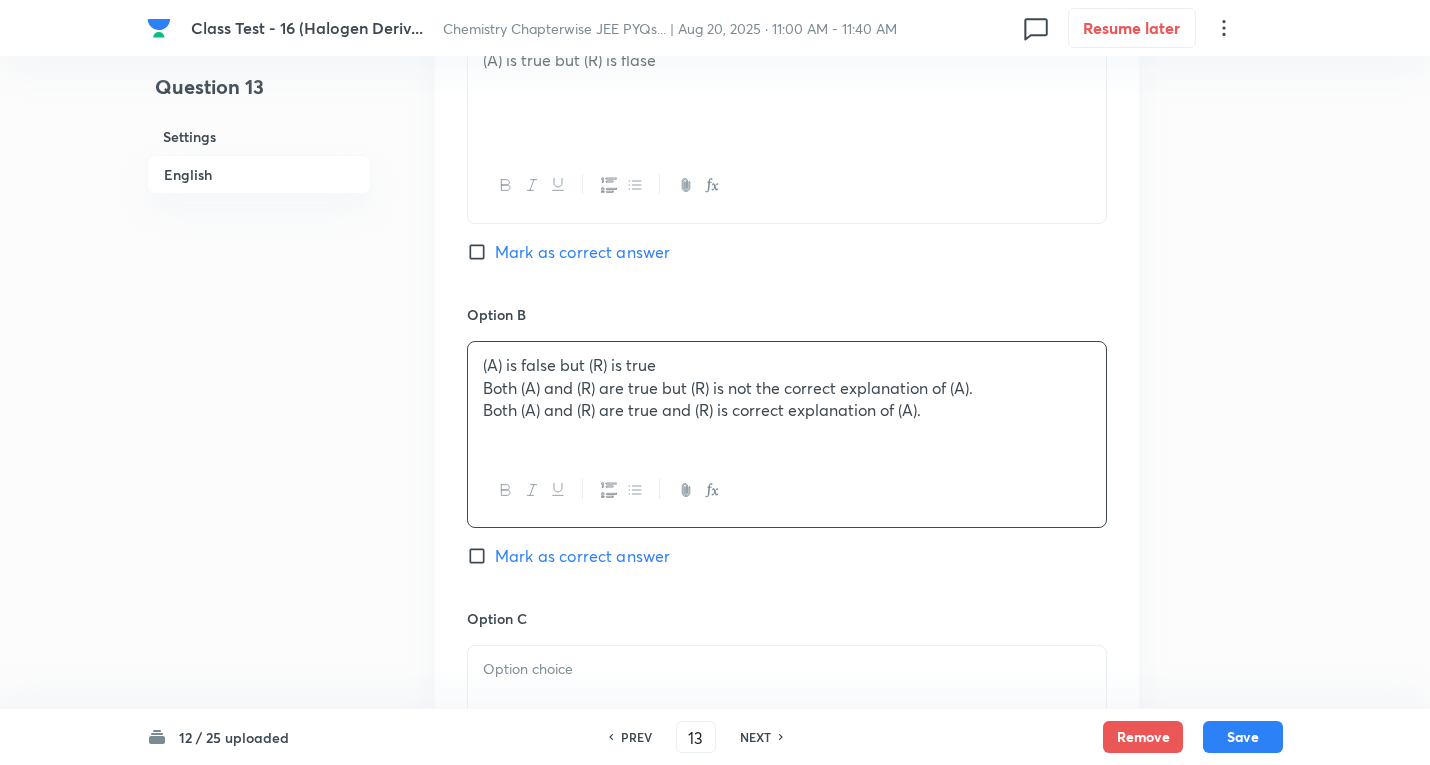 drag, startPoint x: 645, startPoint y: 411, endPoint x: 982, endPoint y: 424, distance: 337.25064 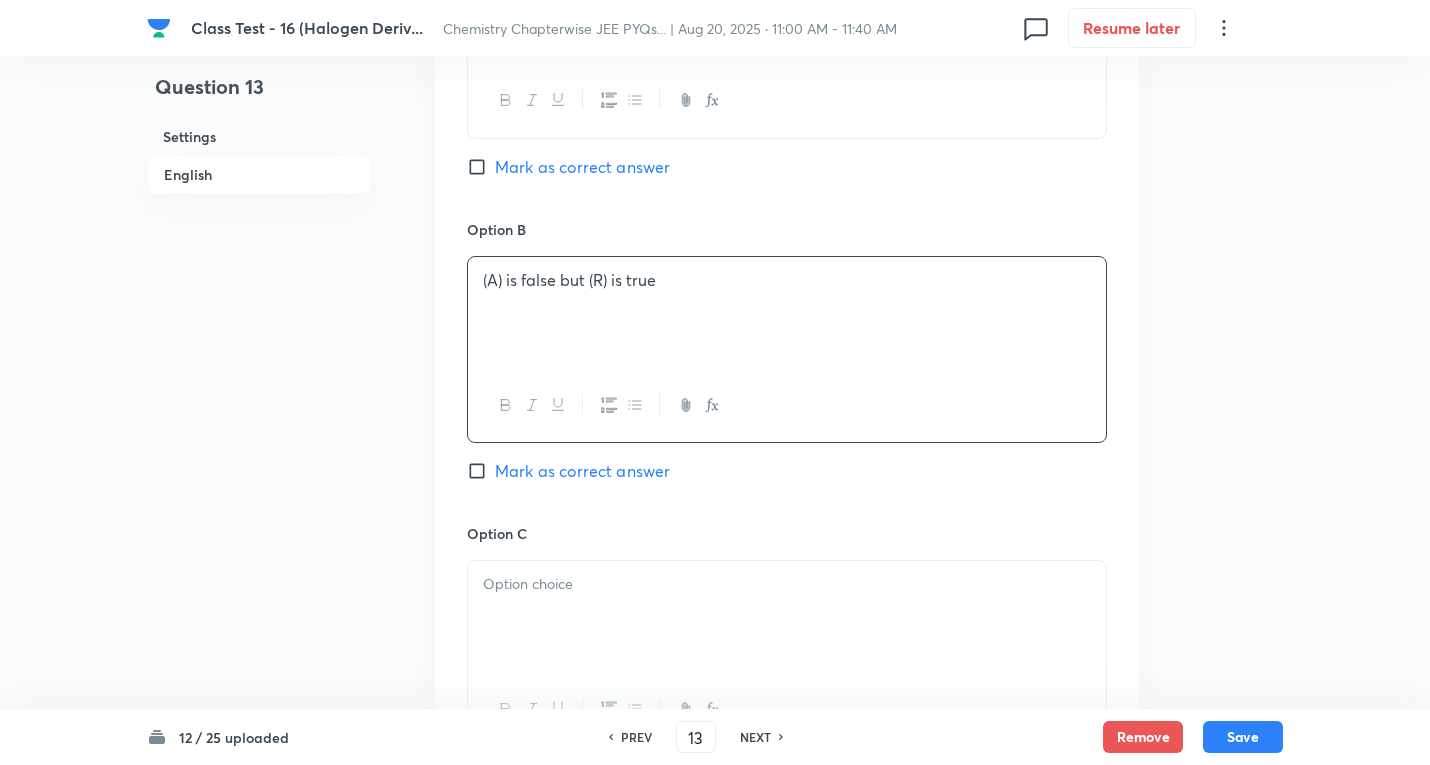 scroll, scrollTop: 1400, scrollLeft: 0, axis: vertical 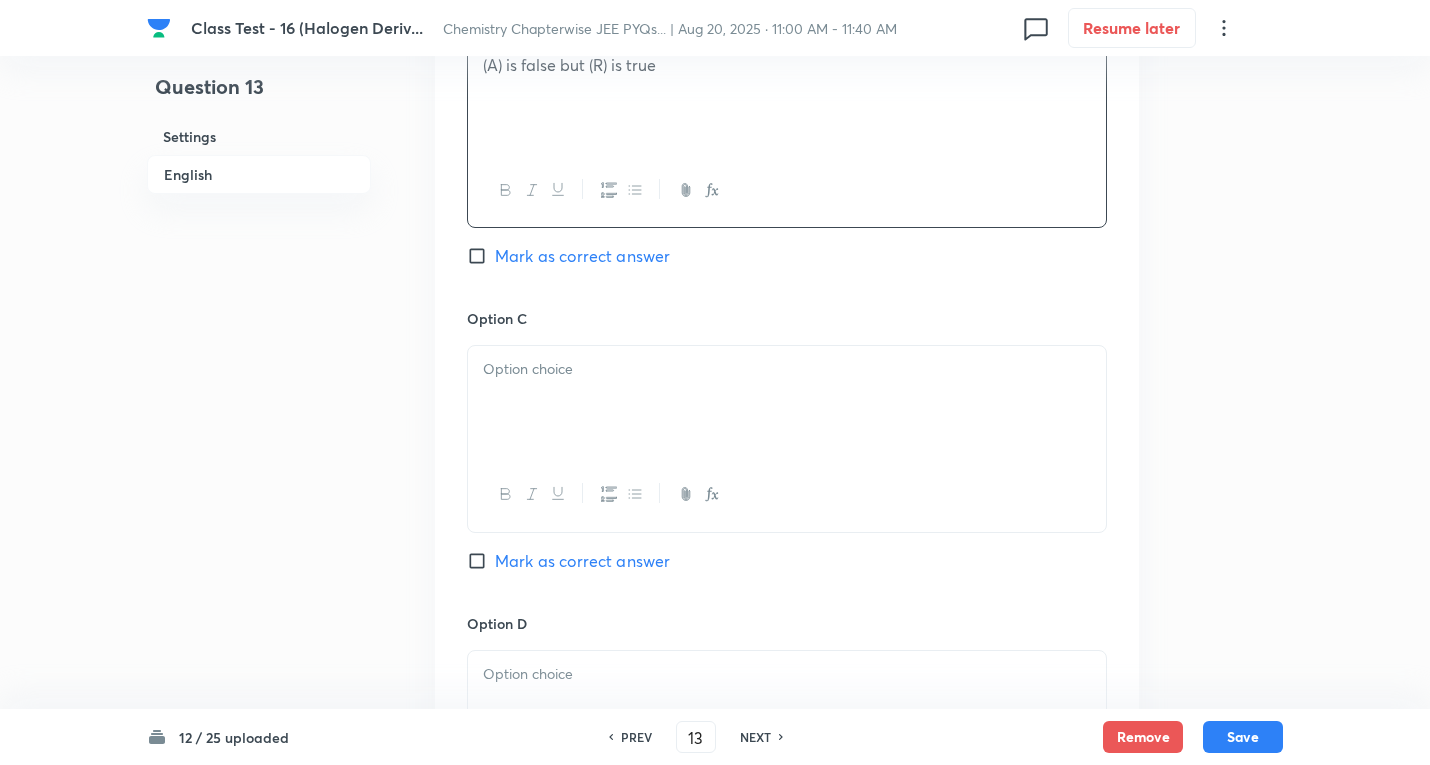 click at bounding box center (787, 402) 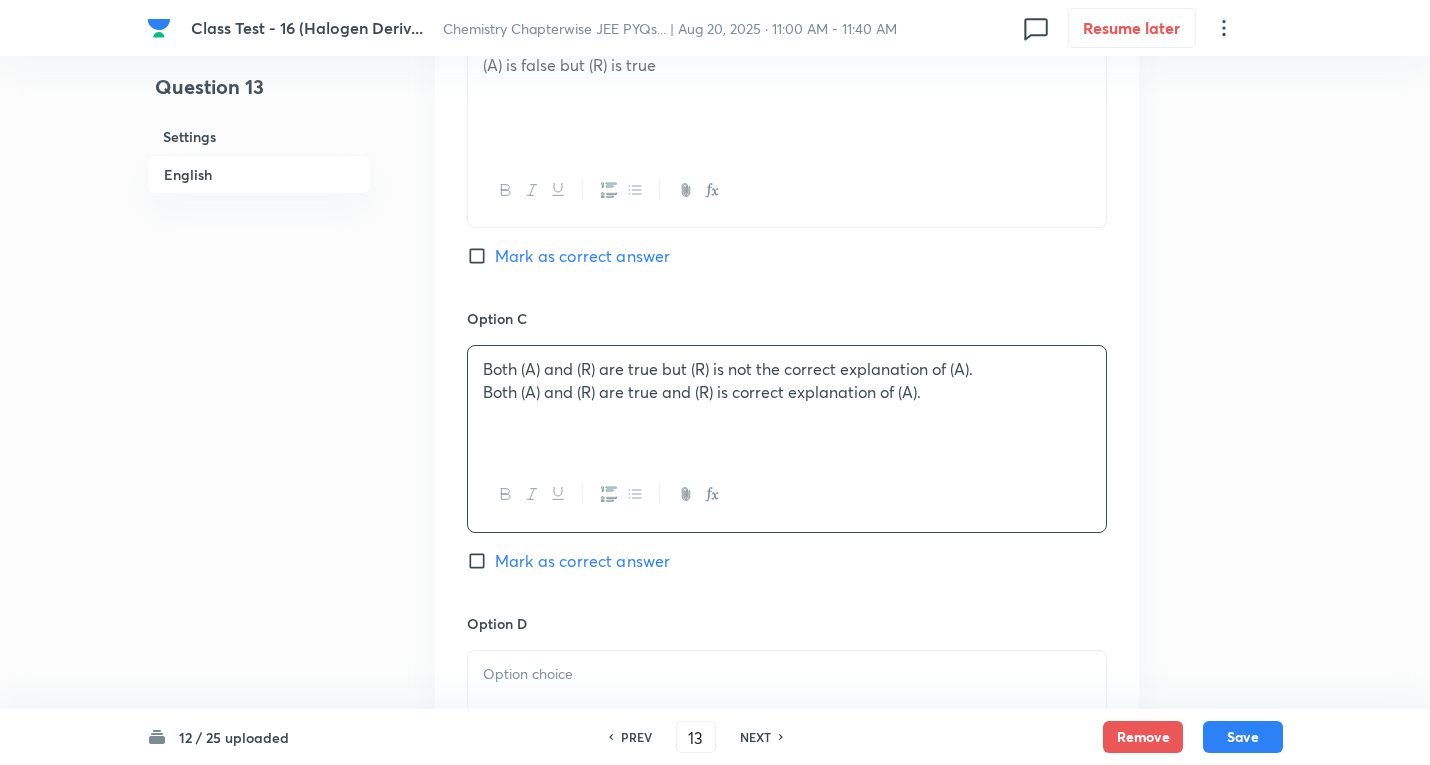 drag, startPoint x: 474, startPoint y: 393, endPoint x: 1439, endPoint y: 428, distance: 965.6345 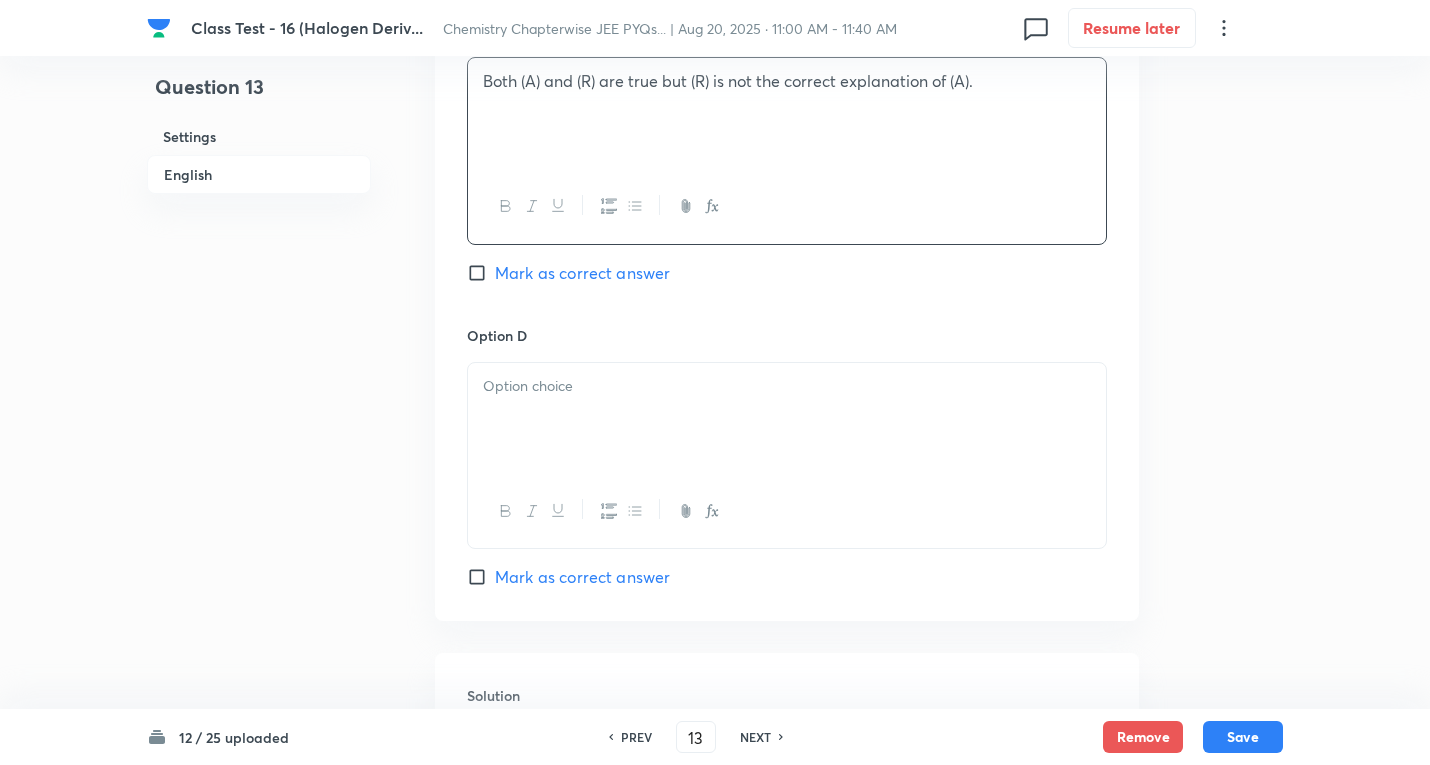 scroll, scrollTop: 1700, scrollLeft: 0, axis: vertical 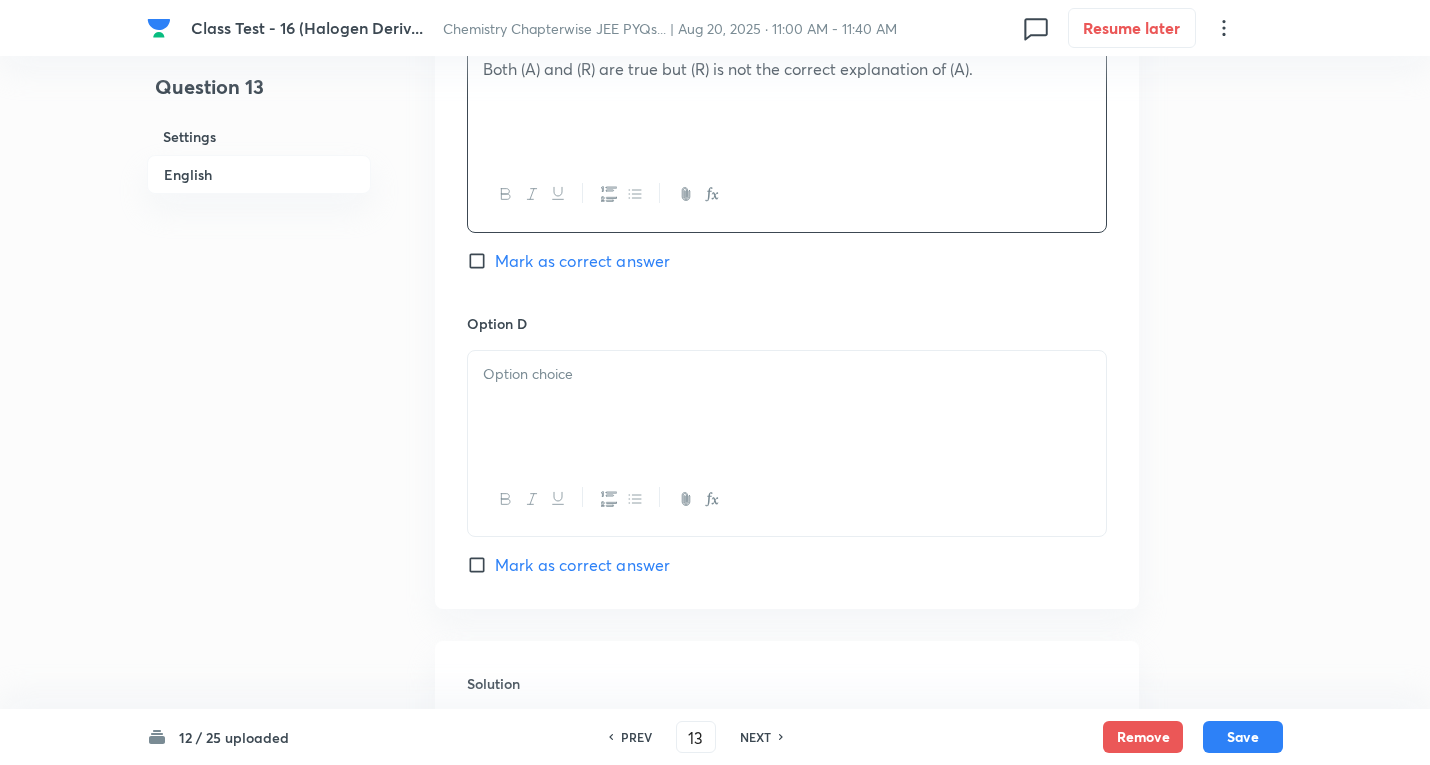 click at bounding box center [787, 407] 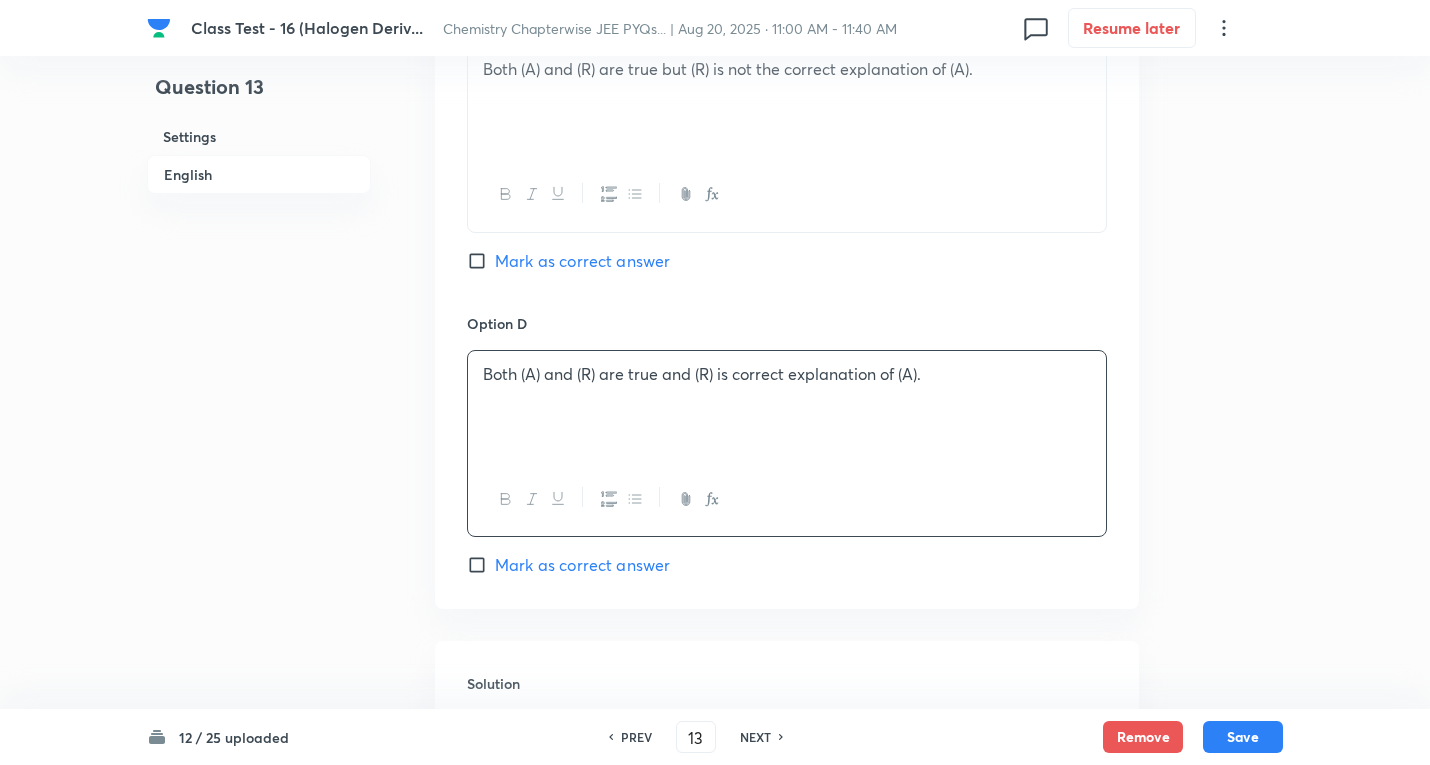 click on "Mark as correct answer" at bounding box center [582, 565] 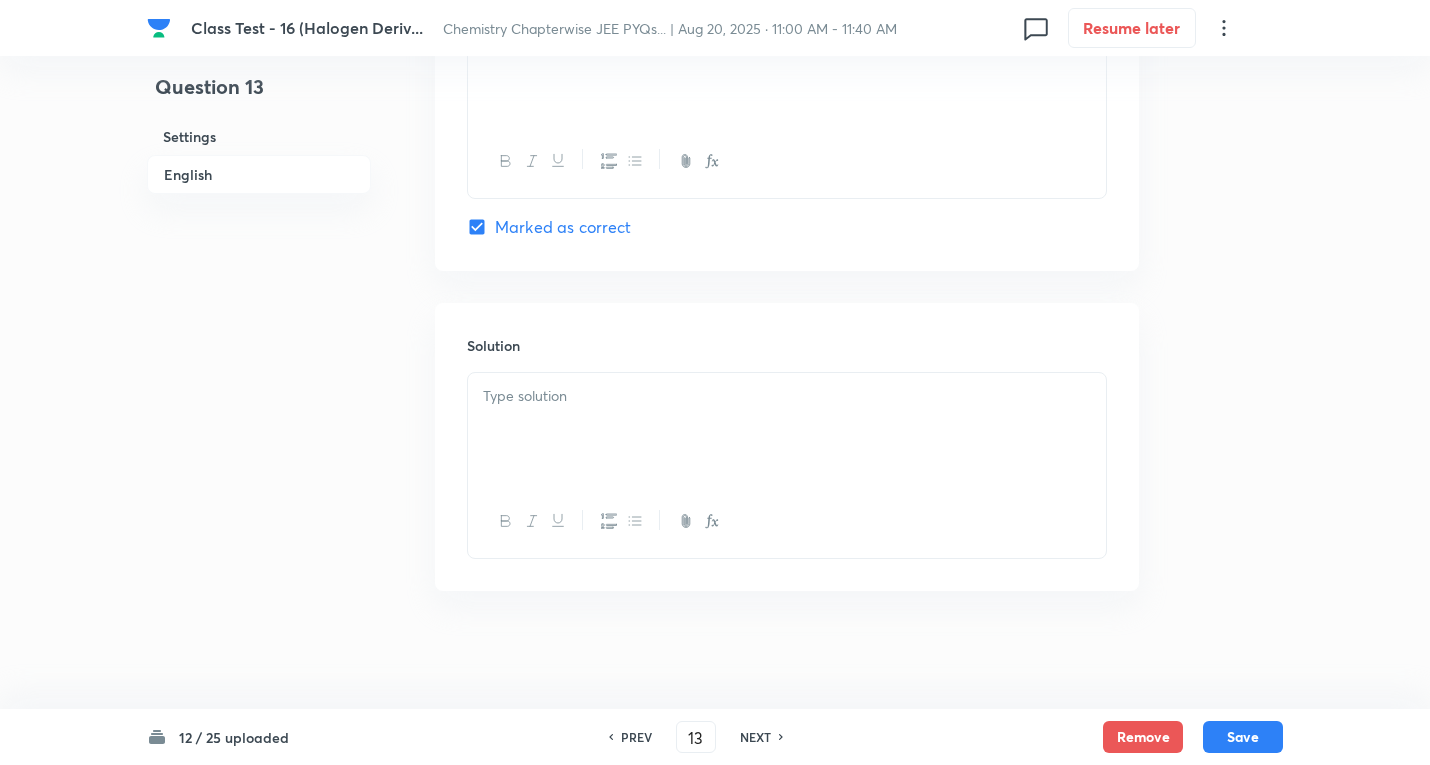 scroll, scrollTop: 2040, scrollLeft: 0, axis: vertical 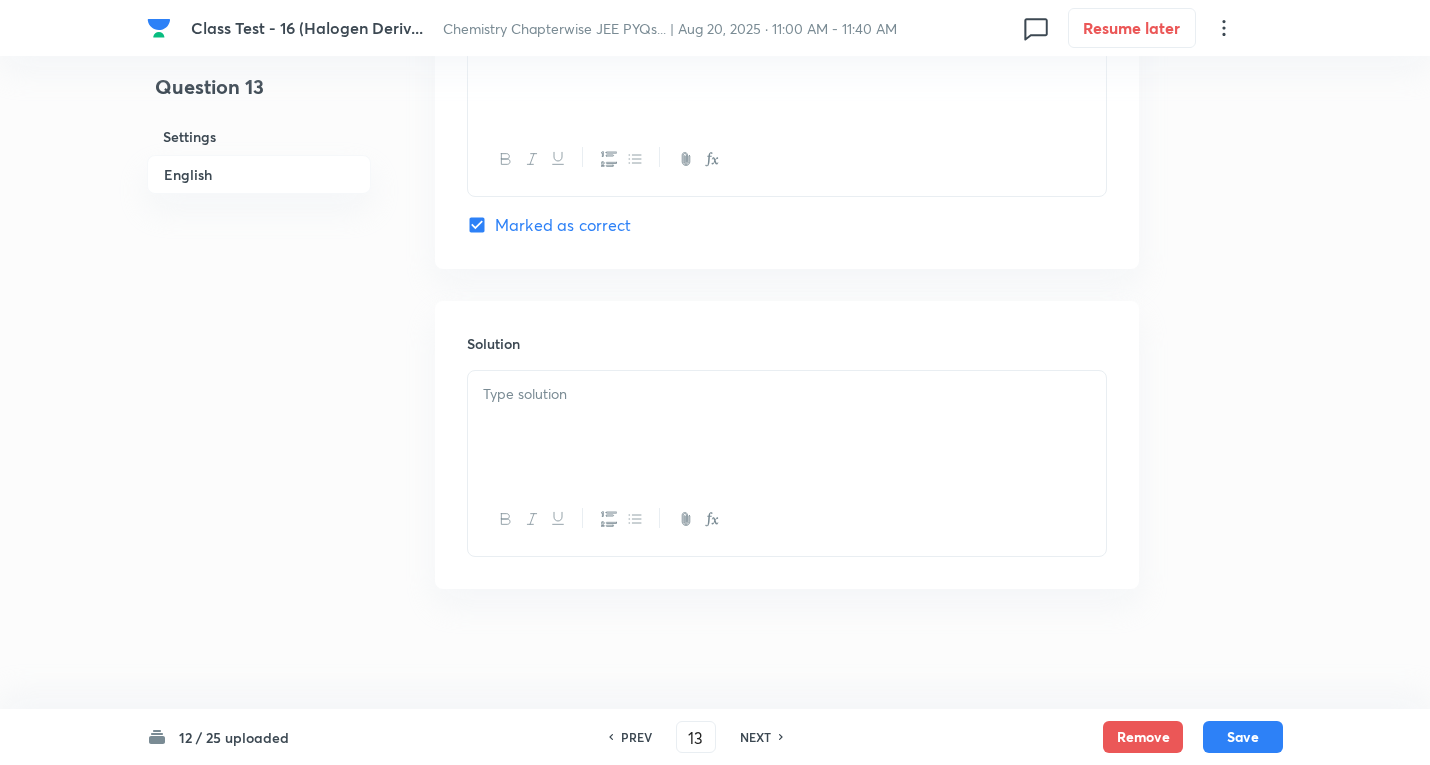click at bounding box center (787, 394) 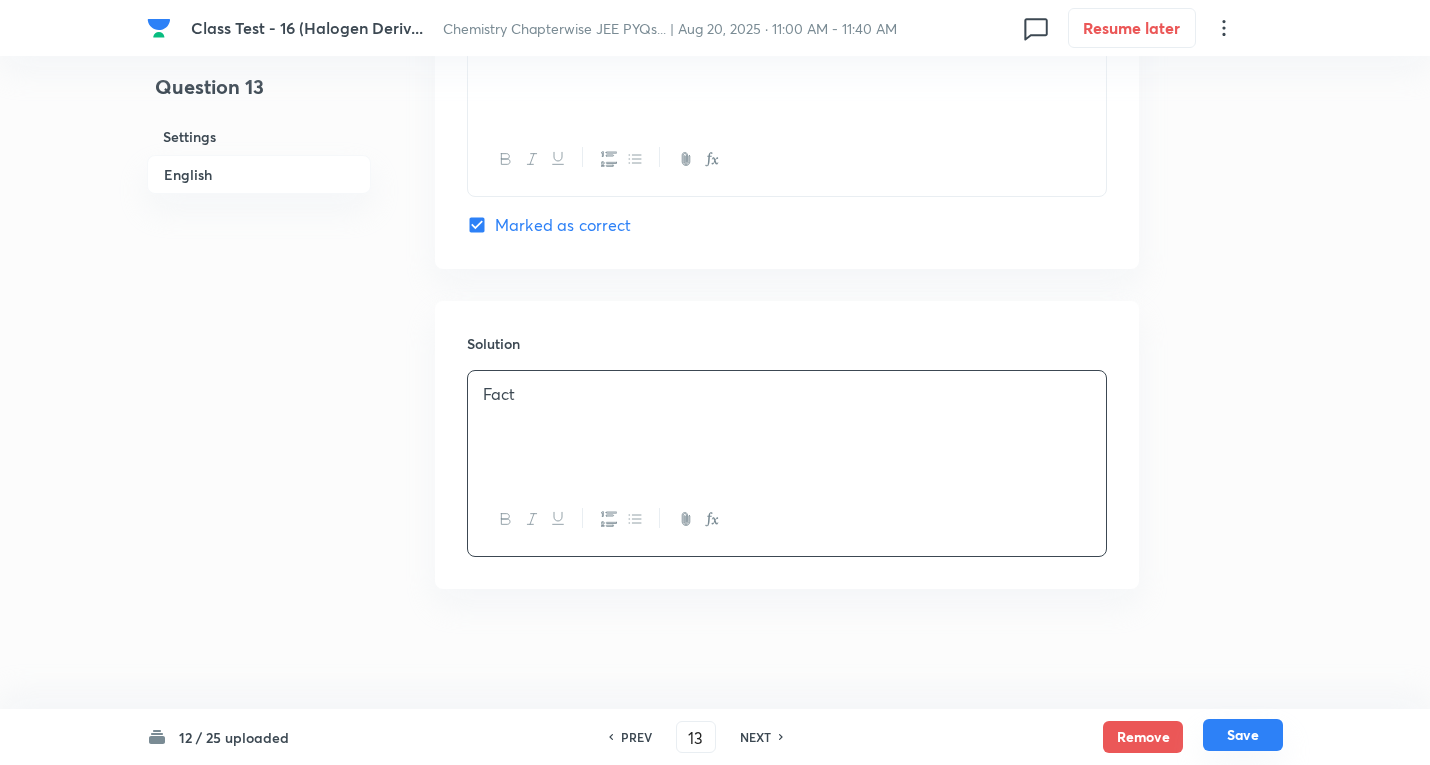 click on "Save" at bounding box center (1243, 735) 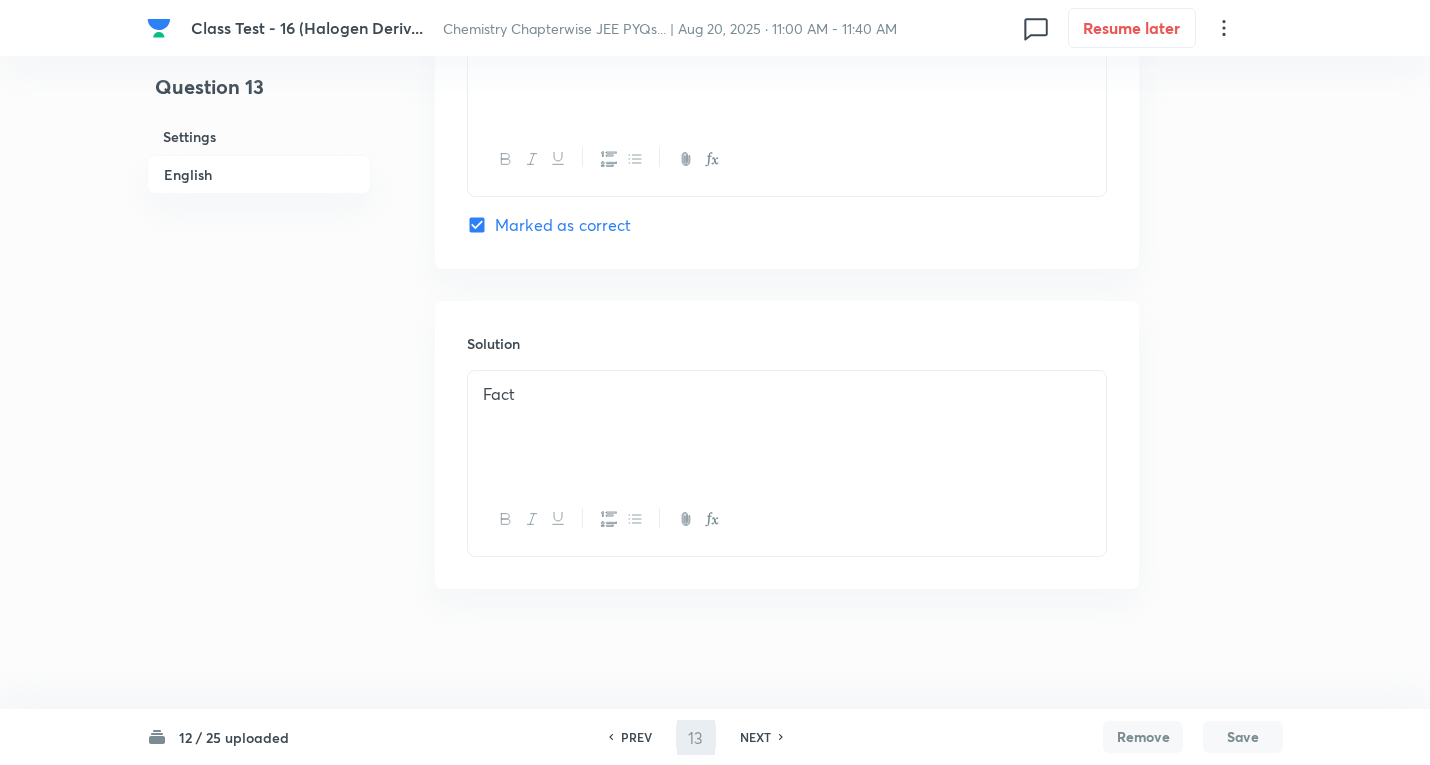 type on "14" 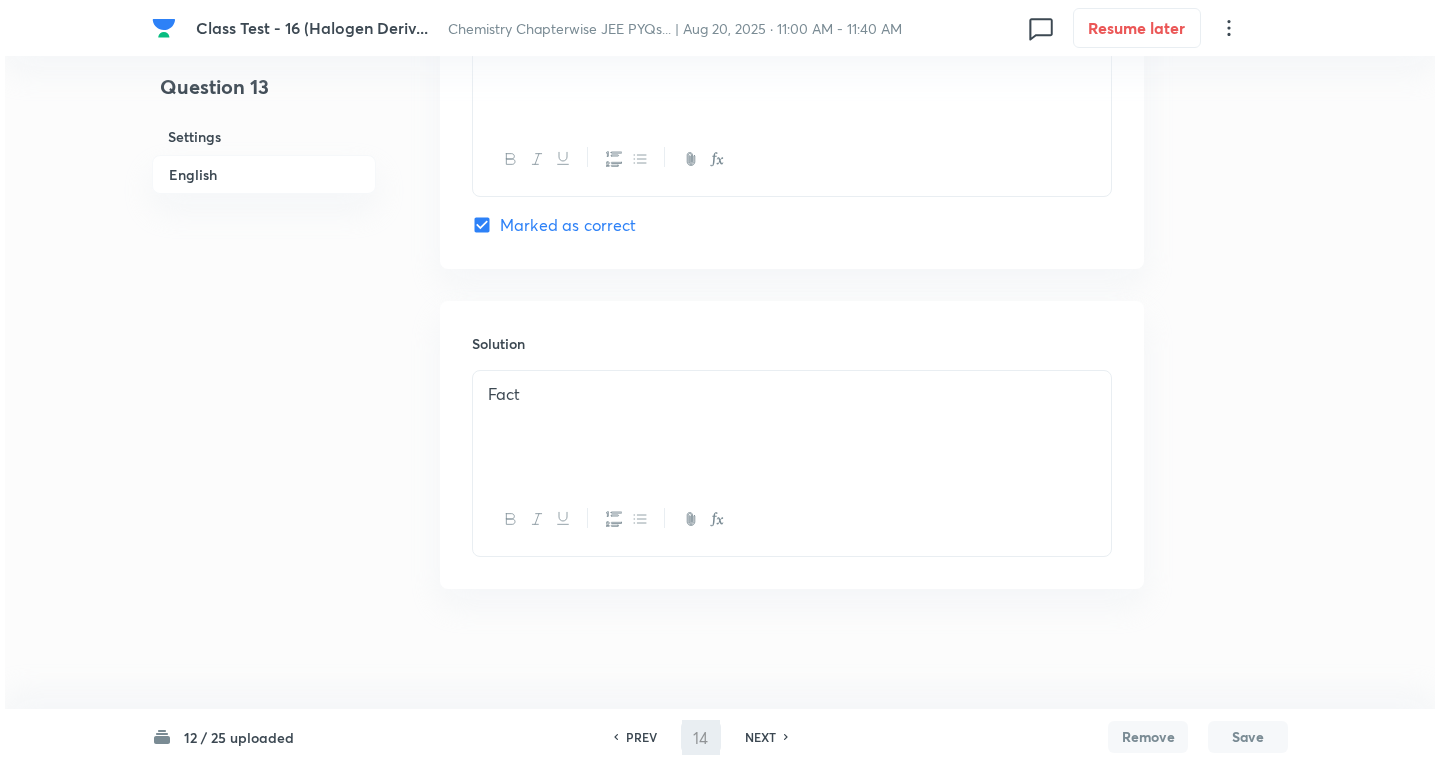 scroll, scrollTop: 0, scrollLeft: 0, axis: both 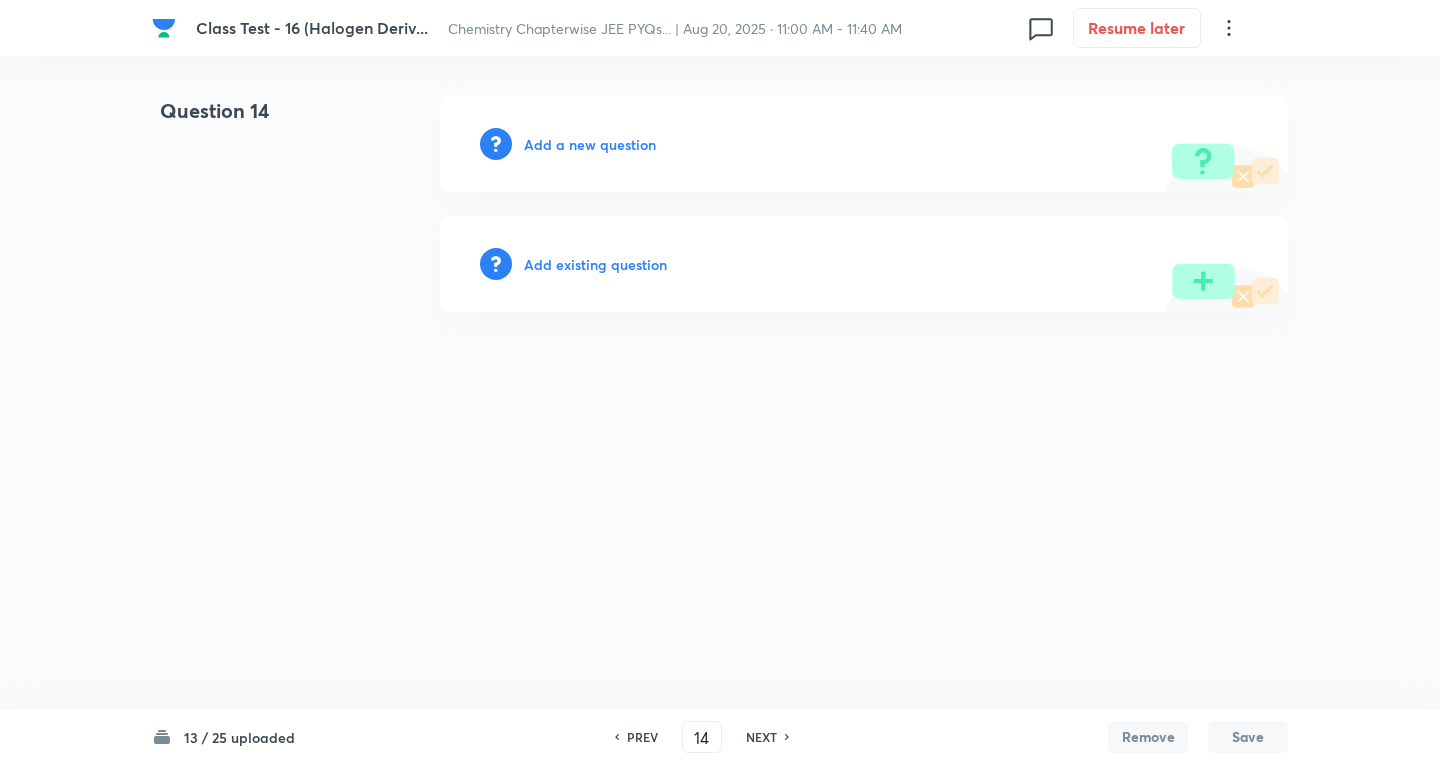 click on "Add a new question" at bounding box center (590, 144) 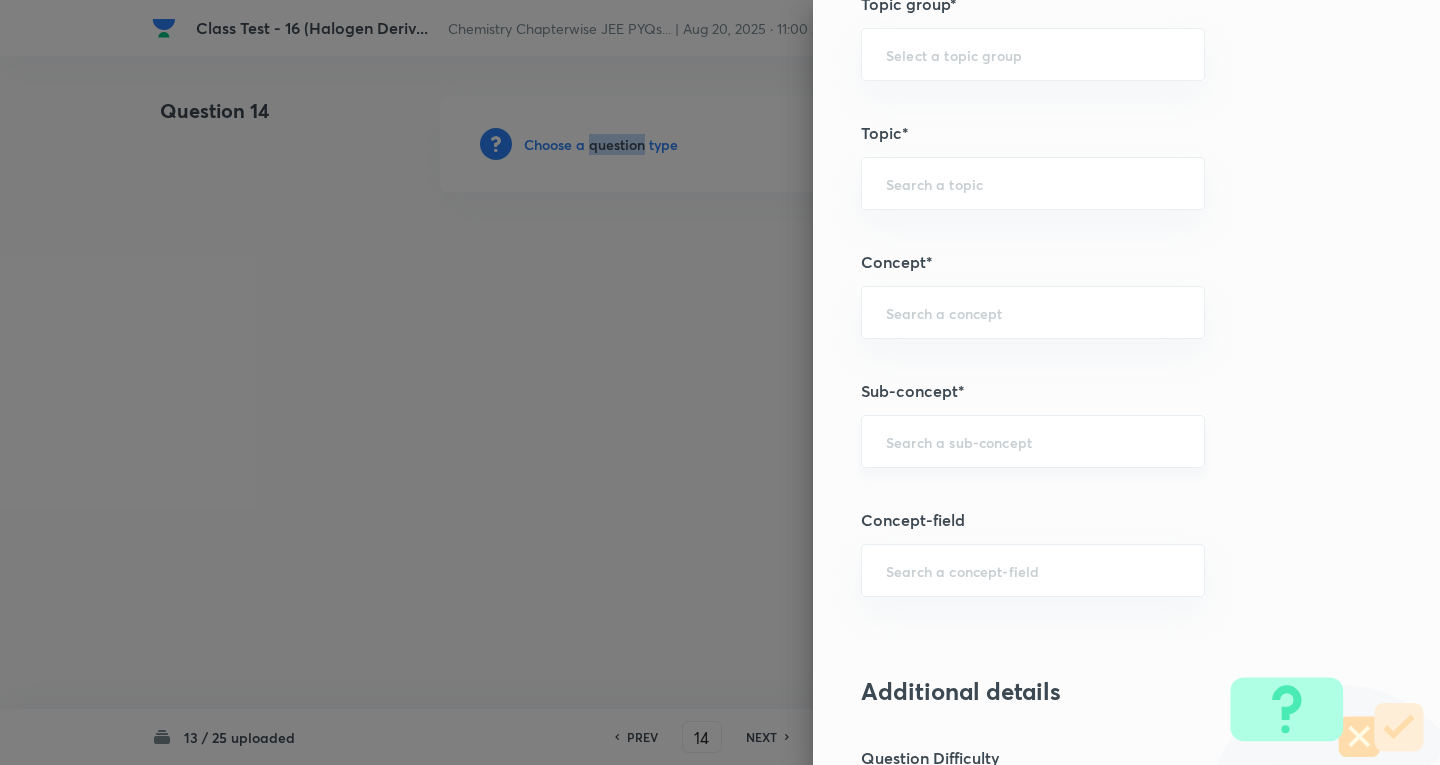 scroll, scrollTop: 1000, scrollLeft: 0, axis: vertical 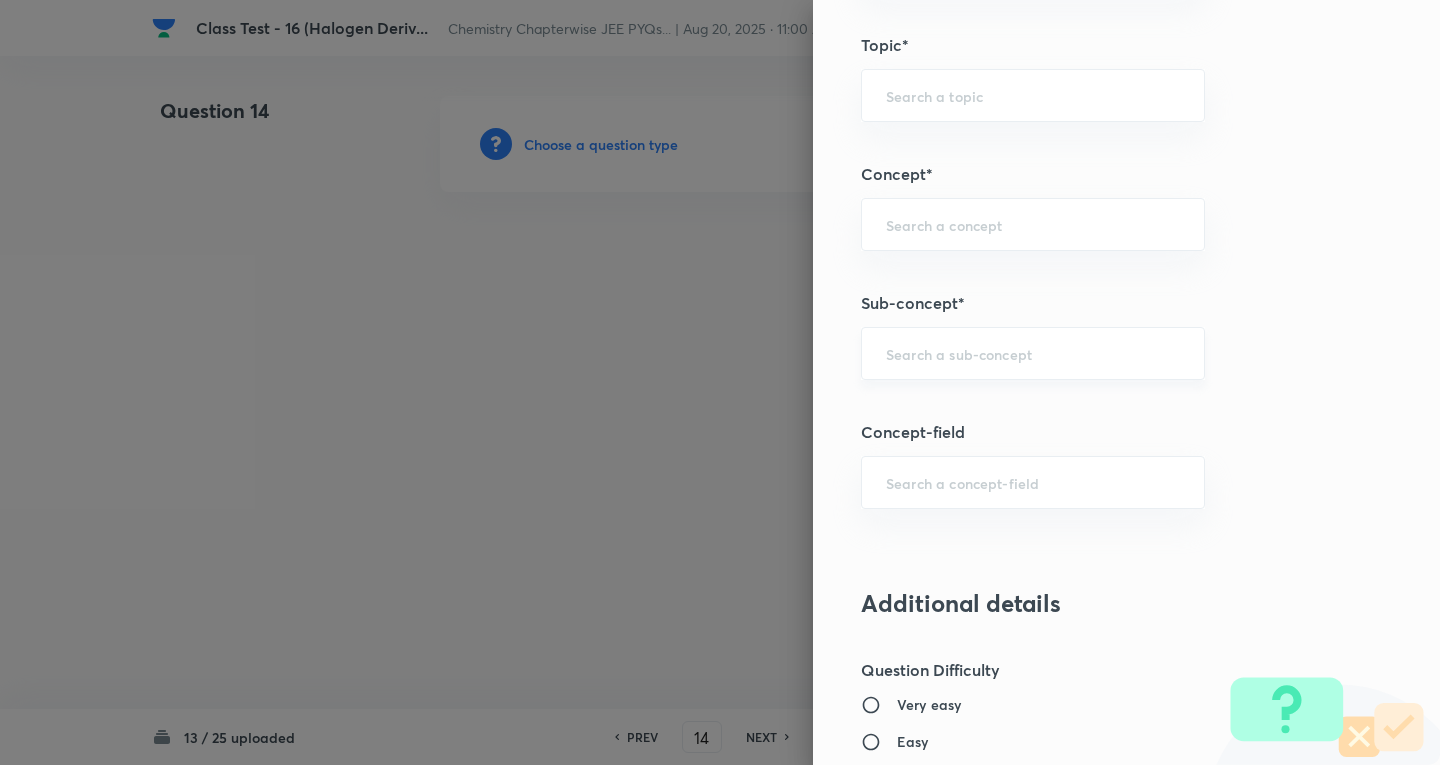 click at bounding box center [1033, 353] 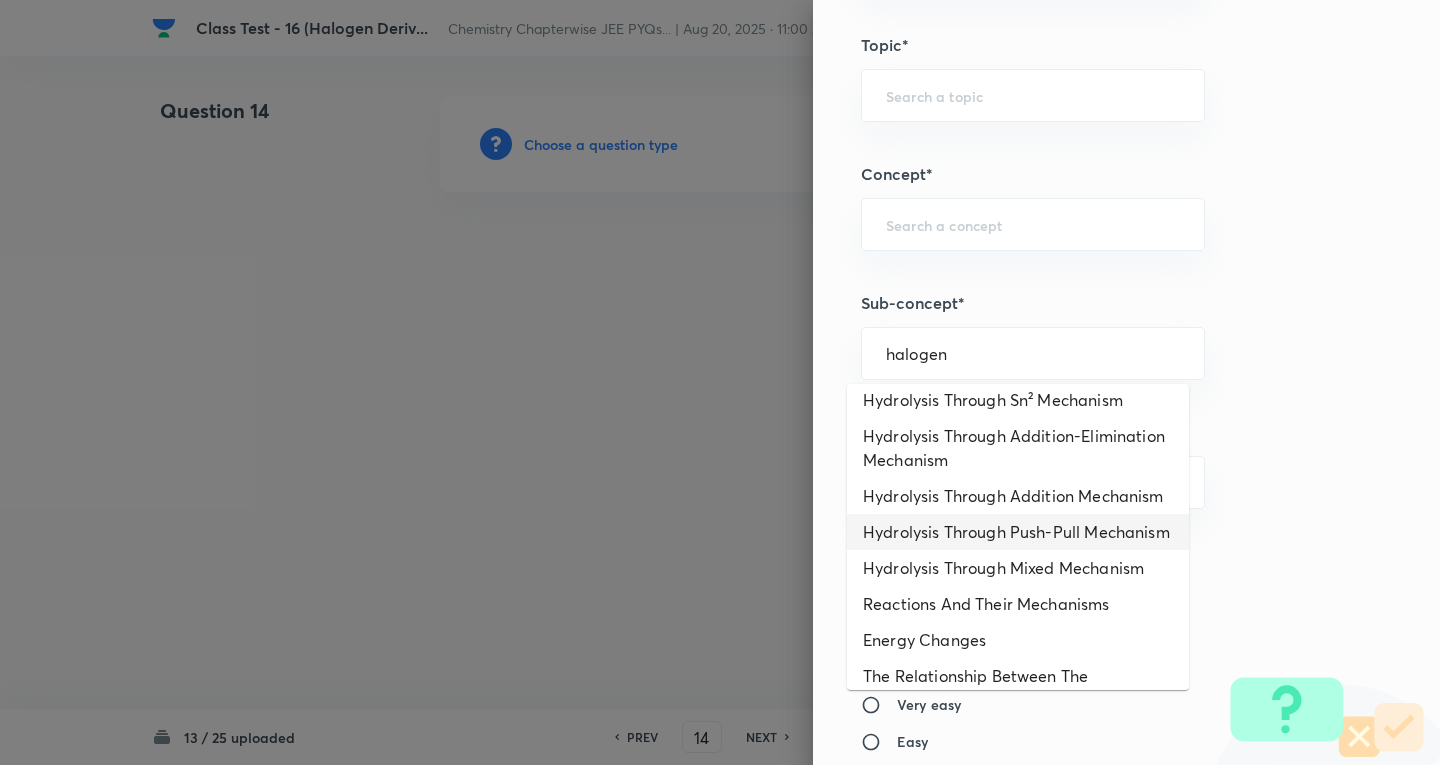 scroll, scrollTop: 0, scrollLeft: 0, axis: both 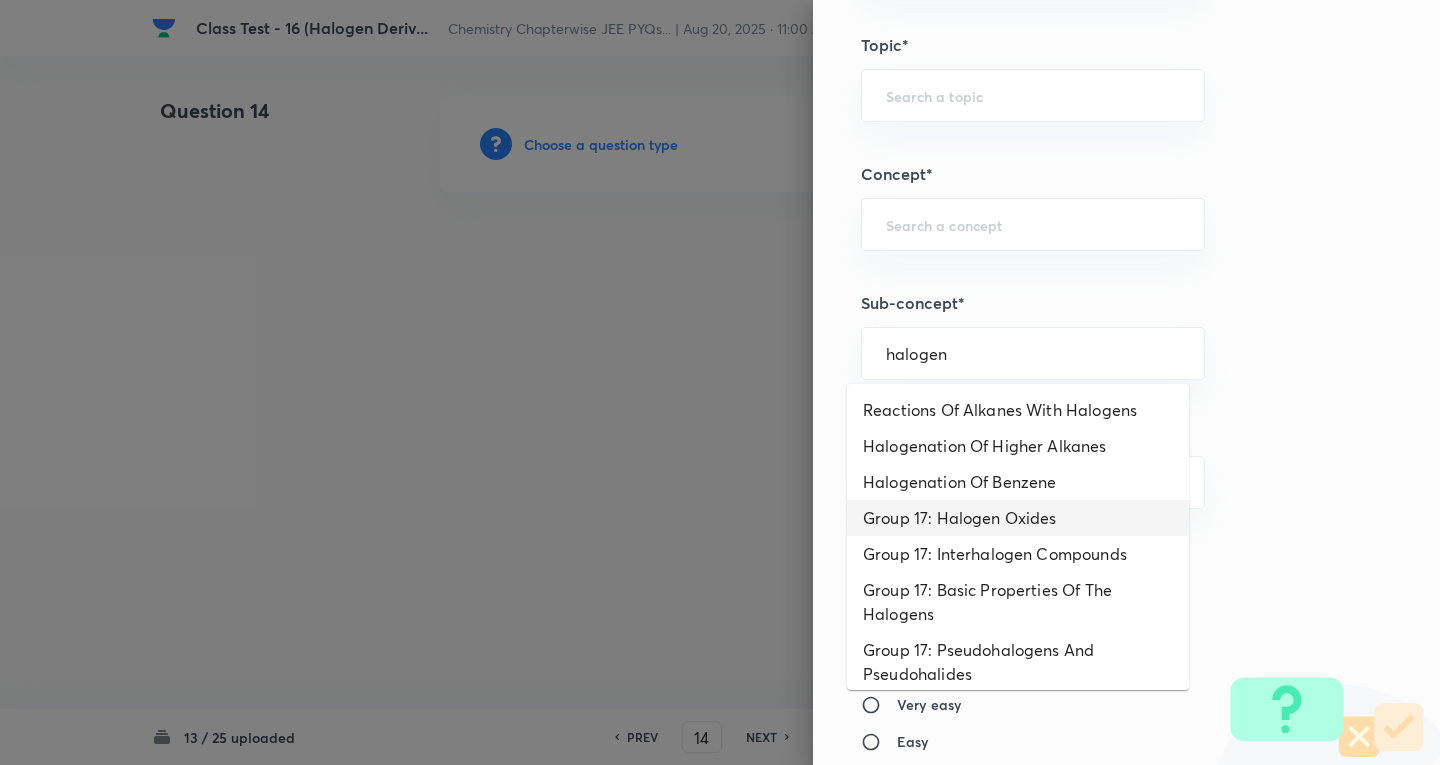 click on "Group 17: Halogen Oxides" at bounding box center (1018, 518) 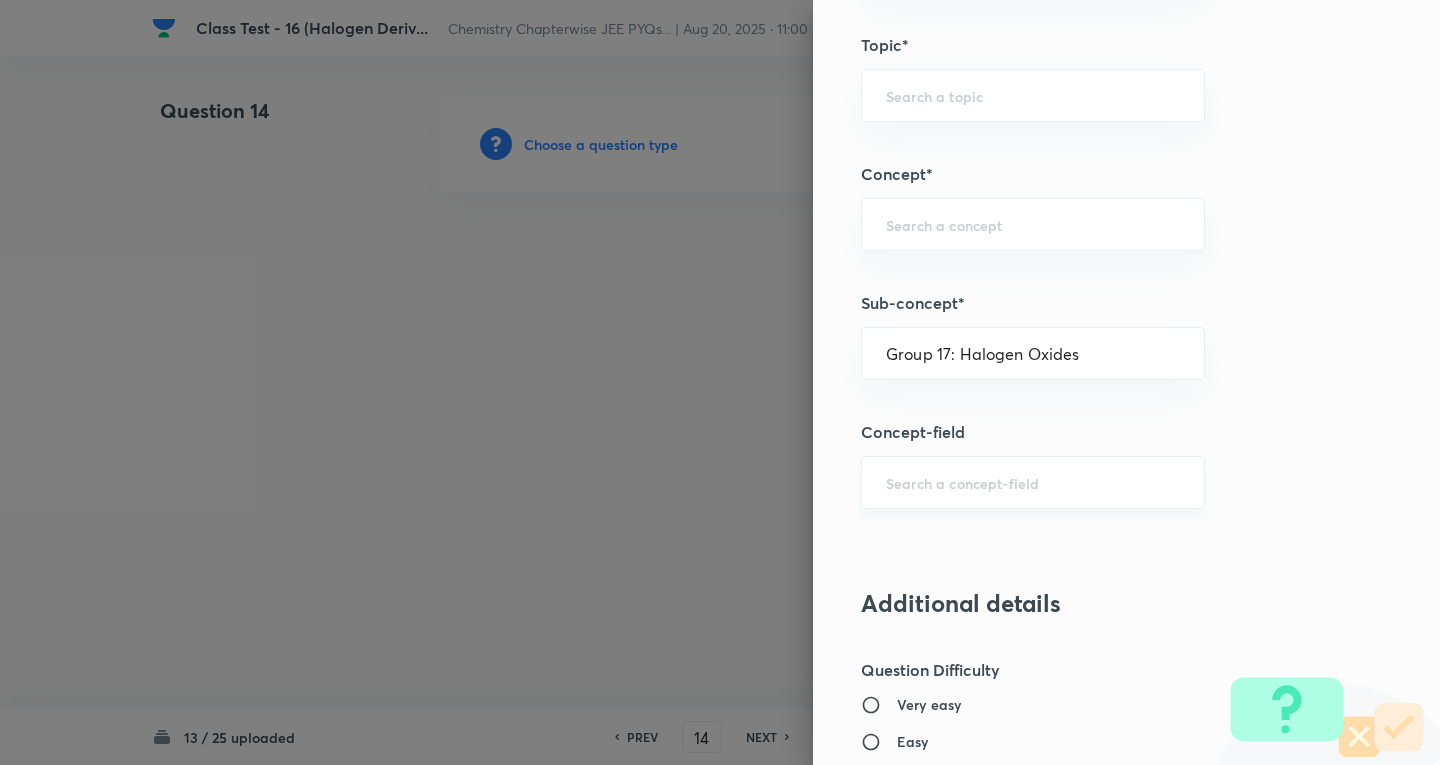 type on "Chemistry" 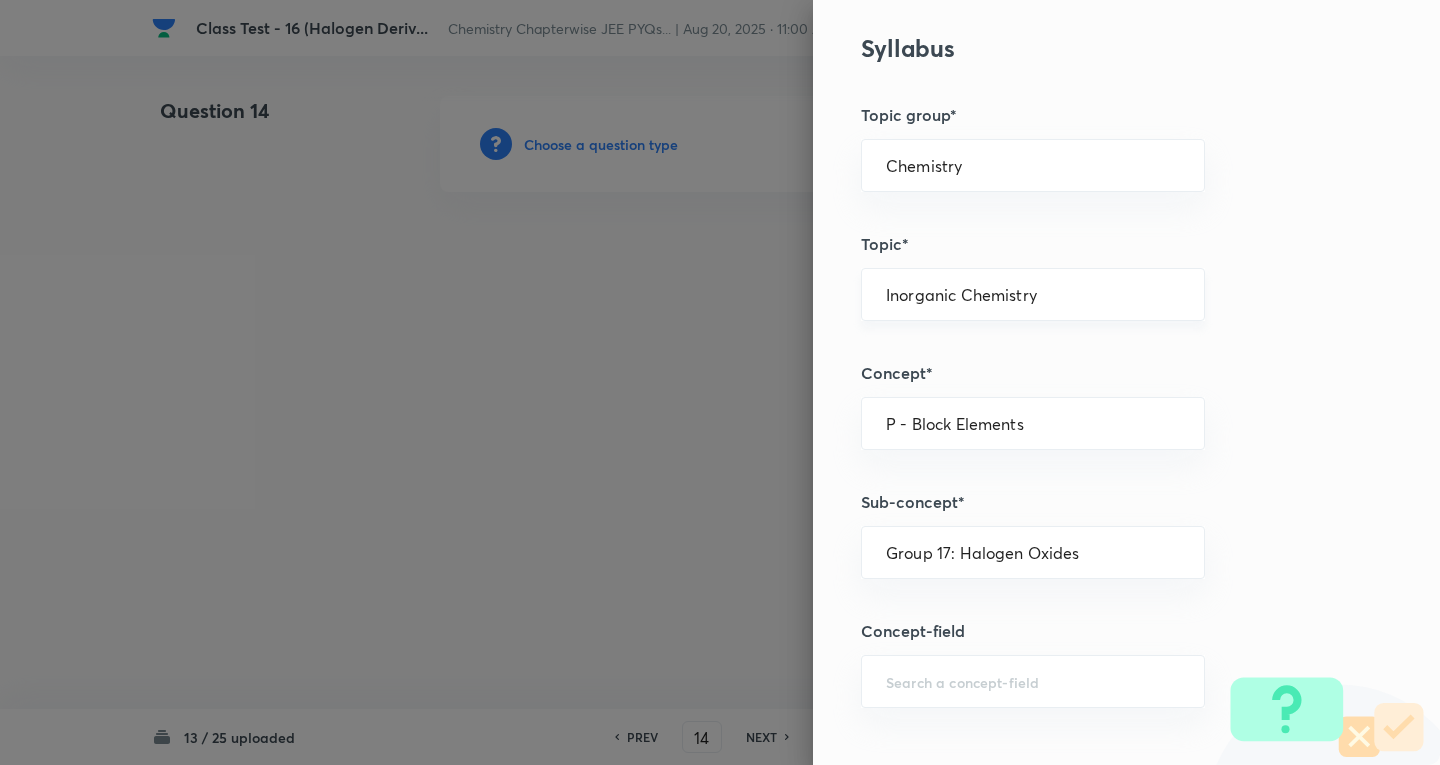 scroll, scrollTop: 800, scrollLeft: 0, axis: vertical 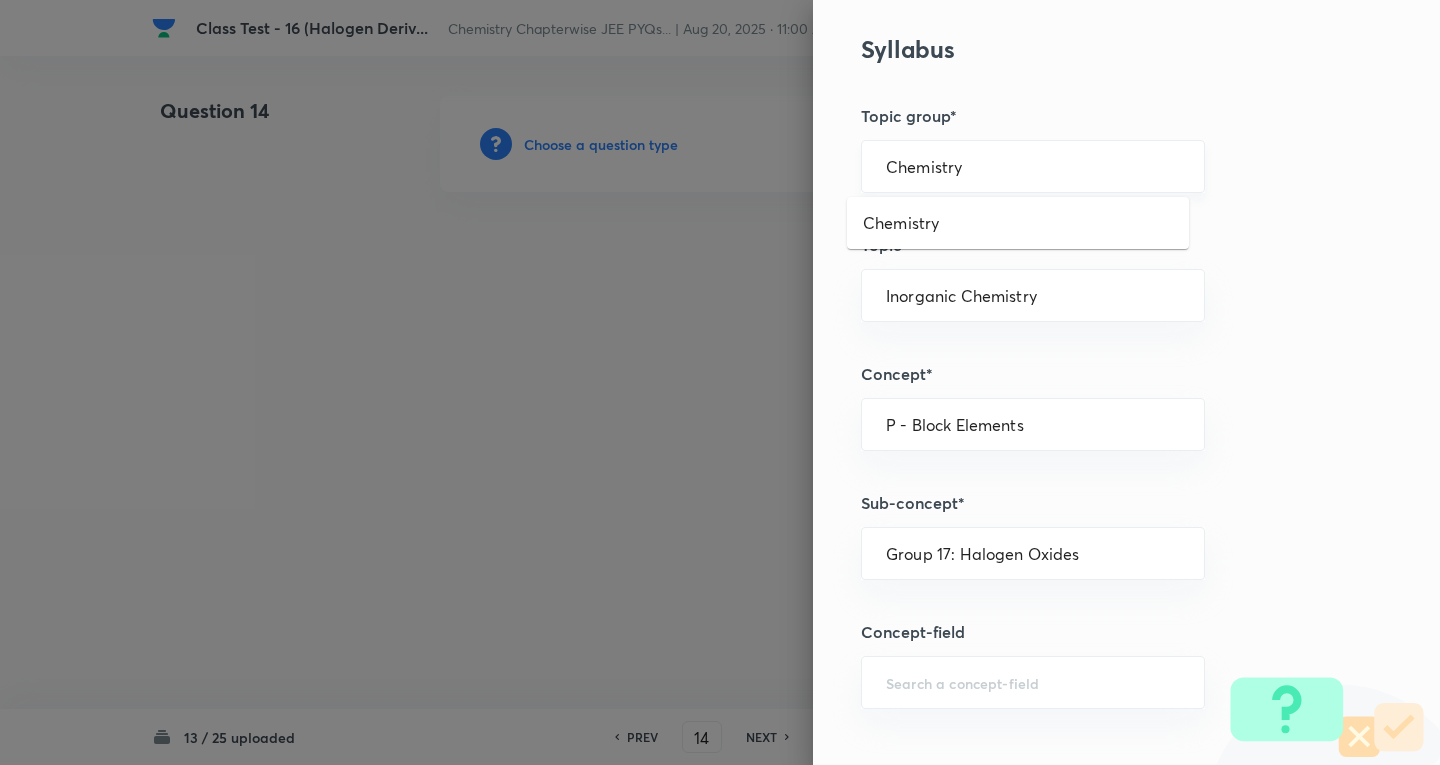 click on "Chemistry" at bounding box center (1033, 166) 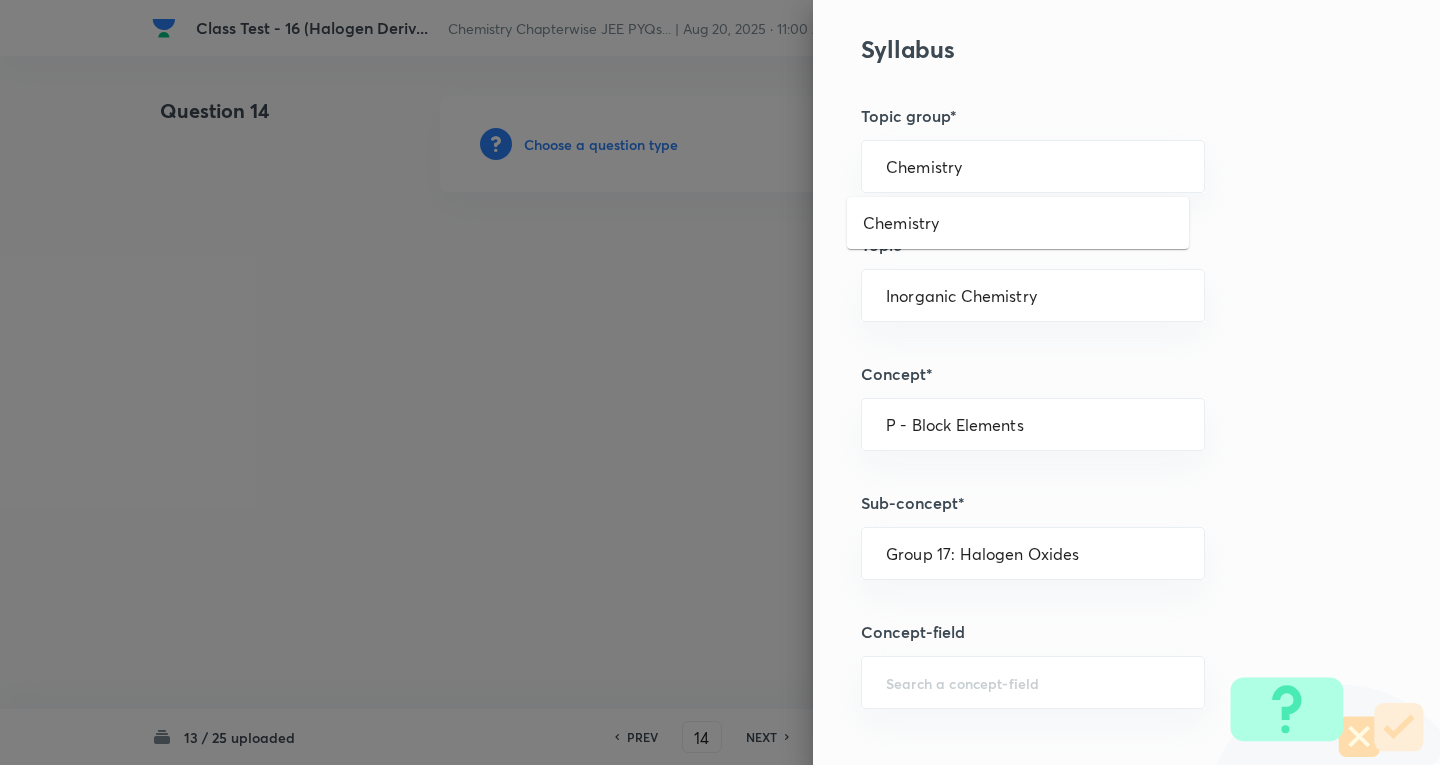 click on "Chemistry" at bounding box center [1018, 223] 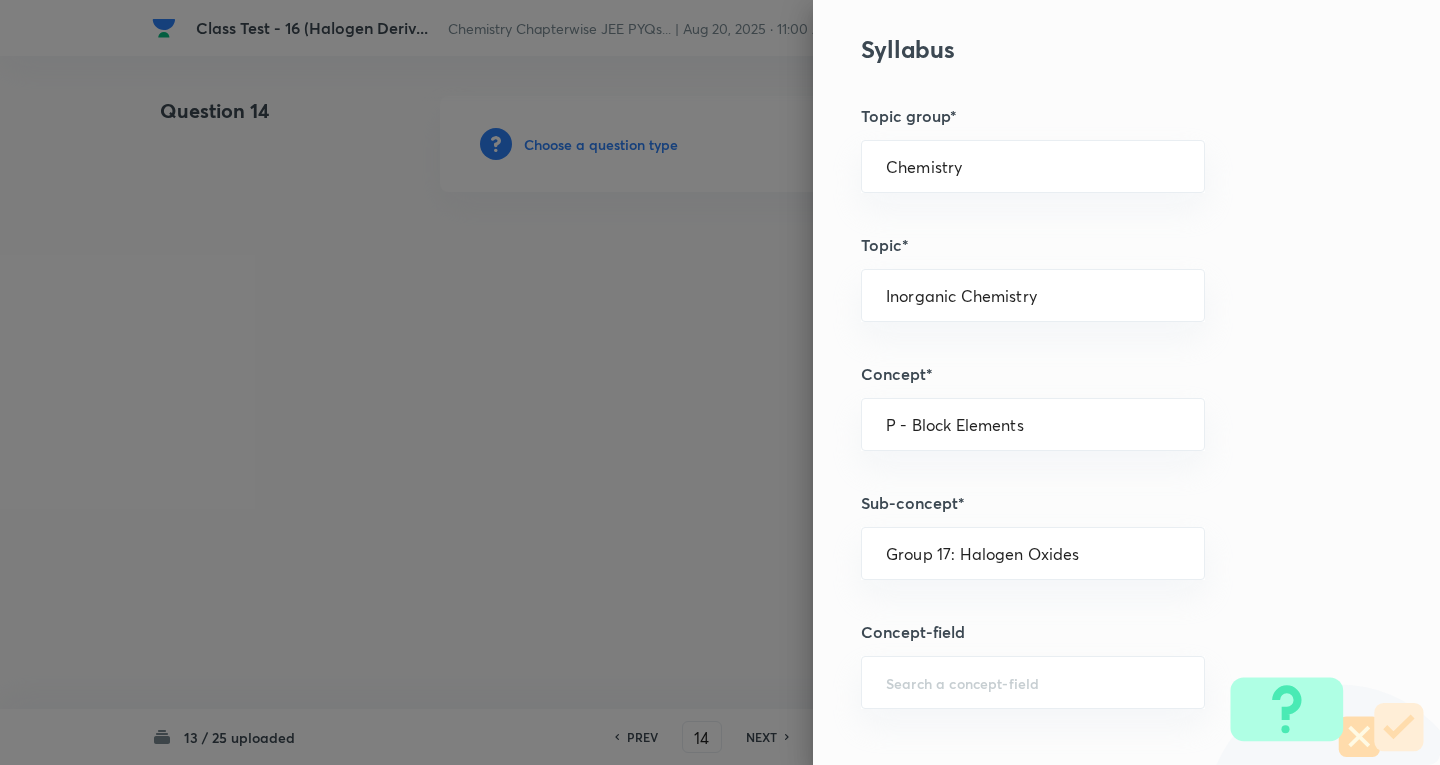 type 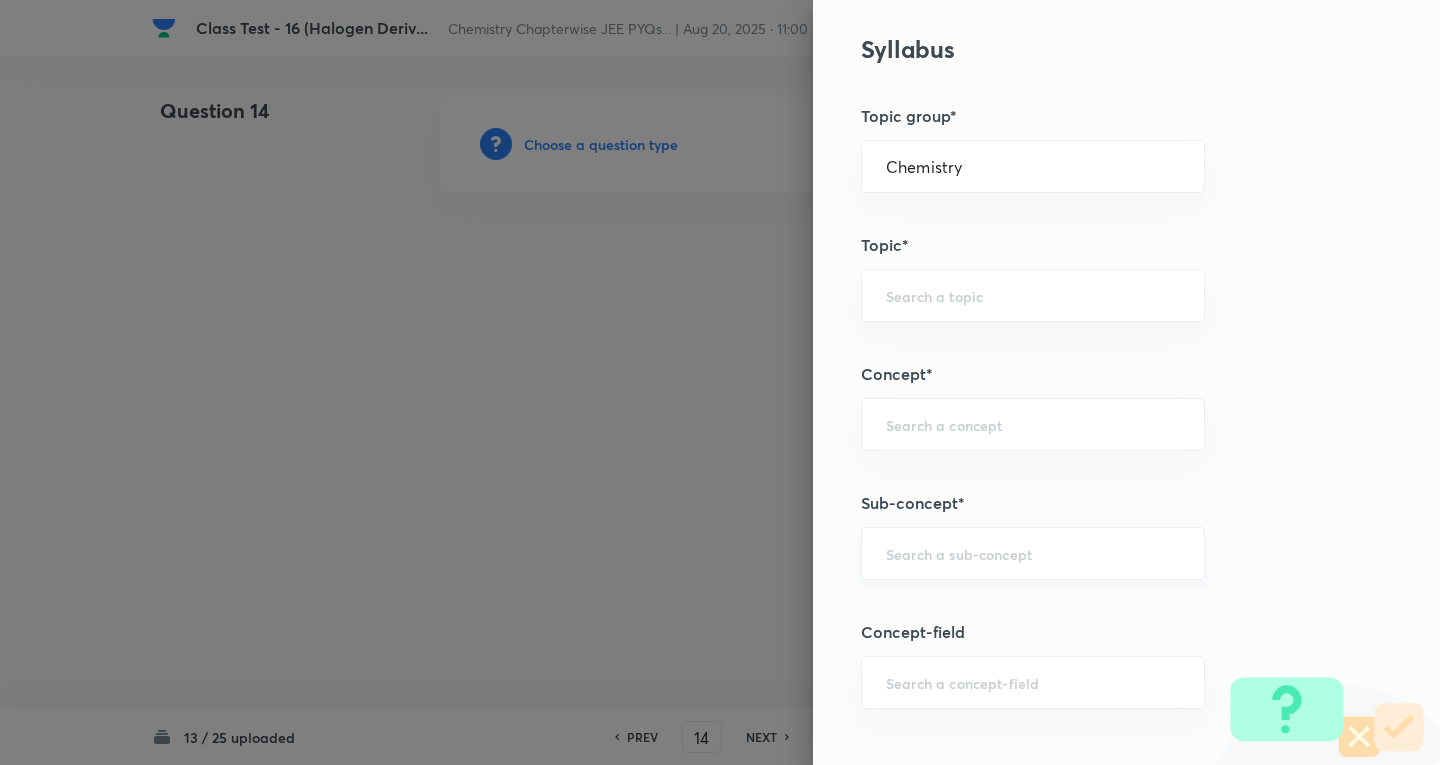 click at bounding box center (1033, 553) 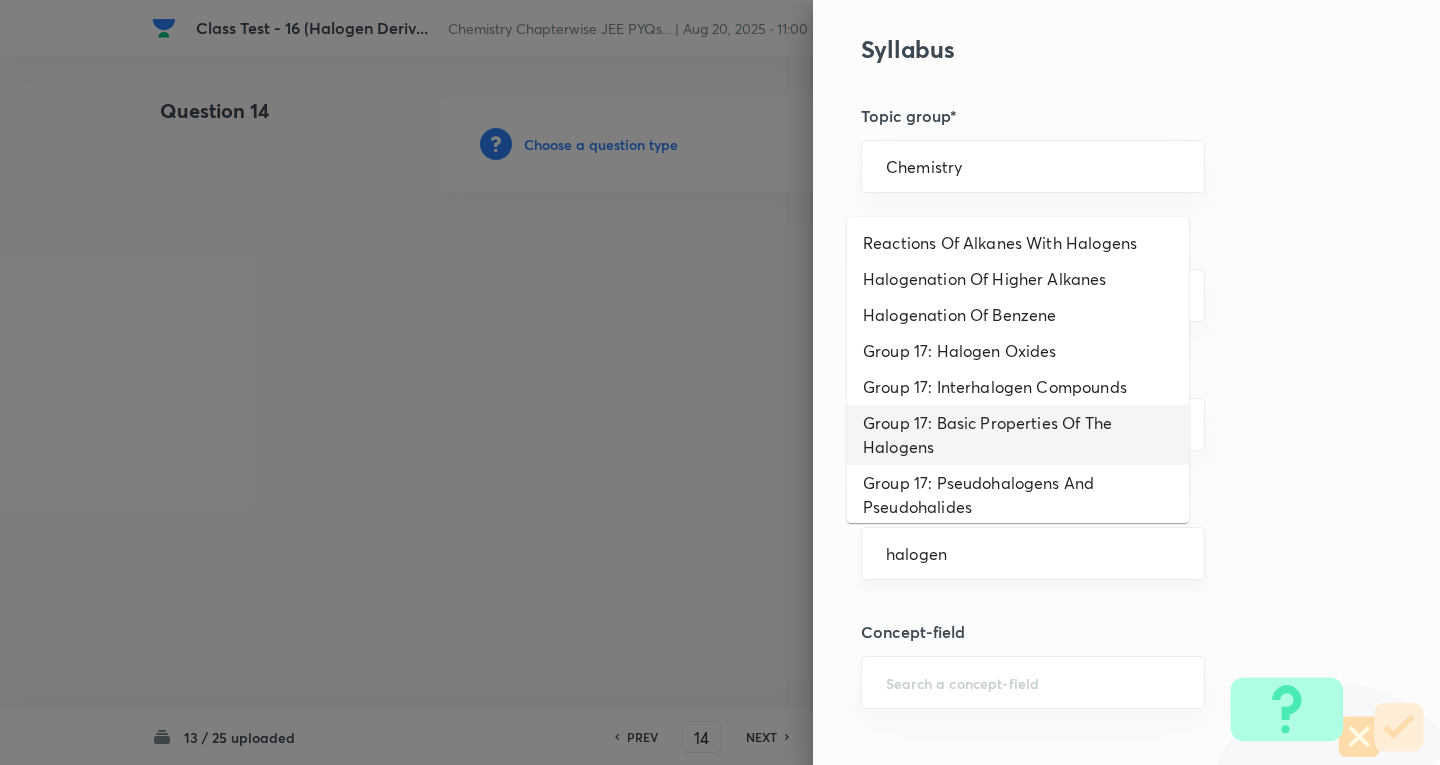 click on "halogen ​" at bounding box center [1033, 553] 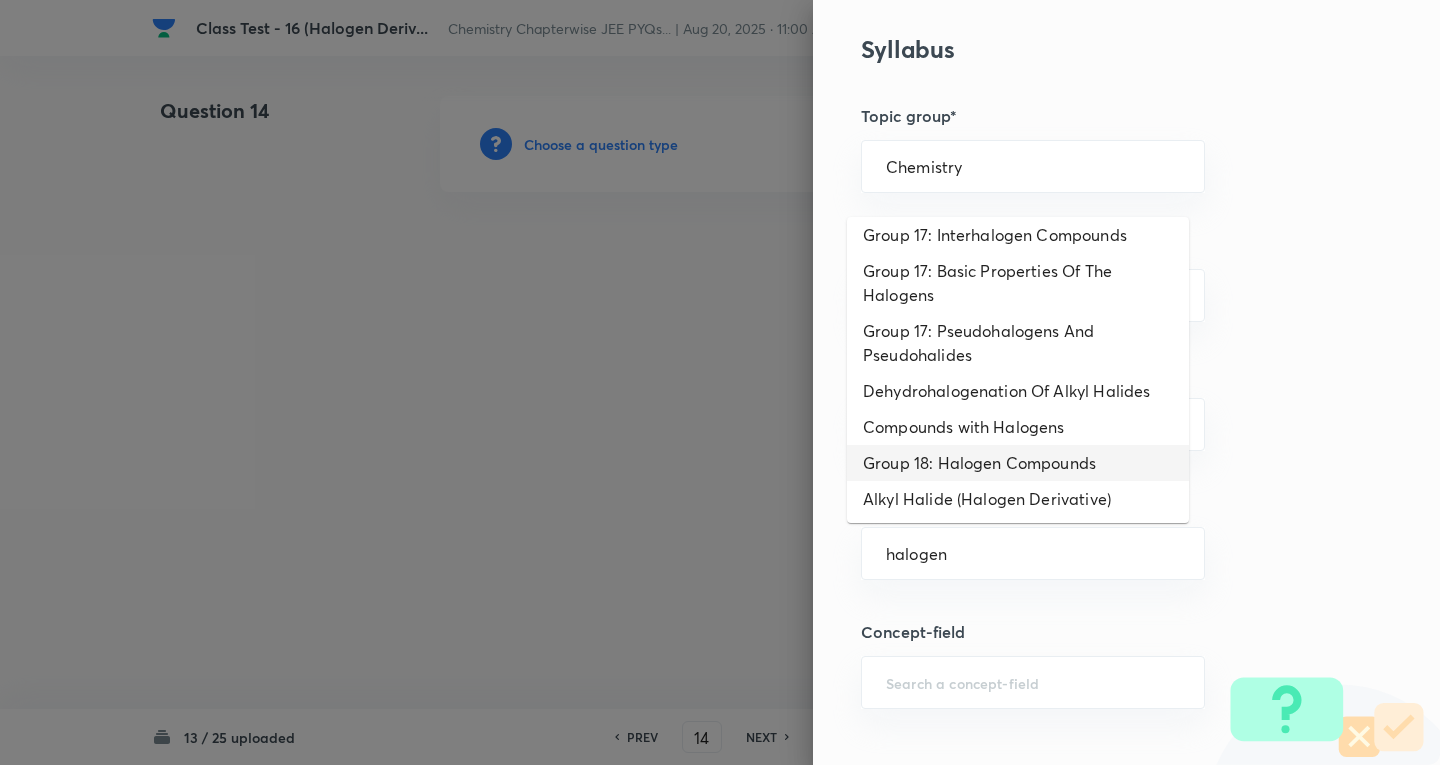 scroll, scrollTop: 154, scrollLeft: 0, axis: vertical 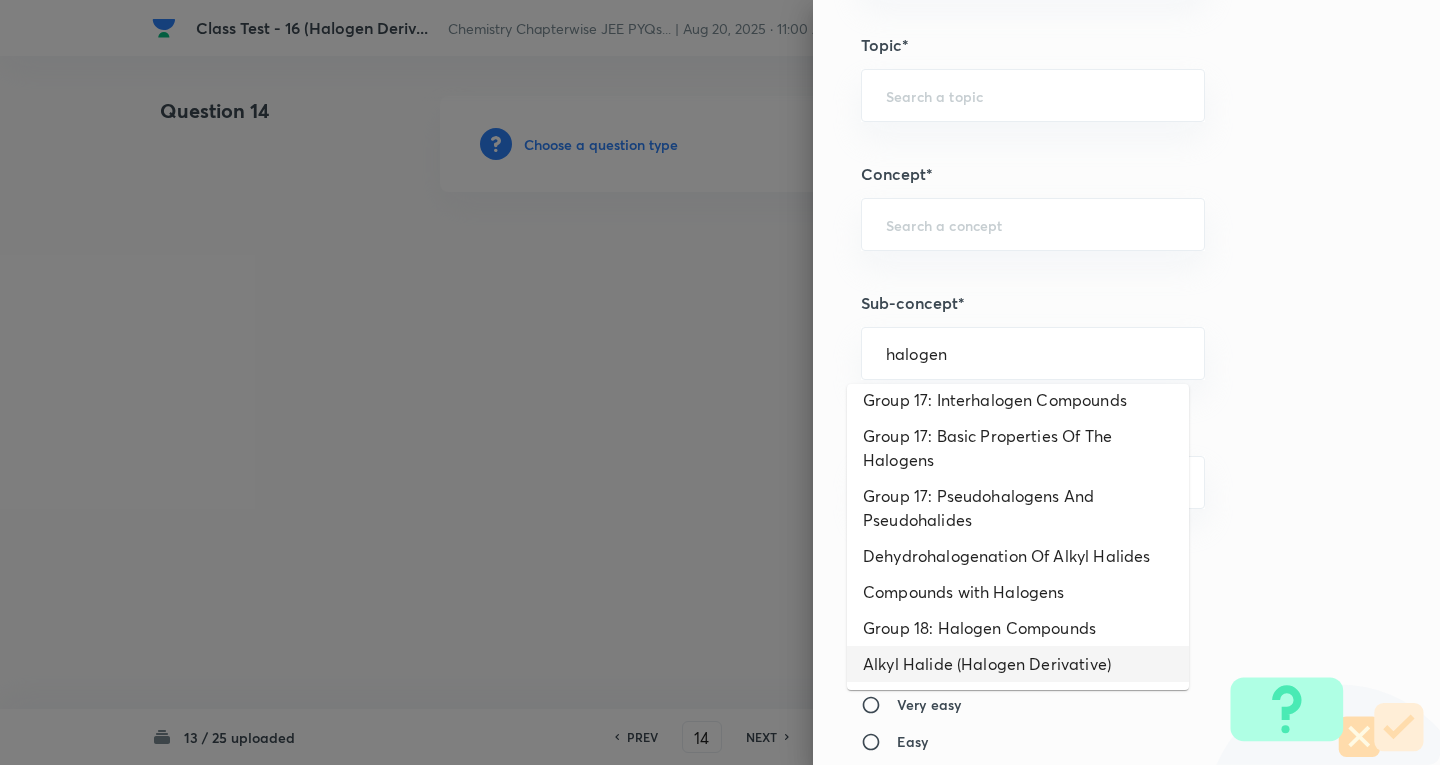 click on "Alkyl Halide (Halogen Derivative)" at bounding box center (1018, 664) 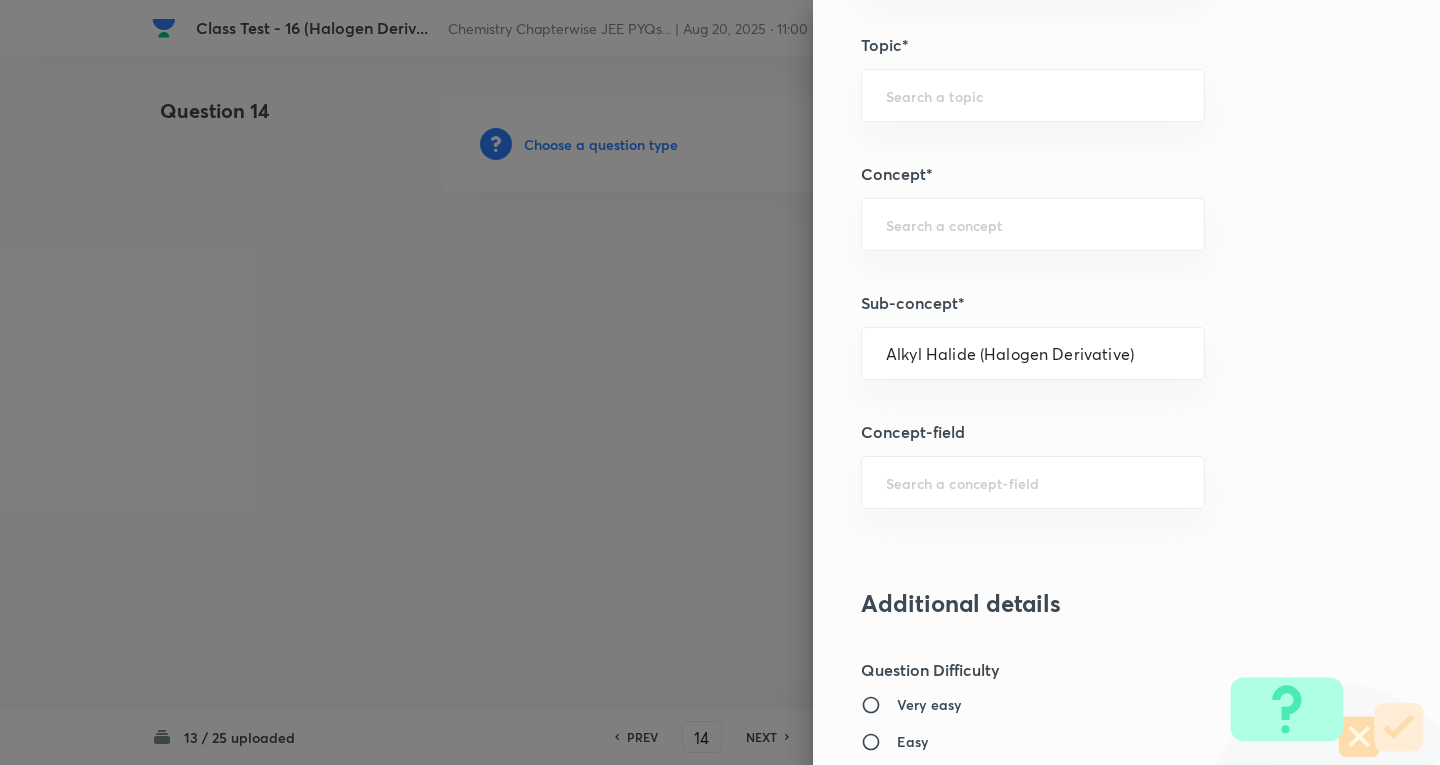 type on "Organic Chemistry" 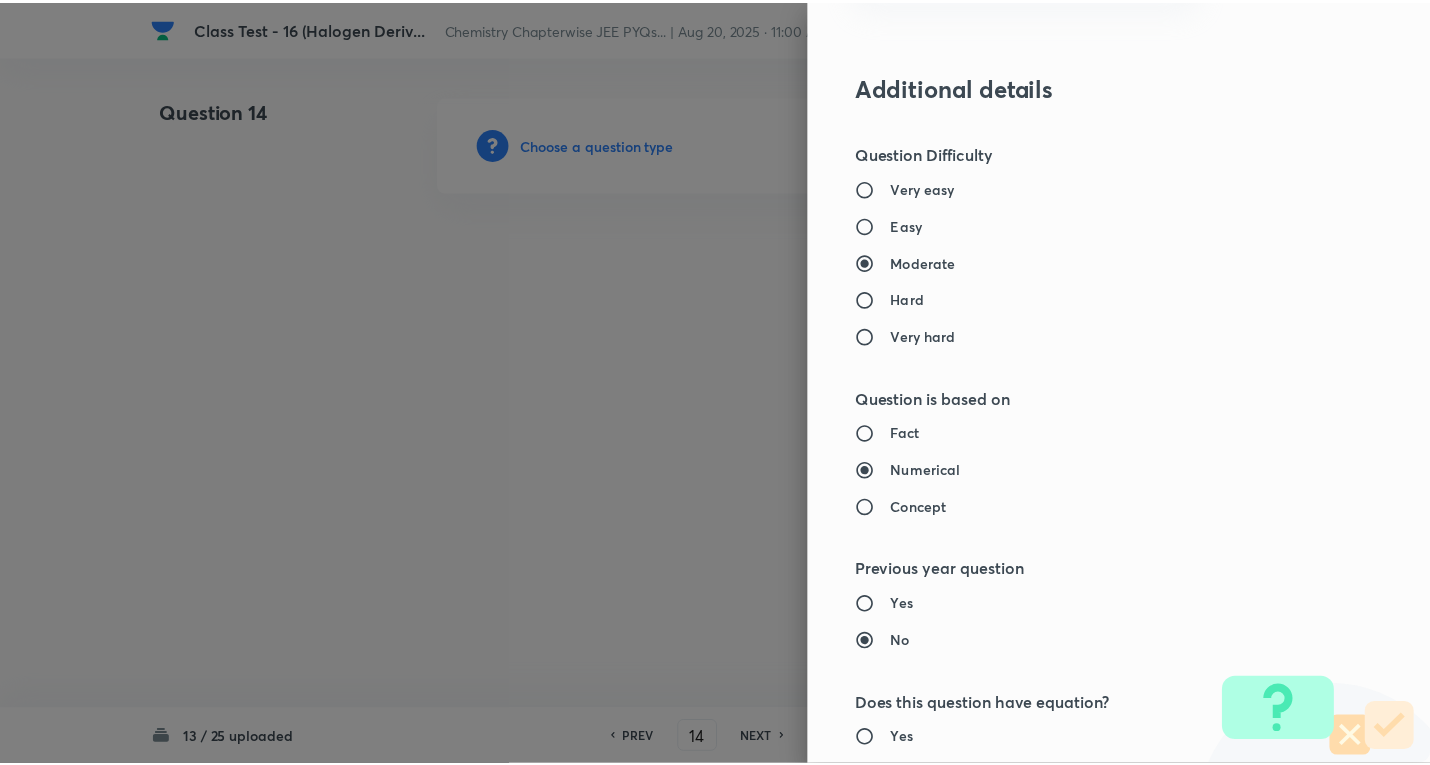 scroll, scrollTop: 1961, scrollLeft: 0, axis: vertical 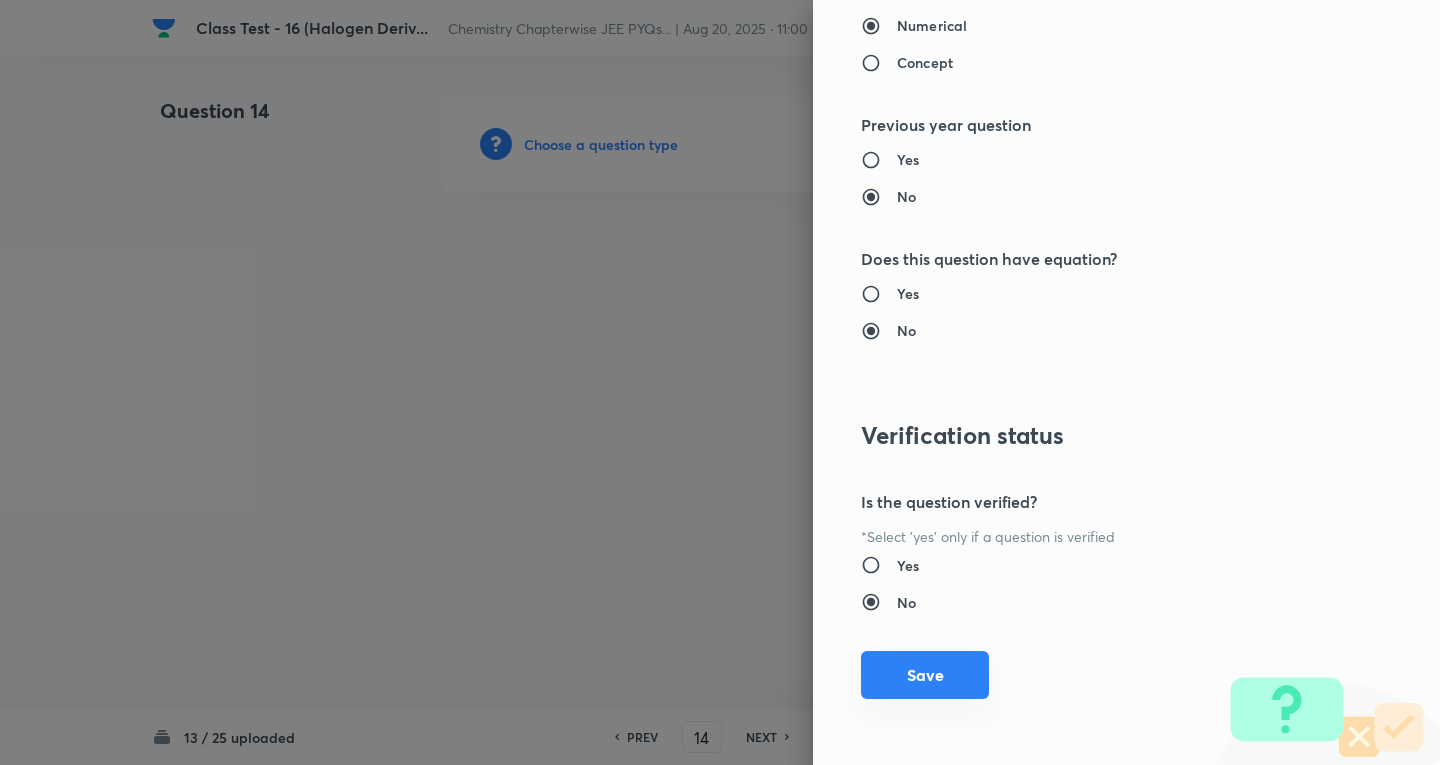 drag, startPoint x: 901, startPoint y: 676, endPoint x: 428, endPoint y: 339, distance: 580.7736 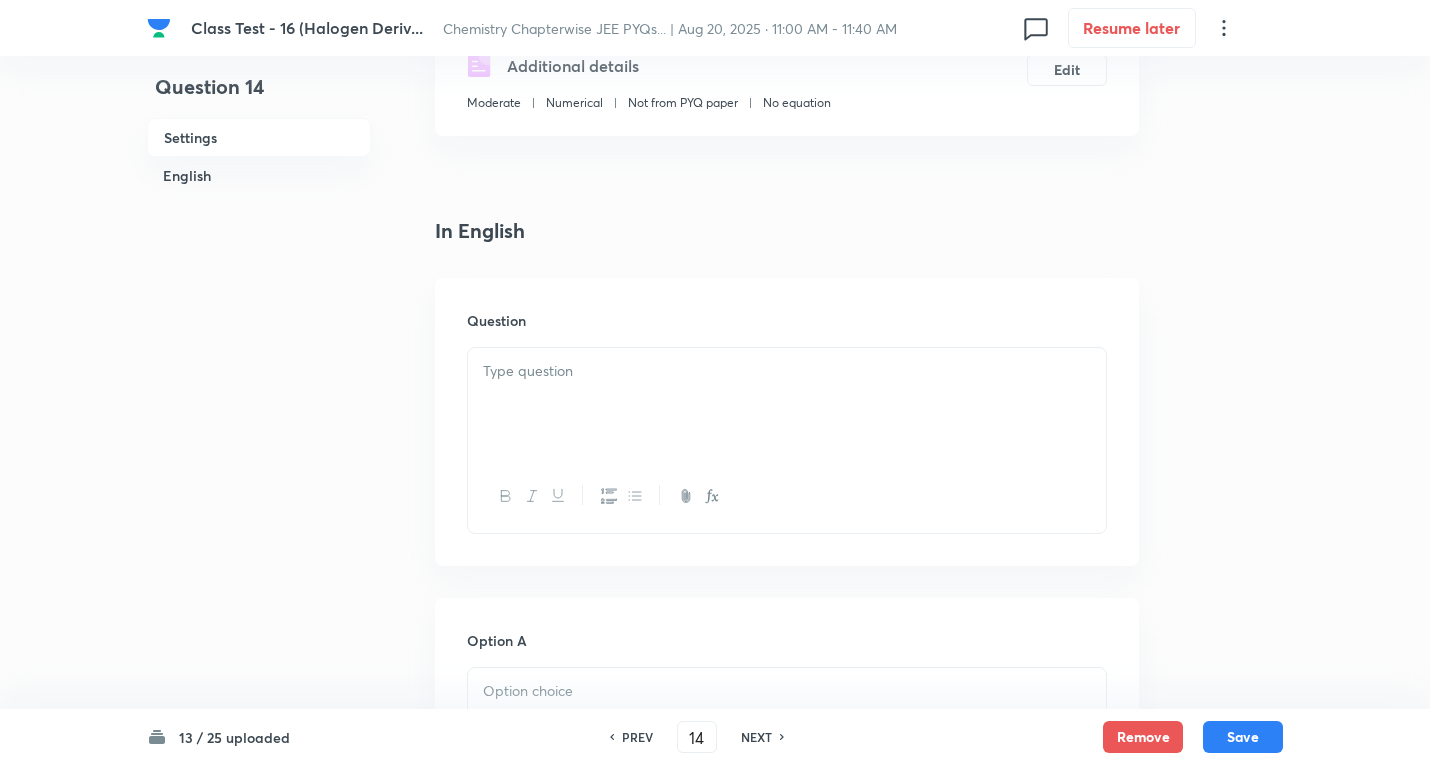 scroll, scrollTop: 400, scrollLeft: 0, axis: vertical 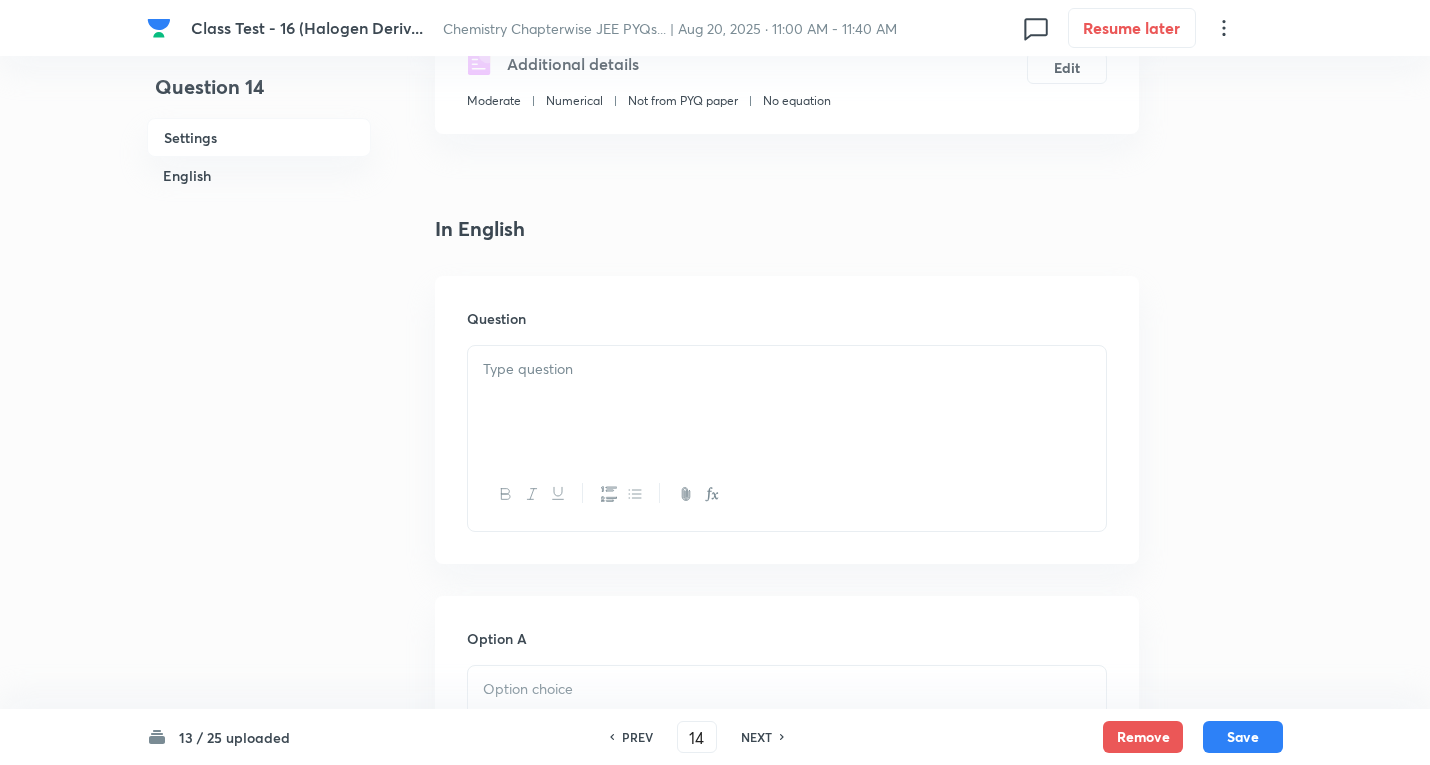 click at bounding box center [787, 369] 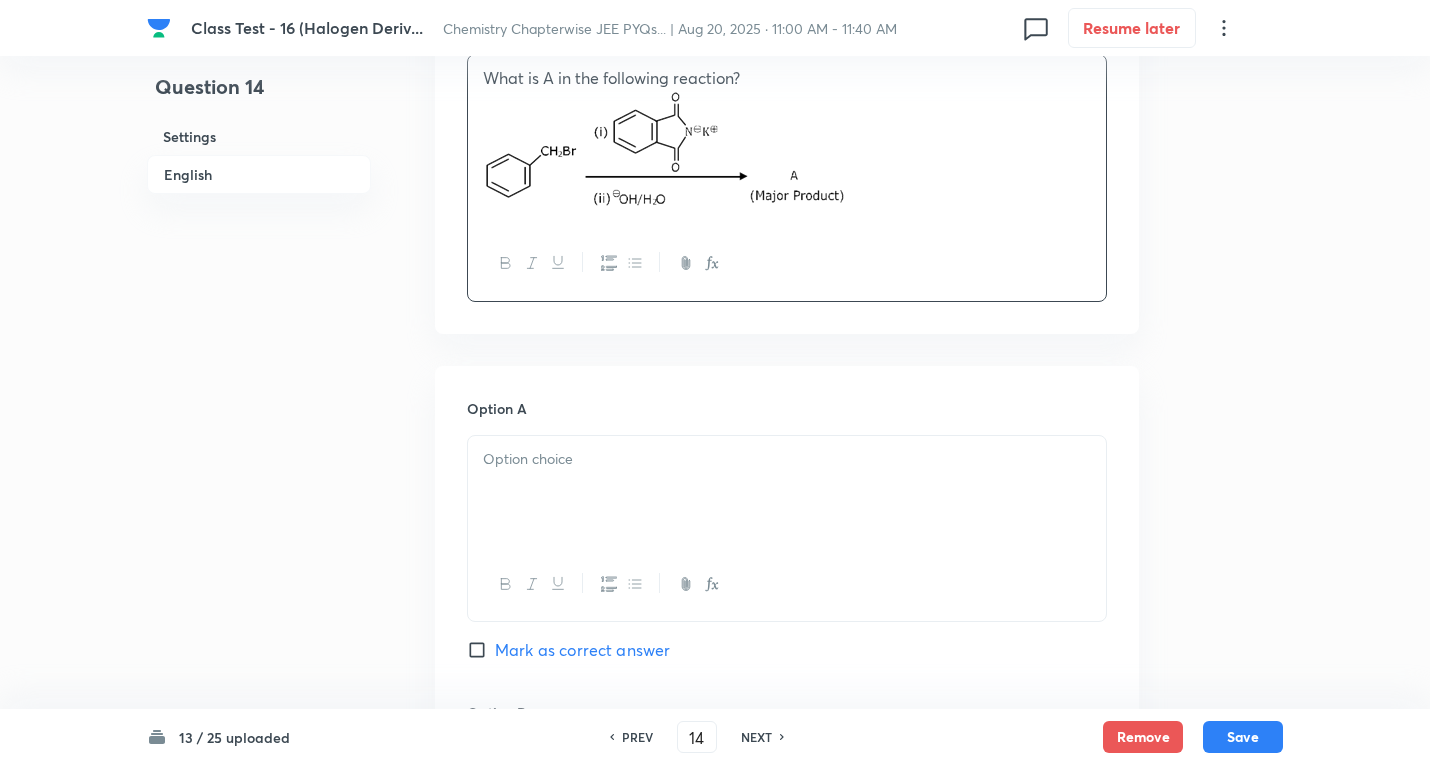 scroll, scrollTop: 700, scrollLeft: 0, axis: vertical 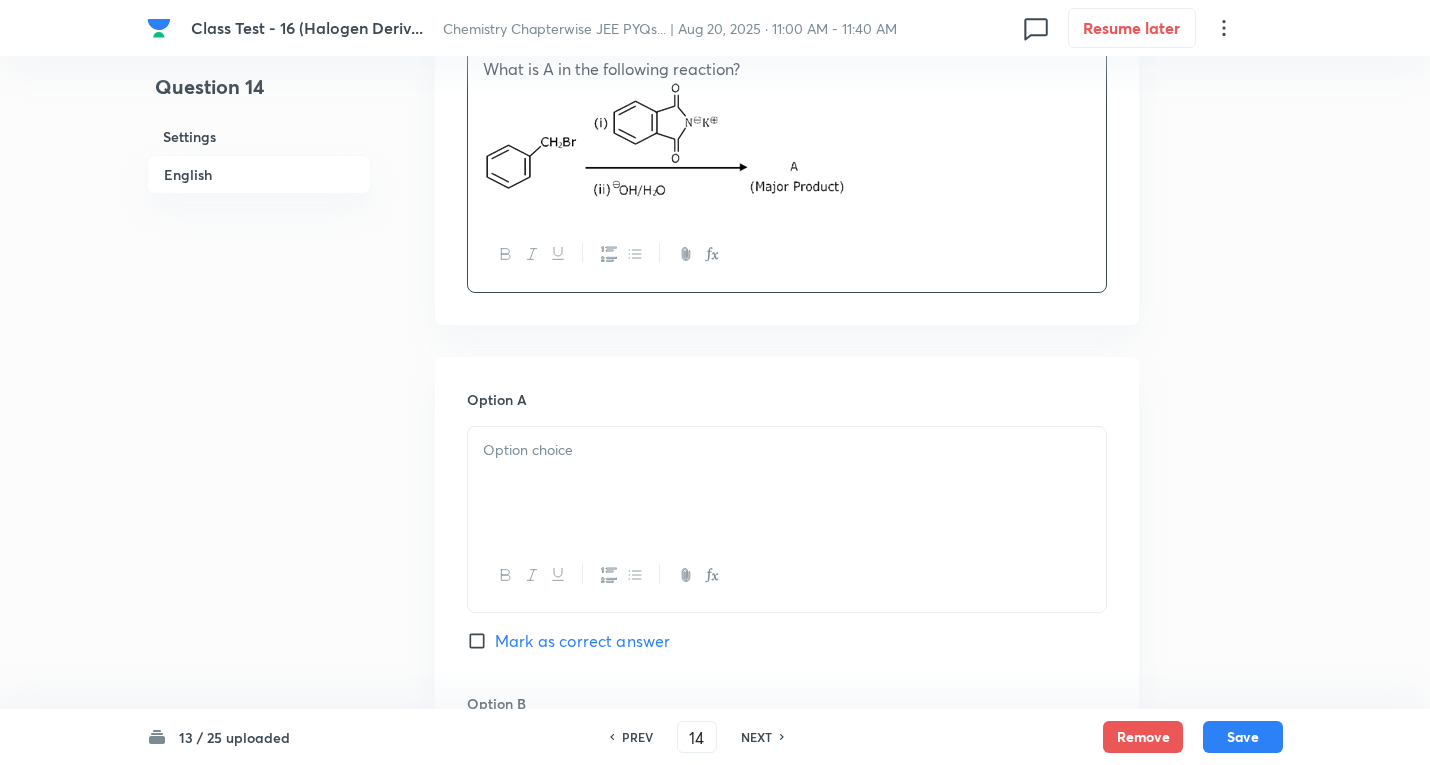 click at bounding box center (787, 483) 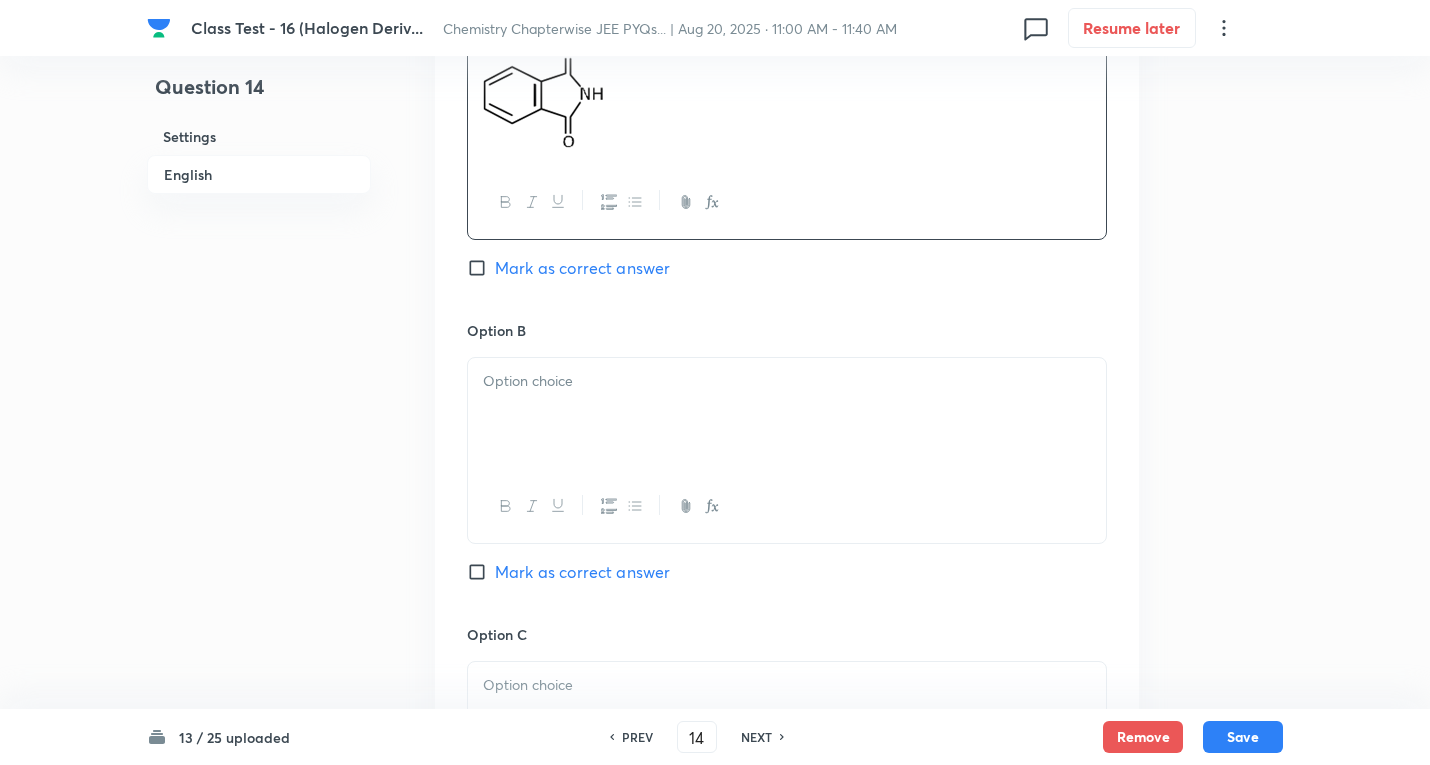 scroll, scrollTop: 1100, scrollLeft: 0, axis: vertical 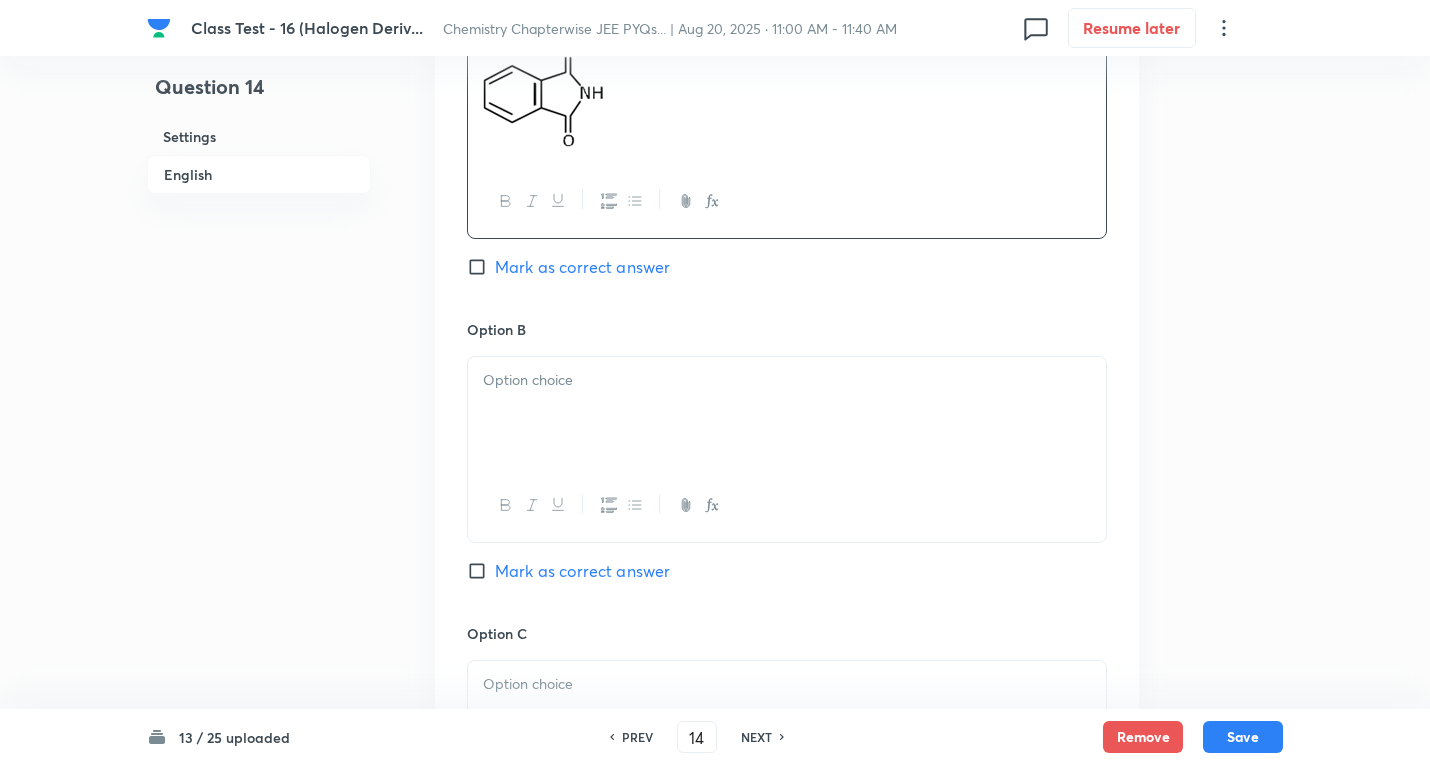 click at bounding box center [787, 413] 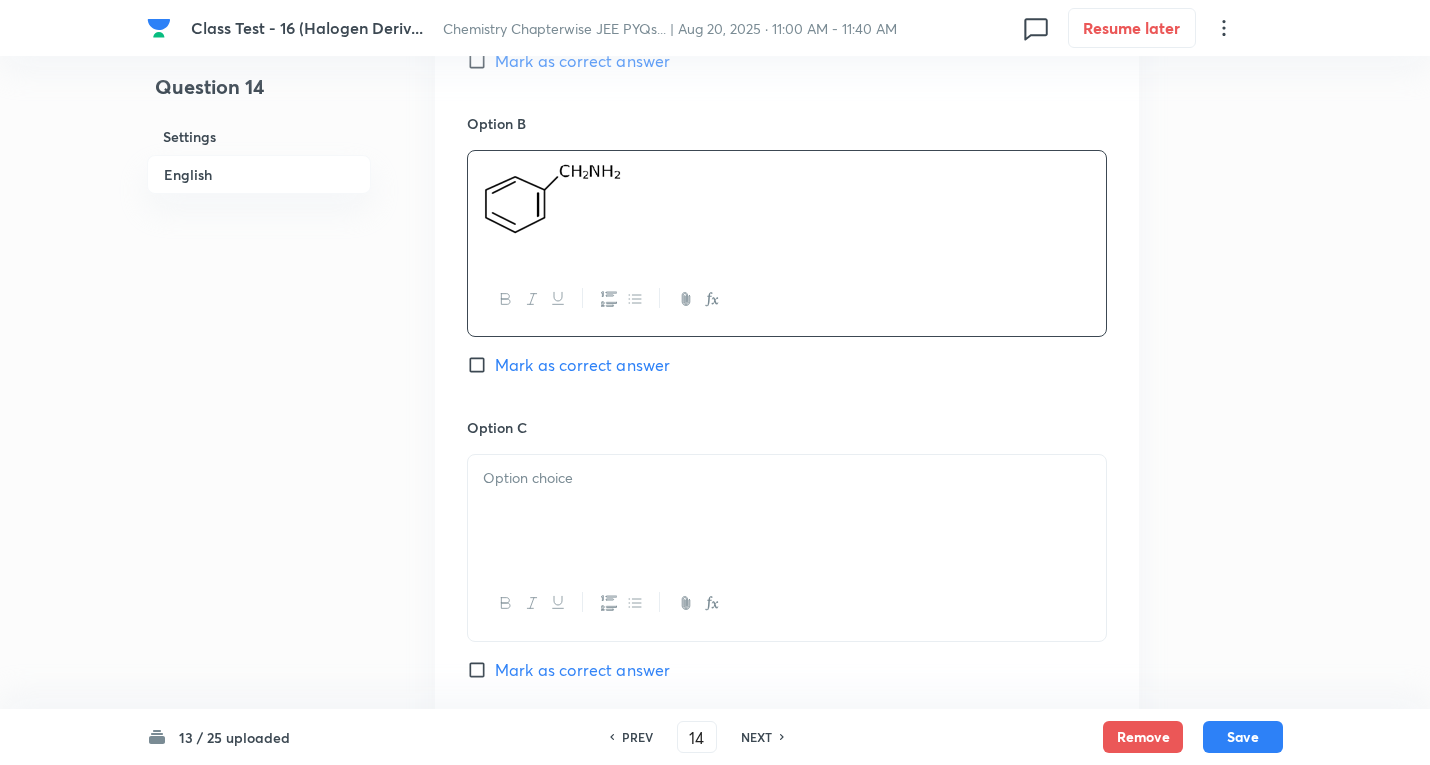 scroll, scrollTop: 1400, scrollLeft: 0, axis: vertical 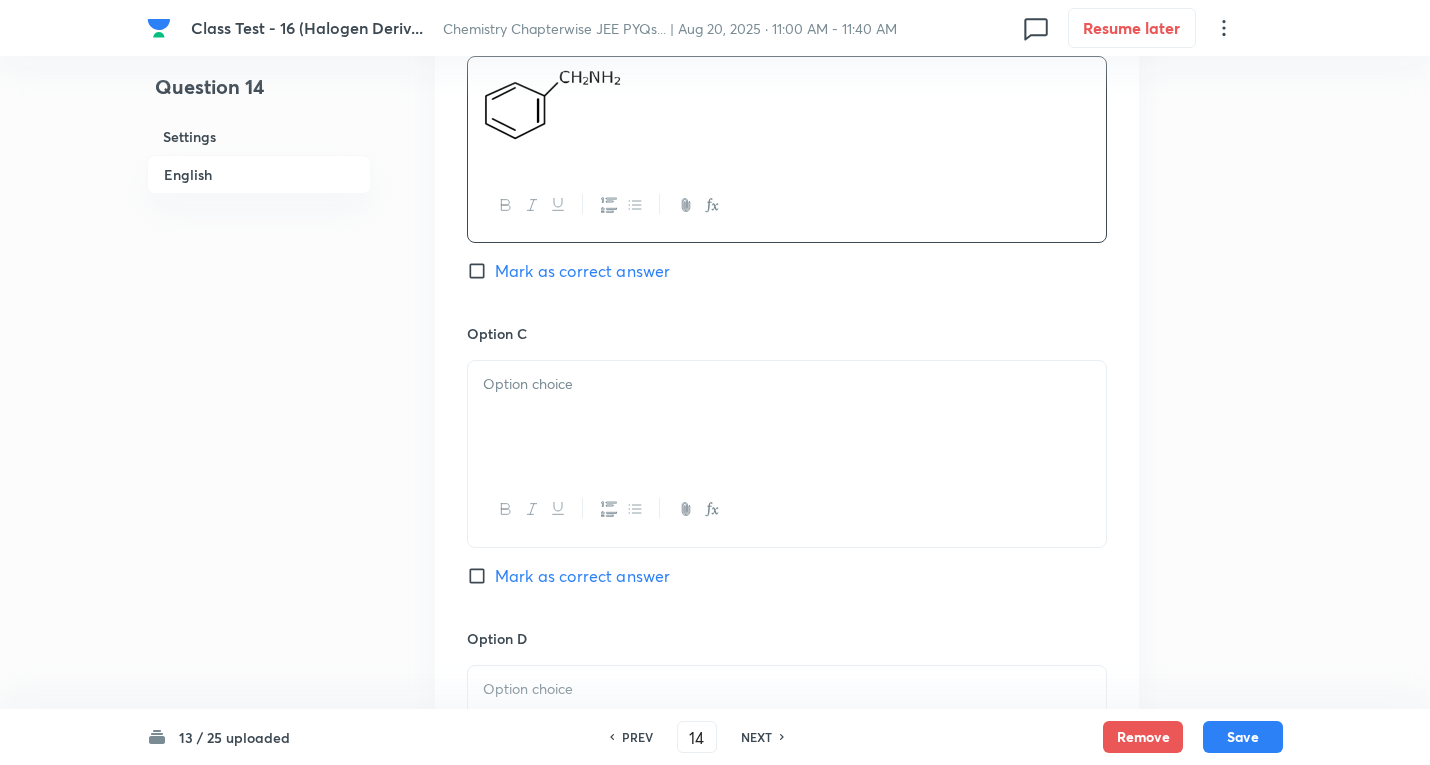 click at bounding box center (787, 384) 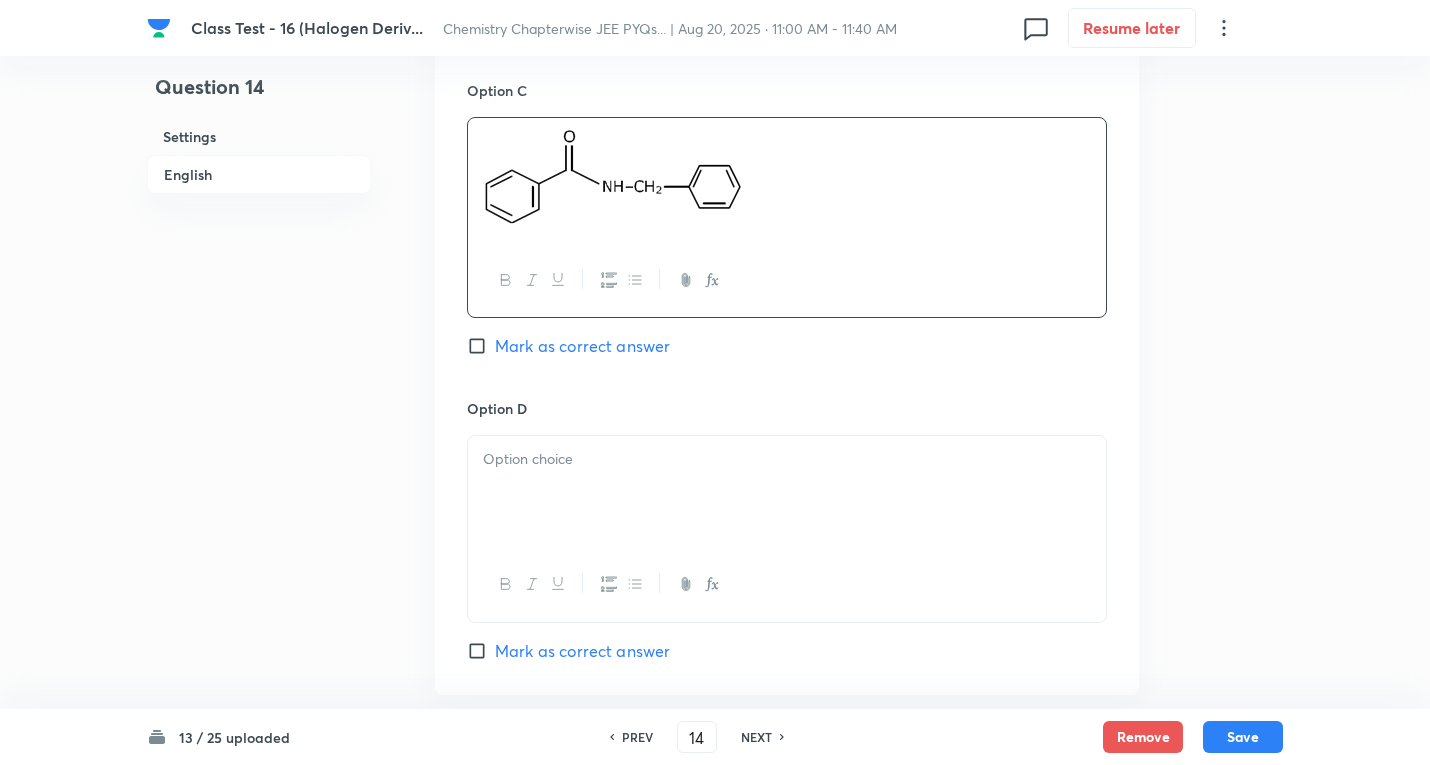 scroll, scrollTop: 1700, scrollLeft: 0, axis: vertical 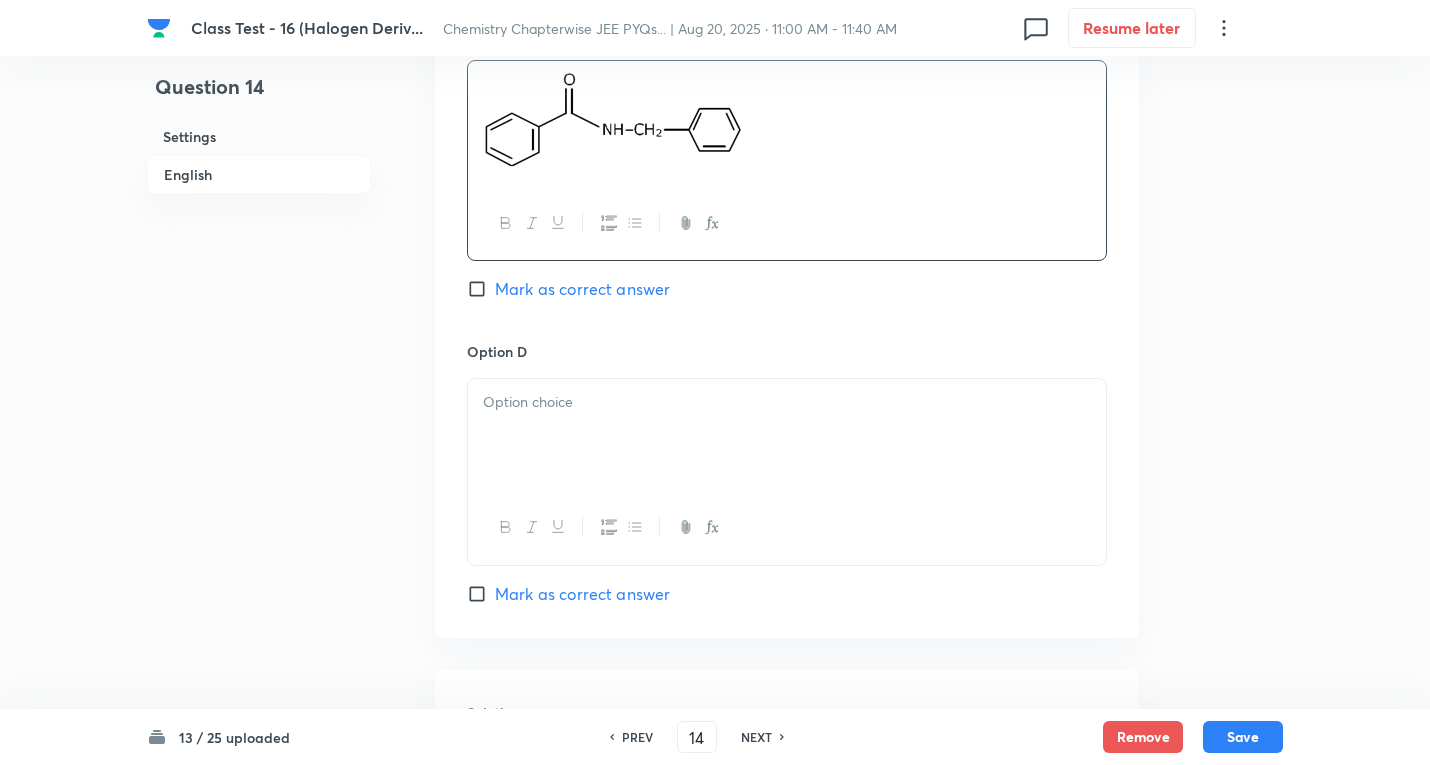 click at bounding box center [787, 435] 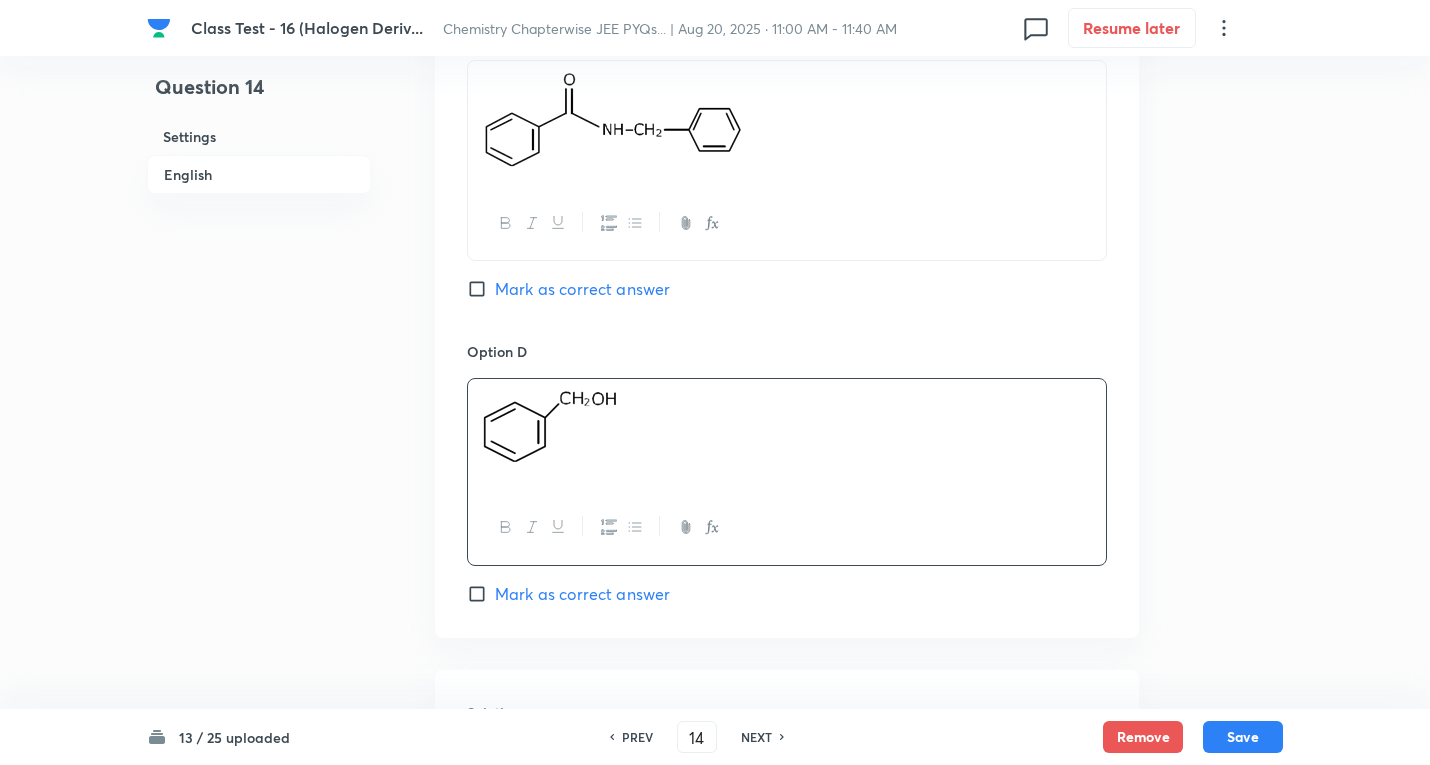 click on "Mark as correct answer" at bounding box center [582, 594] 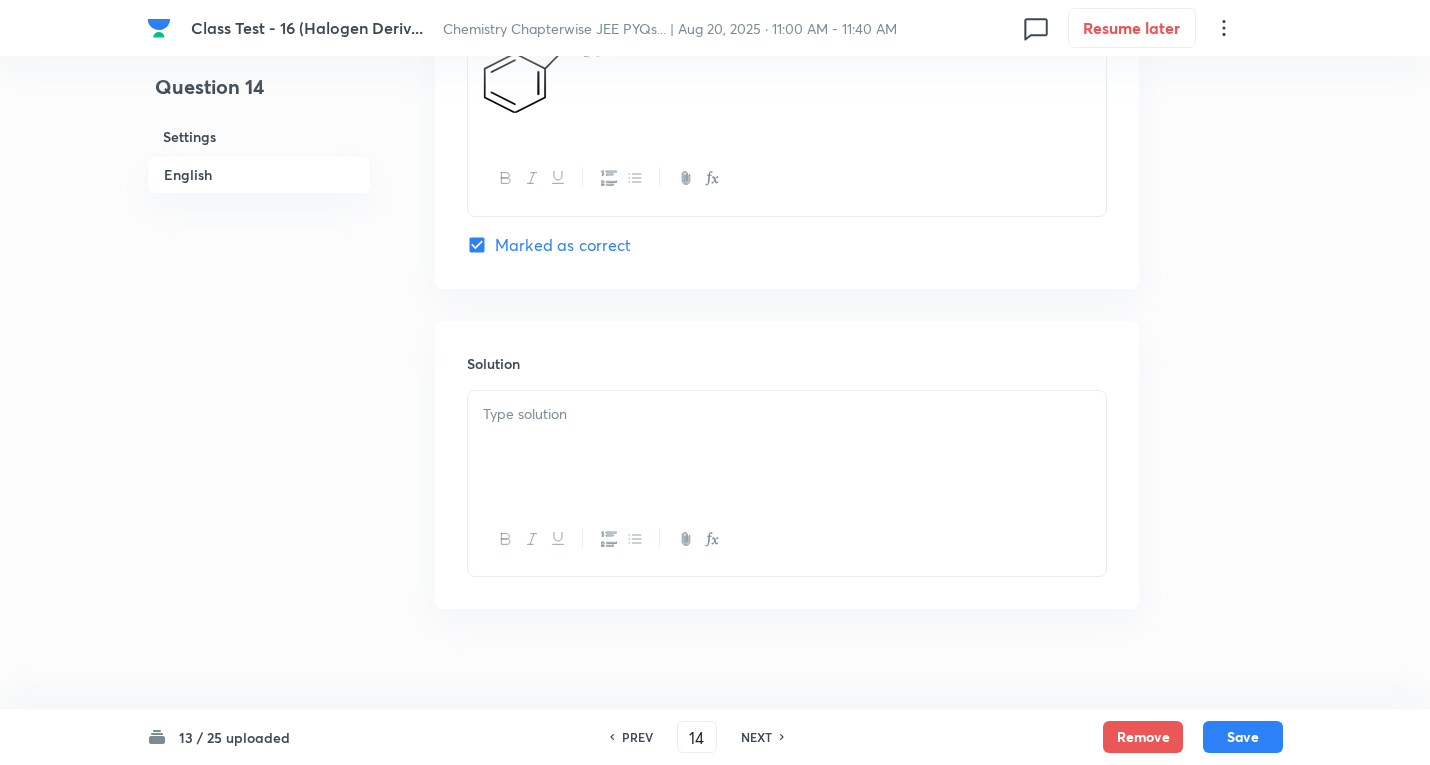 scroll, scrollTop: 2069, scrollLeft: 0, axis: vertical 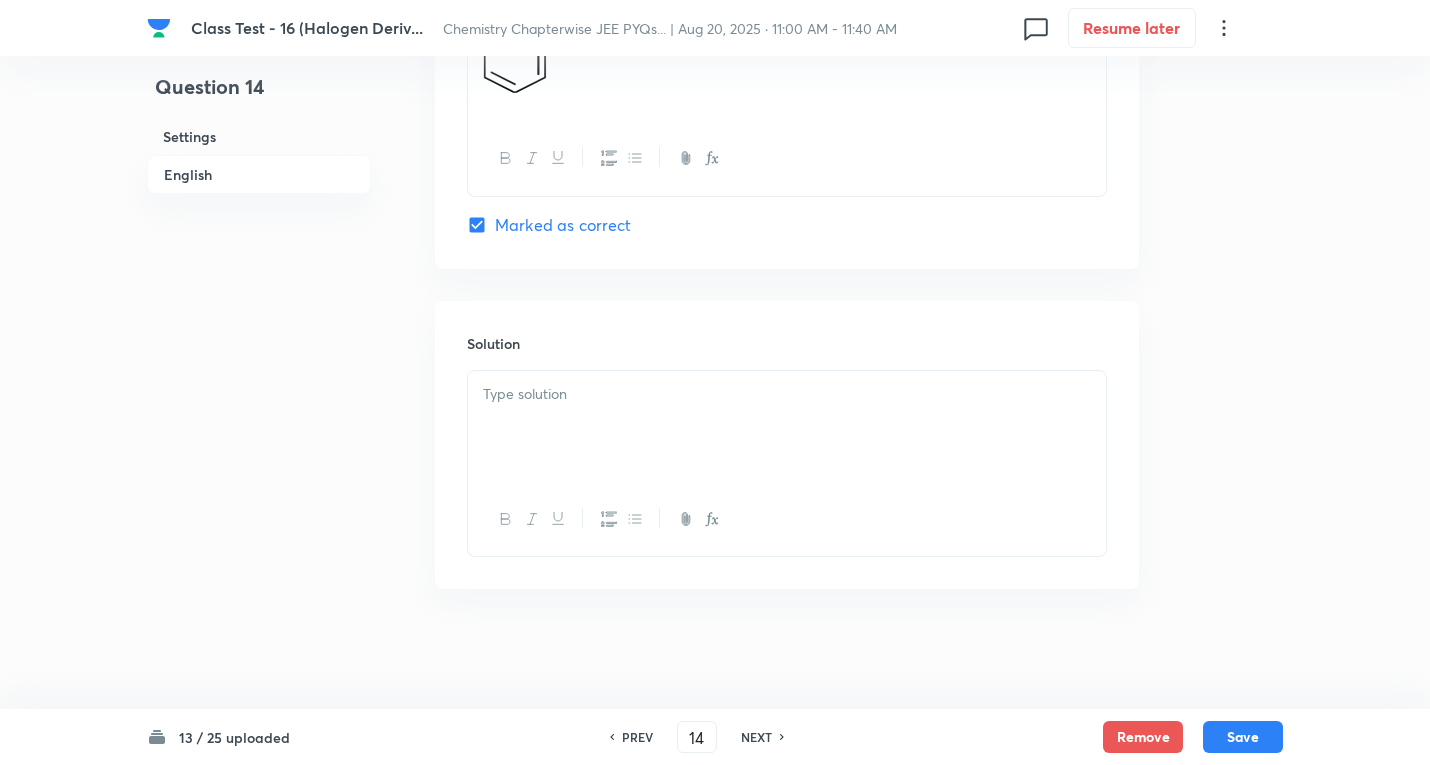 click at bounding box center [787, 427] 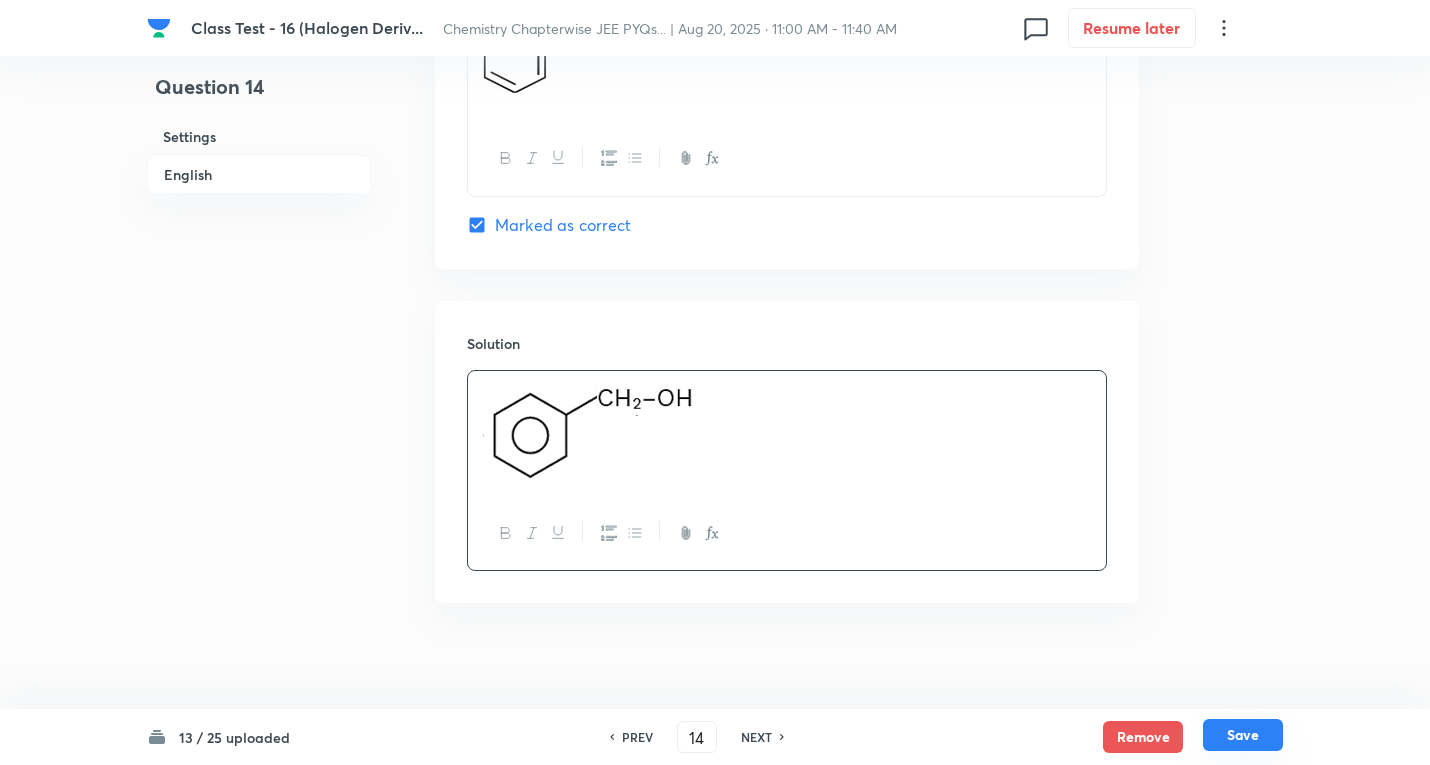 click on "Save" at bounding box center [1243, 735] 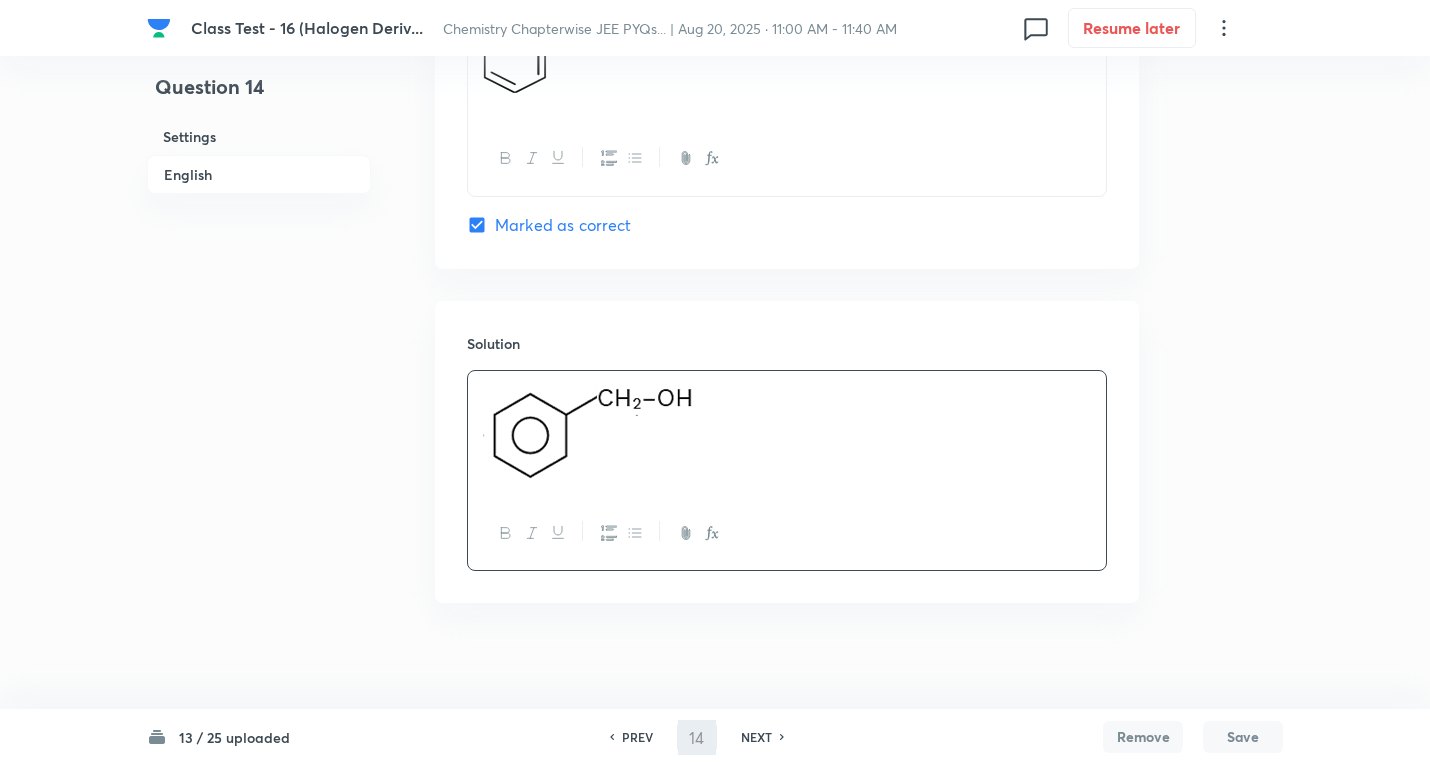 type on "15" 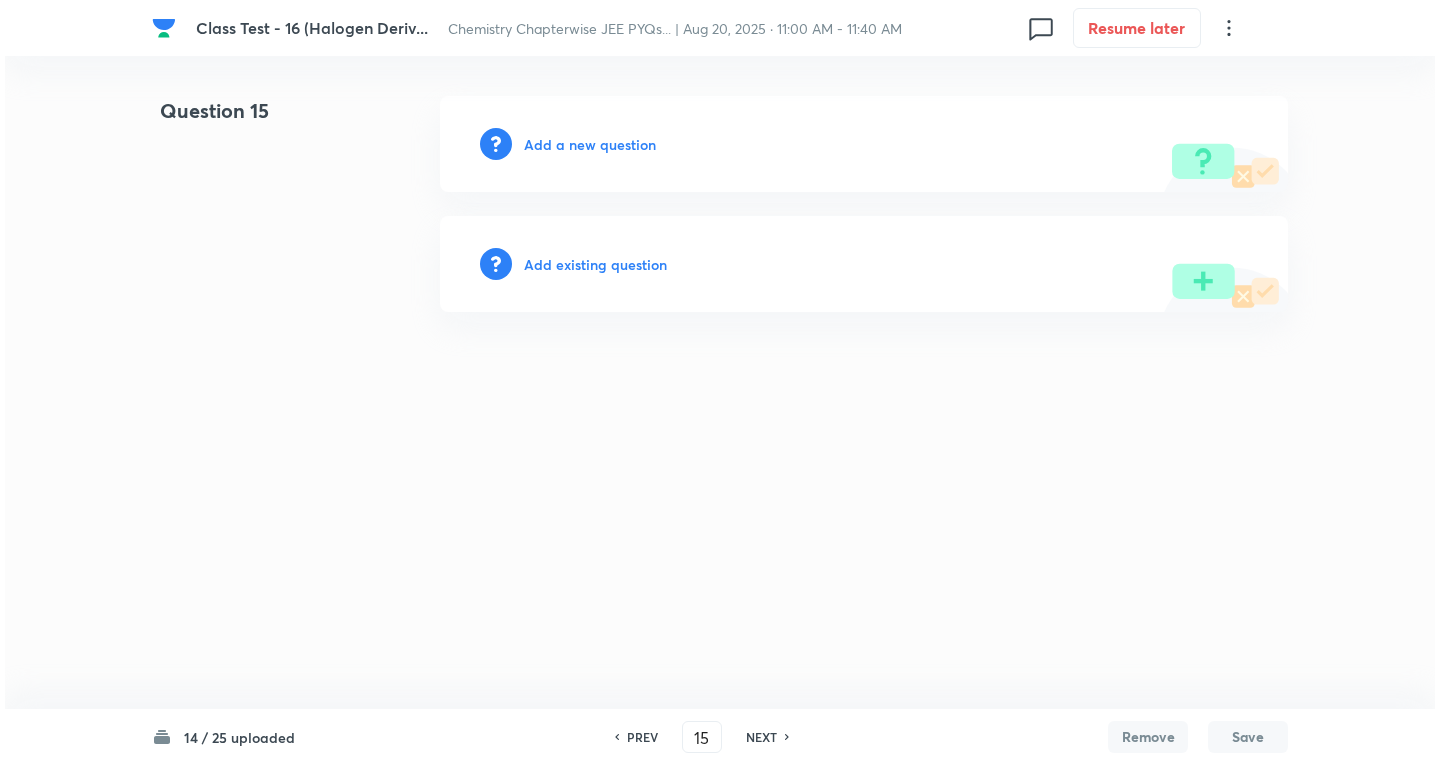 scroll, scrollTop: 0, scrollLeft: 0, axis: both 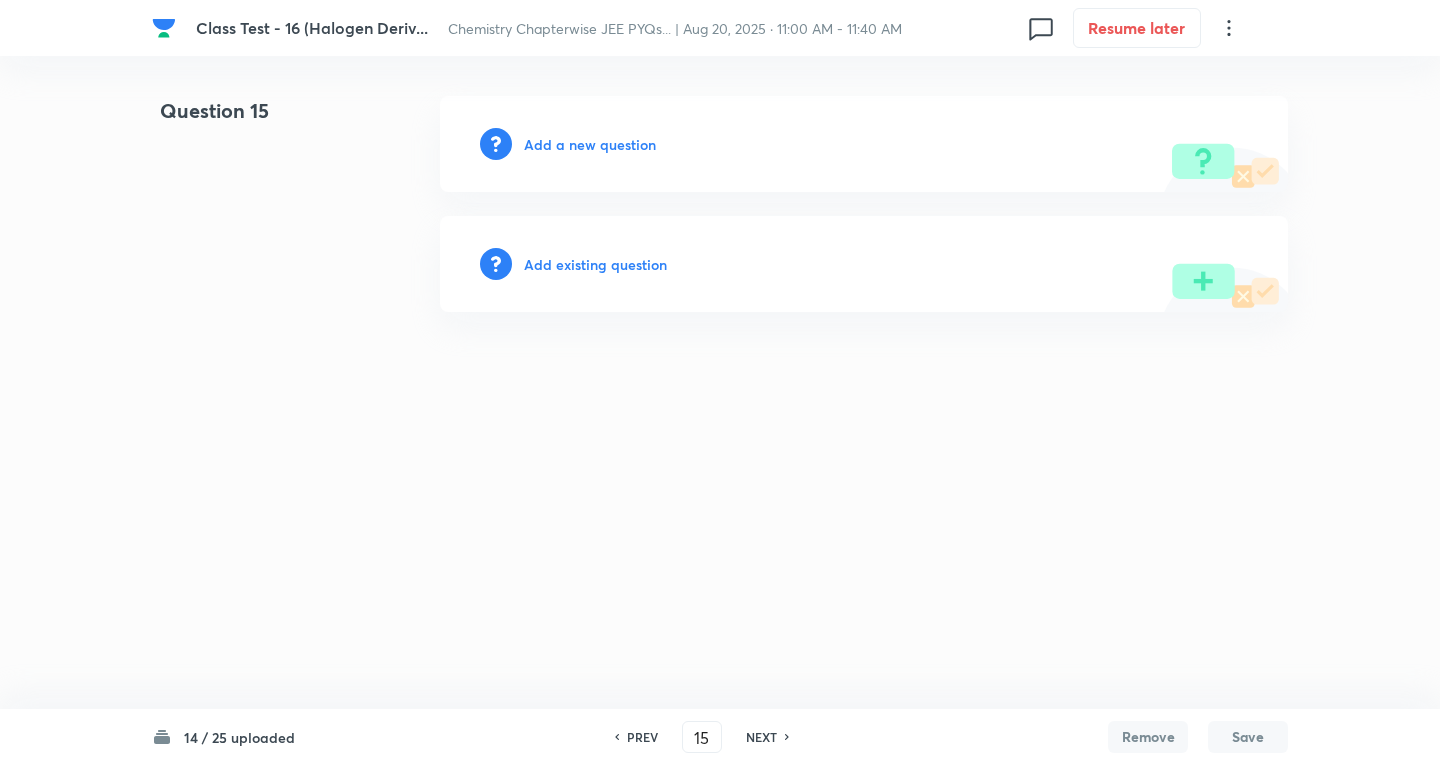 click on "Add a new question" at bounding box center (590, 144) 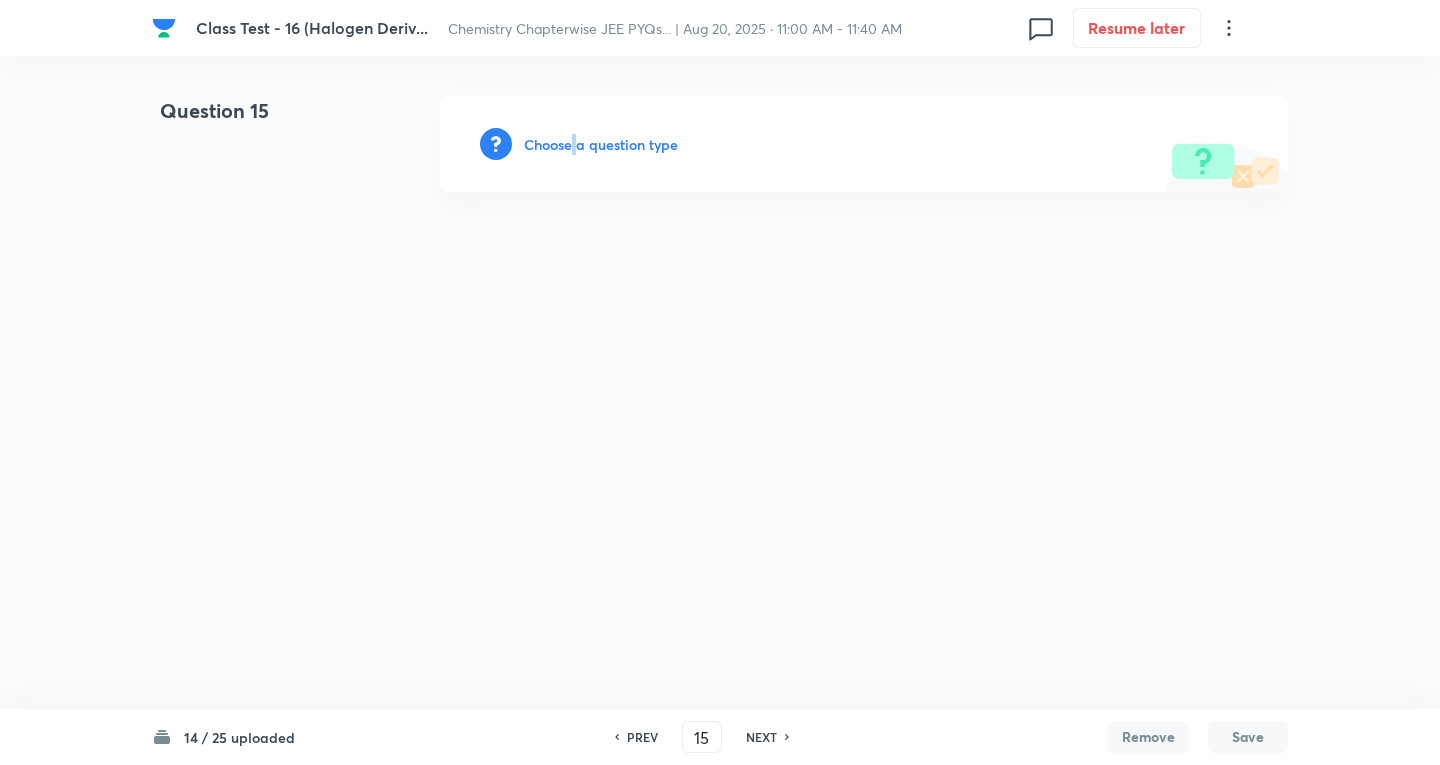 drag, startPoint x: 573, startPoint y: 134, endPoint x: 709, endPoint y: 165, distance: 139.48836 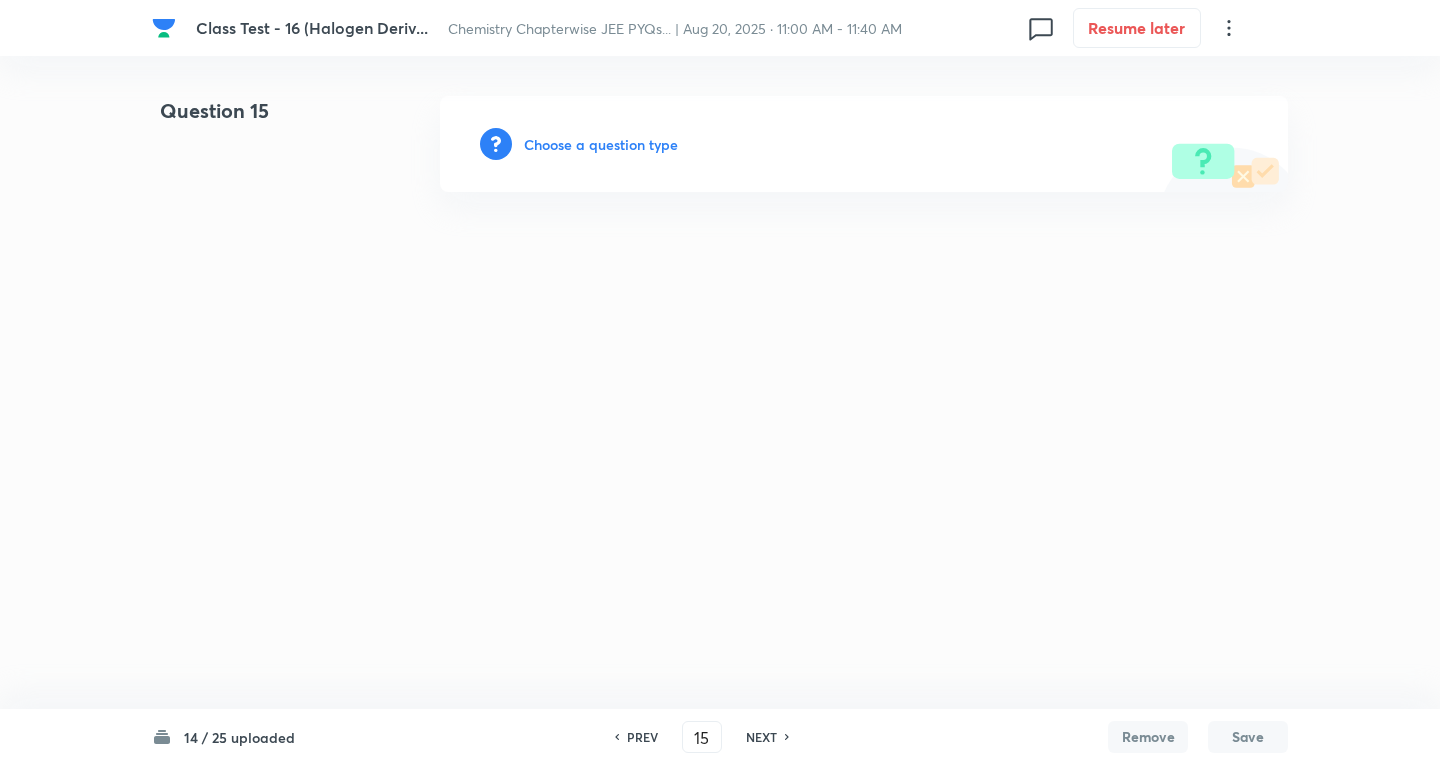 click on "Choose a question type" at bounding box center [601, 144] 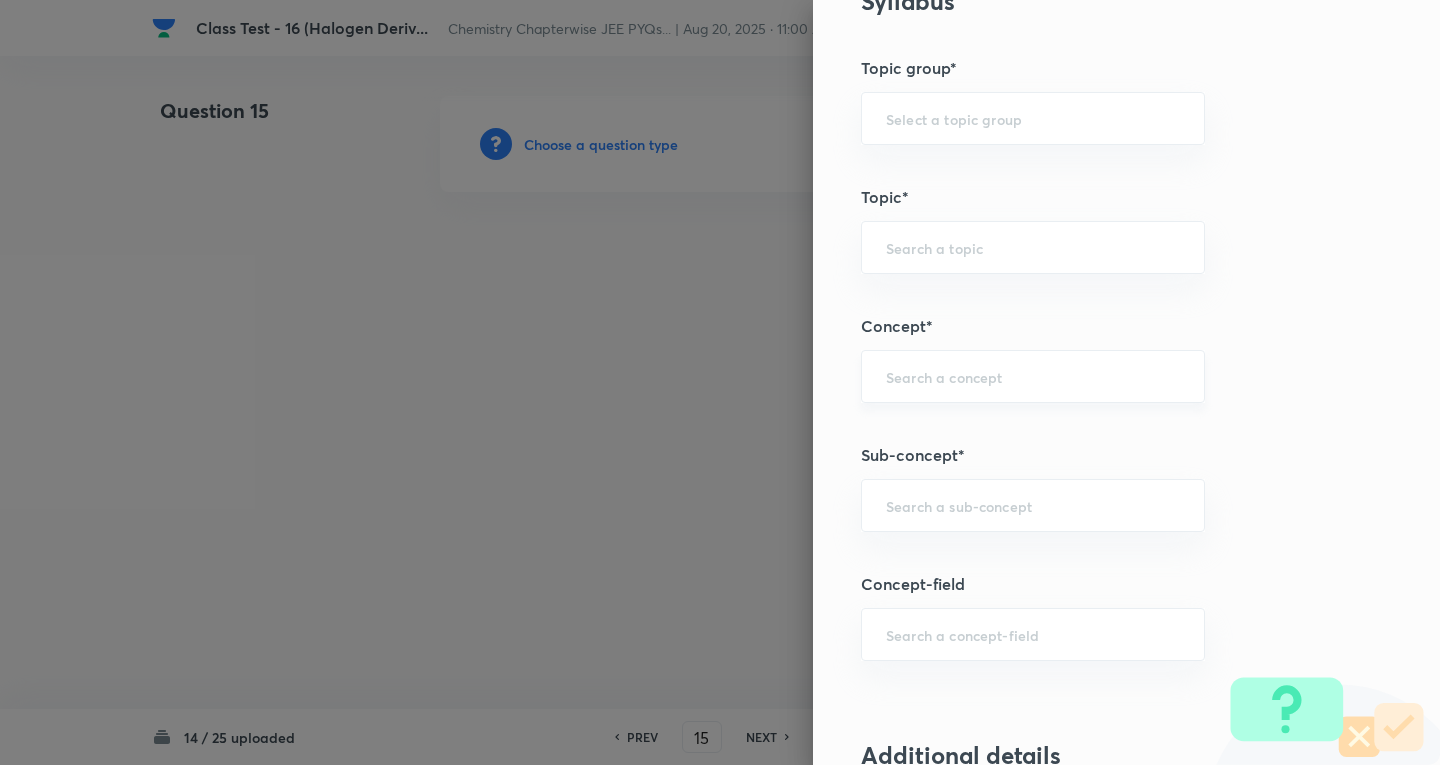 scroll, scrollTop: 900, scrollLeft: 0, axis: vertical 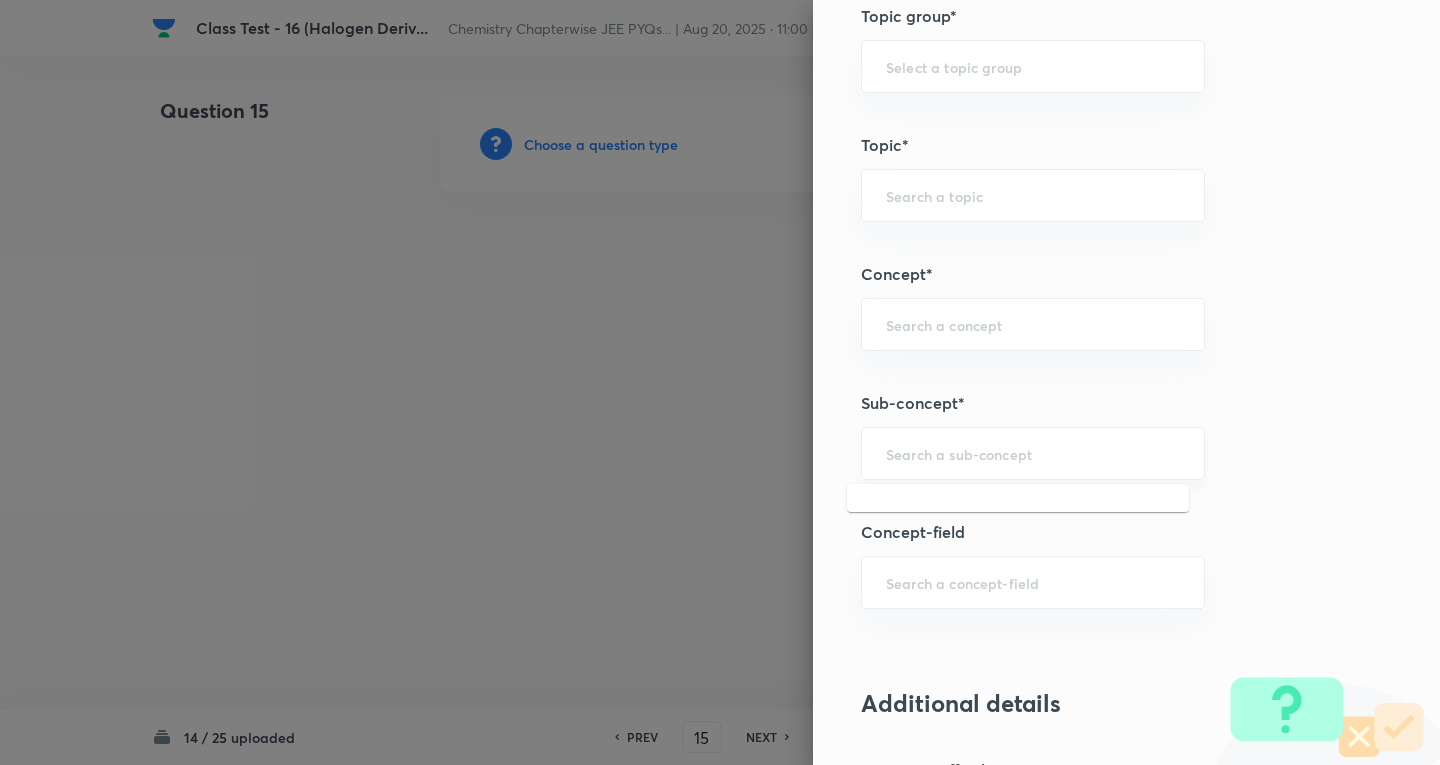 click at bounding box center [1033, 453] 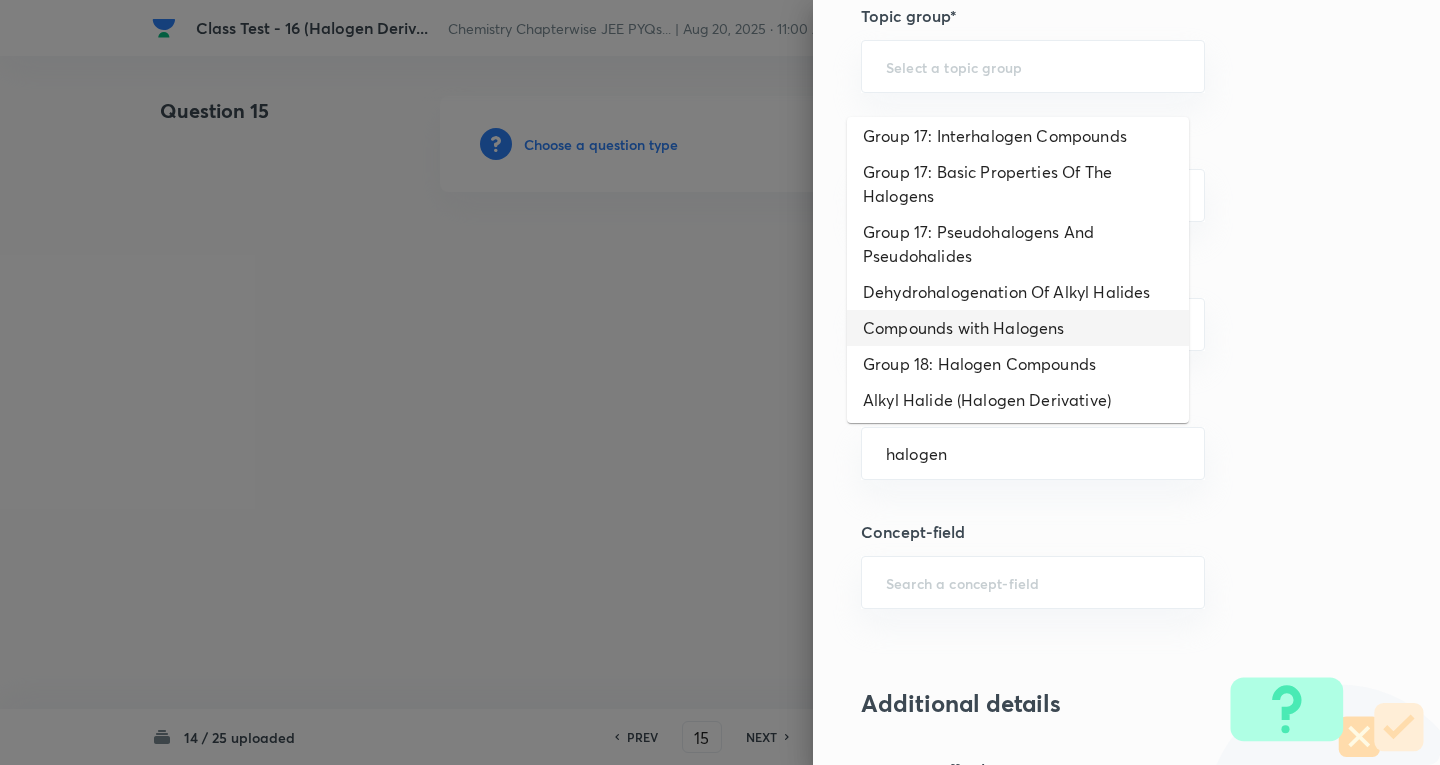 scroll, scrollTop: 154, scrollLeft: 0, axis: vertical 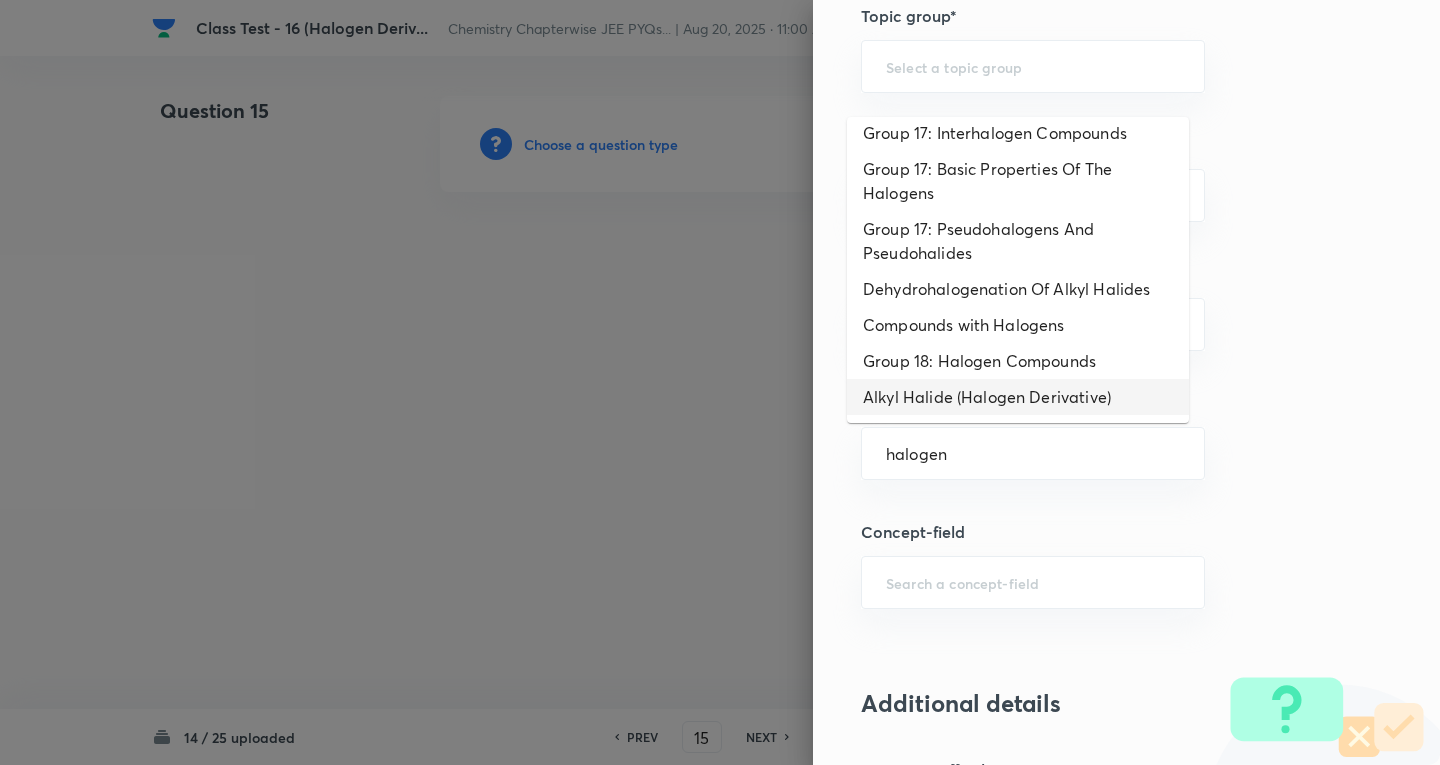click on "Alkyl Halide (Halogen Derivative)" at bounding box center (1018, 397) 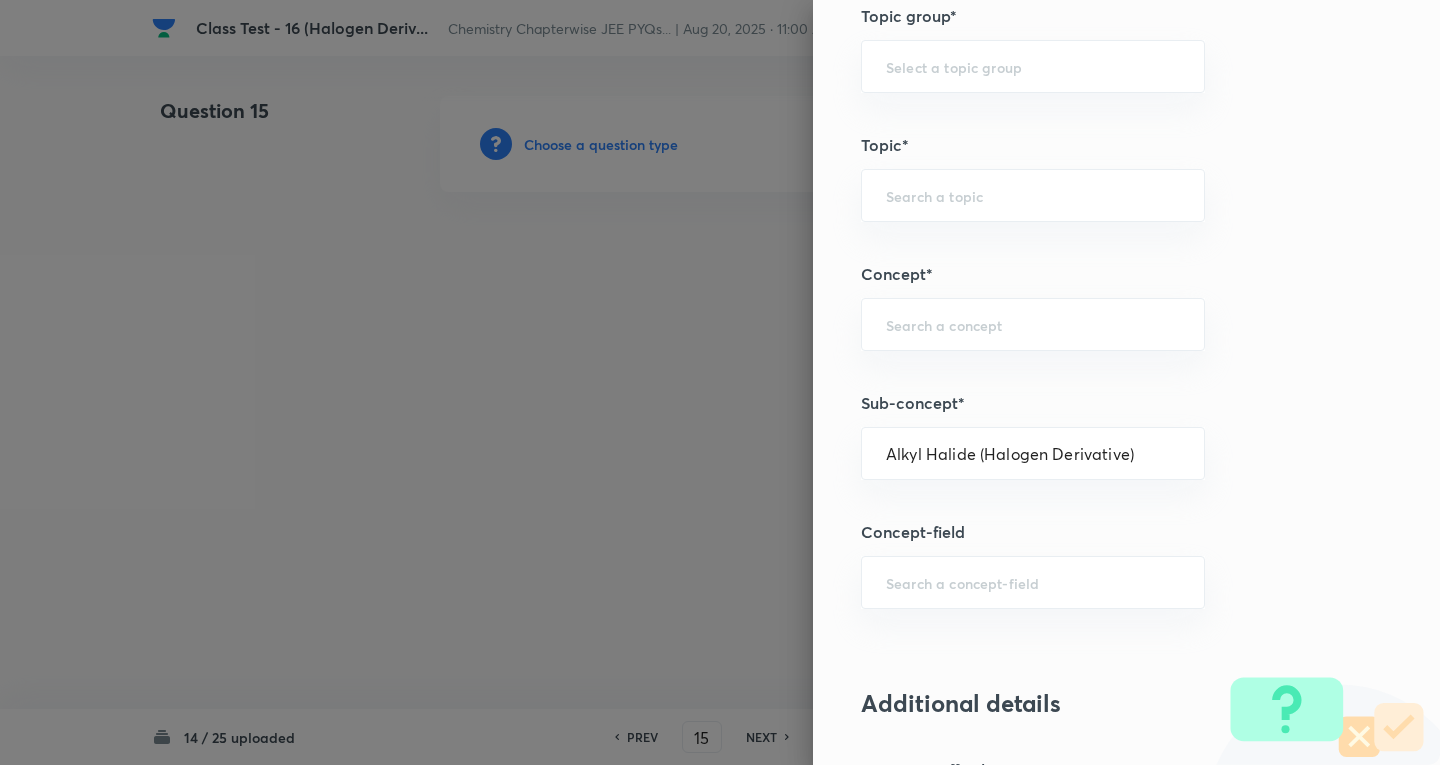 type on "Chemistry" 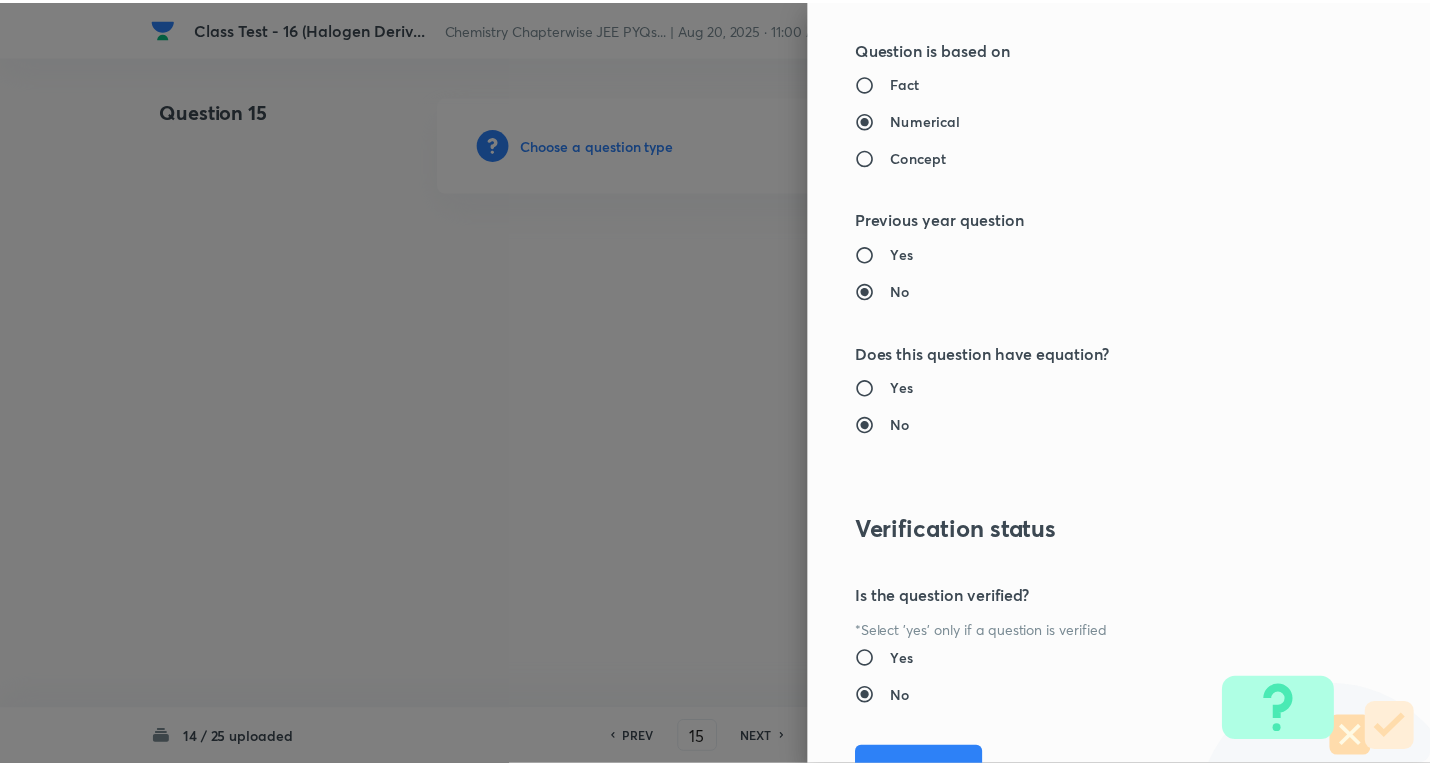 scroll, scrollTop: 1961, scrollLeft: 0, axis: vertical 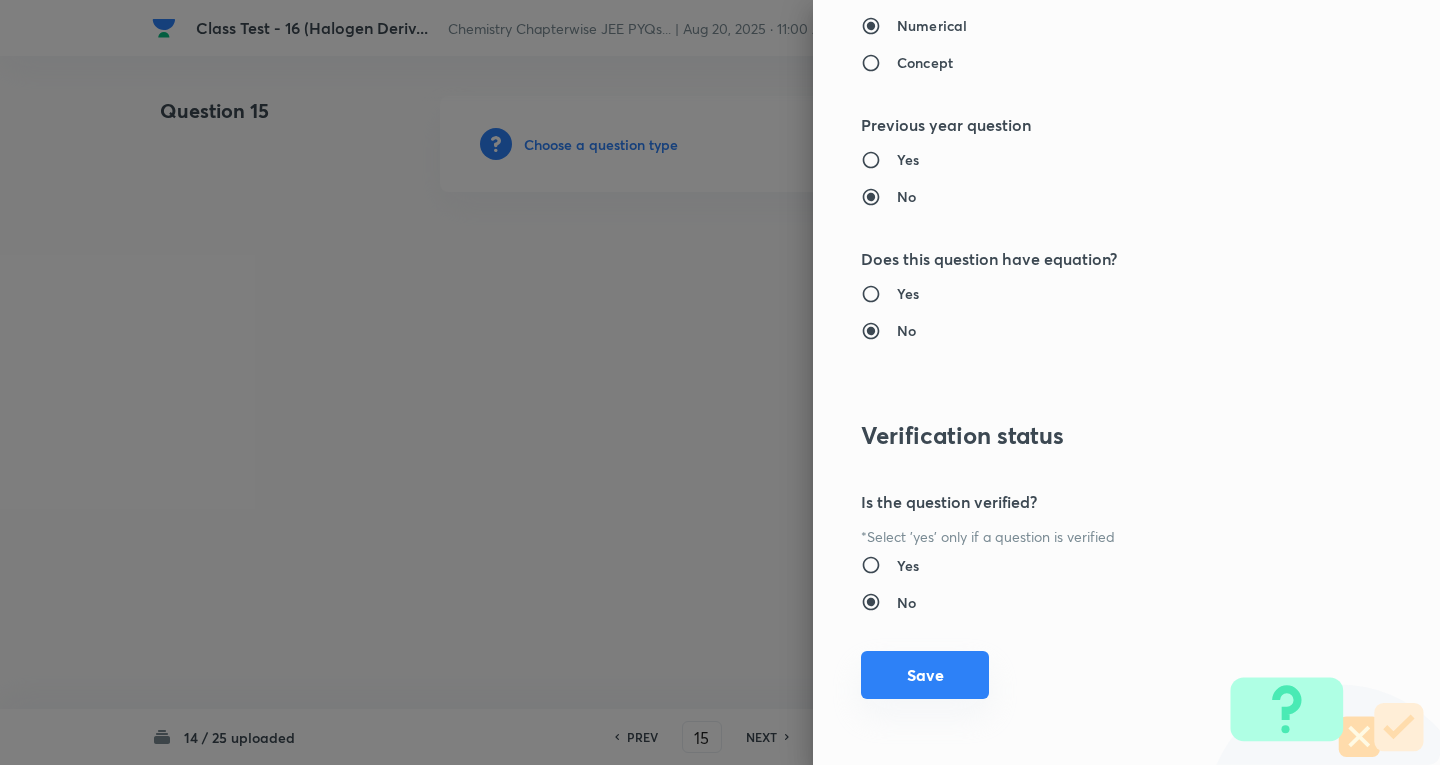 drag, startPoint x: 930, startPoint y: 679, endPoint x: 832, endPoint y: 538, distance: 171.71198 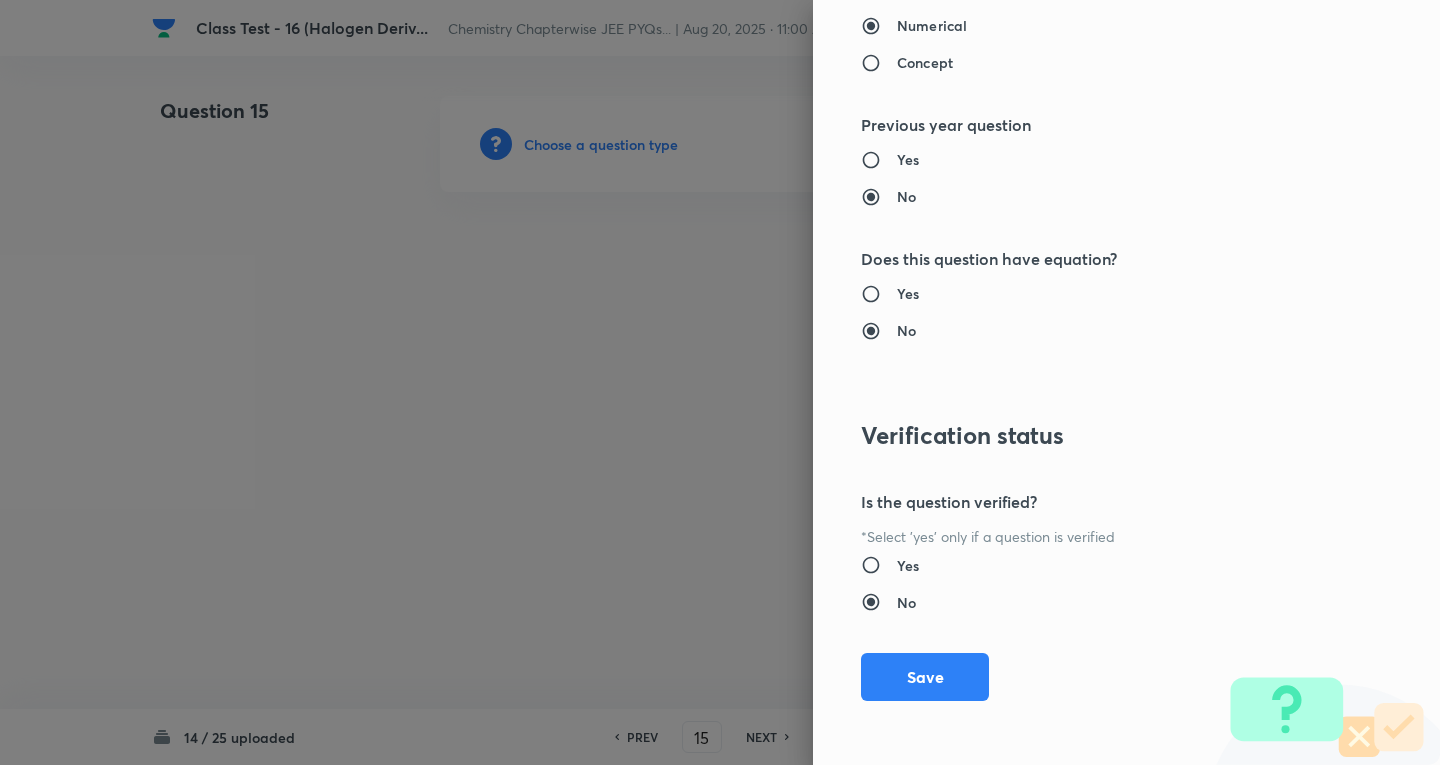click on "Save" at bounding box center (925, 677) 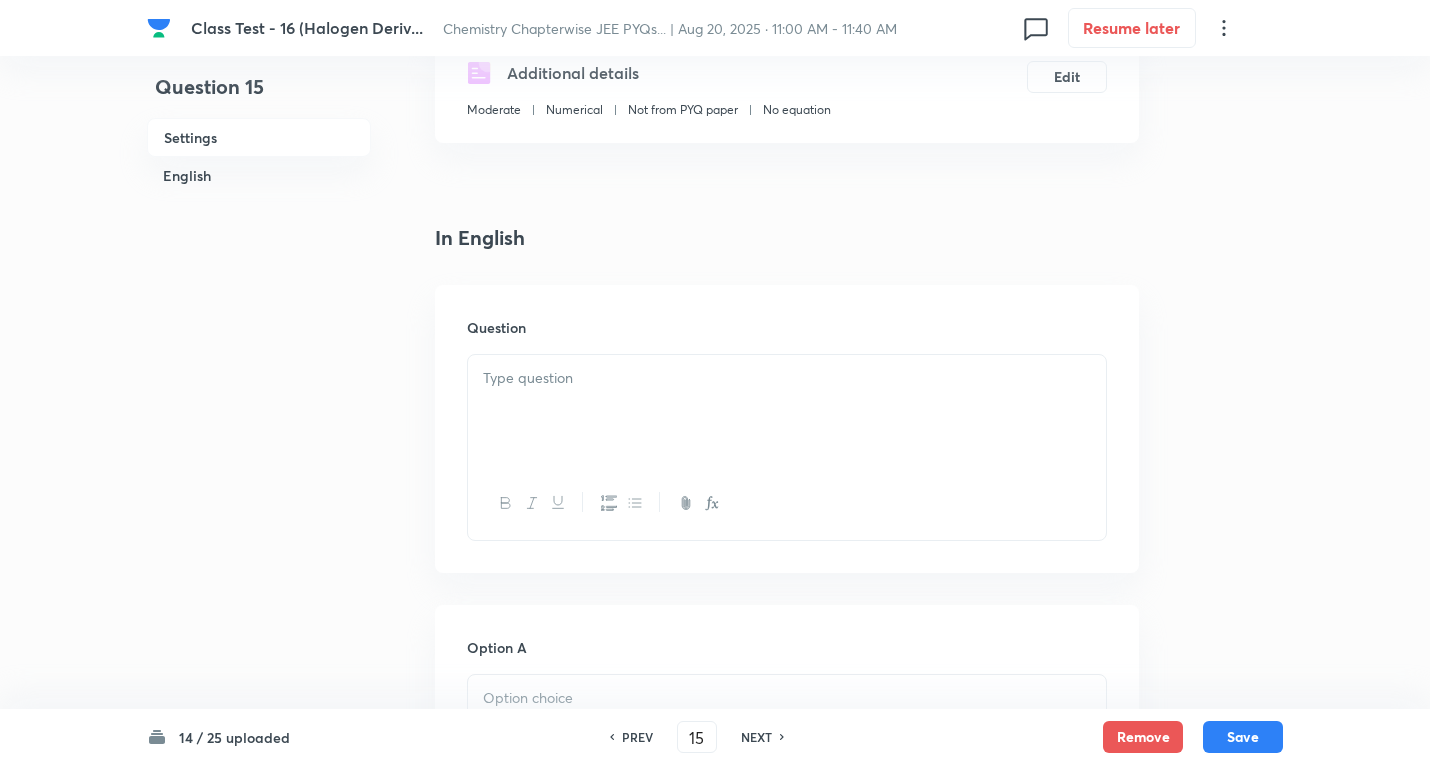 scroll, scrollTop: 400, scrollLeft: 0, axis: vertical 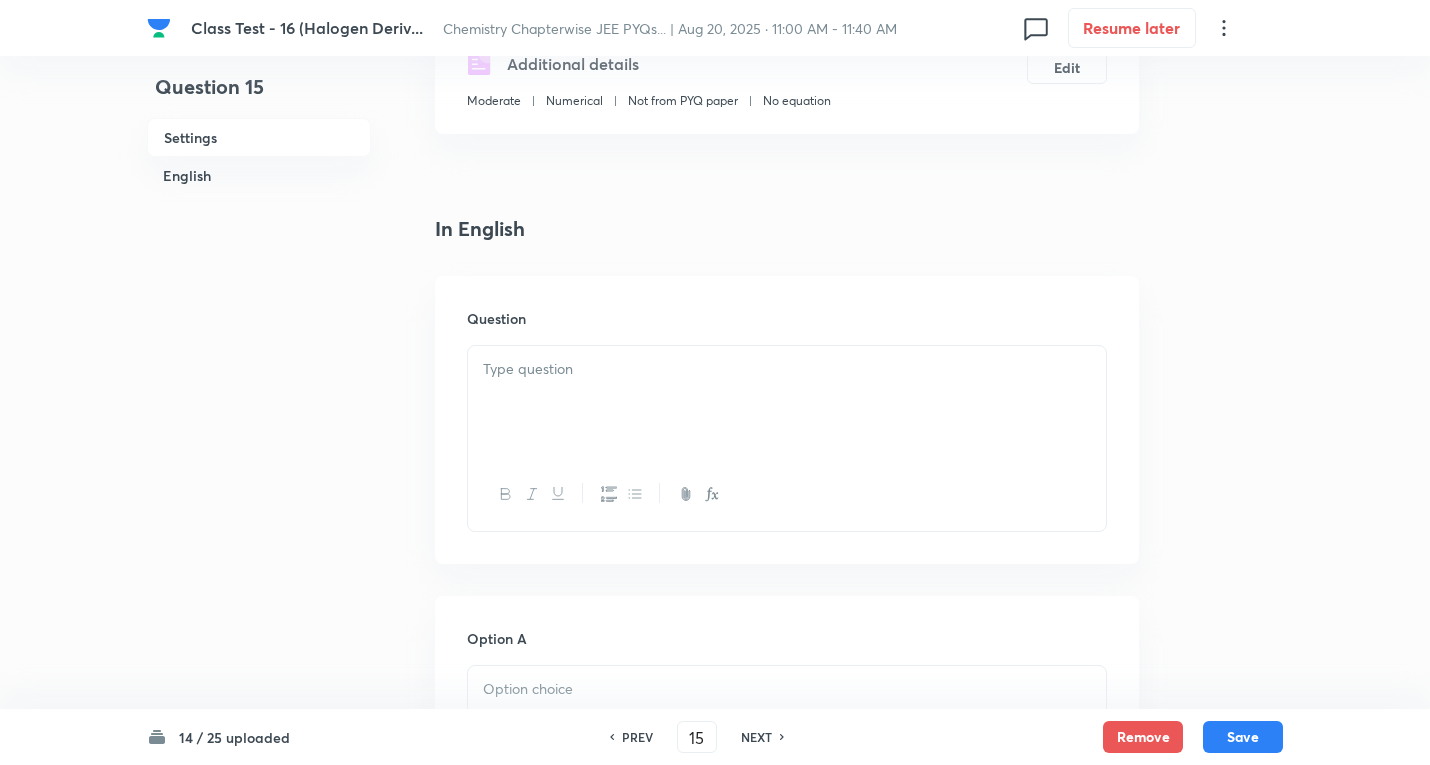 click at bounding box center (787, 369) 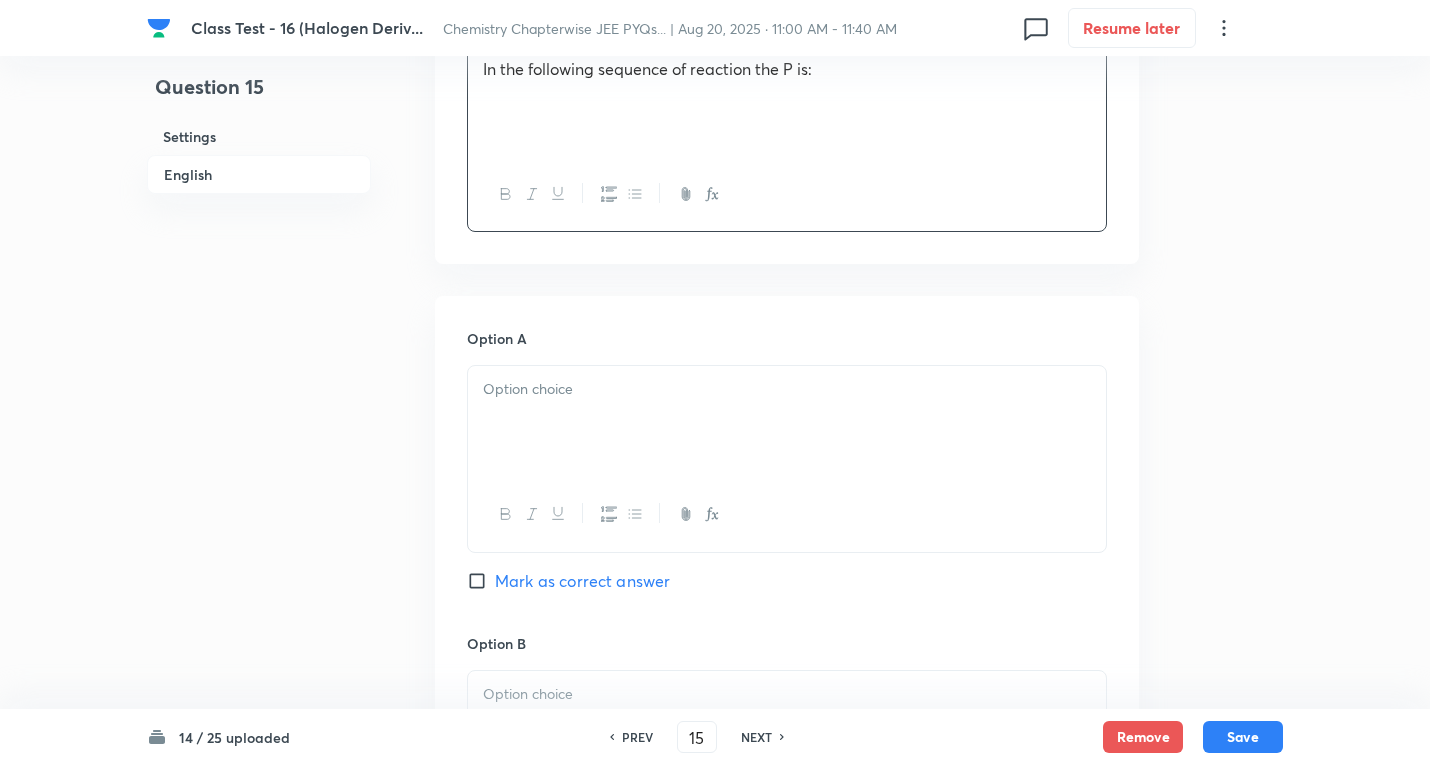 click at bounding box center (787, 422) 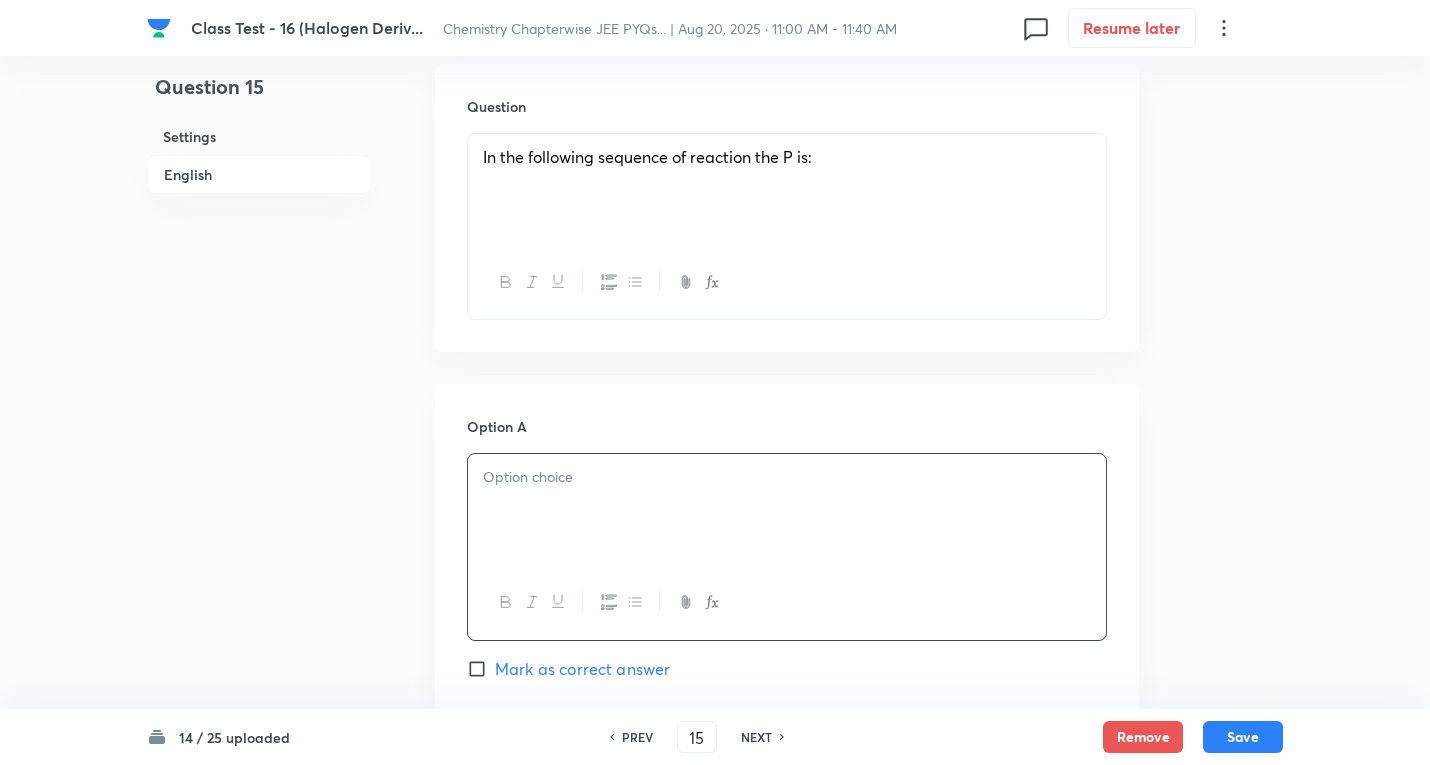 scroll, scrollTop: 500, scrollLeft: 0, axis: vertical 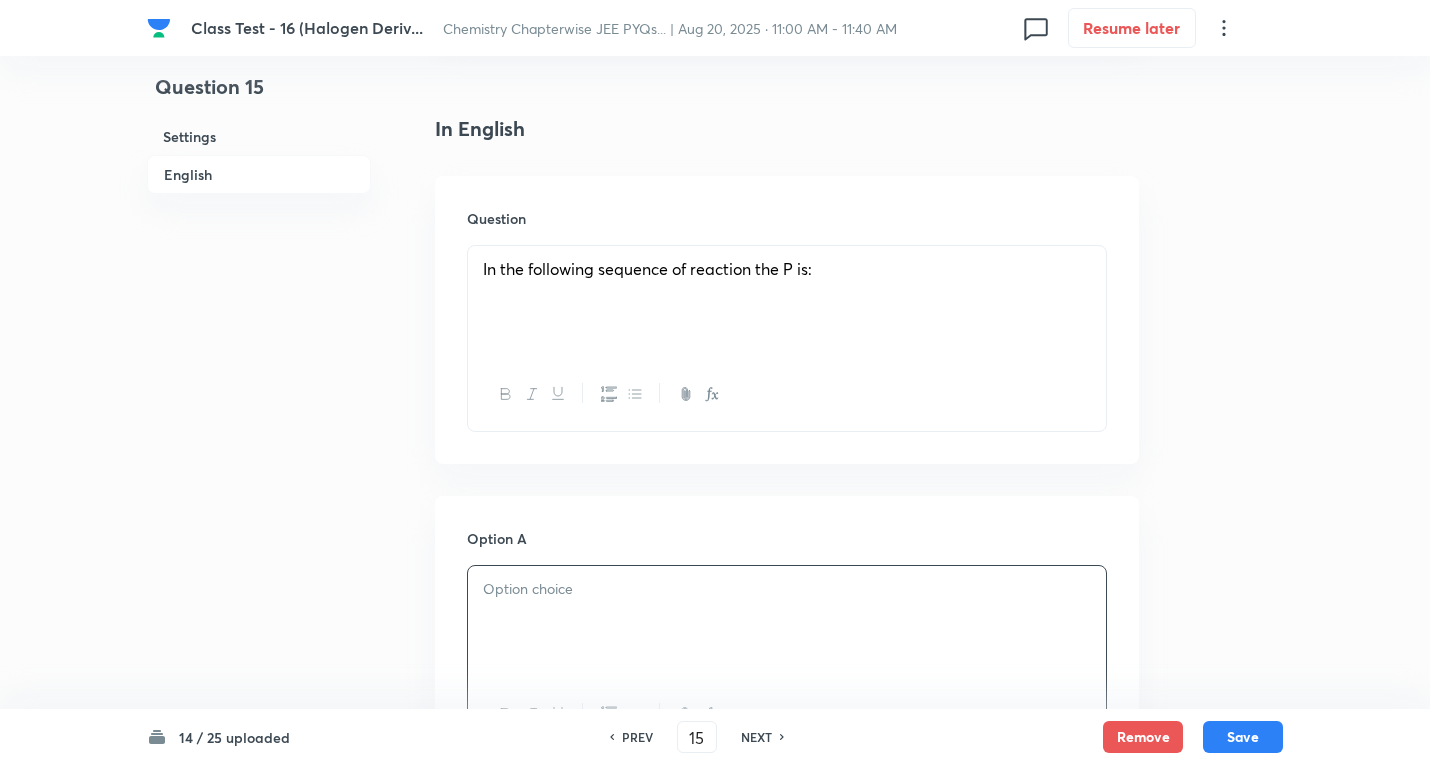 click on "In the following sequence of reaction the P is:" at bounding box center (787, 269) 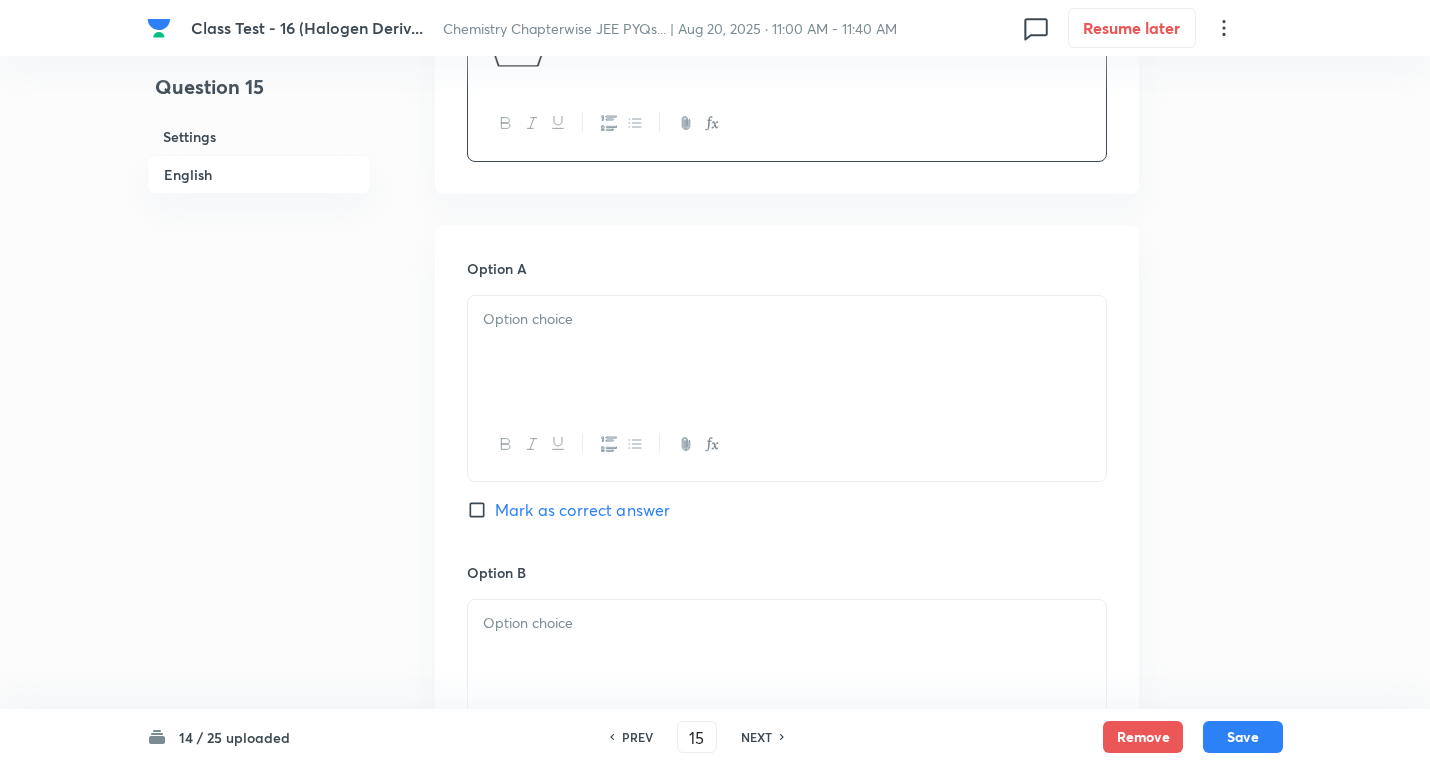 scroll, scrollTop: 800, scrollLeft: 0, axis: vertical 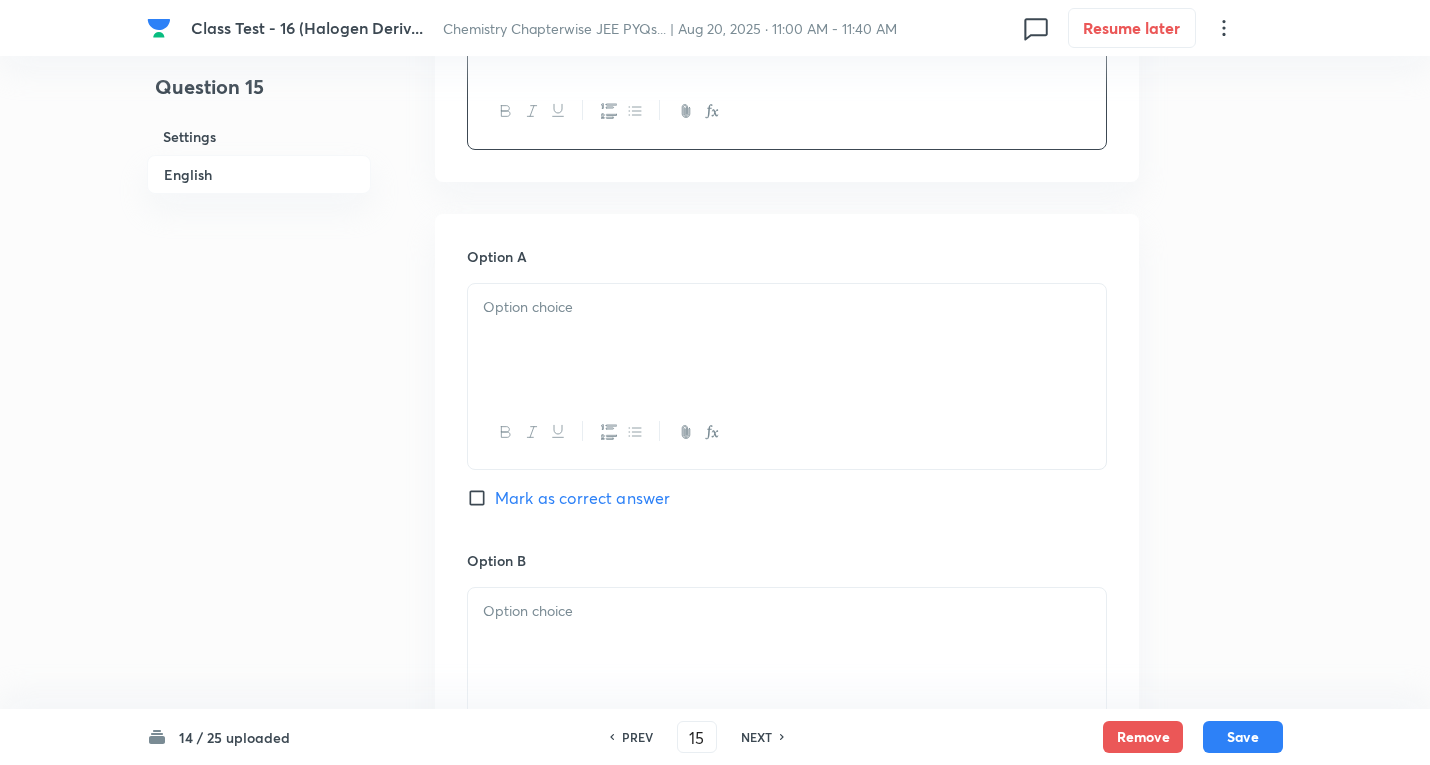 click at bounding box center (787, 340) 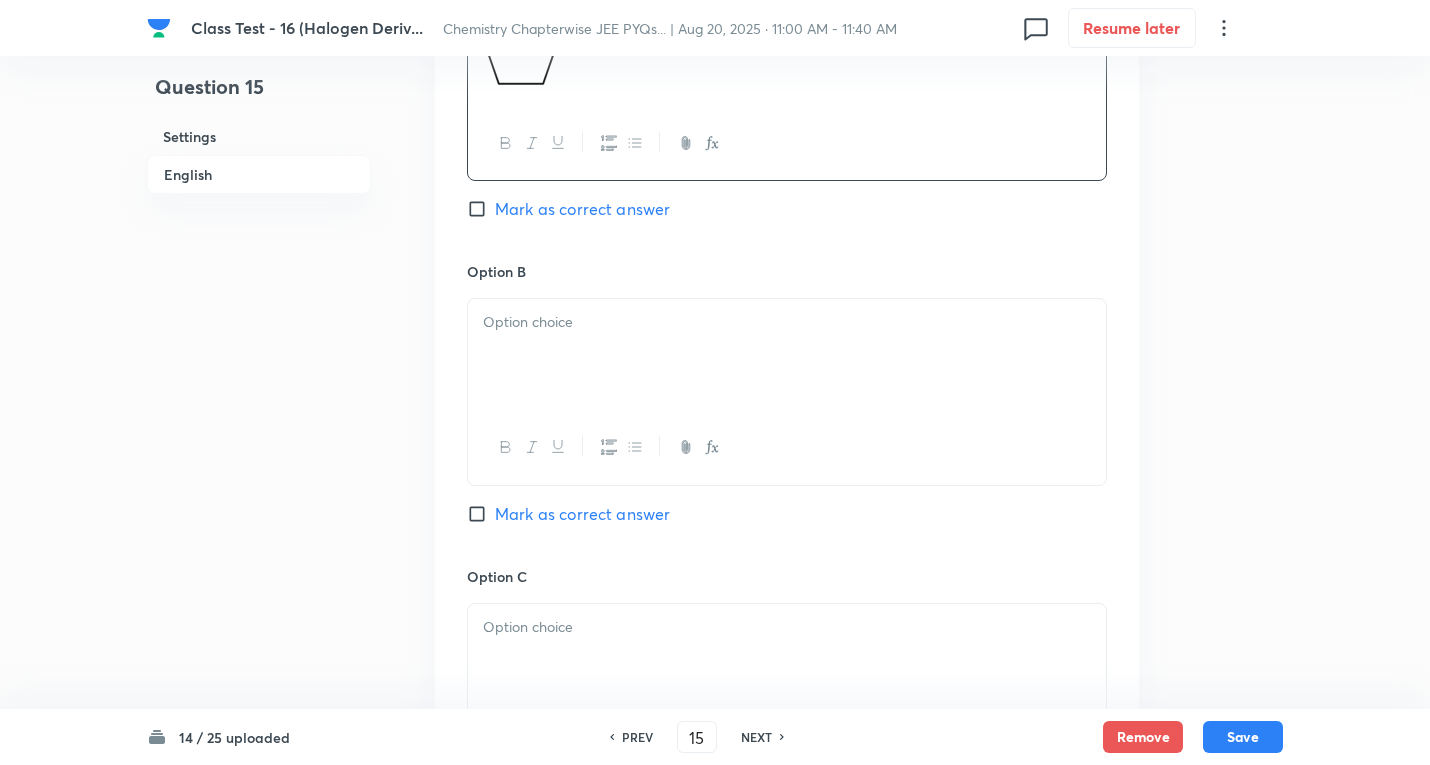 scroll, scrollTop: 1100, scrollLeft: 0, axis: vertical 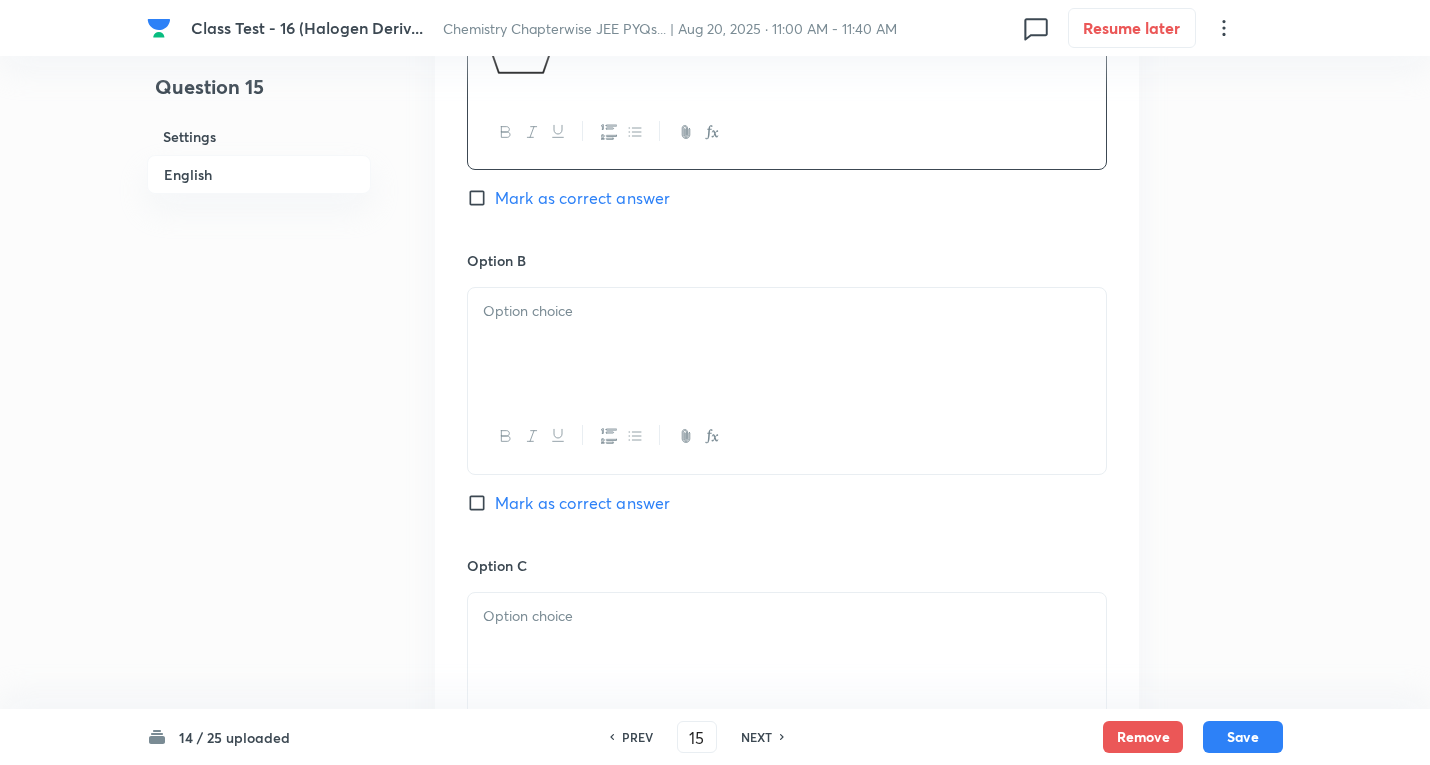 click at bounding box center (787, 311) 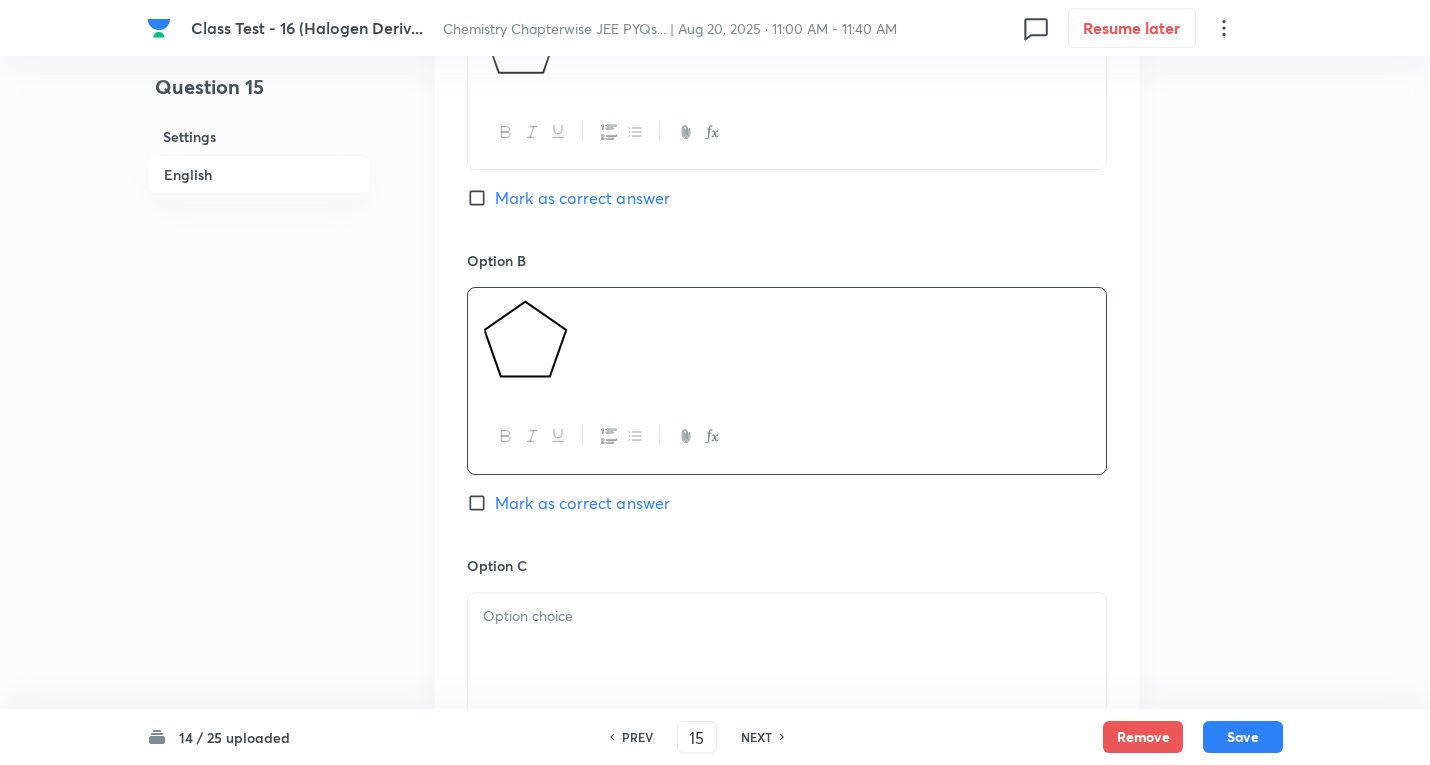 click on "Mark as correct answer" at bounding box center [582, 503] 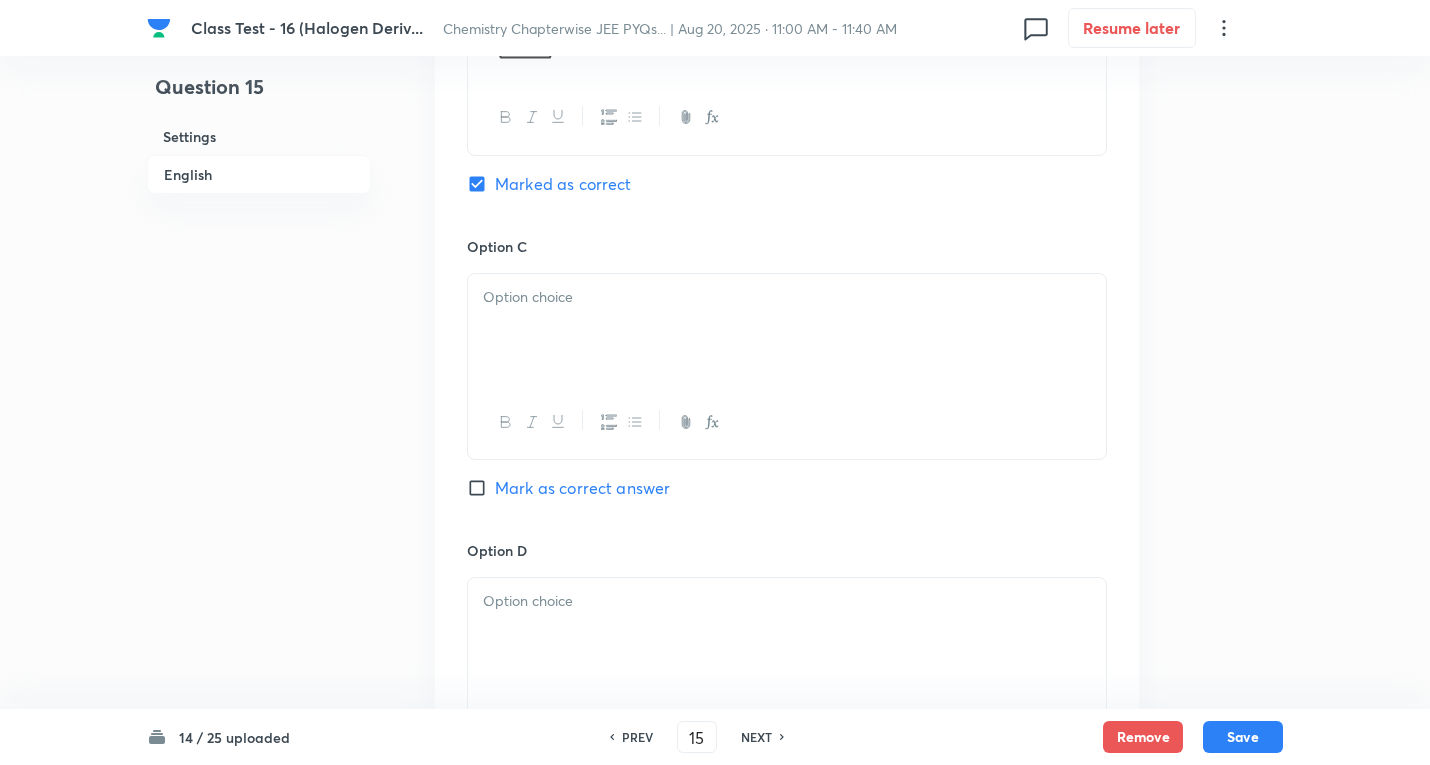 scroll, scrollTop: 1500, scrollLeft: 0, axis: vertical 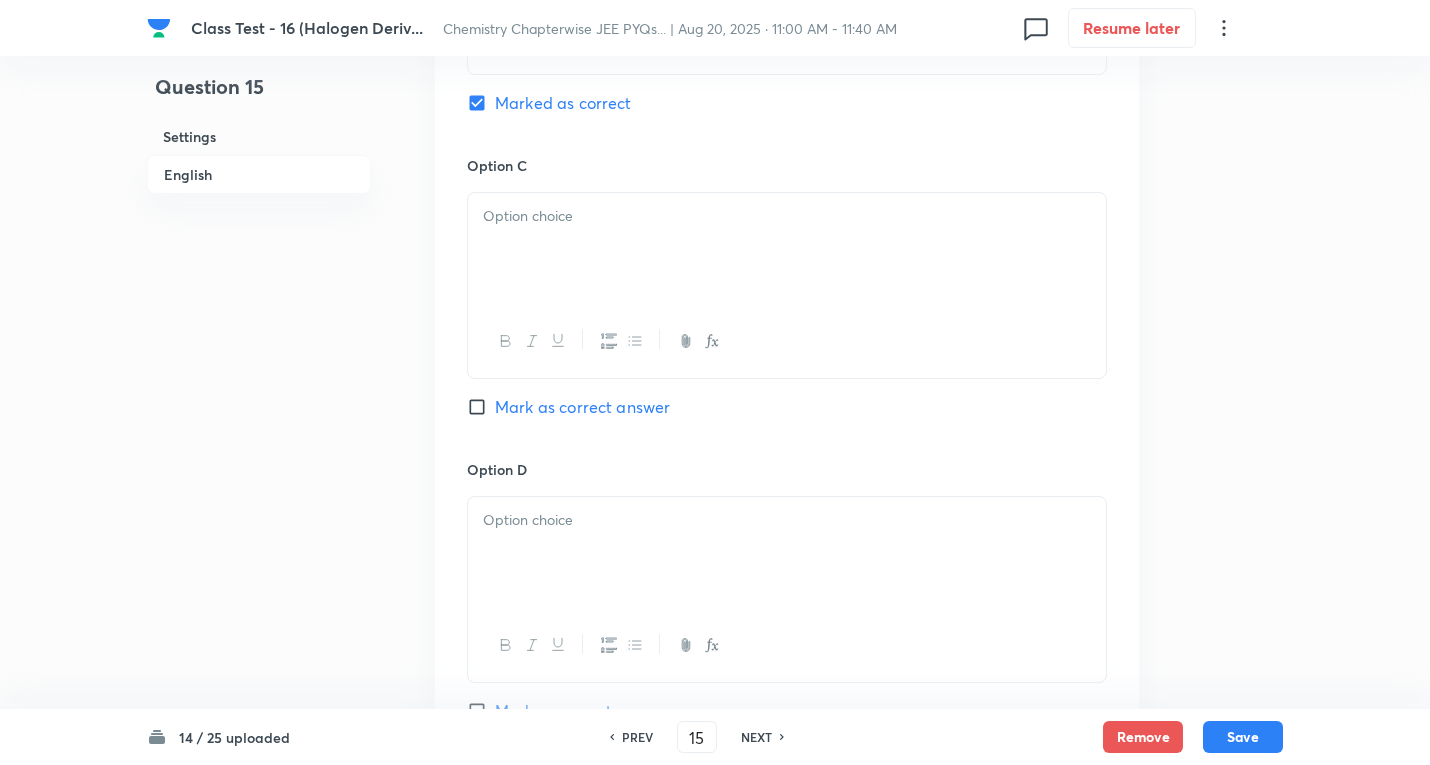 click at bounding box center (787, 249) 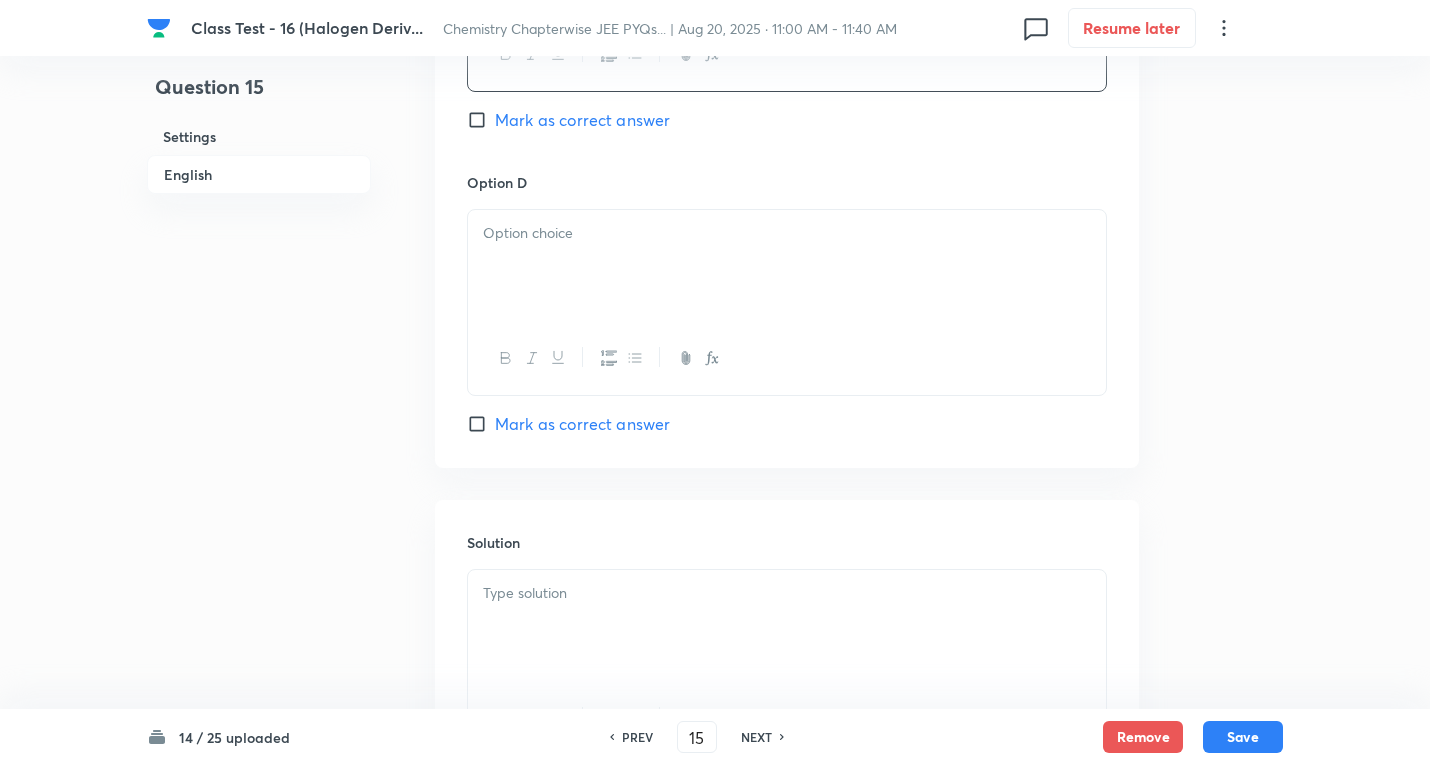 scroll, scrollTop: 1800, scrollLeft: 0, axis: vertical 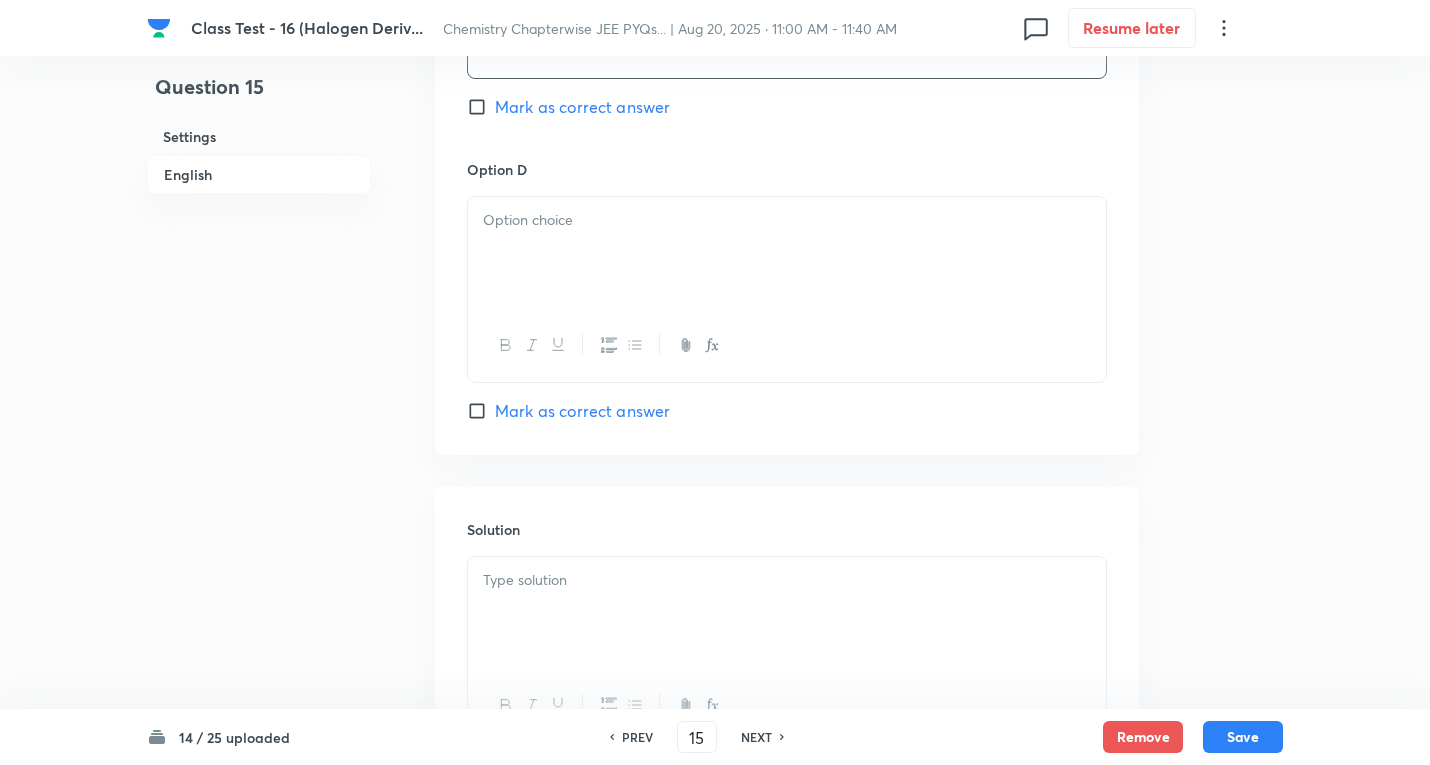 drag, startPoint x: 568, startPoint y: 204, endPoint x: 562, endPoint y: 217, distance: 14.3178215 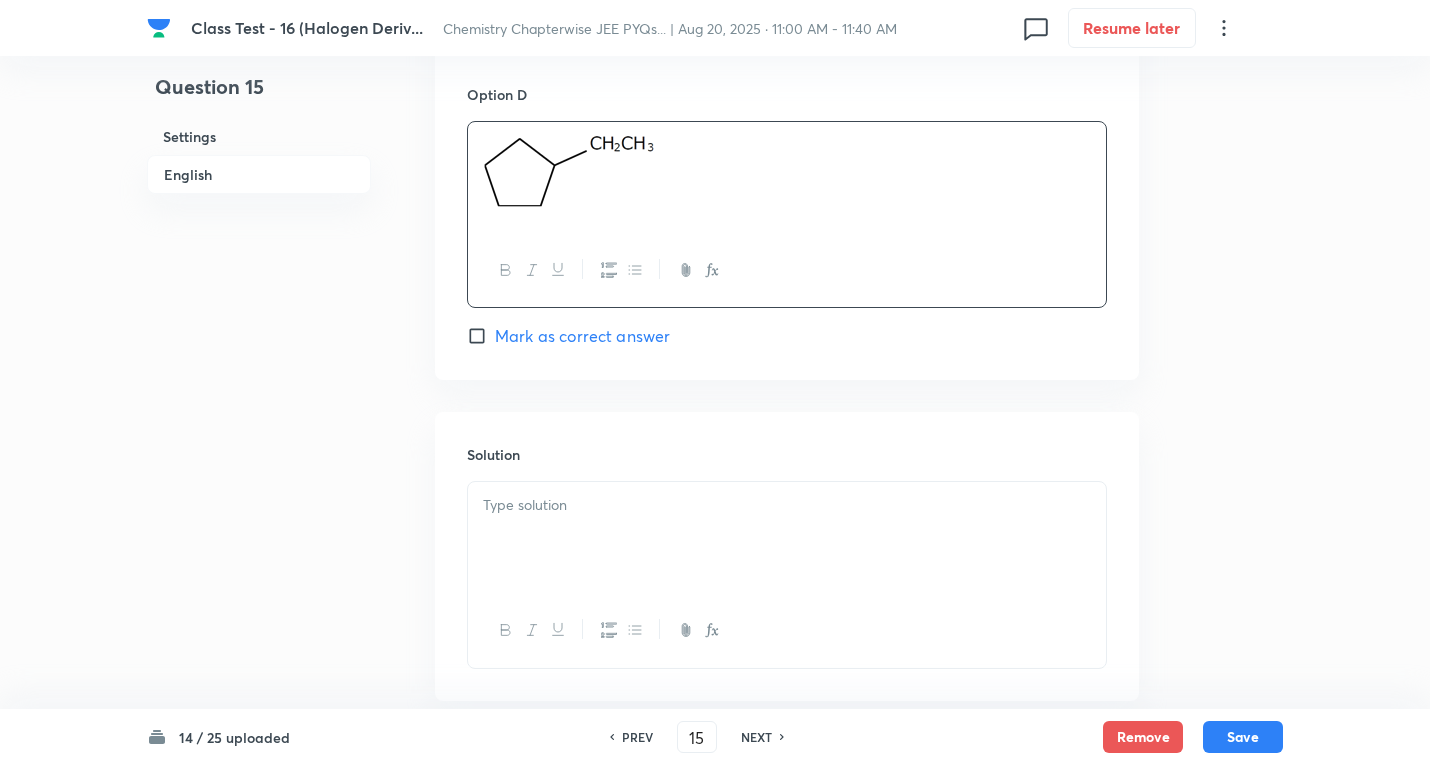 scroll, scrollTop: 1987, scrollLeft: 0, axis: vertical 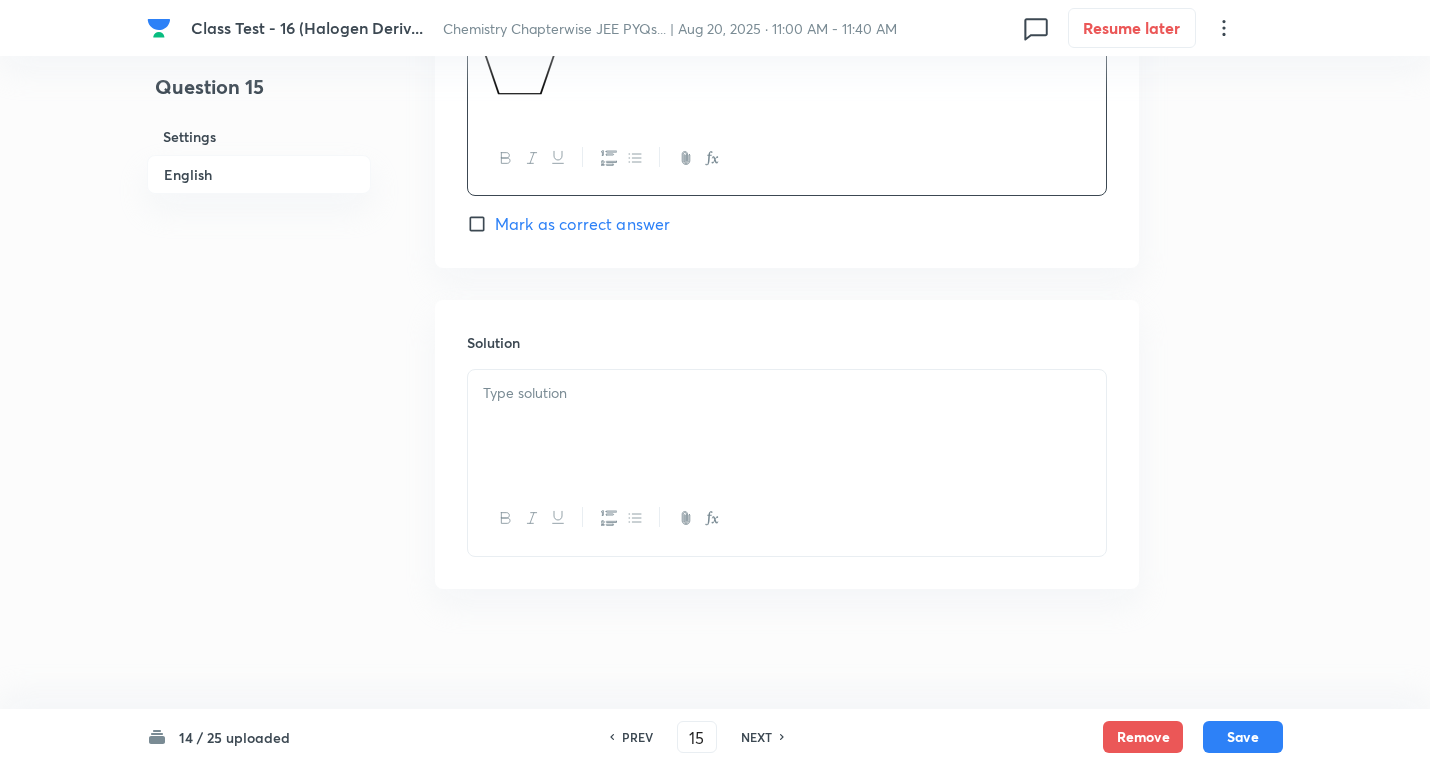 click at bounding box center [787, 393] 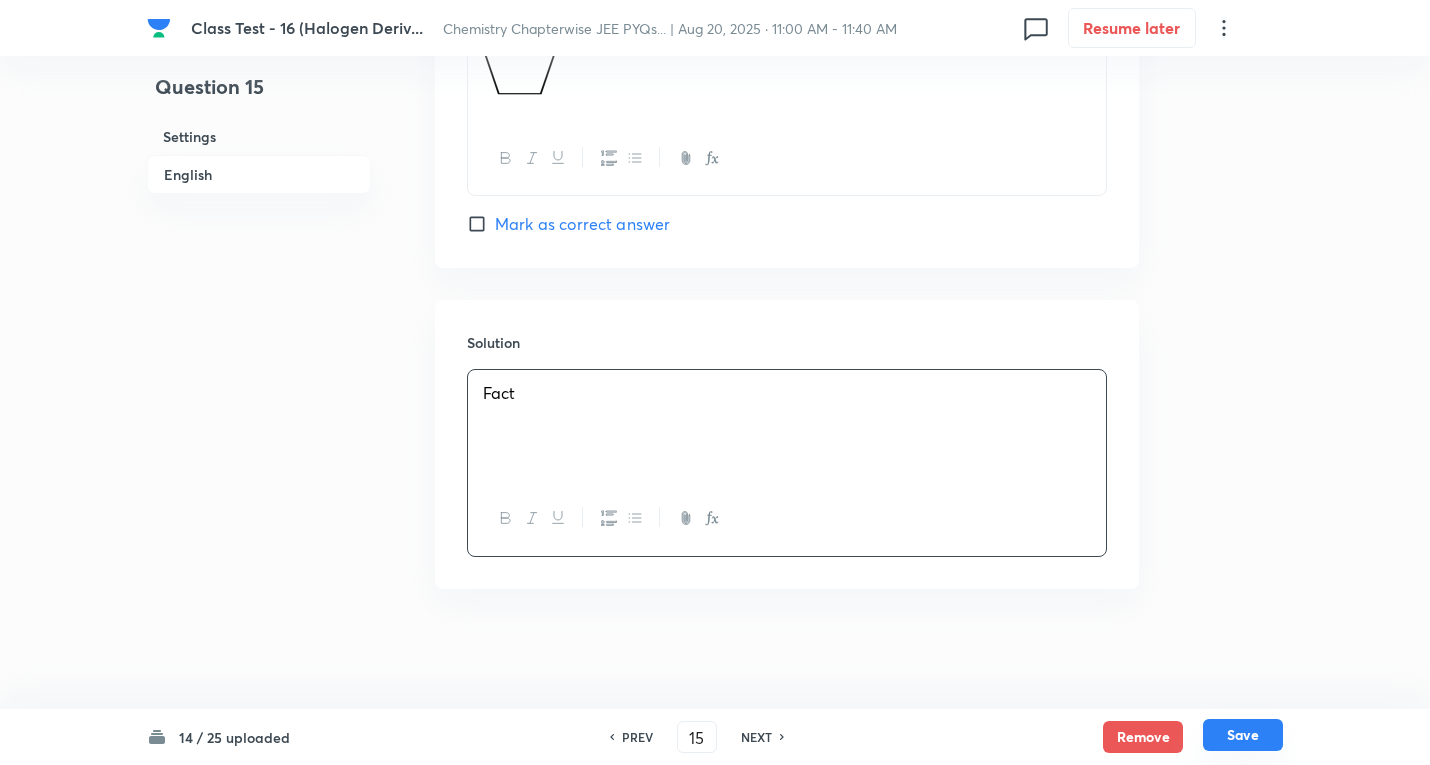 click on "Save" at bounding box center (1243, 735) 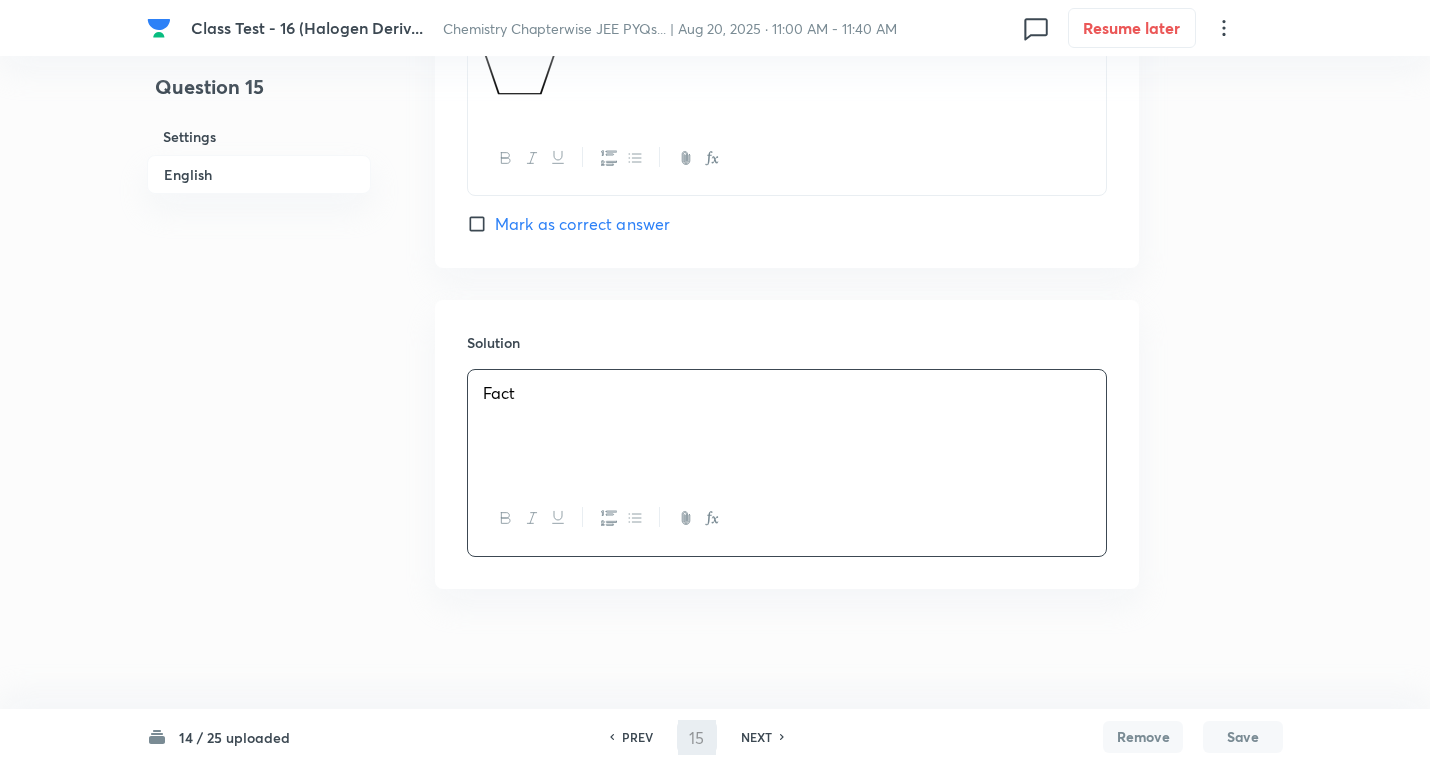 type on "16" 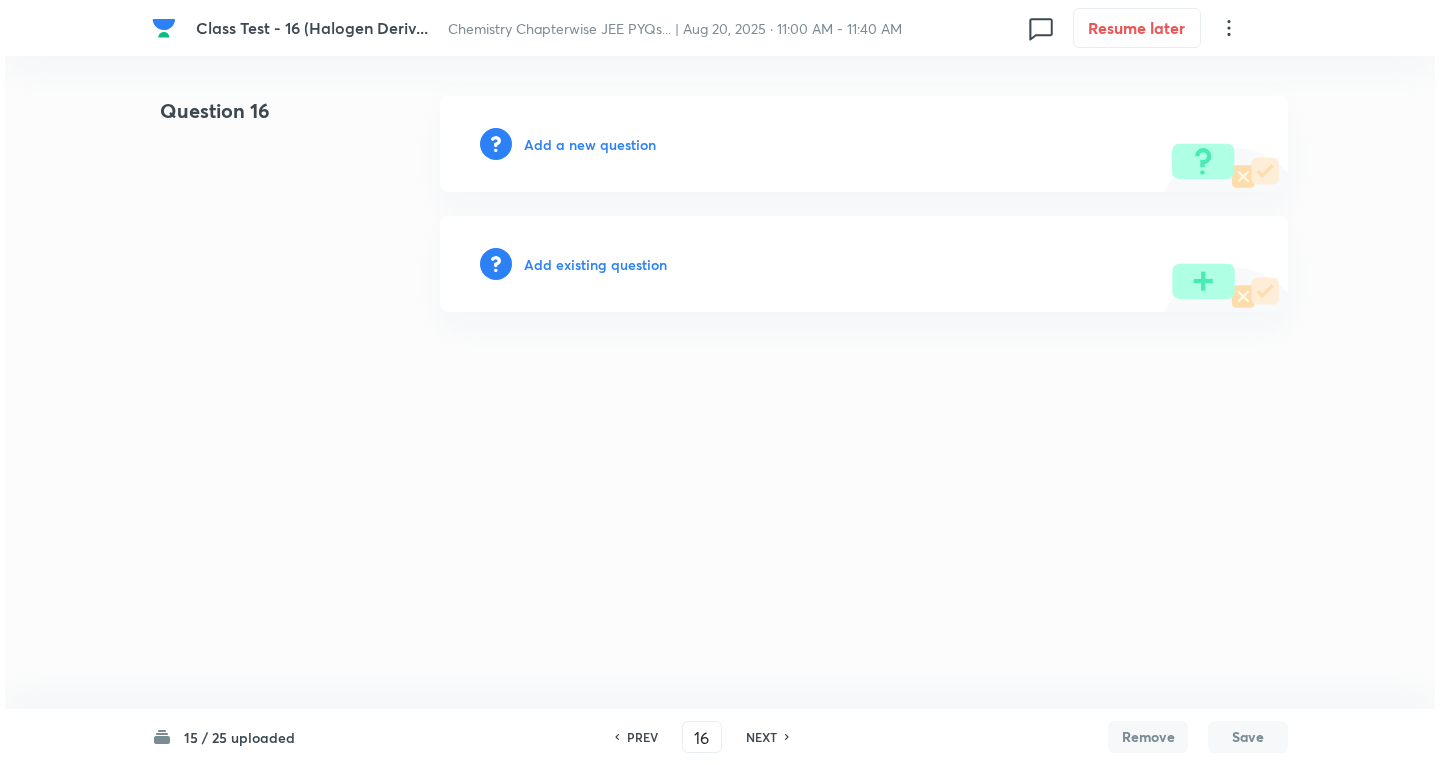 scroll, scrollTop: 0, scrollLeft: 0, axis: both 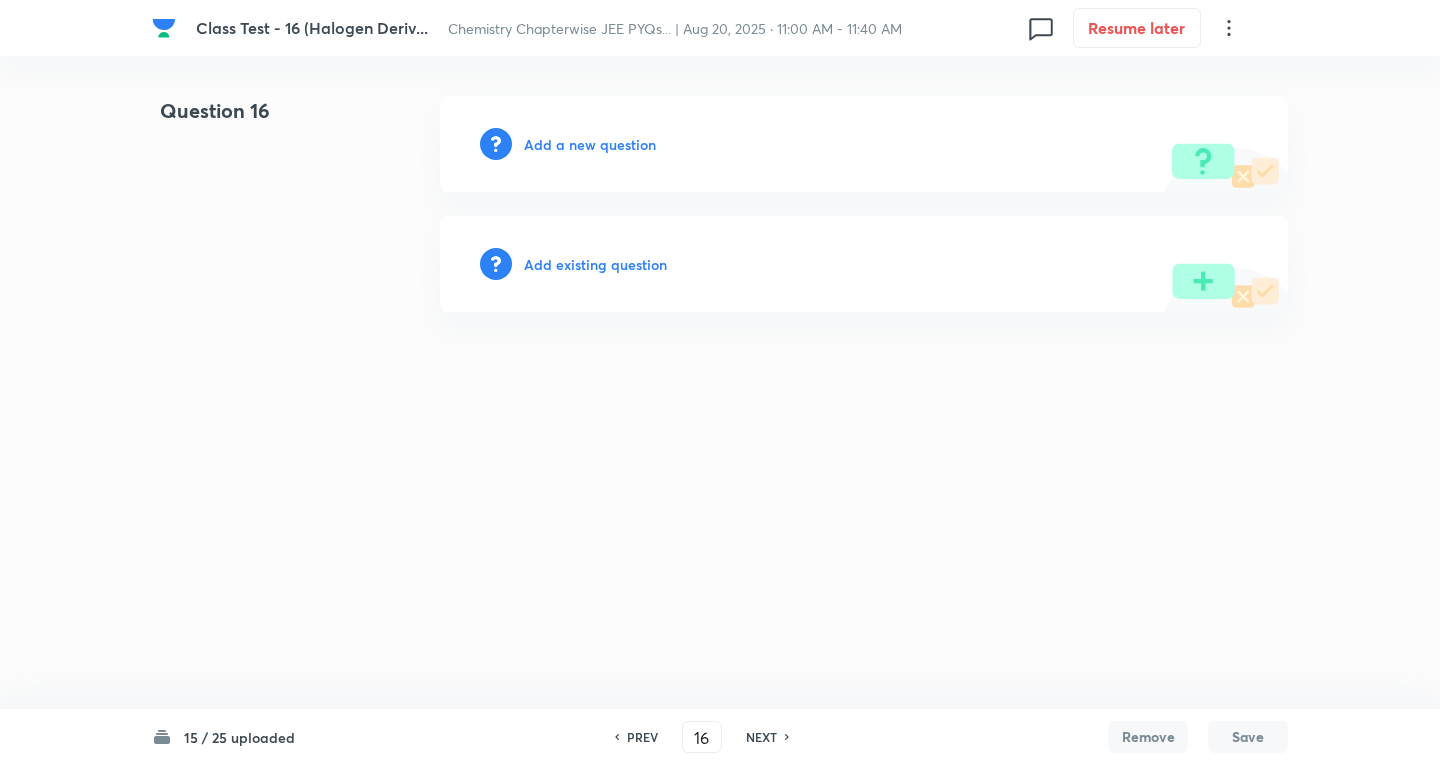 click on "Add a new question" at bounding box center [590, 144] 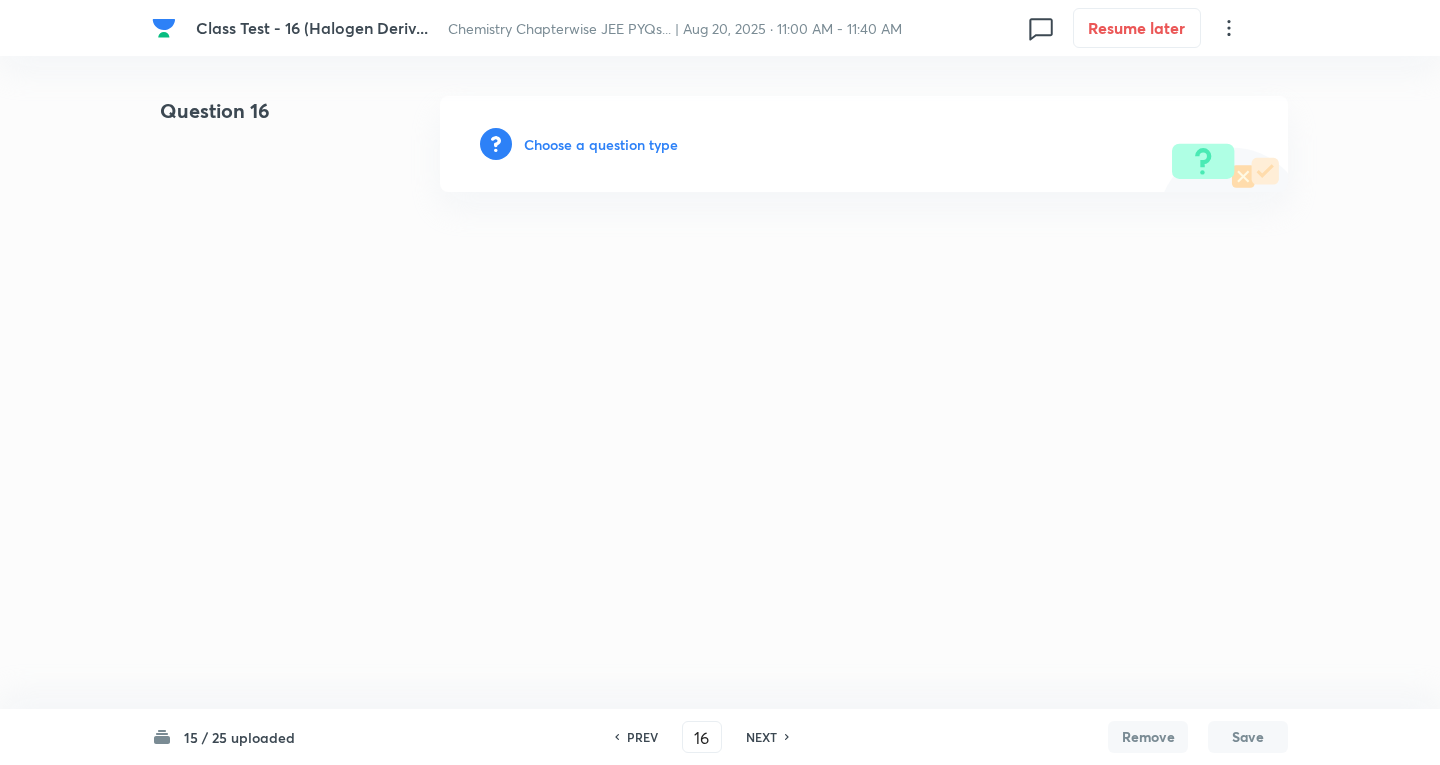 click on "Choose a question type" at bounding box center (601, 144) 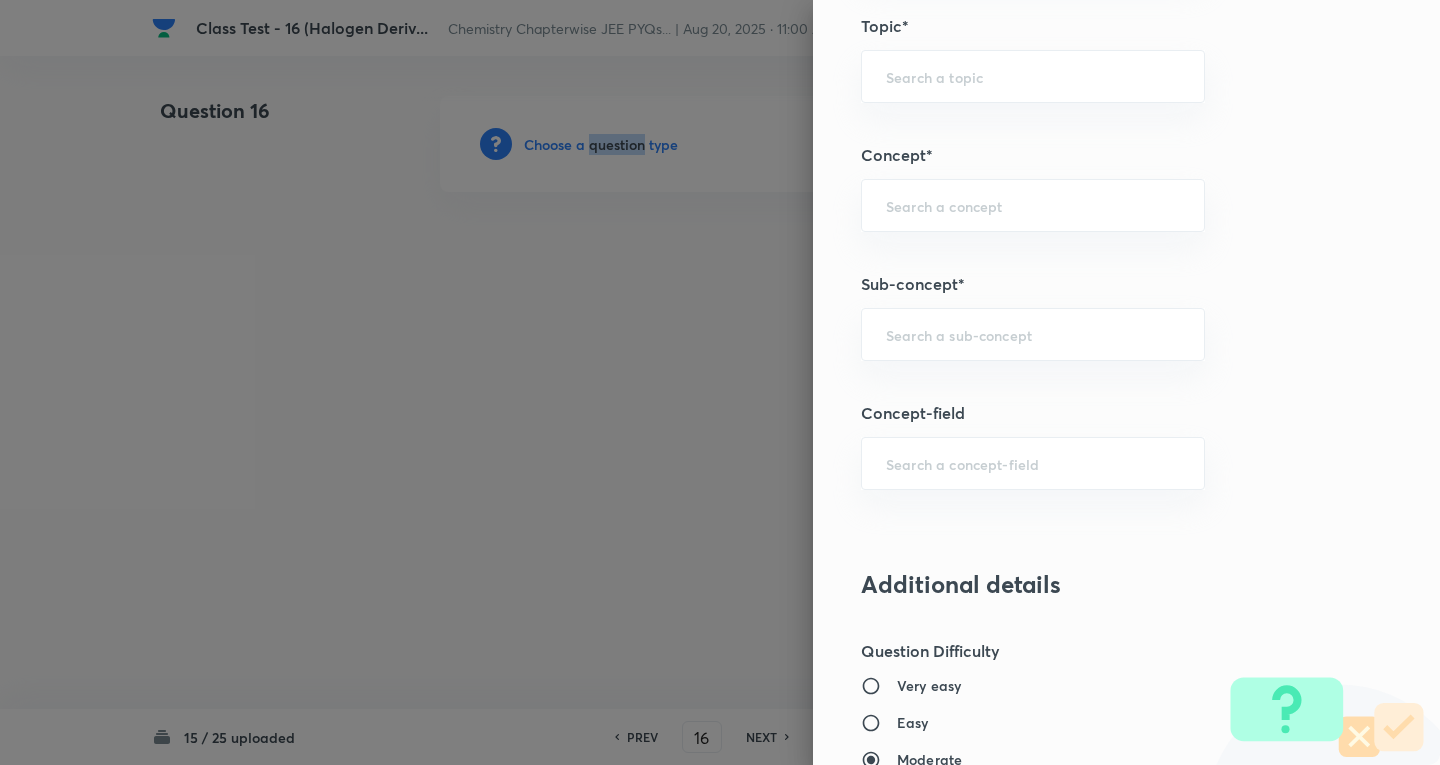 scroll, scrollTop: 1000, scrollLeft: 0, axis: vertical 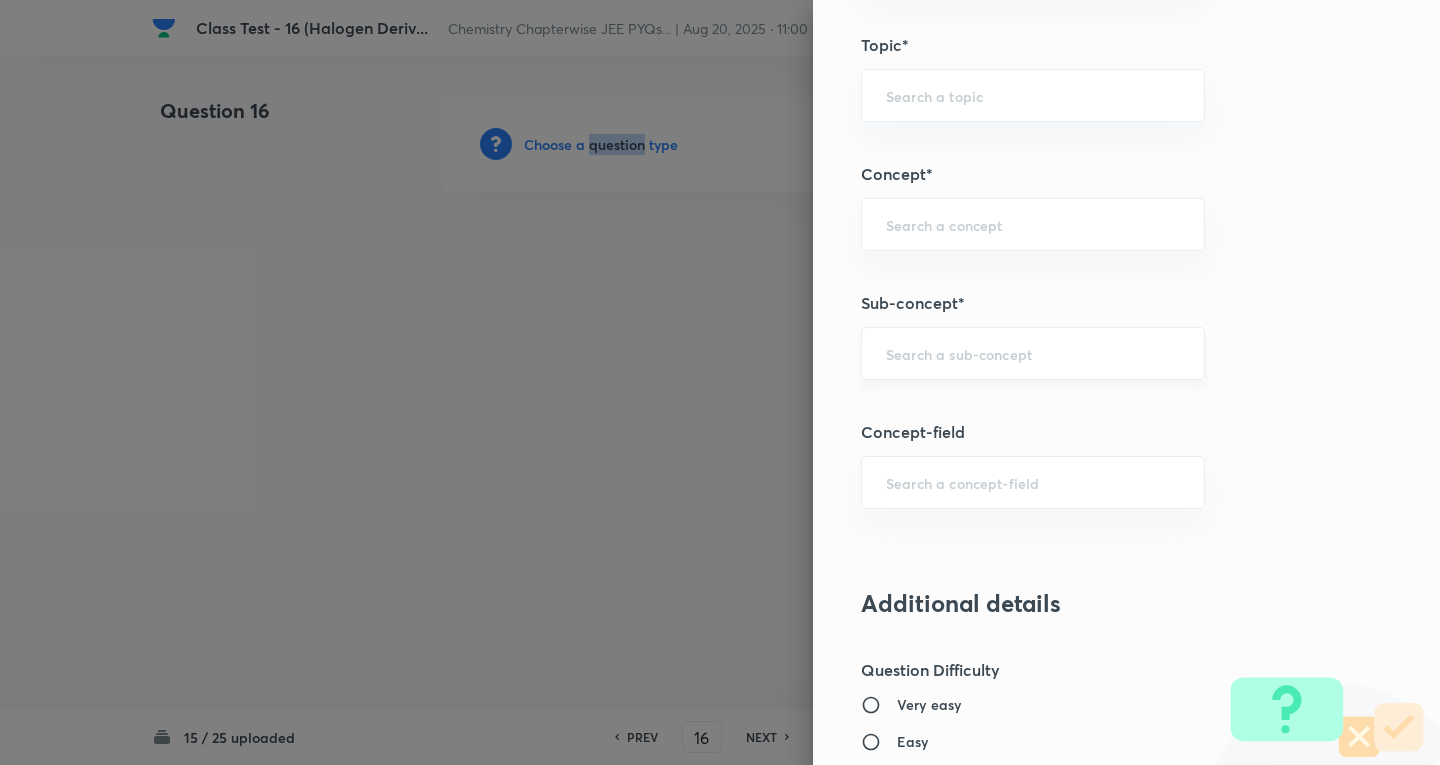 drag, startPoint x: 984, startPoint y: 376, endPoint x: 987, endPoint y: 355, distance: 21.213203 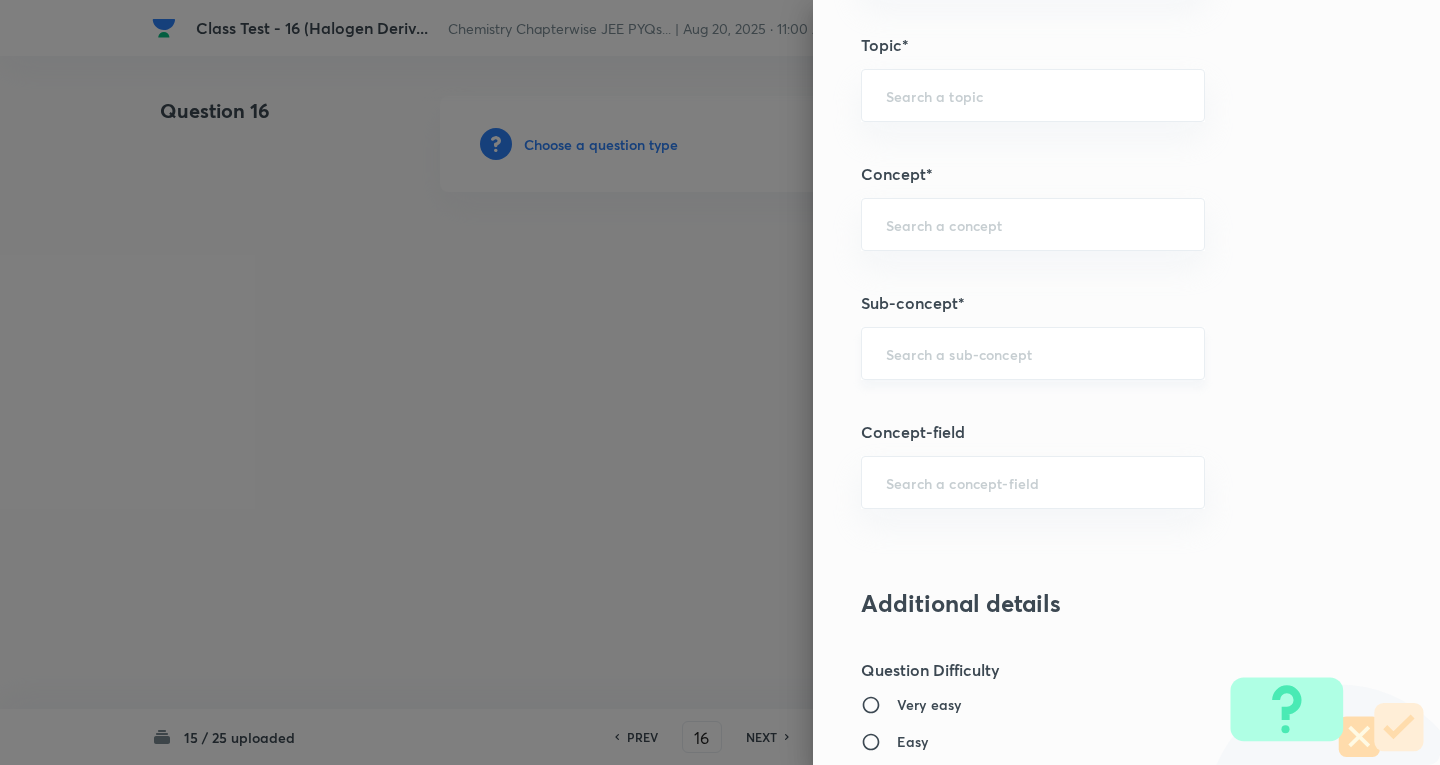 click at bounding box center [1033, 353] 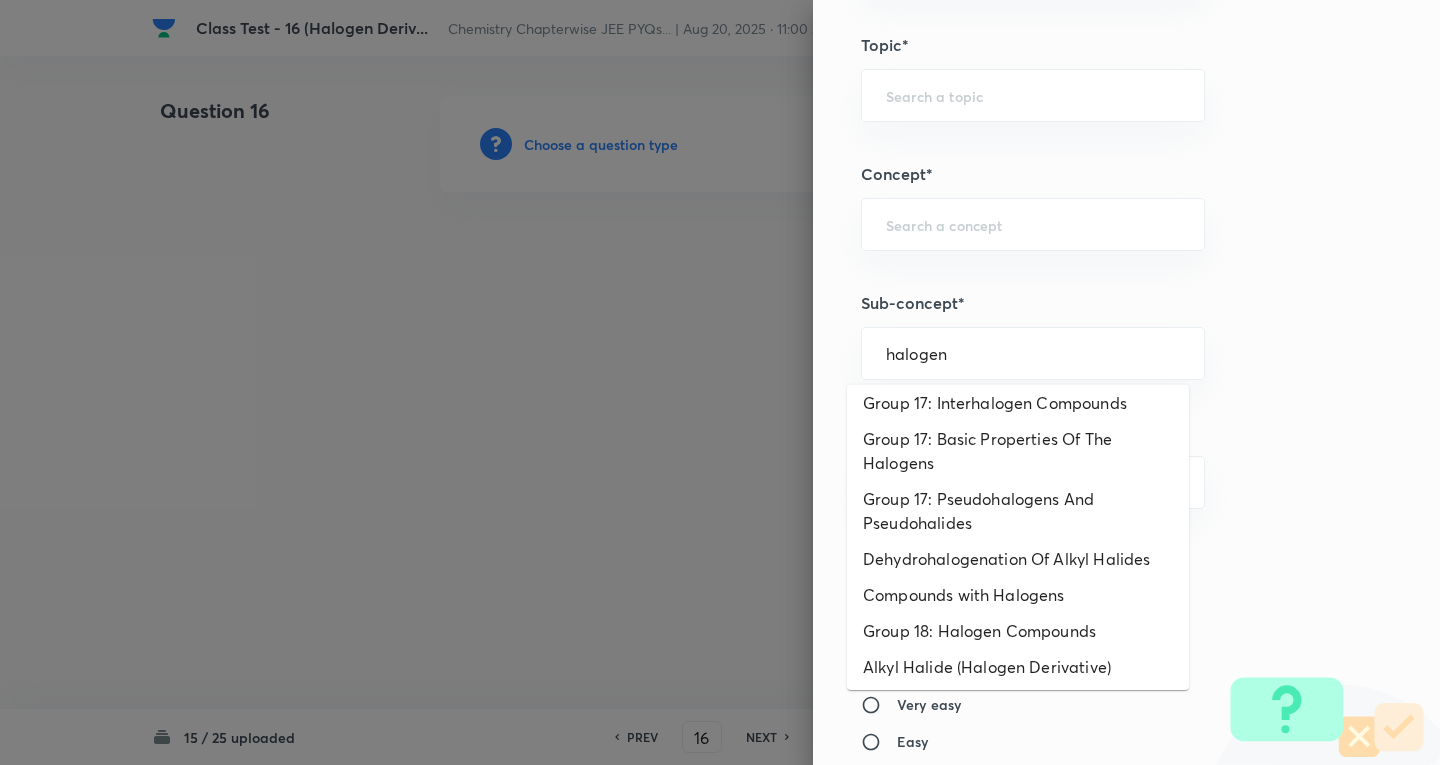 scroll, scrollTop: 154, scrollLeft: 0, axis: vertical 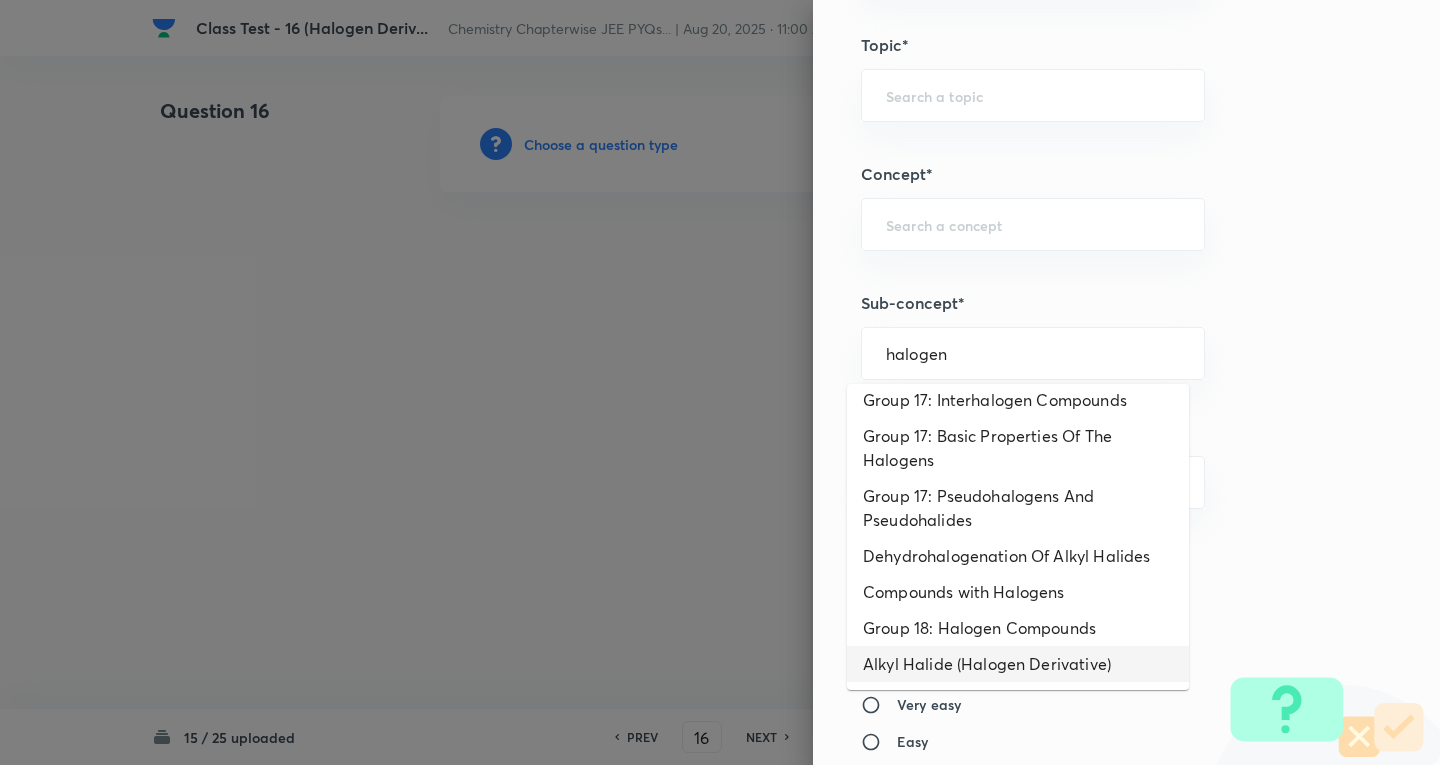 click on "Alkyl Halide (Halogen Derivative)" at bounding box center (1018, 664) 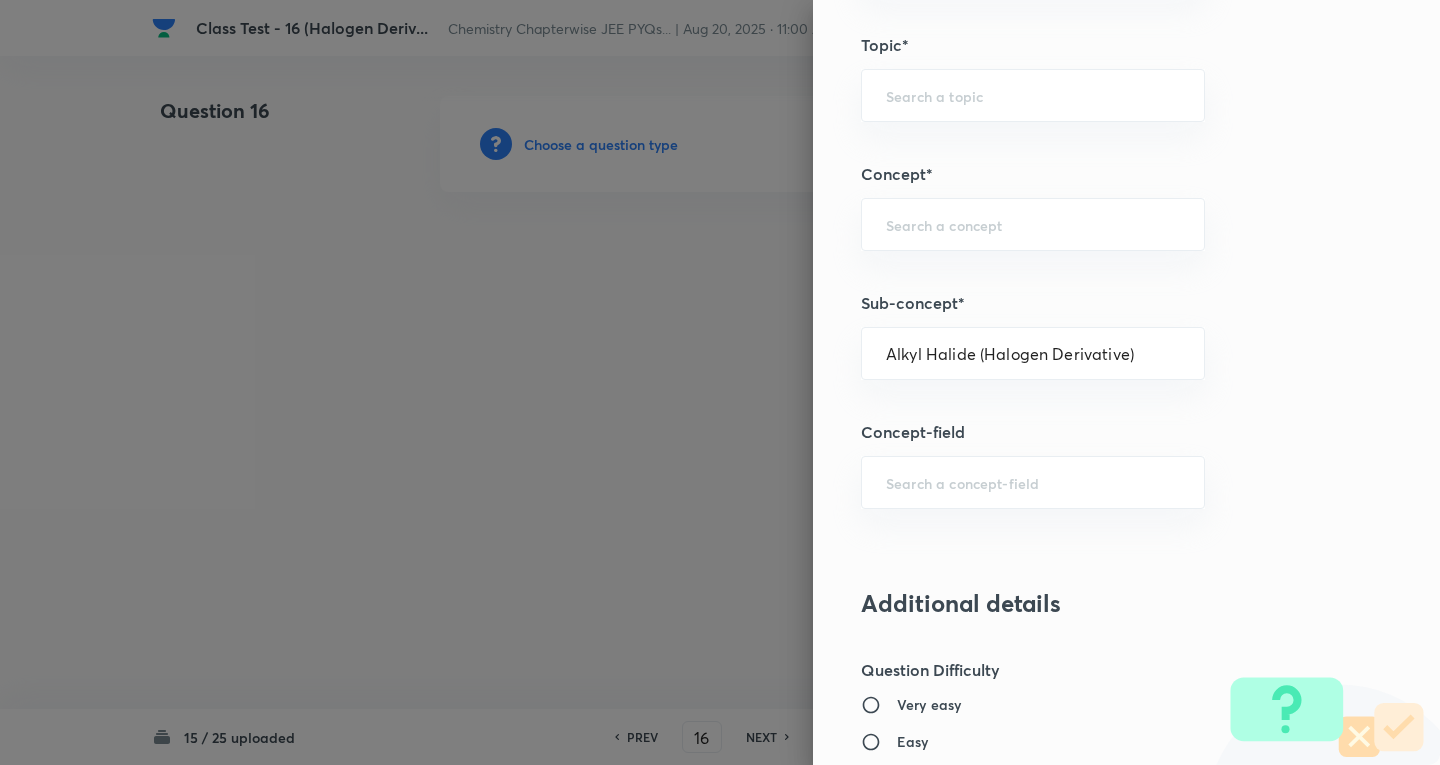 type on "Chemistry" 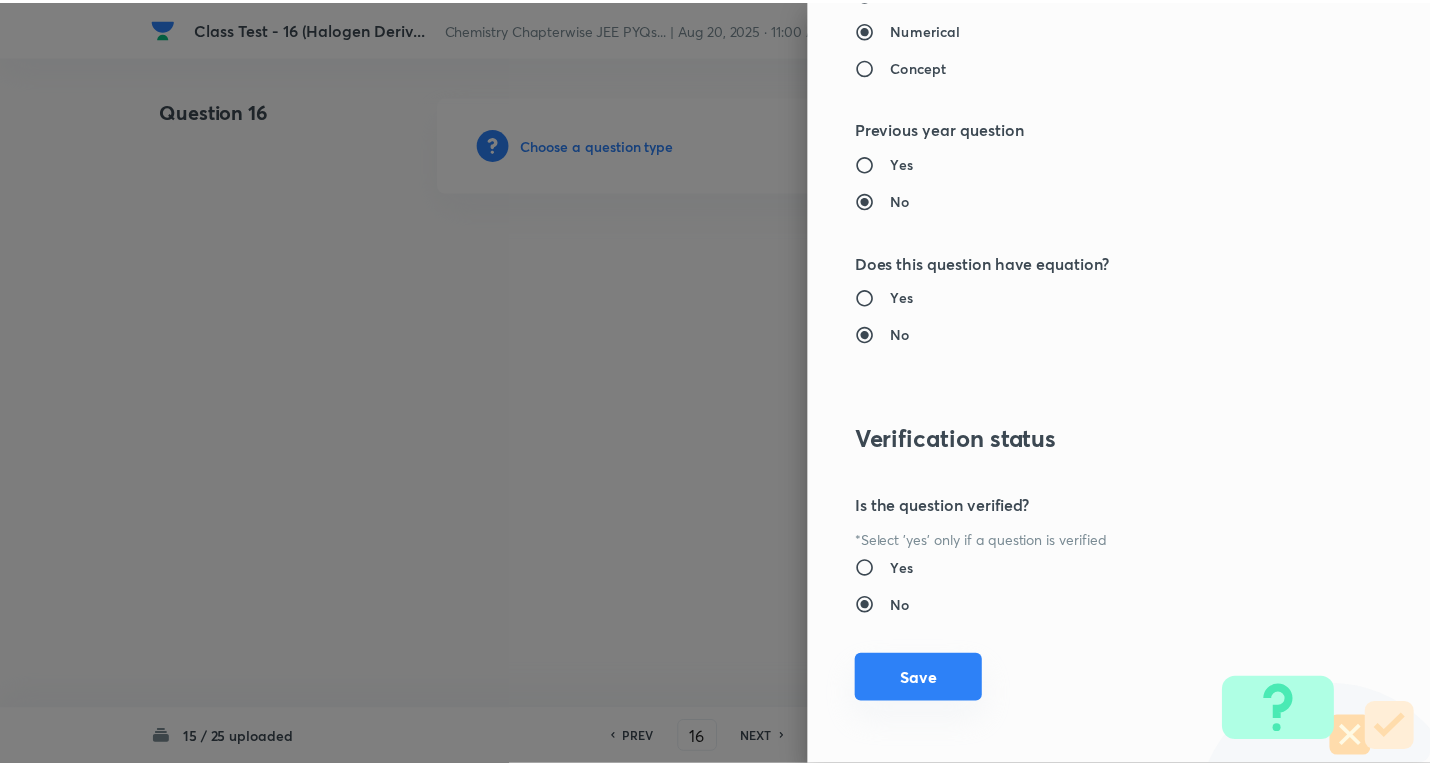 scroll, scrollTop: 1961, scrollLeft: 0, axis: vertical 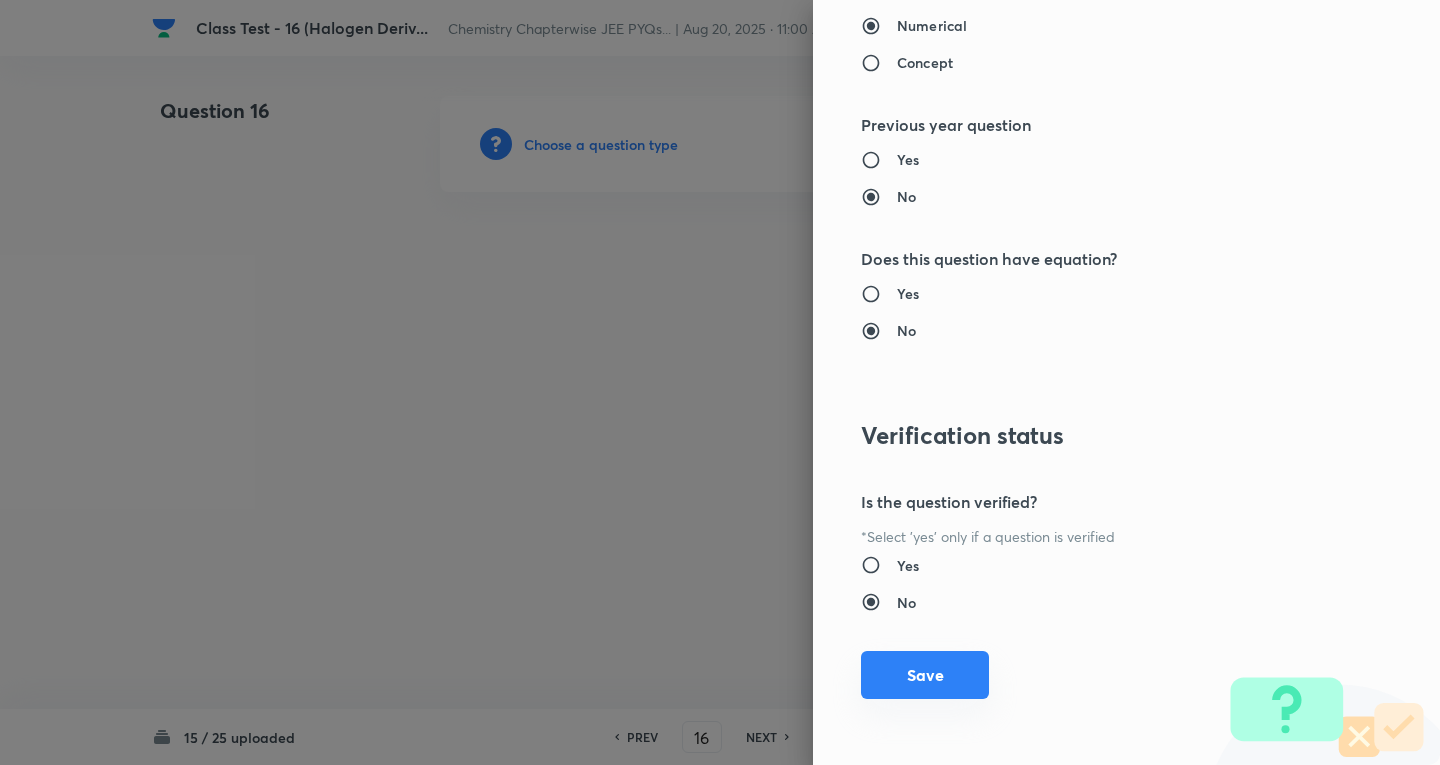 click on "Save" at bounding box center [925, 675] 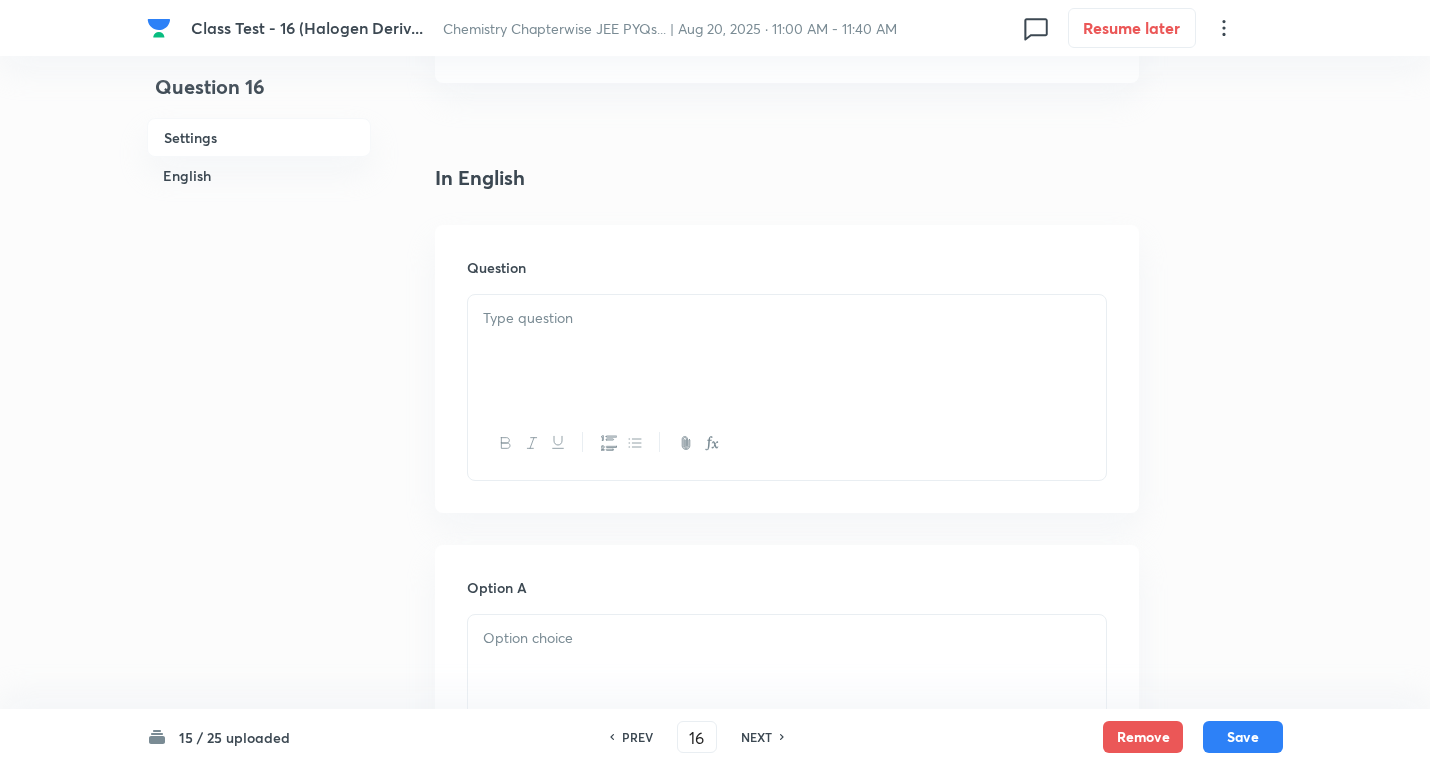 scroll, scrollTop: 500, scrollLeft: 0, axis: vertical 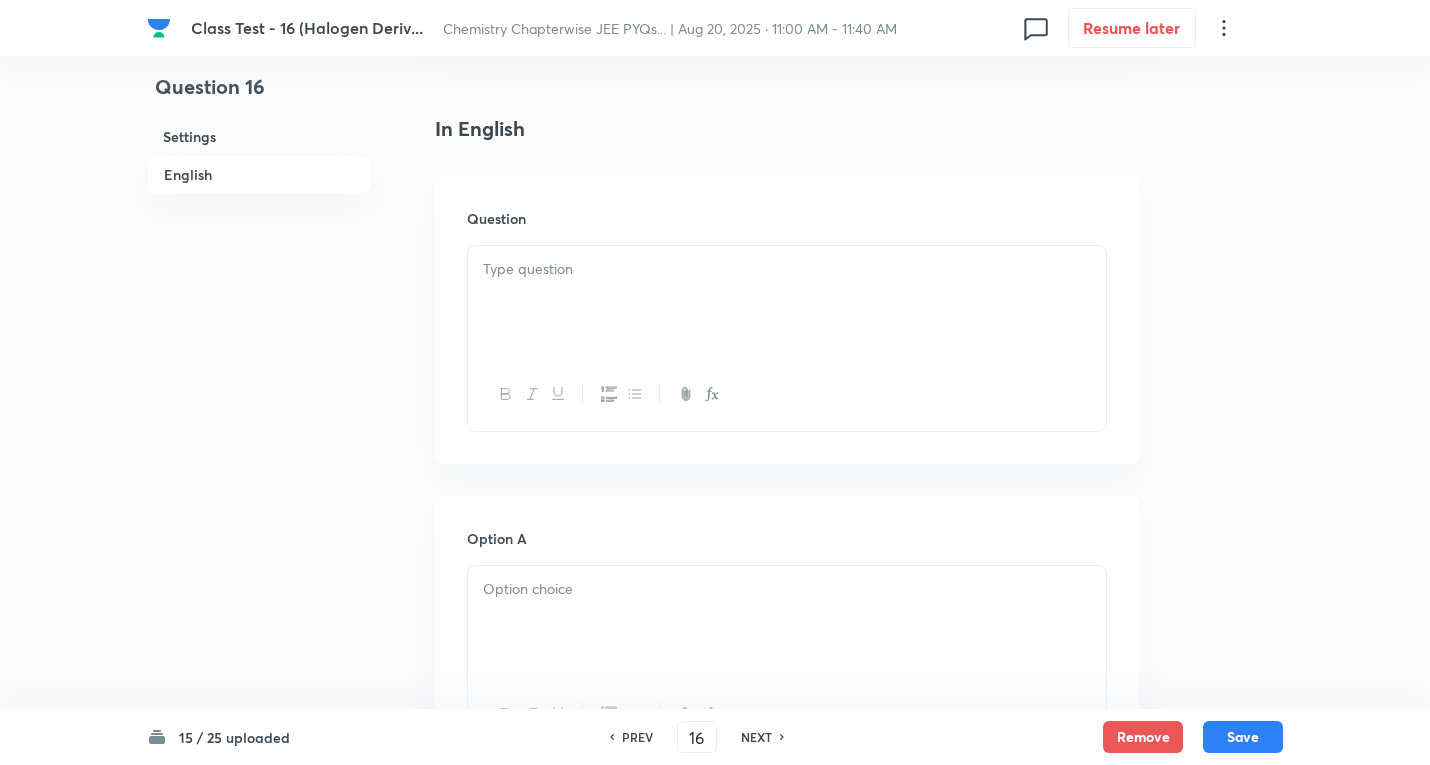 click at bounding box center [787, 269] 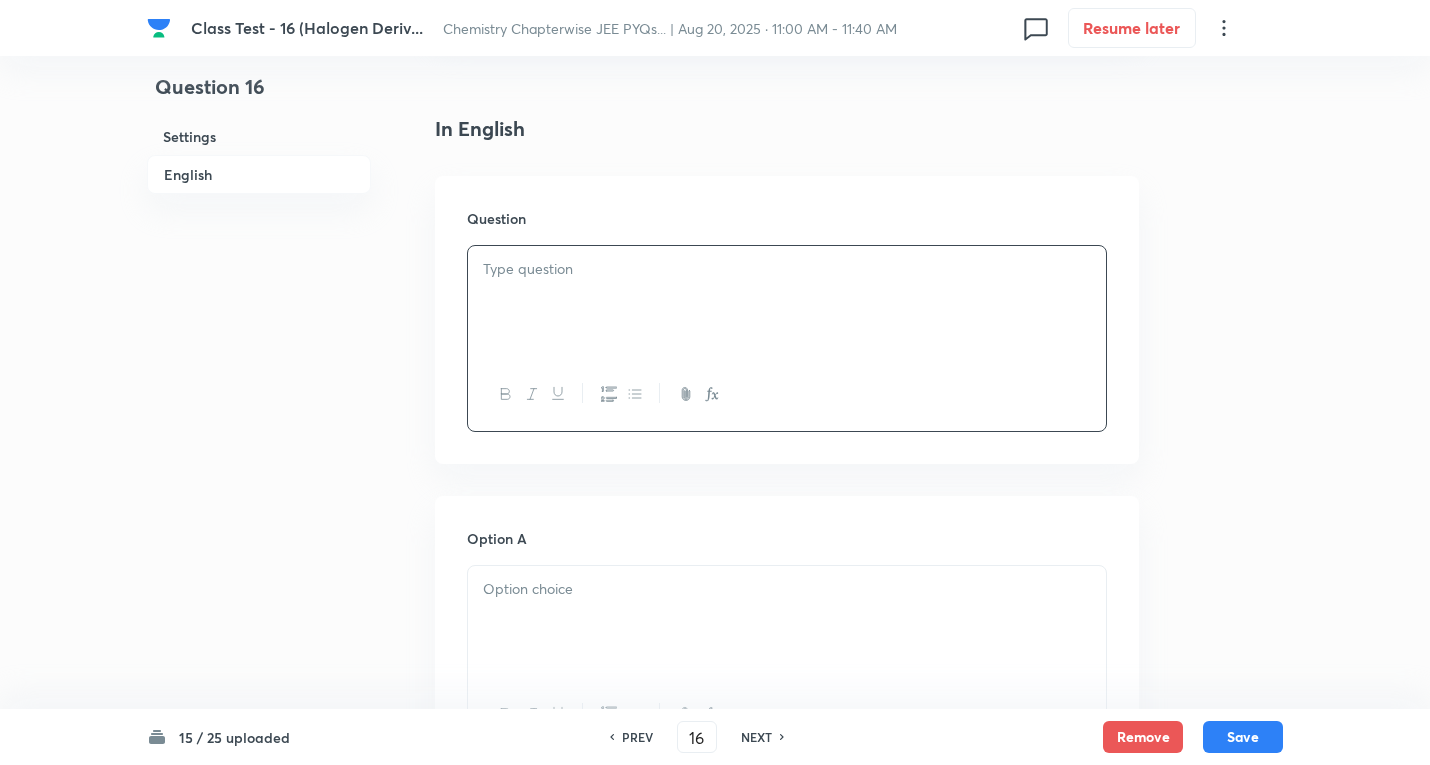paste 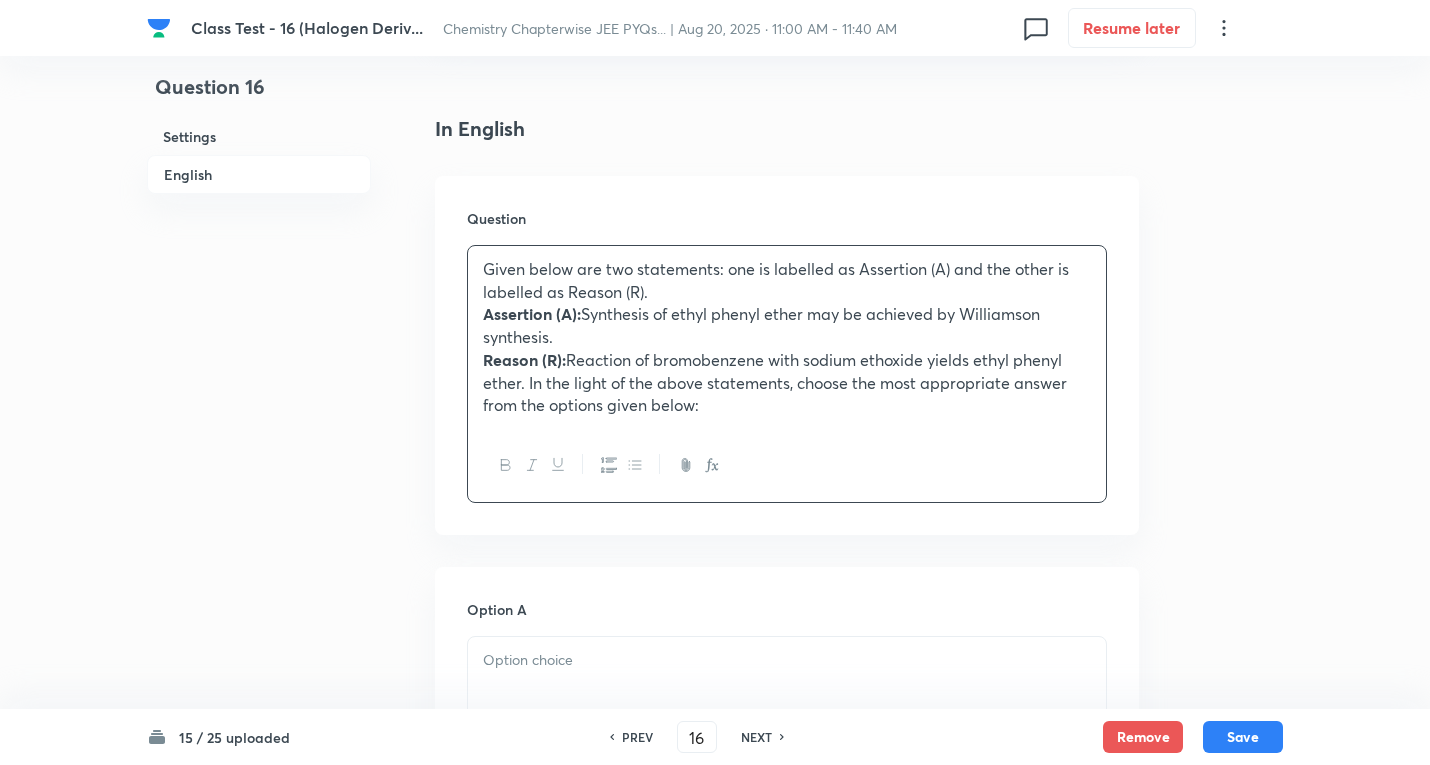 click on "Given below are two statements: one is labelled as Assertion (A) and the other is labelled as Reason (R)." at bounding box center (787, 280) 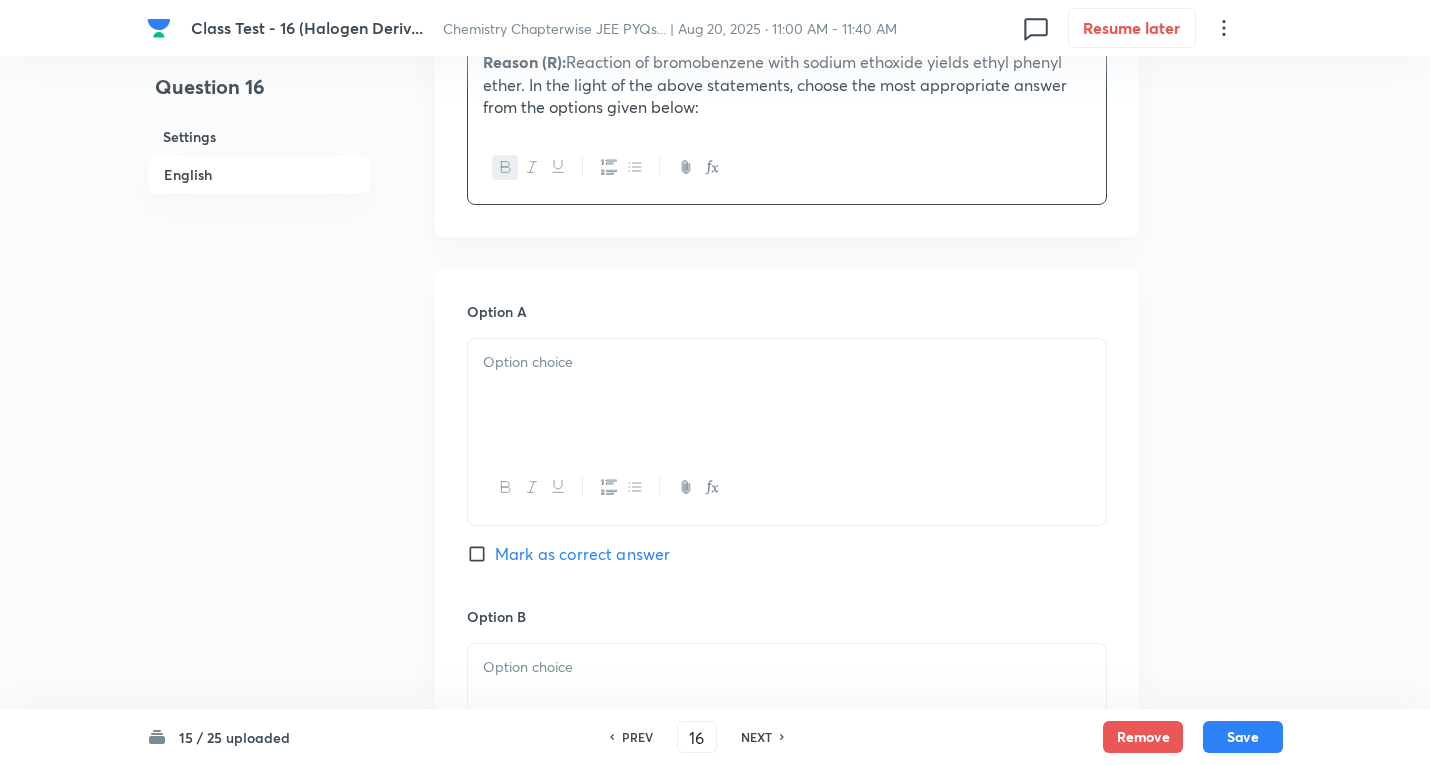 scroll, scrollTop: 800, scrollLeft: 0, axis: vertical 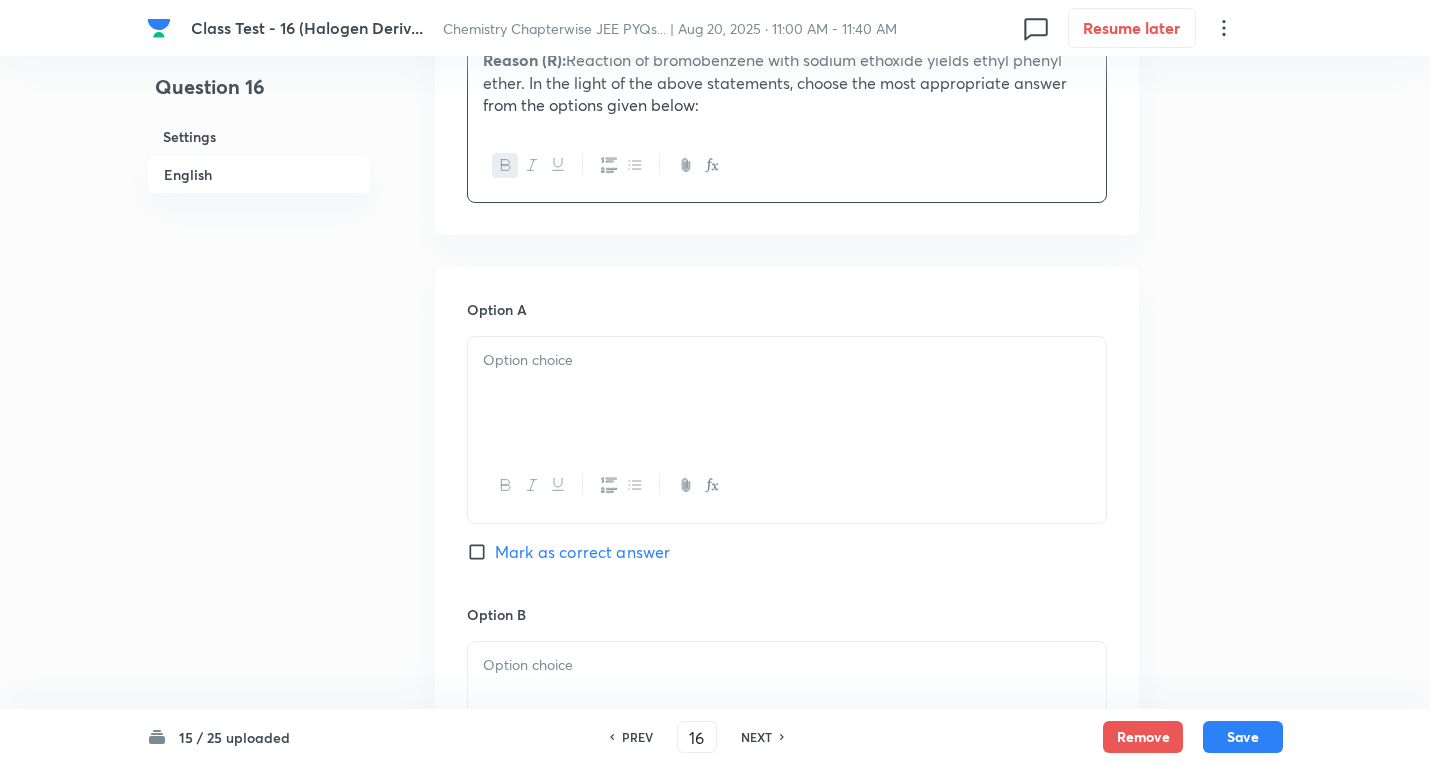 click at bounding box center [787, 360] 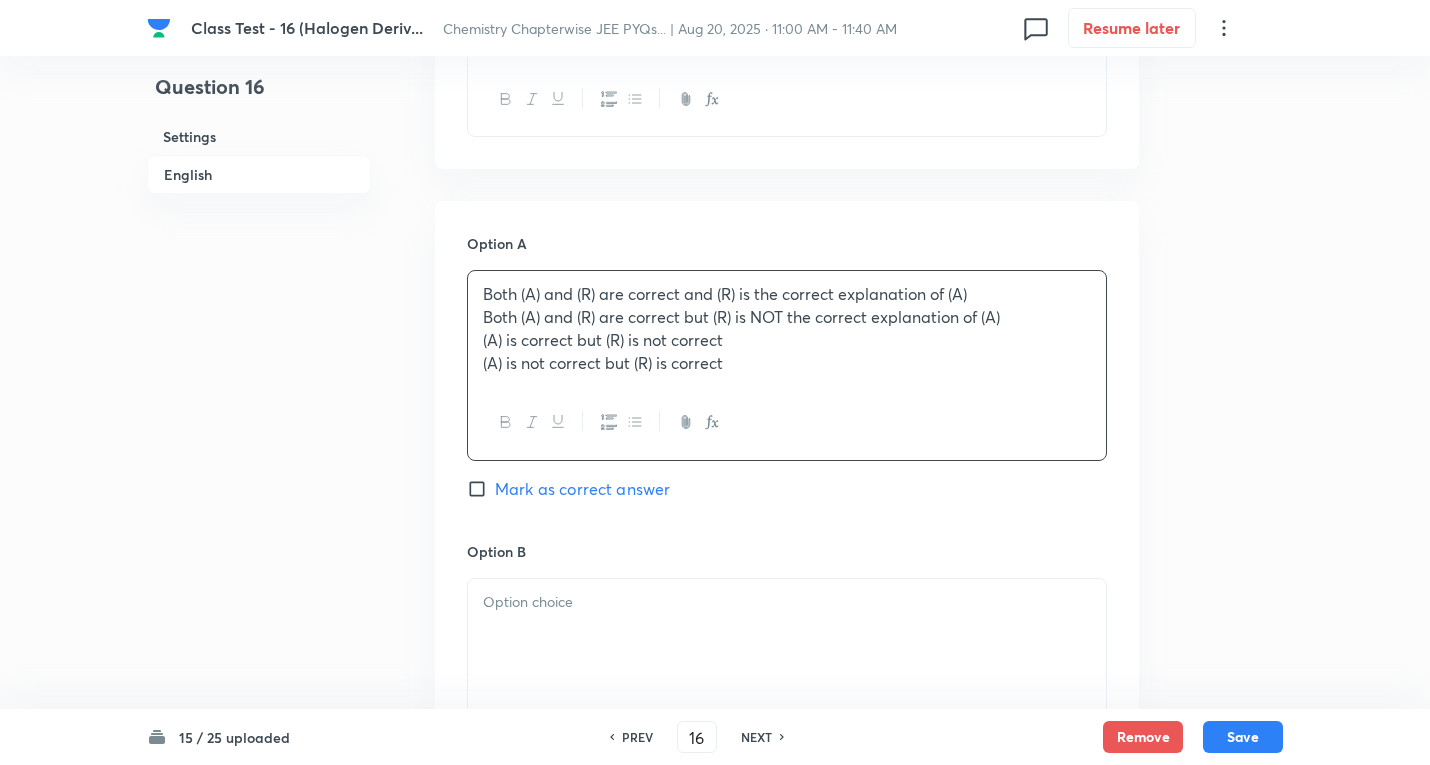 scroll, scrollTop: 900, scrollLeft: 0, axis: vertical 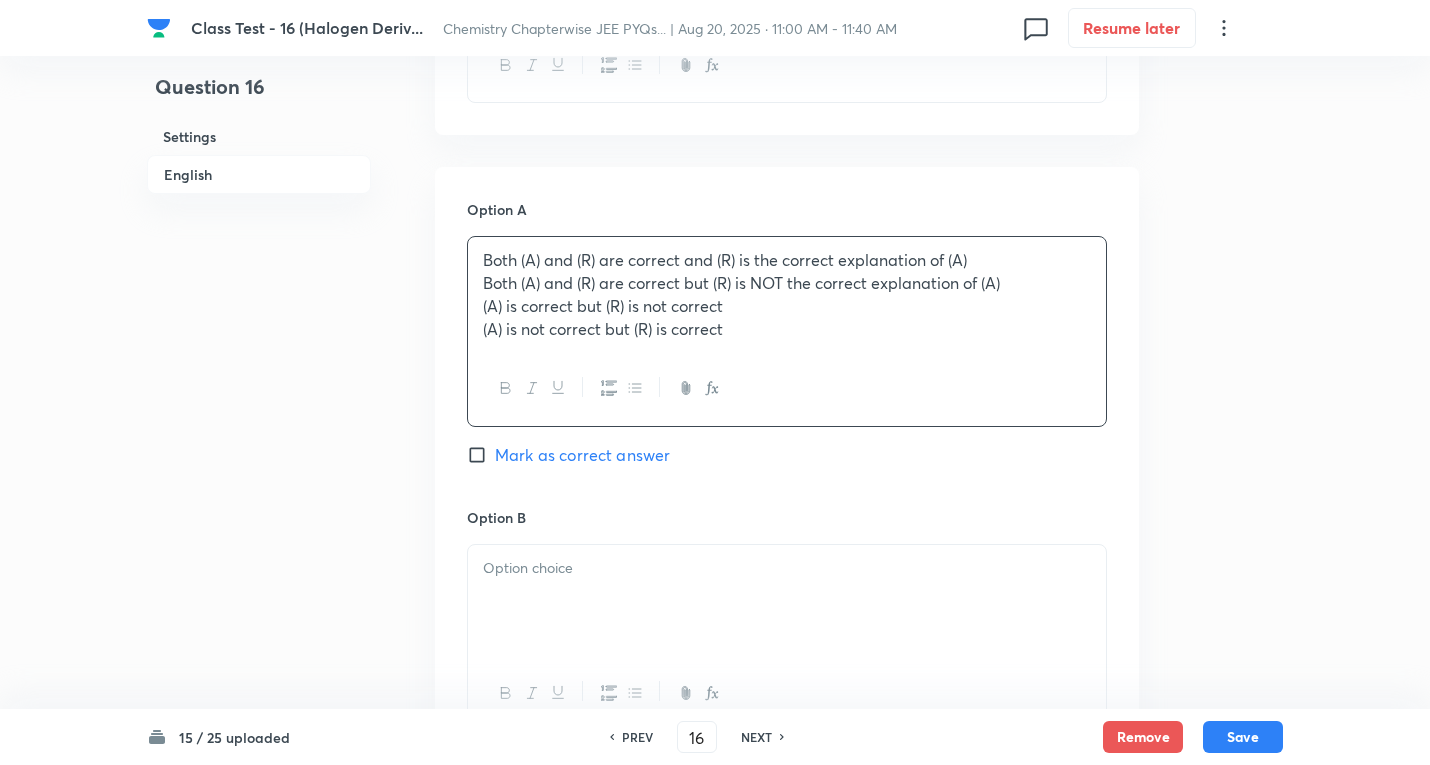 drag, startPoint x: 485, startPoint y: 304, endPoint x: 398, endPoint y: 435, distance: 157.25775 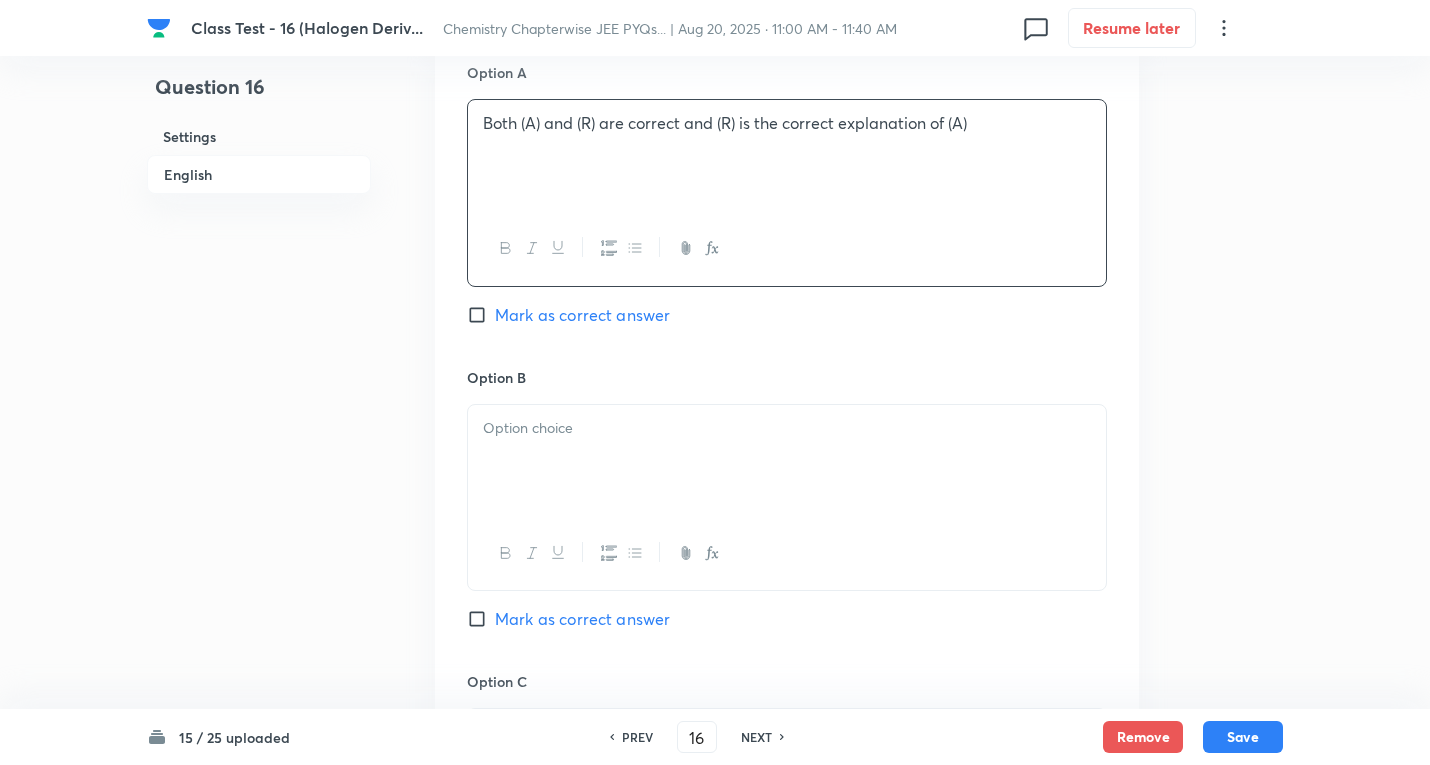 scroll, scrollTop: 1200, scrollLeft: 0, axis: vertical 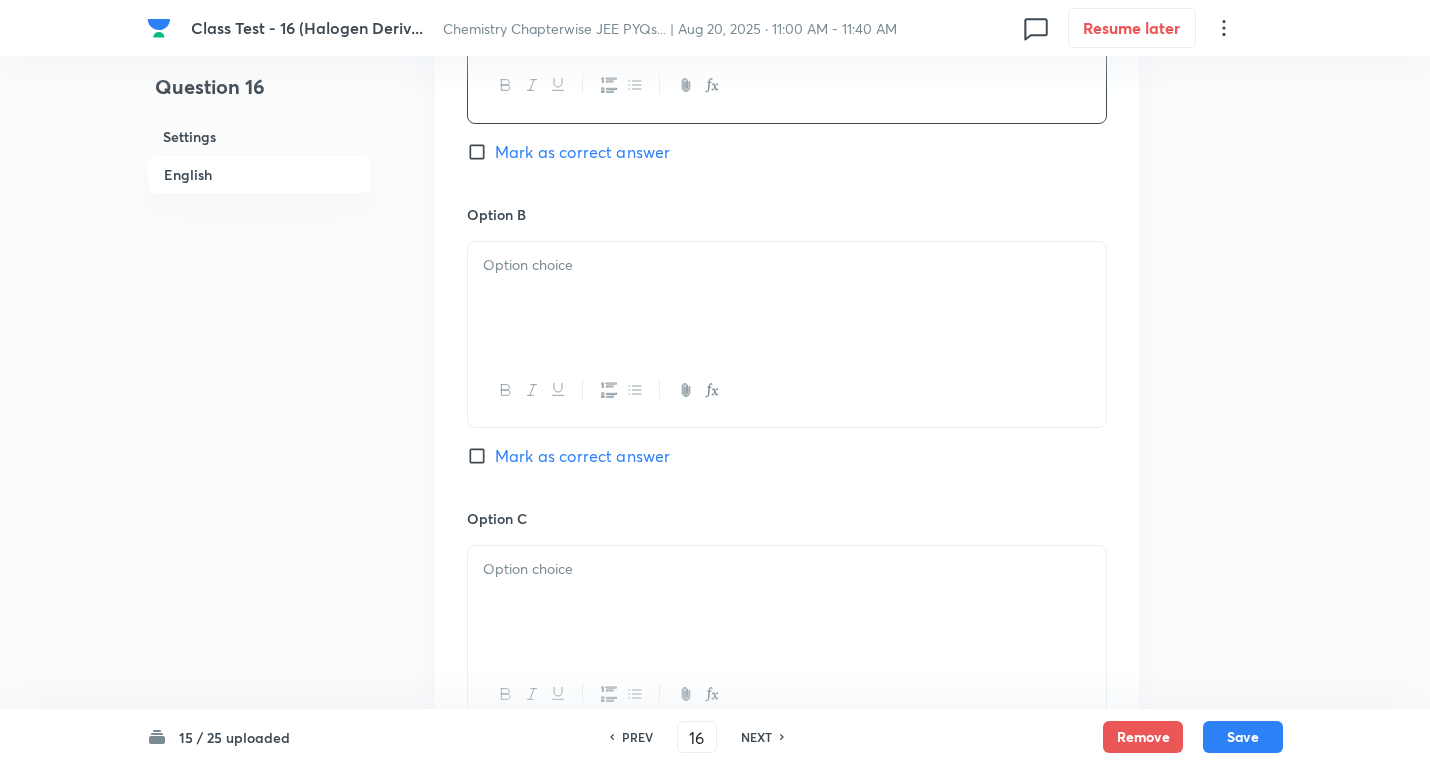 click at bounding box center [787, 265] 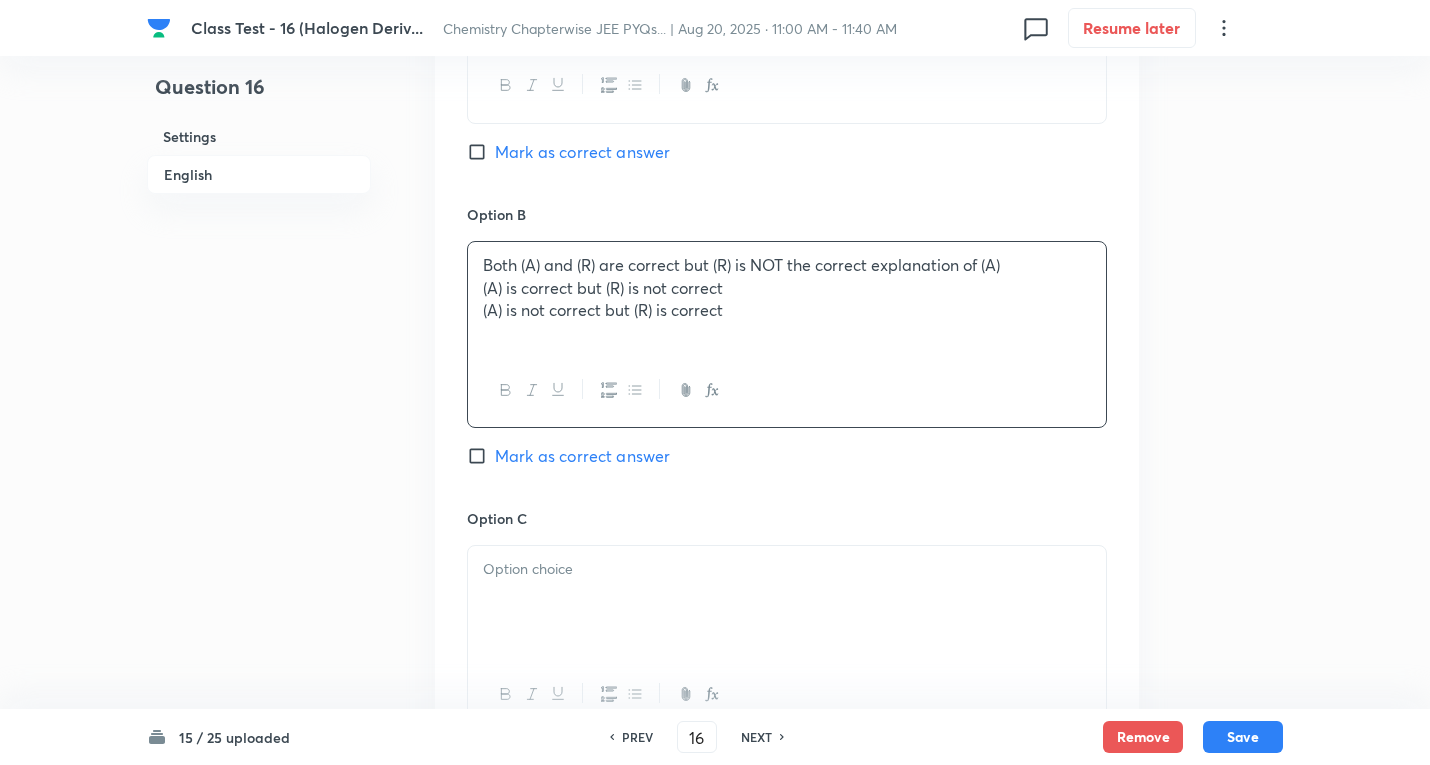 drag, startPoint x: 507, startPoint y: 322, endPoint x: 1162, endPoint y: 440, distance: 665.5441 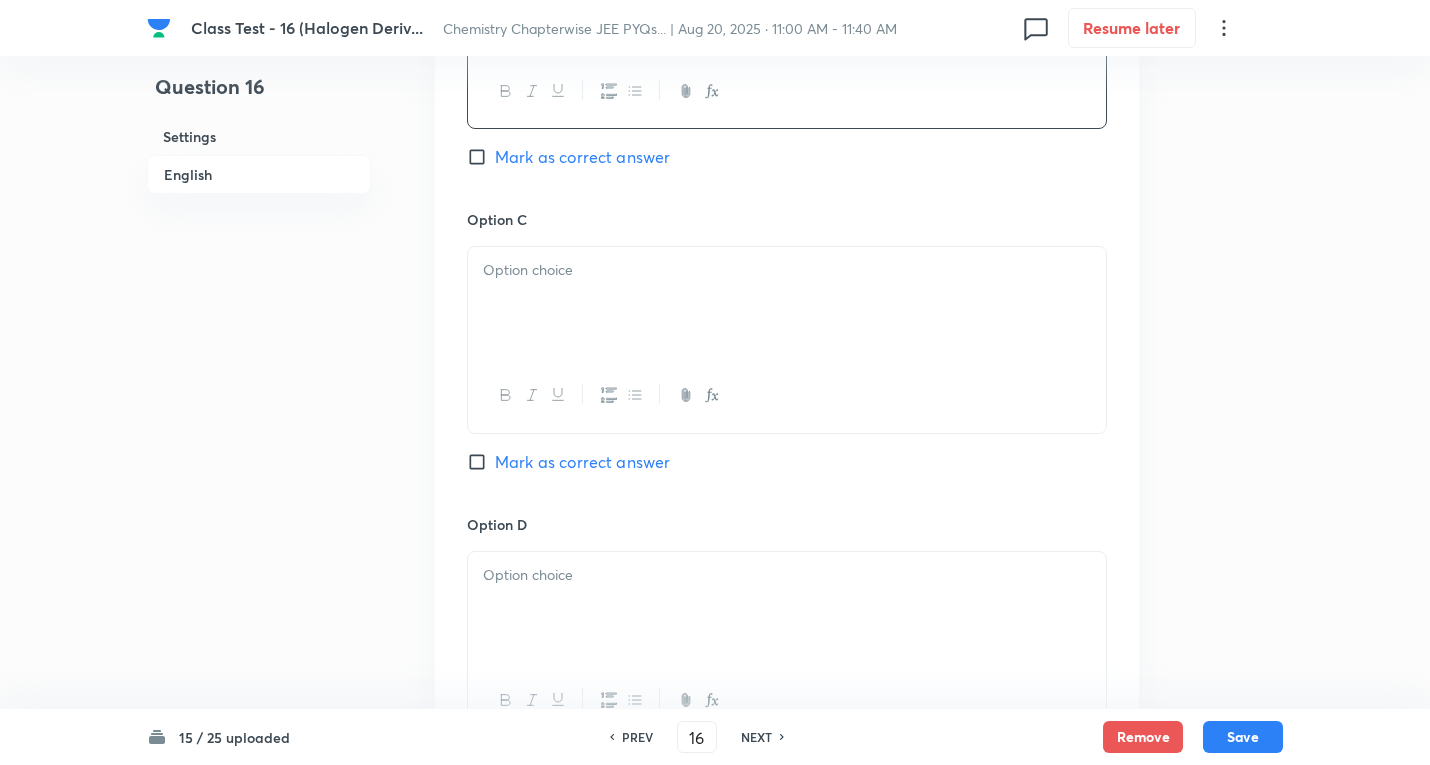 scroll, scrollTop: 1500, scrollLeft: 0, axis: vertical 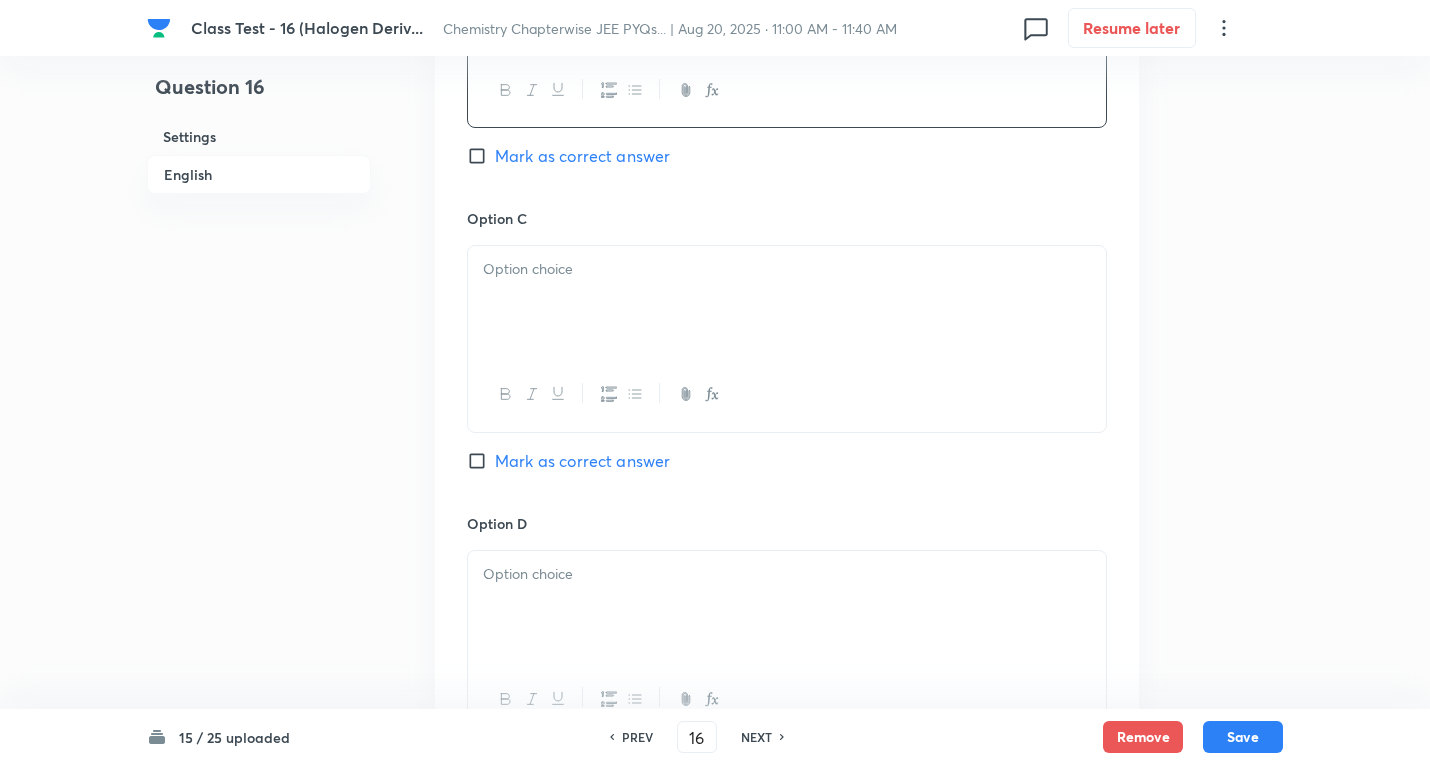 click at bounding box center [787, 302] 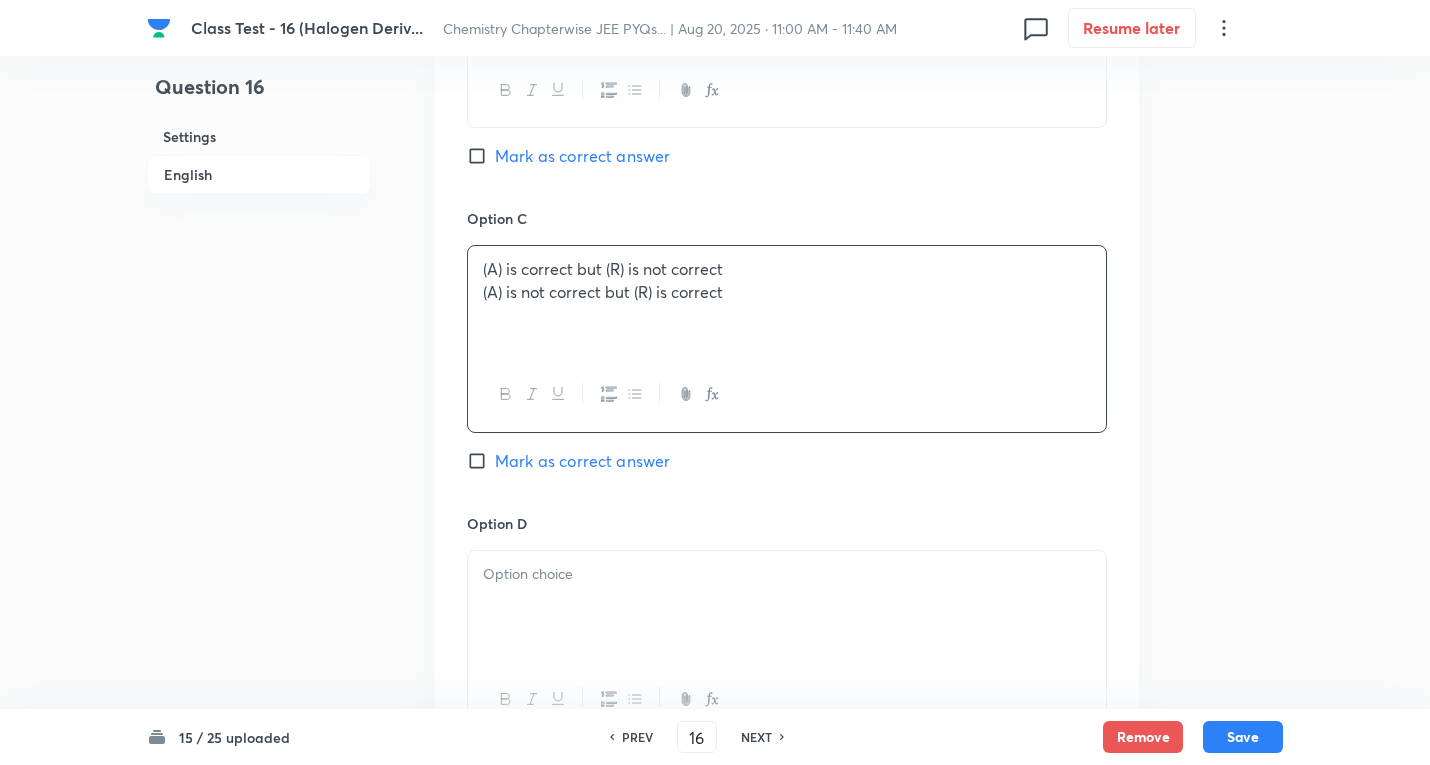 drag, startPoint x: 484, startPoint y: 312, endPoint x: 1168, endPoint y: 368, distance: 686.2886 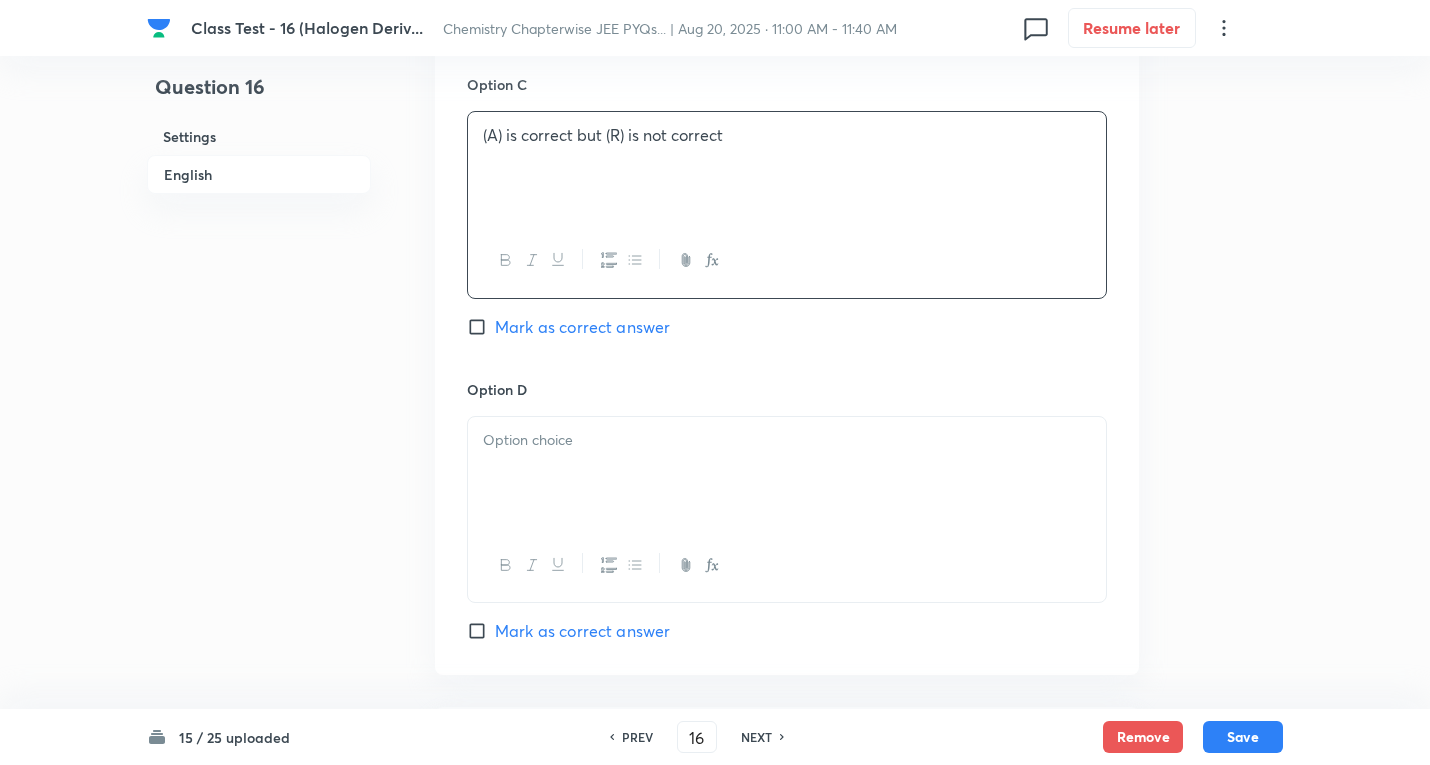 scroll, scrollTop: 1800, scrollLeft: 0, axis: vertical 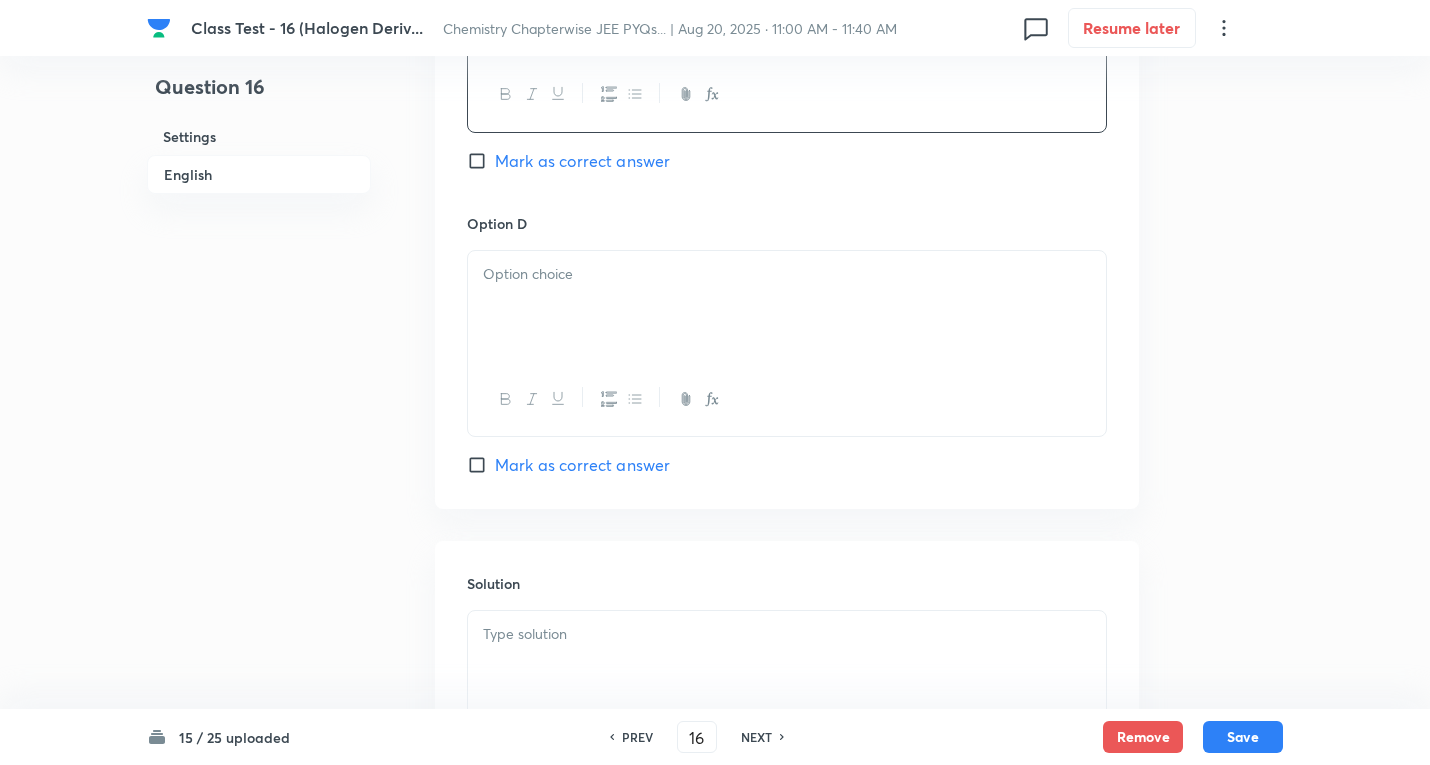 click at bounding box center [787, 307] 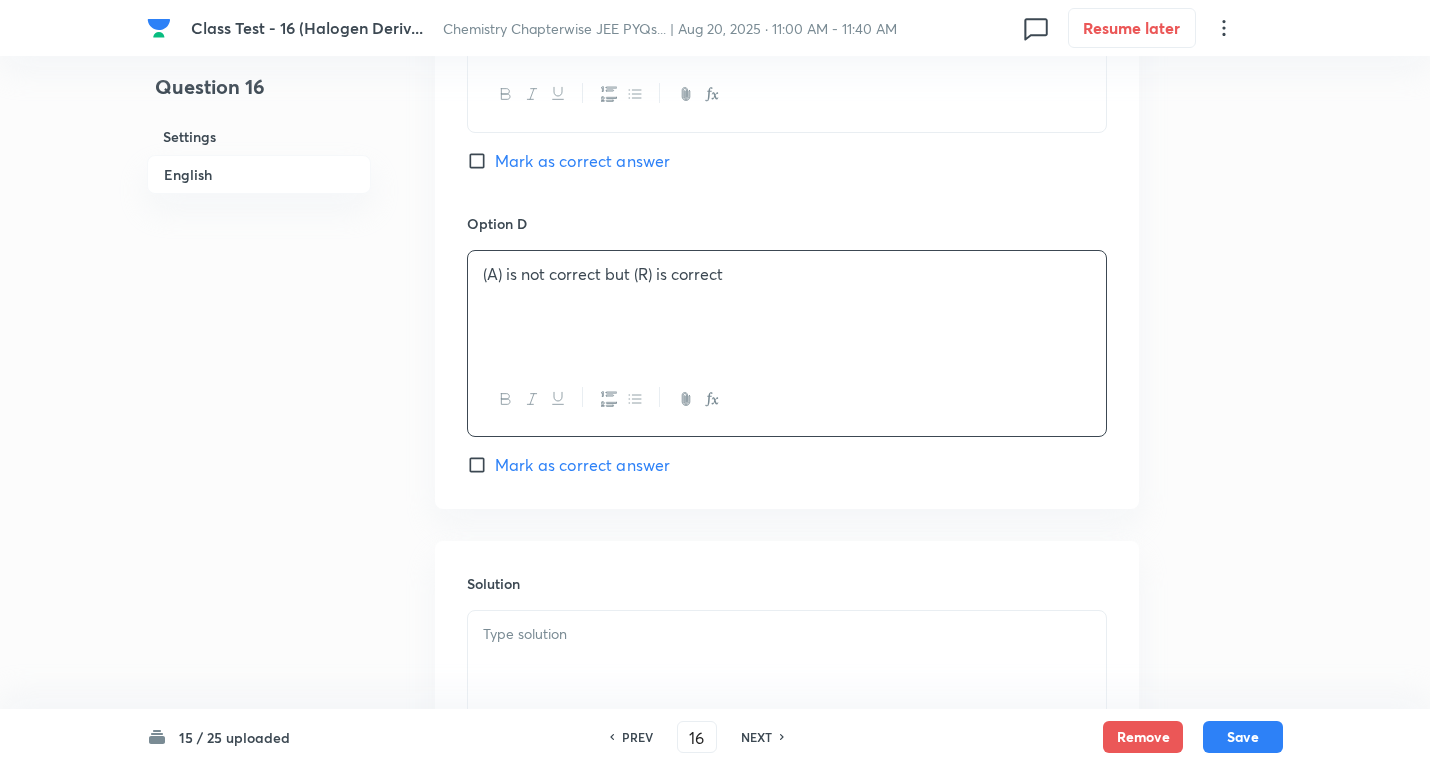 click on "Mark as correct answer" at bounding box center (582, 161) 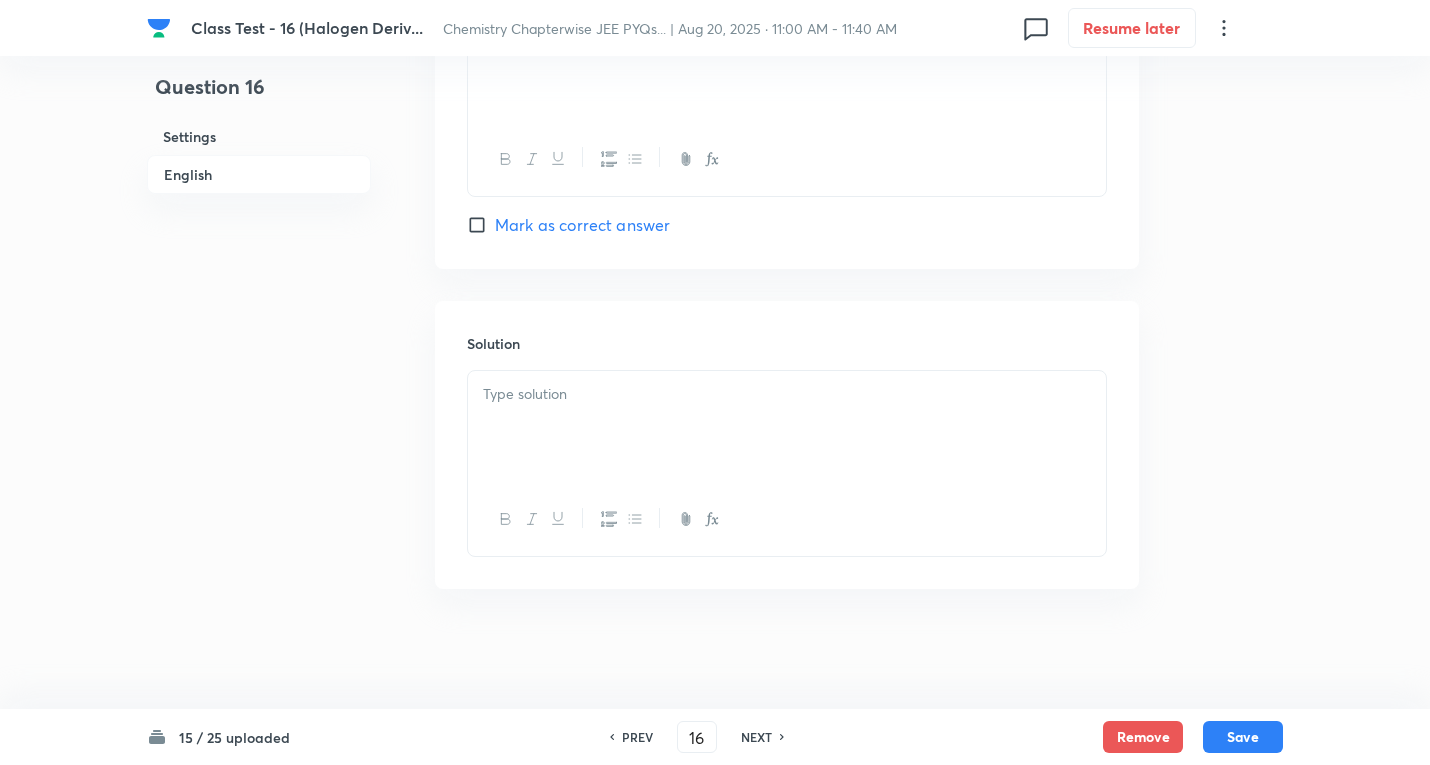 scroll, scrollTop: 2063, scrollLeft: 0, axis: vertical 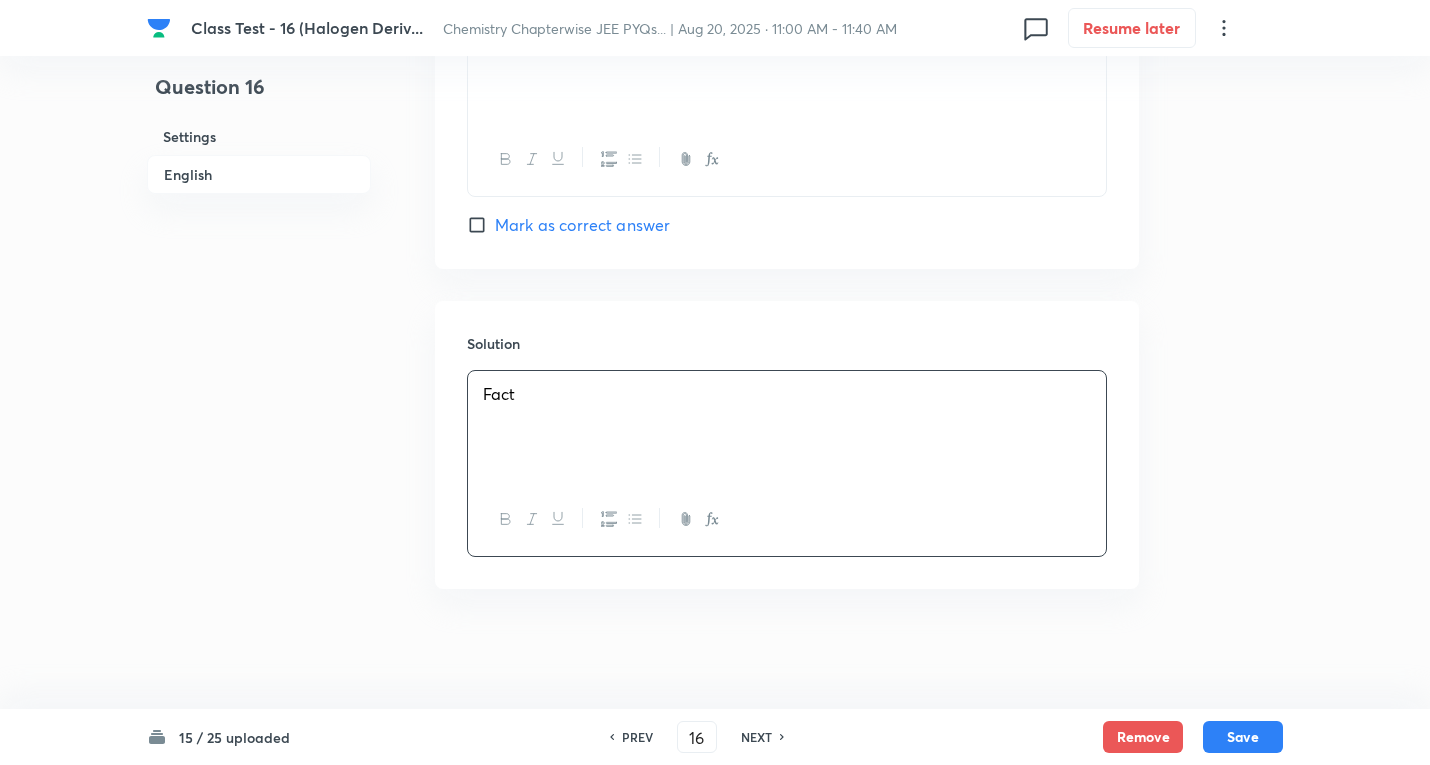 drag, startPoint x: 1238, startPoint y: 739, endPoint x: 1150, endPoint y: 698, distance: 97.082436 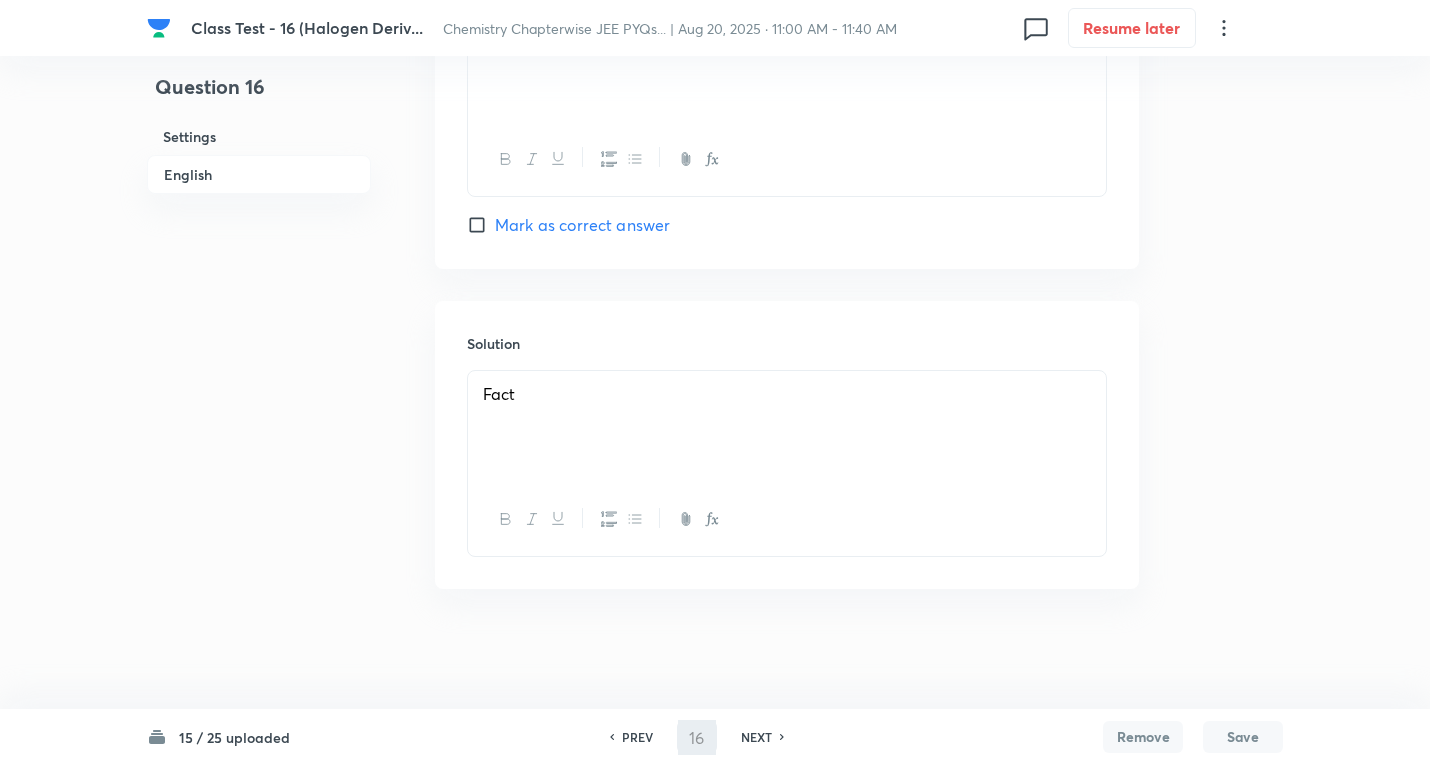 type on "17" 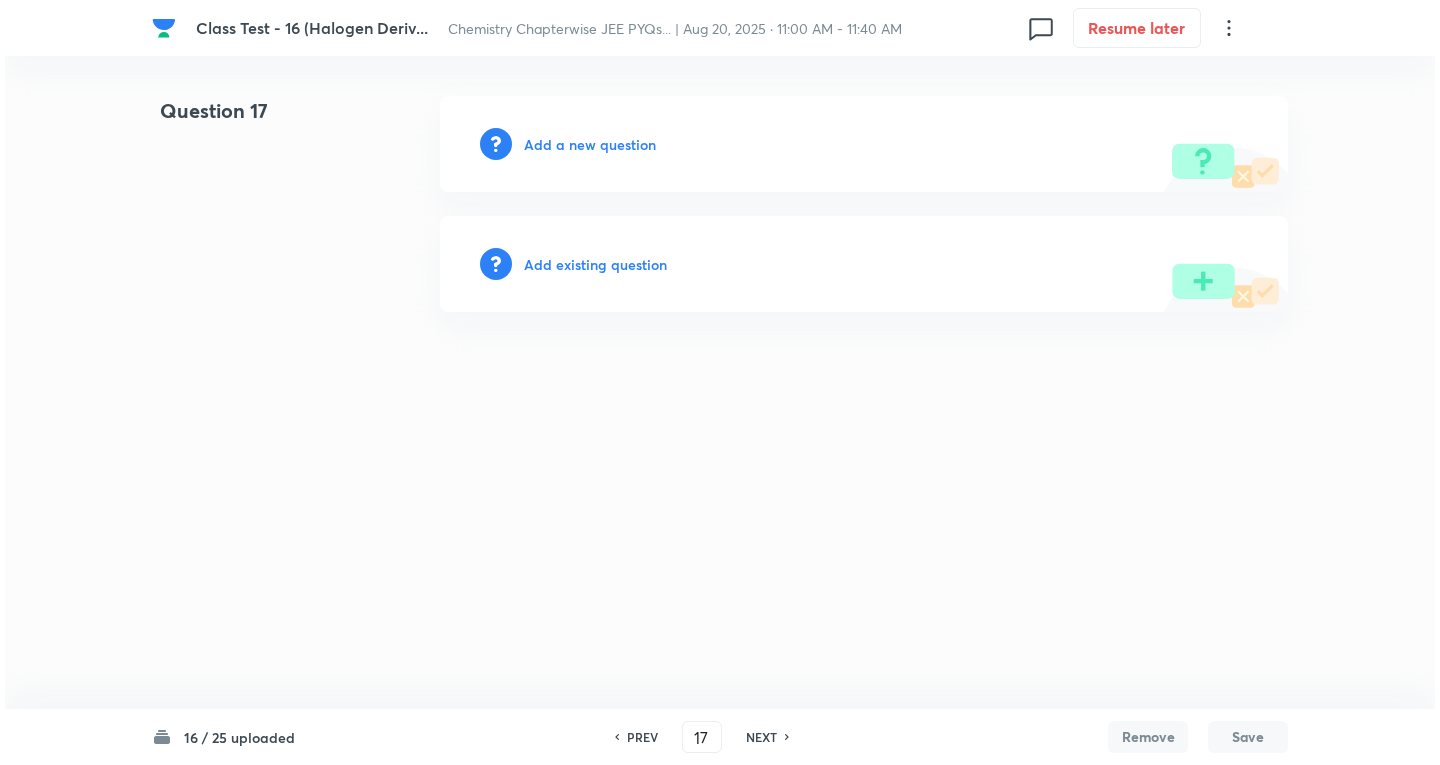 scroll, scrollTop: 0, scrollLeft: 0, axis: both 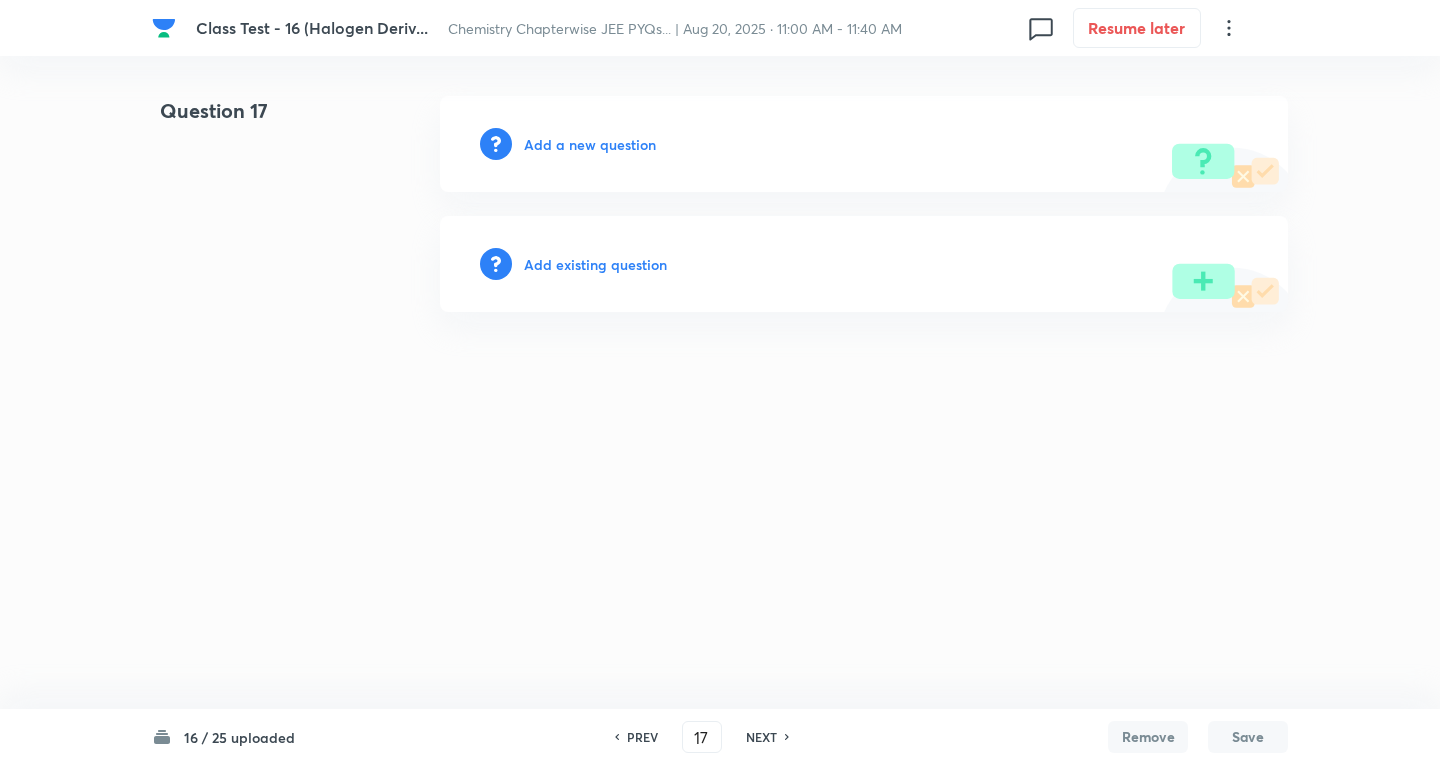 click on "Add a new question" at bounding box center (590, 144) 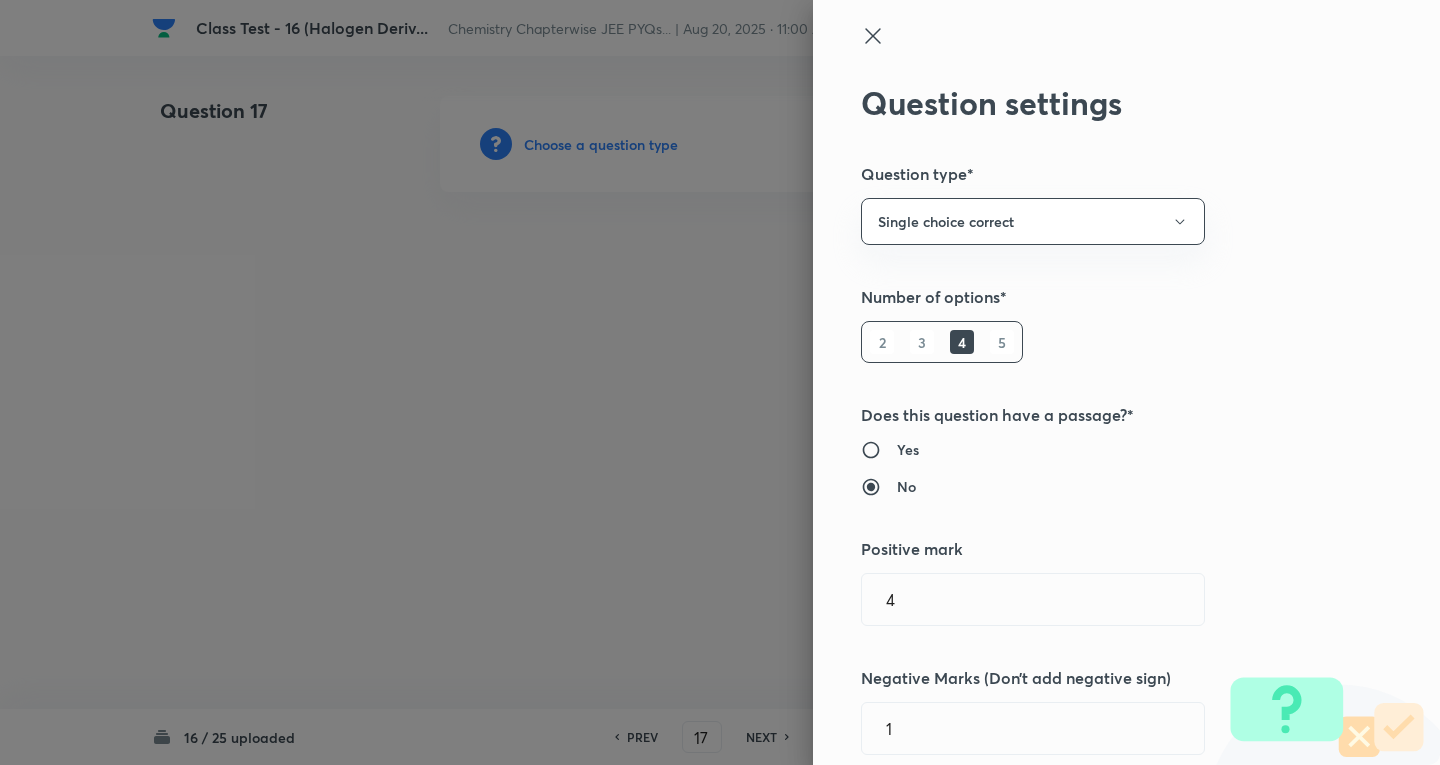 type 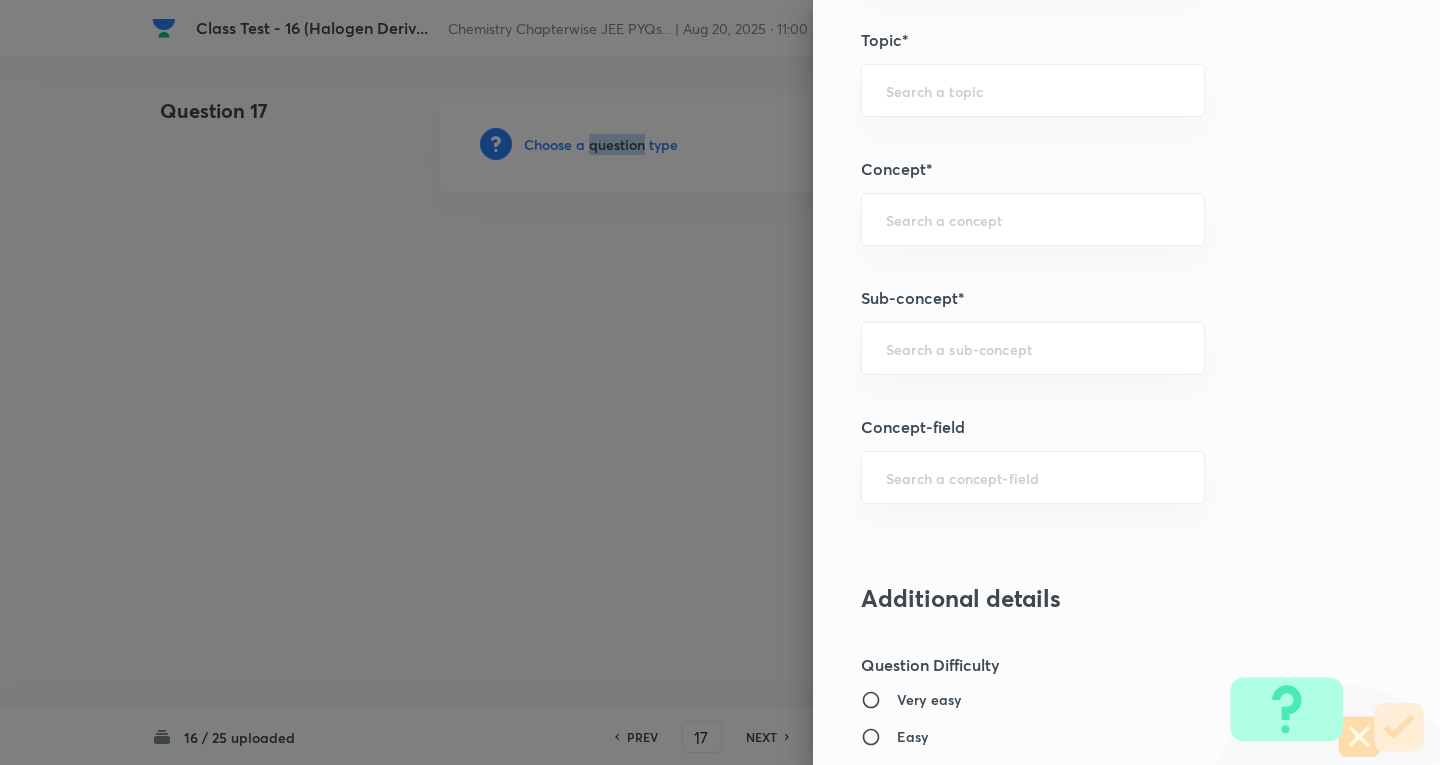 scroll, scrollTop: 1000, scrollLeft: 0, axis: vertical 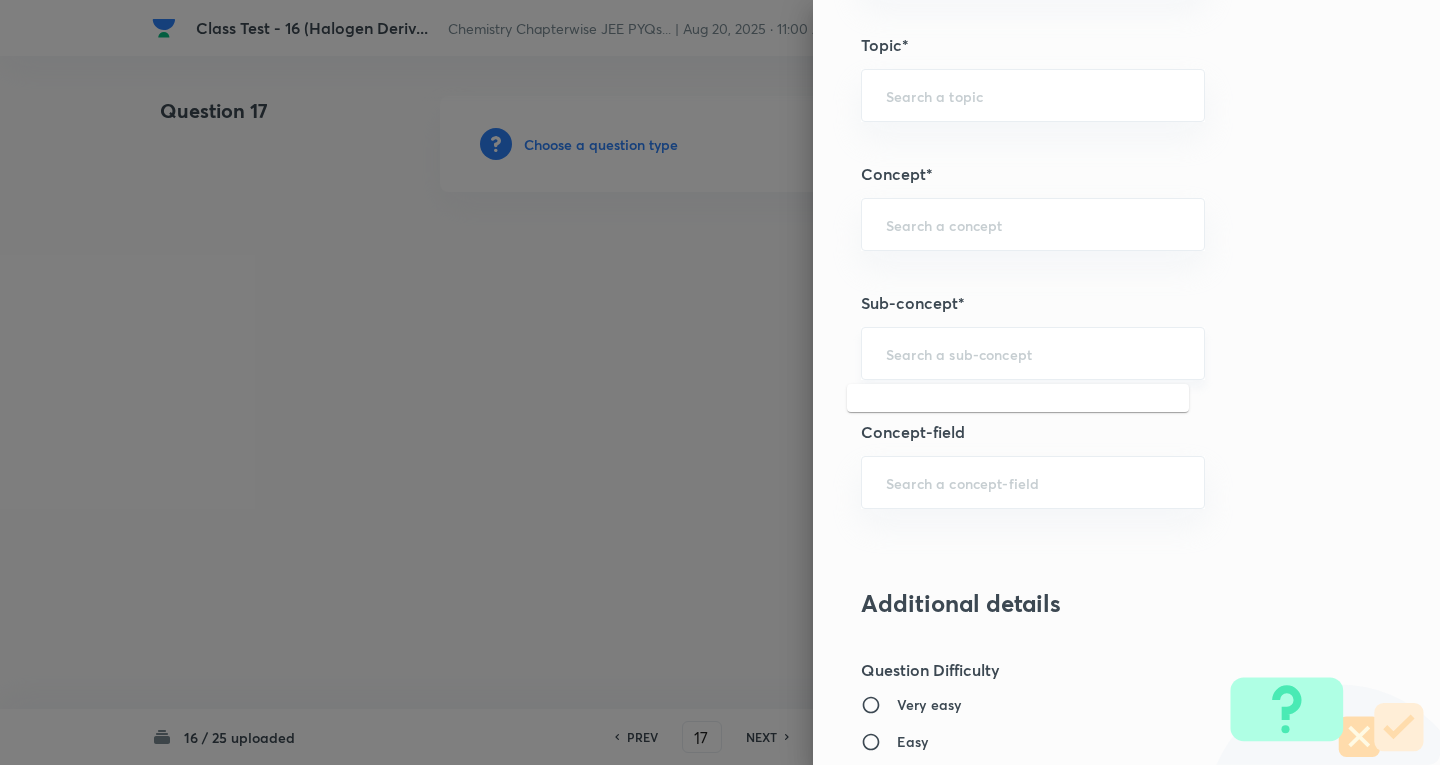 click at bounding box center (1033, 353) 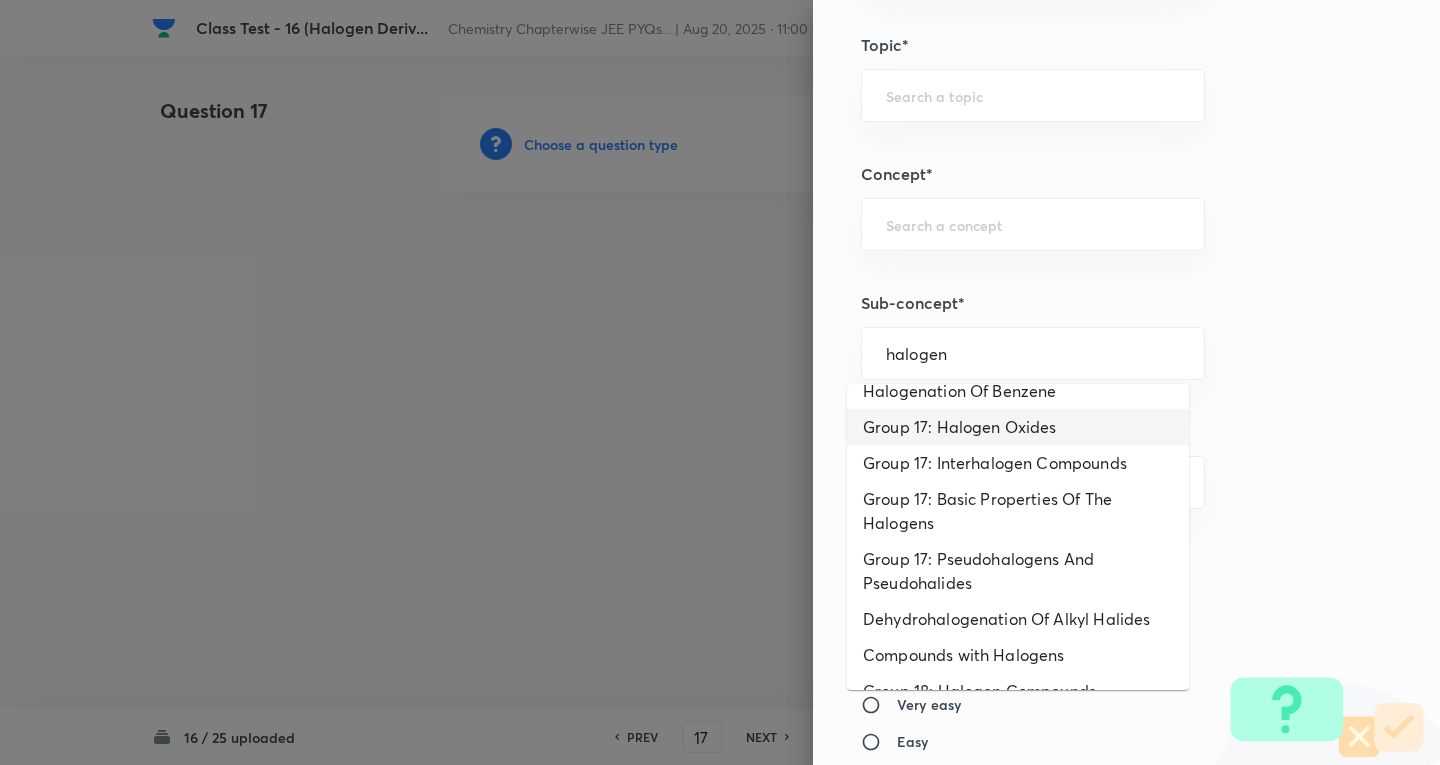 scroll, scrollTop: 154, scrollLeft: 0, axis: vertical 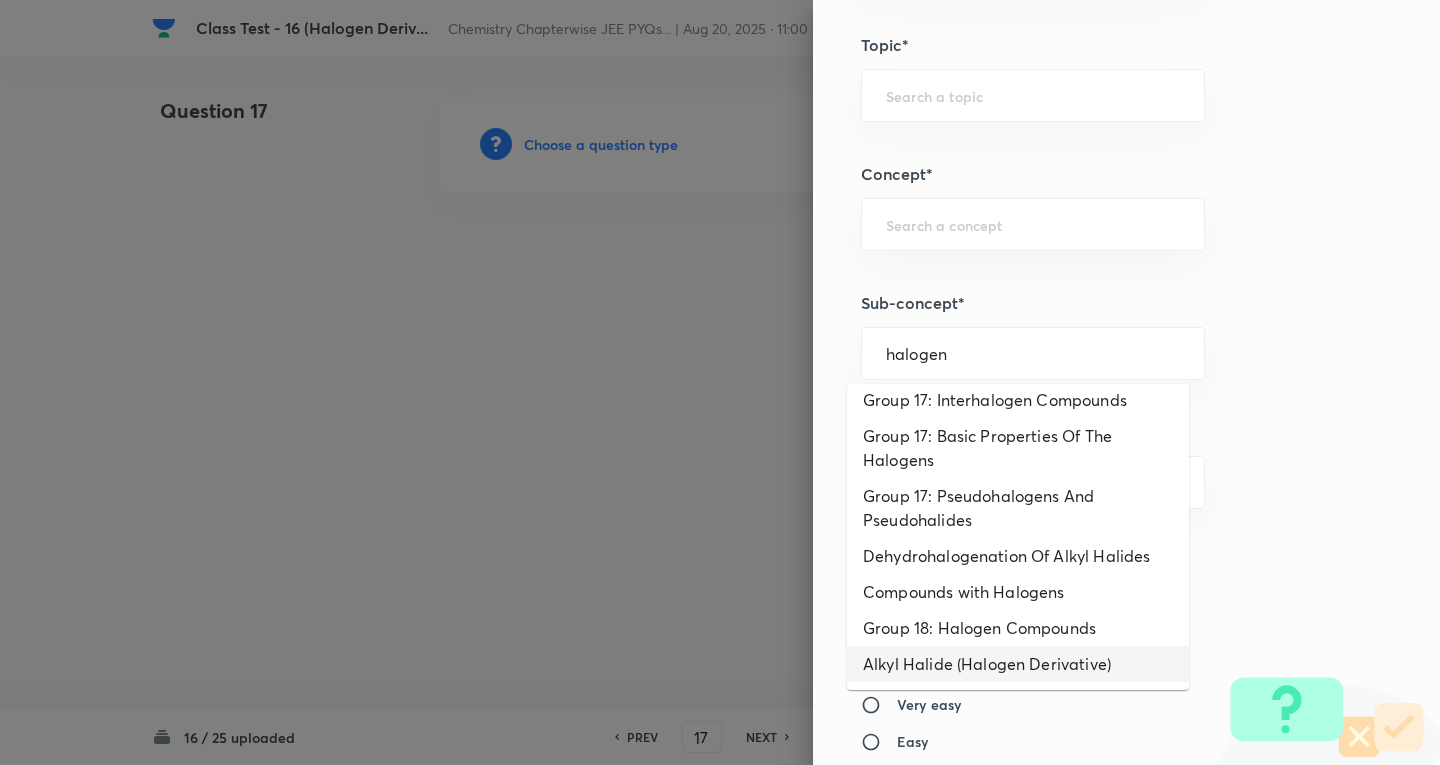 click on "Alkyl Halide (Halogen Derivative)" at bounding box center [1018, 664] 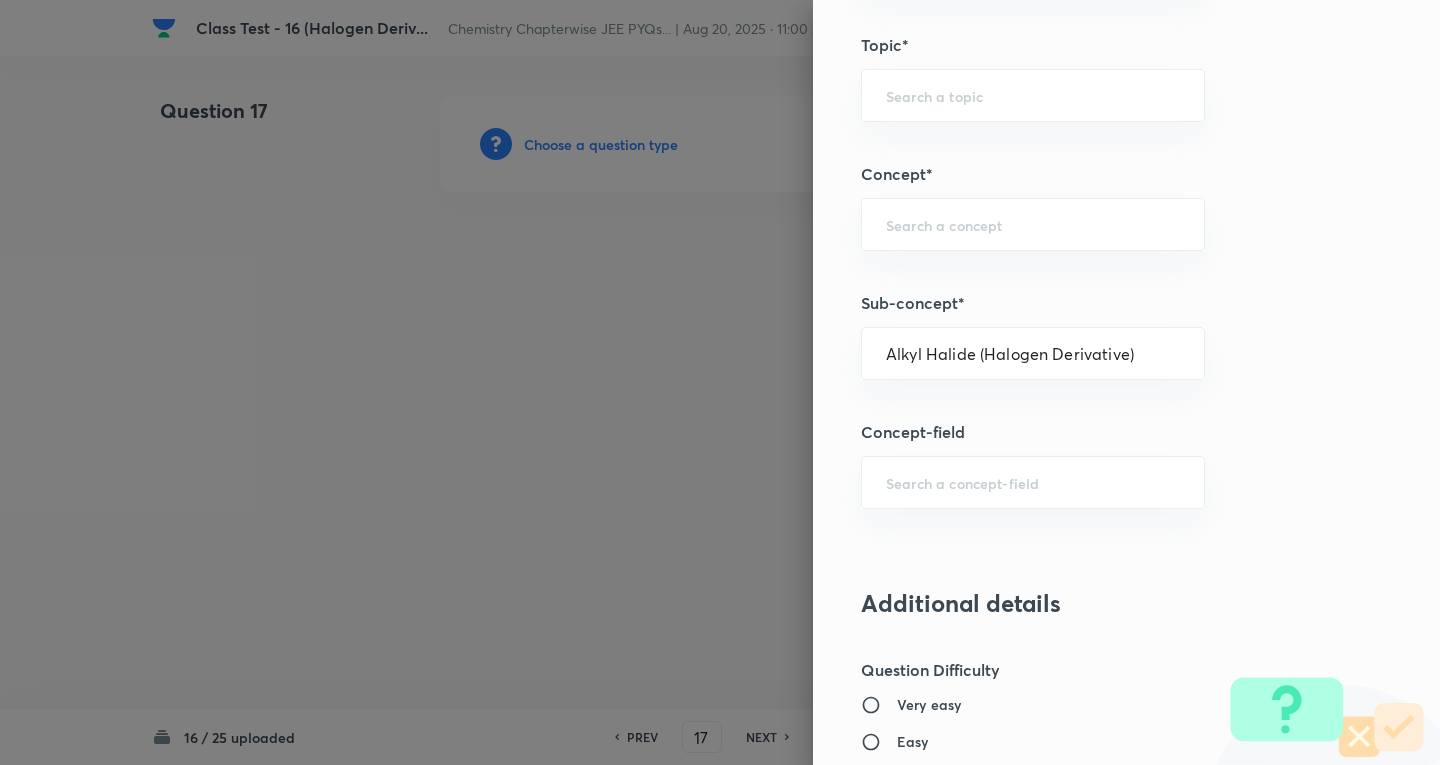 type on "Chemistry" 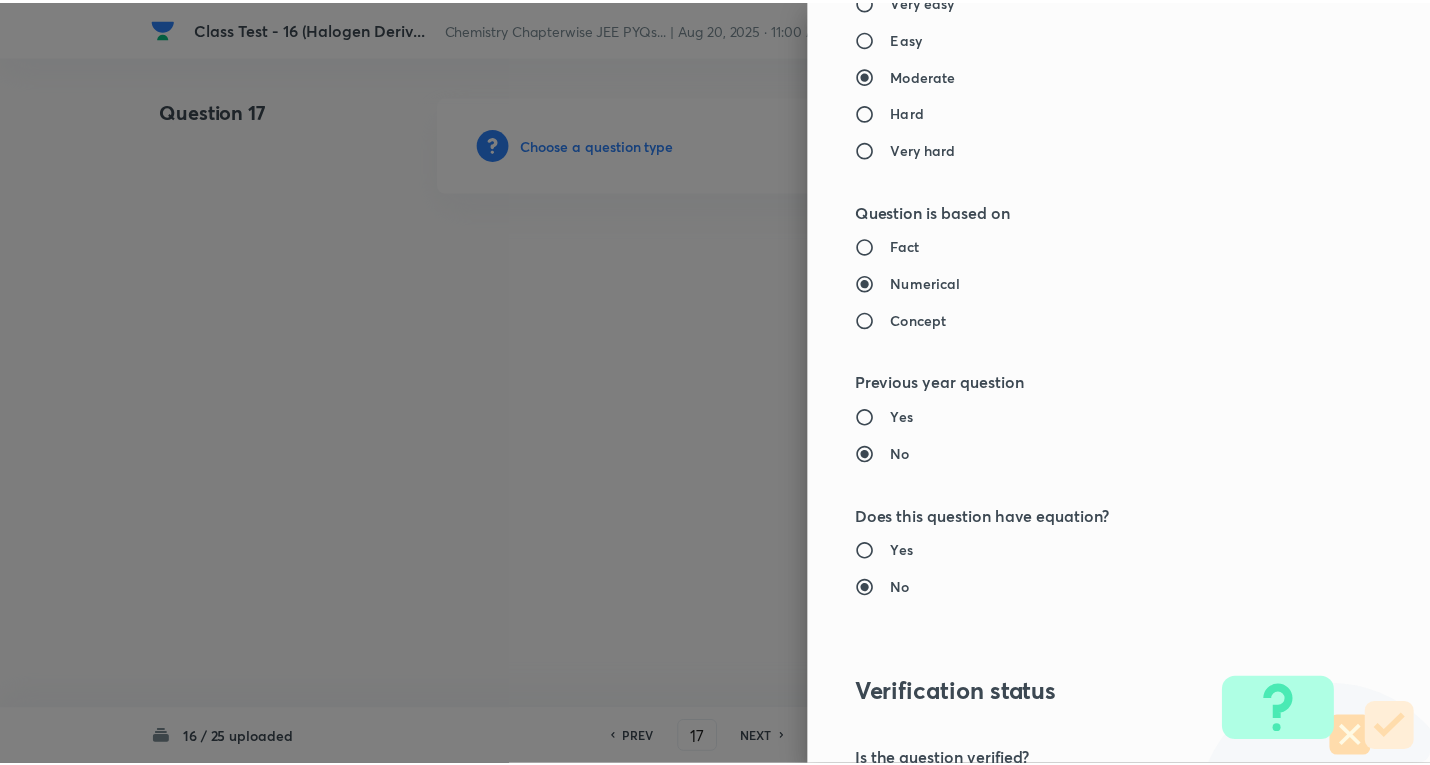 scroll, scrollTop: 1961, scrollLeft: 0, axis: vertical 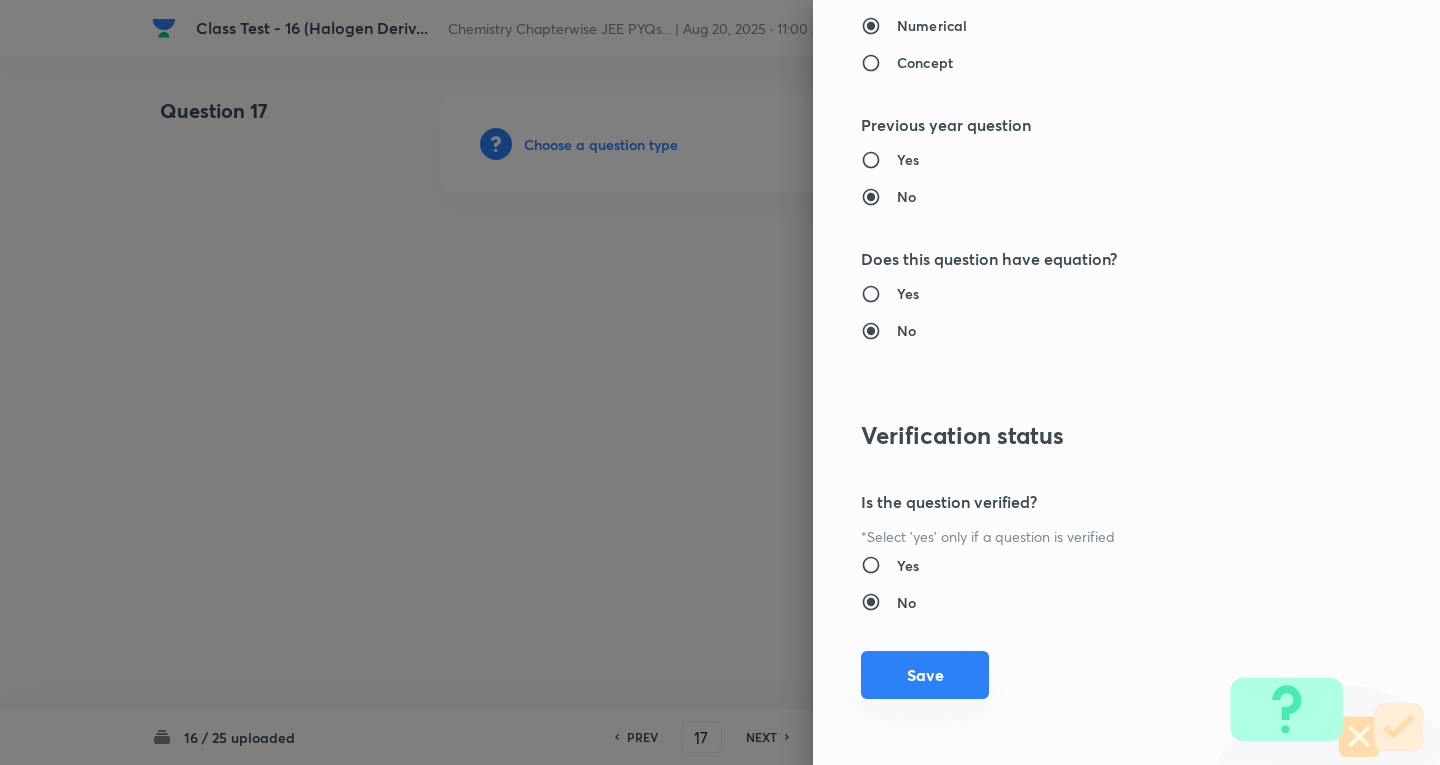 drag, startPoint x: 928, startPoint y: 681, endPoint x: 864, endPoint y: 577, distance: 122.1147 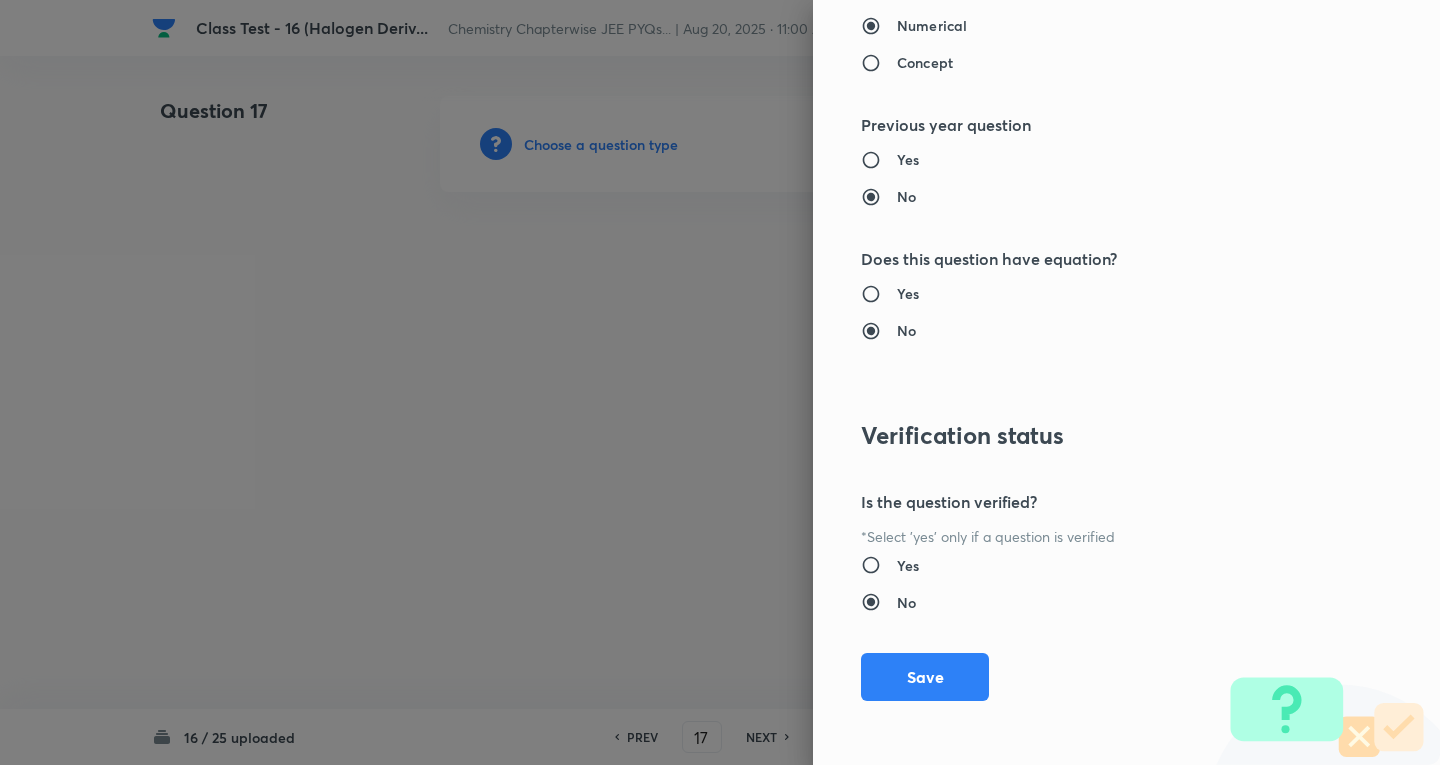 click on "Save" at bounding box center [925, 677] 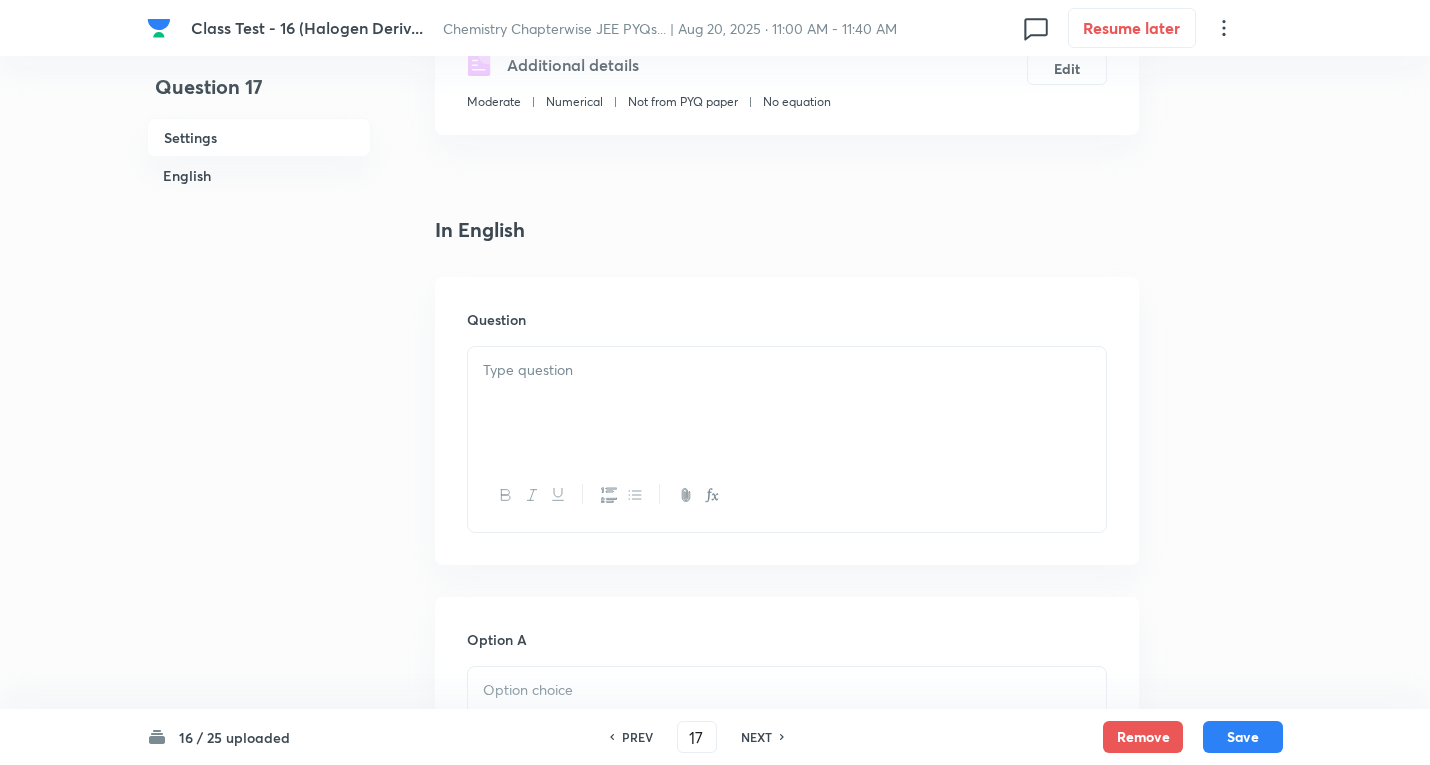 scroll, scrollTop: 400, scrollLeft: 0, axis: vertical 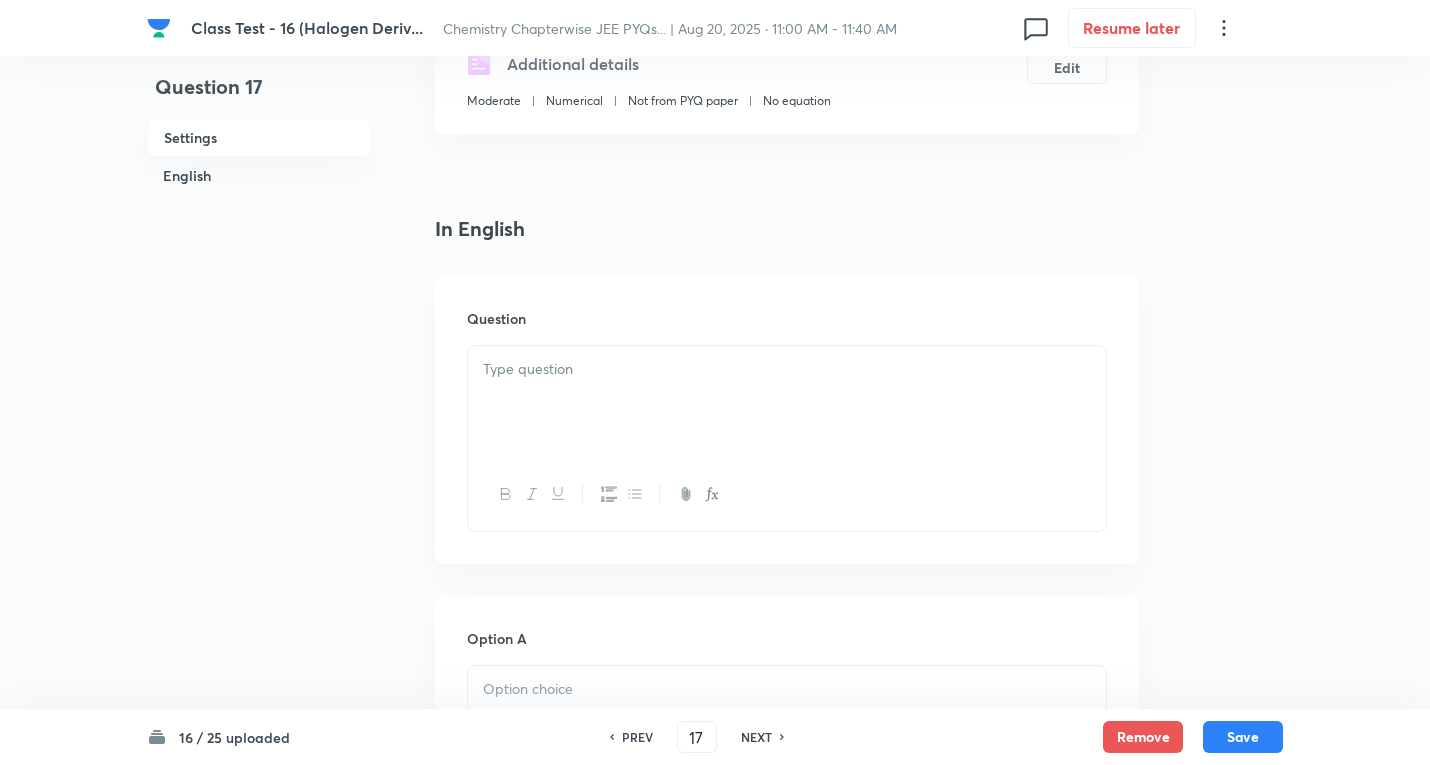 click at bounding box center (787, 402) 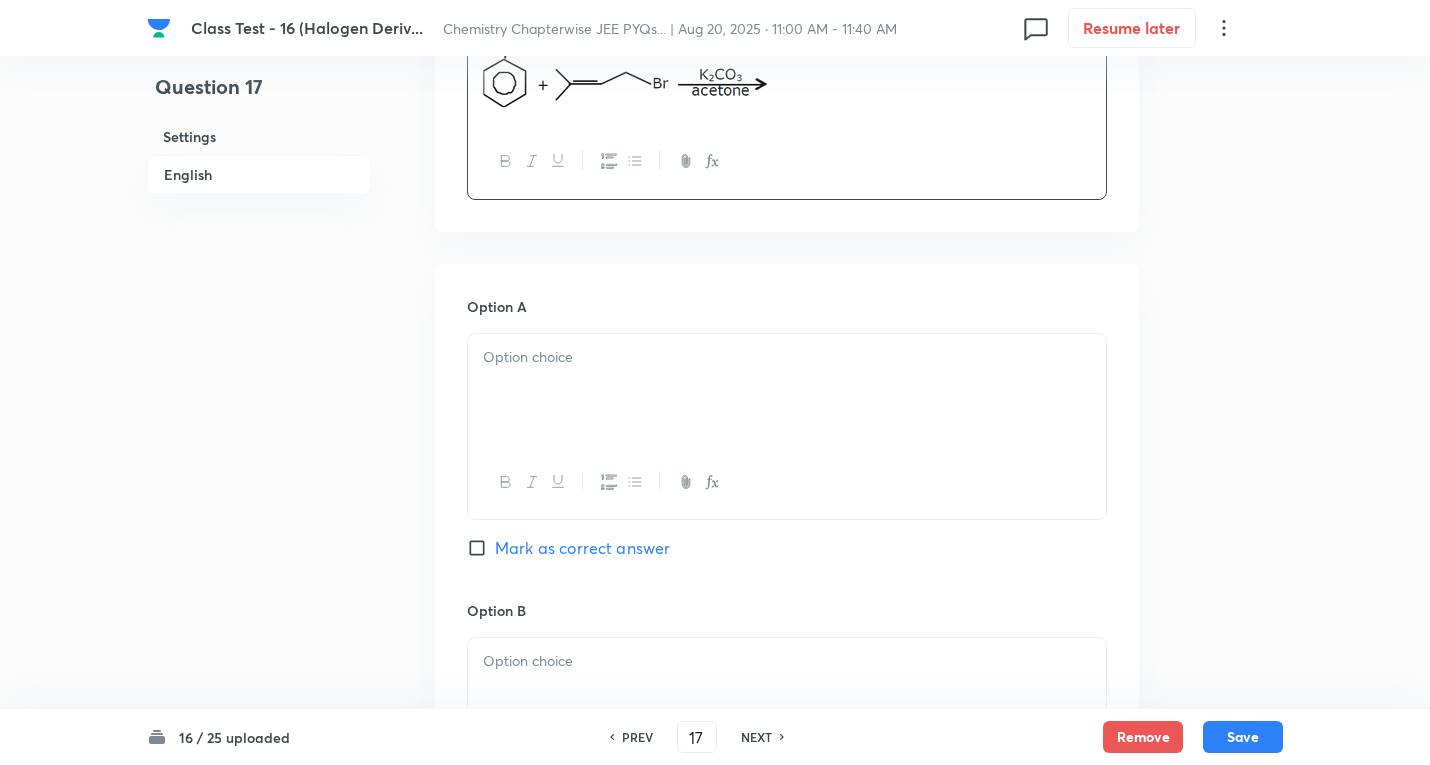 scroll, scrollTop: 800, scrollLeft: 0, axis: vertical 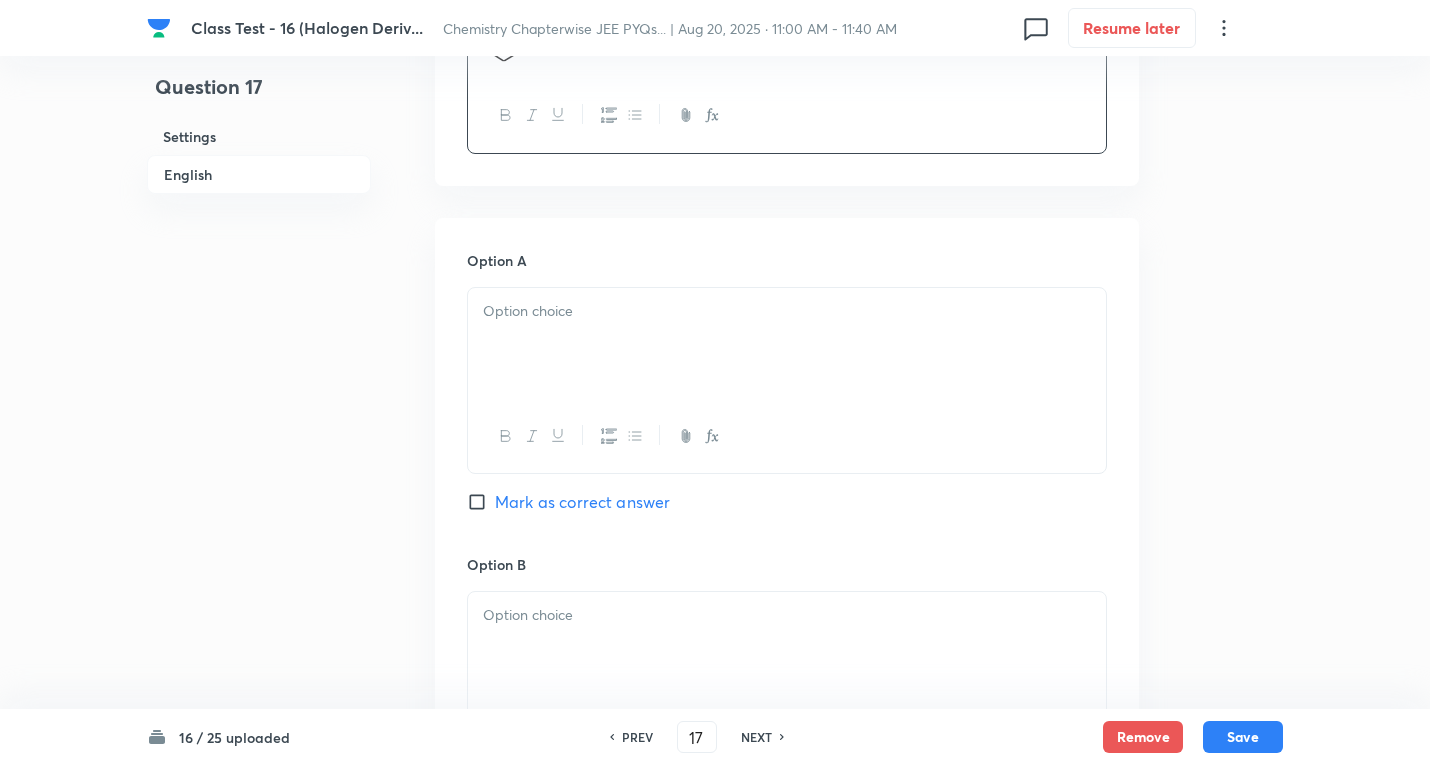 click at bounding box center (787, 344) 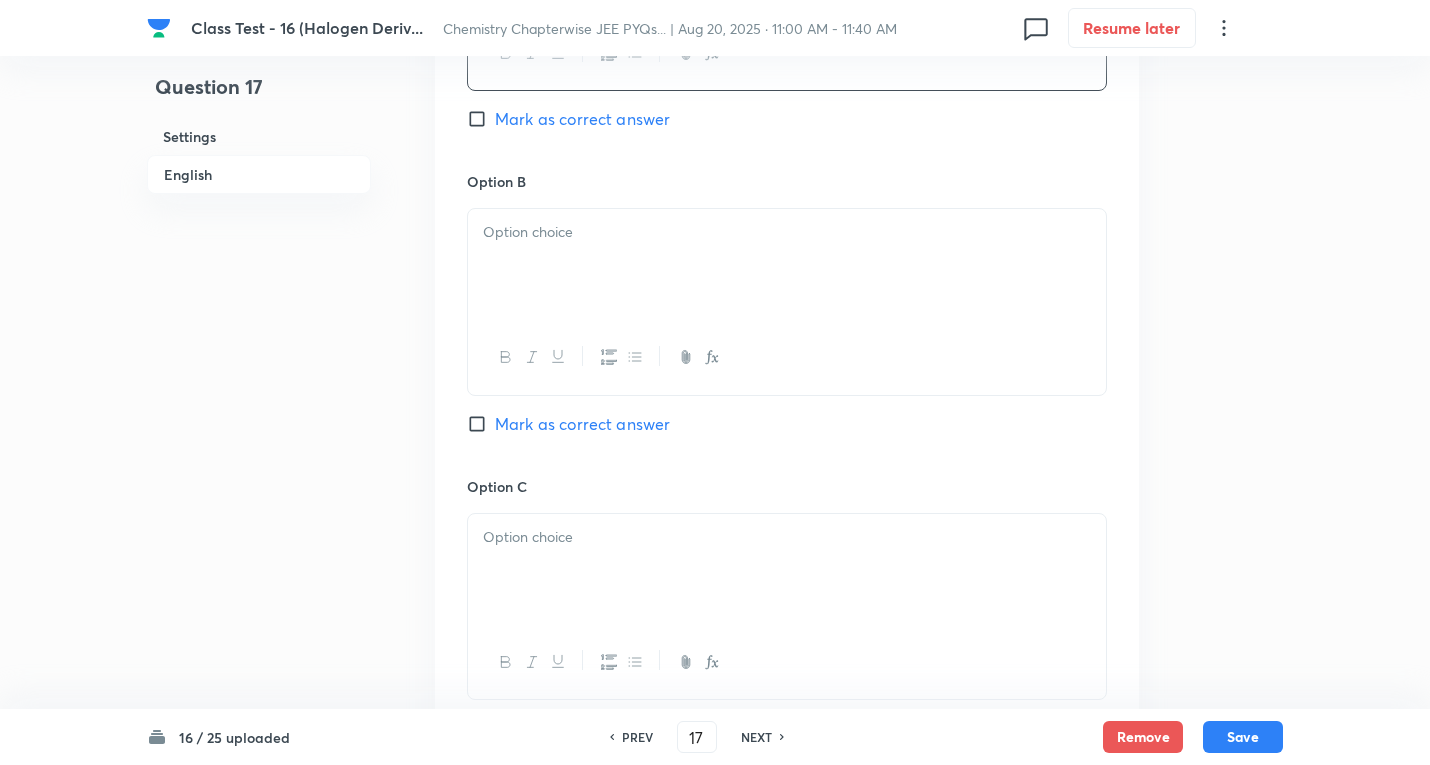 scroll, scrollTop: 1200, scrollLeft: 0, axis: vertical 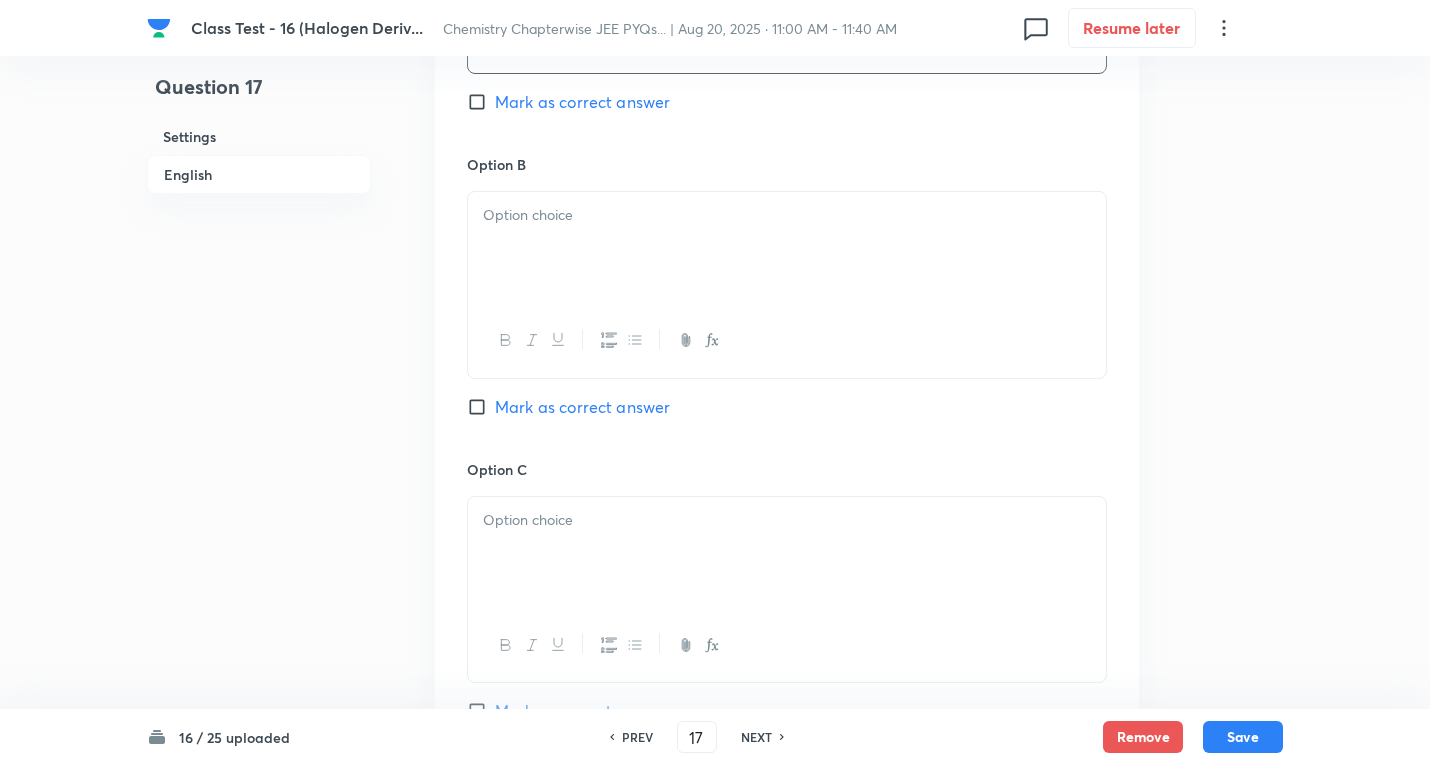 drag, startPoint x: 591, startPoint y: 266, endPoint x: 582, endPoint y: 250, distance: 18.35756 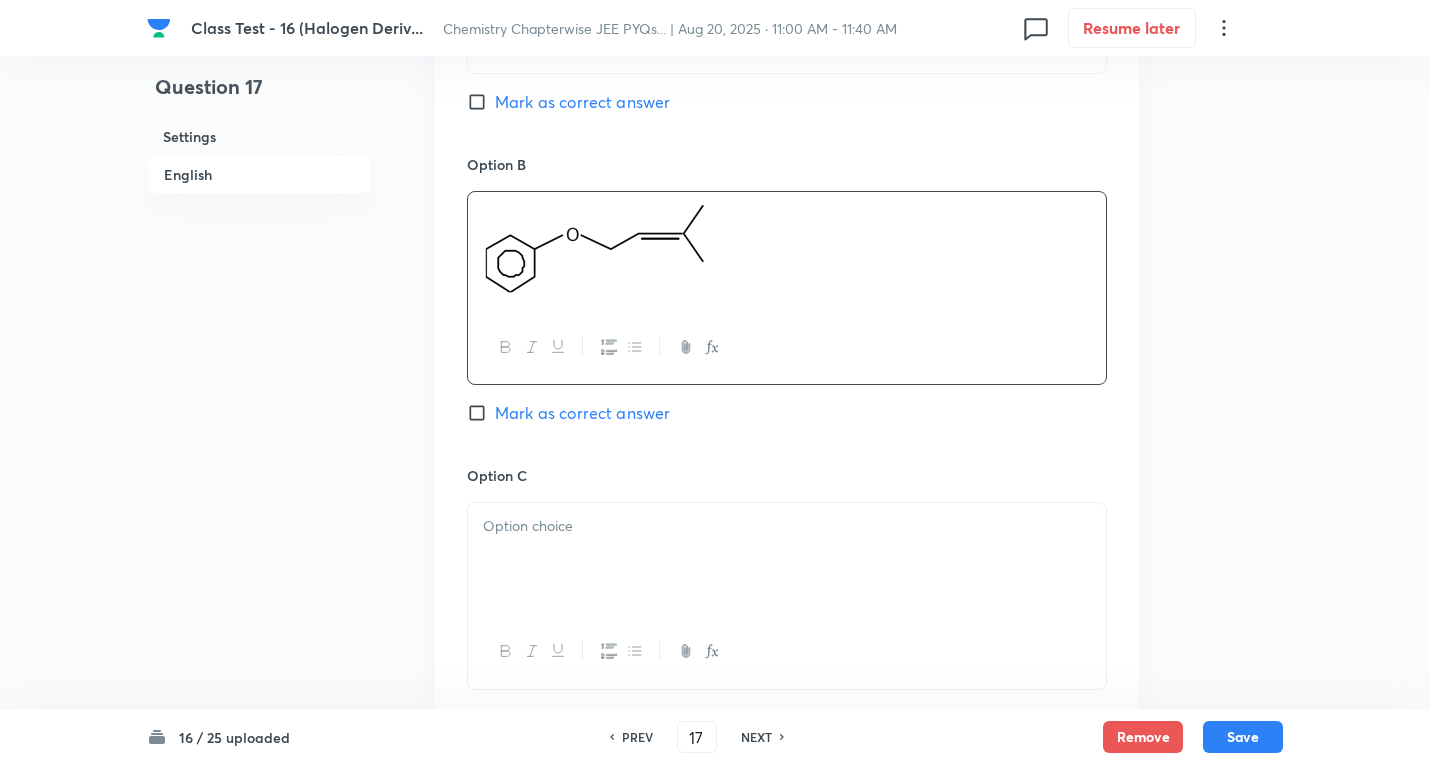 click on "Mark as correct answer" at bounding box center [582, 413] 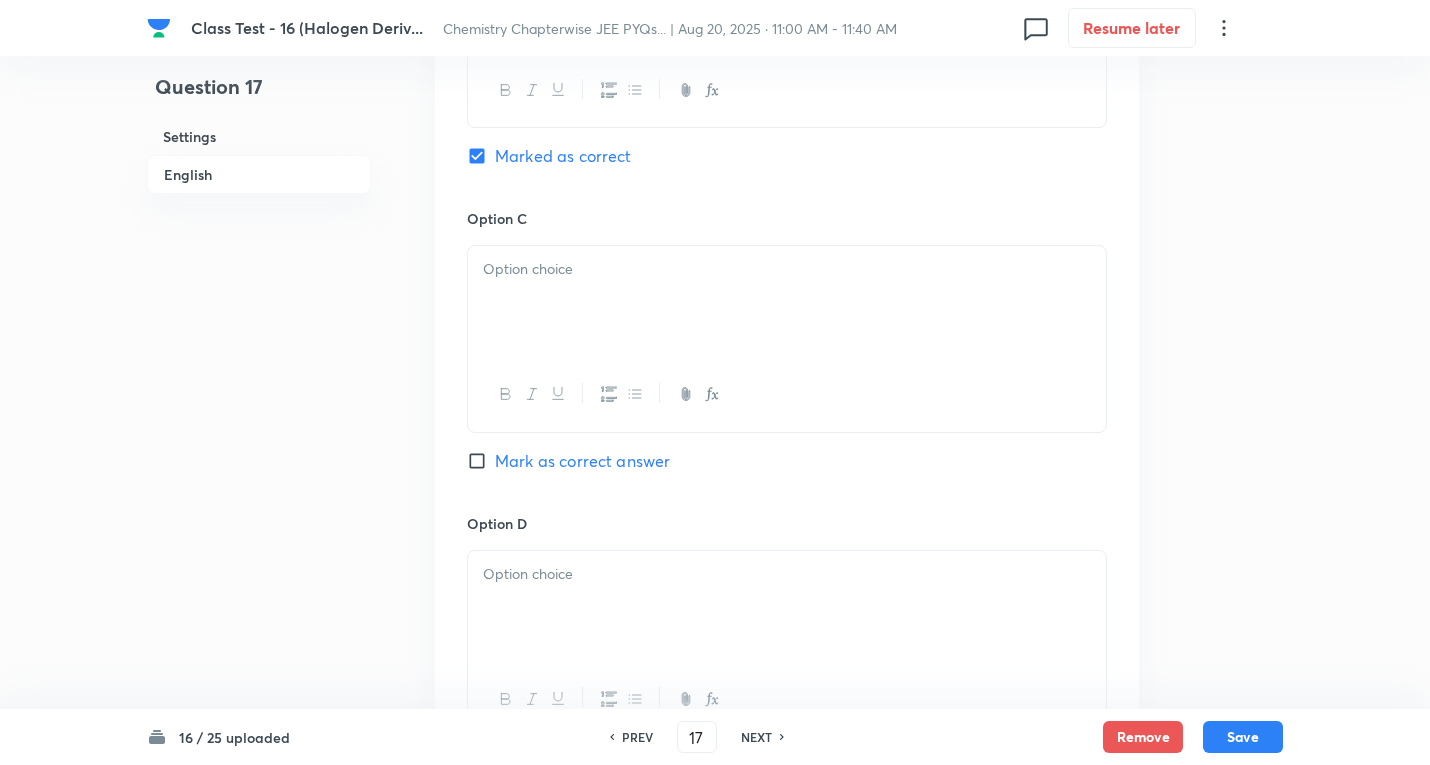 scroll, scrollTop: 1500, scrollLeft: 0, axis: vertical 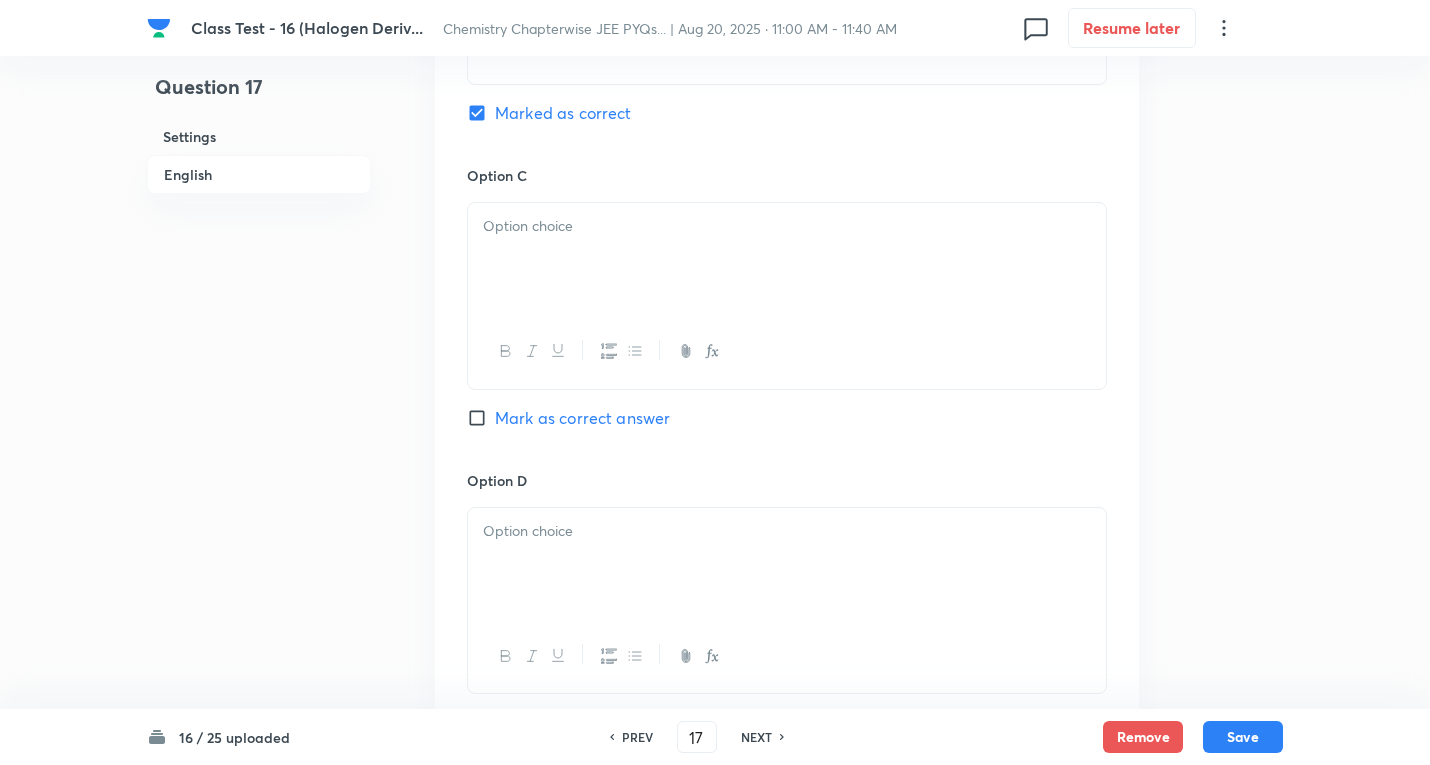 click at bounding box center [787, 226] 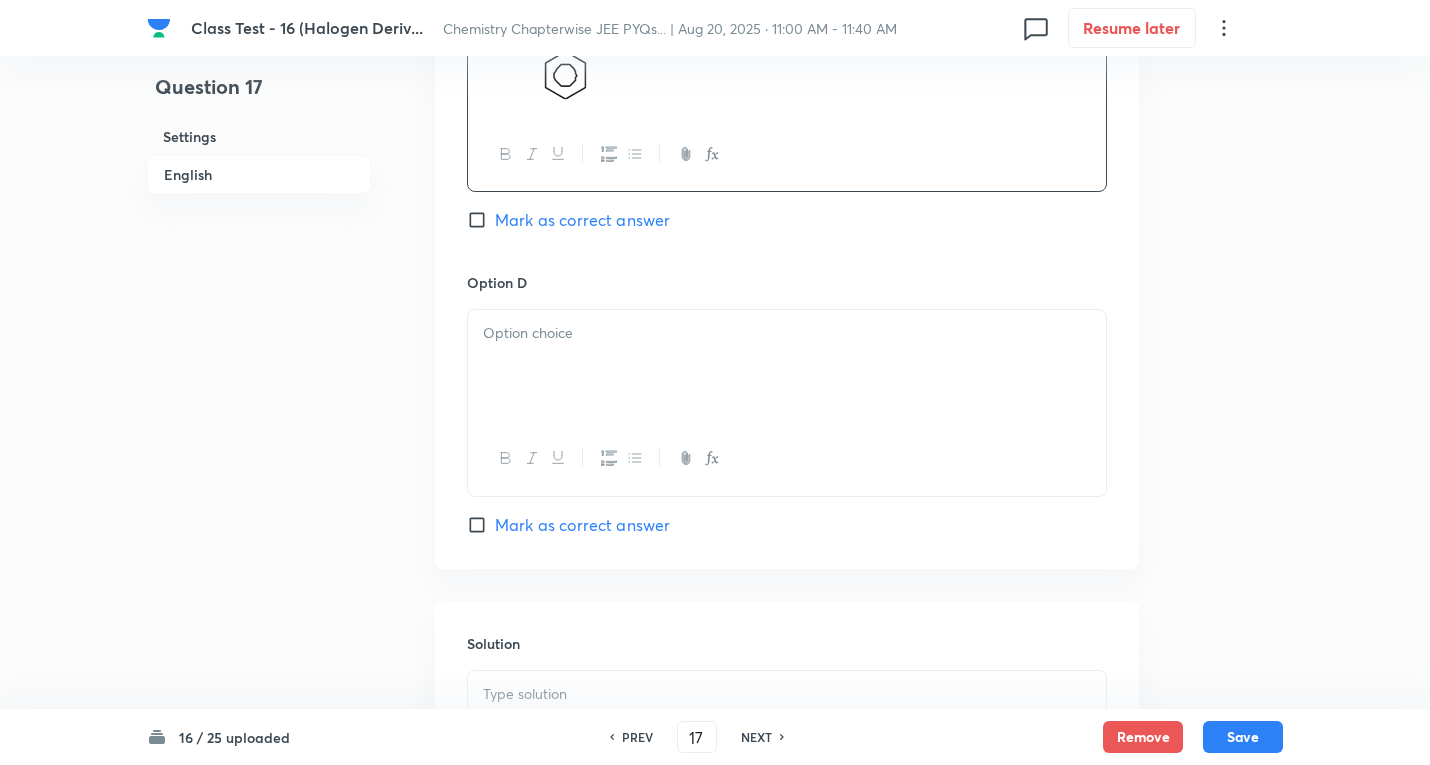 scroll, scrollTop: 1800, scrollLeft: 0, axis: vertical 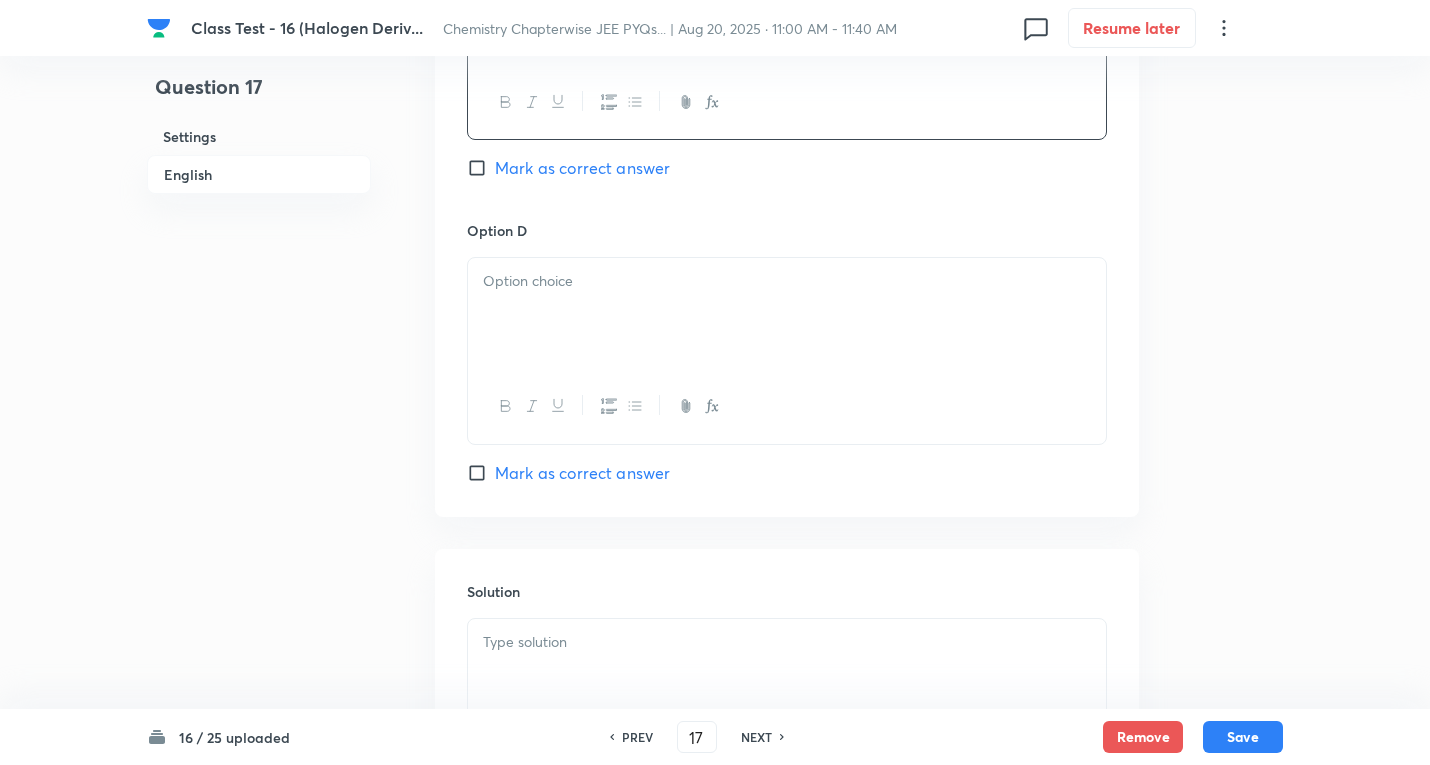 click at bounding box center (787, 314) 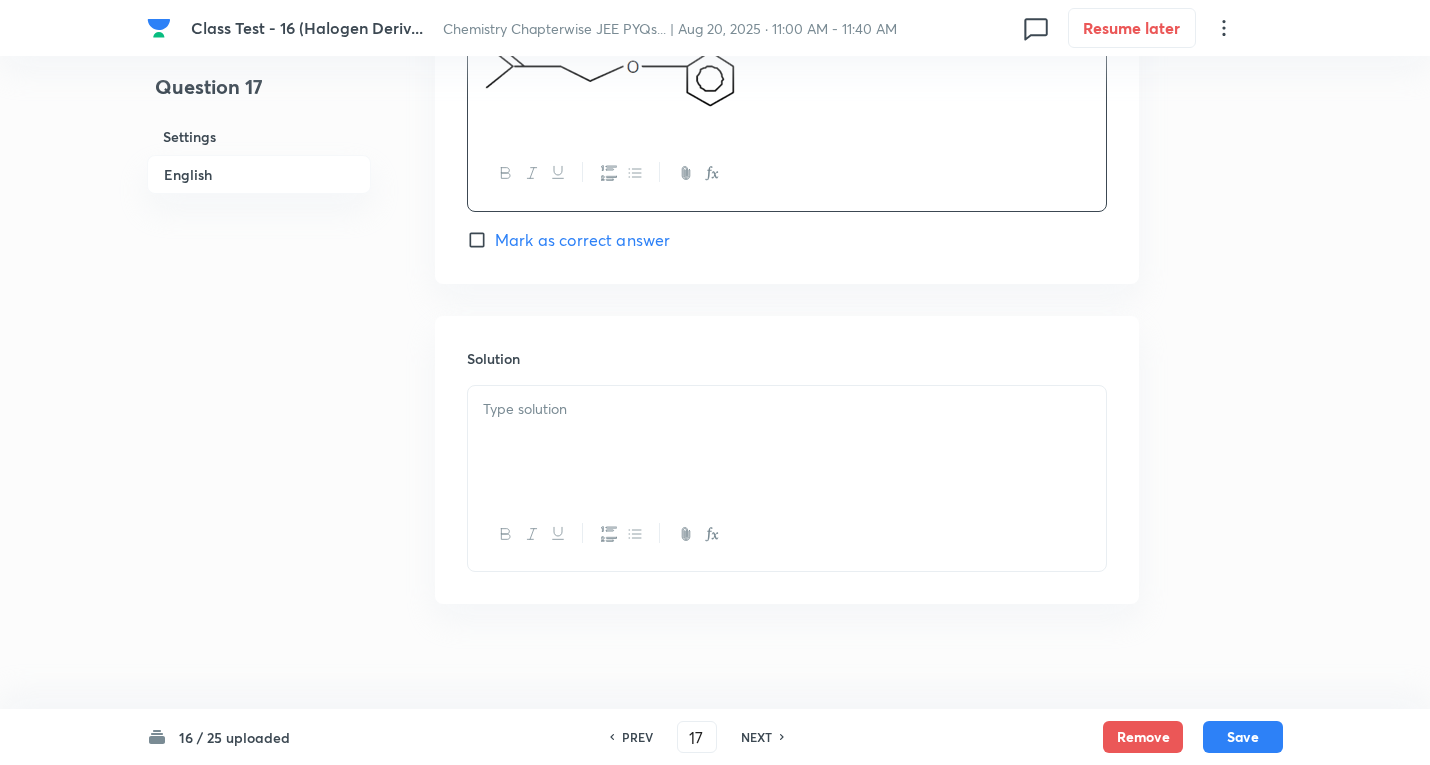 scroll, scrollTop: 2048, scrollLeft: 0, axis: vertical 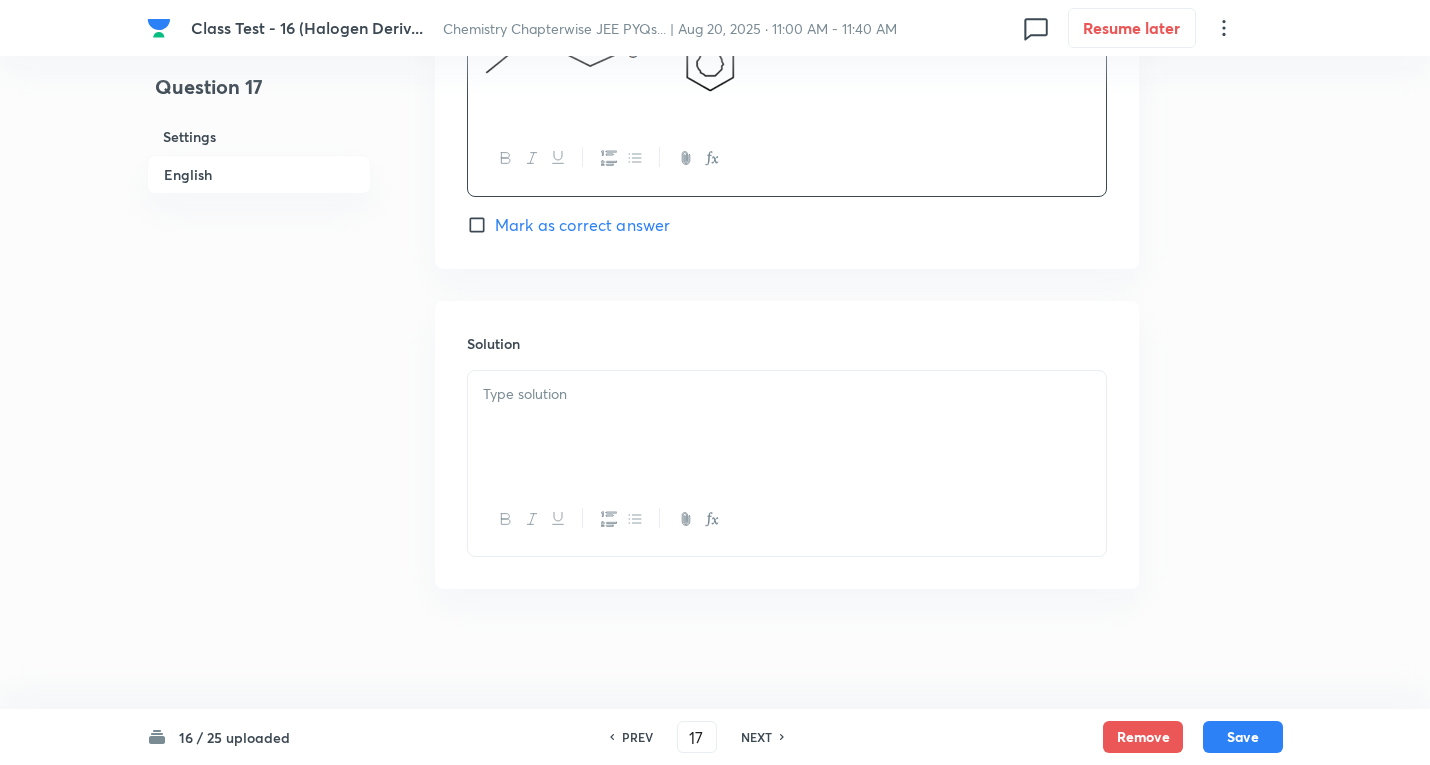 click at bounding box center (787, 394) 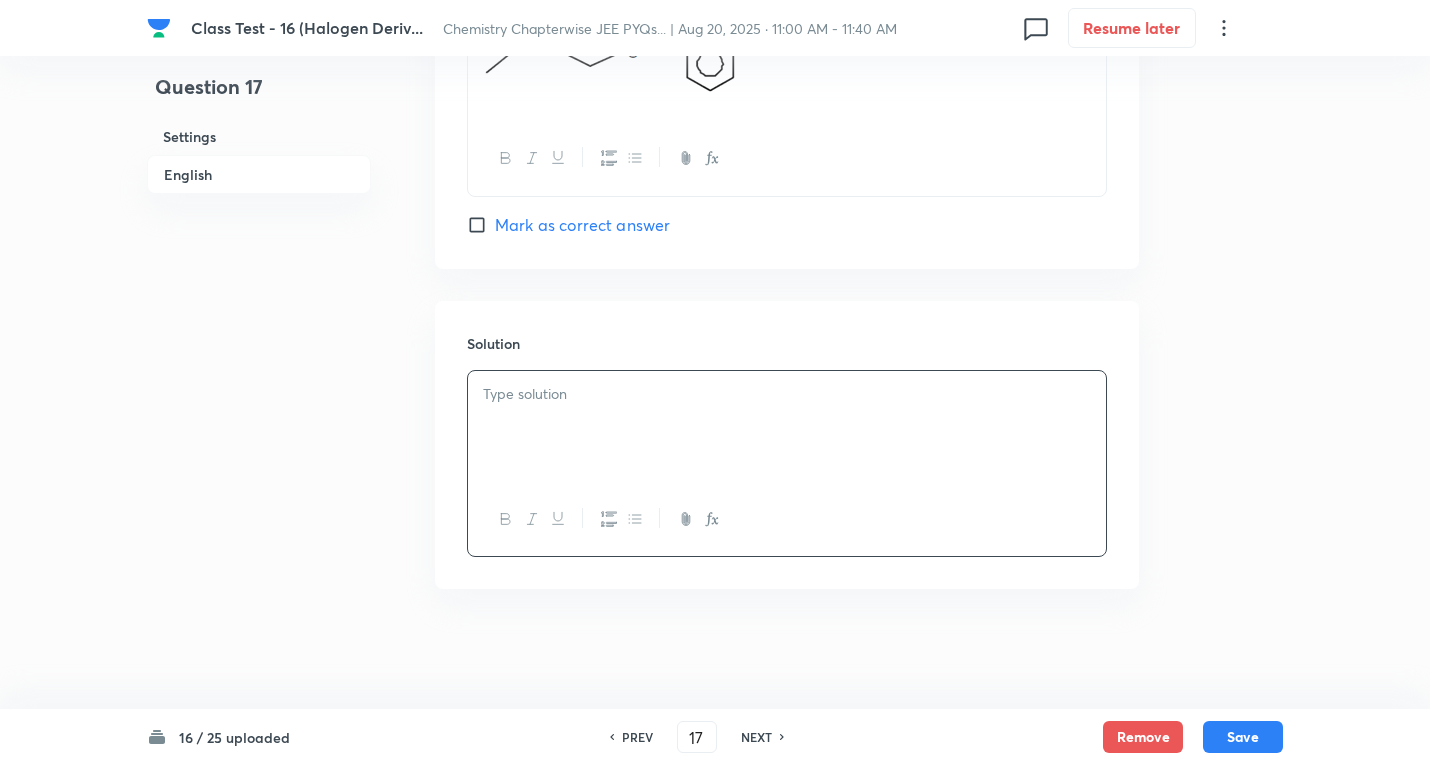 type 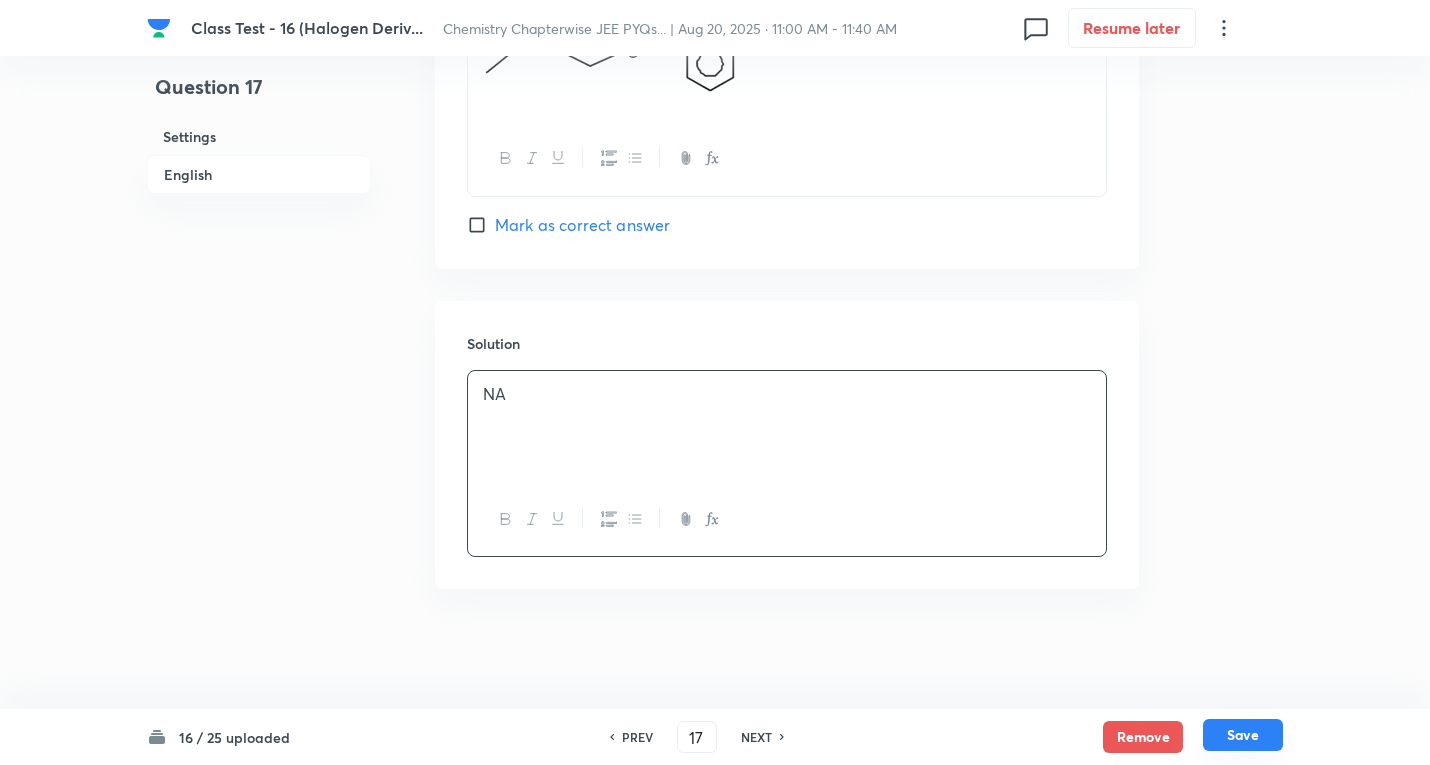 click on "Save" at bounding box center (1243, 735) 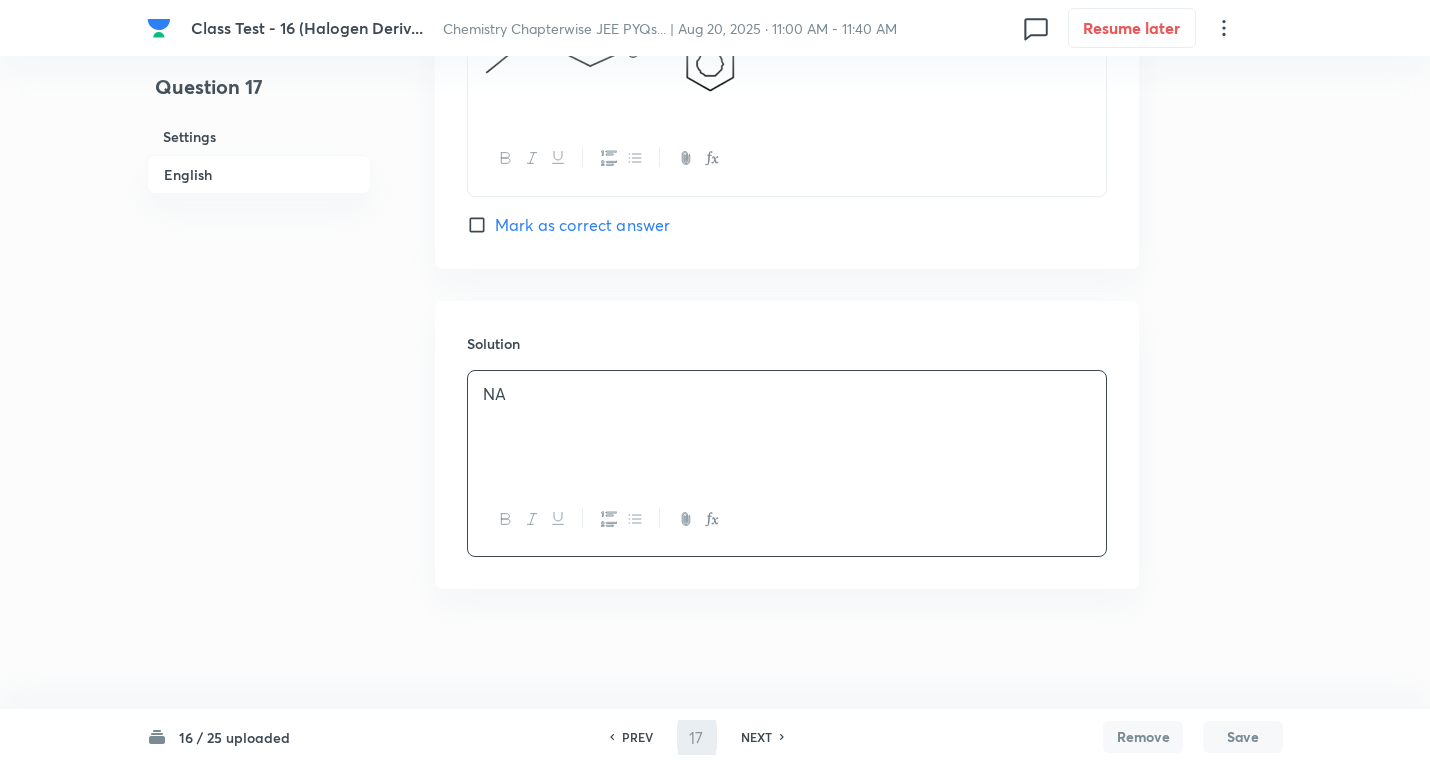 type on "18" 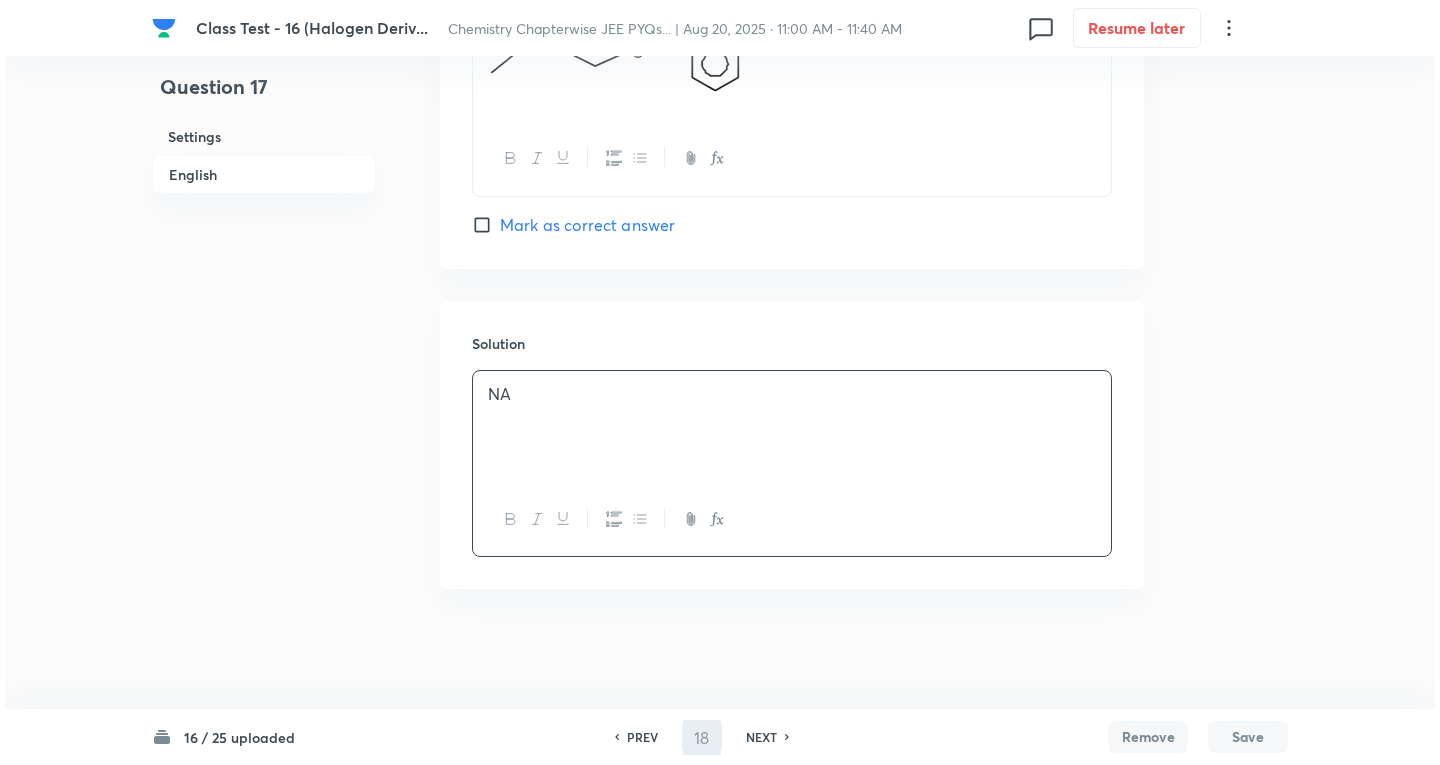 scroll, scrollTop: 0, scrollLeft: 0, axis: both 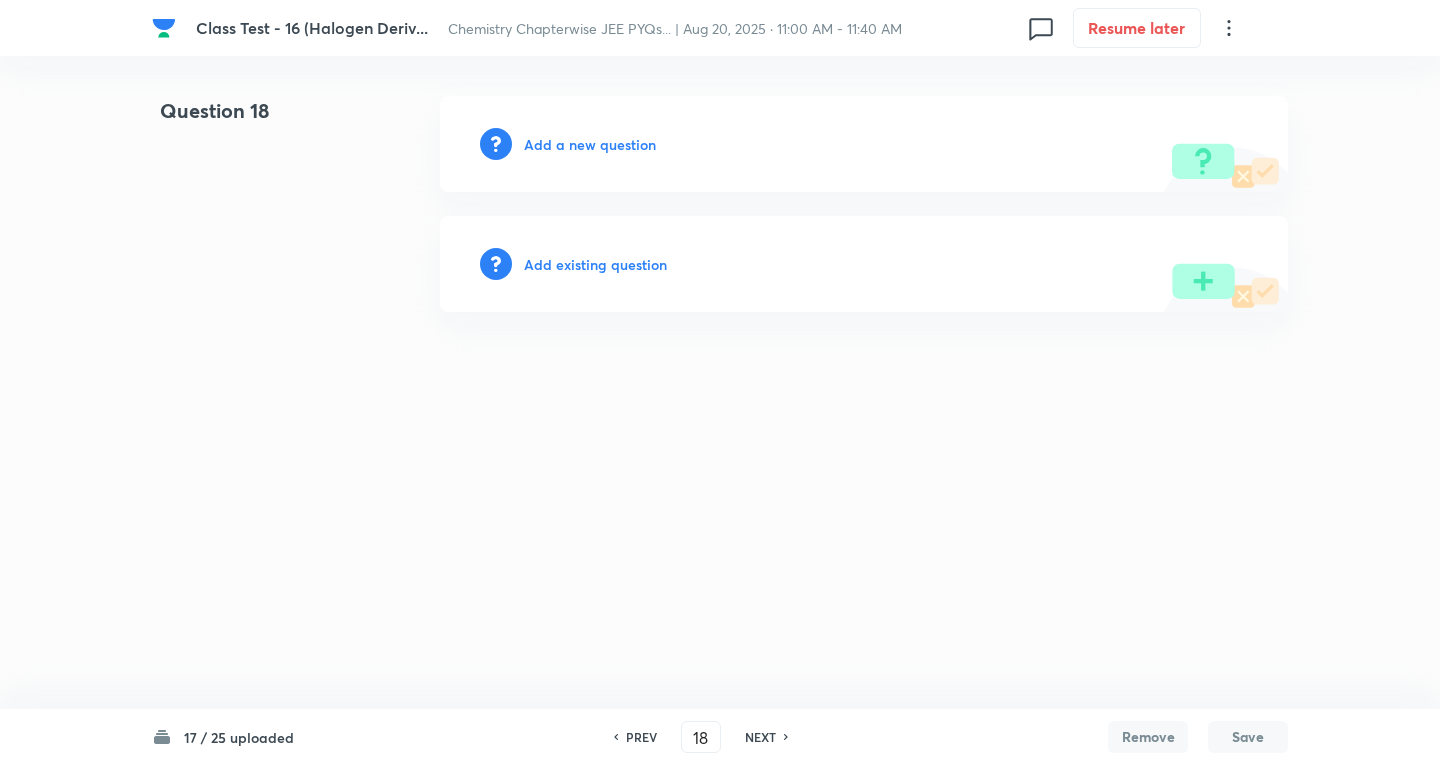 type 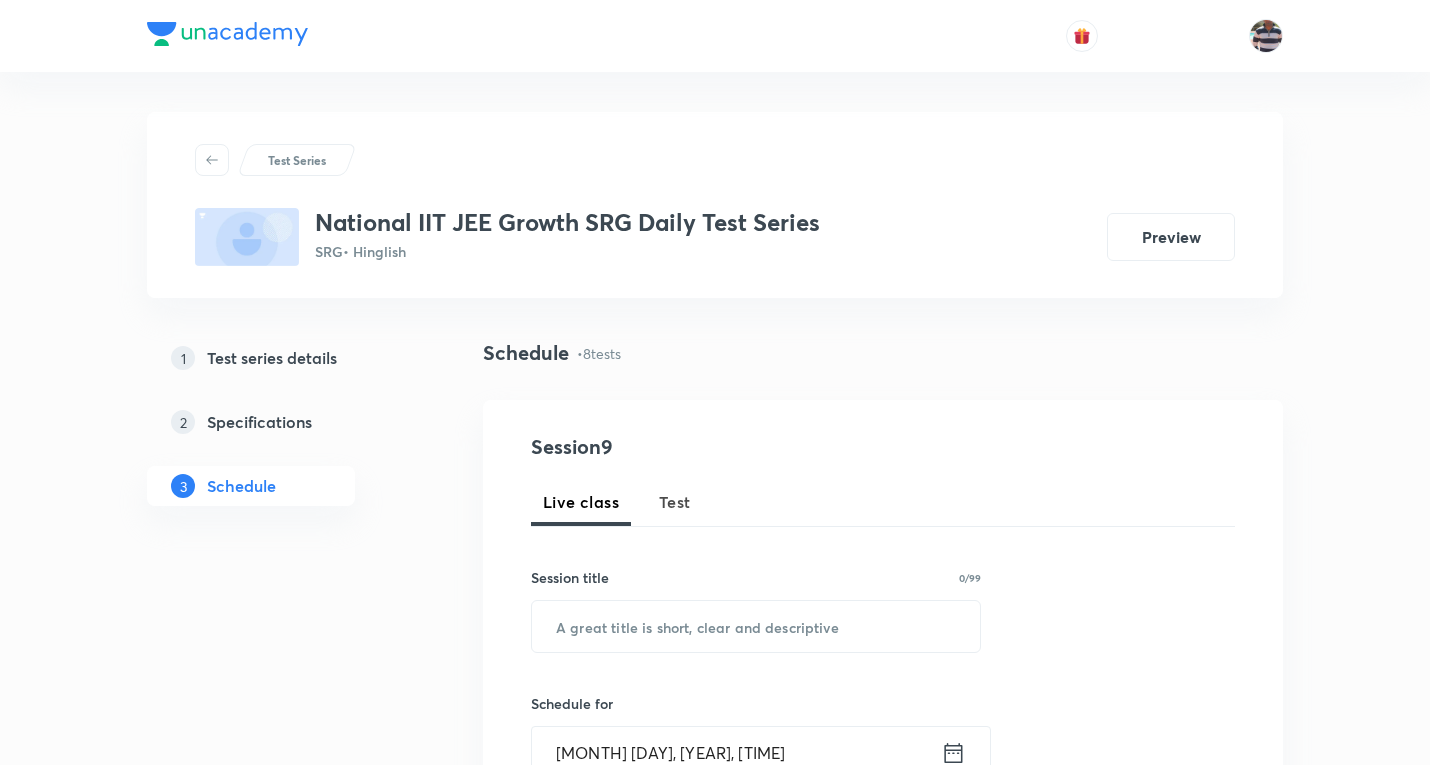 scroll, scrollTop: 0, scrollLeft: 0, axis: both 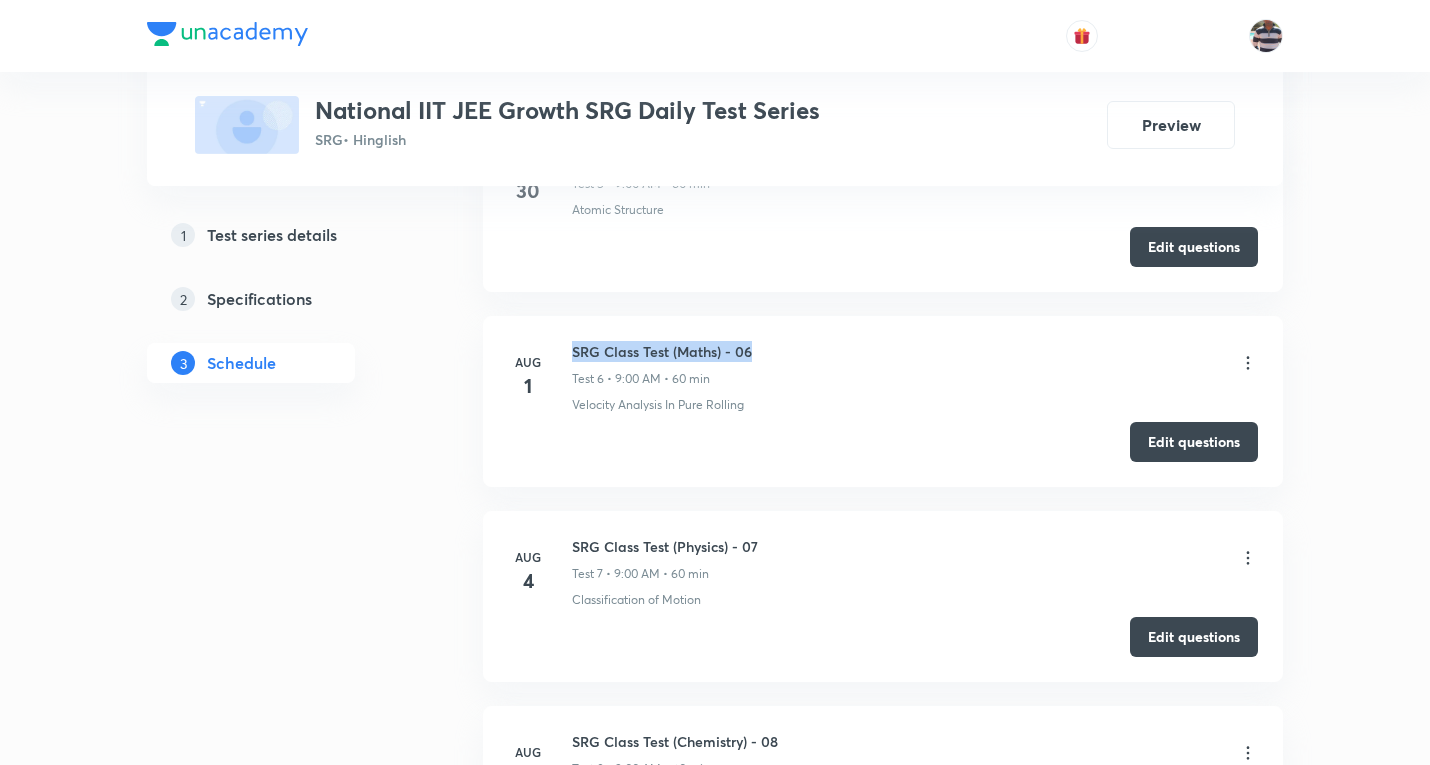 drag, startPoint x: 779, startPoint y: 356, endPoint x: 570, endPoint y: 340, distance: 209.61154 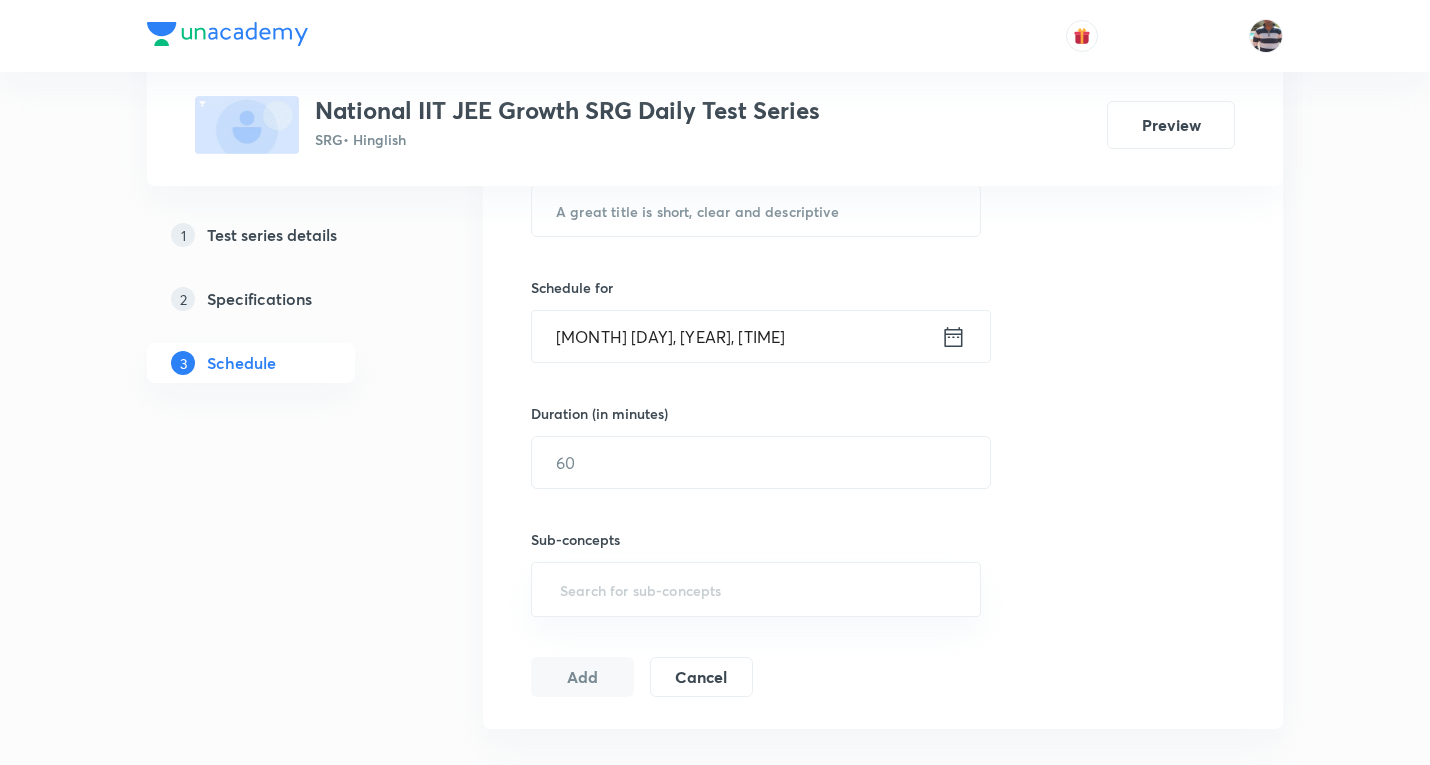 scroll, scrollTop: 241, scrollLeft: 0, axis: vertical 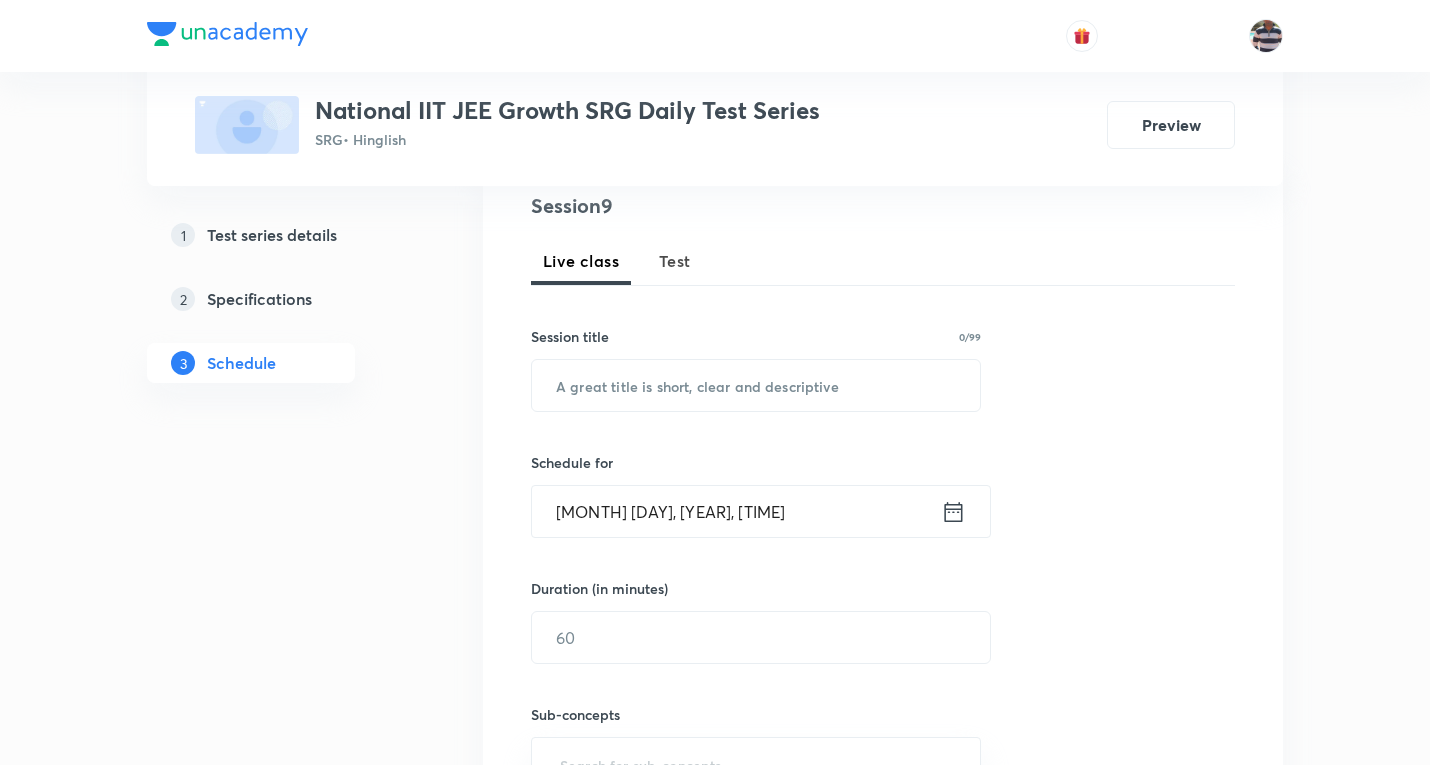 click on "Test" at bounding box center [675, 261] 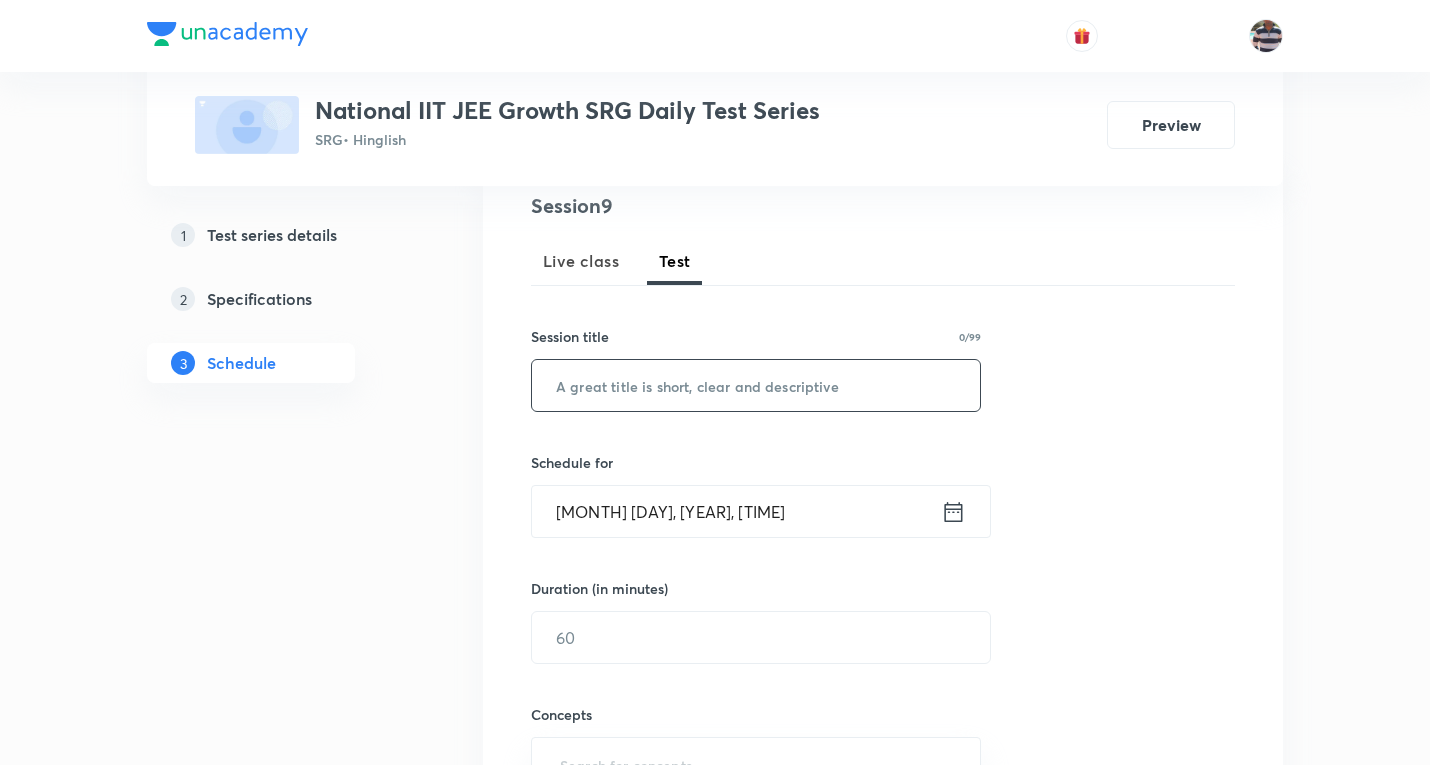 click at bounding box center (756, 385) 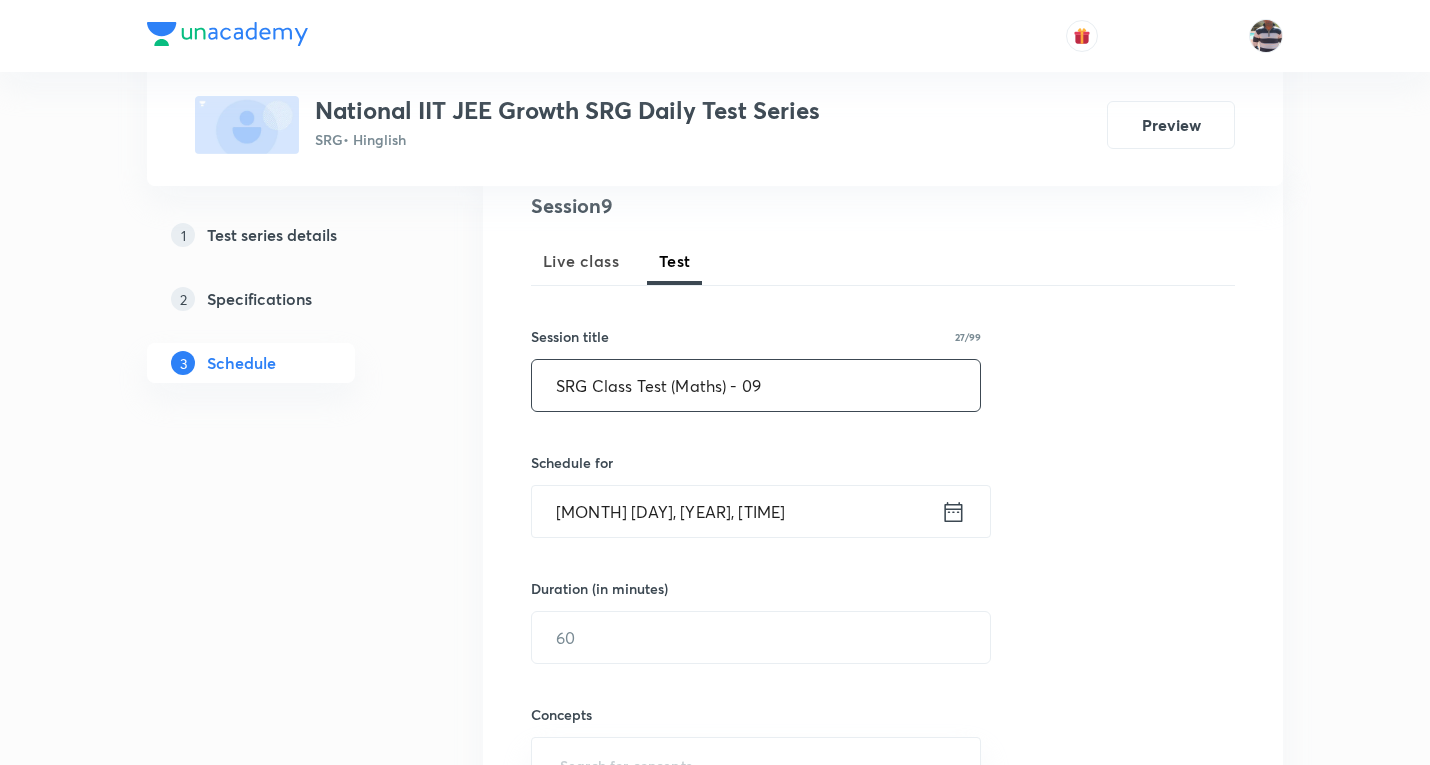 type on "SRG Class Test (Maths) - 09" 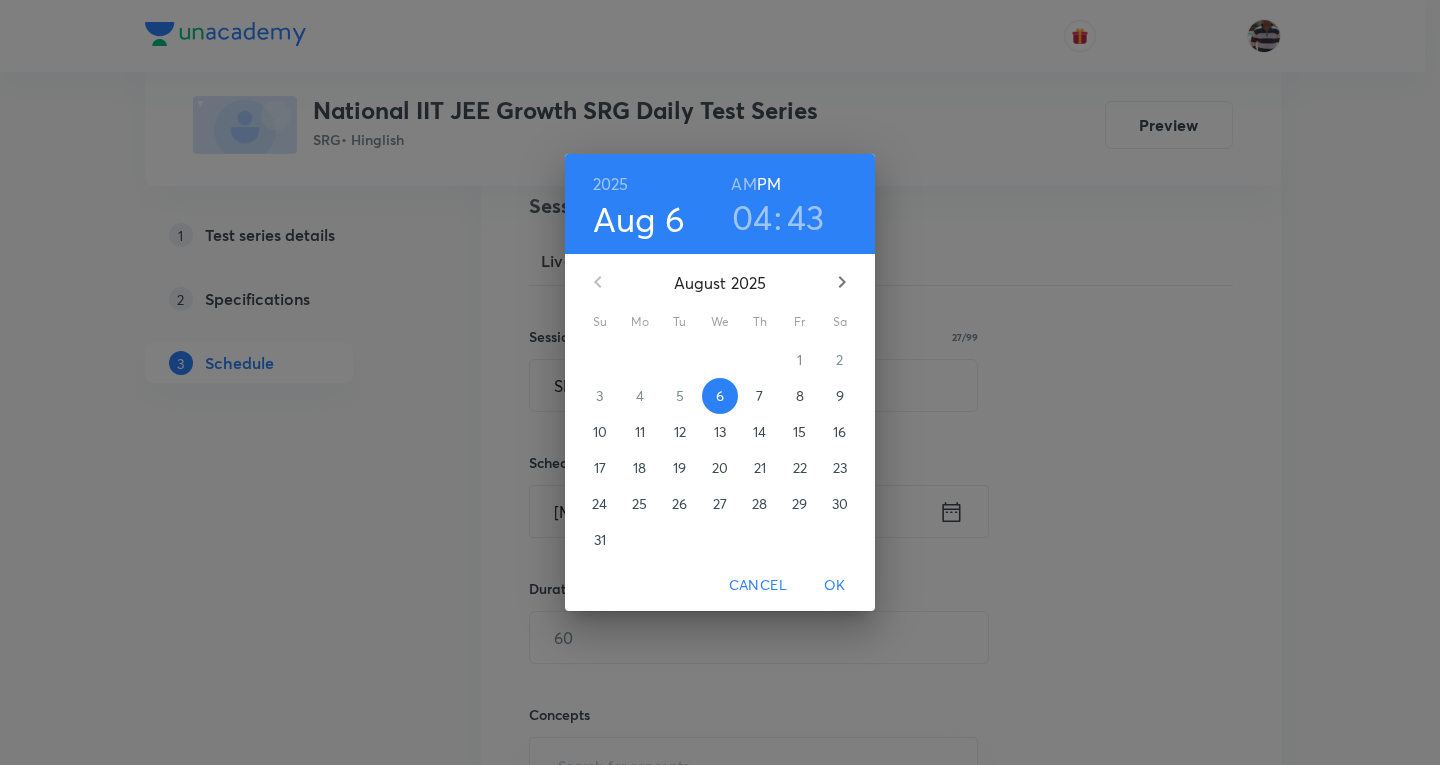 click on "8" at bounding box center [800, 396] 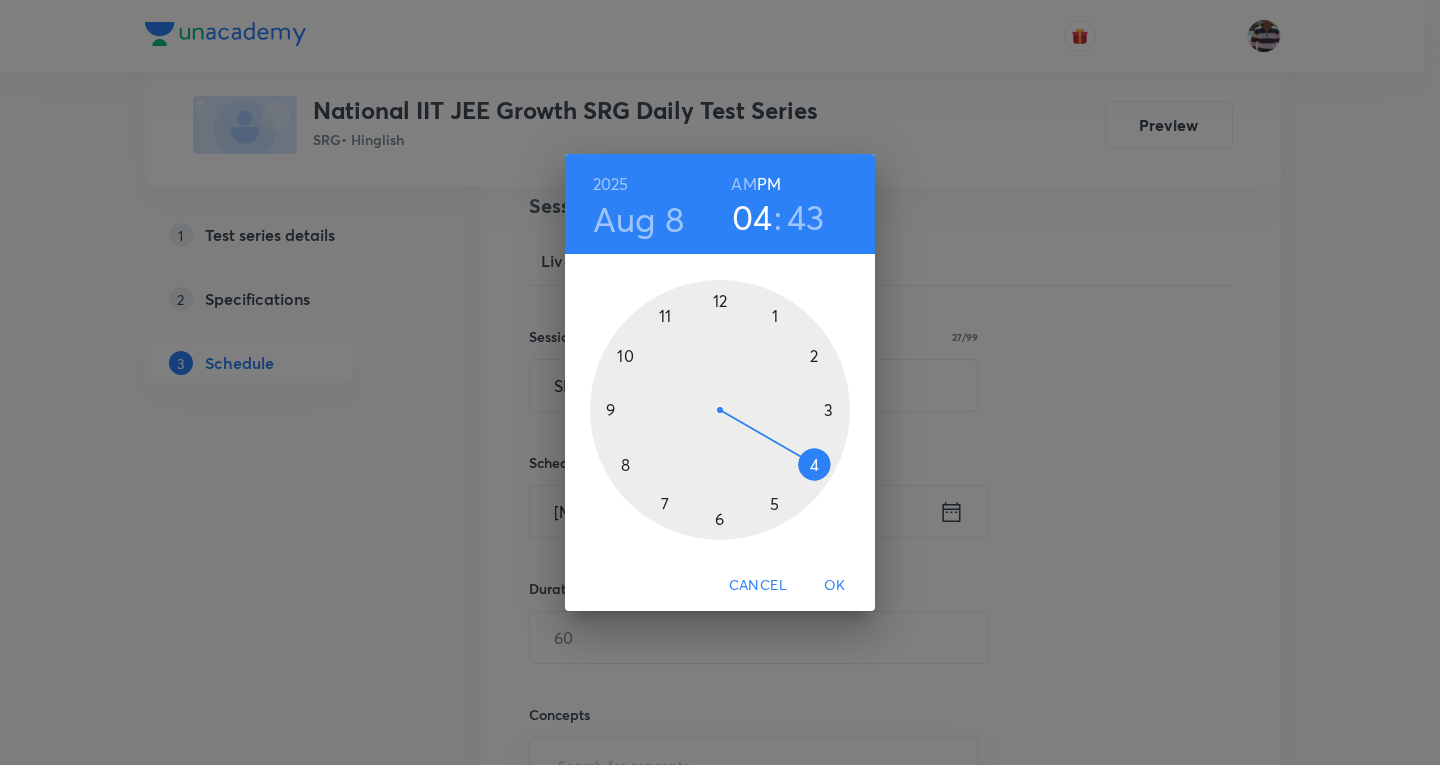 click at bounding box center (720, 410) 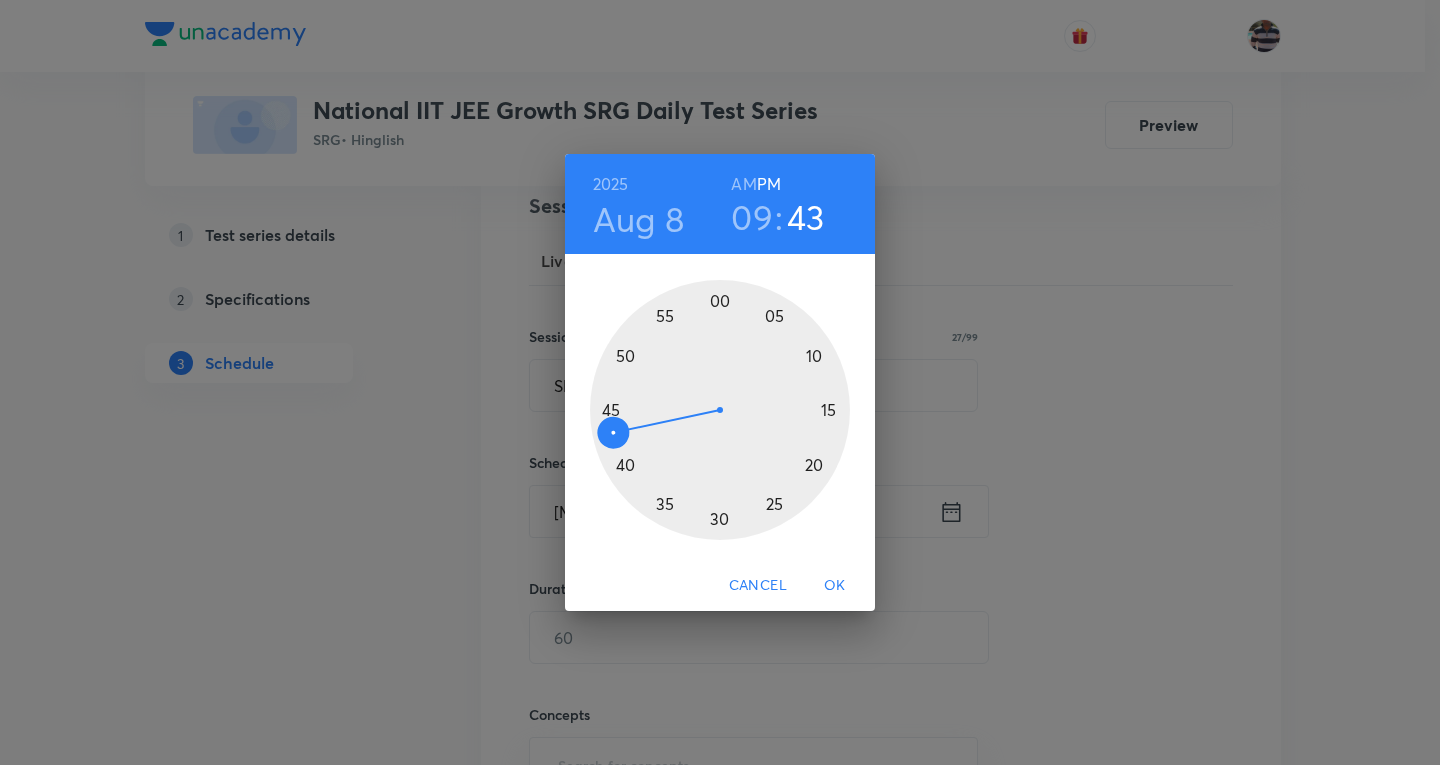 click on "AM" at bounding box center [743, 184] 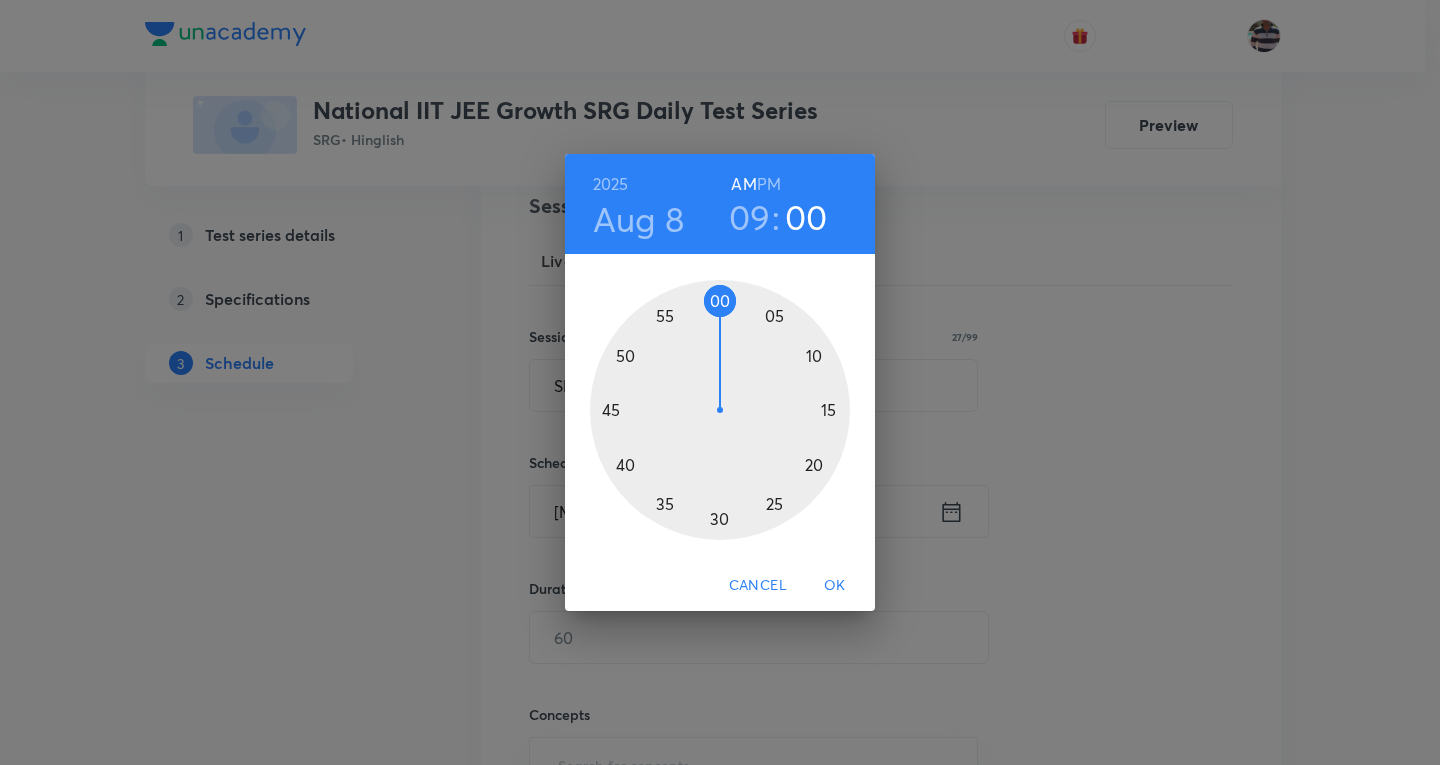 drag, startPoint x: 633, startPoint y: 394, endPoint x: 722, endPoint y: 329, distance: 110.20889 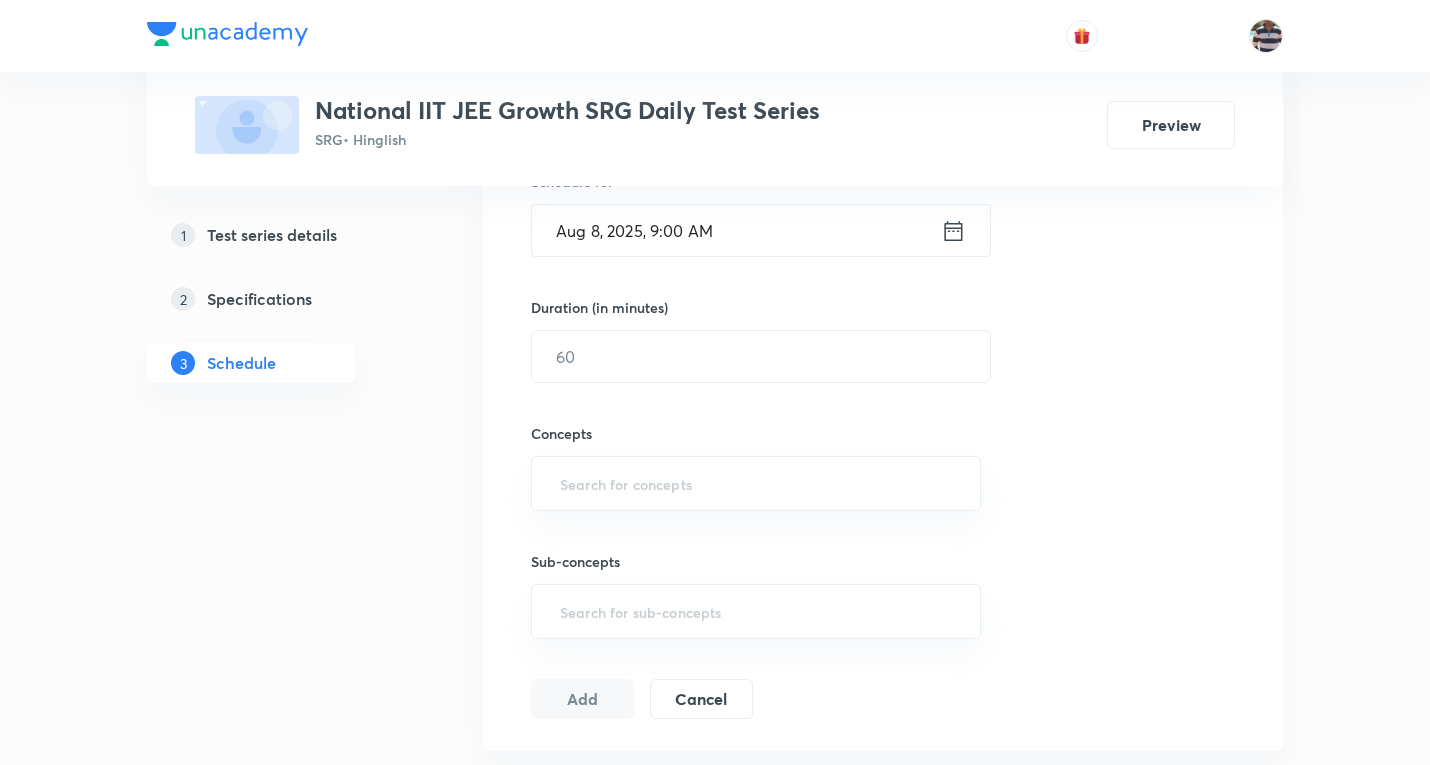 scroll, scrollTop: 541, scrollLeft: 0, axis: vertical 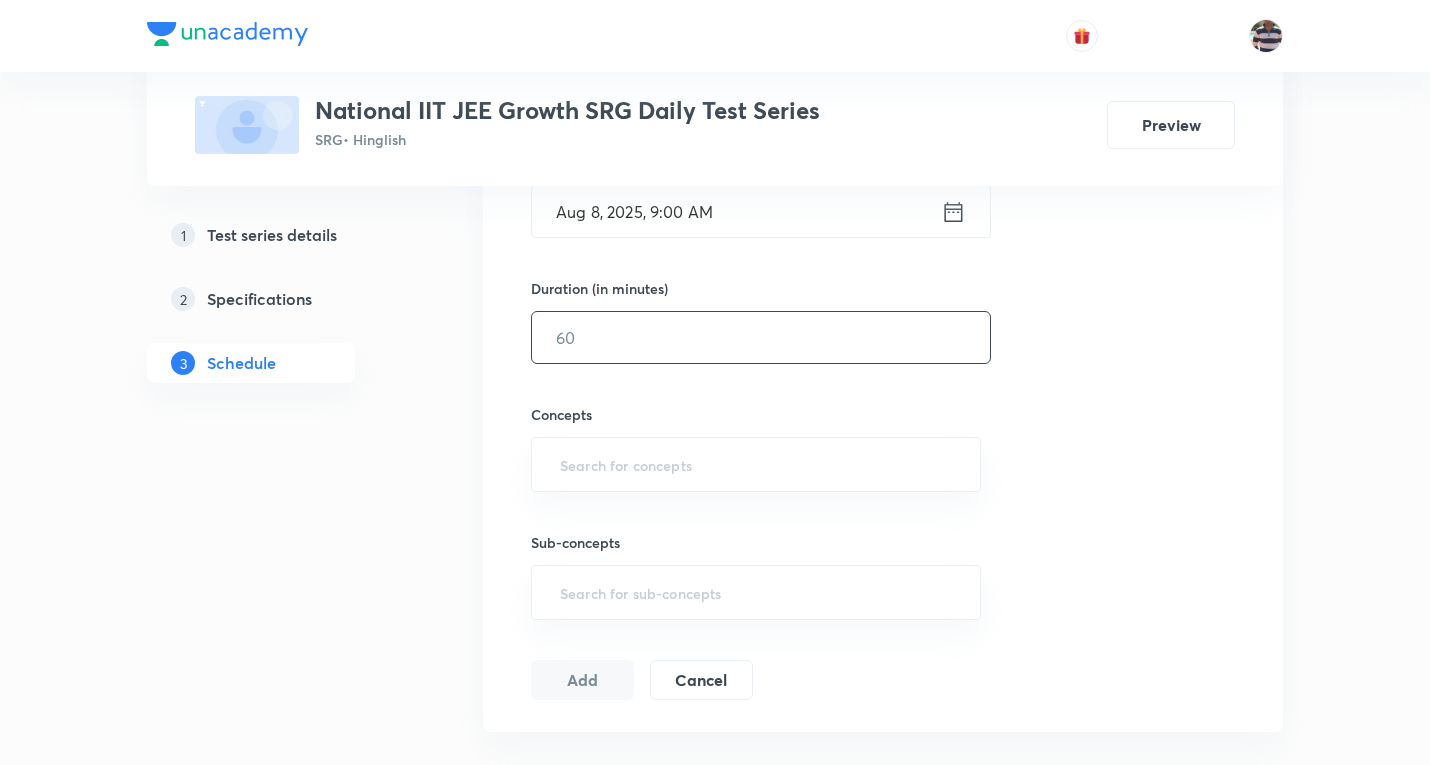 drag, startPoint x: 631, startPoint y: 346, endPoint x: 631, endPoint y: 334, distance: 12 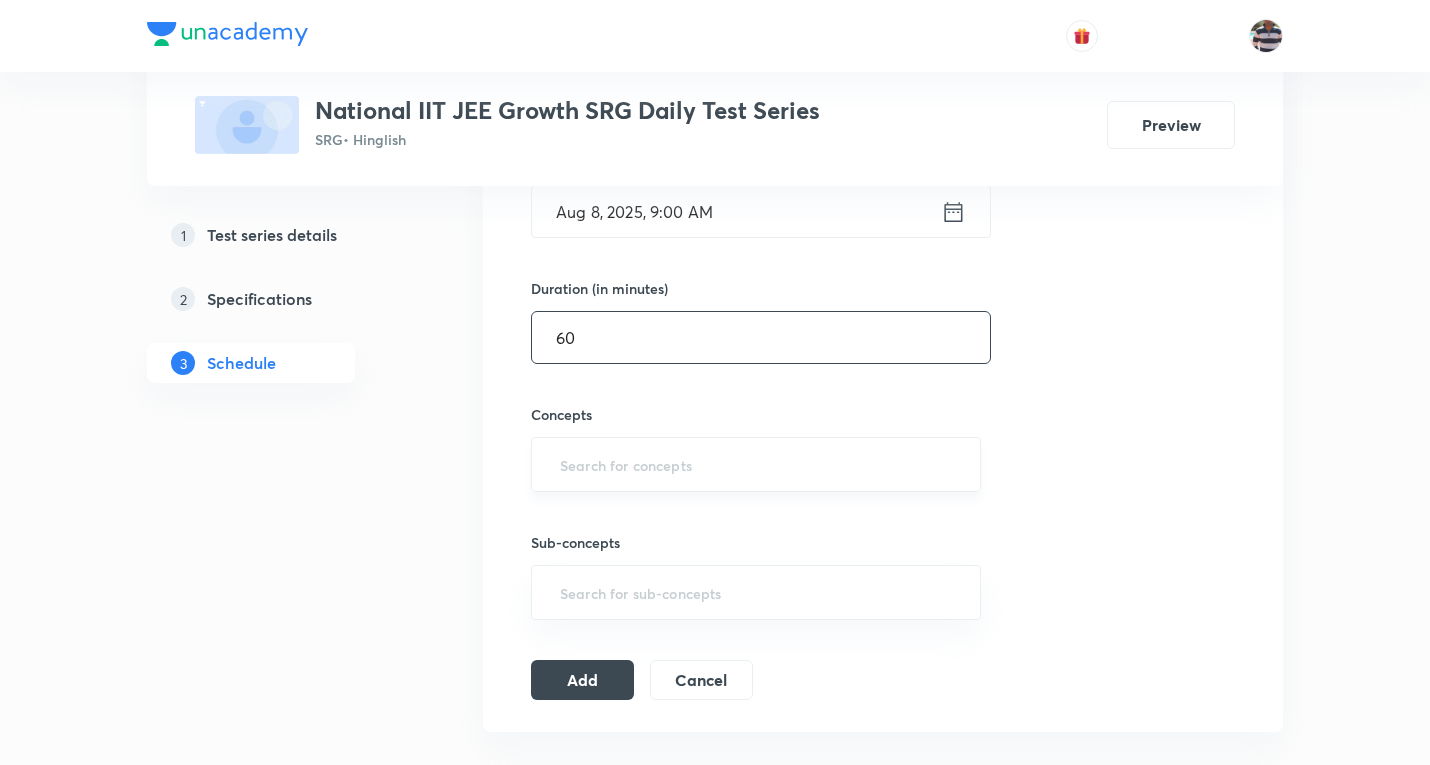 type on "60" 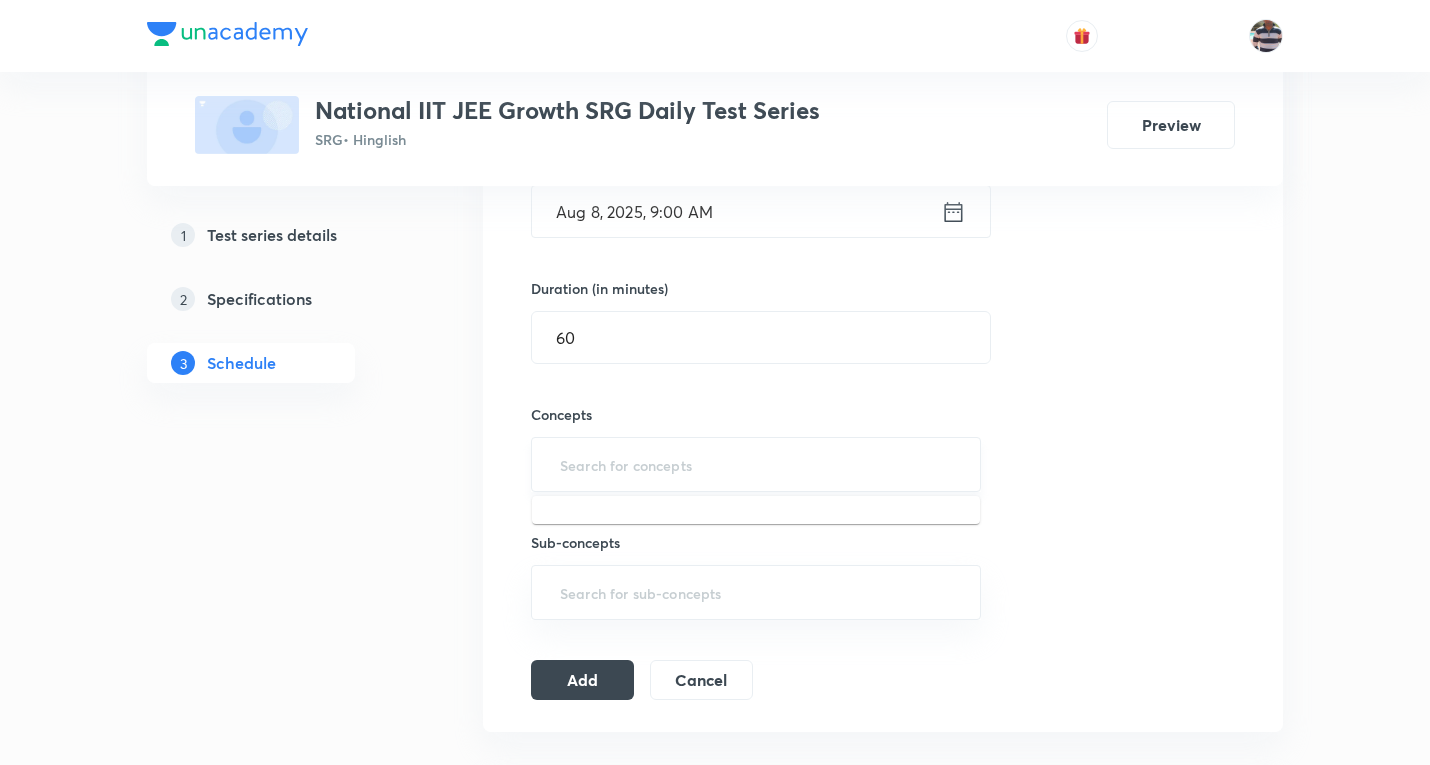 click at bounding box center (756, 464) 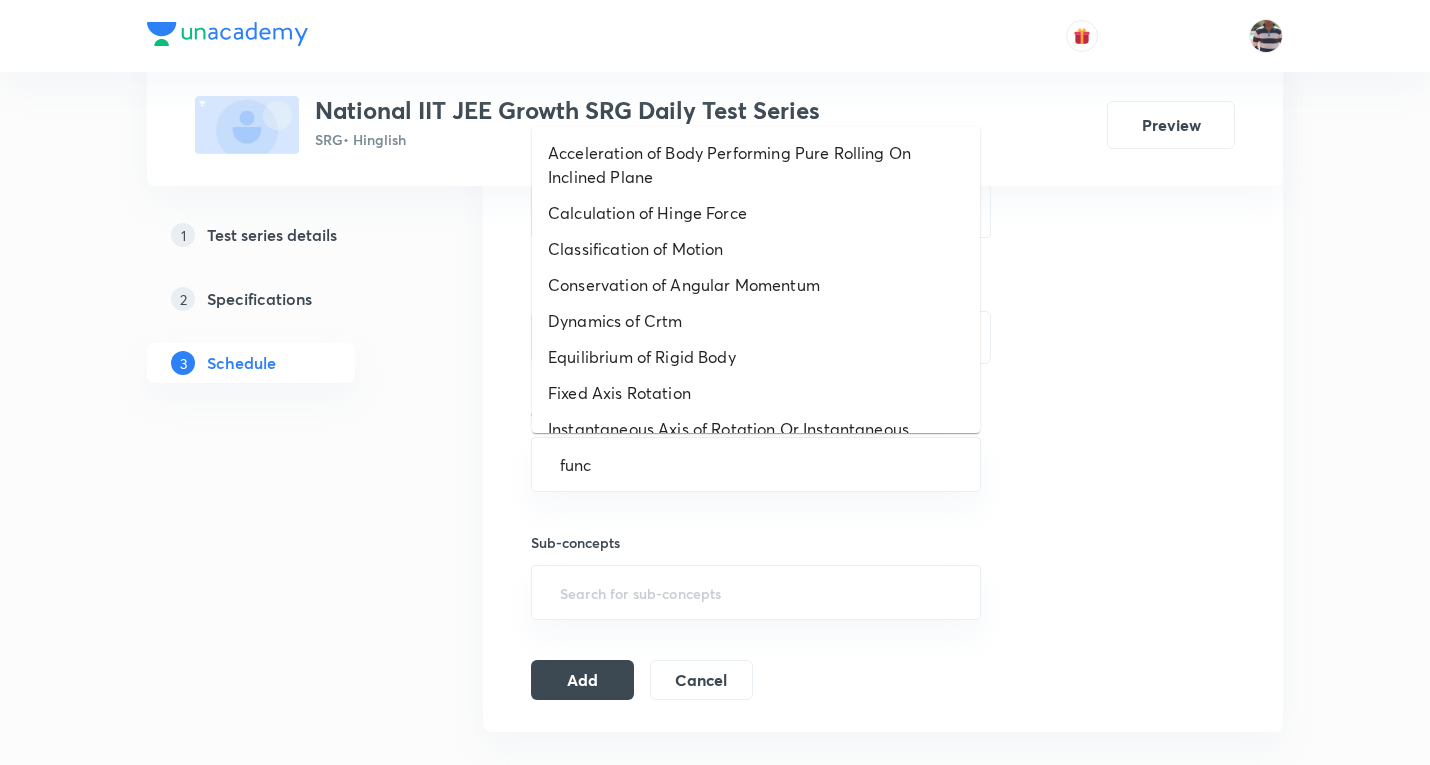 type on "funct" 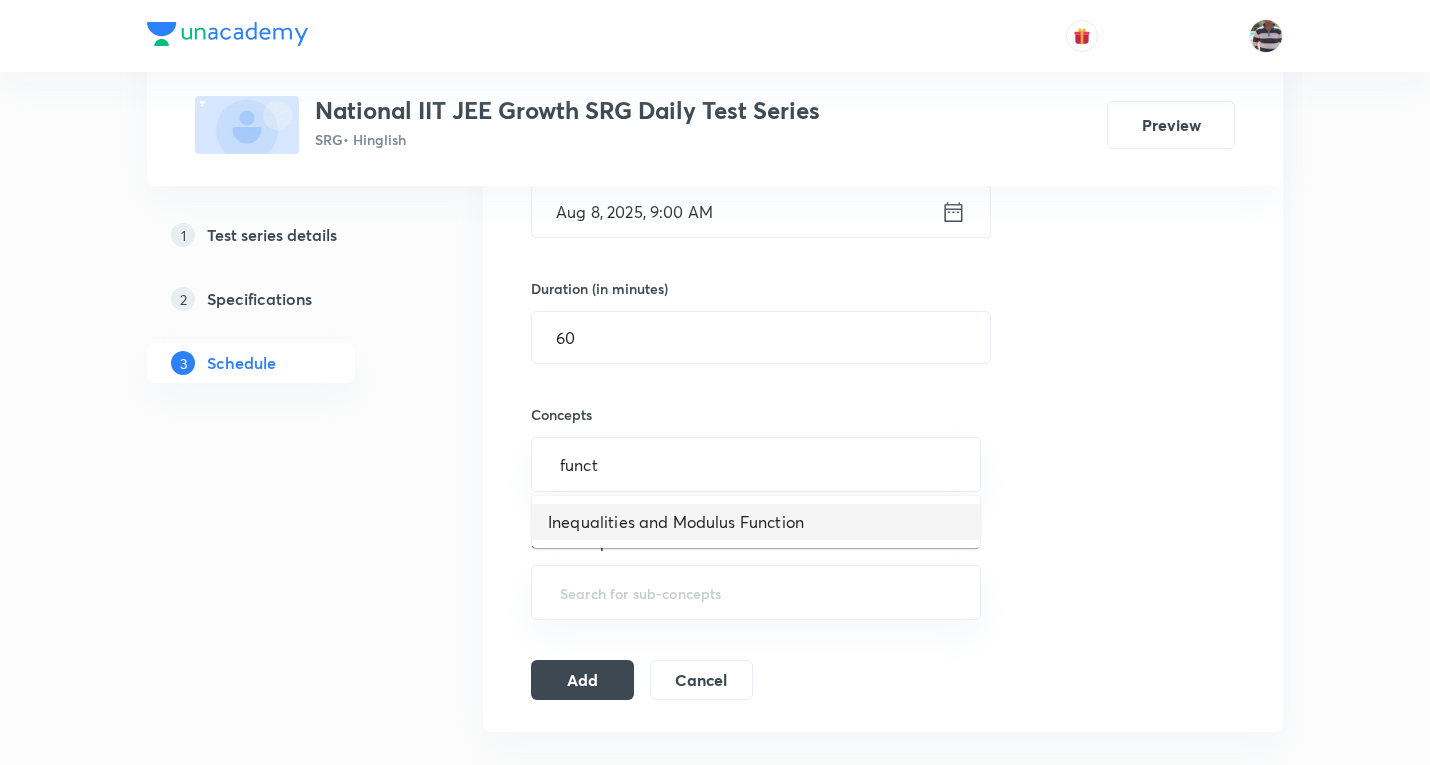 click on "Inequalities and Modulus Function" at bounding box center (756, 522) 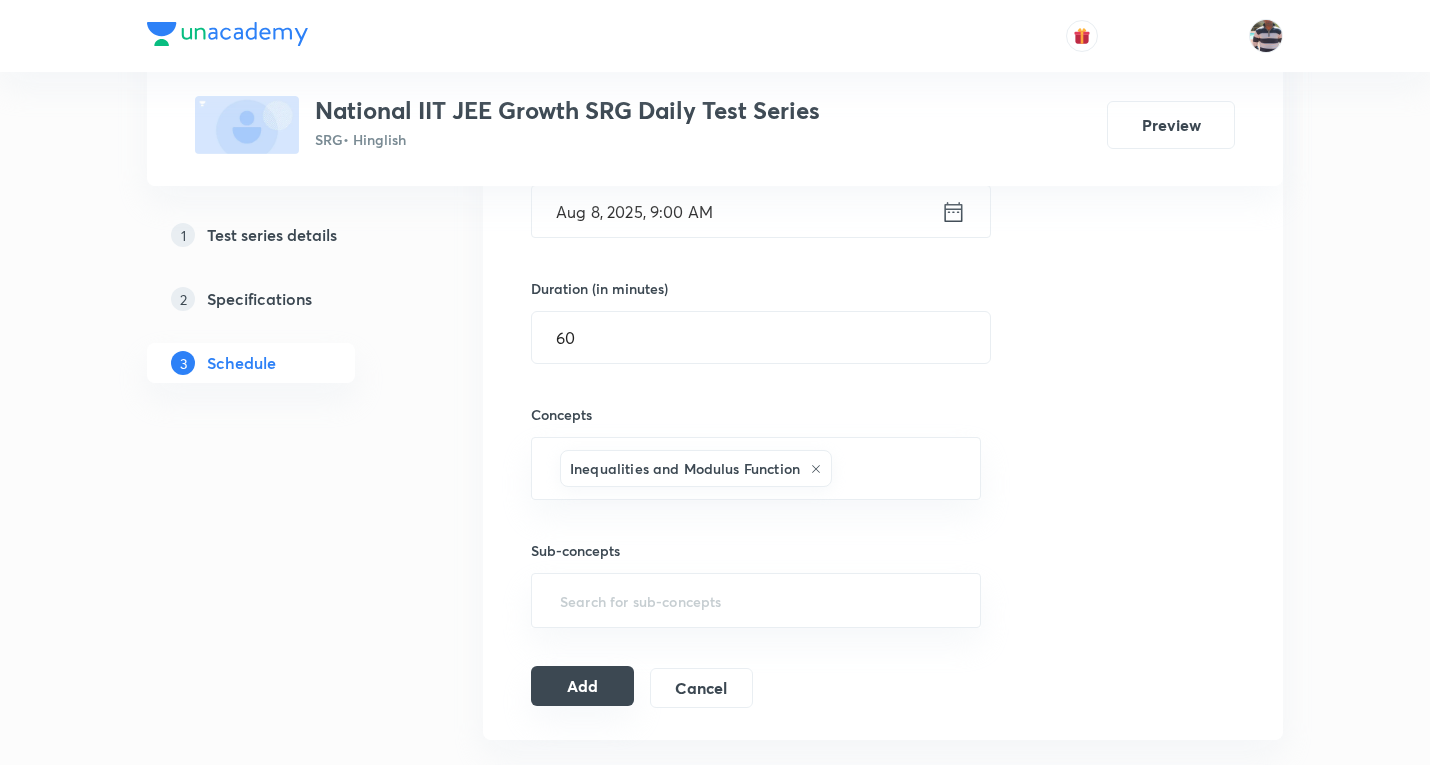 click on "Add" at bounding box center [582, 686] 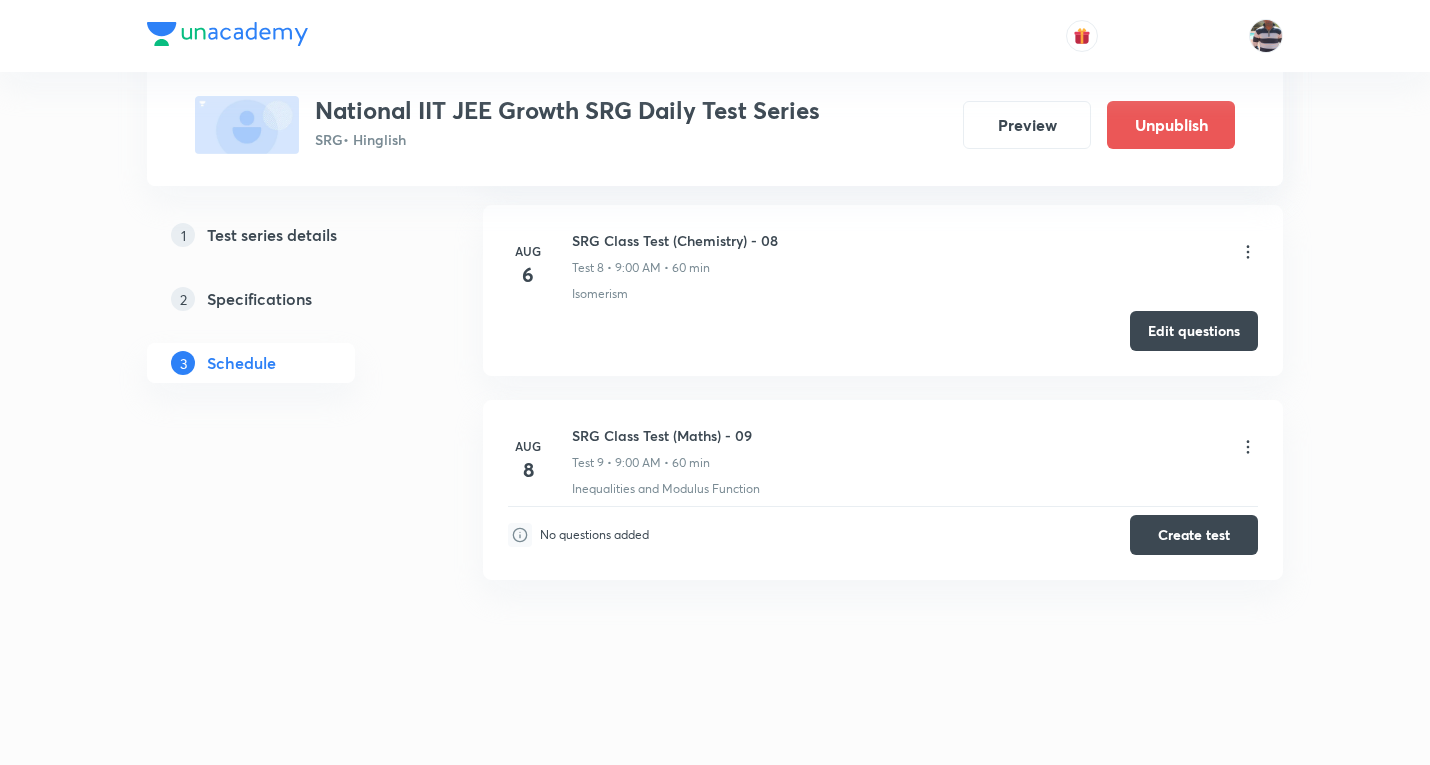 scroll, scrollTop: 1684, scrollLeft: 0, axis: vertical 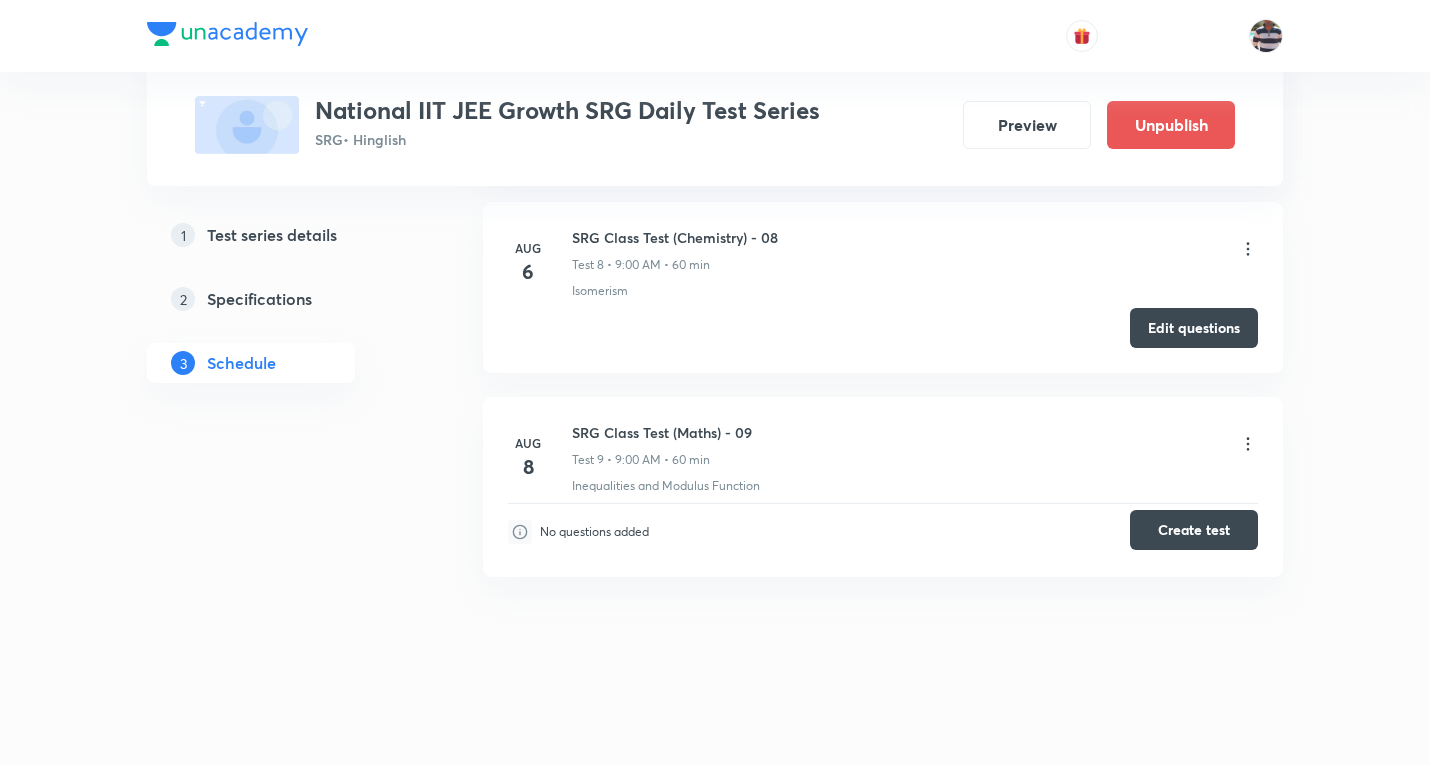 click on "Create test" at bounding box center [1194, 530] 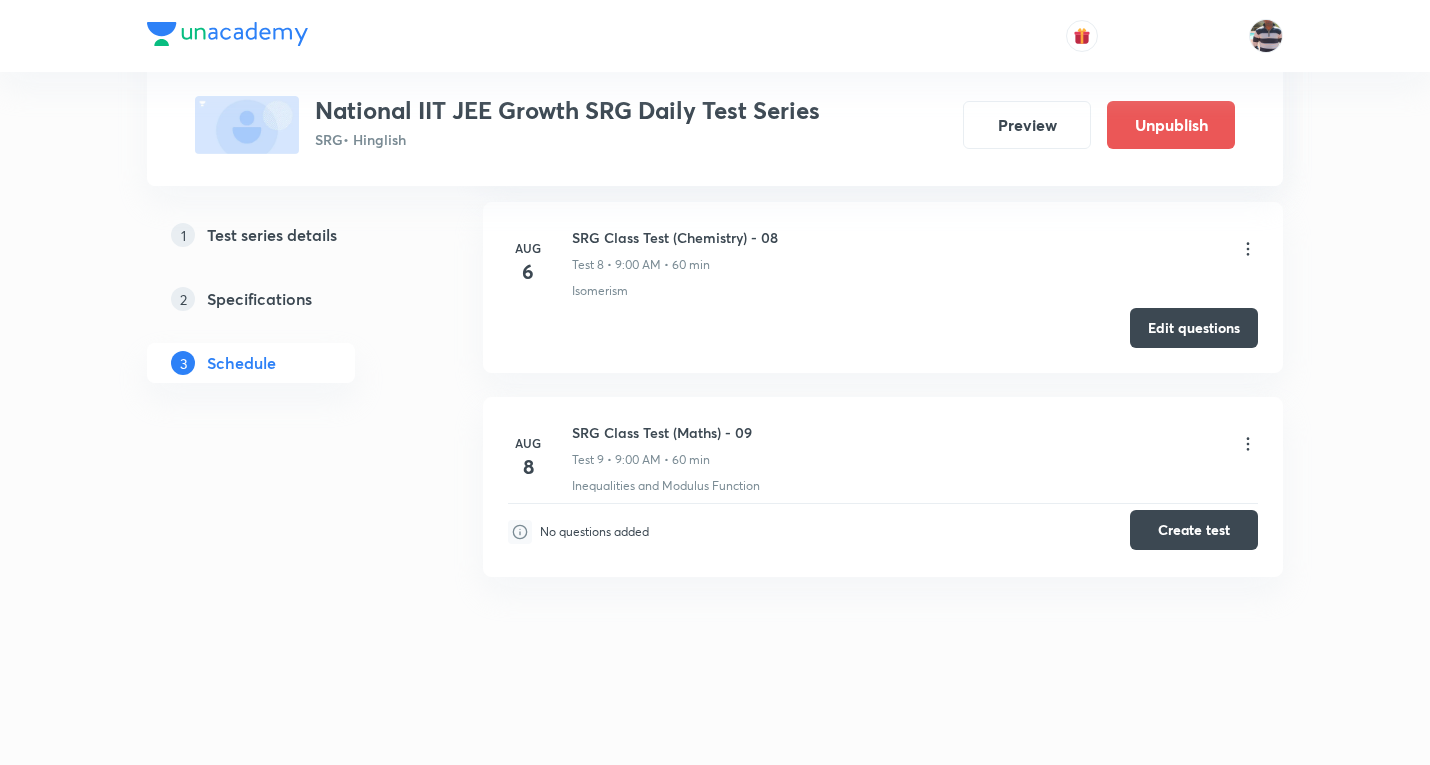 click on "Create test" at bounding box center (1194, 530) 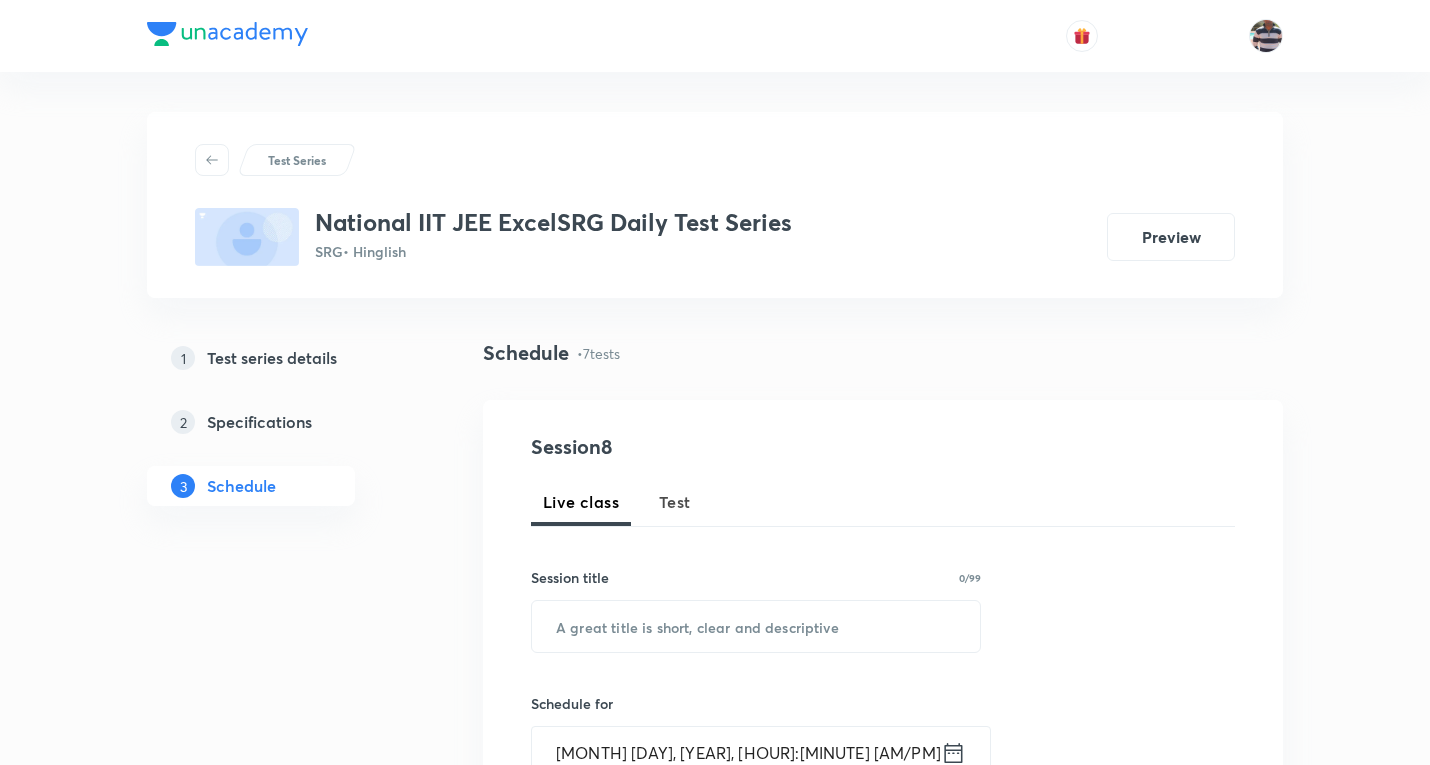 scroll, scrollTop: 0, scrollLeft: 0, axis: both 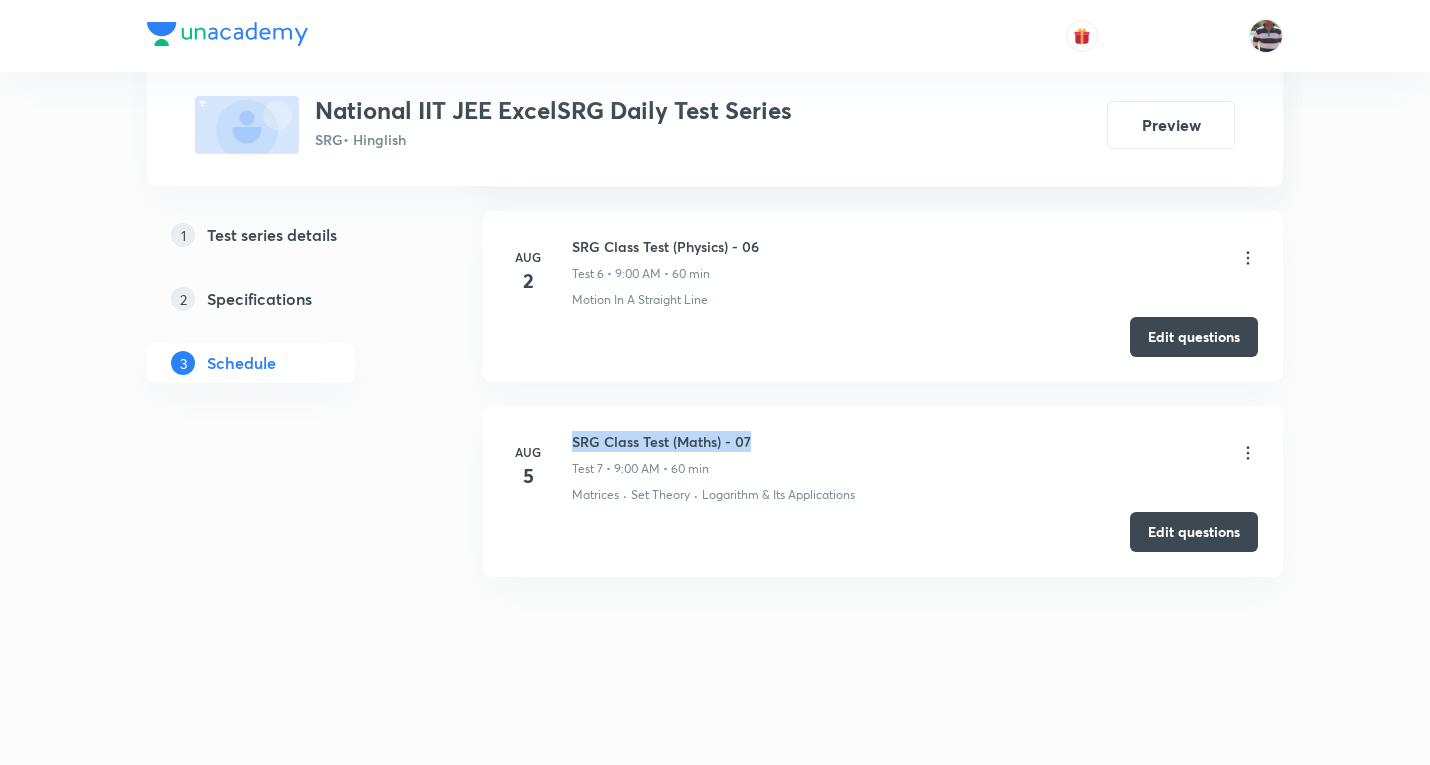 drag, startPoint x: 781, startPoint y: 434, endPoint x: 566, endPoint y: 430, distance: 215.0372 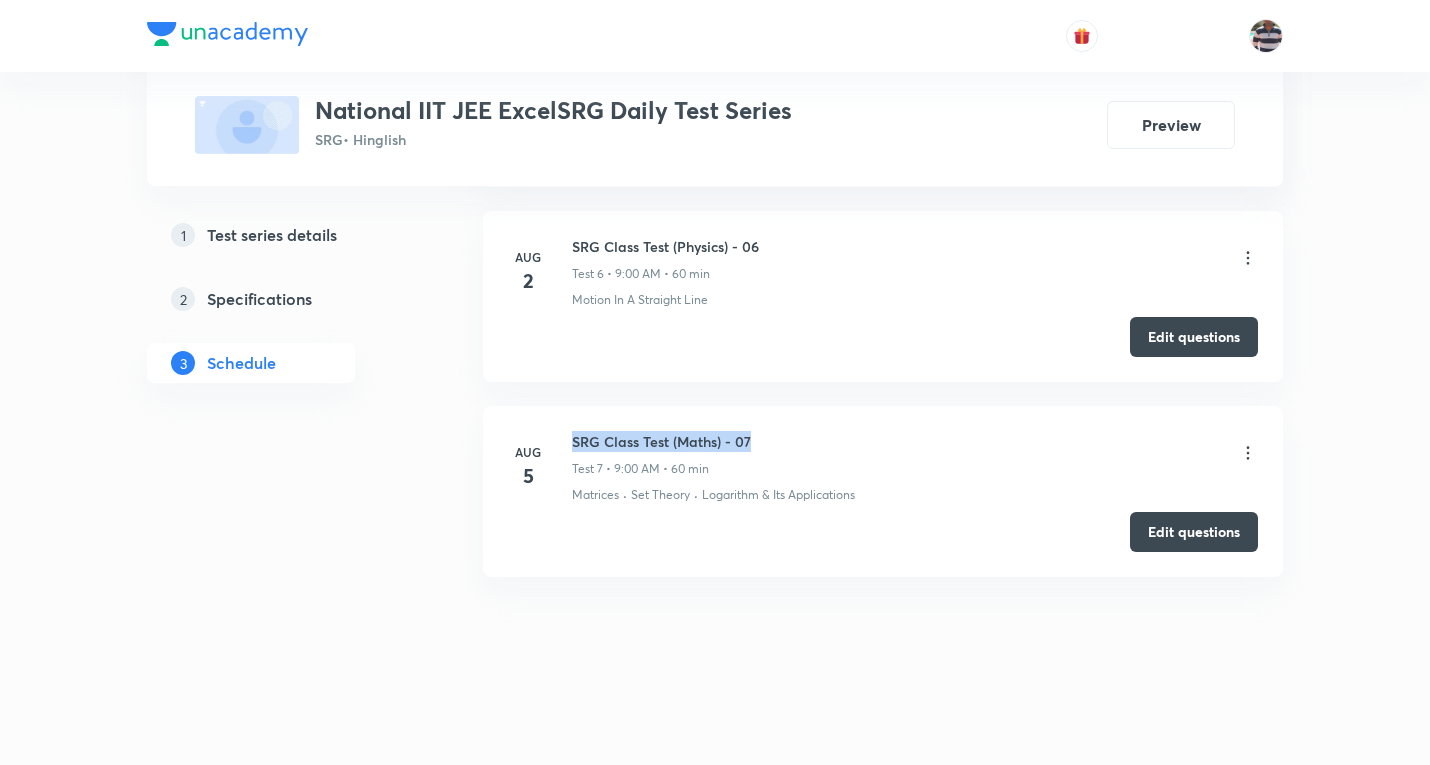 copy on "SRG Class Test (Maths) - 07" 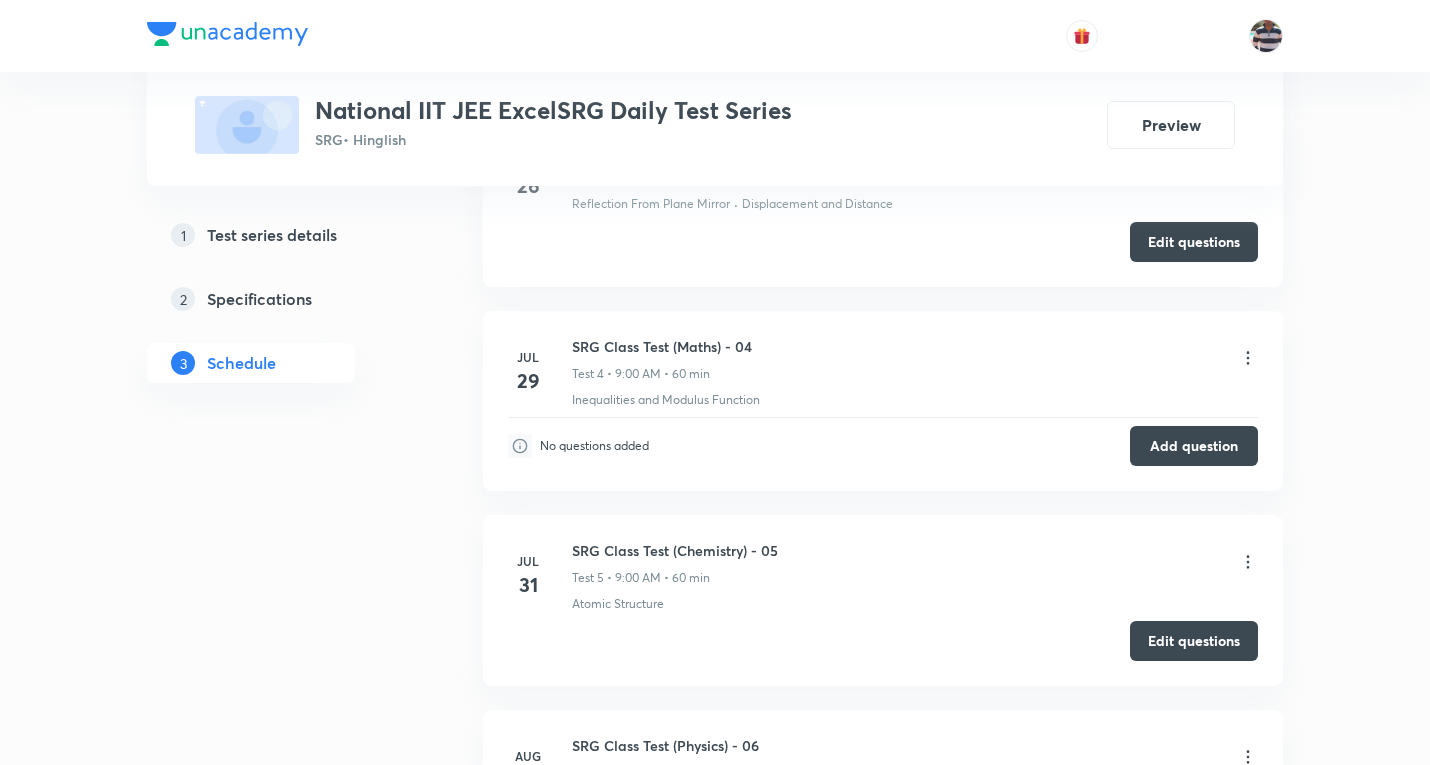 scroll, scrollTop: 1455, scrollLeft: 0, axis: vertical 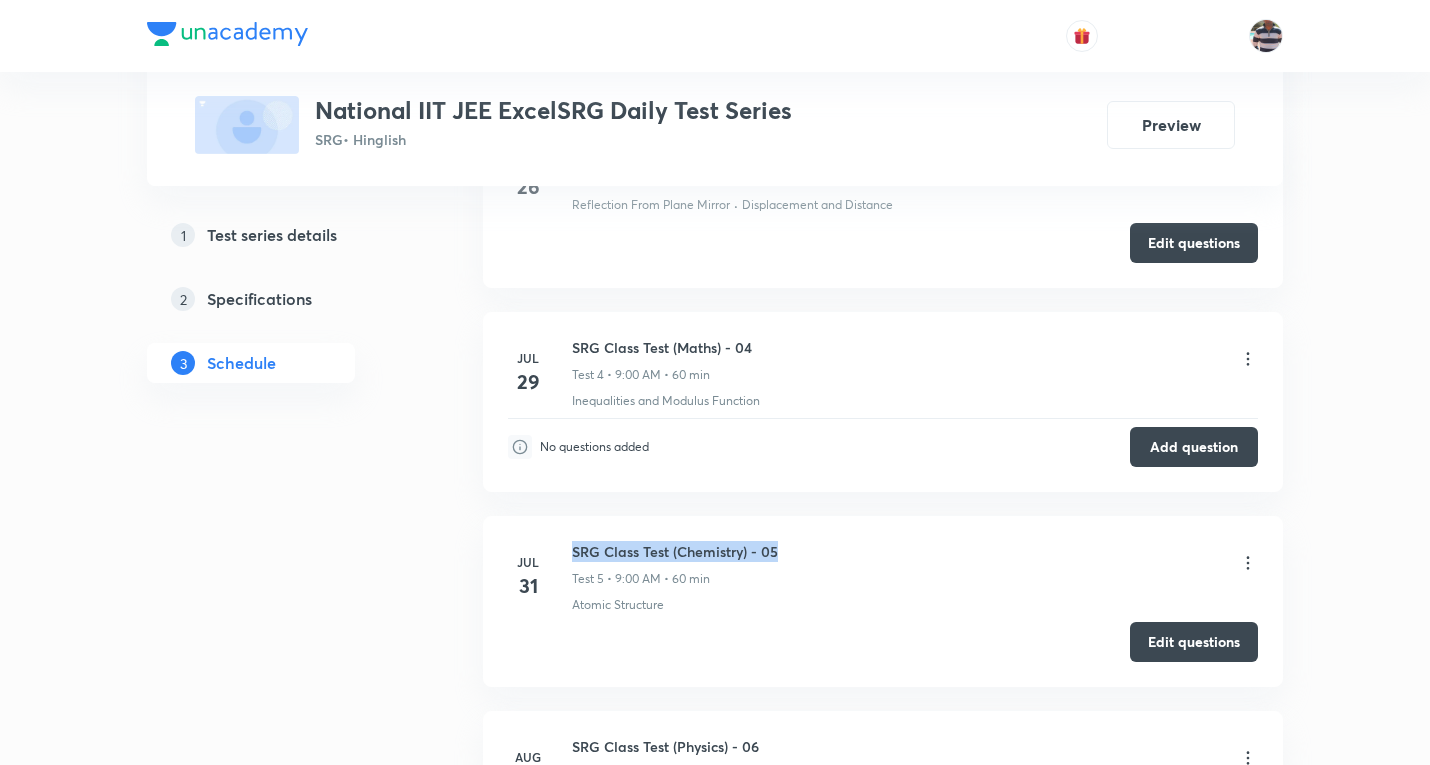 drag, startPoint x: 776, startPoint y: 553, endPoint x: 575, endPoint y: 520, distance: 203.69095 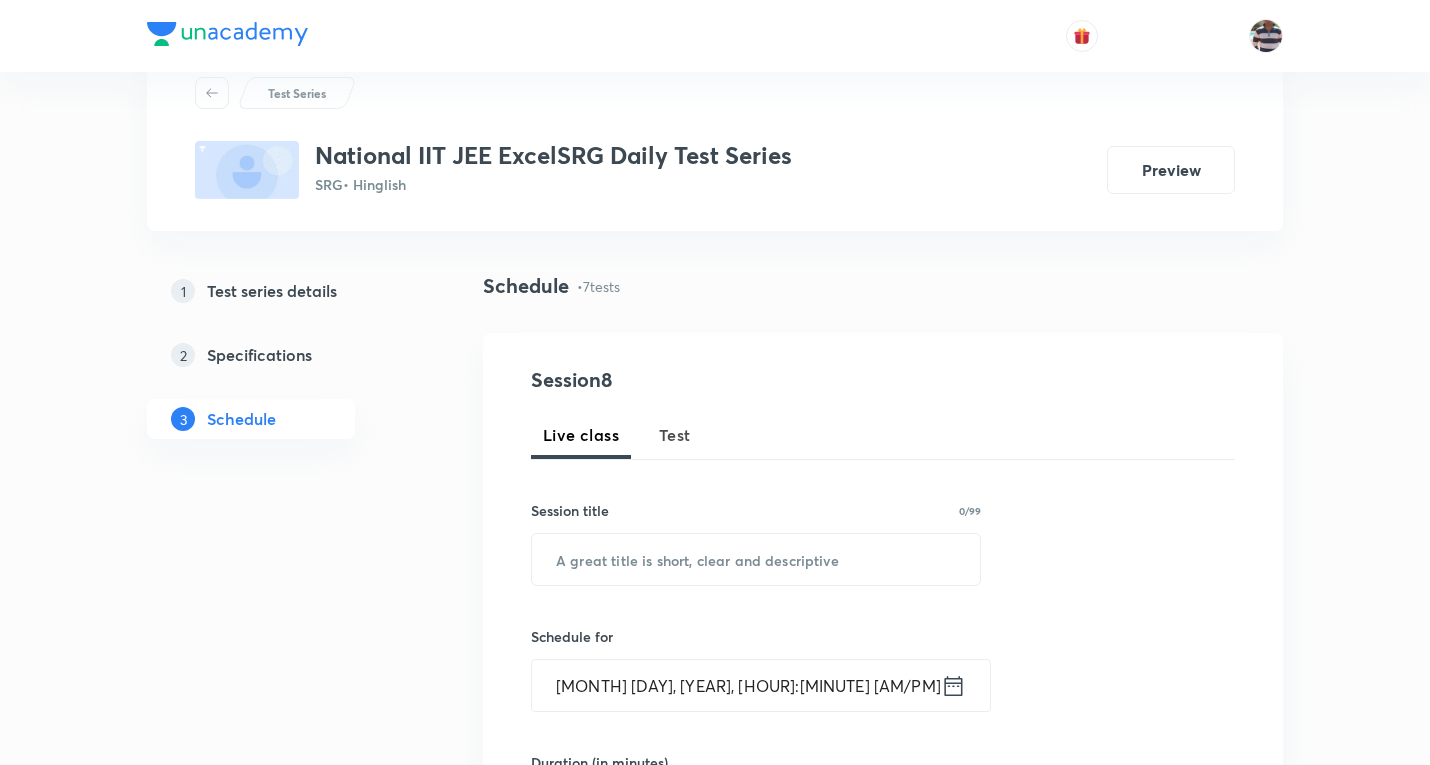scroll, scrollTop: 0, scrollLeft: 0, axis: both 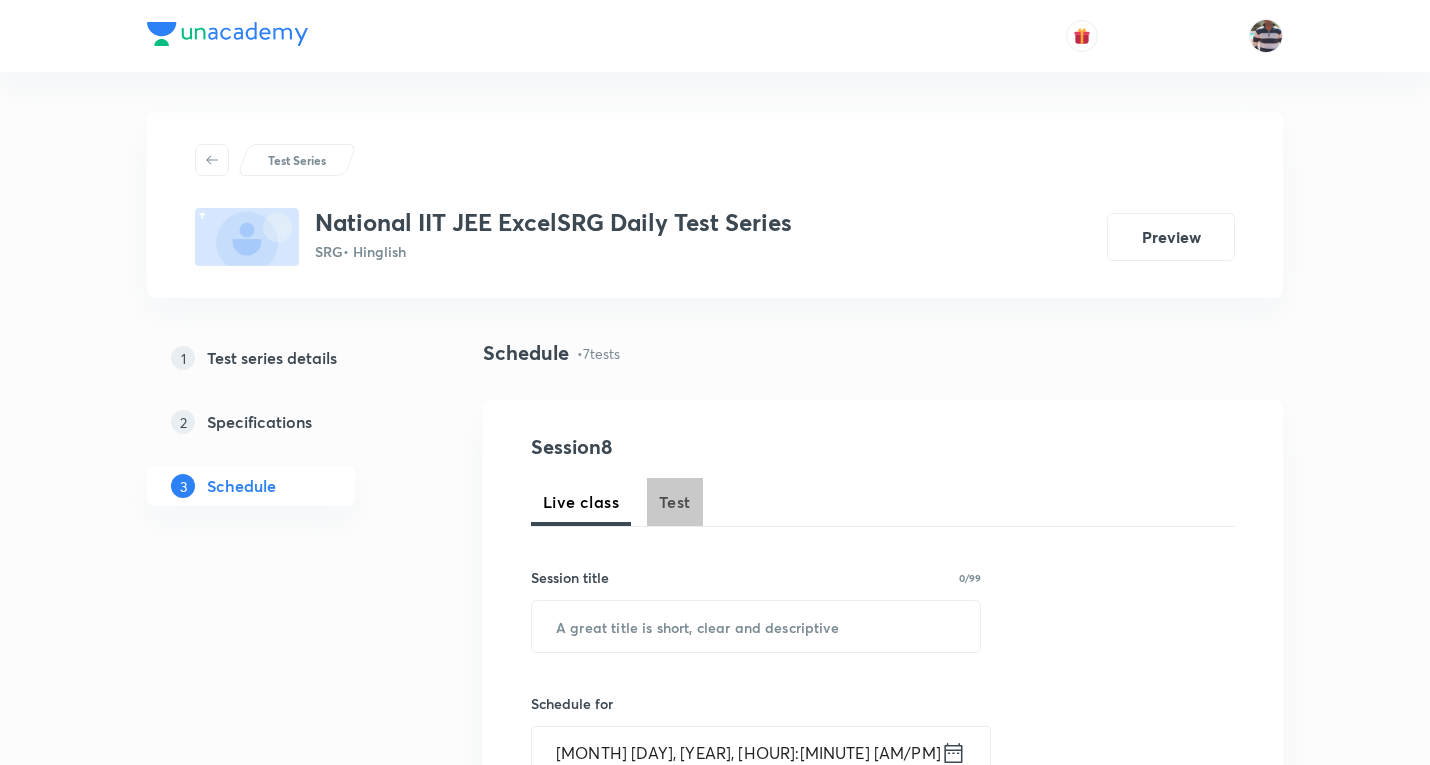 drag, startPoint x: 671, startPoint y: 501, endPoint x: 687, endPoint y: 550, distance: 51.546097 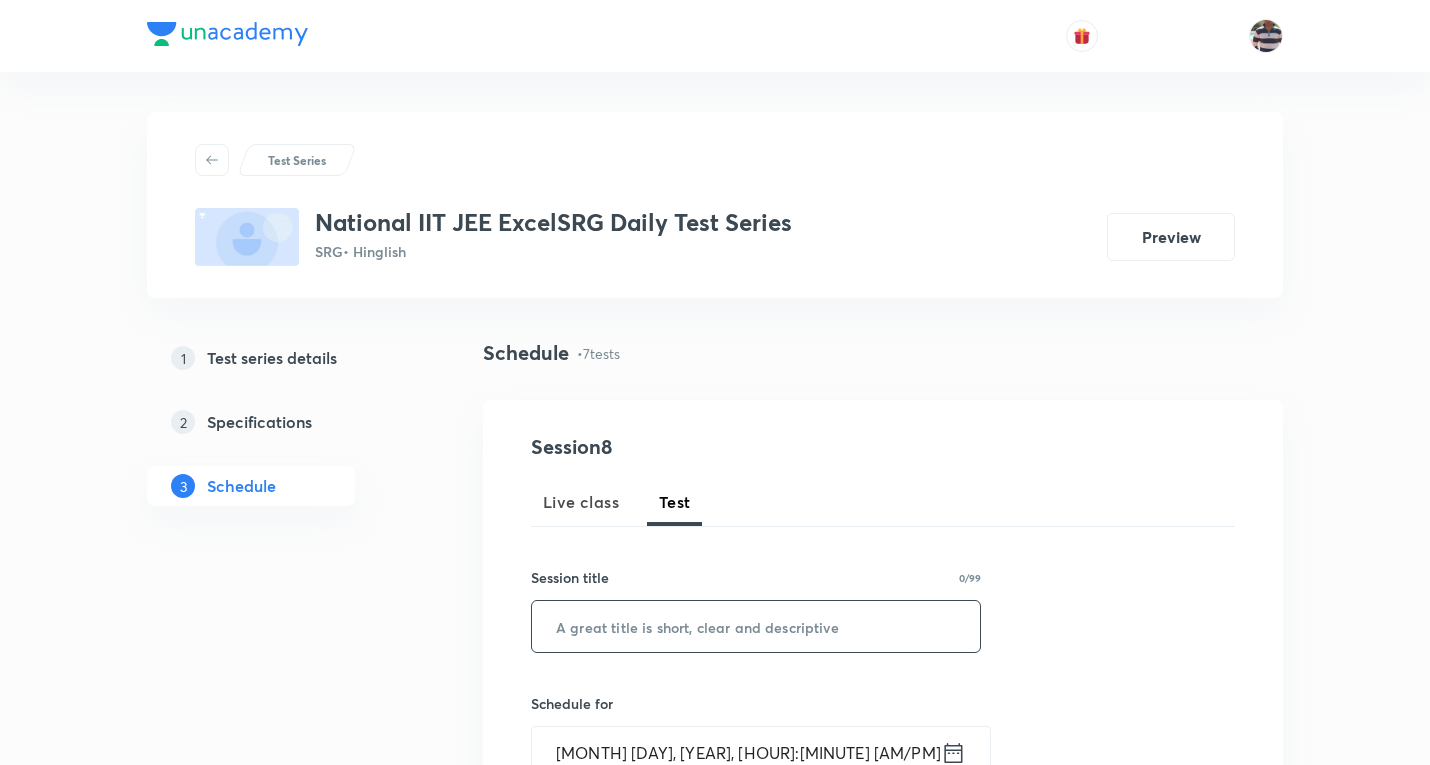 click at bounding box center (756, 626) 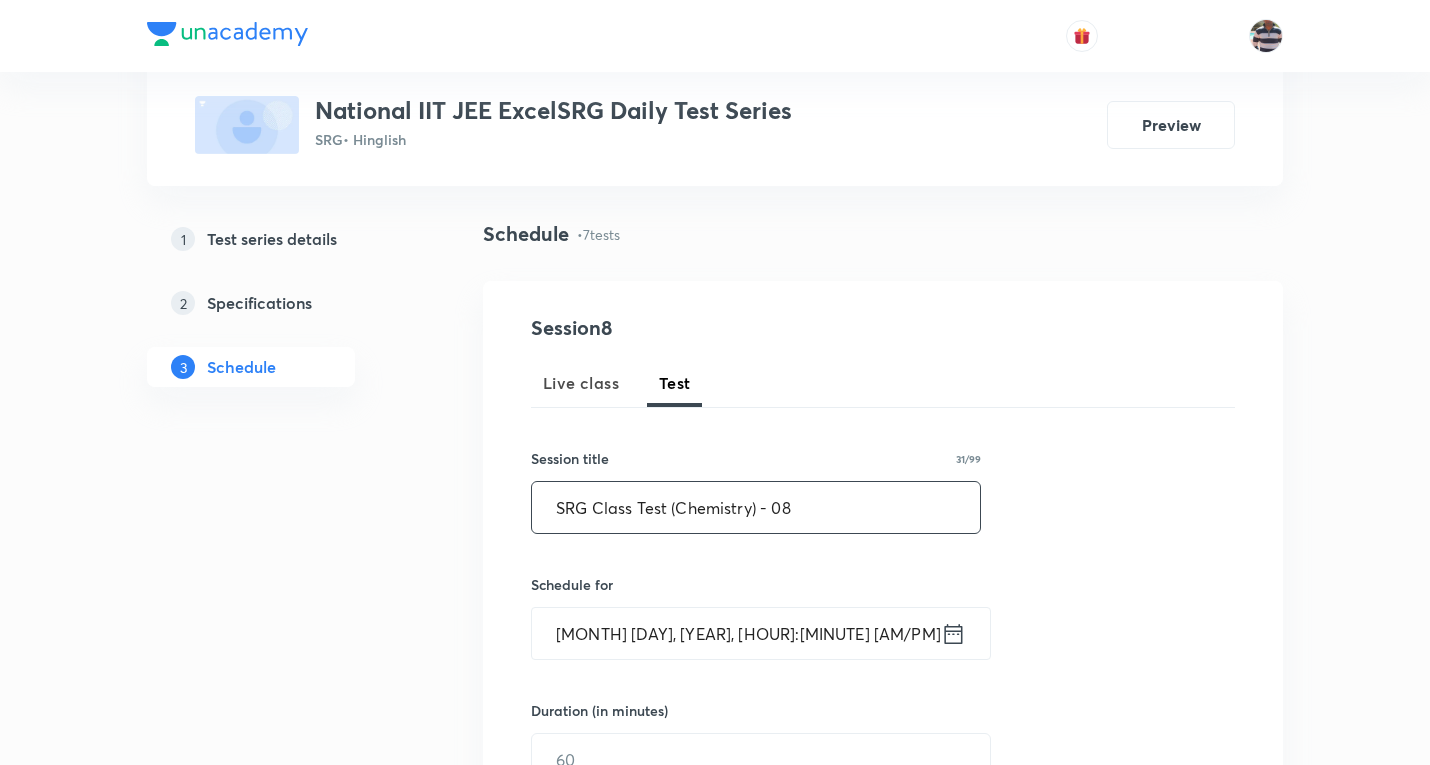 scroll, scrollTop: 300, scrollLeft: 0, axis: vertical 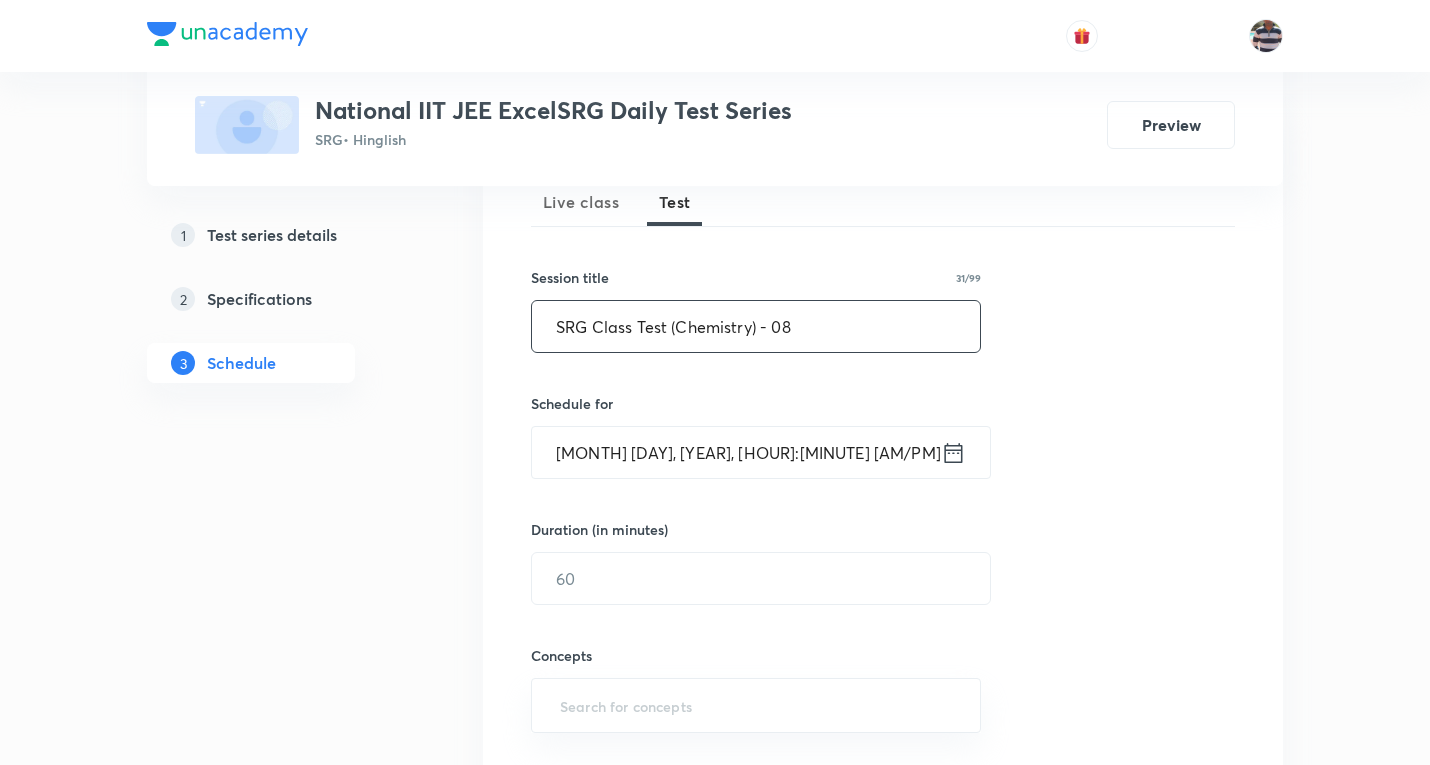 type on "SRG Class Test (Chemistry) - 08" 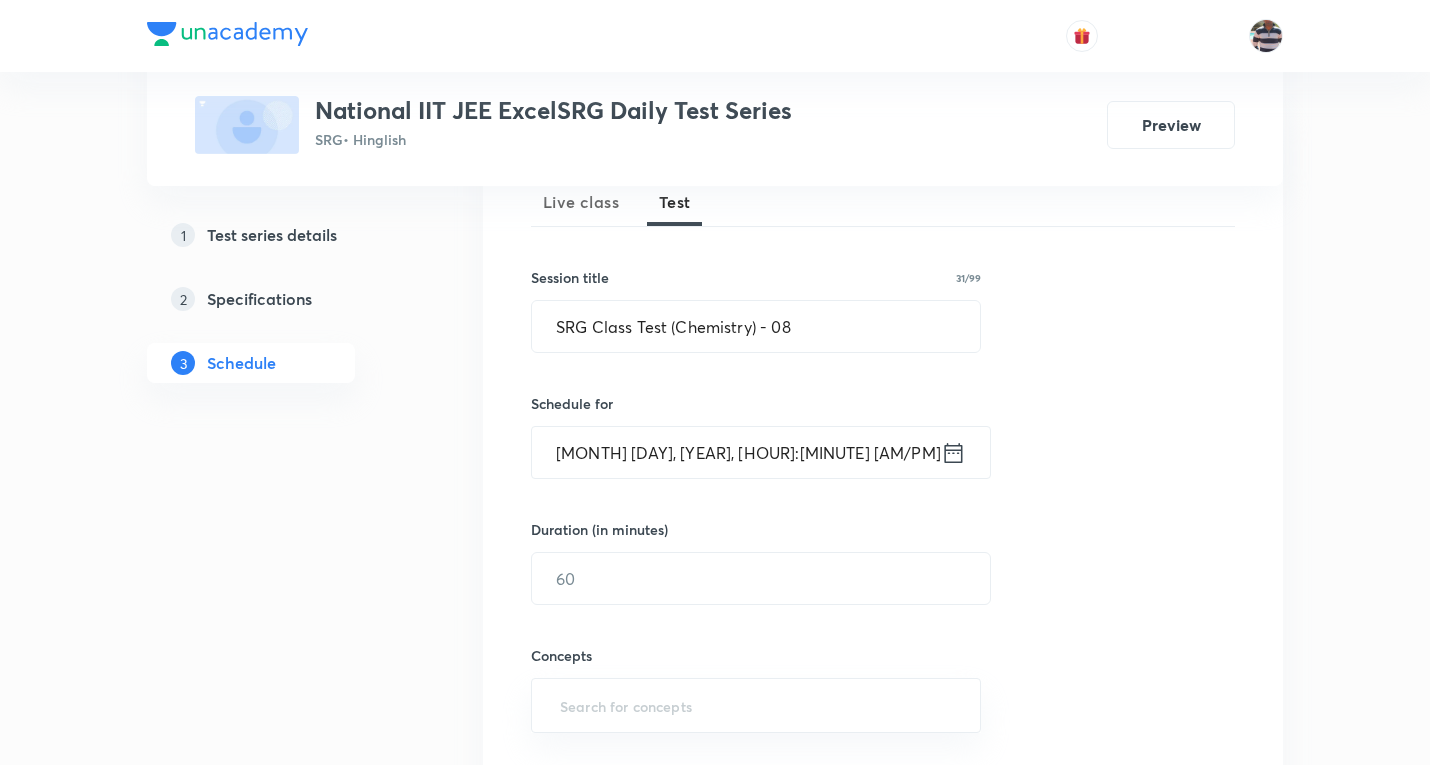 click on "Aug 6, 2025, 4:43 PM" at bounding box center (736, 452) 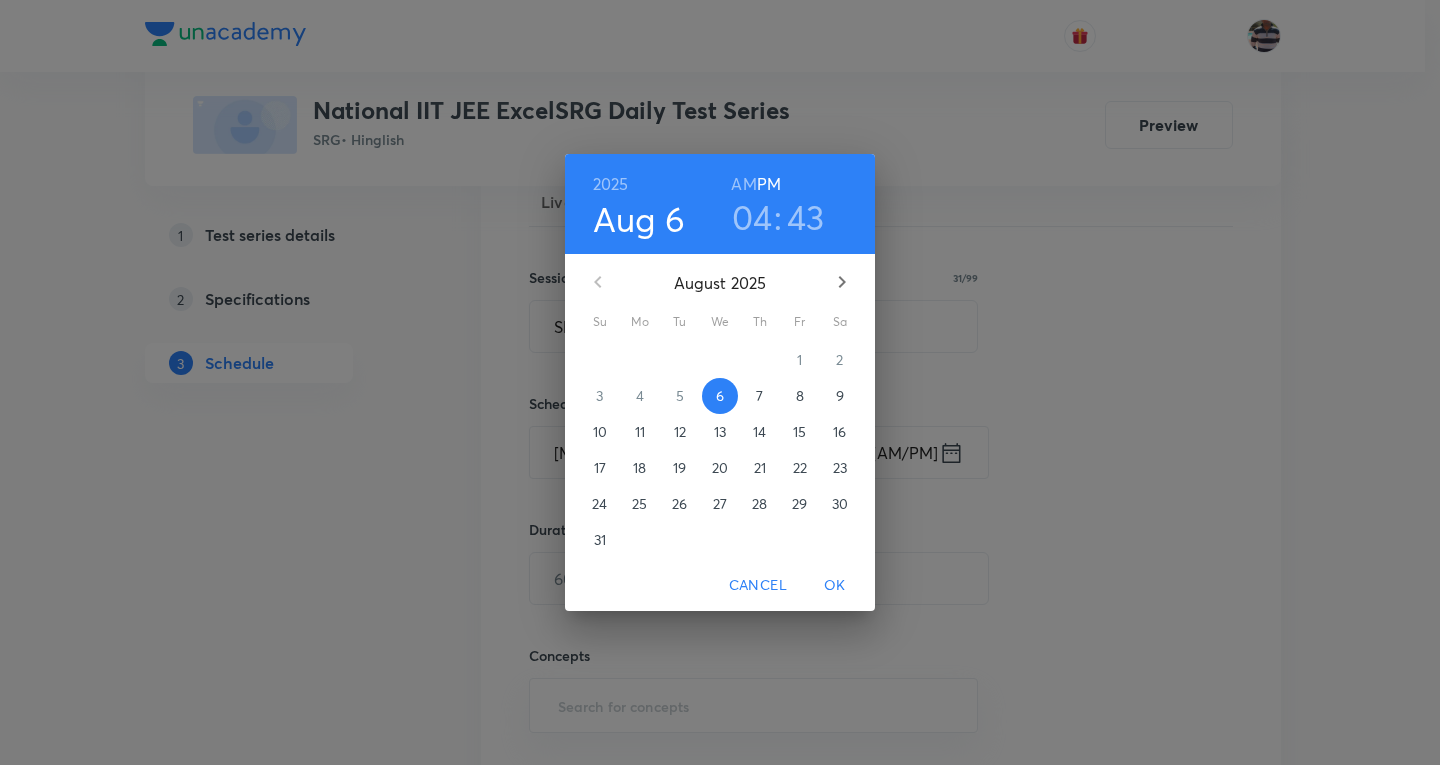 click on "7" at bounding box center [759, 396] 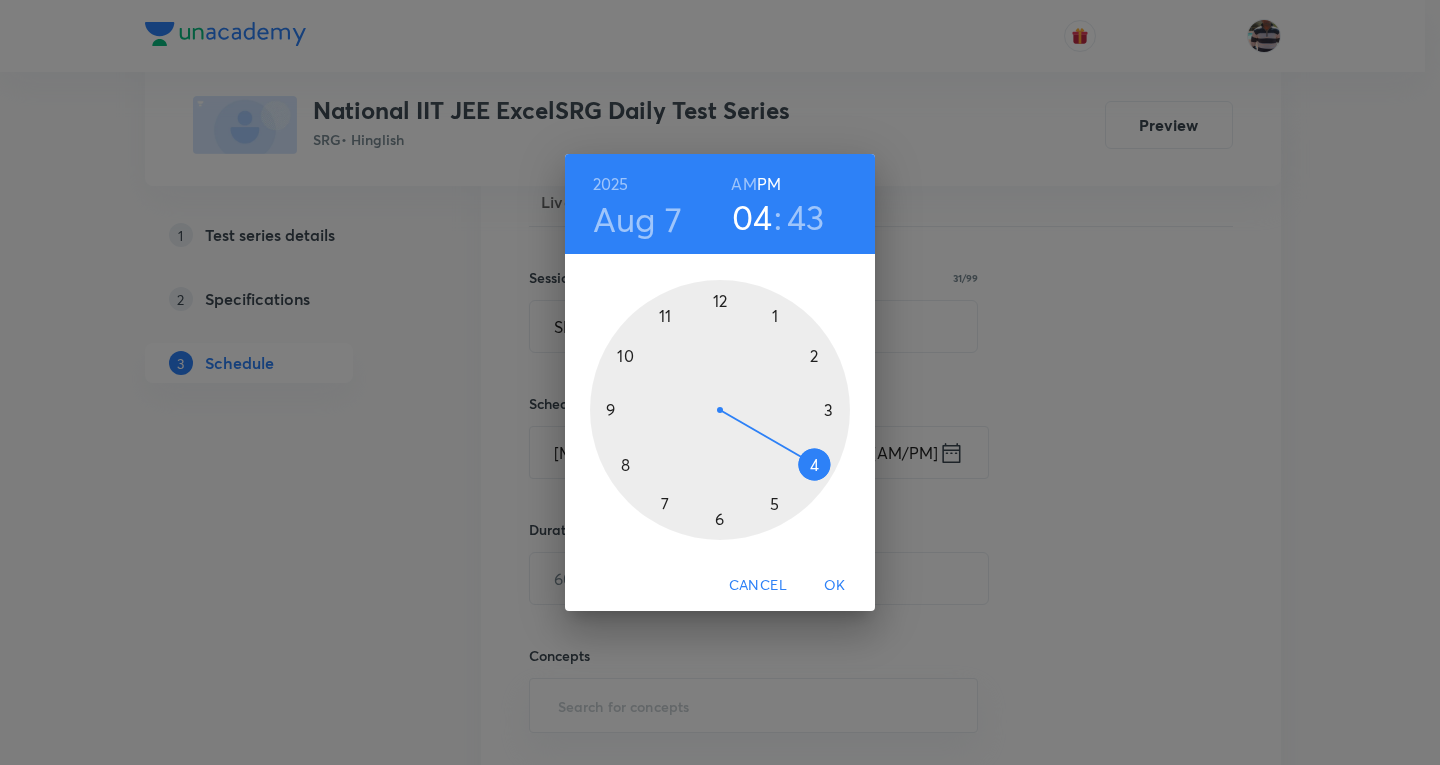 drag, startPoint x: 607, startPoint y: 407, endPoint x: 828, endPoint y: 207, distance: 298.06207 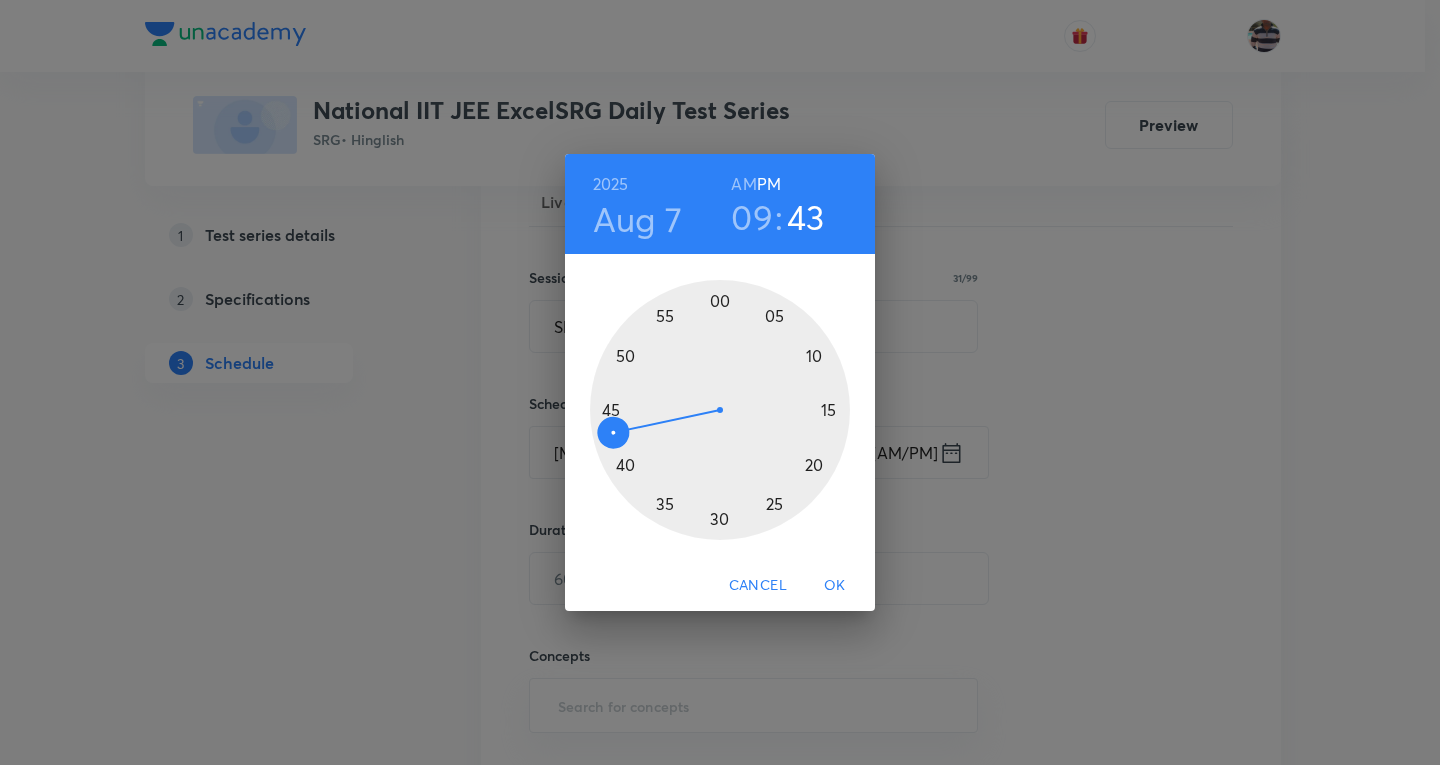 click on "AM" at bounding box center [743, 184] 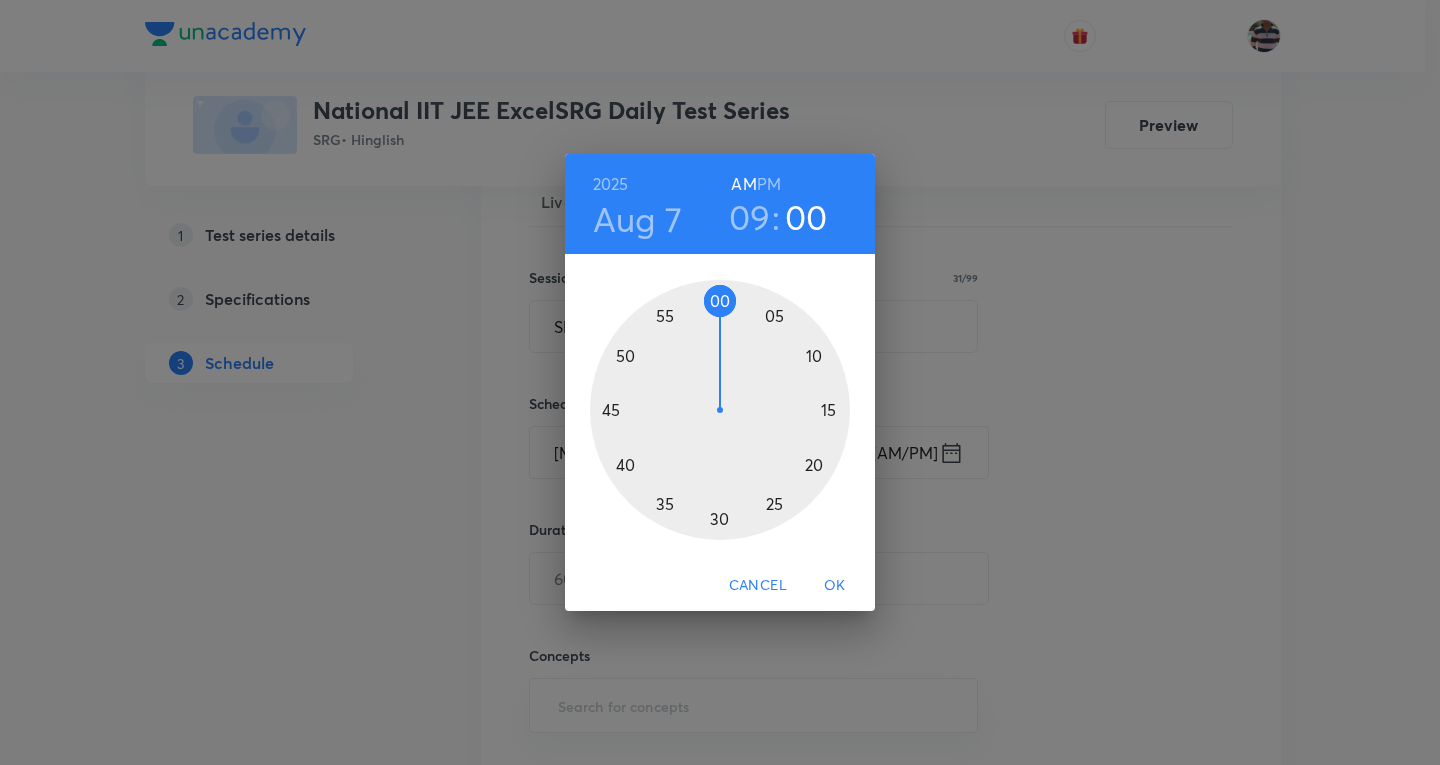 drag, startPoint x: 616, startPoint y: 420, endPoint x: 717, endPoint y: 348, distance: 124.036285 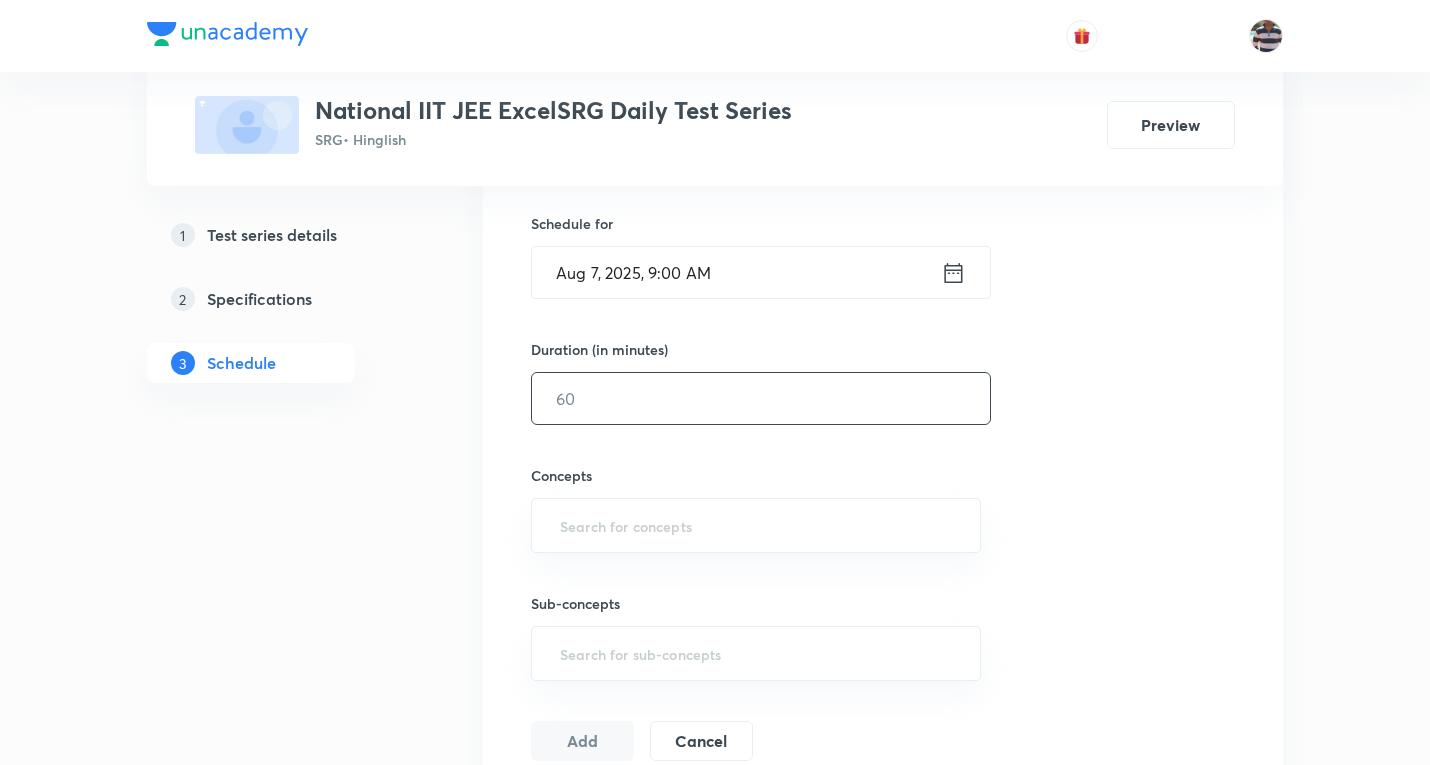 scroll, scrollTop: 500, scrollLeft: 0, axis: vertical 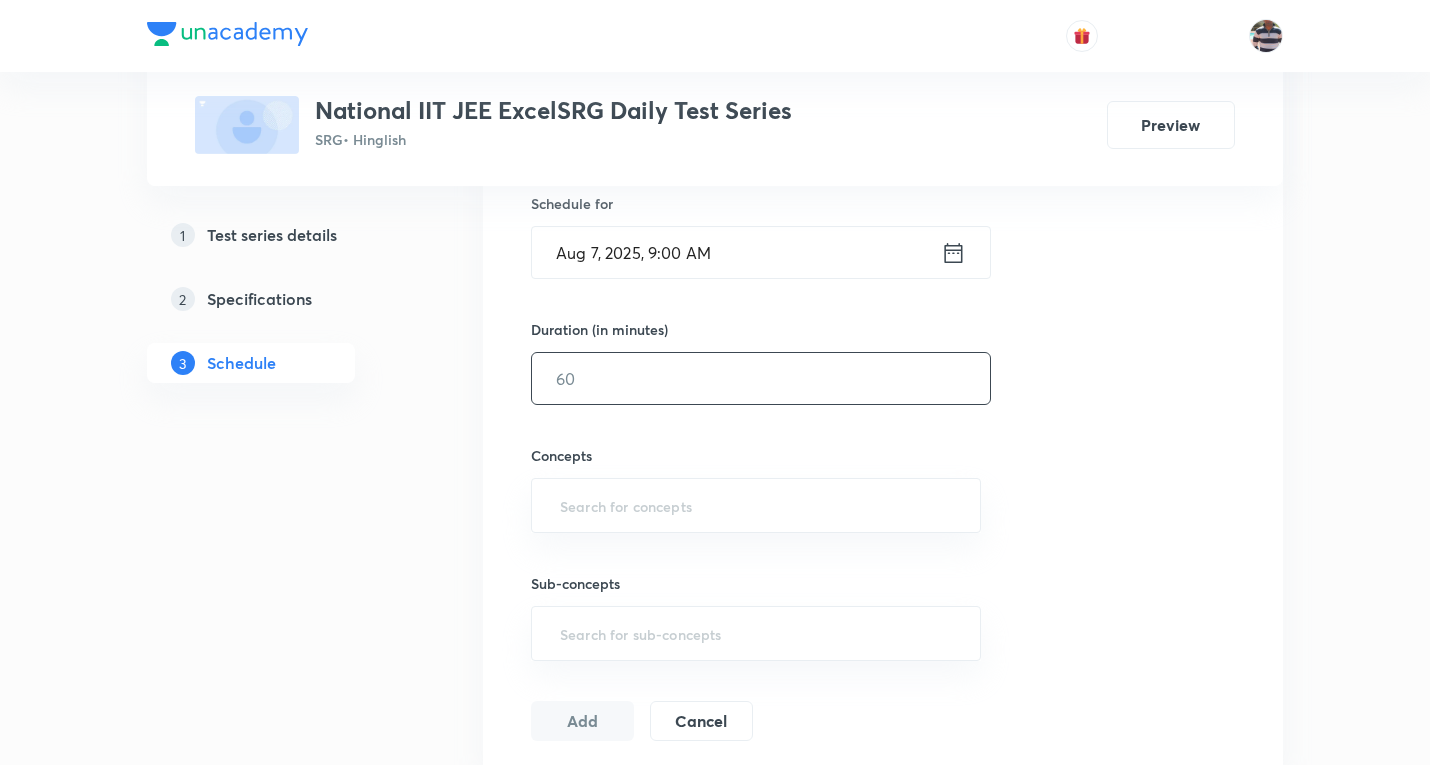 click at bounding box center [761, 378] 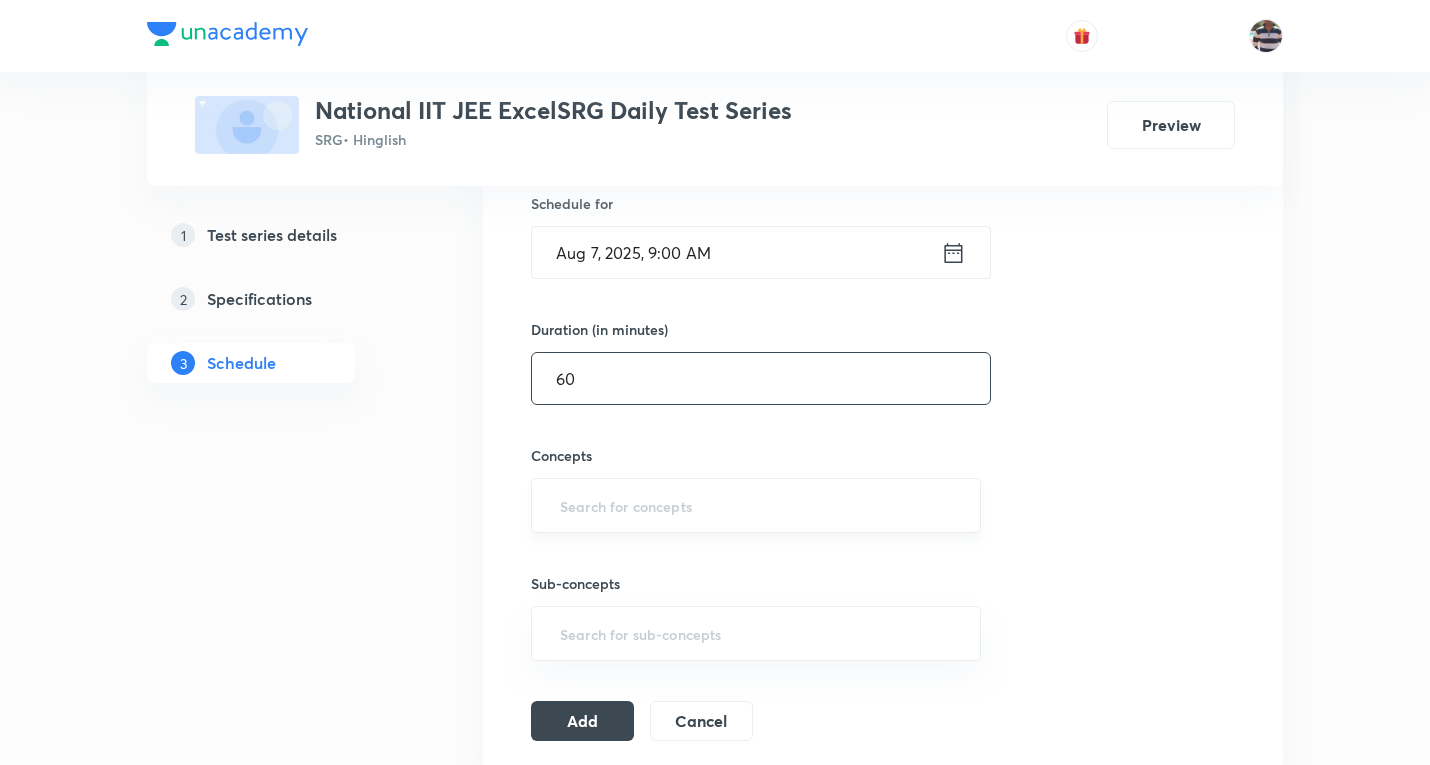 type on "60" 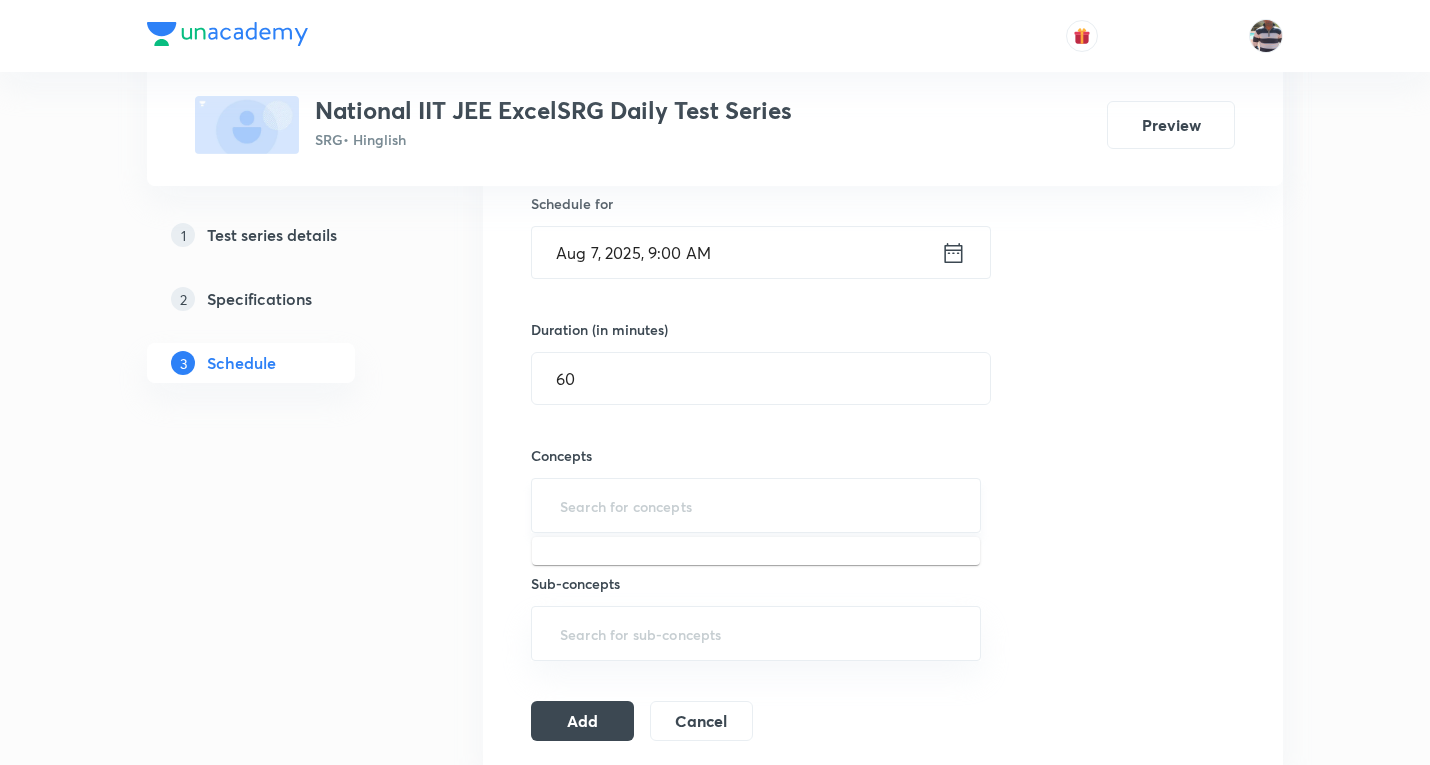 click at bounding box center (756, 505) 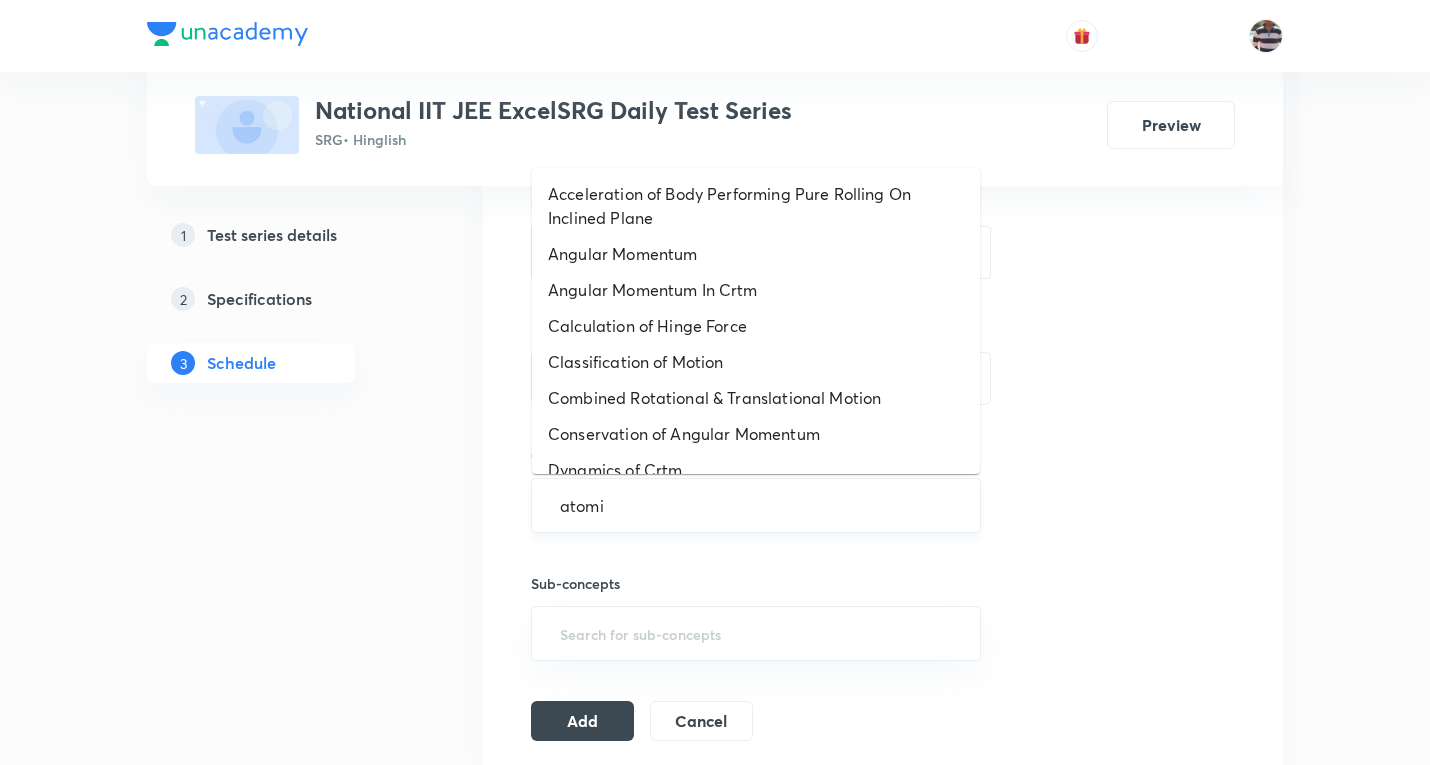 type on "atomic" 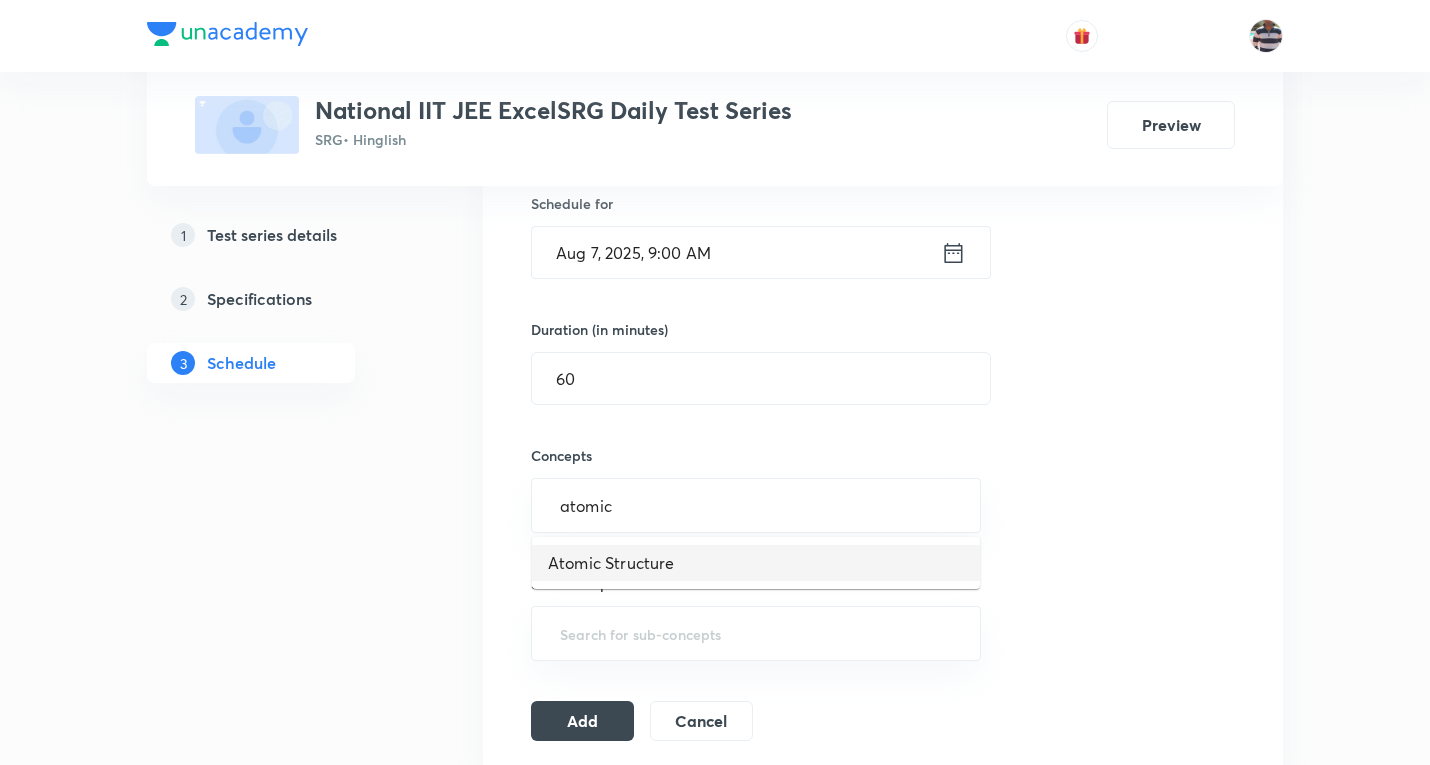 click on "Atomic Structure" at bounding box center [756, 563] 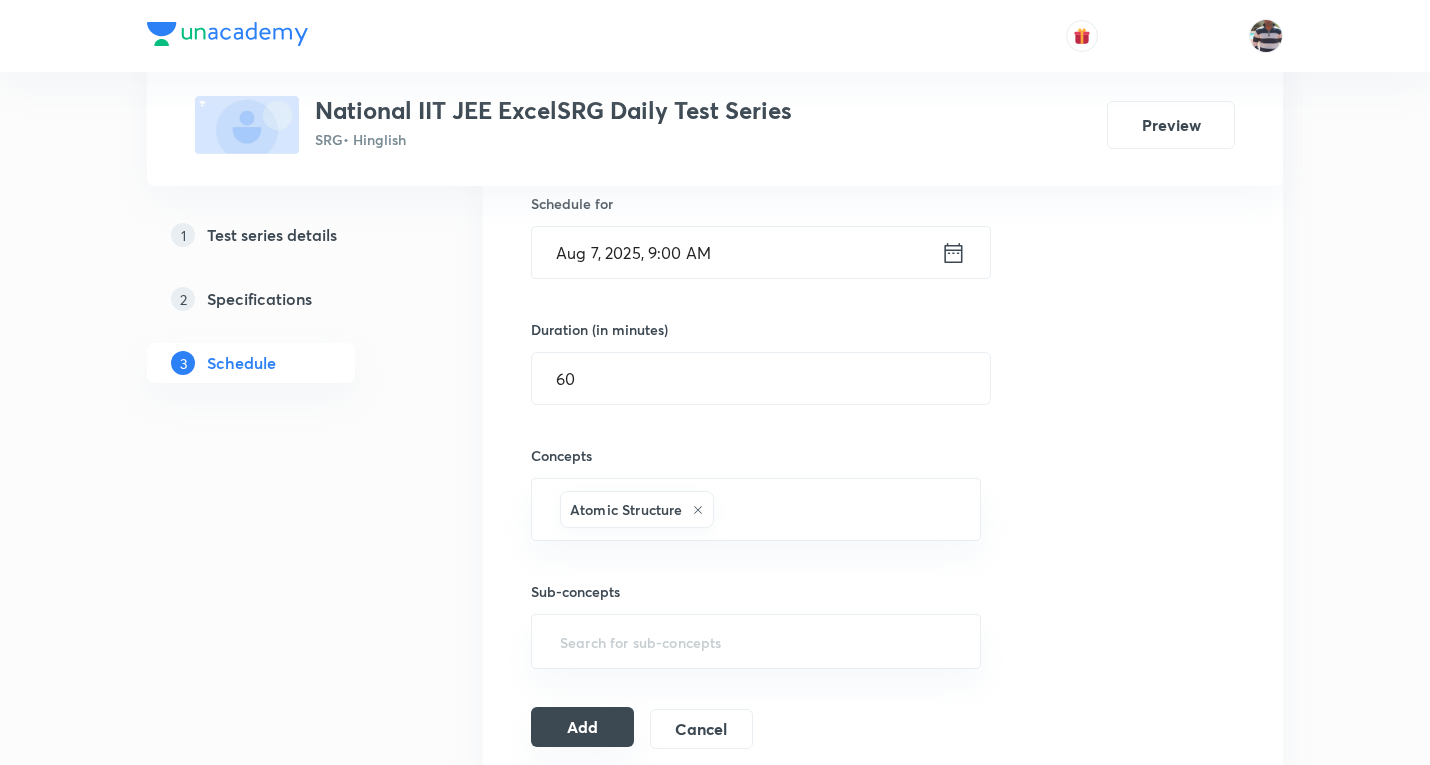 click on "Add" at bounding box center (582, 727) 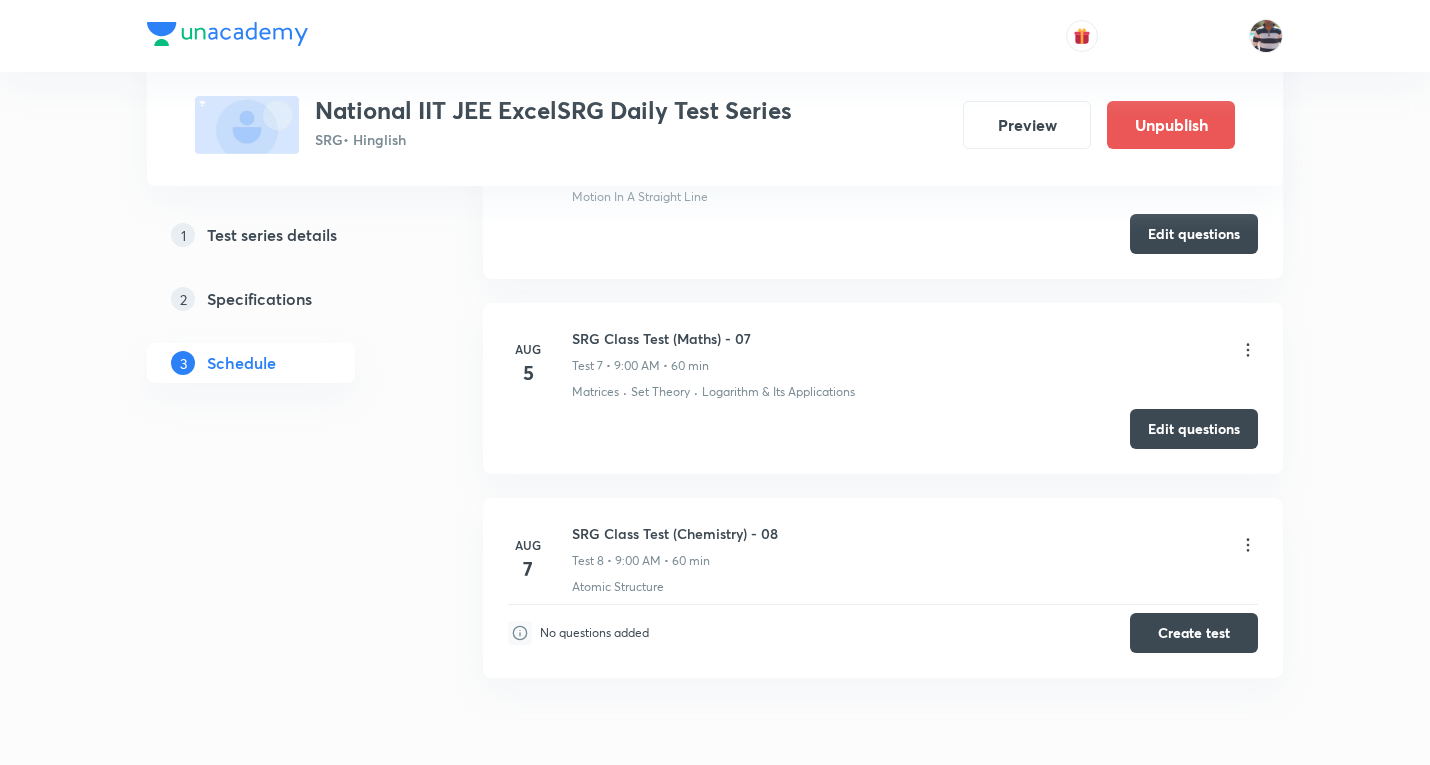 scroll, scrollTop: 1398, scrollLeft: 0, axis: vertical 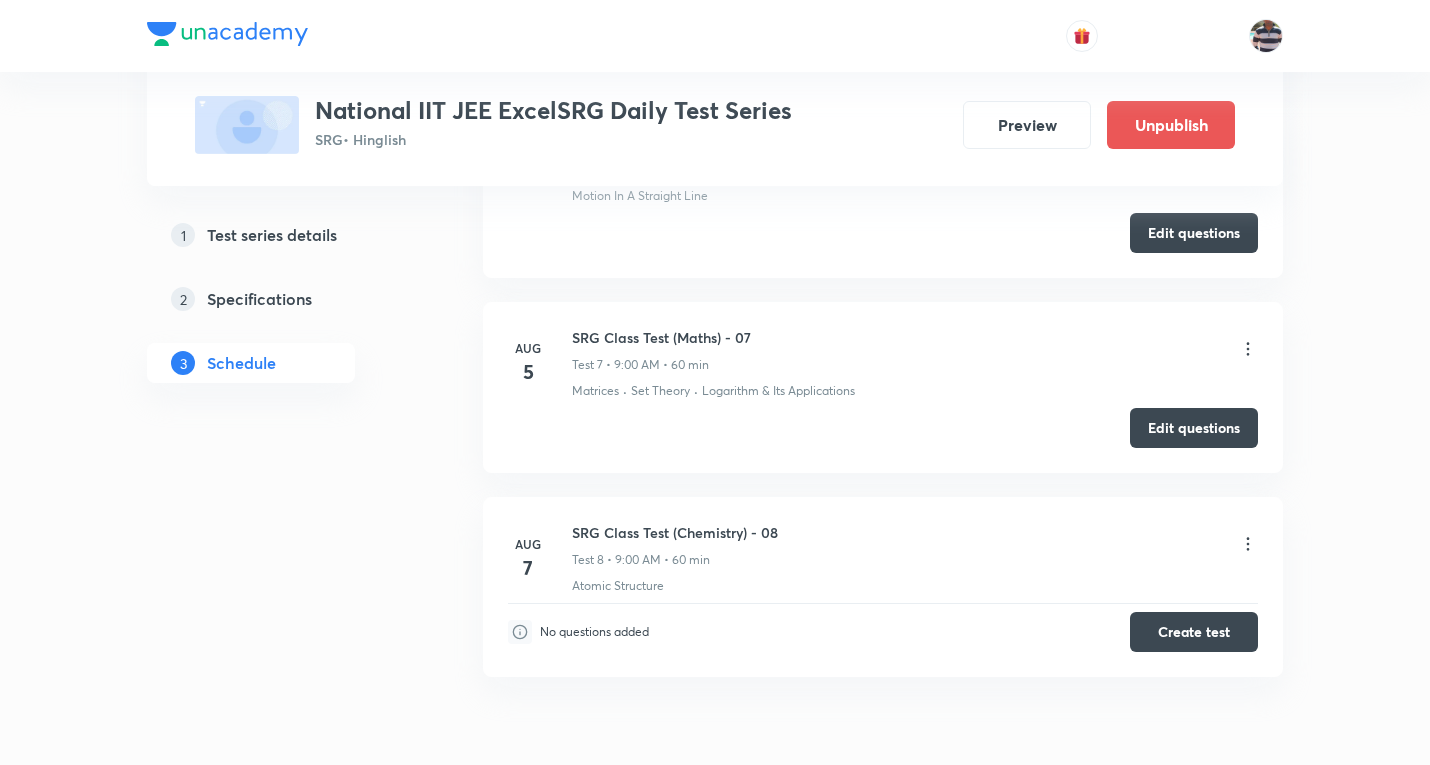 click 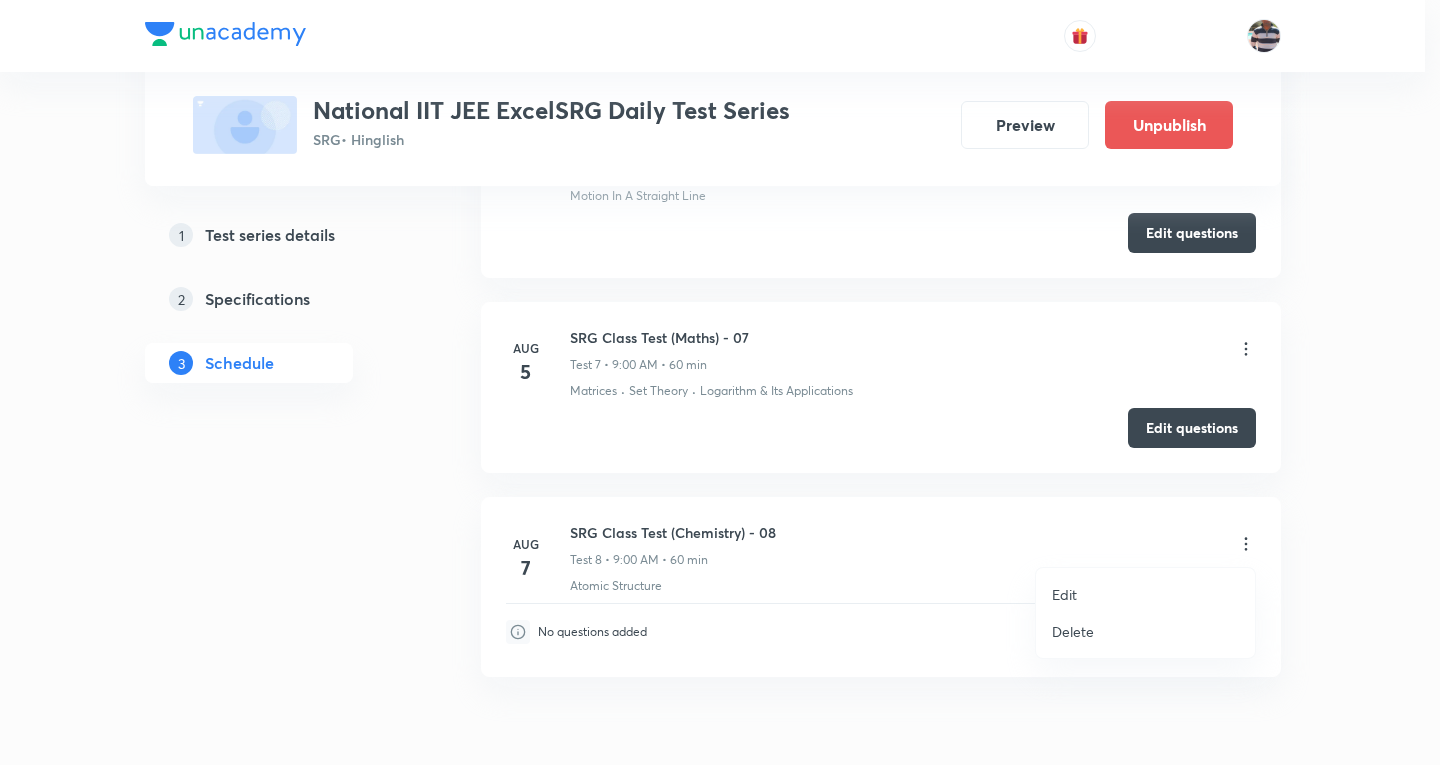 click on "Edit" at bounding box center [1145, 594] 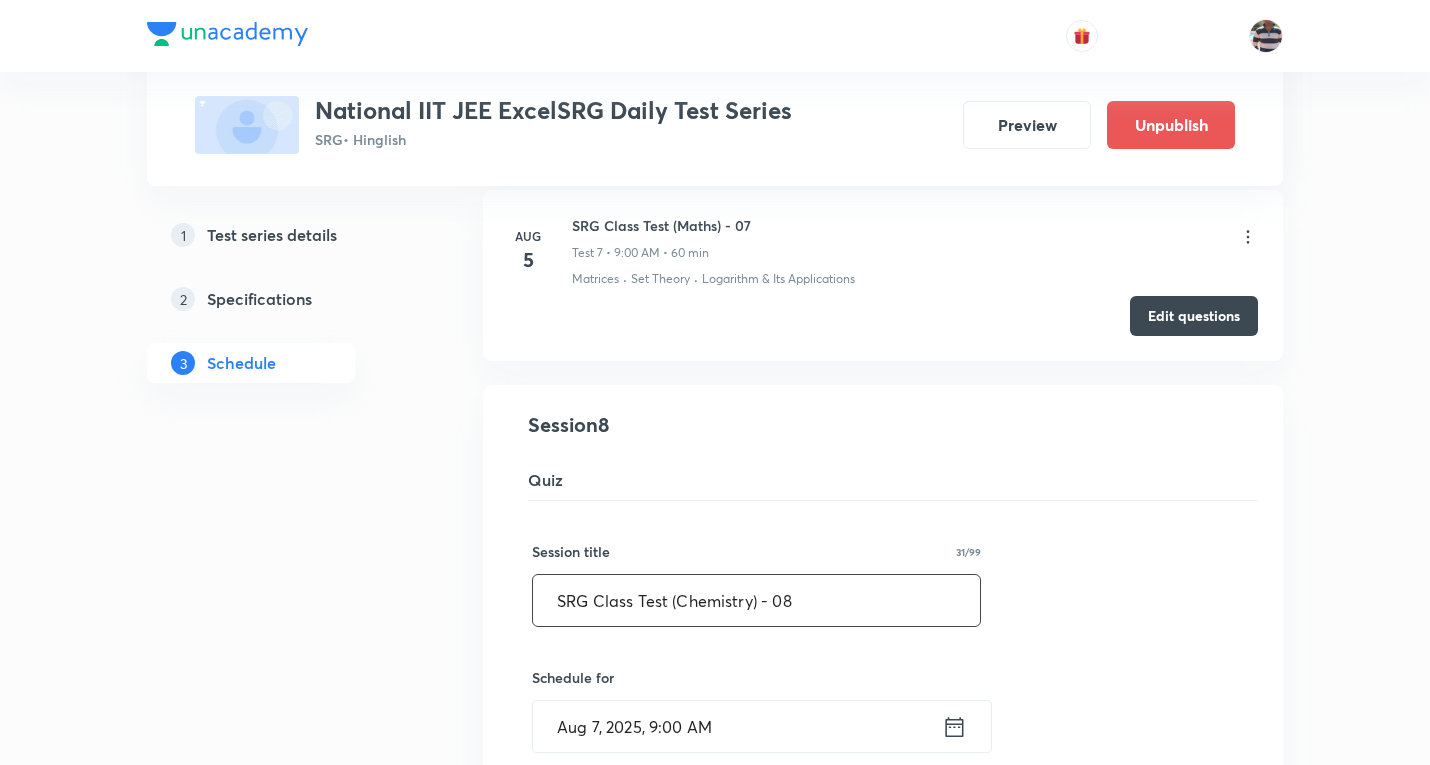click on "SRG Class Test (Chemistry) - 08" at bounding box center [756, 600] 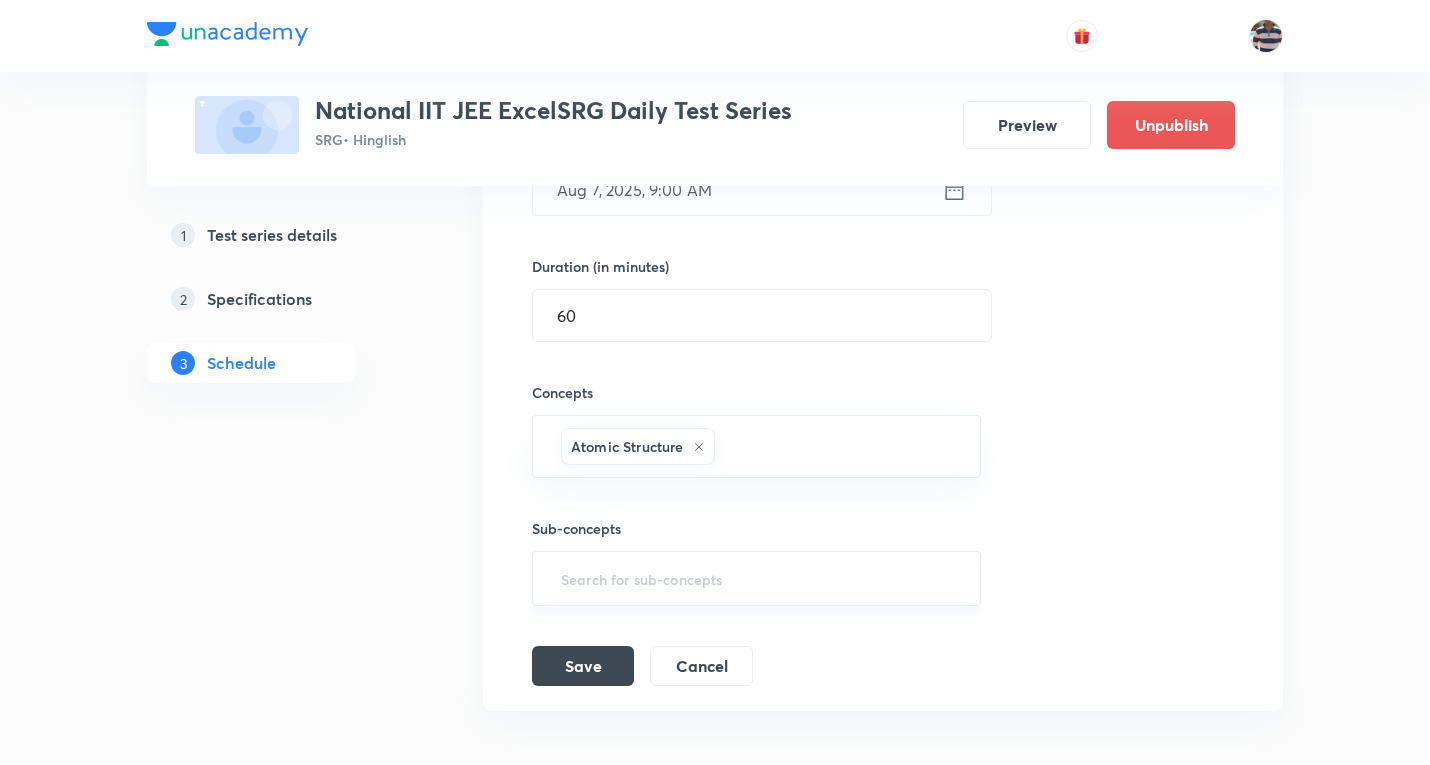 scroll, scrollTop: 2069, scrollLeft: 0, axis: vertical 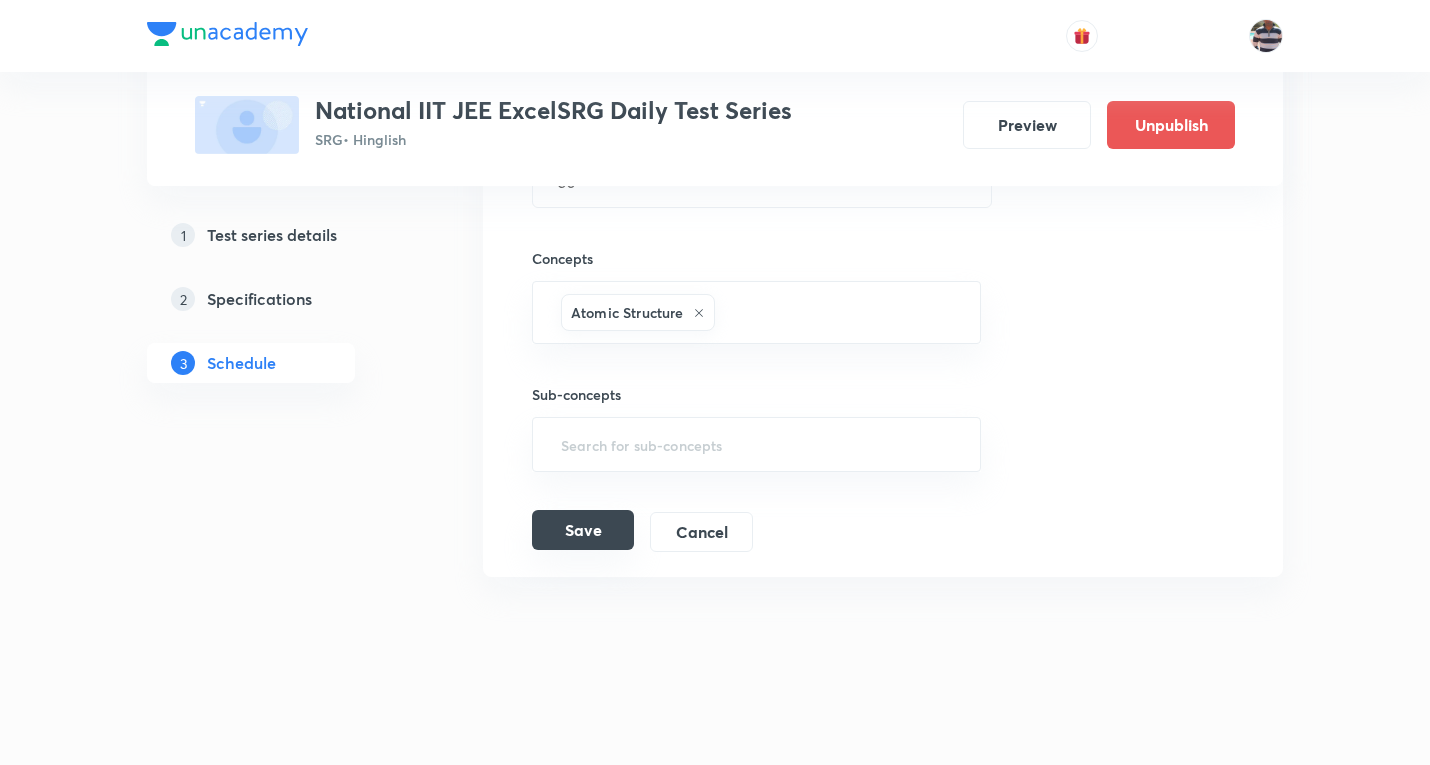 type on "SRG Class Test (Phy) - 08" 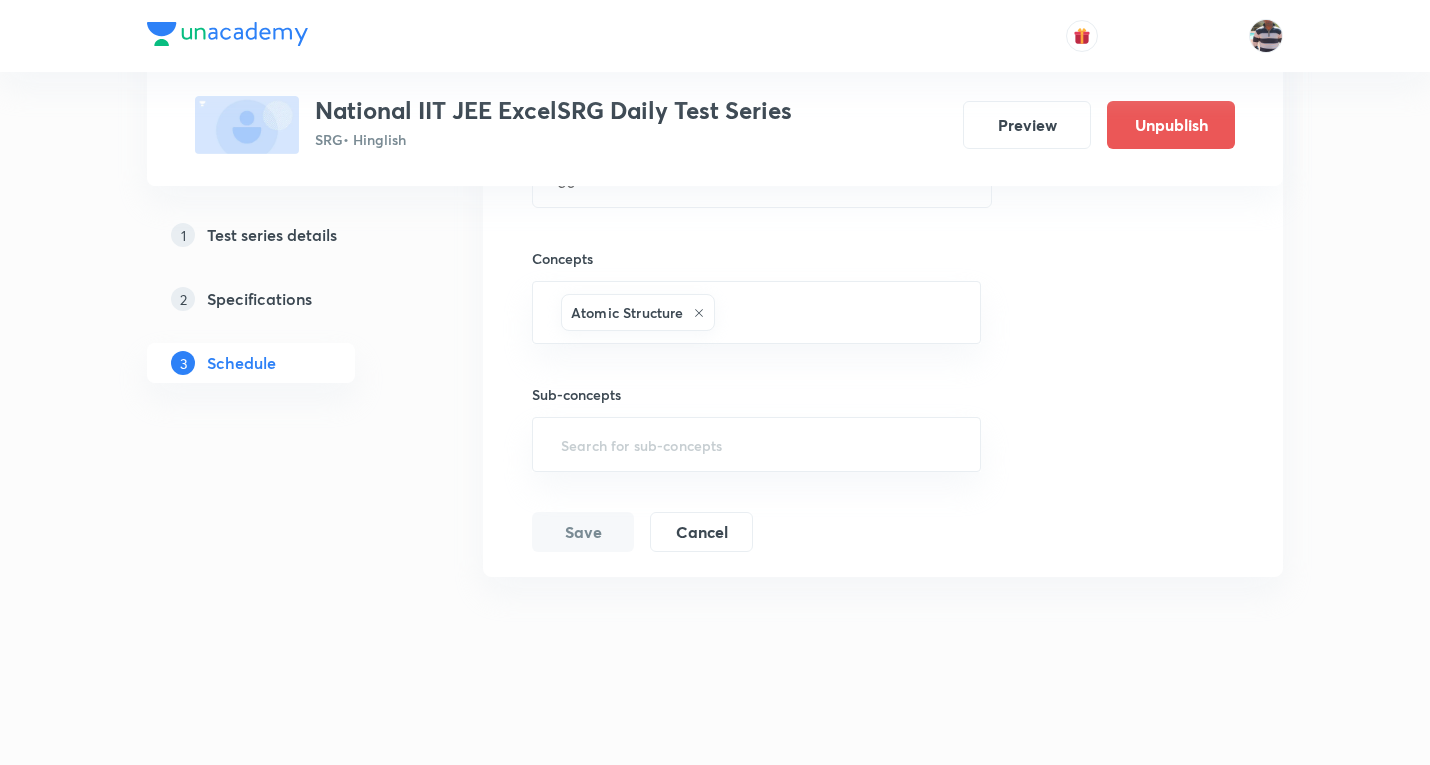 scroll, scrollTop: 1498, scrollLeft: 0, axis: vertical 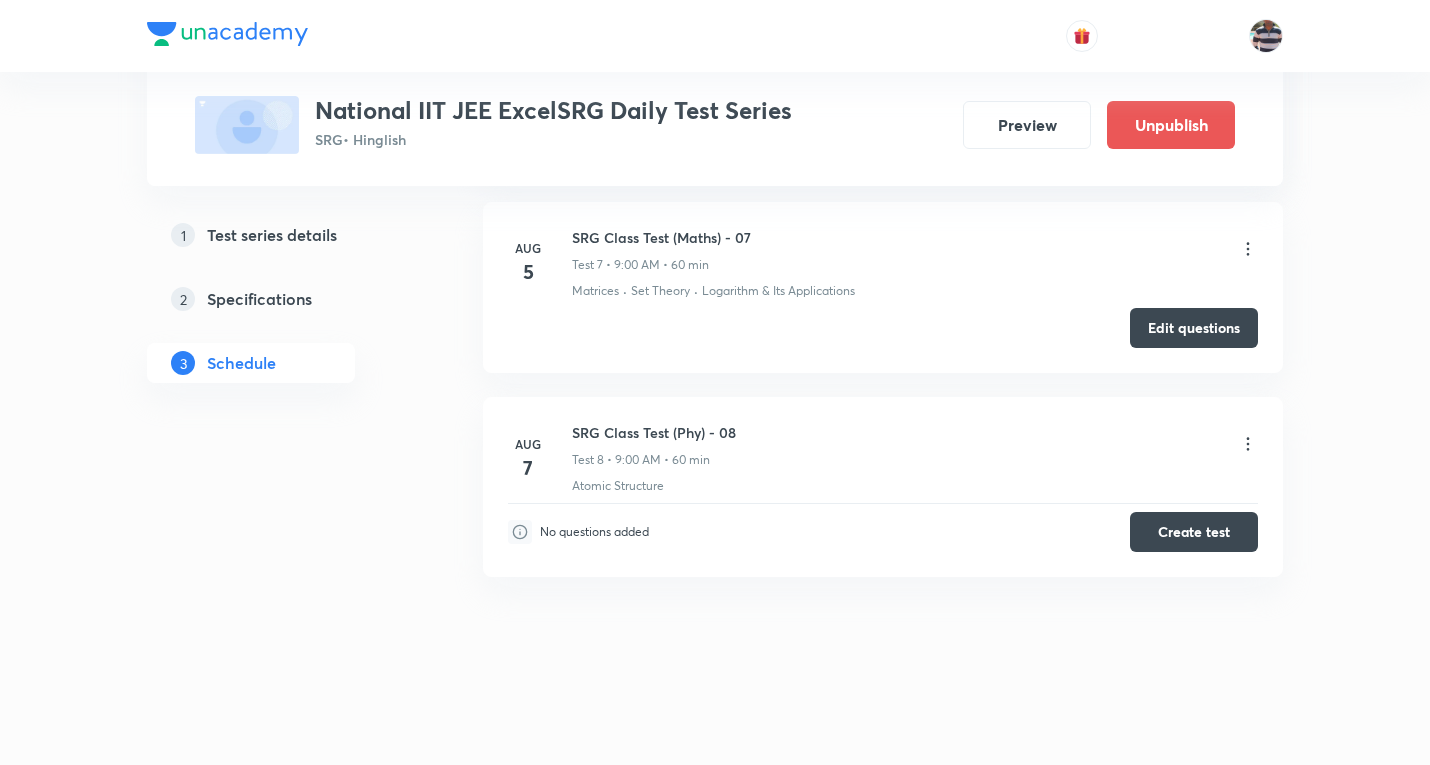 click 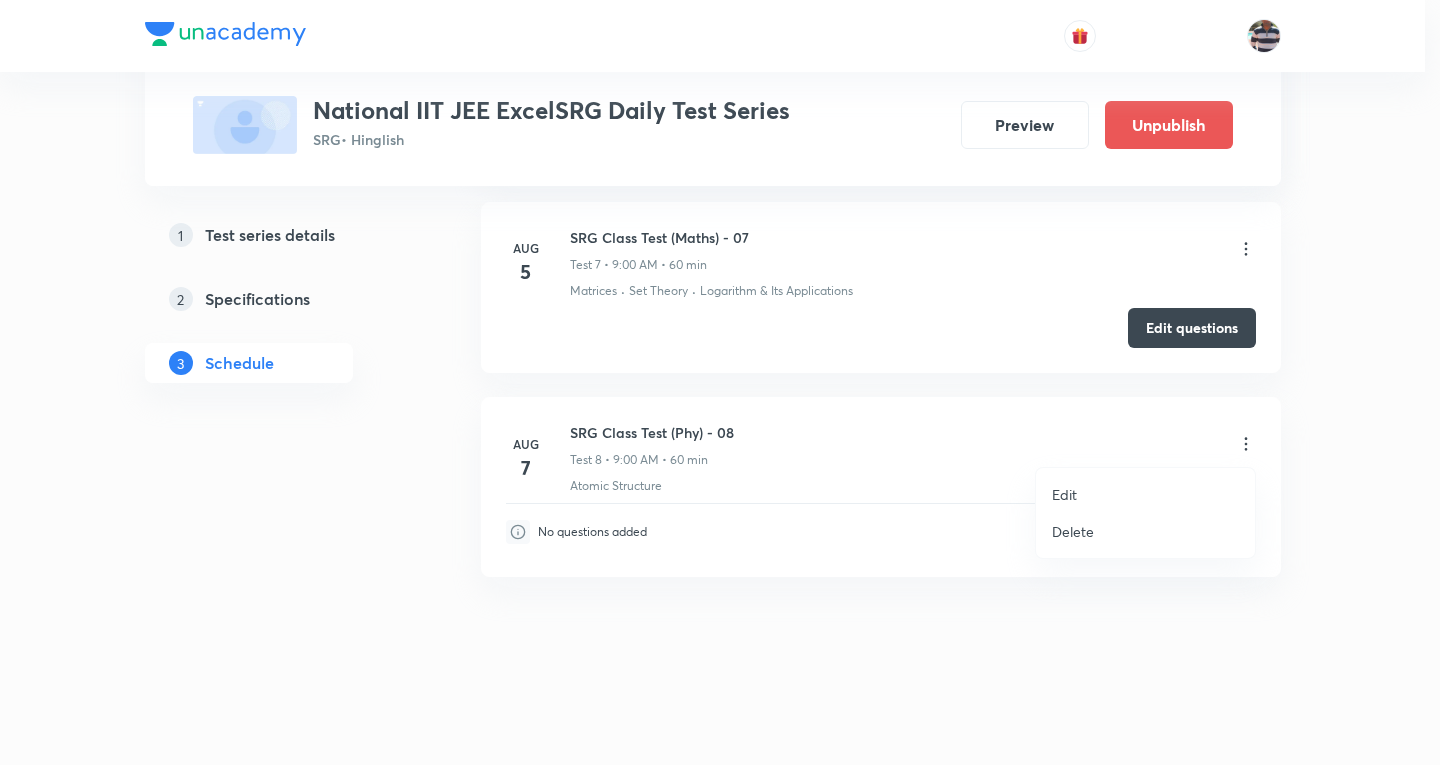 click at bounding box center [720, 382] 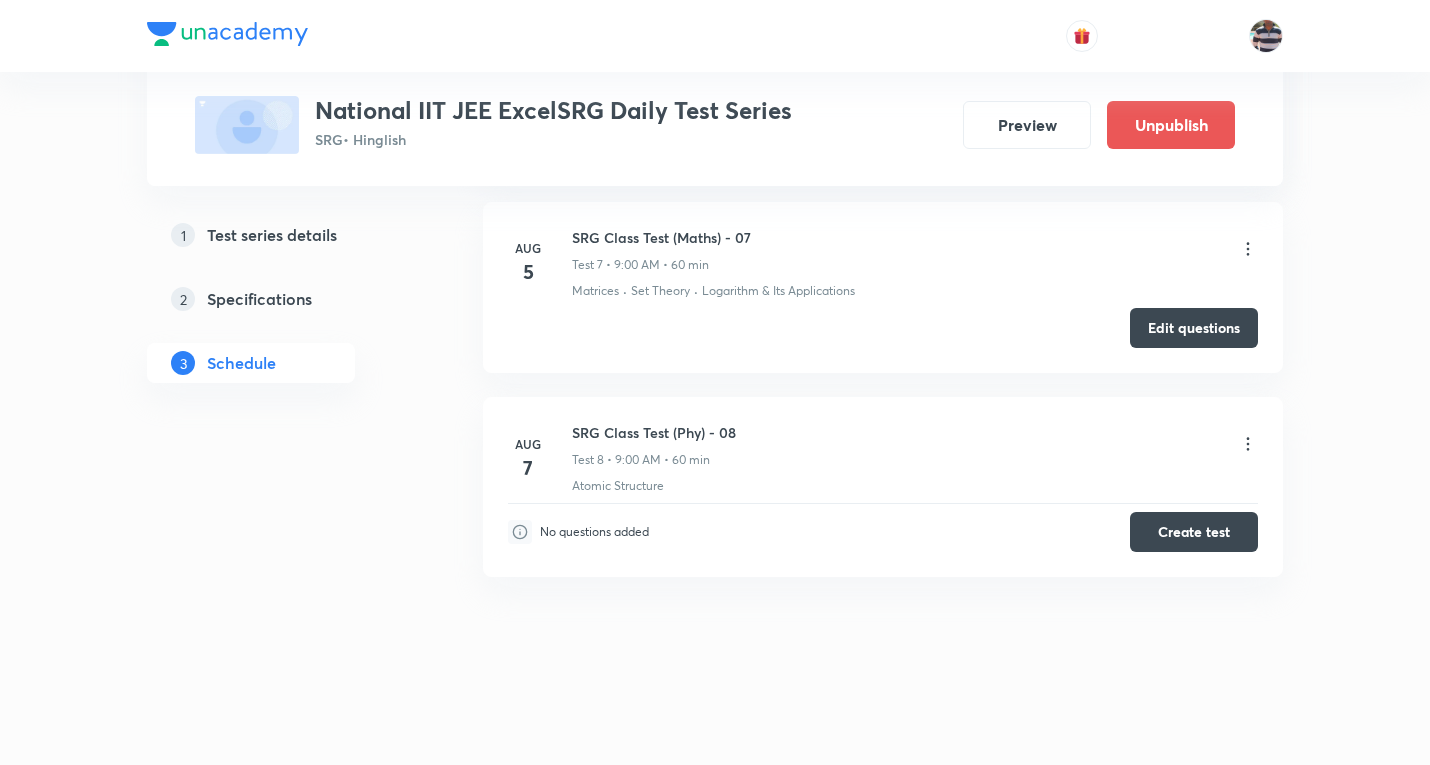 click 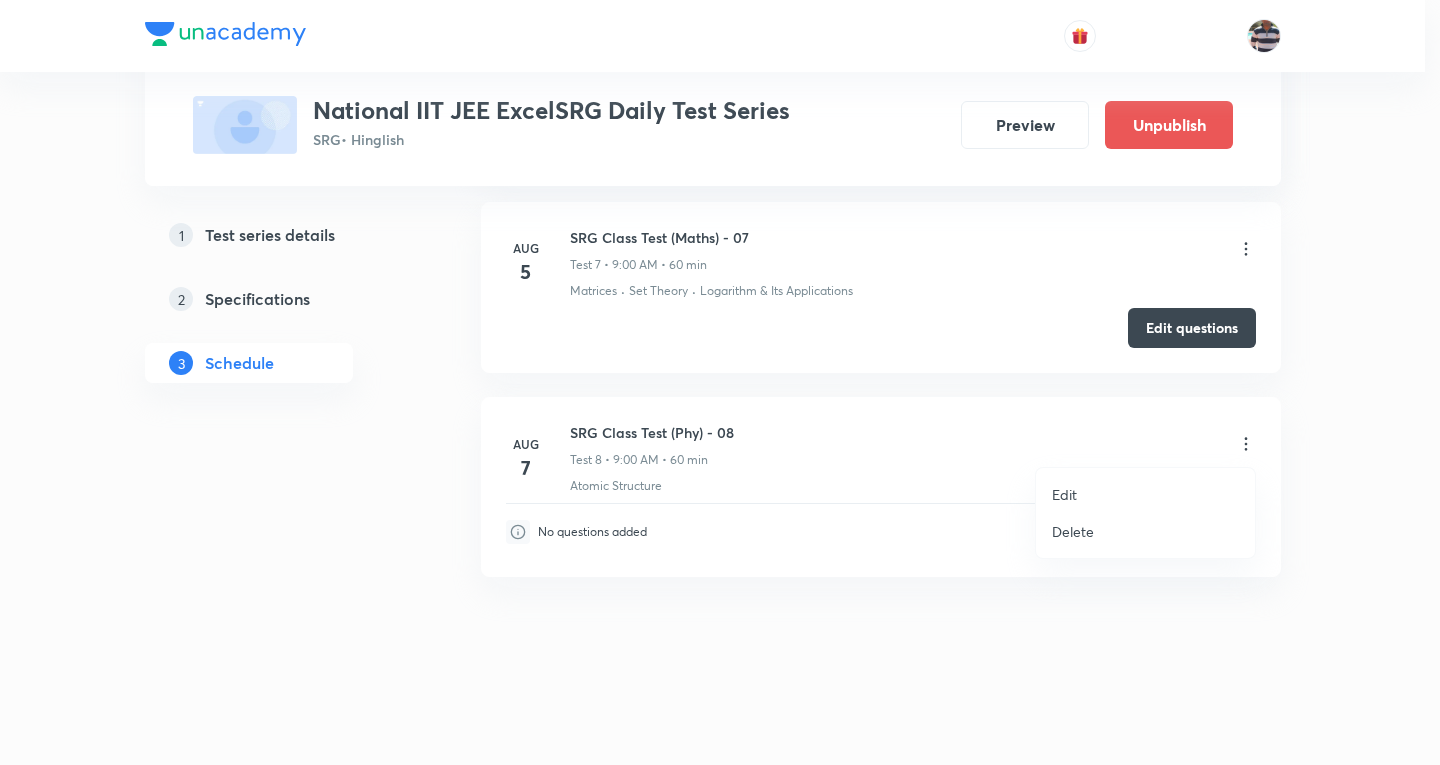 click on "Edit" at bounding box center [1064, 494] 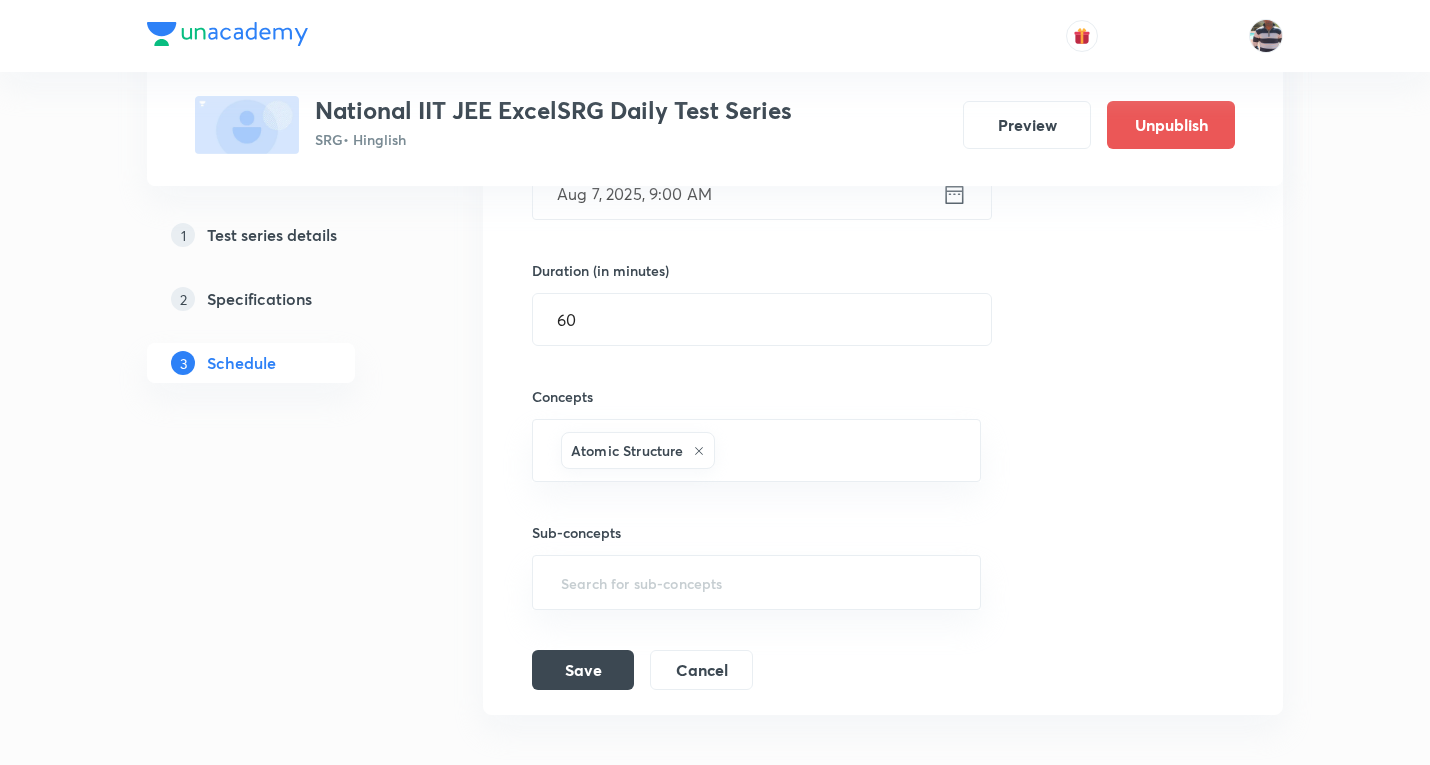 scroll, scrollTop: 1998, scrollLeft: 0, axis: vertical 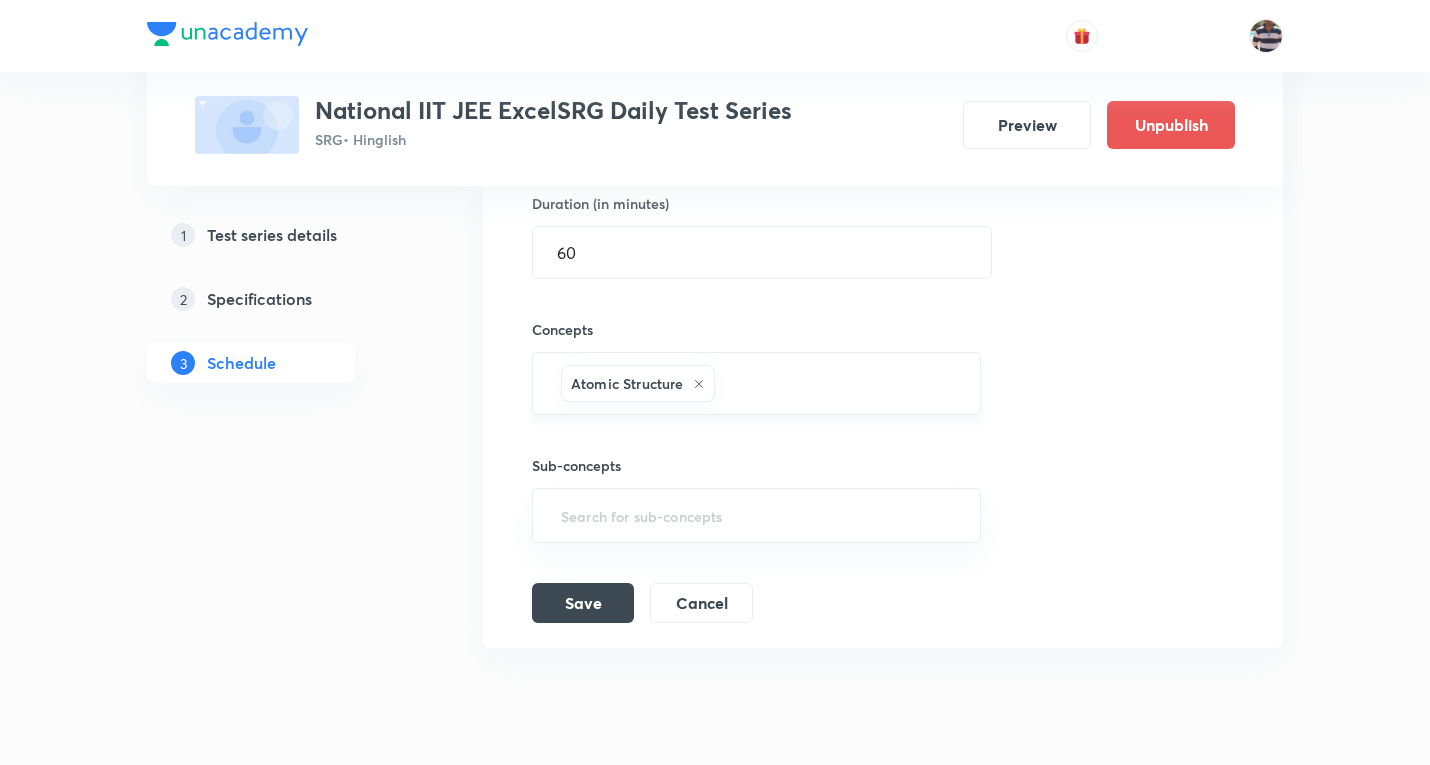 click 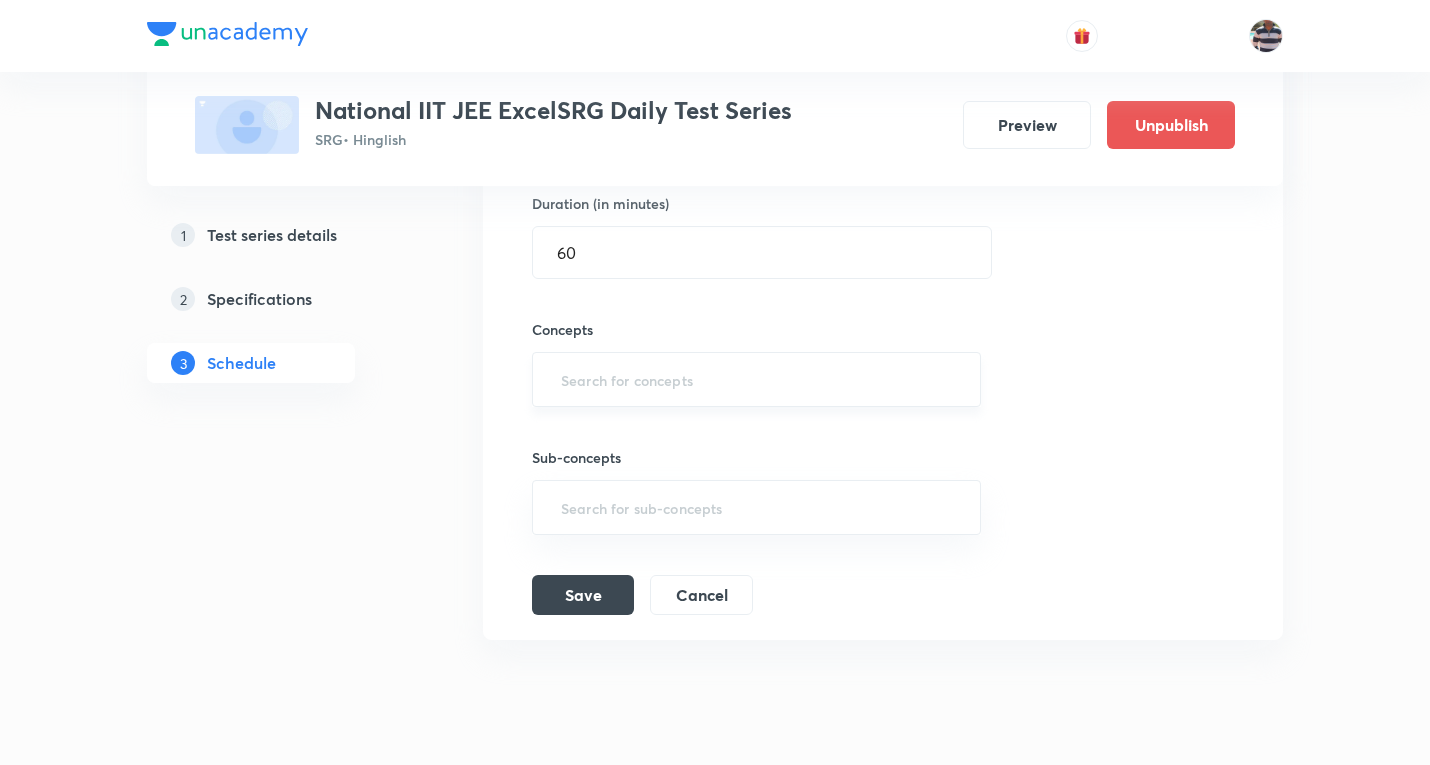 click at bounding box center [756, 379] 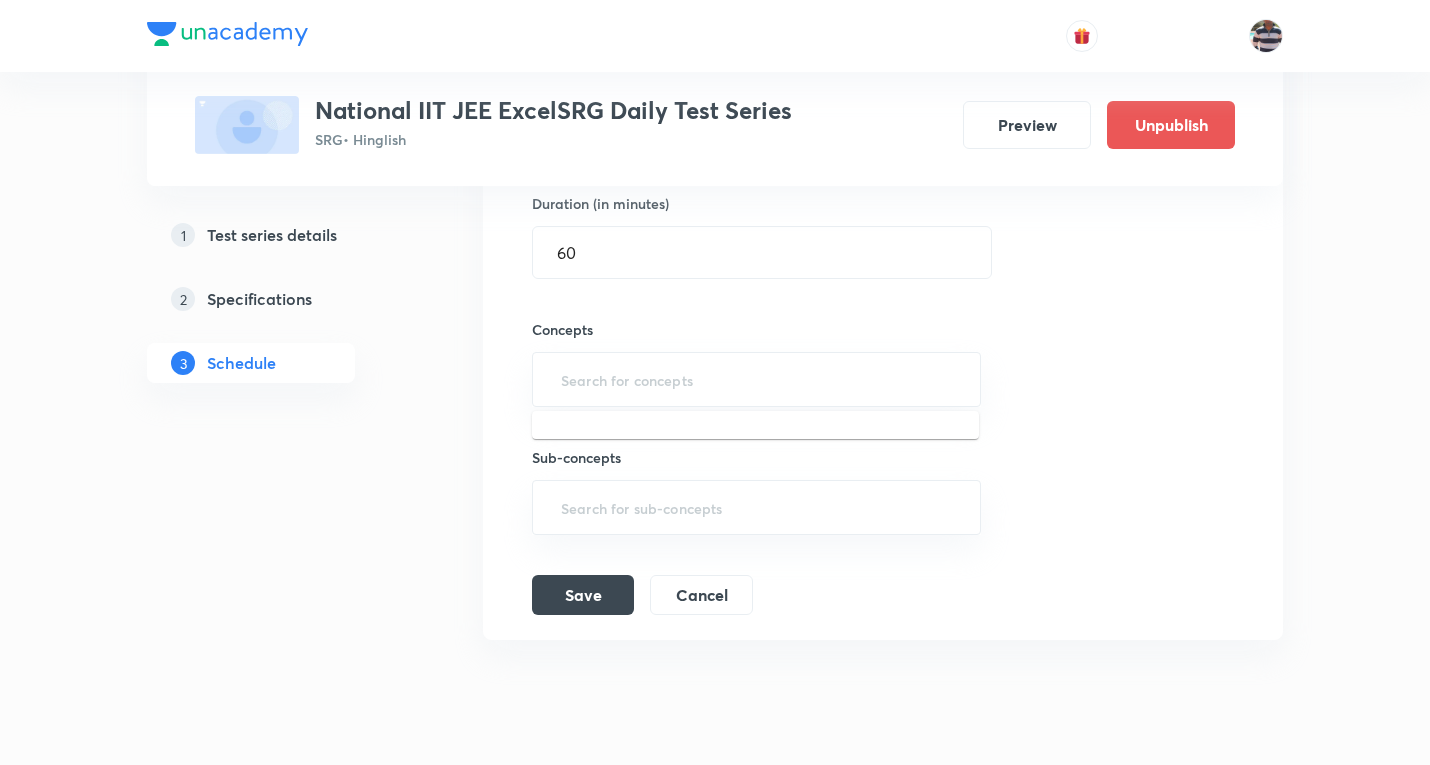 paste on "Reflection From Plane Mirror" 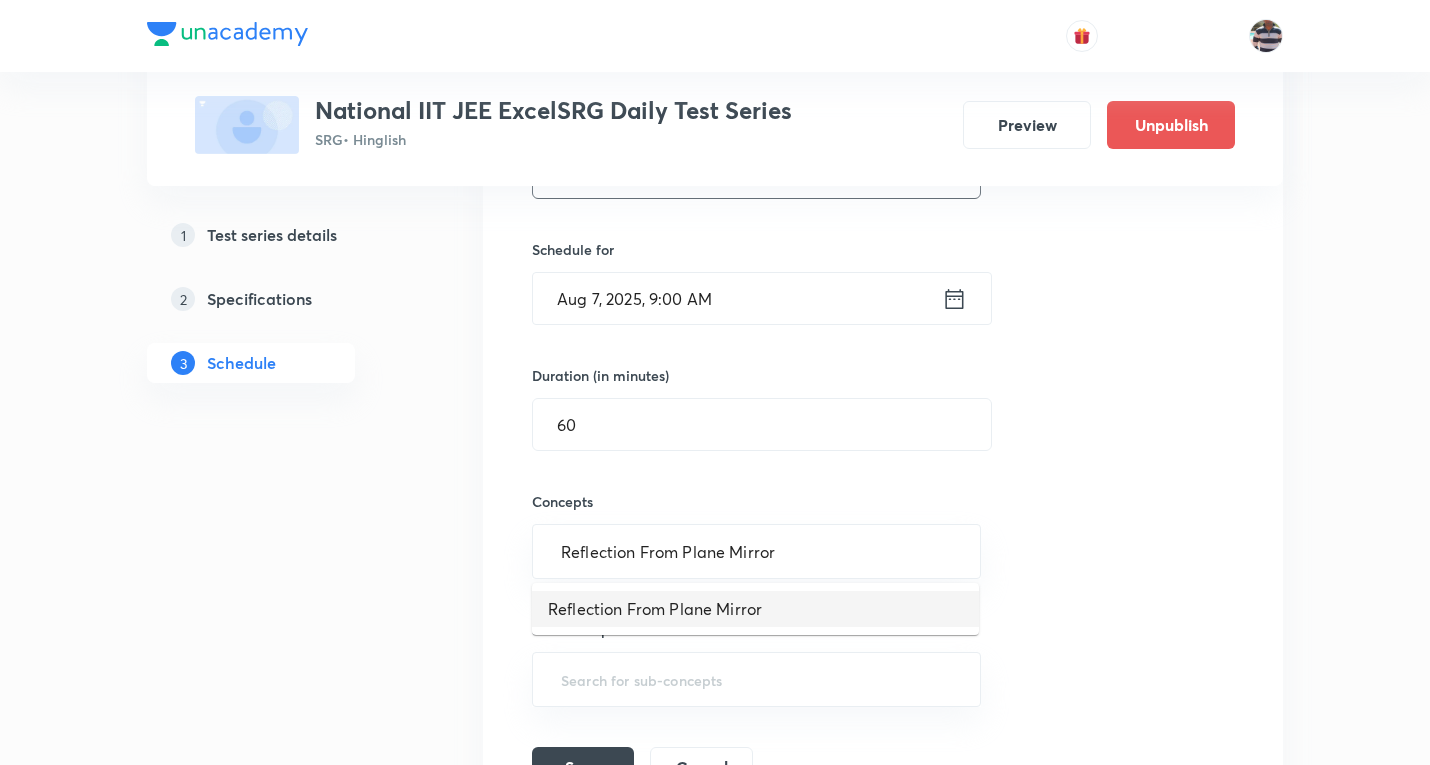 scroll, scrollTop: 1898, scrollLeft: 0, axis: vertical 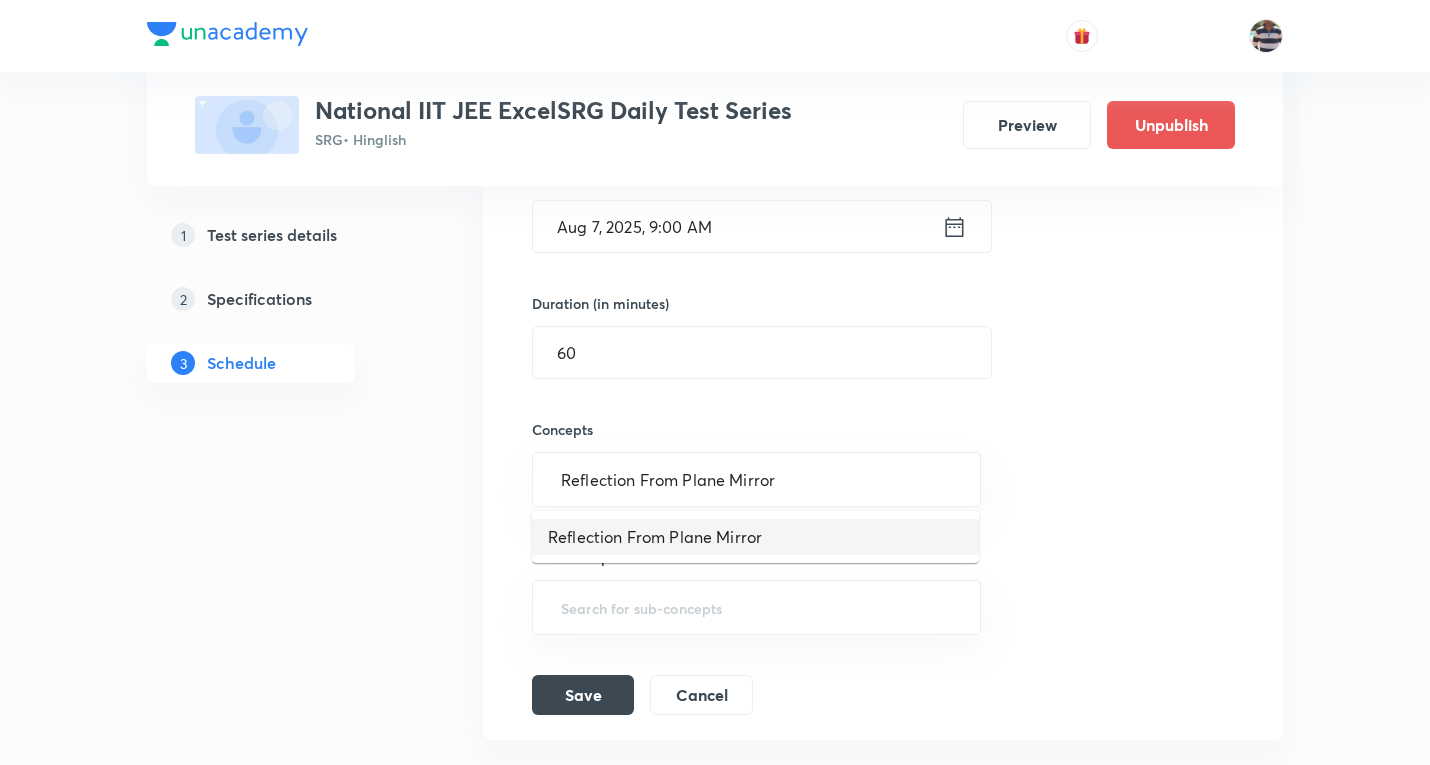 click on "Reflection From Plane Mirror" at bounding box center [755, 537] 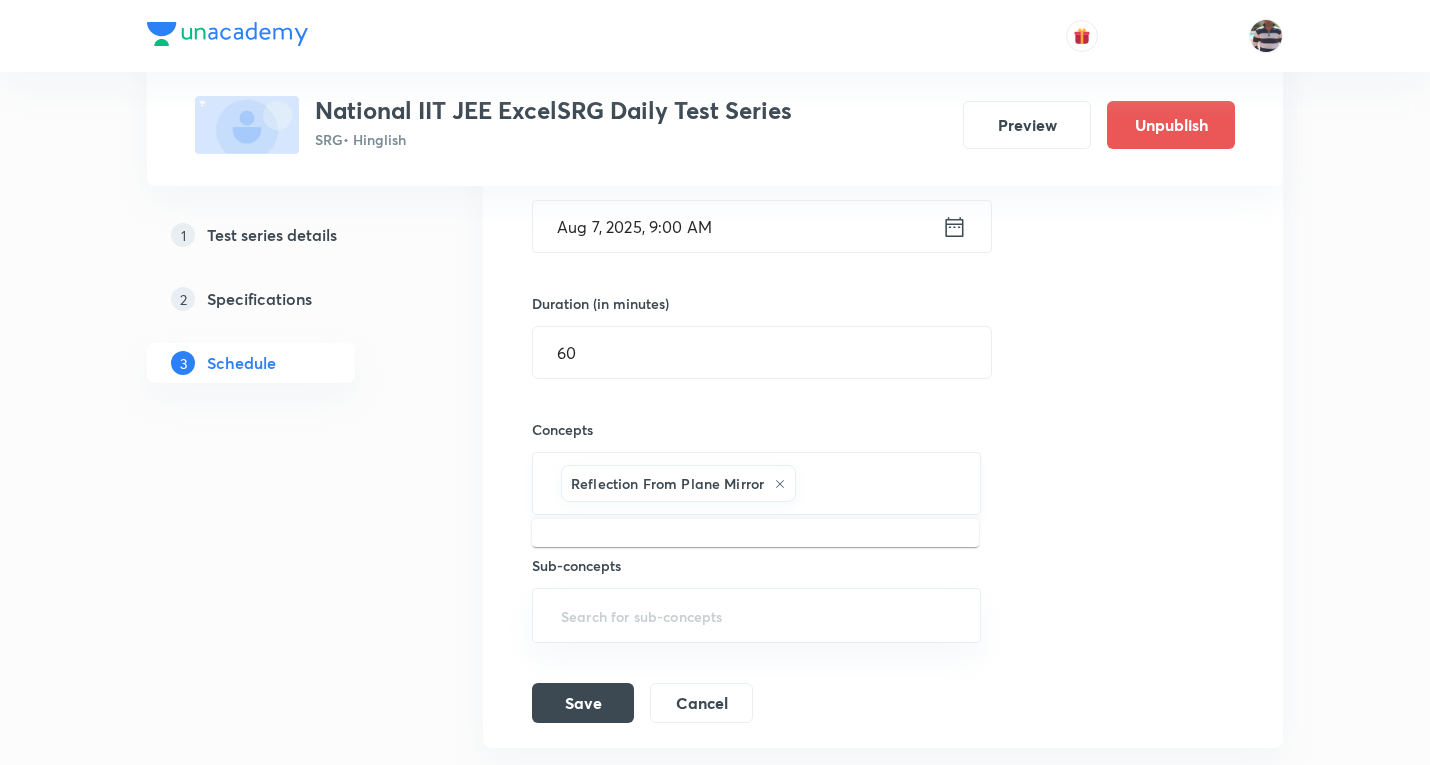 click at bounding box center (877, 483) 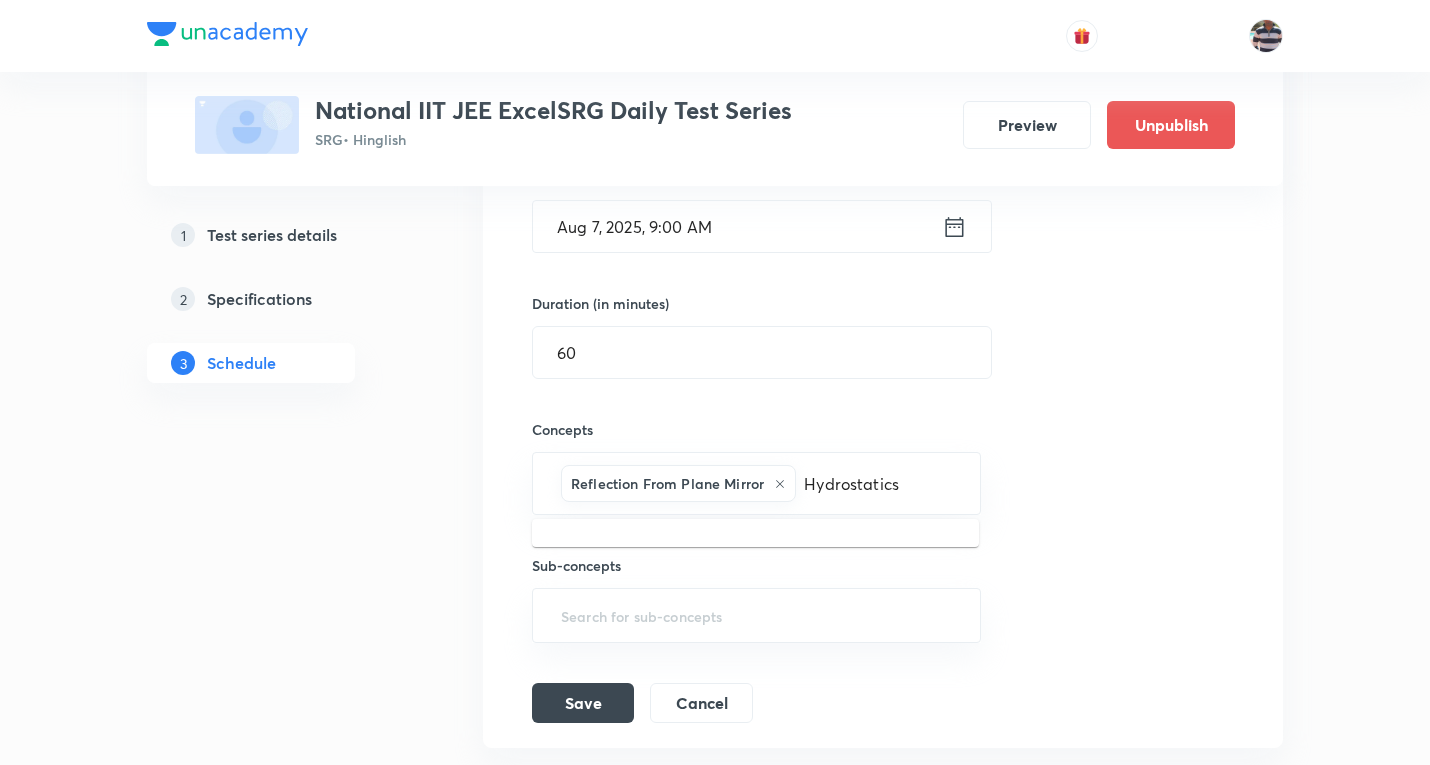 type on "Hydrostatics" 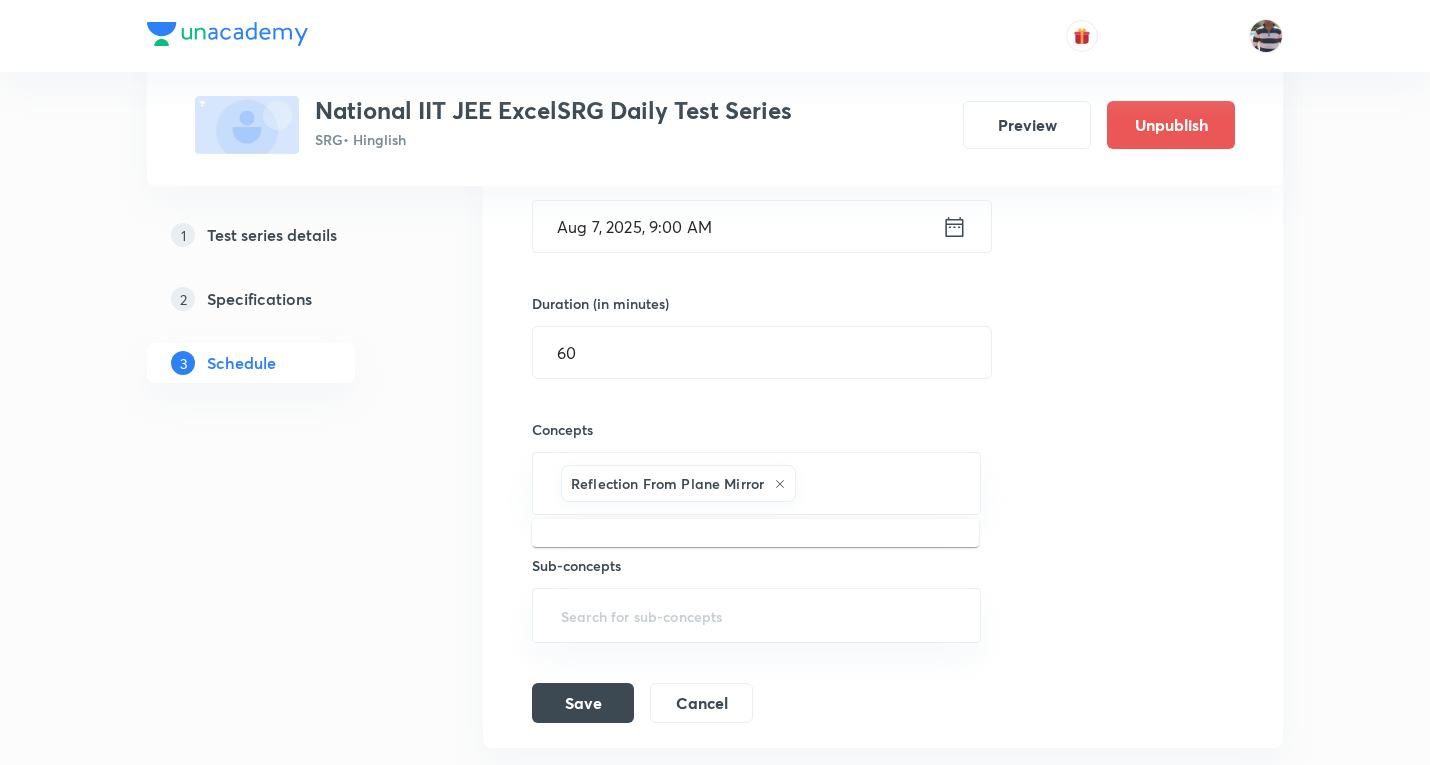click on "1 Test series details 2 Specifications 3 Schedule" at bounding box center [283, -330] 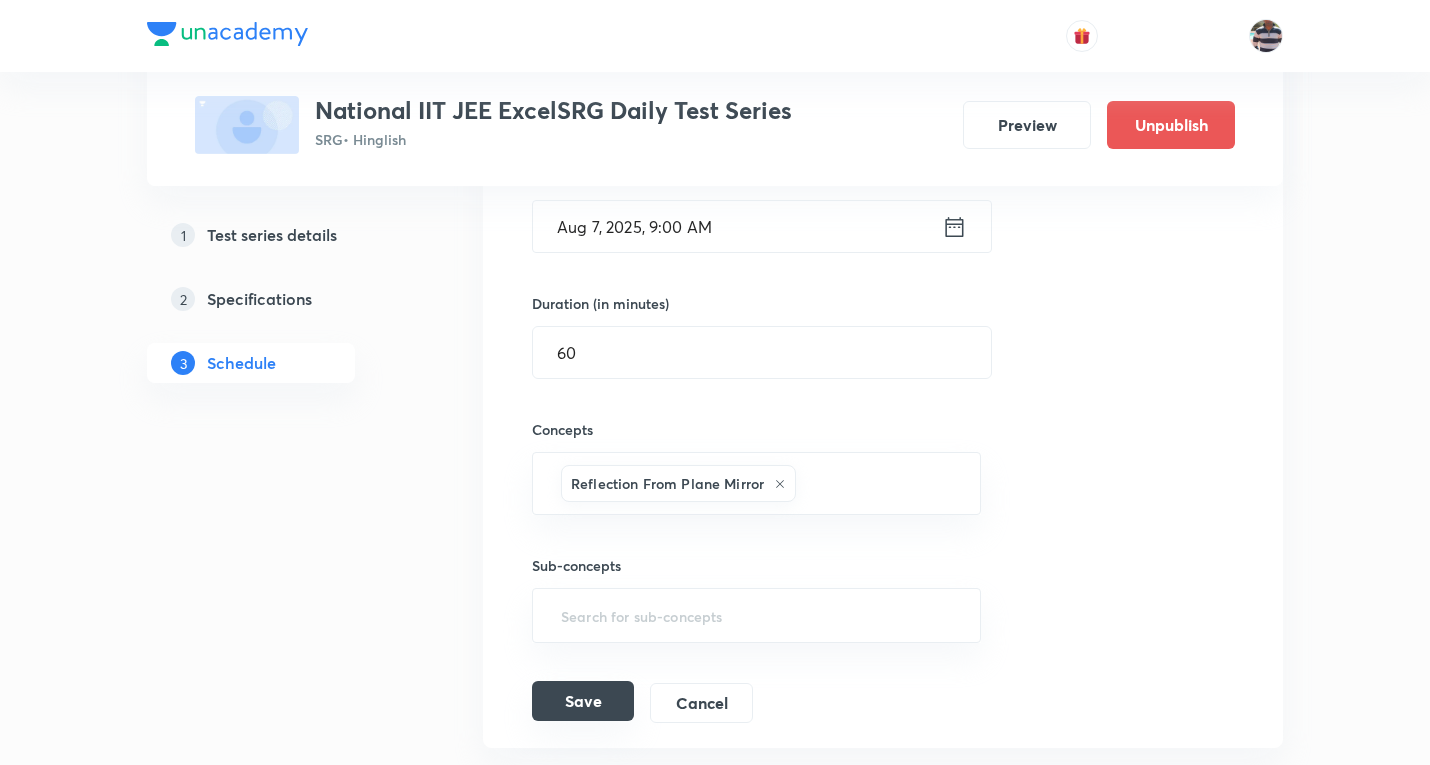 click on "Save" at bounding box center (583, 701) 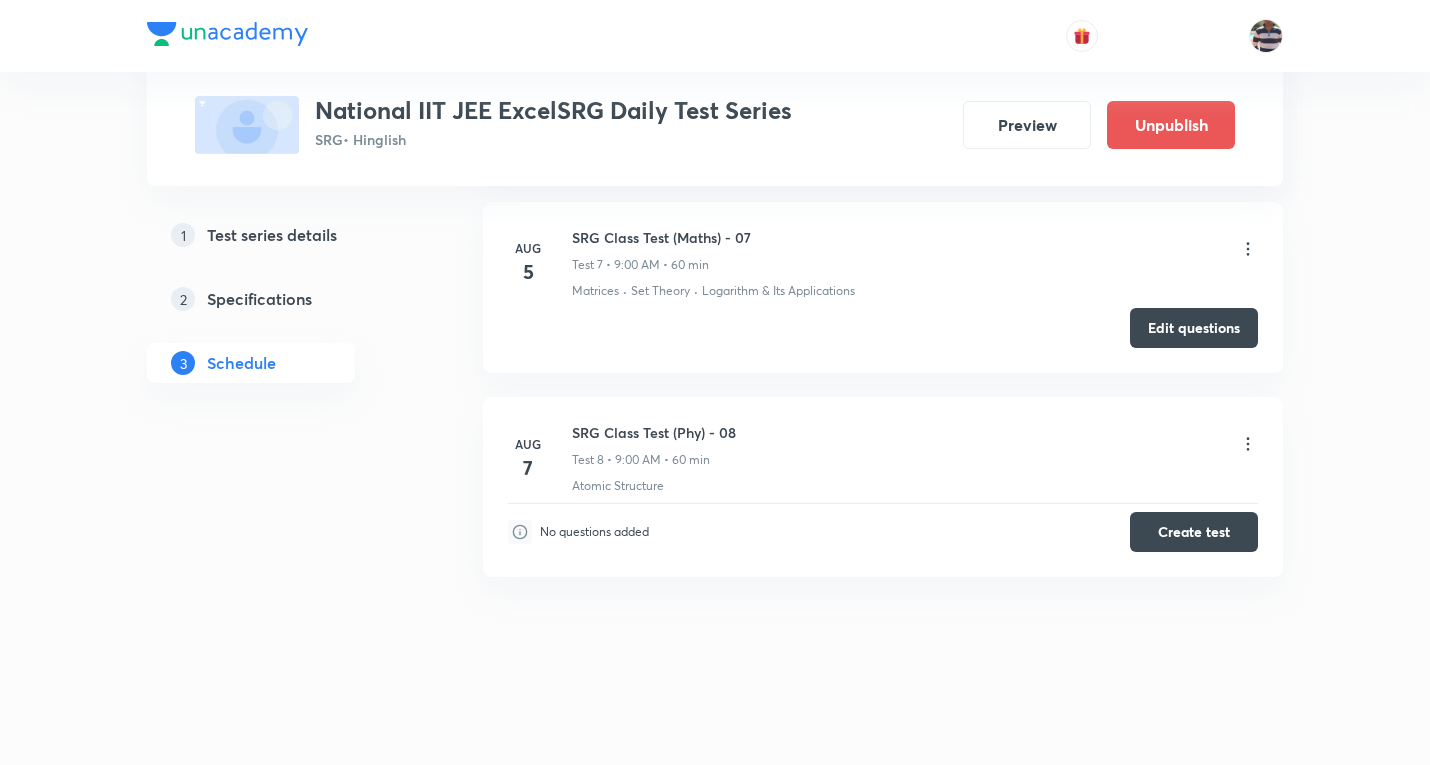 scroll, scrollTop: 1498, scrollLeft: 0, axis: vertical 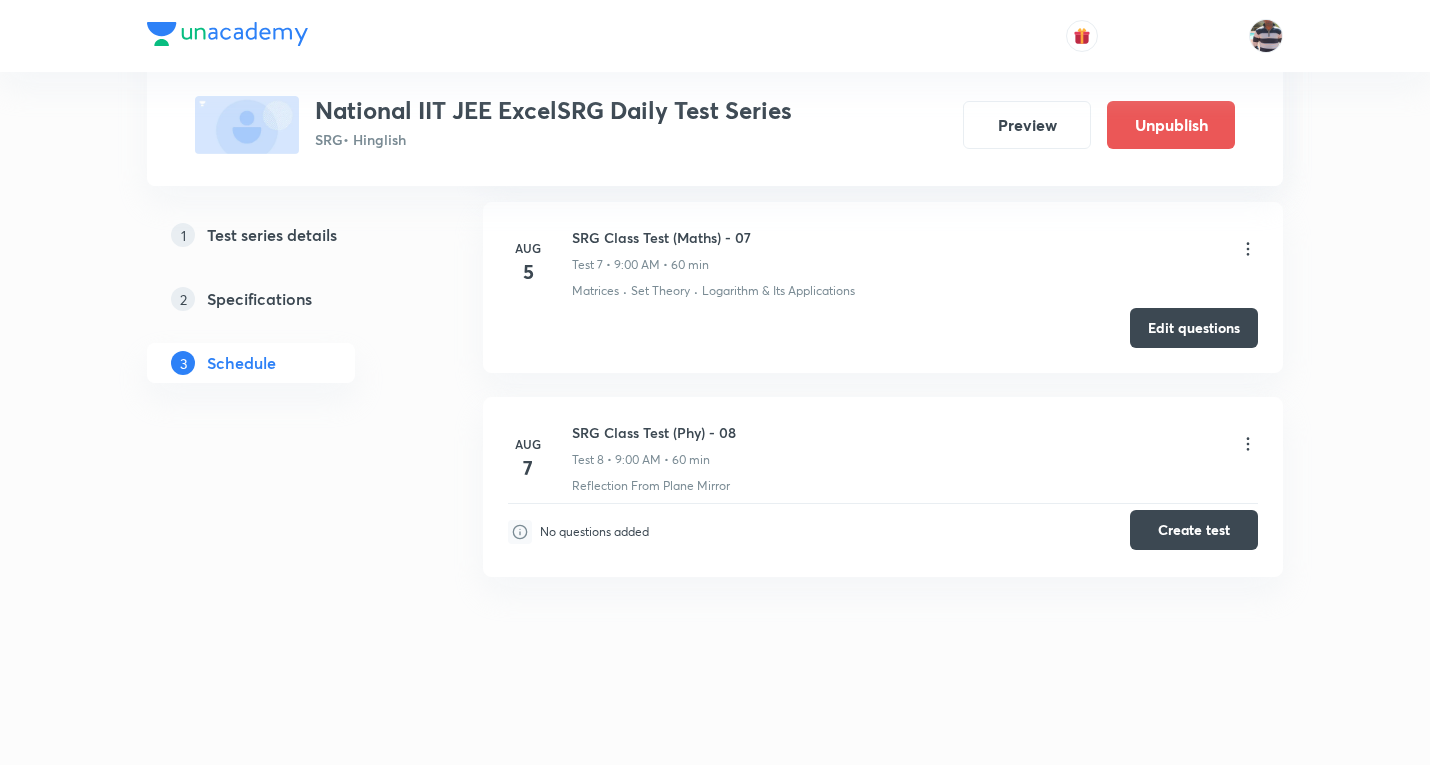 click on "Create test" at bounding box center (1194, 530) 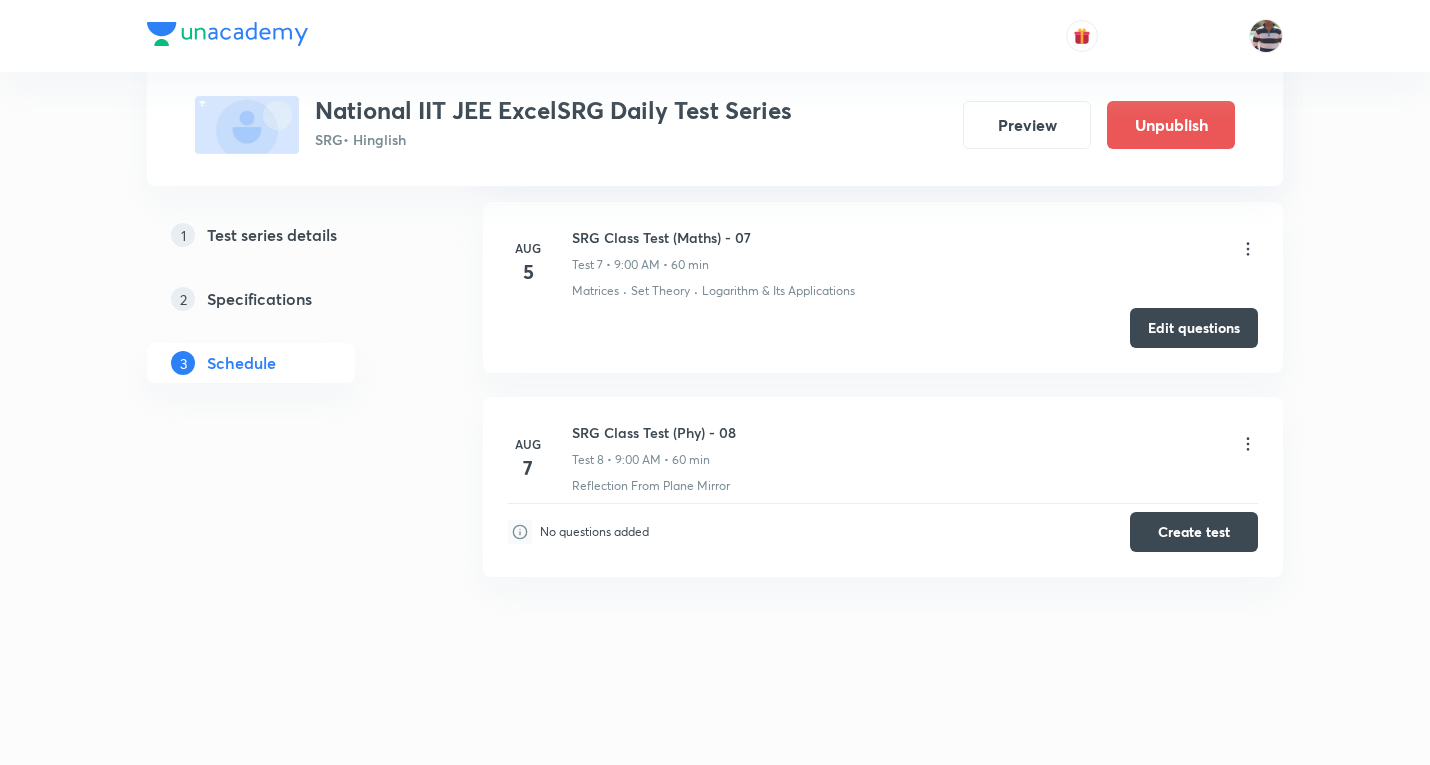 type 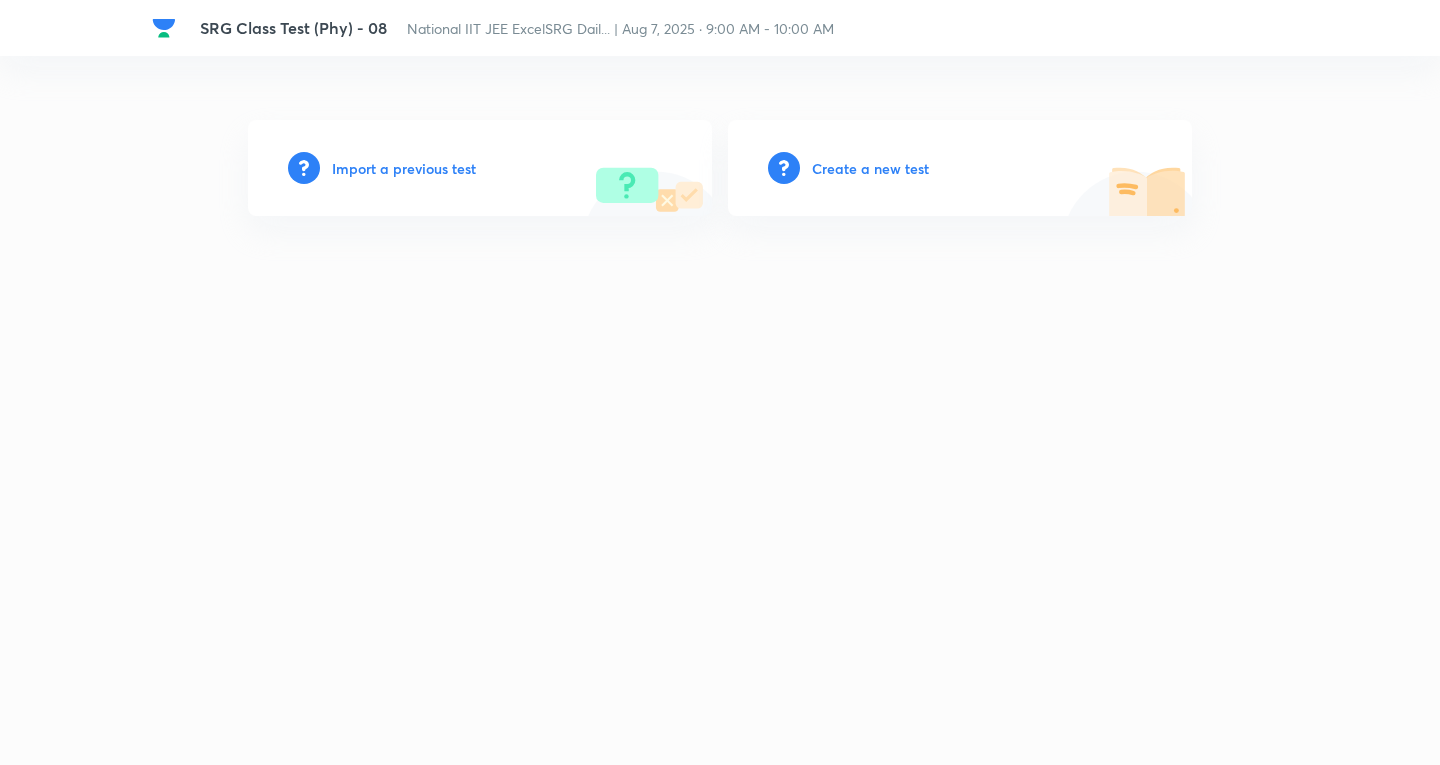 scroll, scrollTop: 0, scrollLeft: 0, axis: both 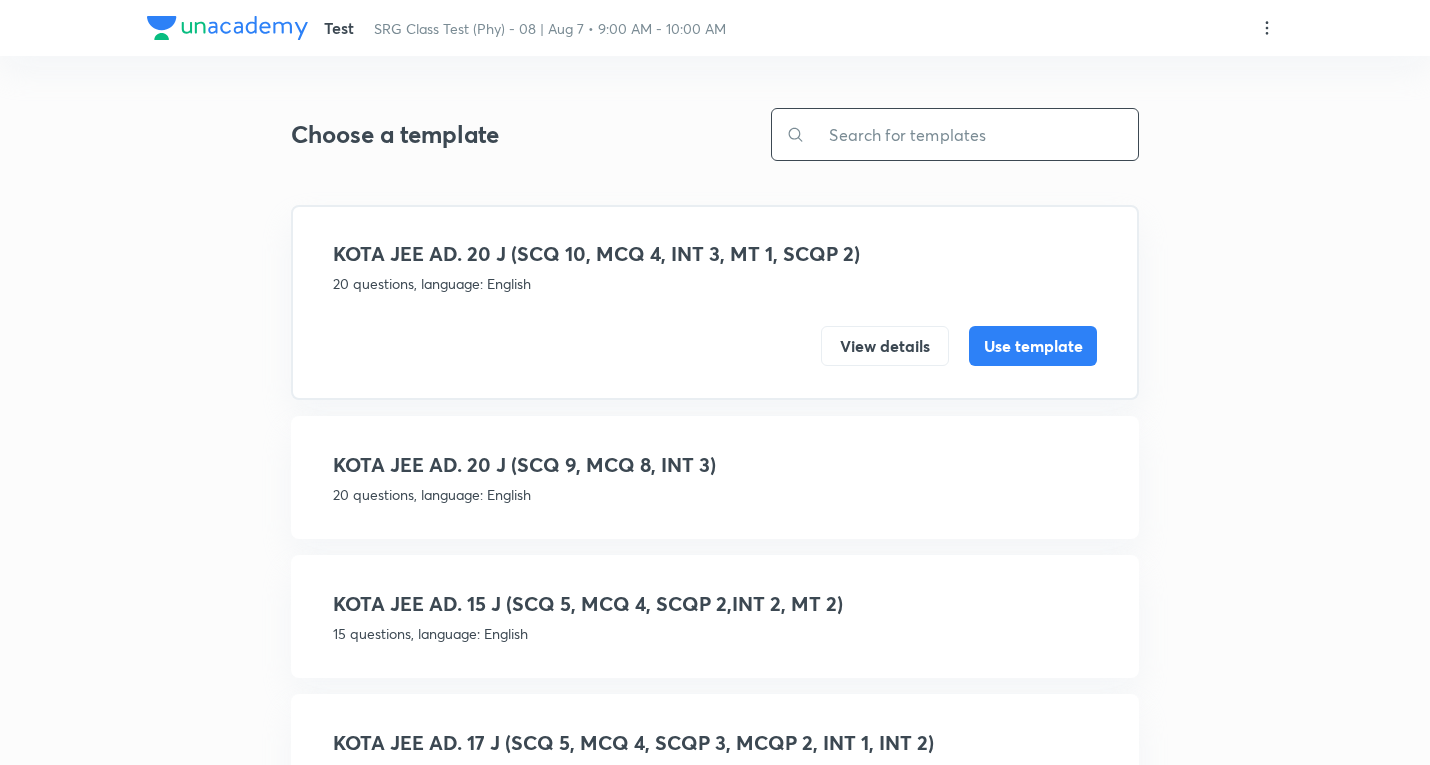 click at bounding box center (971, 134) 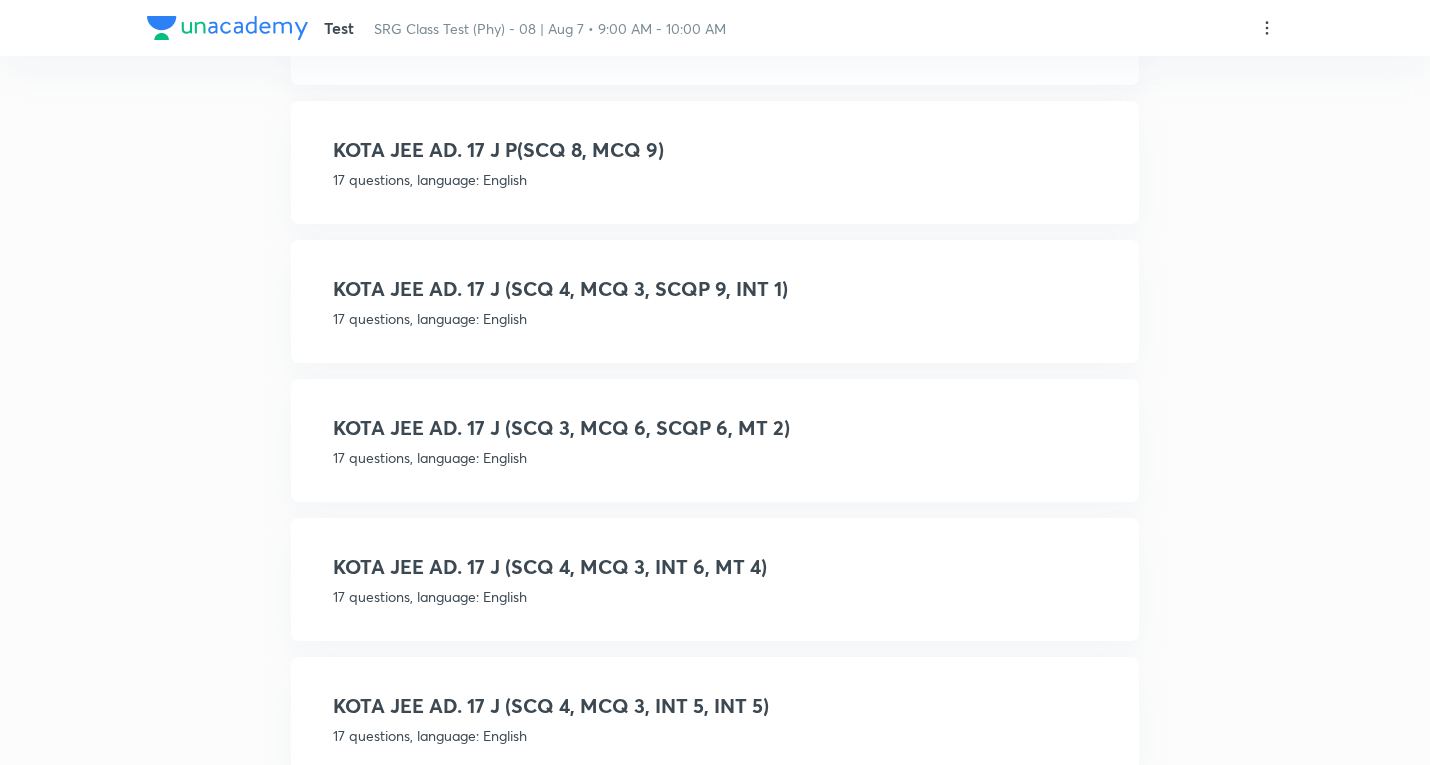 scroll, scrollTop: 600, scrollLeft: 0, axis: vertical 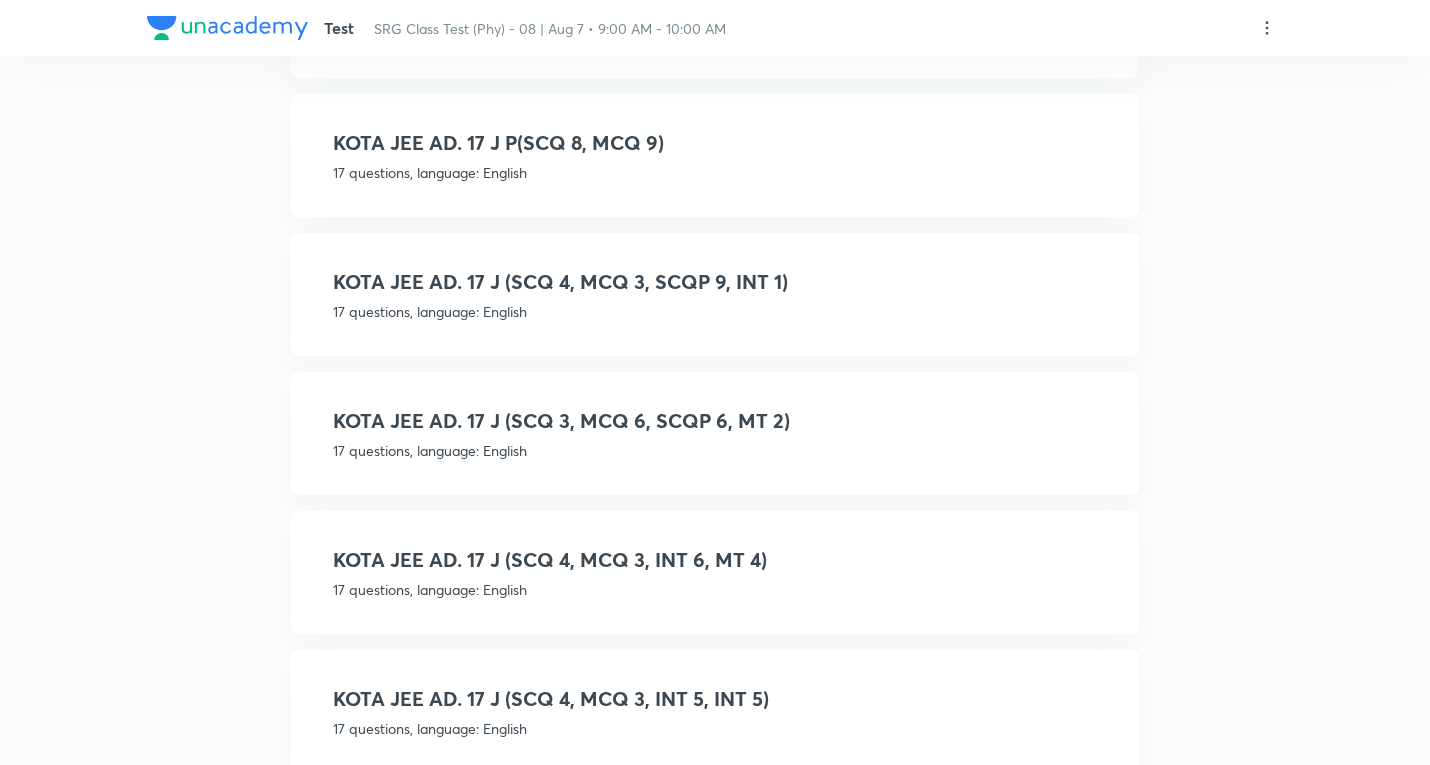 type on "17 J" 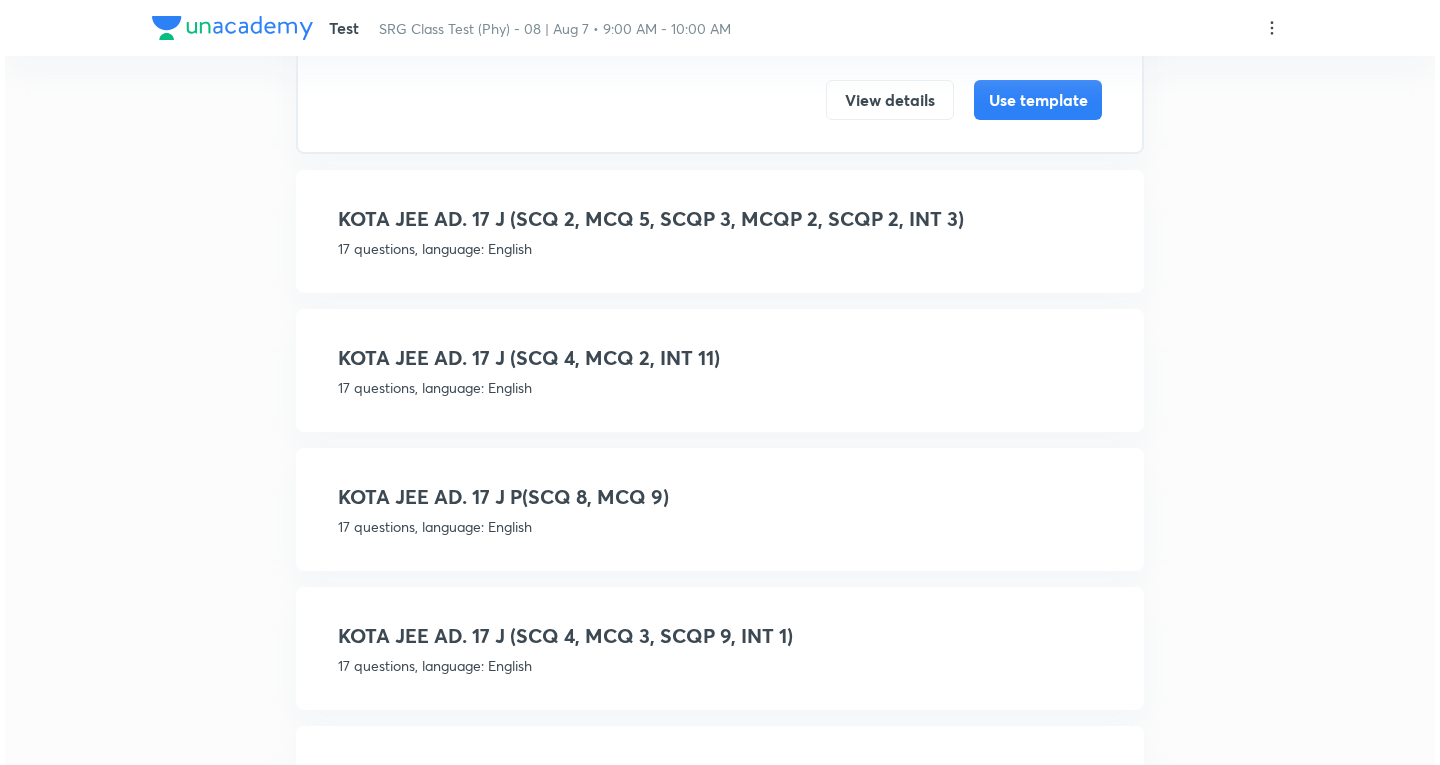 scroll, scrollTop: 238, scrollLeft: 0, axis: vertical 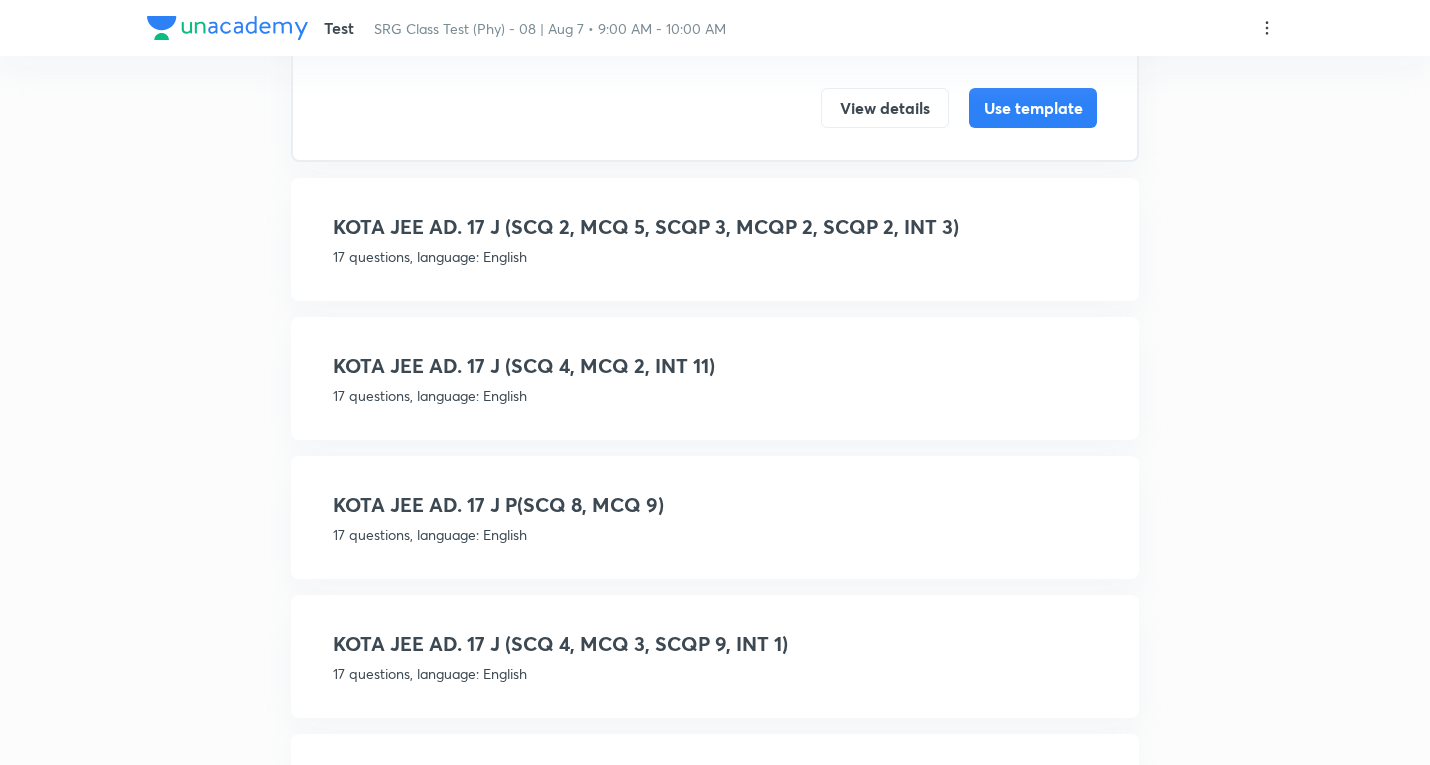 click on "KOTA JEE AD. 17 J (SCQ 2, MCQ 5, SCQP 3, MCQP 2, SCQP 2, INT 3)" at bounding box center [715, 227] 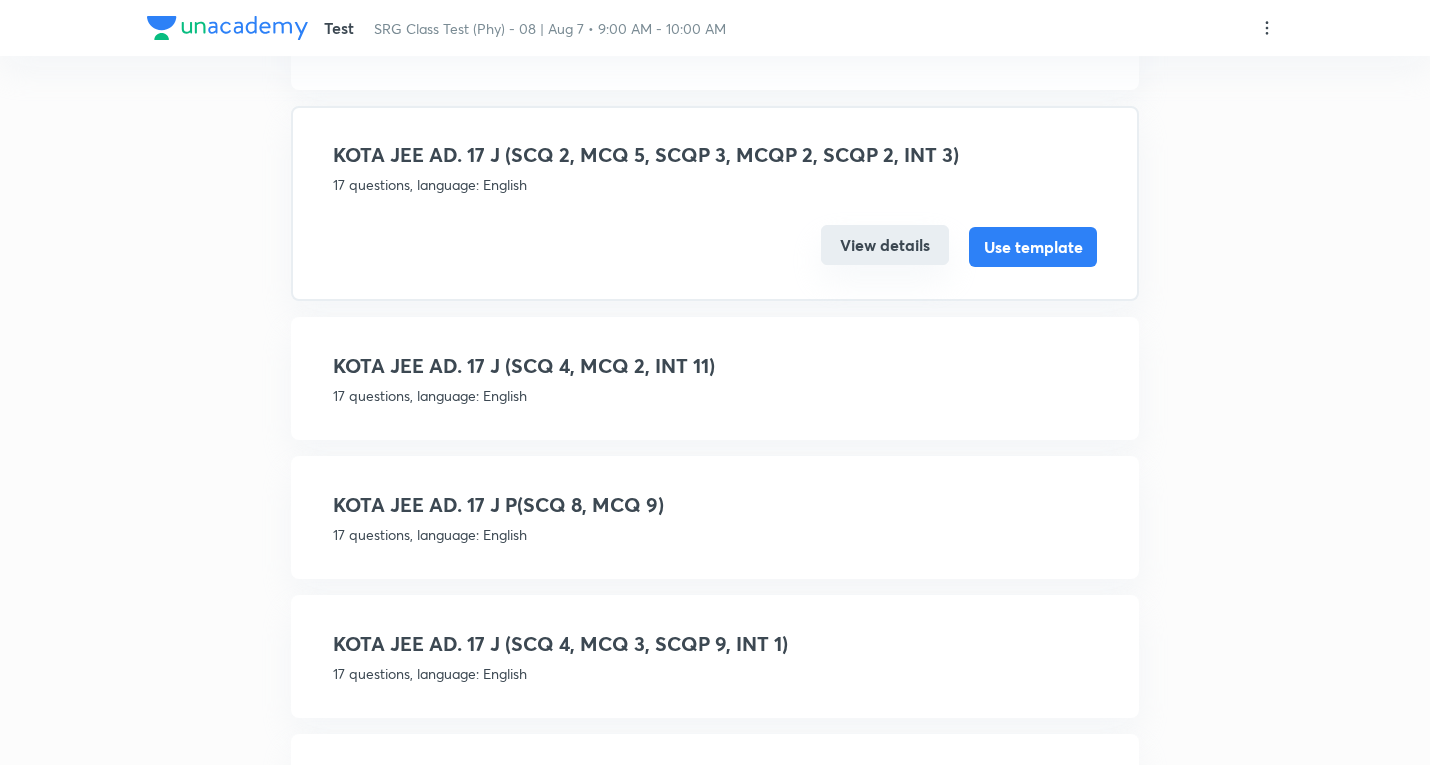 click on "View details" at bounding box center [885, 245] 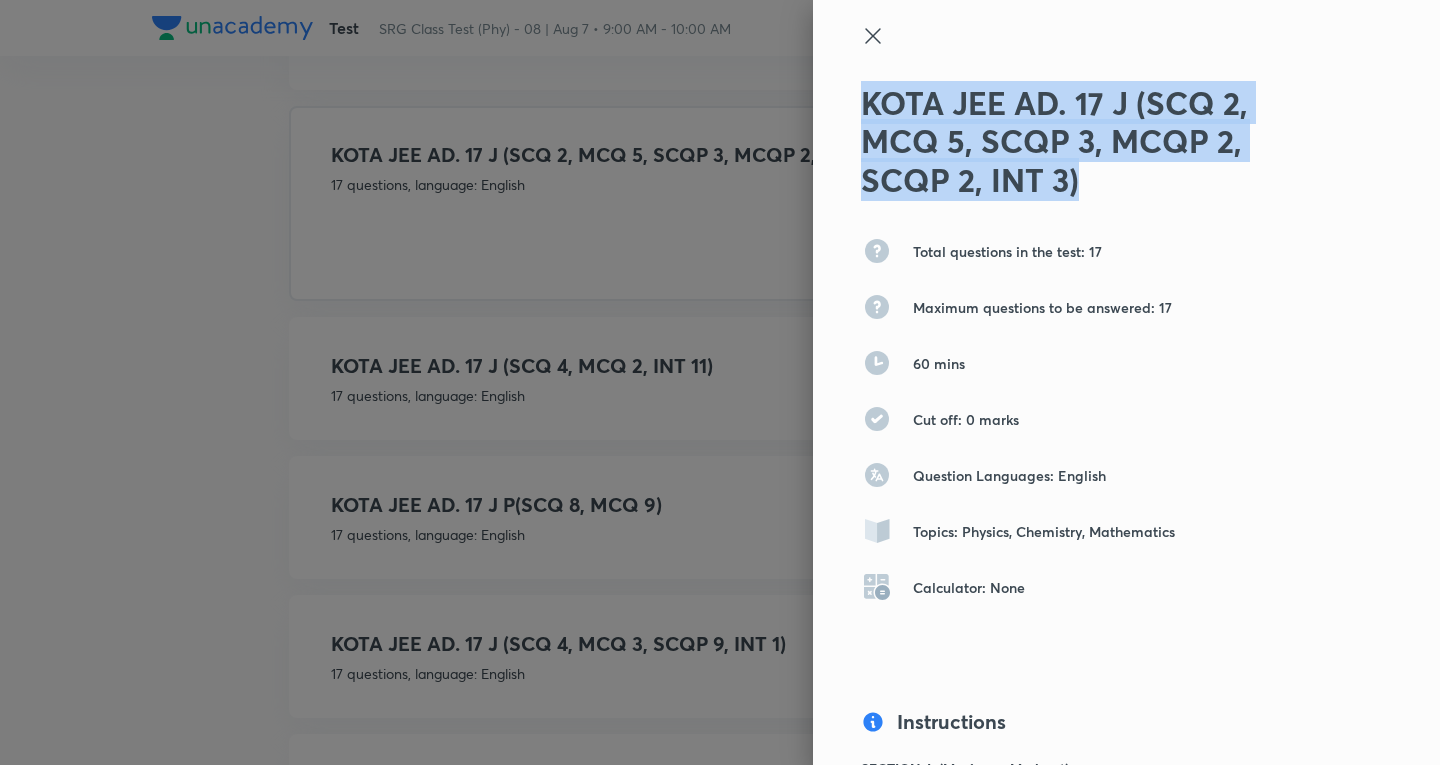 drag, startPoint x: 965, startPoint y: 130, endPoint x: 848, endPoint y: 97, distance: 121.5648 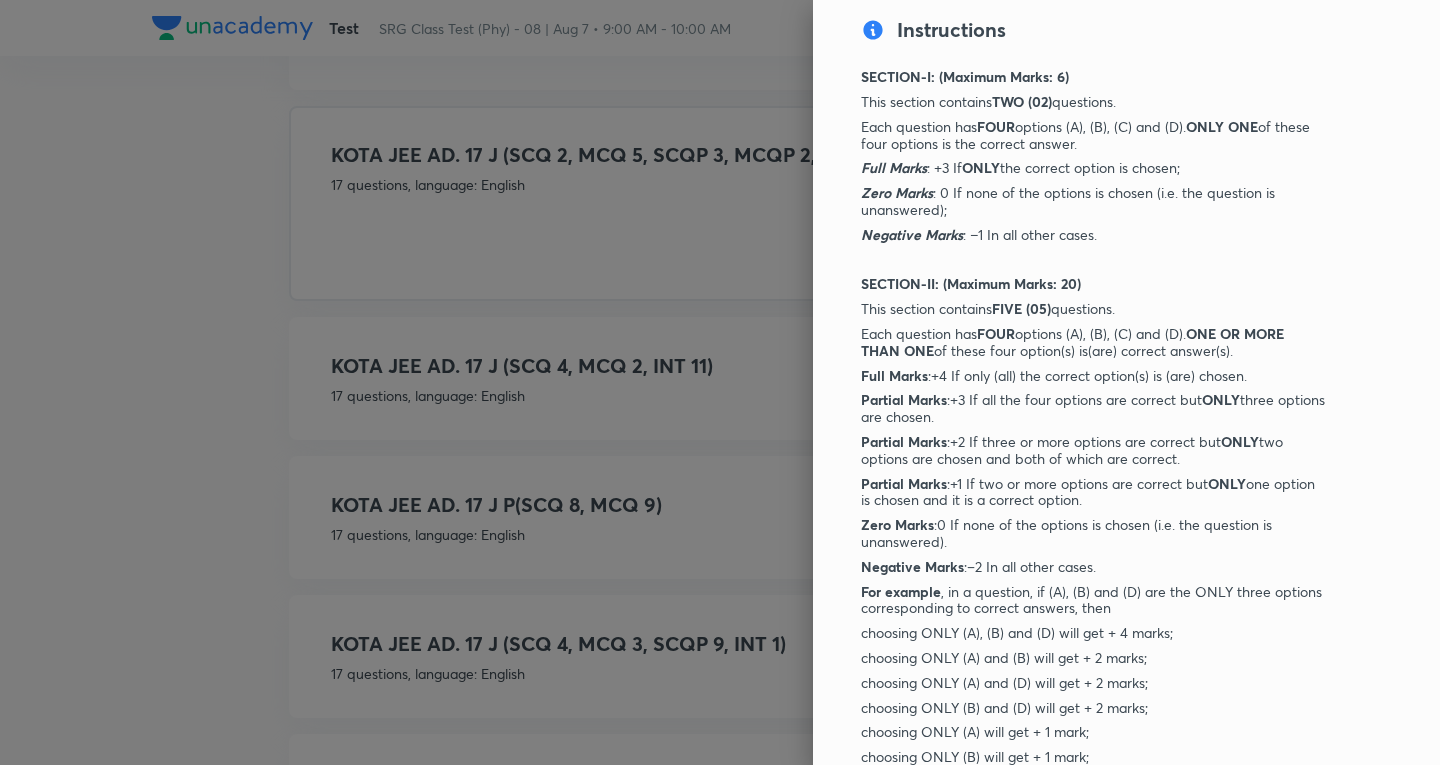scroll, scrollTop: 500, scrollLeft: 0, axis: vertical 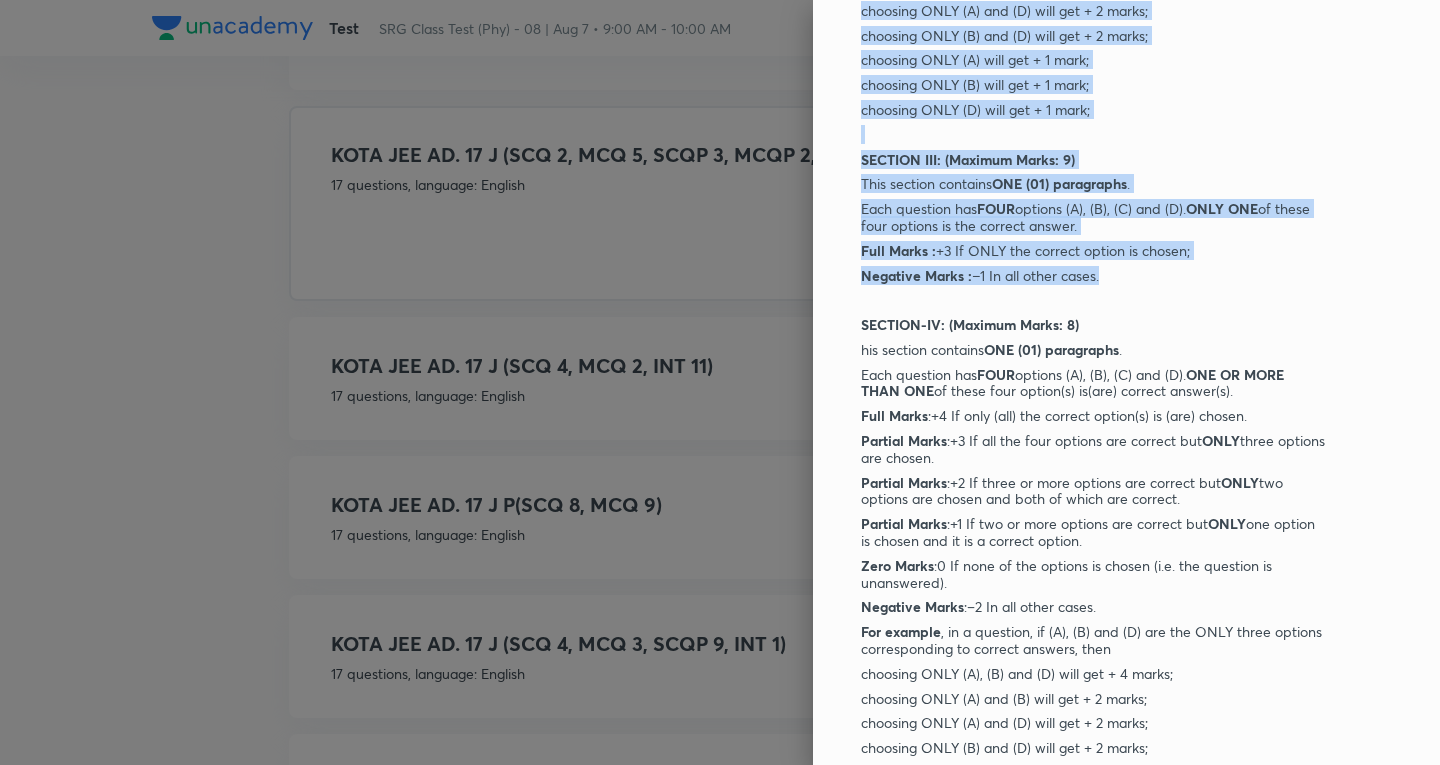 drag, startPoint x: 846, startPoint y: 270, endPoint x: 1115, endPoint y: 265, distance: 269.04648 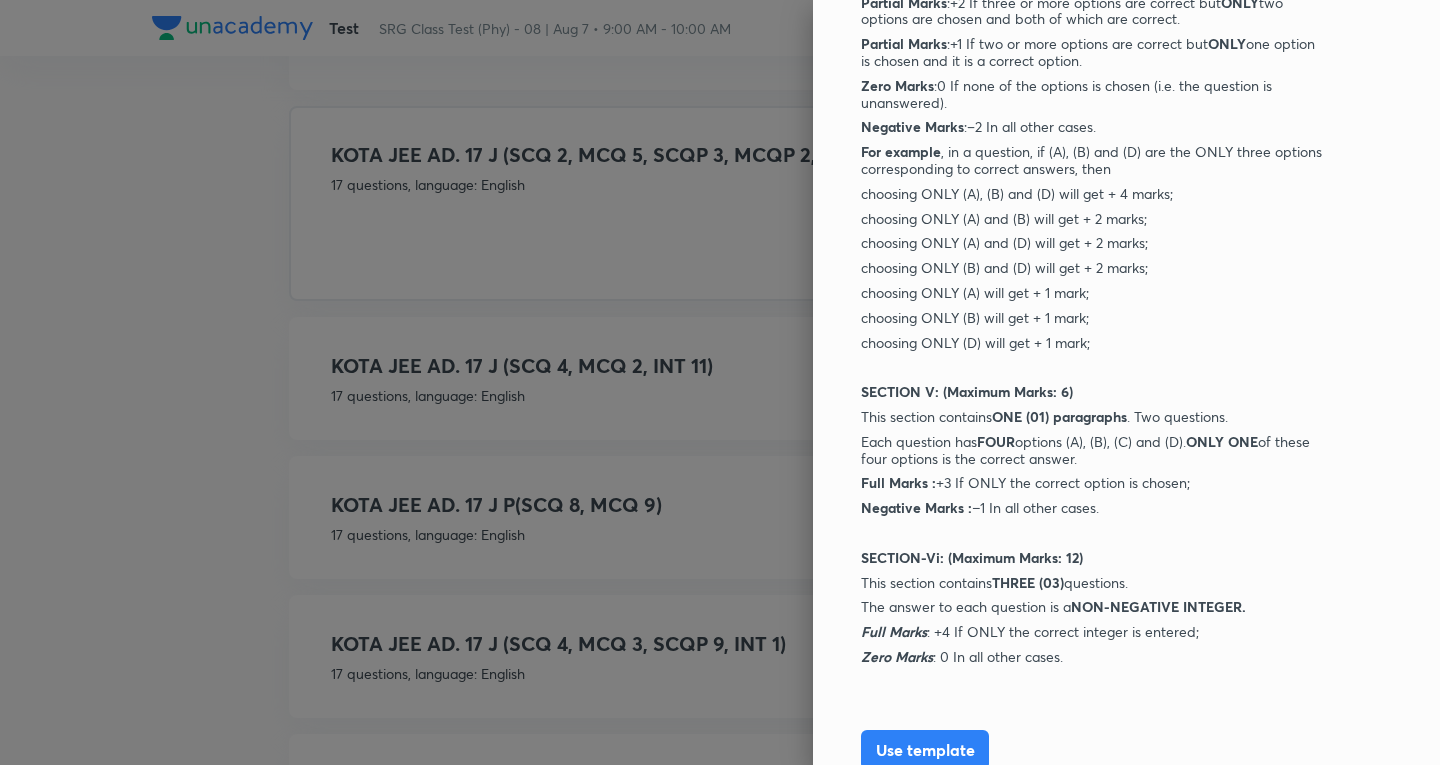 scroll, scrollTop: 2009, scrollLeft: 0, axis: vertical 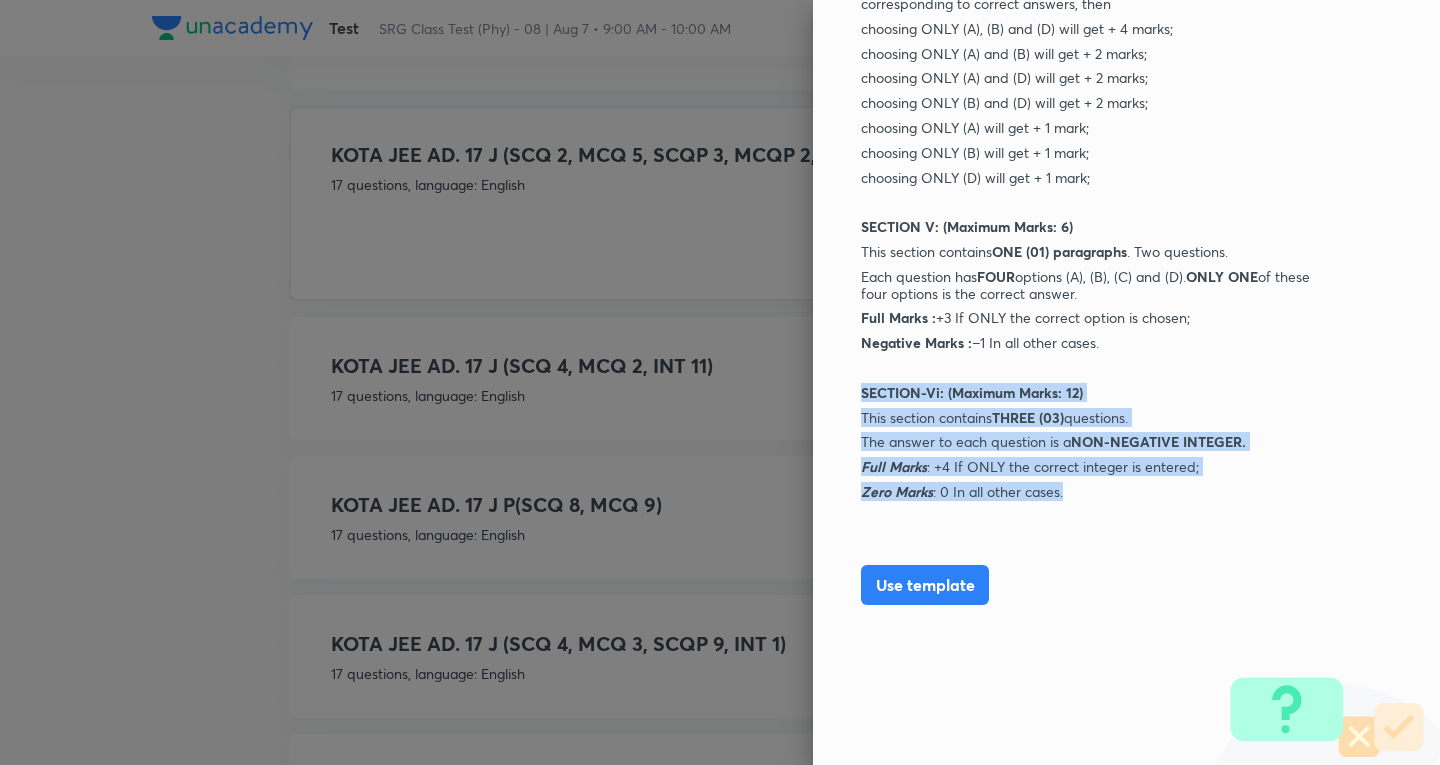drag, startPoint x: 1085, startPoint y: 491, endPoint x: 845, endPoint y: 399, distance: 257.02917 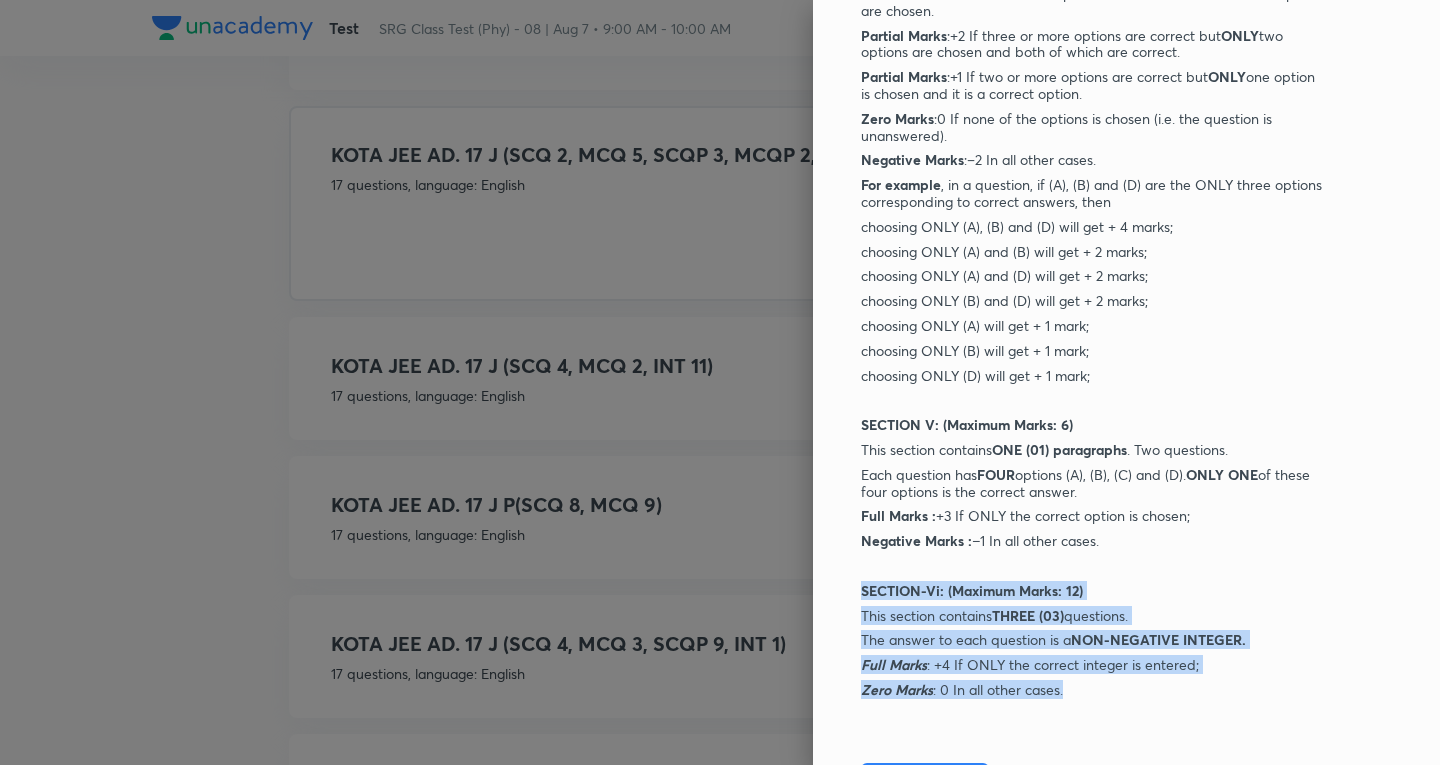 scroll, scrollTop: 1809, scrollLeft: 0, axis: vertical 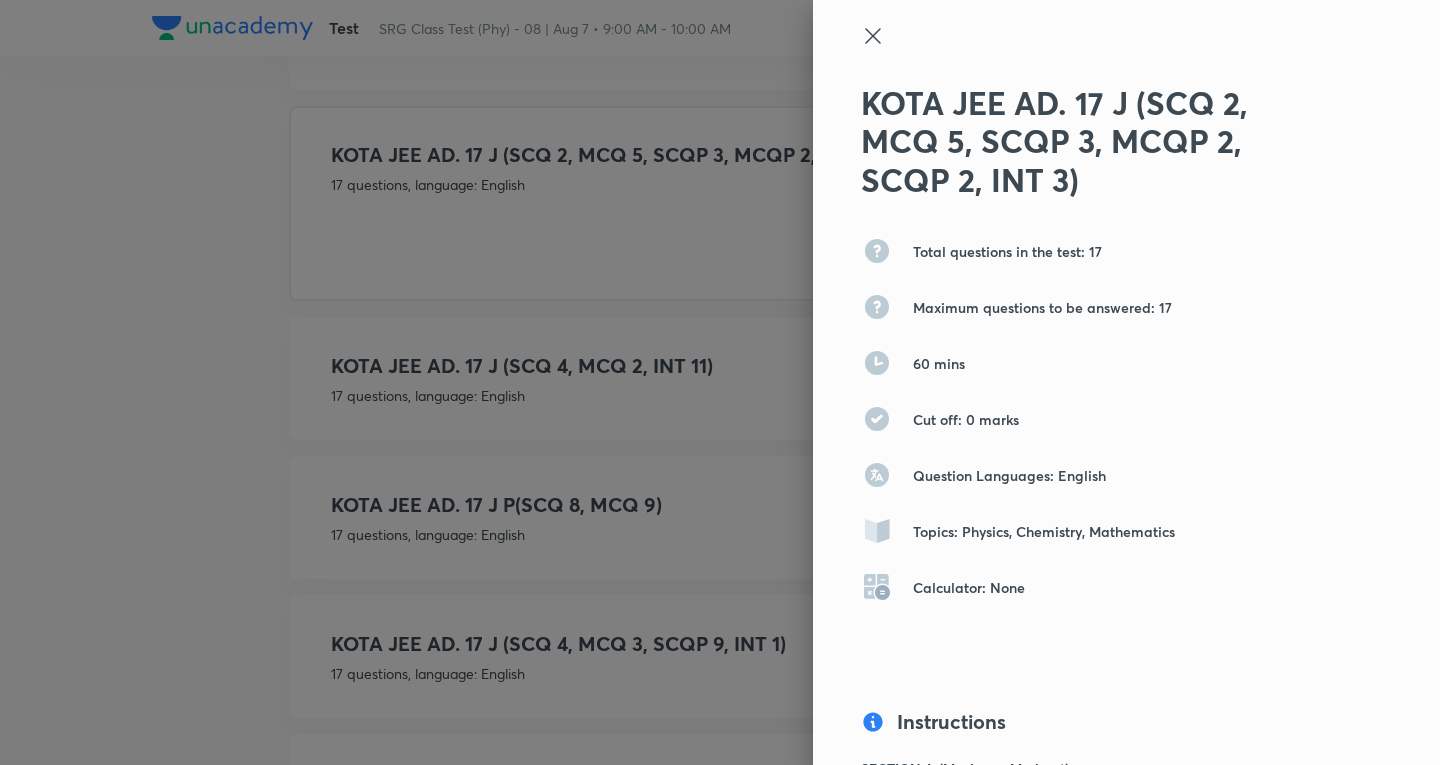 click 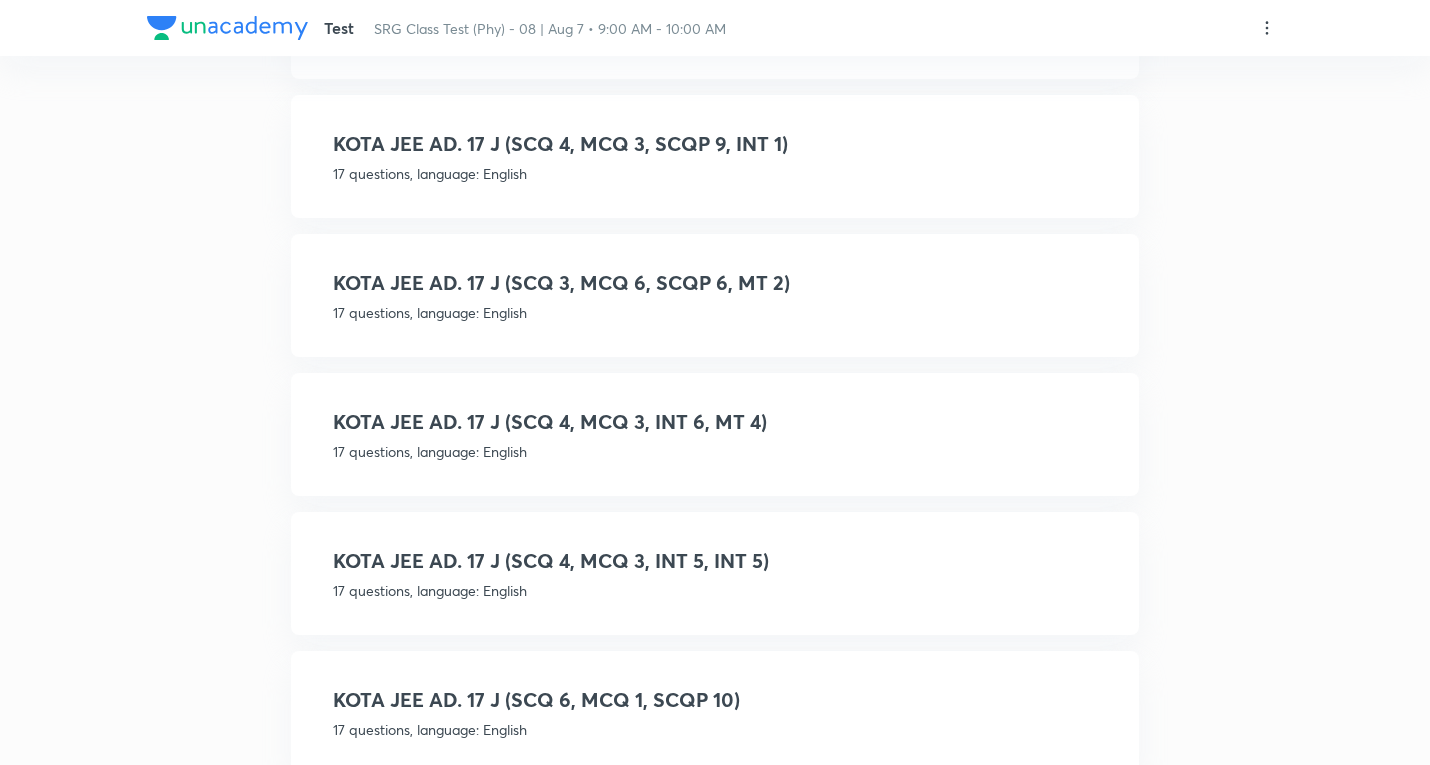 scroll, scrollTop: 938, scrollLeft: 0, axis: vertical 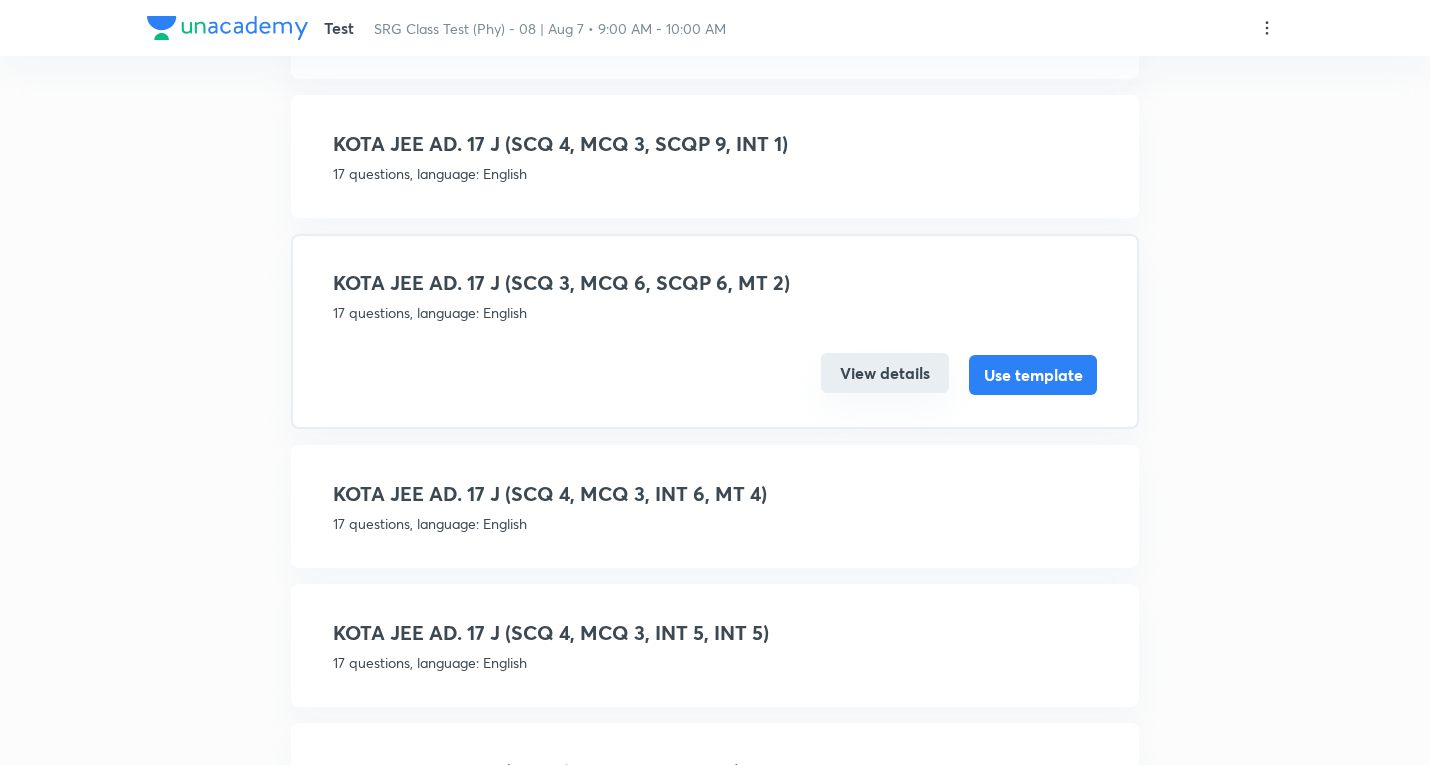 click on "View details" at bounding box center (885, 373) 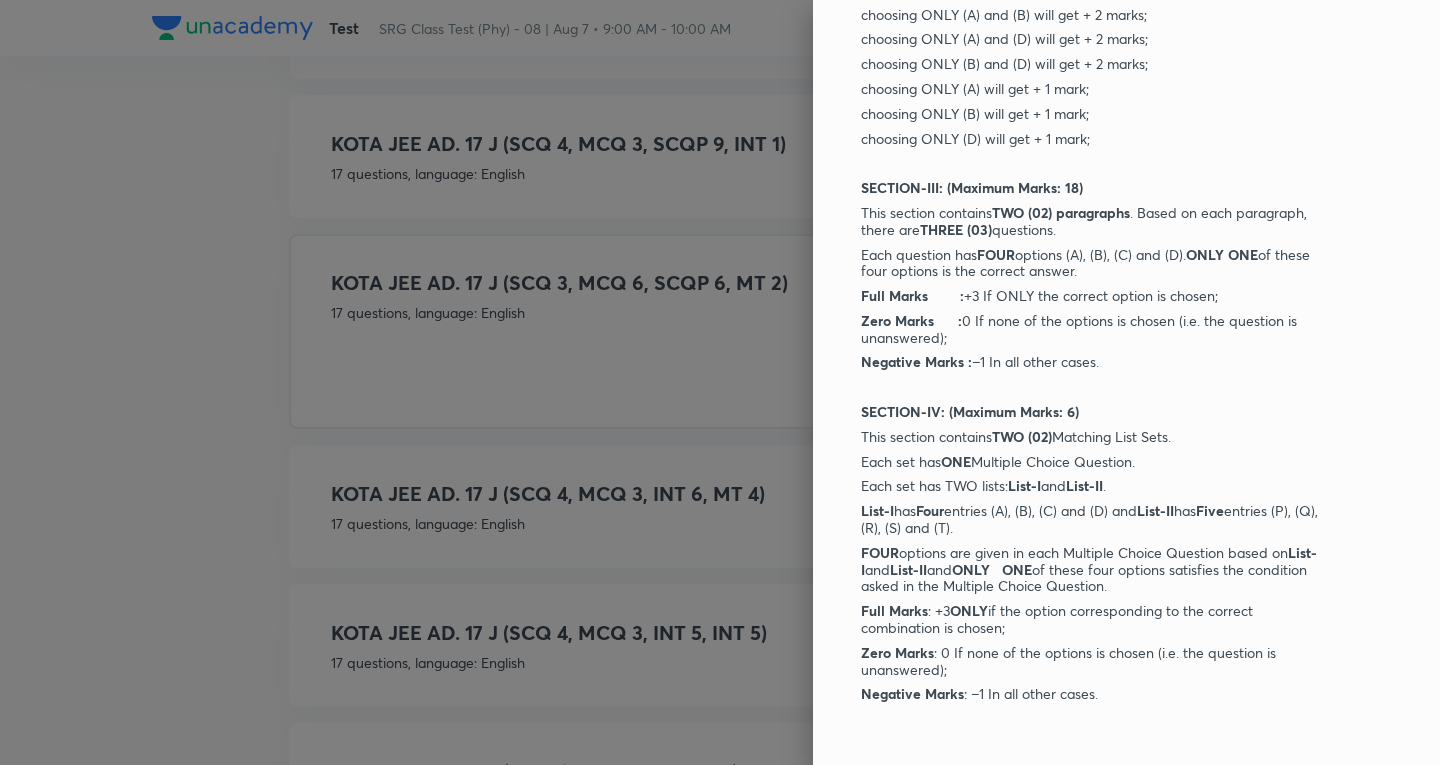 scroll, scrollTop: 1500, scrollLeft: 0, axis: vertical 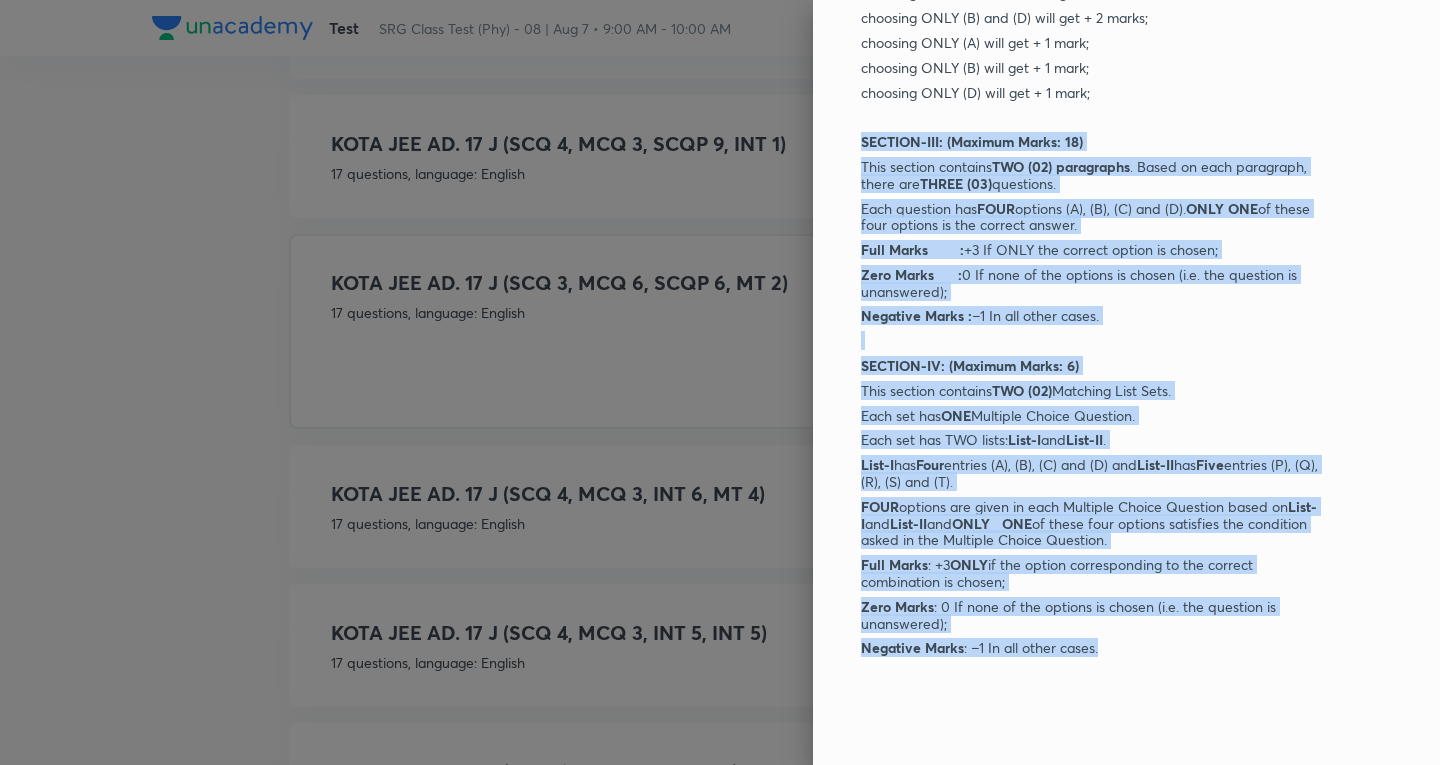drag, startPoint x: 876, startPoint y: 191, endPoint x: 839, endPoint y: 143, distance: 60.60528 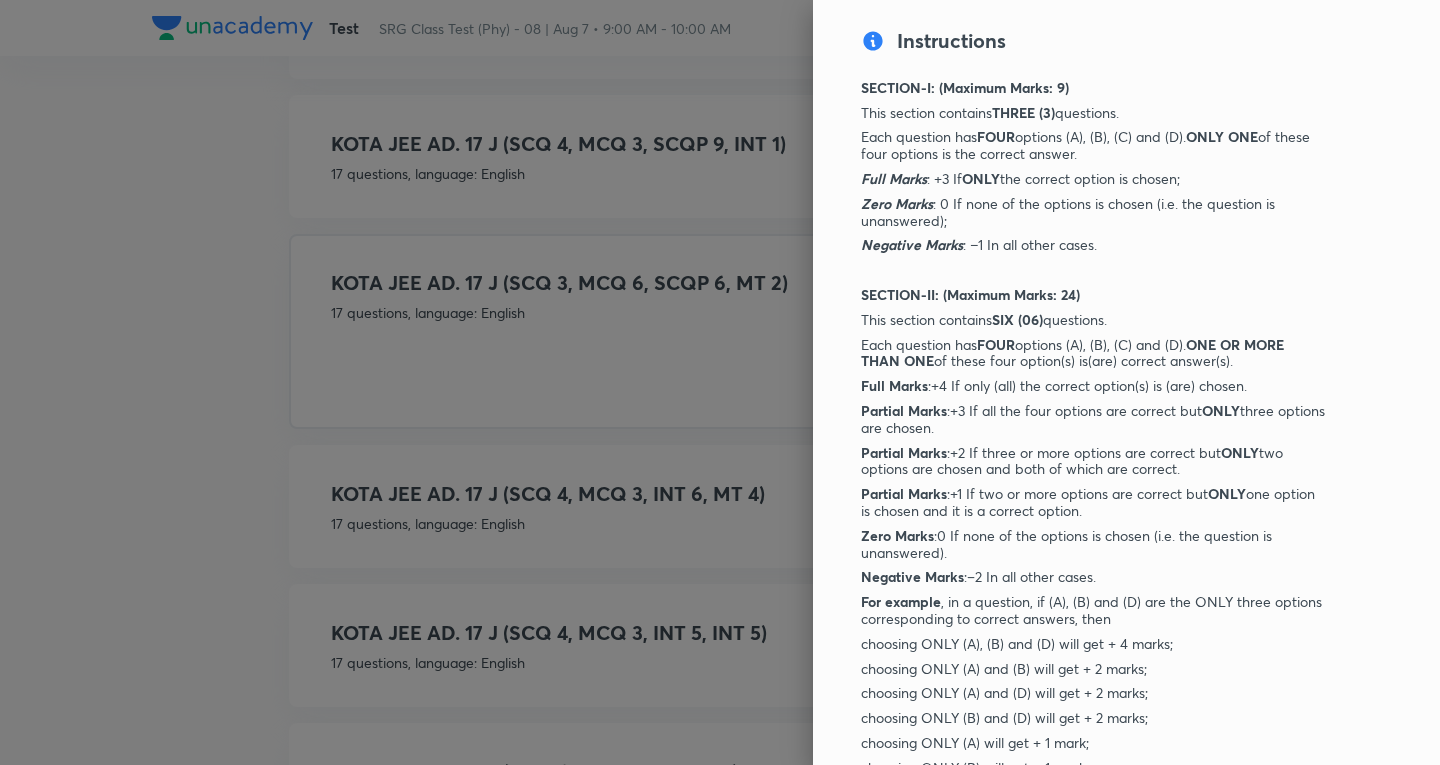 scroll, scrollTop: 43, scrollLeft: 0, axis: vertical 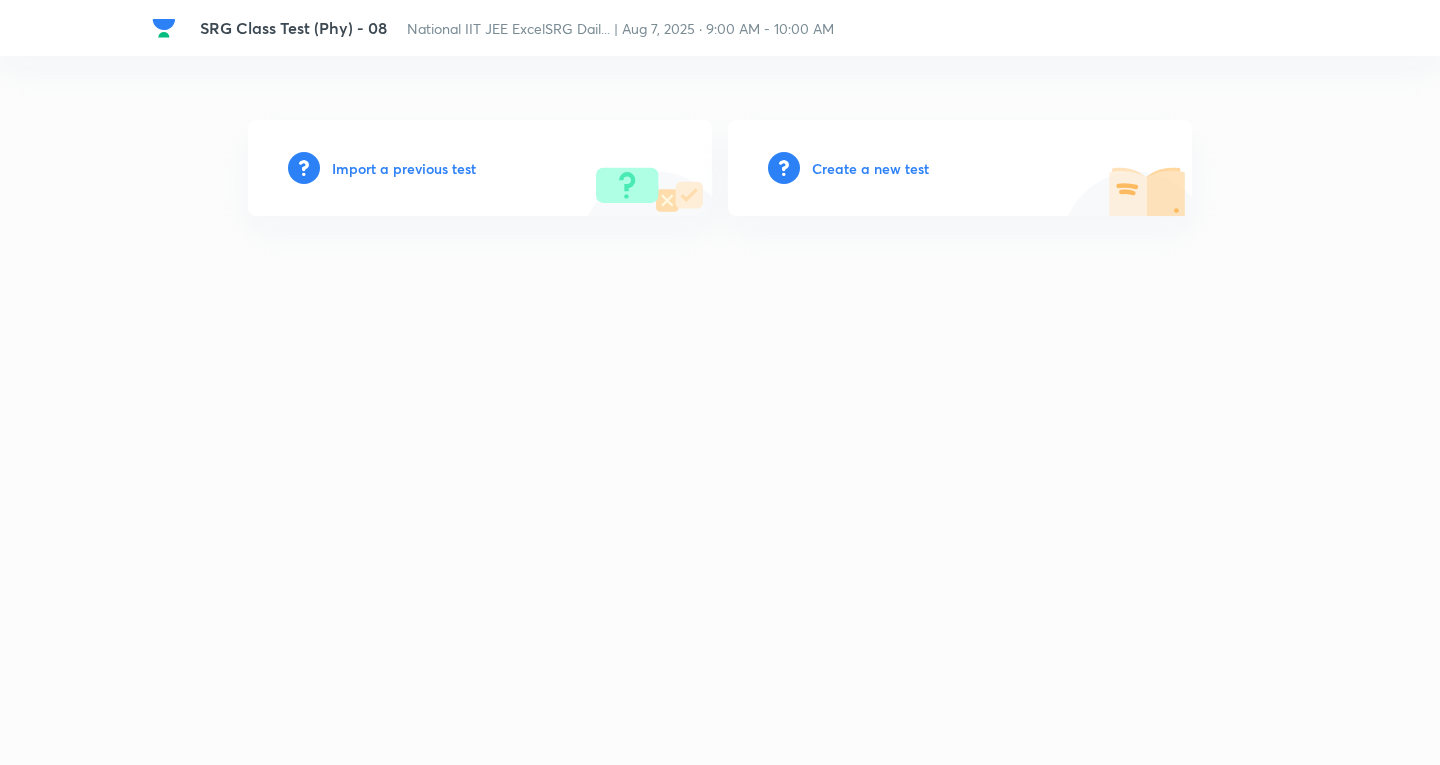 click on "Create a new test" at bounding box center (870, 168) 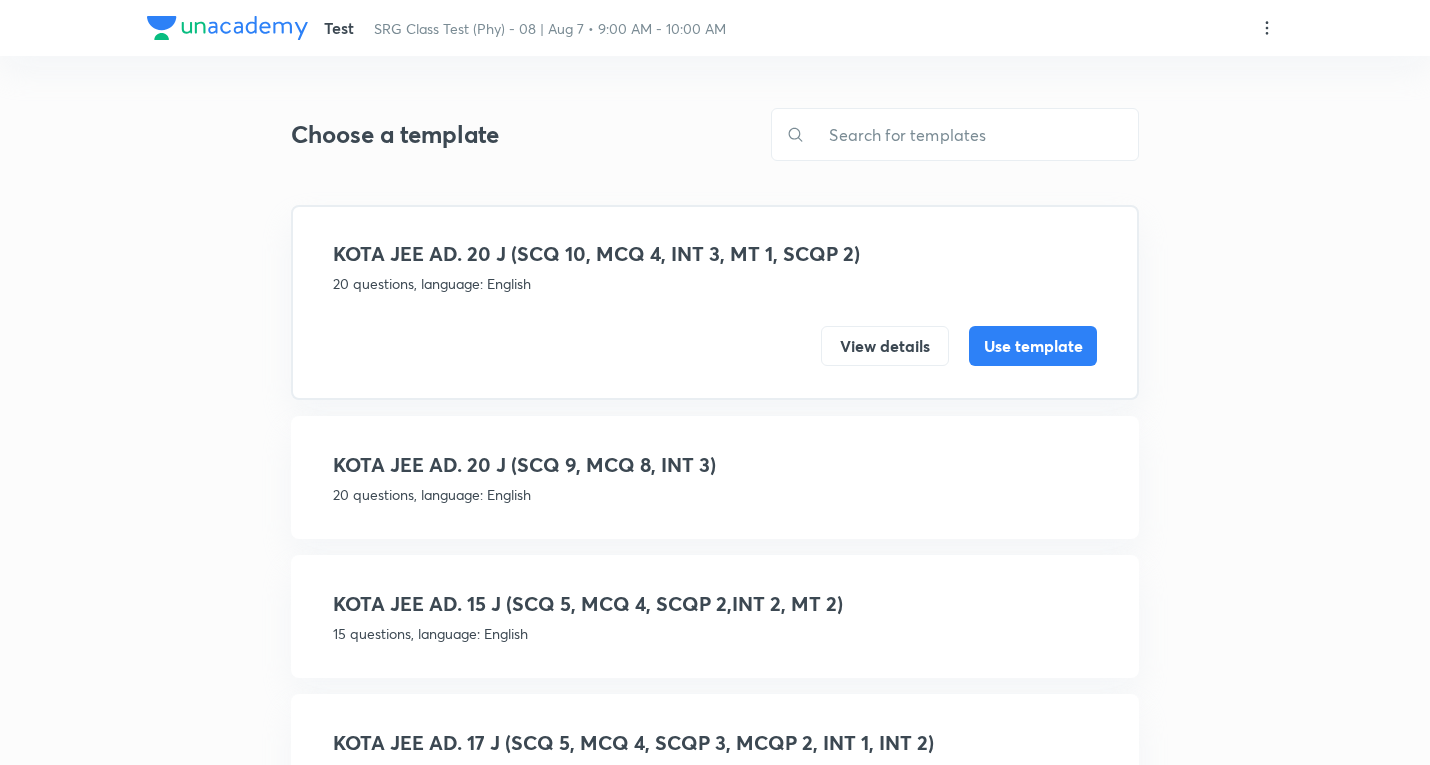 click 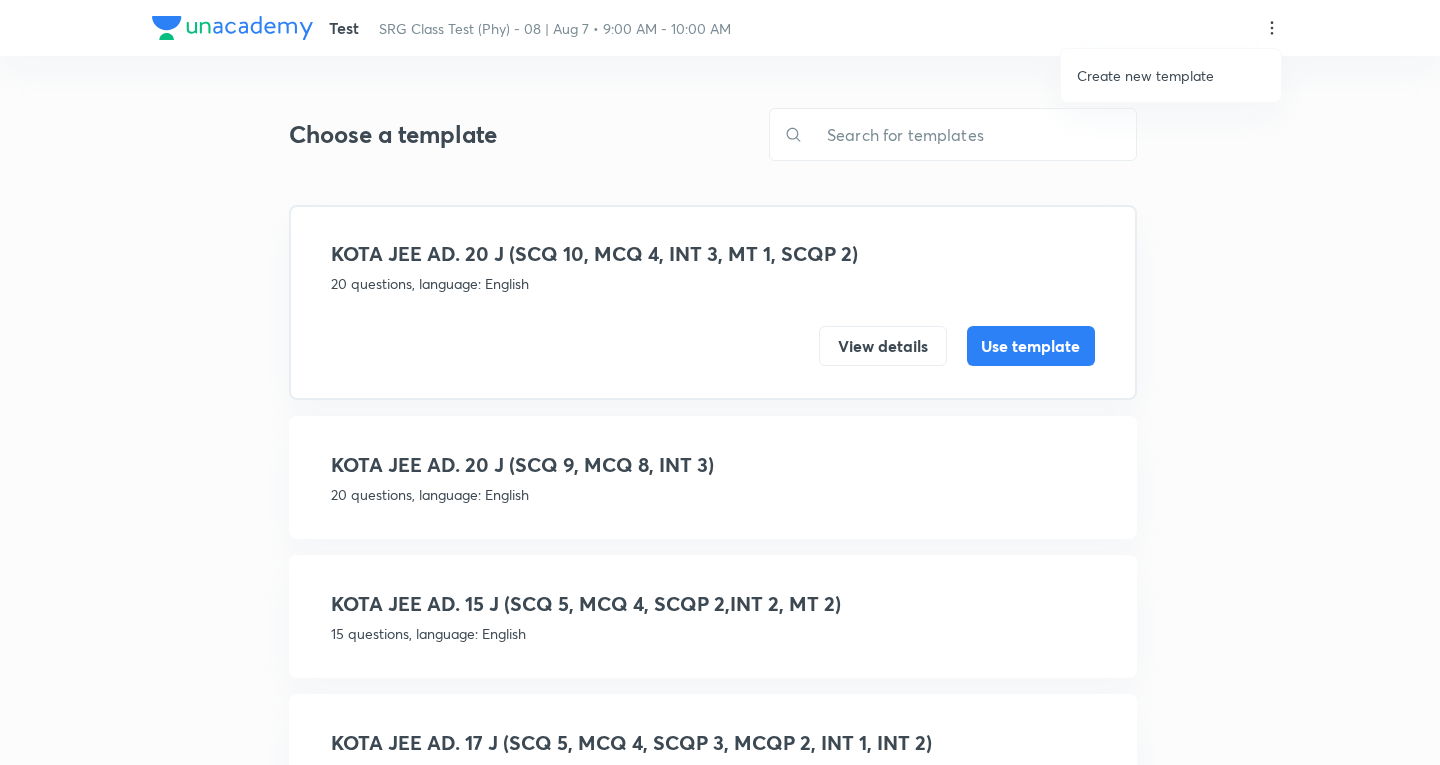 click on "Create new template" at bounding box center [1145, 75] 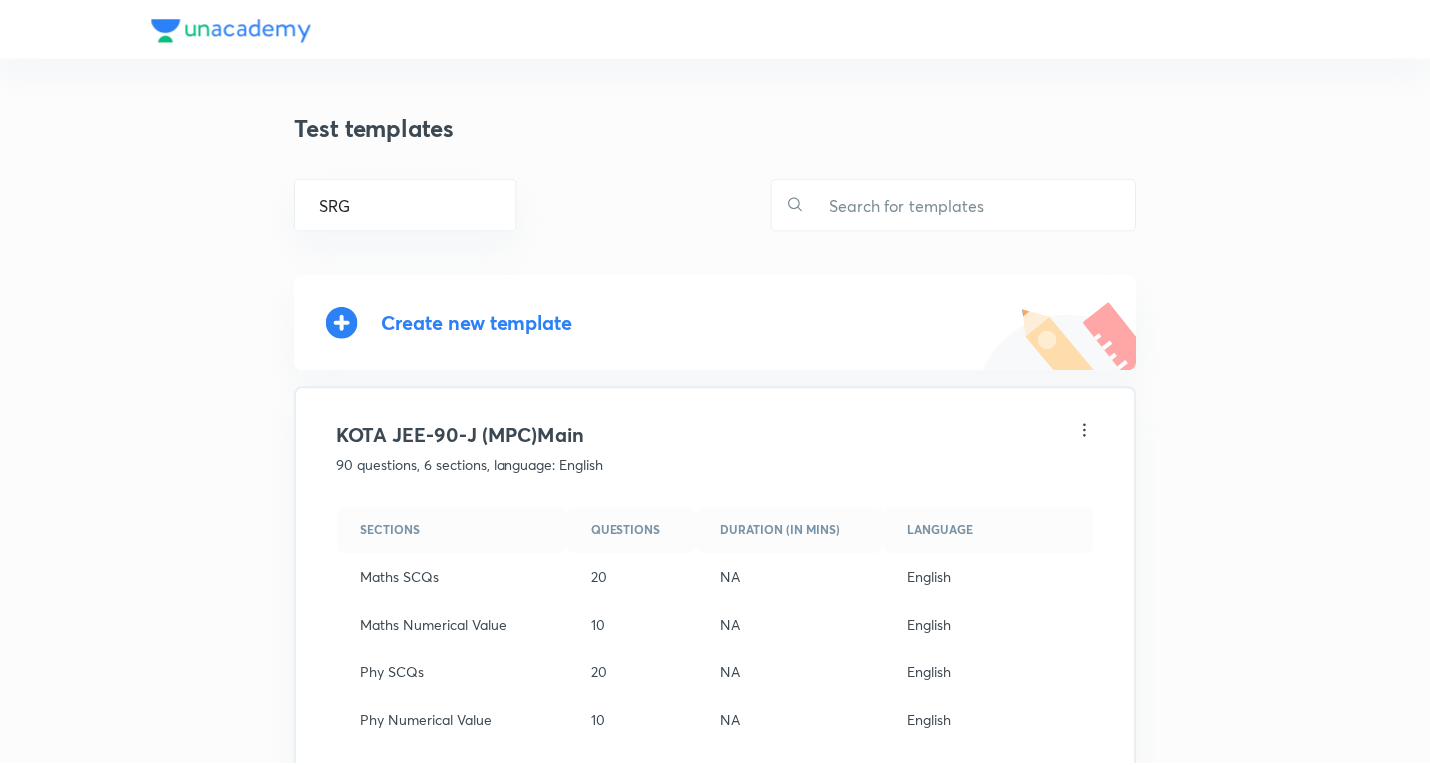 scroll, scrollTop: 0, scrollLeft: 0, axis: both 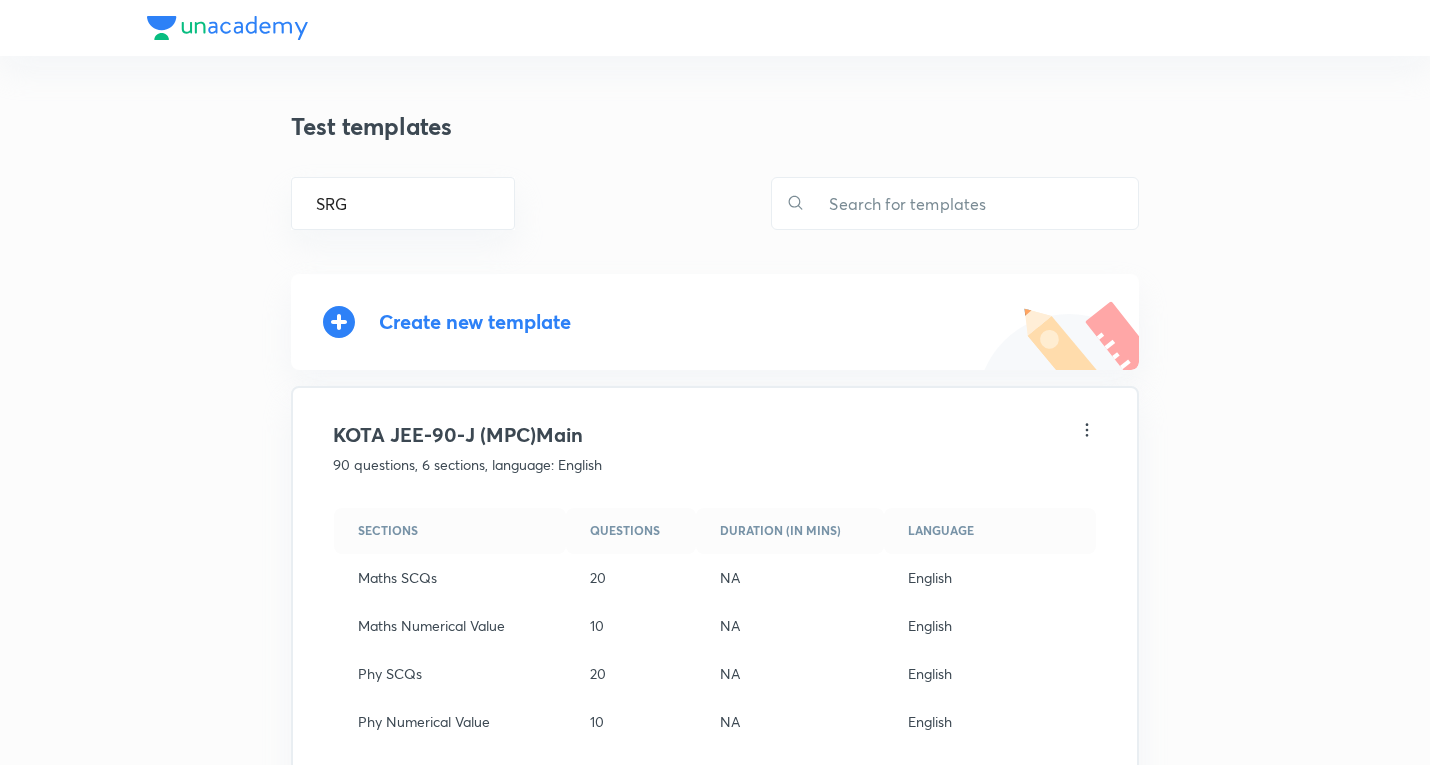 click on "Create new template" at bounding box center (475, 321) 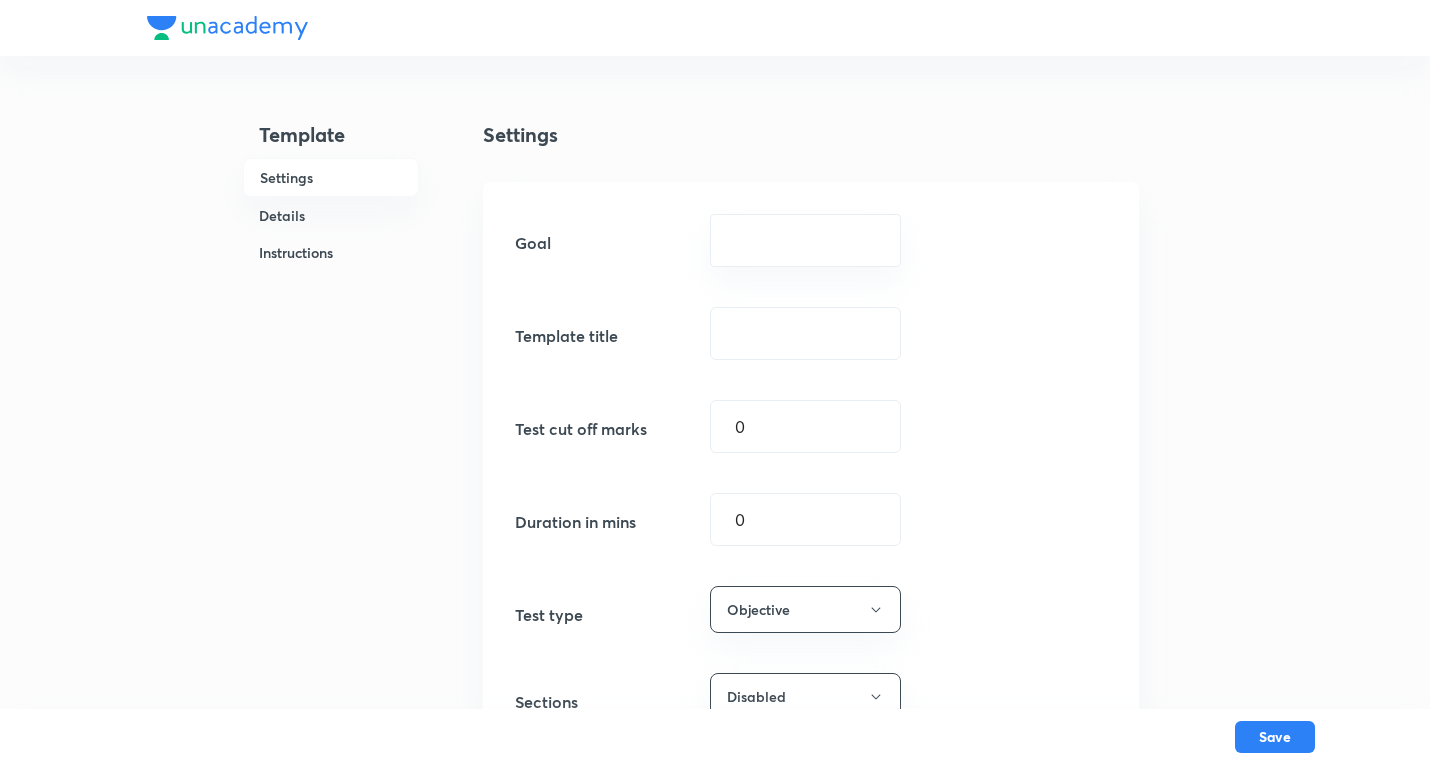 scroll, scrollTop: 0, scrollLeft: 0, axis: both 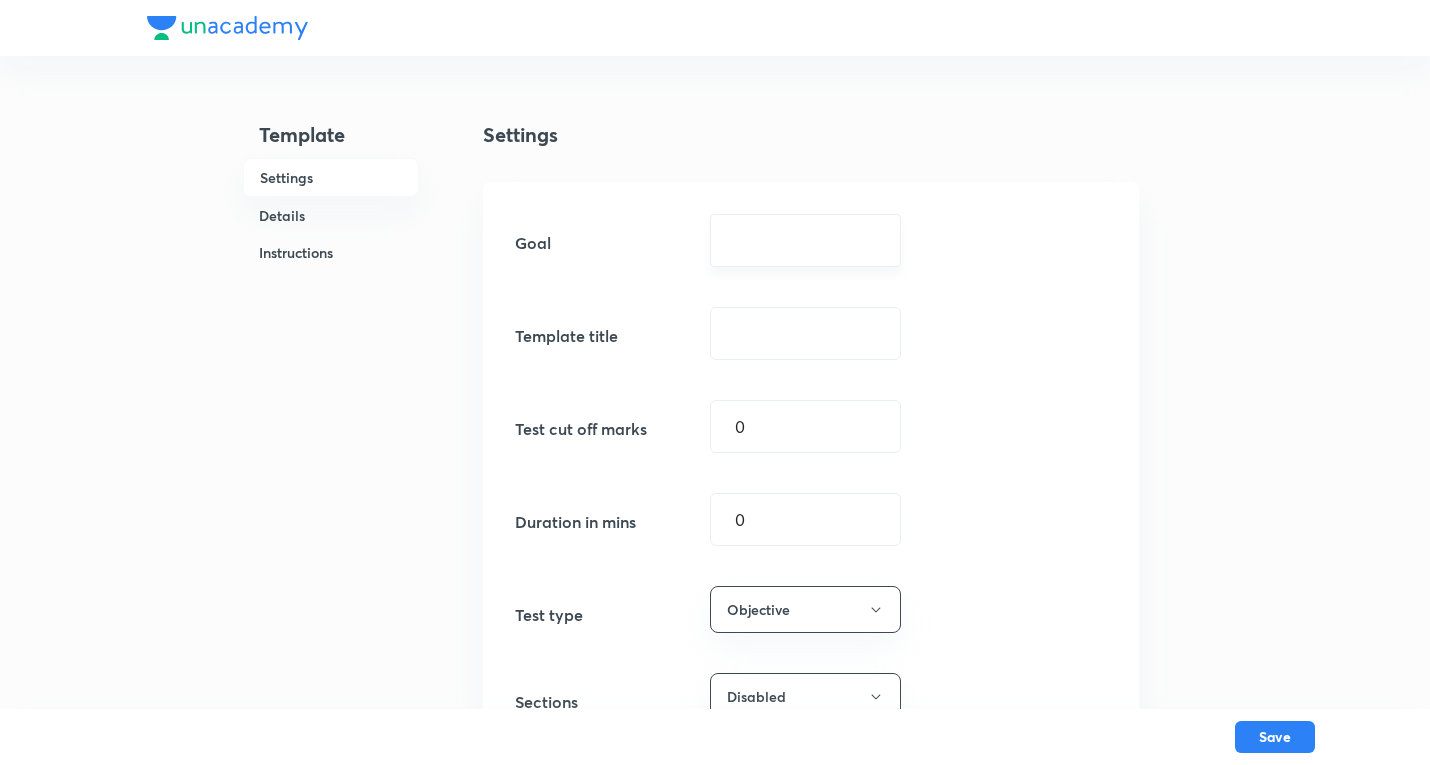 click at bounding box center (805, 240) 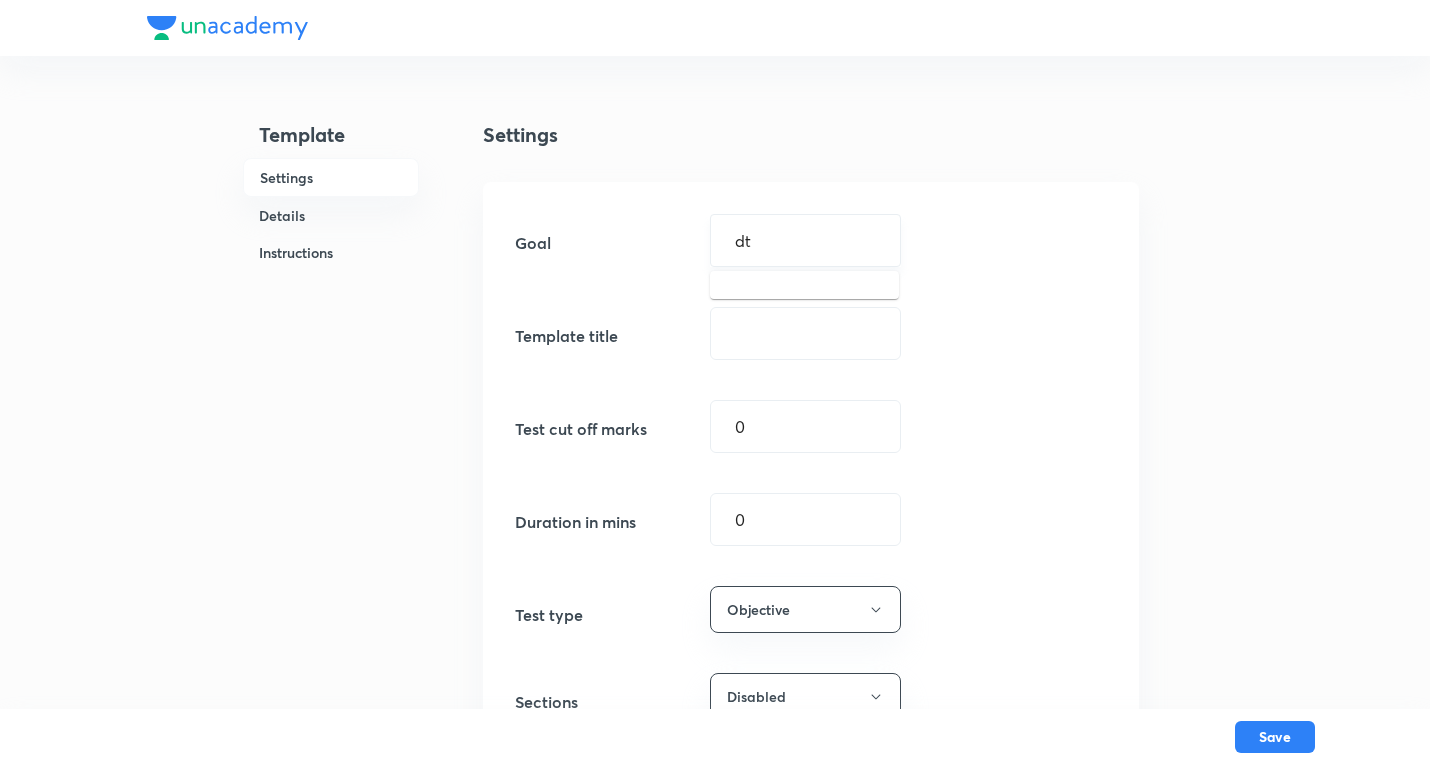 type on "d" 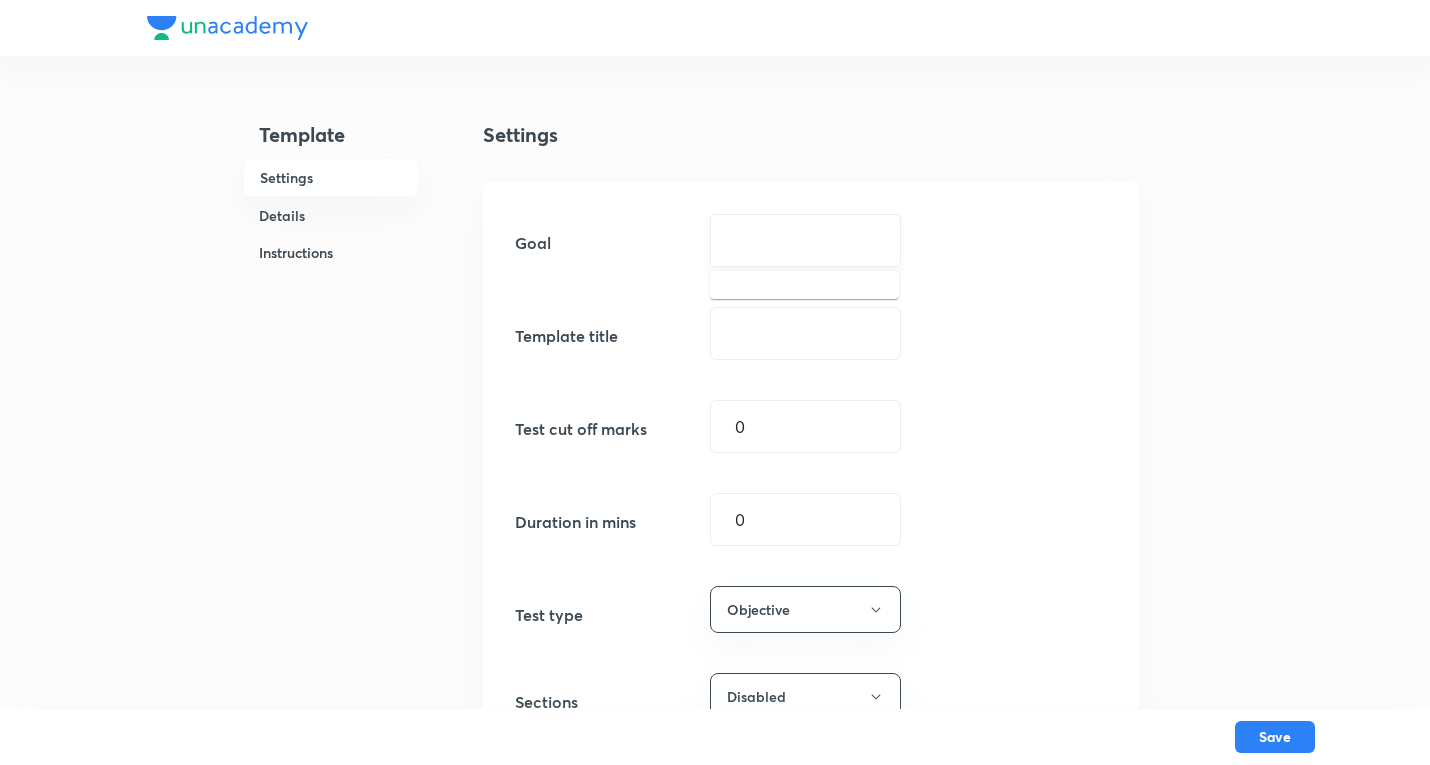 type on "s" 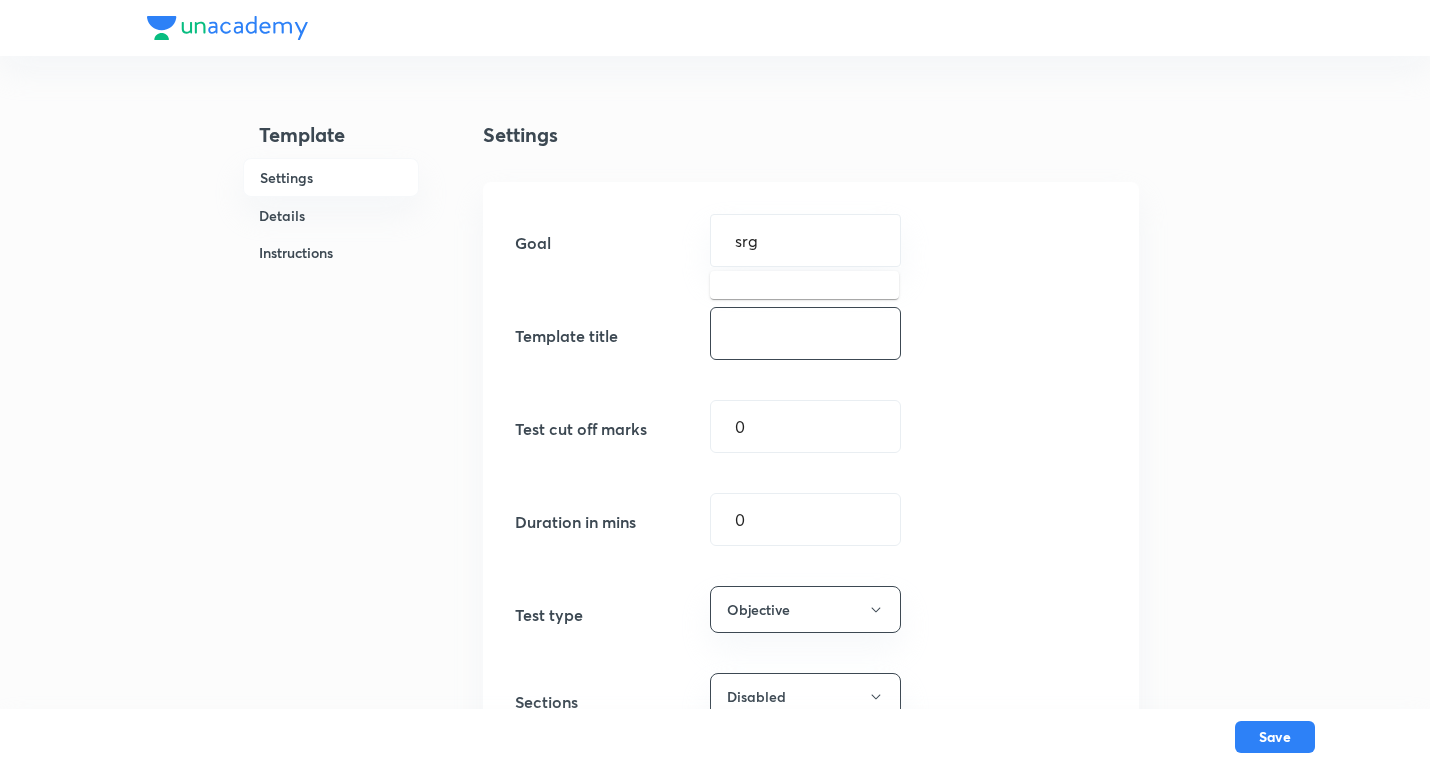 type on "srg" 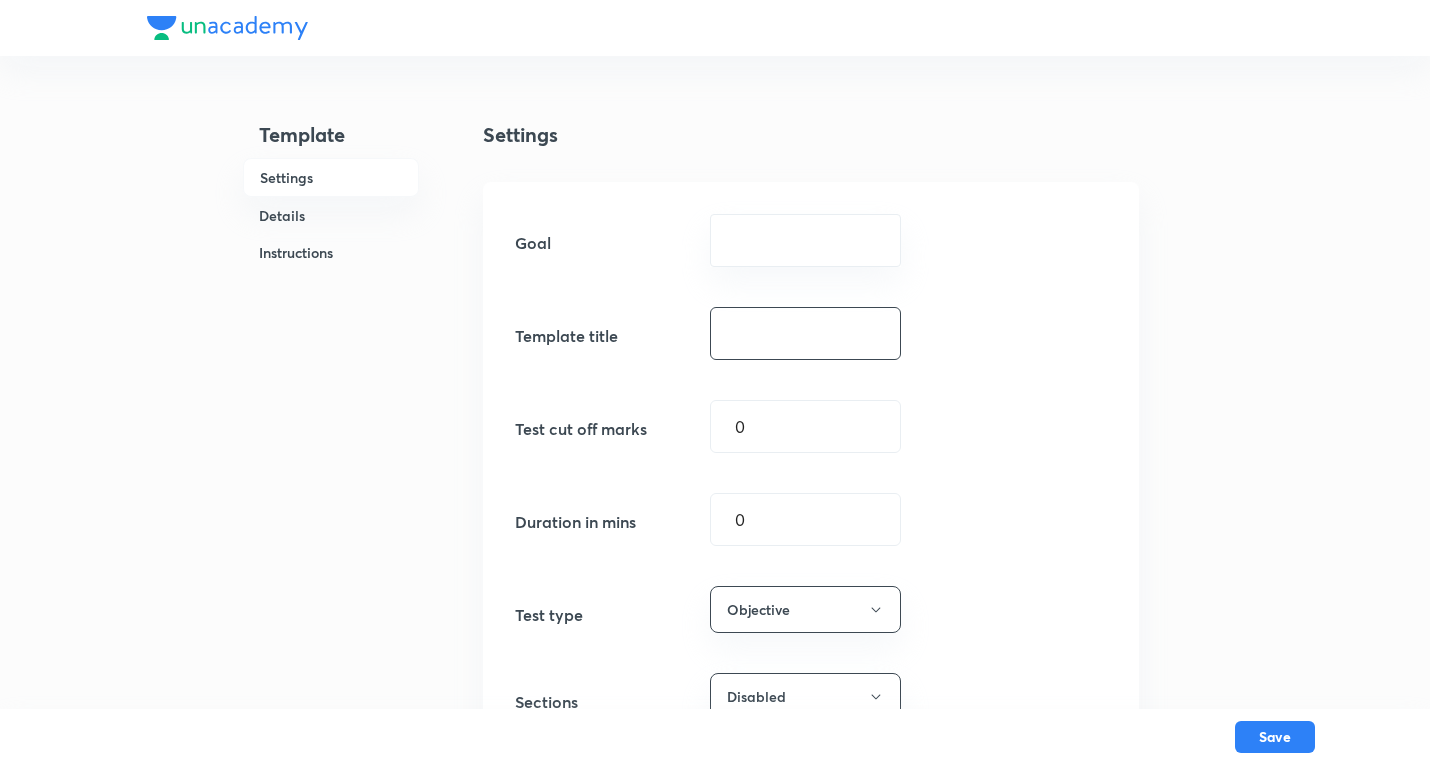 click at bounding box center [805, 333] 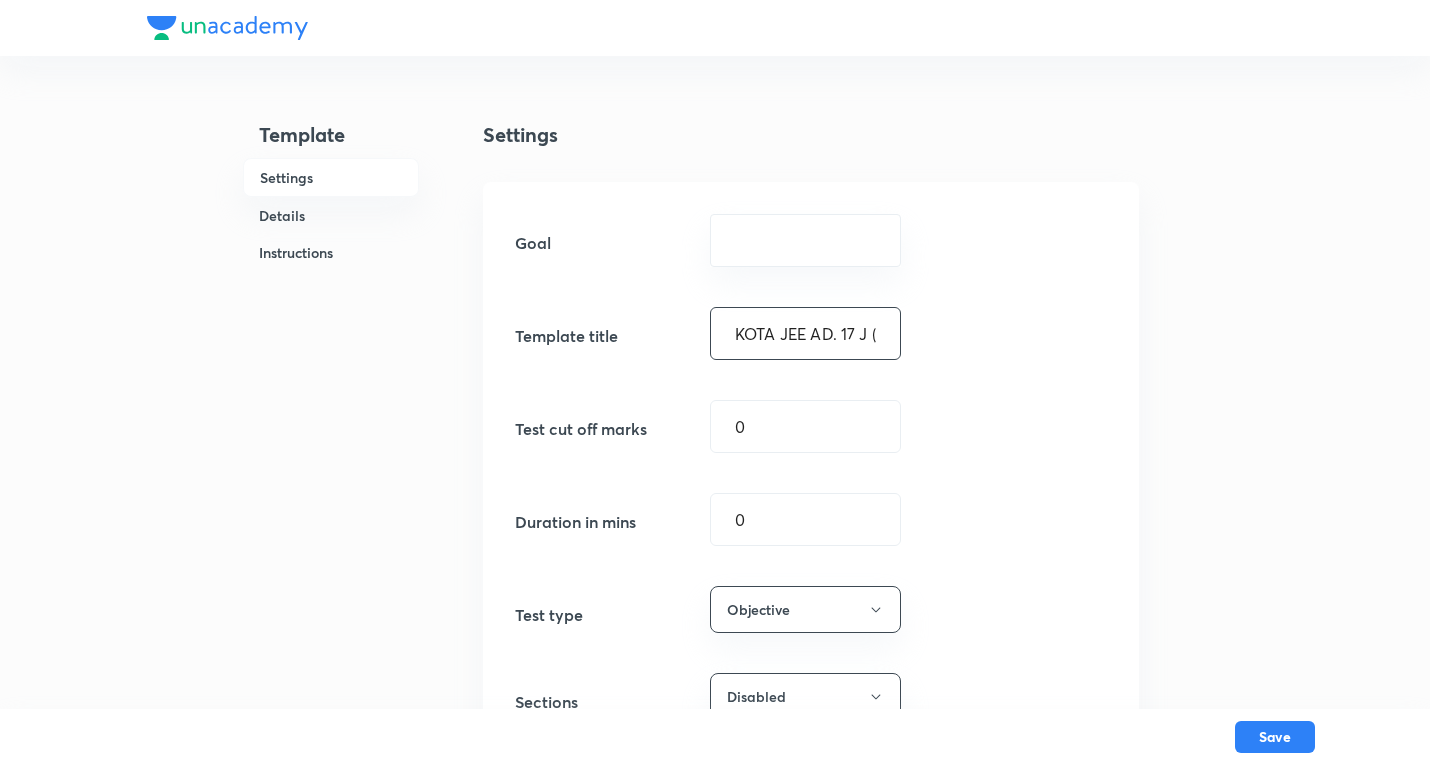 scroll, scrollTop: 0, scrollLeft: 365, axis: horizontal 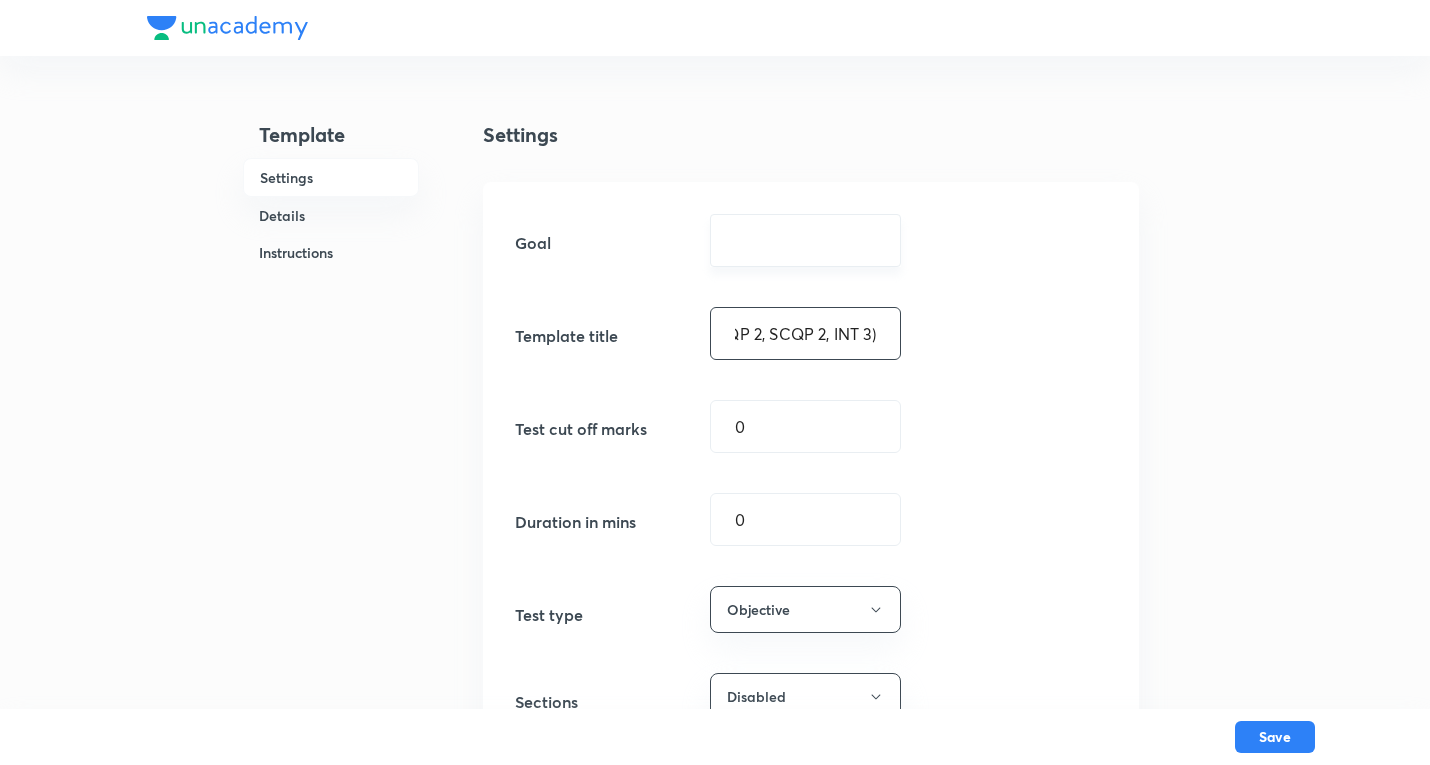type on "KOTA JEE AD. 17 J (SCQ 2, MCQ 5, SCQP 3, MCQP 2, SCQP 2, INT 3)" 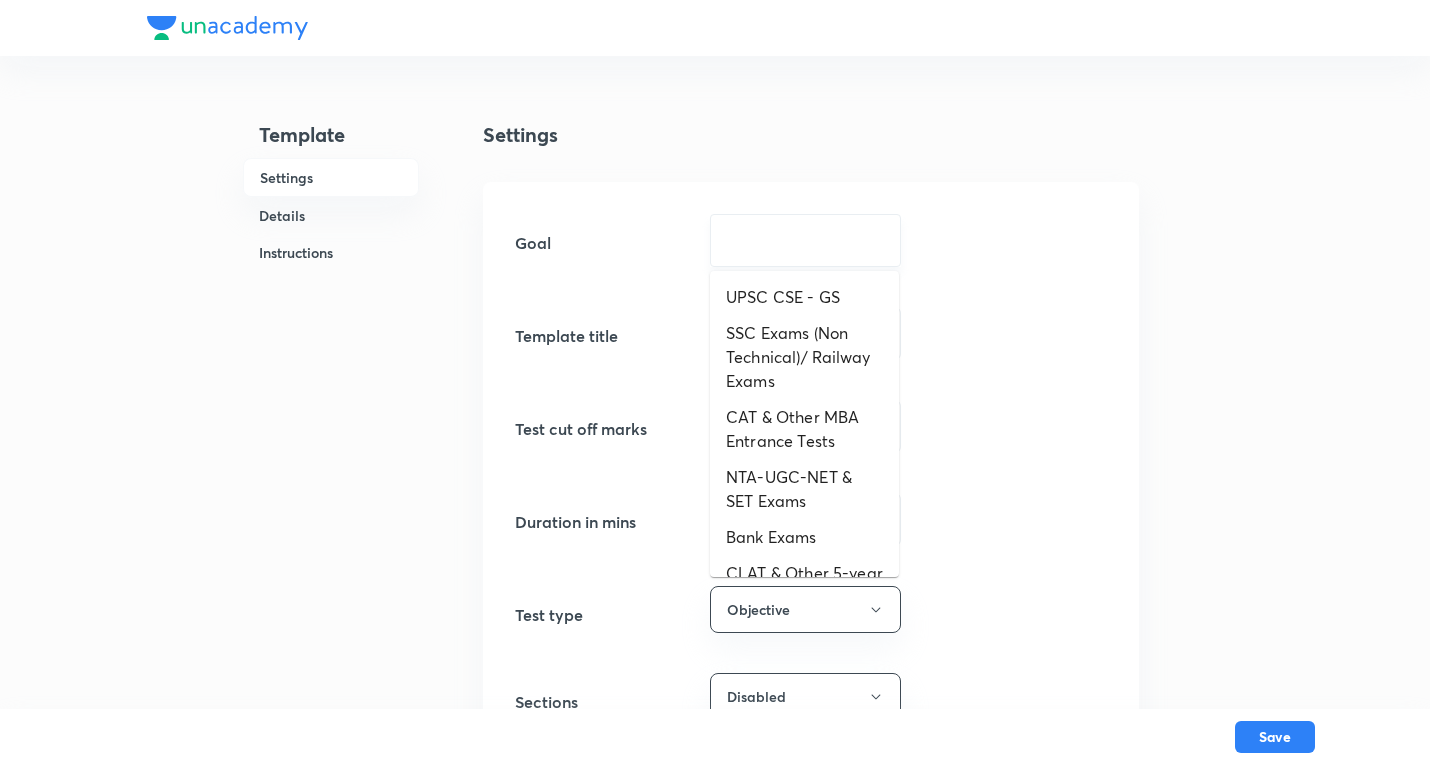 scroll, scrollTop: 0, scrollLeft: 0, axis: both 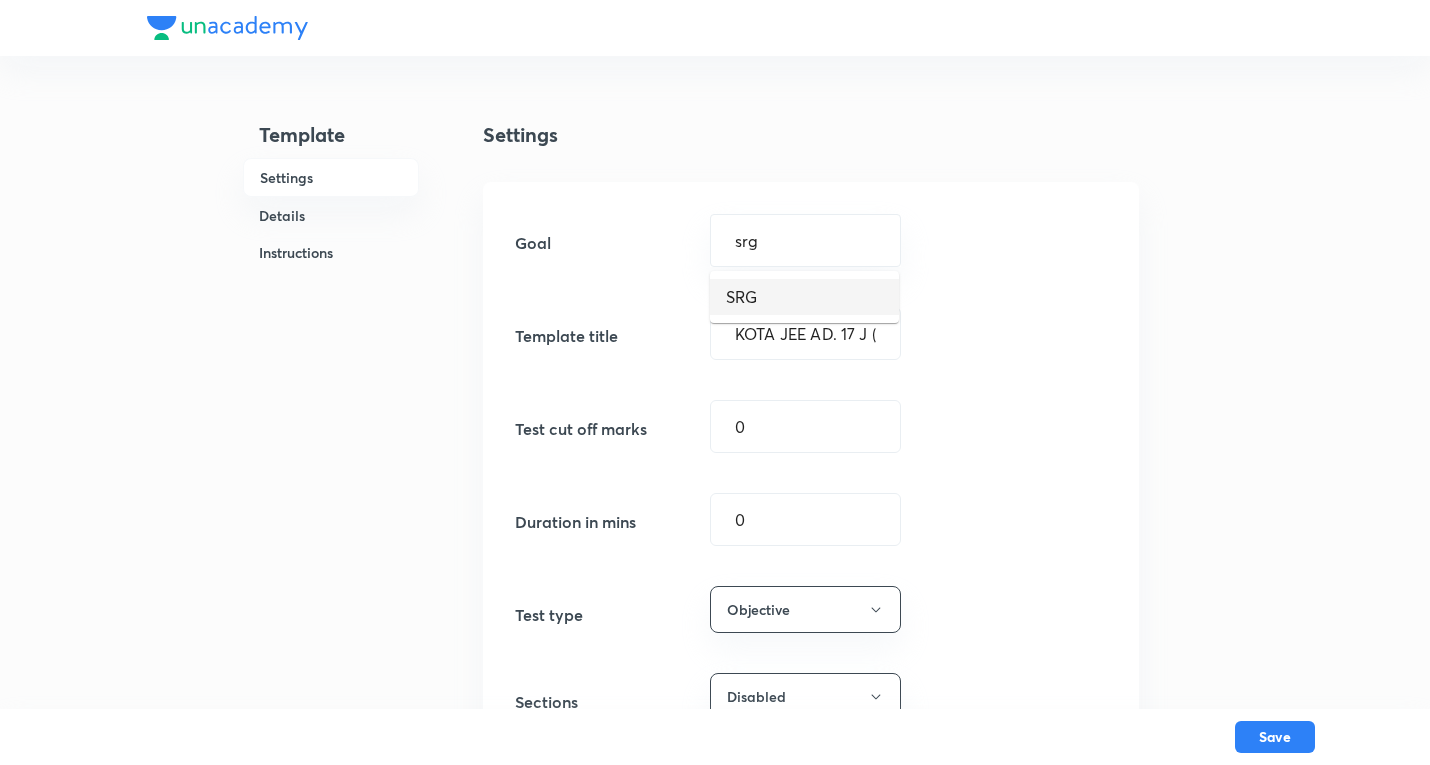 click on "SRG" at bounding box center (804, 297) 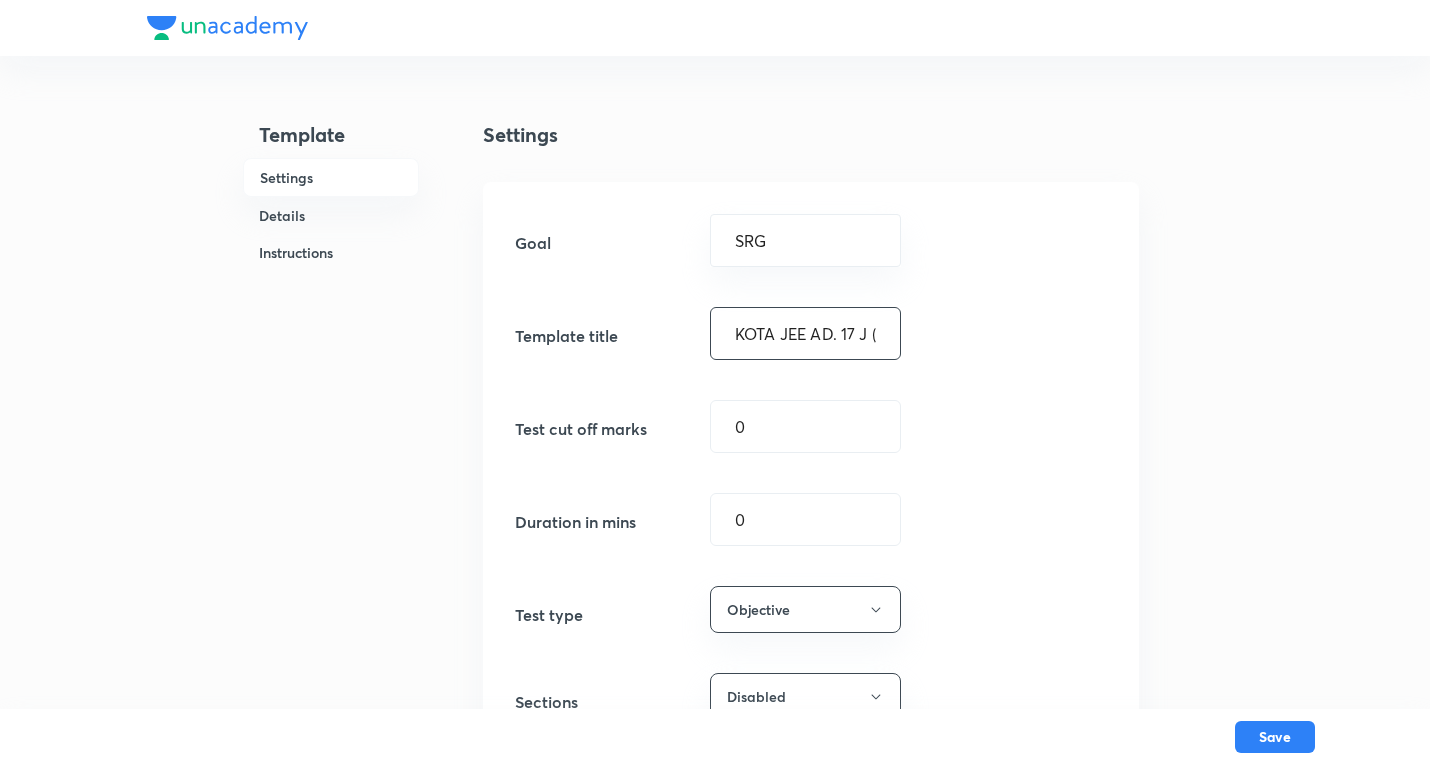 click on "KOTA JEE AD. 17 J (SCQ 2, MCQ 5, SCQP 3, MCQP 2, SCQP 2, INT 3)" at bounding box center [805, 333] 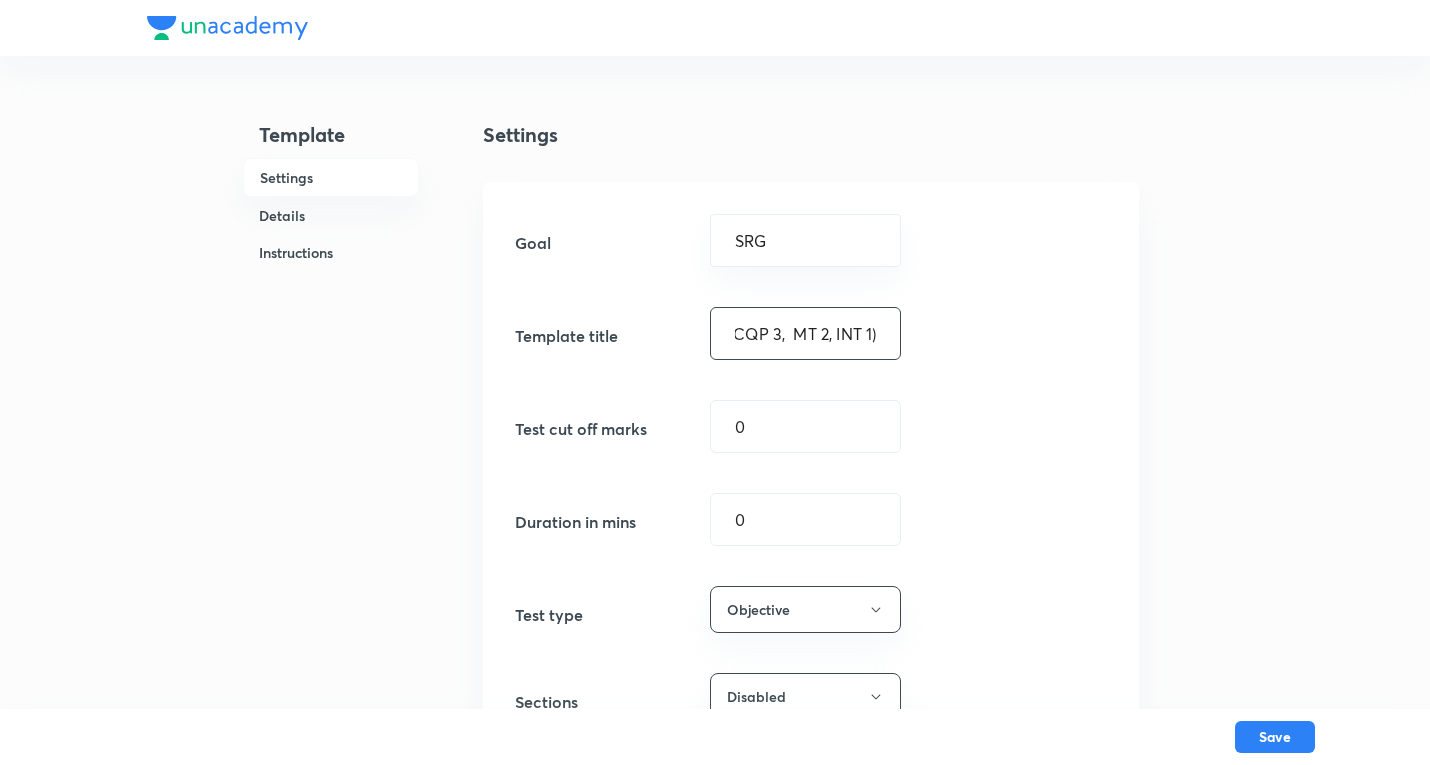 scroll, scrollTop: 0, scrollLeft: 281, axis: horizontal 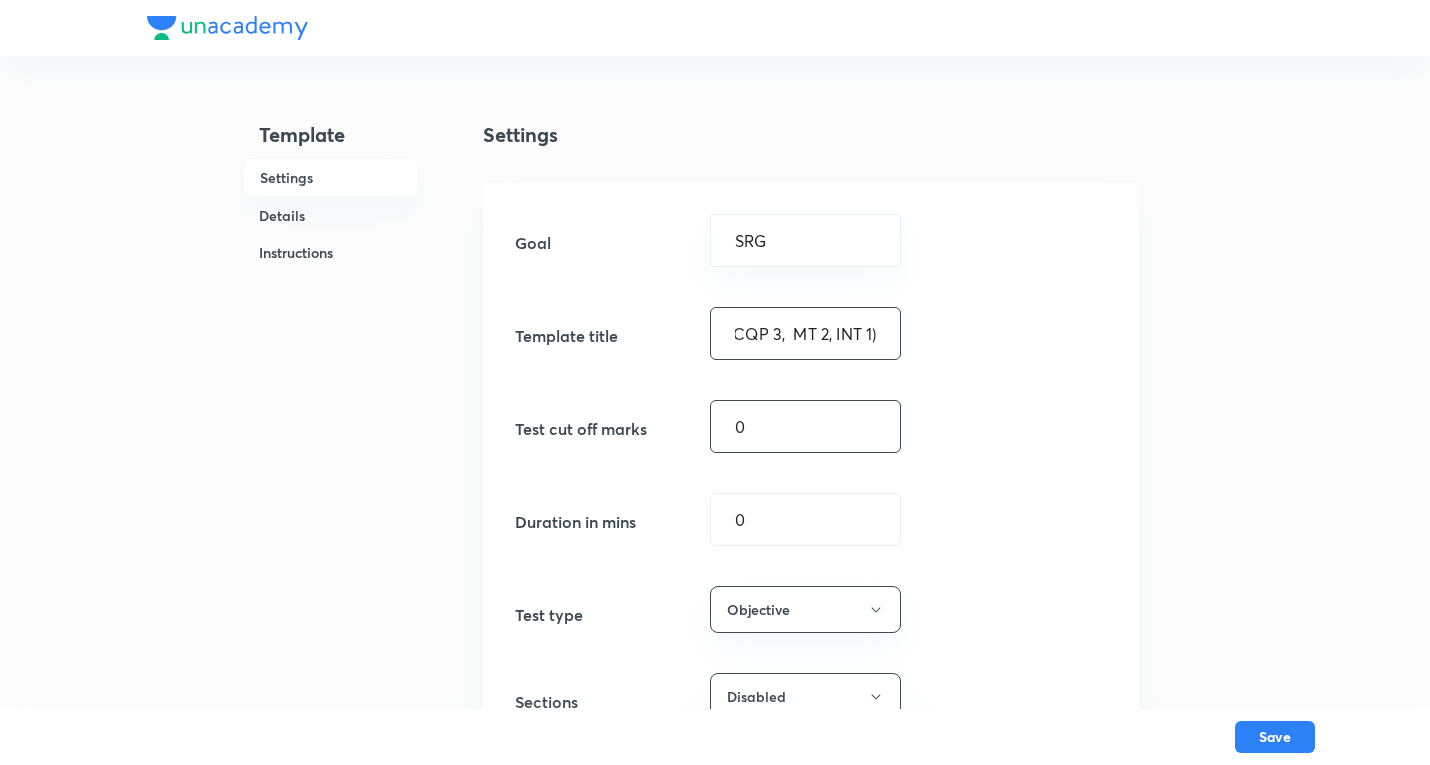 type on "KOTA Excel SR 17 J (SCQ 8, MCQ 3, SCQP 3,  MT 2, INT 1)" 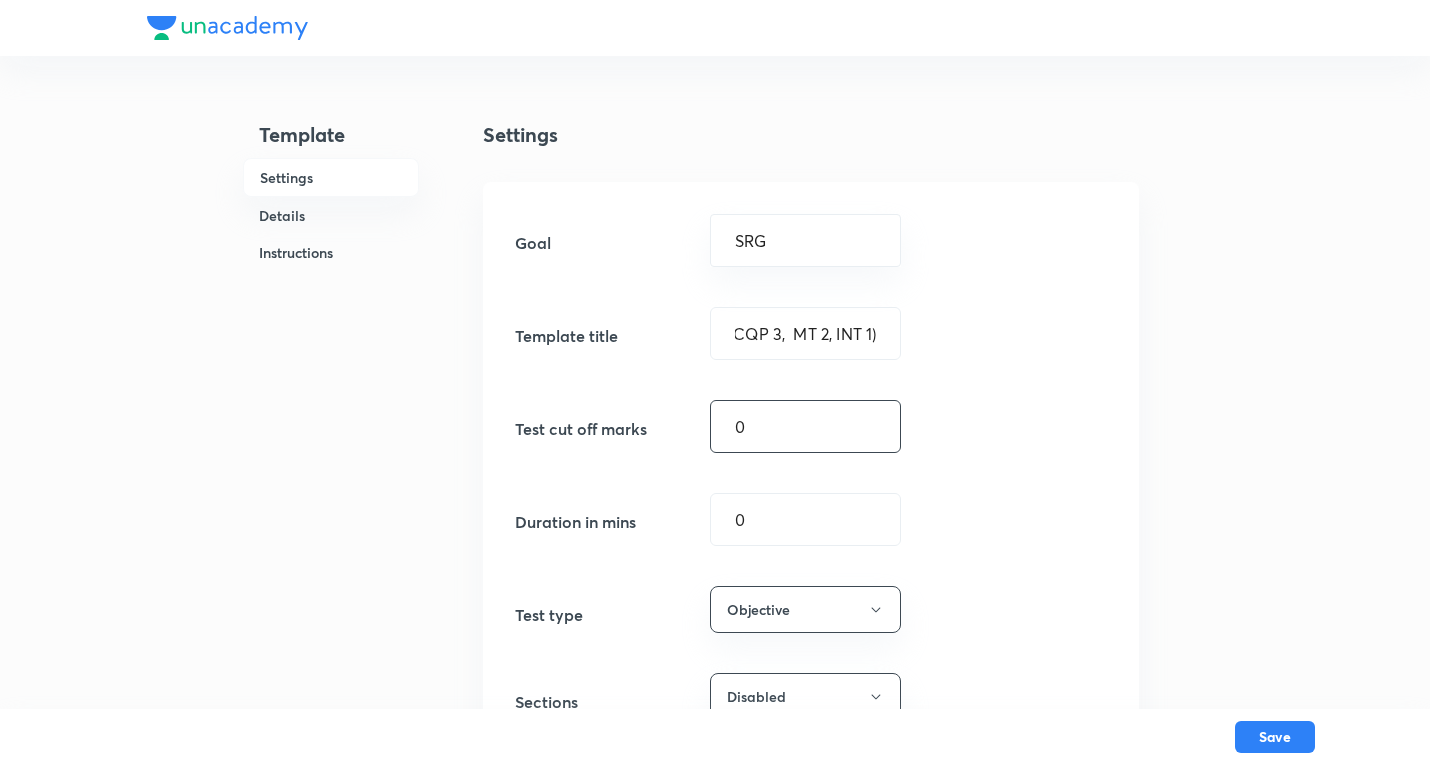 click on "0" at bounding box center [805, 426] 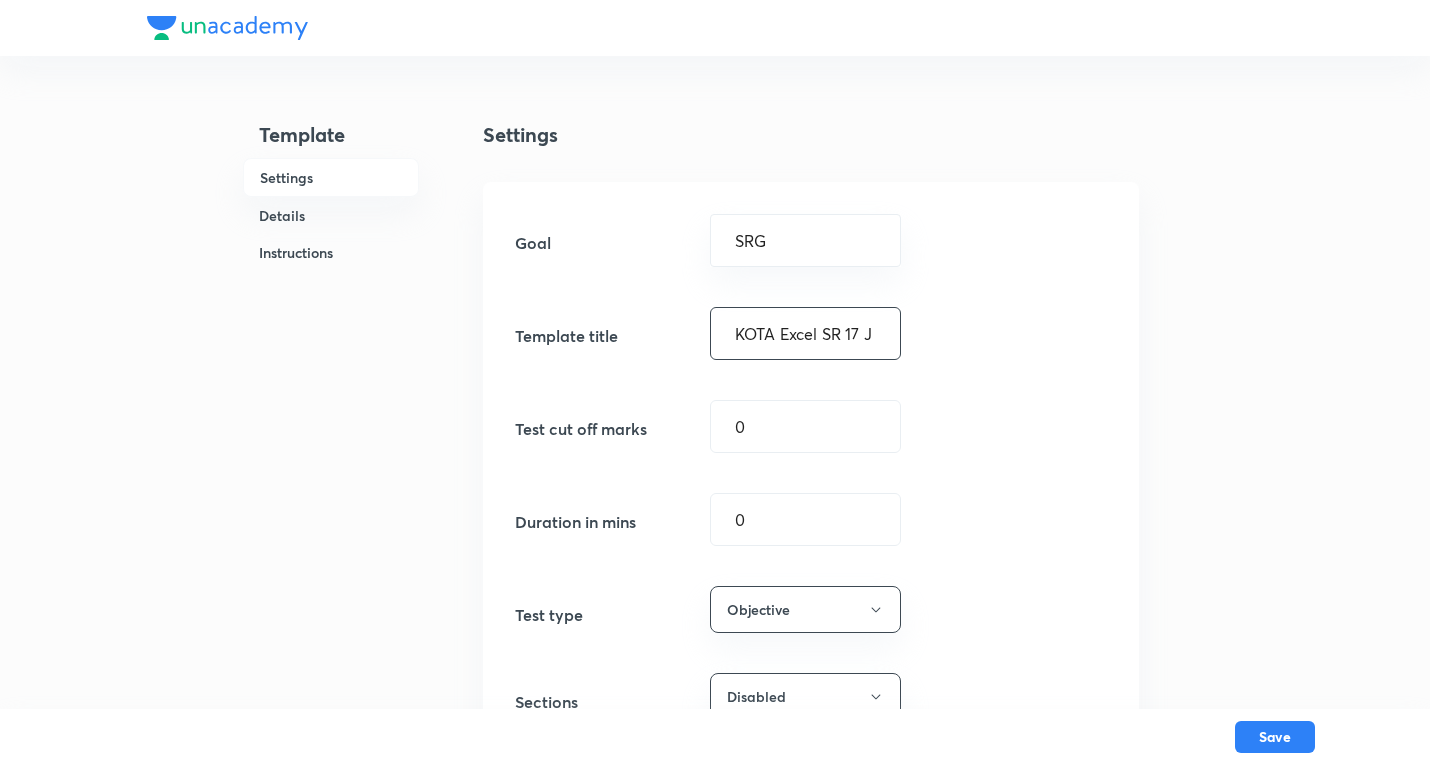 click on "KOTA Excel SR 17 J (SCQ 8, MCQ 3, SCQP 3,  MT 2, INT 1)" at bounding box center [805, 333] 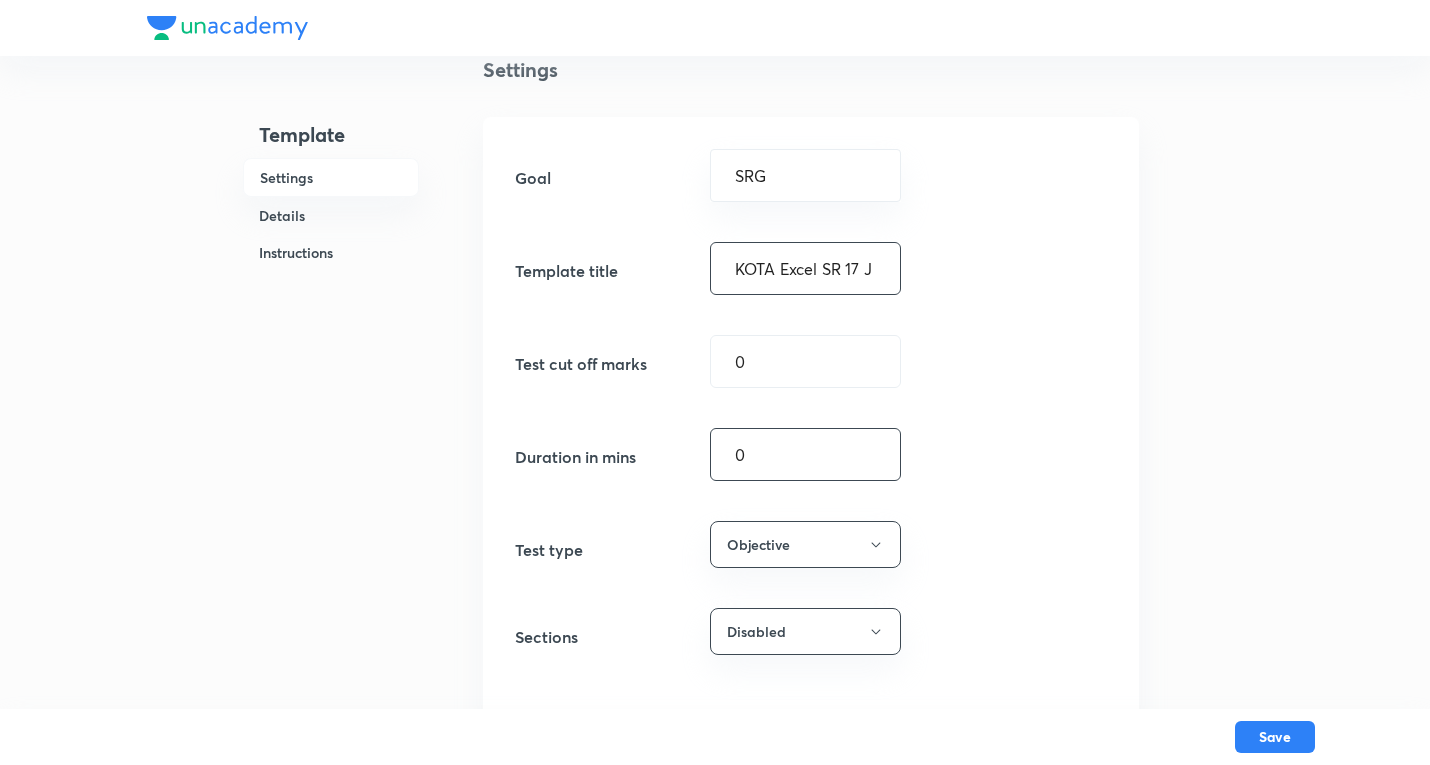 scroll, scrollTop: 100, scrollLeft: 0, axis: vertical 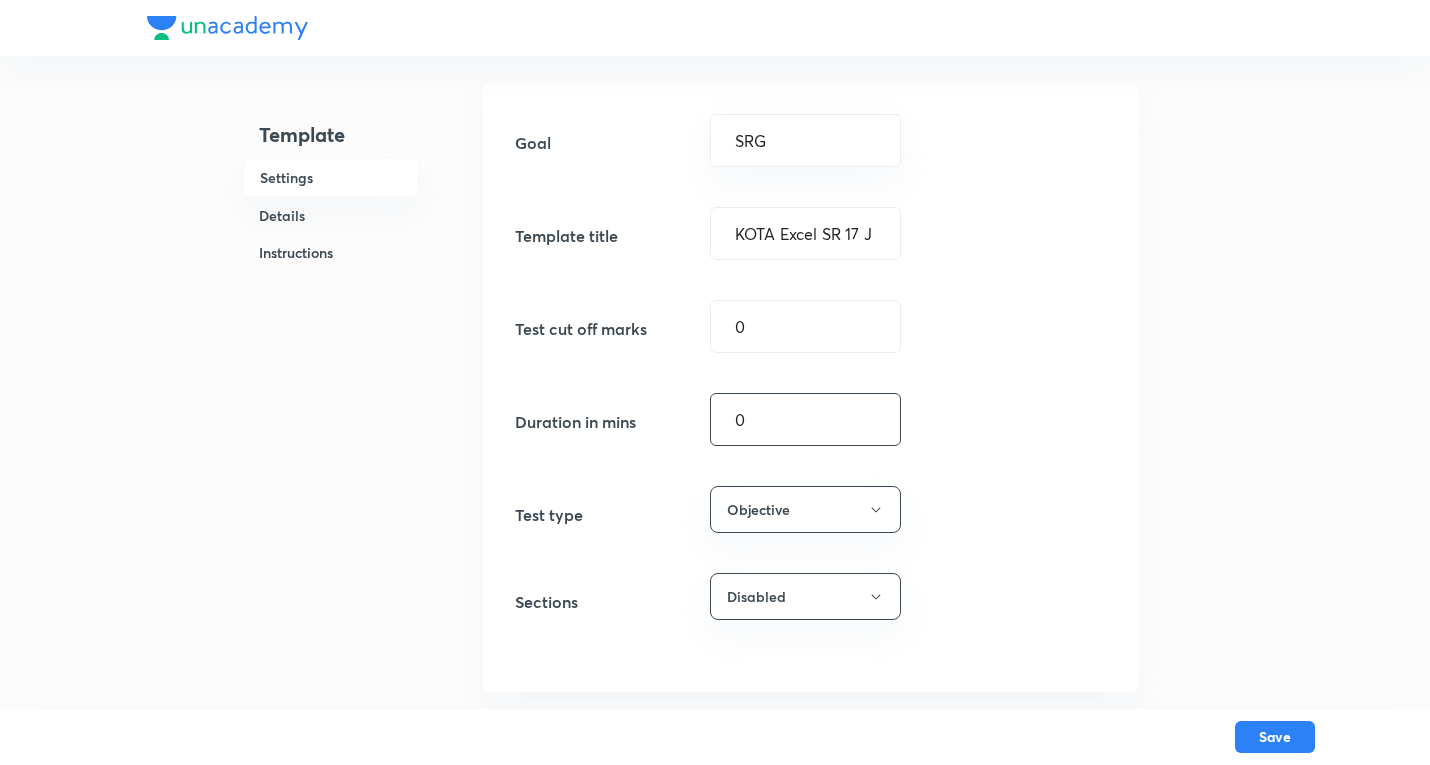 drag, startPoint x: 780, startPoint y: 422, endPoint x: 450, endPoint y: 398, distance: 330.87158 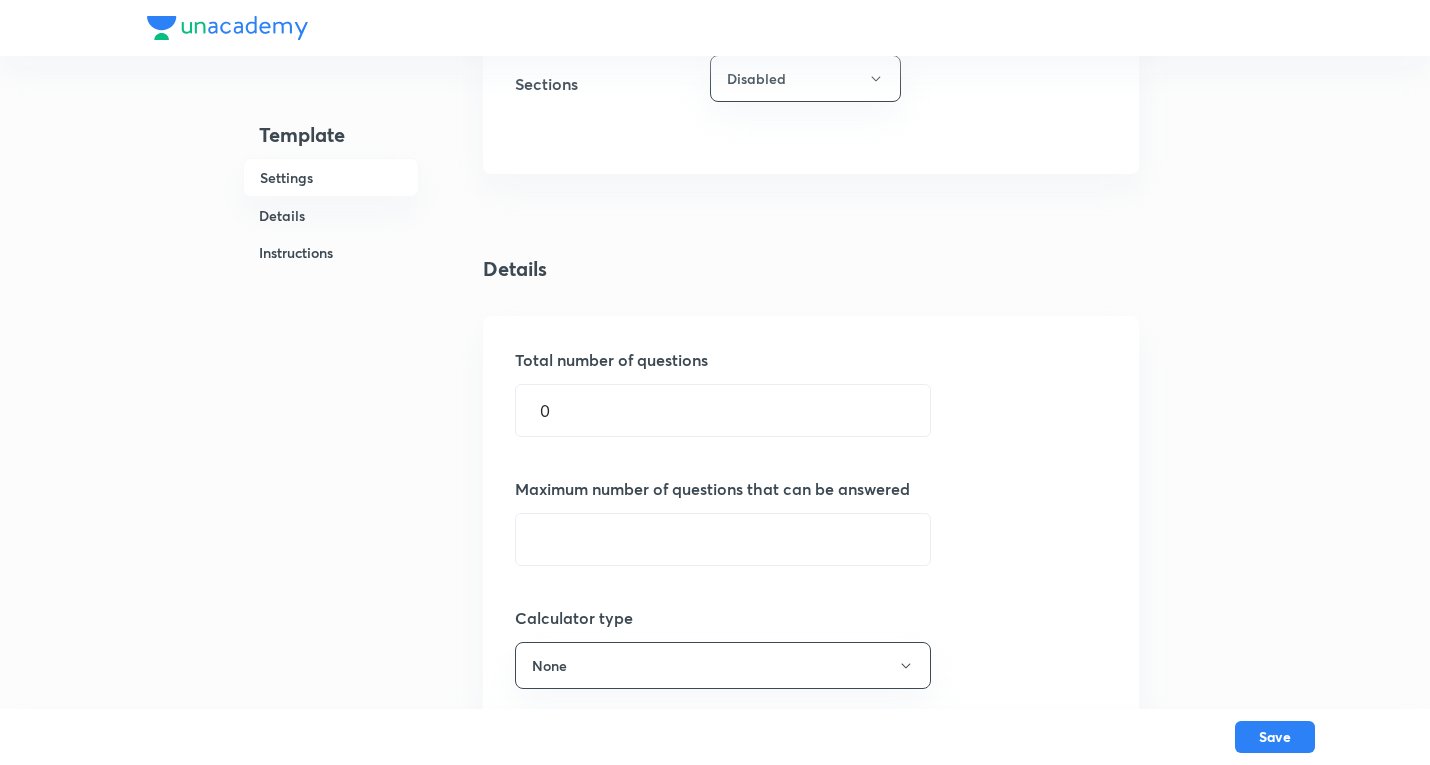 scroll, scrollTop: 800, scrollLeft: 0, axis: vertical 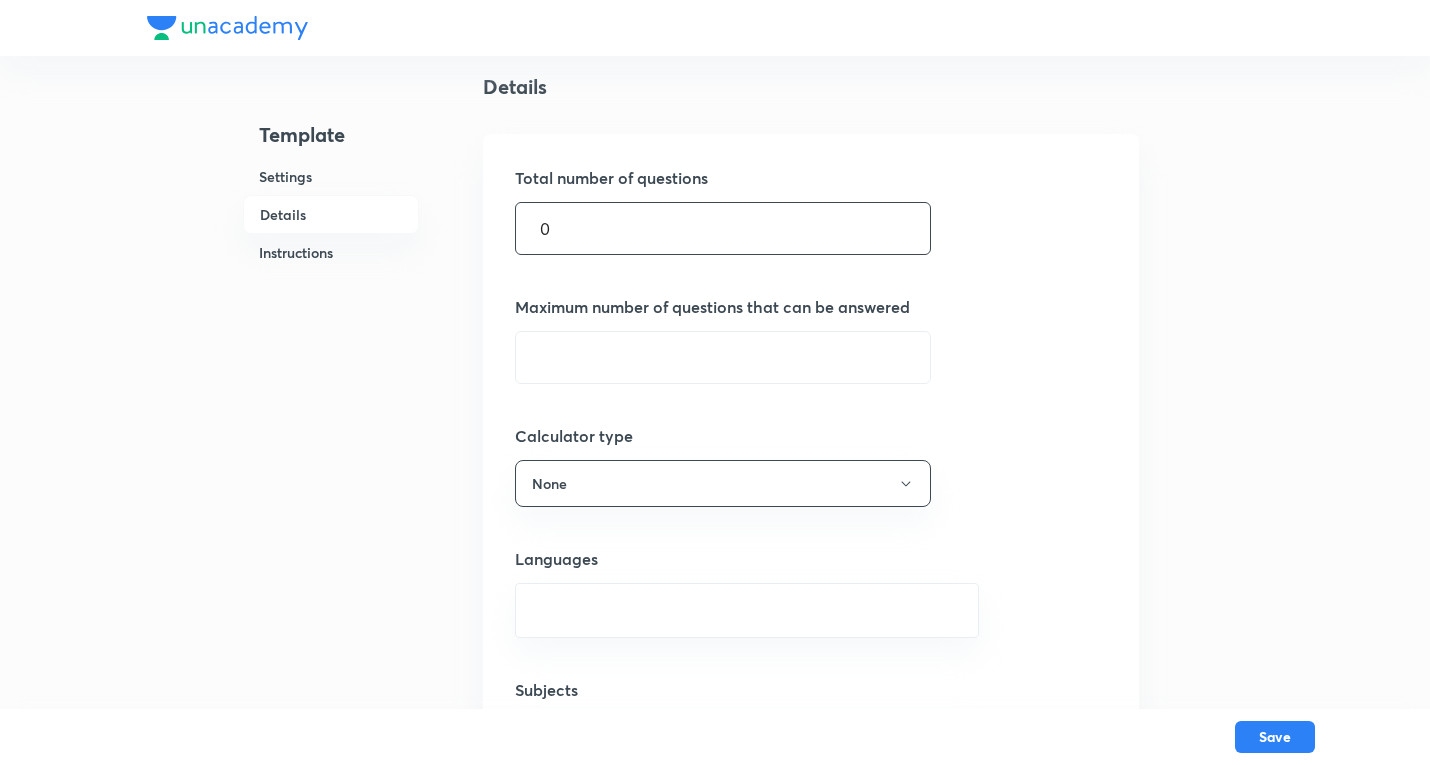 type on "60" 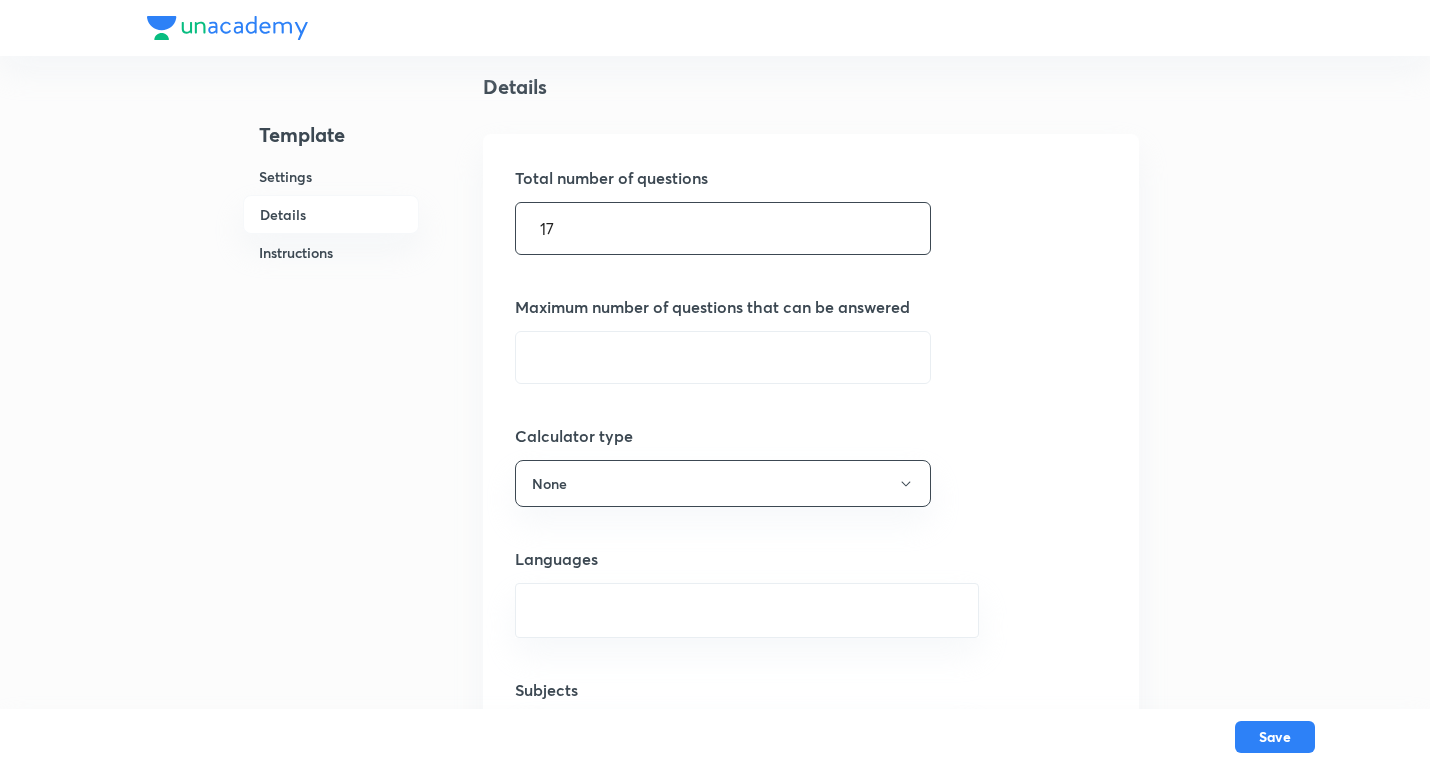 type on "17" 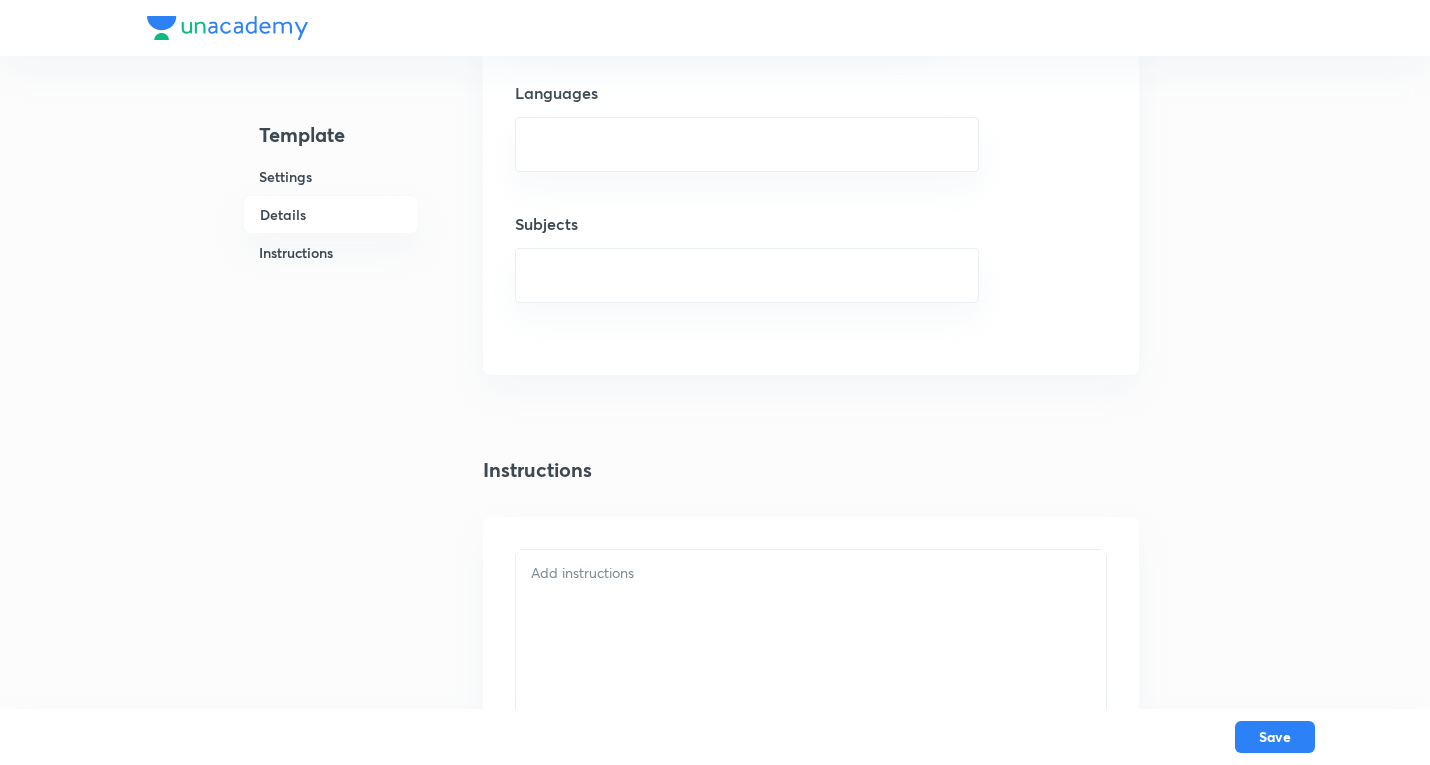 scroll, scrollTop: 1300, scrollLeft: 0, axis: vertical 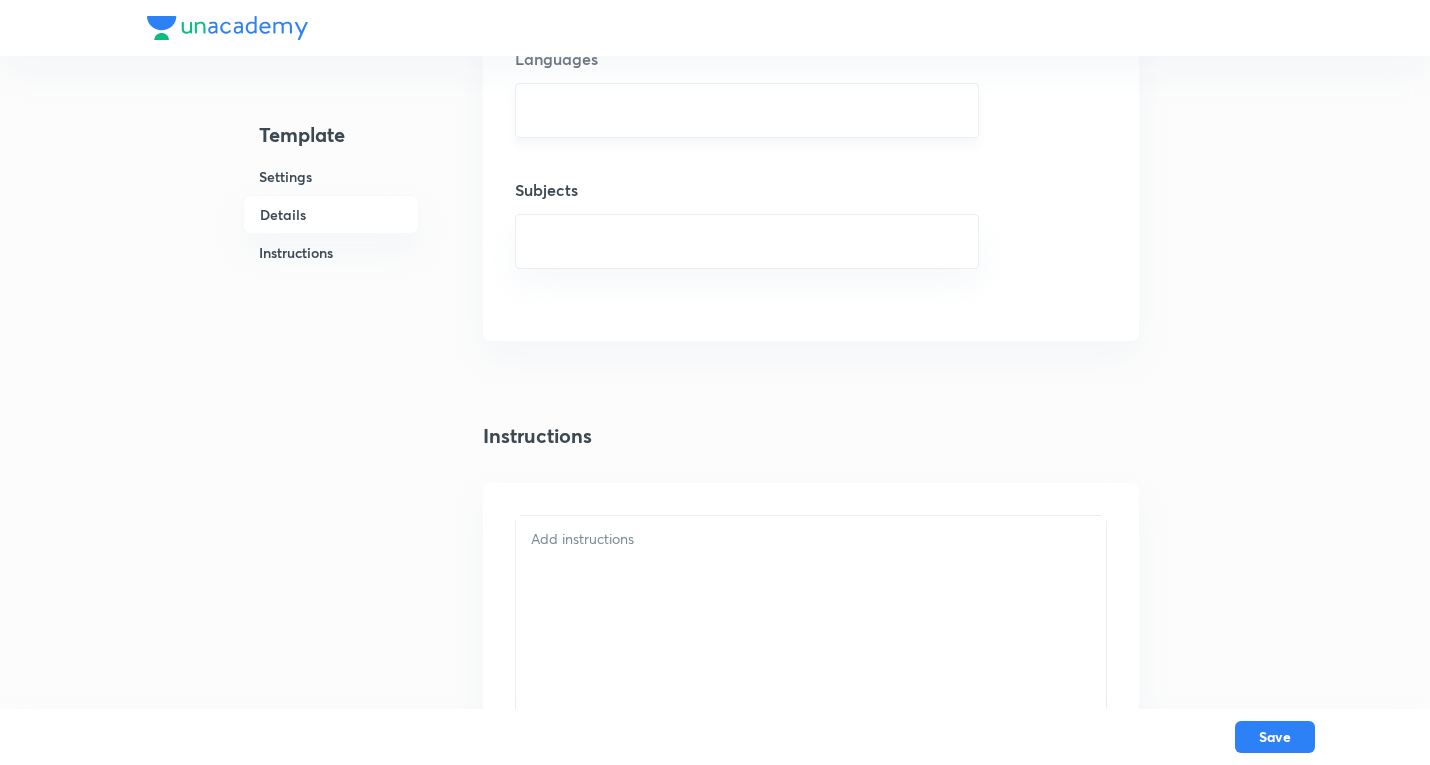 type on "17" 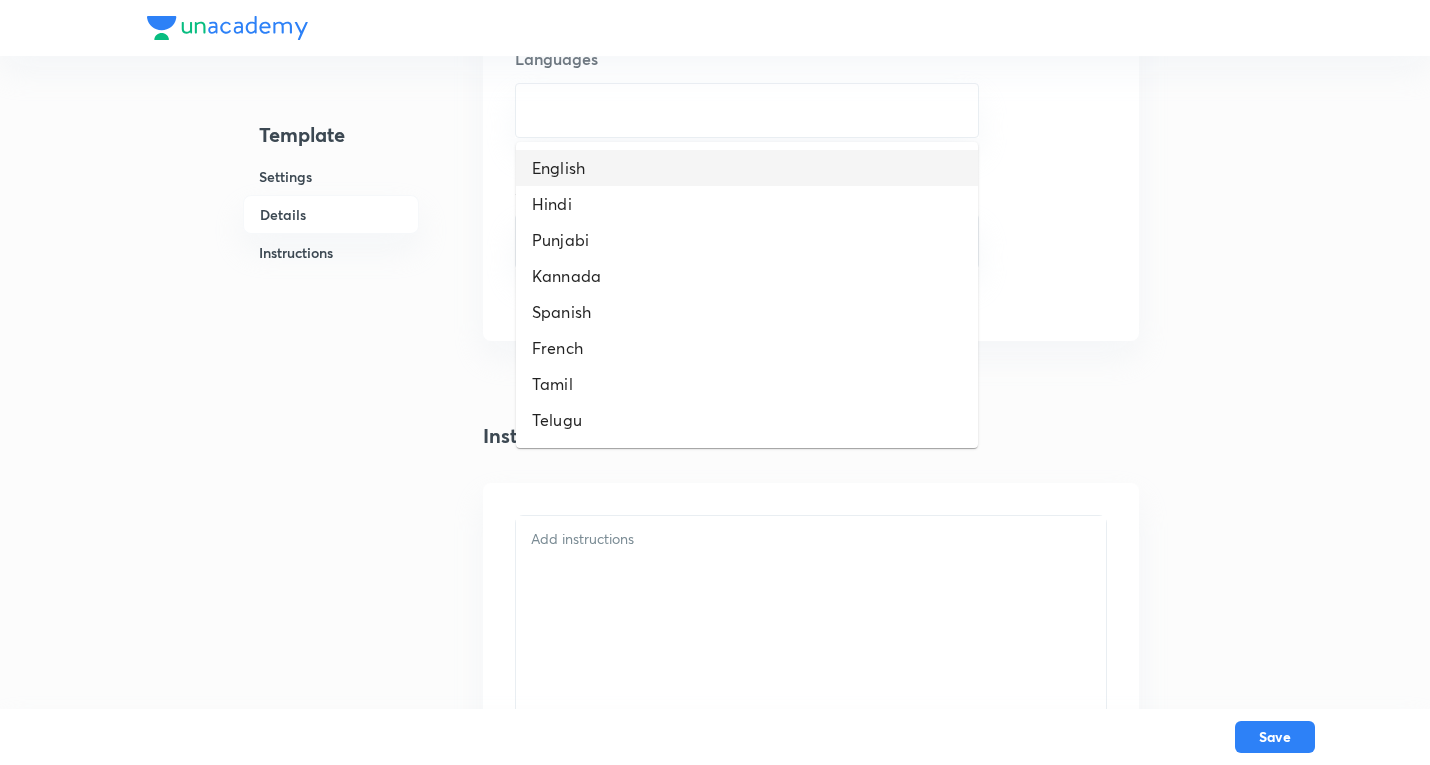 click on "English" at bounding box center [747, 168] 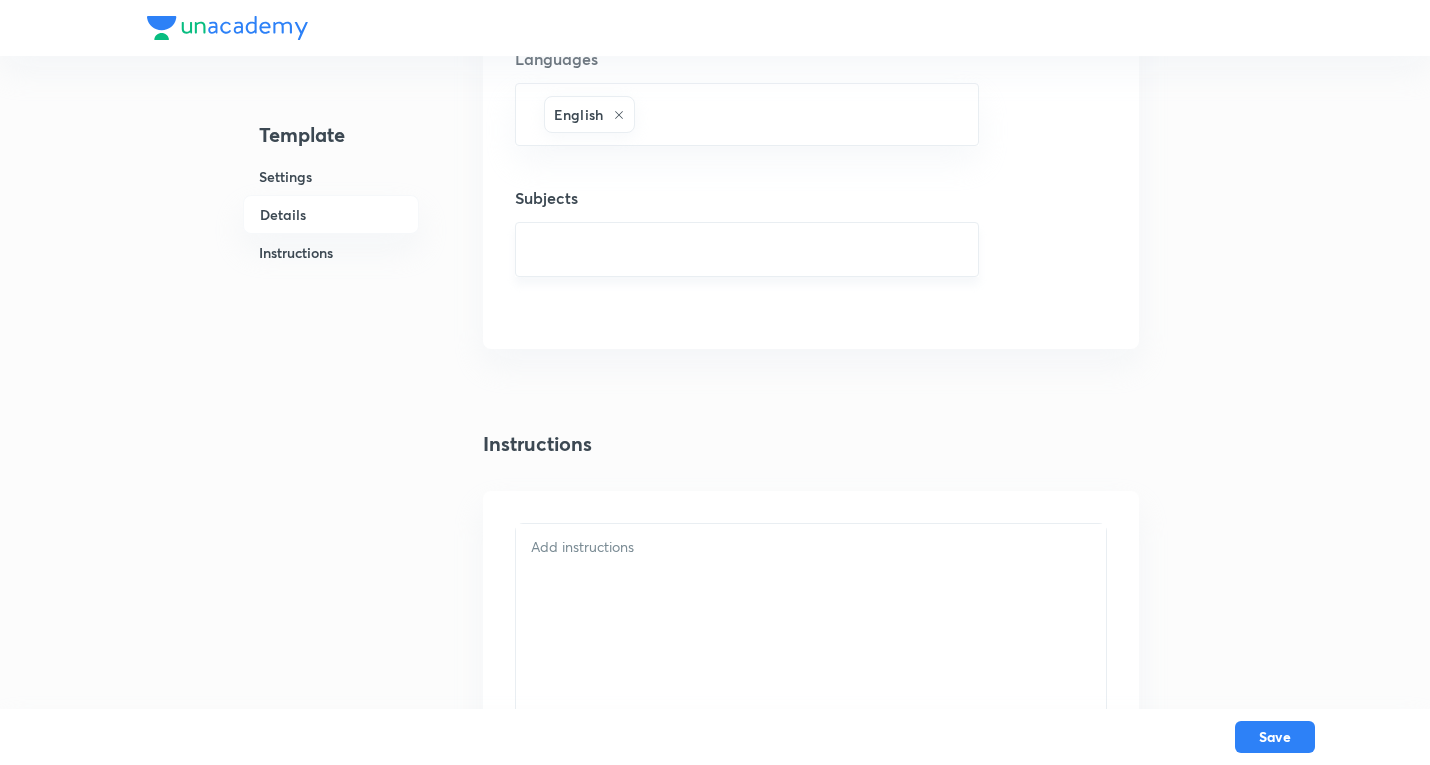 click at bounding box center [747, 249] 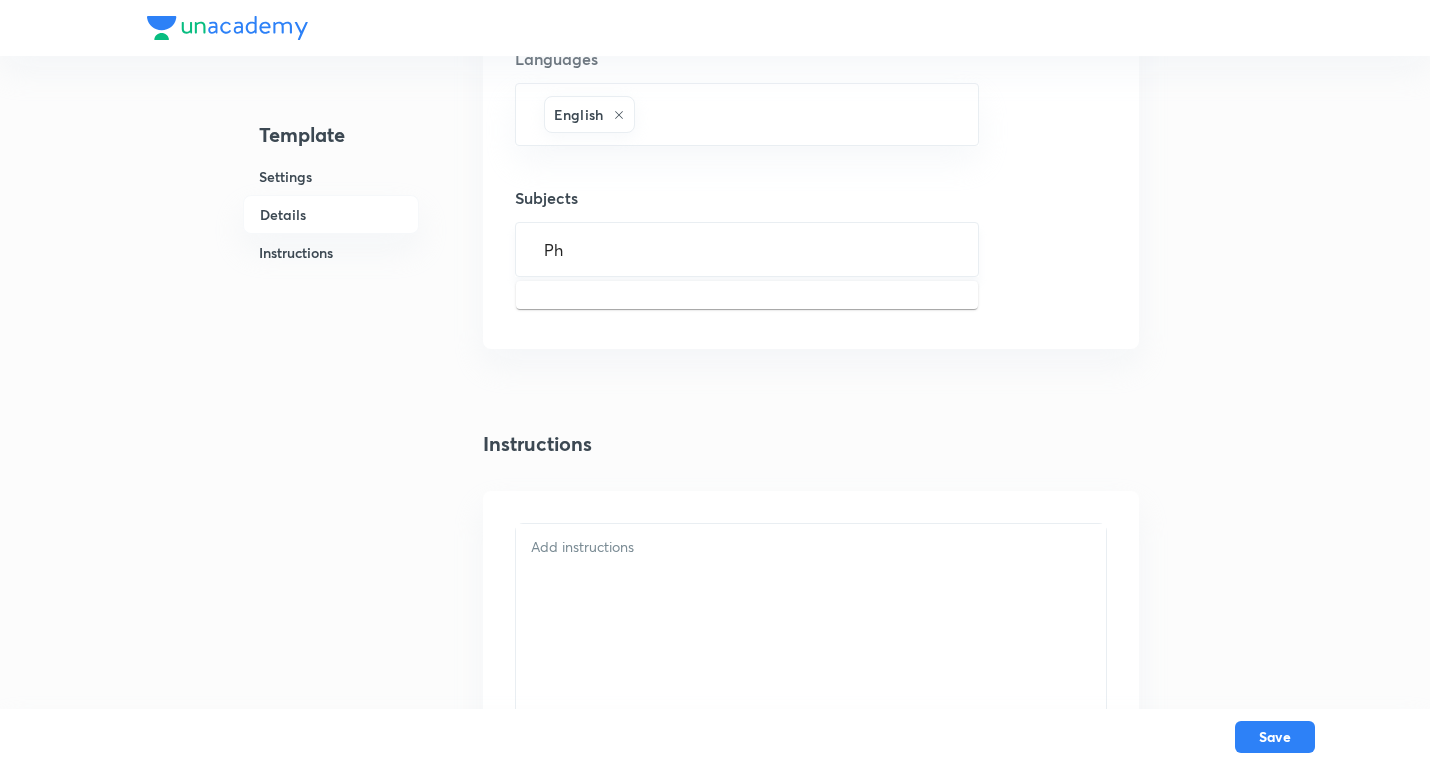 type on "Phy" 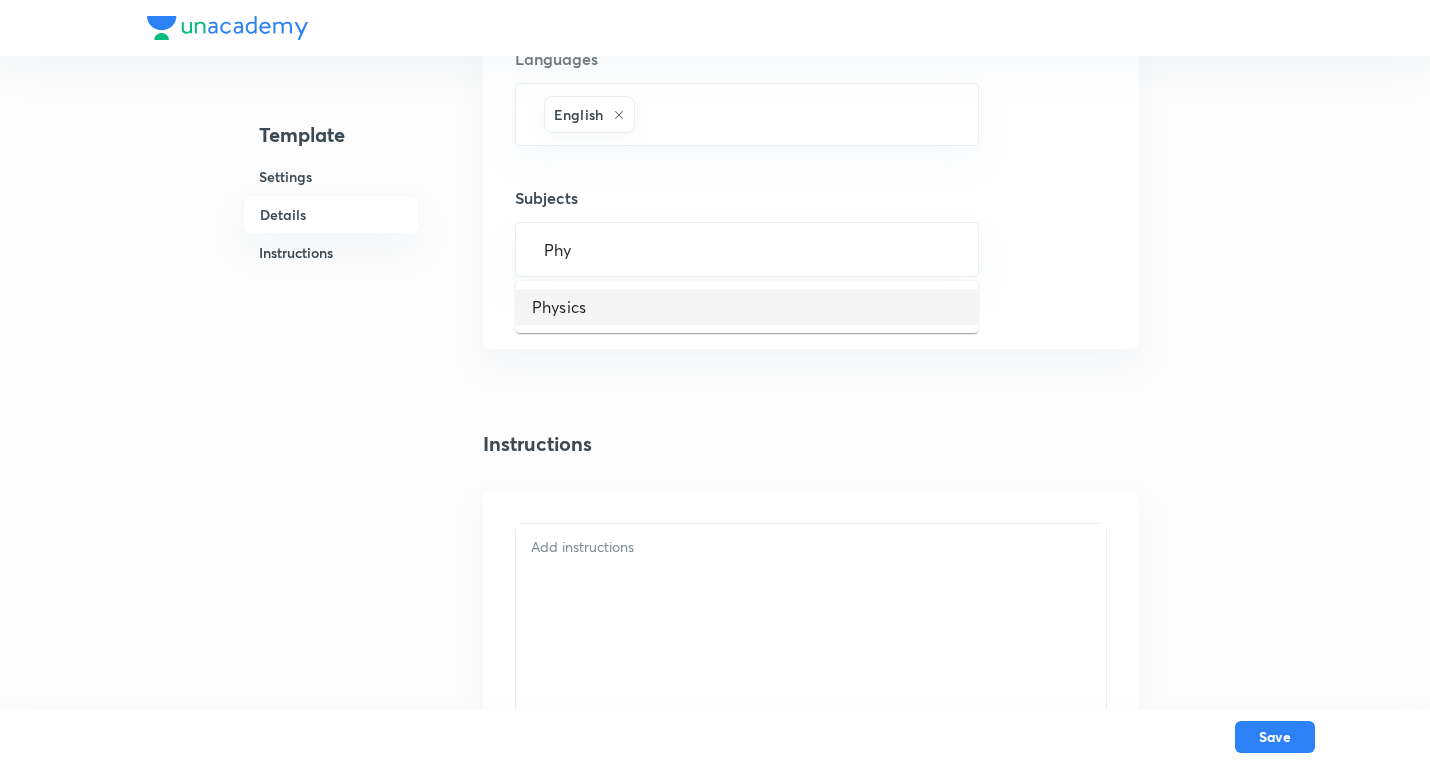 click on "Physics" at bounding box center [747, 307] 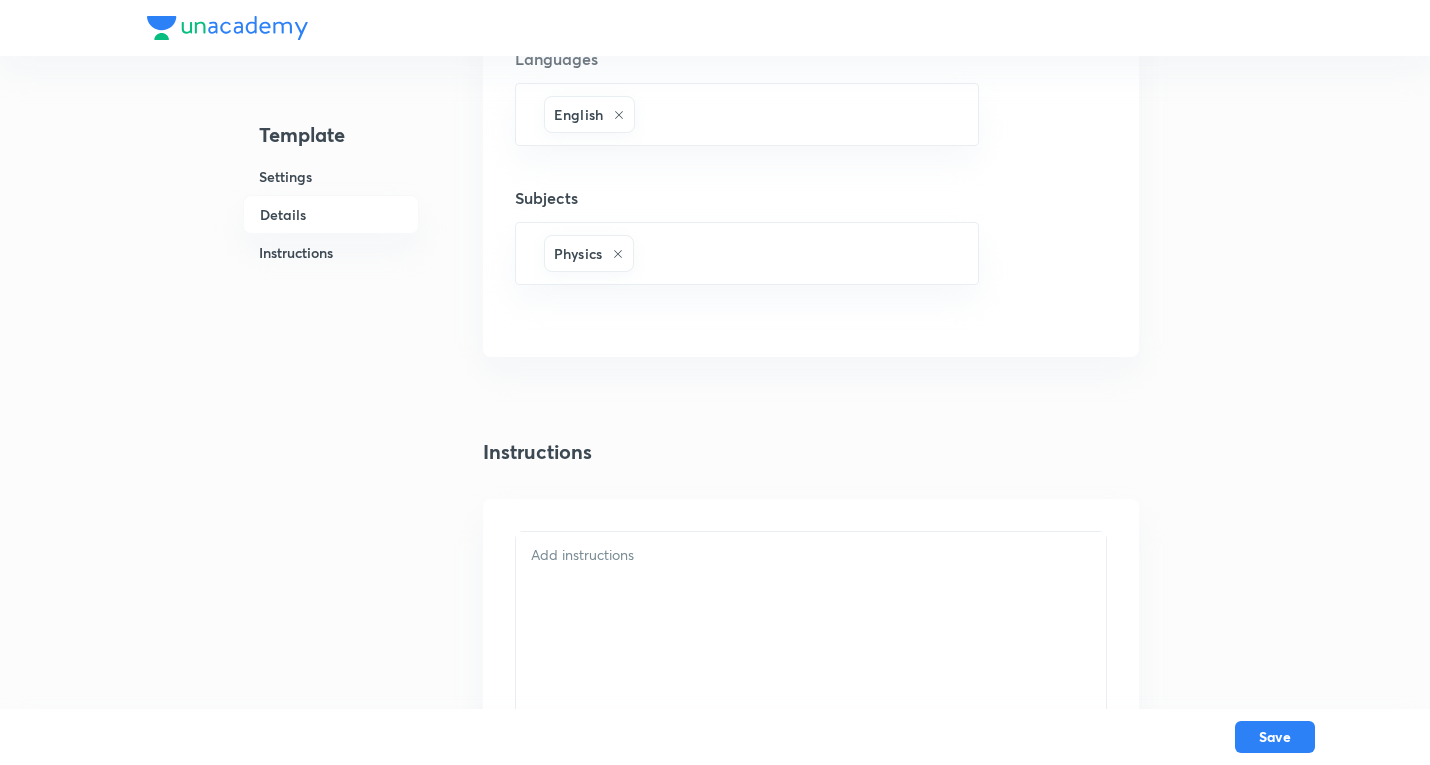 click at bounding box center [811, 555] 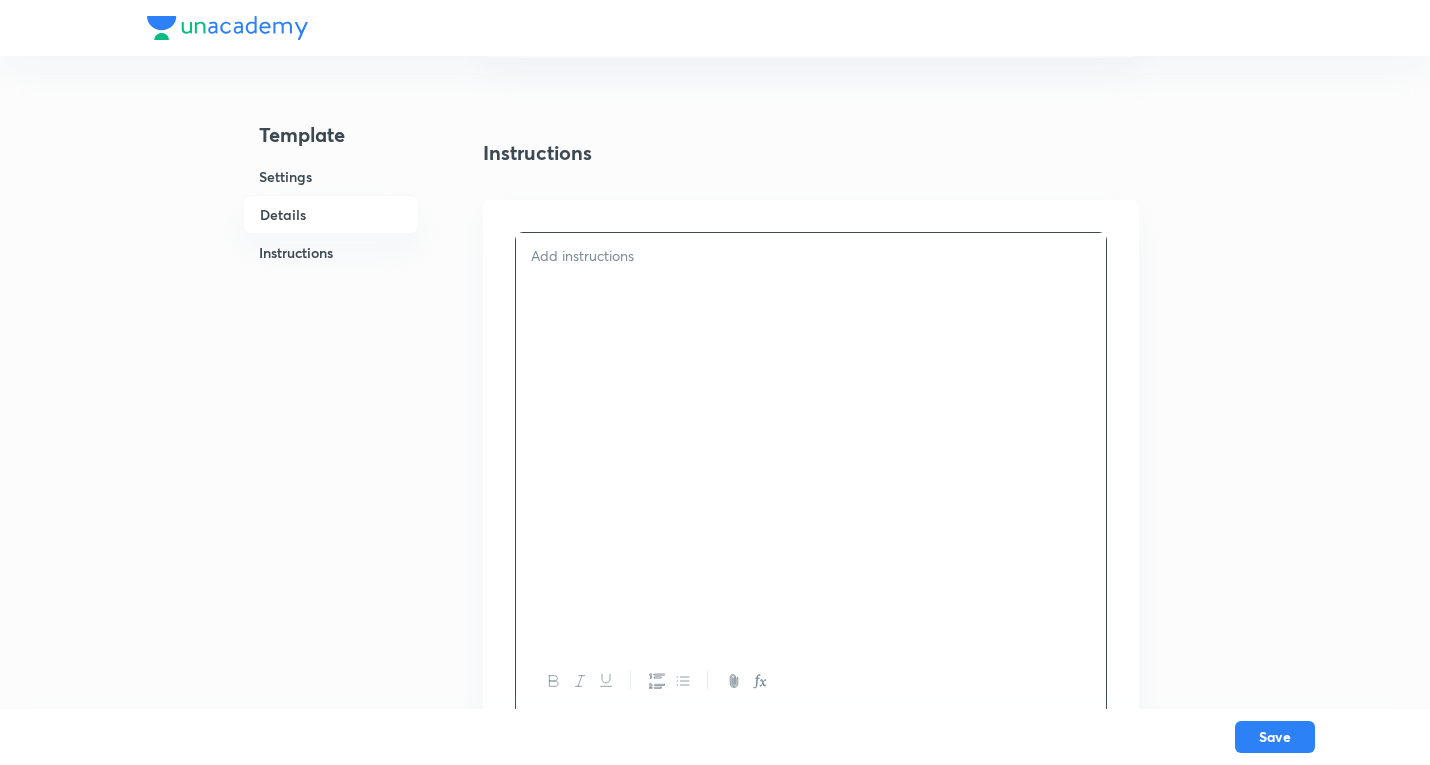 scroll, scrollTop: 1600, scrollLeft: 0, axis: vertical 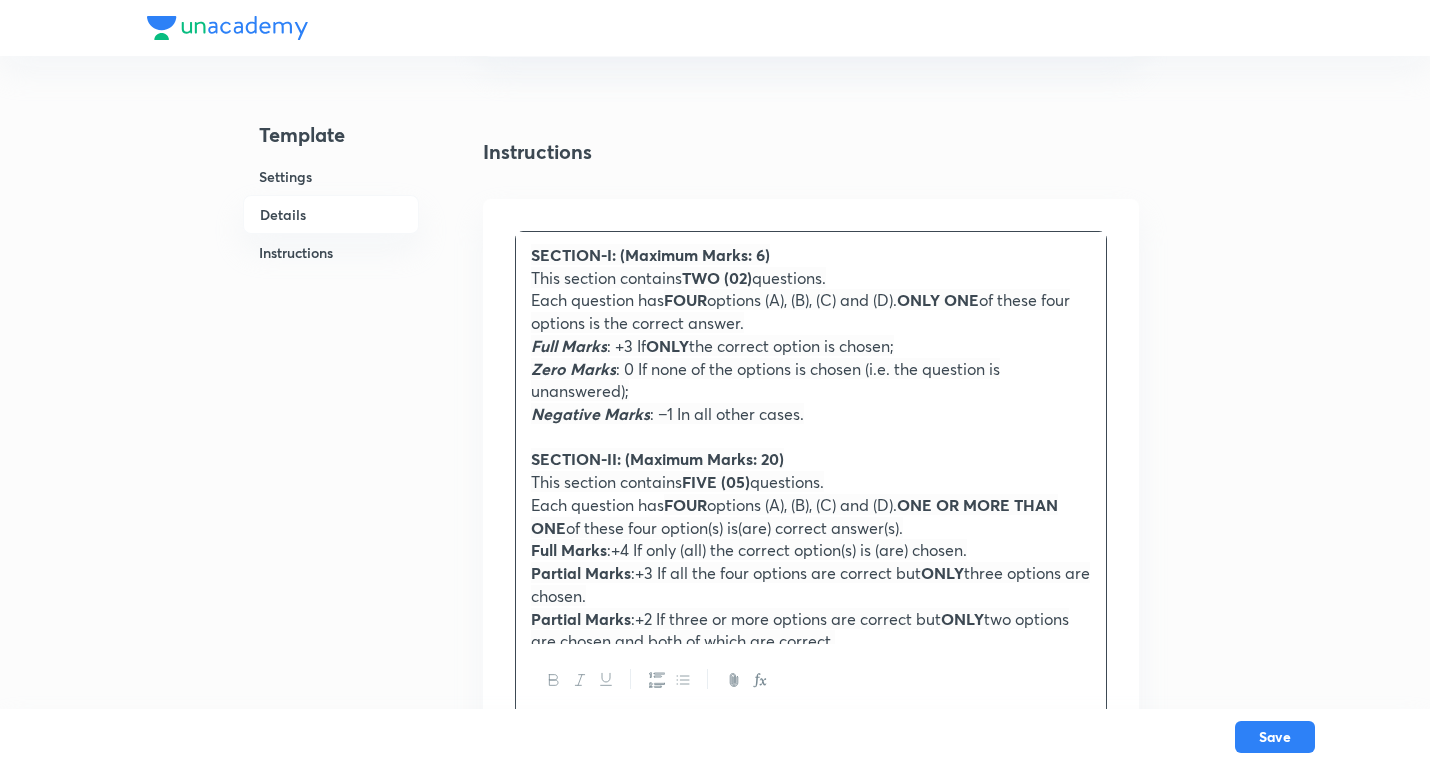 drag, startPoint x: 725, startPoint y: 277, endPoint x: 1157, endPoint y: 268, distance: 432.09375 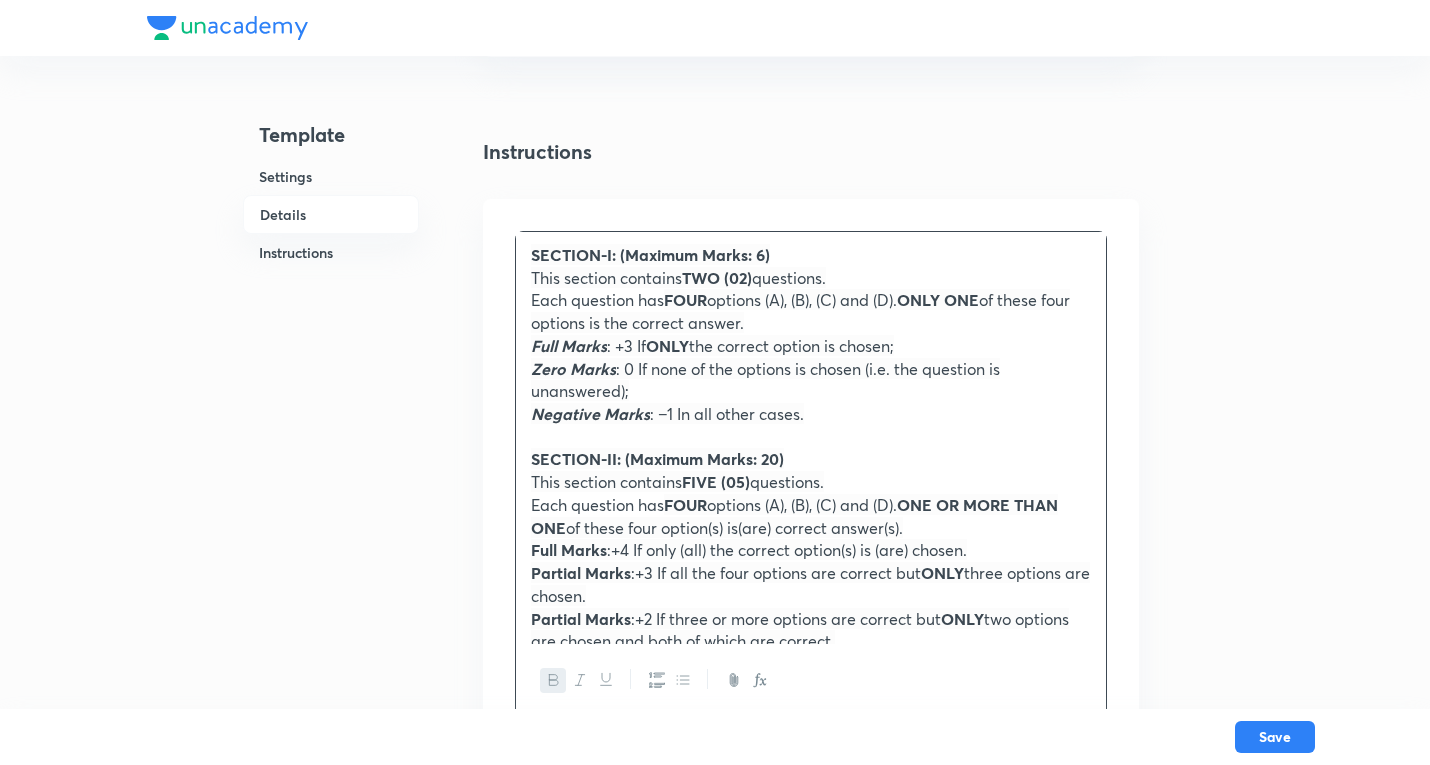type 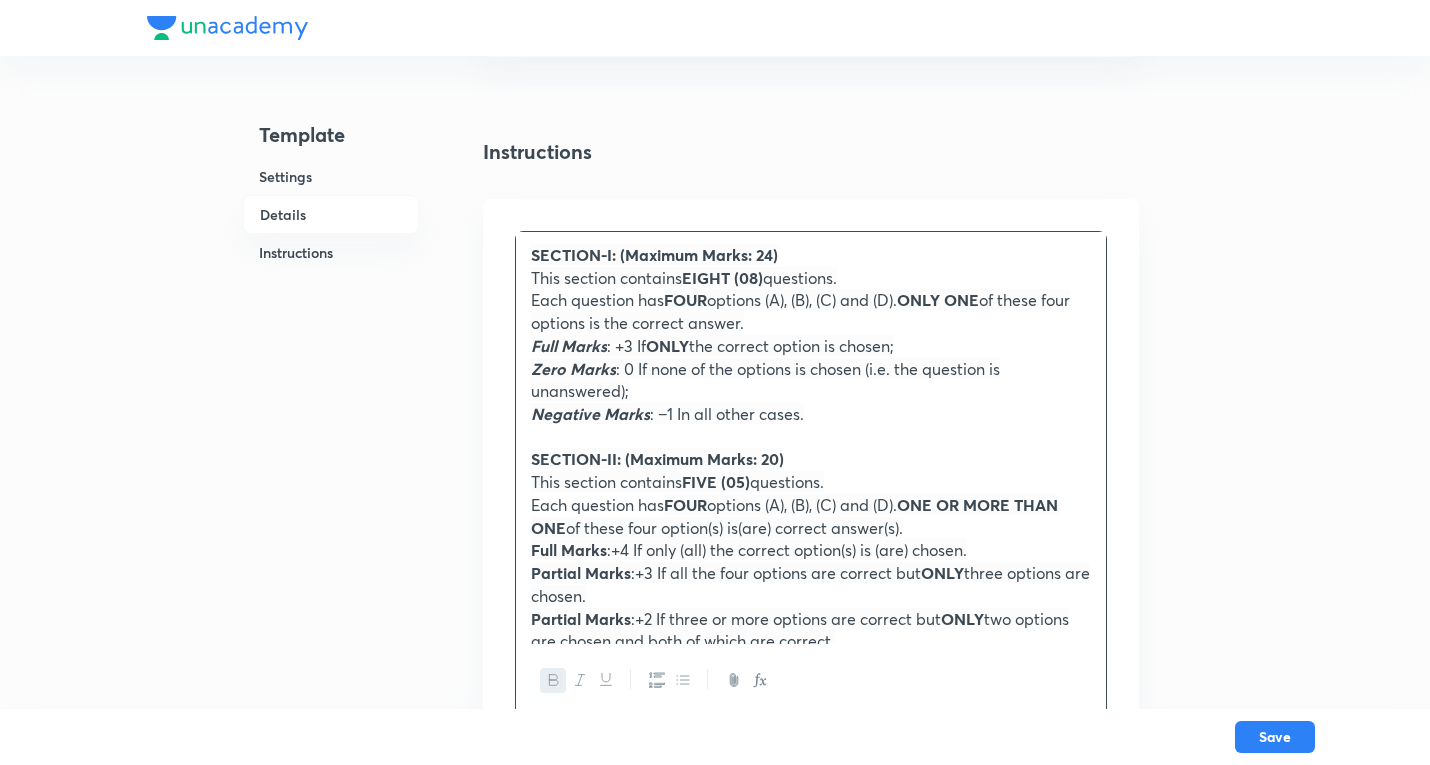 click on "FIVE (05)" at bounding box center (716, 481) 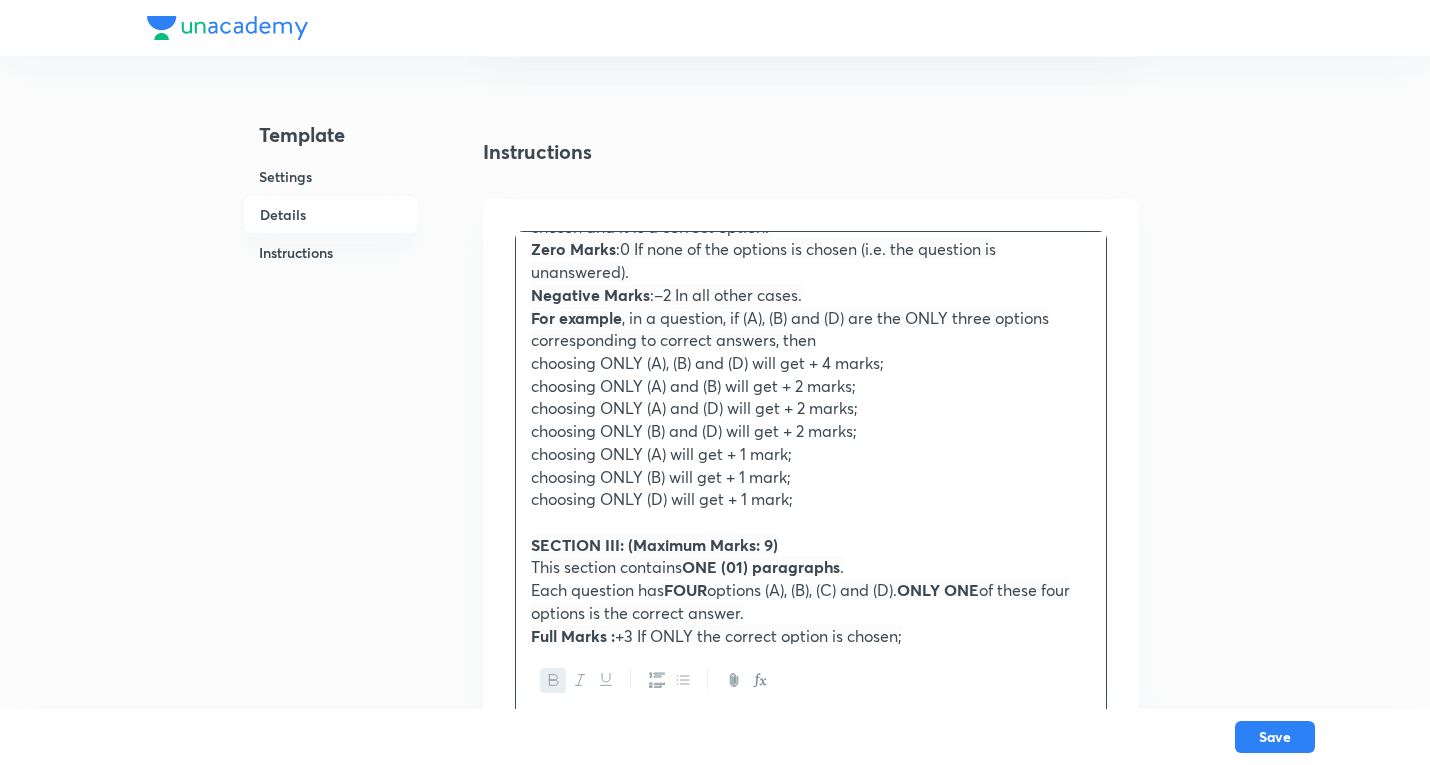 scroll, scrollTop: 521, scrollLeft: 0, axis: vertical 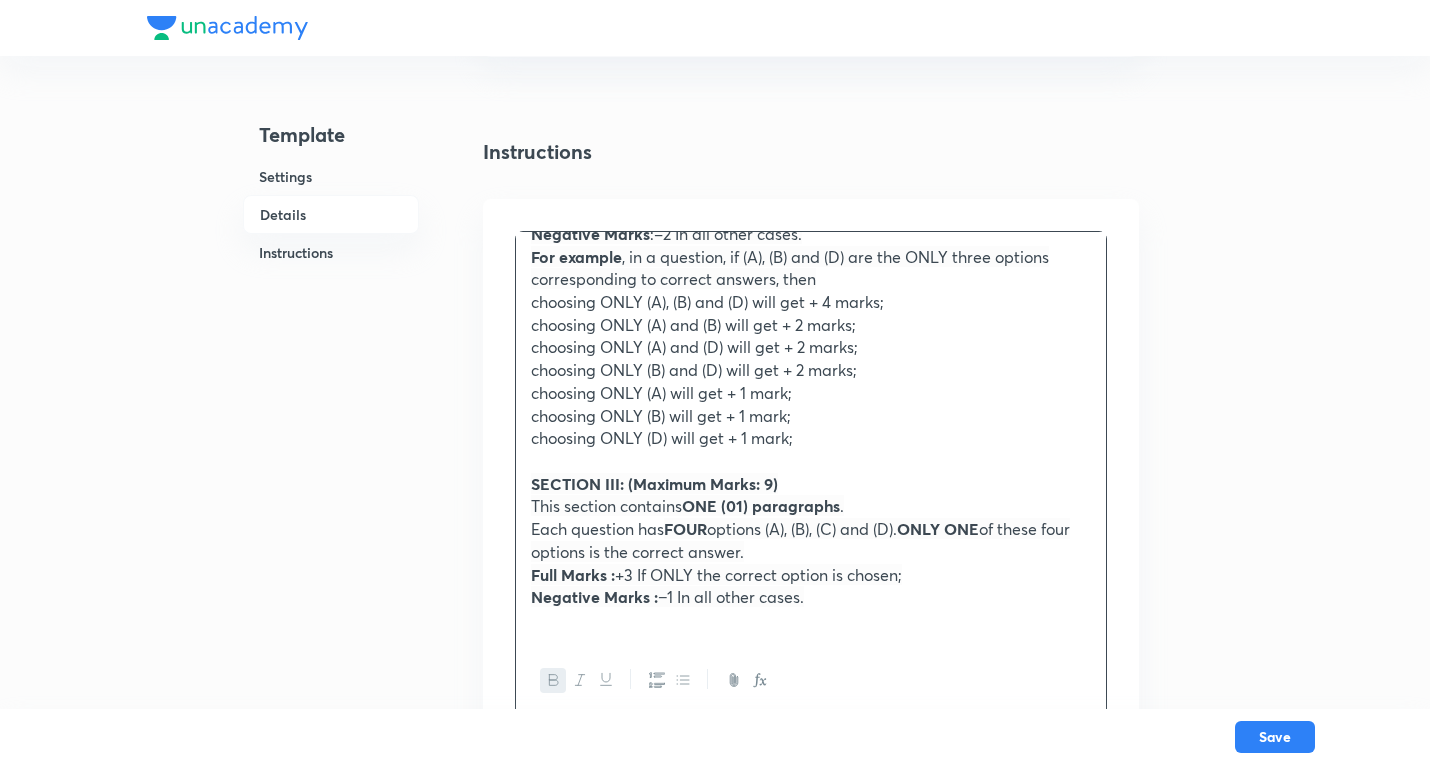 click on "ONE (01) paragraphs" at bounding box center [761, 505] 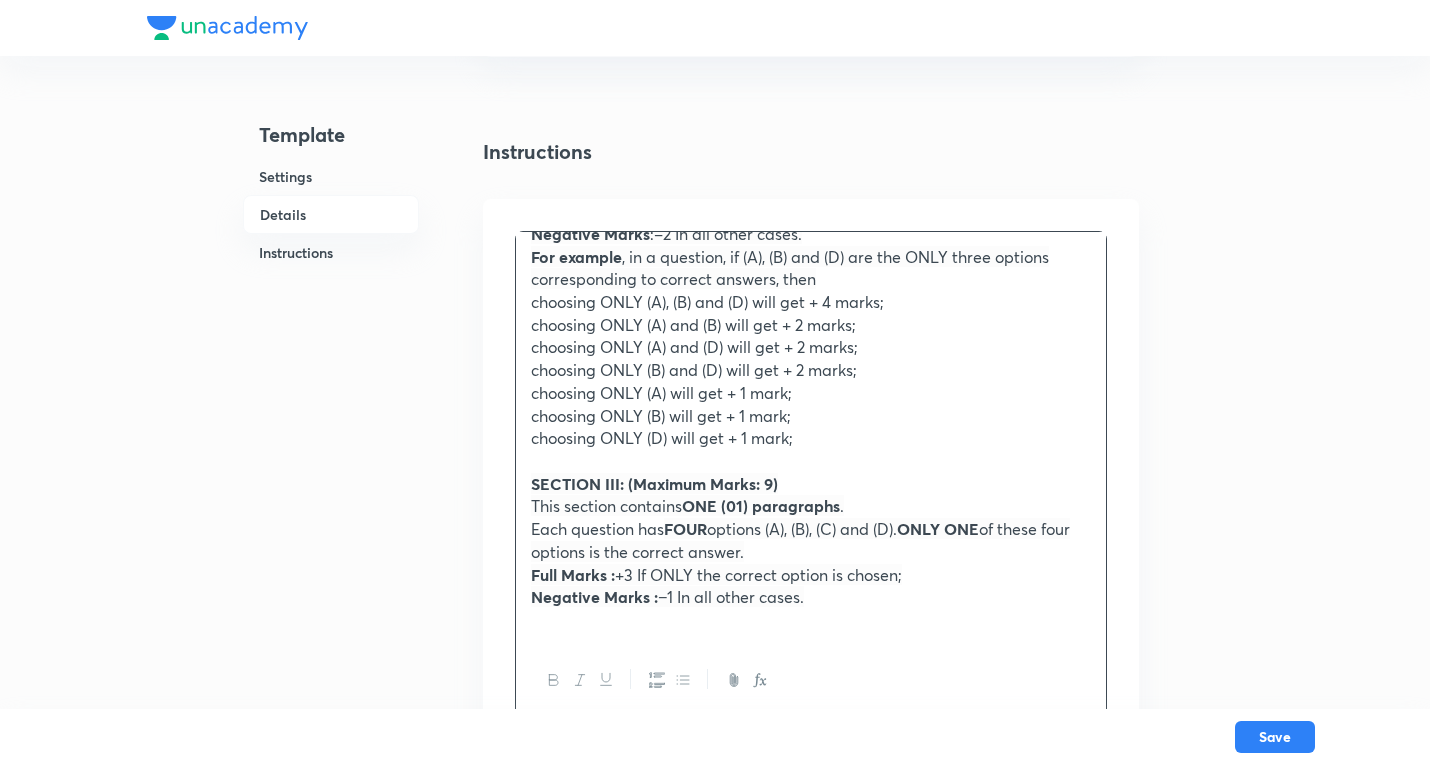 click on "Negative Marks : −1 In all other cases." at bounding box center [811, 597] 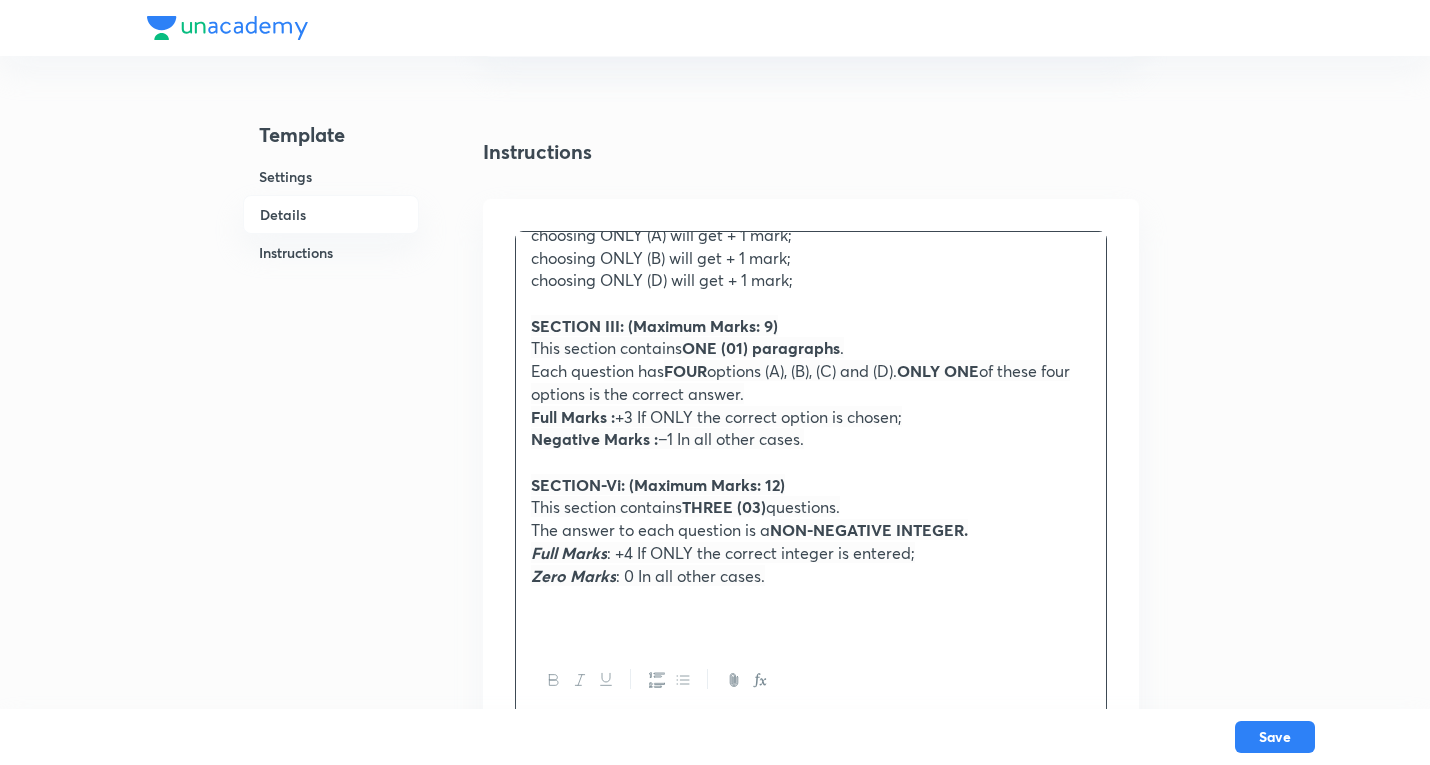 scroll, scrollTop: 680, scrollLeft: 0, axis: vertical 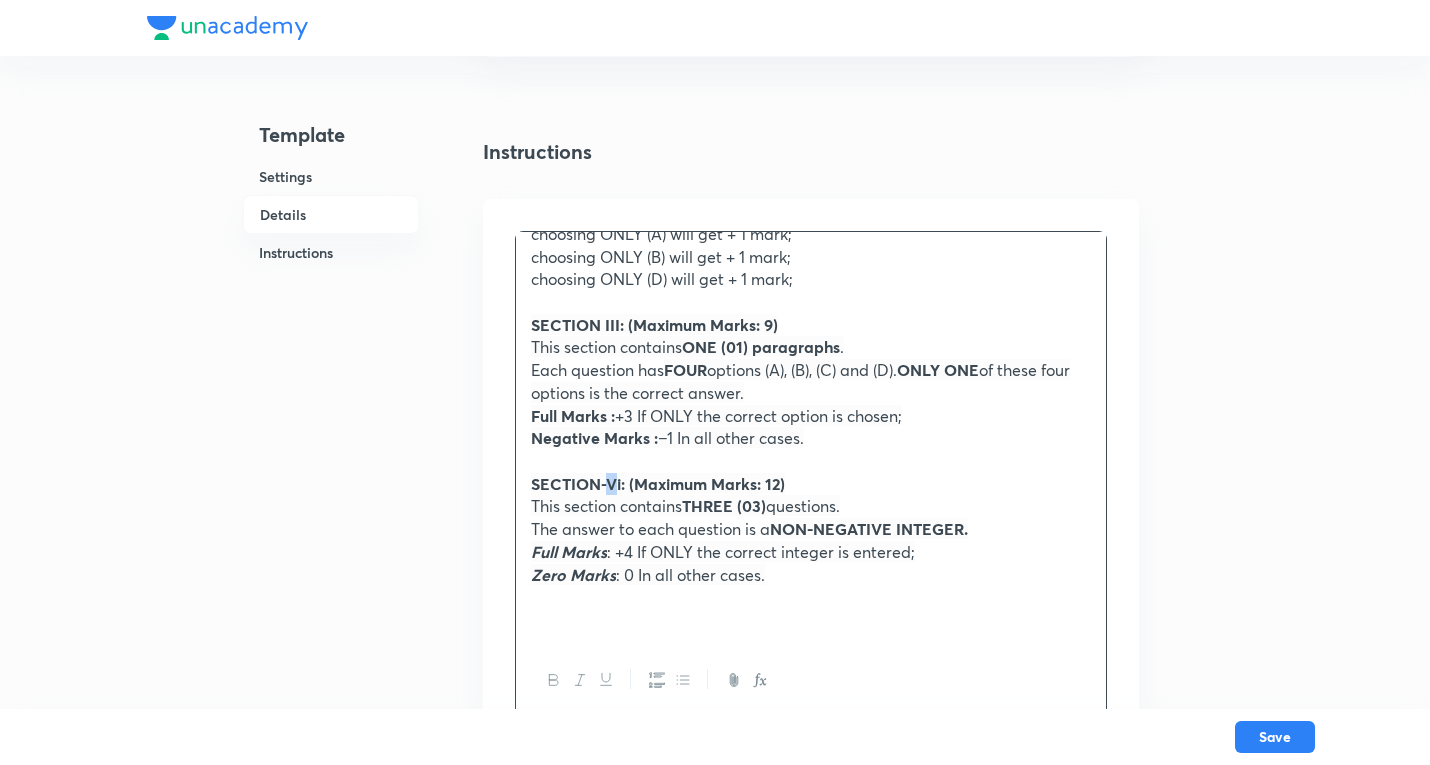 drag, startPoint x: 611, startPoint y: 479, endPoint x: 842, endPoint y: 471, distance: 231.13849 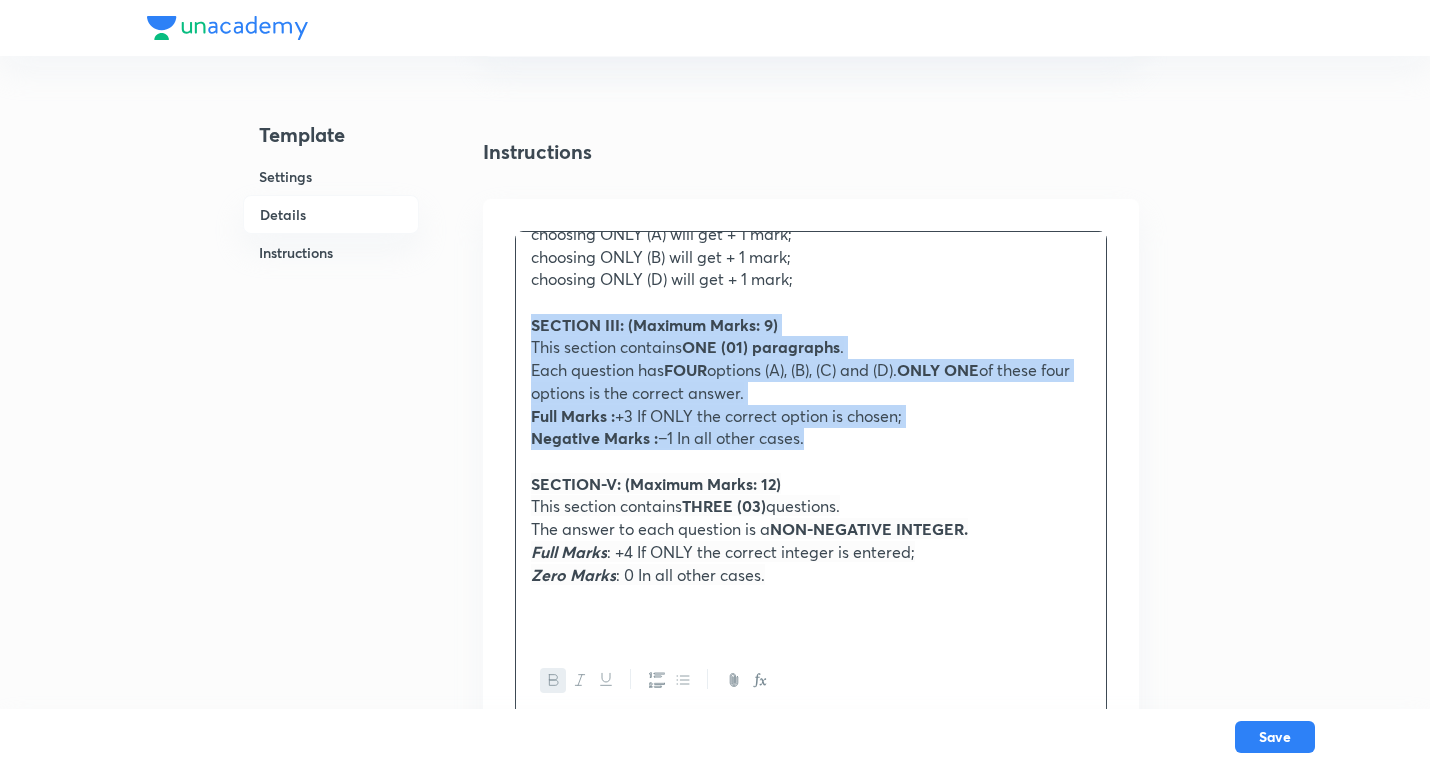 drag, startPoint x: 819, startPoint y: 444, endPoint x: 526, endPoint y: 322, distance: 317.3846 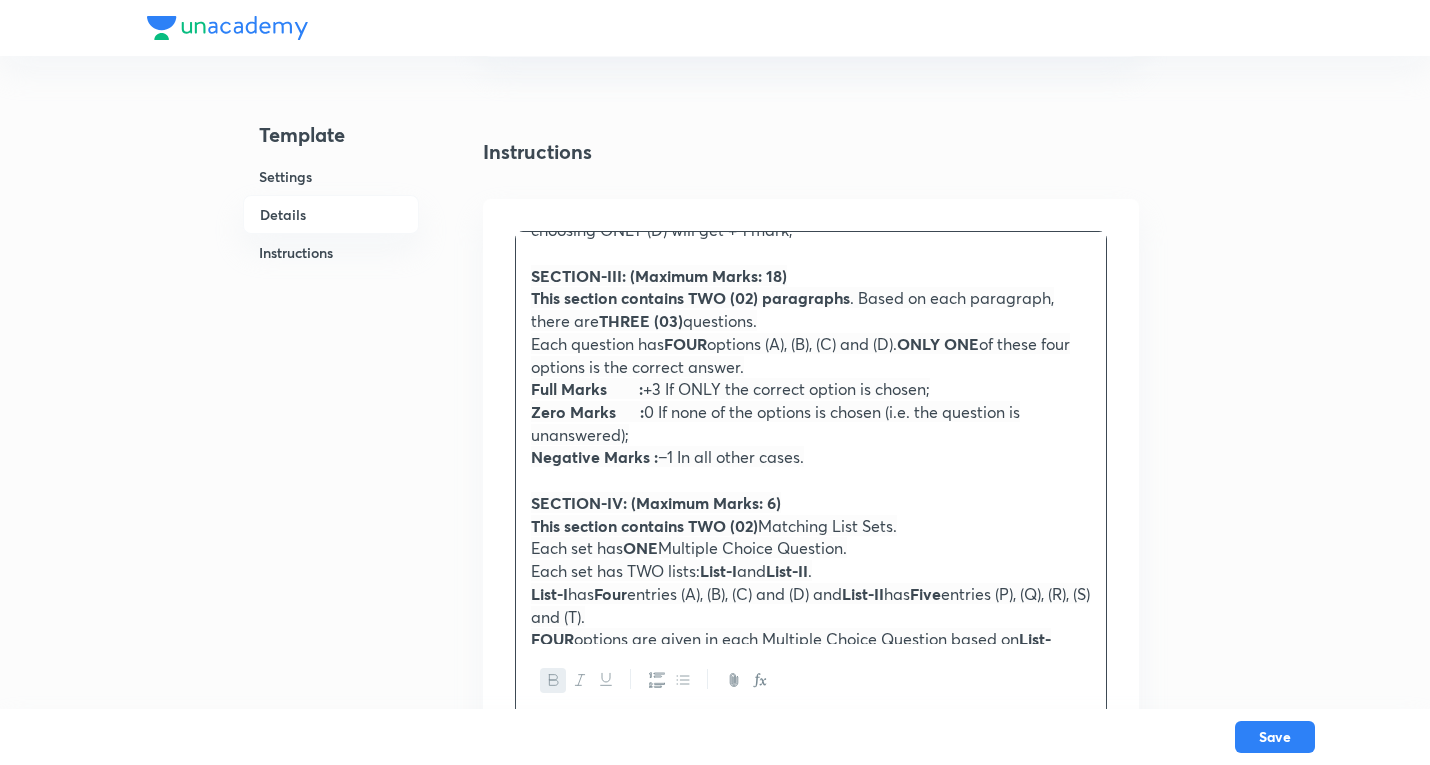 scroll, scrollTop: 680, scrollLeft: 0, axis: vertical 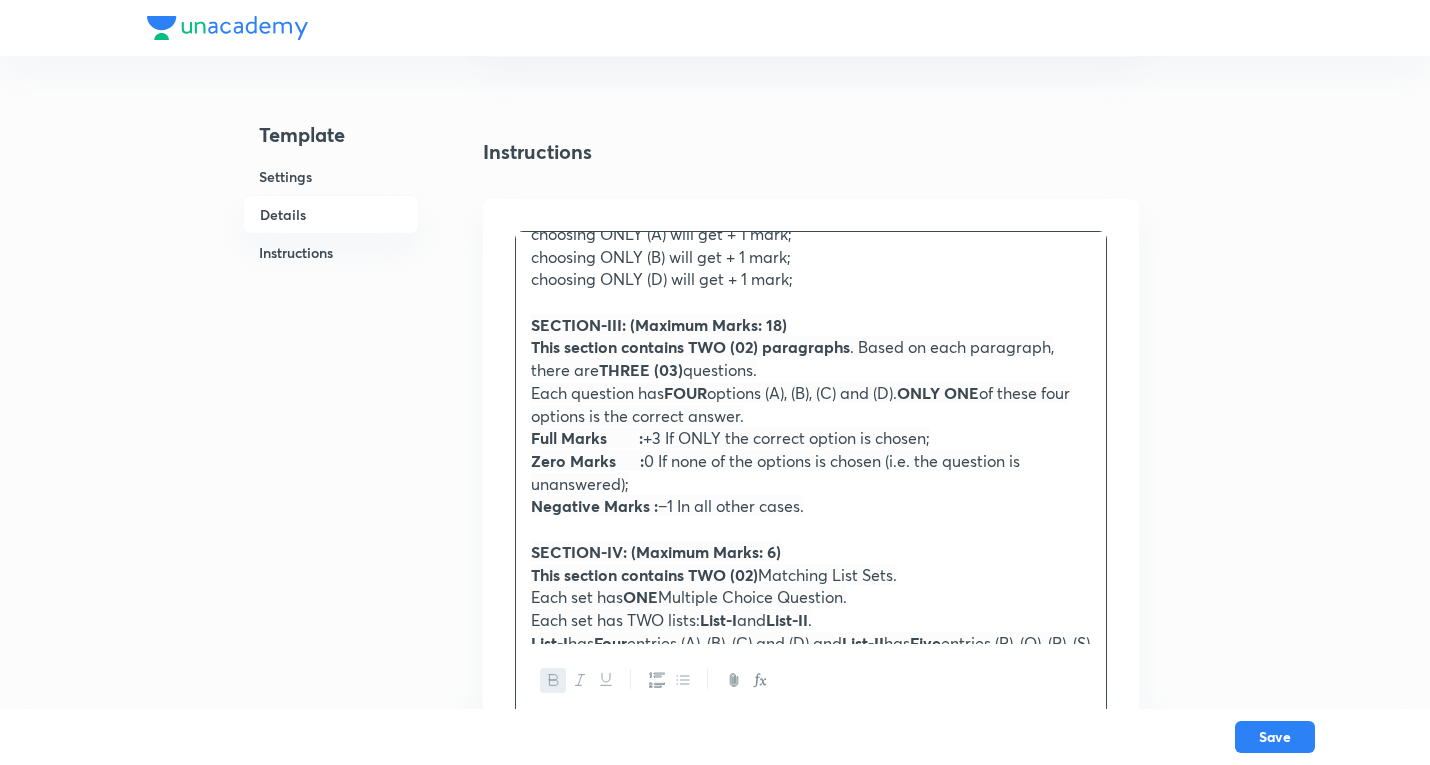 click on "This section contains TWO (02) paragraphs" at bounding box center (690, 346) 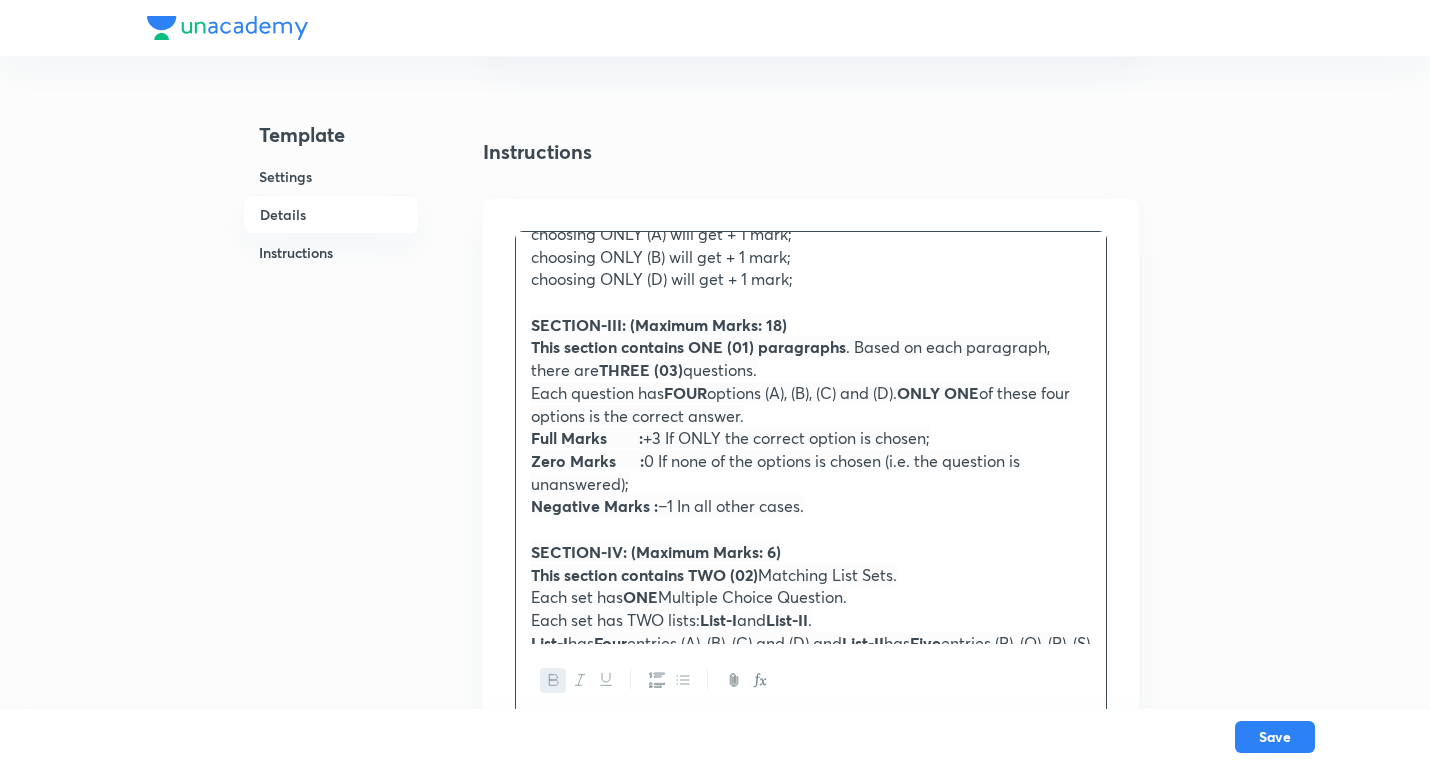 click on "SECTION-III: (Maximum Marks: 18)" at bounding box center (659, 324) 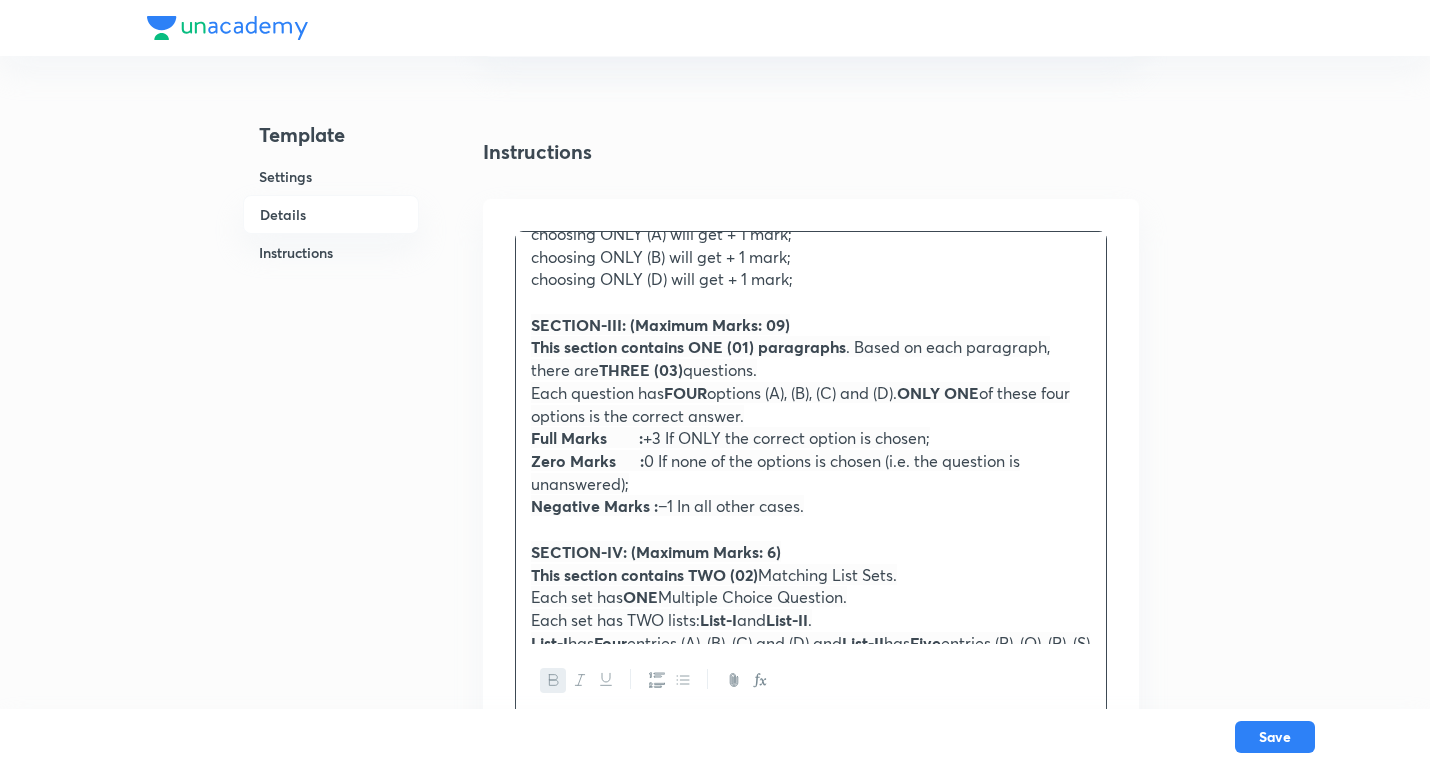 click on "THREE (03)" at bounding box center (641, 369) 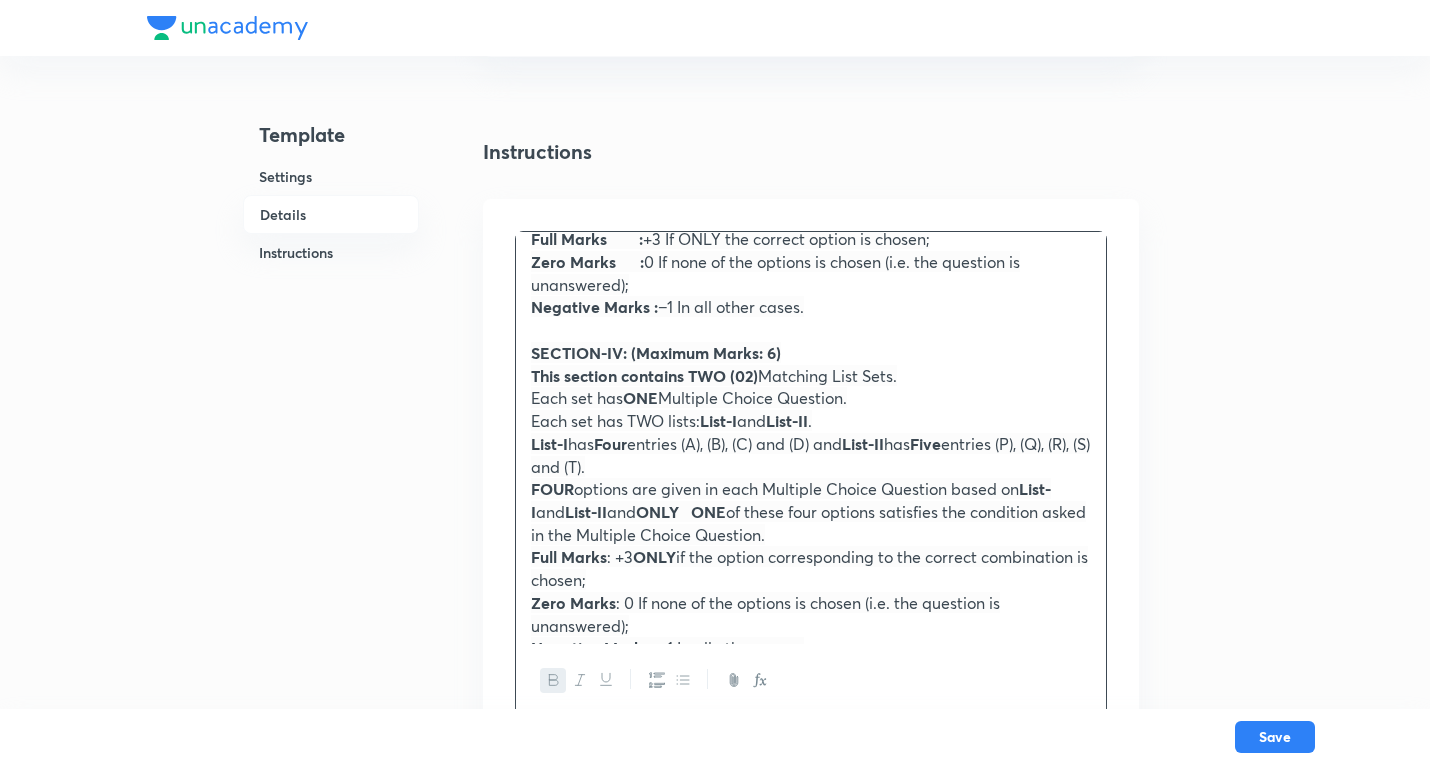 scroll, scrollTop: 880, scrollLeft: 0, axis: vertical 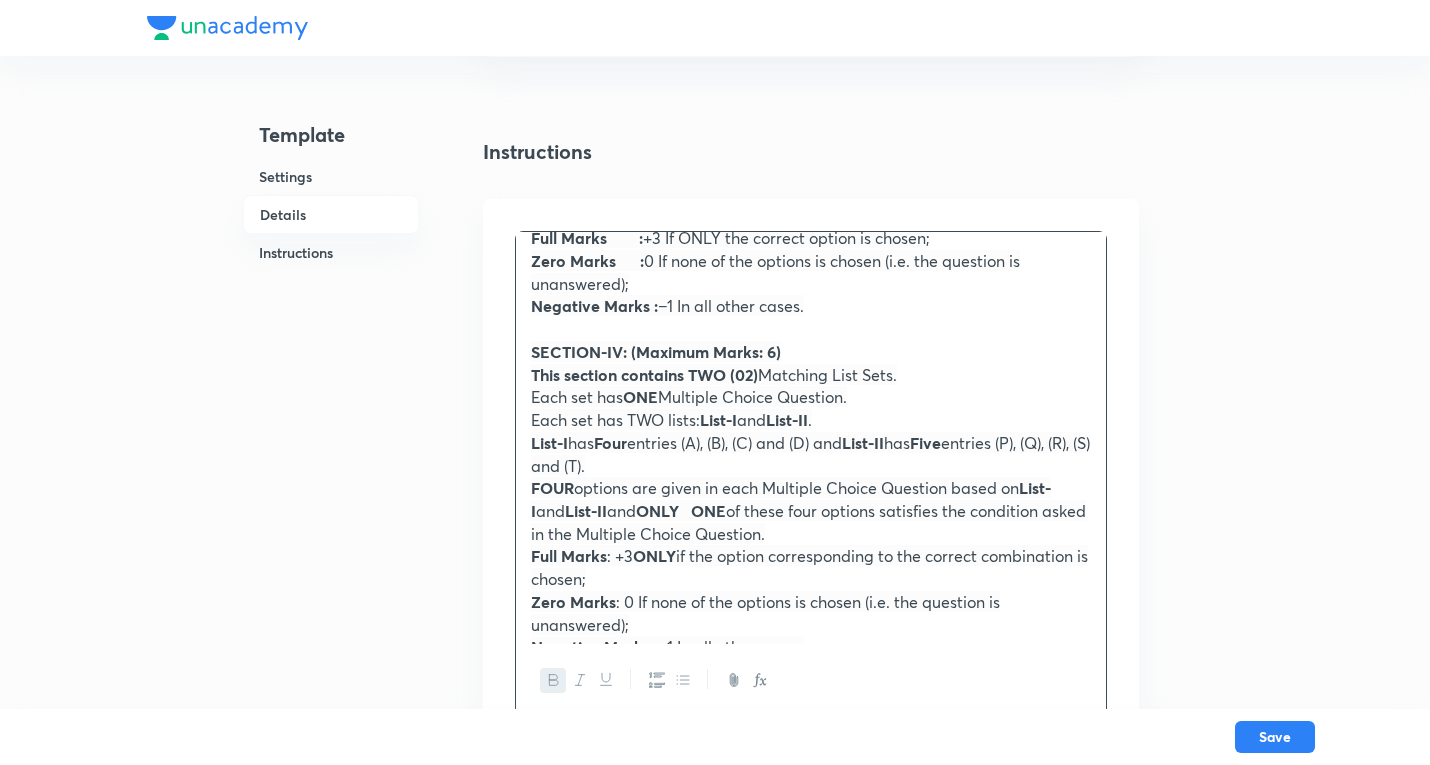click on "This section contains TWO (02)" at bounding box center [644, 374] 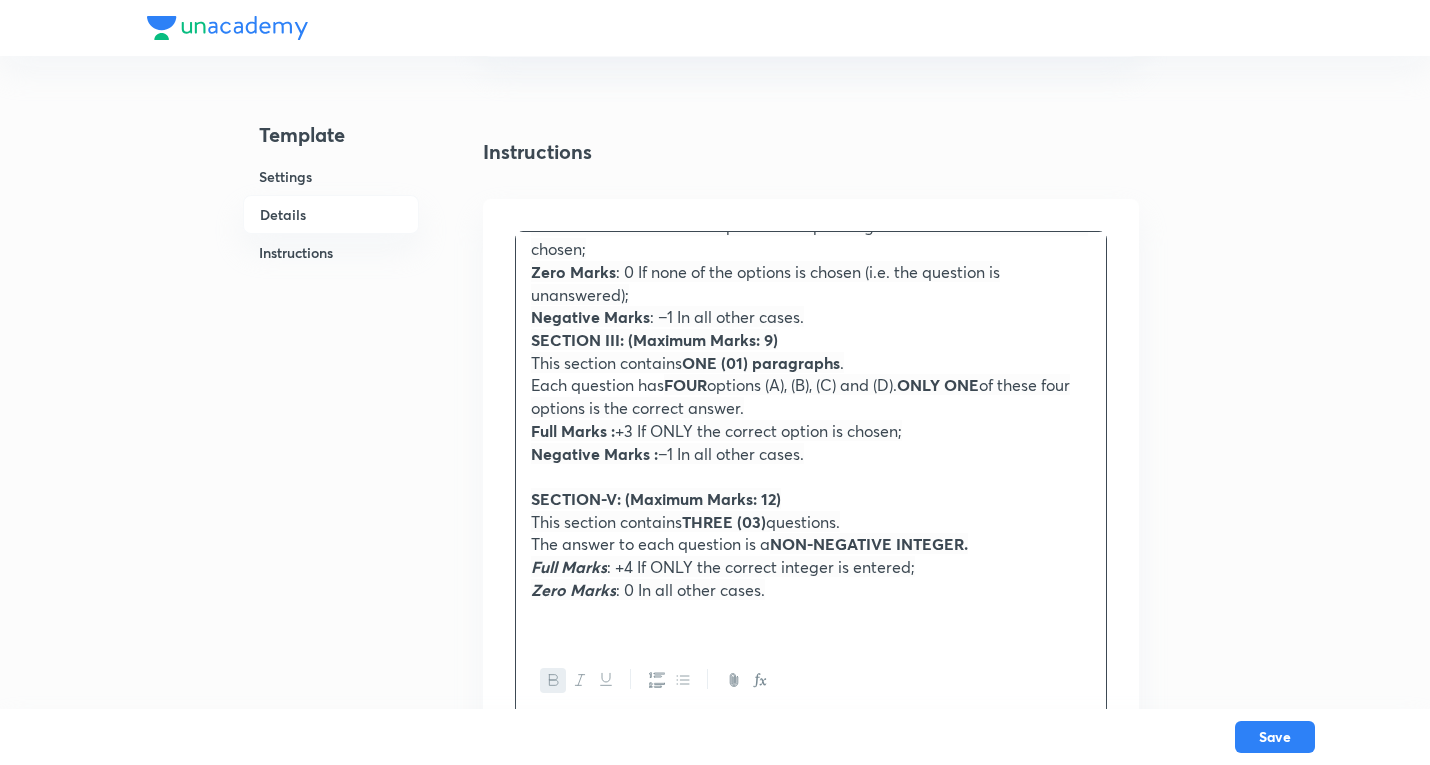 scroll, scrollTop: 1225, scrollLeft: 0, axis: vertical 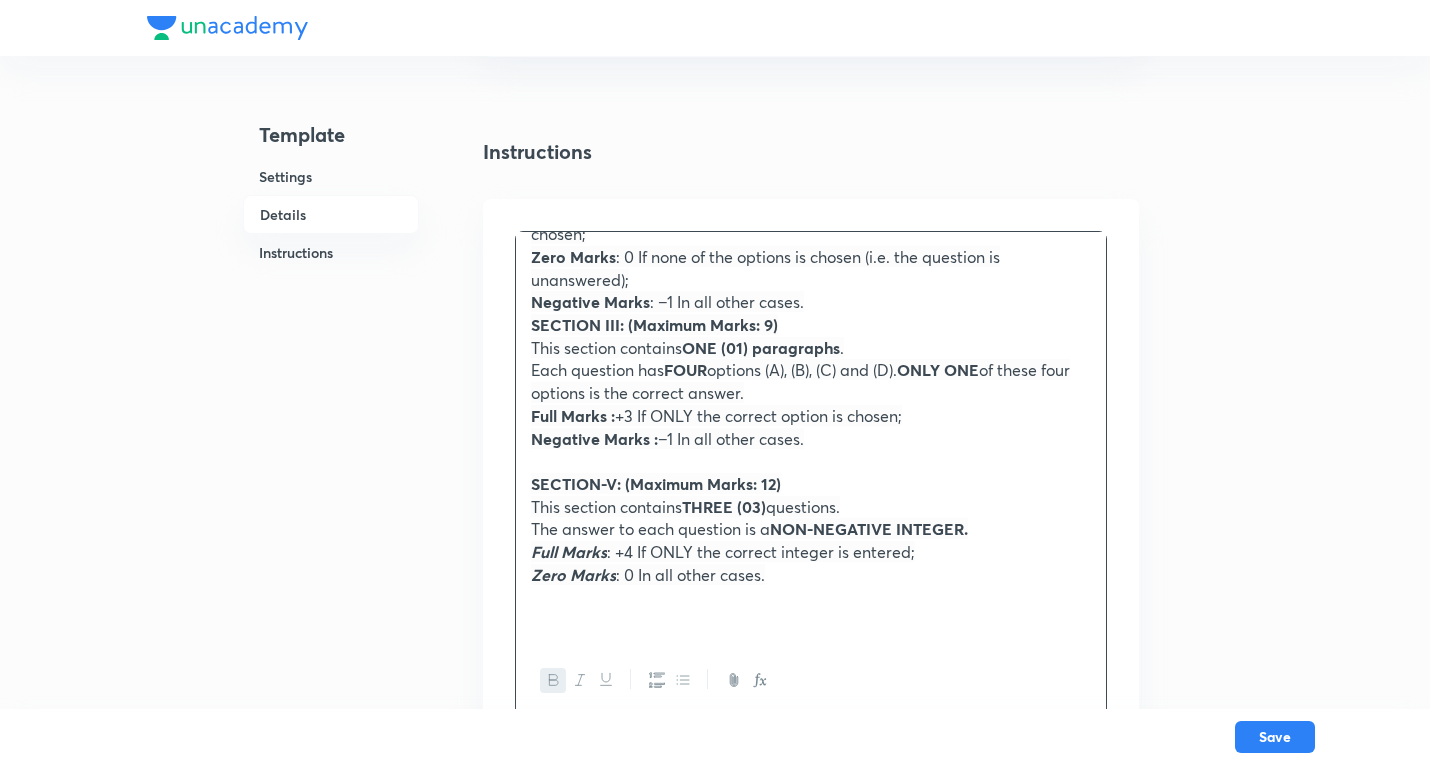 click on "THREE (03)" at bounding box center [724, 506] 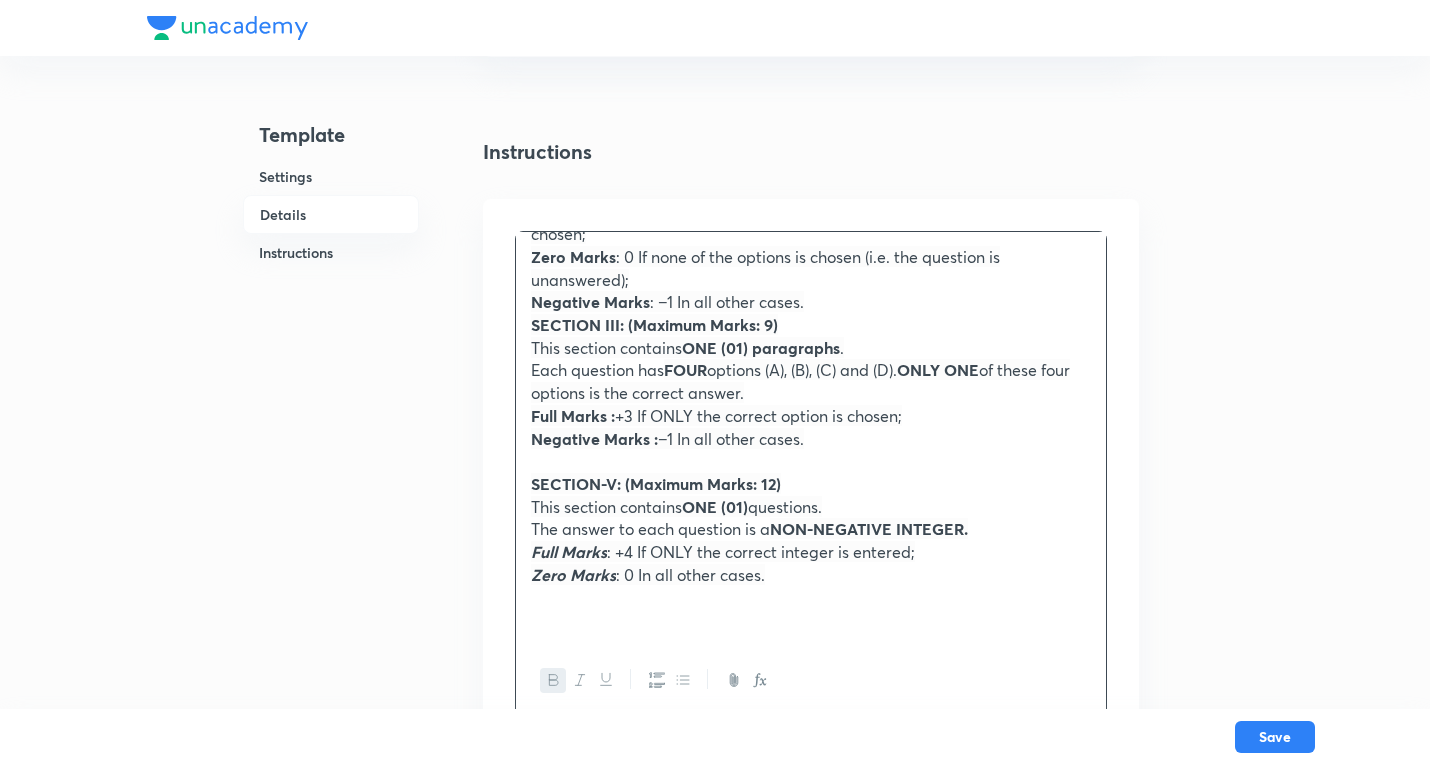 click on "SECTION-V: (Maximum Marks: 12)" at bounding box center (656, 483) 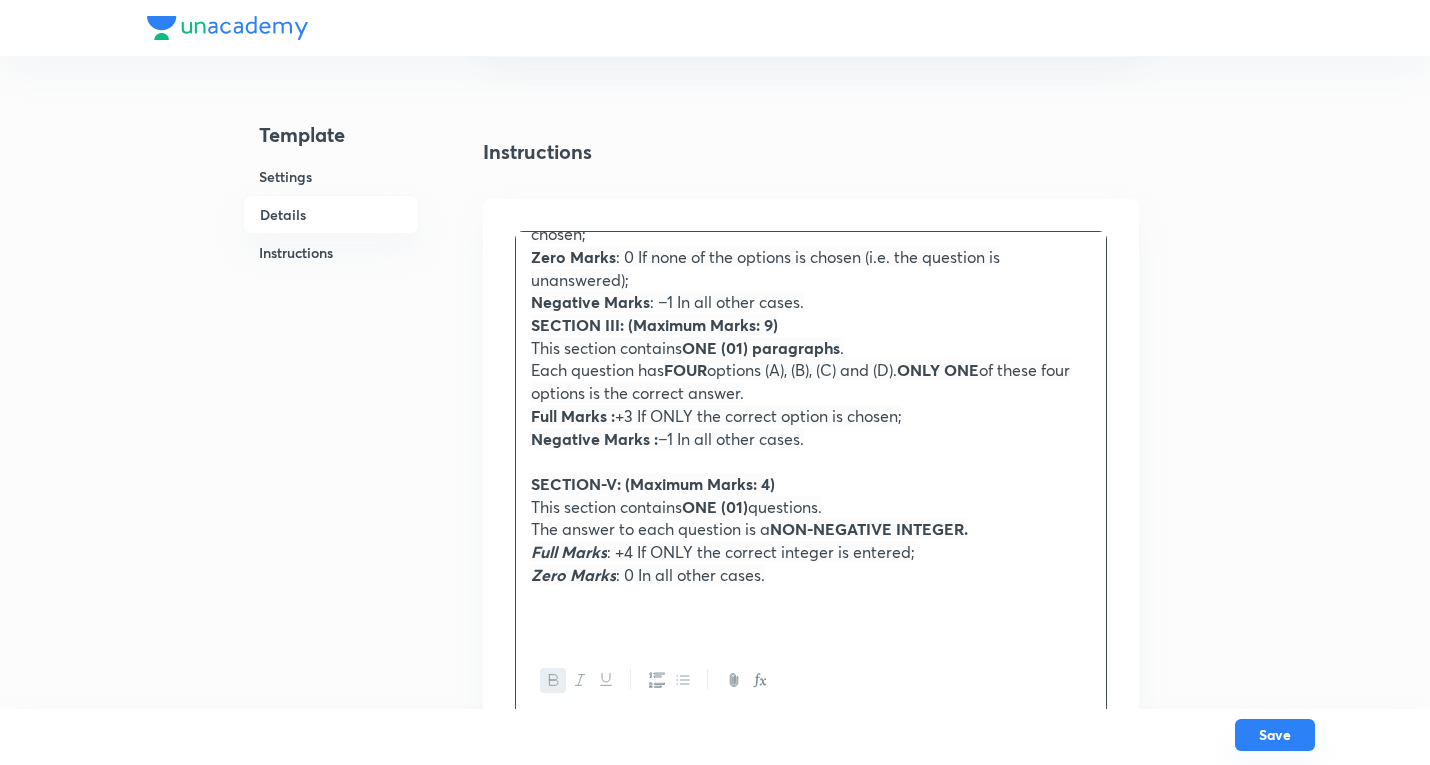 click on "Save" at bounding box center (1275, 735) 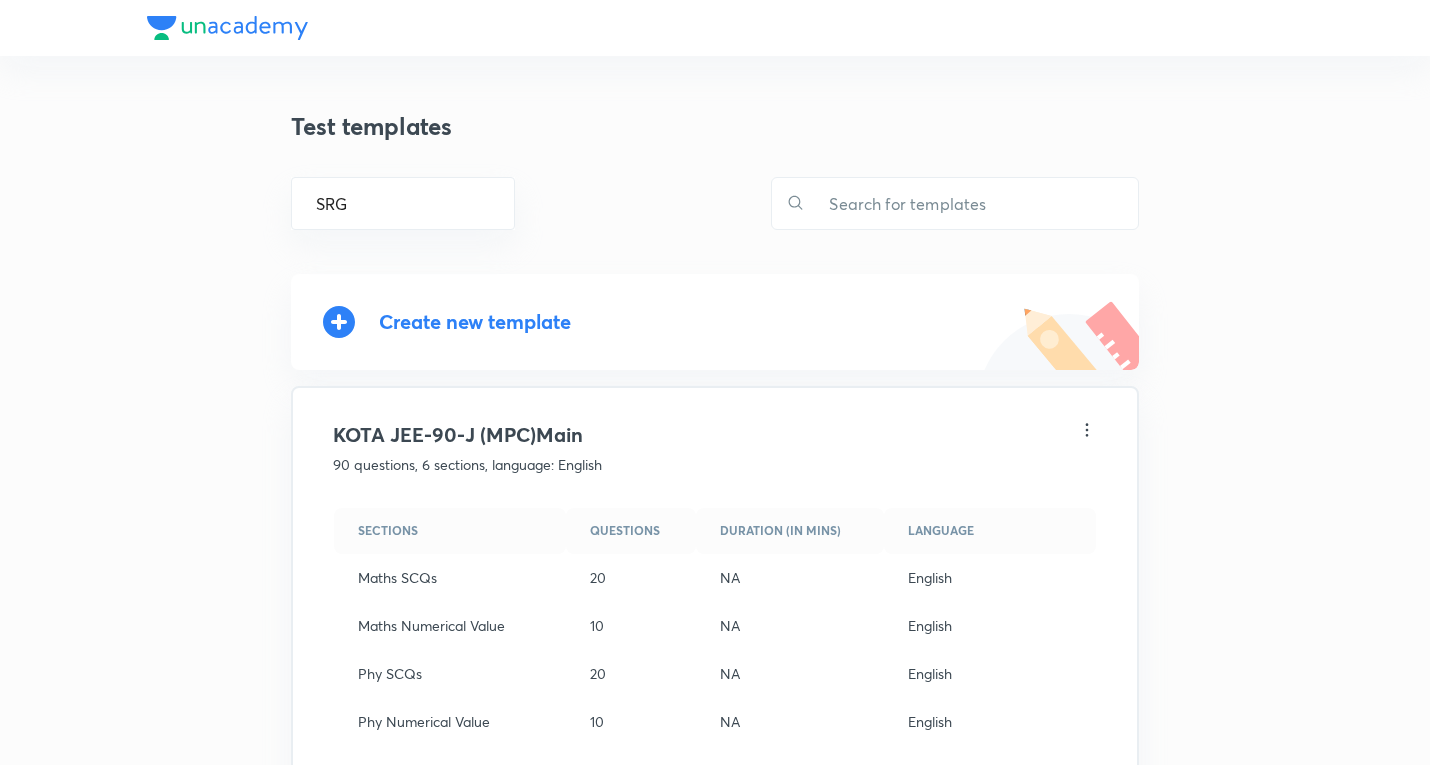 scroll, scrollTop: 0, scrollLeft: 0, axis: both 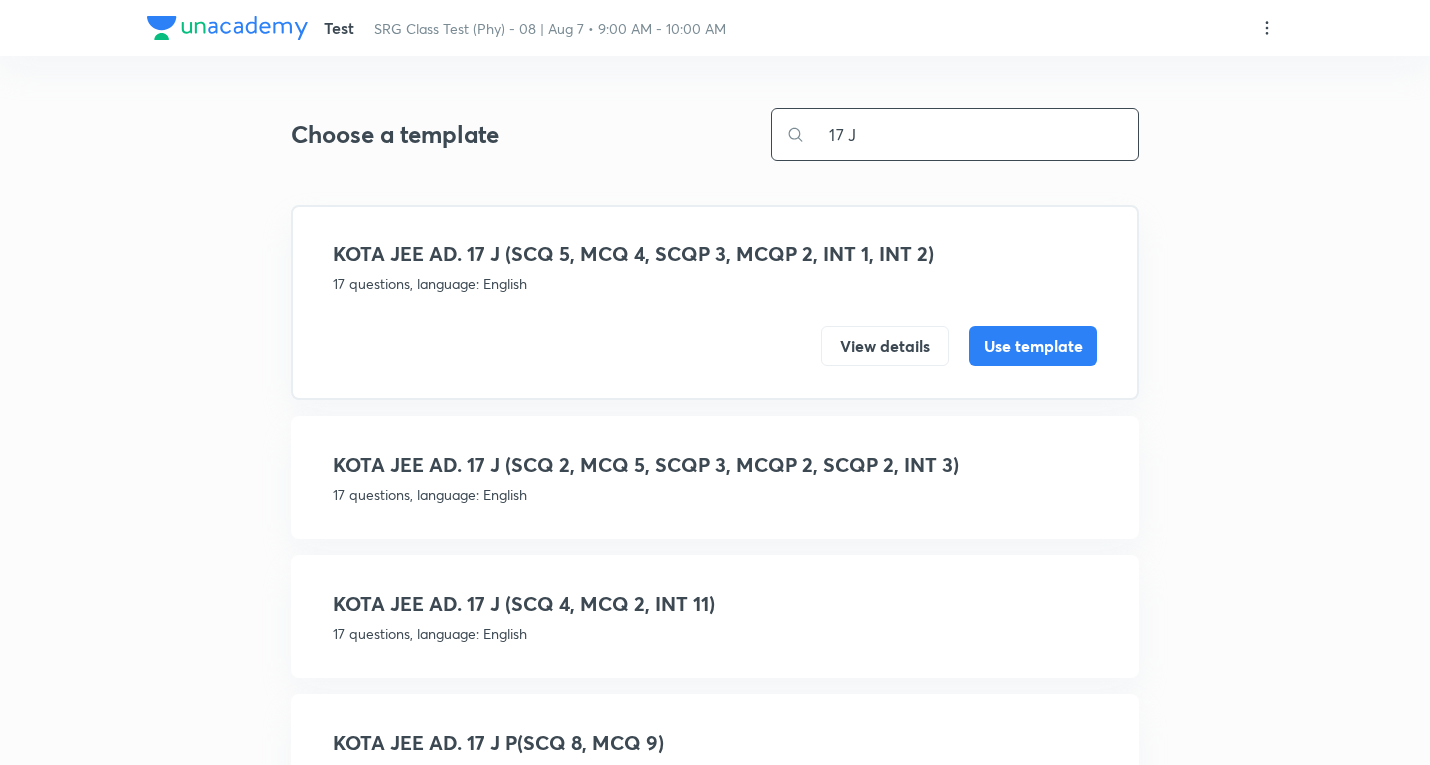 drag, startPoint x: 906, startPoint y: 129, endPoint x: 364, endPoint y: 94, distance: 543.1289 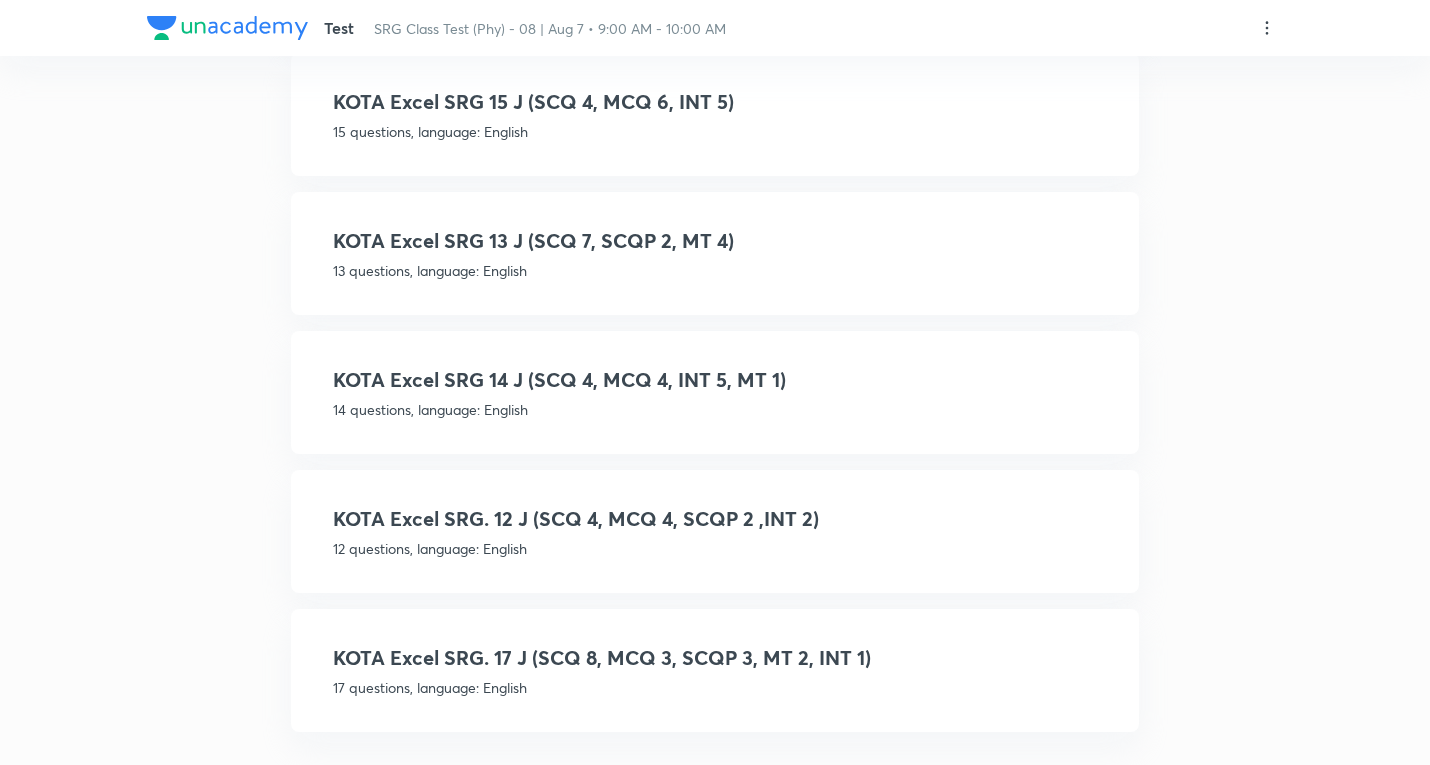 scroll, scrollTop: 938, scrollLeft: 0, axis: vertical 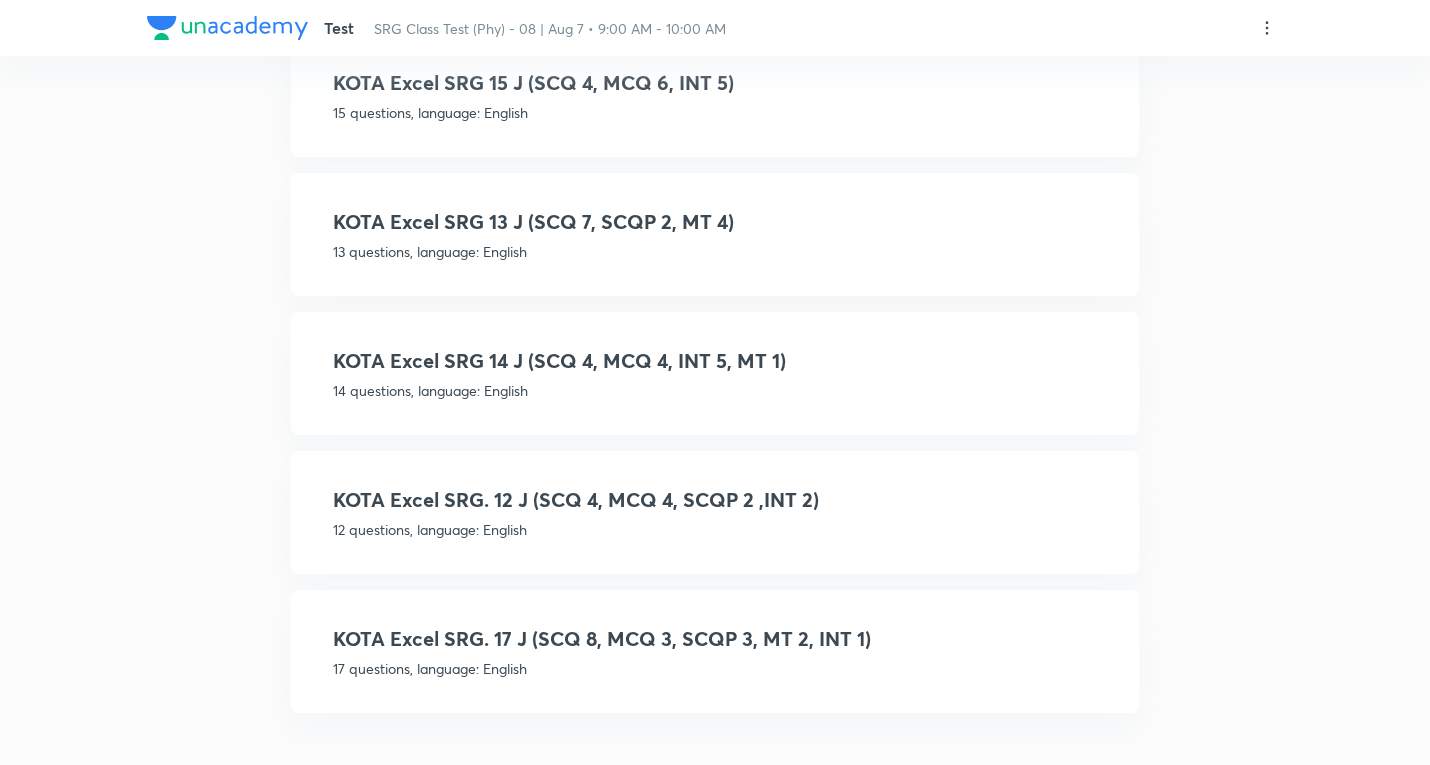type on "Excel SRG" 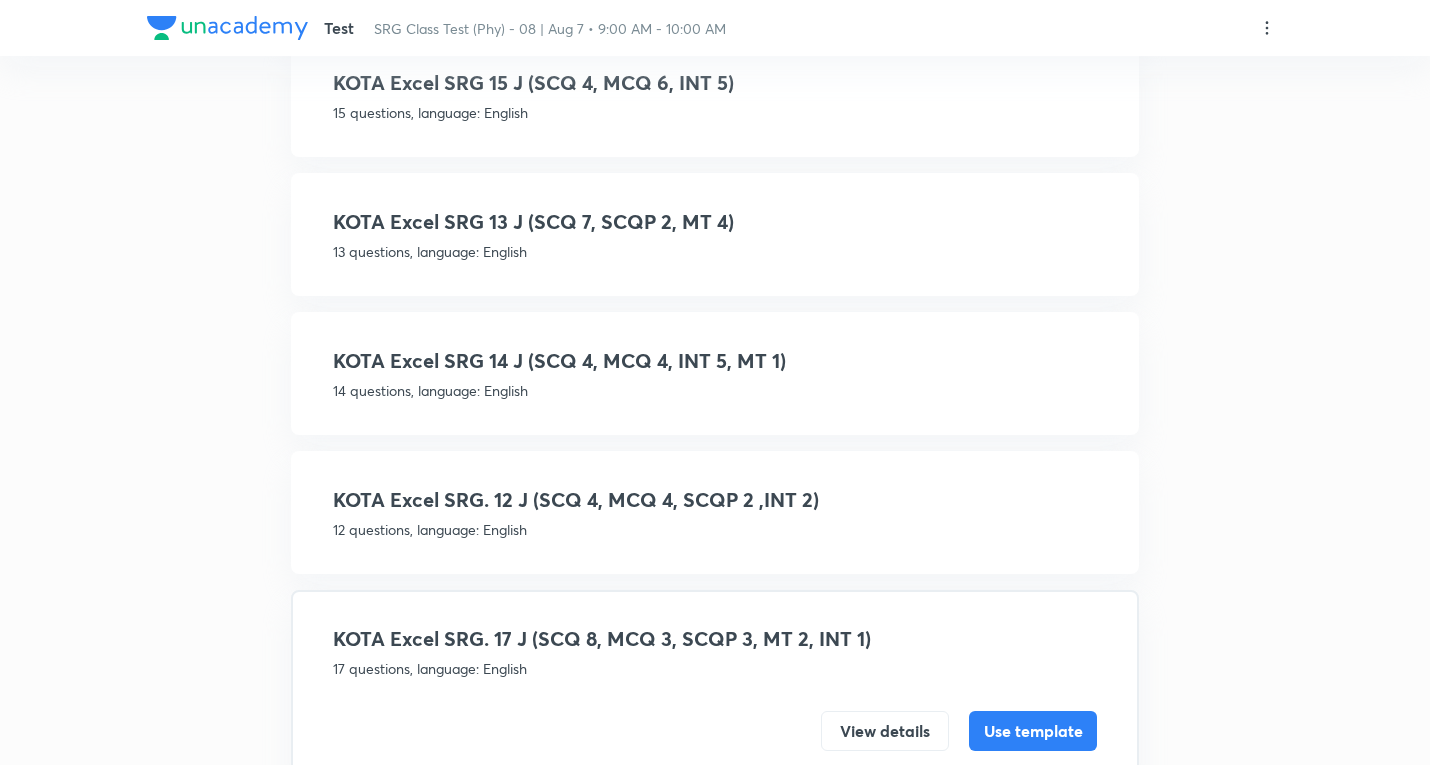 scroll, scrollTop: 922, scrollLeft: 0, axis: vertical 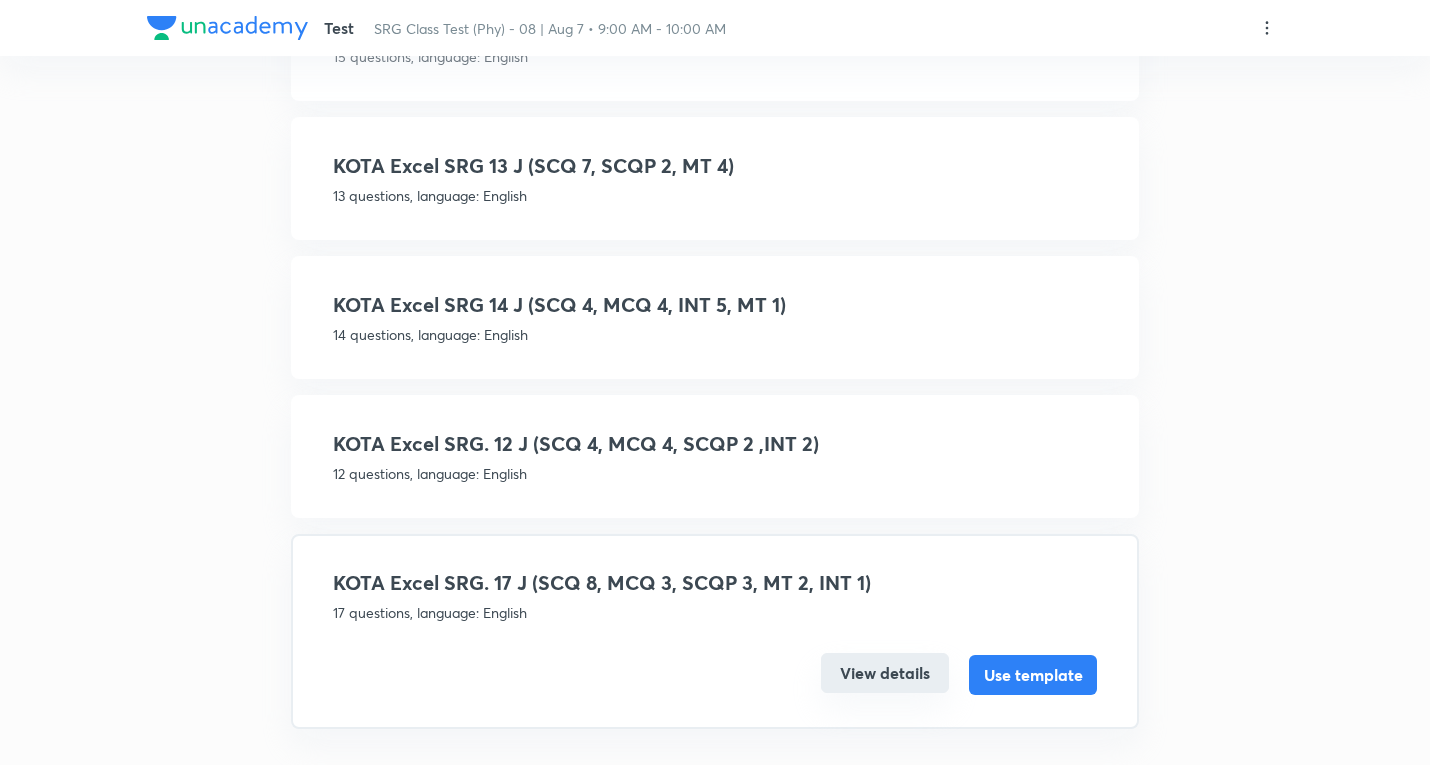 click on "View details" at bounding box center (885, 673) 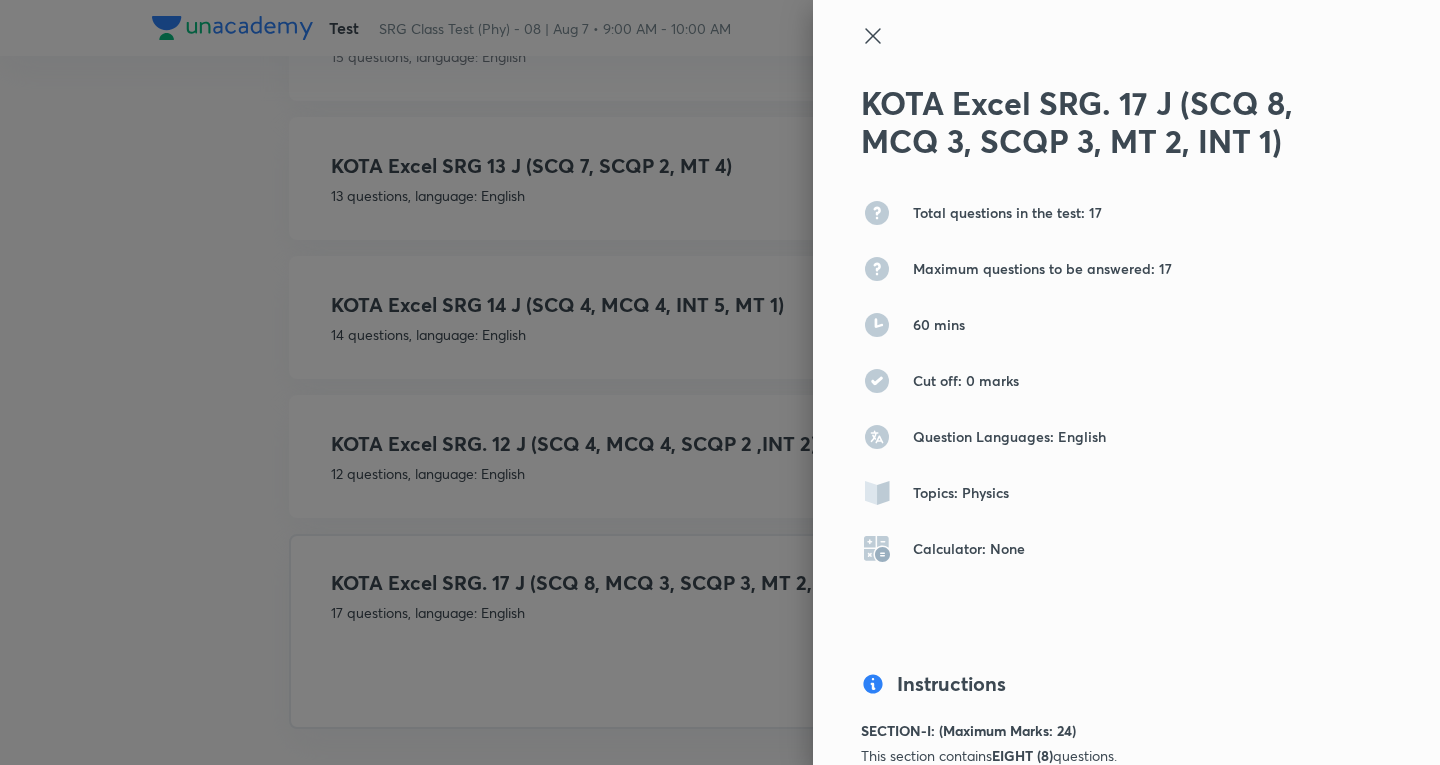 click 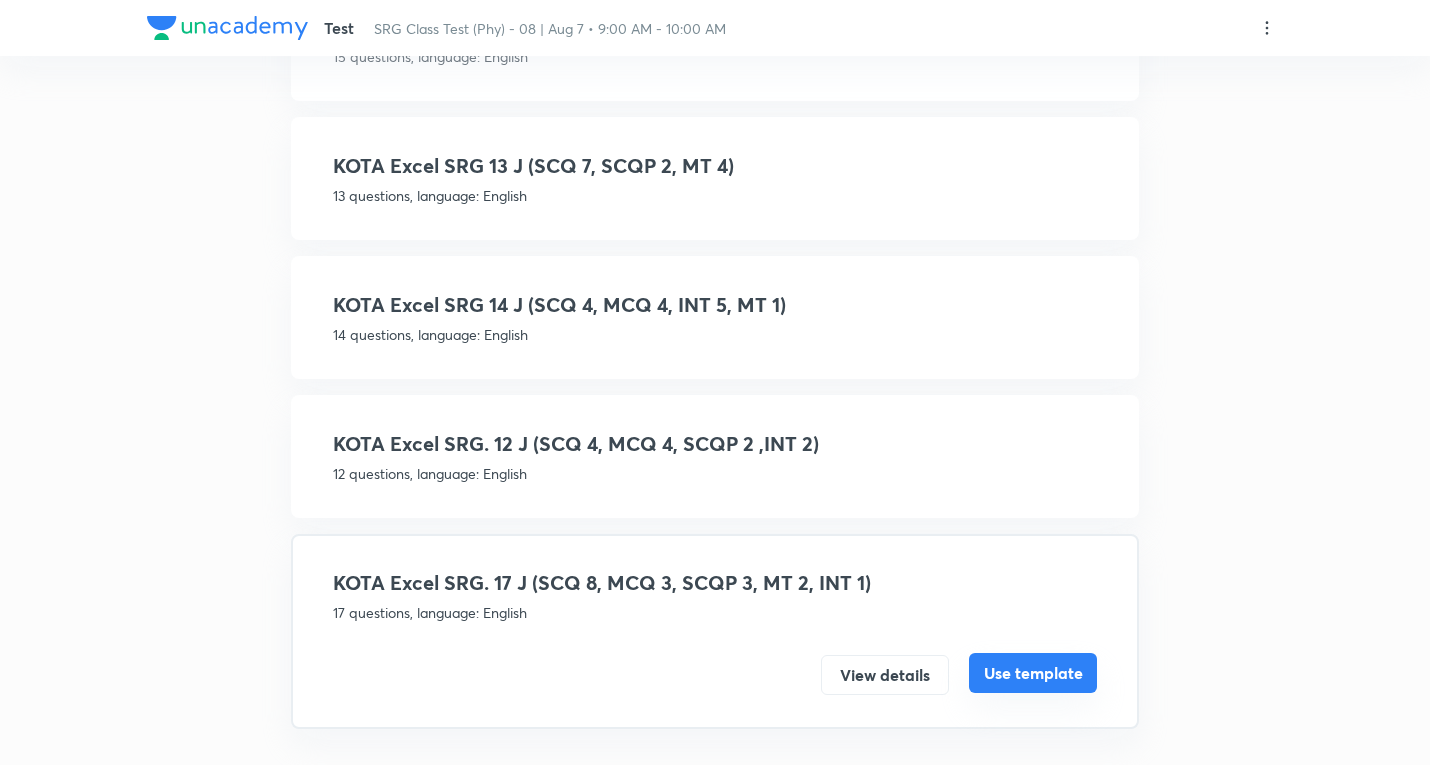 click on "Use template" at bounding box center [1033, 673] 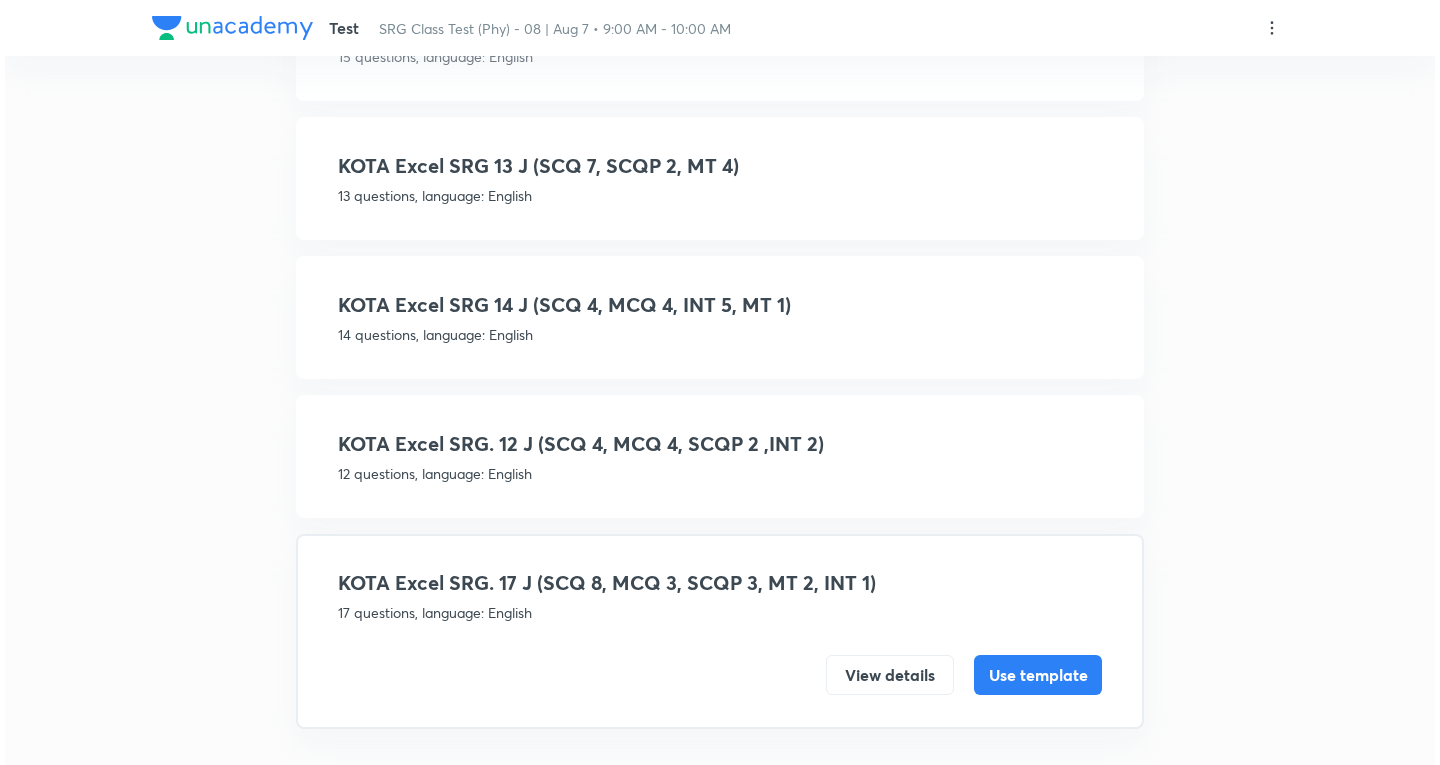 scroll, scrollTop: 0, scrollLeft: 0, axis: both 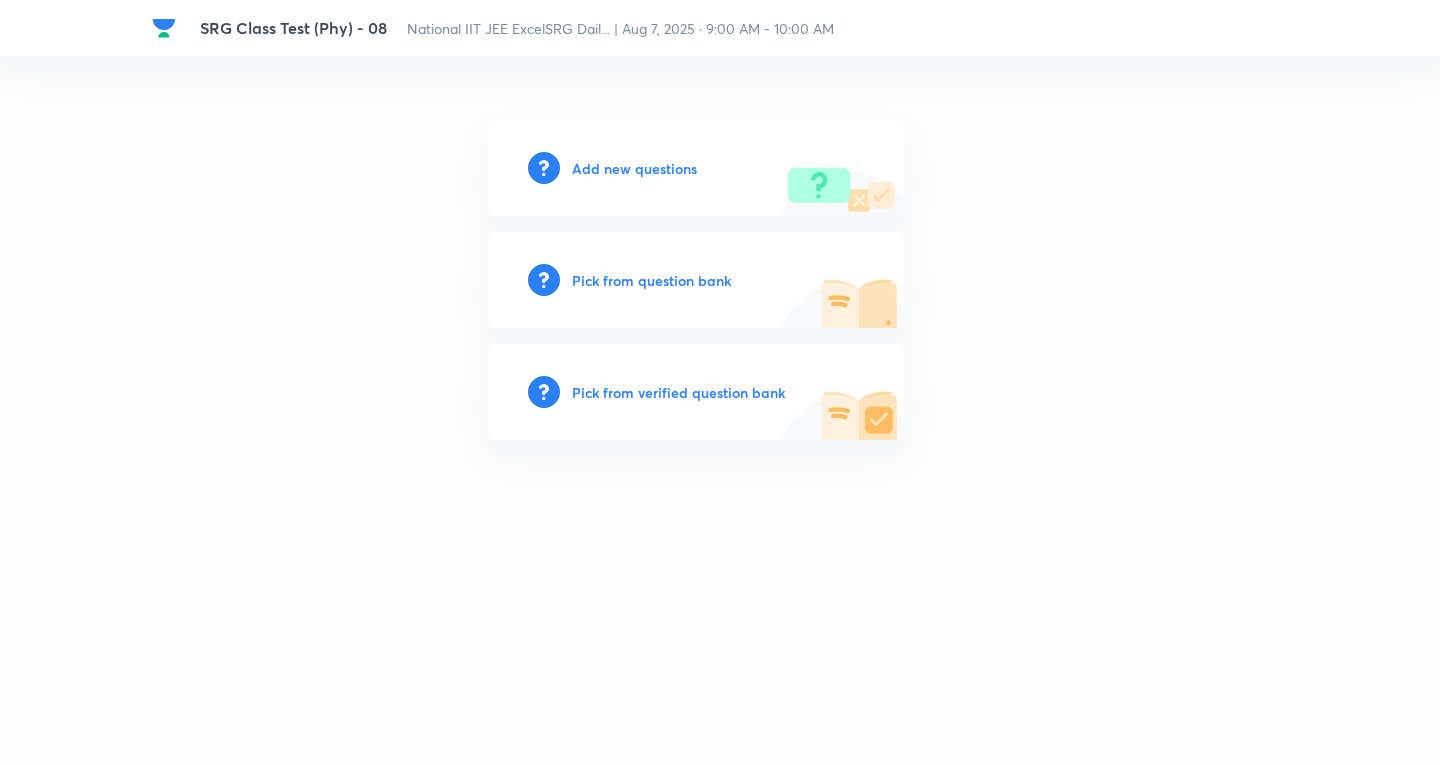 click on "Add new questions" at bounding box center (634, 168) 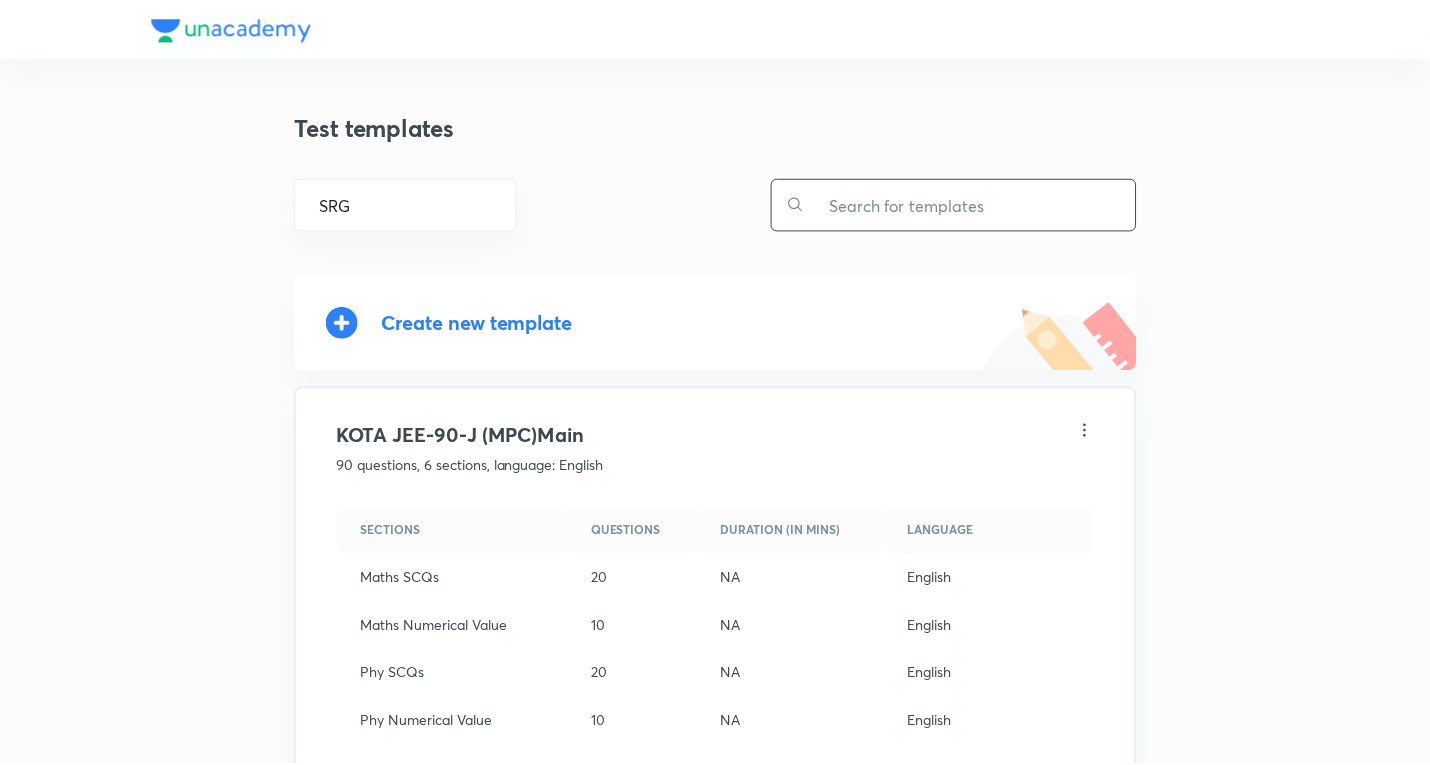 scroll, scrollTop: 0, scrollLeft: 0, axis: both 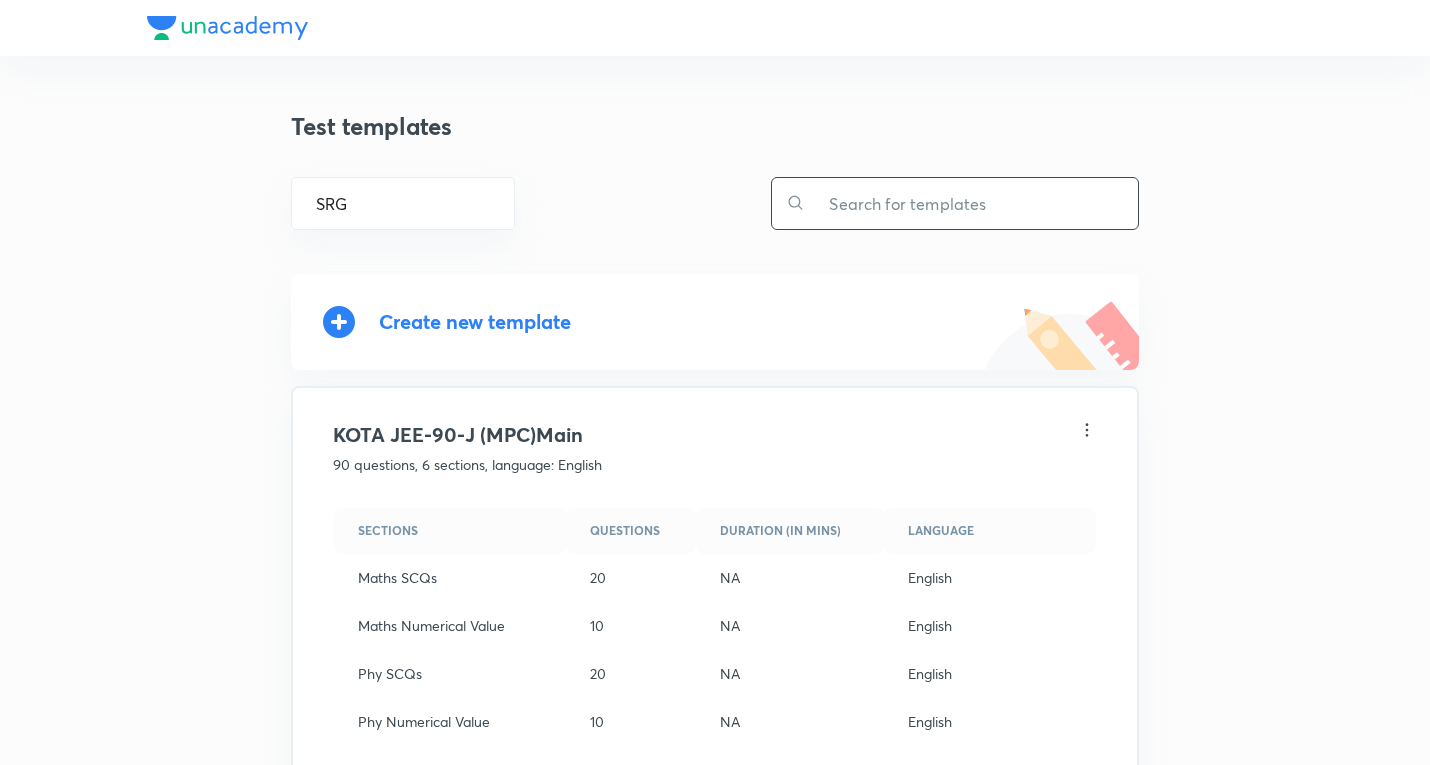 click at bounding box center [971, 203] 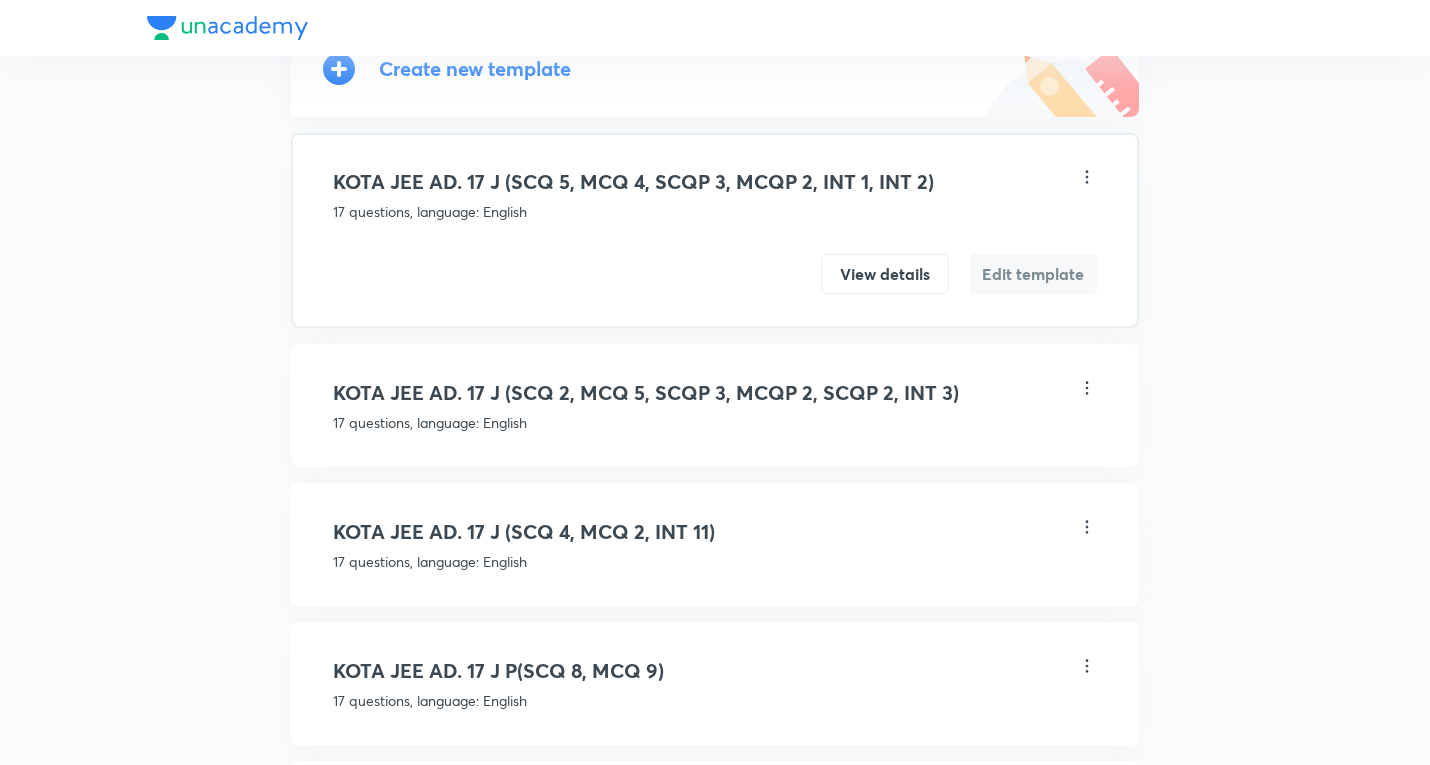 scroll, scrollTop: 119, scrollLeft: 0, axis: vertical 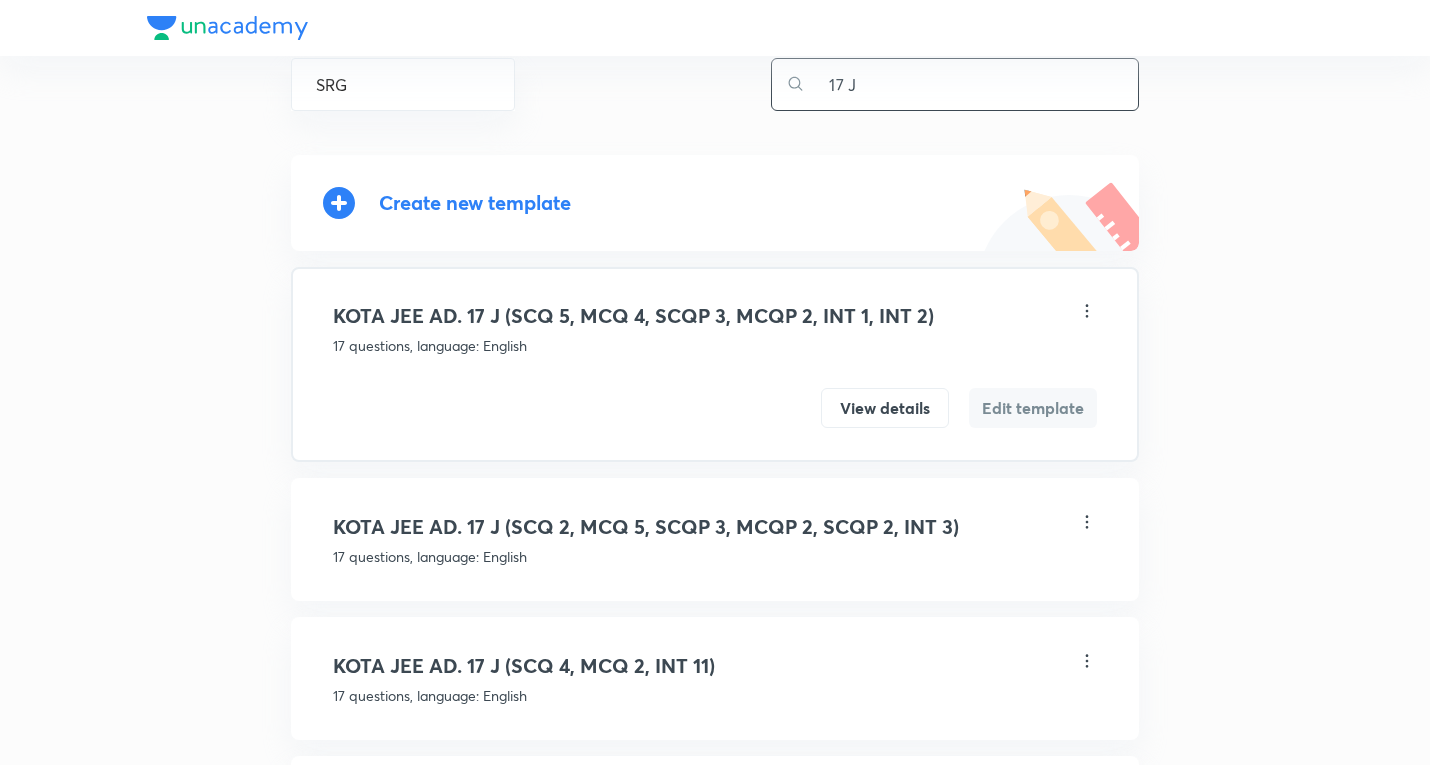drag, startPoint x: 914, startPoint y: 83, endPoint x: 541, endPoint y: 80, distance: 373.01205 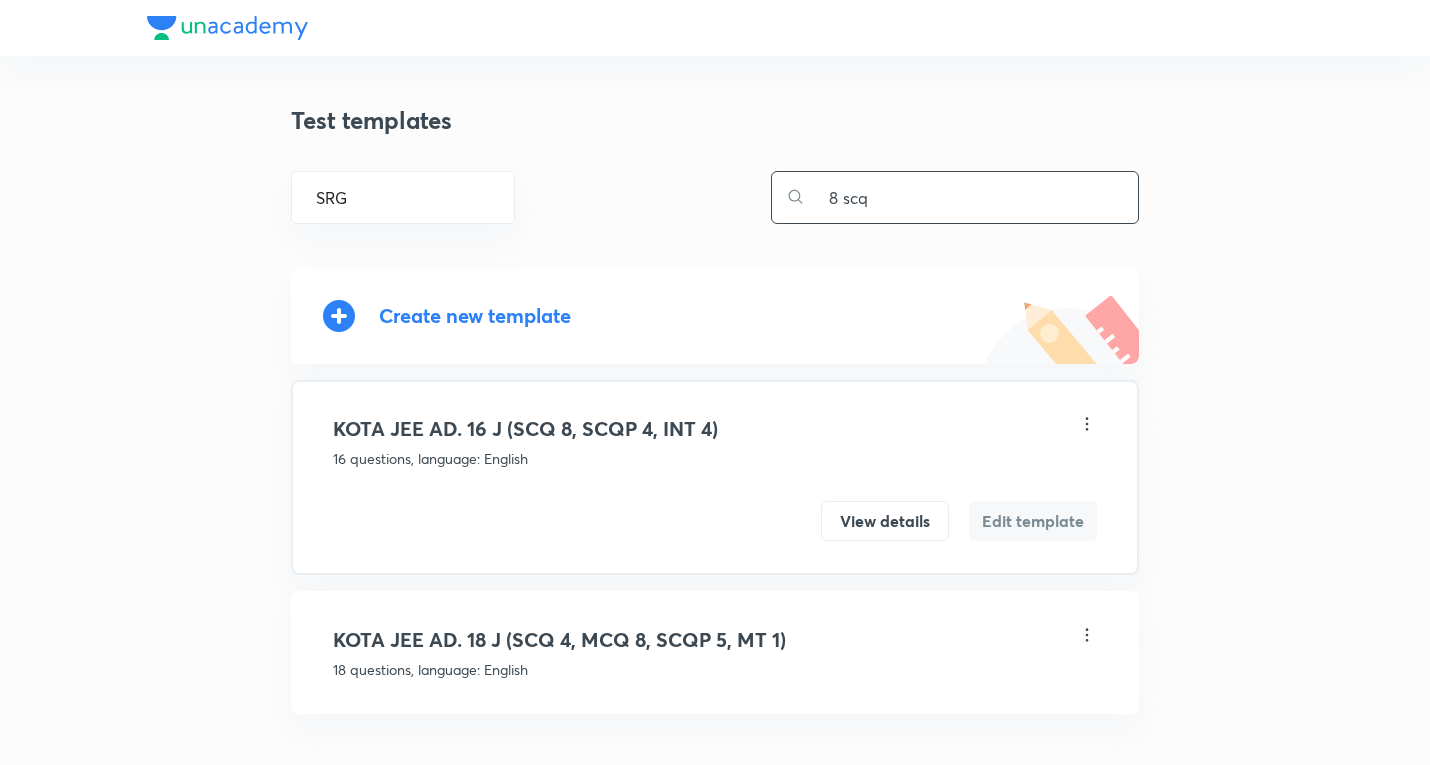 scroll, scrollTop: 7, scrollLeft: 0, axis: vertical 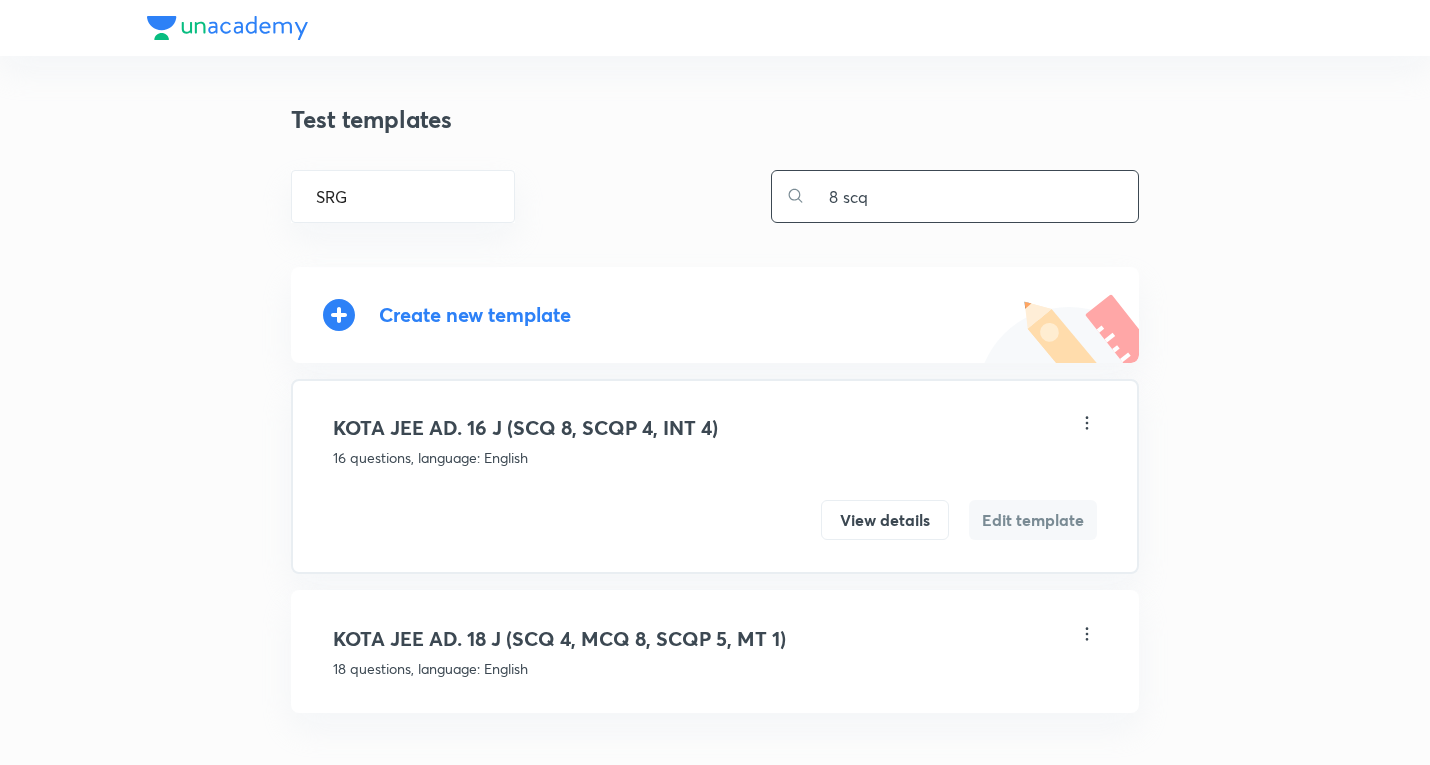 click on "Test templates SRG ​ 8 scq ​ Create new template KOTA JEE AD. 16 J (SCQ 8, SCQP 4, INT 4)  16 questions, language: English View details Edit template KOTA JEE AD. 18 J (SCQ 4, MCQ 8, SCQP 5,  MT 1)  18 questions, language: English View details Edit template" at bounding box center [715, 397] 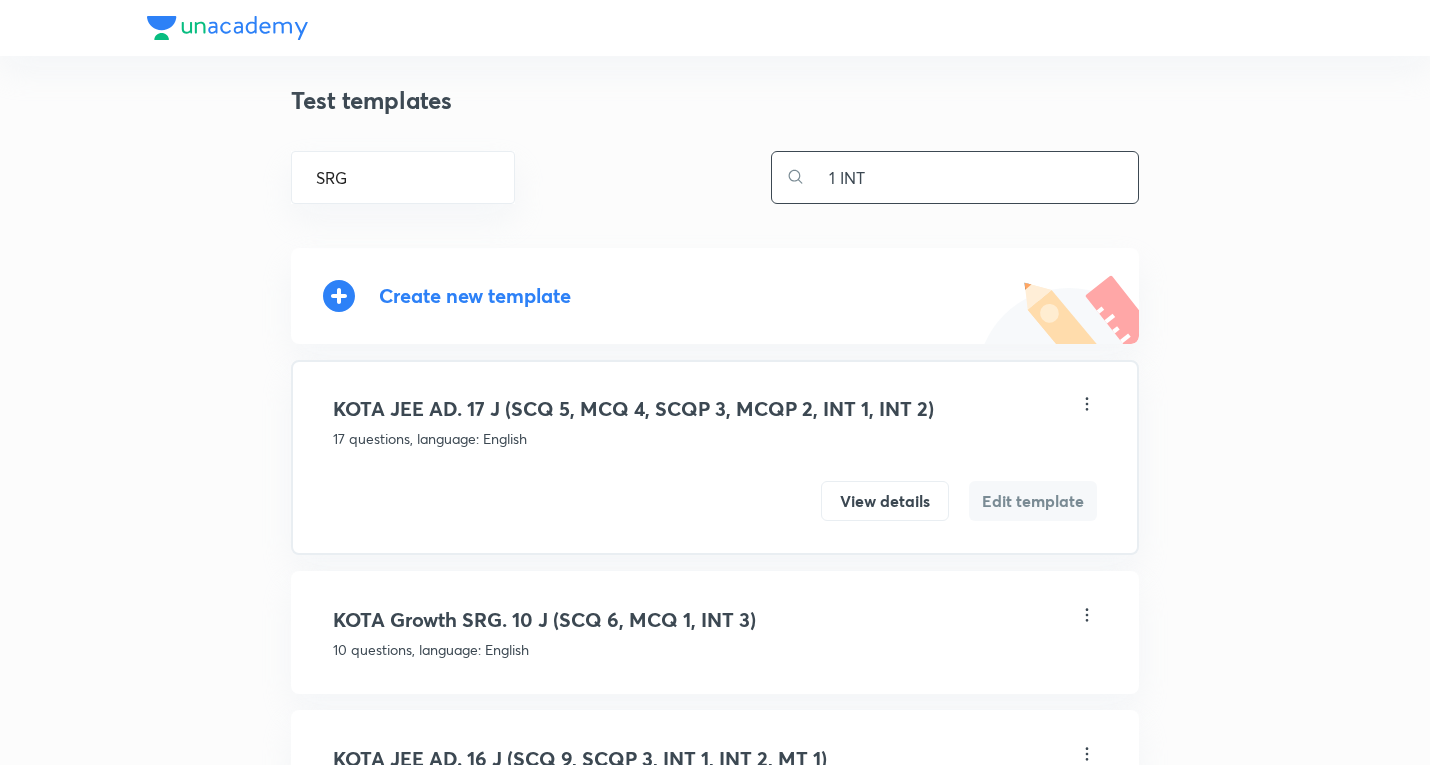 scroll, scrollTop: 19, scrollLeft: 0, axis: vertical 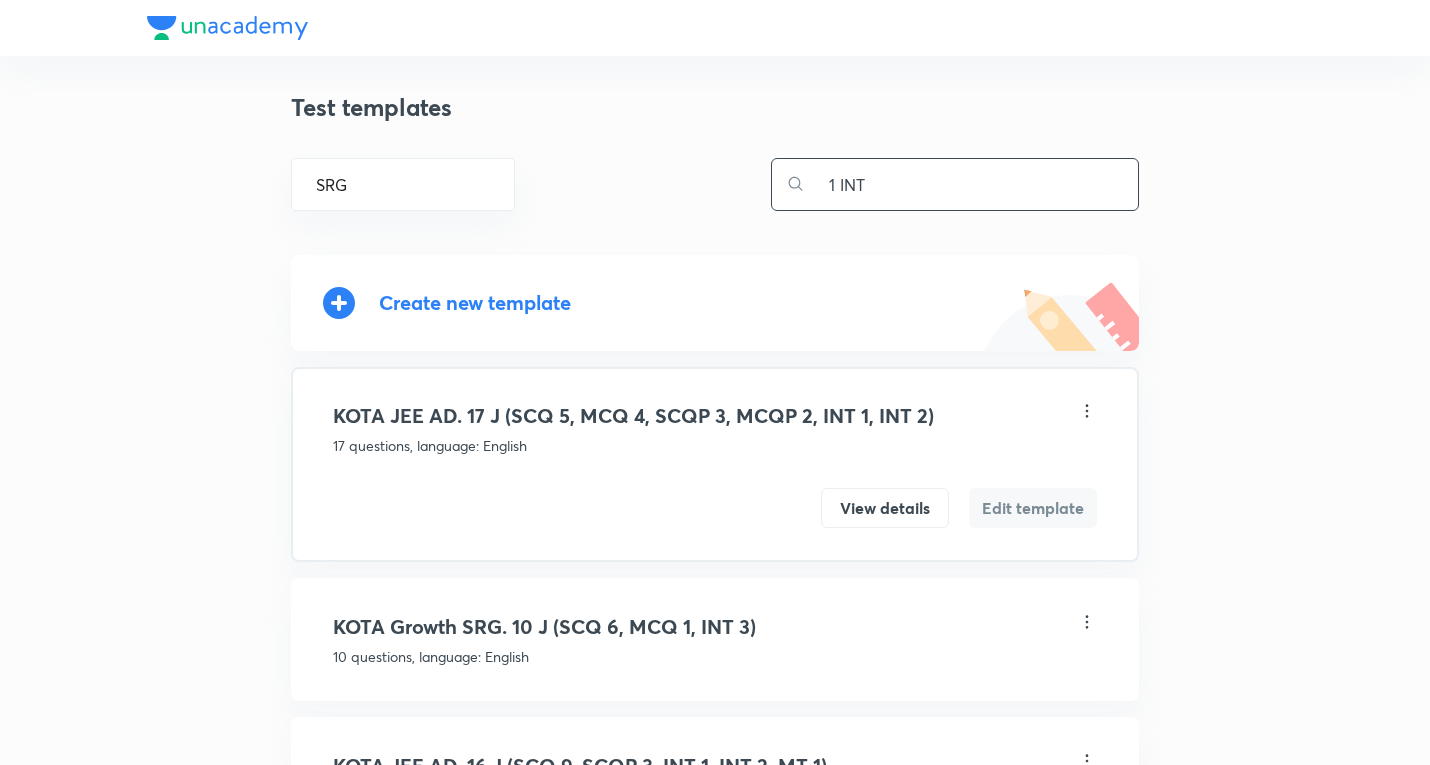 drag, startPoint x: 910, startPoint y: 182, endPoint x: 458, endPoint y: 140, distance: 453.94714 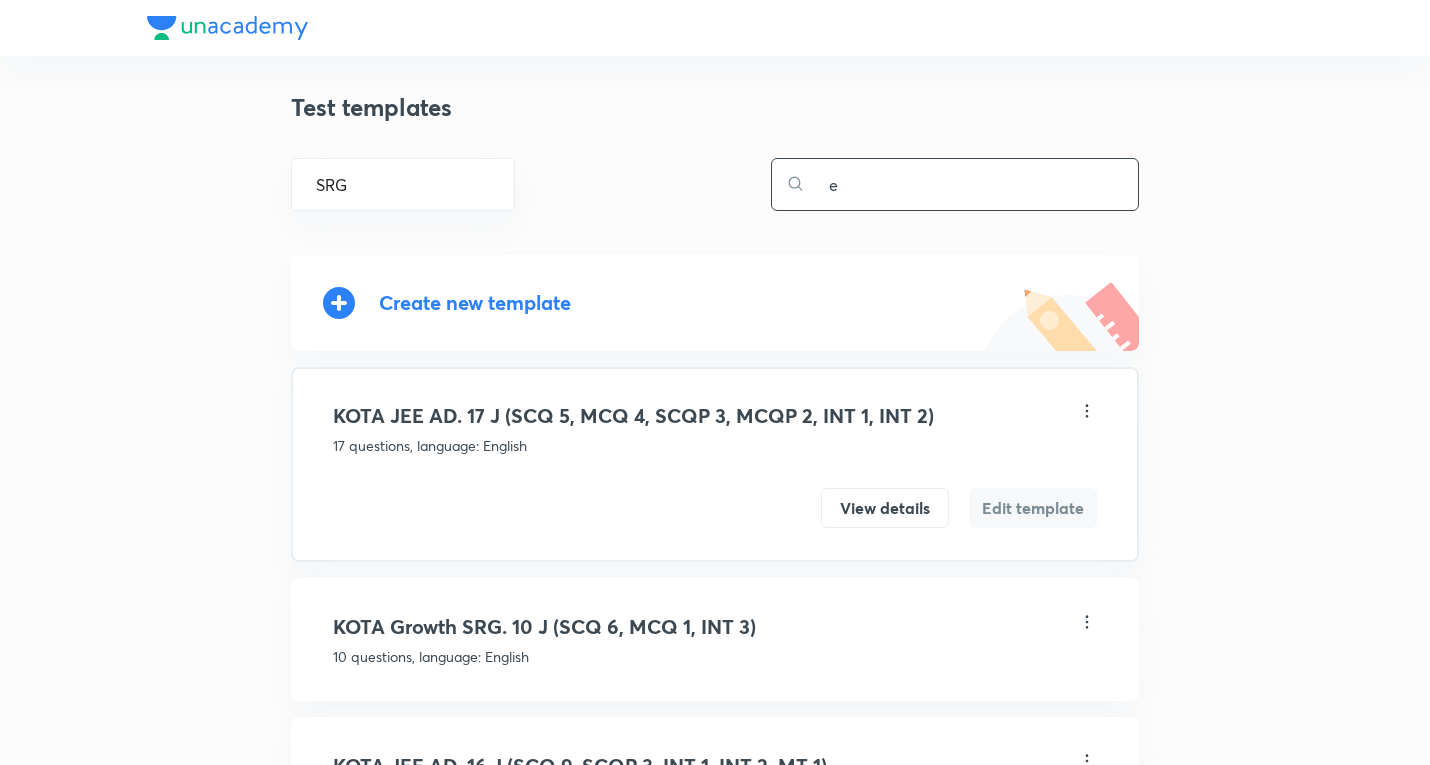 scroll, scrollTop: 0, scrollLeft: 0, axis: both 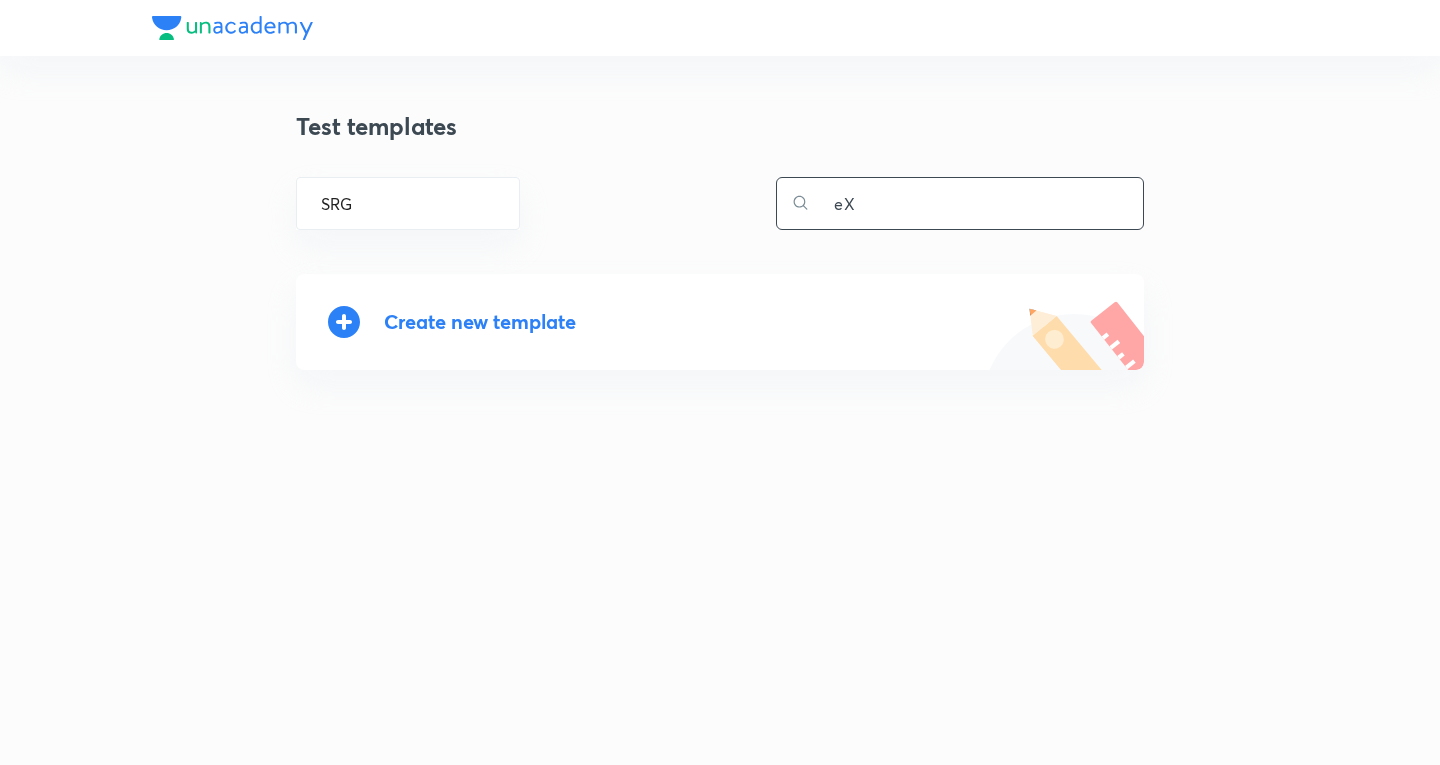 type on "e" 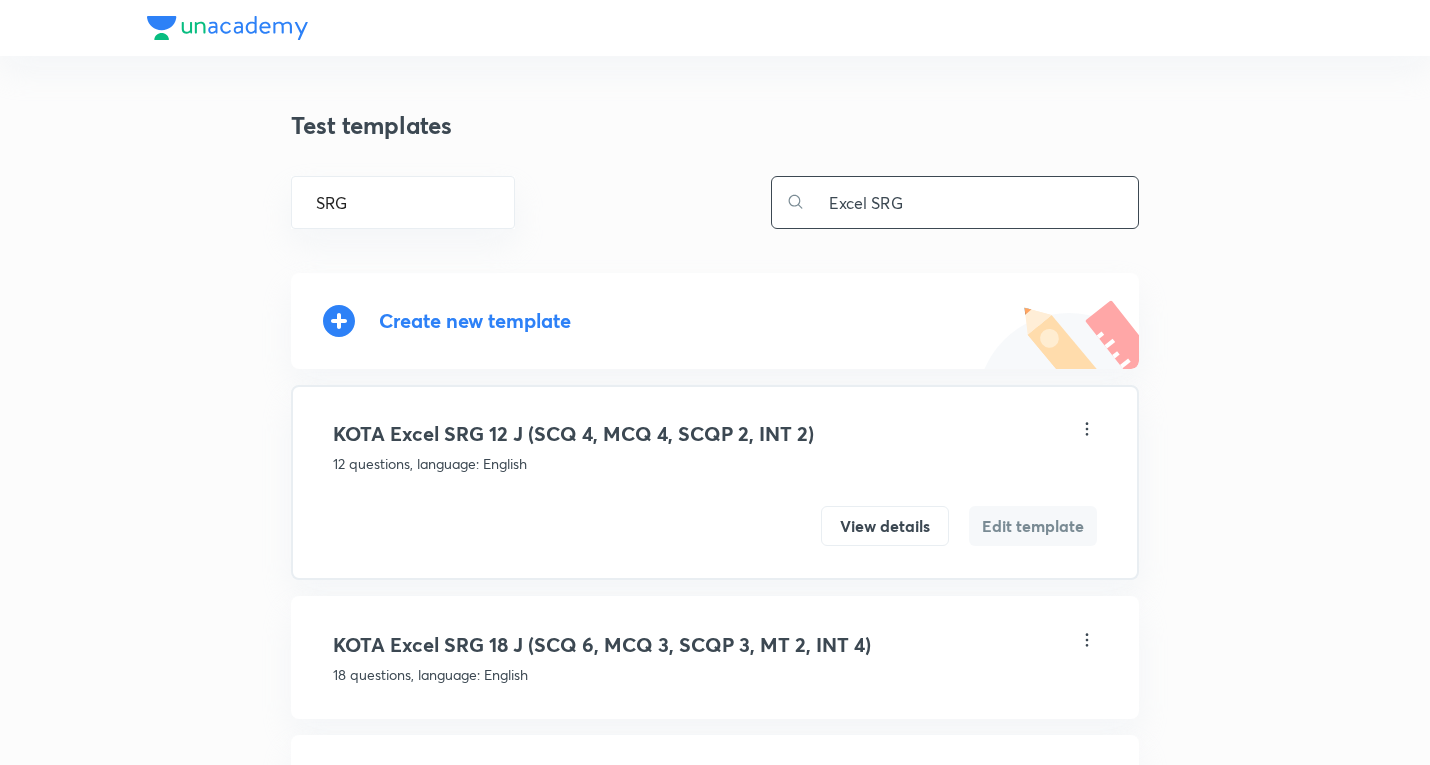 scroll, scrollTop: 0, scrollLeft: 0, axis: both 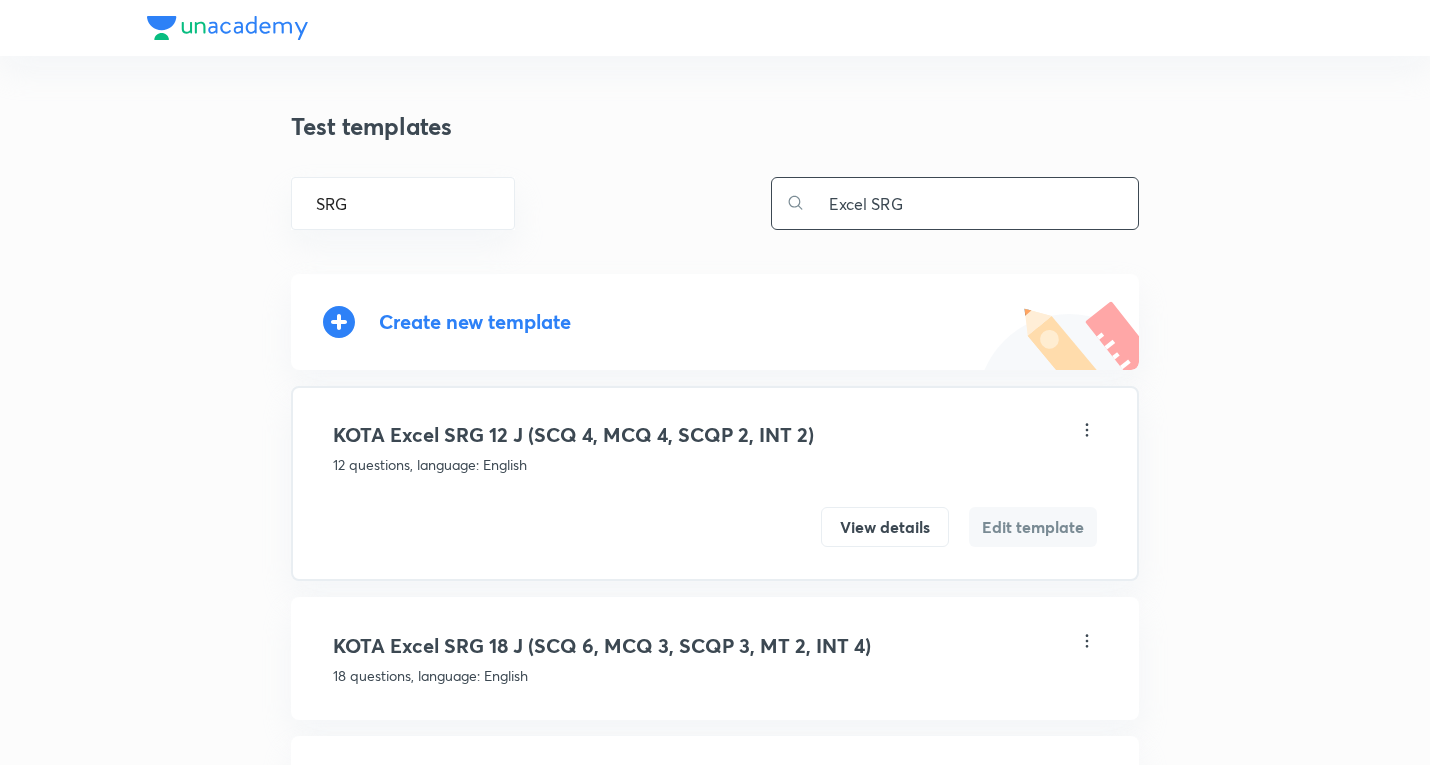 drag, startPoint x: 963, startPoint y: 195, endPoint x: 727, endPoint y: 191, distance: 236.03389 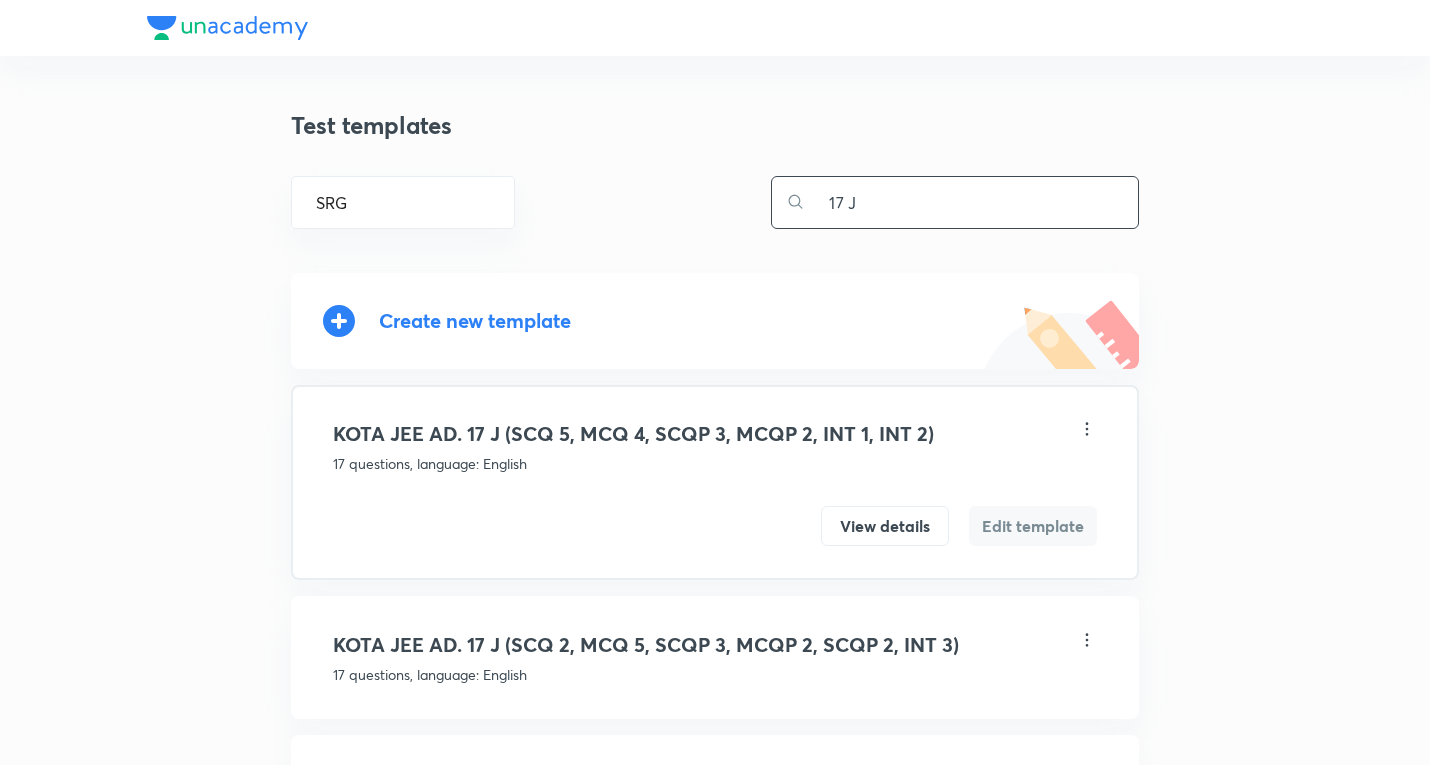 scroll, scrollTop: 0, scrollLeft: 0, axis: both 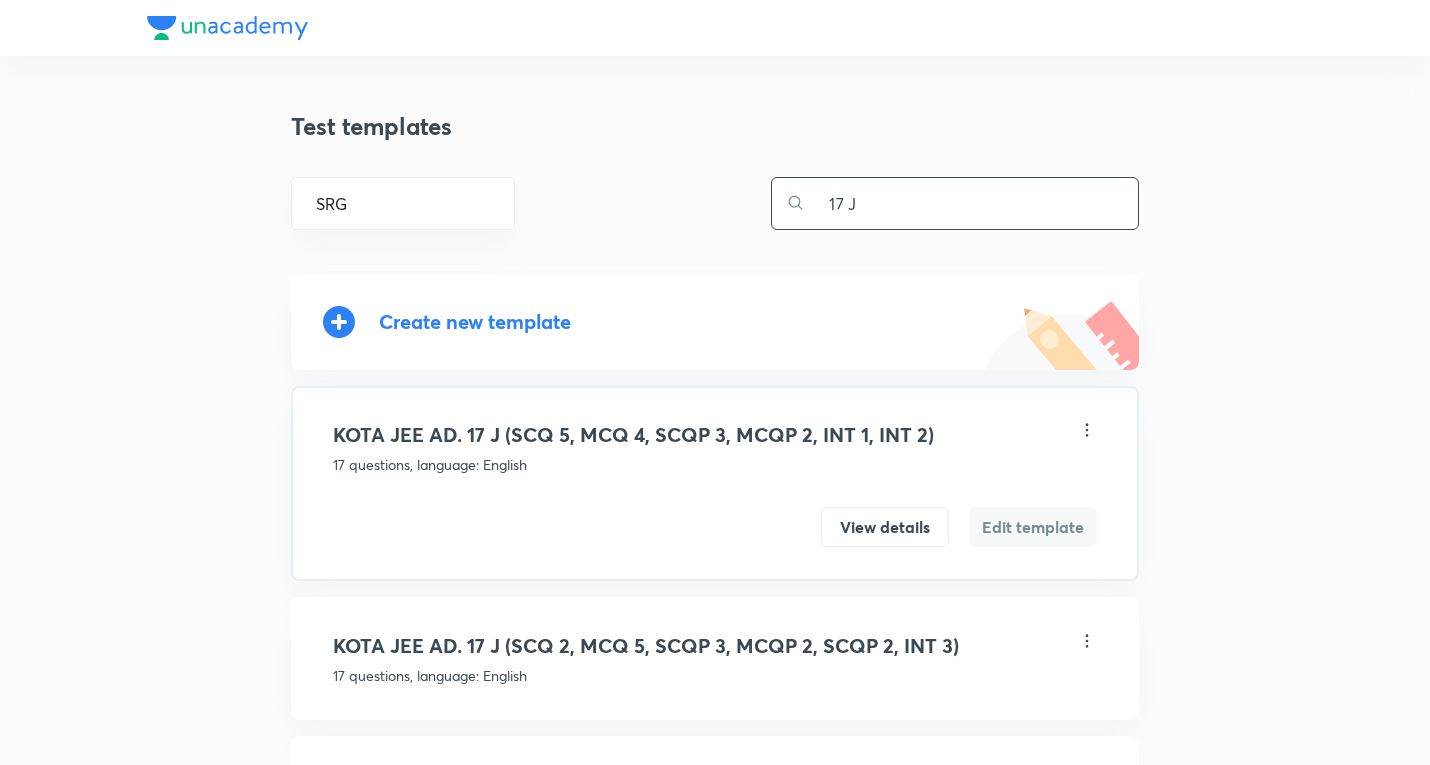 type on "17 J" 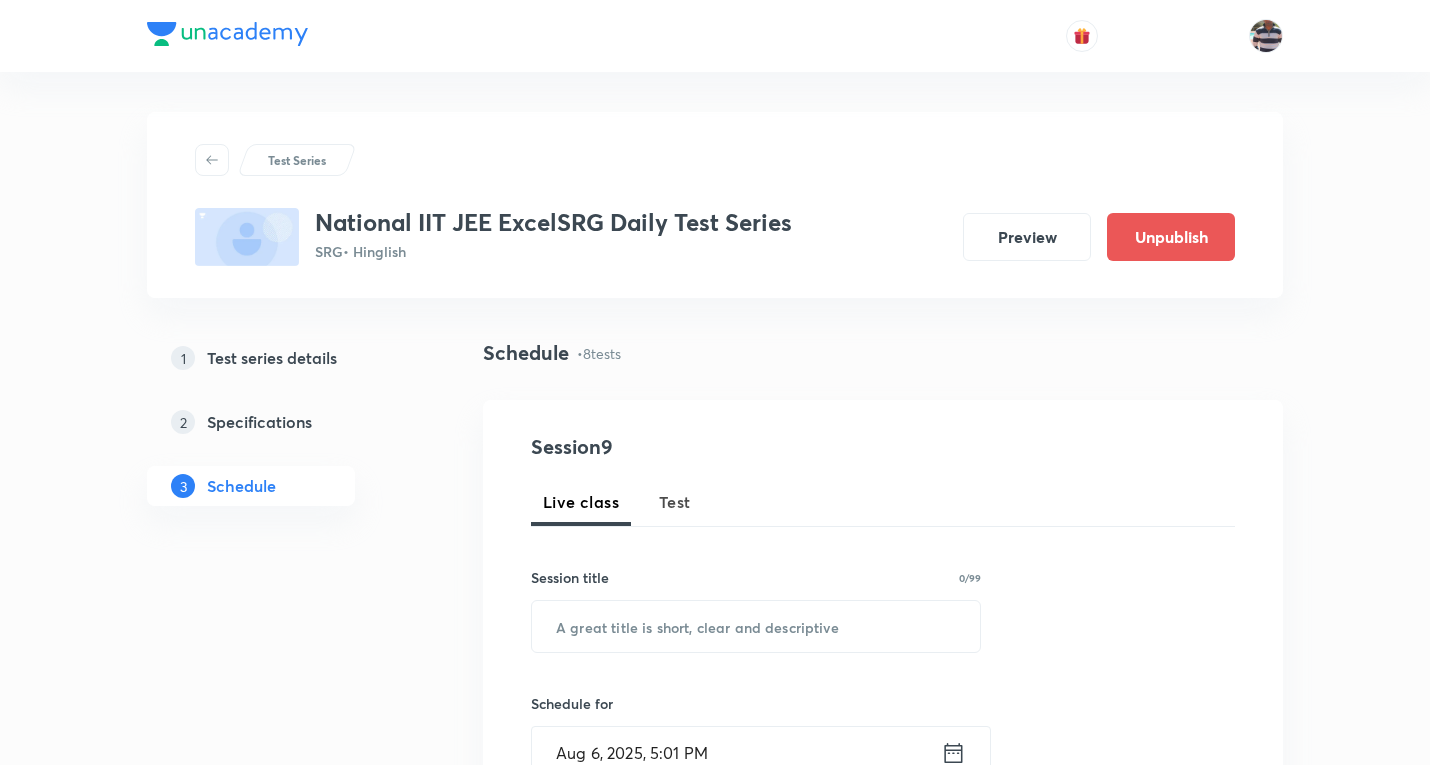 scroll, scrollTop: 1498, scrollLeft: 0, axis: vertical 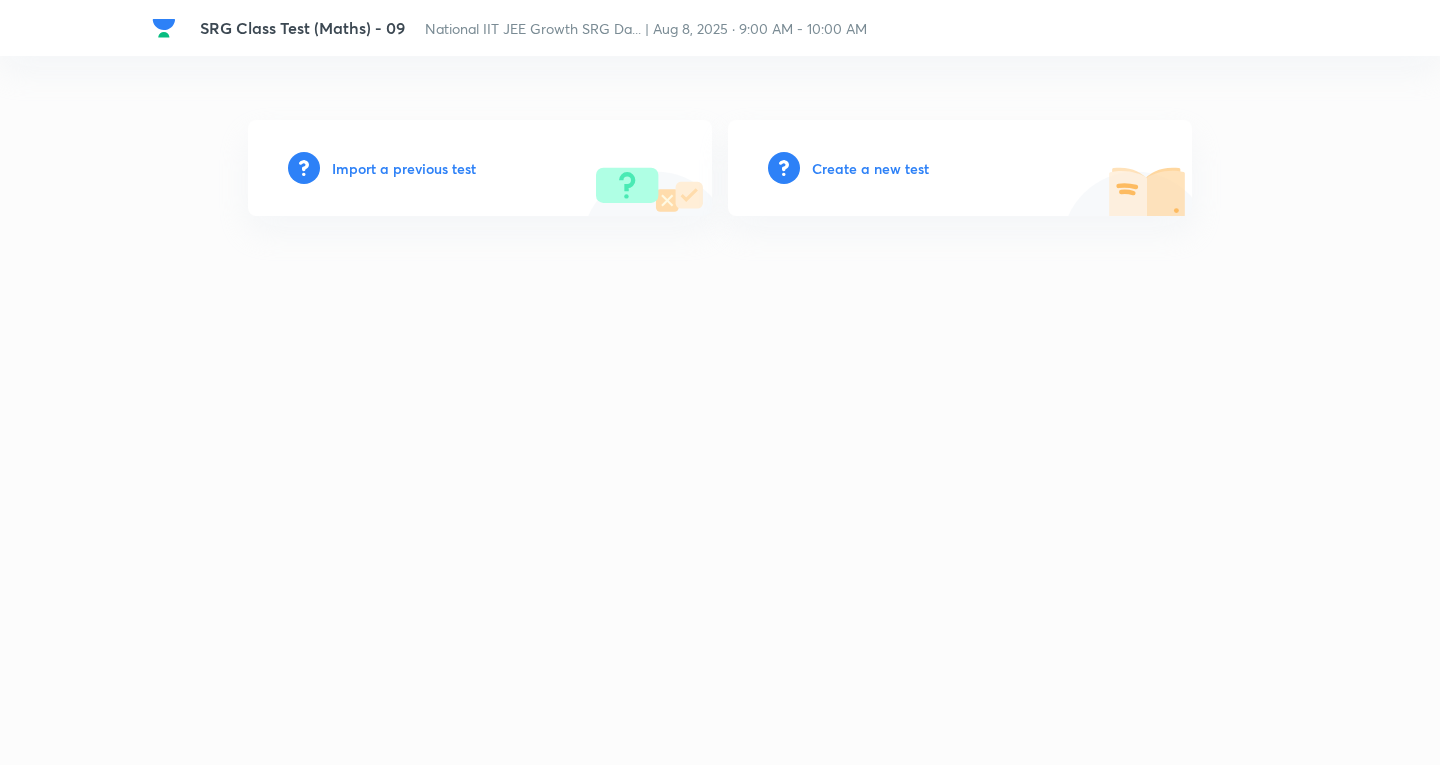click on "Create a new test" at bounding box center (870, 168) 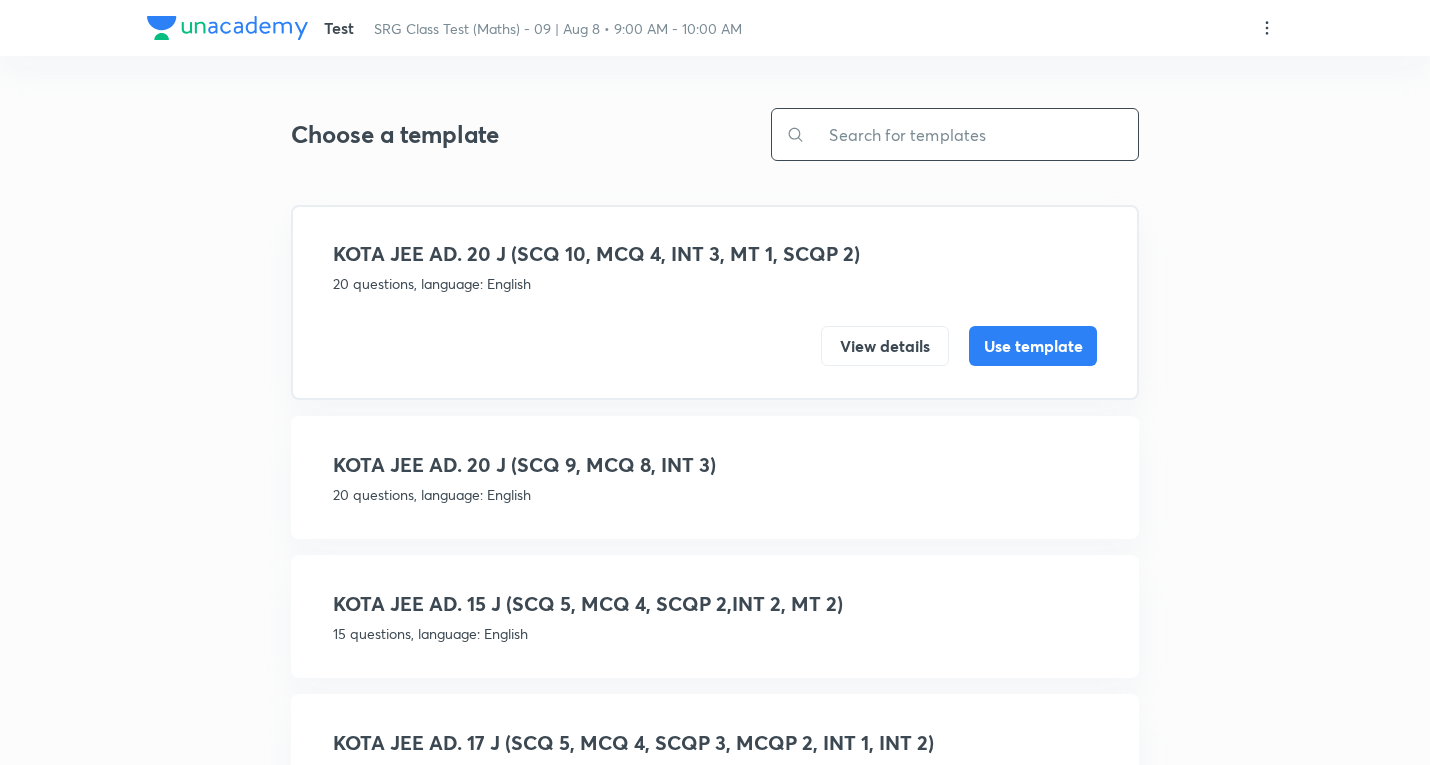 click at bounding box center [971, 134] 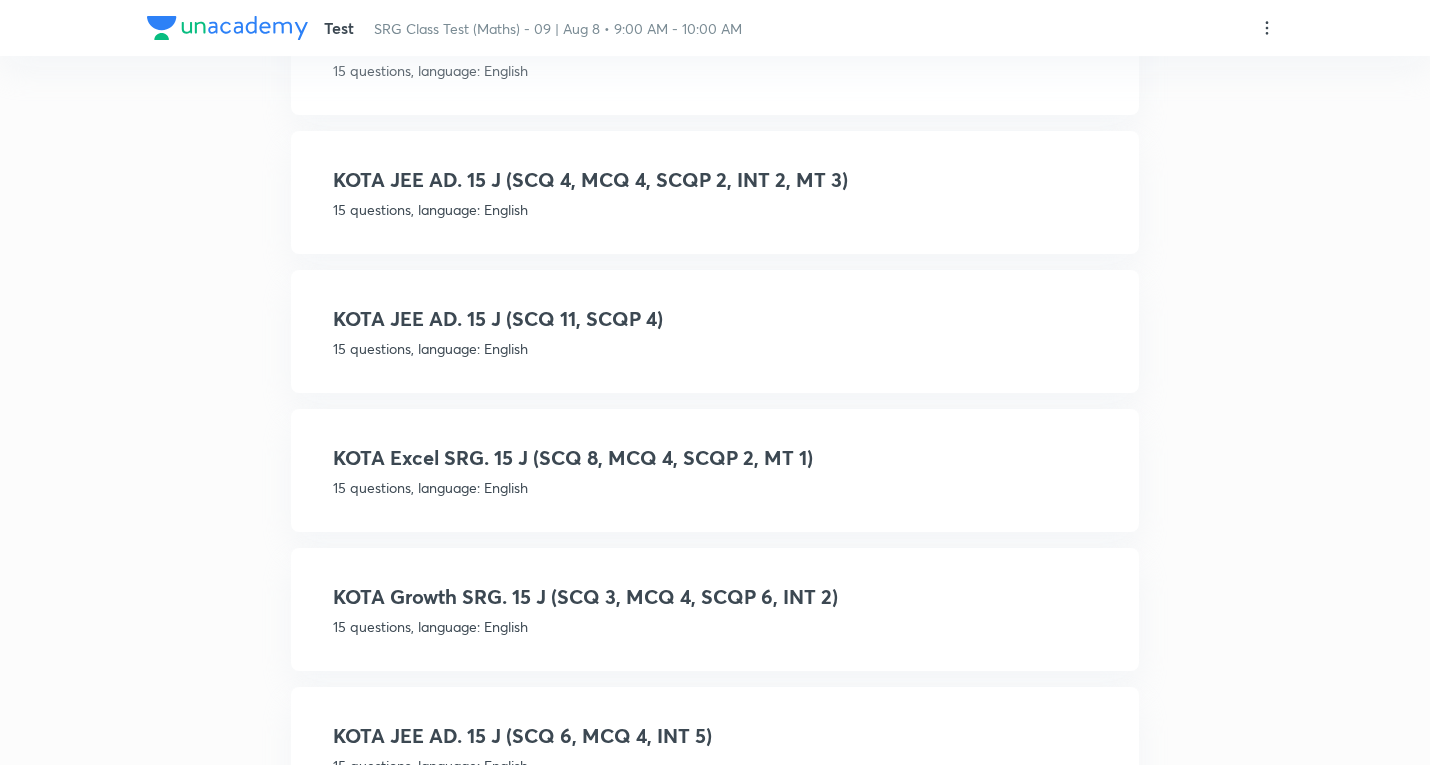 scroll, scrollTop: 438, scrollLeft: 0, axis: vertical 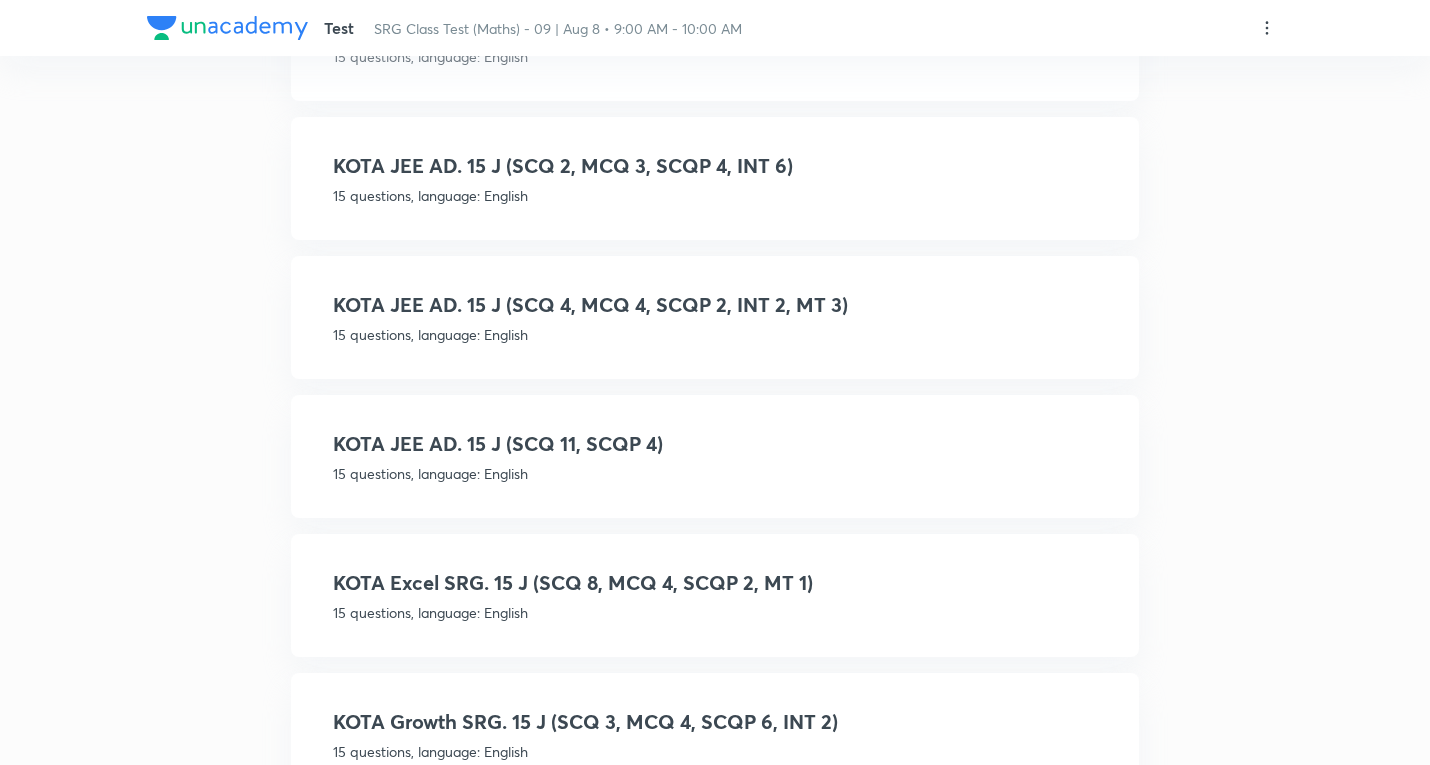 type on "15 J" 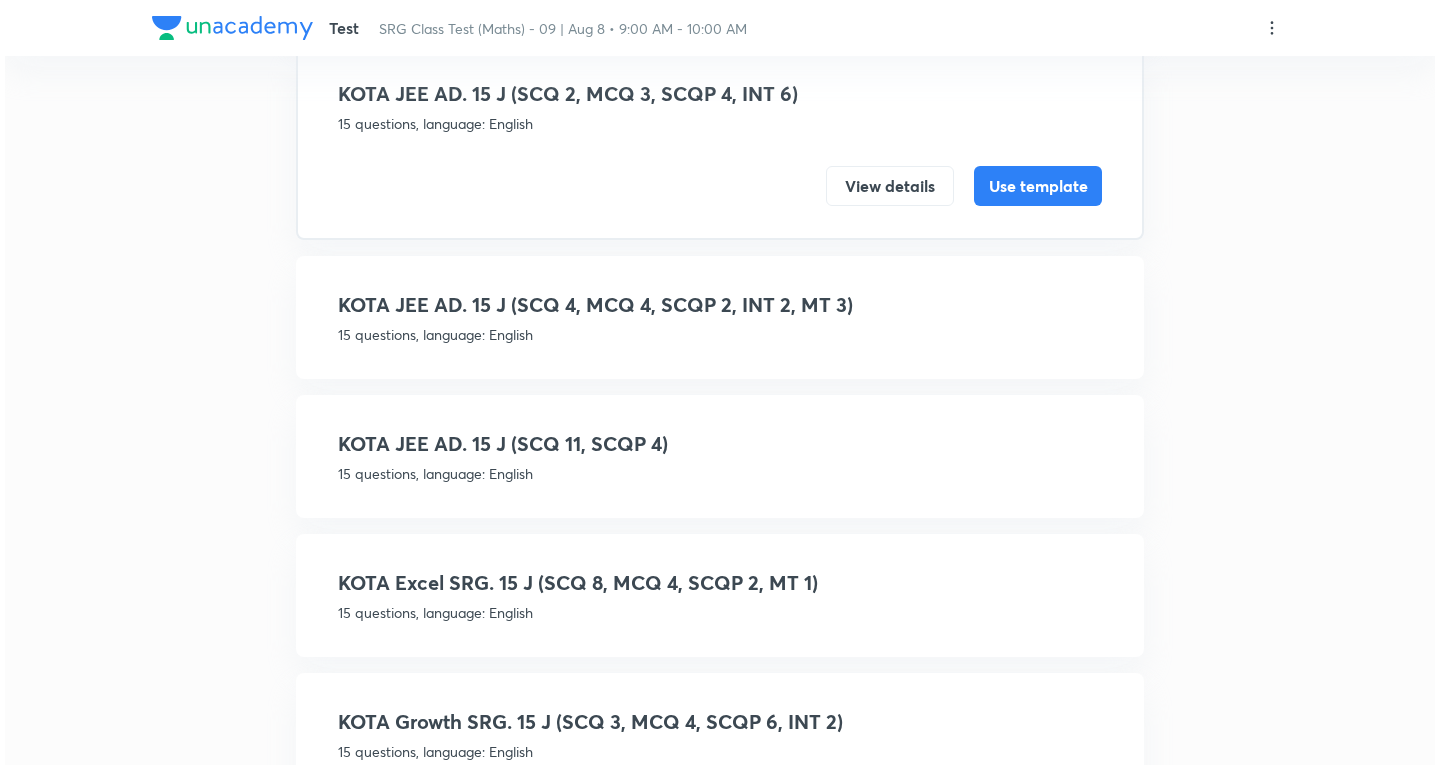 scroll, scrollTop: 366, scrollLeft: 0, axis: vertical 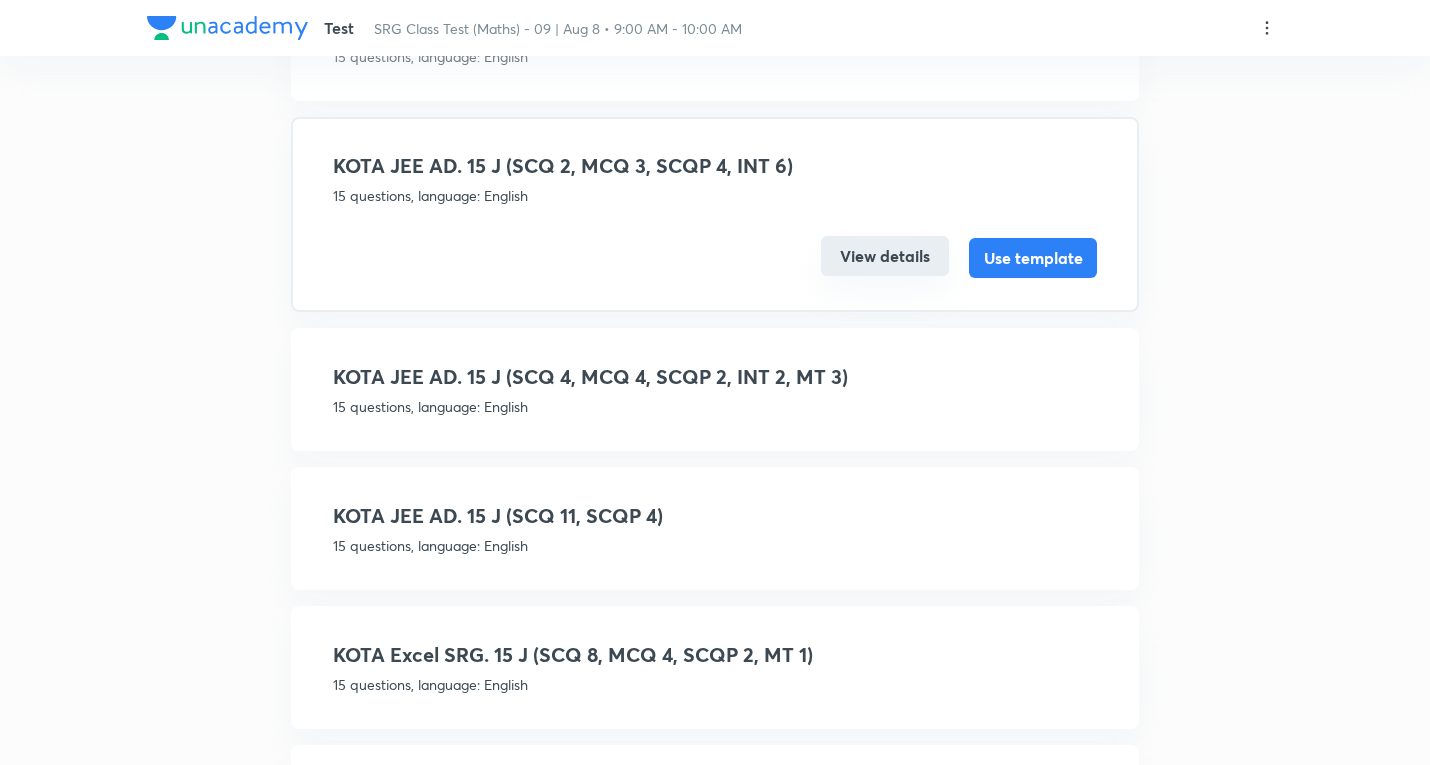 click on "View details" at bounding box center [885, 256] 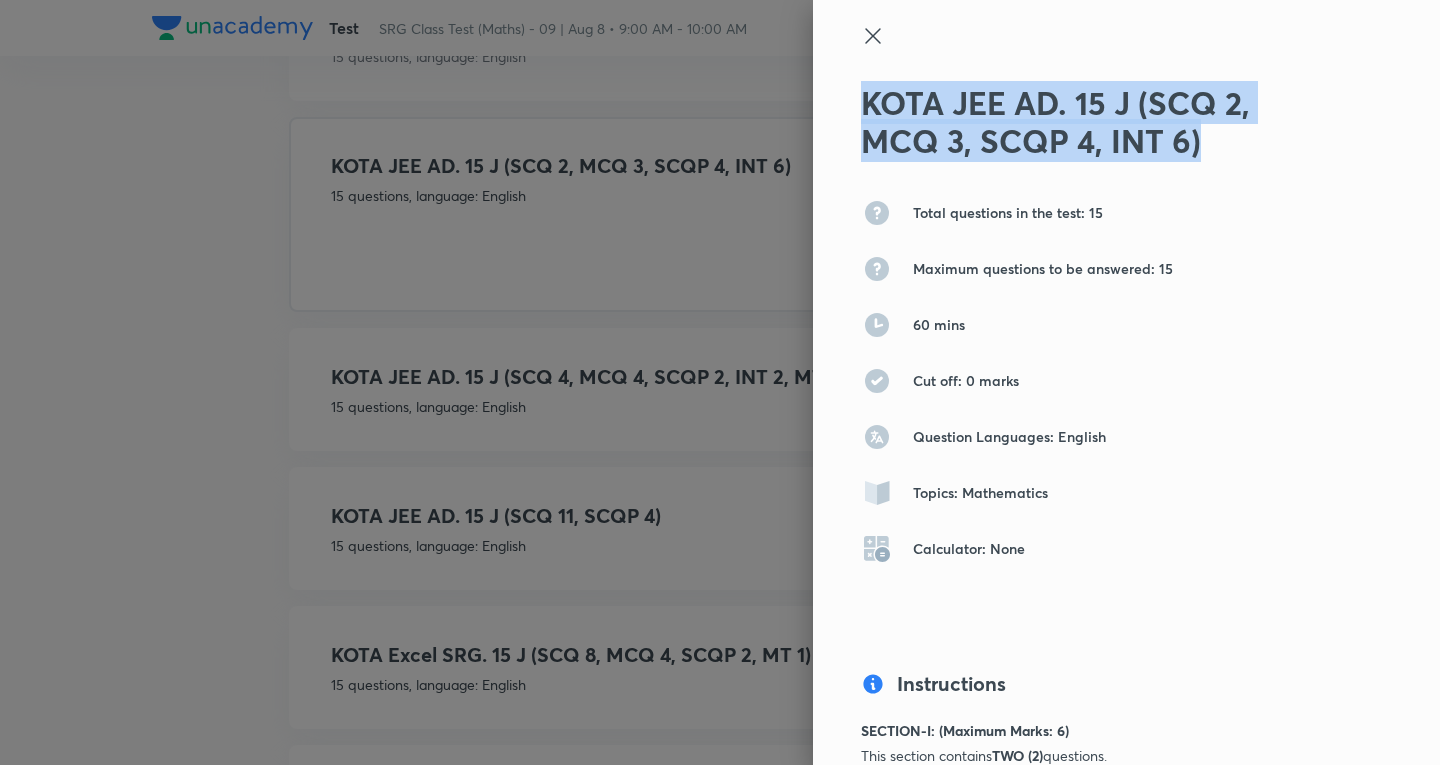 drag, startPoint x: 1213, startPoint y: 148, endPoint x: 749, endPoint y: 4, distance: 485.83124 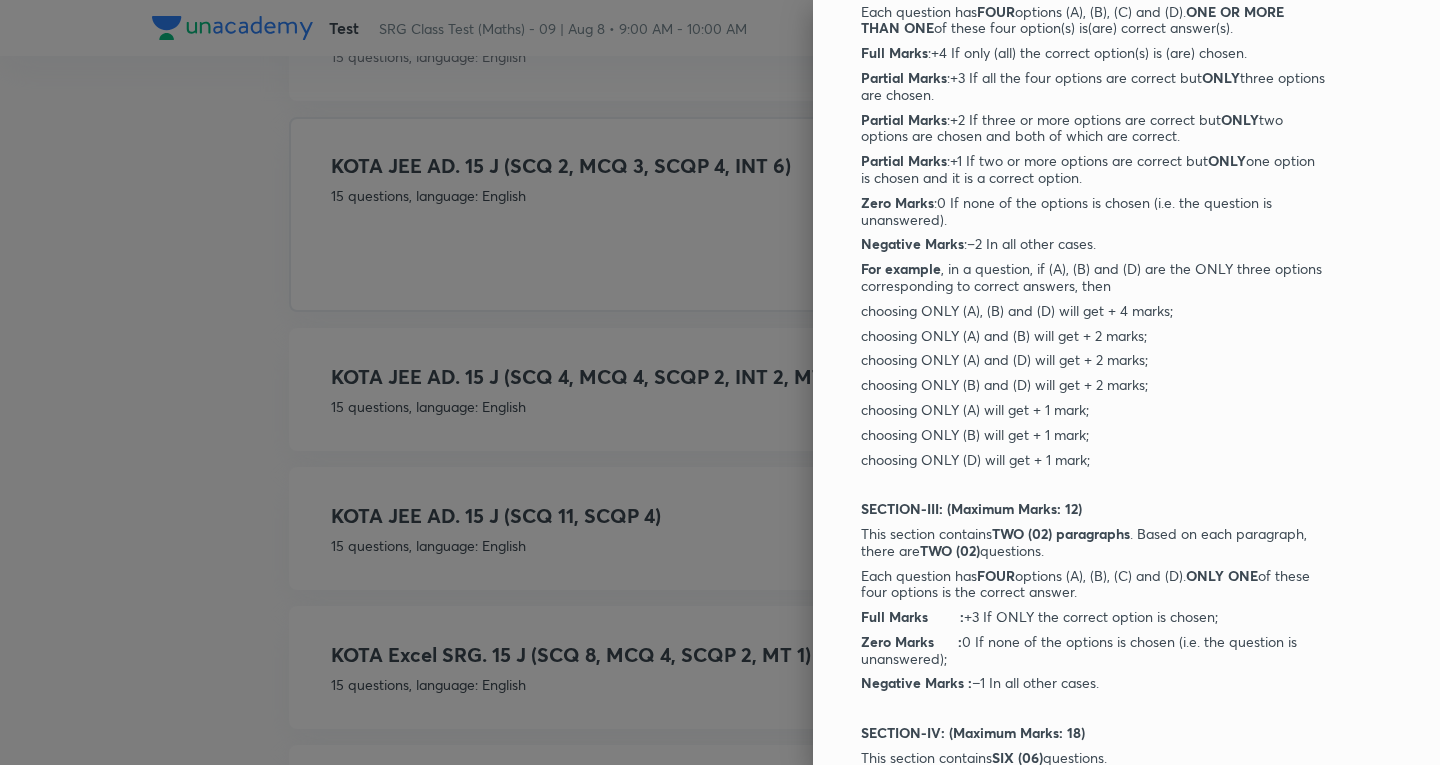 scroll, scrollTop: 1390, scrollLeft: 0, axis: vertical 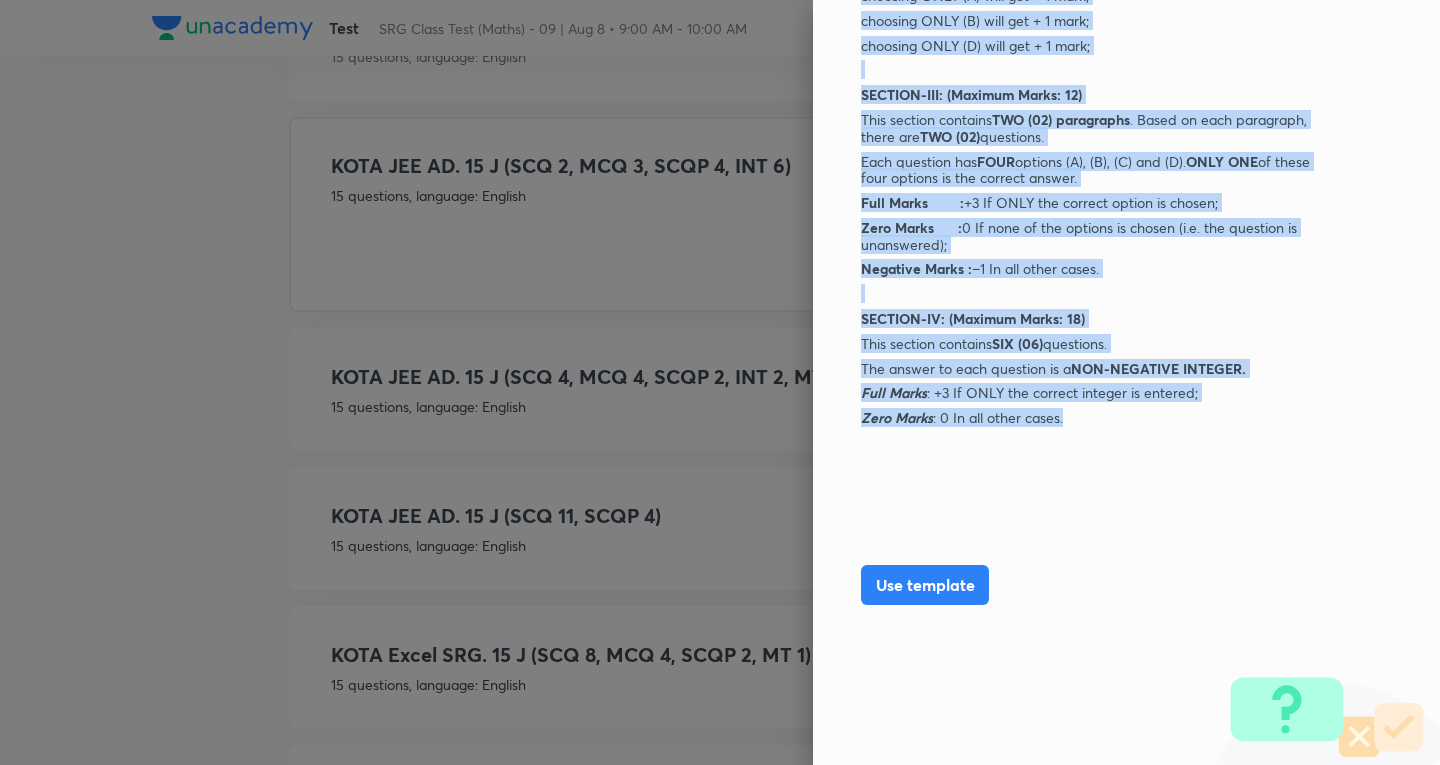 drag, startPoint x: 847, startPoint y: 231, endPoint x: 1104, endPoint y: 418, distance: 317.83328 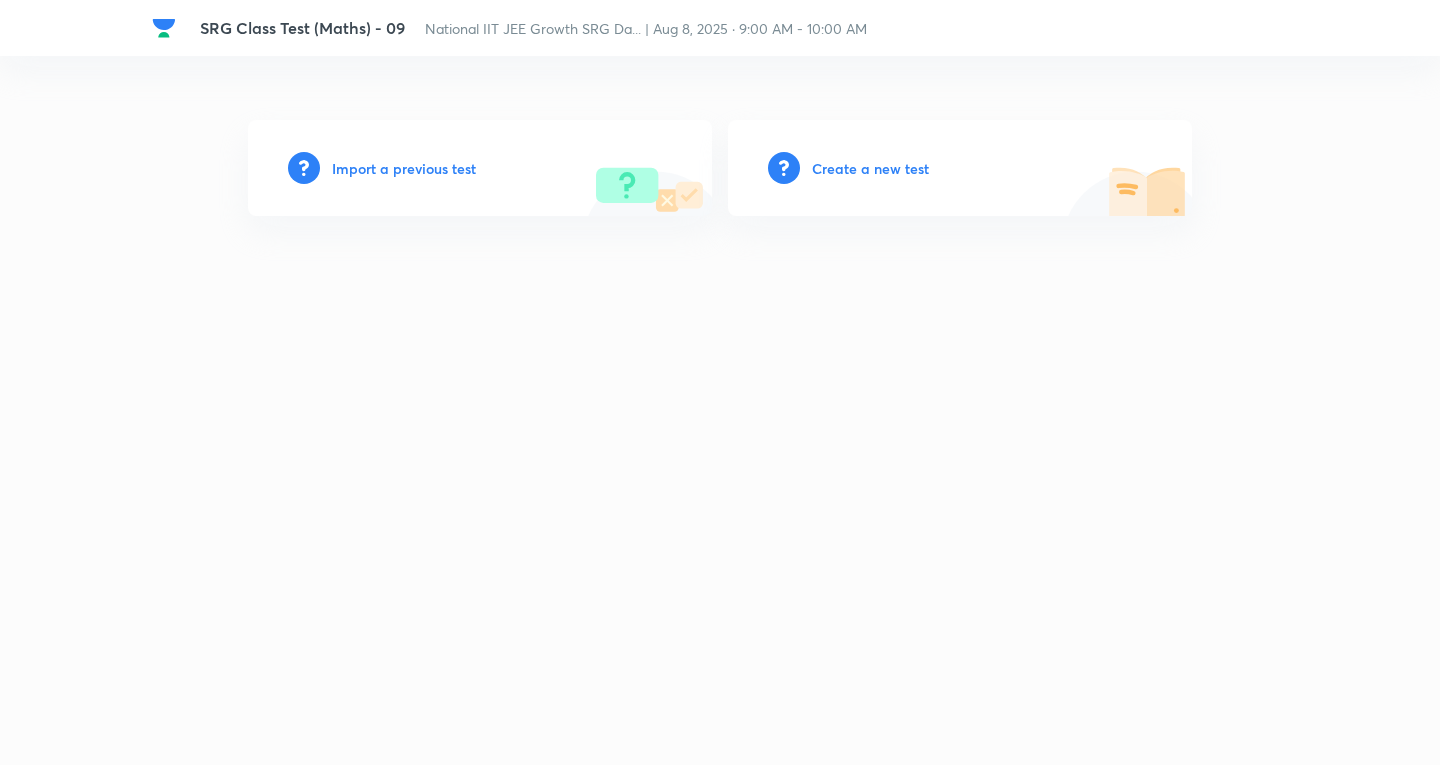 scroll, scrollTop: 0, scrollLeft: 0, axis: both 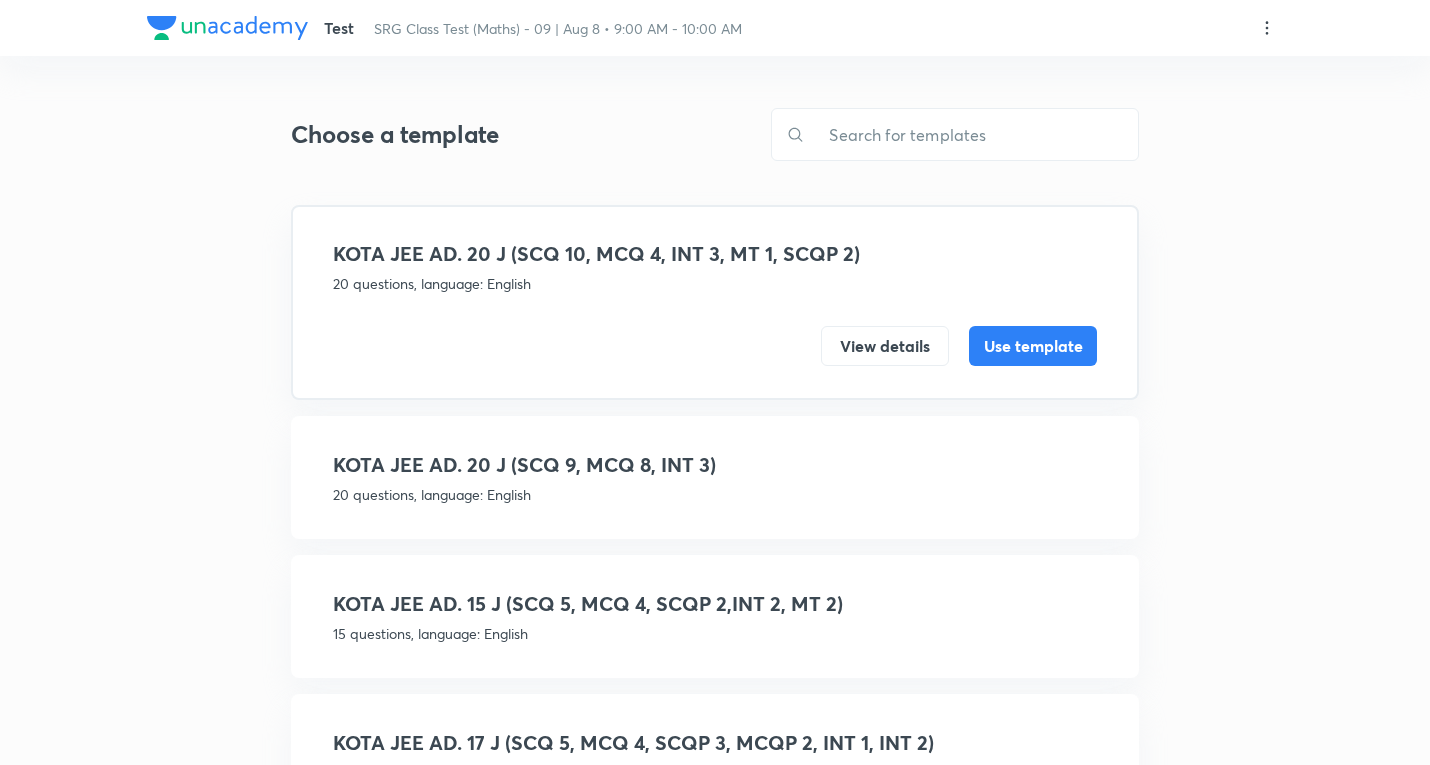 click 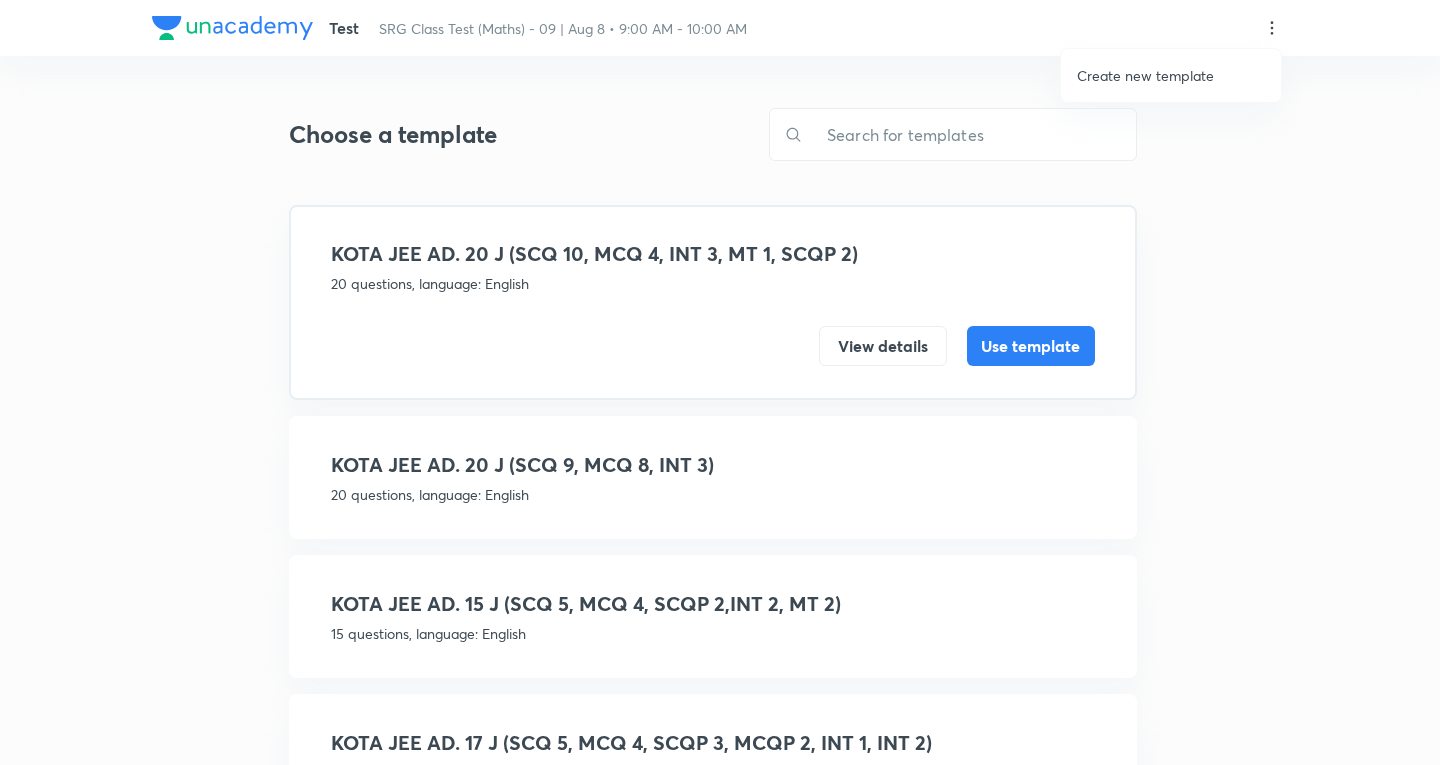 click on "Create new template" at bounding box center (1145, 75) 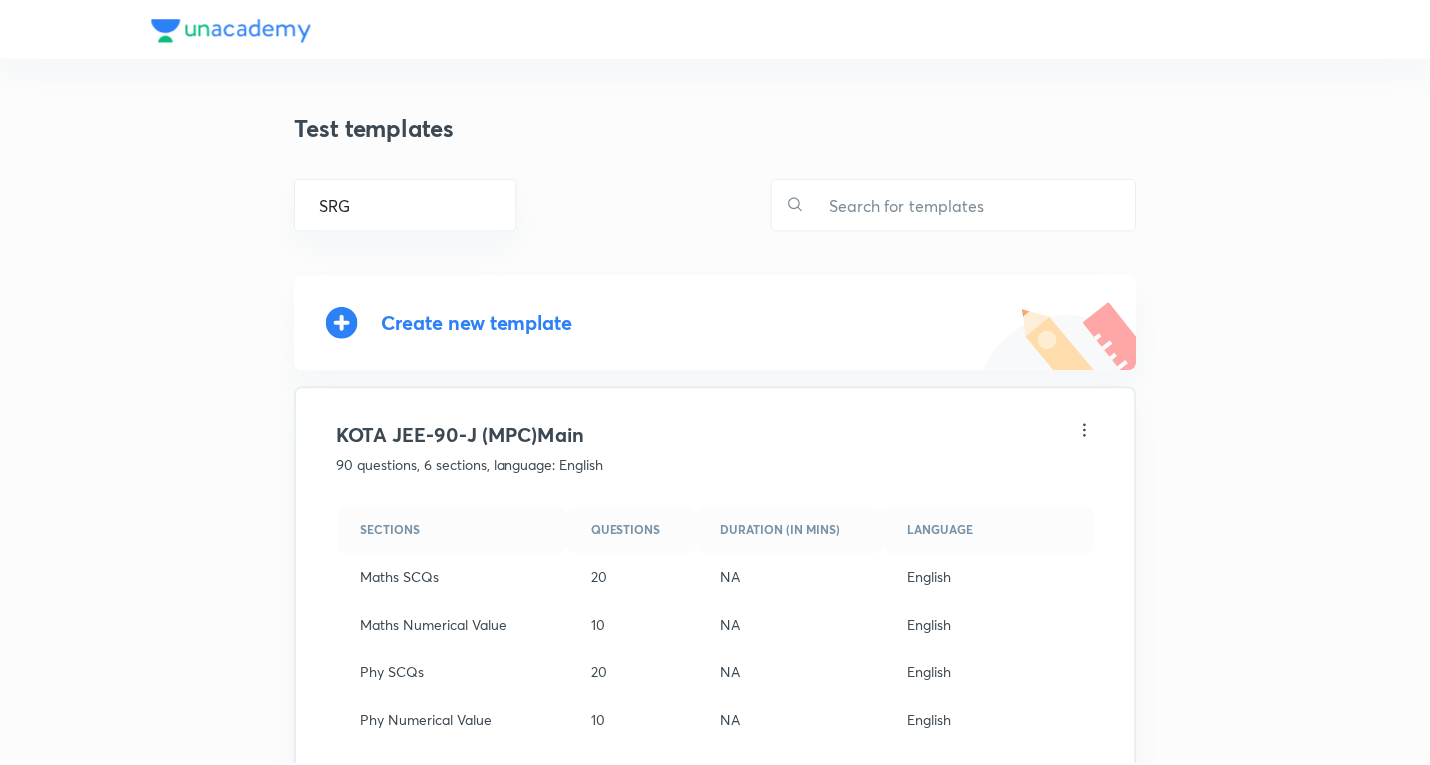 scroll, scrollTop: 0, scrollLeft: 0, axis: both 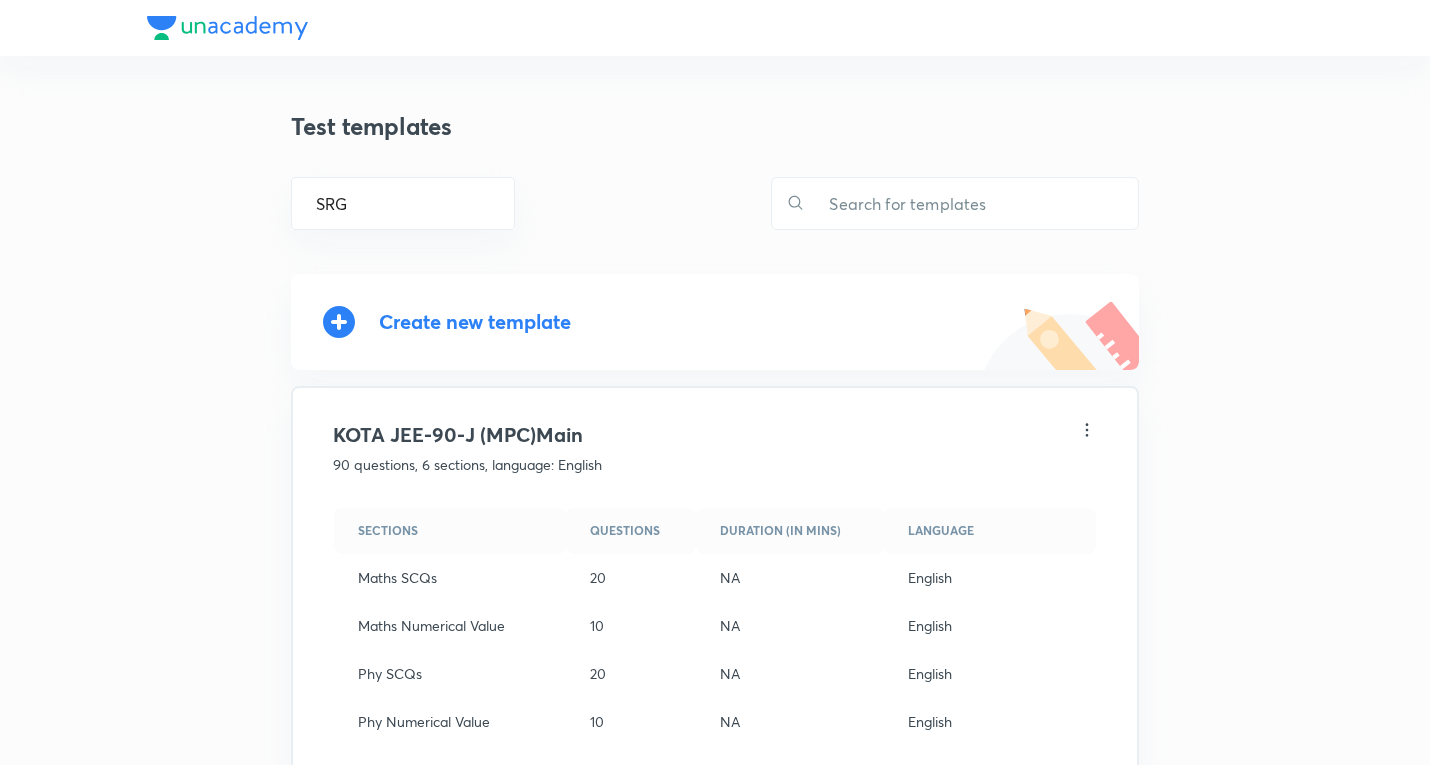 click on "Create new template" at bounding box center (475, 321) 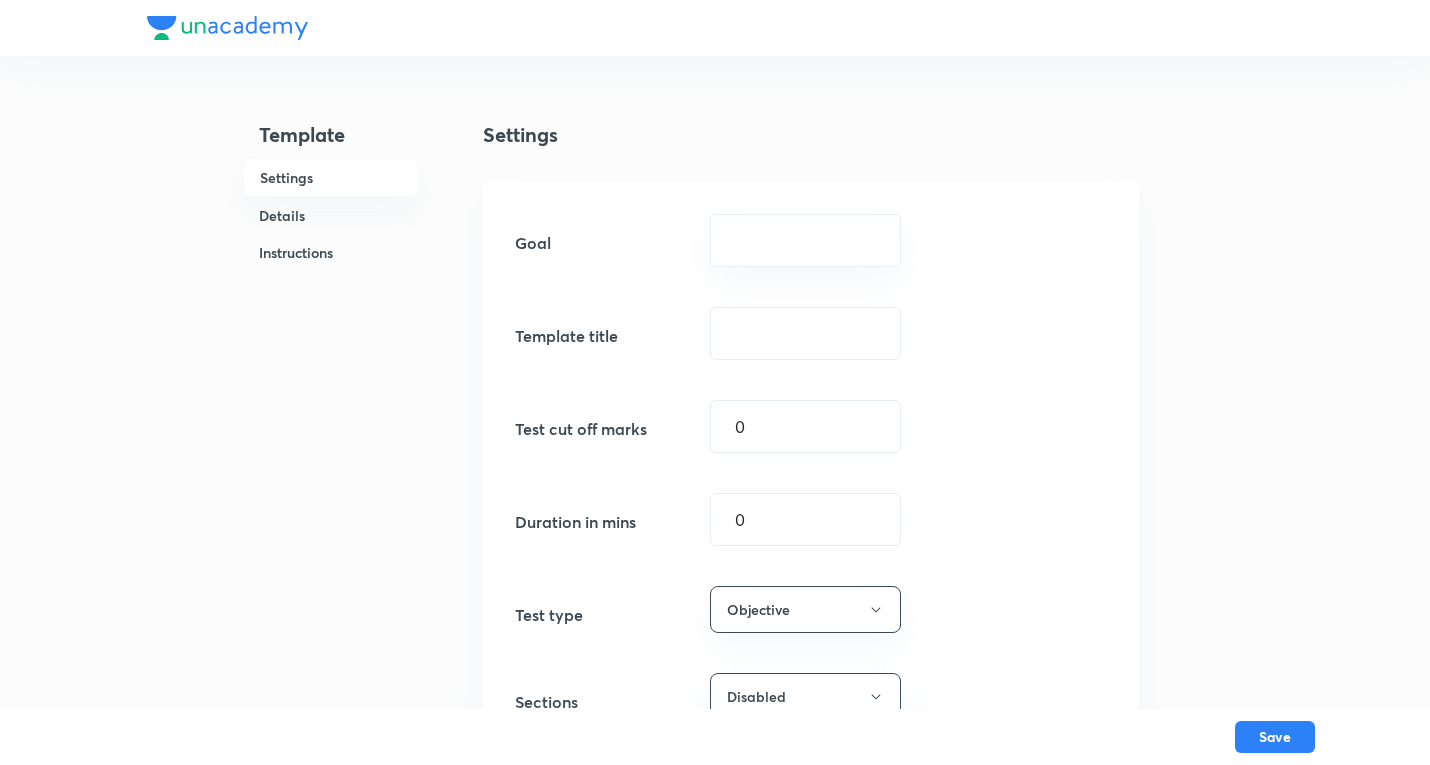 scroll, scrollTop: 0, scrollLeft: 0, axis: both 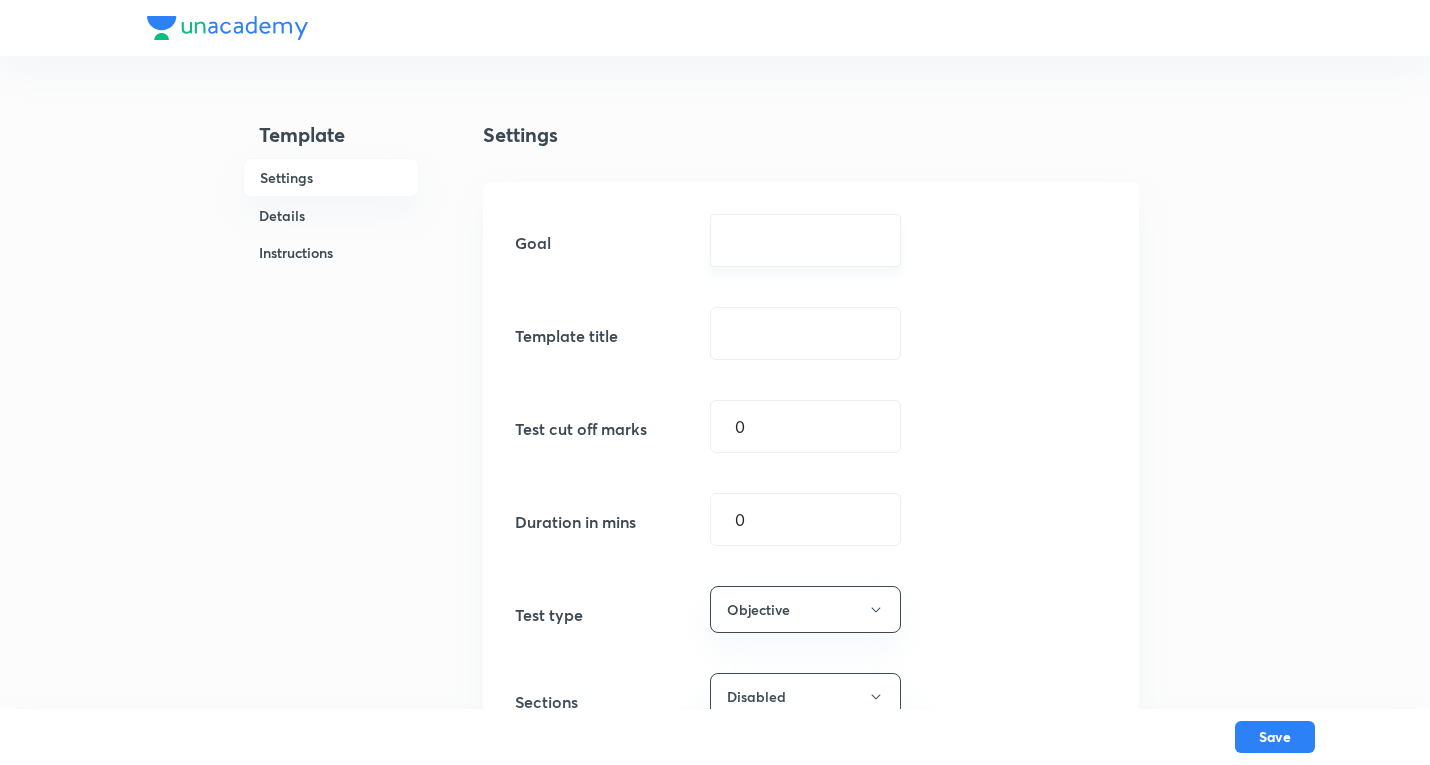 click on "​" at bounding box center [805, 240] 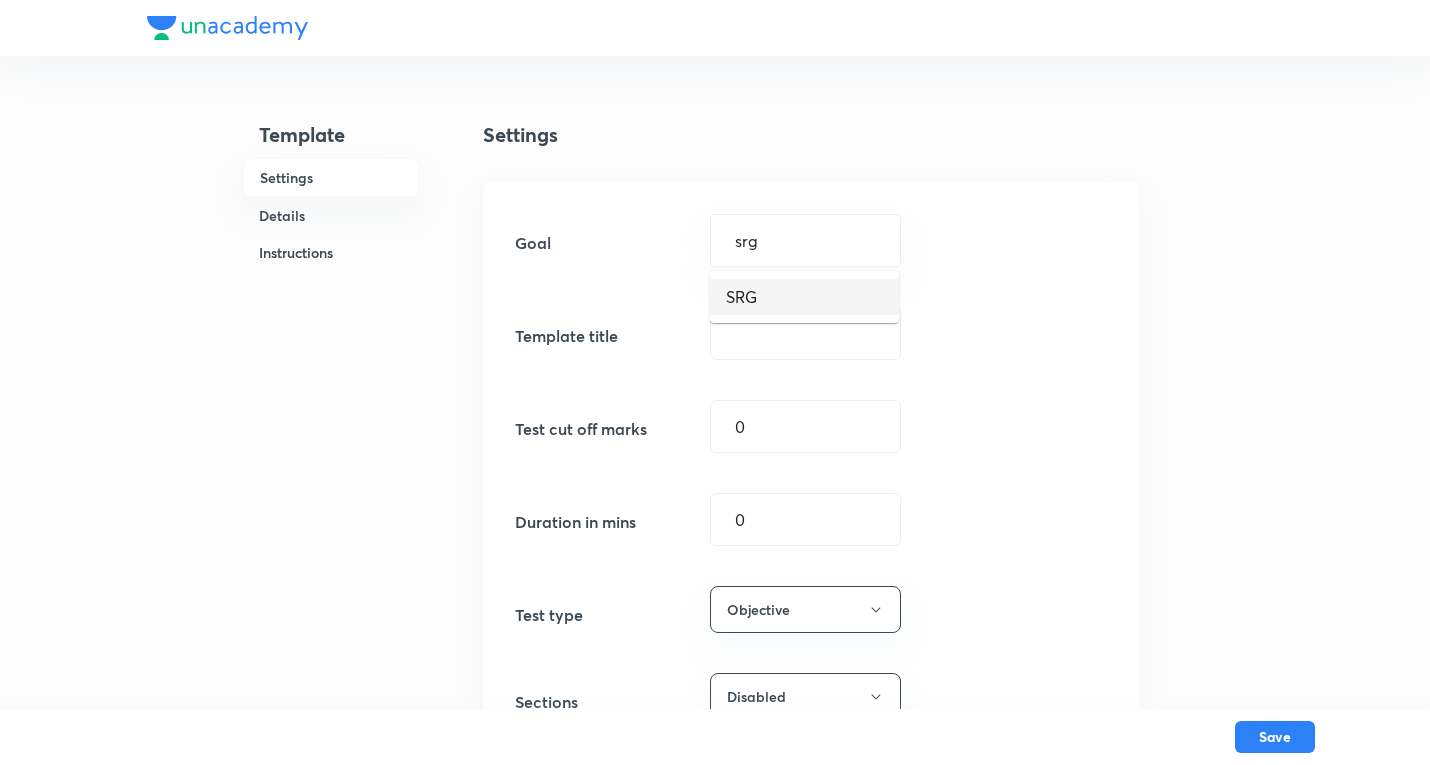 click on "SRG" at bounding box center [804, 297] 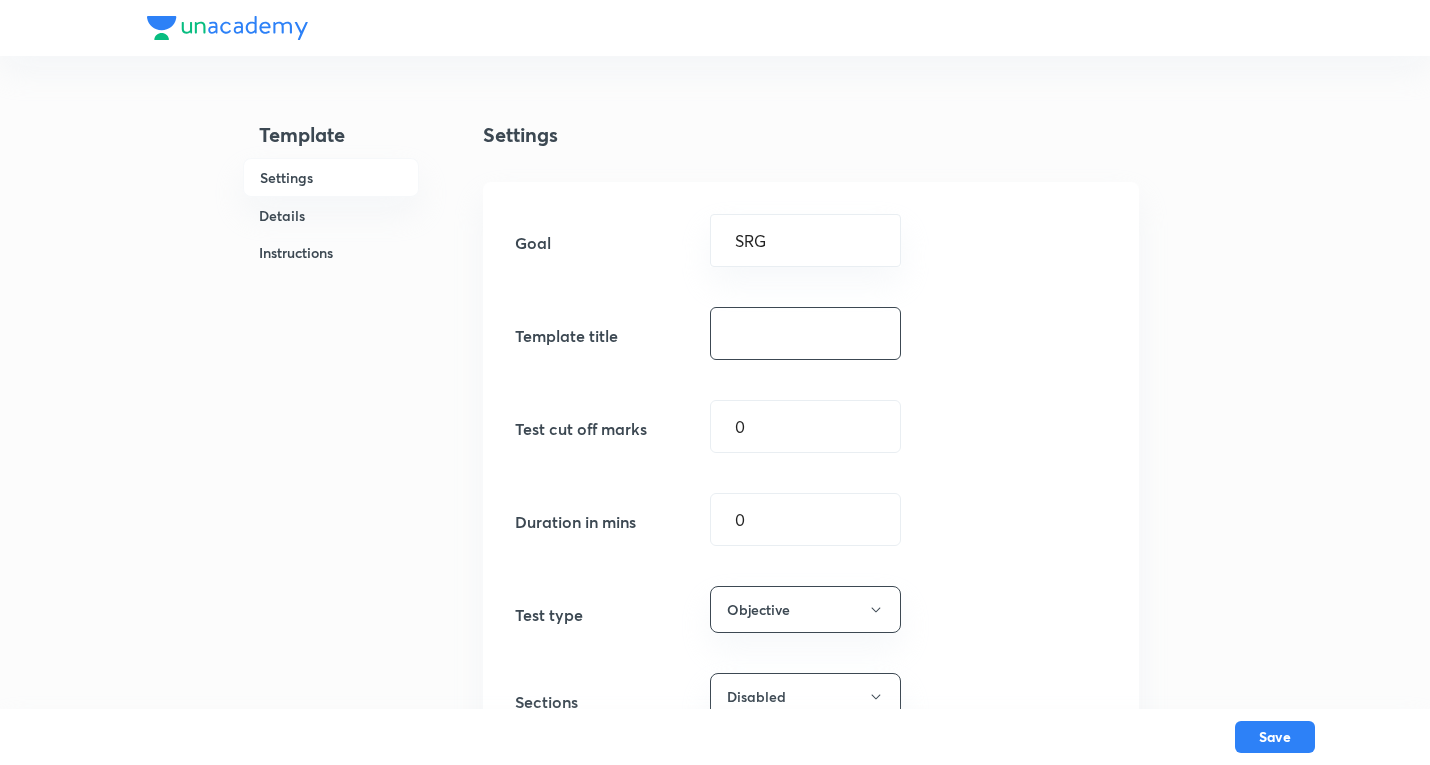 click at bounding box center (805, 333) 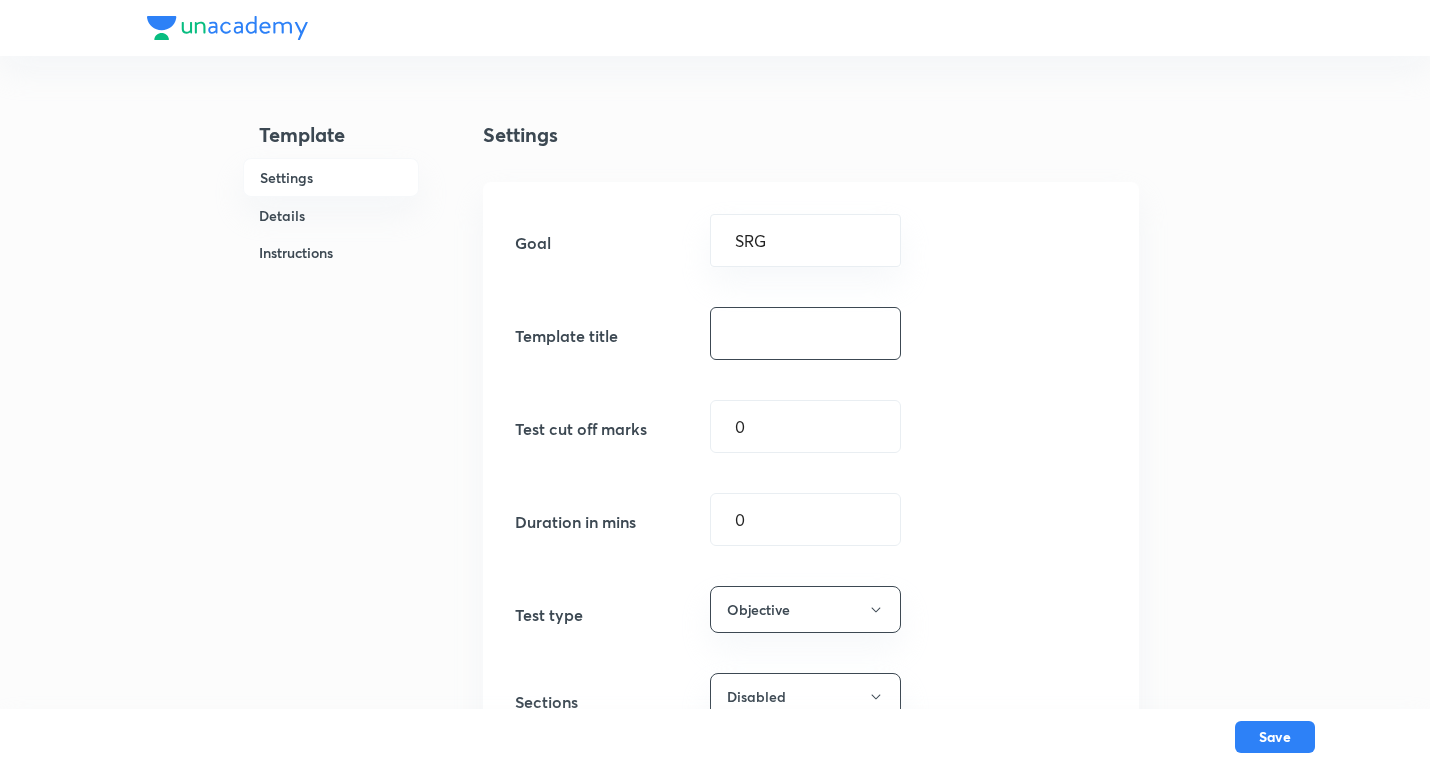 paste on "KOTA JEE AD. 15 J (SCQ 2, MCQ 3, SCQP 4, INT 6)" 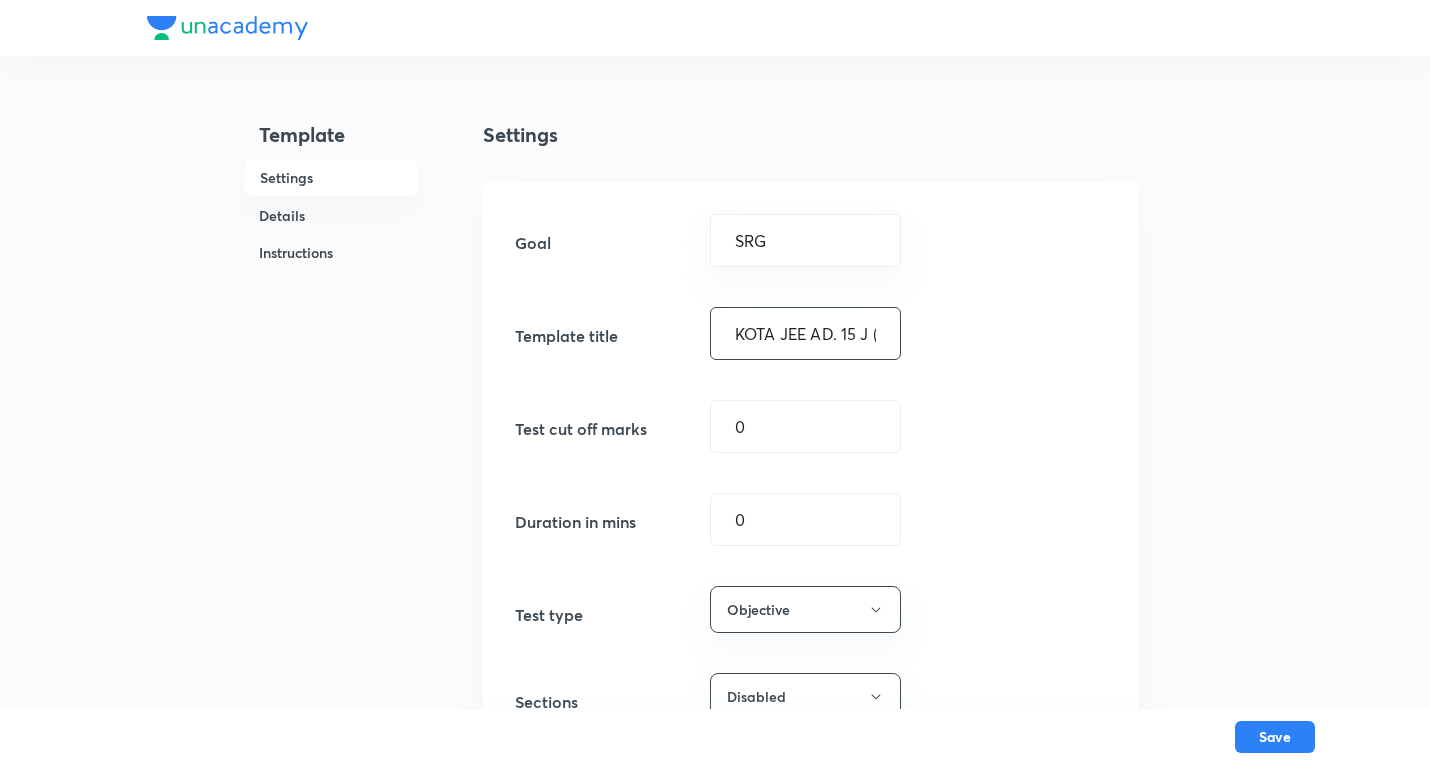 scroll, scrollTop: 0, scrollLeft: 230, axis: horizontal 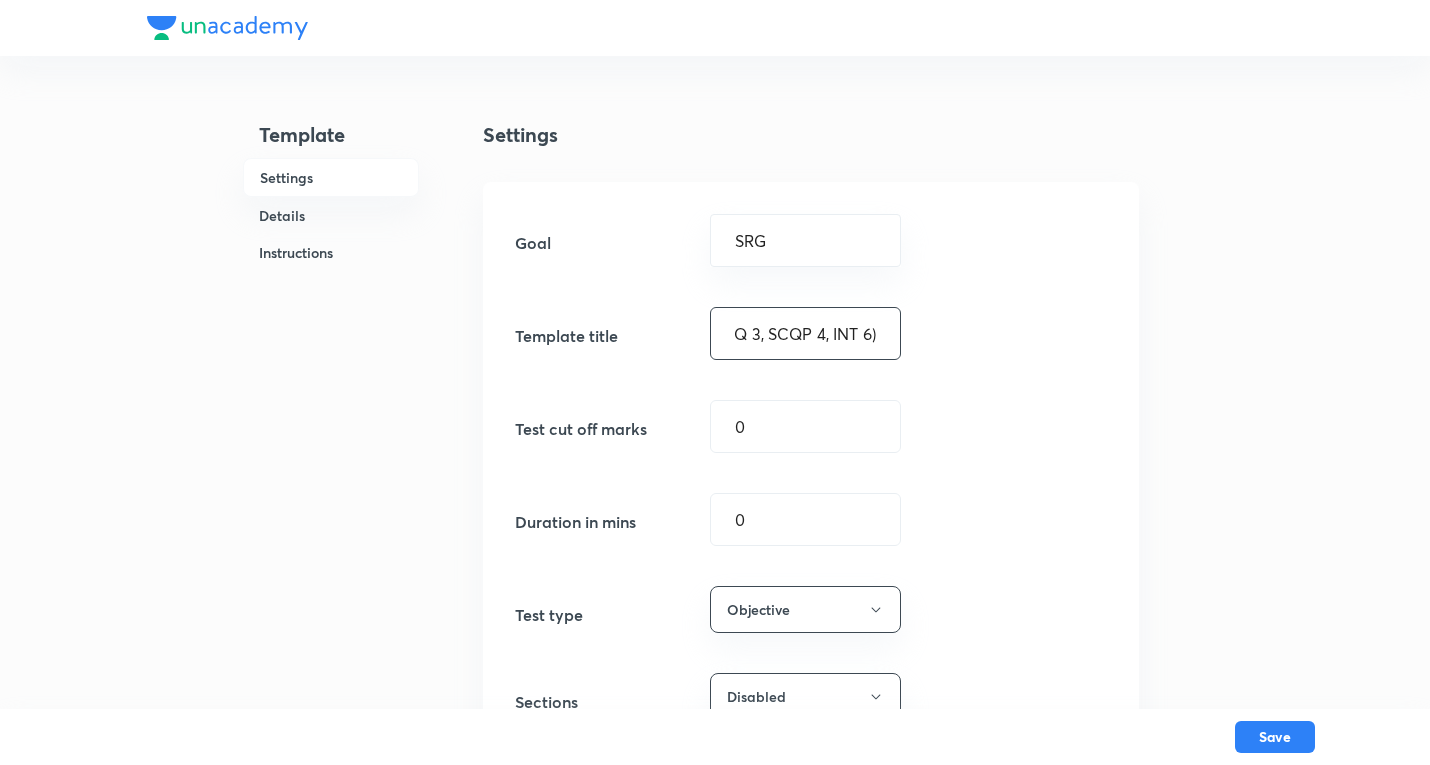 click on "KOTA JEE AD. 15 J (SCQ 2, MCQ 3, SCQP 4, INT 6)" at bounding box center (805, 333) 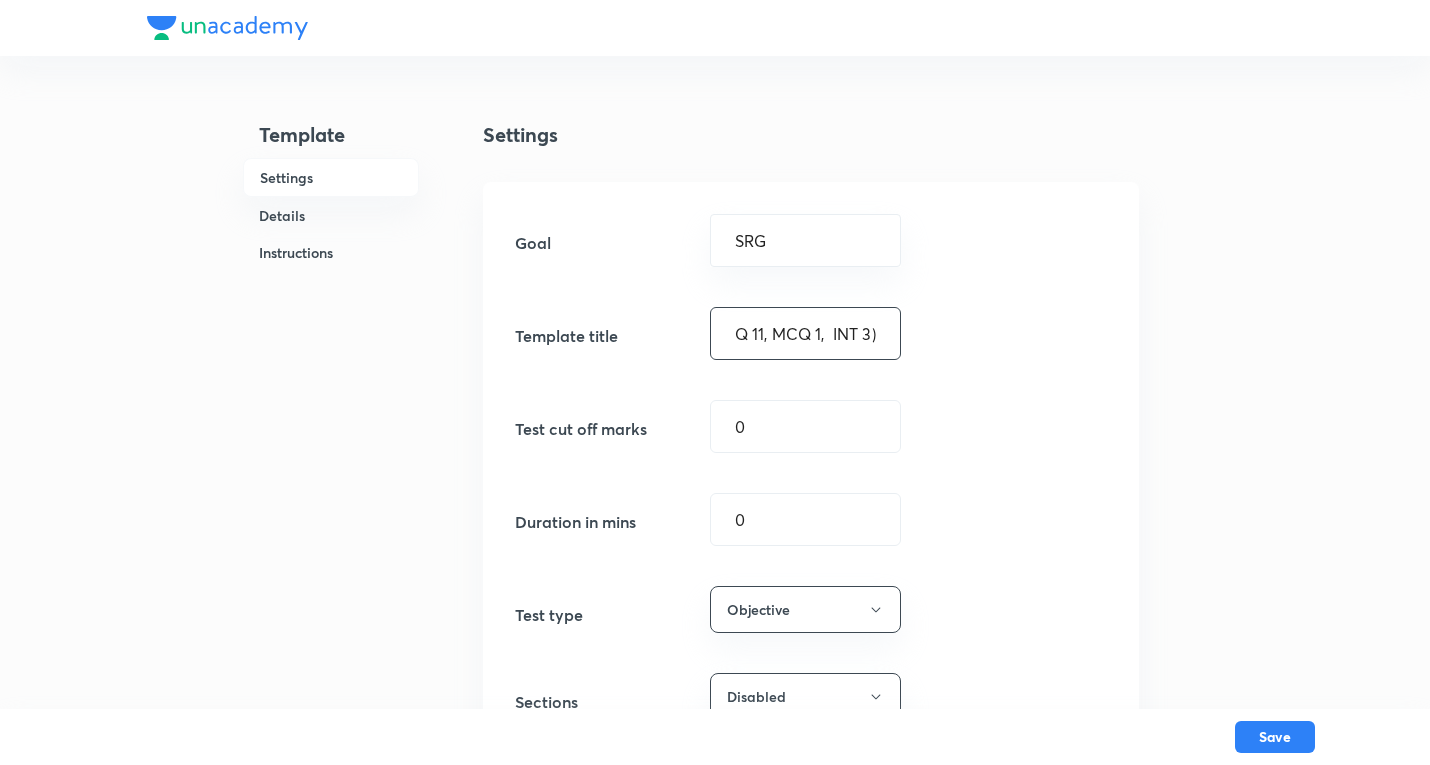 scroll, scrollTop: 0, scrollLeft: 207, axis: horizontal 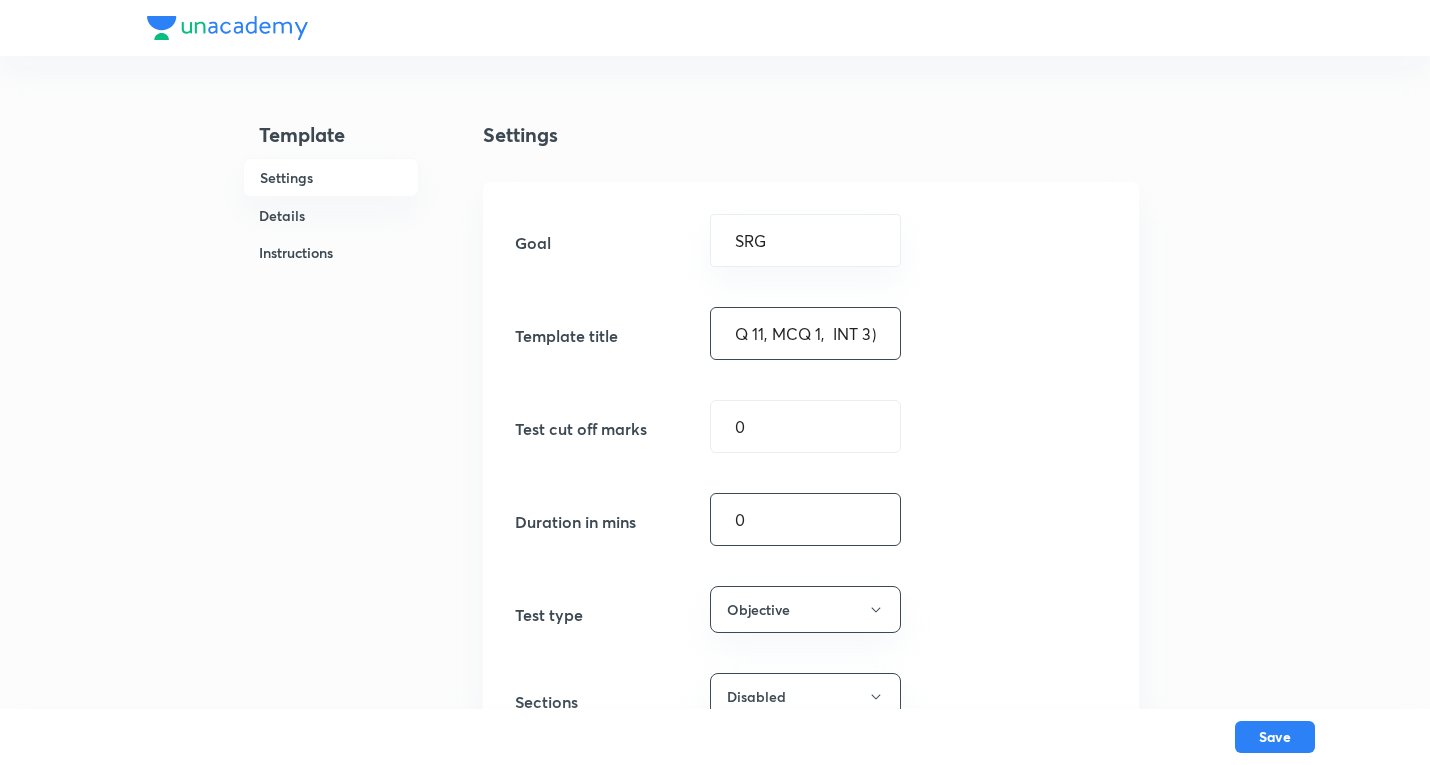 type on "KOTA Growth SRG. 15 J (SCQ 11, MCQ 1,  INT 3)" 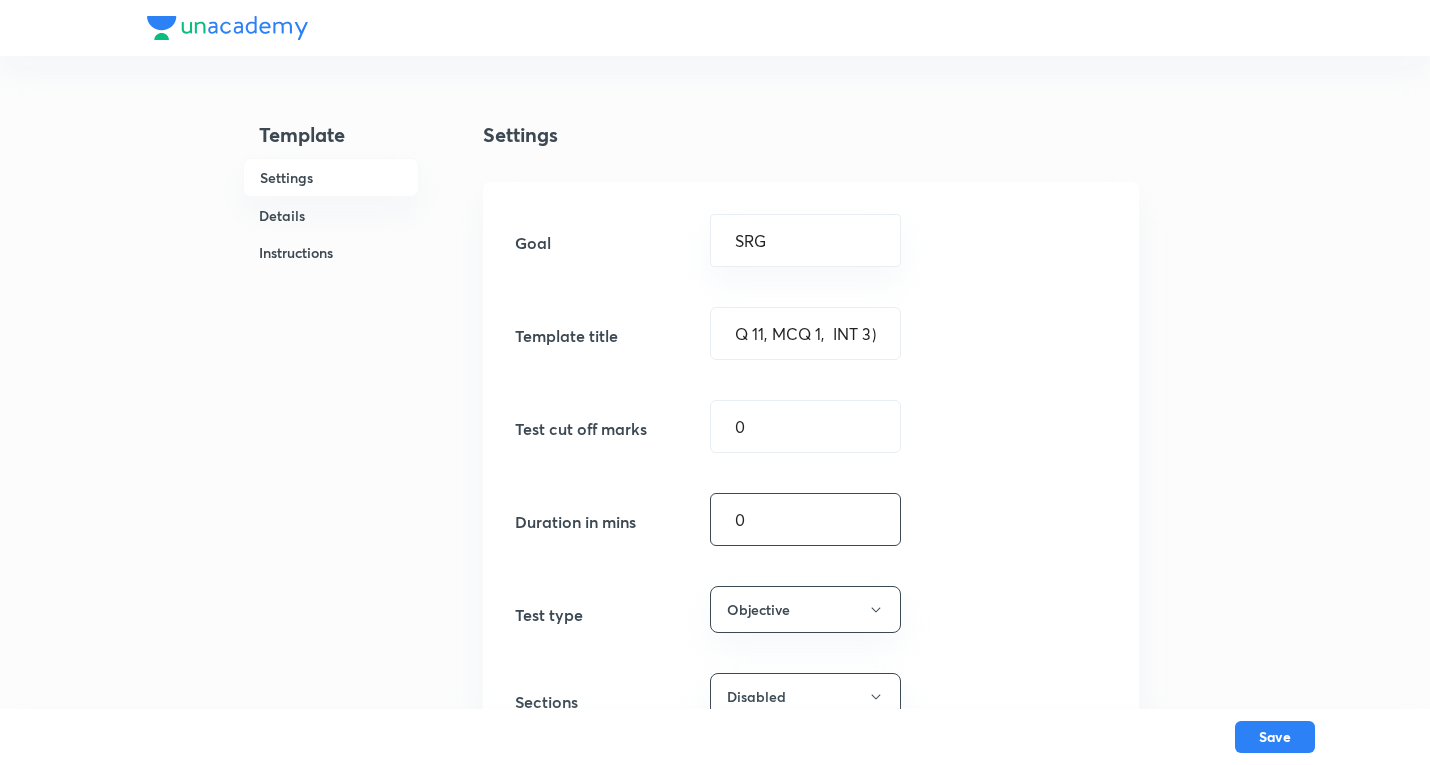 scroll, scrollTop: 0, scrollLeft: 0, axis: both 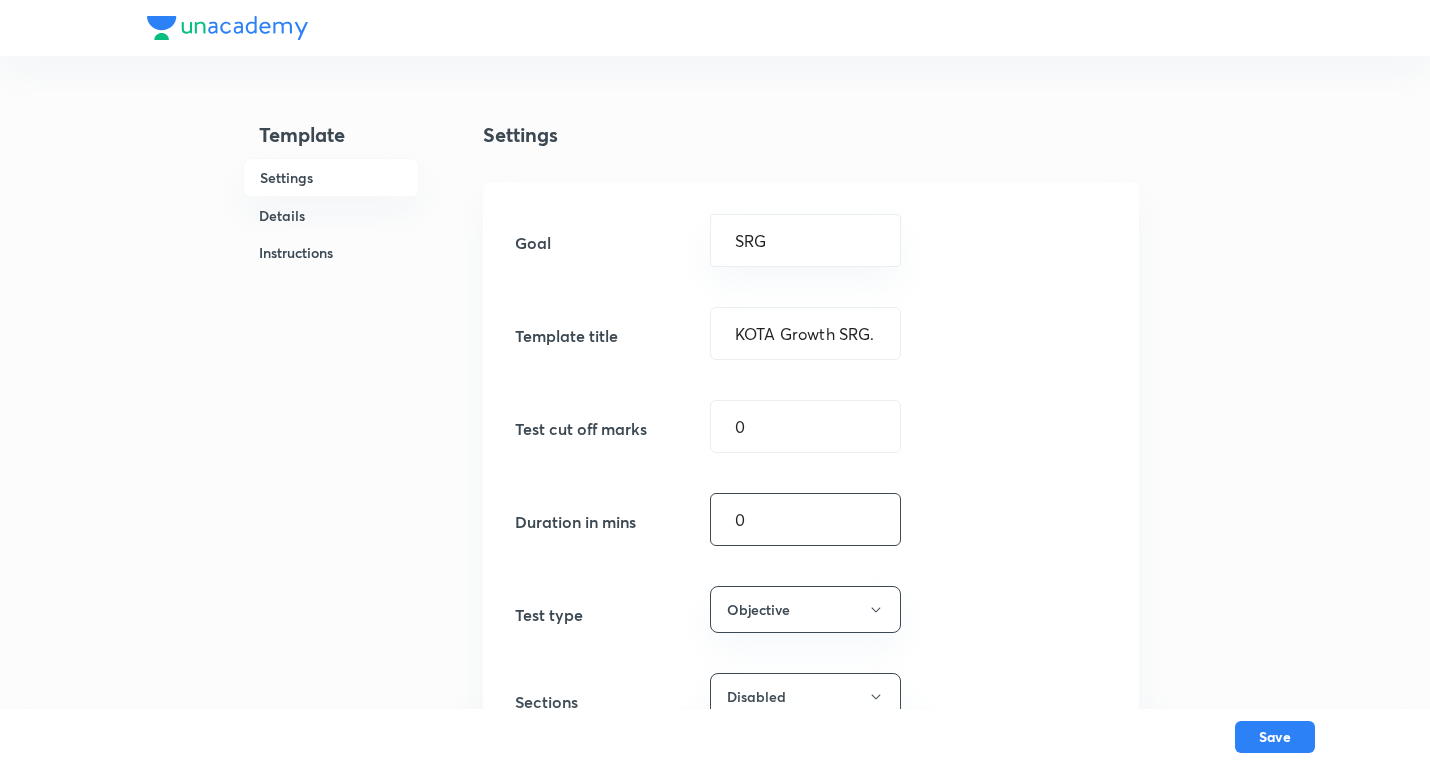 drag, startPoint x: 778, startPoint y: 524, endPoint x: 418, endPoint y: 508, distance: 360.35538 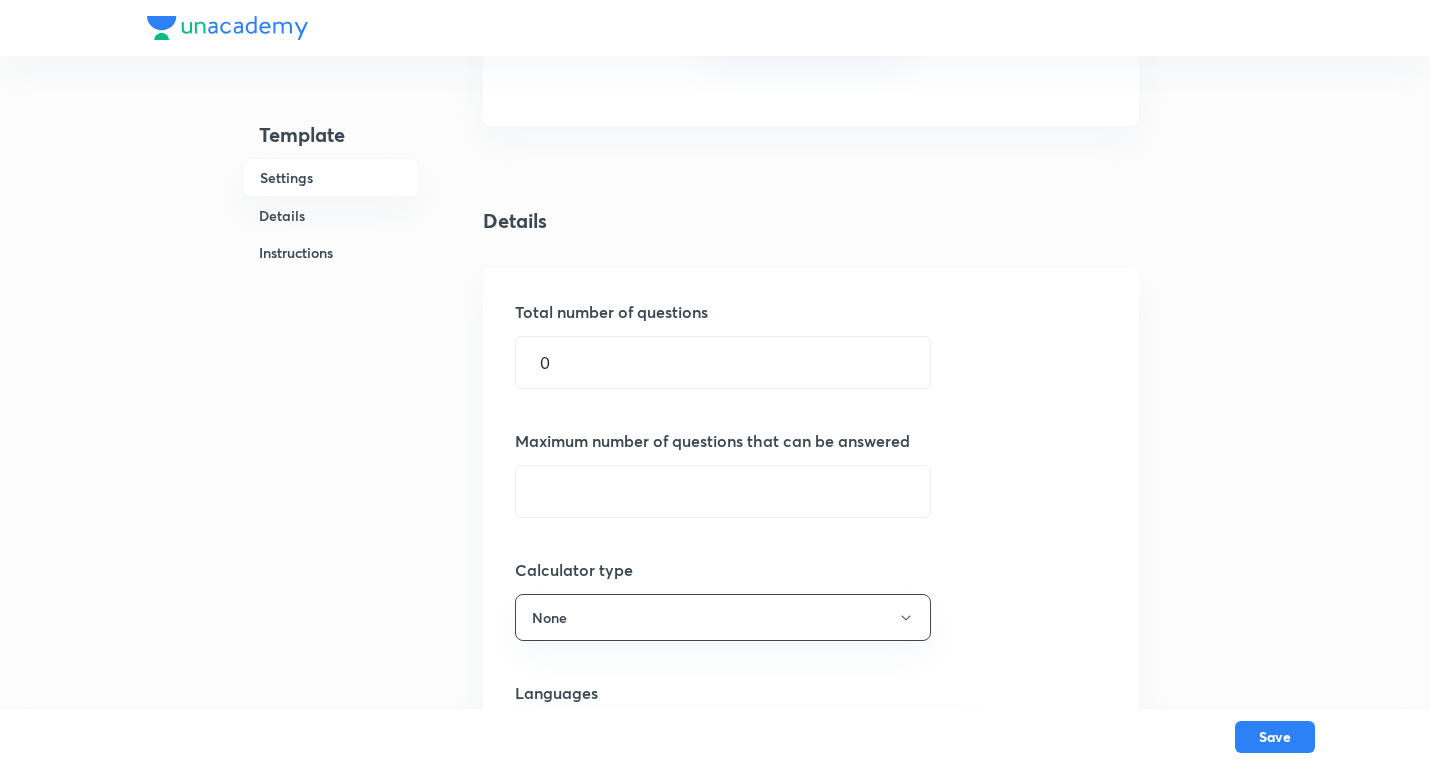 scroll, scrollTop: 700, scrollLeft: 0, axis: vertical 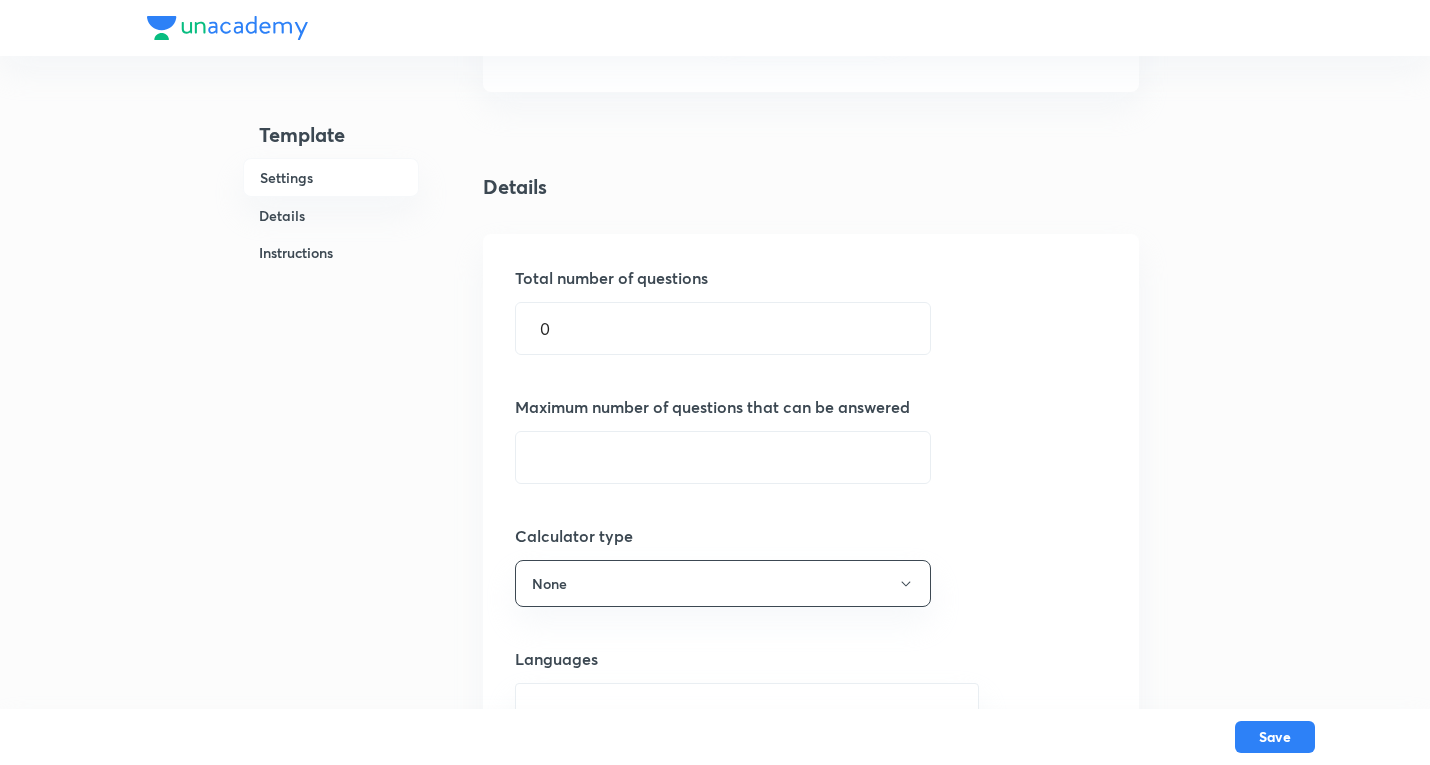 type on "60" 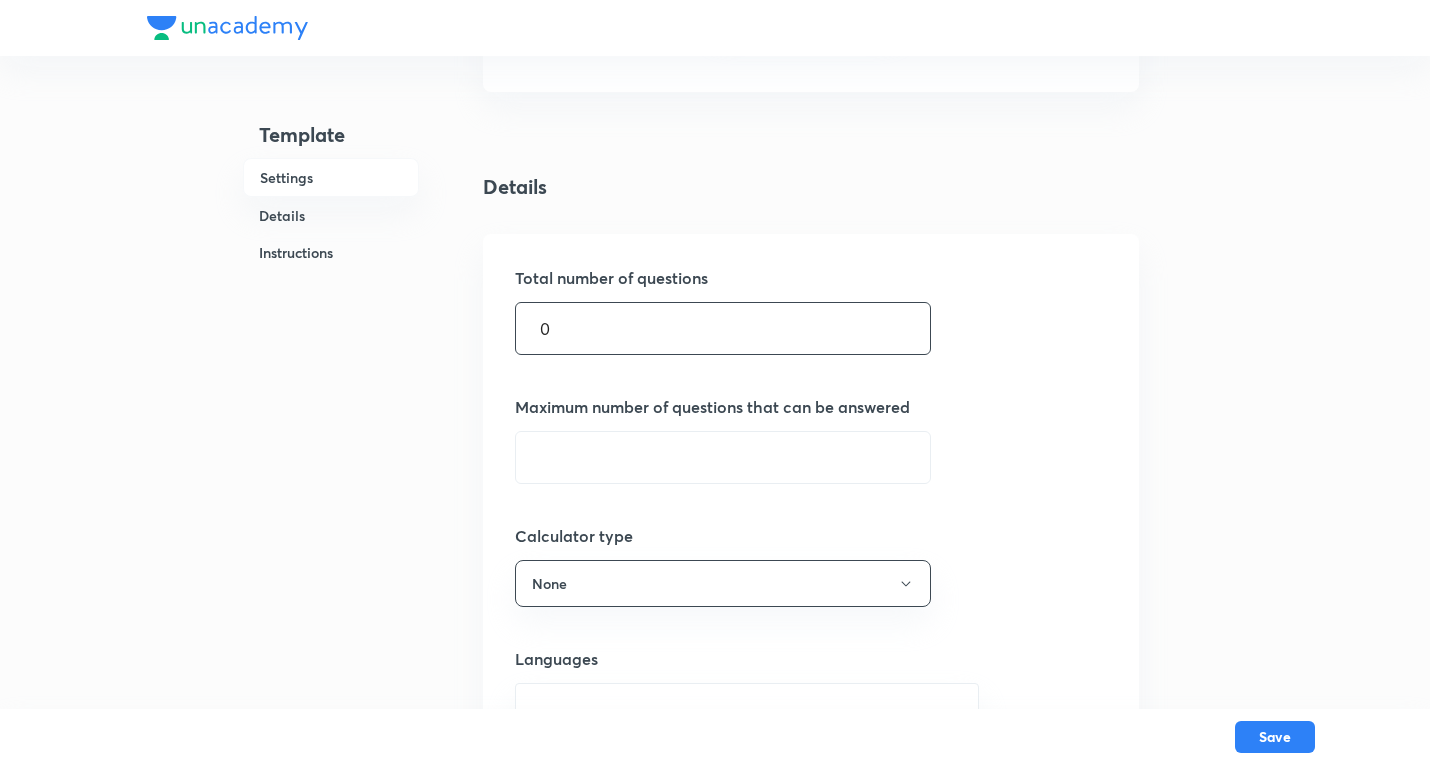click on "Template Settings Details Instructions Settings Goal SRG ​ Template title KOTA Growth SRG. 15 J (SCQ 11, MCQ 1,  INT 3) ​ Test cut off marks 0 ​ Duration in mins 60 ​ Test type Objective Sections Disabled Details Total number of questions 0 ​ Maximum number of questions that can be answered ​ Calculator type None Languages ​ Subjects ​ Instructions Save" at bounding box center (715, 527) 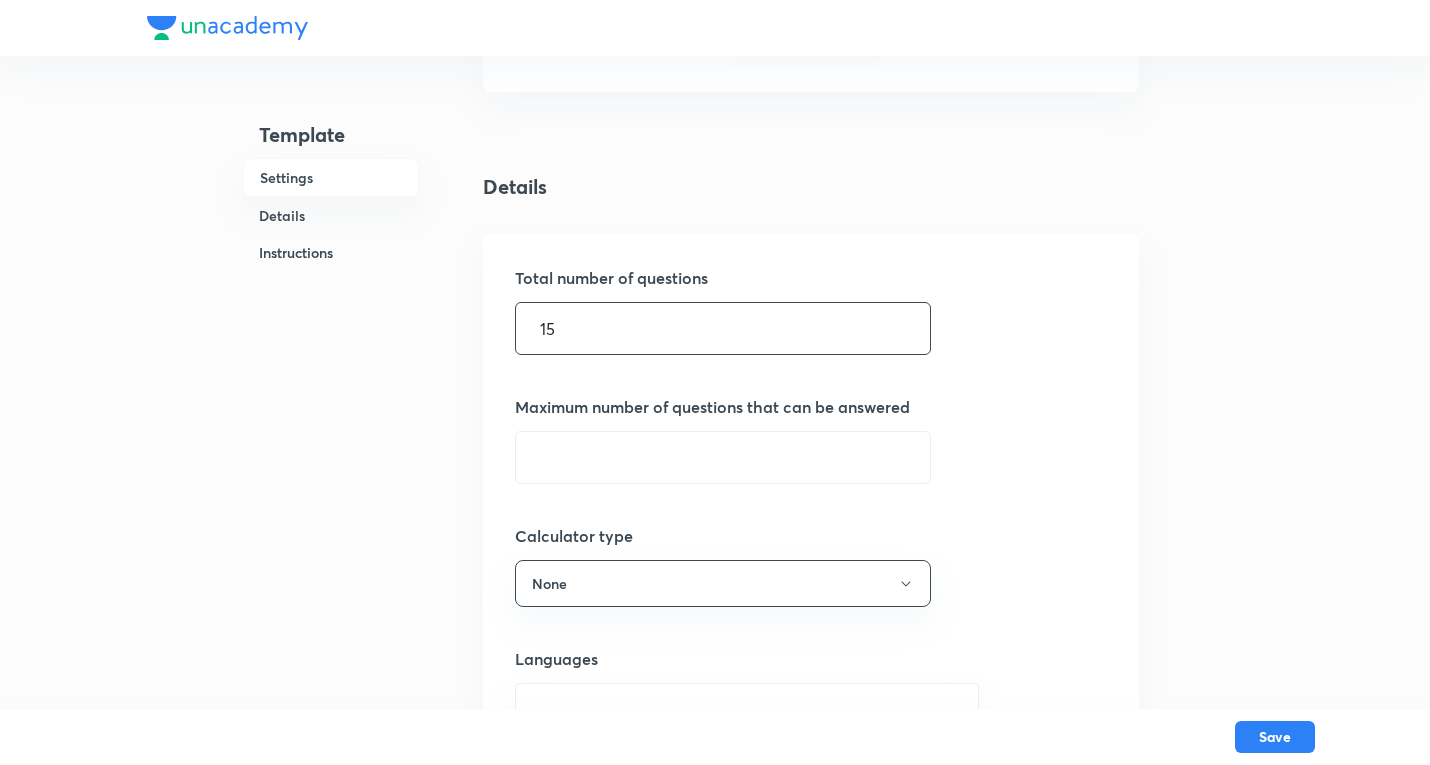 type on "15" 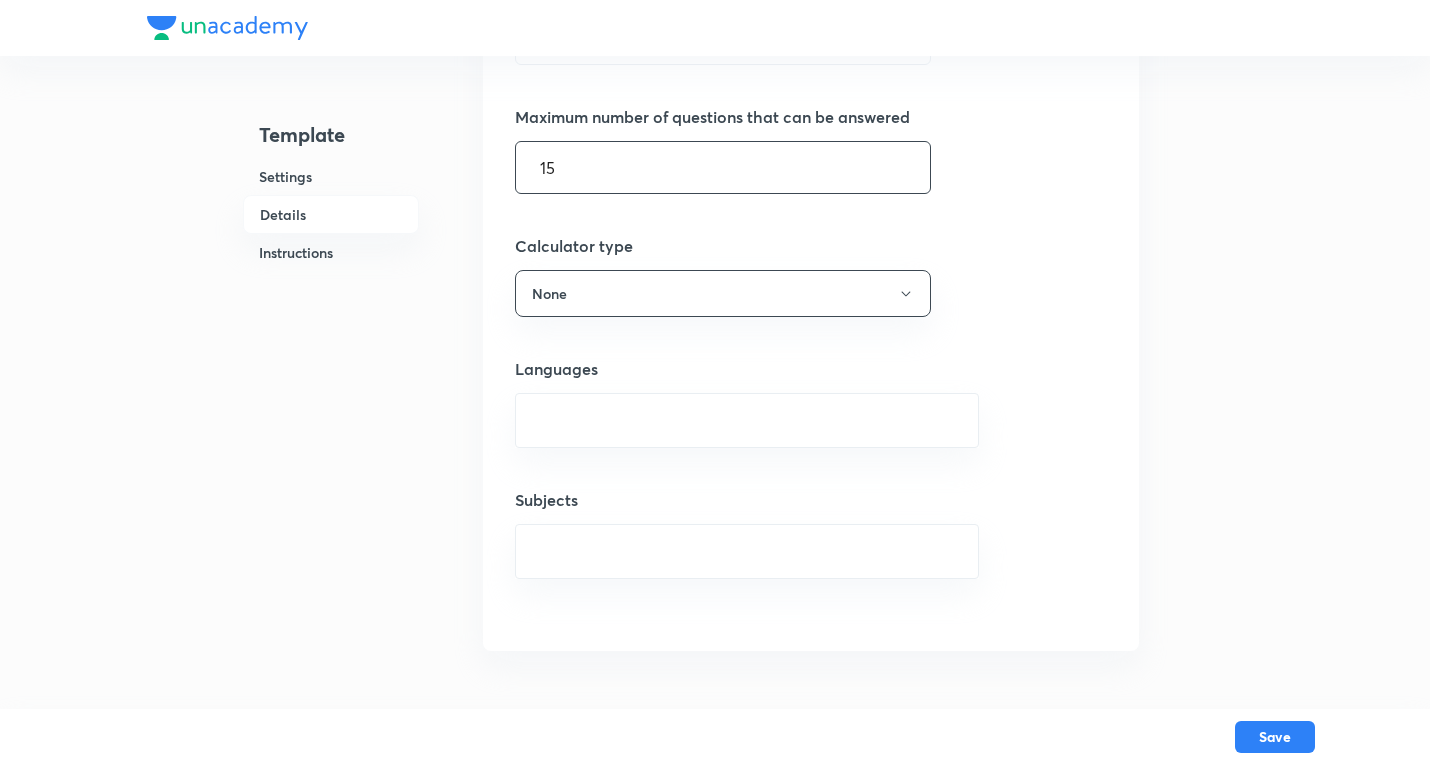 scroll, scrollTop: 1000, scrollLeft: 0, axis: vertical 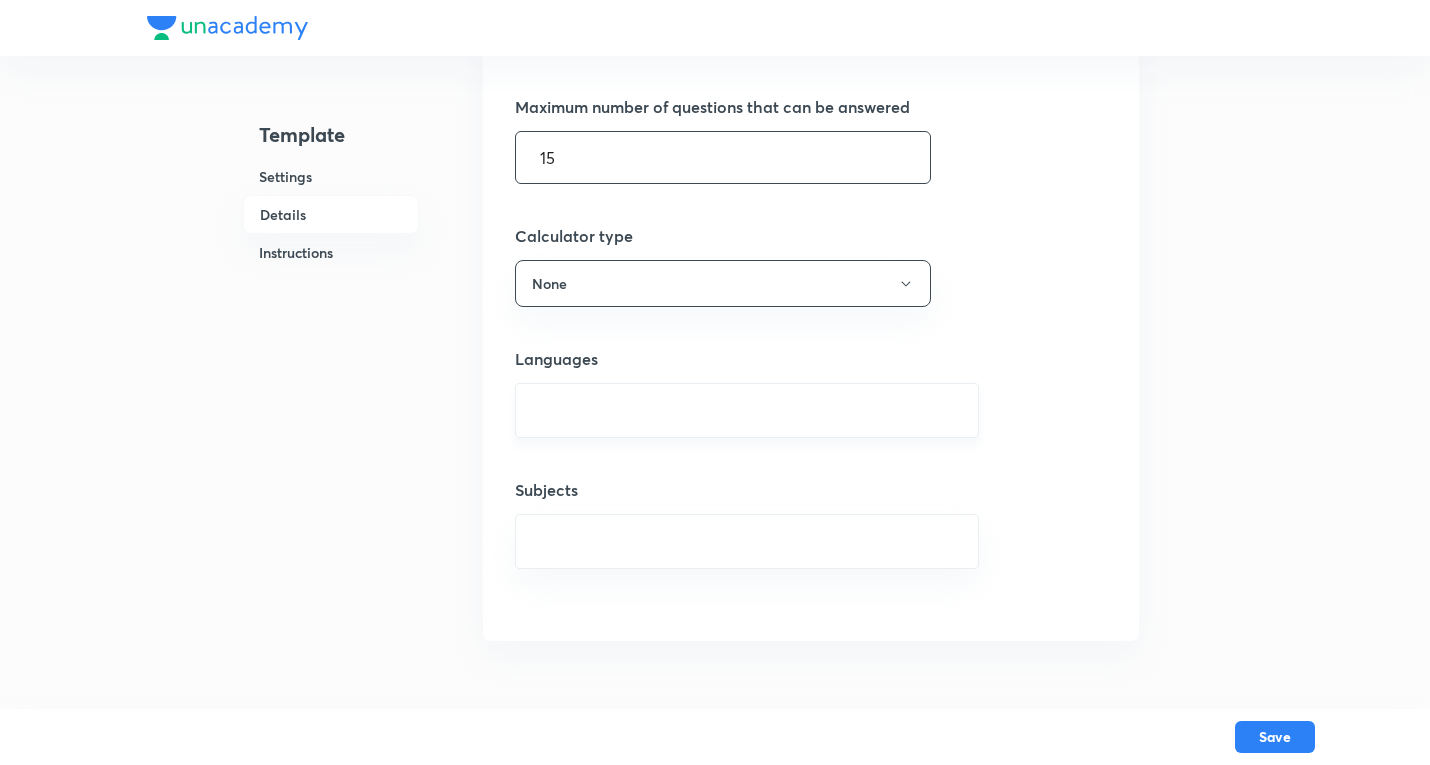 type on "15" 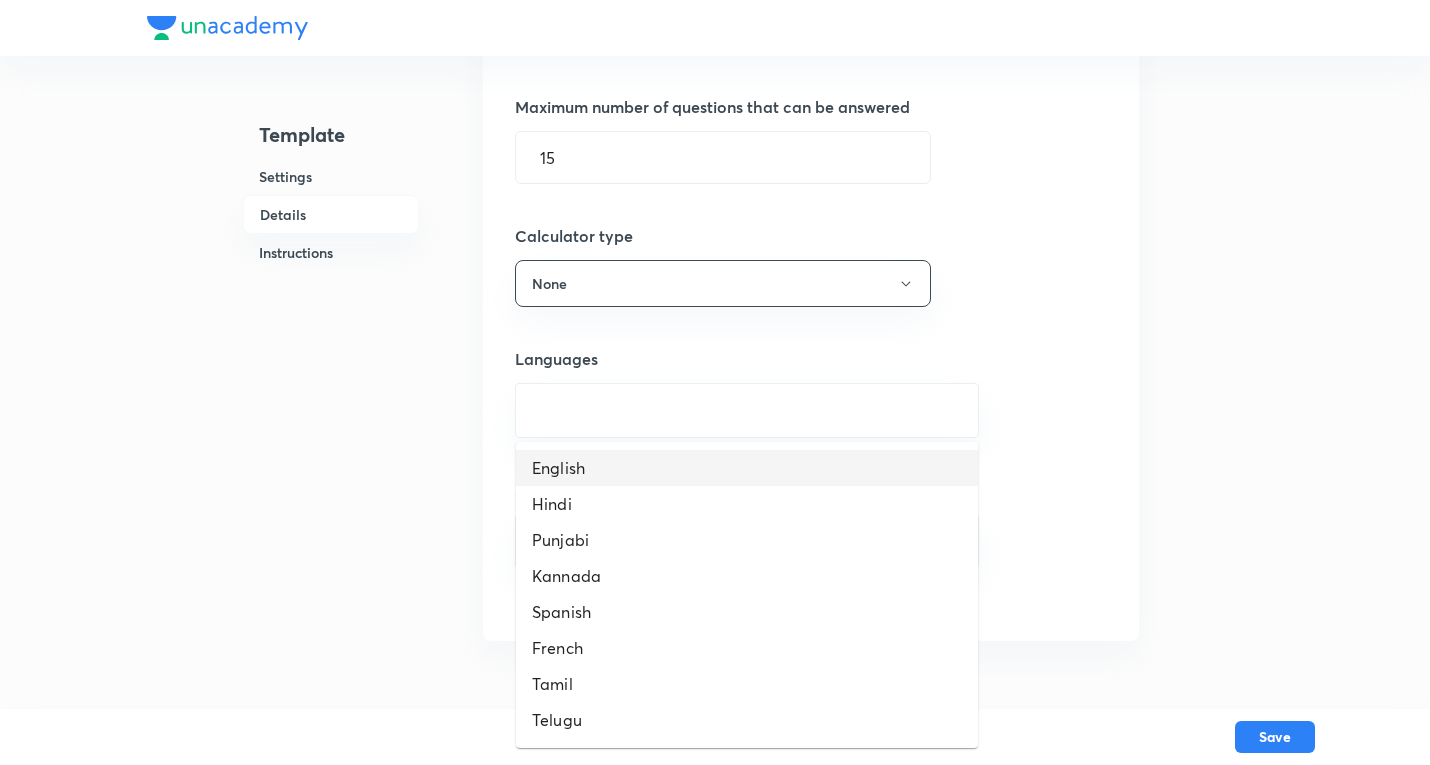 click on "English" at bounding box center (747, 468) 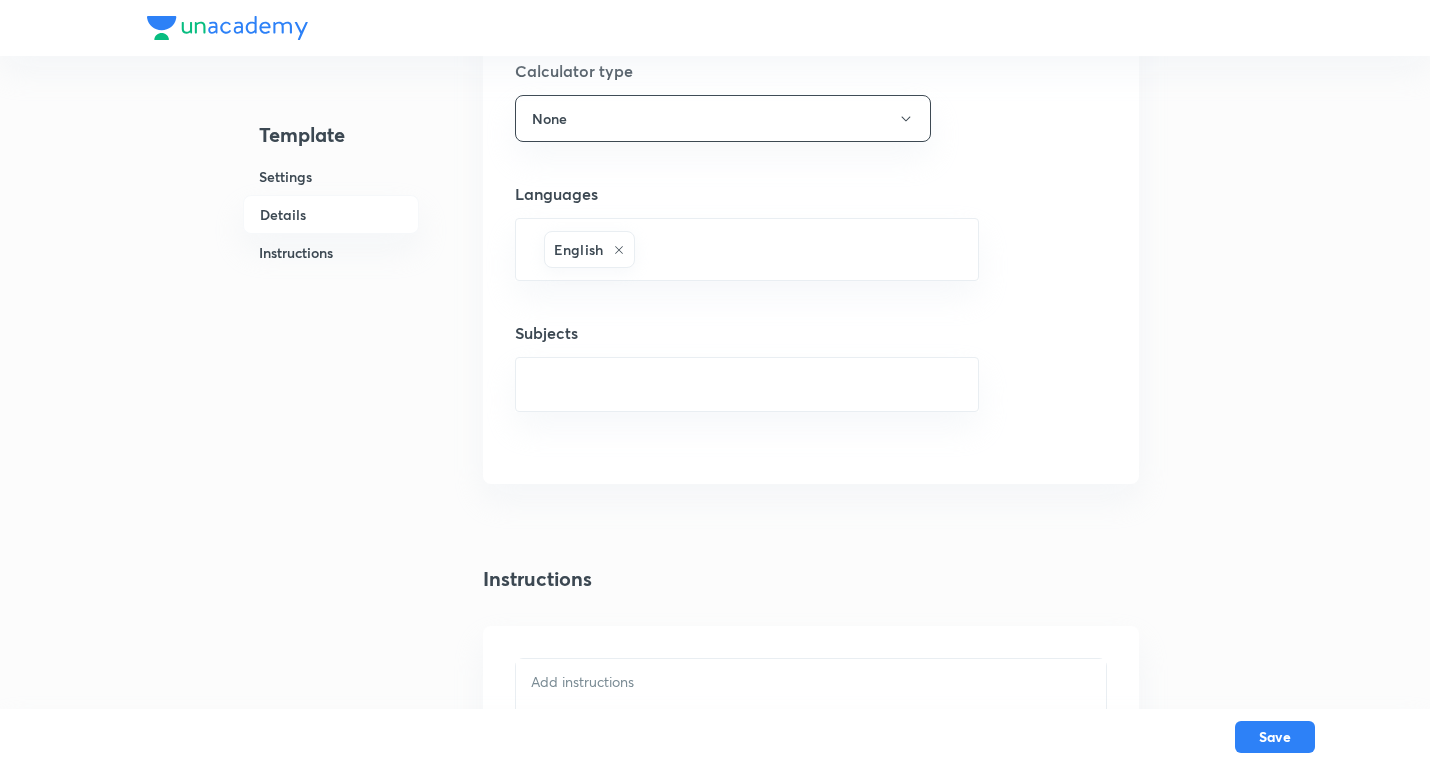 scroll, scrollTop: 1200, scrollLeft: 0, axis: vertical 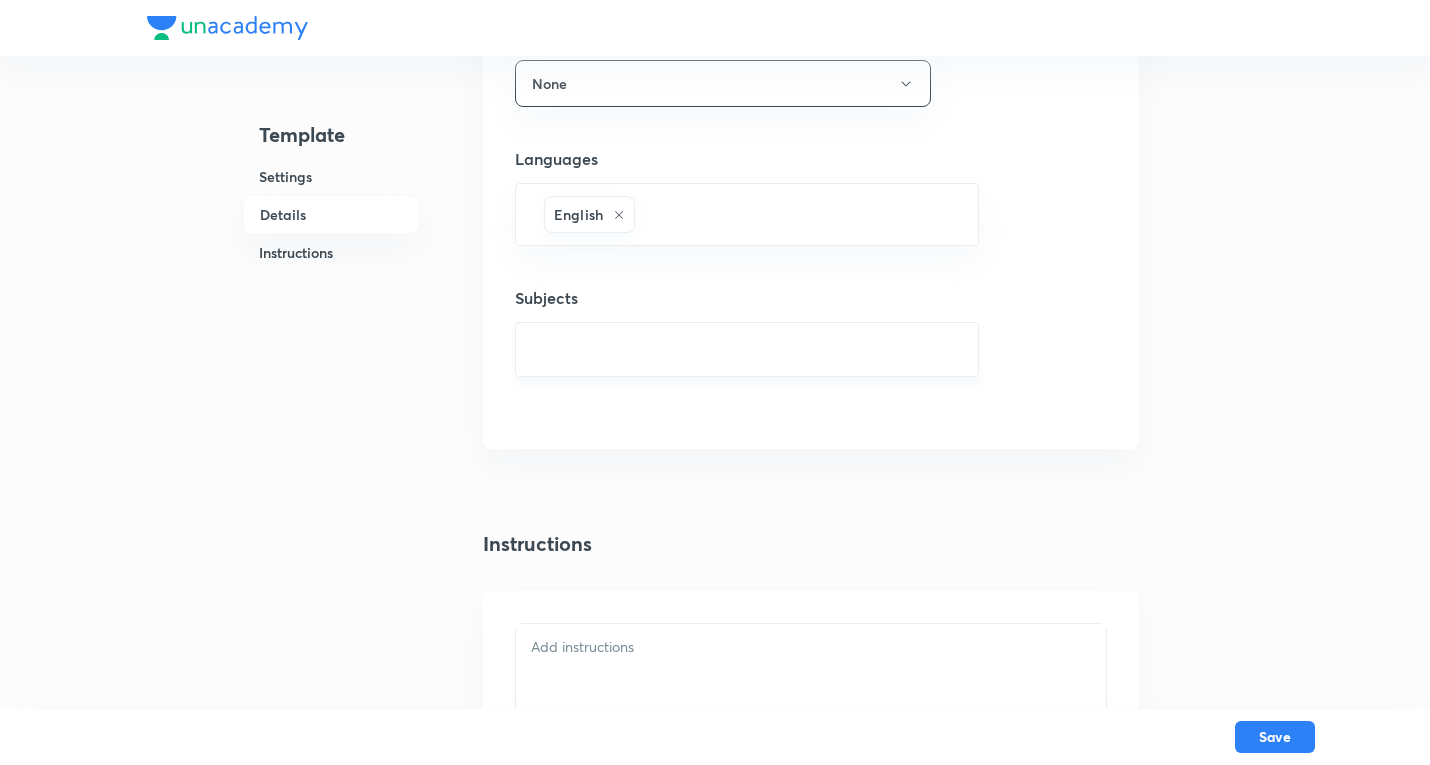 click at bounding box center (747, 349) 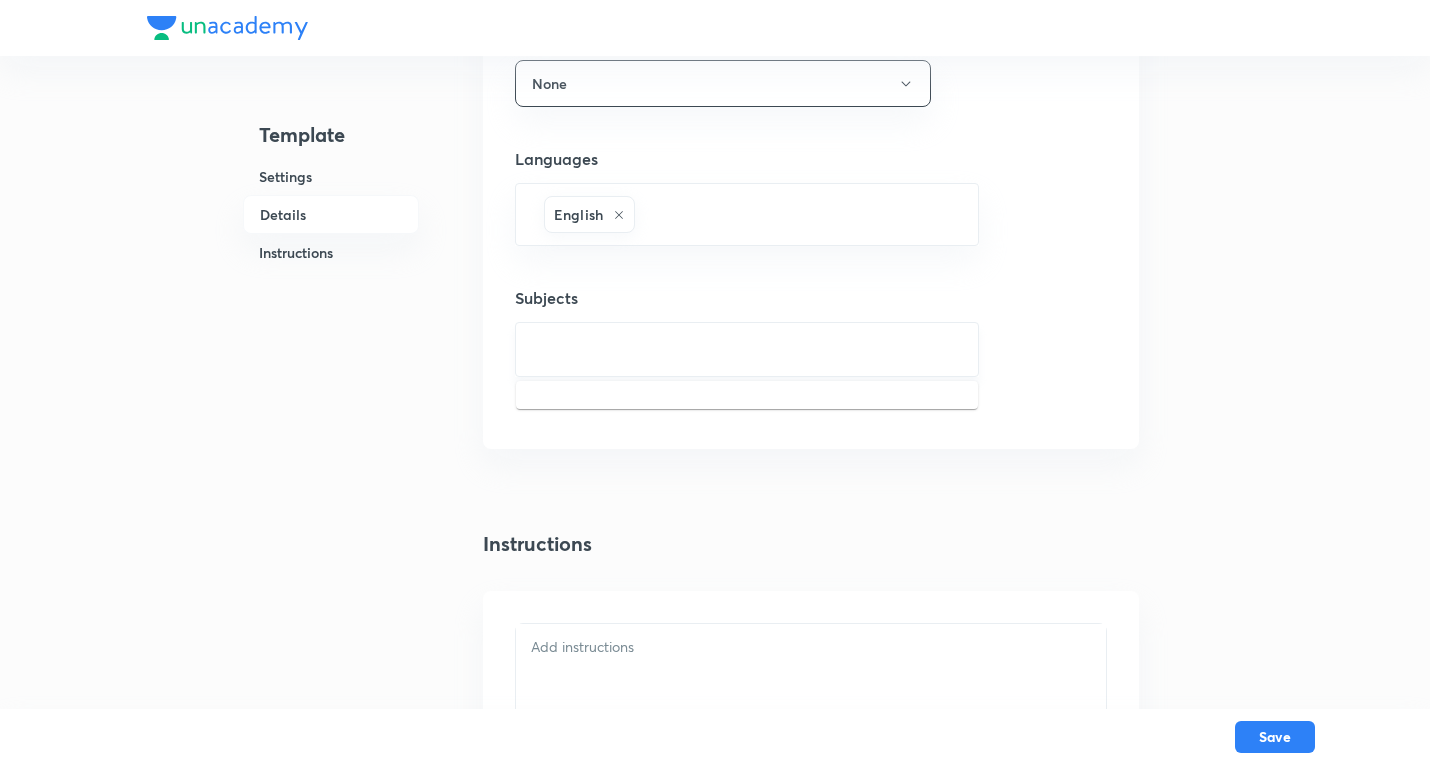 click at bounding box center [747, 349] 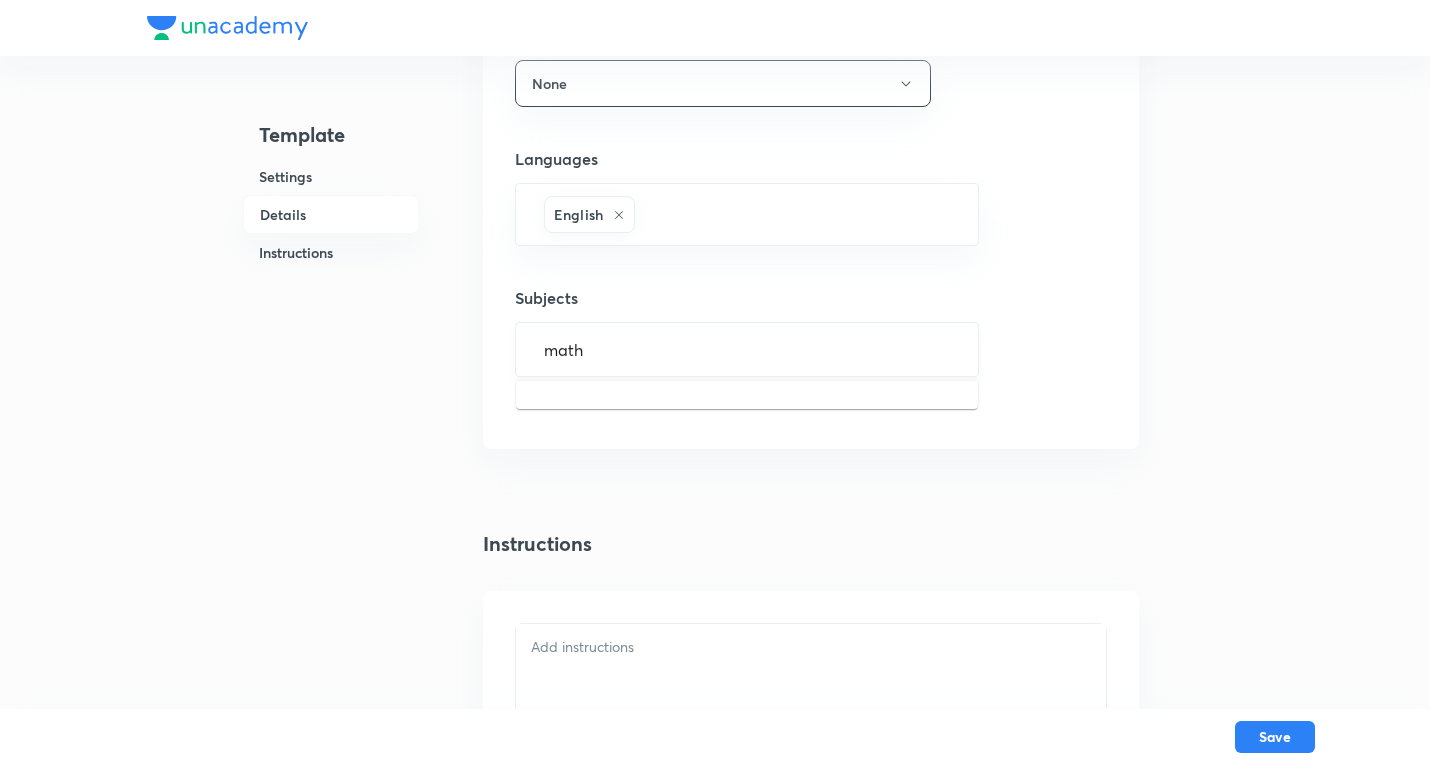 type on "maths" 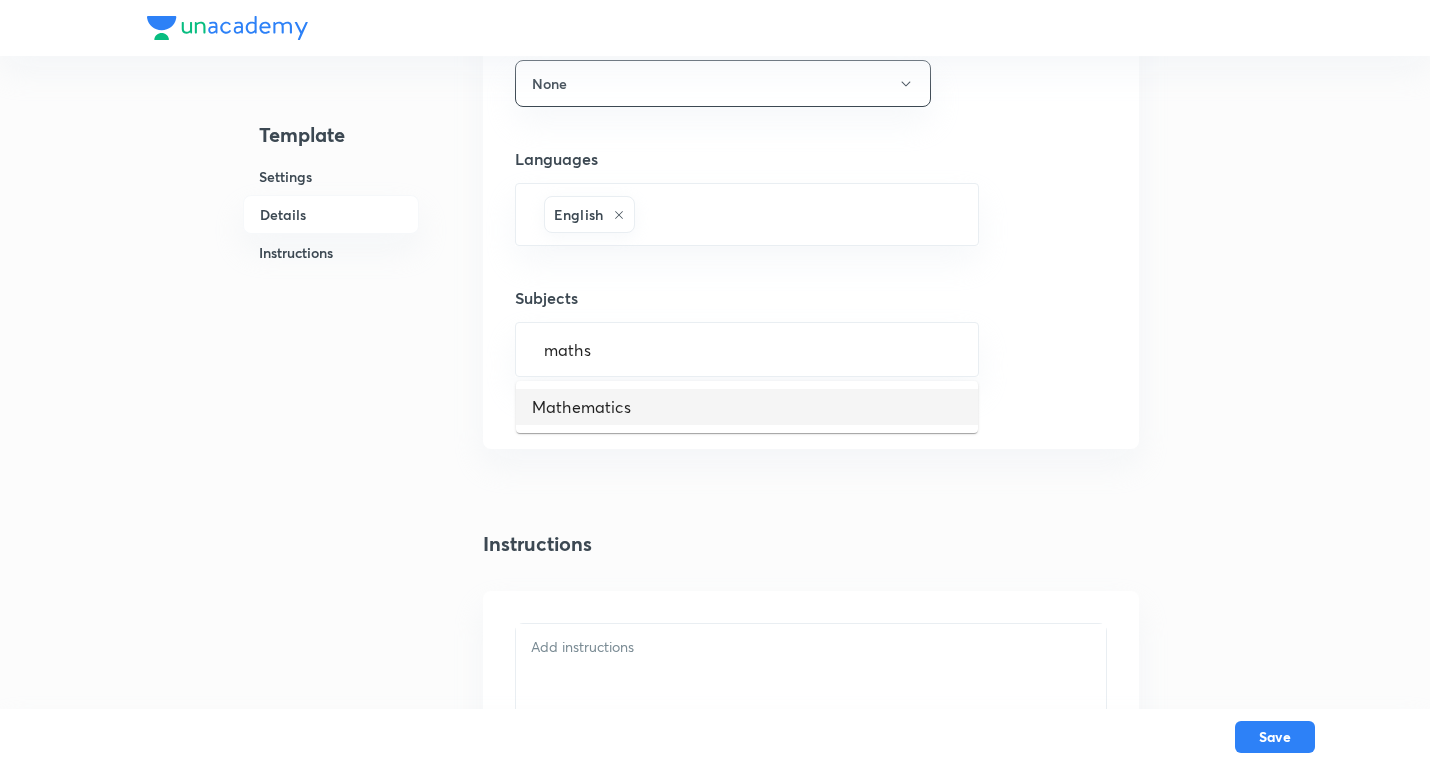 click on "Mathematics" at bounding box center (747, 407) 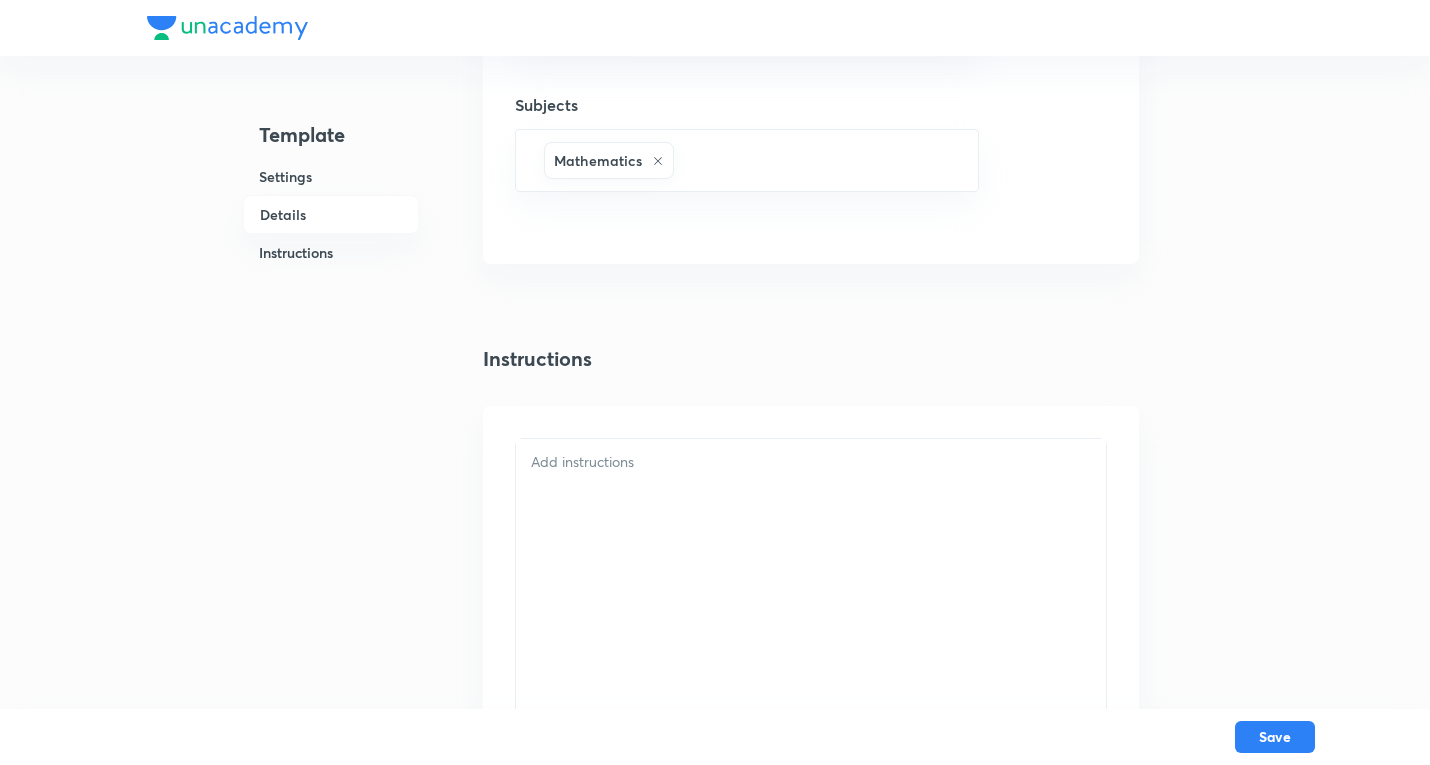 scroll, scrollTop: 1400, scrollLeft: 0, axis: vertical 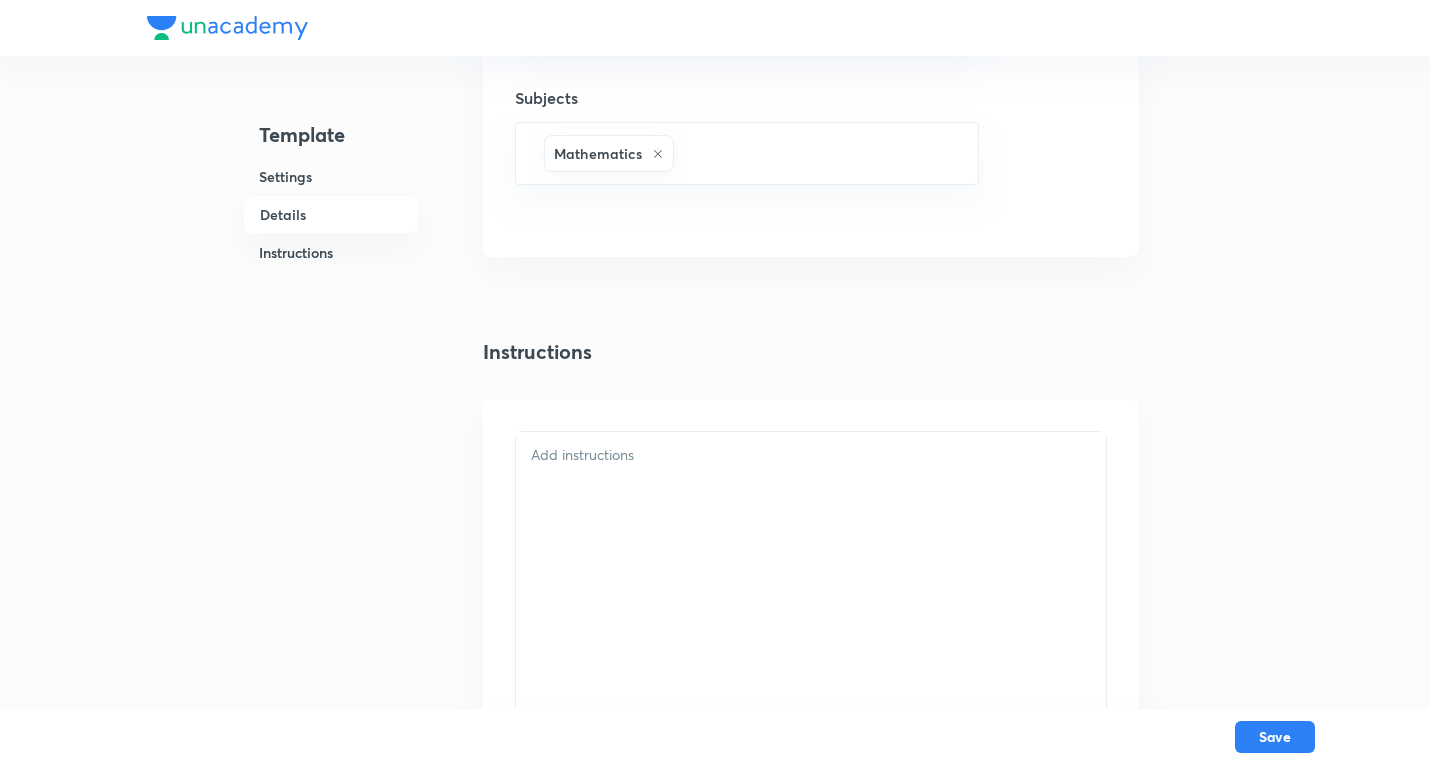 click at bounding box center [811, 638] 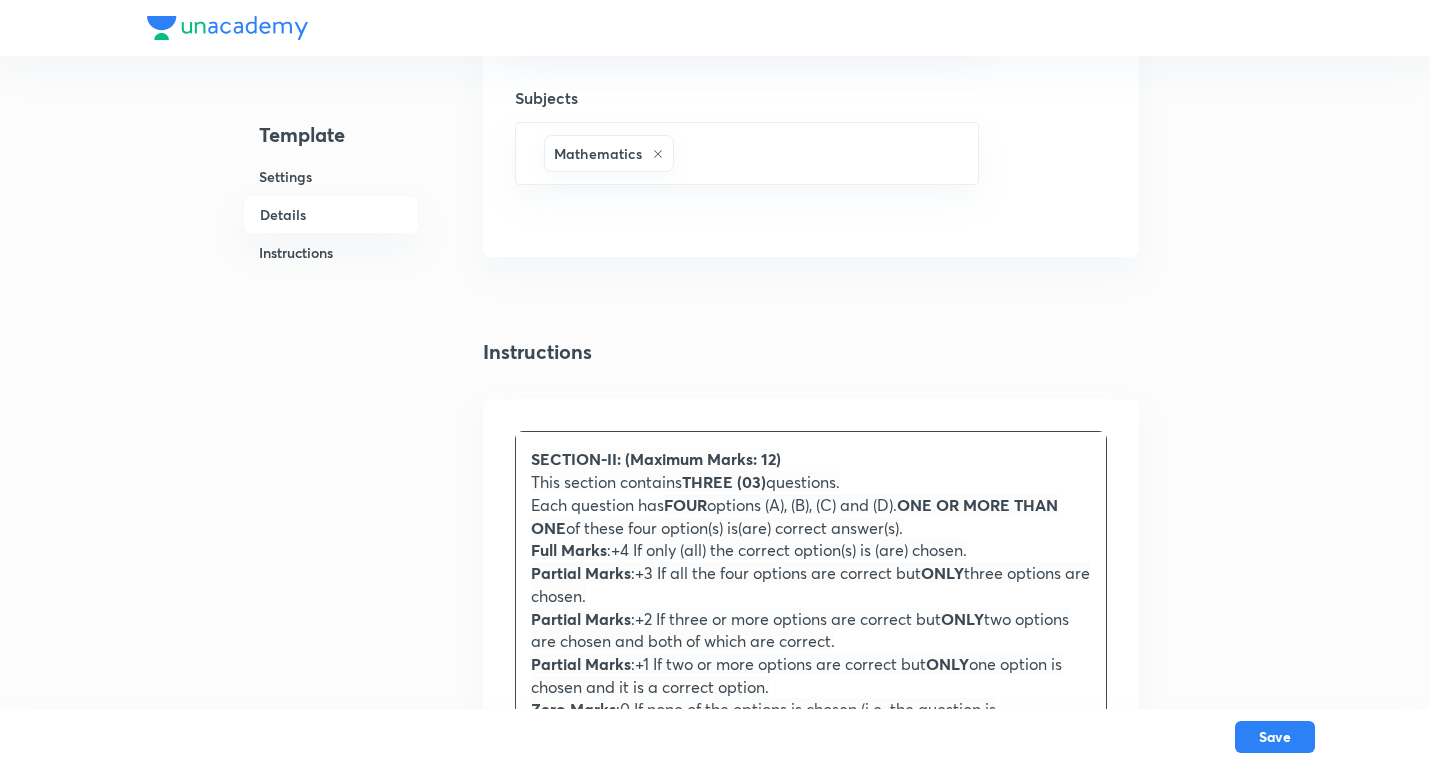 scroll, scrollTop: 0, scrollLeft: 0, axis: both 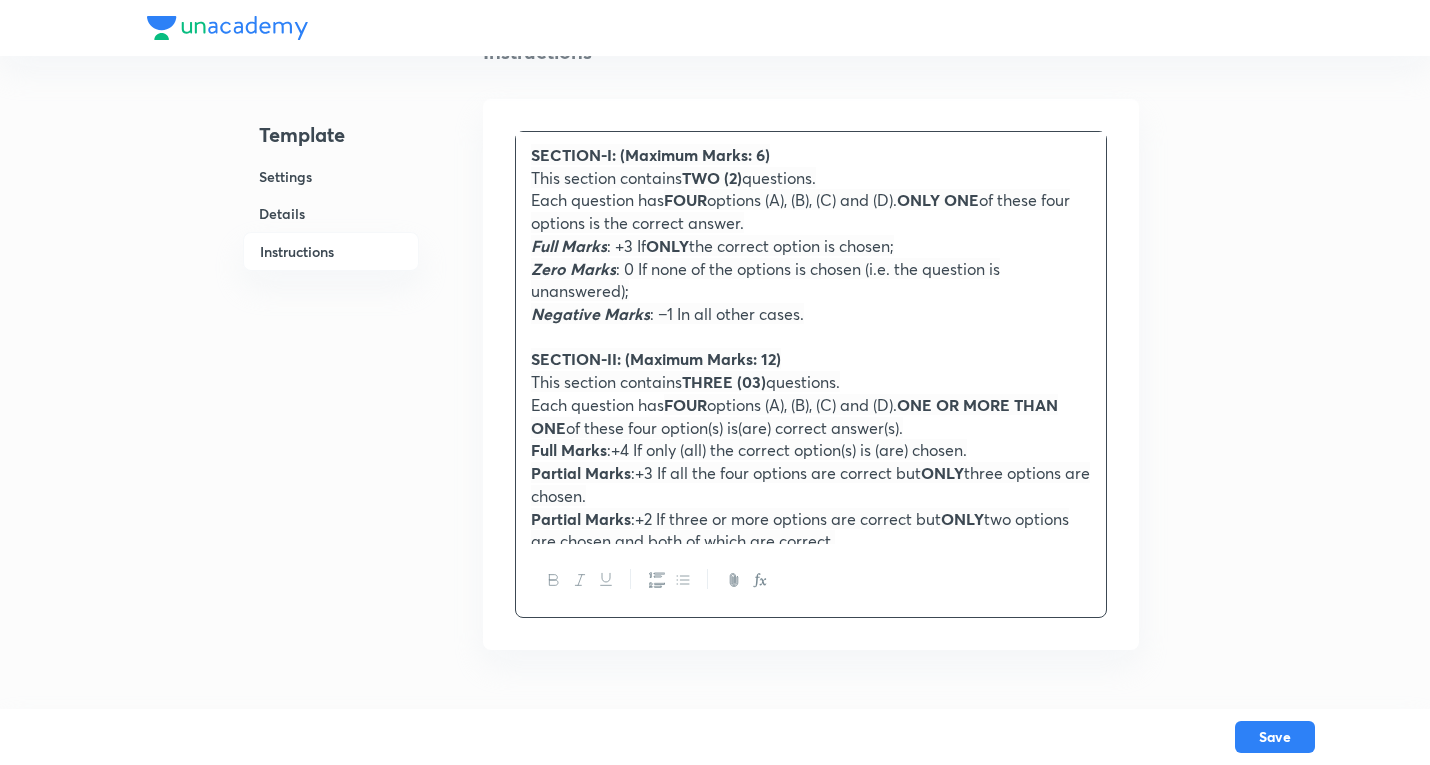 click on "TWO (2)" at bounding box center [712, 177] 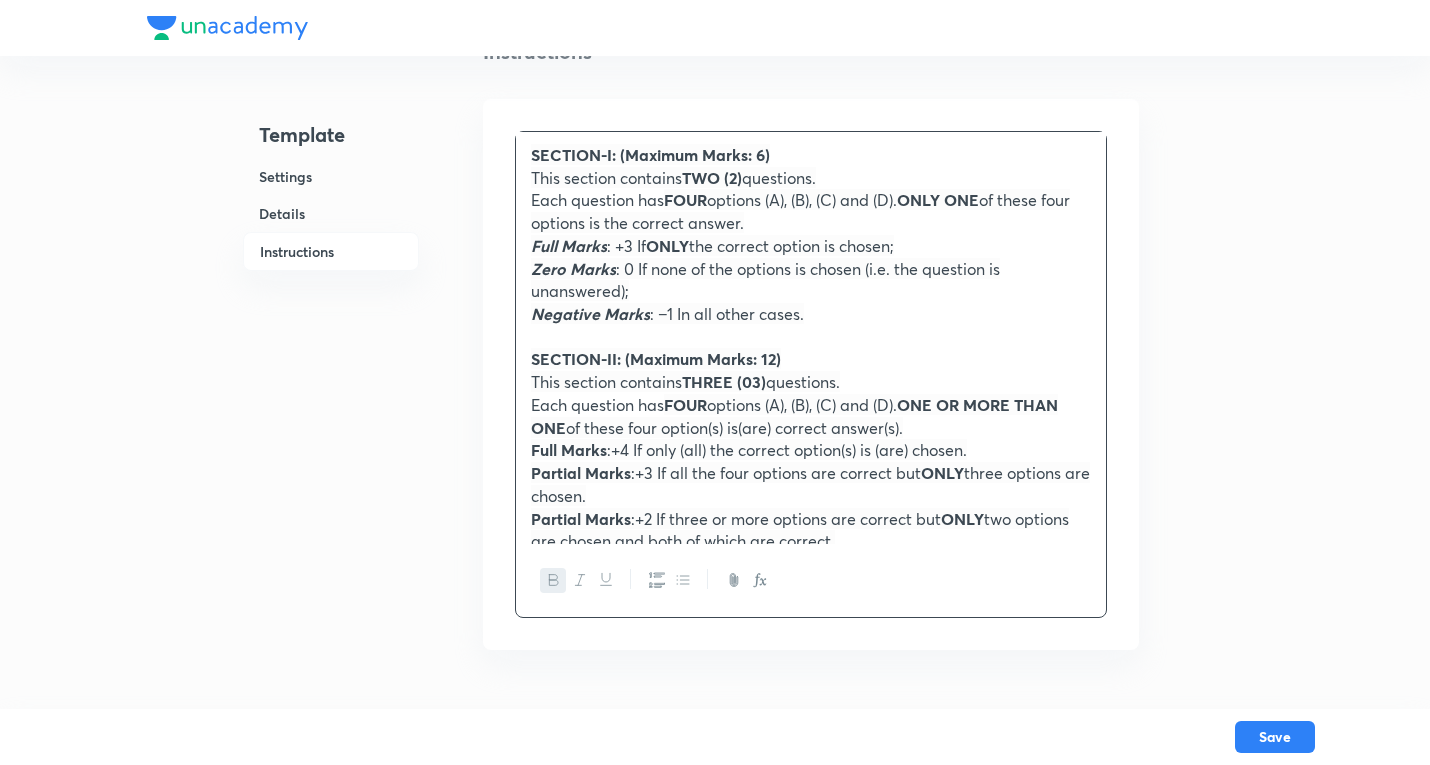 type 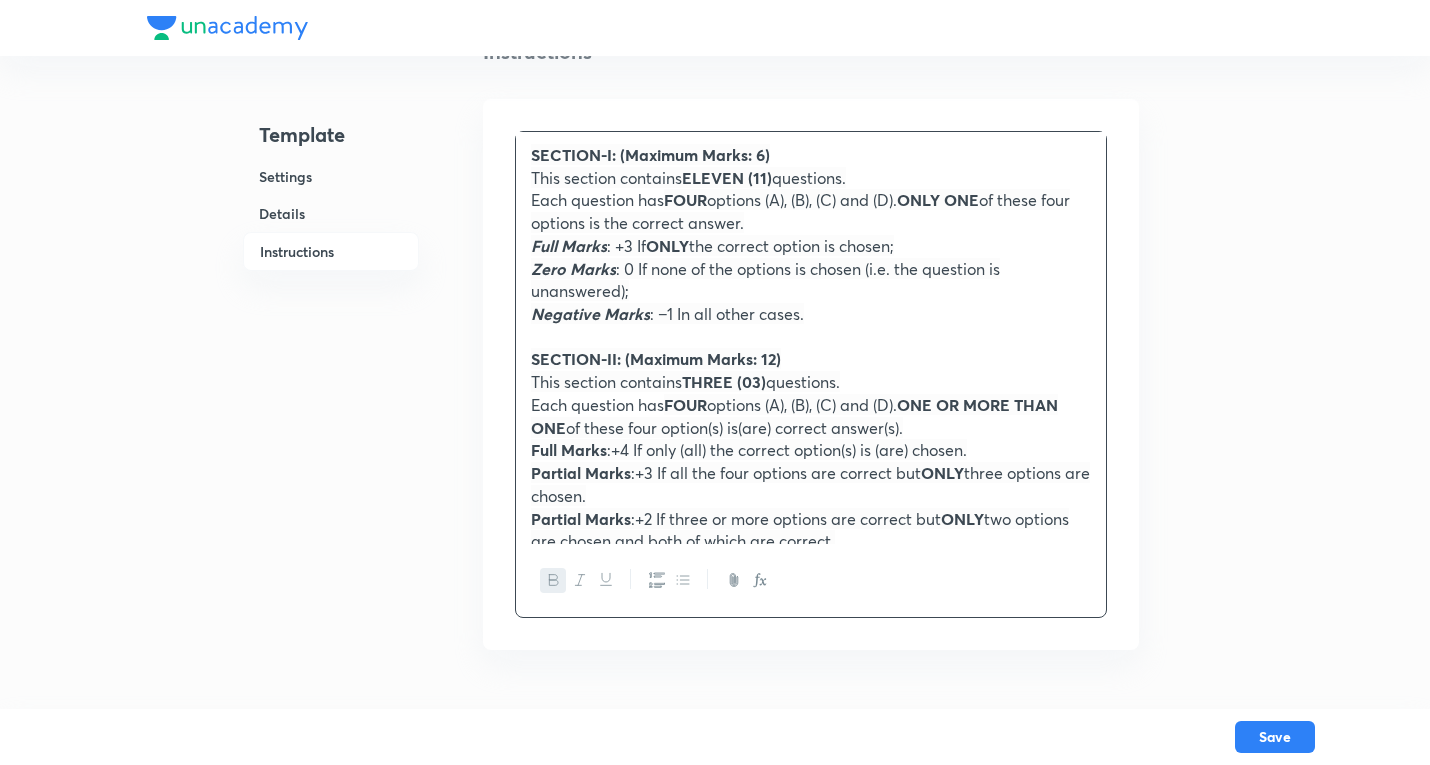 click on "THREE (03)" at bounding box center [724, 381] 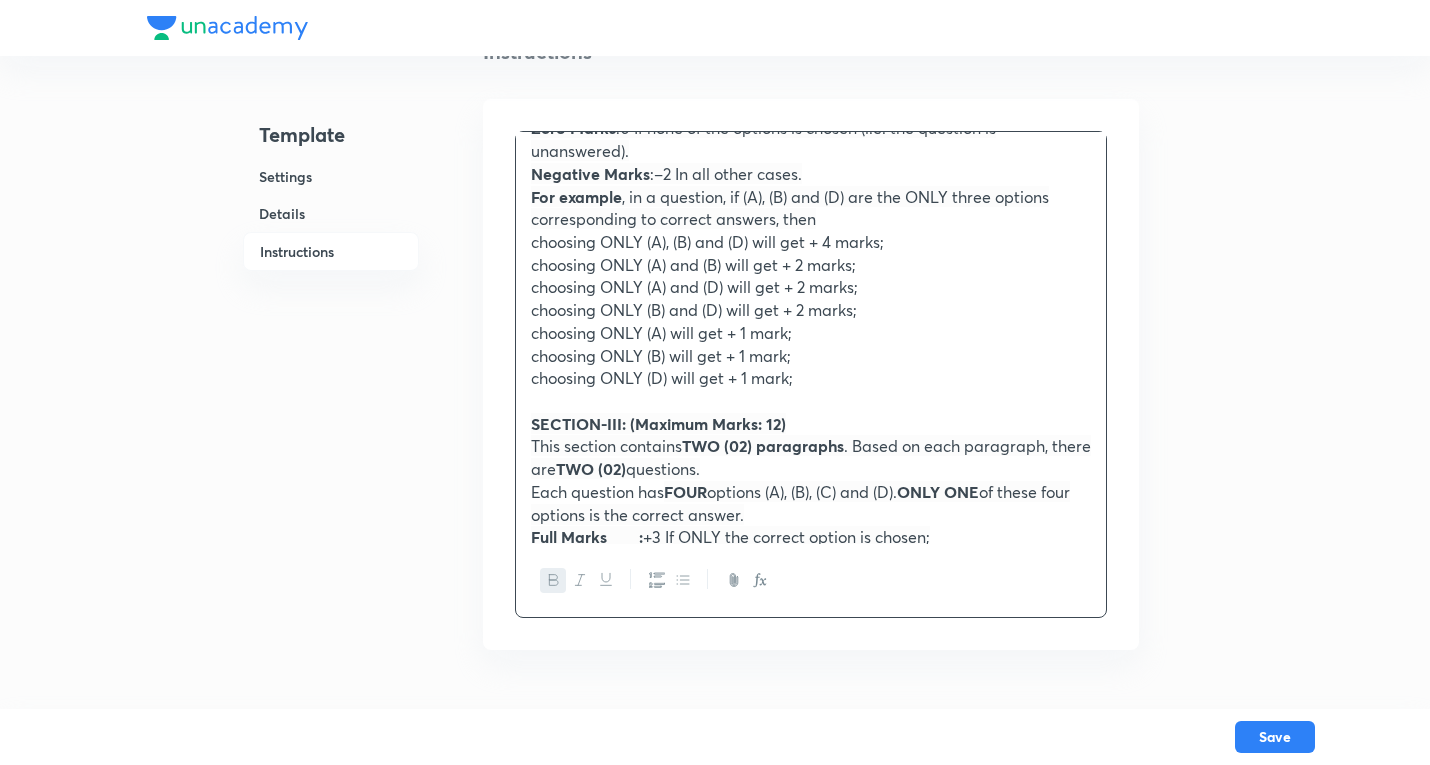scroll, scrollTop: 500, scrollLeft: 0, axis: vertical 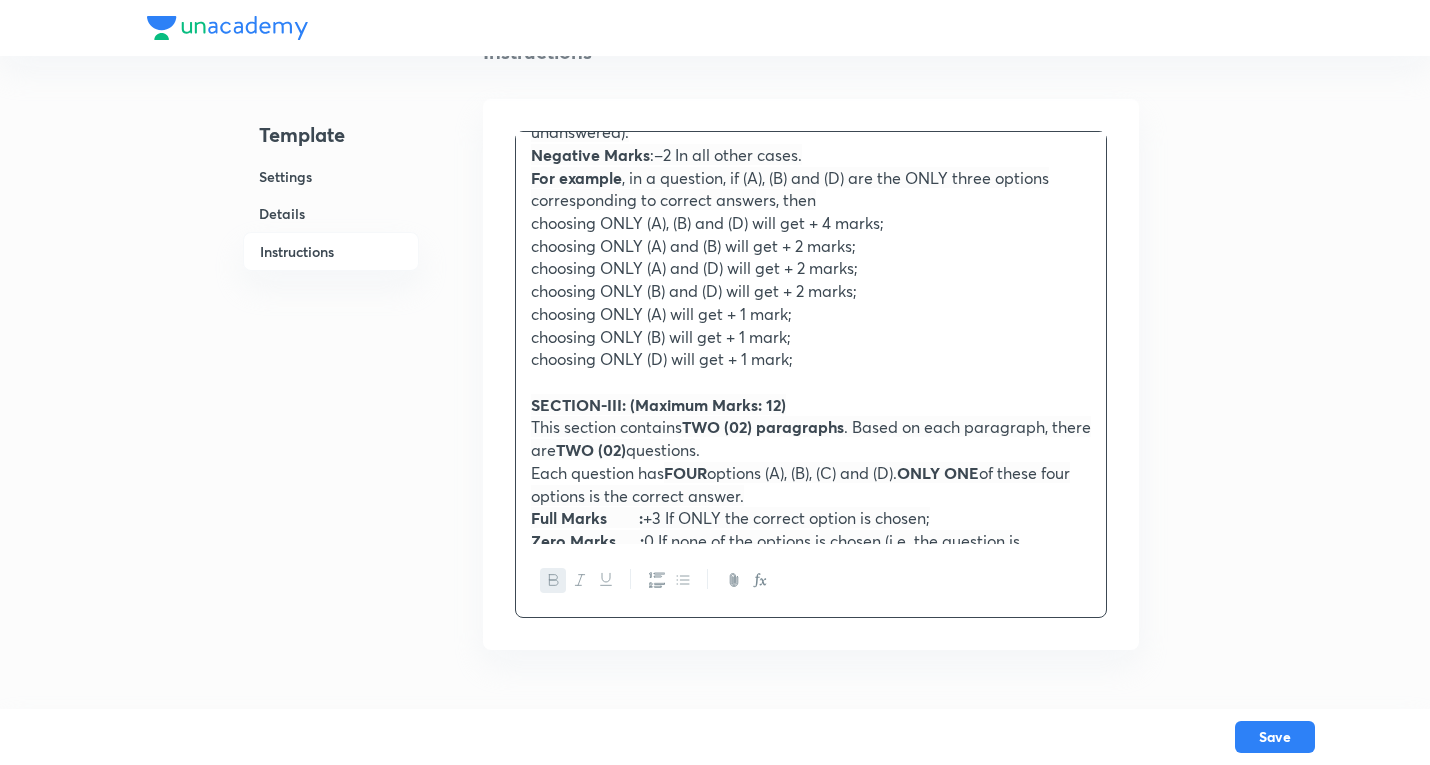 click on "SECTION-III: (Maximum Marks: 12)" at bounding box center (658, 404) 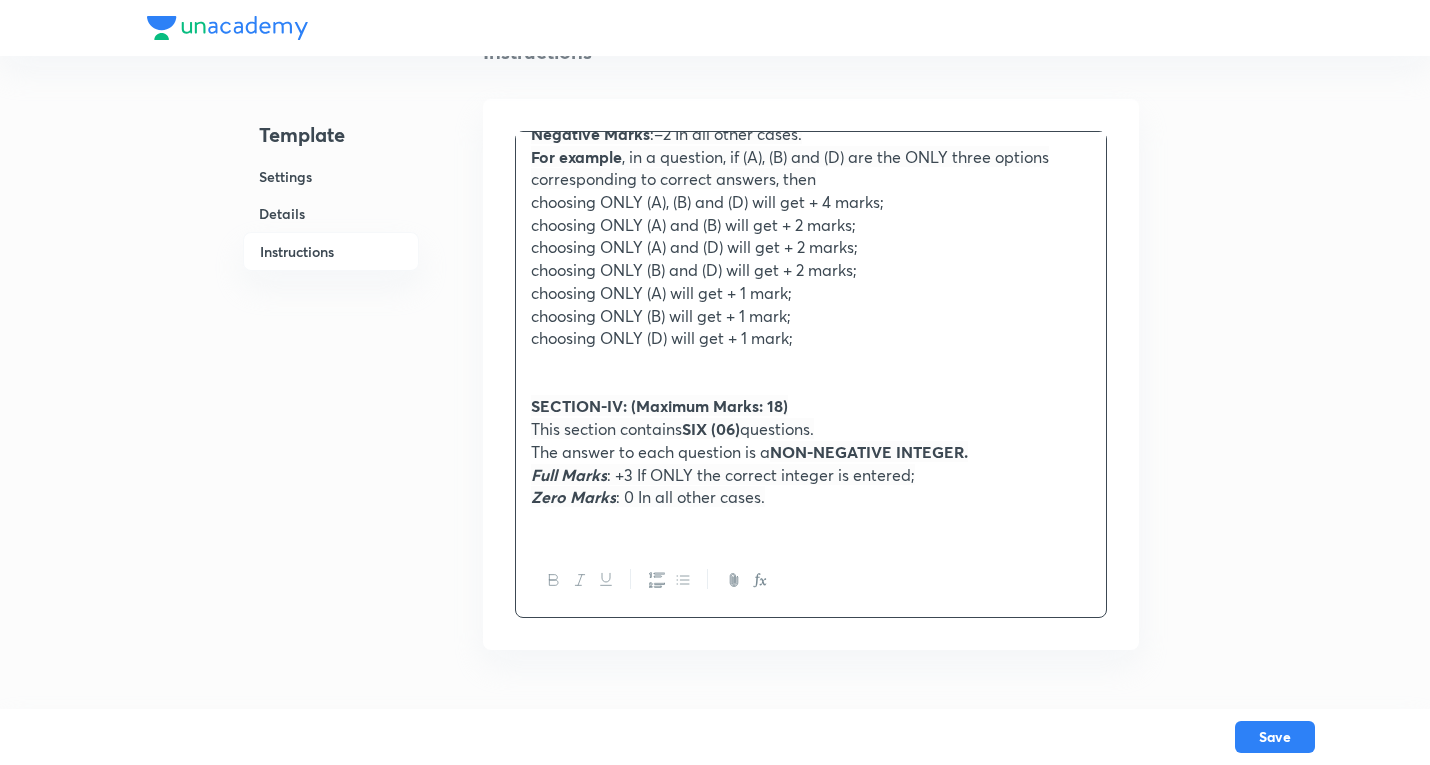 scroll, scrollTop: 498, scrollLeft: 0, axis: vertical 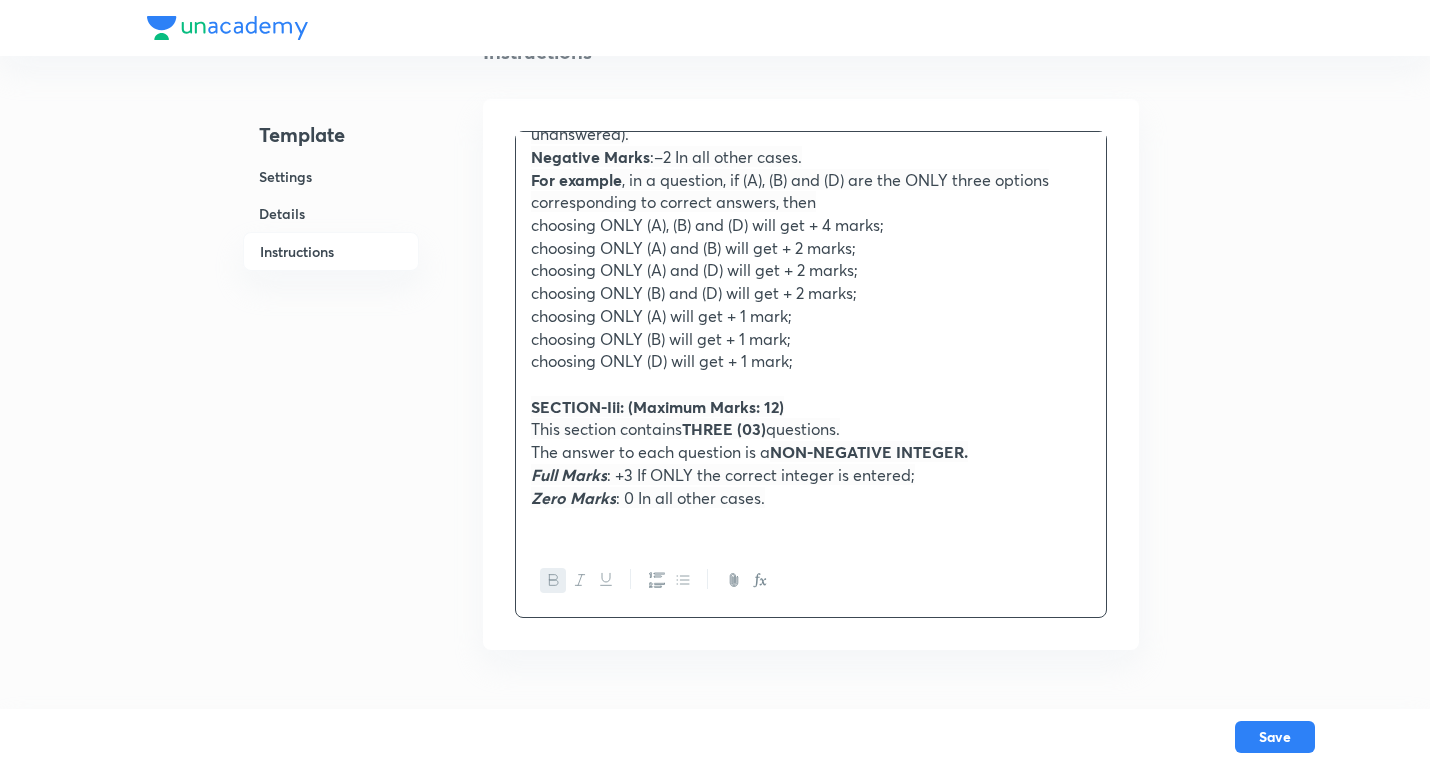 click on ": +3 If ONLY the correct integer is entered;" at bounding box center (761, 474) 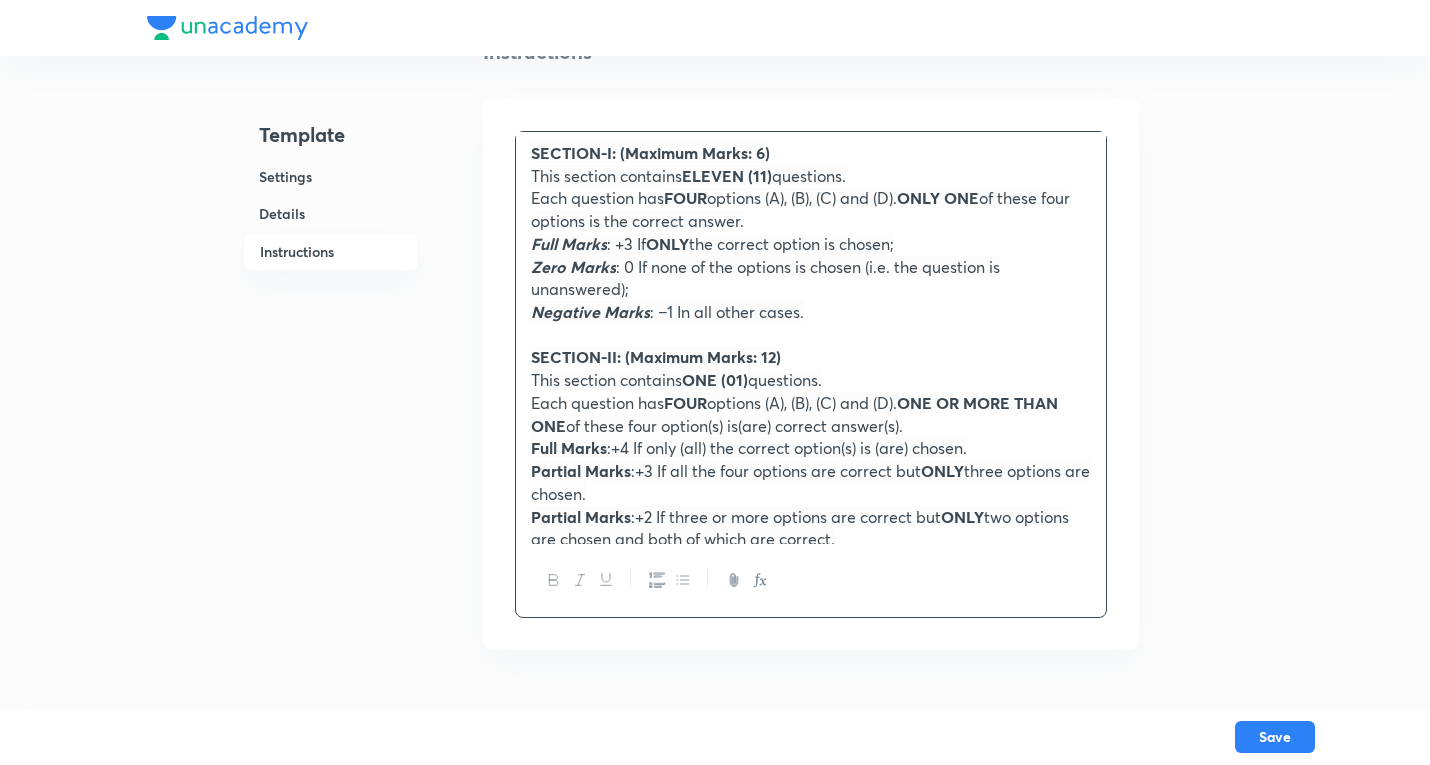 scroll, scrollTop: 0, scrollLeft: 0, axis: both 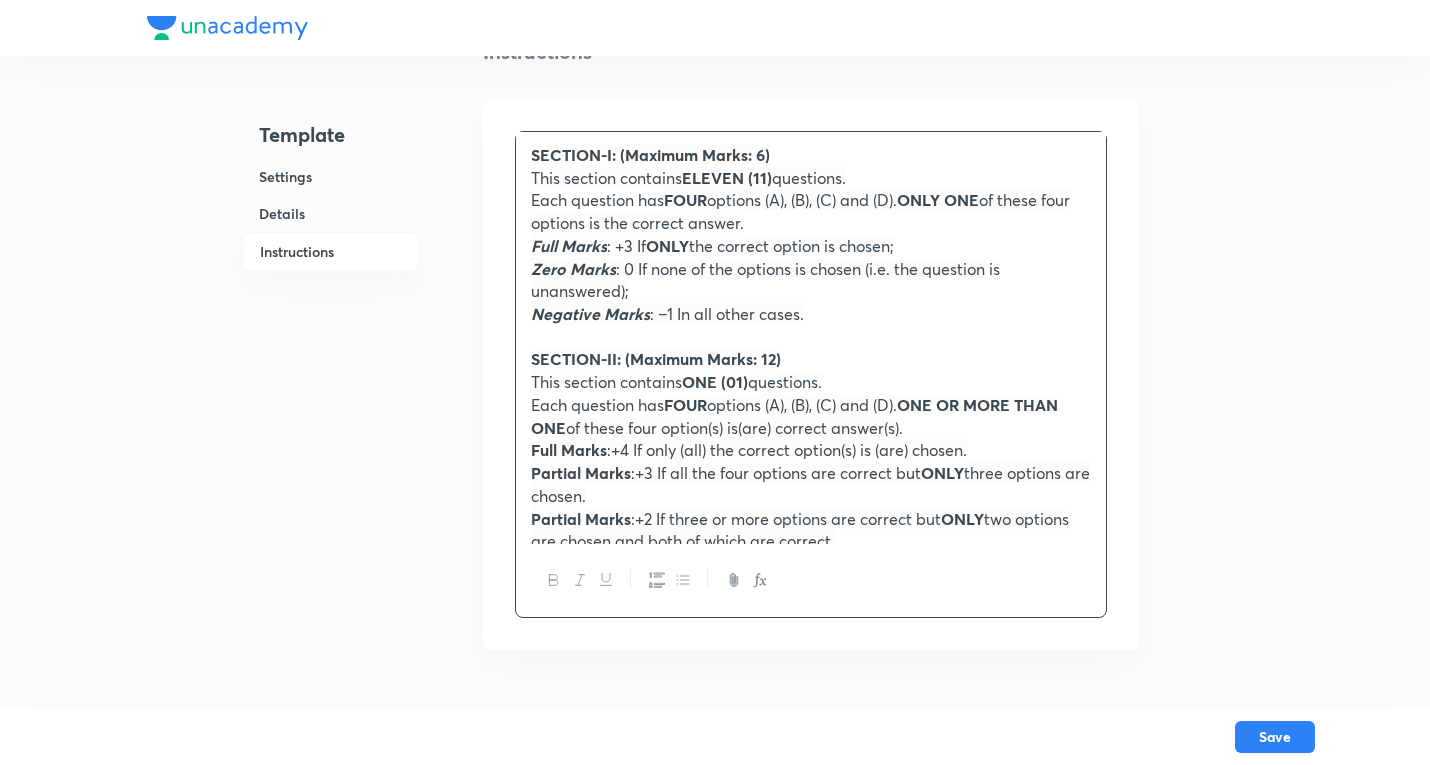drag, startPoint x: 771, startPoint y: 355, endPoint x: 784, endPoint y: 353, distance: 13.152946 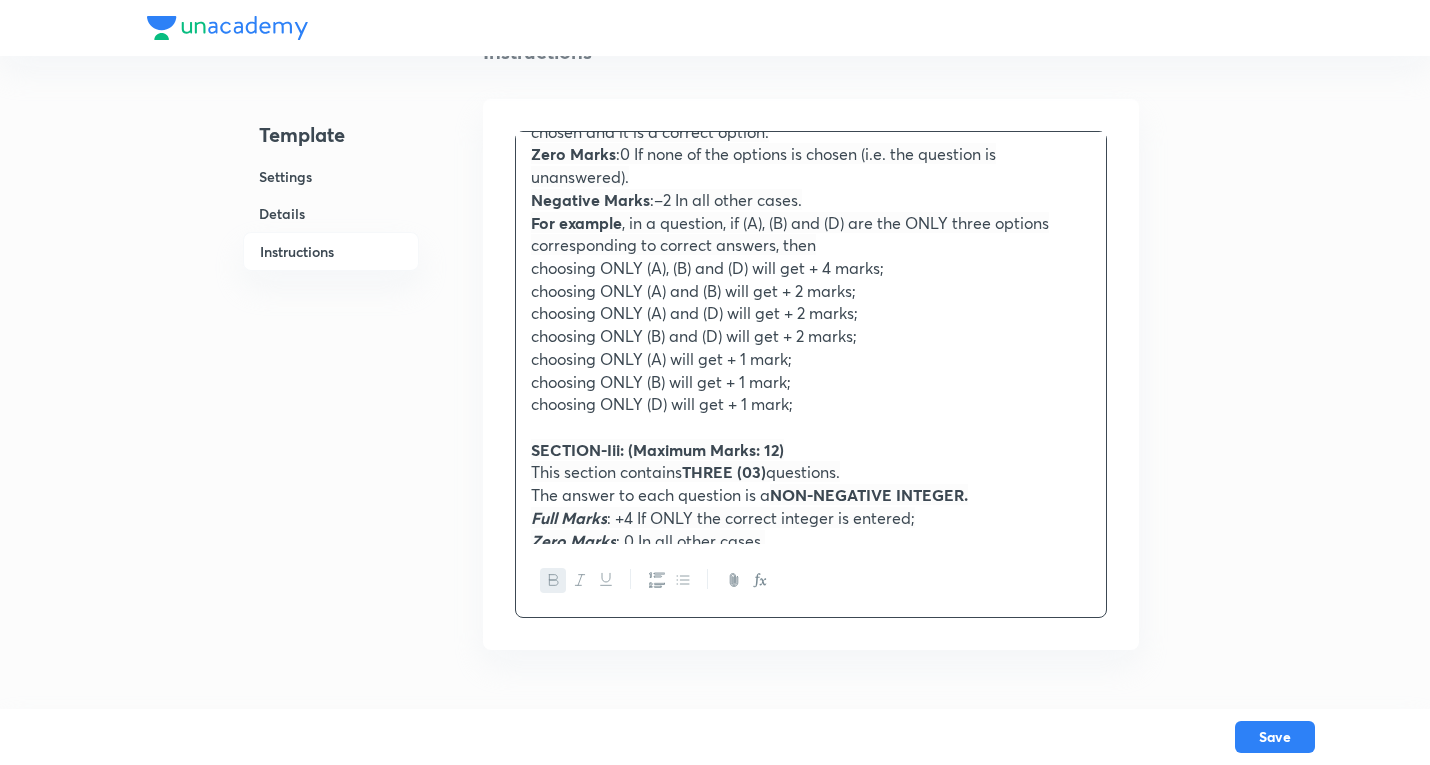 scroll, scrollTop: 498, scrollLeft: 0, axis: vertical 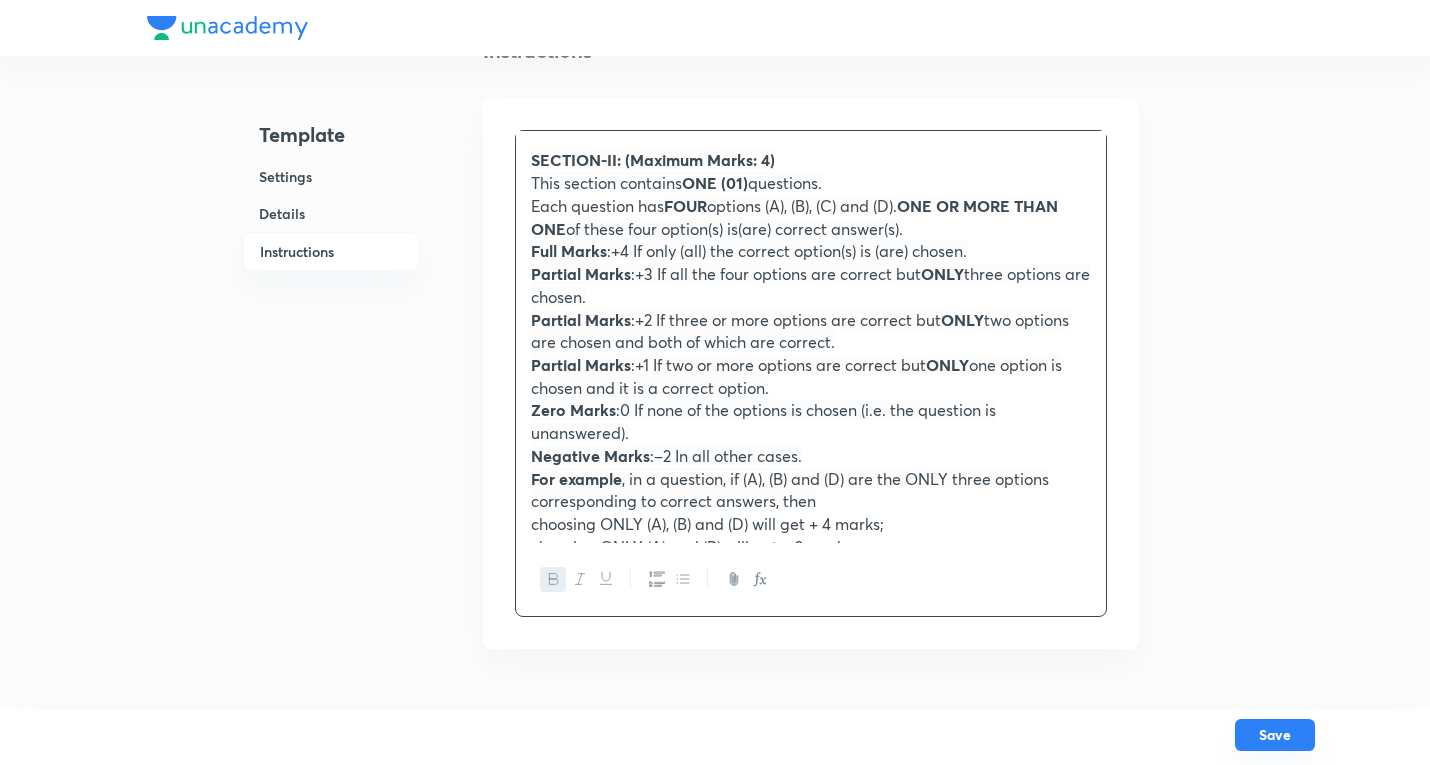 click on "Save" at bounding box center (1275, 735) 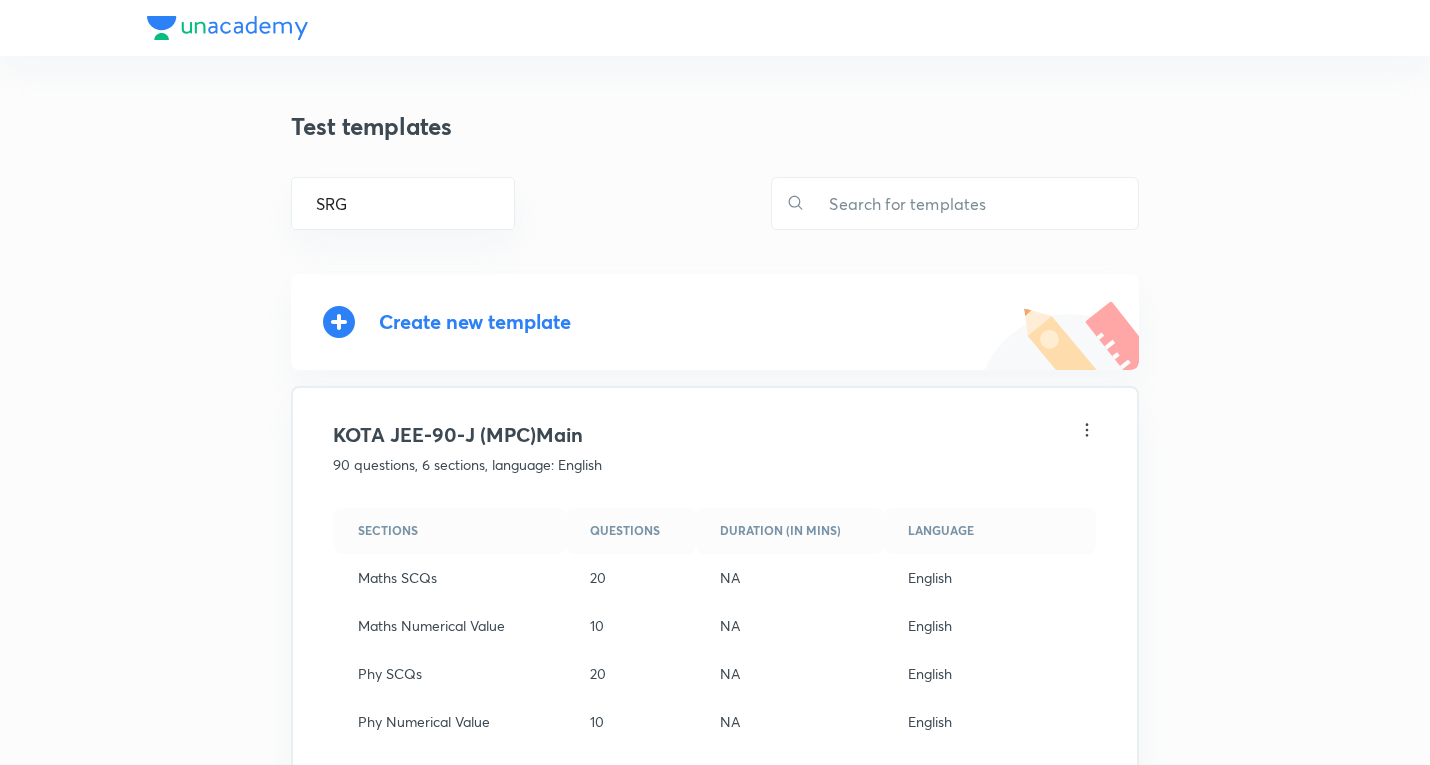 scroll, scrollTop: 0, scrollLeft: 0, axis: both 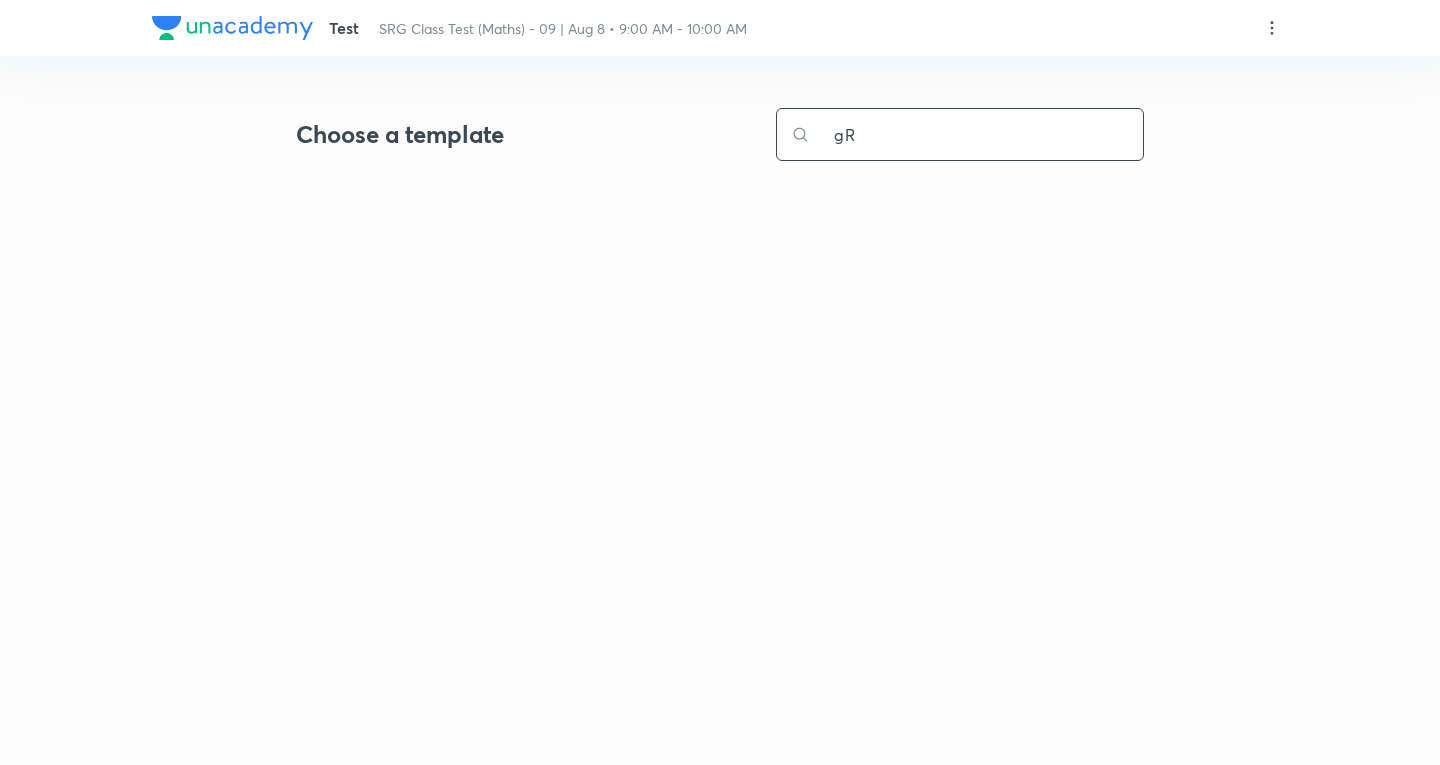 type on "g" 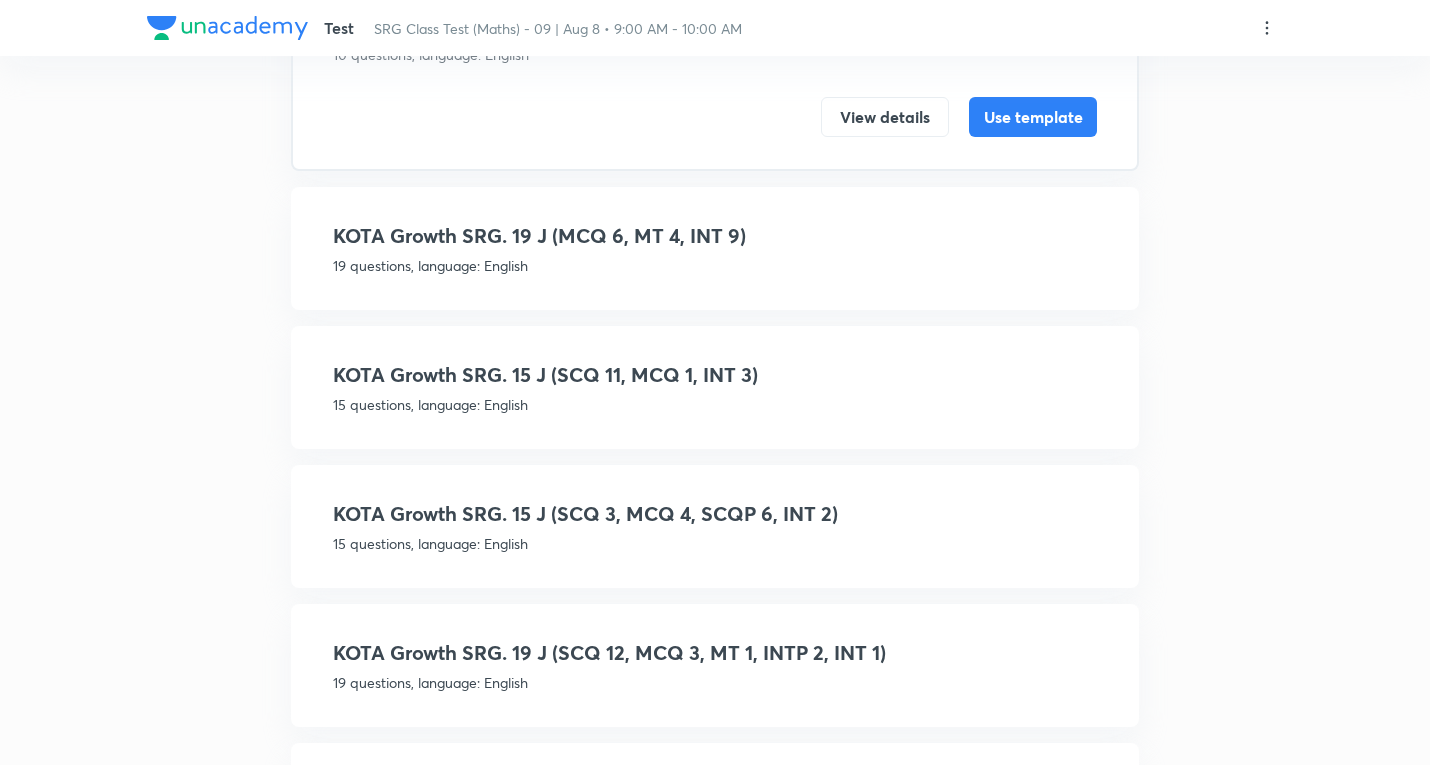 scroll, scrollTop: 160, scrollLeft: 0, axis: vertical 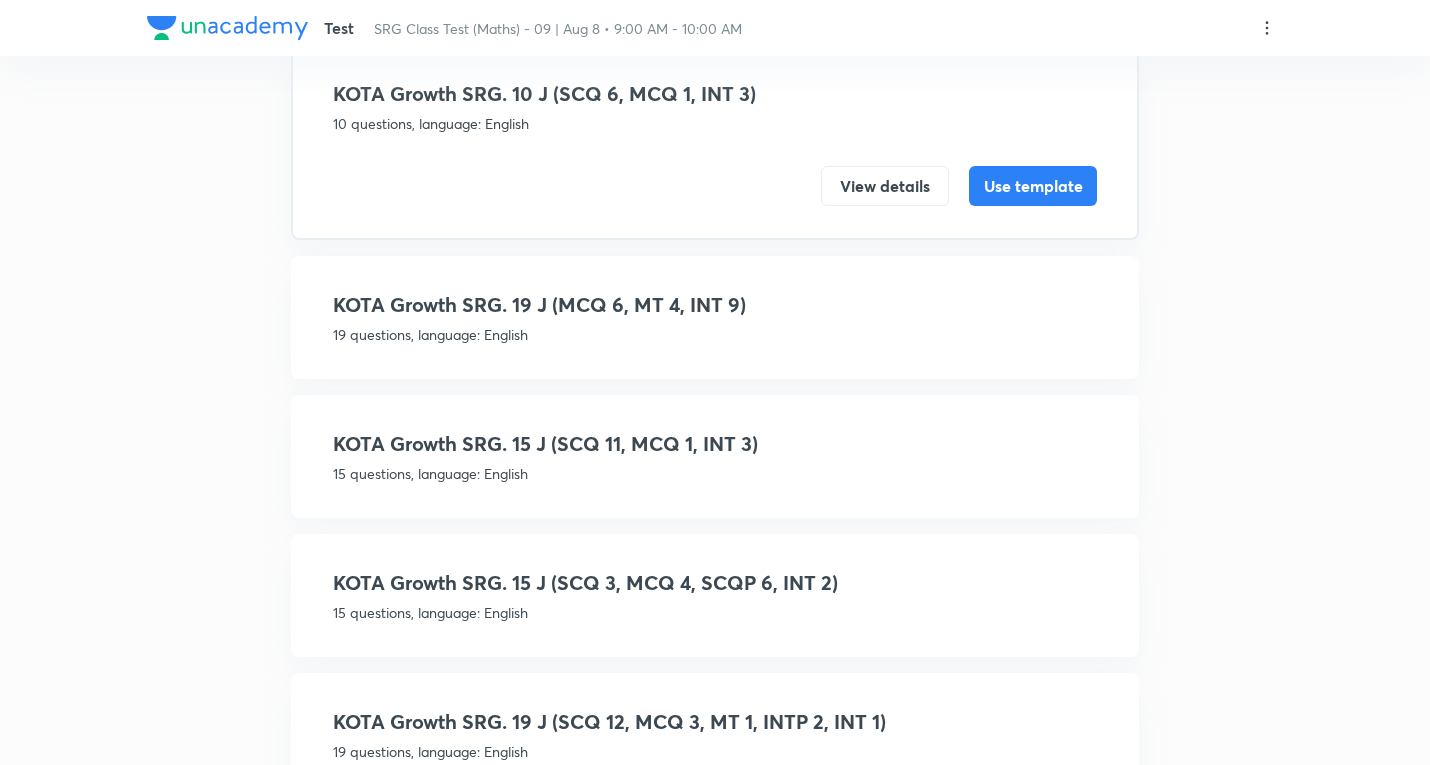 type on "Growth" 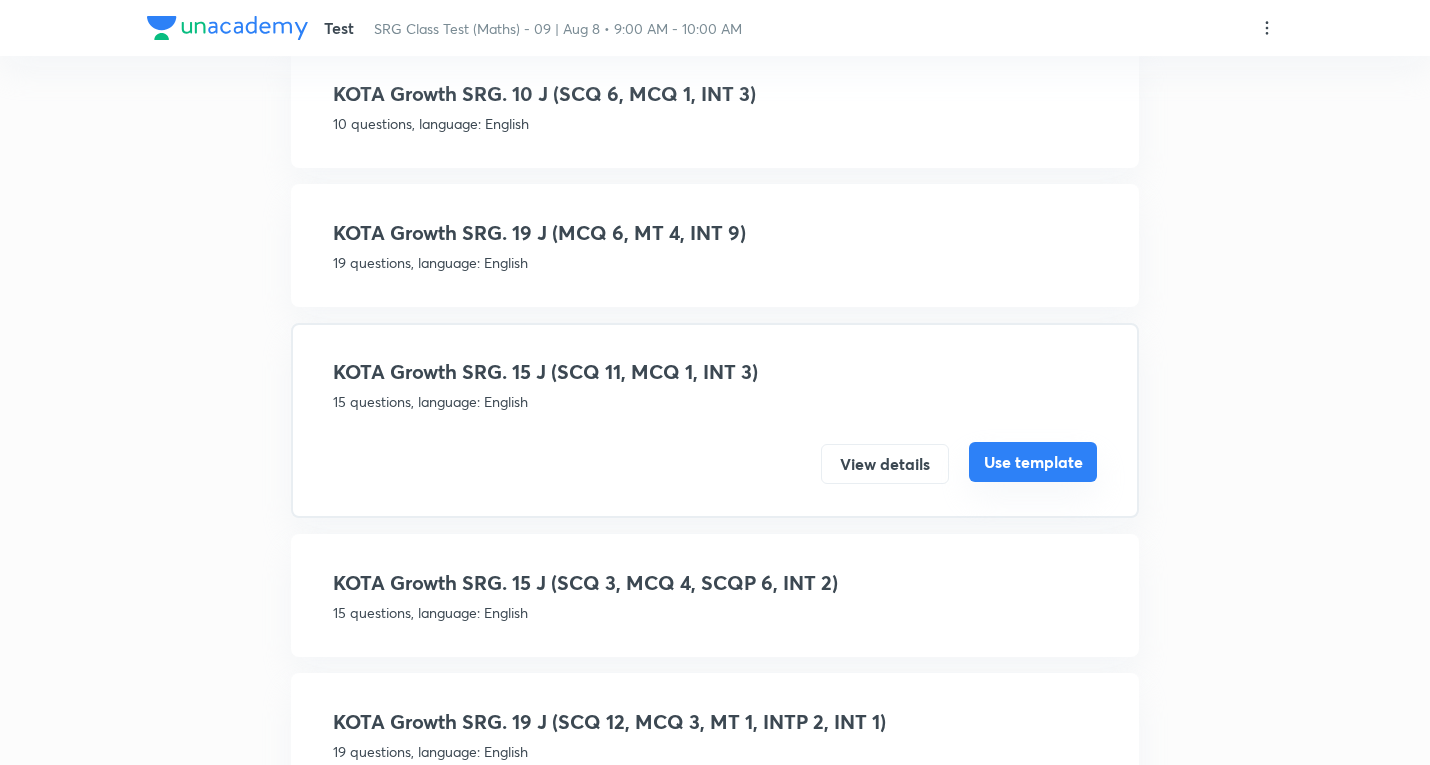 click on "Use template" at bounding box center (1033, 462) 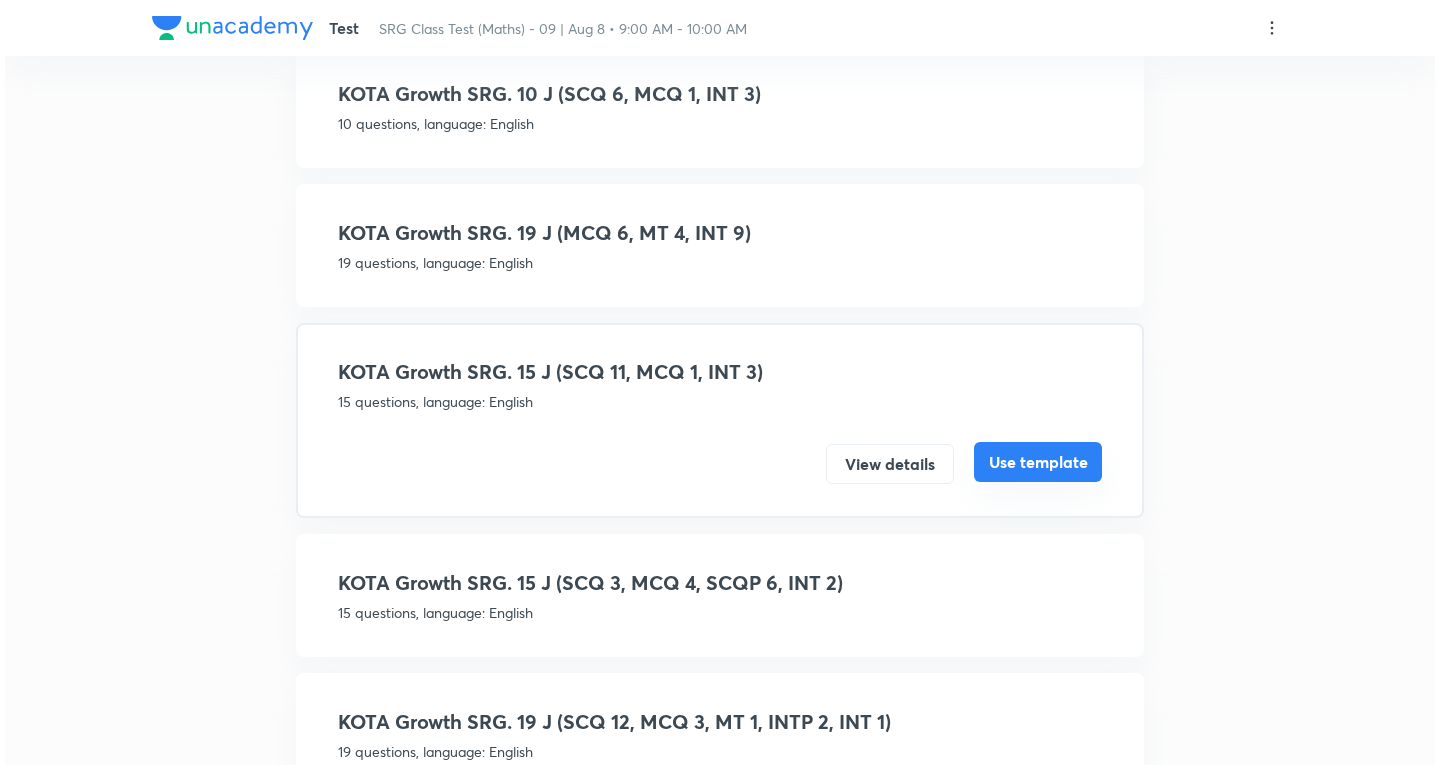scroll, scrollTop: 0, scrollLeft: 0, axis: both 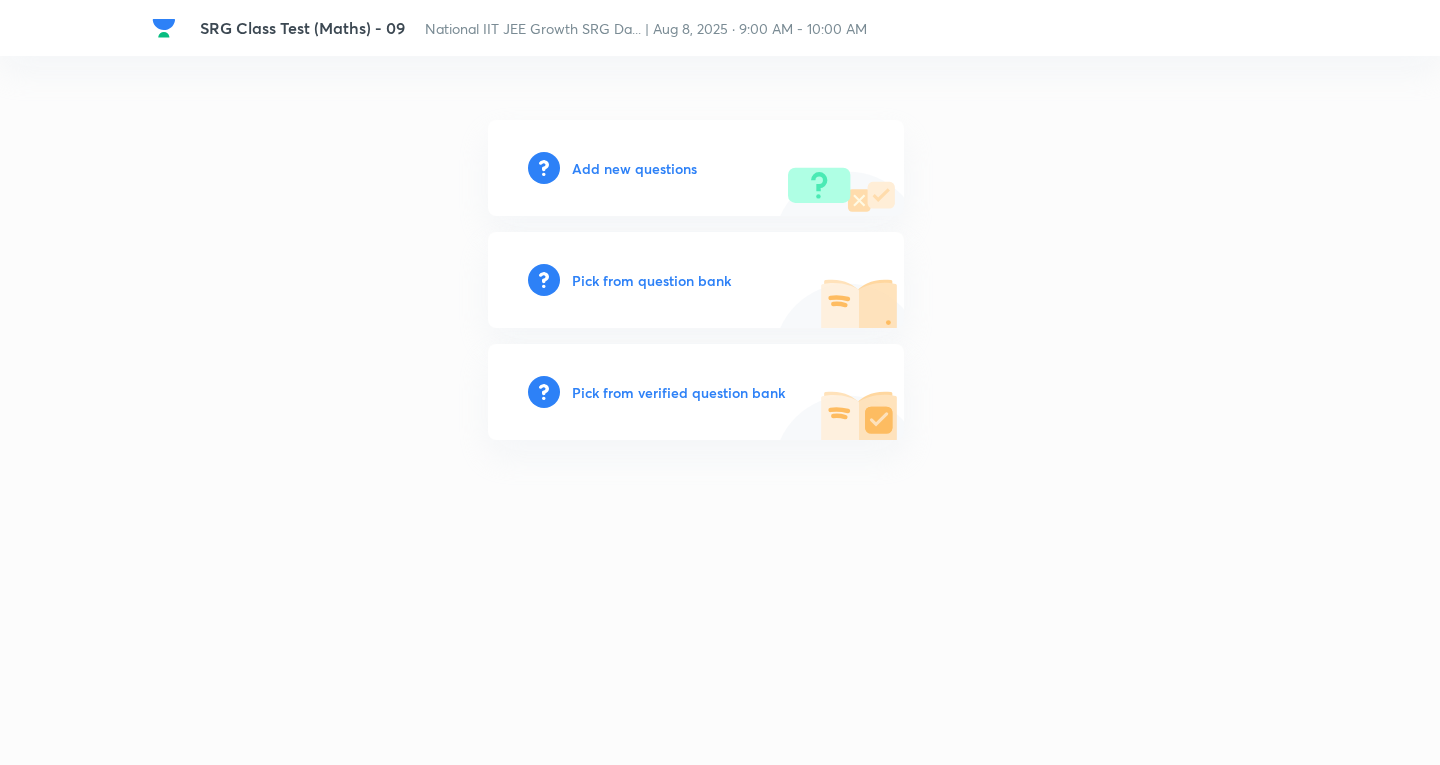 click on "Add new questions" at bounding box center [634, 168] 